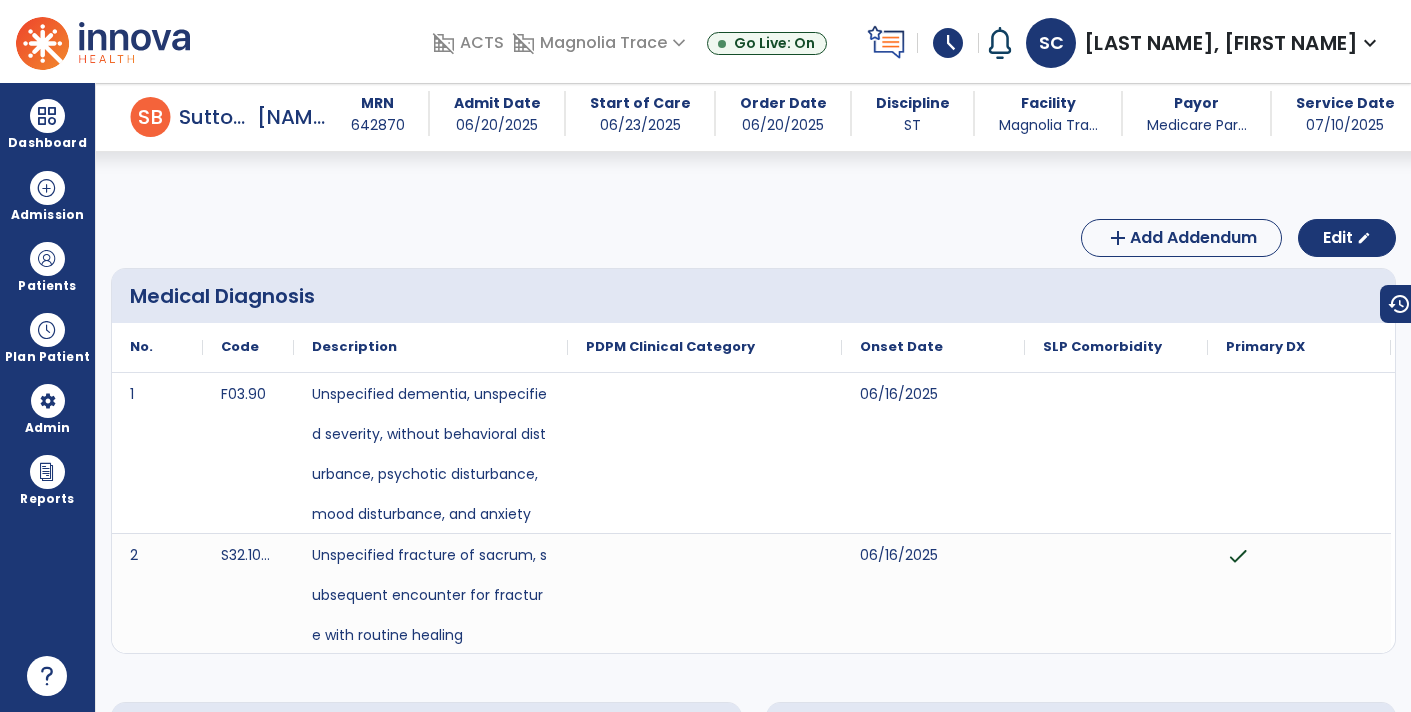 scroll, scrollTop: 0, scrollLeft: 0, axis: both 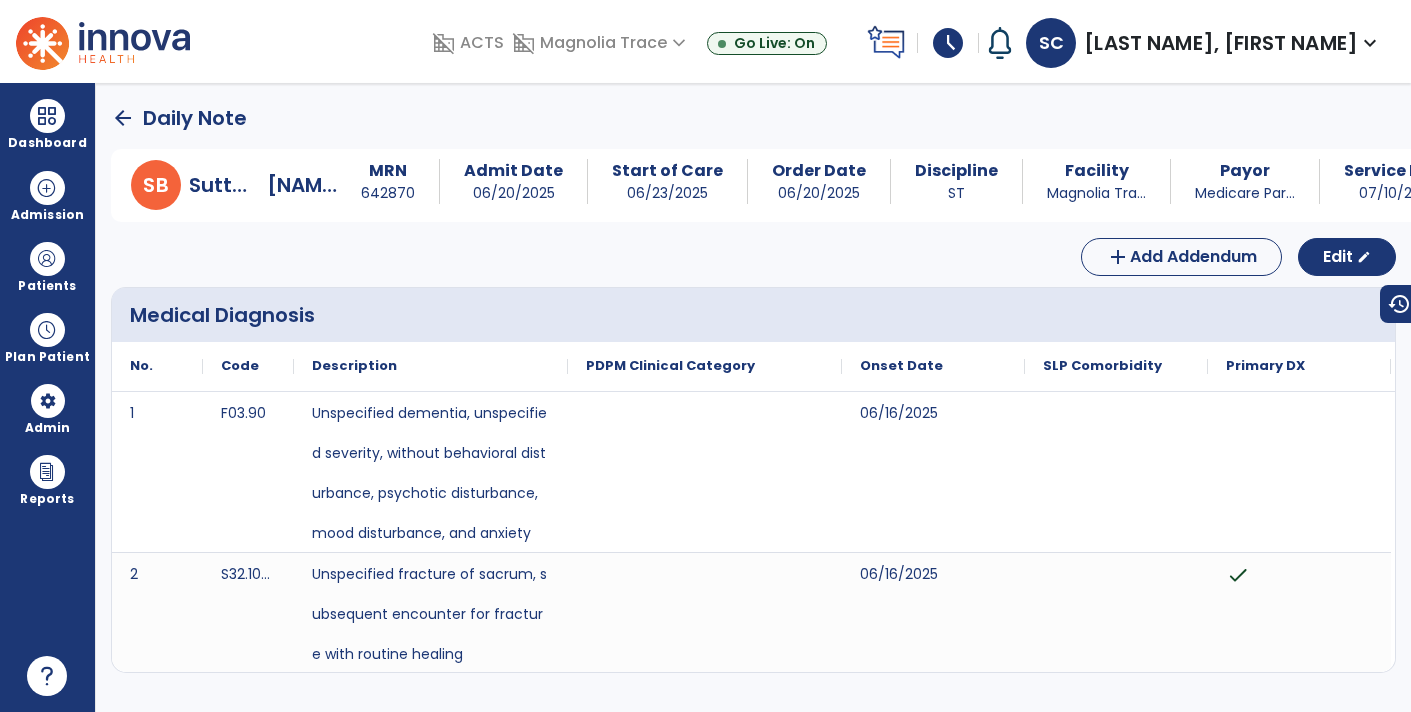 click on "arrow_back" 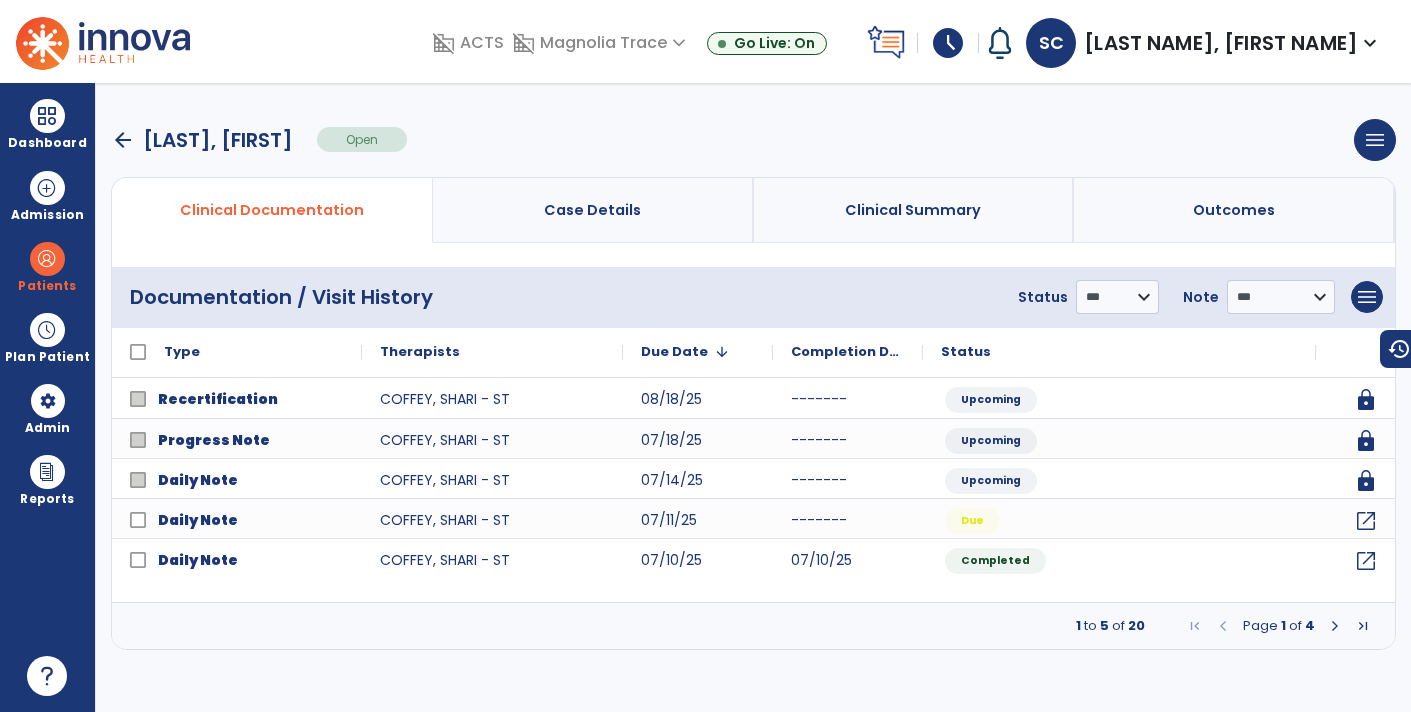 click on "arrow_back" at bounding box center (123, 140) 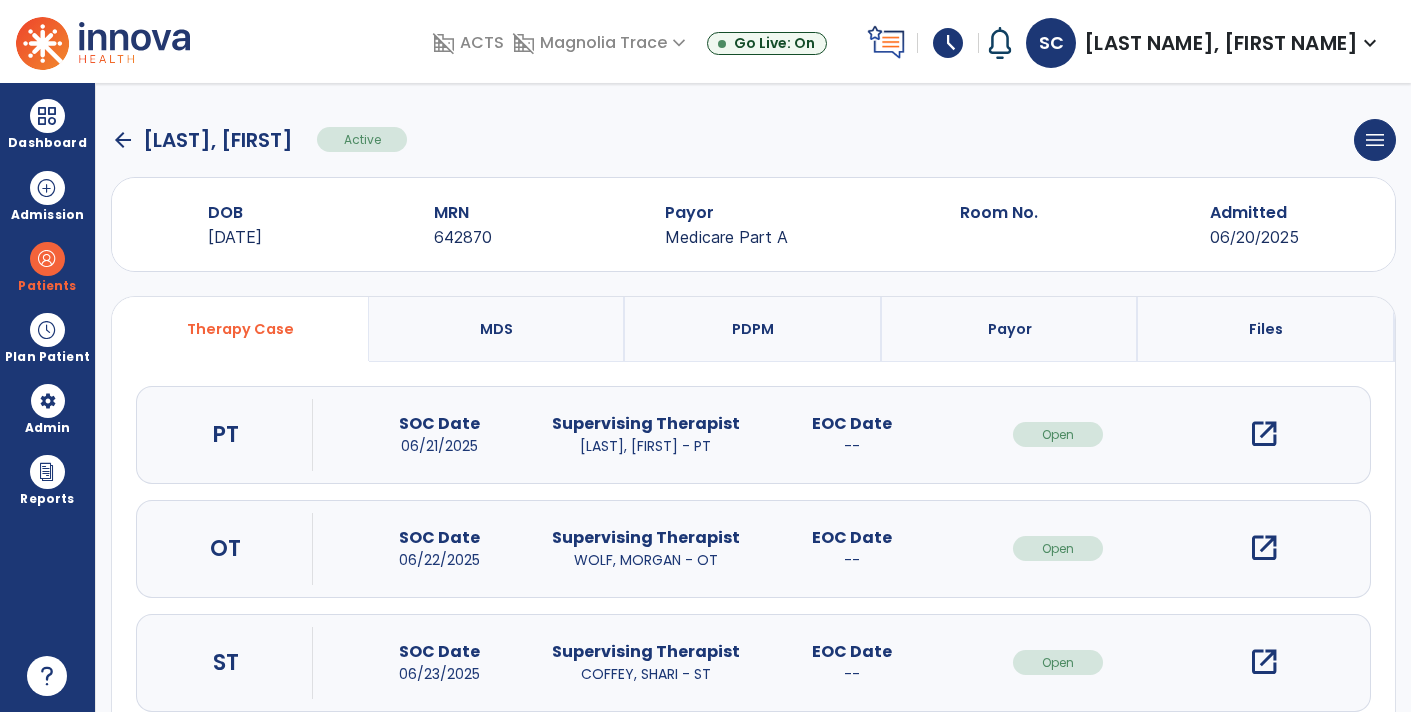 click on "arrow_back" 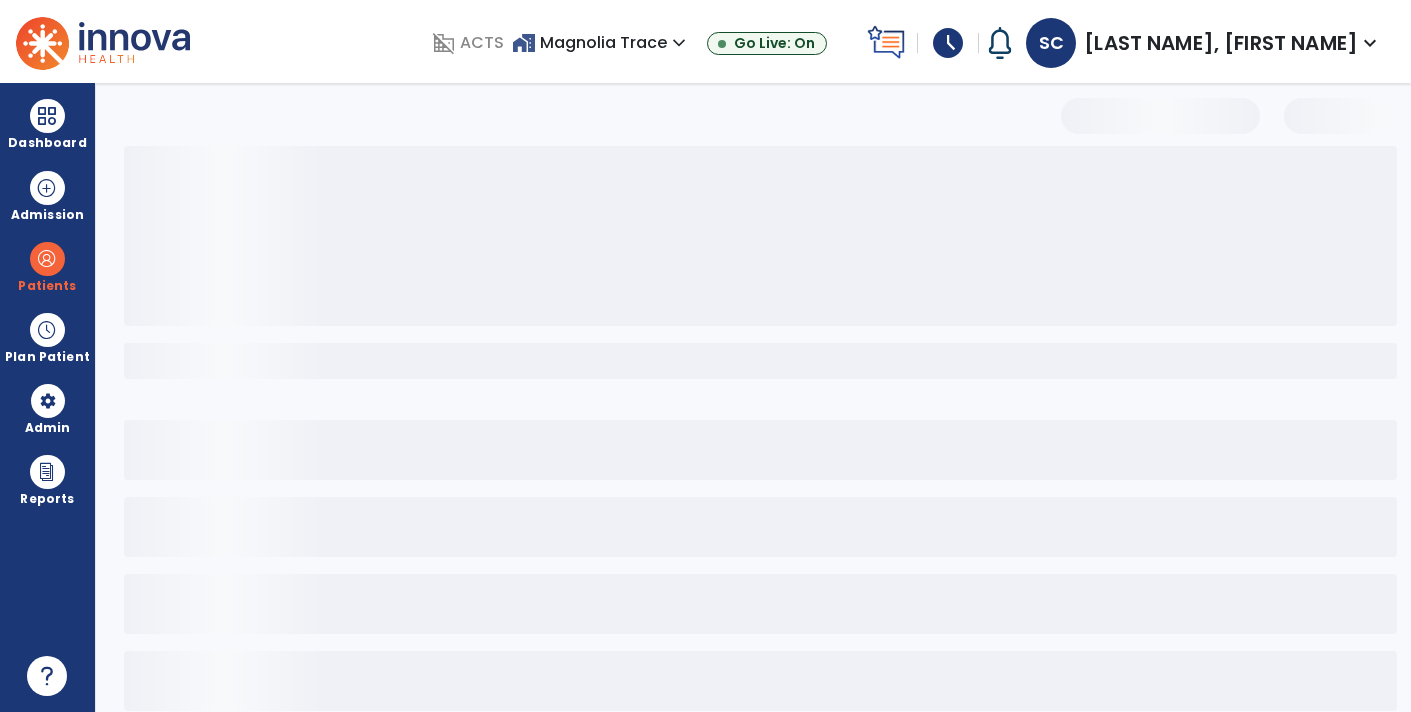 select on "***" 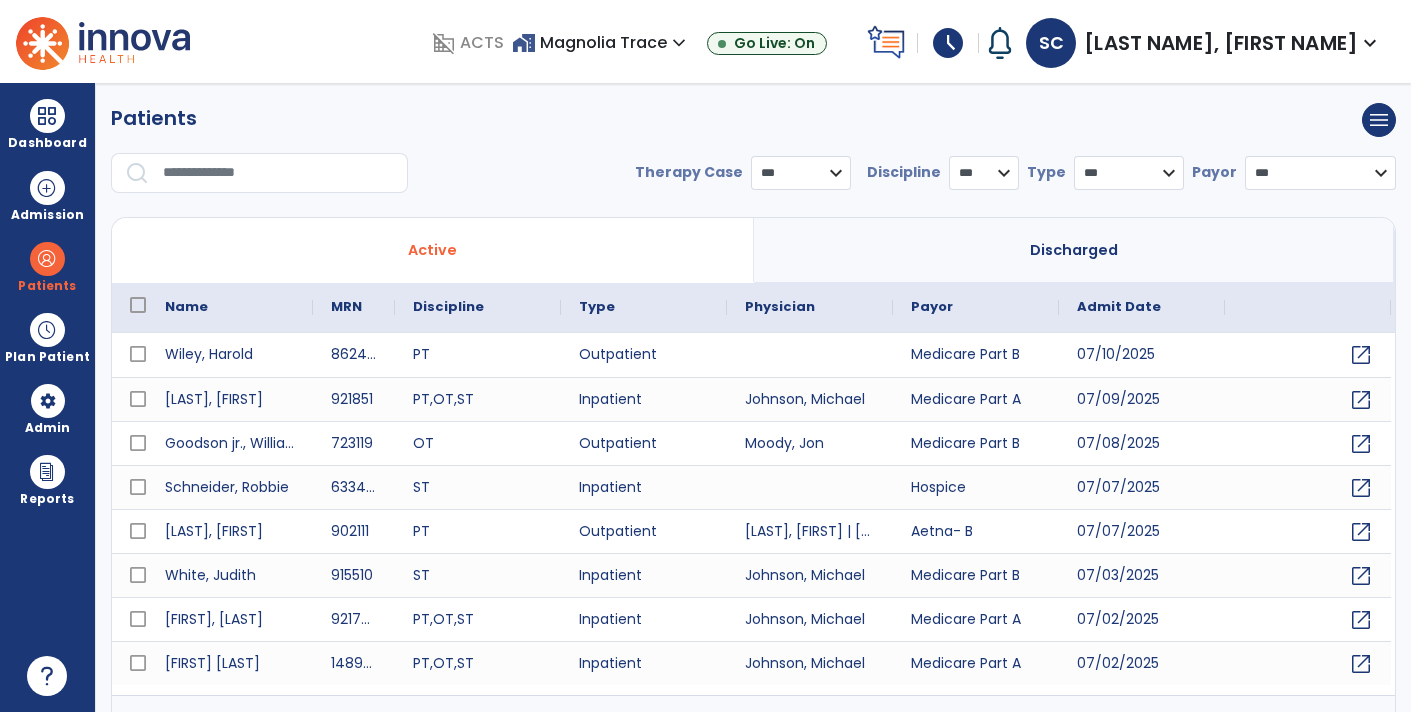 click at bounding box center [278, 173] 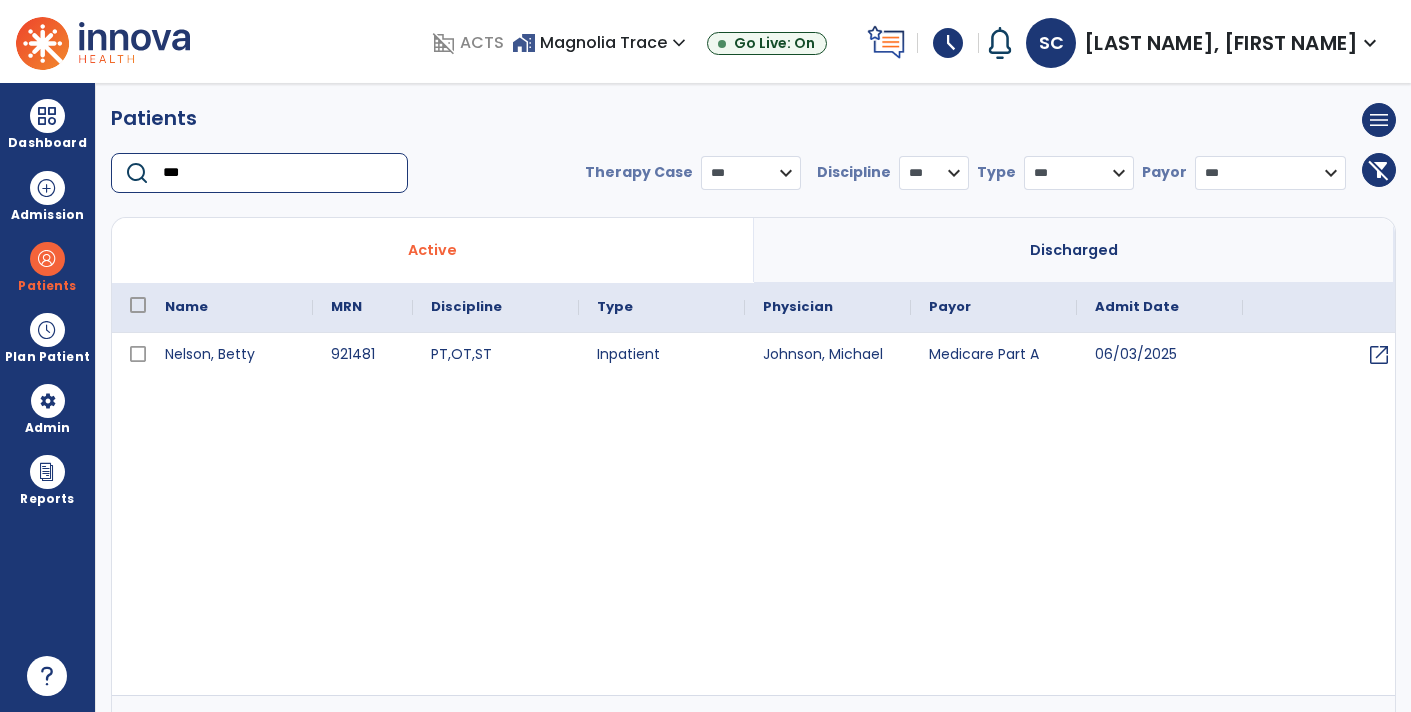 type on "***" 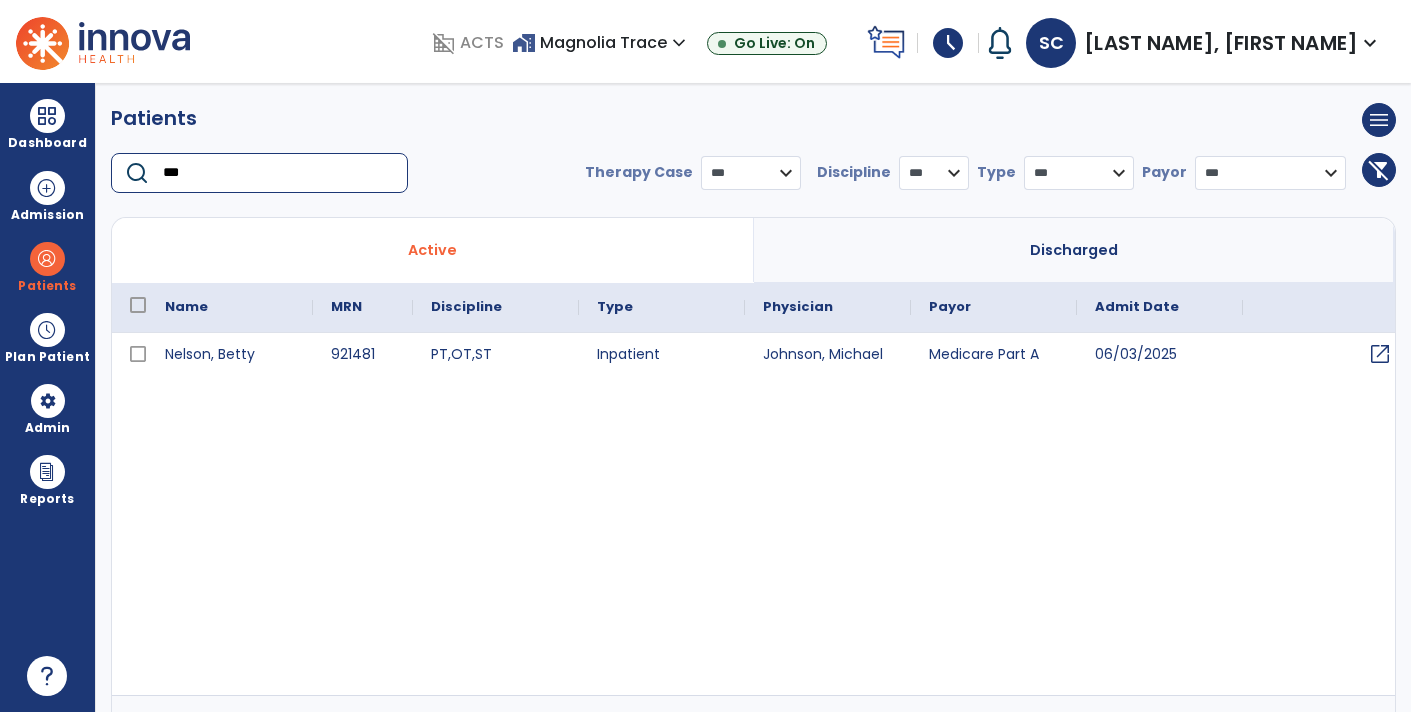 click on "open_in_new" at bounding box center (1380, 354) 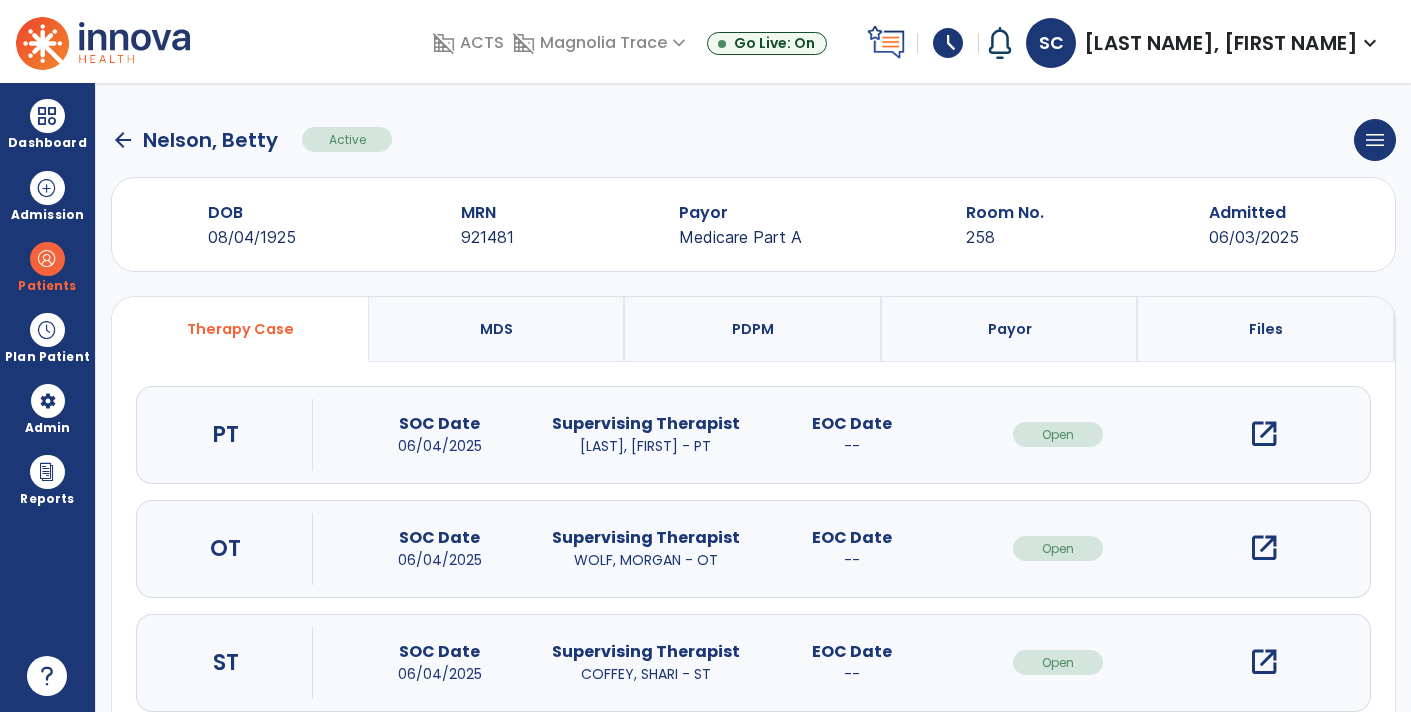 click on "open_in_new" at bounding box center (1264, 662) 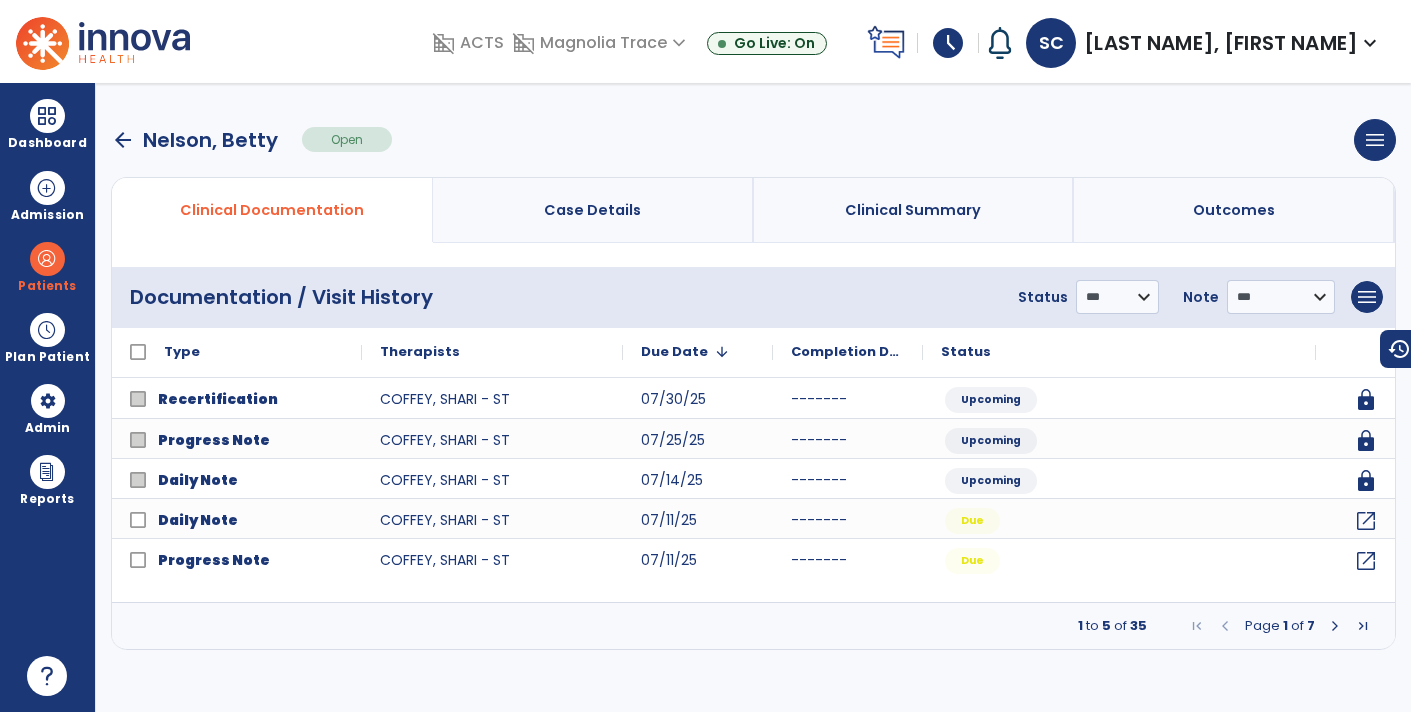 click at bounding box center [1335, 626] 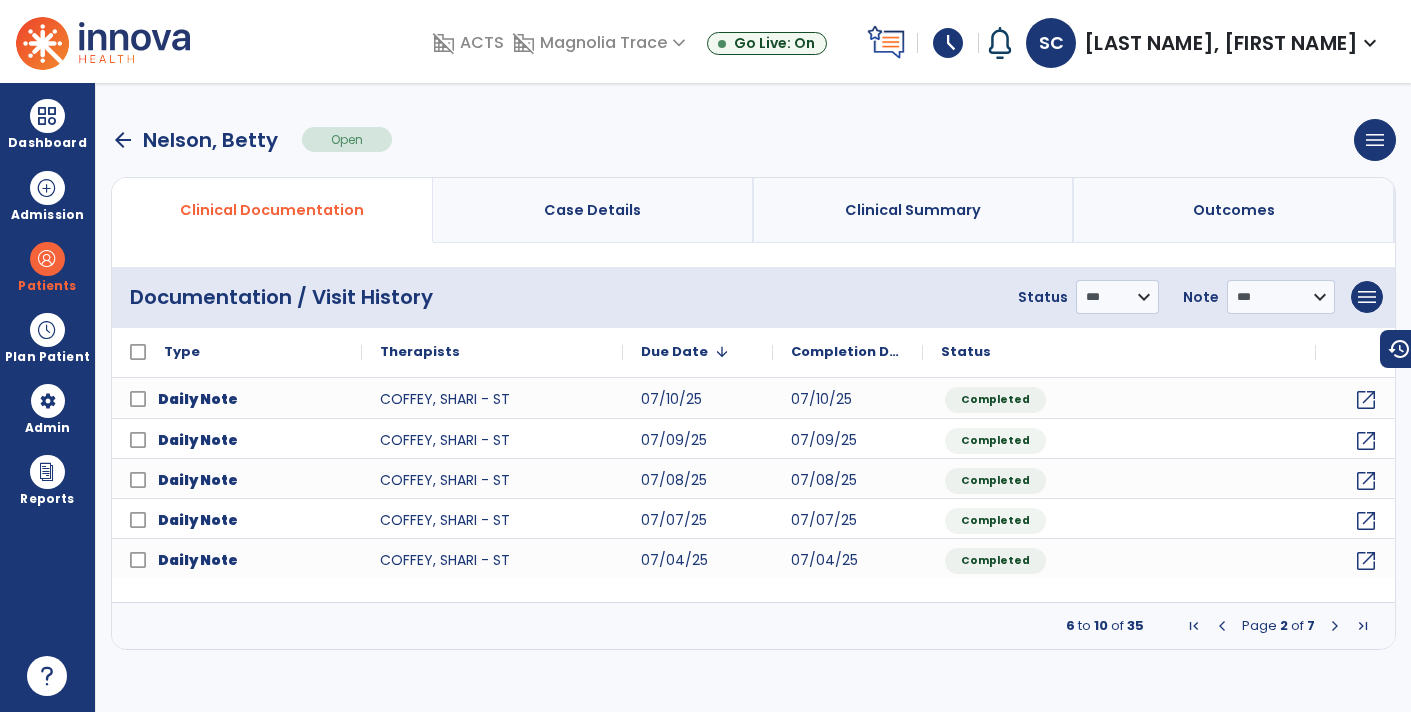 click at bounding box center [1335, 626] 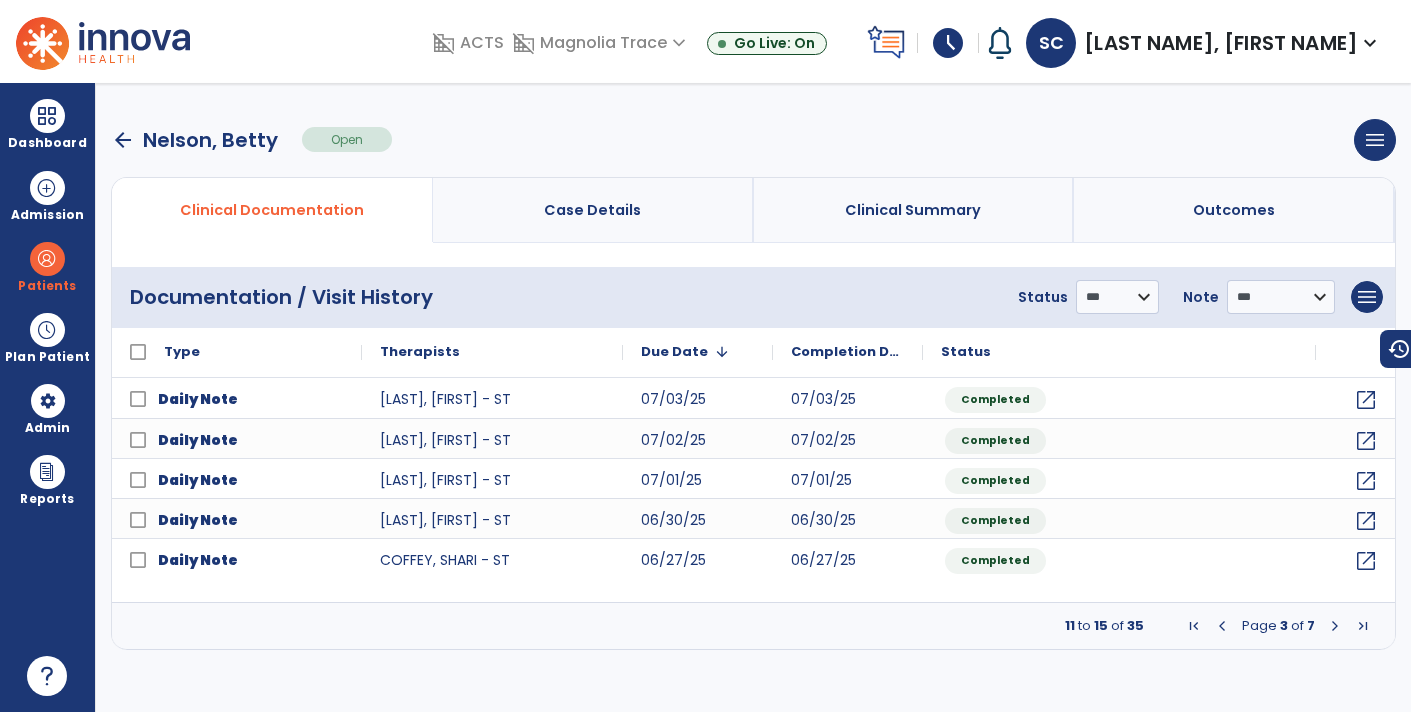 click at bounding box center (1335, 626) 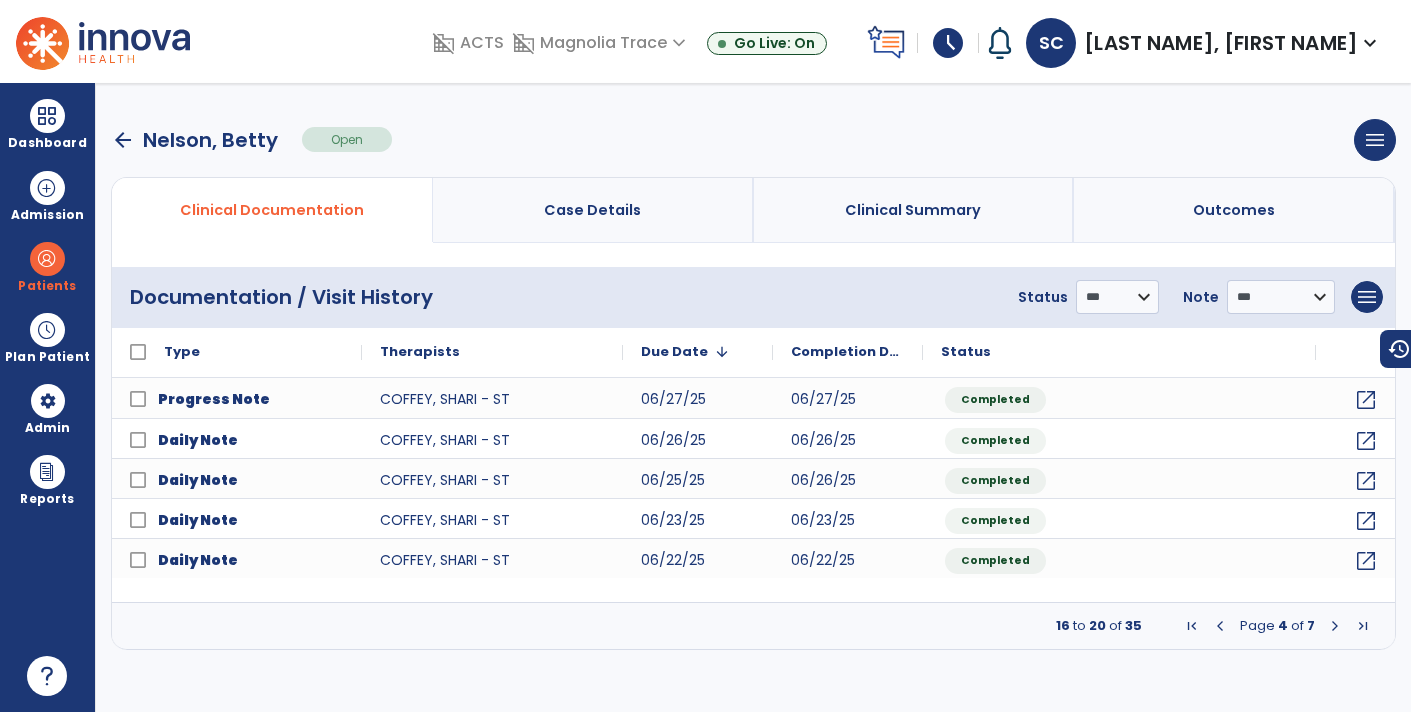 click at bounding box center [1335, 626] 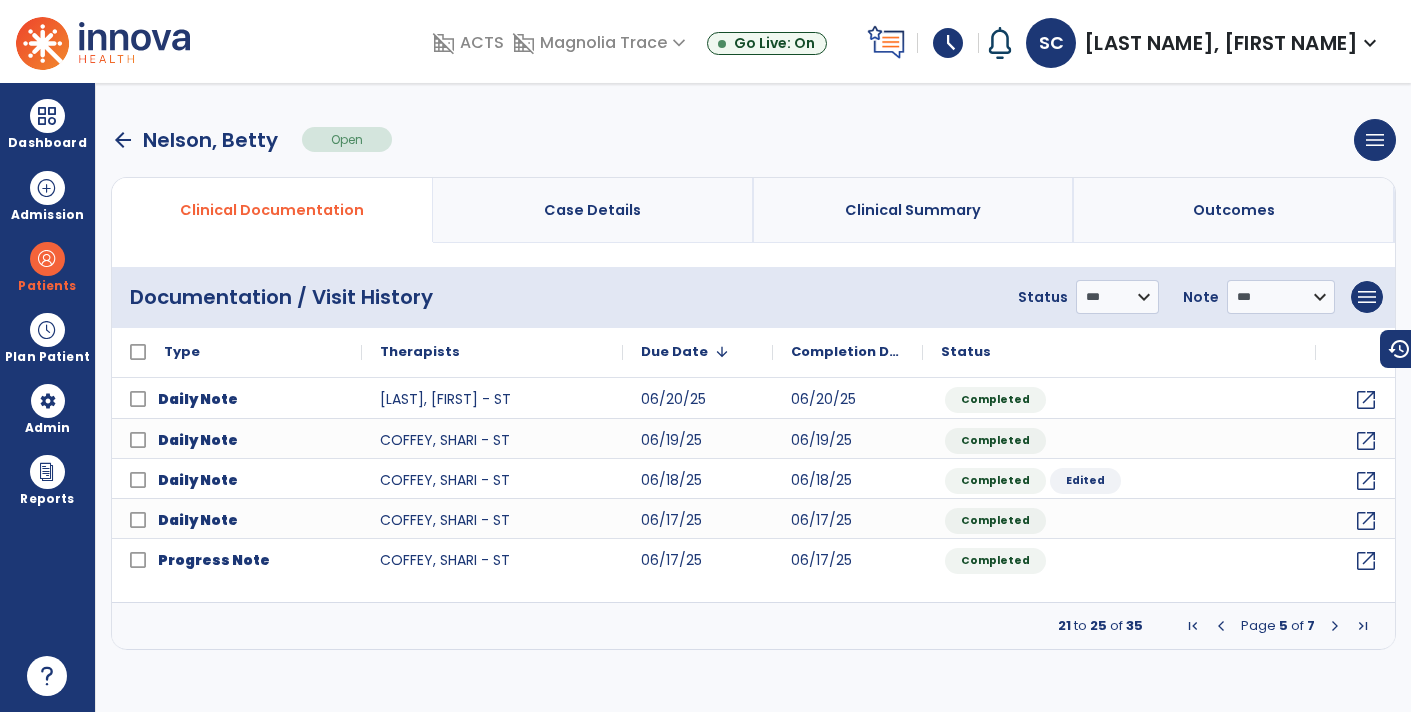 click at bounding box center (1335, 626) 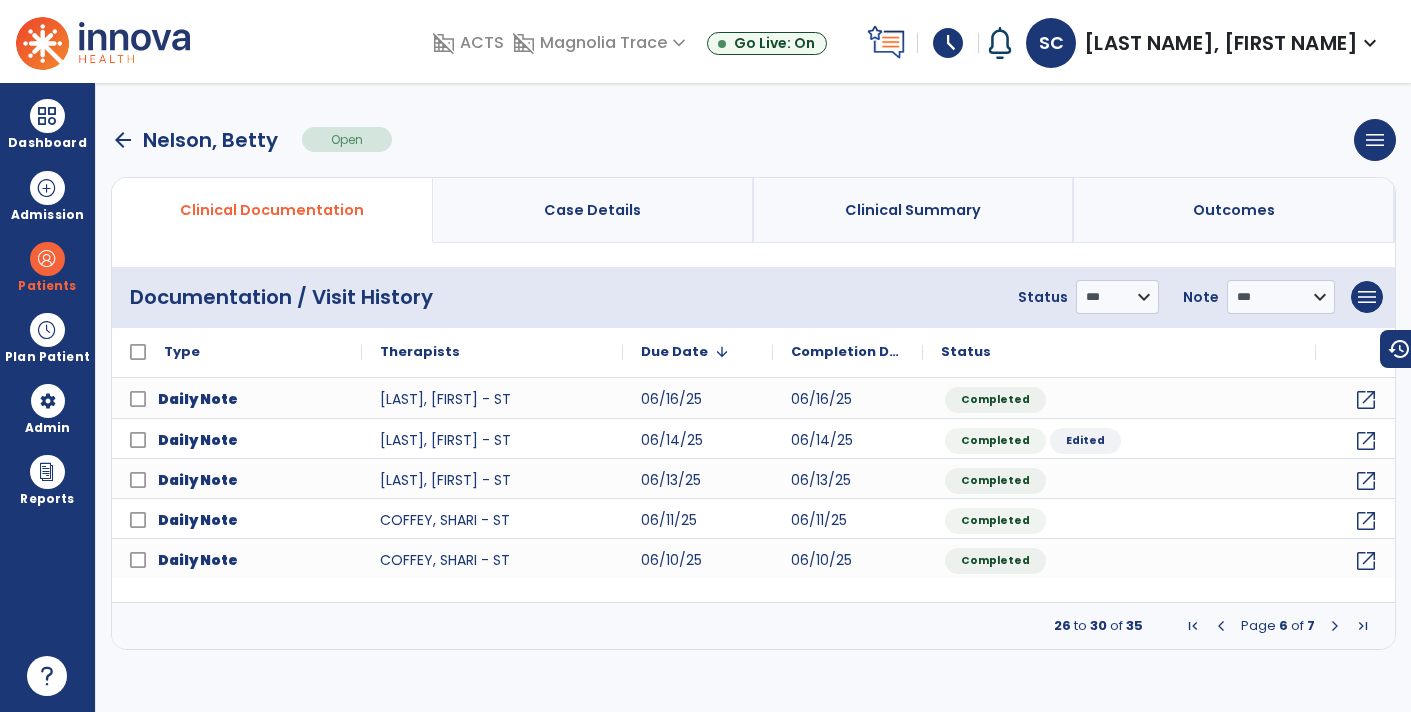 click at bounding box center (1335, 626) 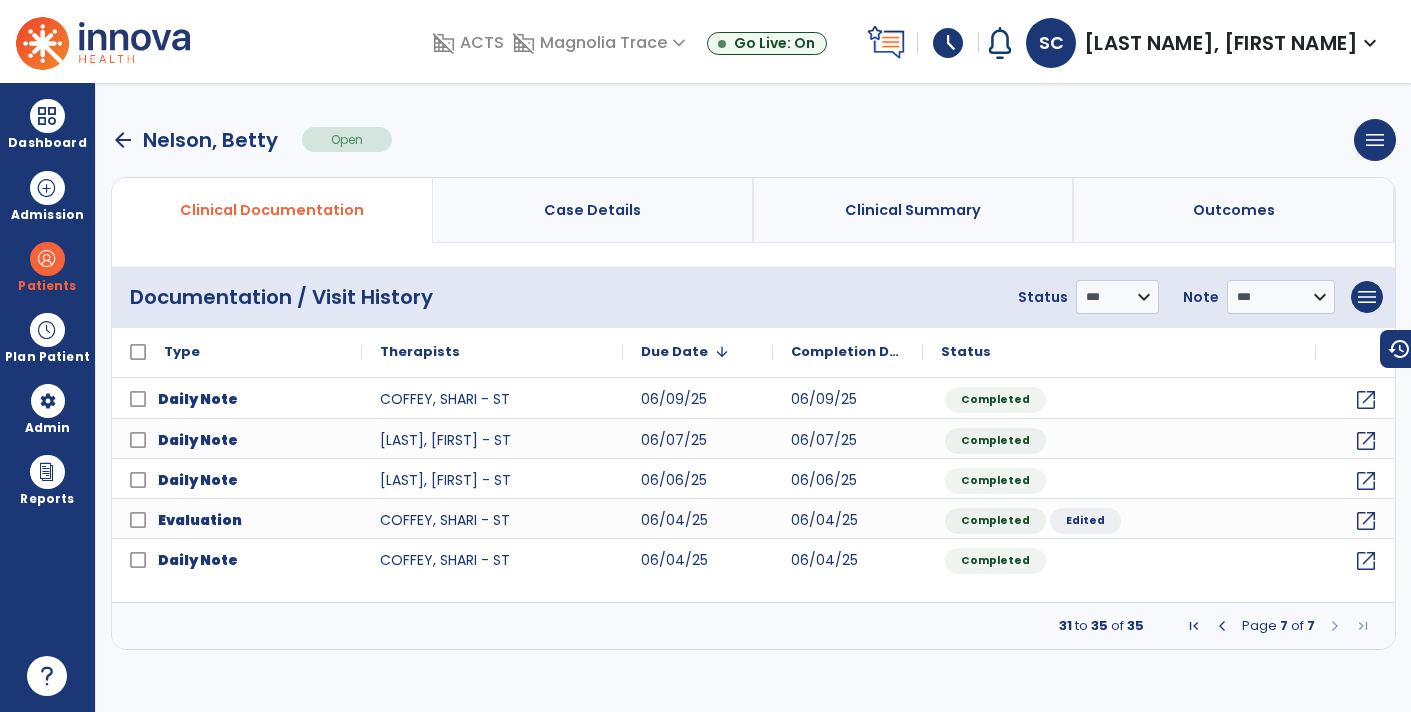 click on "Clinical Summary" at bounding box center [914, 210] 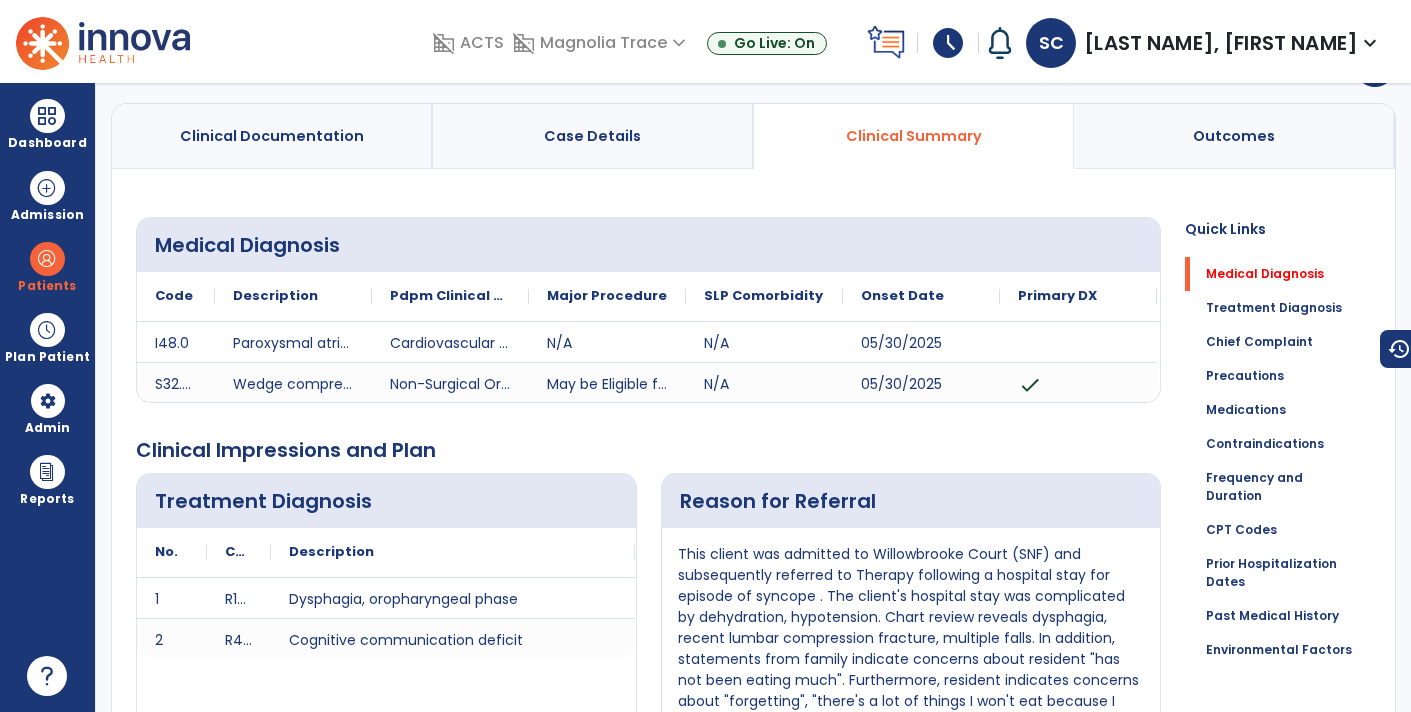scroll, scrollTop: 0, scrollLeft: 0, axis: both 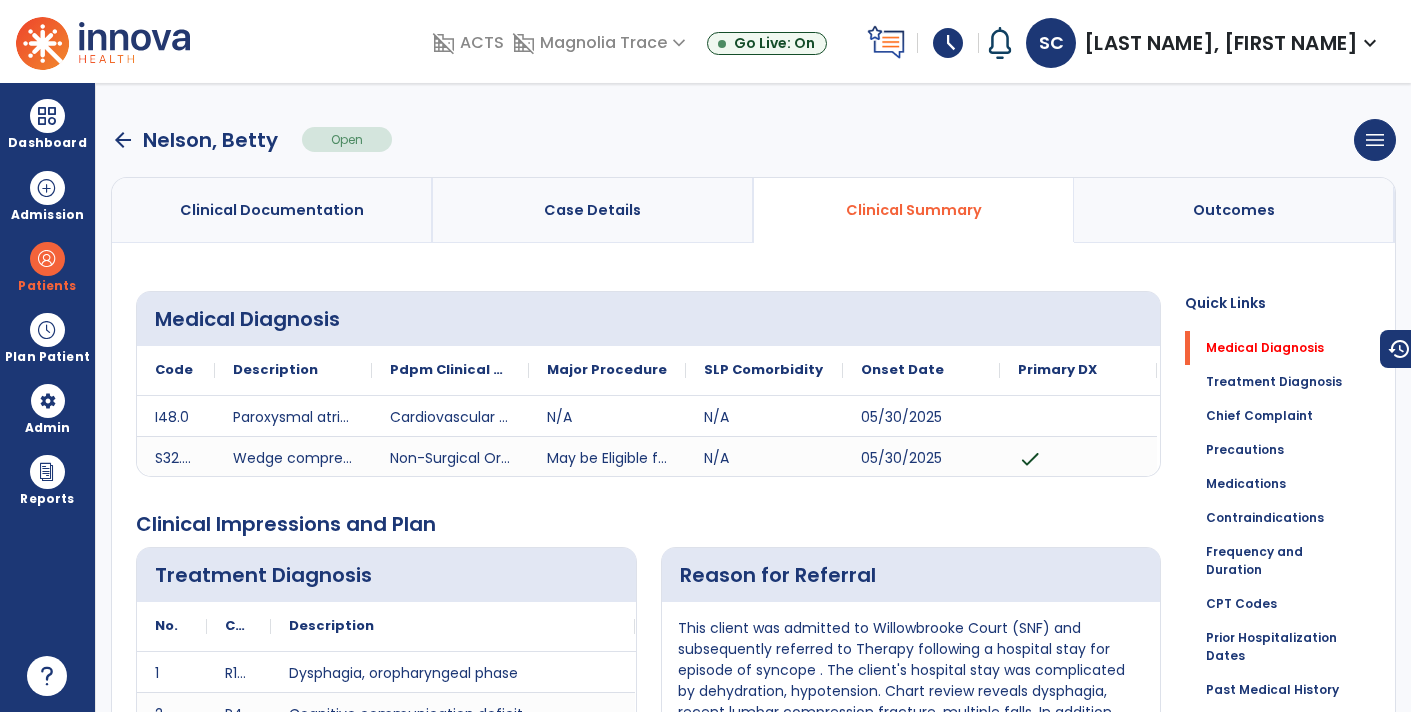 click on "arrow_back" at bounding box center (123, 140) 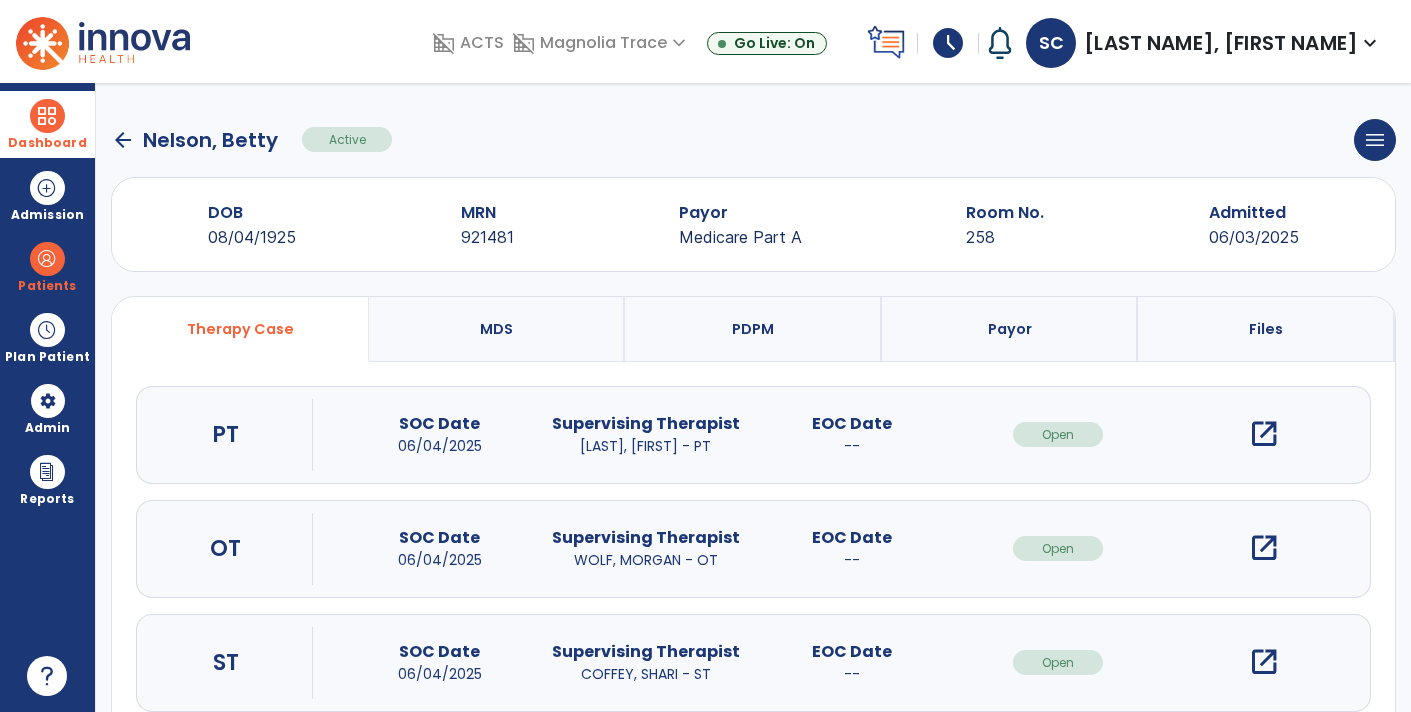click on "Dashboard" at bounding box center (47, 124) 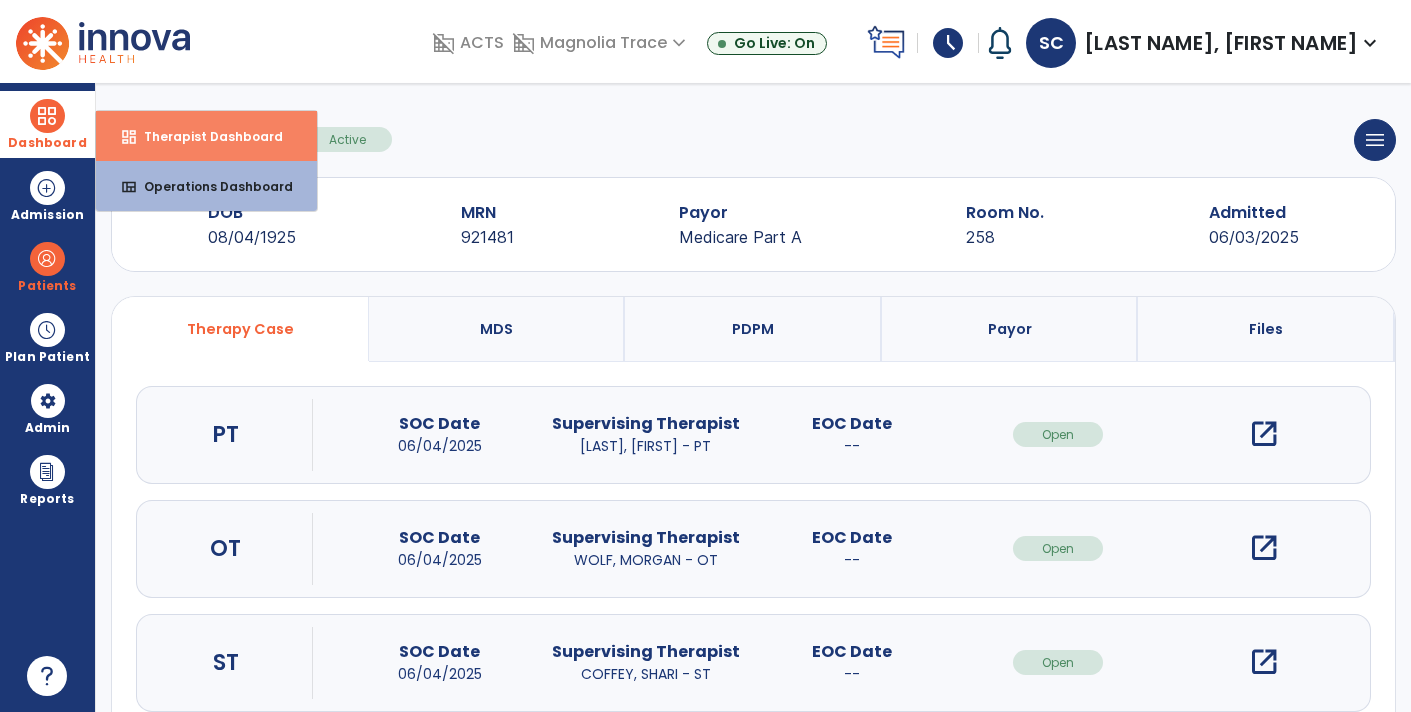 click on "Therapist Dashboard" at bounding box center [205, 136] 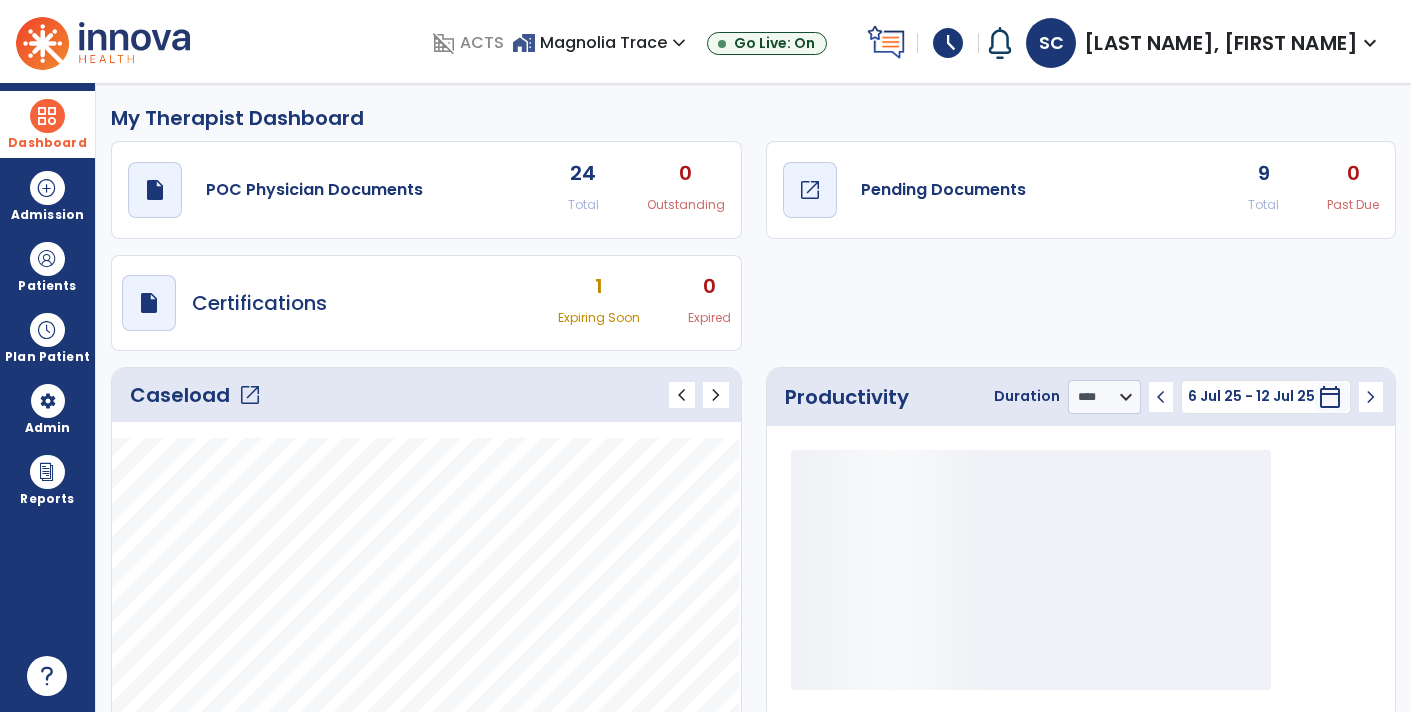 click on "draft   open_in_new  Pending Documents" 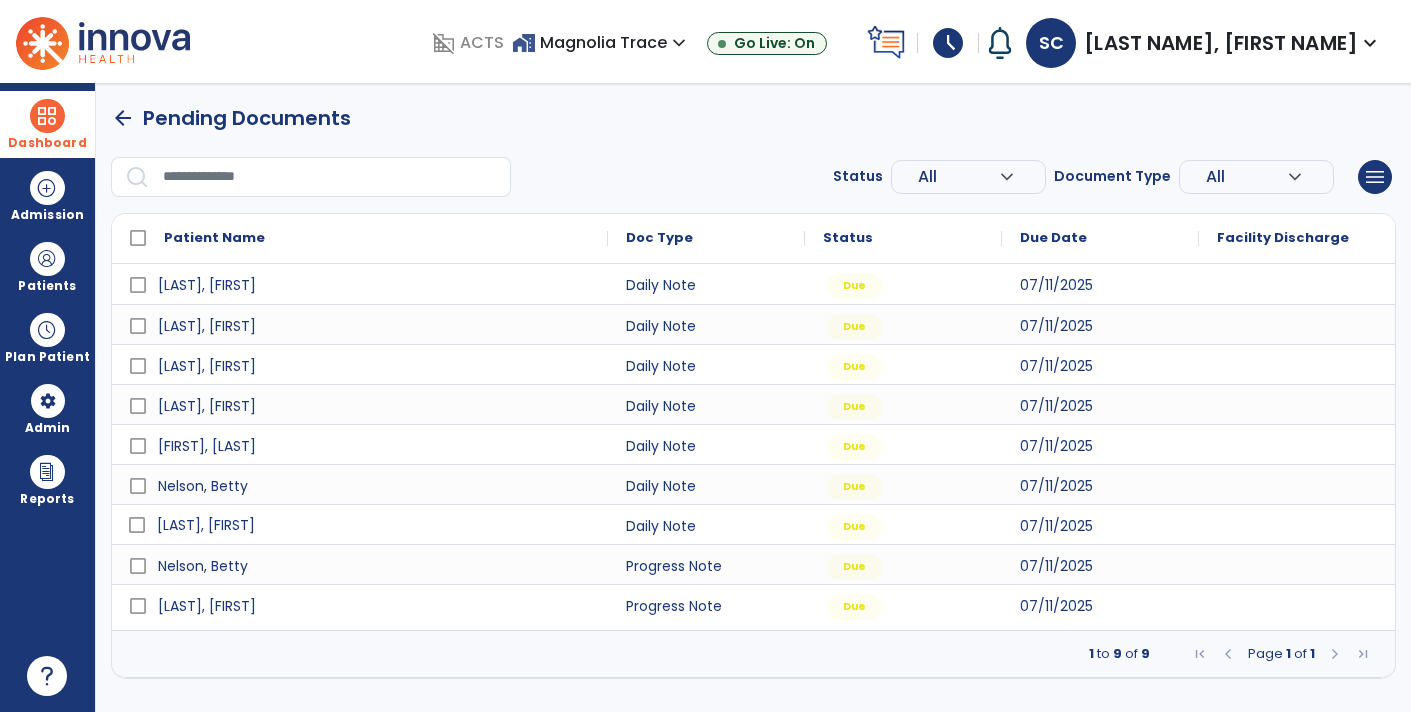 click on "[LAST], [FIRST]" at bounding box center (374, 525) 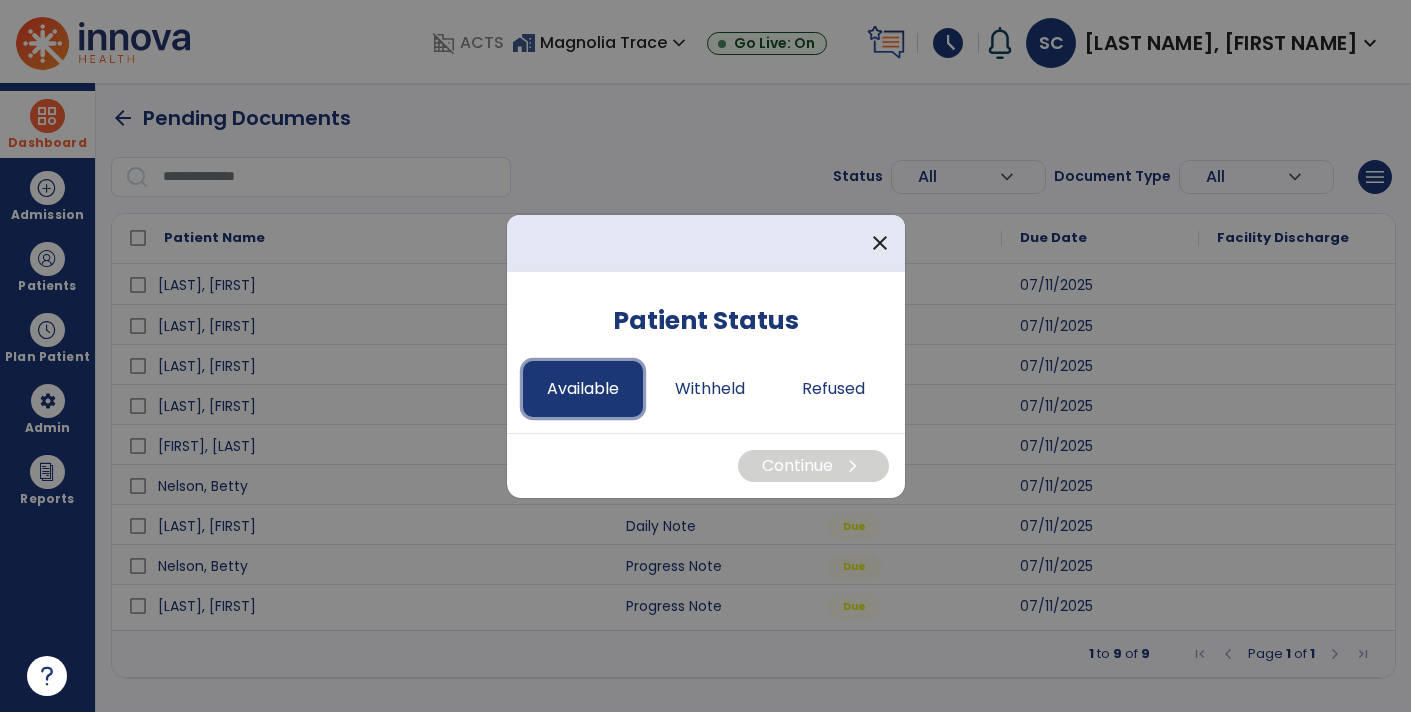 click on "Available" at bounding box center [583, 389] 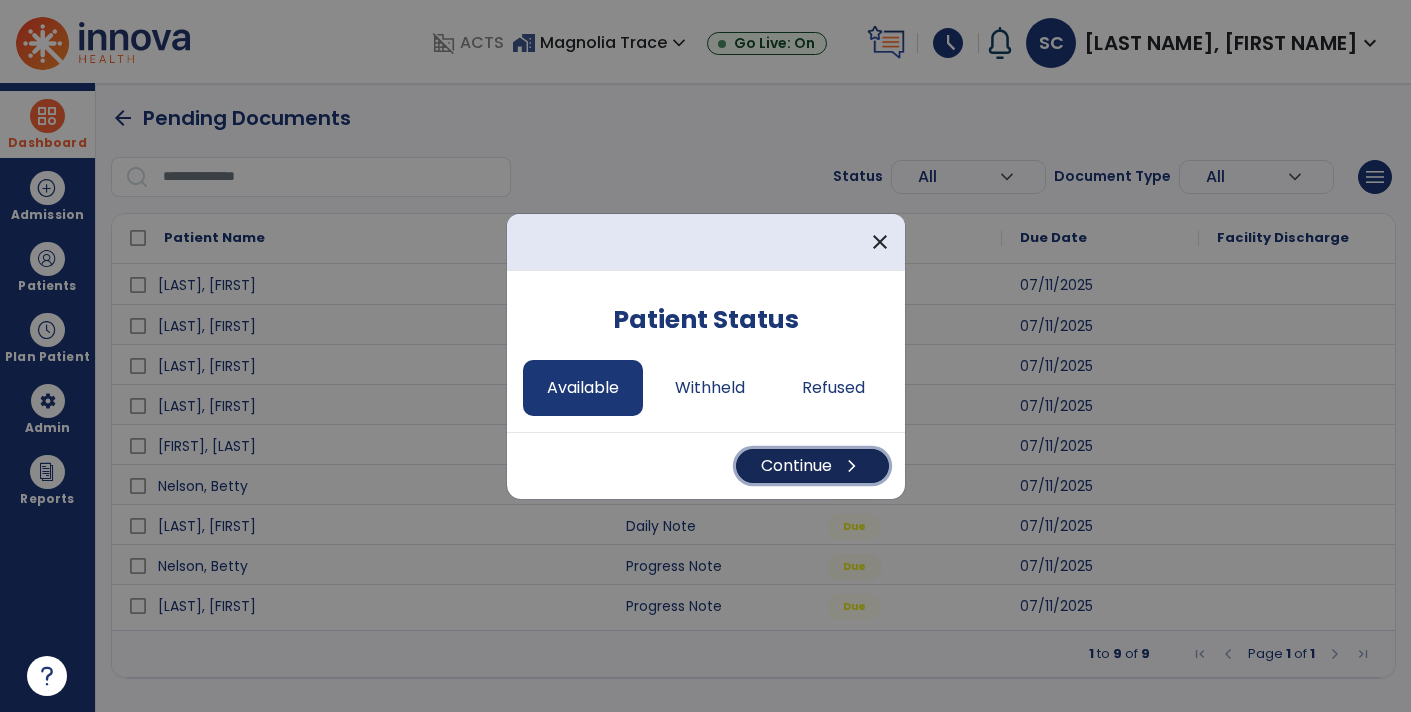 click on "Continue   chevron_right" at bounding box center [812, 466] 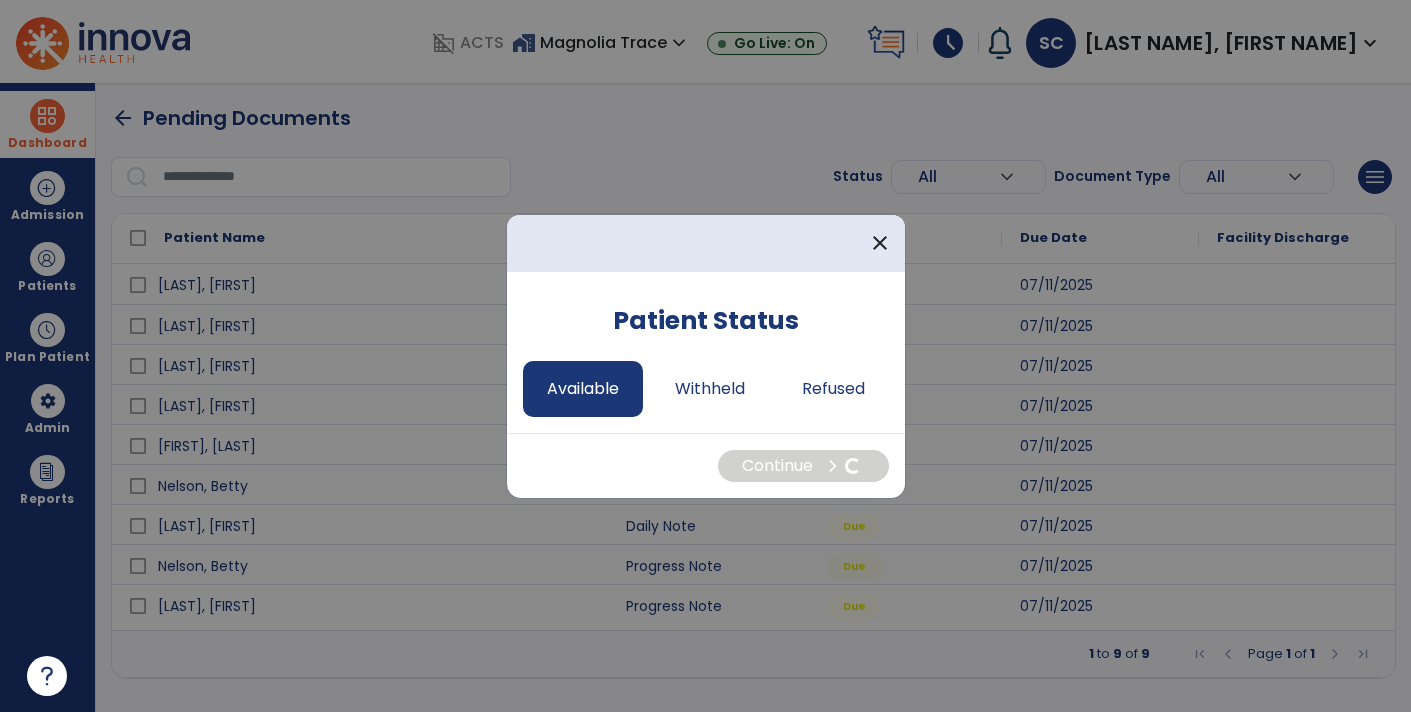 select on "*" 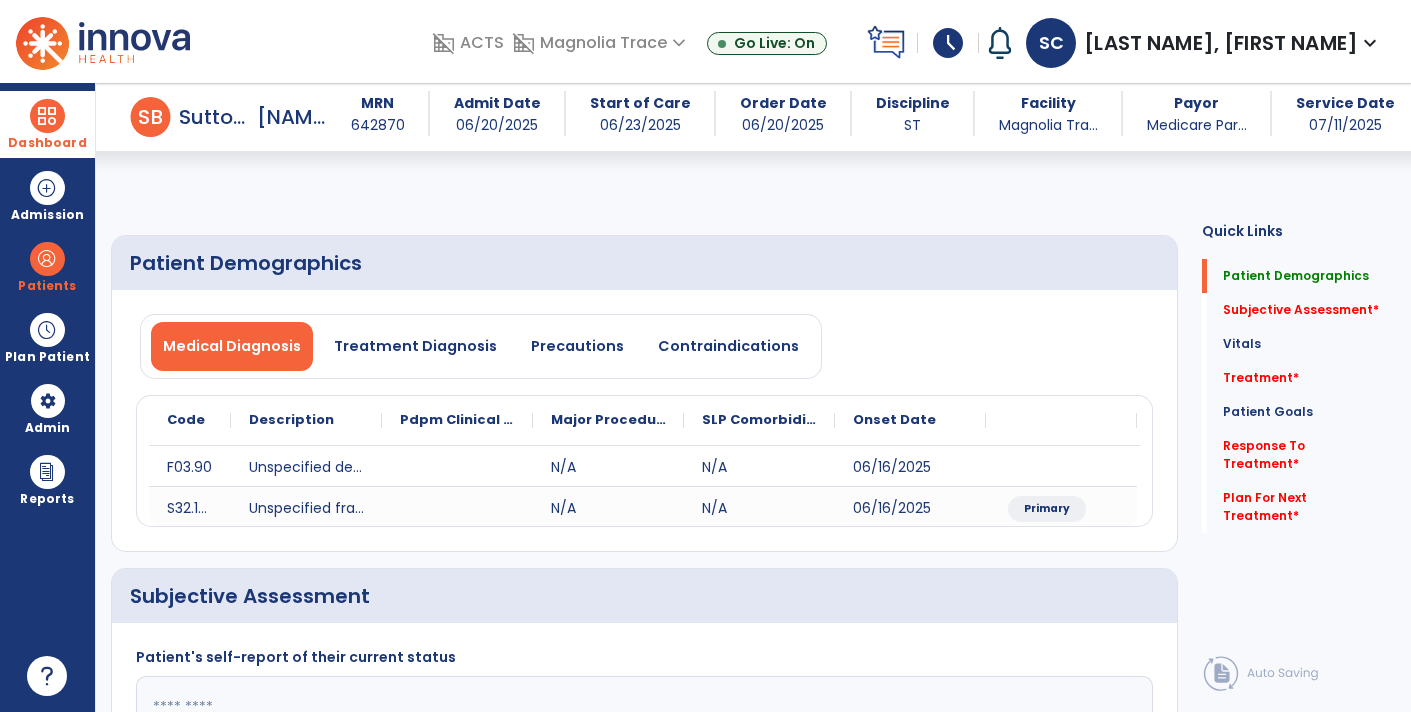scroll, scrollTop: 241, scrollLeft: 0, axis: vertical 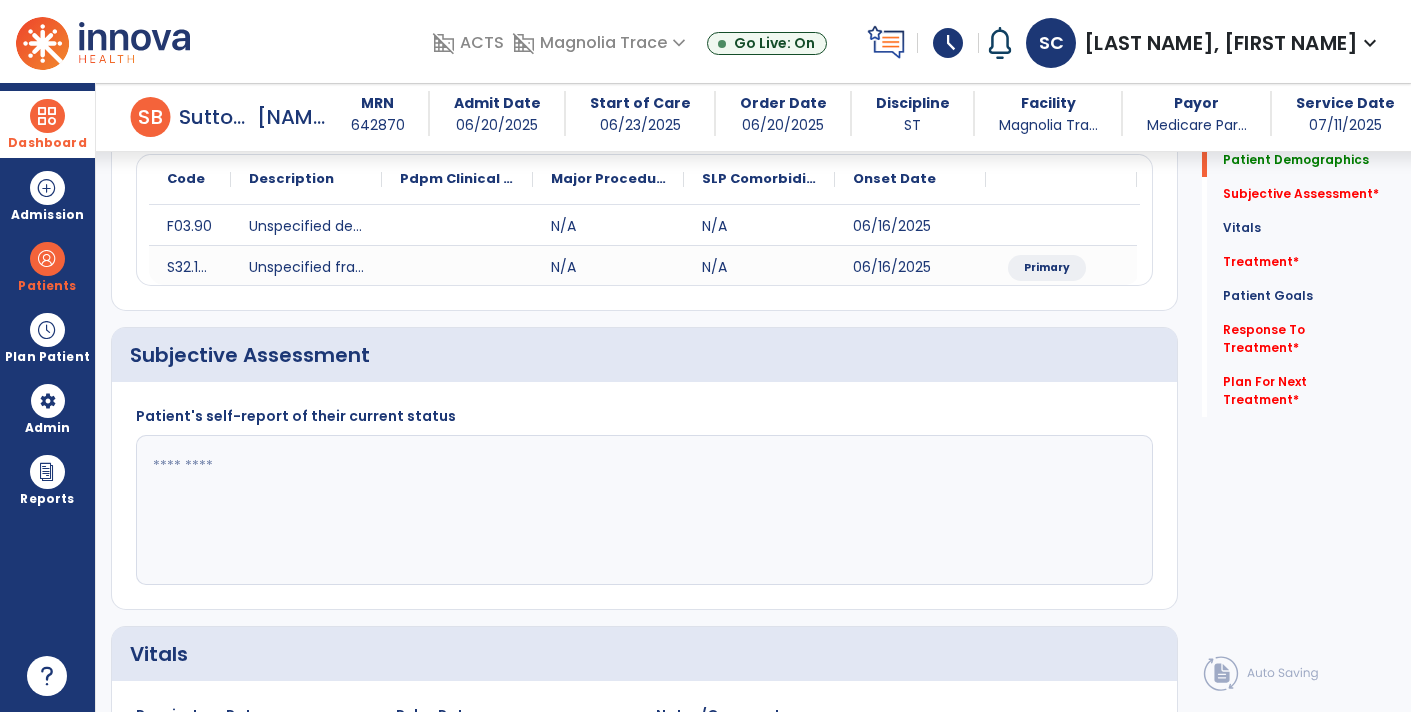 click 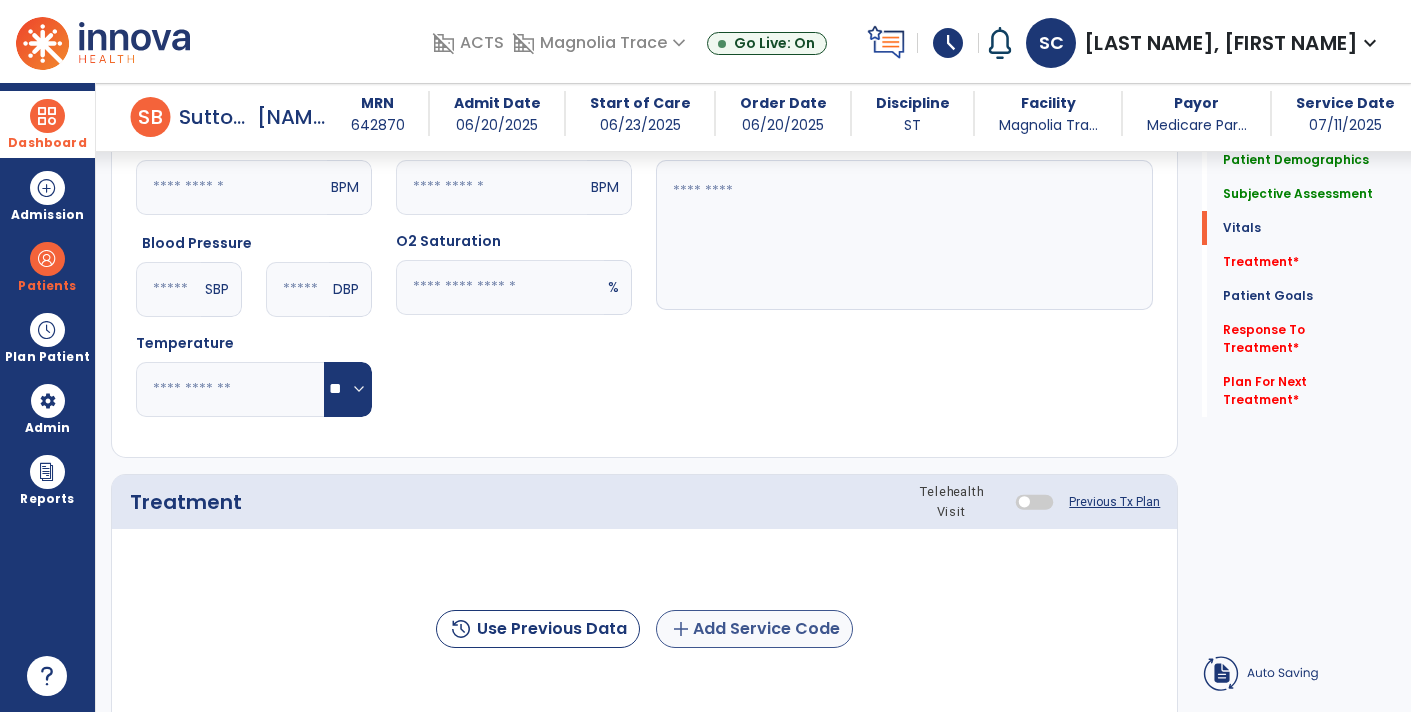 type on "**********" 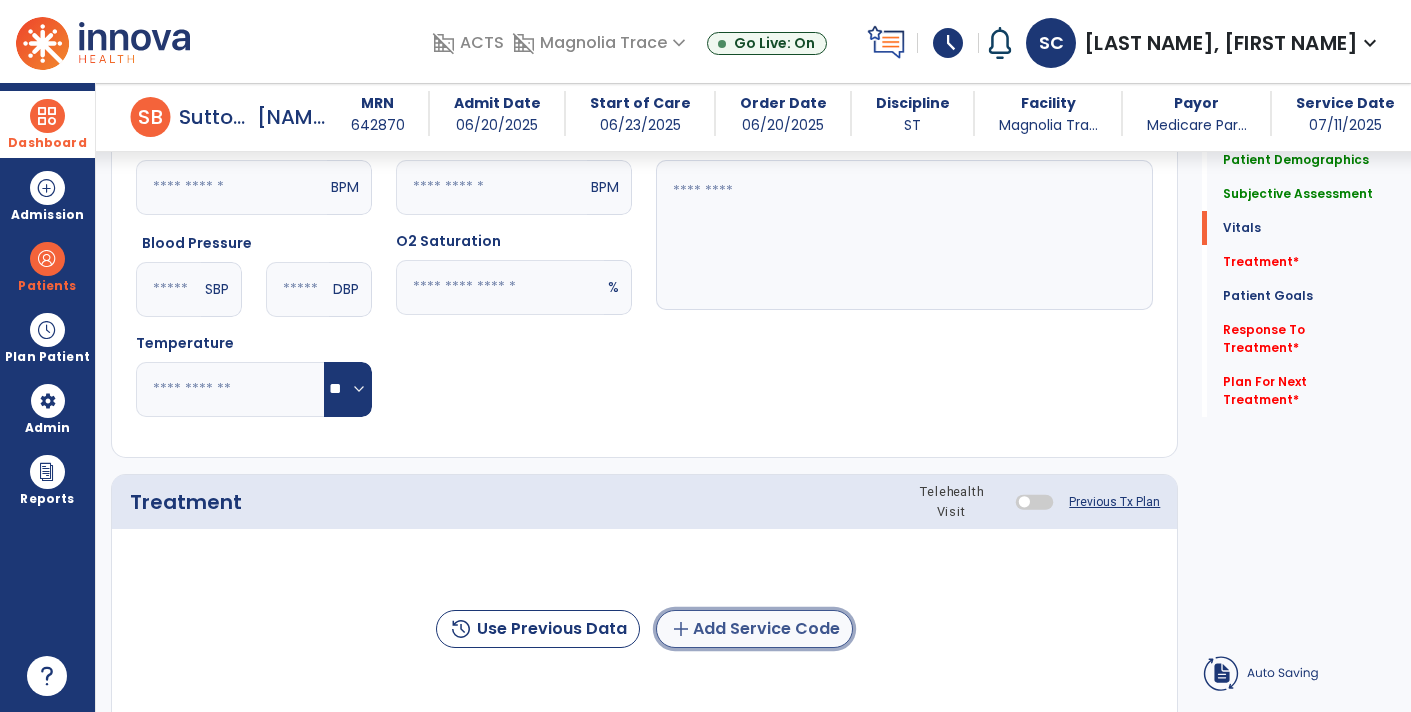 click on "add  Add Service Code" 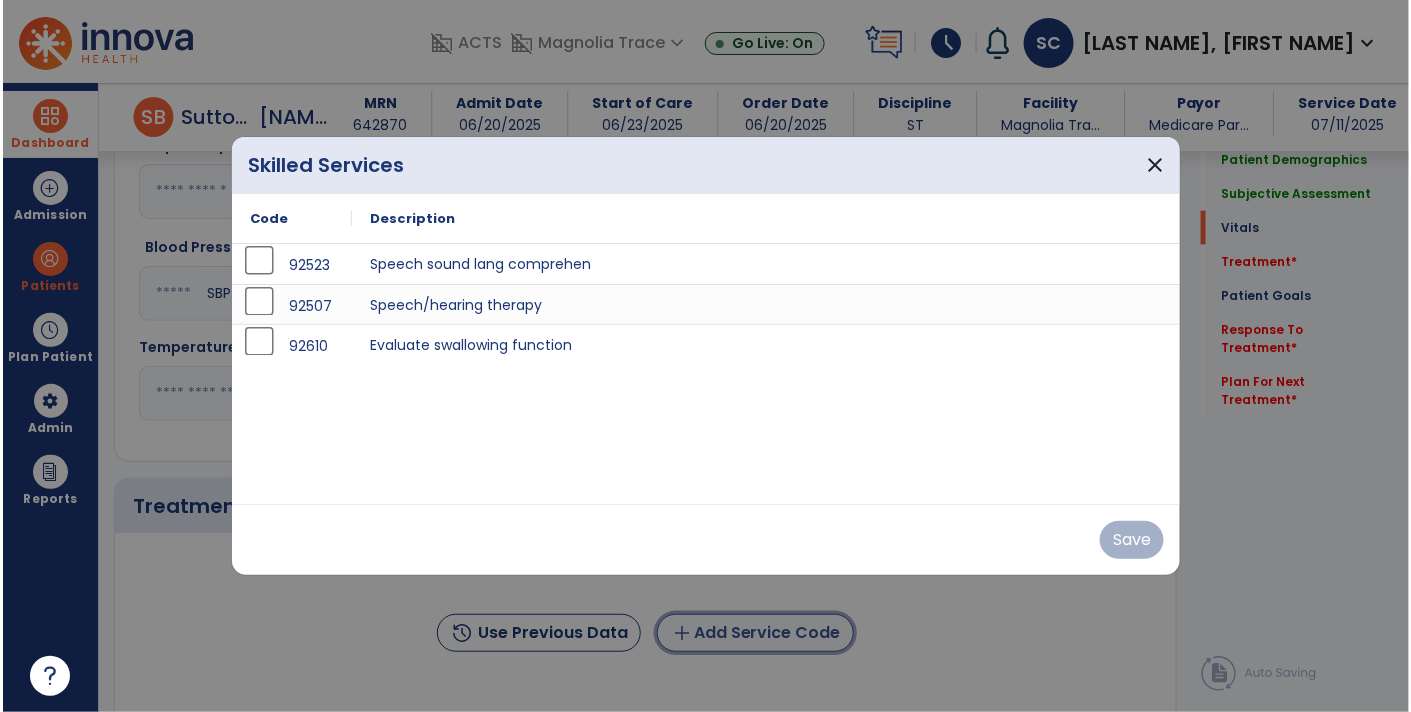 scroll, scrollTop: 815, scrollLeft: 0, axis: vertical 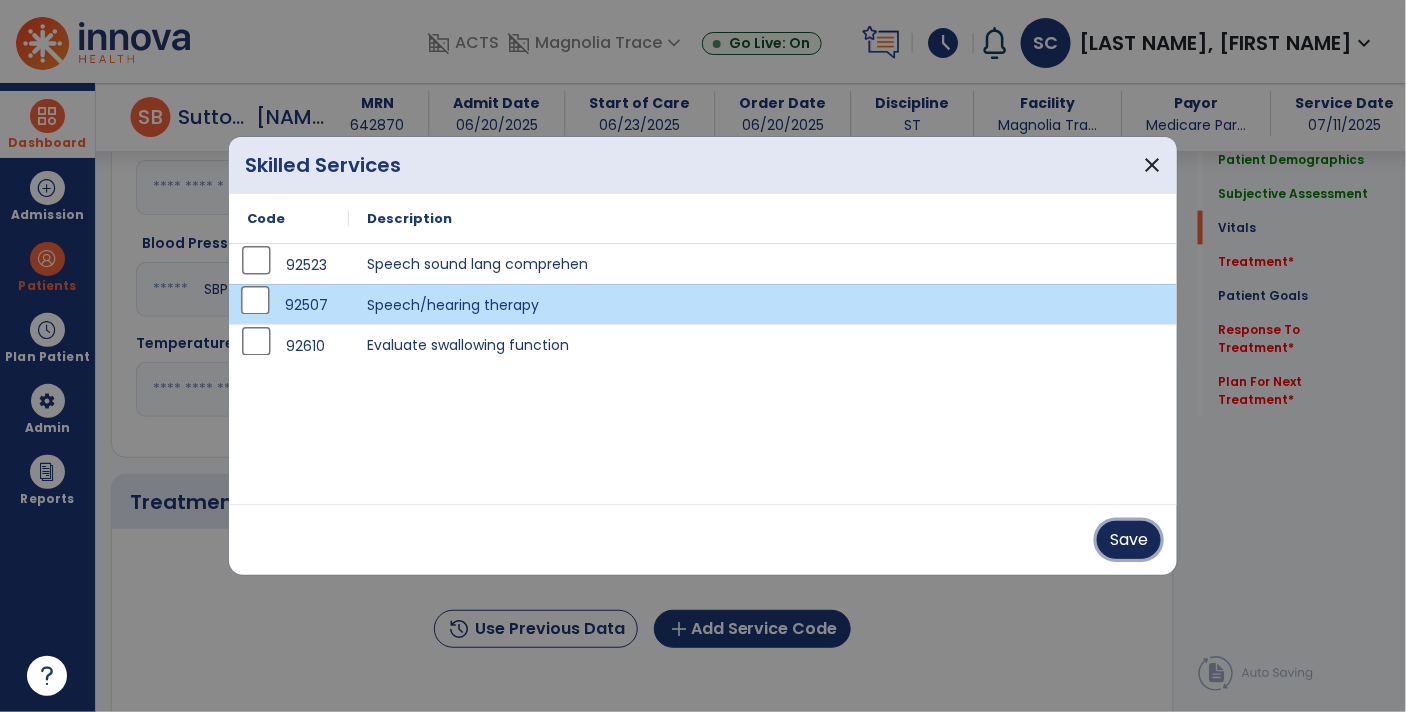 click on "Save" at bounding box center (1129, 540) 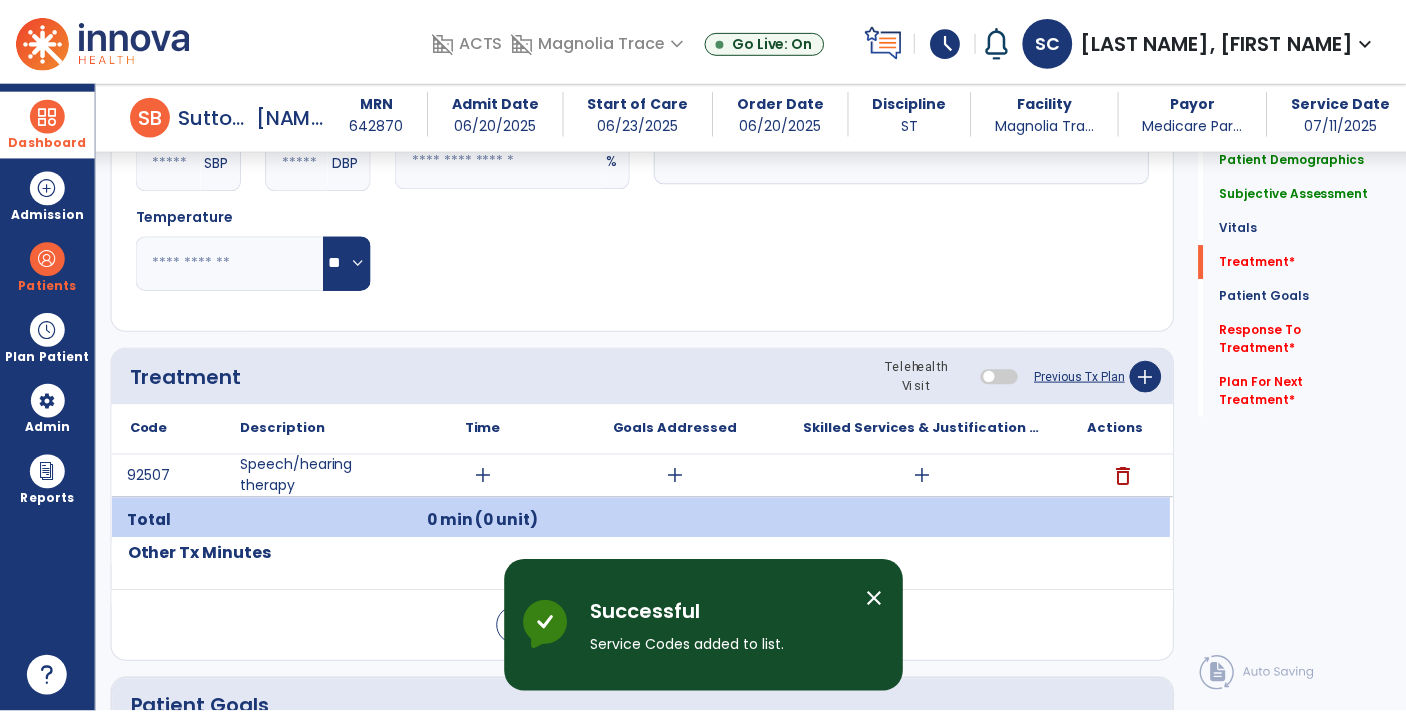 scroll, scrollTop: 1000, scrollLeft: 0, axis: vertical 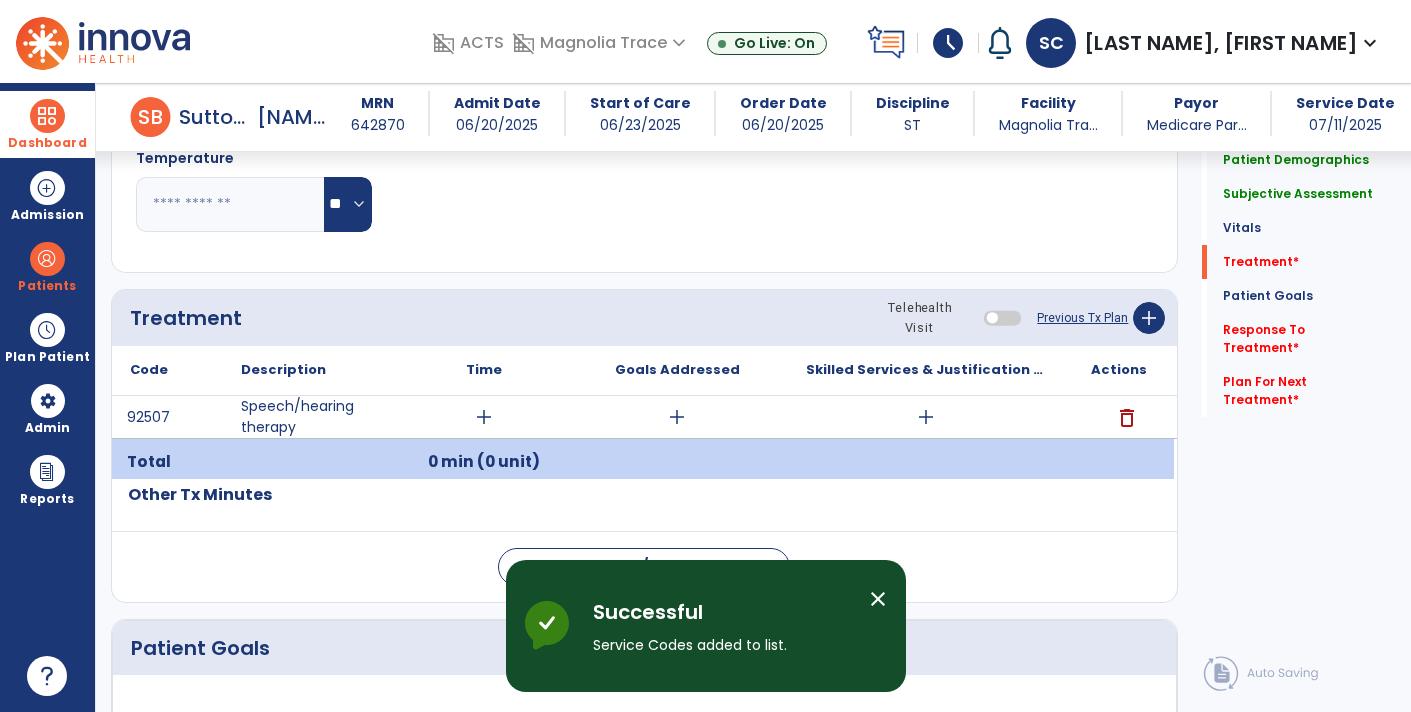 click on "add" at bounding box center [484, 417] 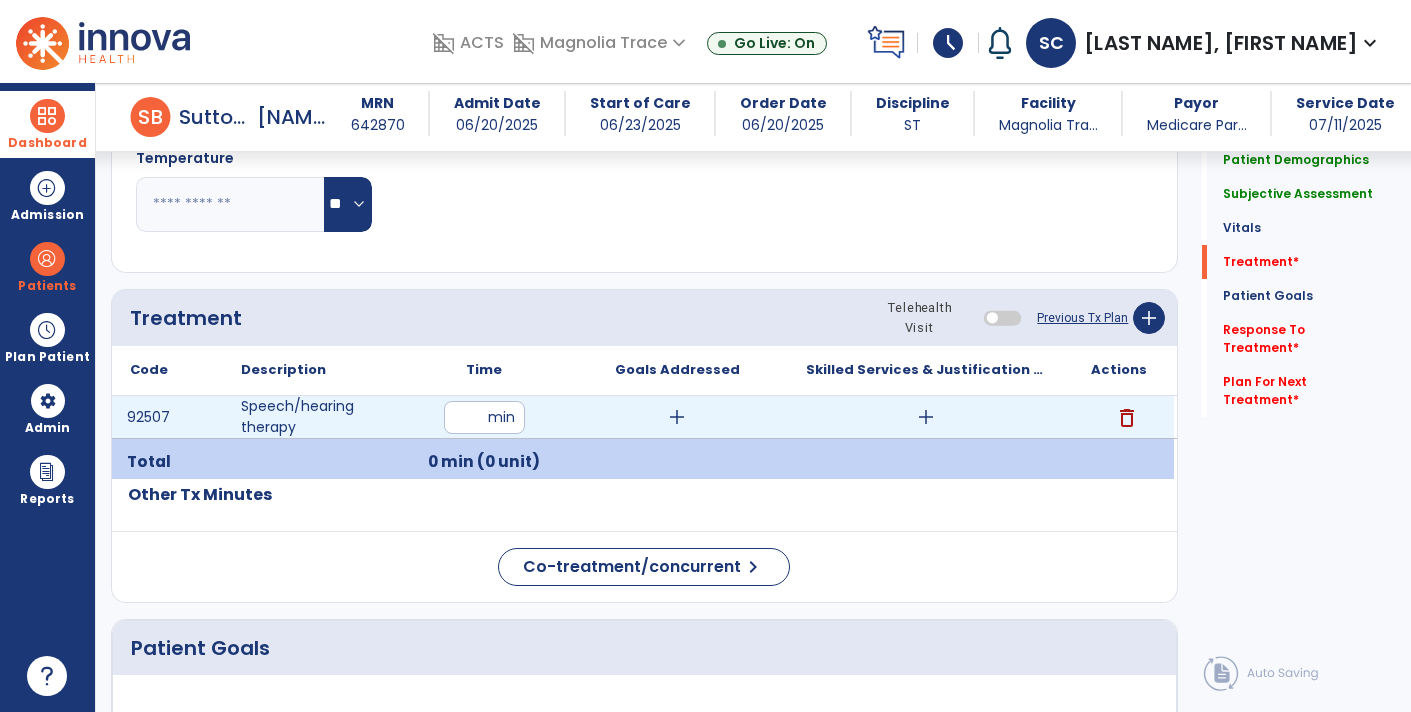 type on "**" 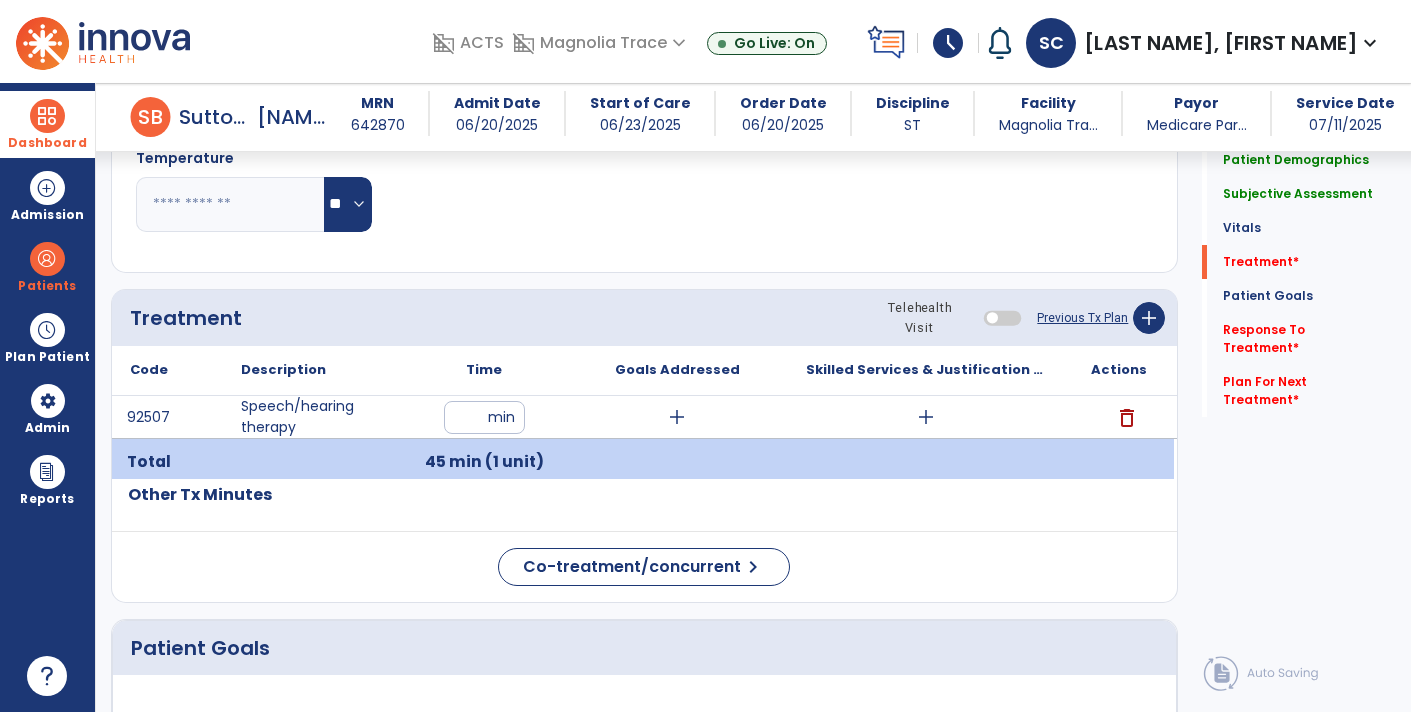 click on "add" at bounding box center [677, 417] 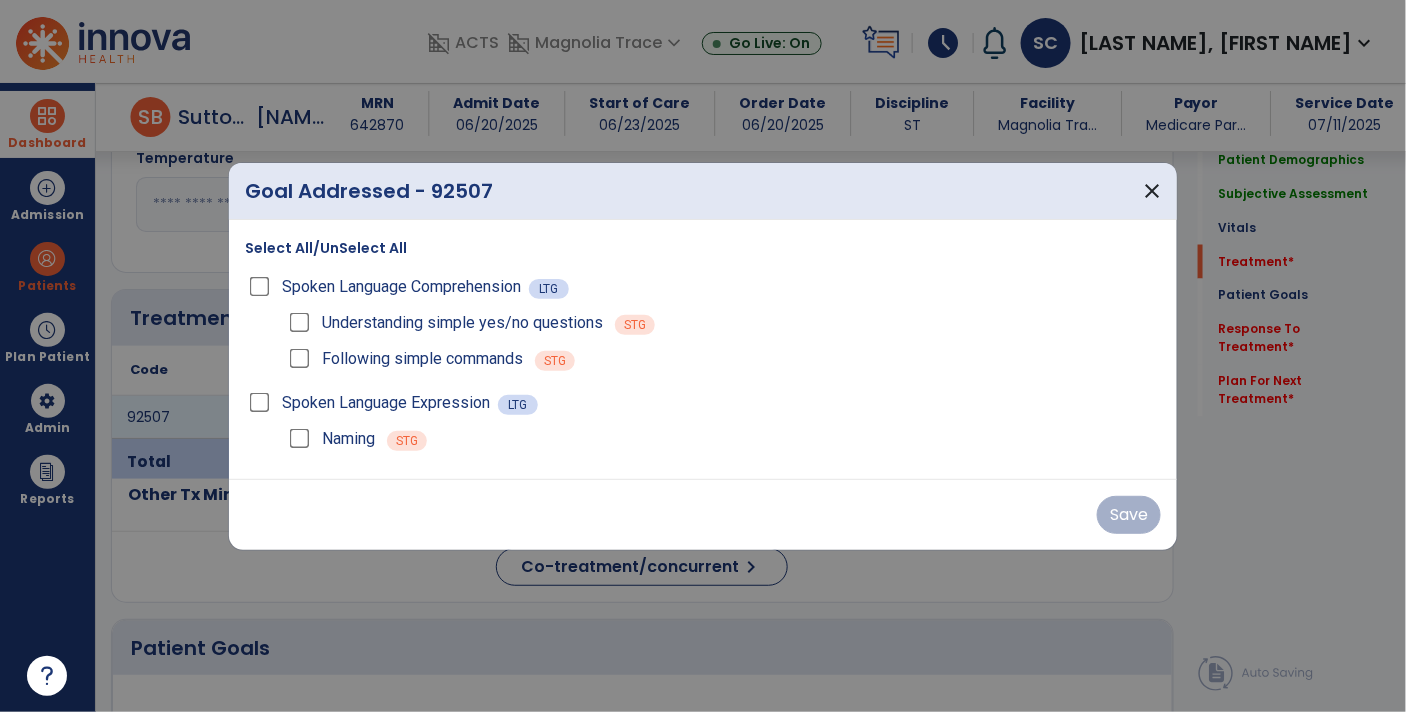 scroll, scrollTop: 1000, scrollLeft: 0, axis: vertical 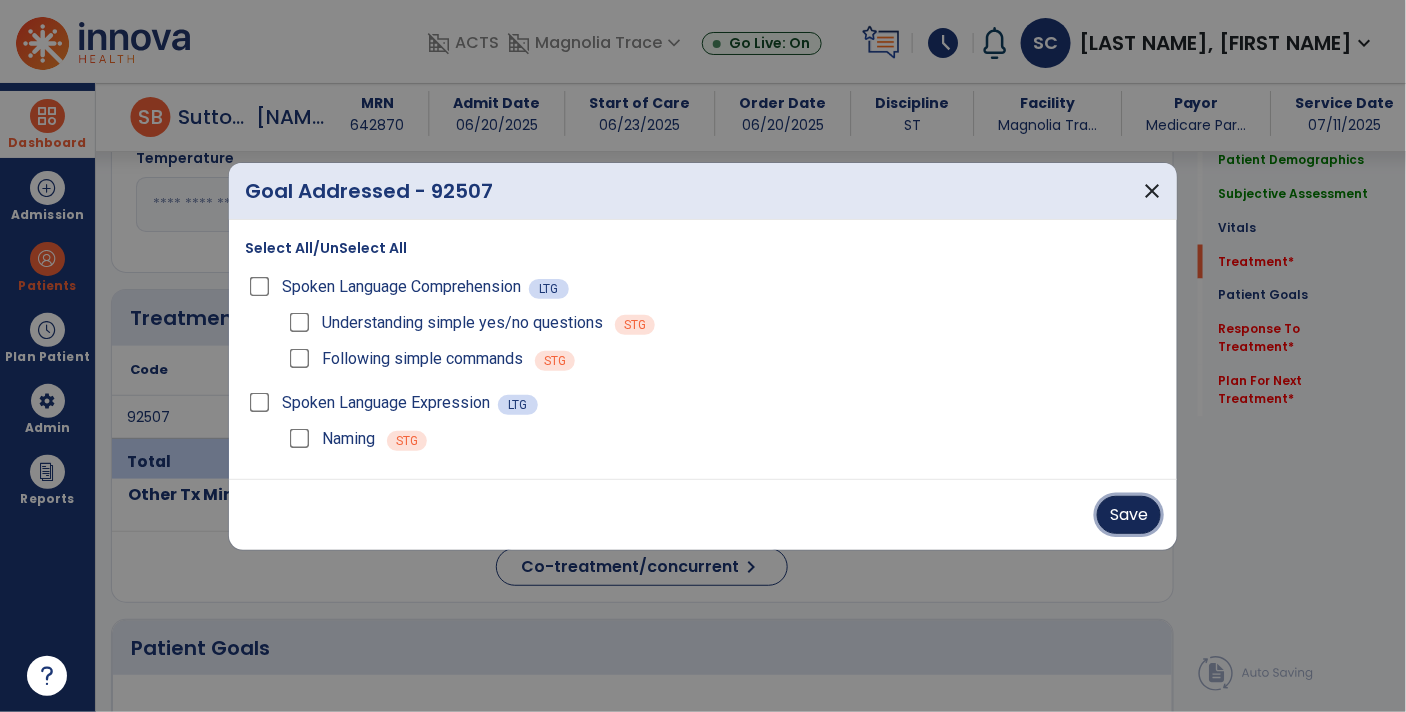 click on "Save" at bounding box center [1129, 515] 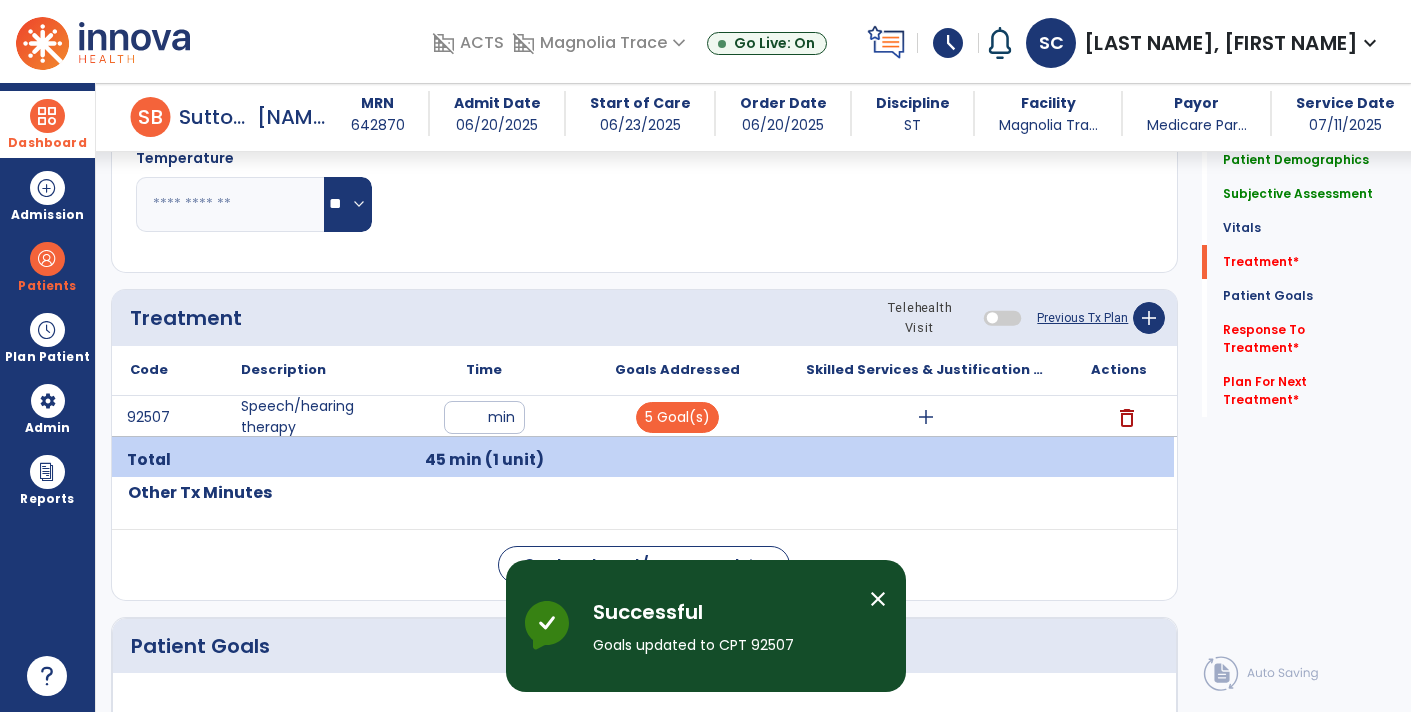 click on "add" at bounding box center (926, 417) 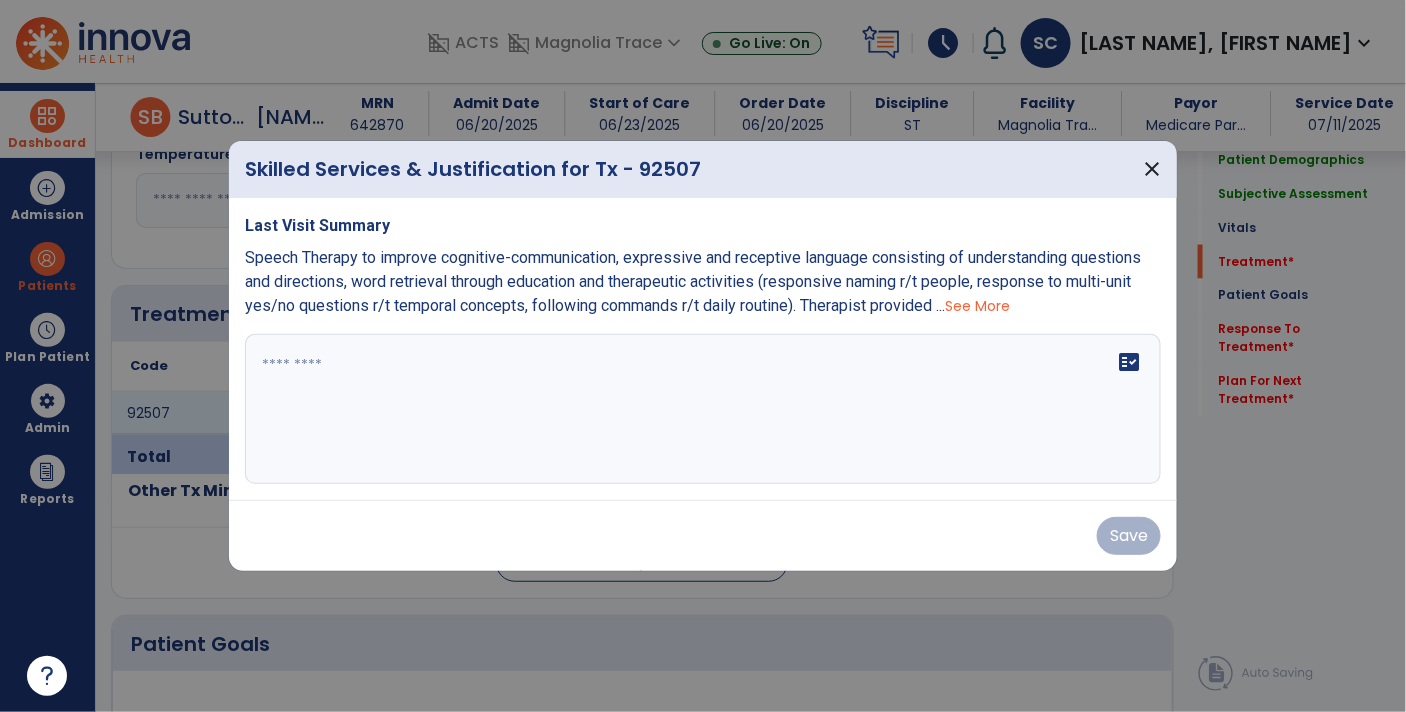 scroll, scrollTop: 1000, scrollLeft: 0, axis: vertical 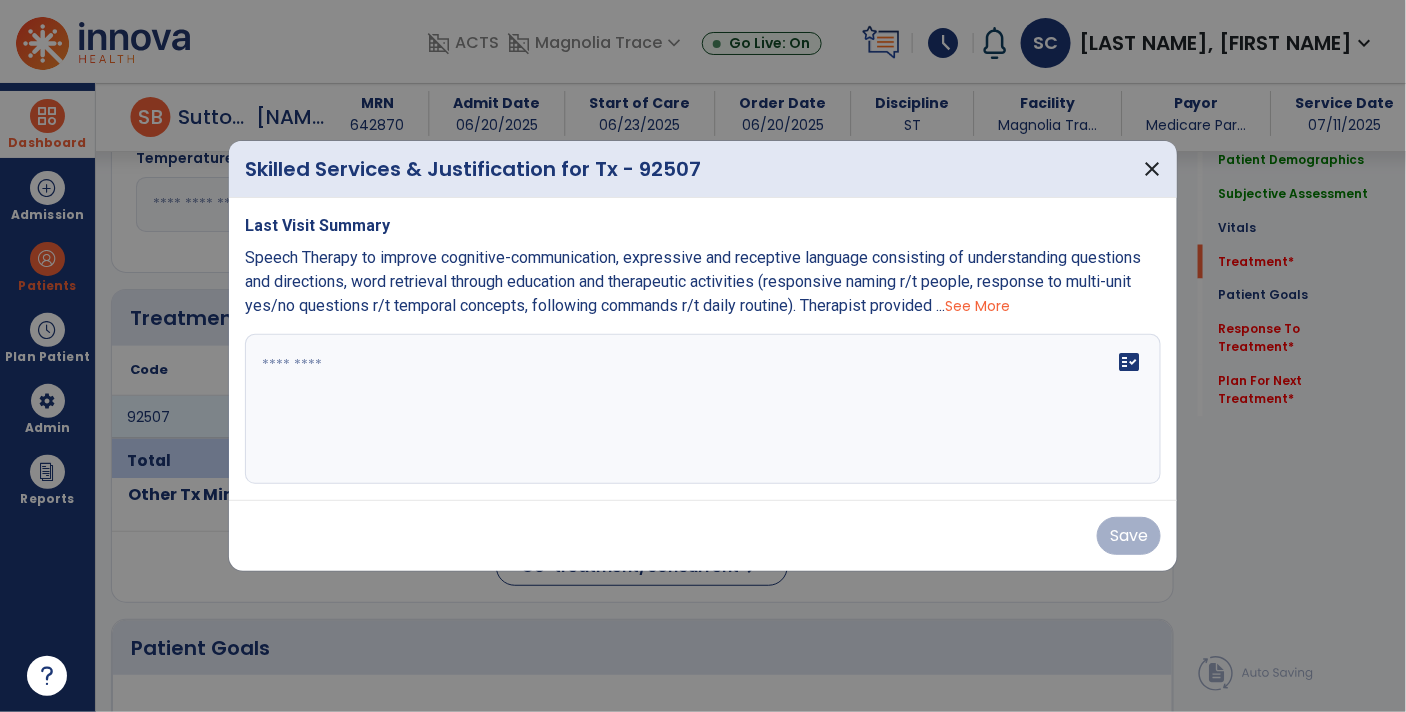 click on "See More" at bounding box center [977, 306] 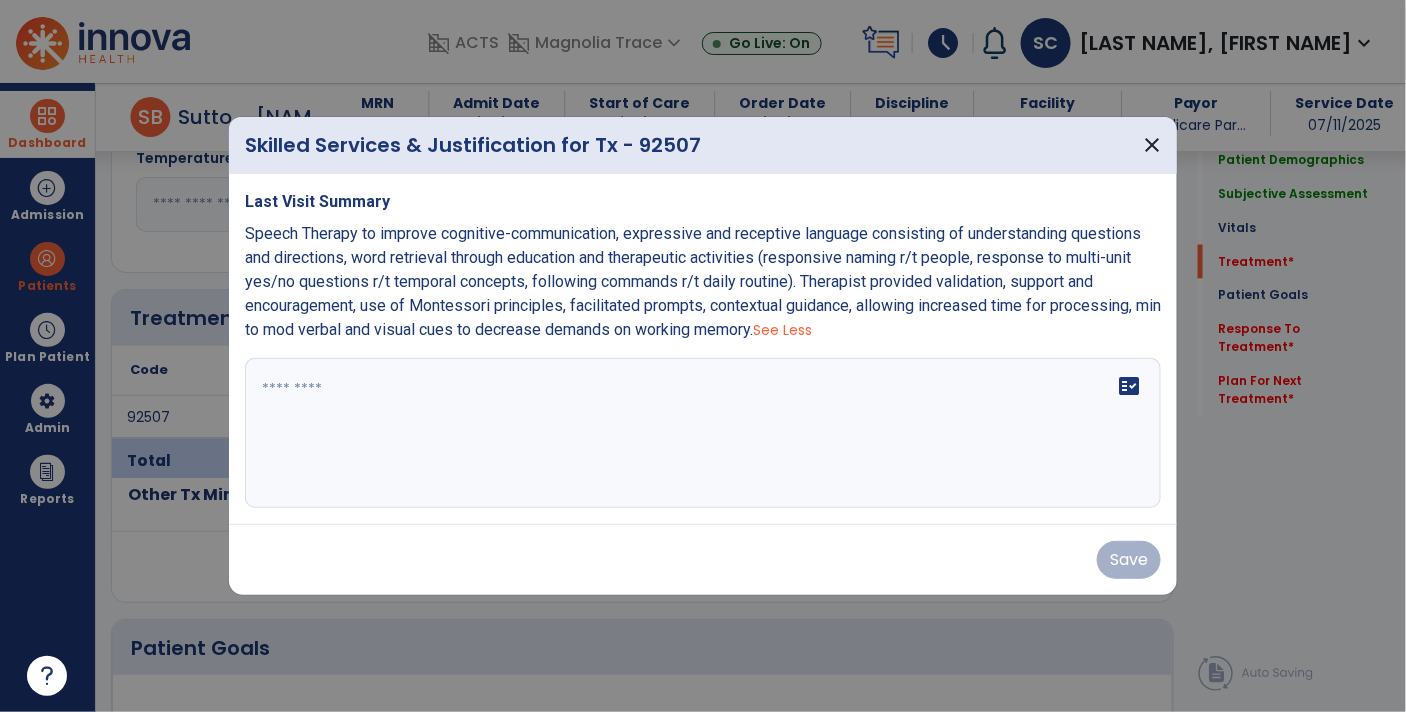 click on "Speech Therapy to improve cognitive-communication, expressive and receptive language consisting of understanding questions and directions, word retrieval through education and therapeutic activities (responsive naming r/t people, response to multi-unit yes/no questions r/t temporal concepts, following commands r/t daily routine). Therapist provided validation, support and encouragement, use of Montessori principles, facilitated prompts, contextual guidance, allowing increased time for processing, min to mod verbal and visual cues to decrease demands on working memory." at bounding box center (703, 281) 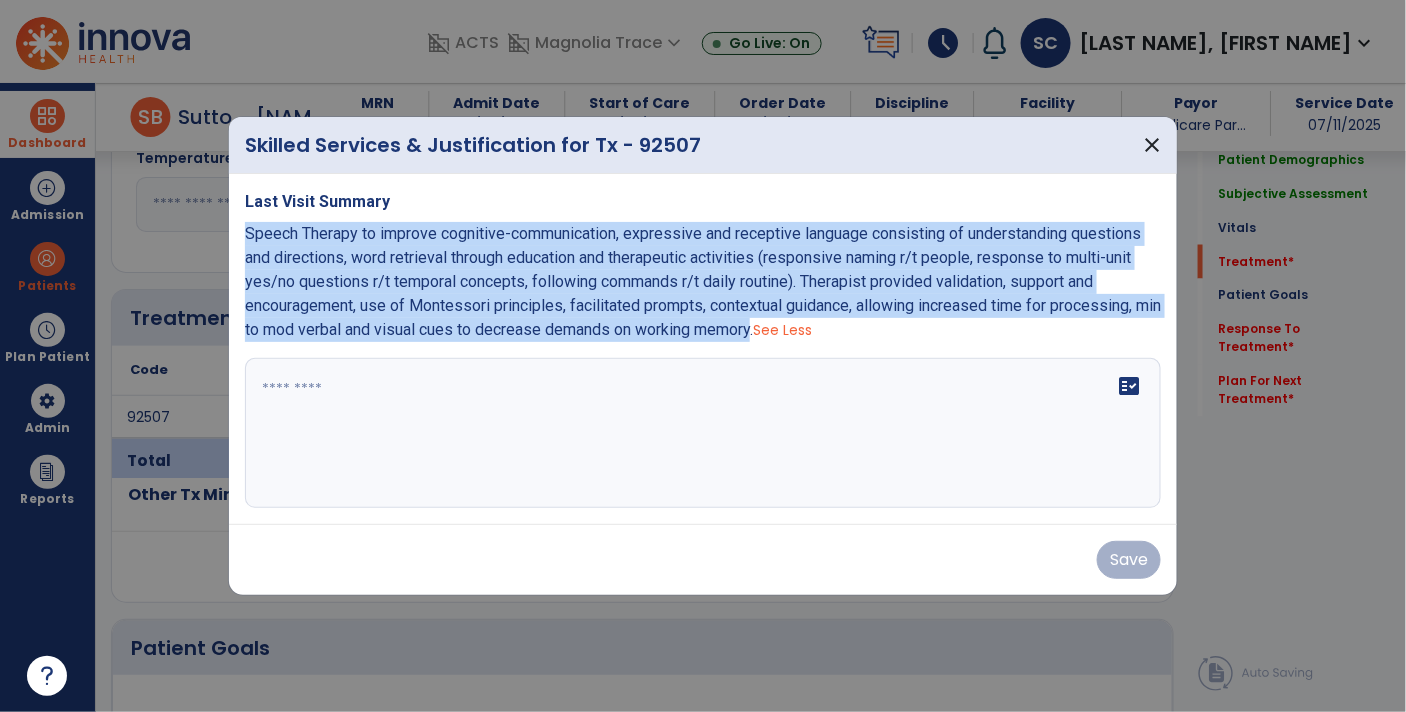 copy on "Speech Therapy to improve cognitive-communication, expressive and receptive language consisting of understanding questions and directions, word retrieval through education and therapeutic activities (responsive naming r/t people, response to multi-unit yes/no questions r/t temporal concepts, following commands r/t daily routine). Therapist provided validation, support and encouragement, use of Montessori principles, facilitated prompts, contextual guidance, allowing increased time for processing, min to mod verbal and visual cues to decrease demands on working memory" 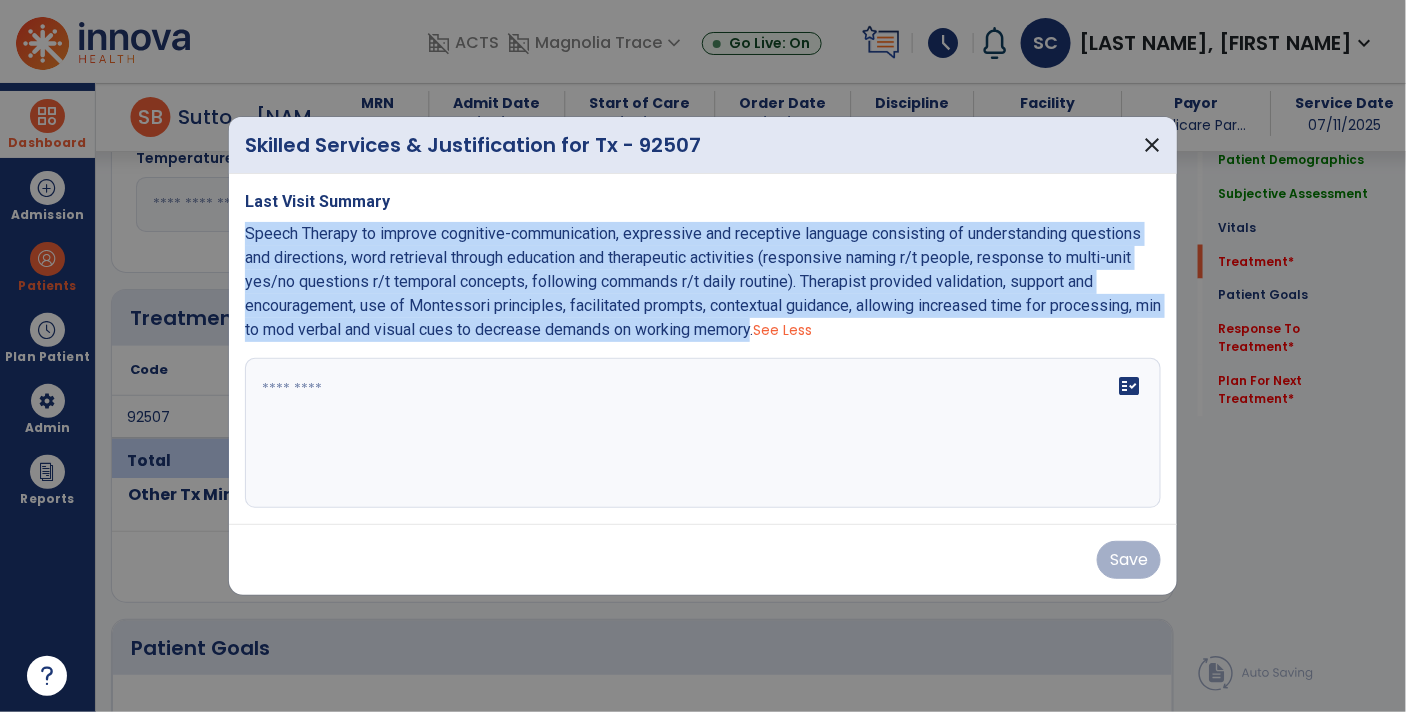 click on "fact_check" at bounding box center (703, 433) 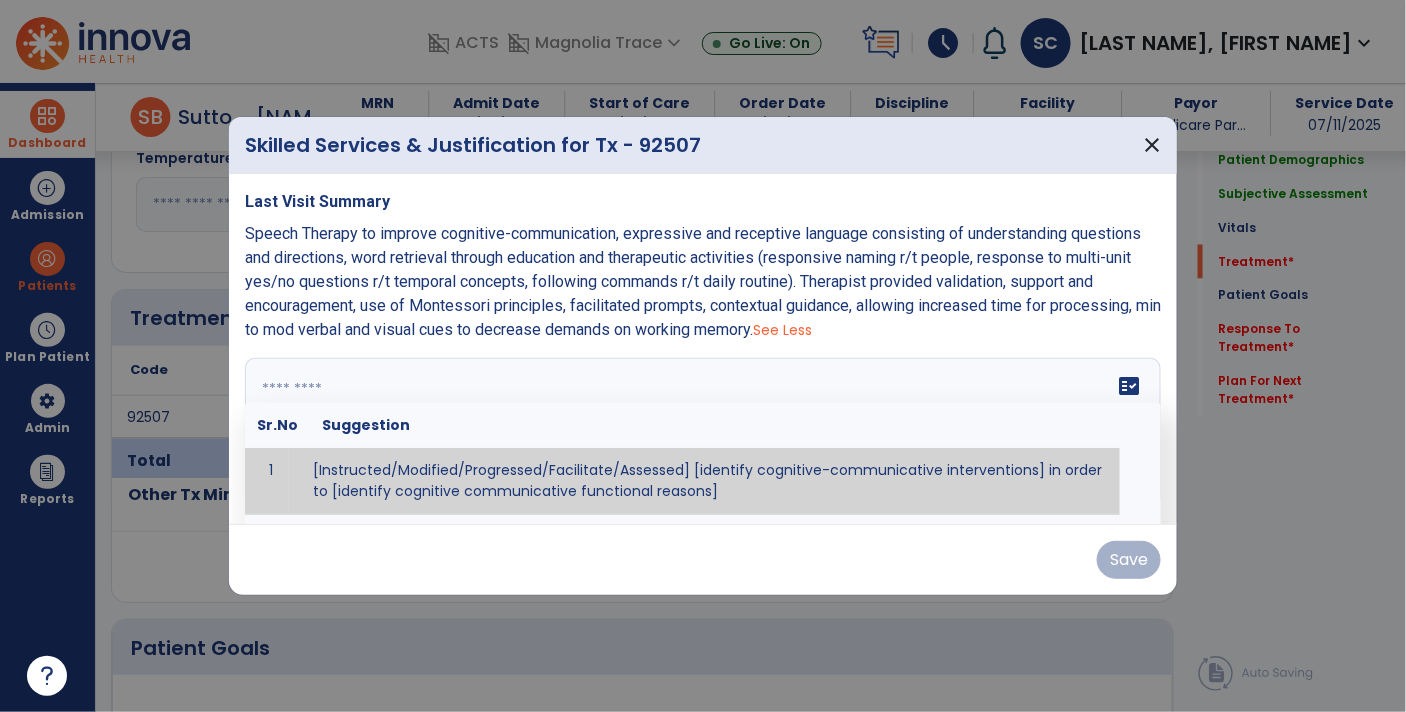 paste on "**********" 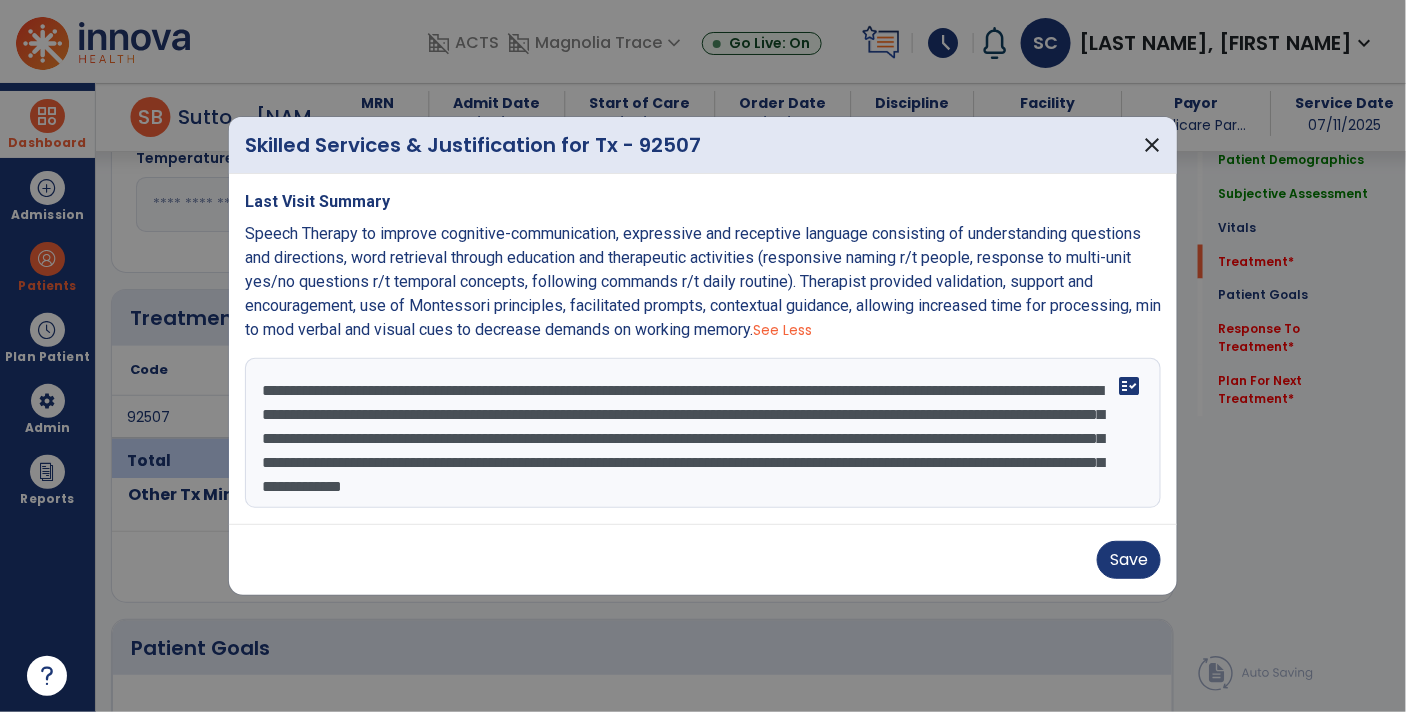 scroll, scrollTop: 15, scrollLeft: 0, axis: vertical 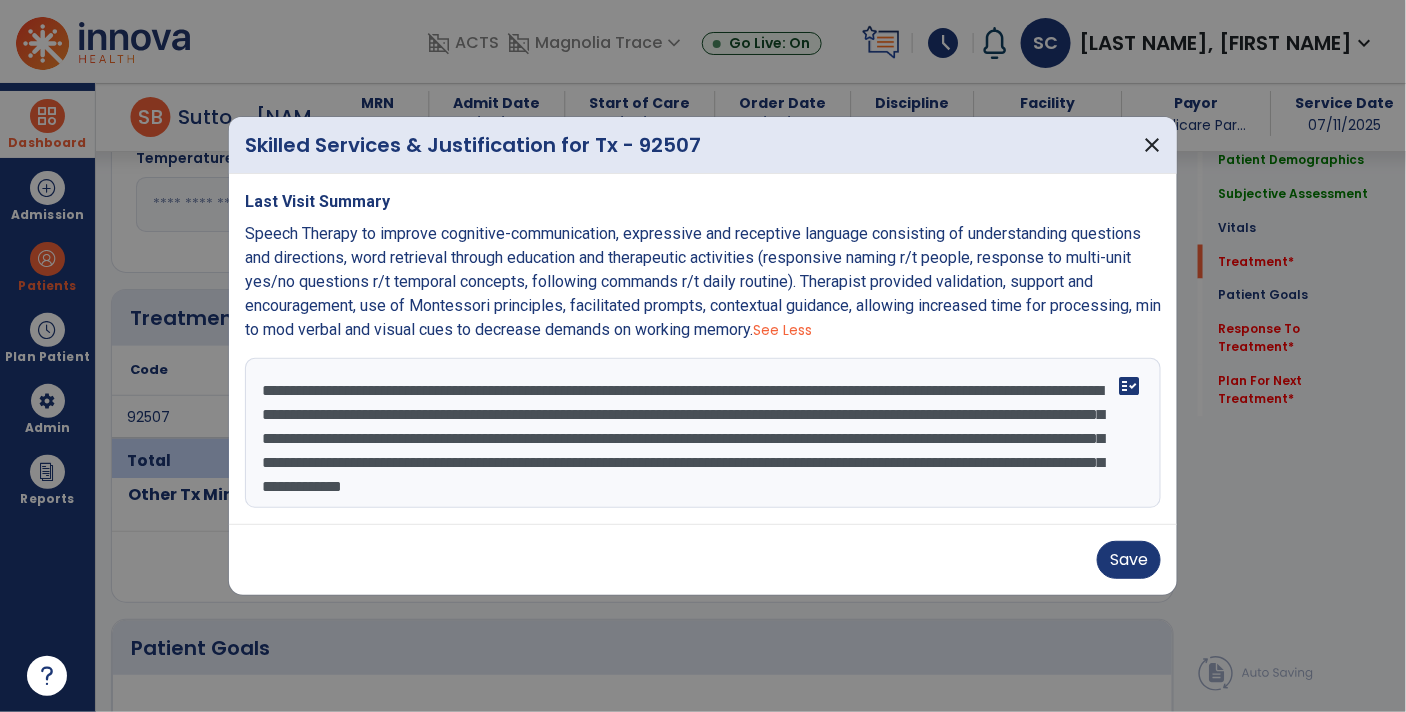 click on "**********" at bounding box center (703, 433) 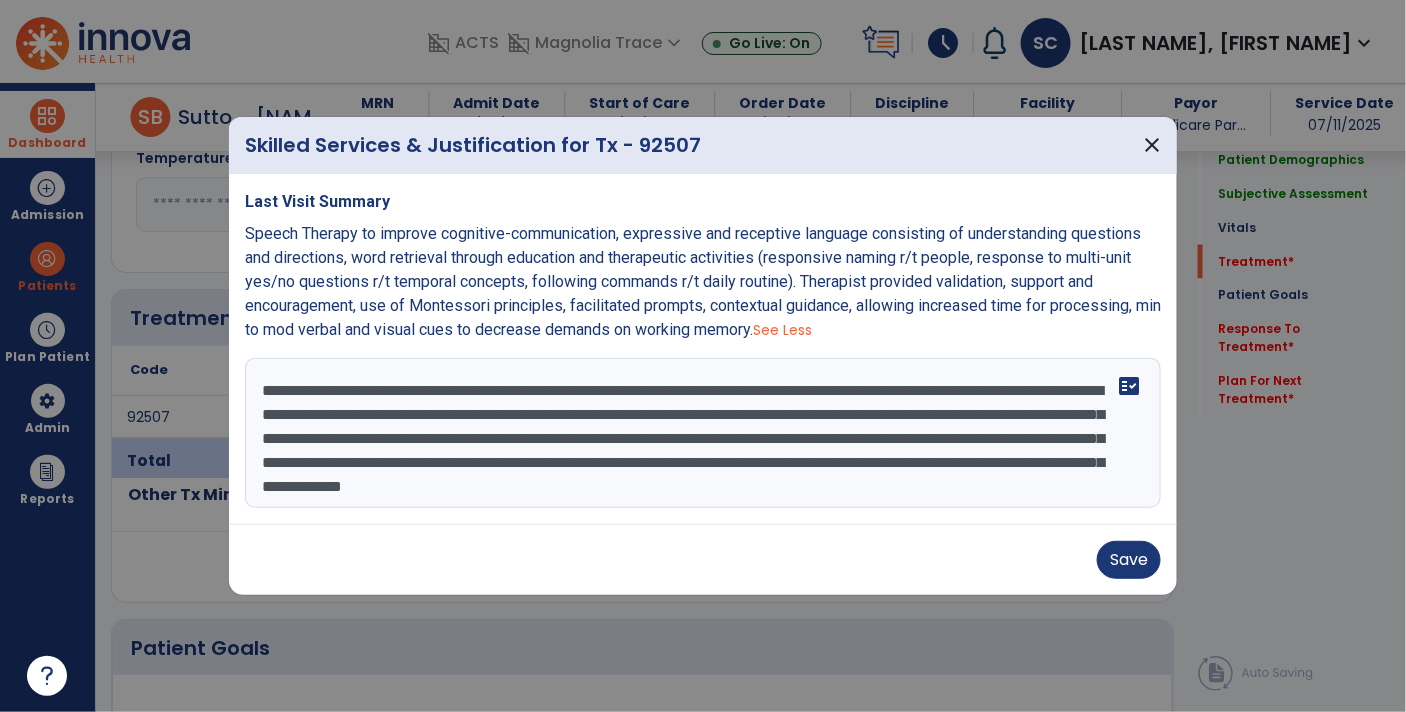 click on "**********" at bounding box center [703, 433] 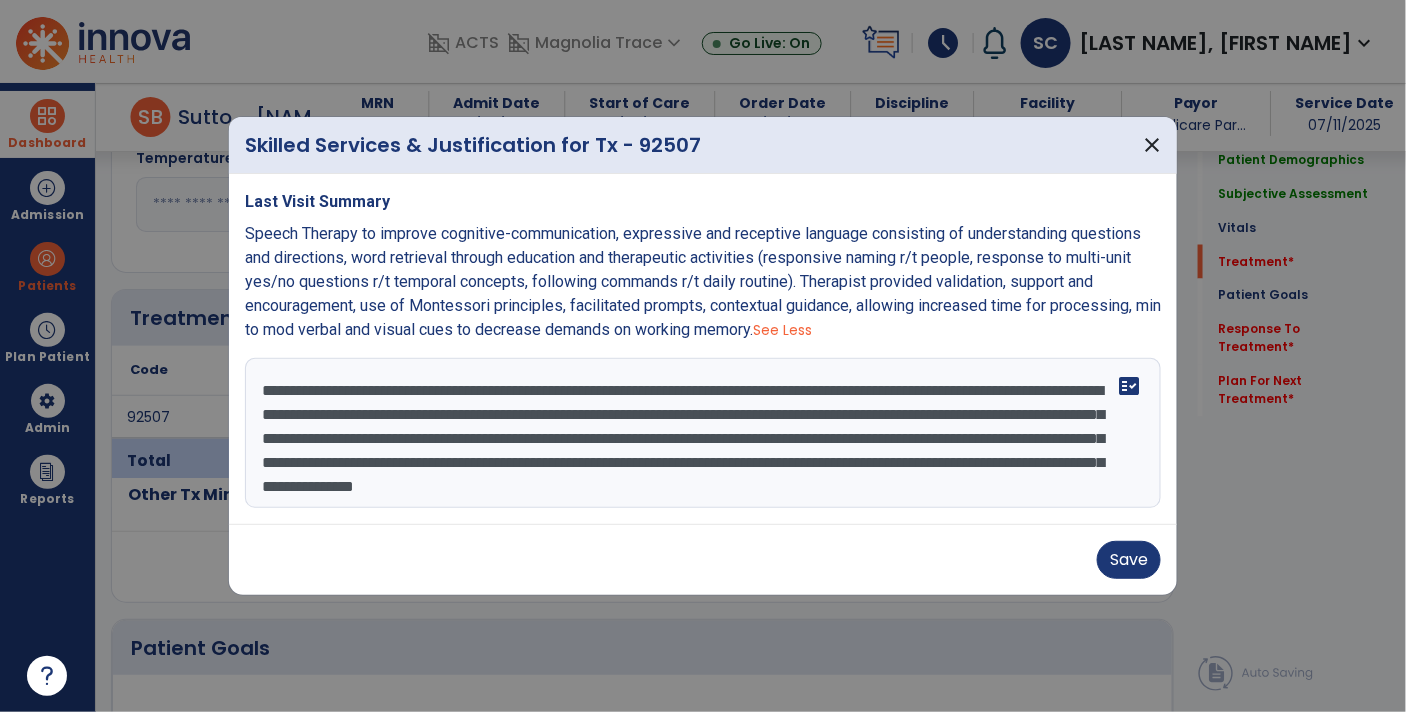 click on "**********" at bounding box center [703, 433] 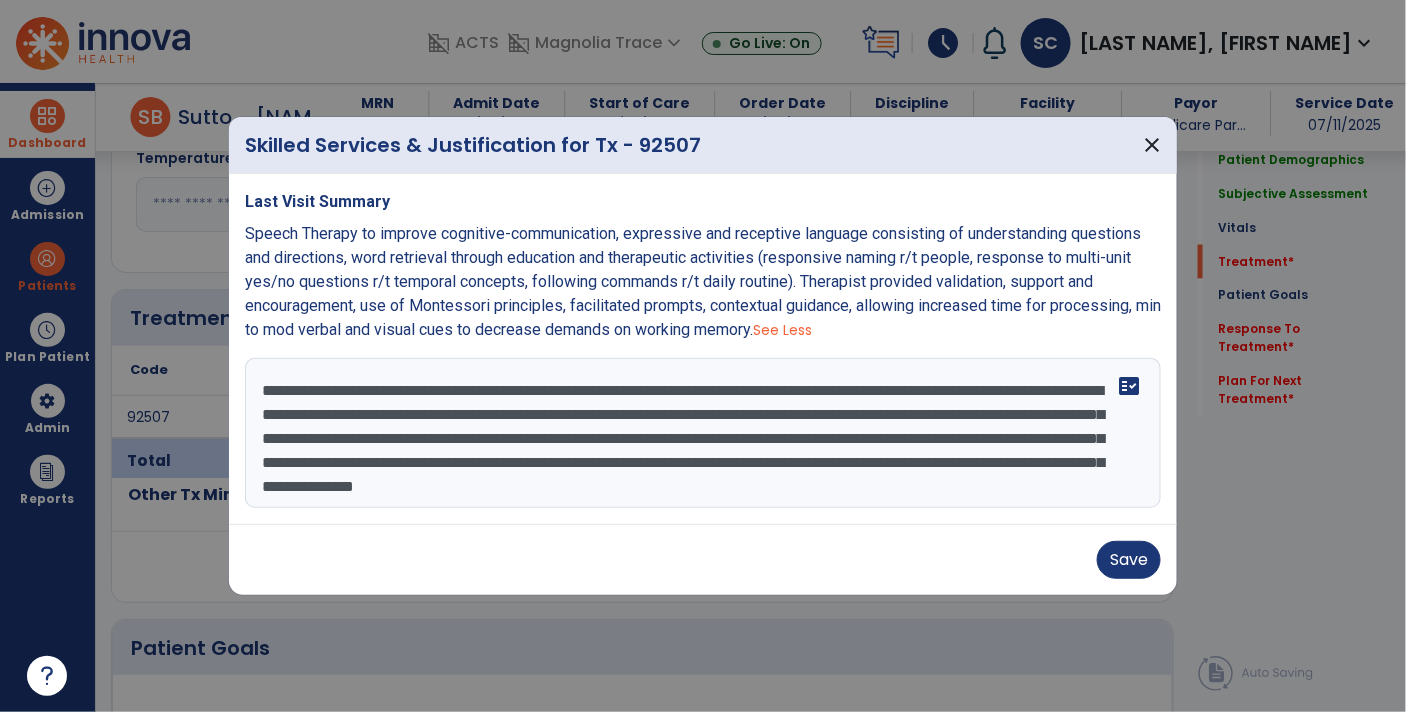 click on "**********" at bounding box center (703, 433) 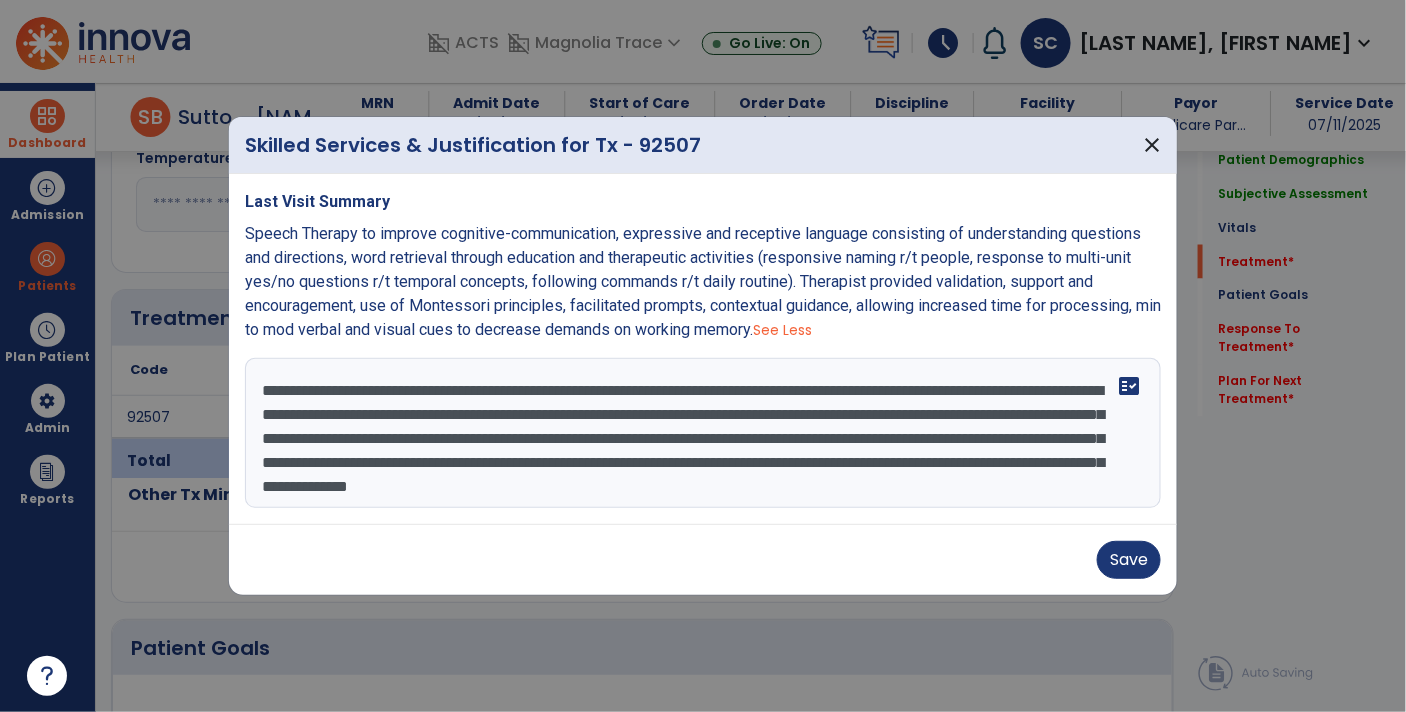 click on "**********" at bounding box center (703, 433) 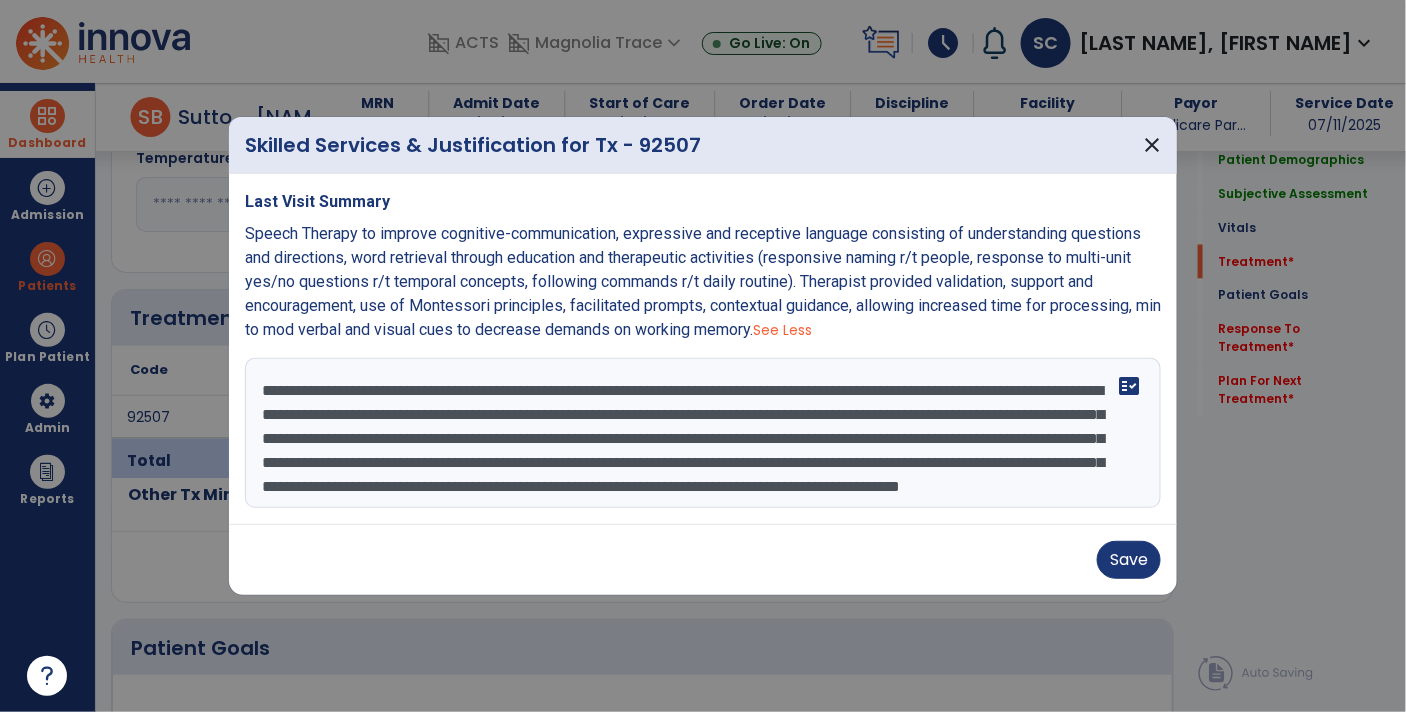 click on "**********" at bounding box center [703, 433] 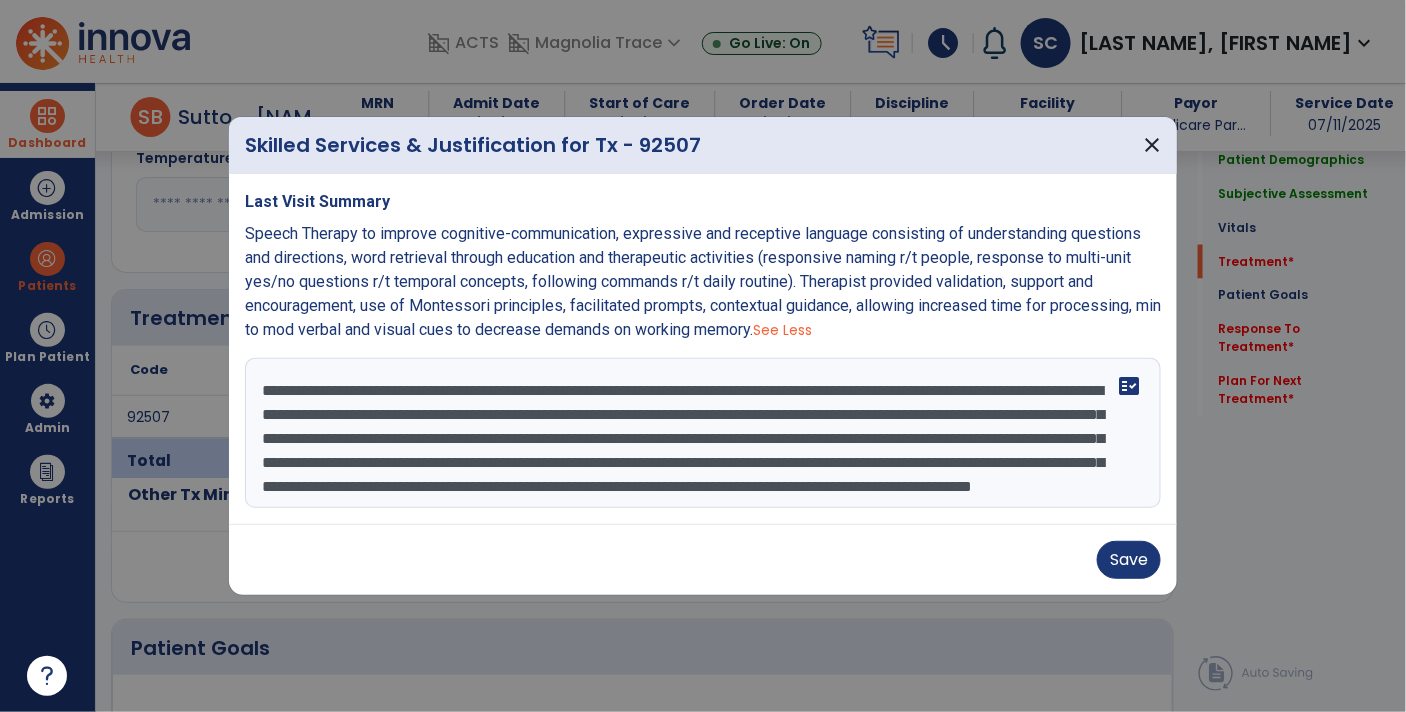 click on "**********" at bounding box center [703, 433] 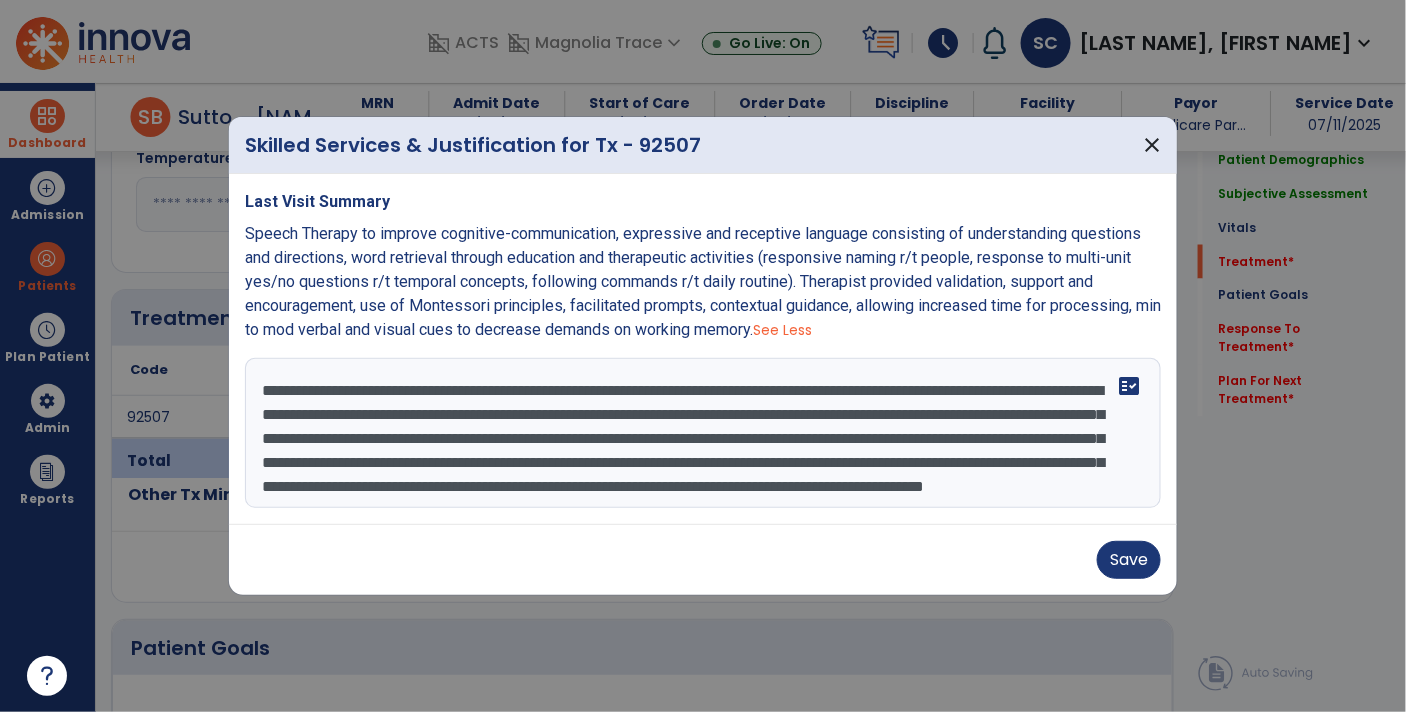 click on "**********" at bounding box center [703, 433] 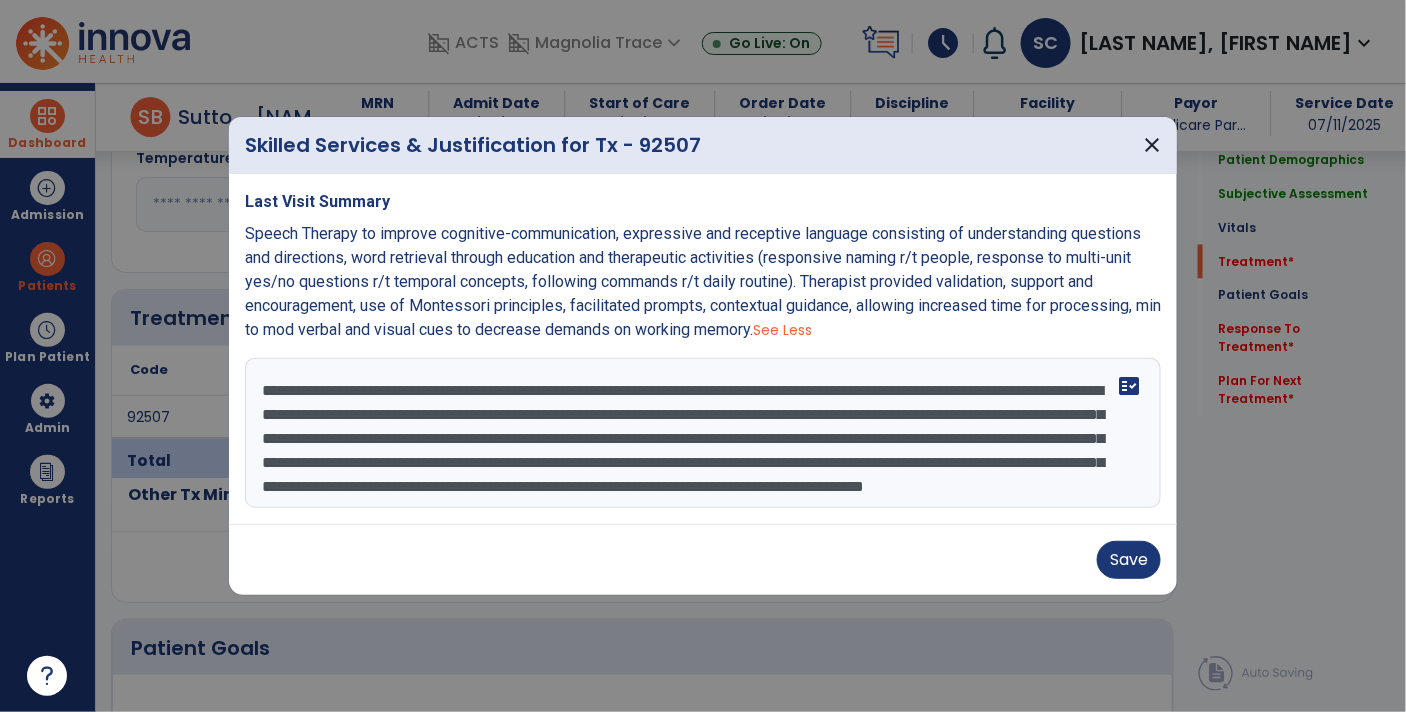 click on "**********" at bounding box center (703, 433) 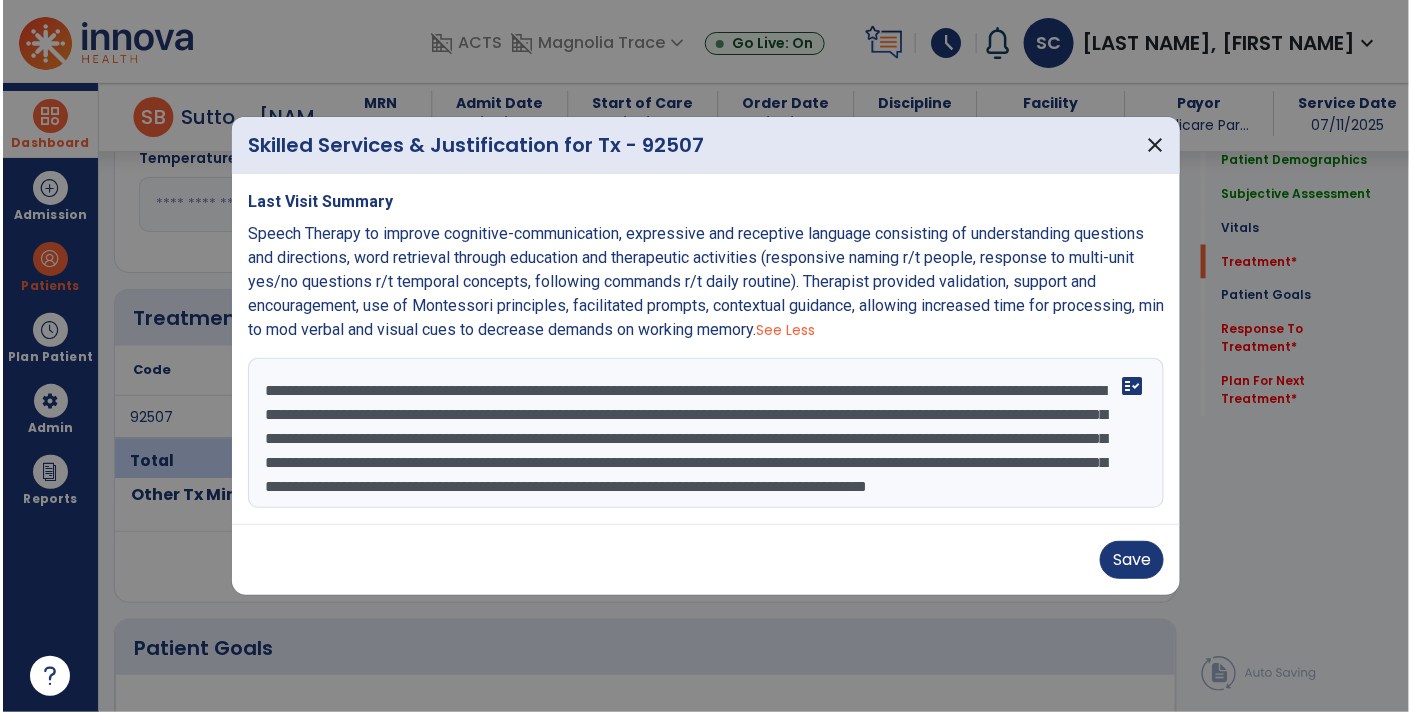 scroll, scrollTop: 48, scrollLeft: 0, axis: vertical 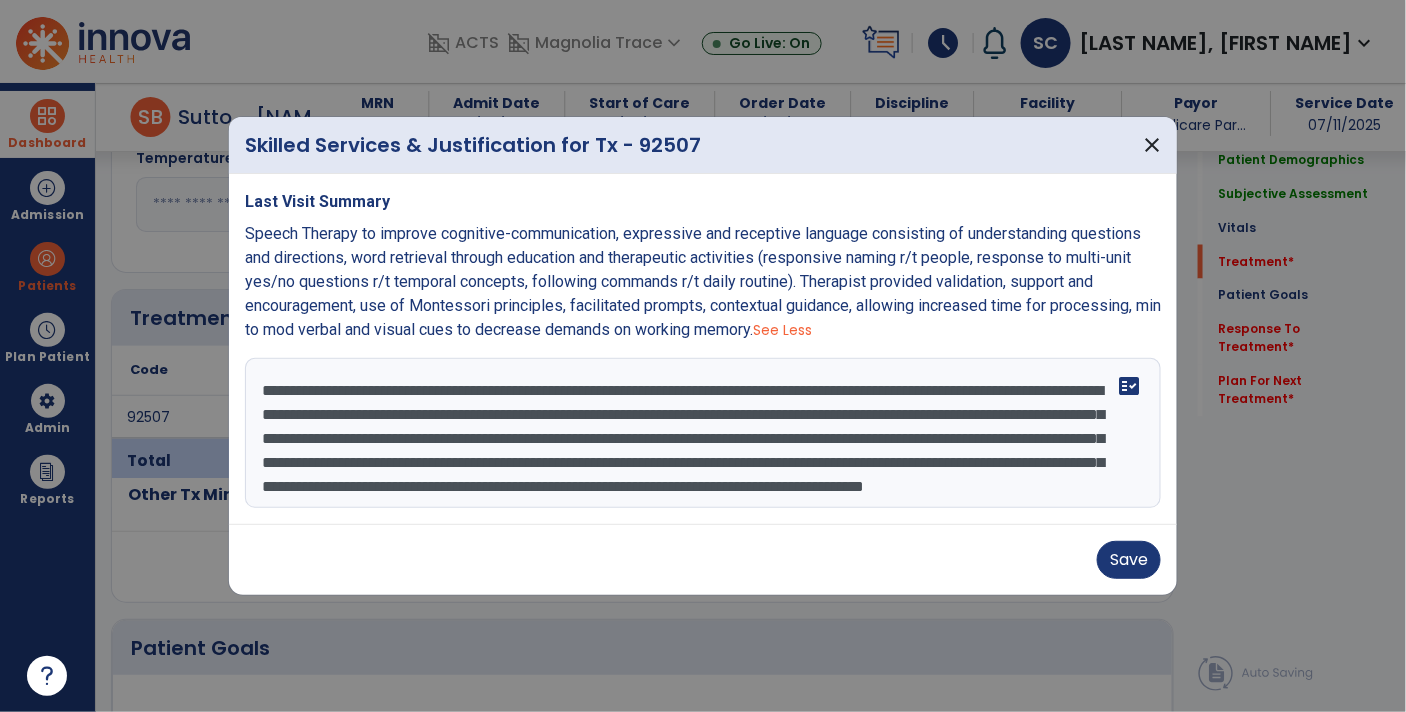 click on "**********" at bounding box center [703, 433] 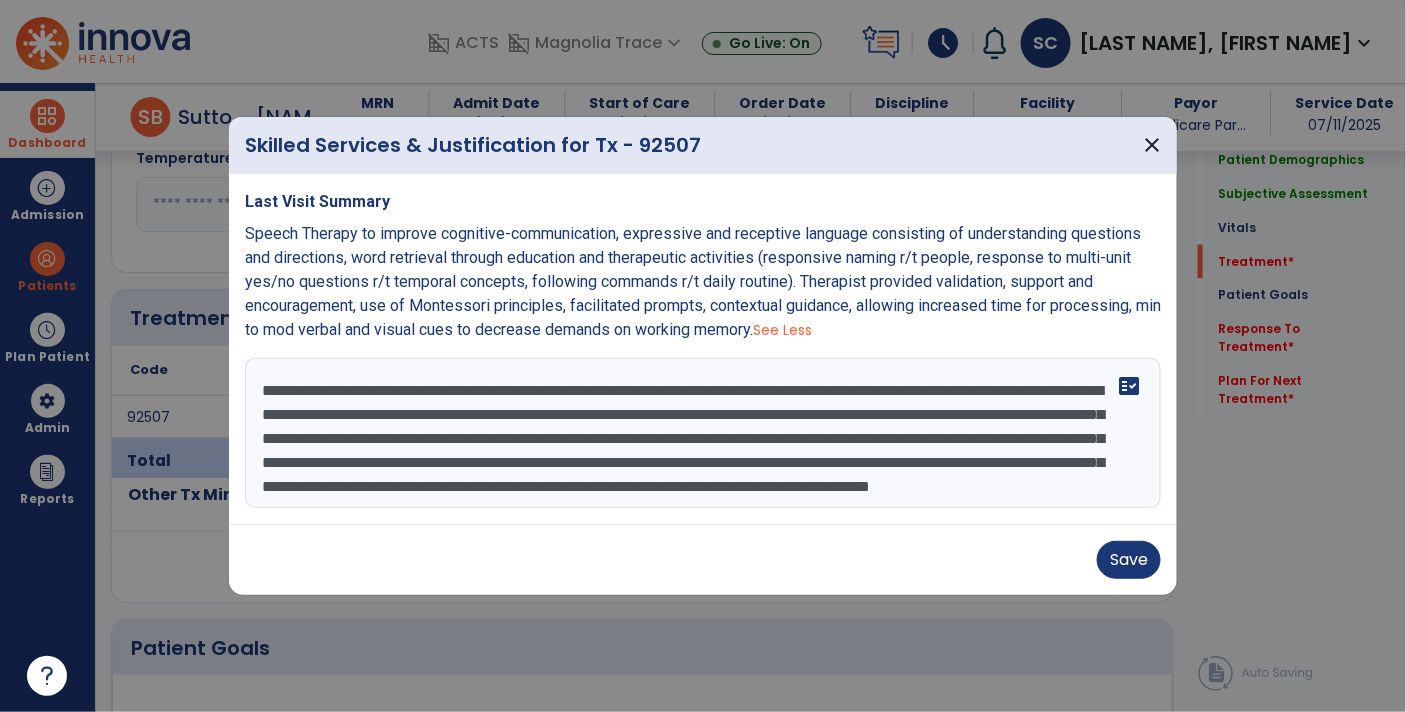 click on "**********" at bounding box center [703, 433] 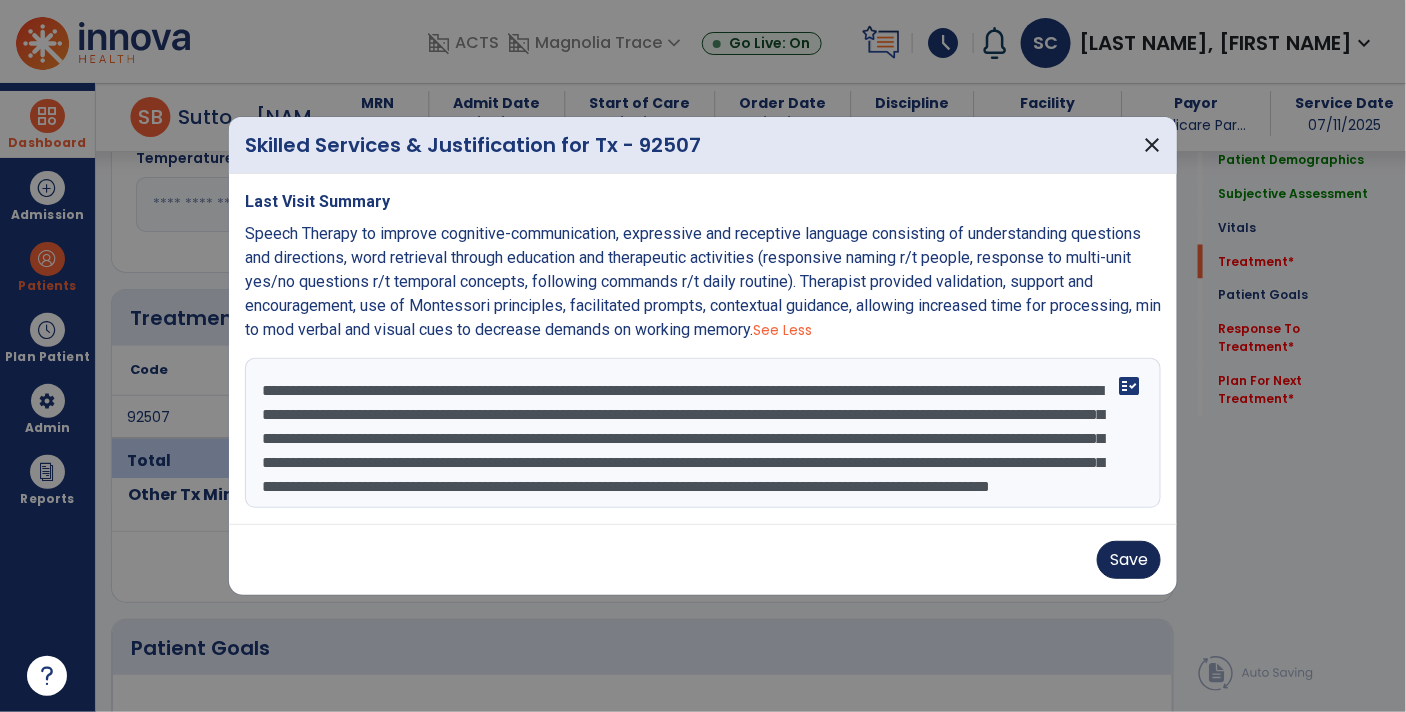 type on "**********" 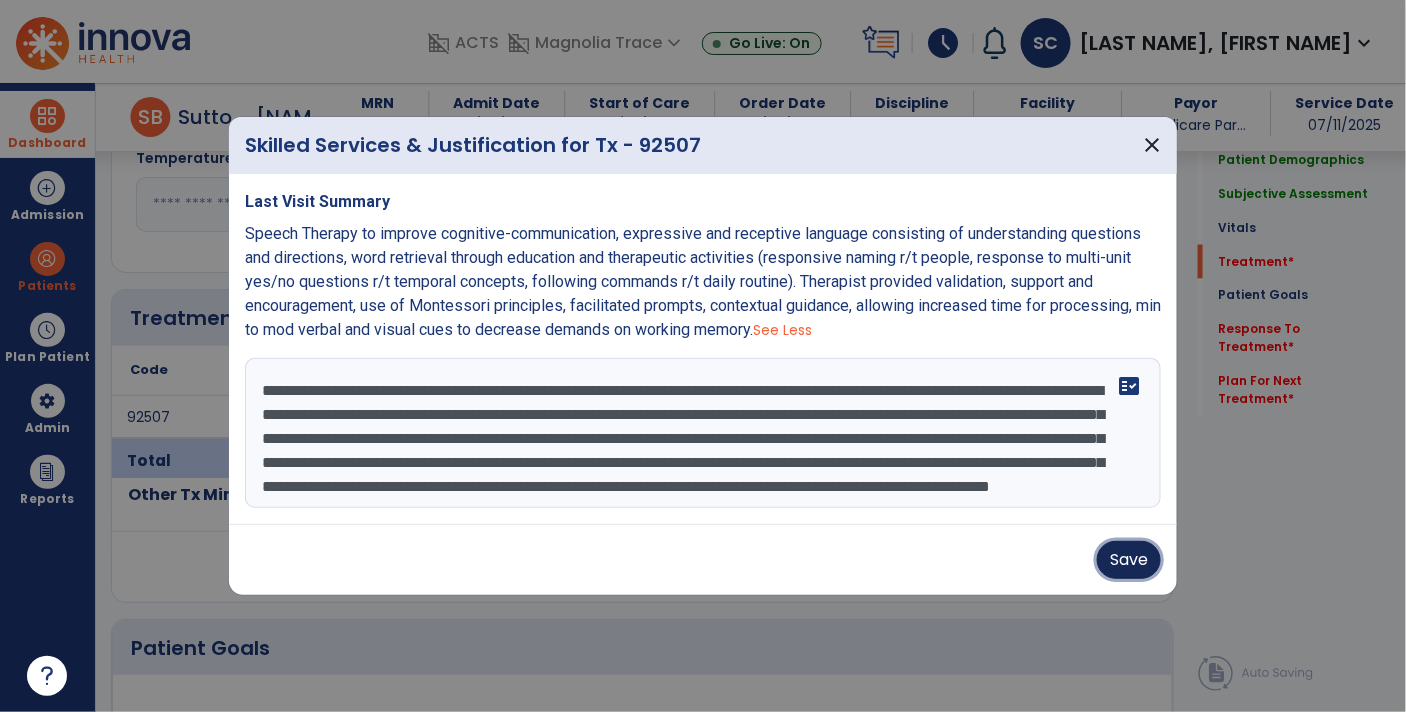 click on "Save" at bounding box center [1129, 560] 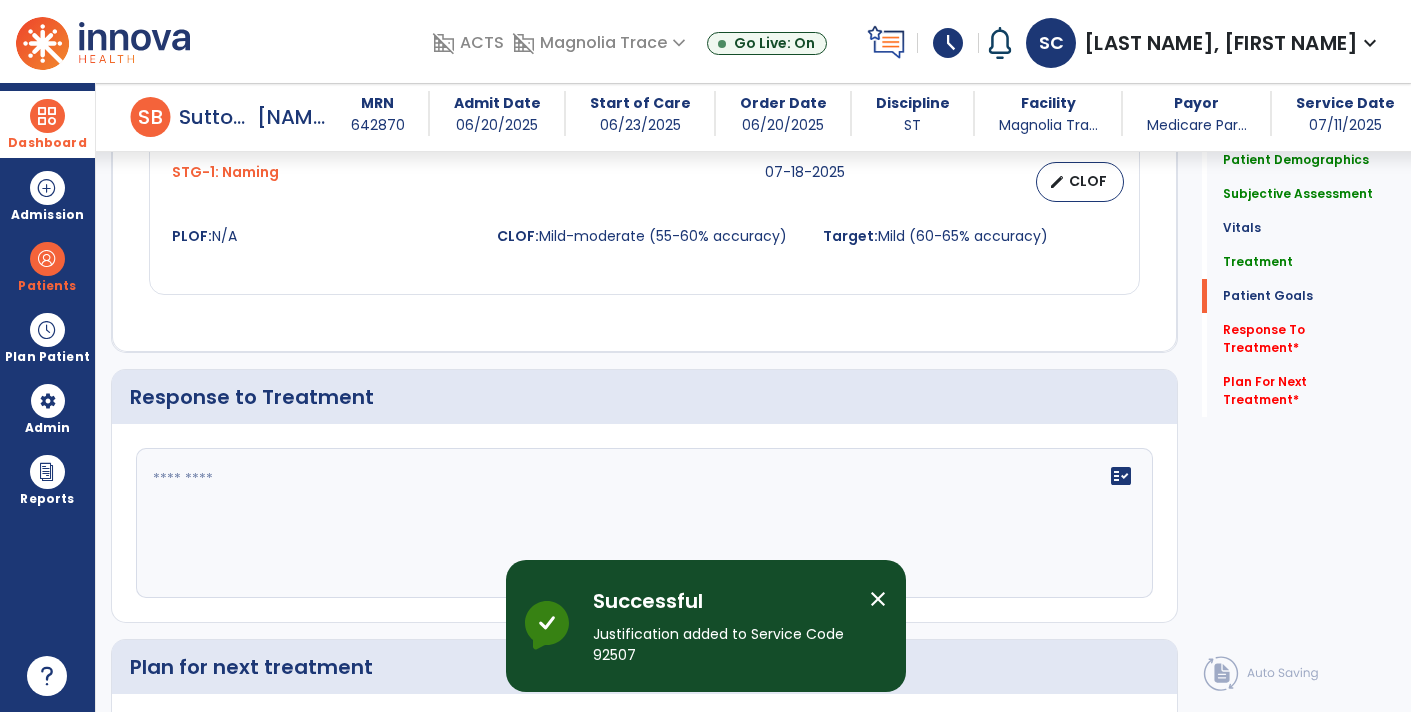 scroll, scrollTop: 2598, scrollLeft: 0, axis: vertical 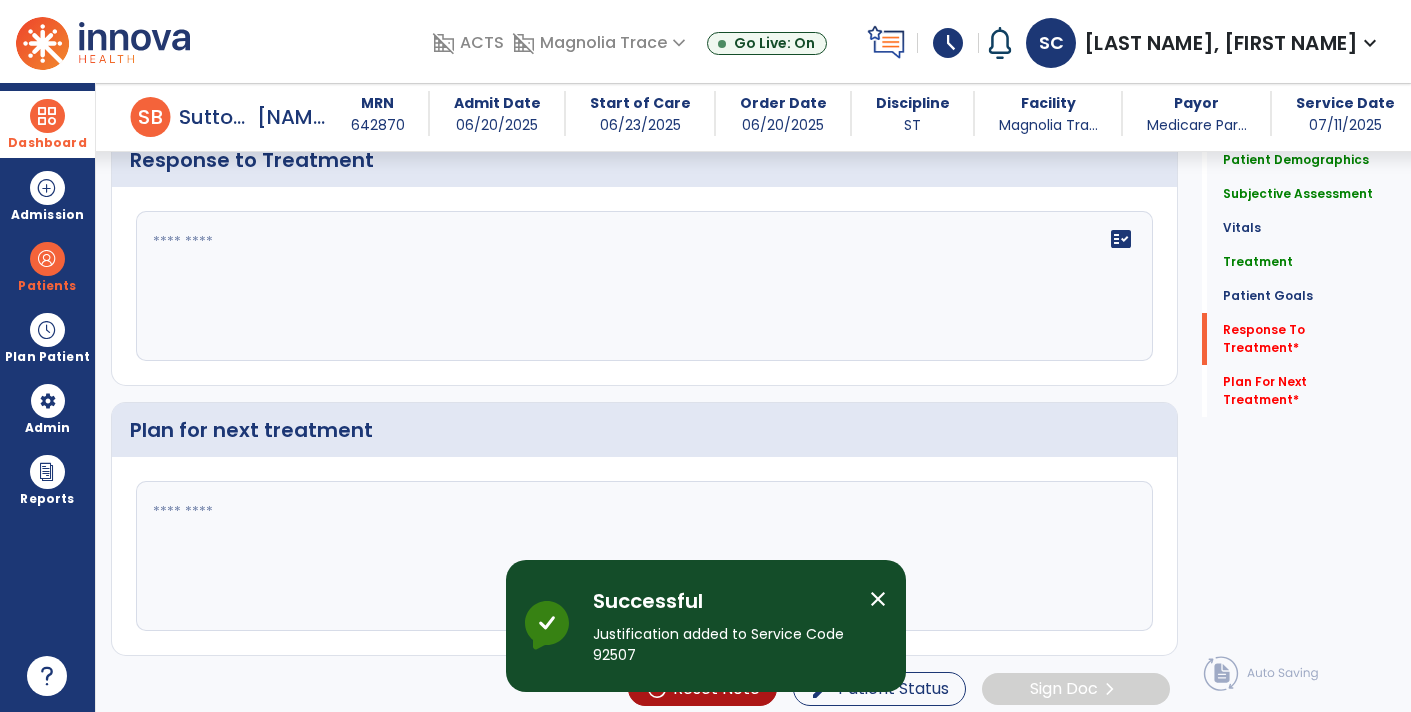 click on "fact_check" 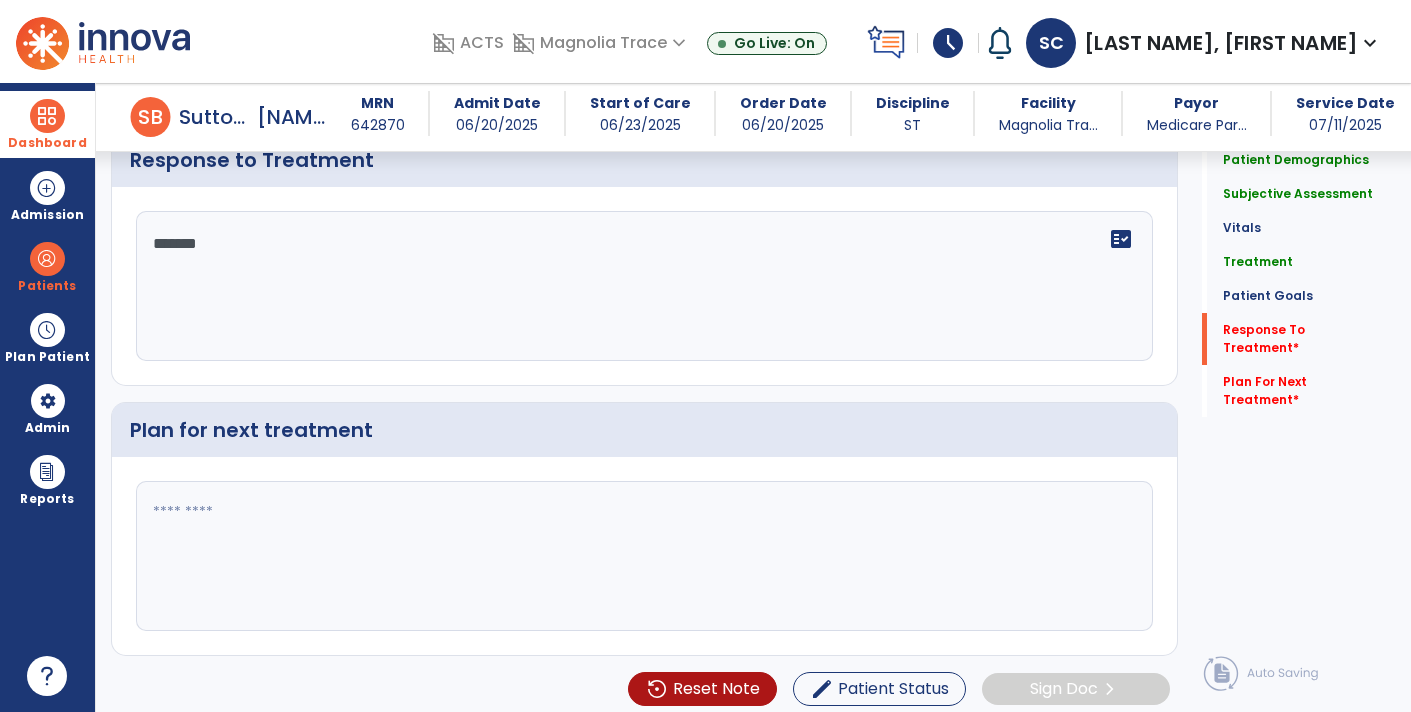 paste on "**********" 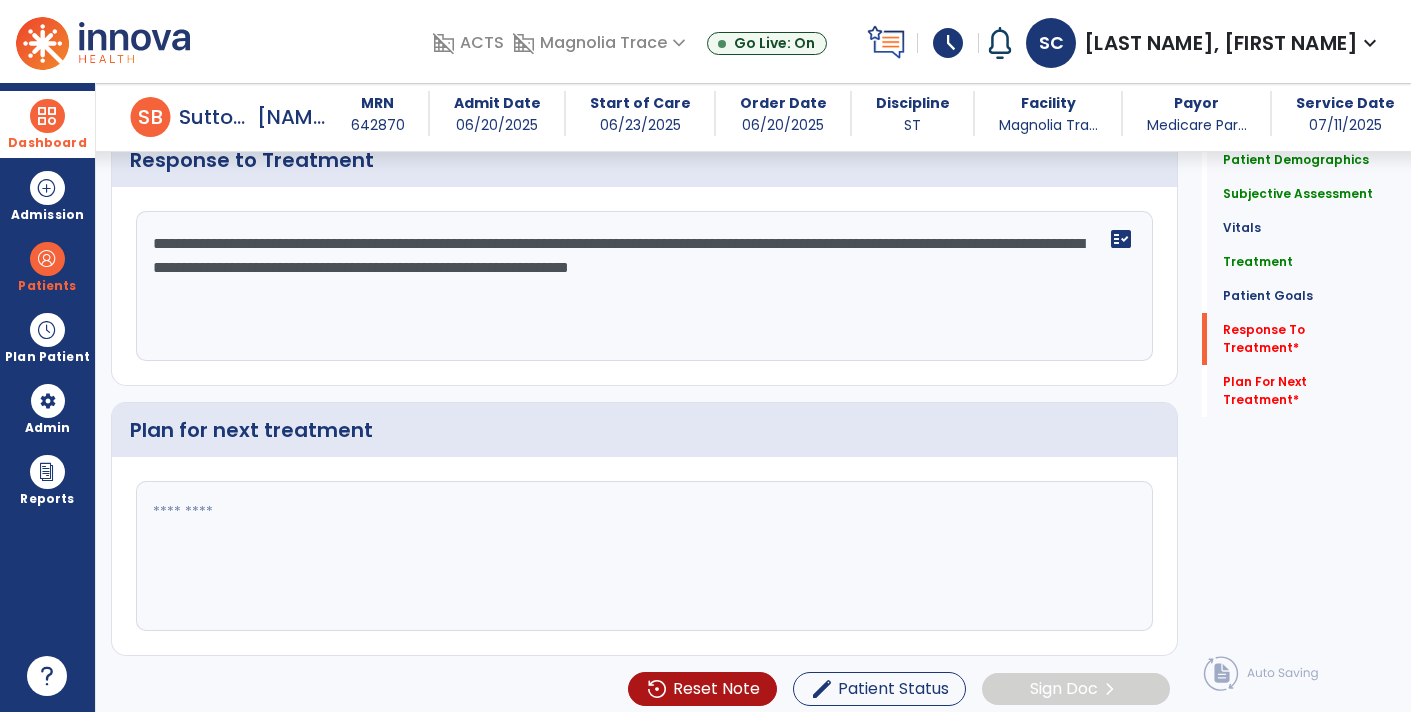 click on "**********" 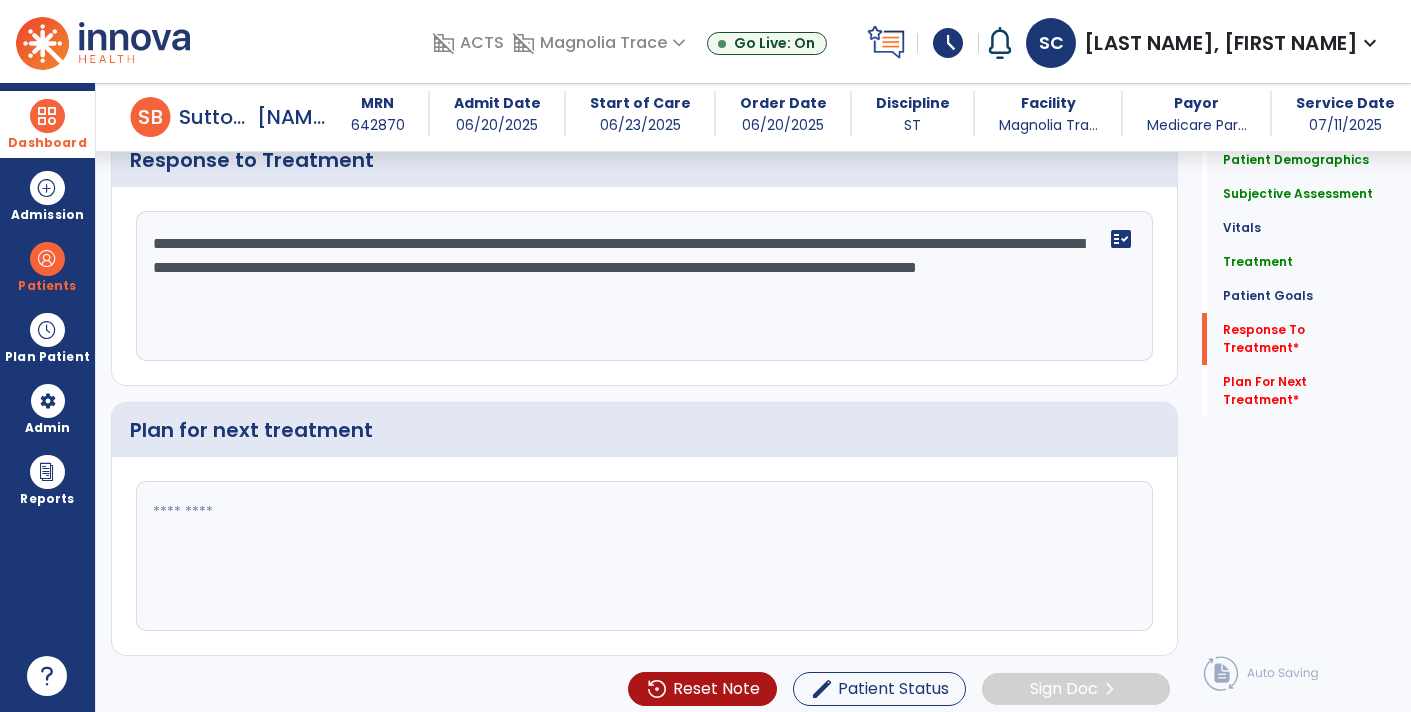 click on "**********" 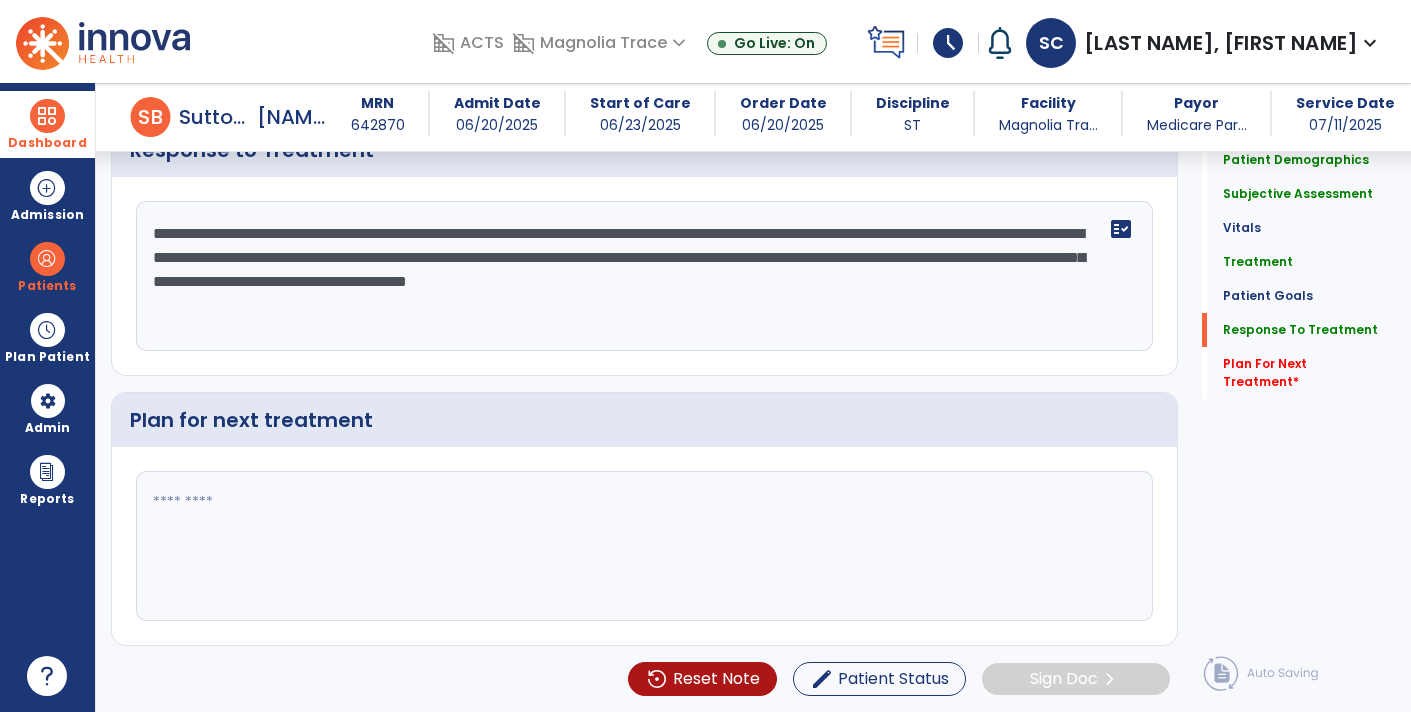scroll, scrollTop: 2598, scrollLeft: 0, axis: vertical 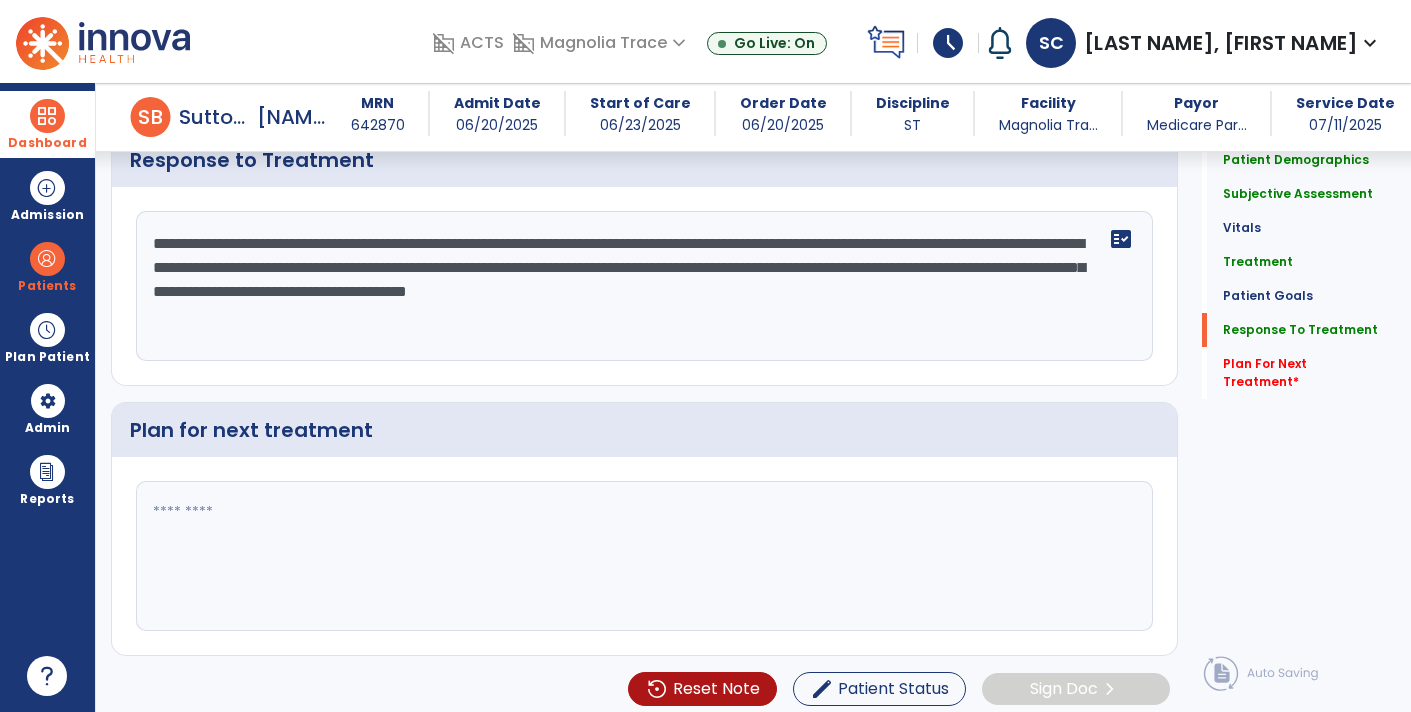 click on "**********" 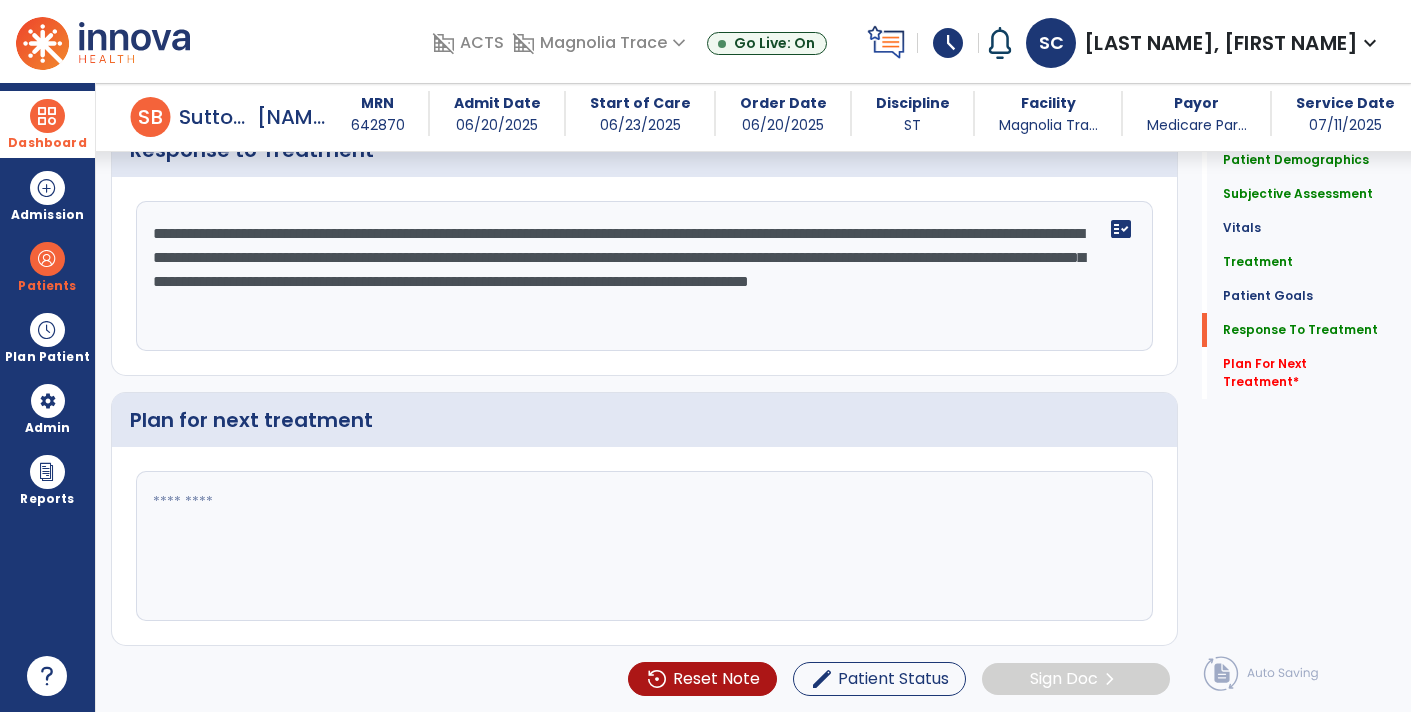 scroll, scrollTop: 2598, scrollLeft: 0, axis: vertical 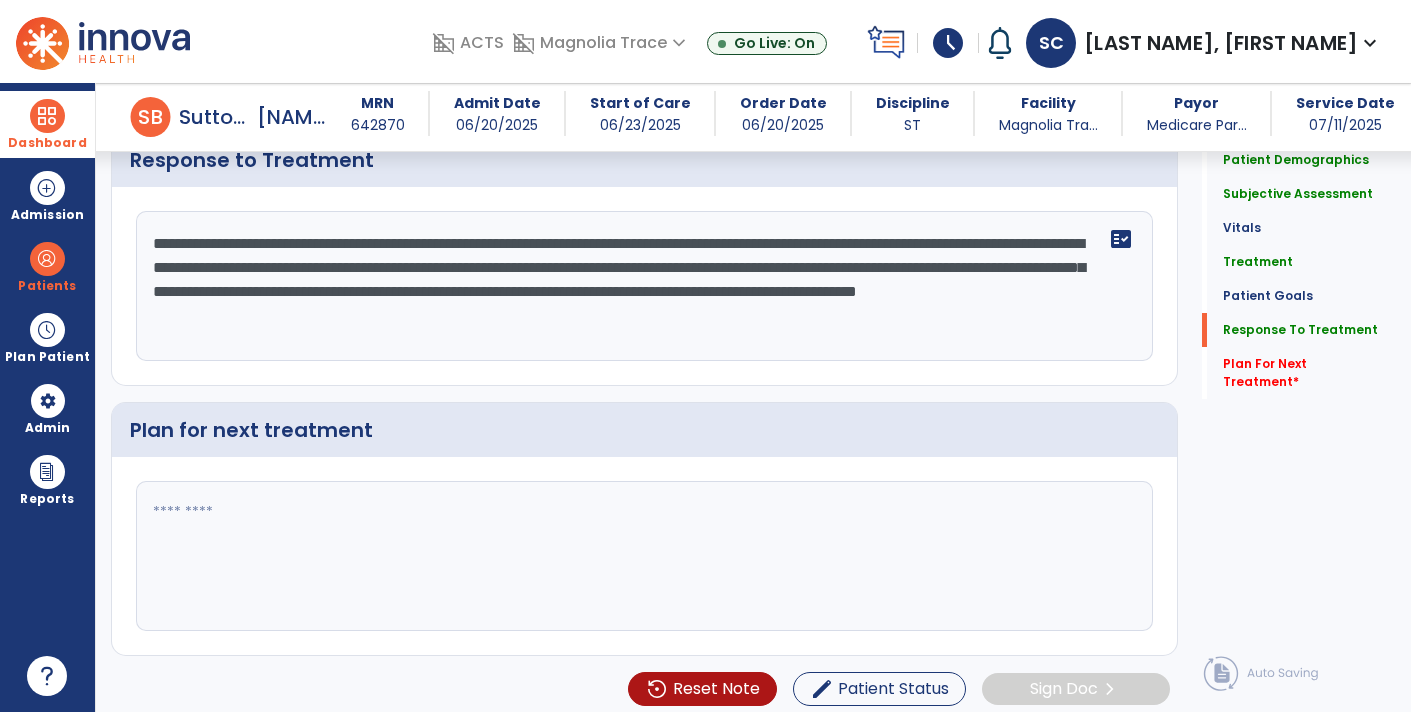 click on "**********" 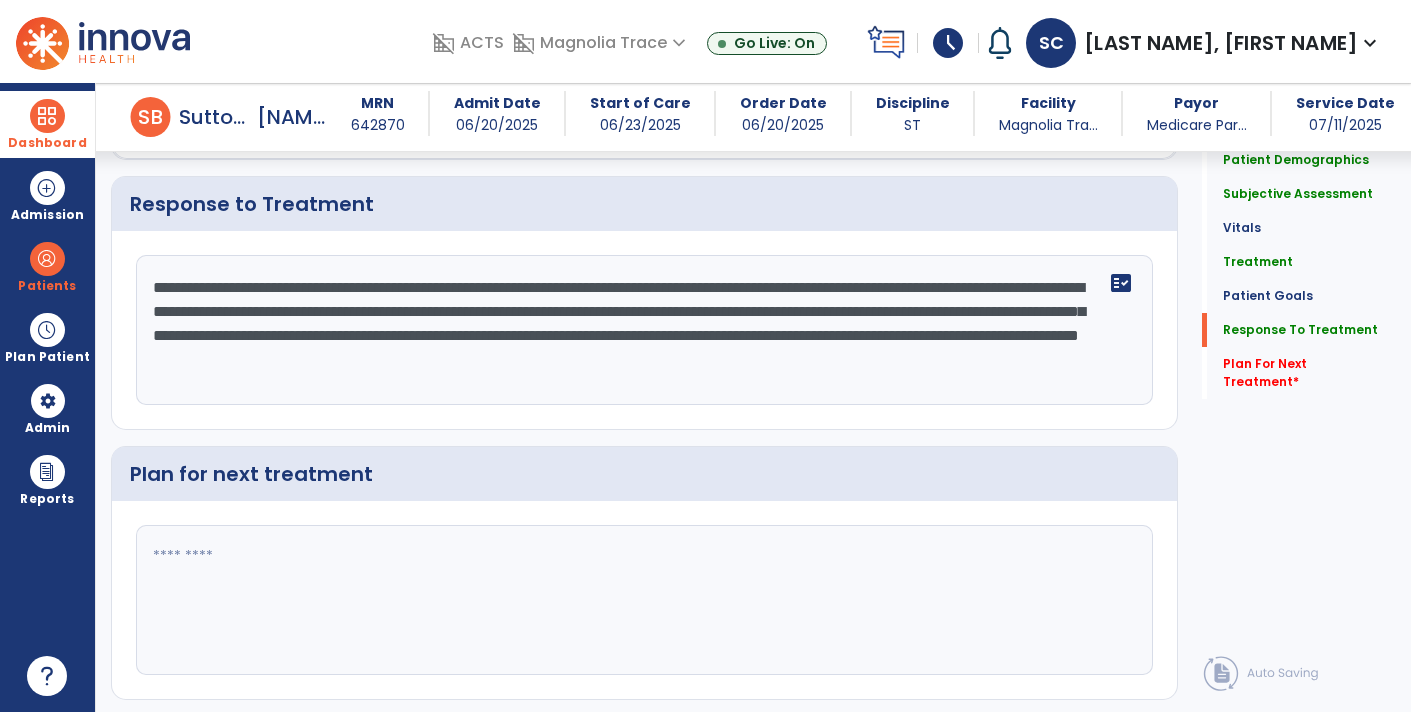 scroll, scrollTop: 2598, scrollLeft: 0, axis: vertical 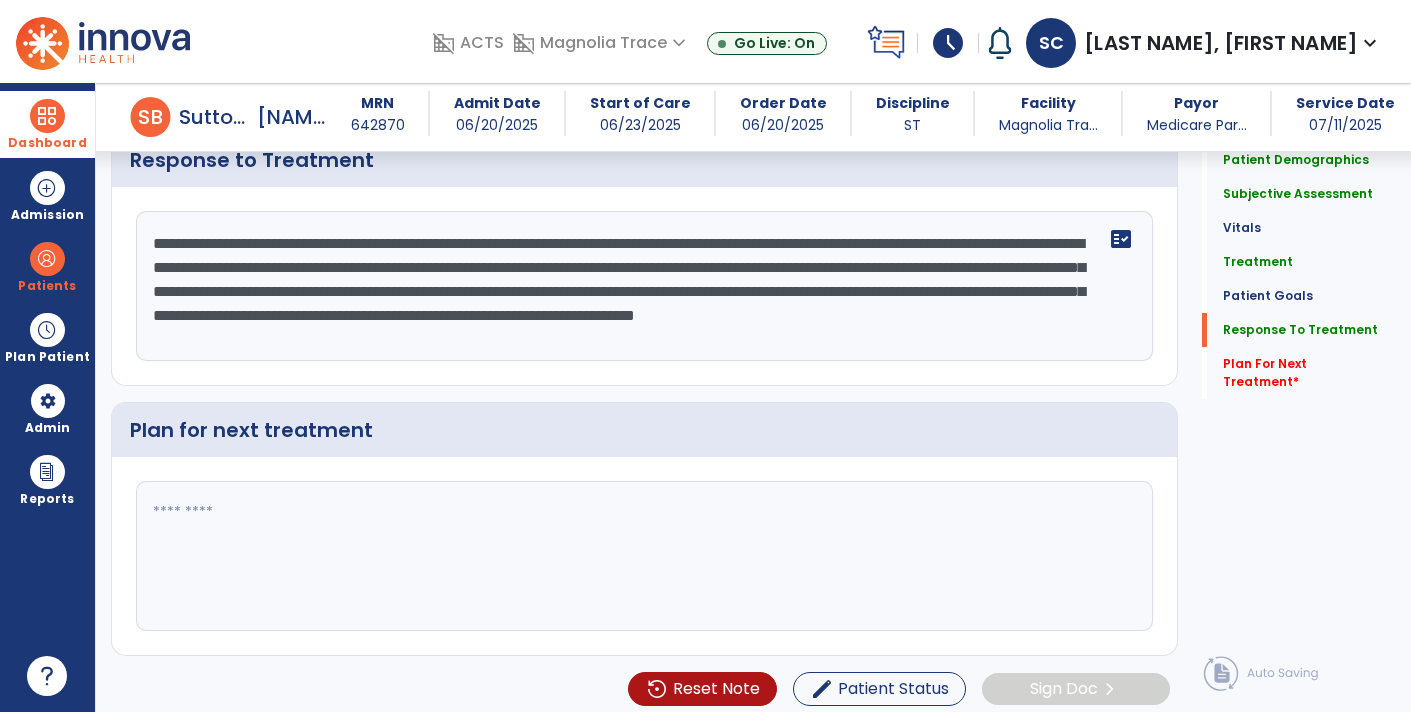 type on "**********" 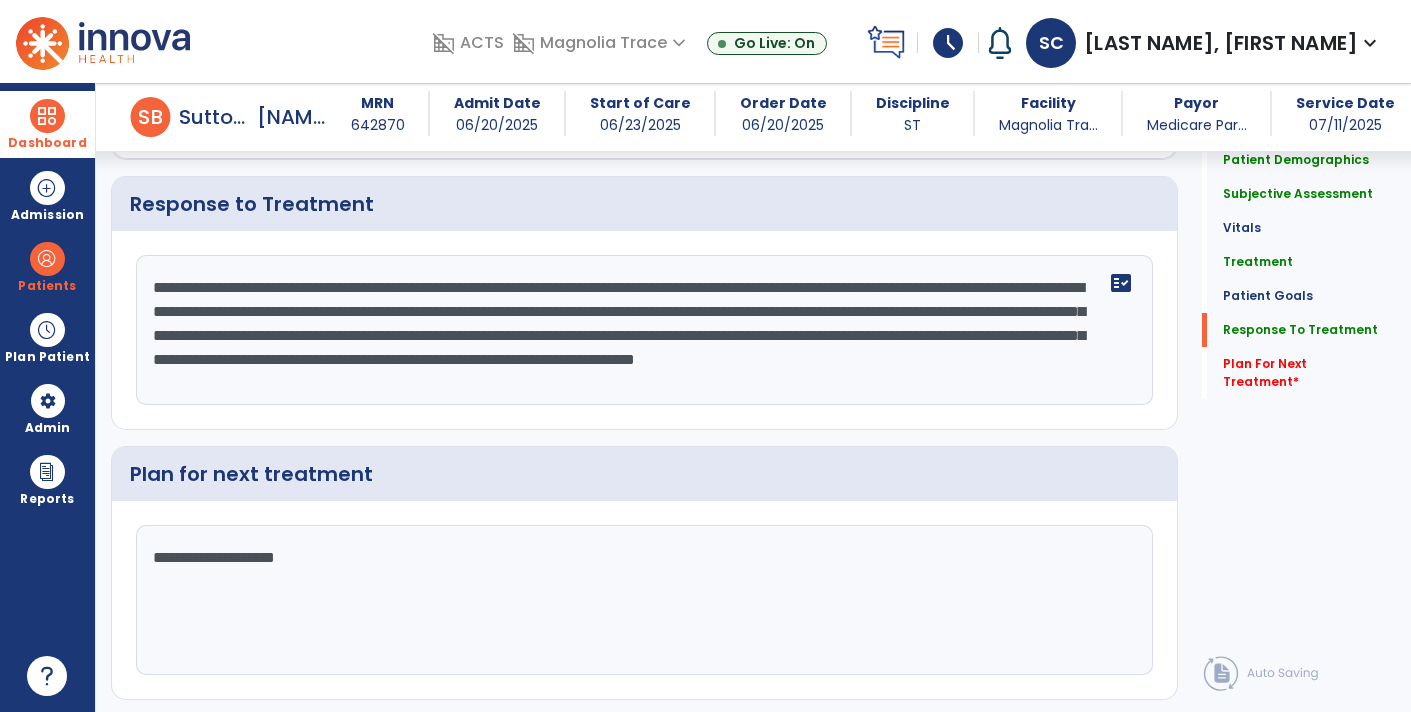 scroll, scrollTop: 2598, scrollLeft: 0, axis: vertical 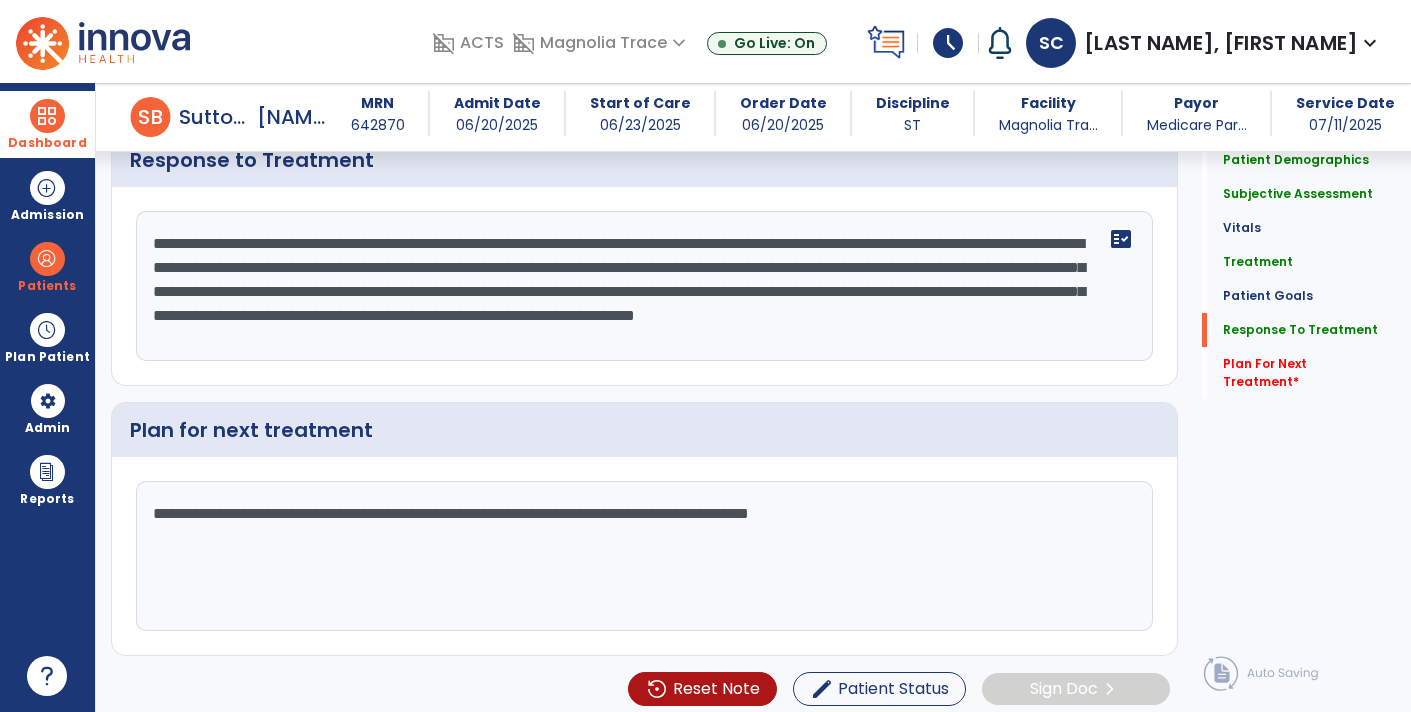 click on "**********" 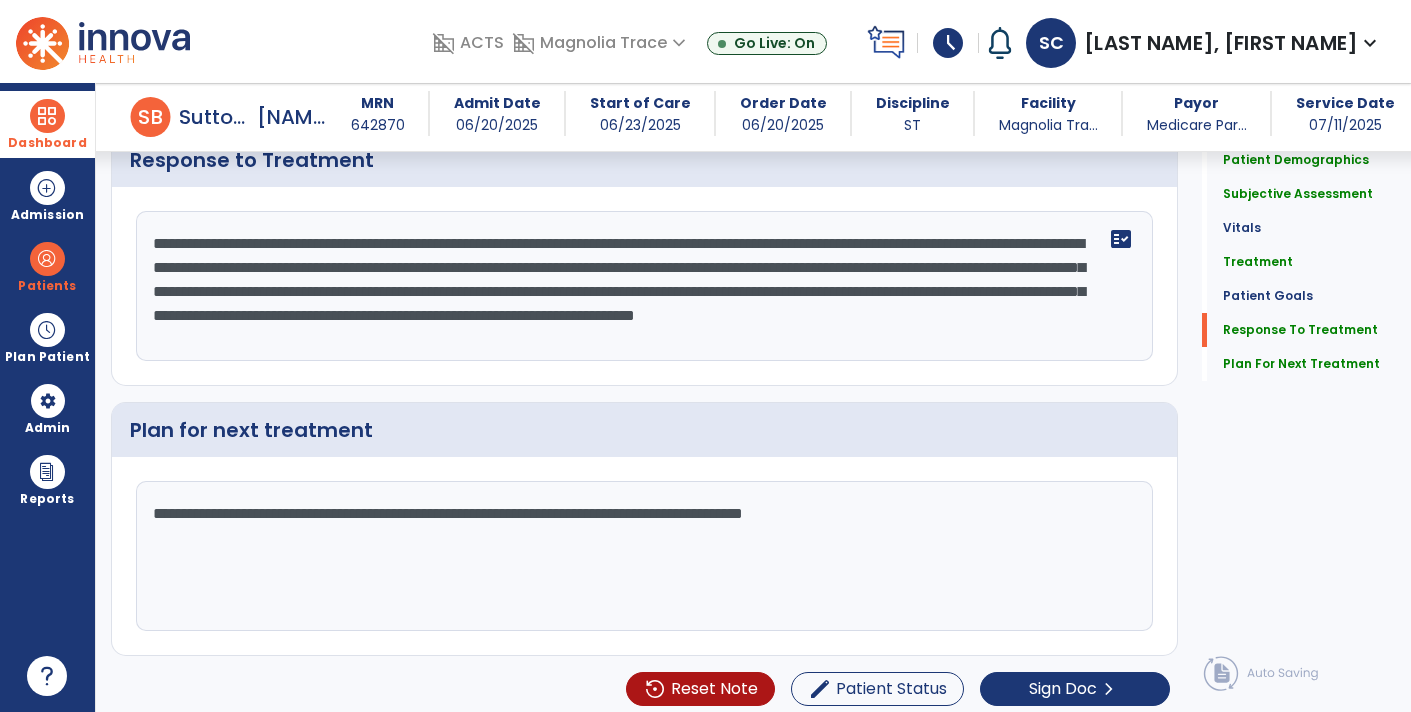 type on "**********" 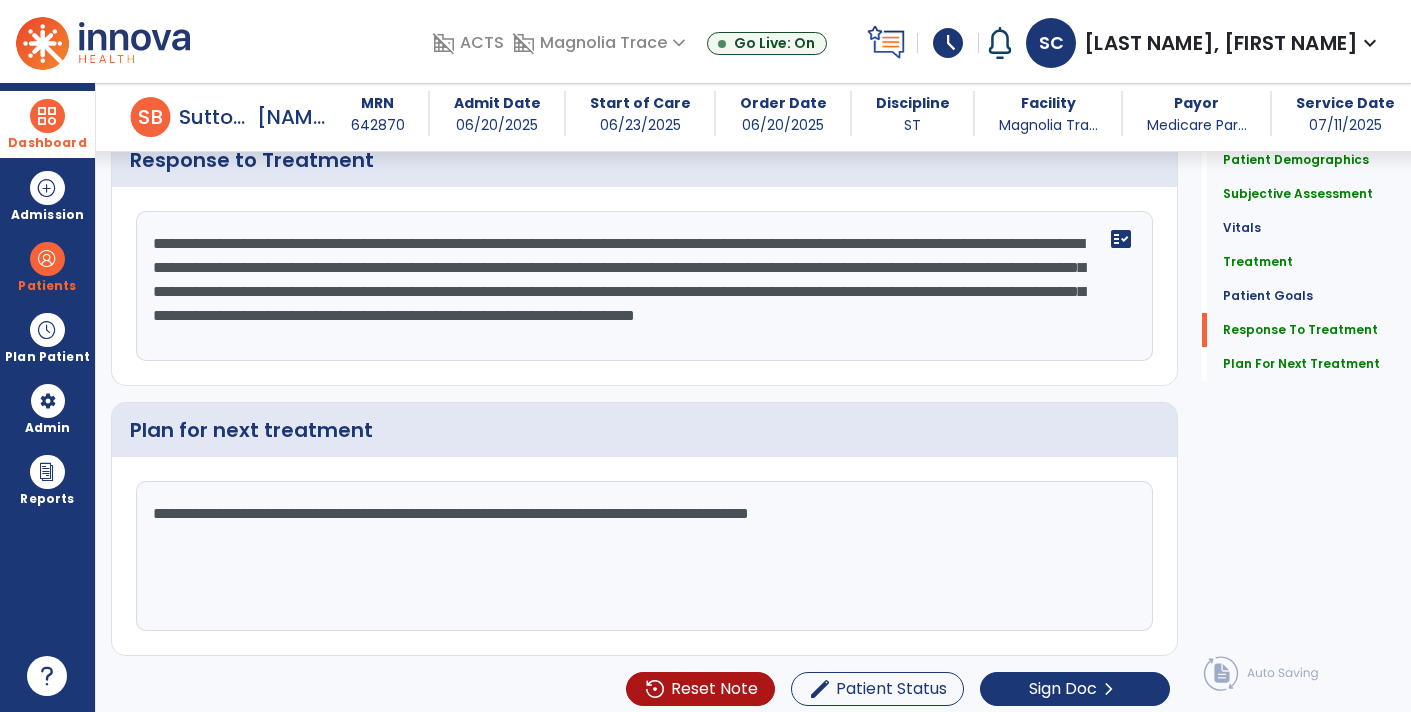 scroll, scrollTop: 2598, scrollLeft: 0, axis: vertical 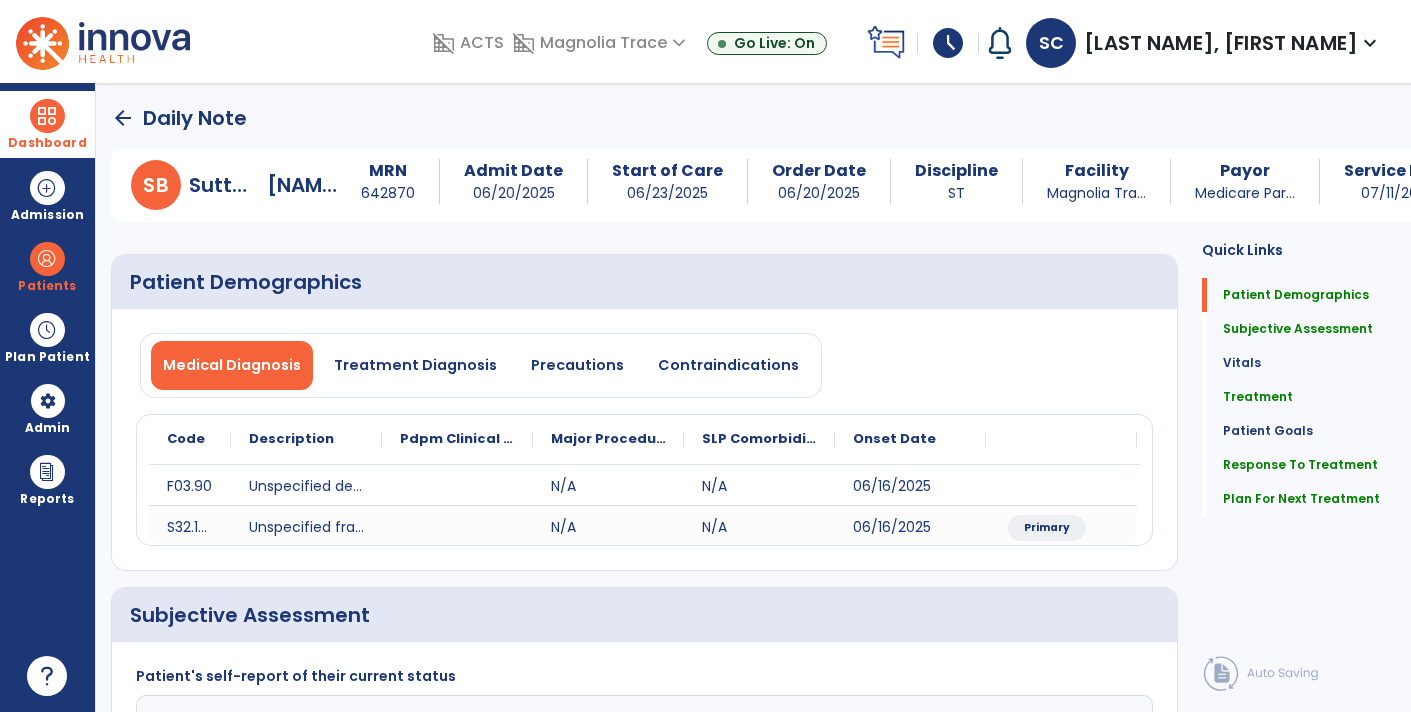 click on "arrow_back" 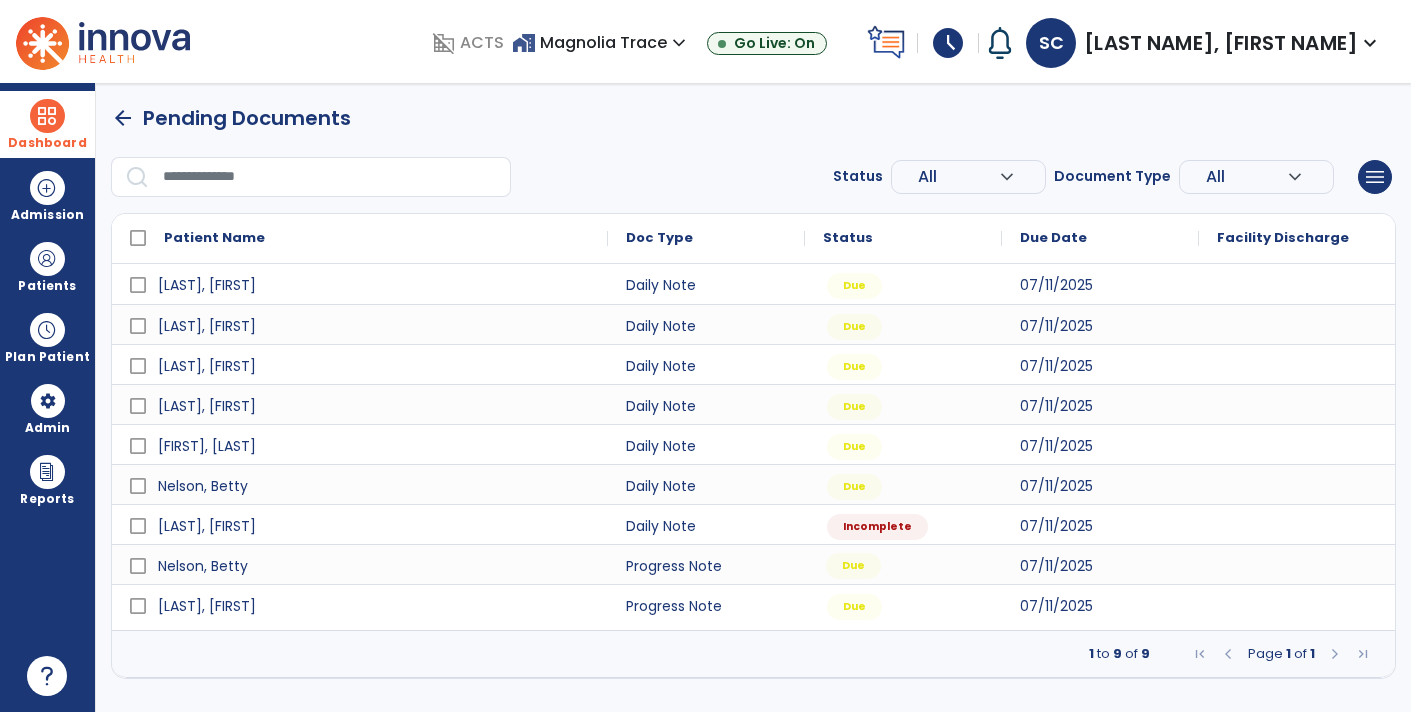 click on "Due" at bounding box center [903, 564] 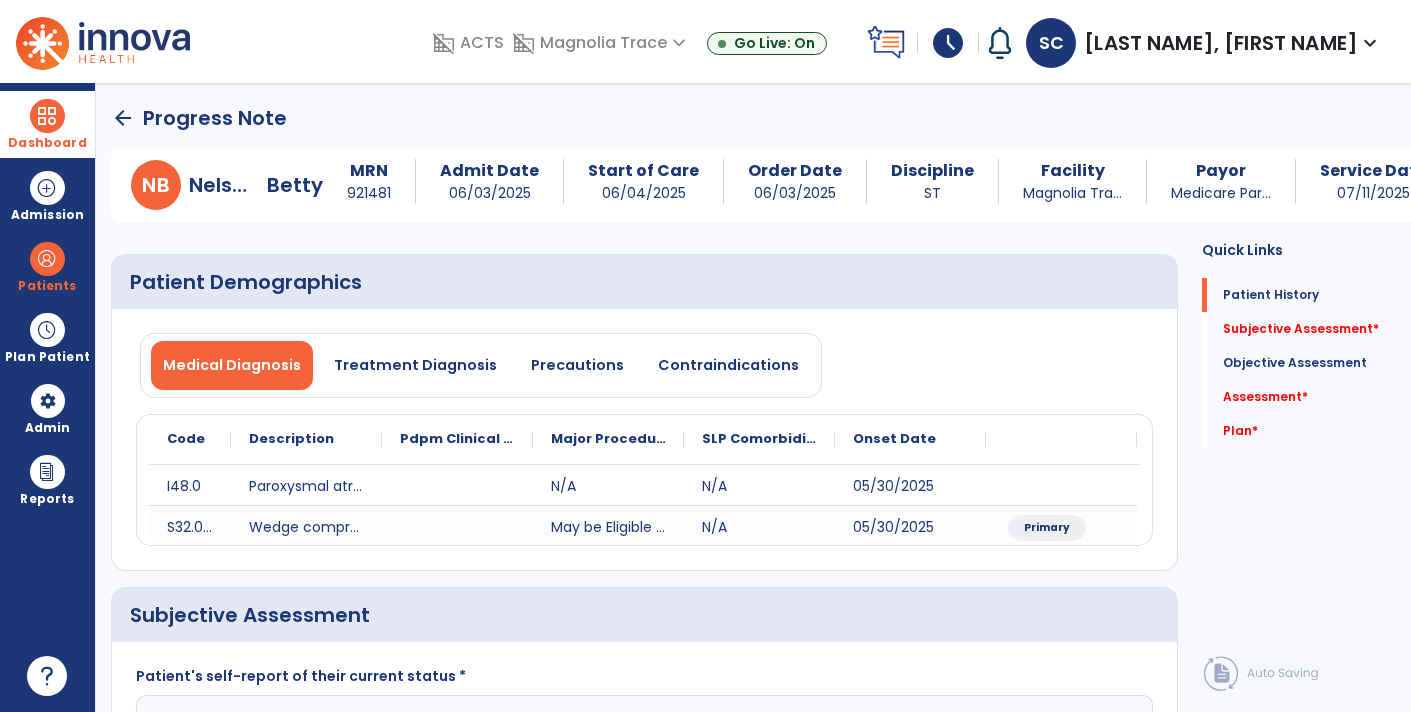 click on "arrow_back" 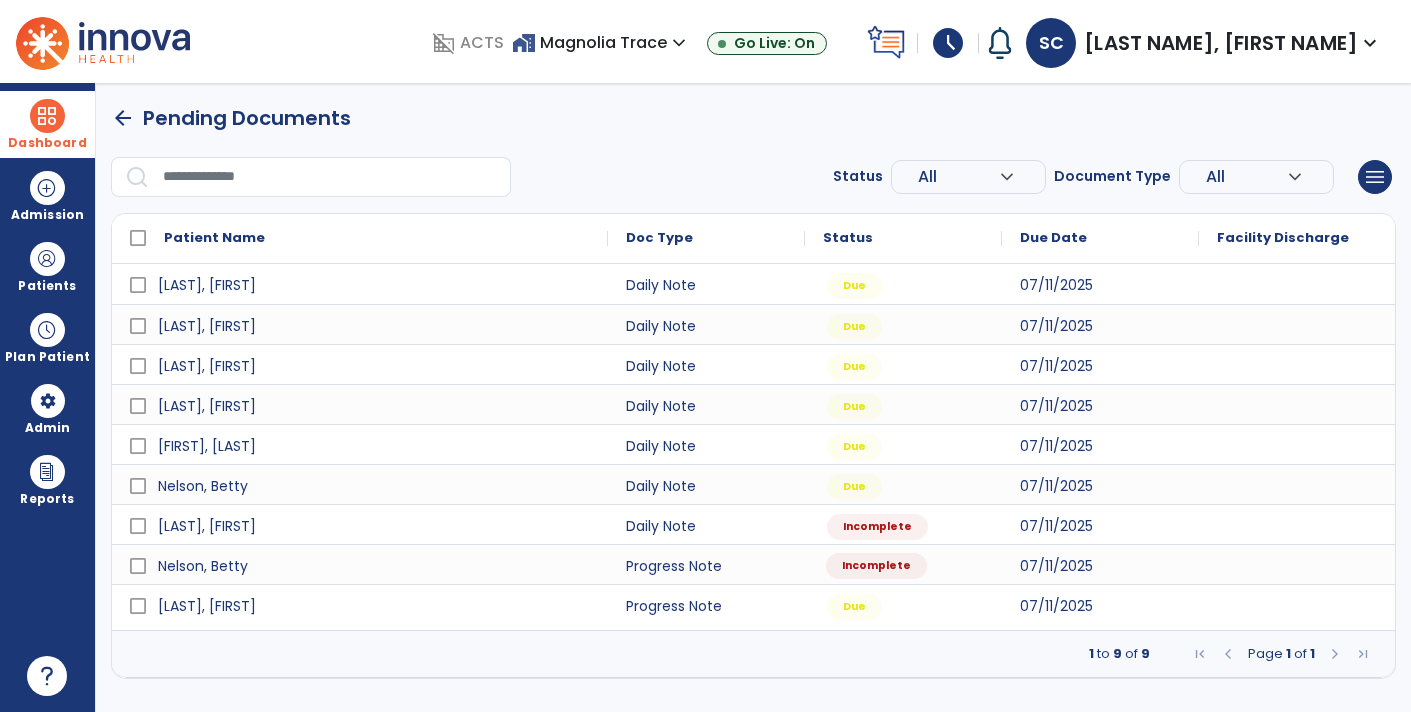 click on "Incomplete" at bounding box center [903, 564] 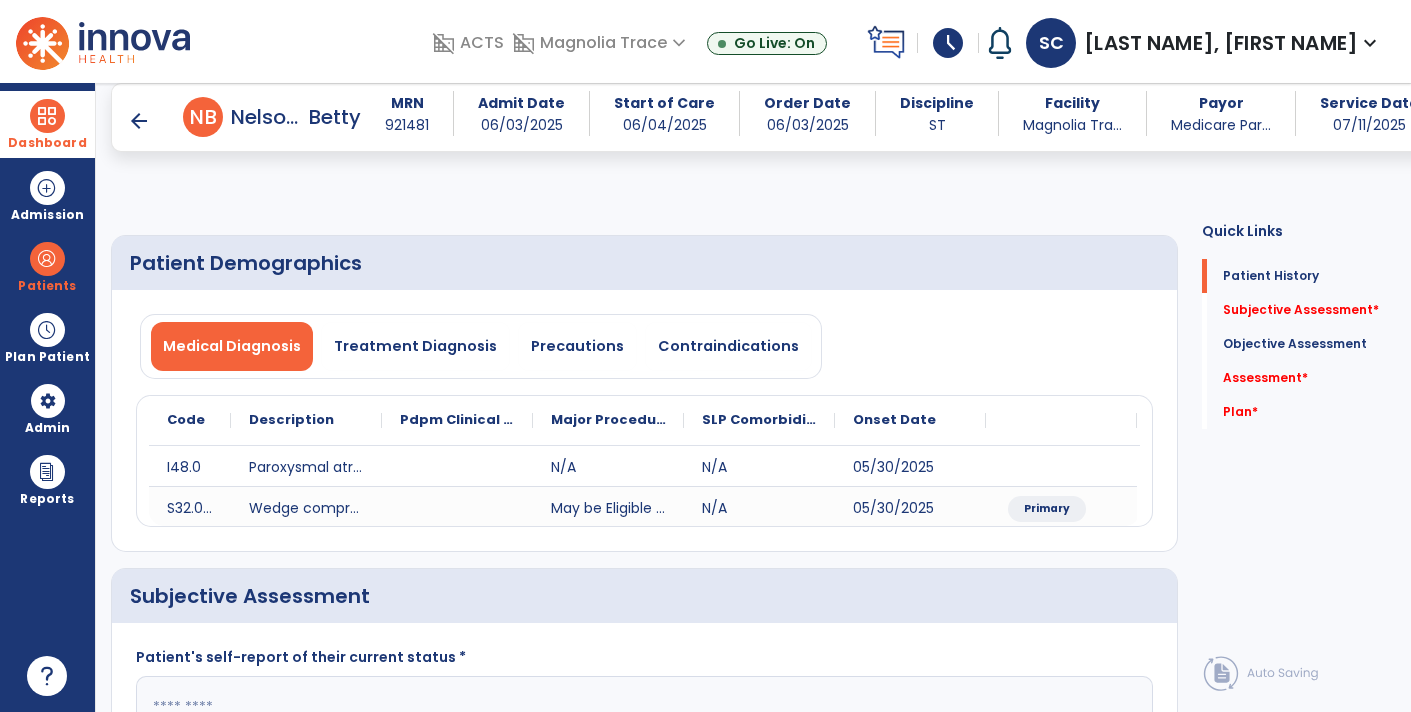 scroll, scrollTop: 419, scrollLeft: 0, axis: vertical 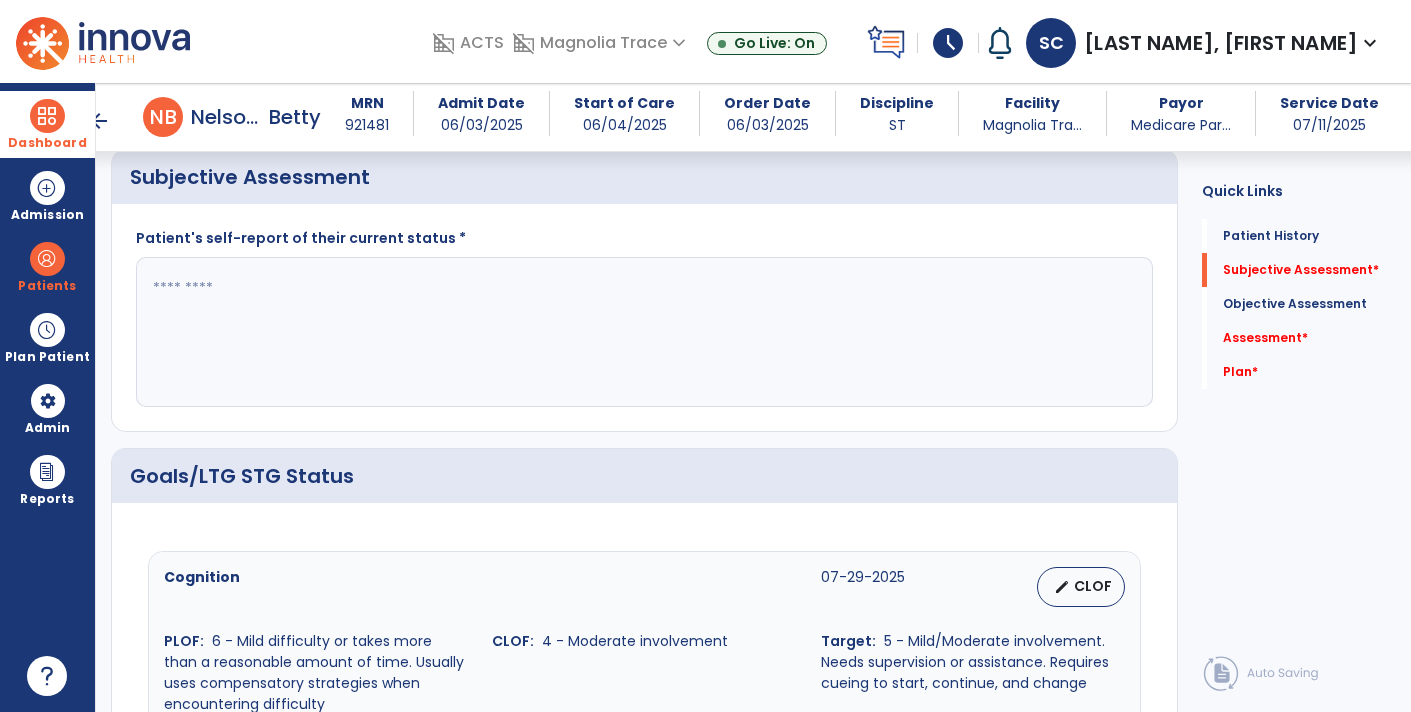 click 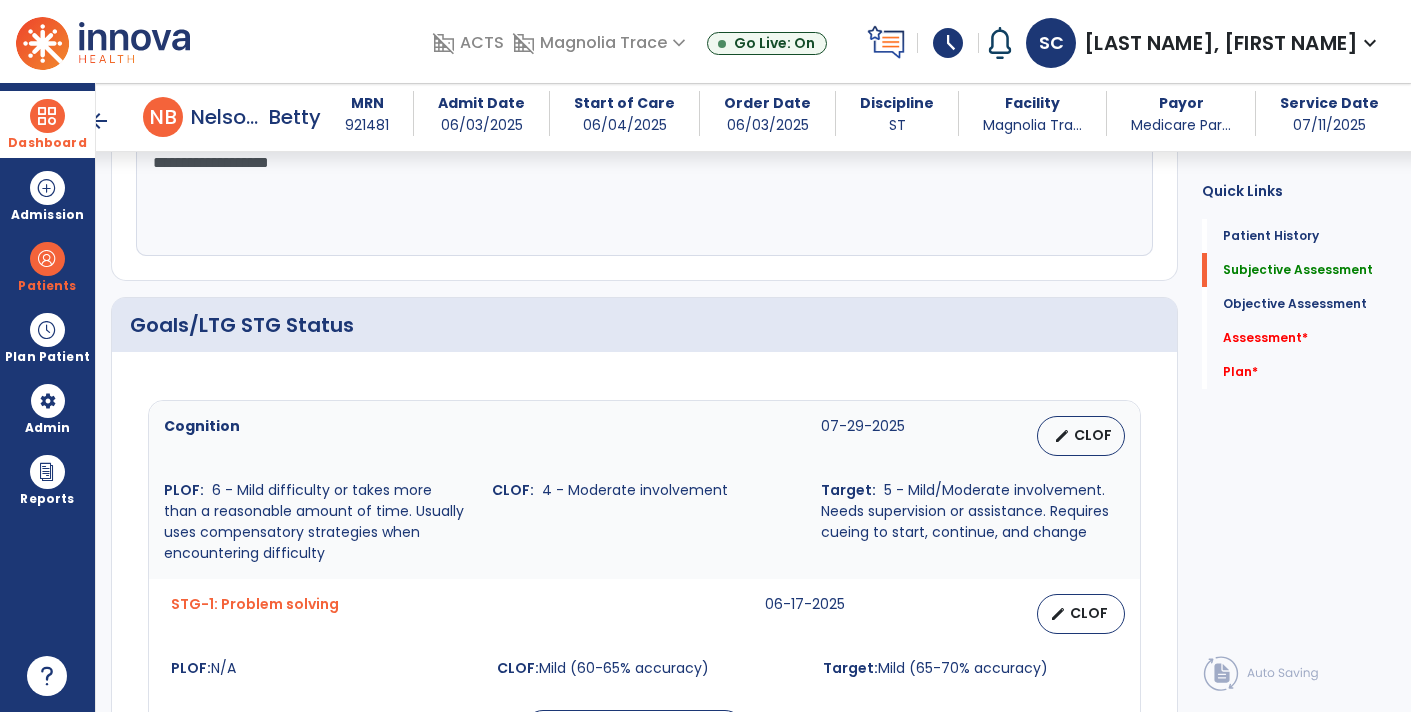 scroll, scrollTop: 654, scrollLeft: 0, axis: vertical 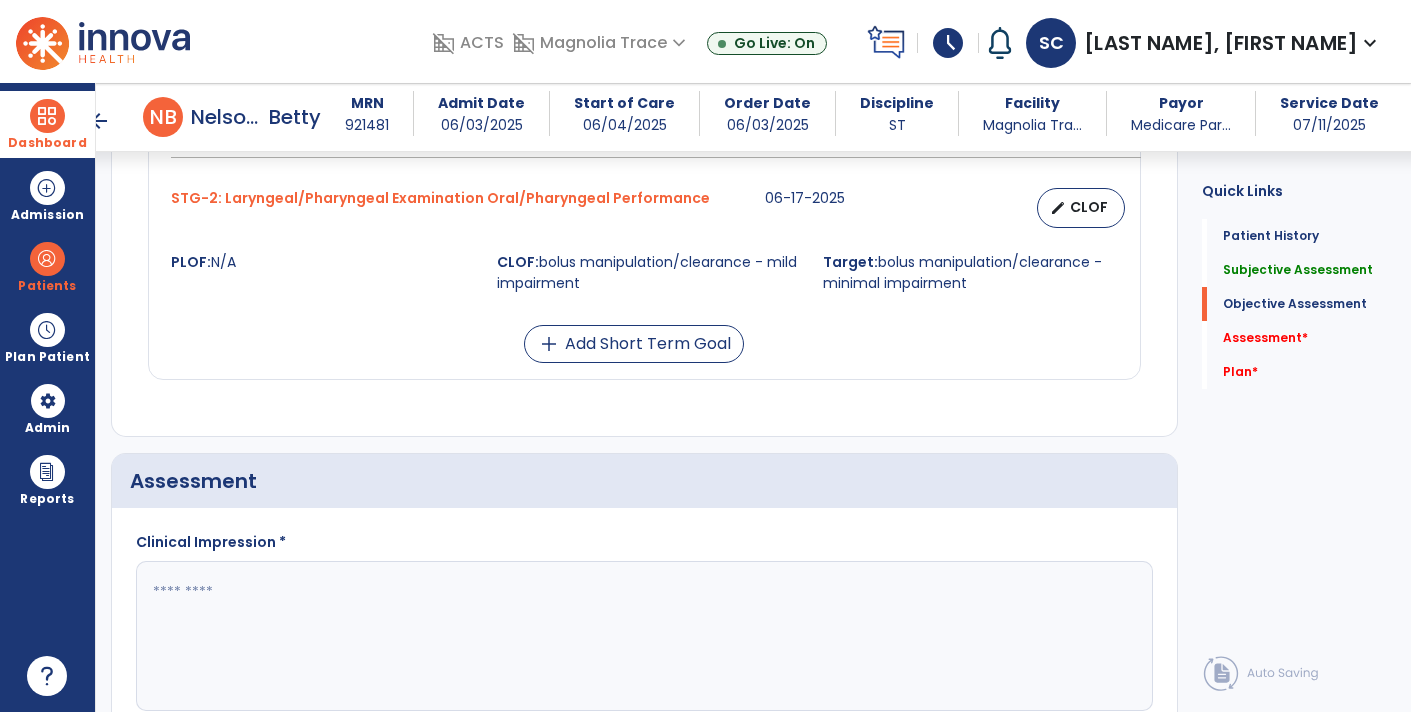 type on "**********" 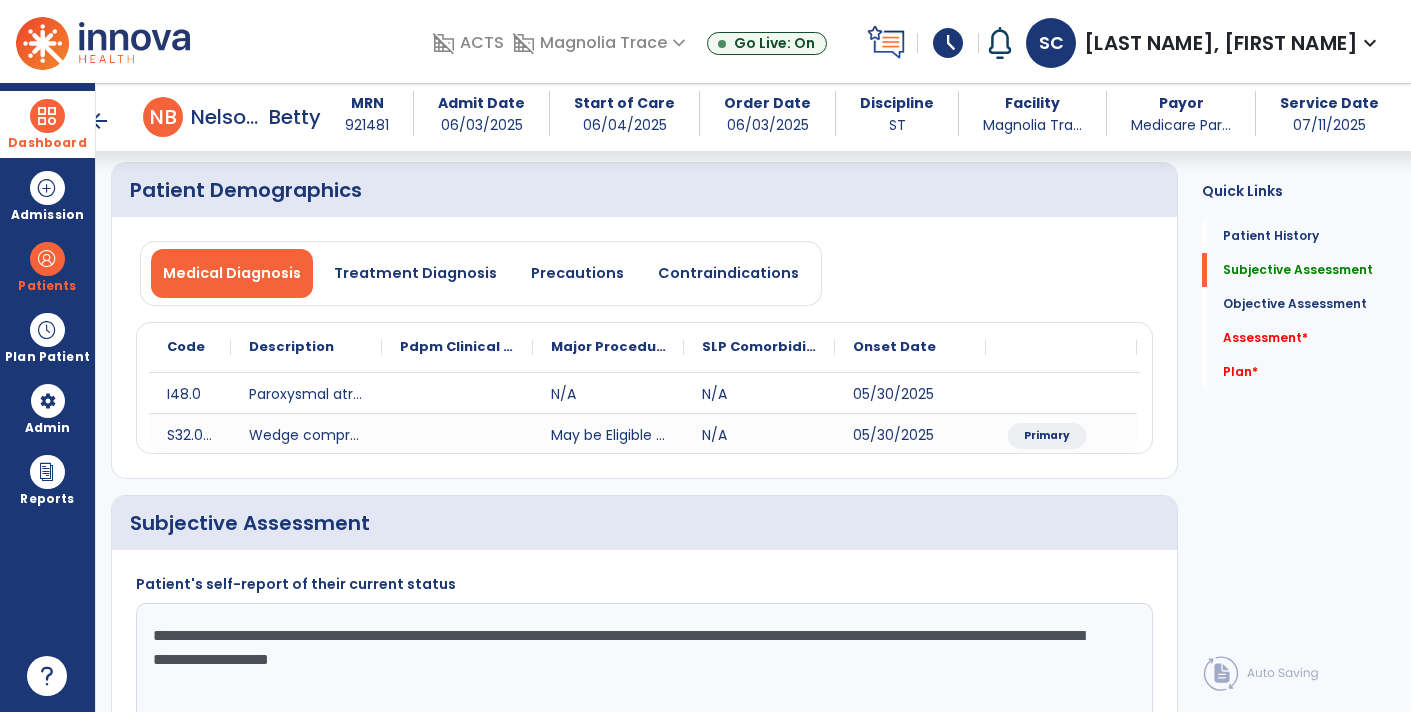 scroll, scrollTop: 0, scrollLeft: 0, axis: both 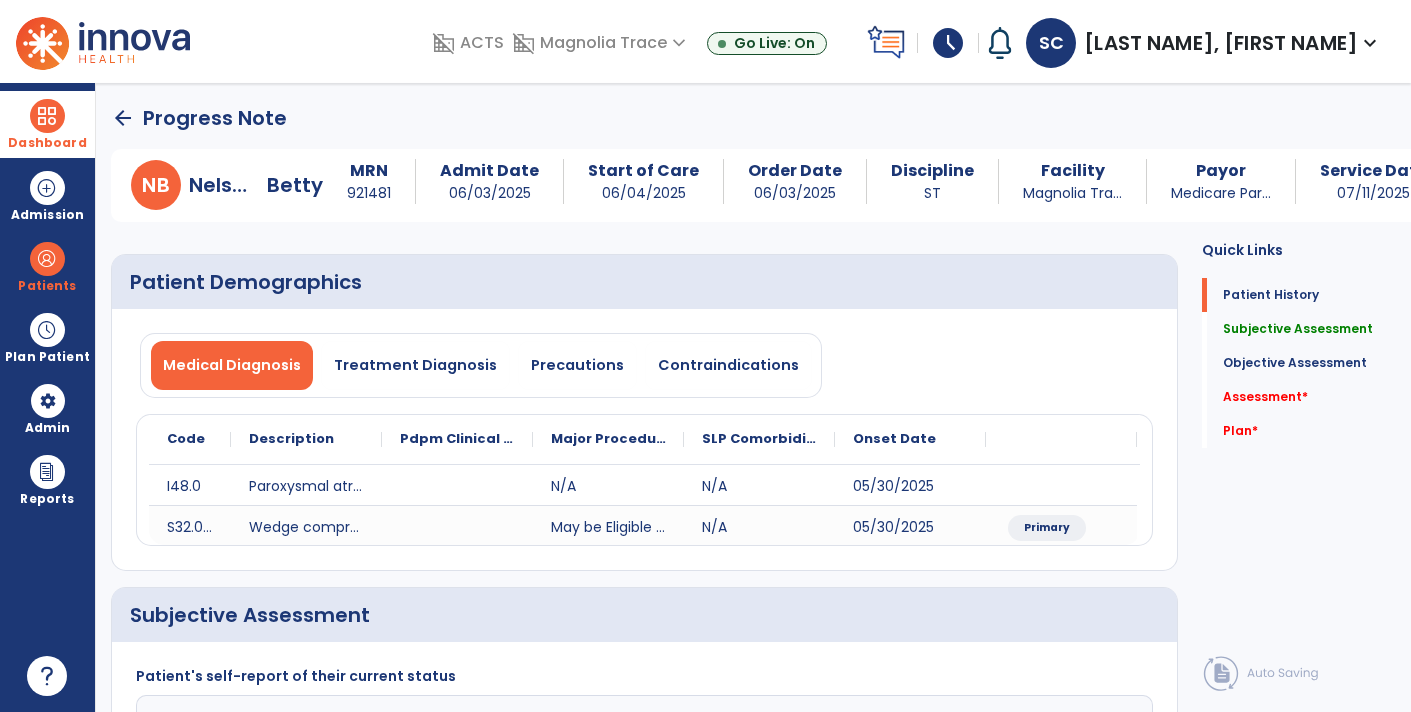 click on "arrow_back" 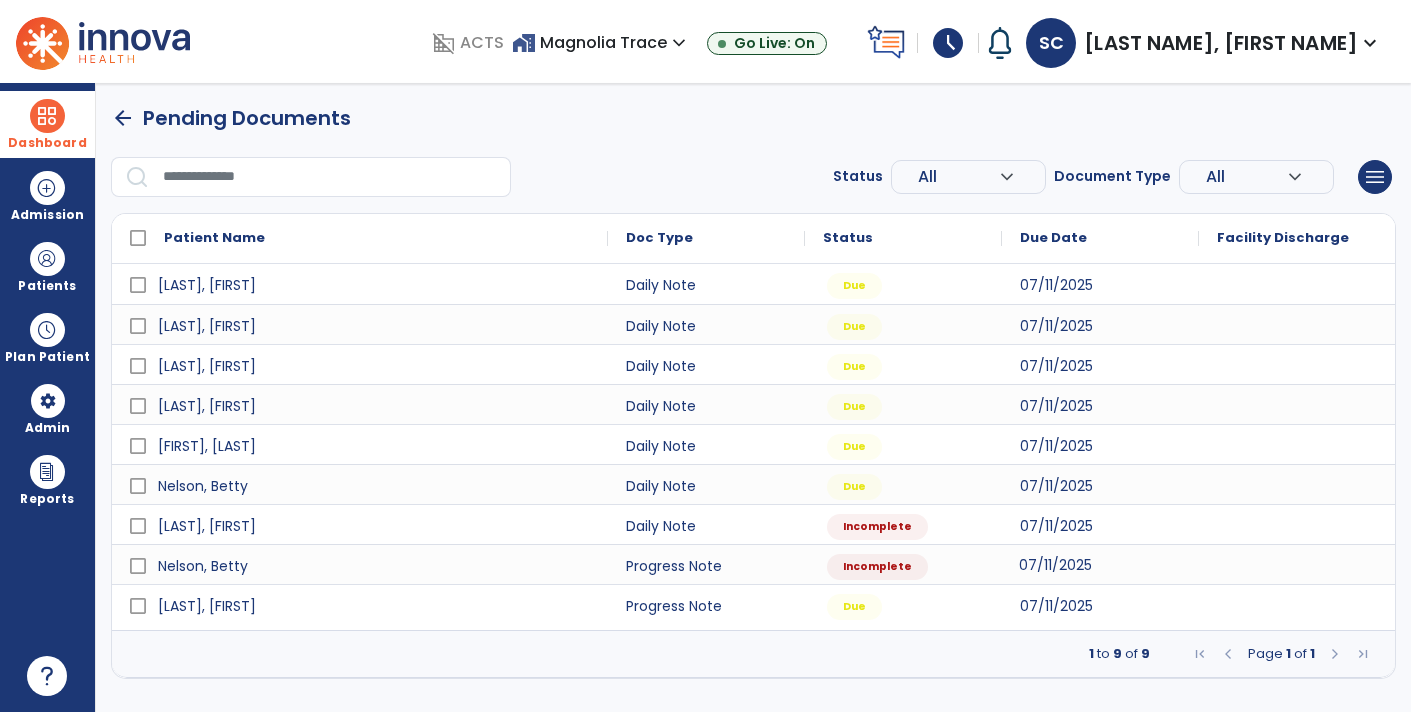 click on "07/11/2025" at bounding box center (1100, 564) 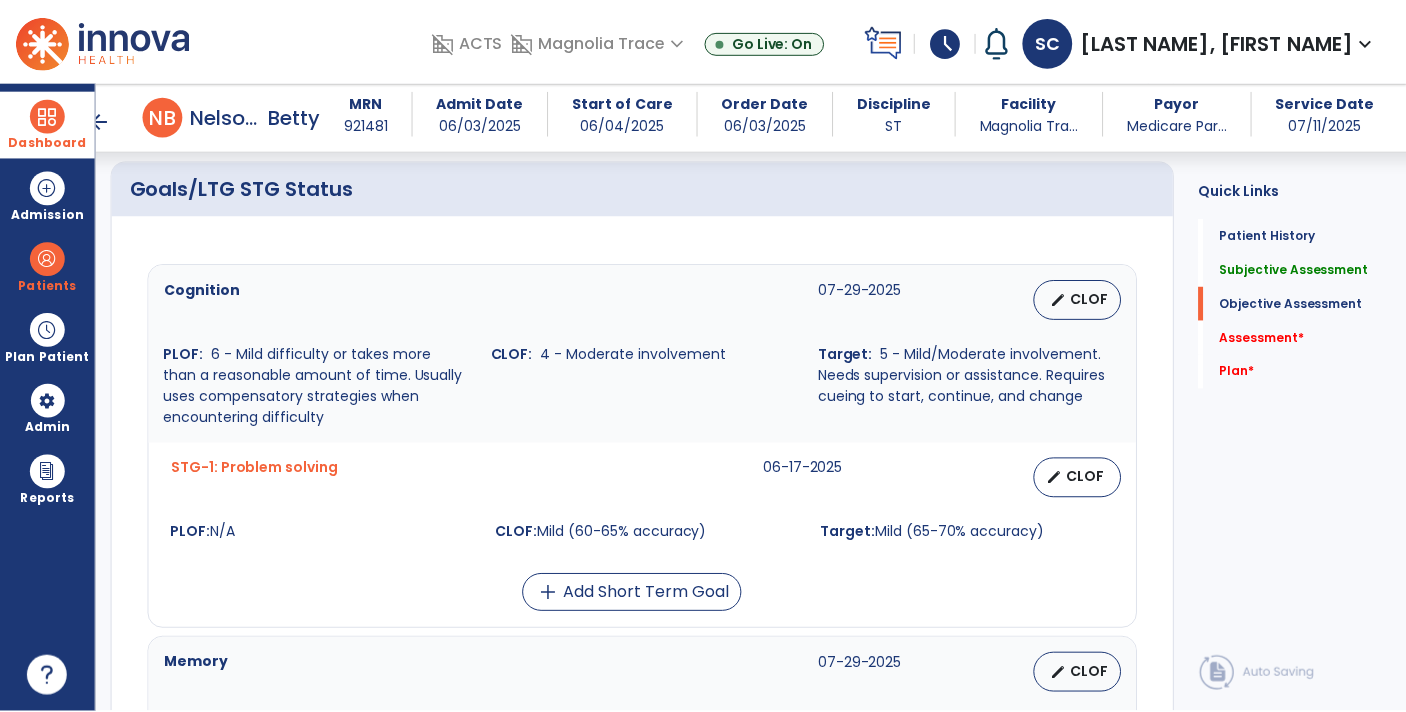 scroll, scrollTop: 709, scrollLeft: 0, axis: vertical 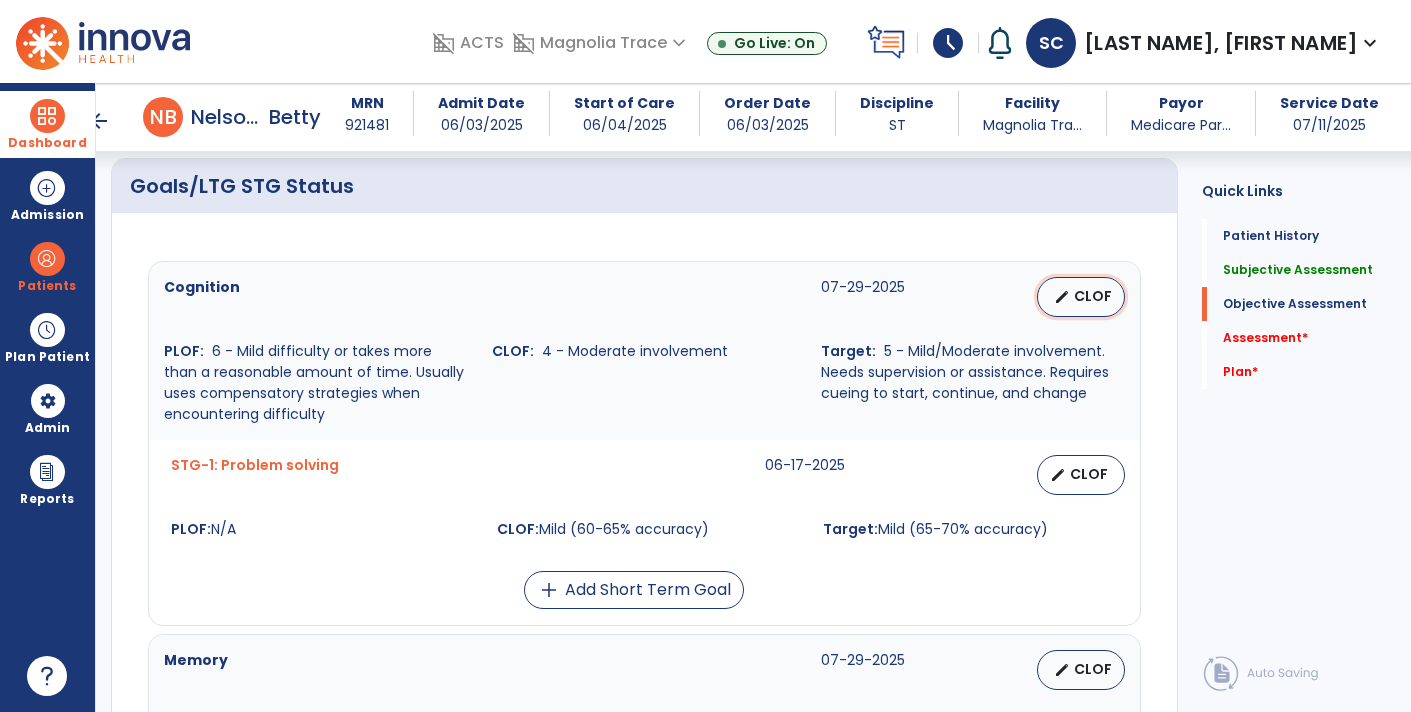 click on "edit   CLOF" at bounding box center [1081, 297] 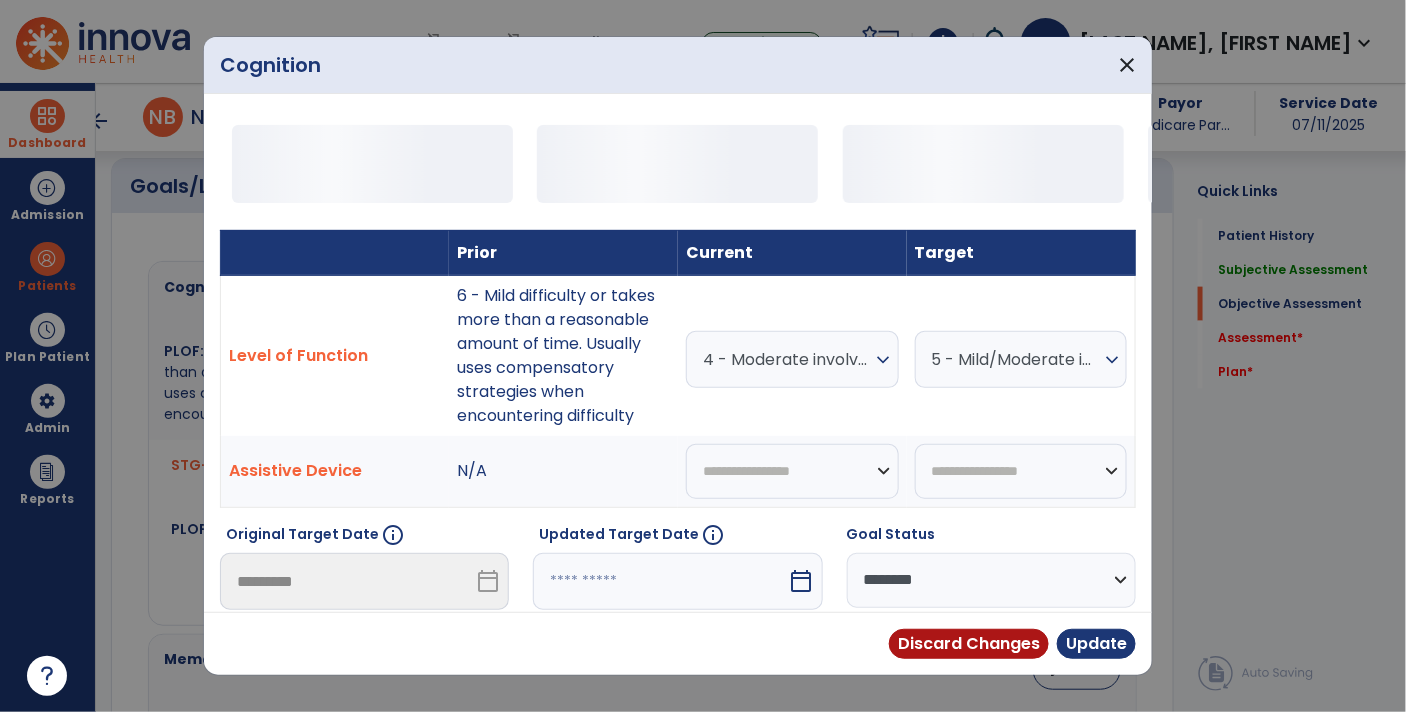scroll, scrollTop: 709, scrollLeft: 0, axis: vertical 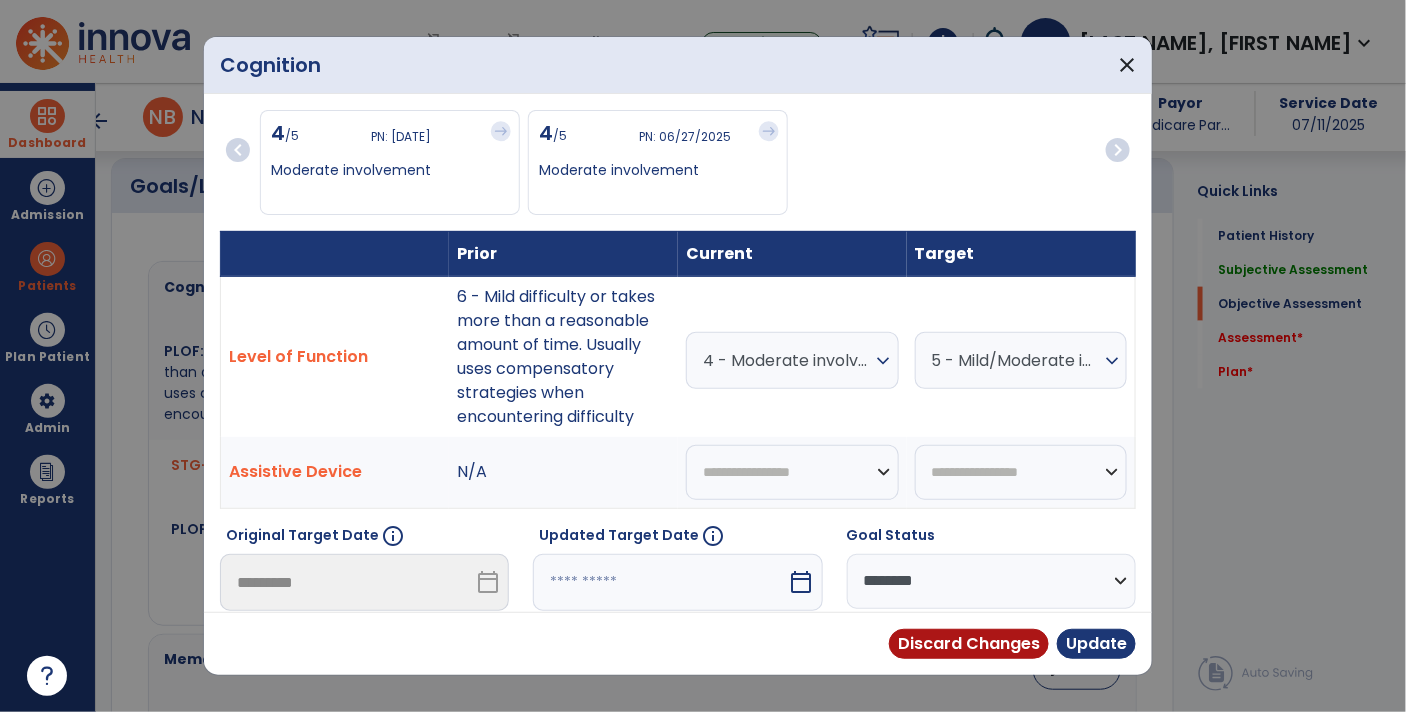 click on "4 - Moderate involvement" at bounding box center [787, 360] 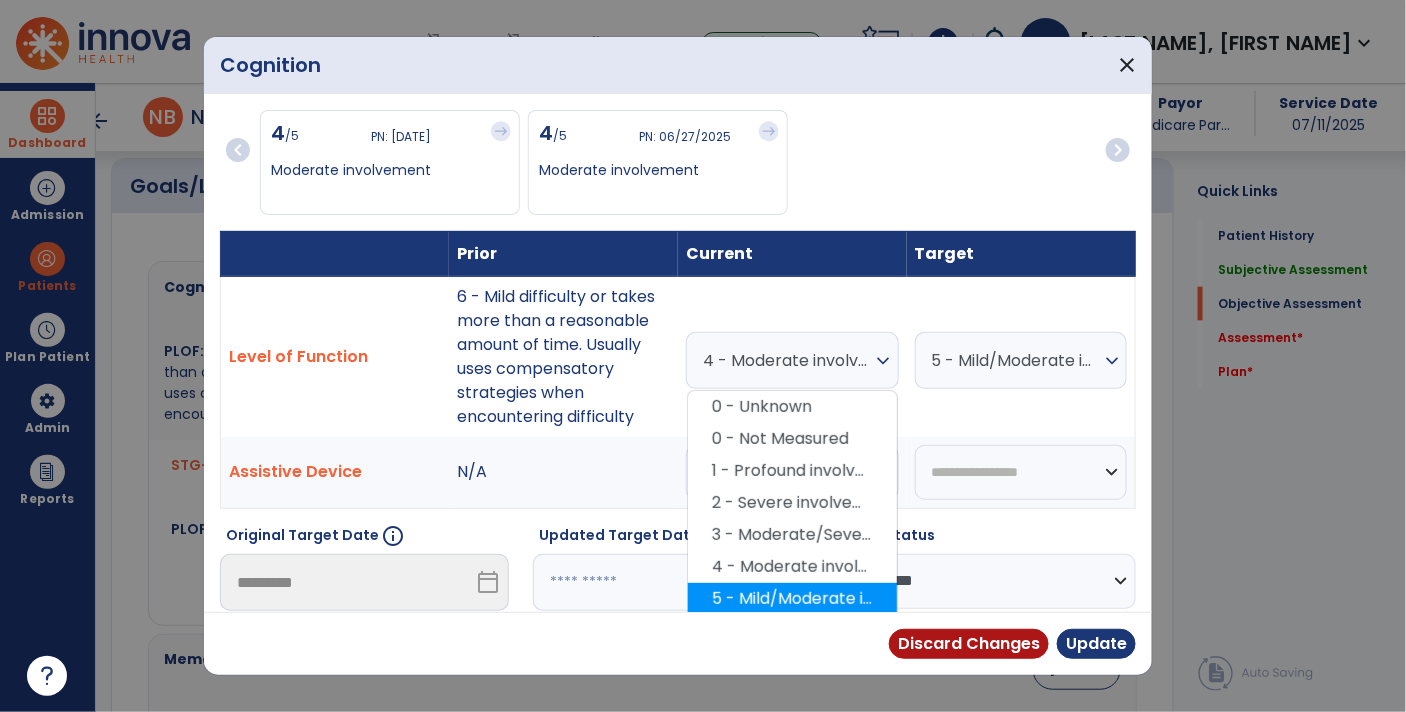 click on "5 - Mild/Moderate involvement. Needs supervision or assistance. Requires cueing to start, continue, and change" at bounding box center (792, 599) 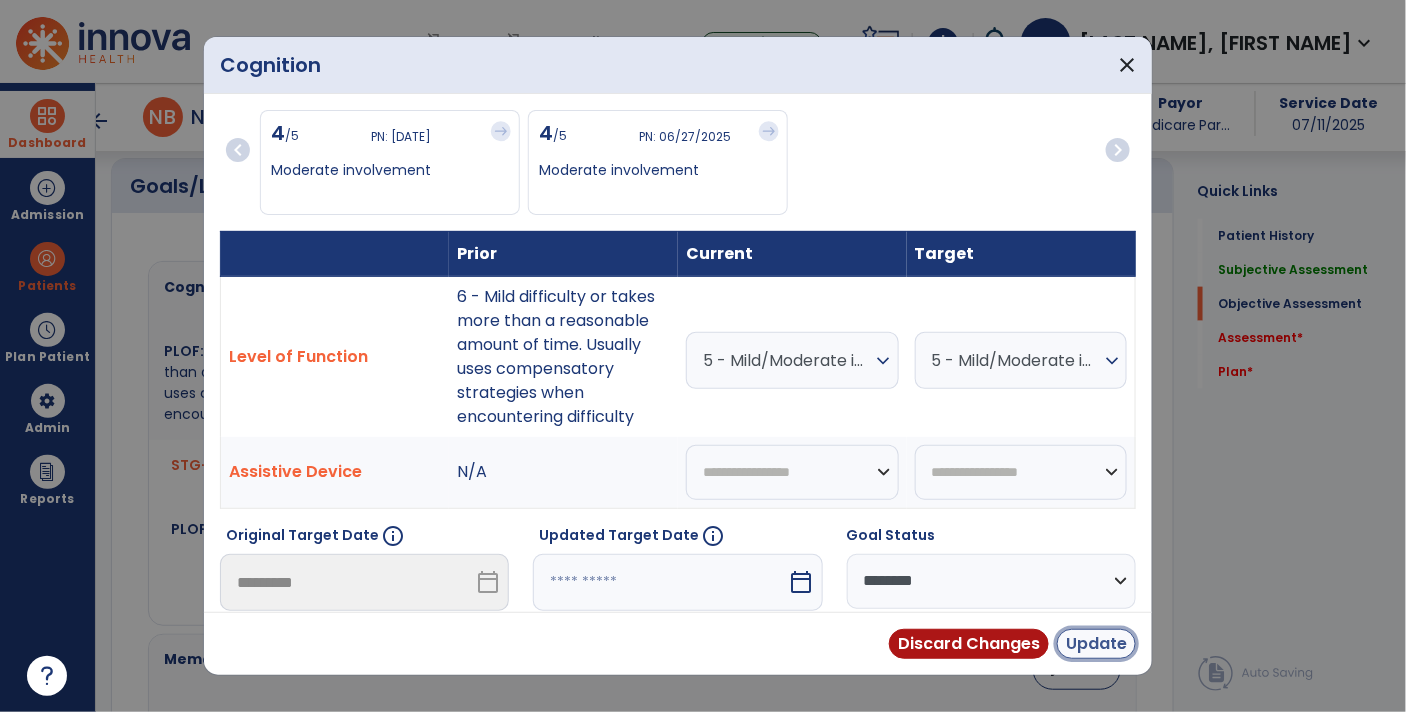 click on "Update" at bounding box center (1096, 644) 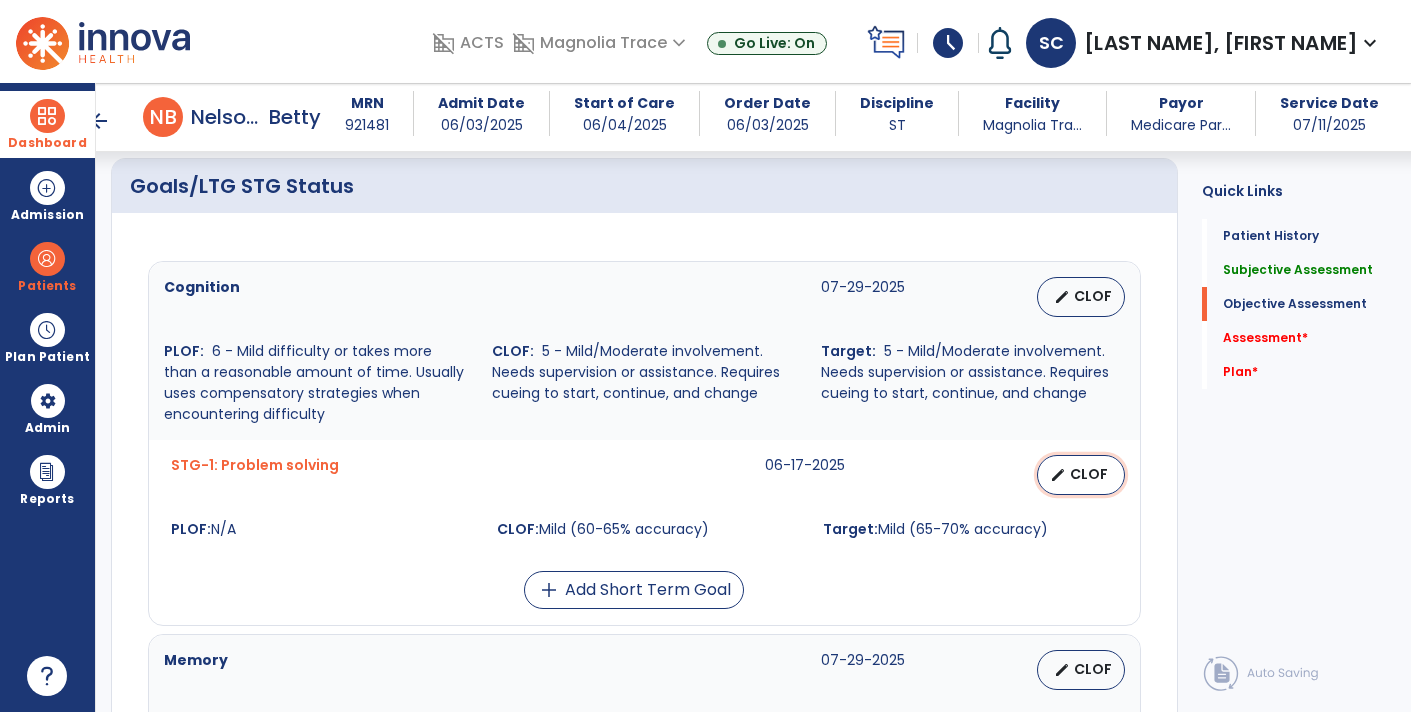 click on "CLOF" at bounding box center (1089, 474) 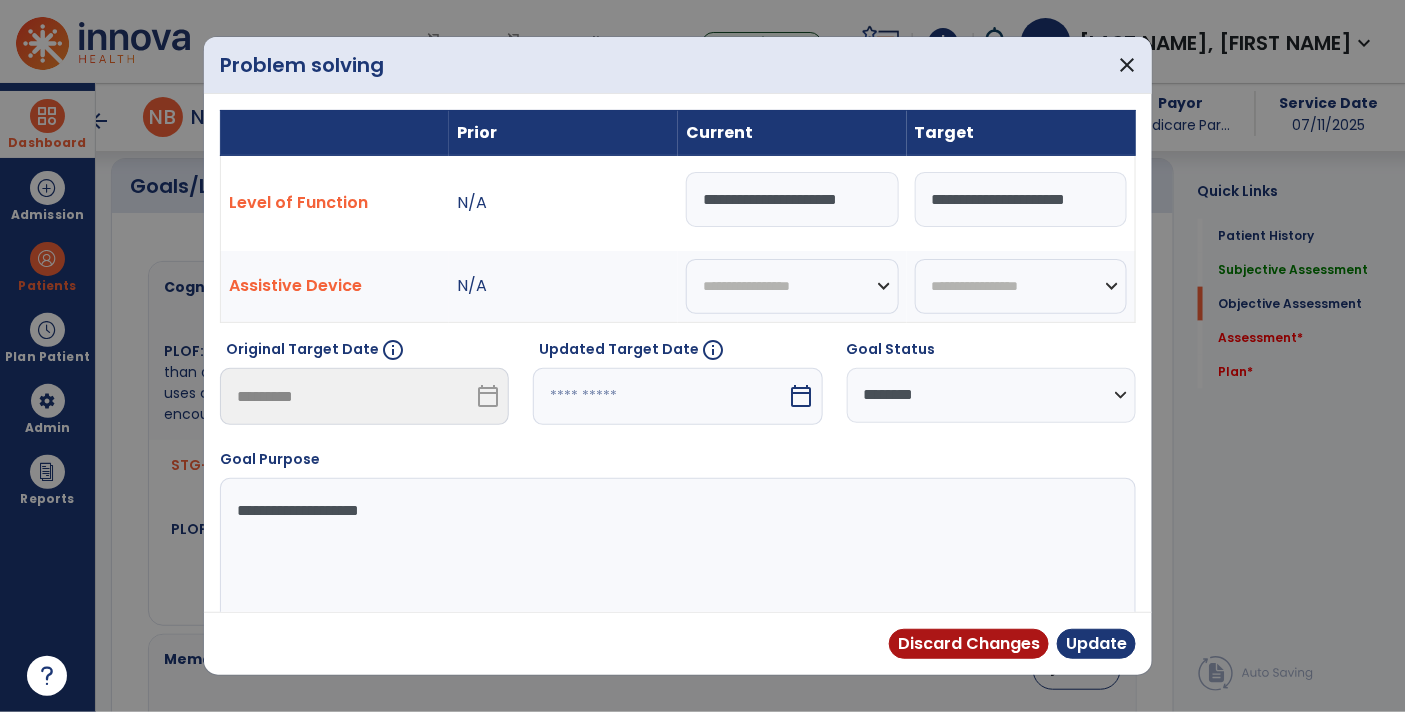 scroll, scrollTop: 709, scrollLeft: 0, axis: vertical 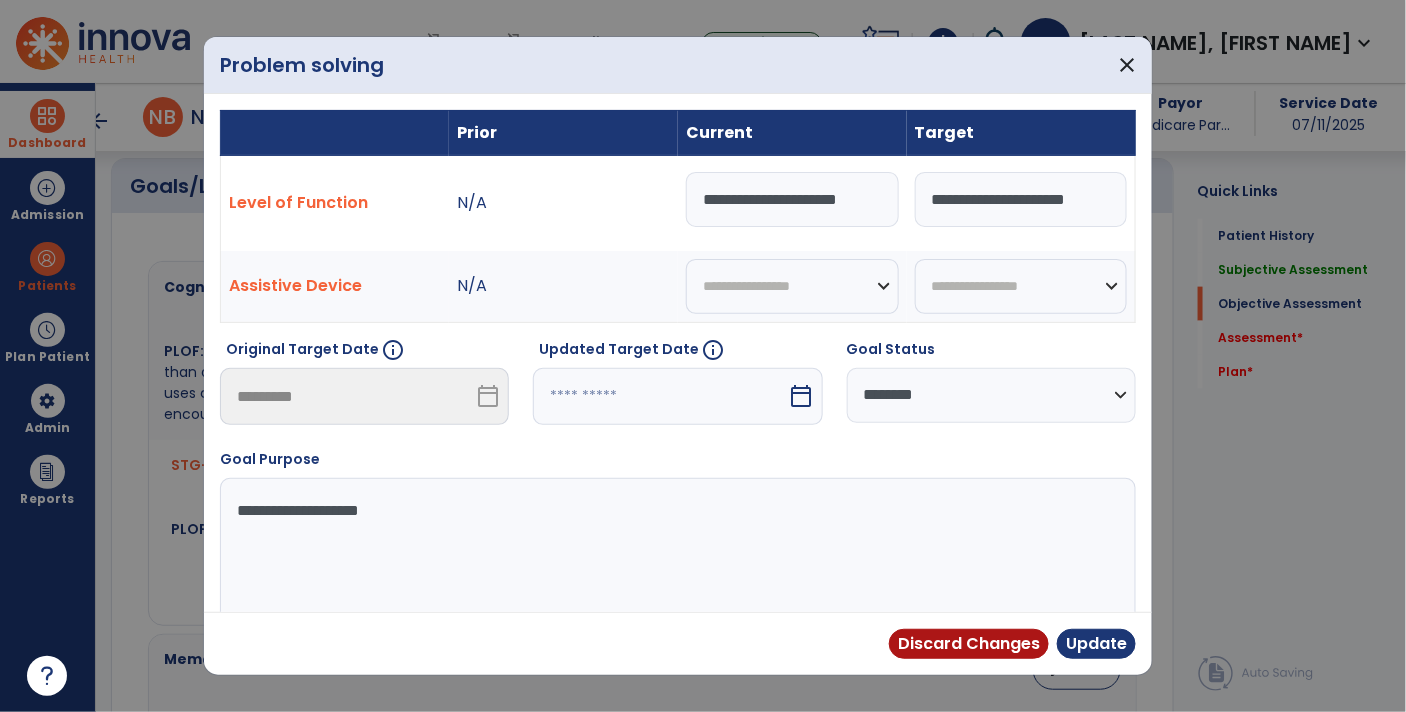 click on "**********" at bounding box center [792, 199] 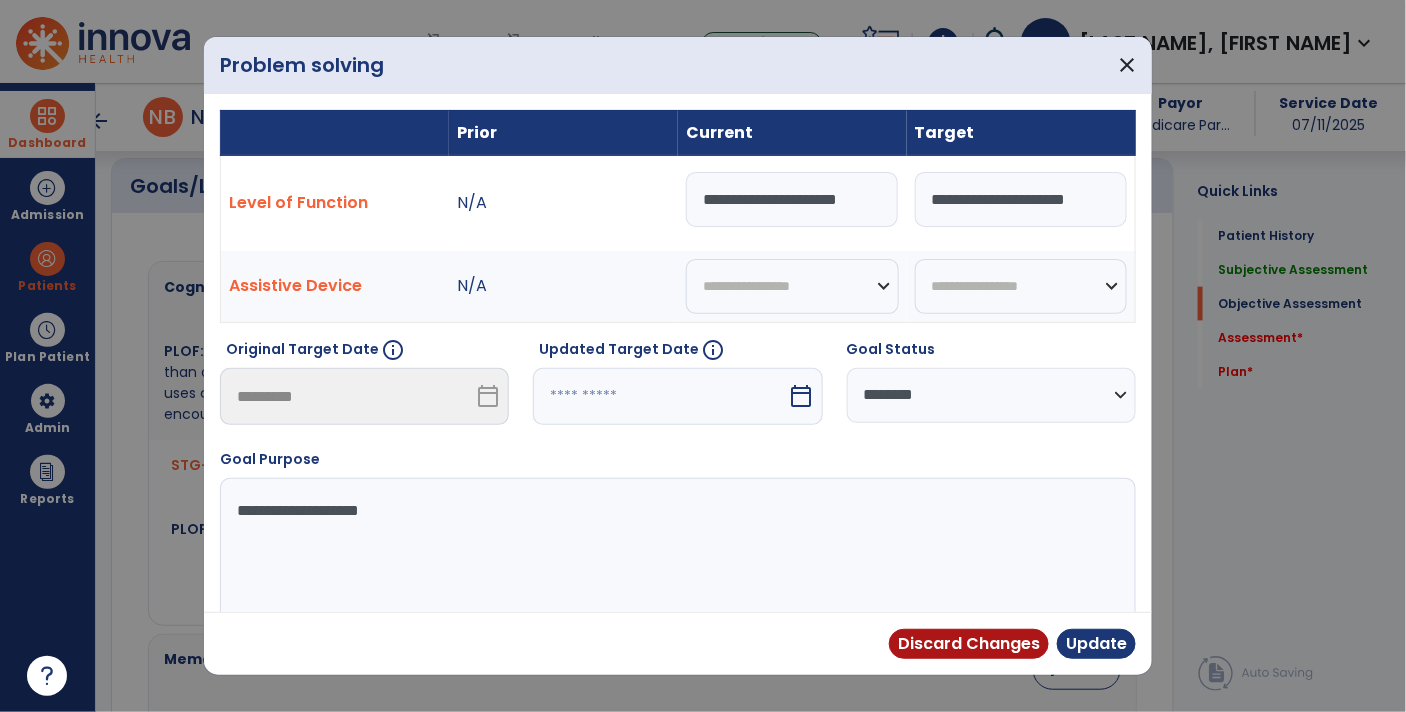 scroll, scrollTop: 0, scrollLeft: 11, axis: horizontal 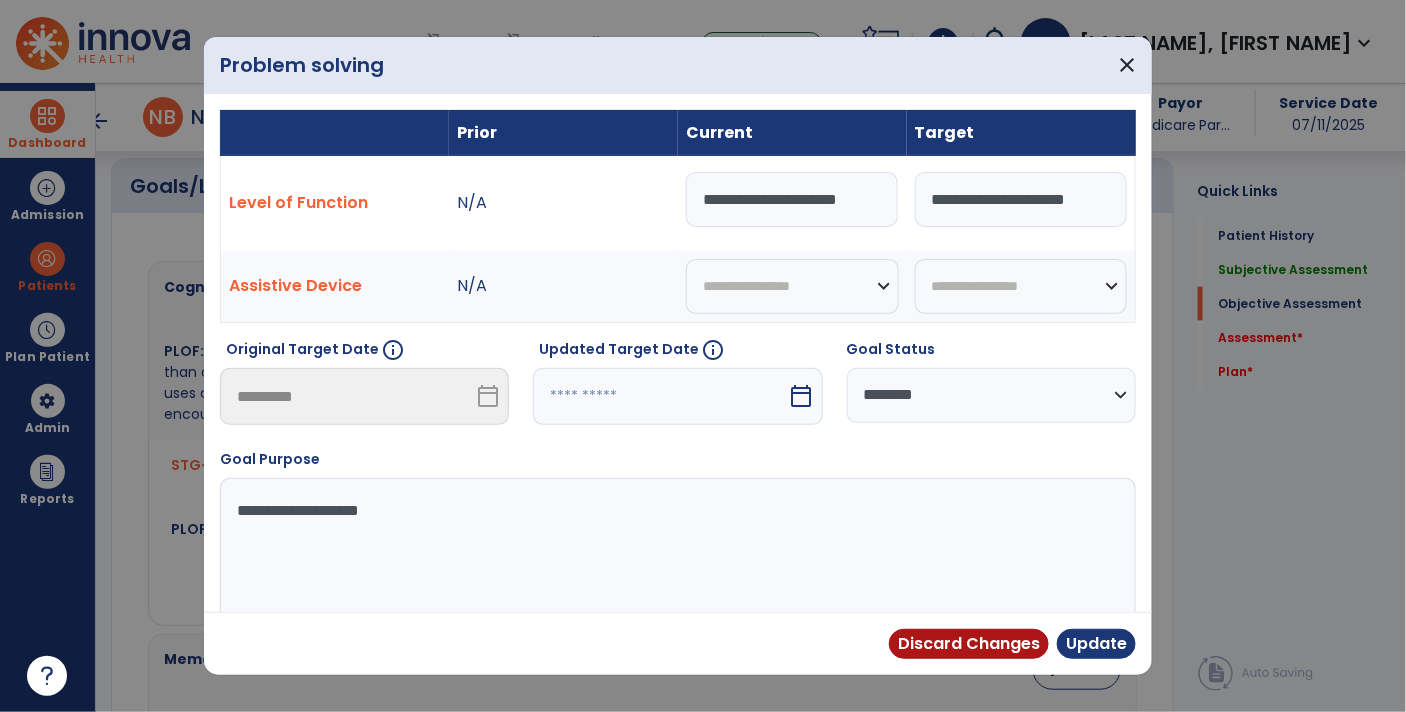 type on "**********" 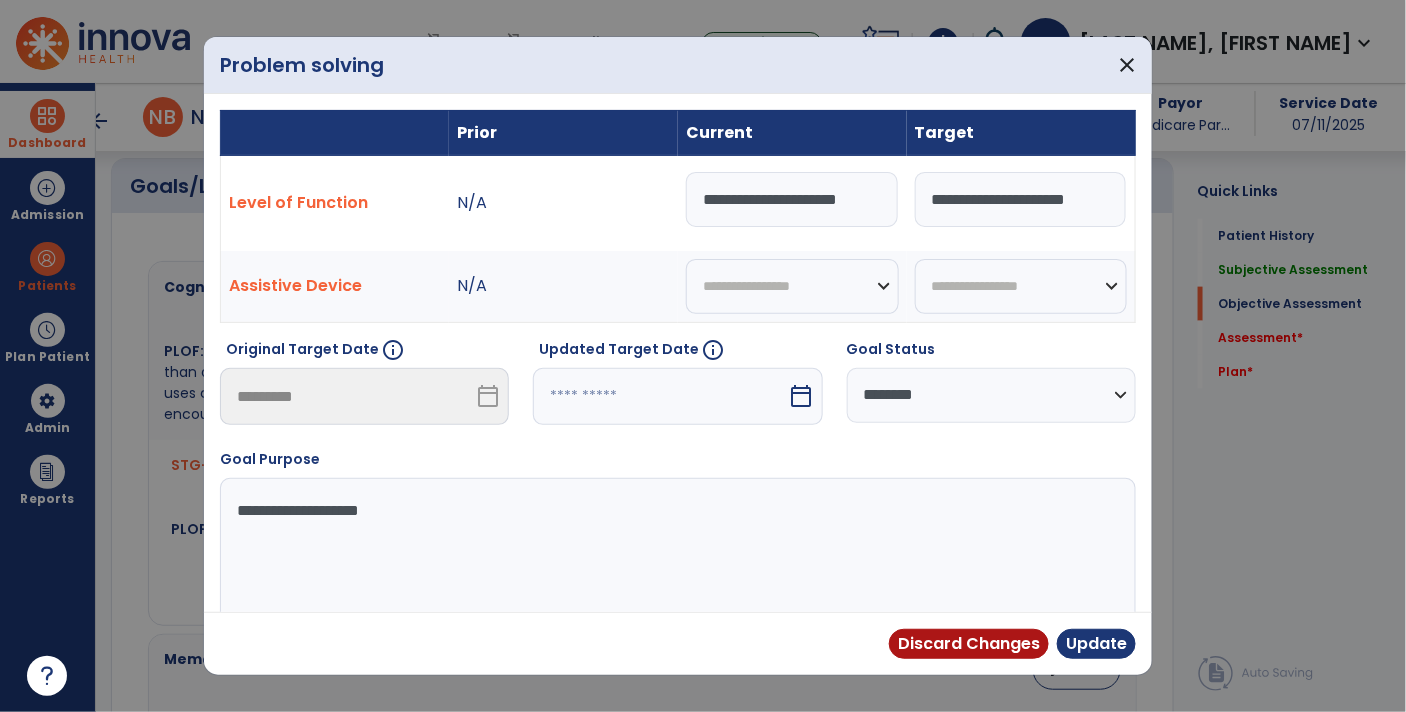scroll, scrollTop: 0, scrollLeft: 13, axis: horizontal 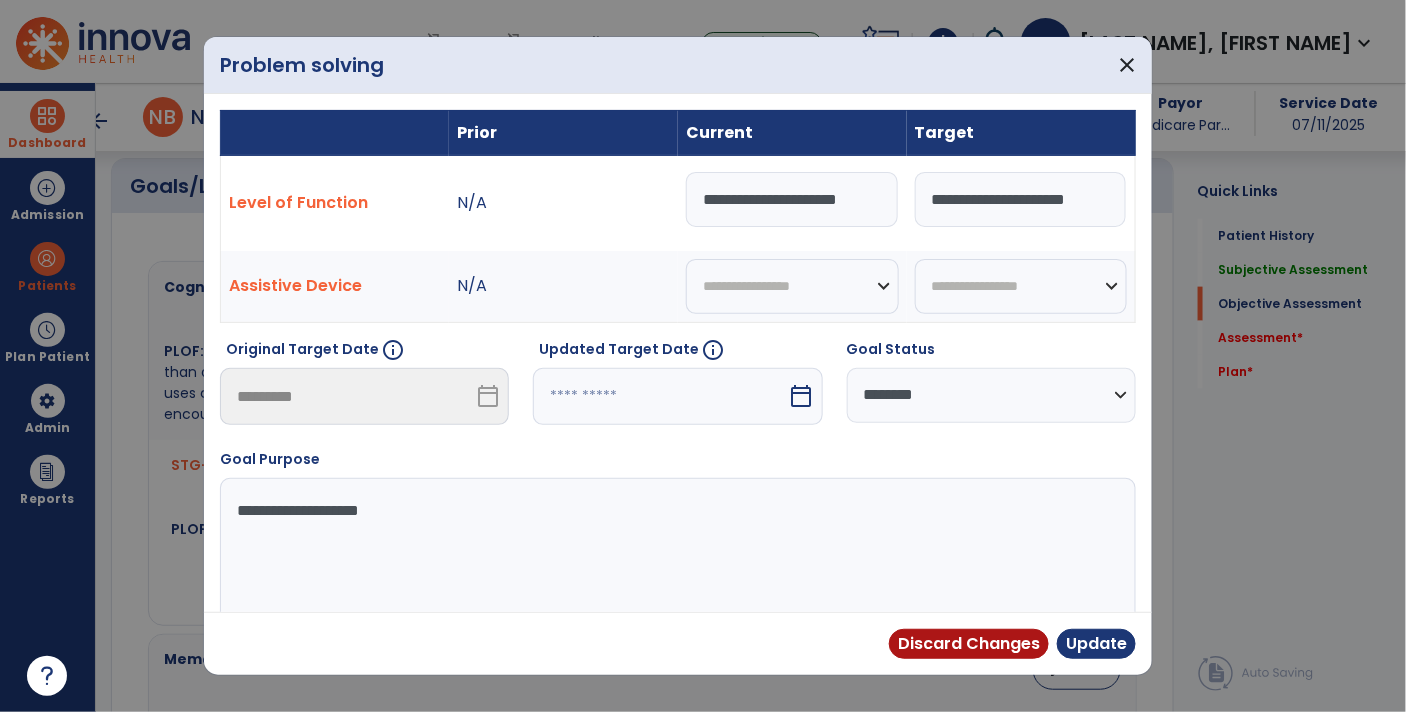 type on "**********" 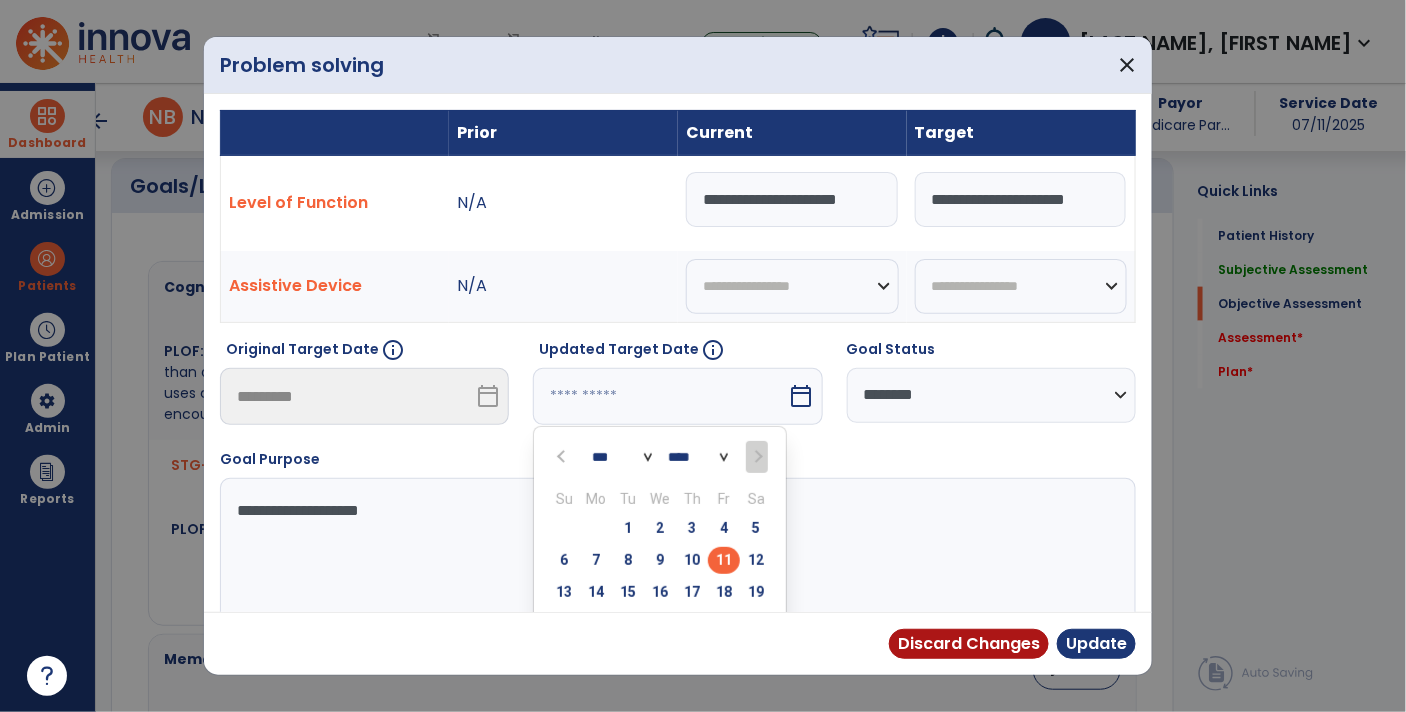 scroll, scrollTop: 0, scrollLeft: 0, axis: both 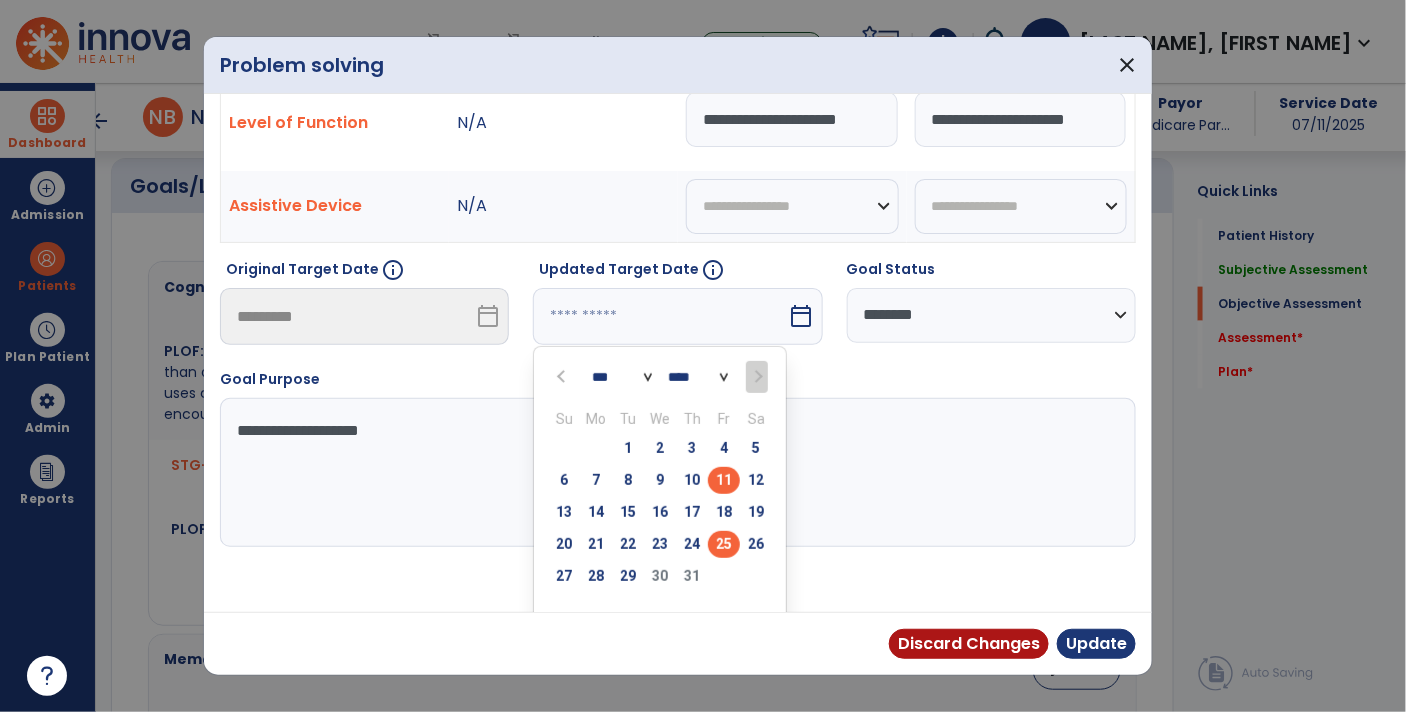 click on "25" at bounding box center (724, 544) 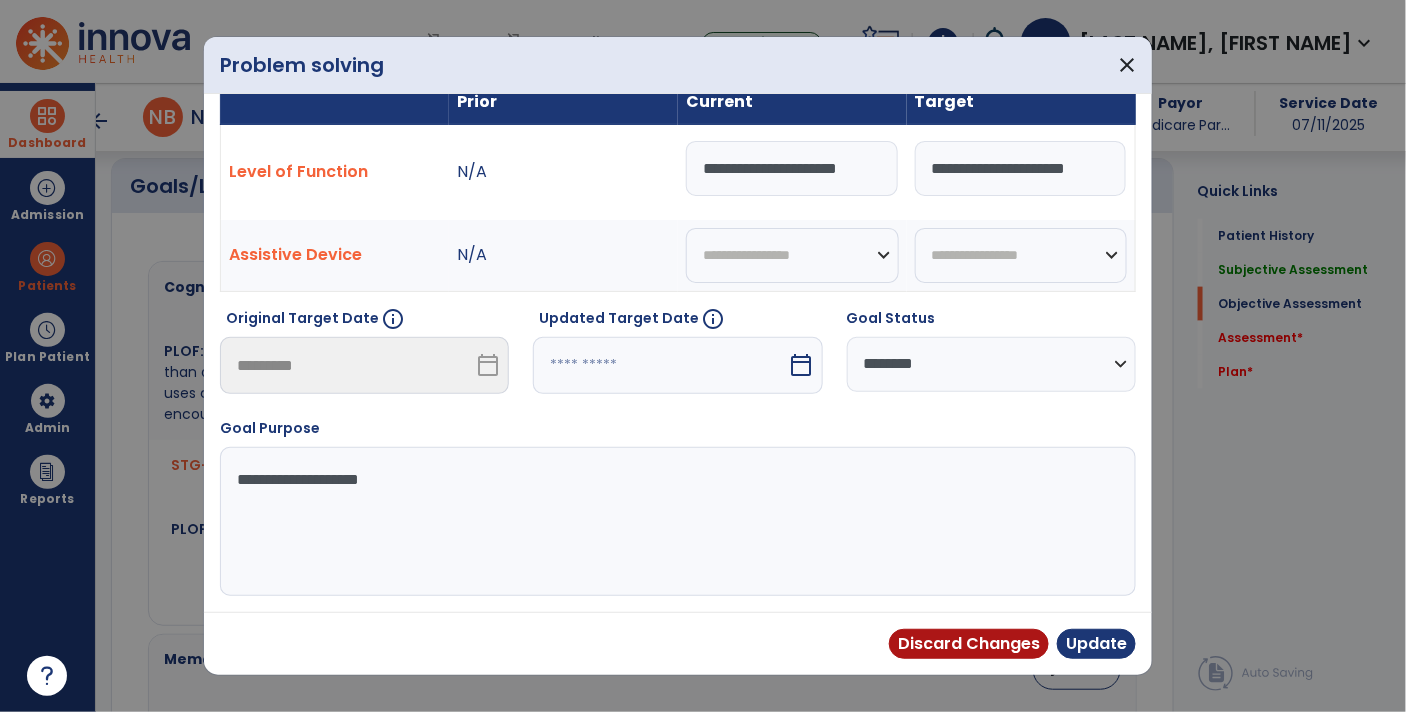 type on "*********" 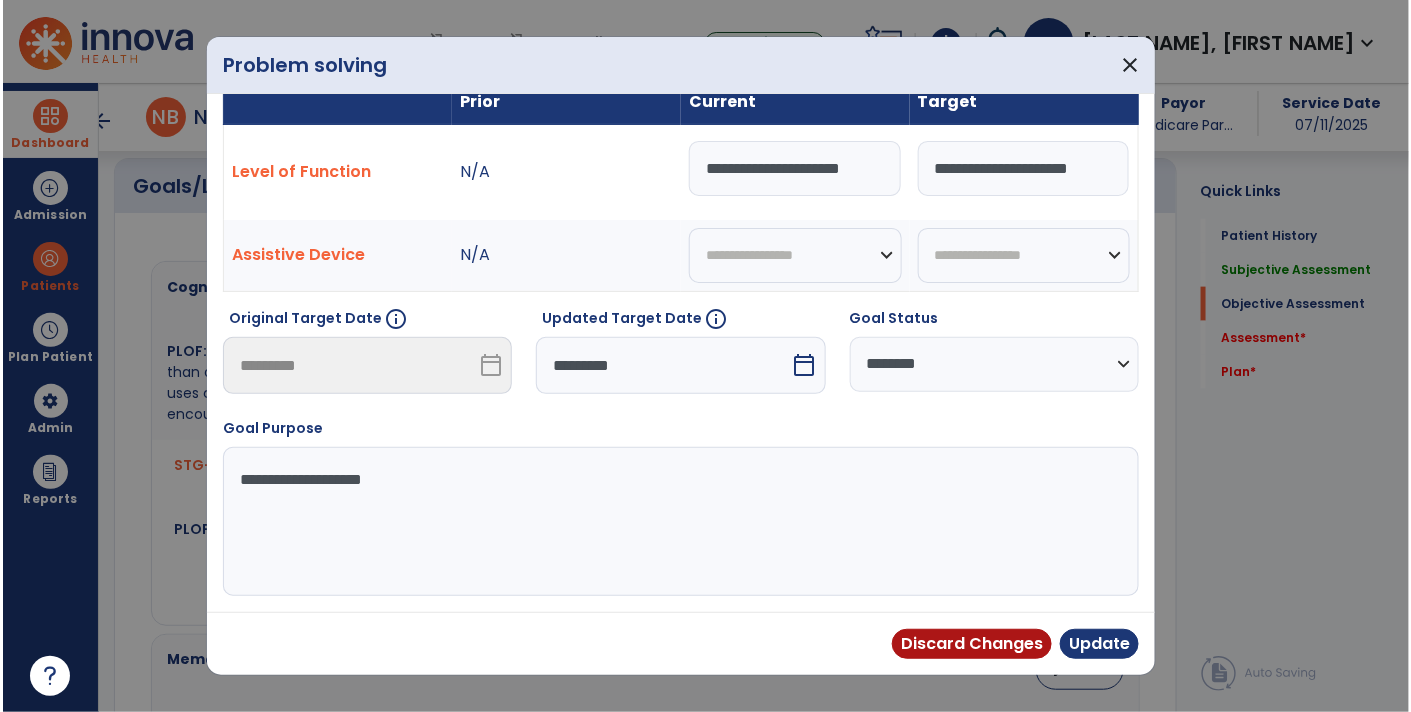 scroll, scrollTop: 27, scrollLeft: 0, axis: vertical 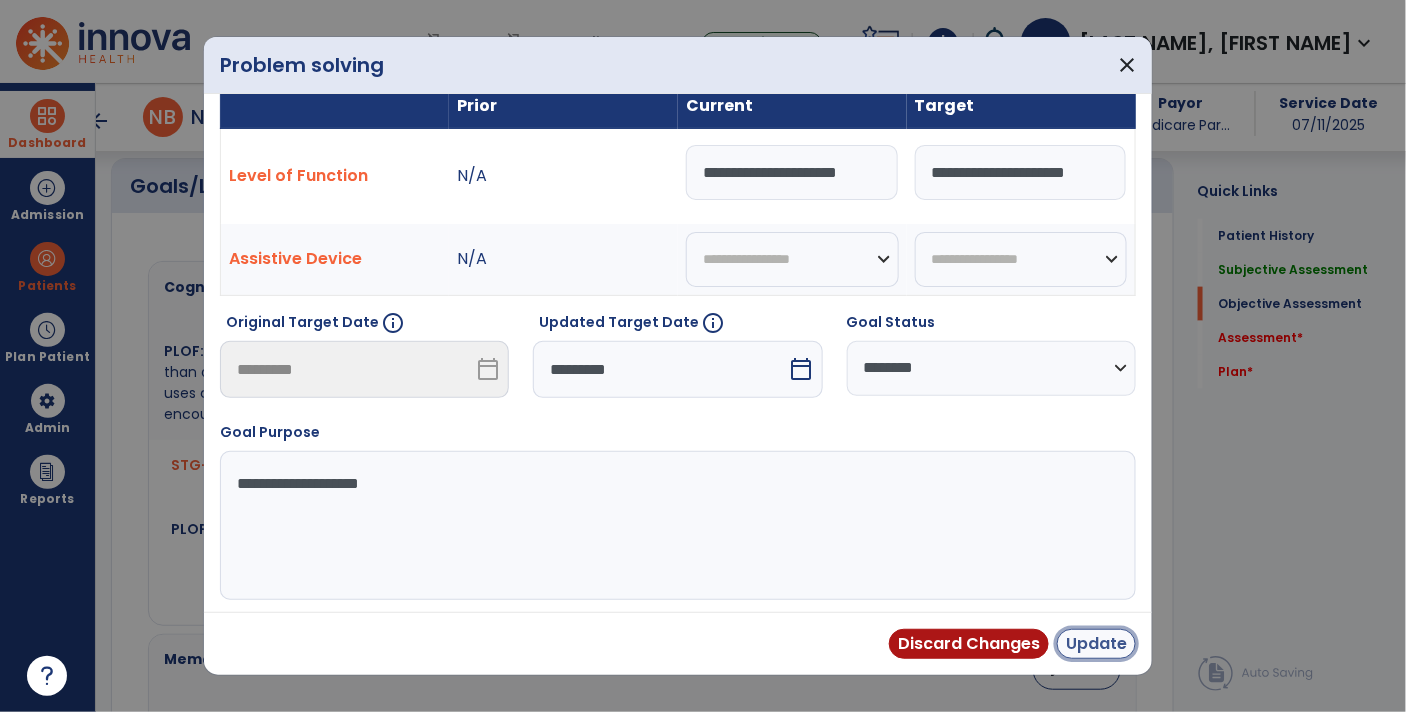 click on "Update" at bounding box center (1096, 644) 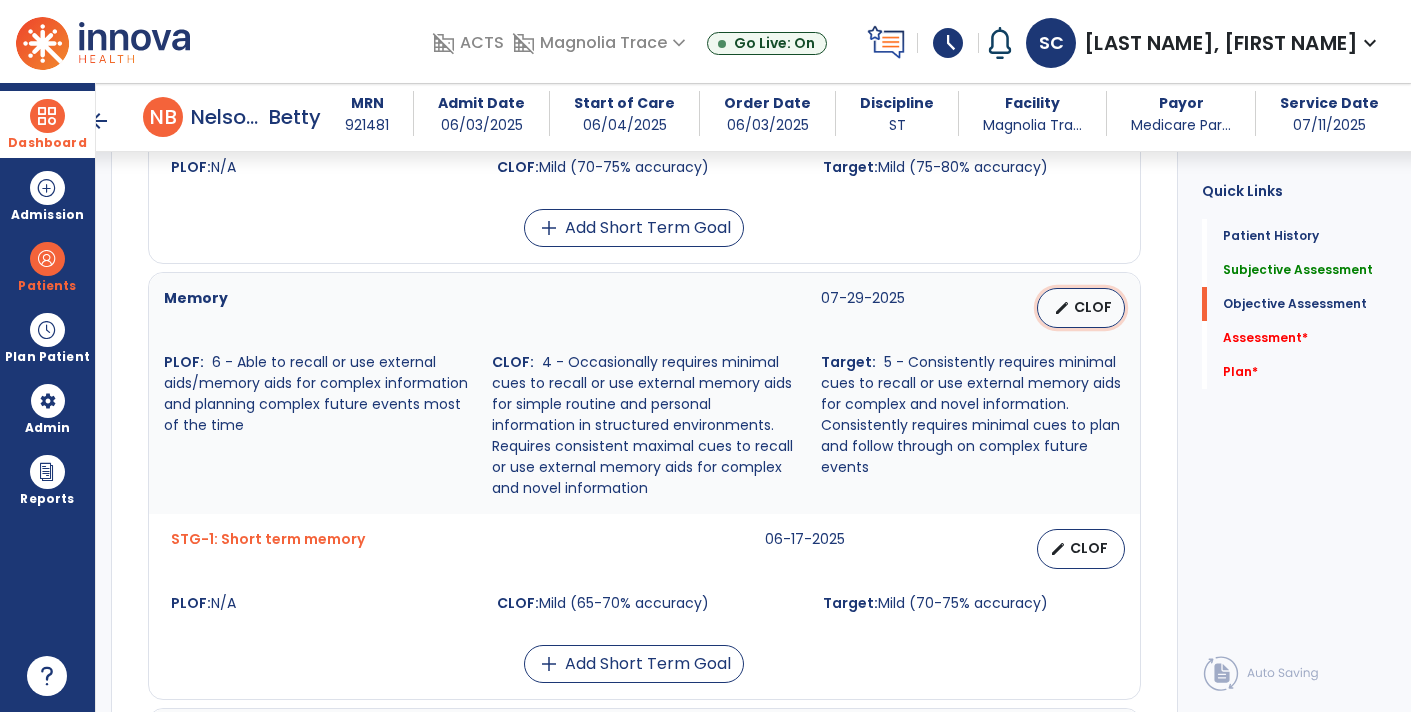 click on "edit   CLOF" at bounding box center (1081, 308) 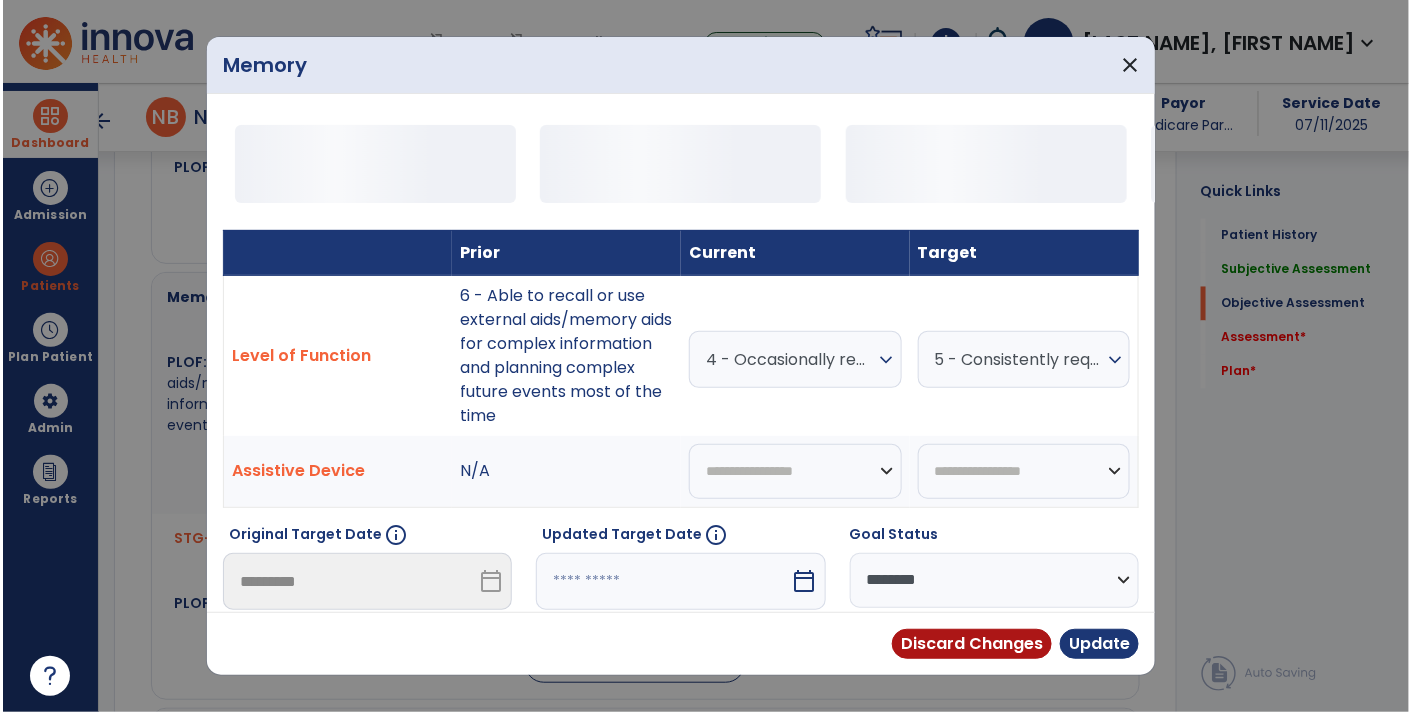 scroll, scrollTop: 1071, scrollLeft: 0, axis: vertical 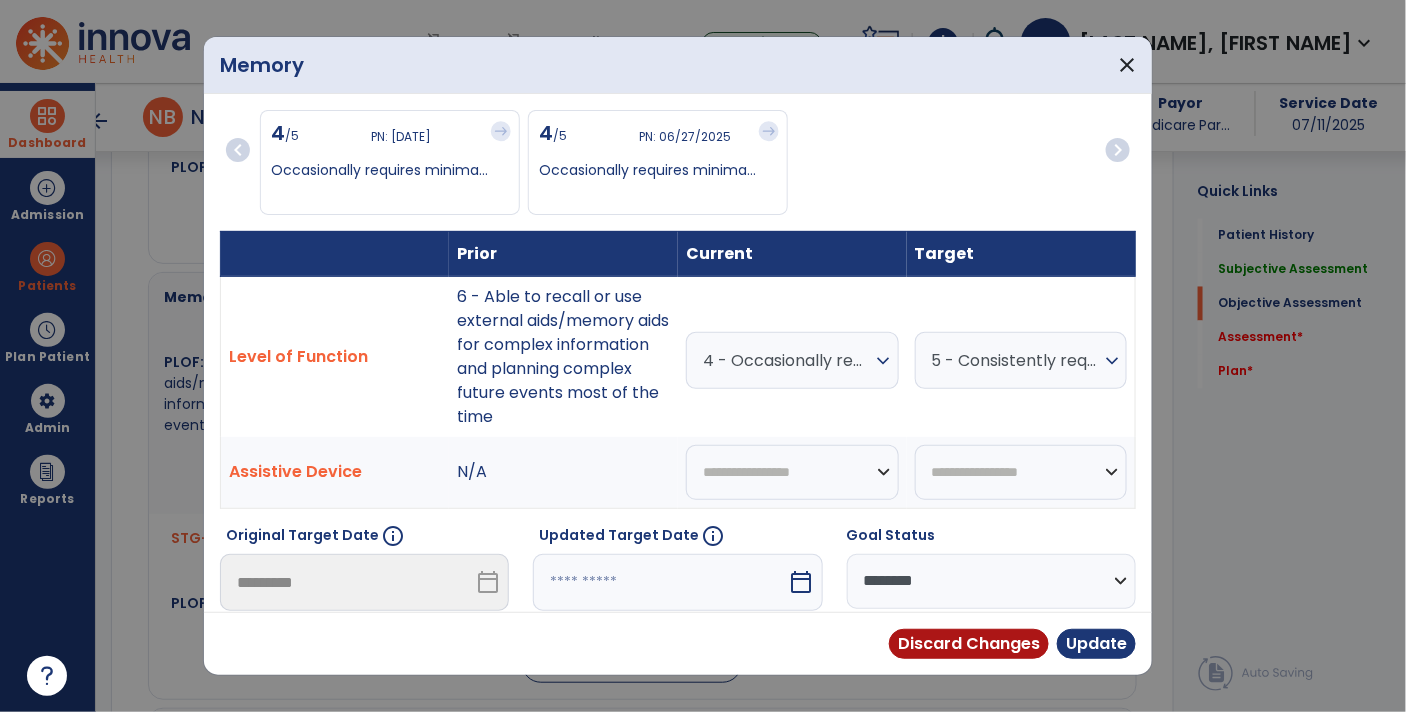 click on "4 - Occasionally requires minimal cues to recall or use external memory aids for simple routine and personal information in structured environments. Requires consistent maximal cues to recall or use external memory aids for complex and novel information" at bounding box center [787, 360] 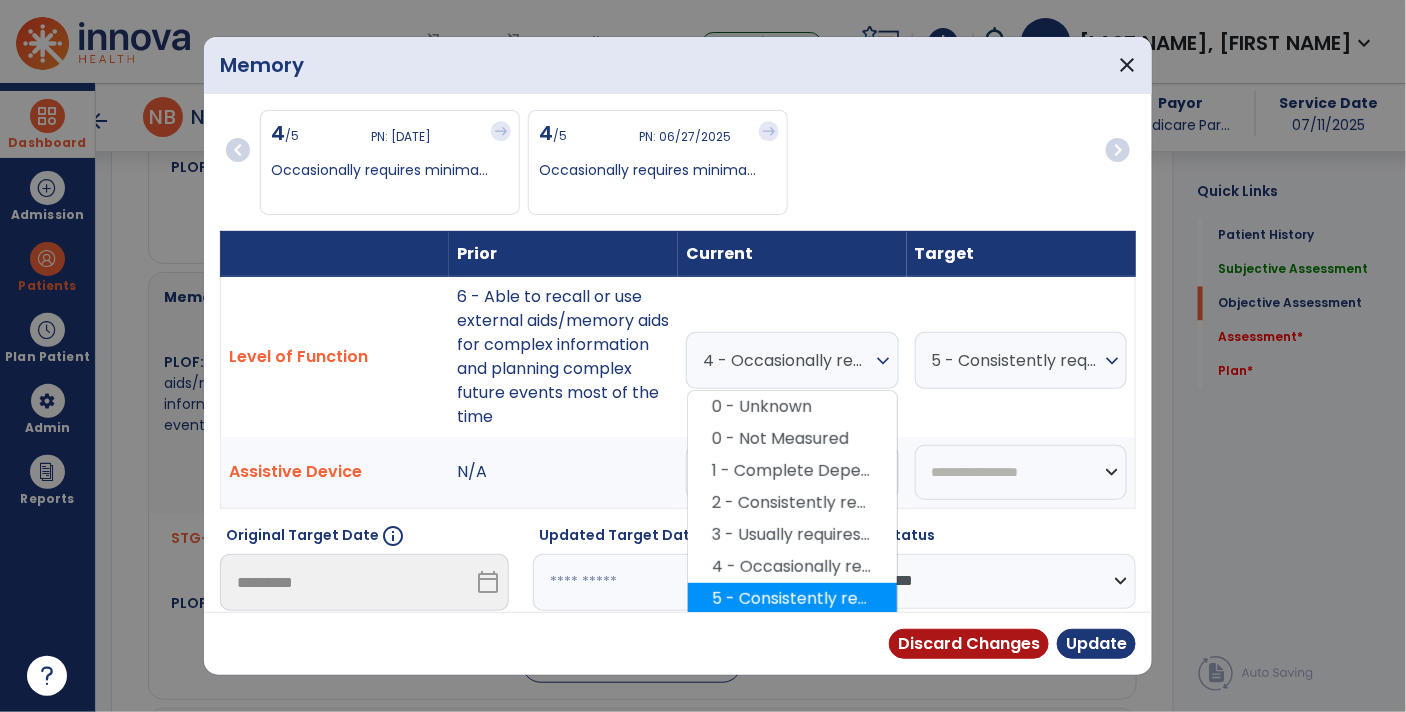 click on "5 - Consistently requires minimal cues to recall or use external memory aids for complex and novel information.  Consistently requires minimal cues to plan and follow through on complex future events" at bounding box center (792, 599) 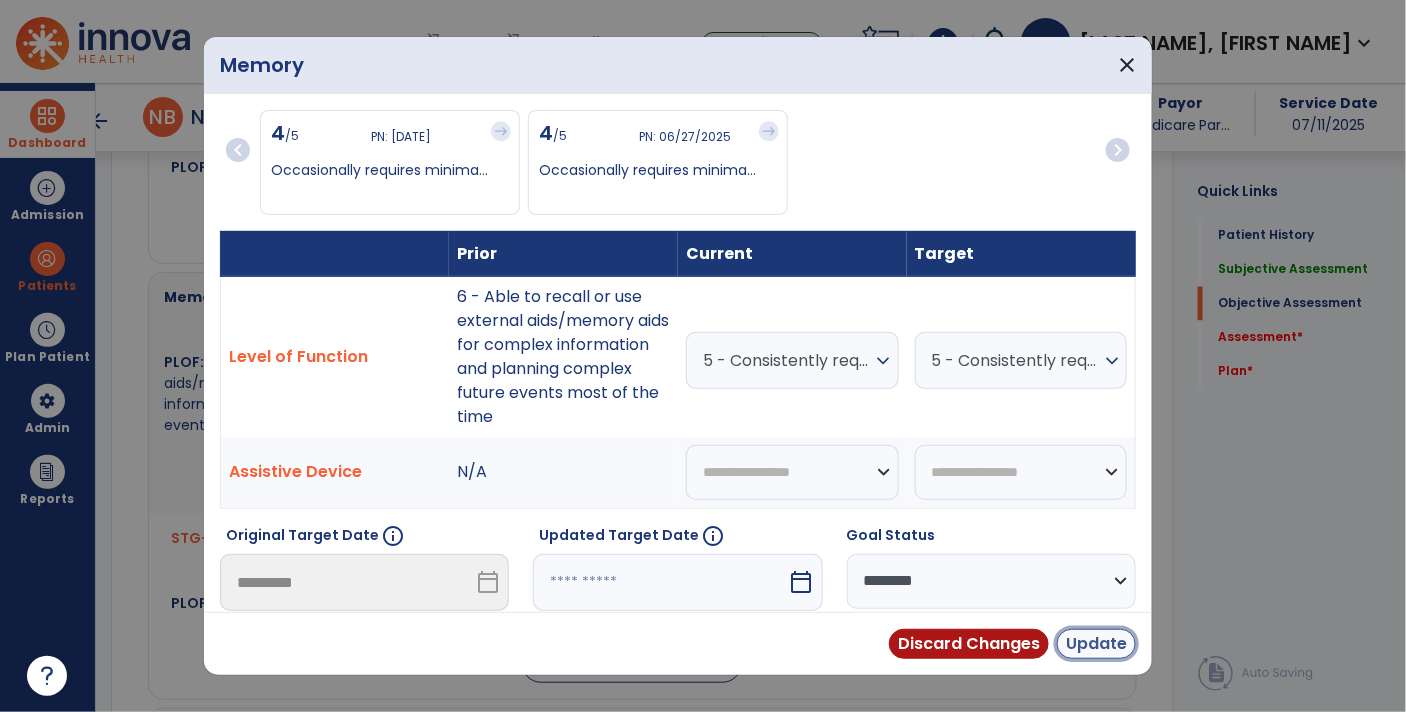 click on "Update" at bounding box center (1096, 644) 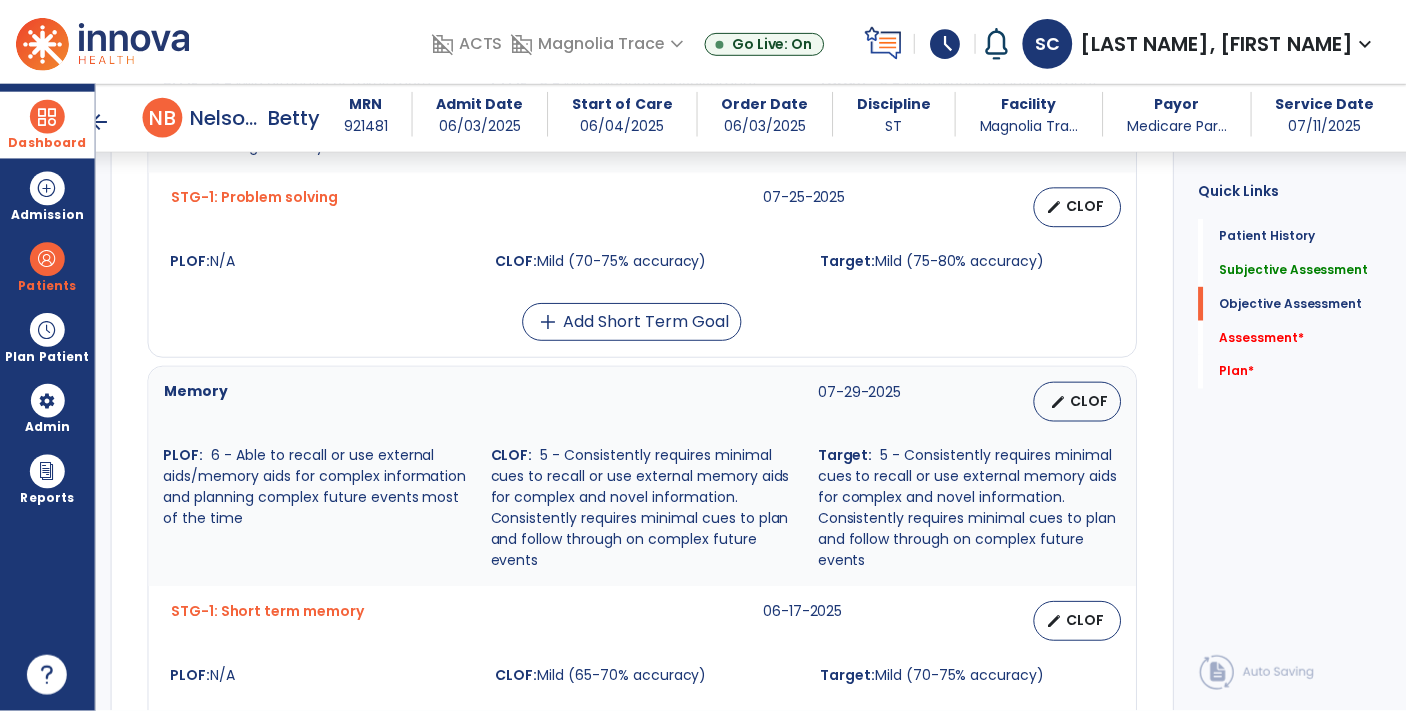 scroll, scrollTop: 982, scrollLeft: 0, axis: vertical 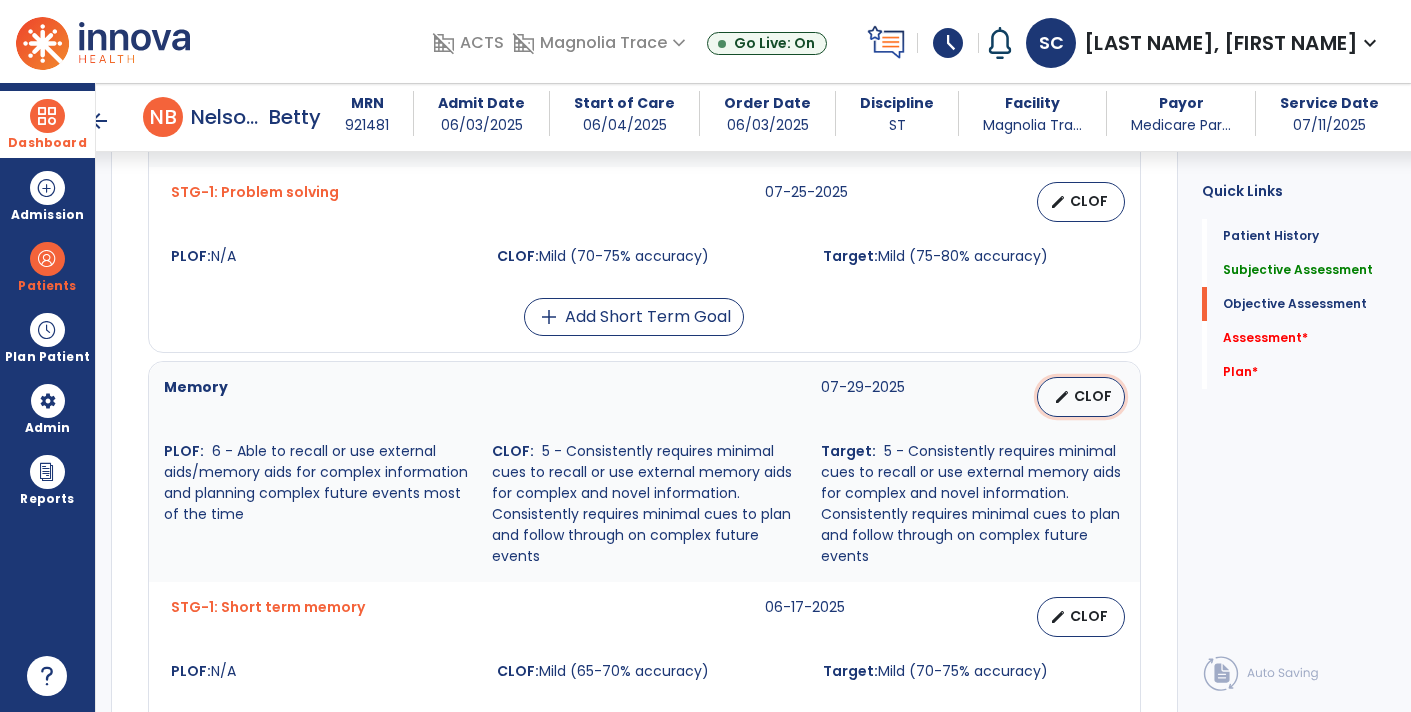 click on "CLOF" at bounding box center [1093, 396] 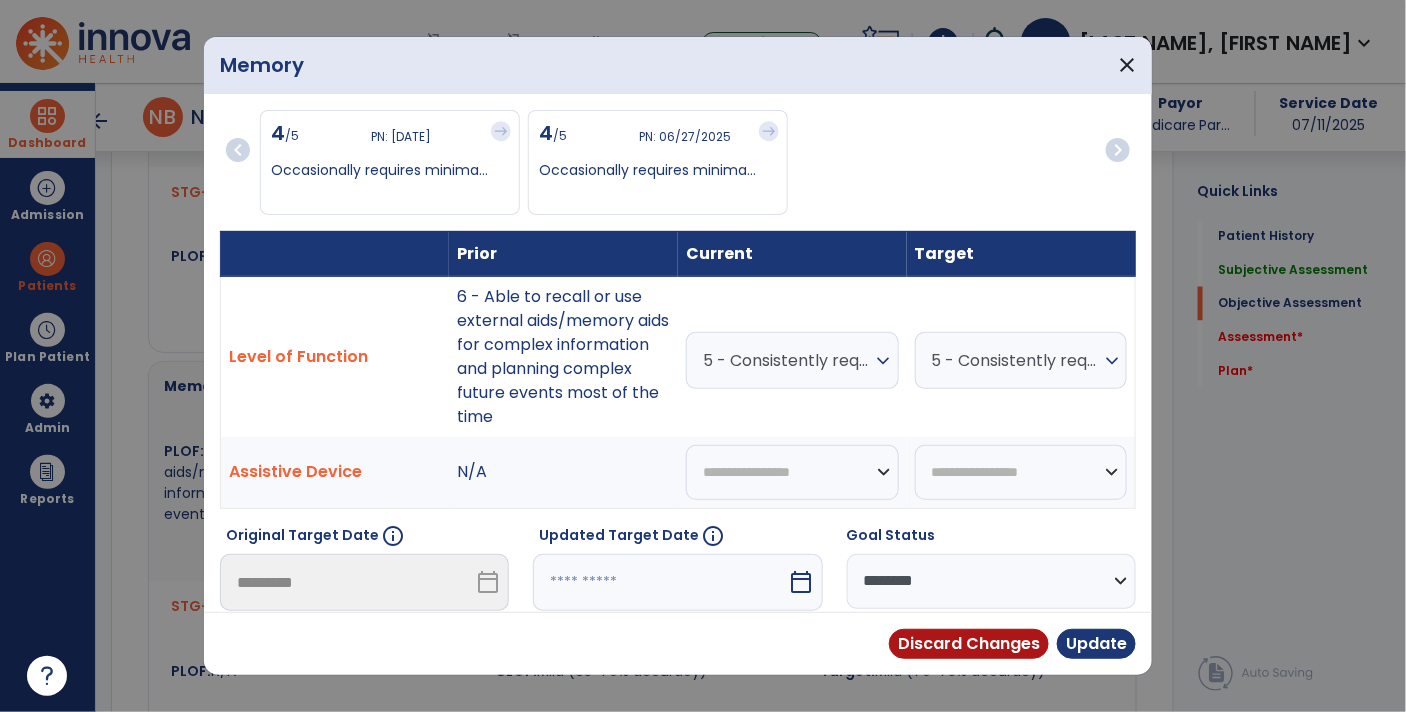 scroll, scrollTop: 982, scrollLeft: 0, axis: vertical 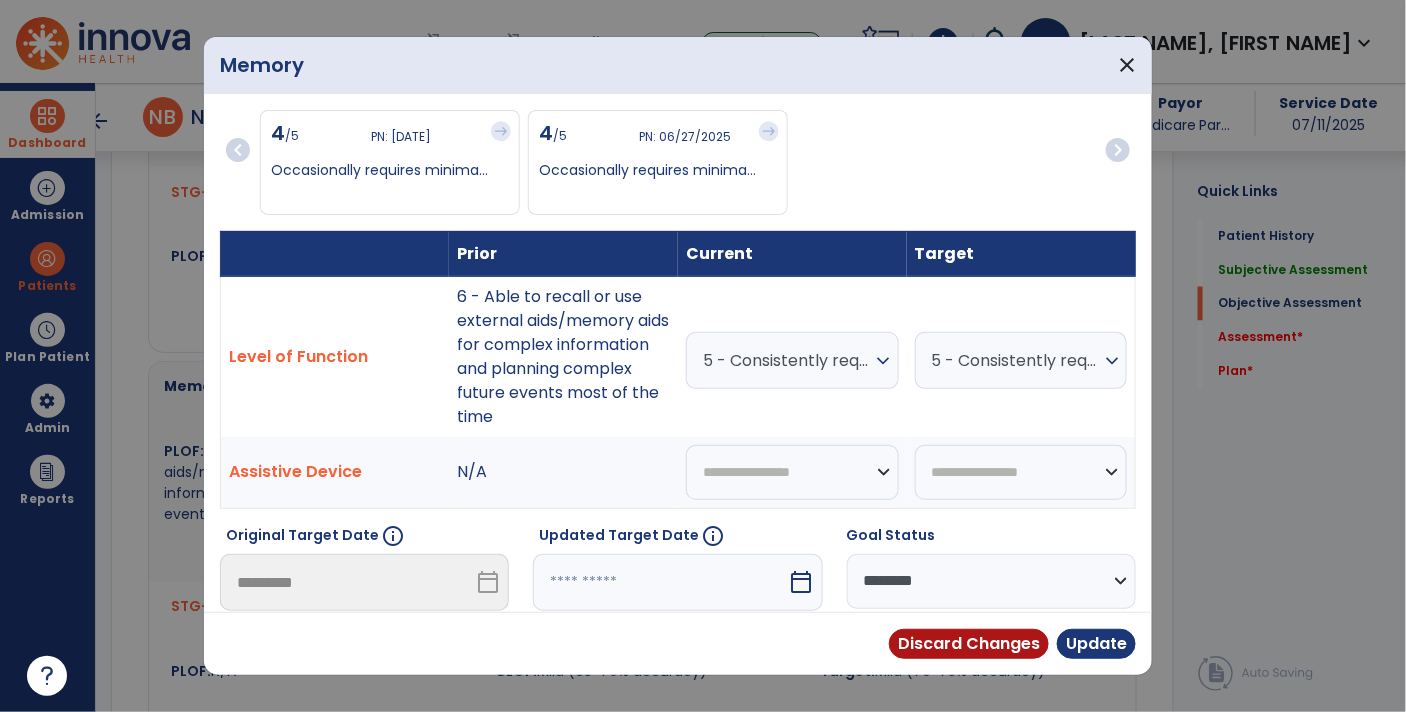 click on "5 - Consistently requires minimal cues to recall or use external memory aids for complex and novel information.  Consistently requires minimal cues to plan and follow through on complex future events" at bounding box center [787, 360] 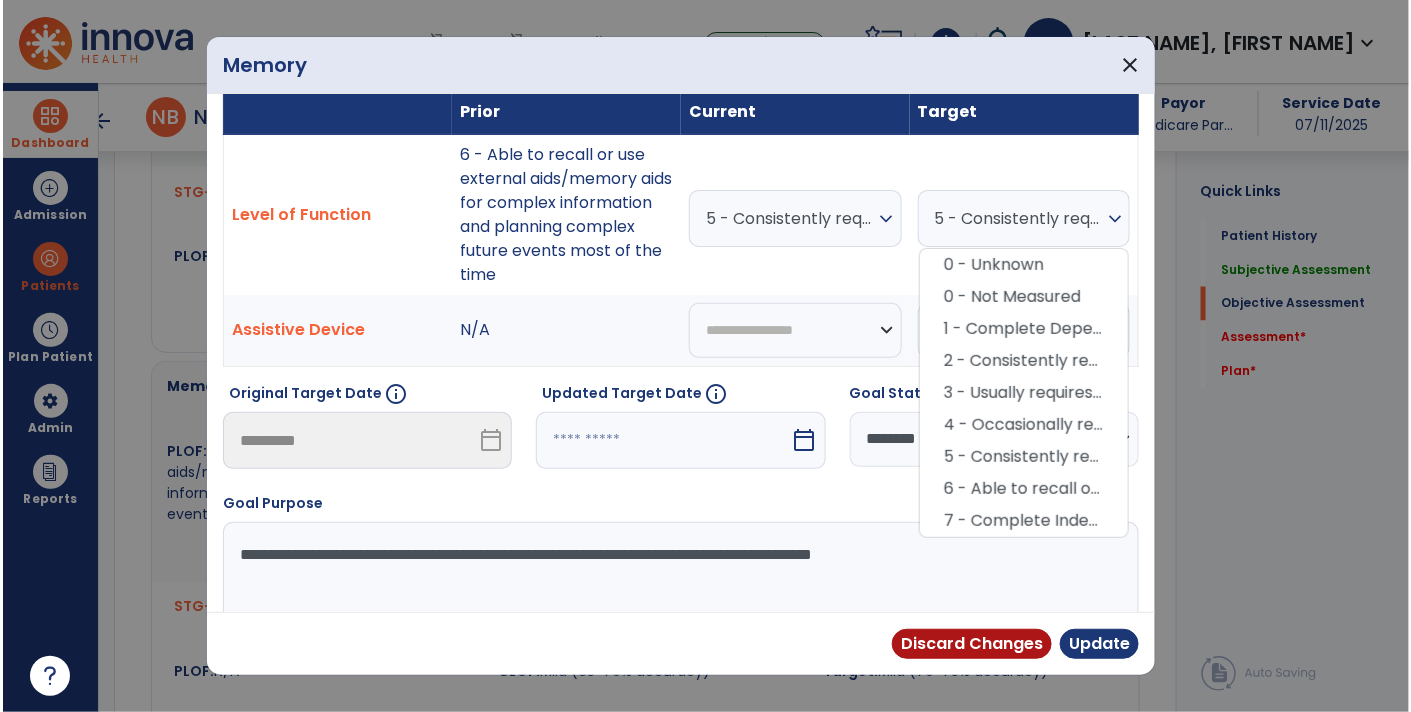 scroll, scrollTop: 136, scrollLeft: 0, axis: vertical 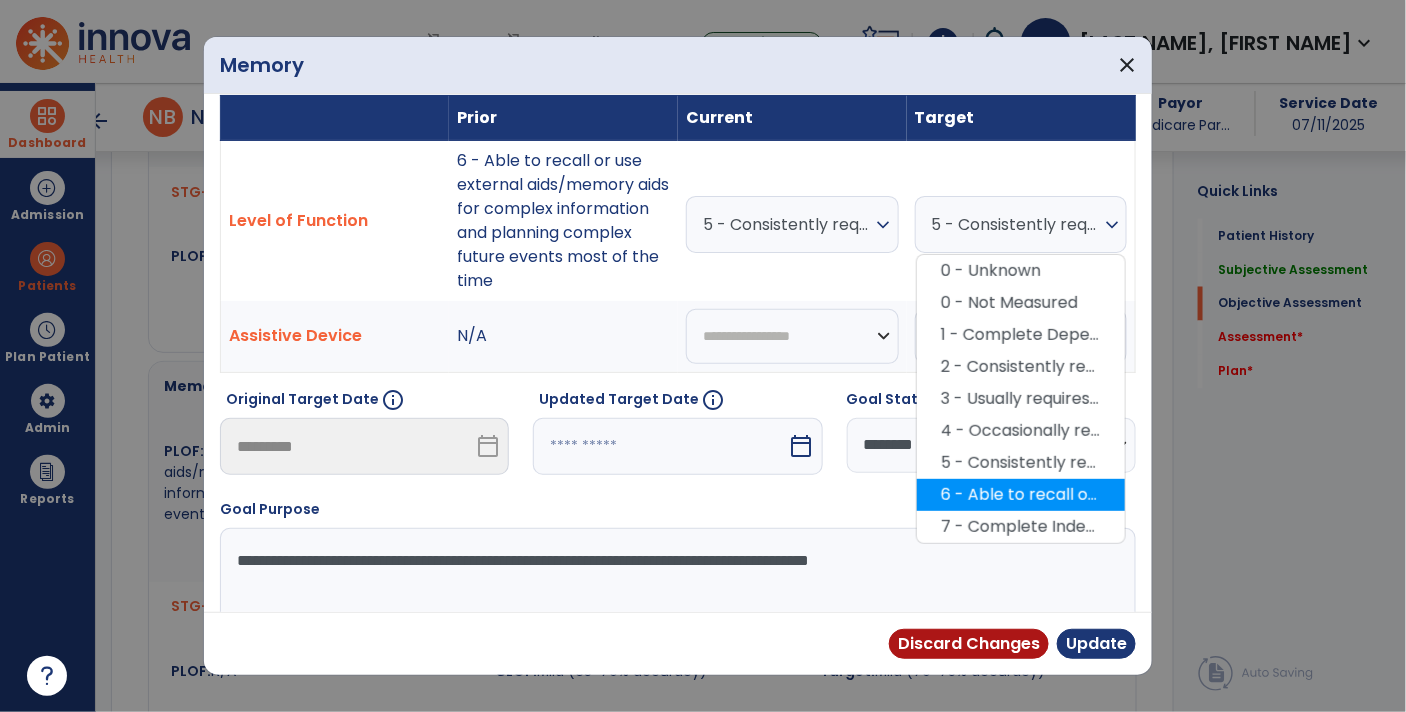 click on "6 - Able to recall or use external aids/memory aids for complex information and planning complex future events most of the time" at bounding box center [1021, 495] 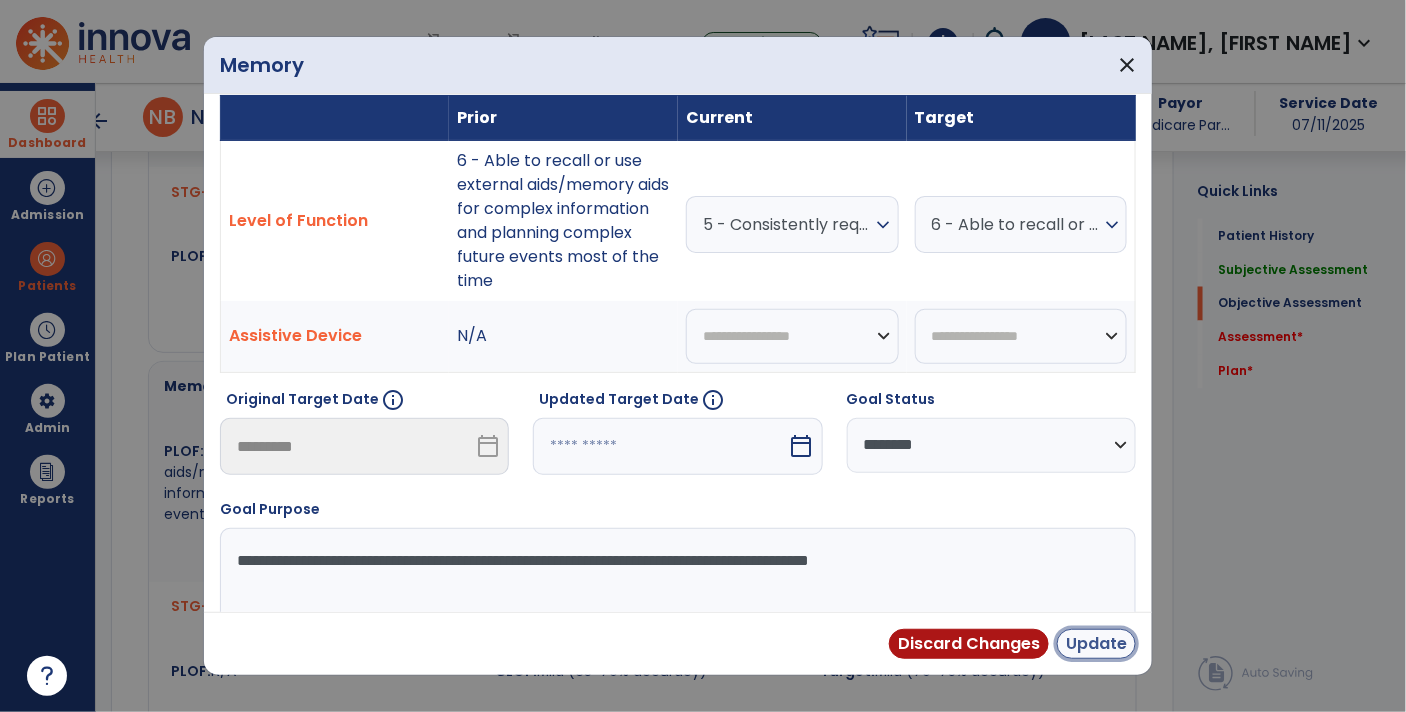 click on "Update" at bounding box center (1096, 644) 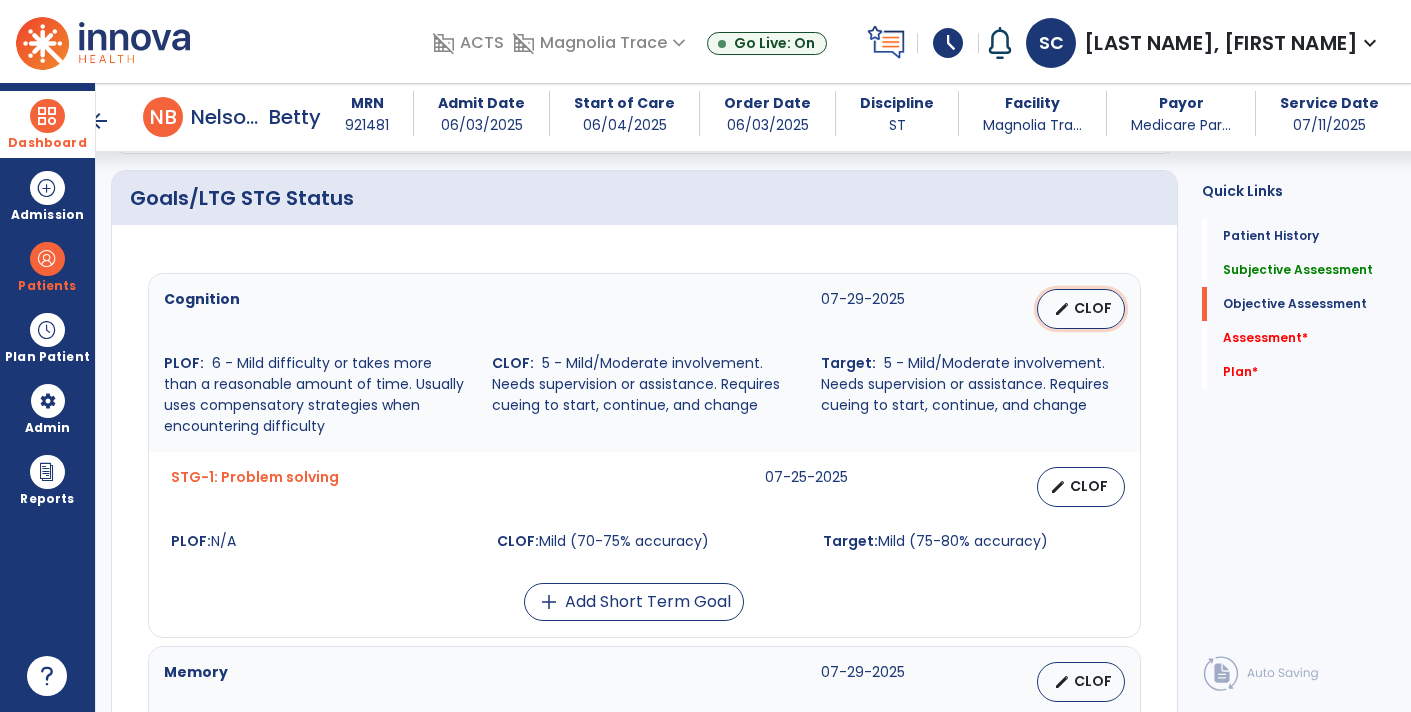 click on "CLOF" at bounding box center [1093, 308] 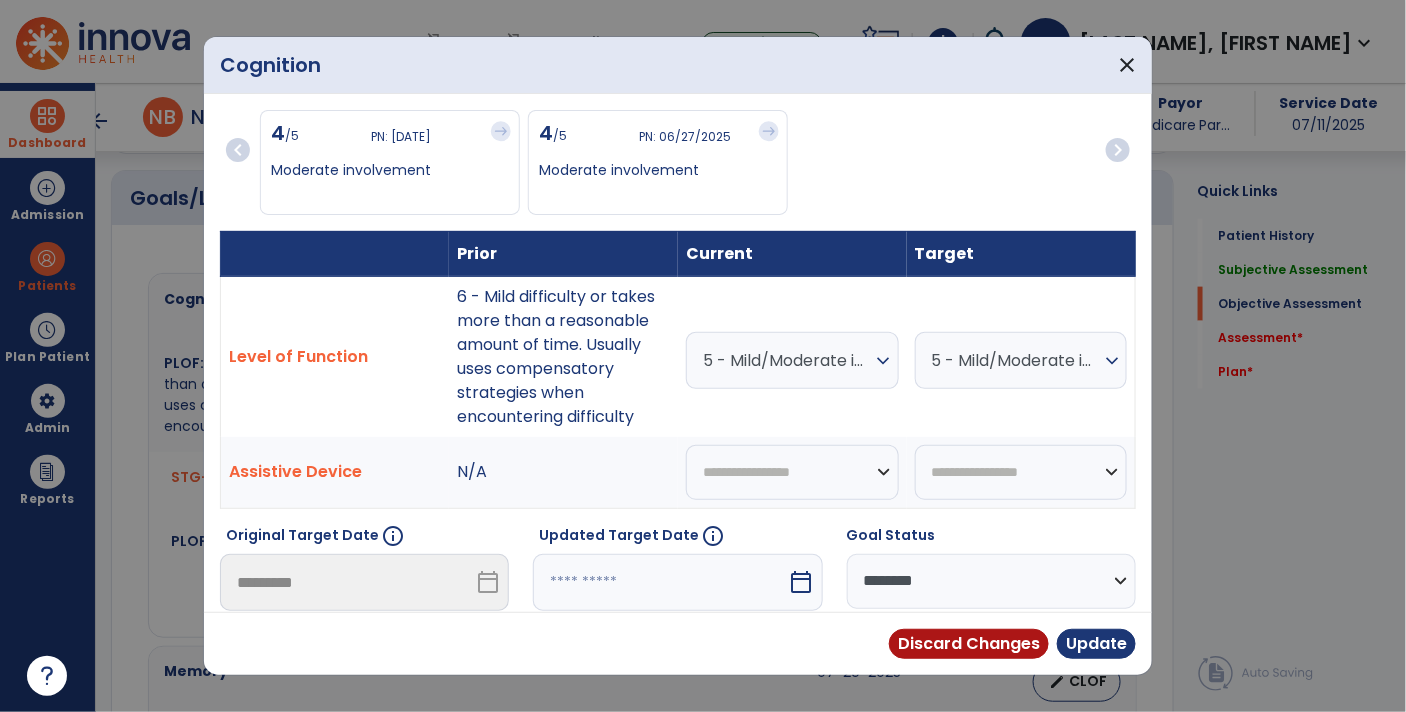 scroll, scrollTop: 697, scrollLeft: 0, axis: vertical 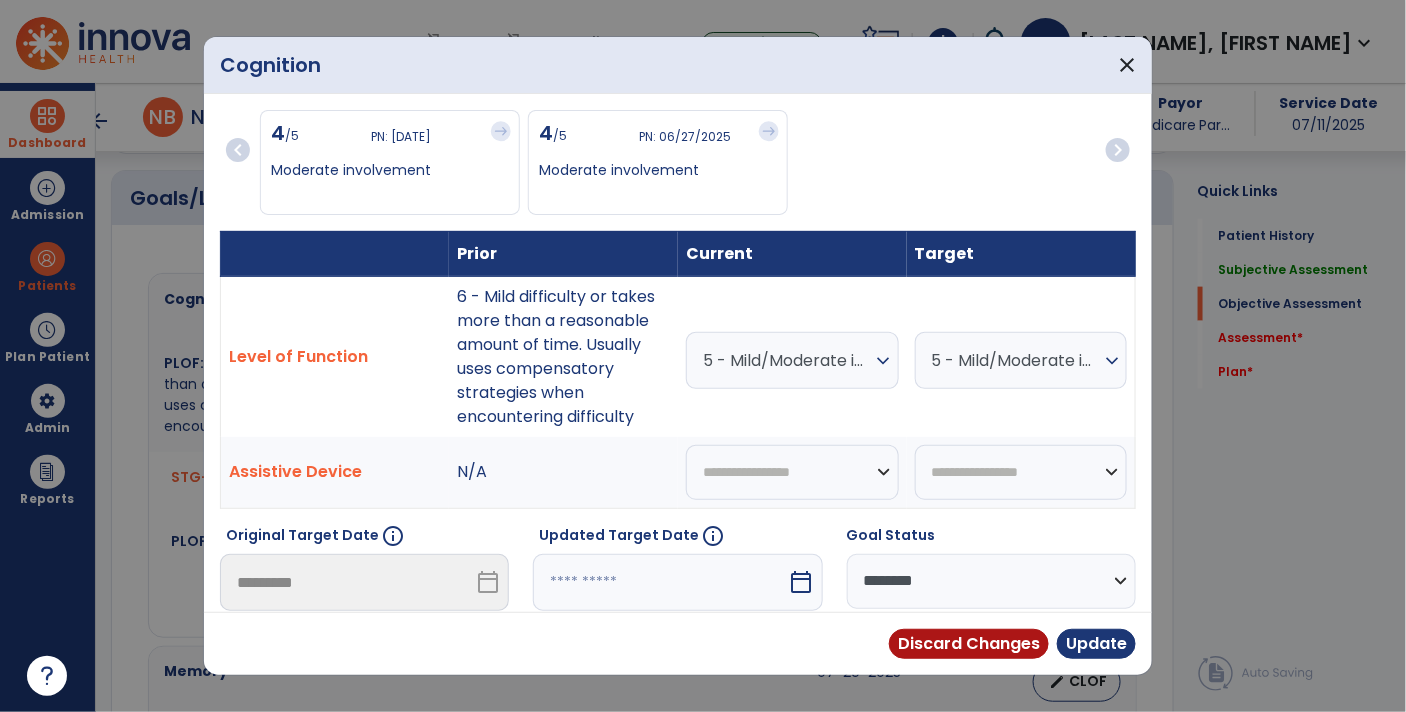 click on "5 - Mild/Moderate involvement. Needs supervision or assistance. Requires cueing to start, continue, and change" at bounding box center [787, 360] 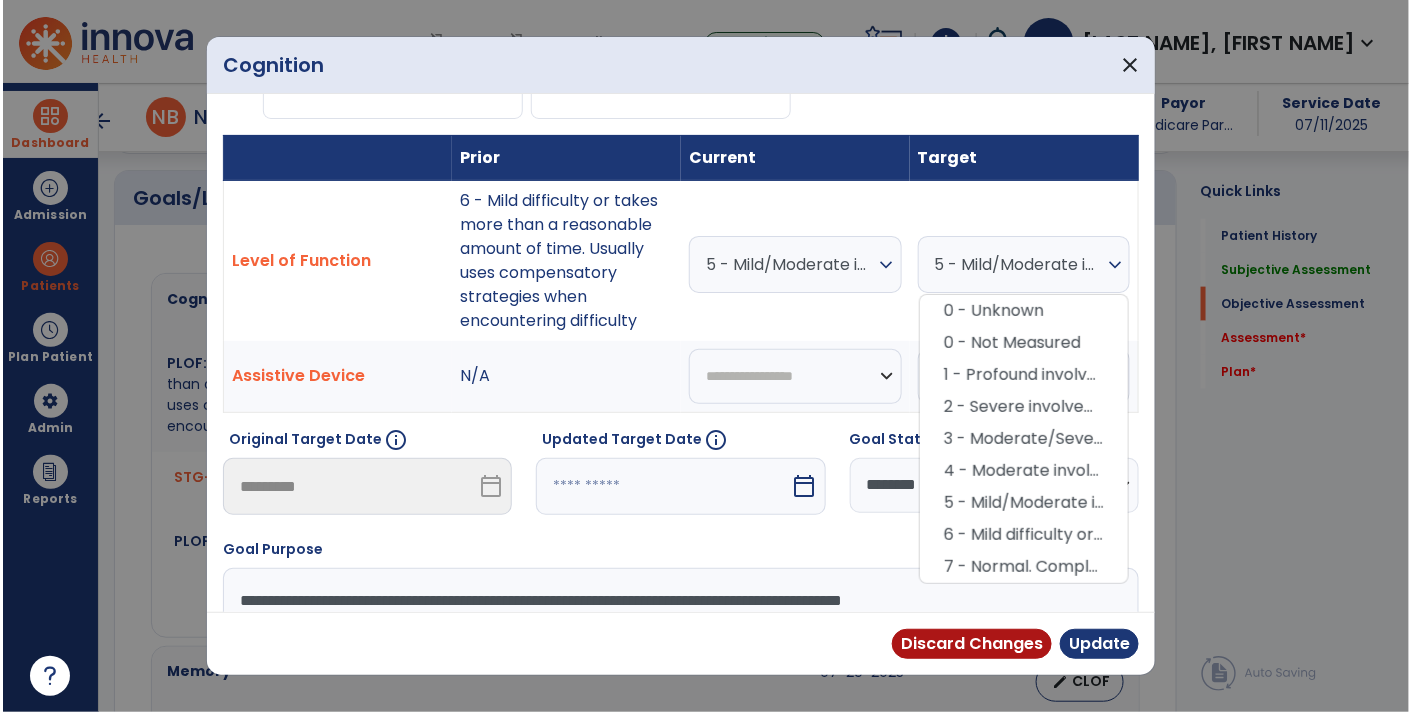 scroll, scrollTop: 96, scrollLeft: 0, axis: vertical 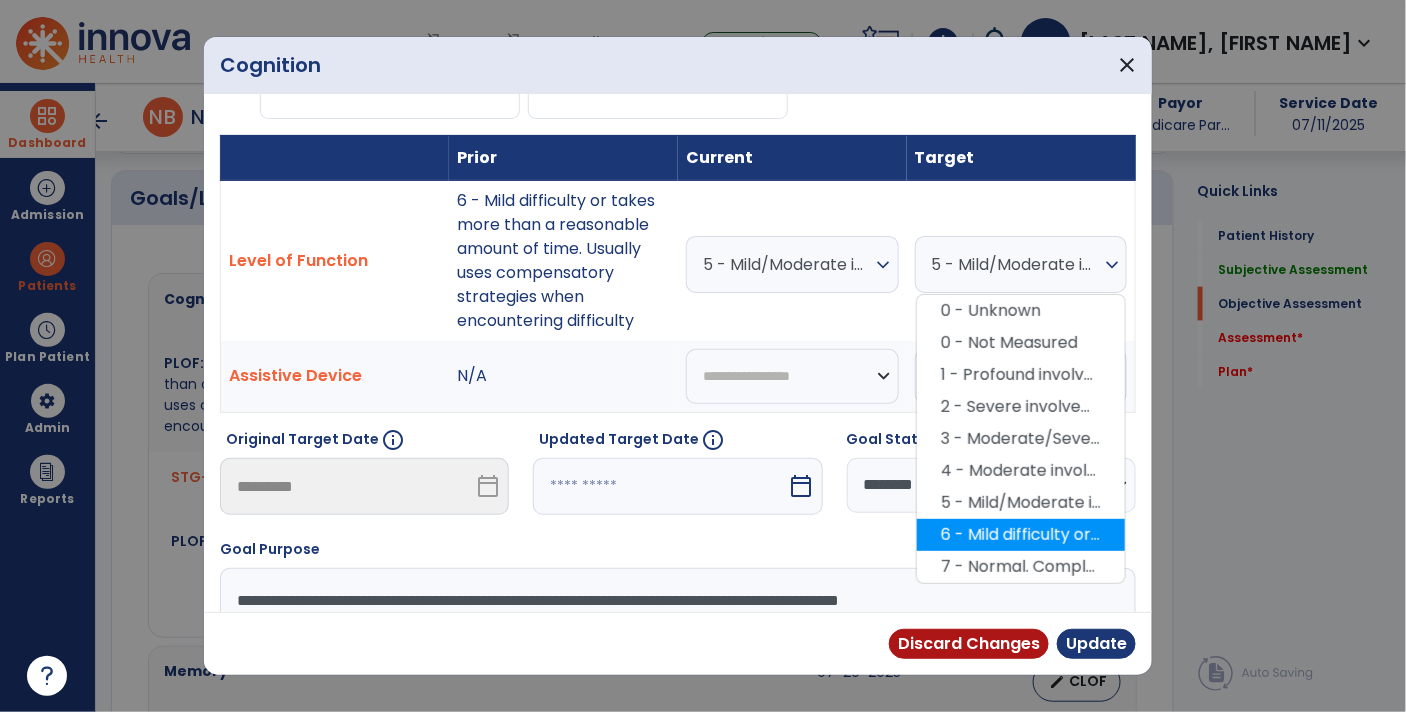 click on "6 - Mild difficulty or takes more than a reasonable amount of time. Usually uses compensatory strategies when encountering difficulty" at bounding box center [1021, 535] 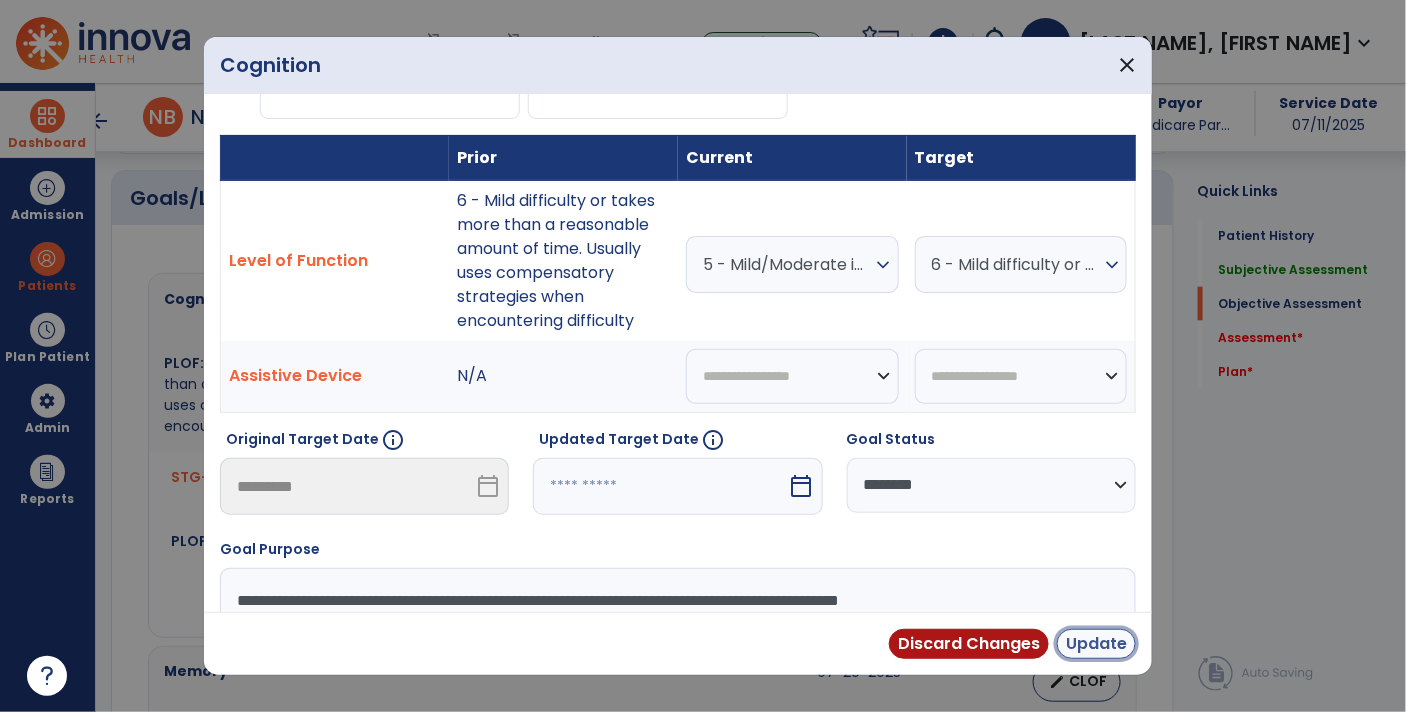 click on "Update" at bounding box center [1096, 644] 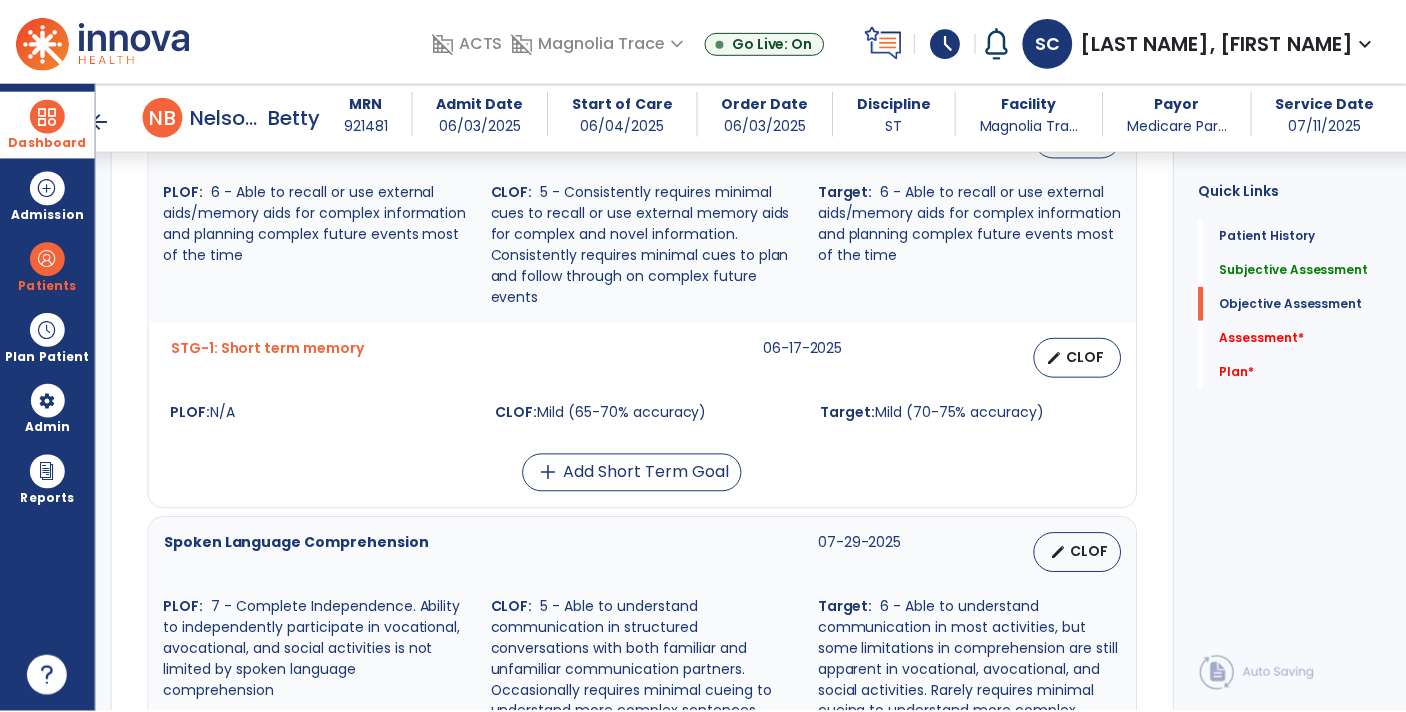 scroll, scrollTop: 1236, scrollLeft: 0, axis: vertical 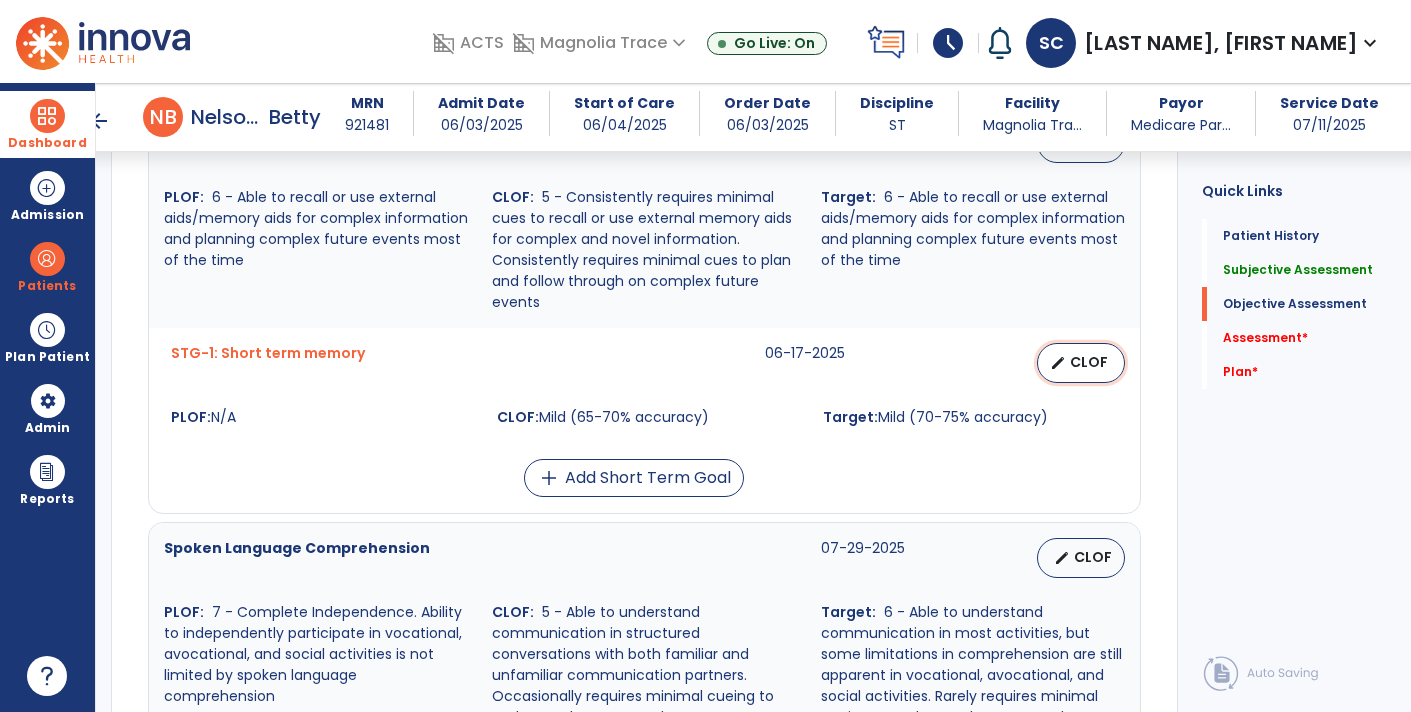 click on "edit   CLOF" at bounding box center (1081, 363) 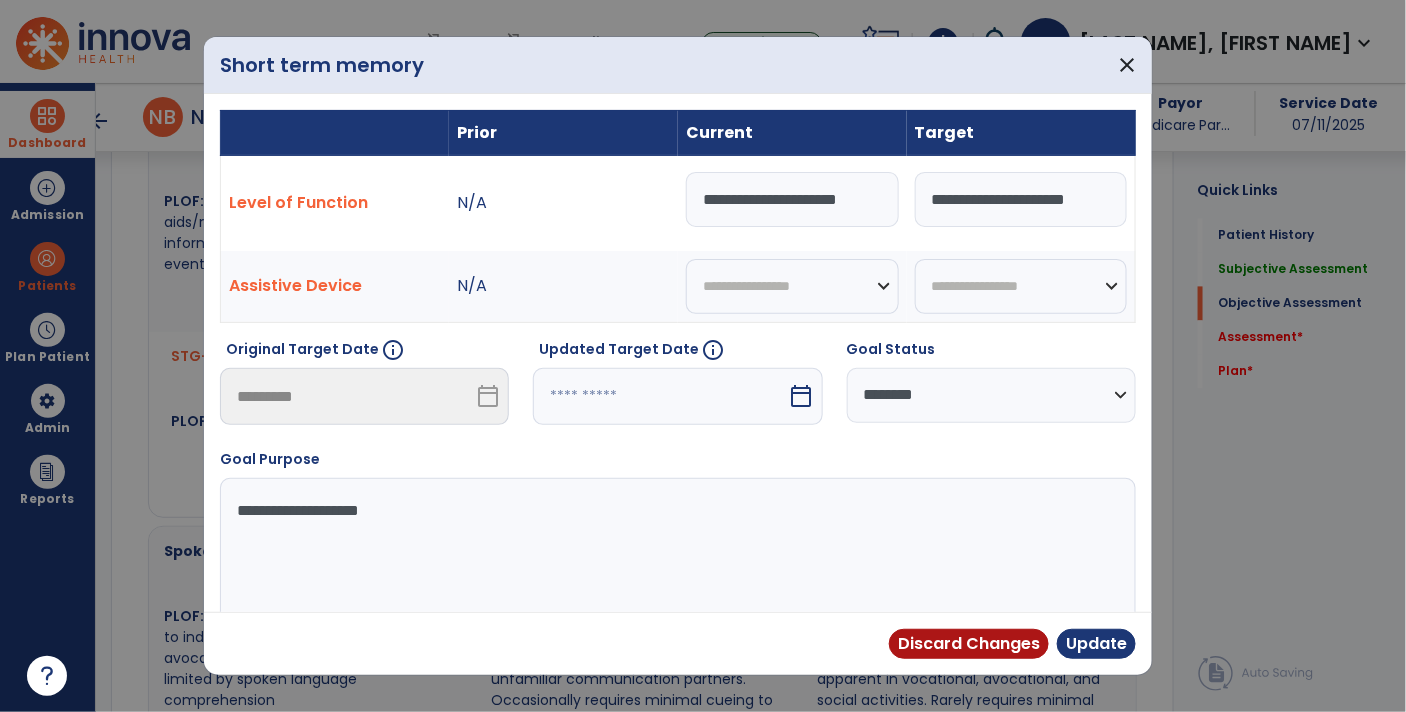 scroll, scrollTop: 1236, scrollLeft: 0, axis: vertical 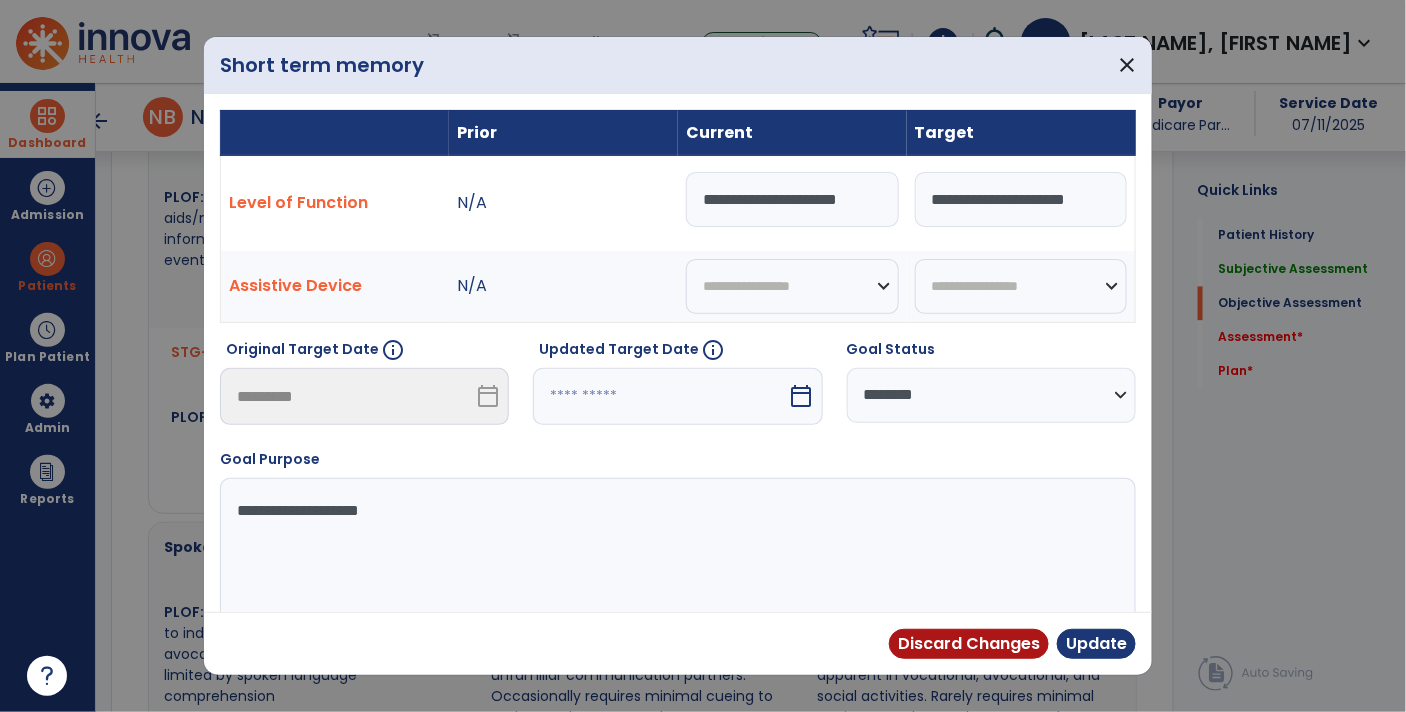 click on "**********" at bounding box center (792, 199) 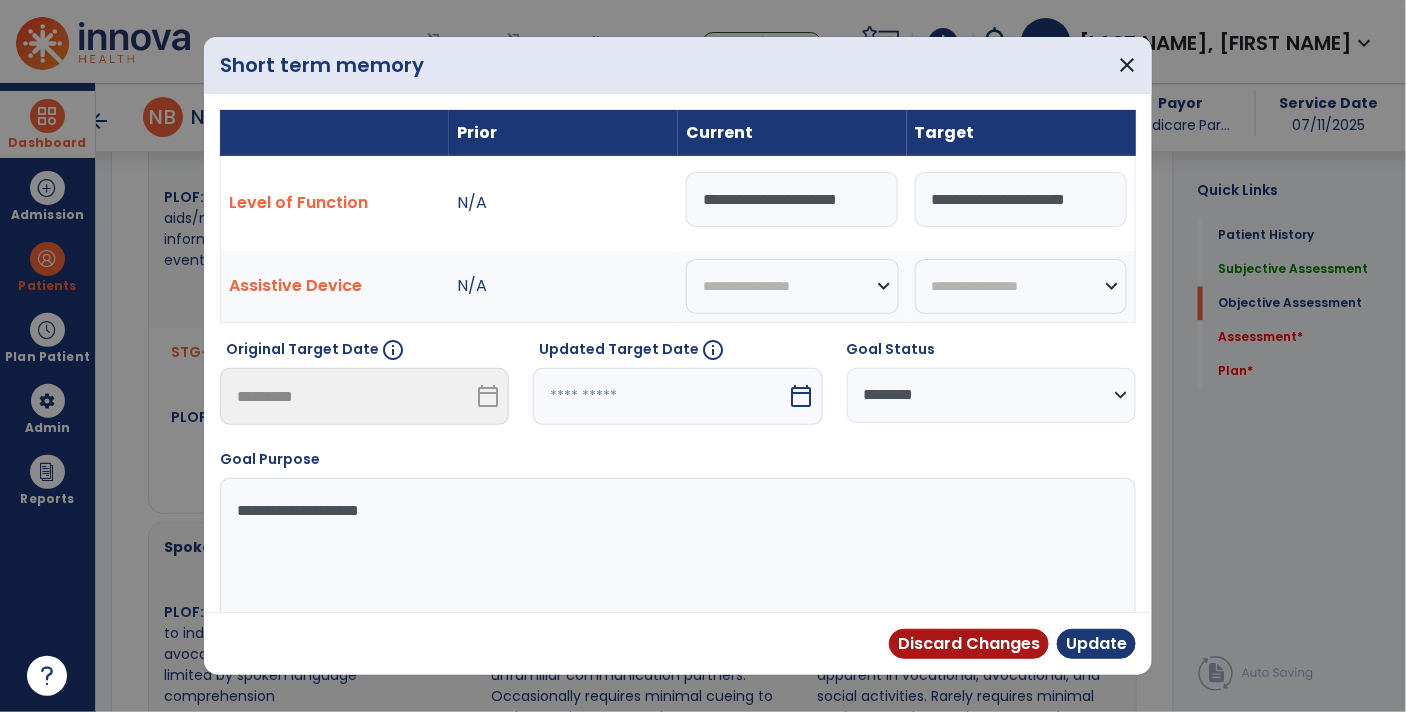 scroll, scrollTop: 0, scrollLeft: 11, axis: horizontal 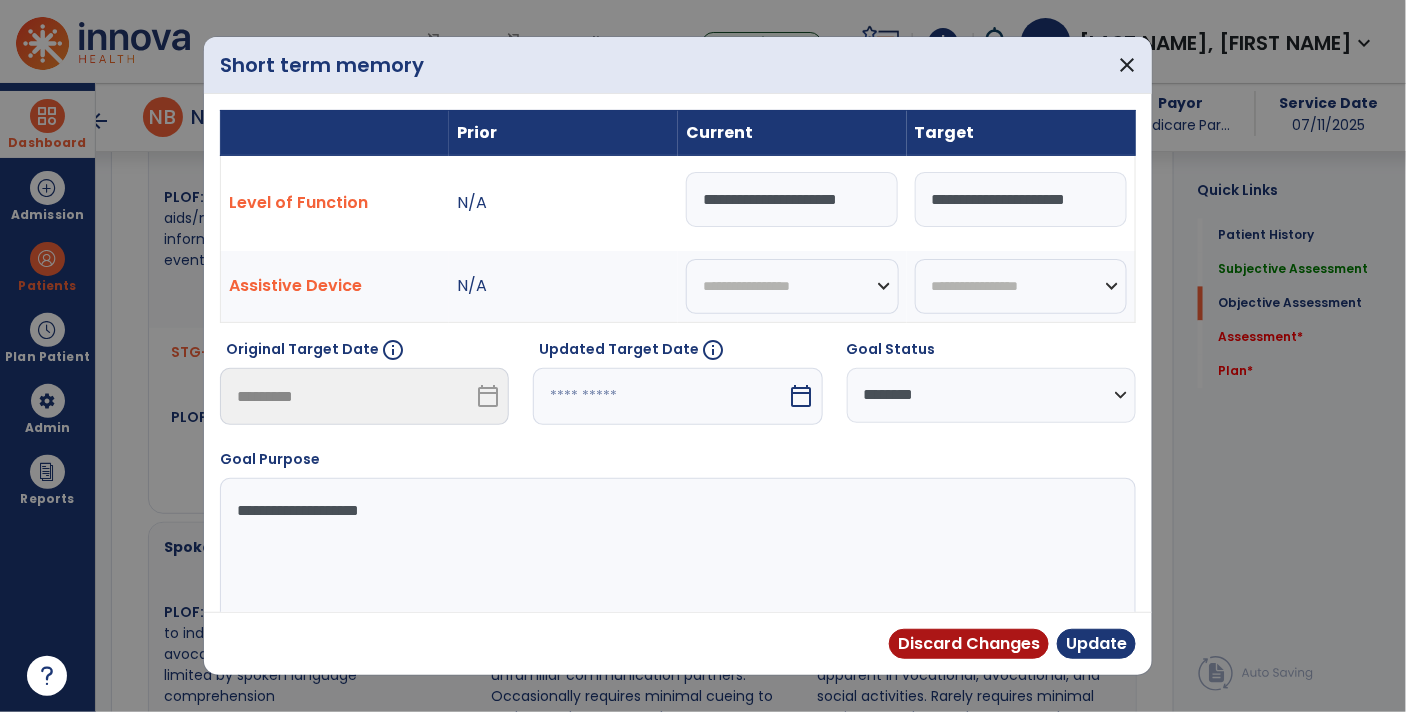 type on "**********" 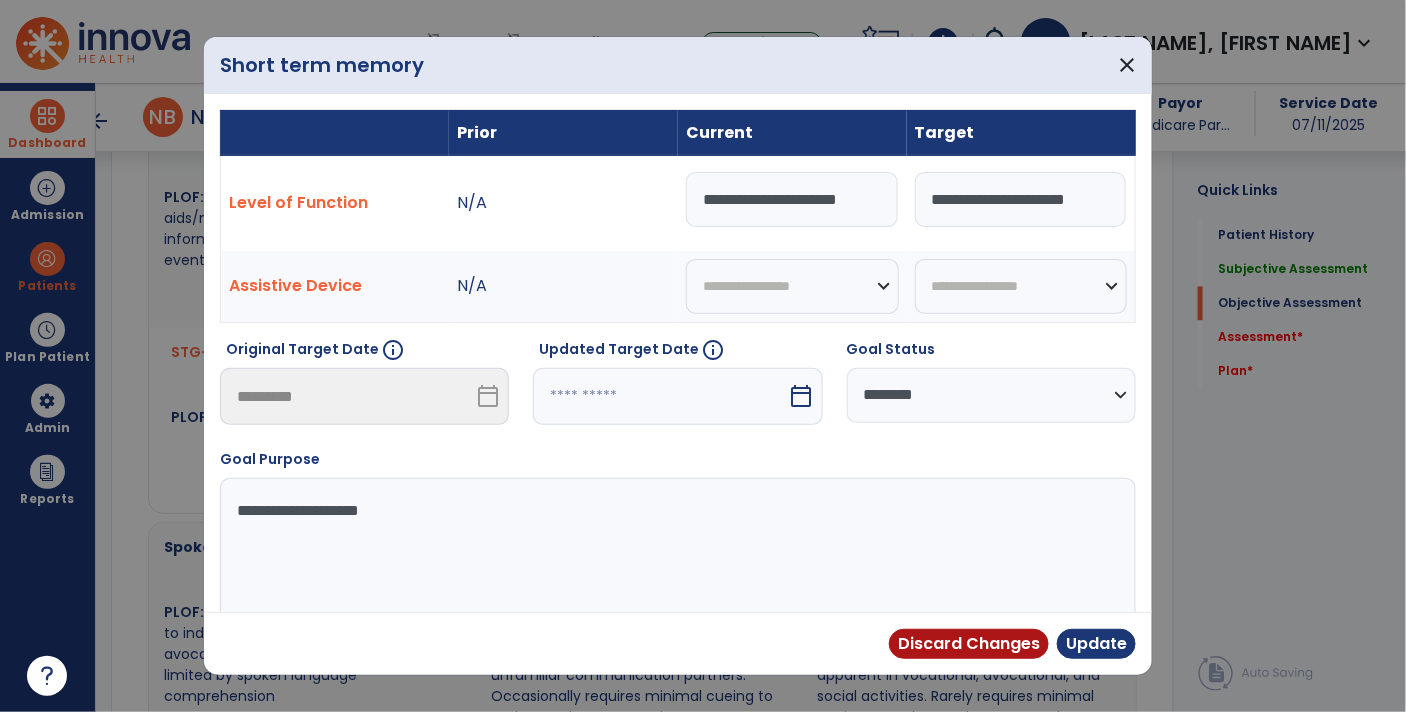 scroll, scrollTop: 0, scrollLeft: 13, axis: horizontal 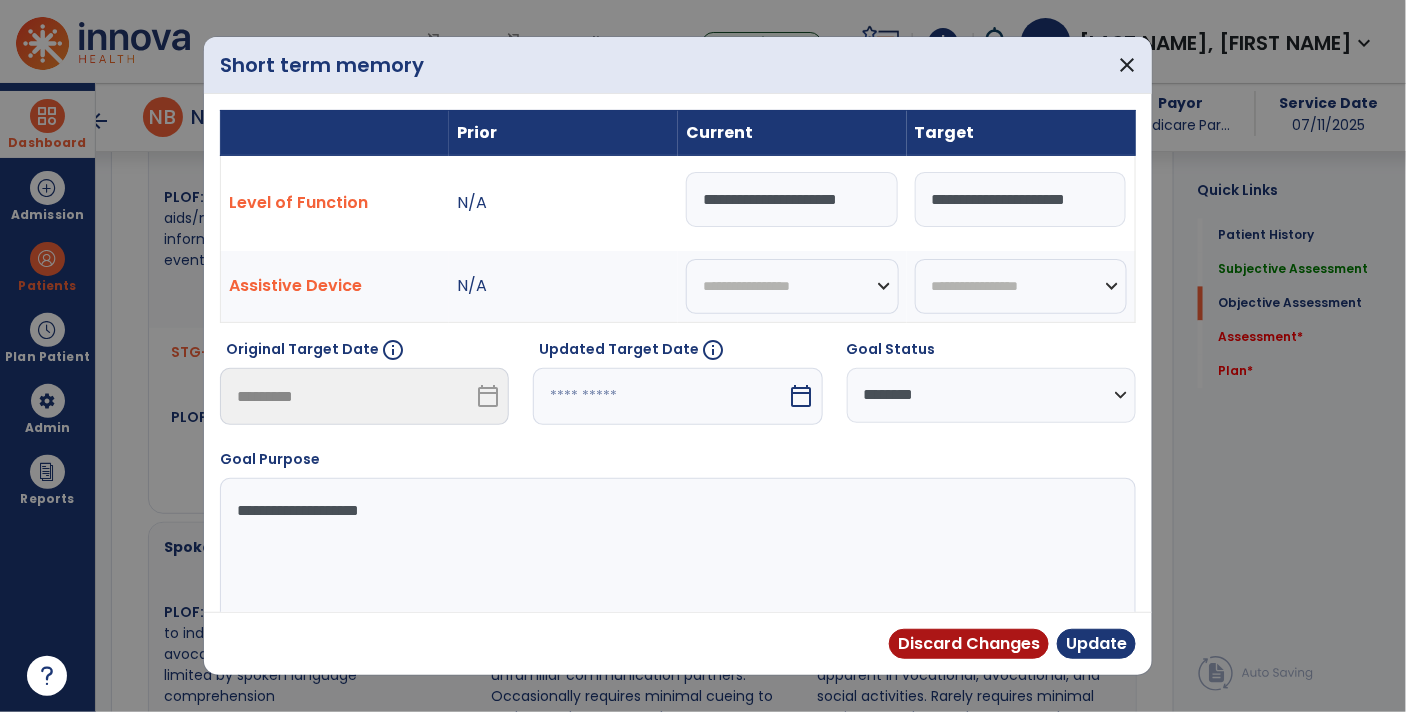 click at bounding box center [660, 396] 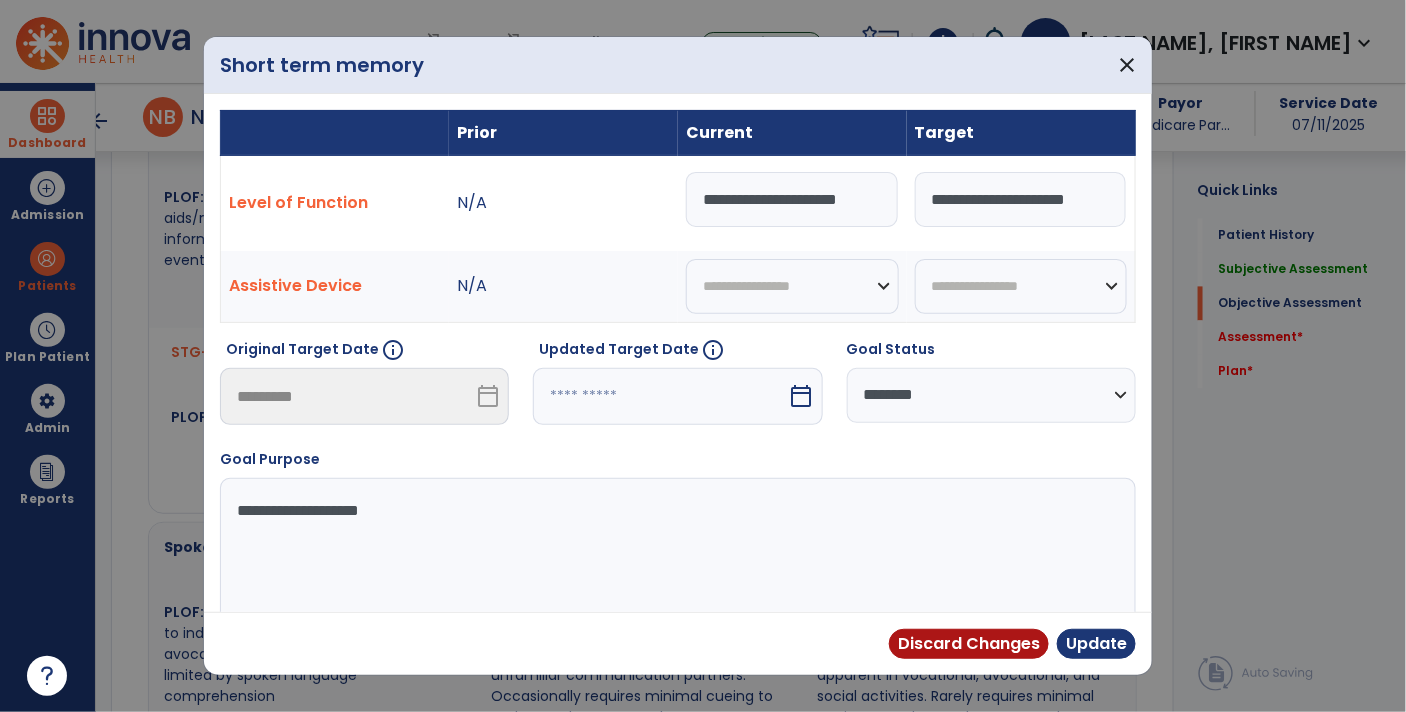 select on "*" 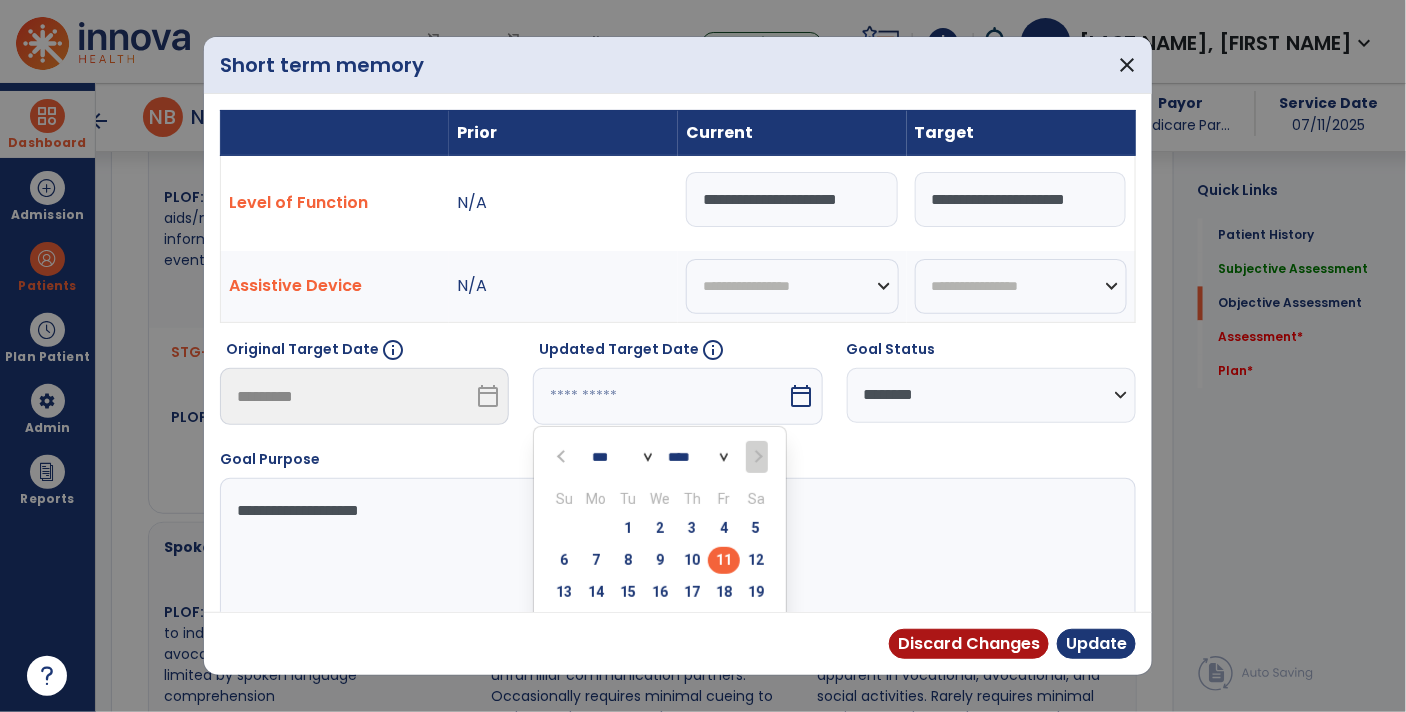 scroll, scrollTop: 0, scrollLeft: 0, axis: both 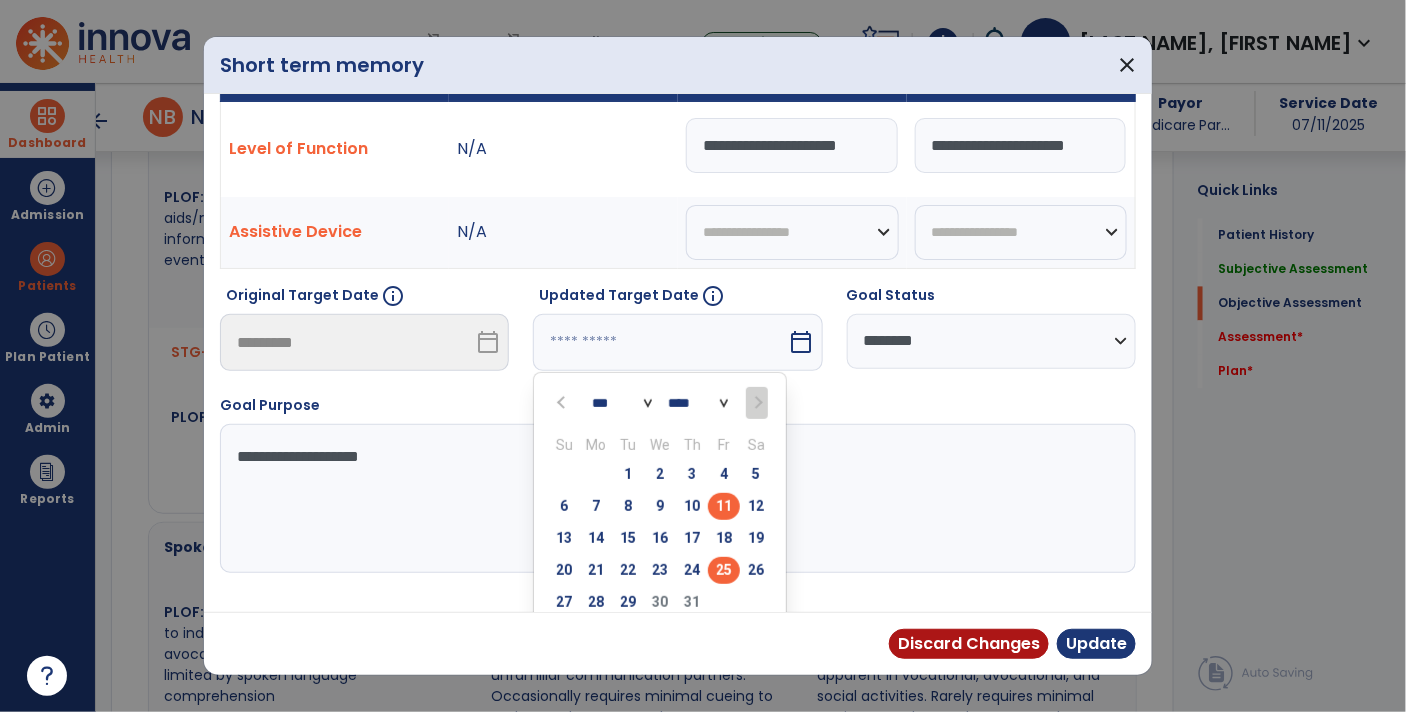 click on "25" at bounding box center [724, 570] 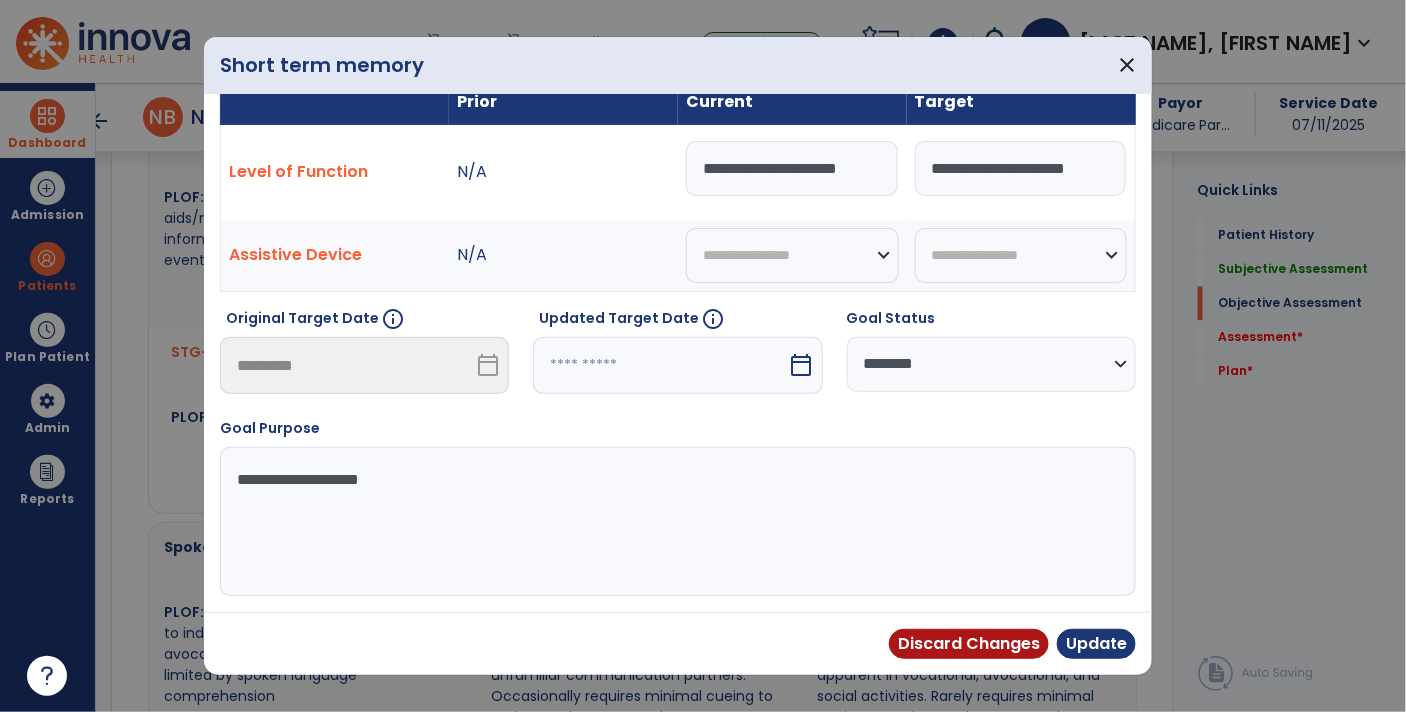 type on "*********" 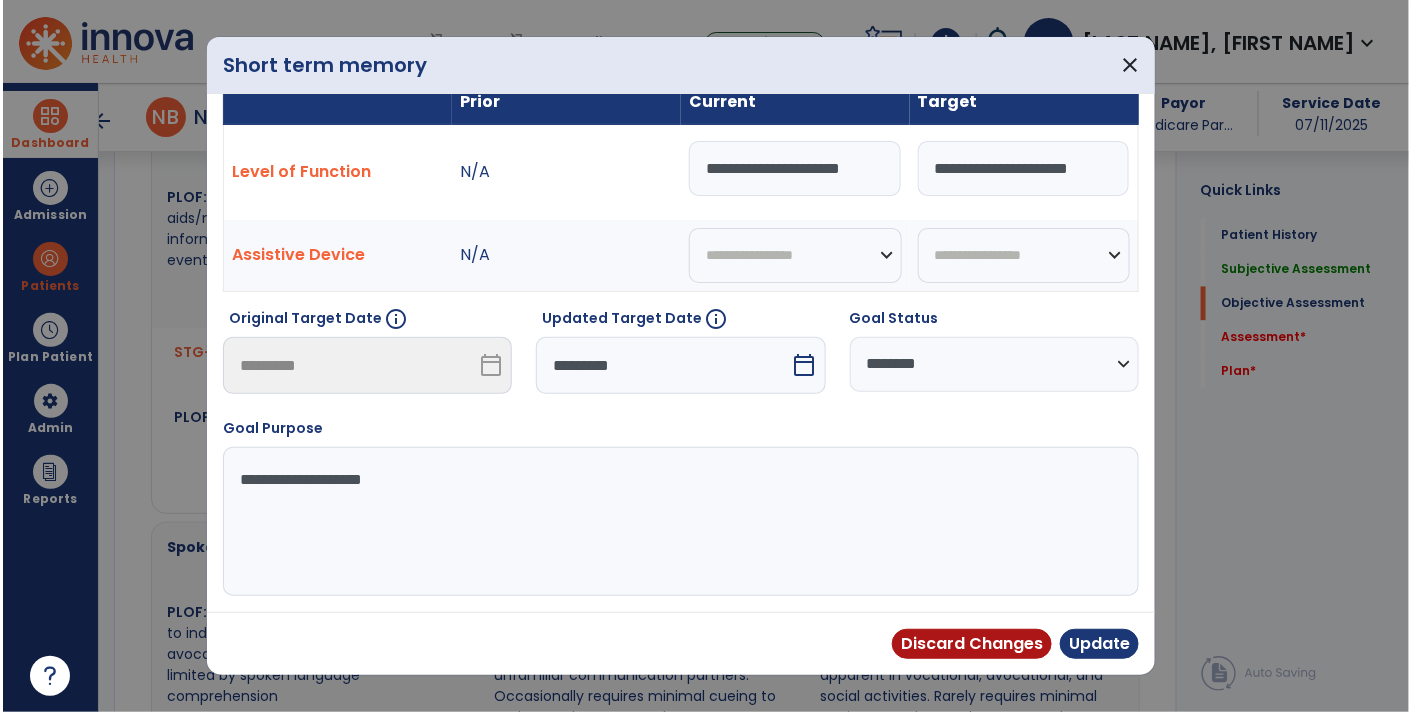 scroll, scrollTop: 27, scrollLeft: 0, axis: vertical 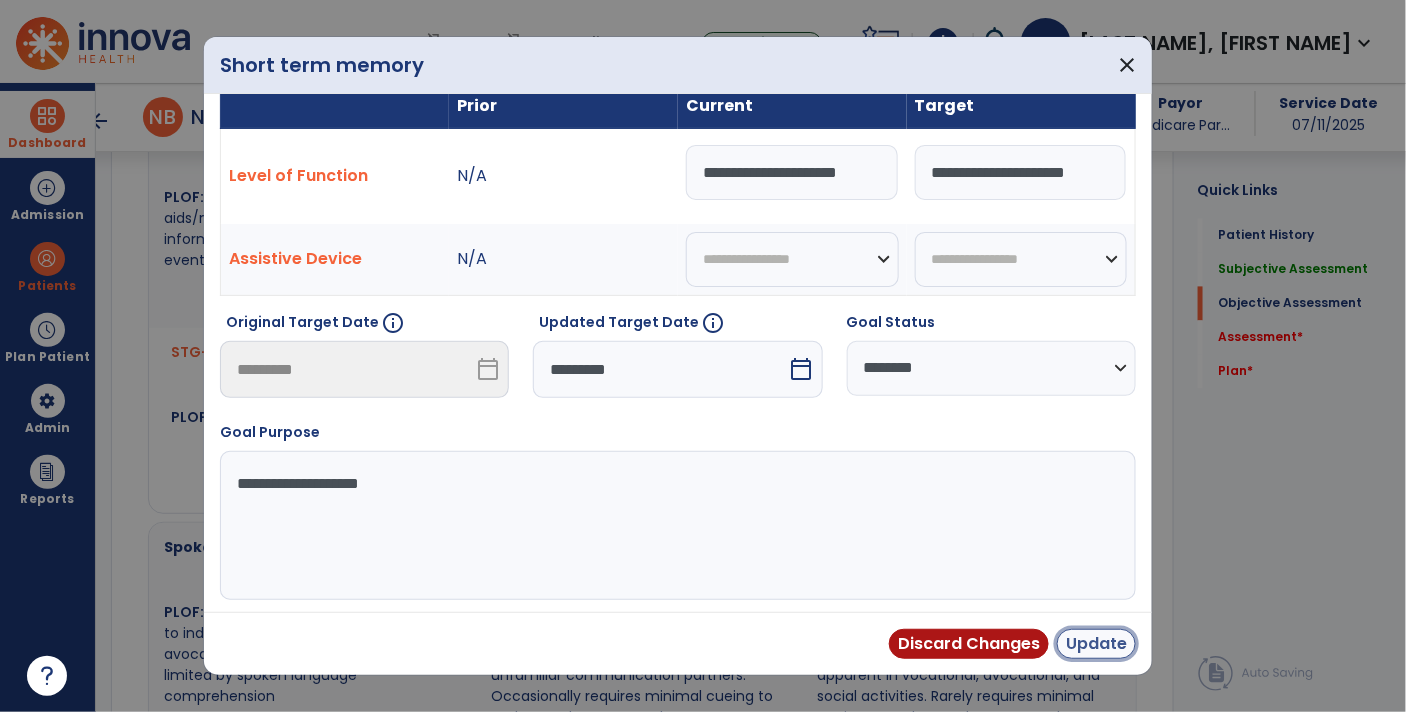 click on "Update" at bounding box center (1096, 644) 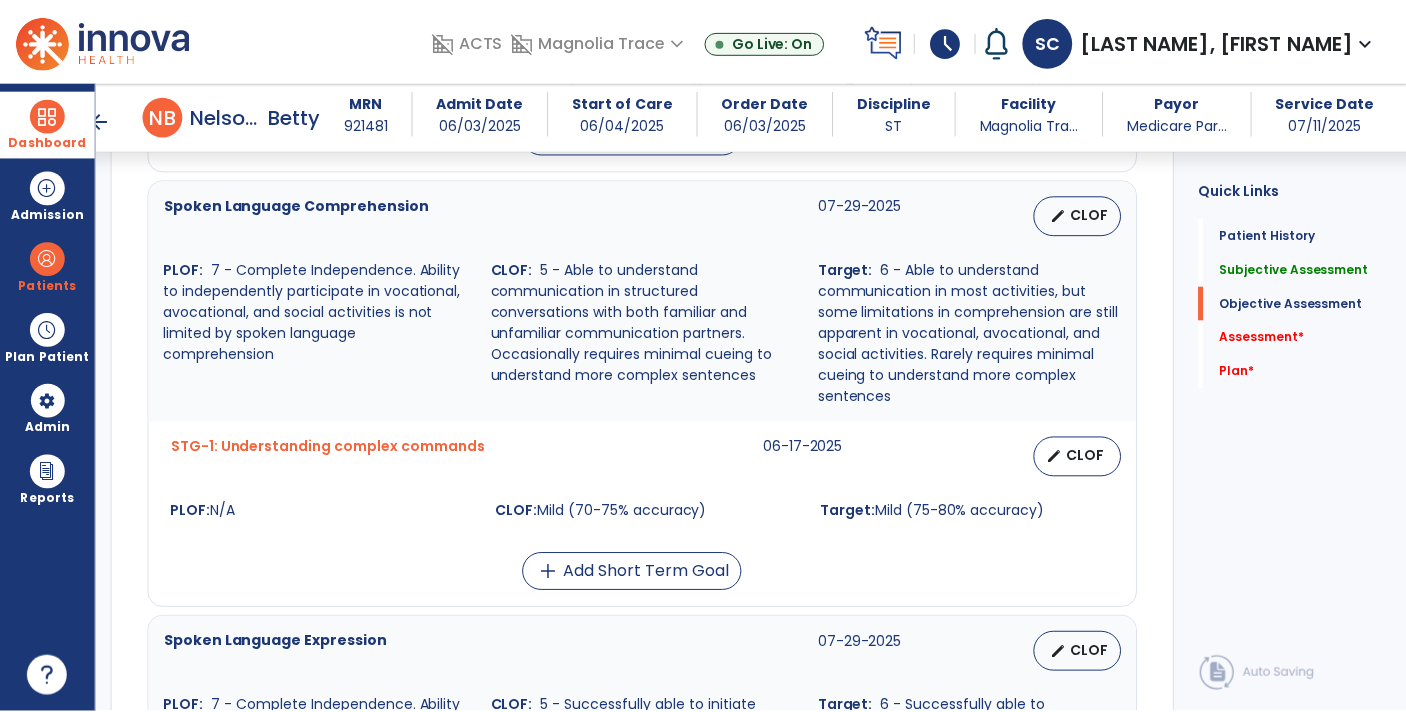 scroll, scrollTop: 1578, scrollLeft: 0, axis: vertical 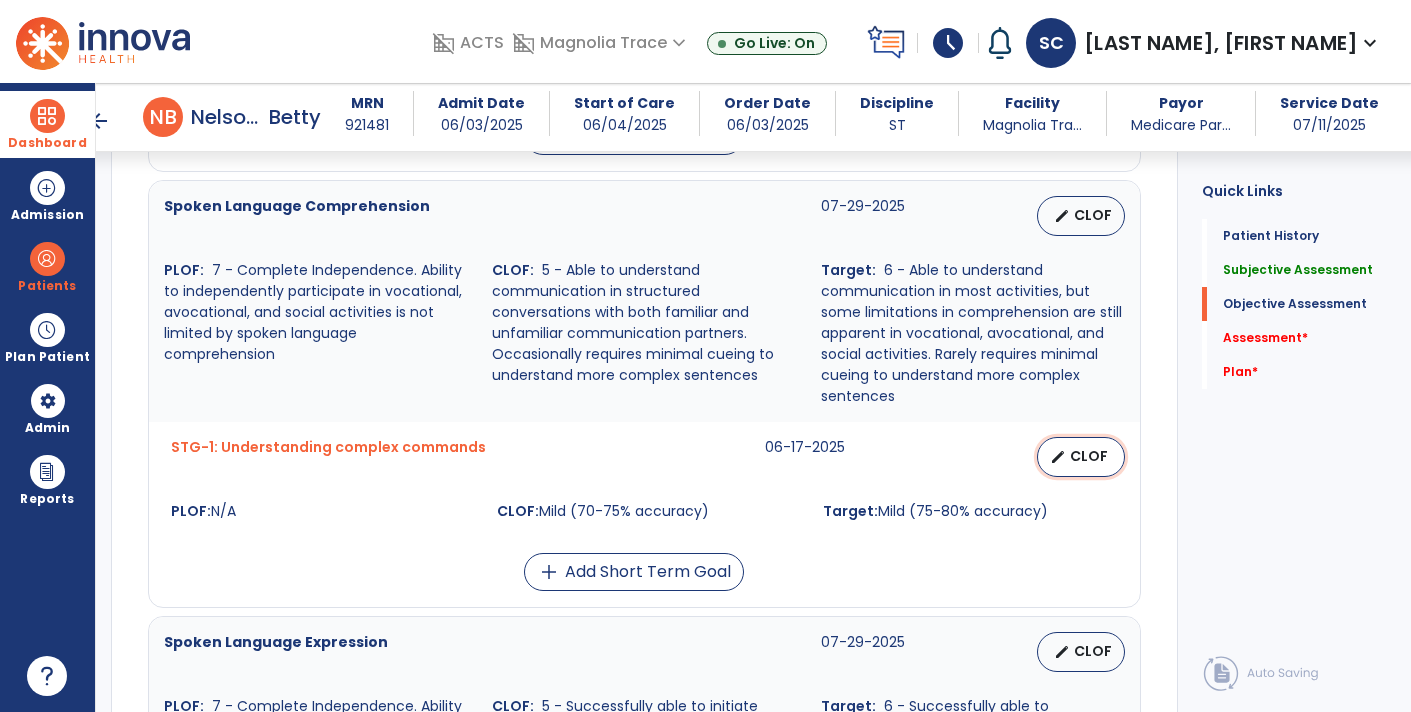 click on "CLOF" at bounding box center (1089, 456) 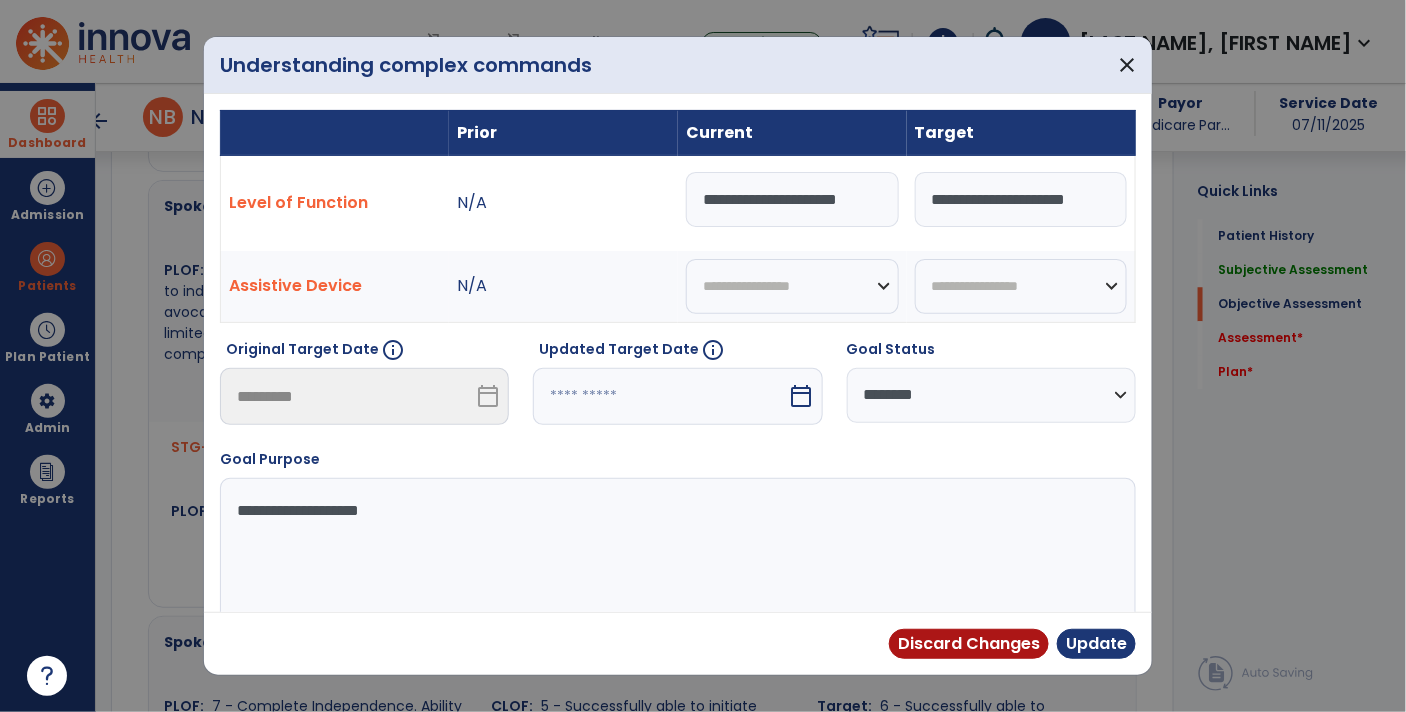 scroll, scrollTop: 1578, scrollLeft: 0, axis: vertical 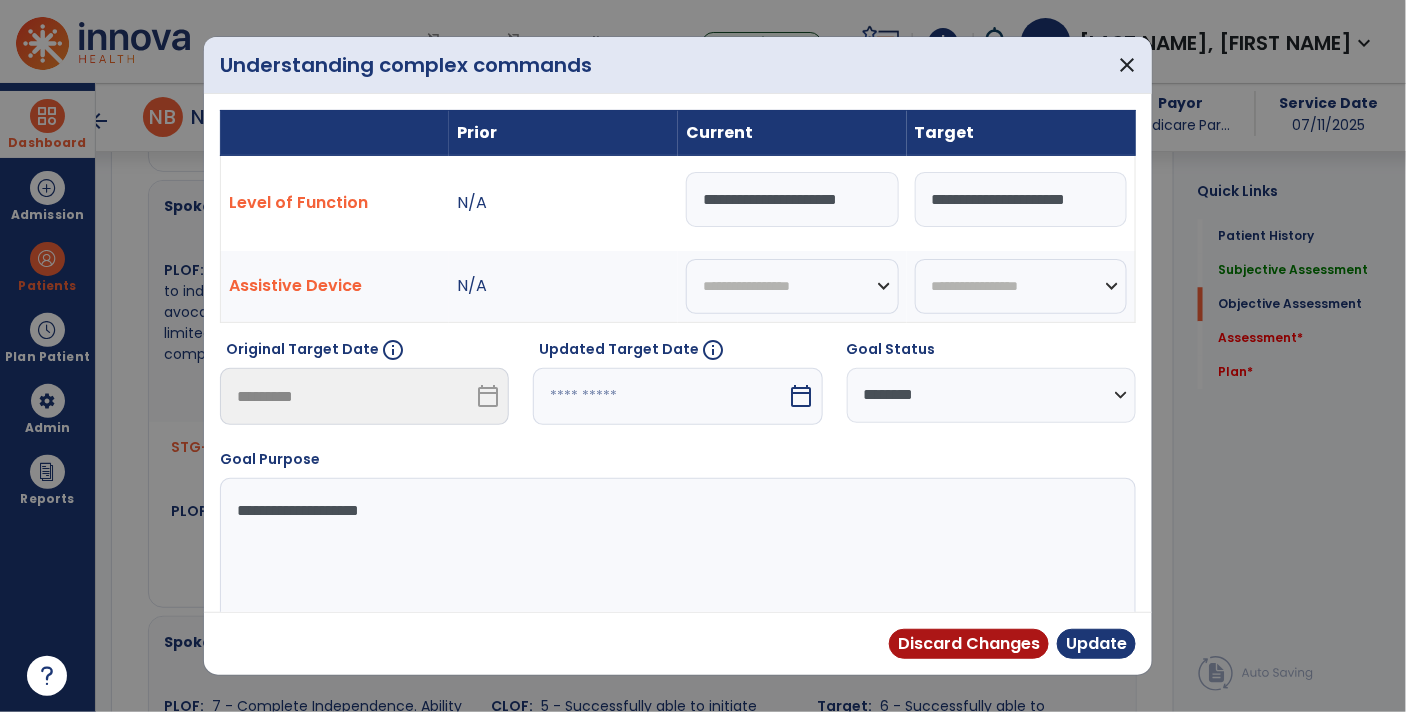 click on "**********" at bounding box center (792, 199) 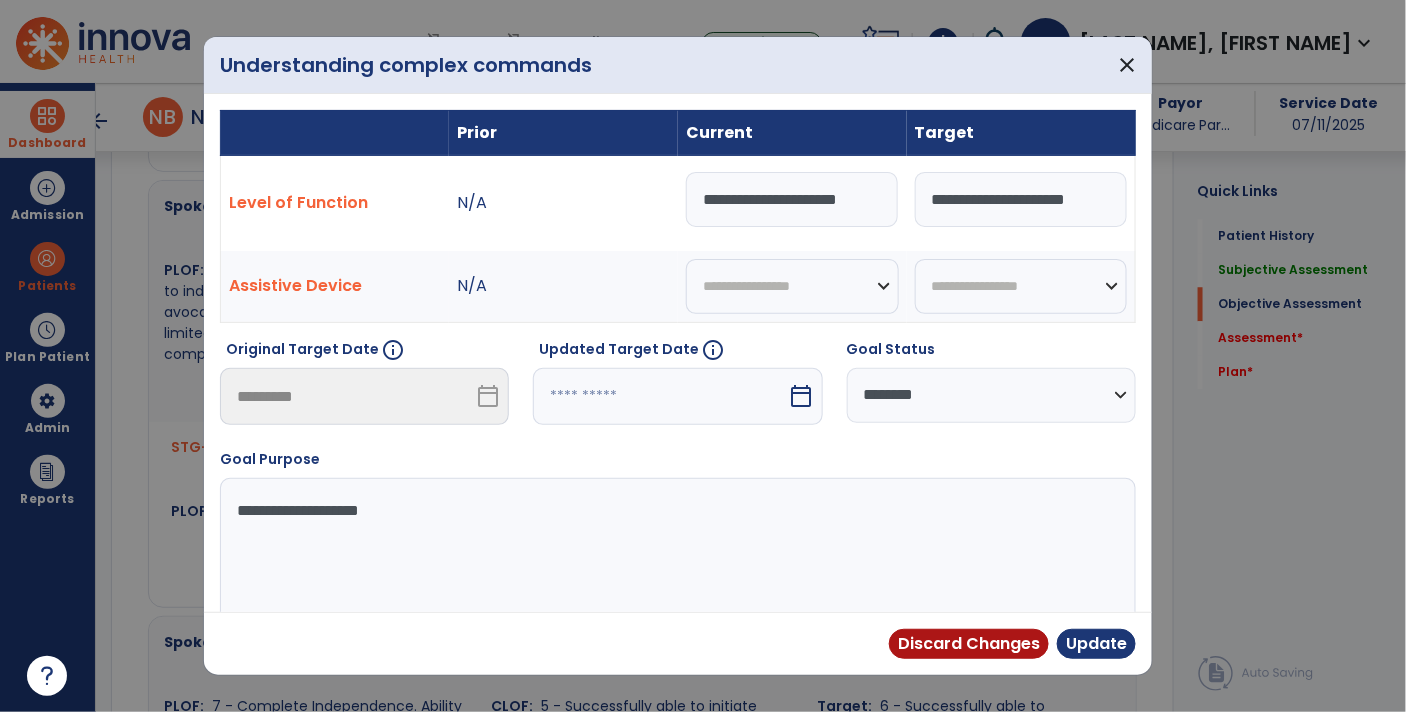 scroll, scrollTop: 0, scrollLeft: 12, axis: horizontal 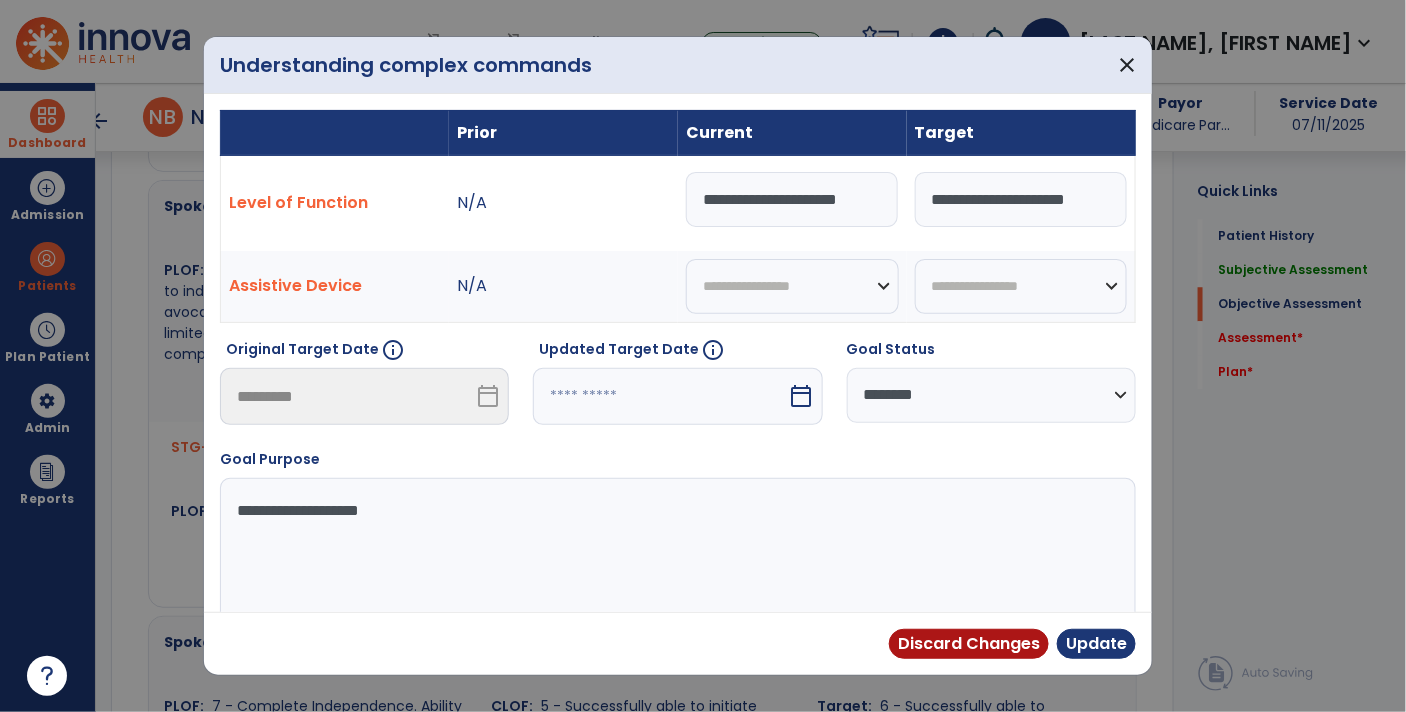 type on "**********" 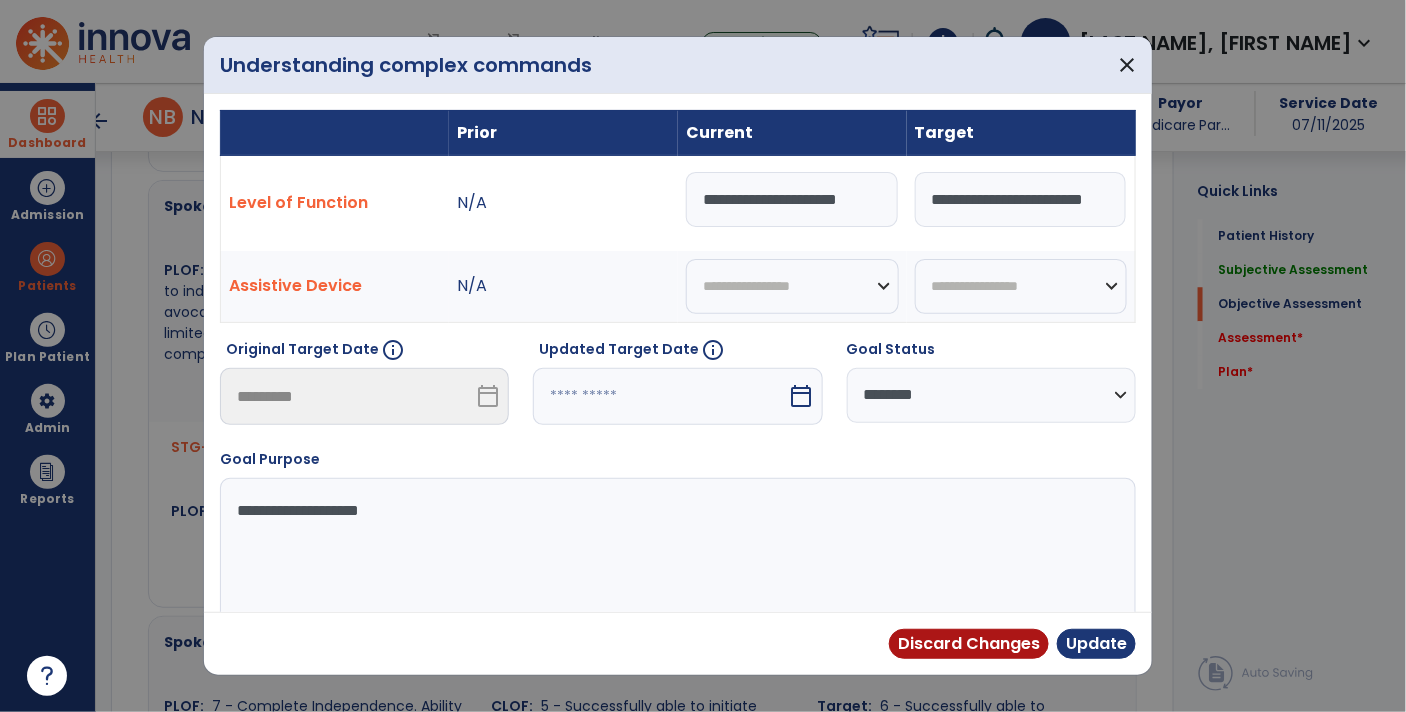 scroll, scrollTop: 0, scrollLeft: 44, axis: horizontal 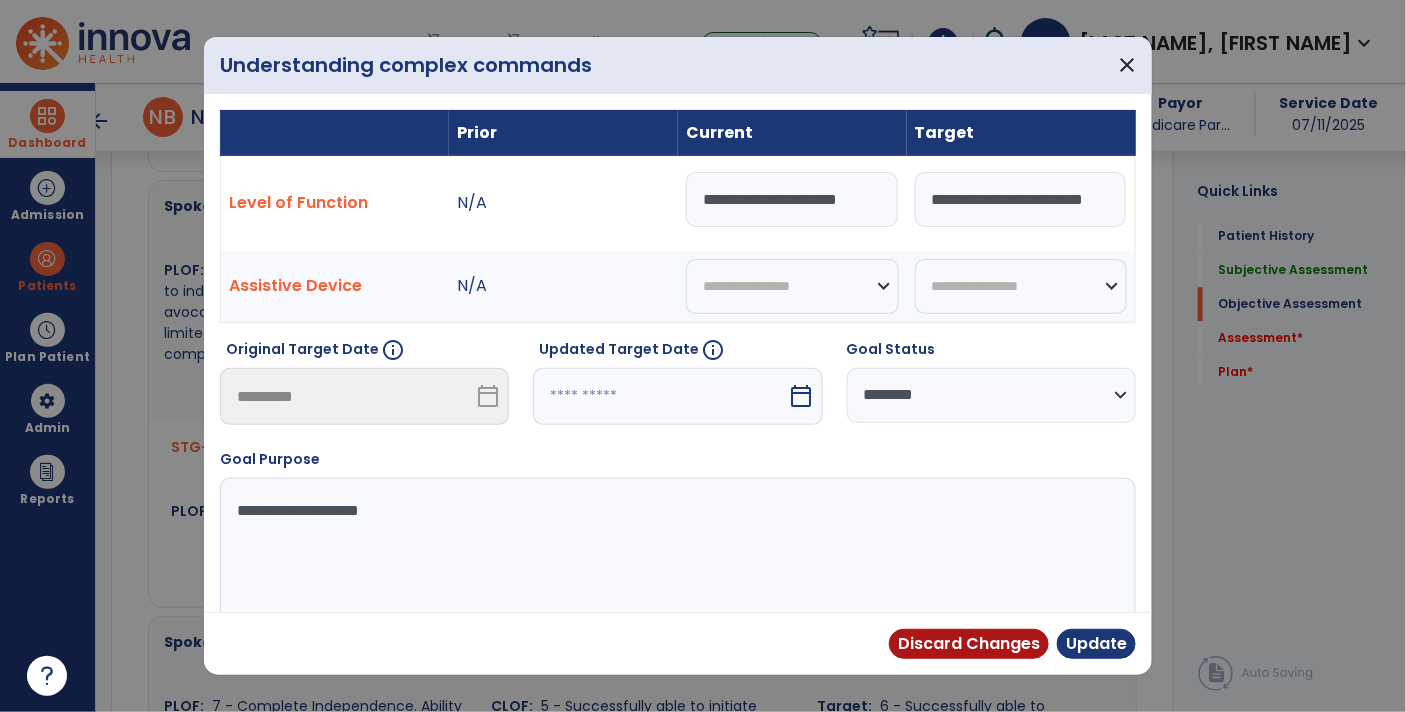type on "**********" 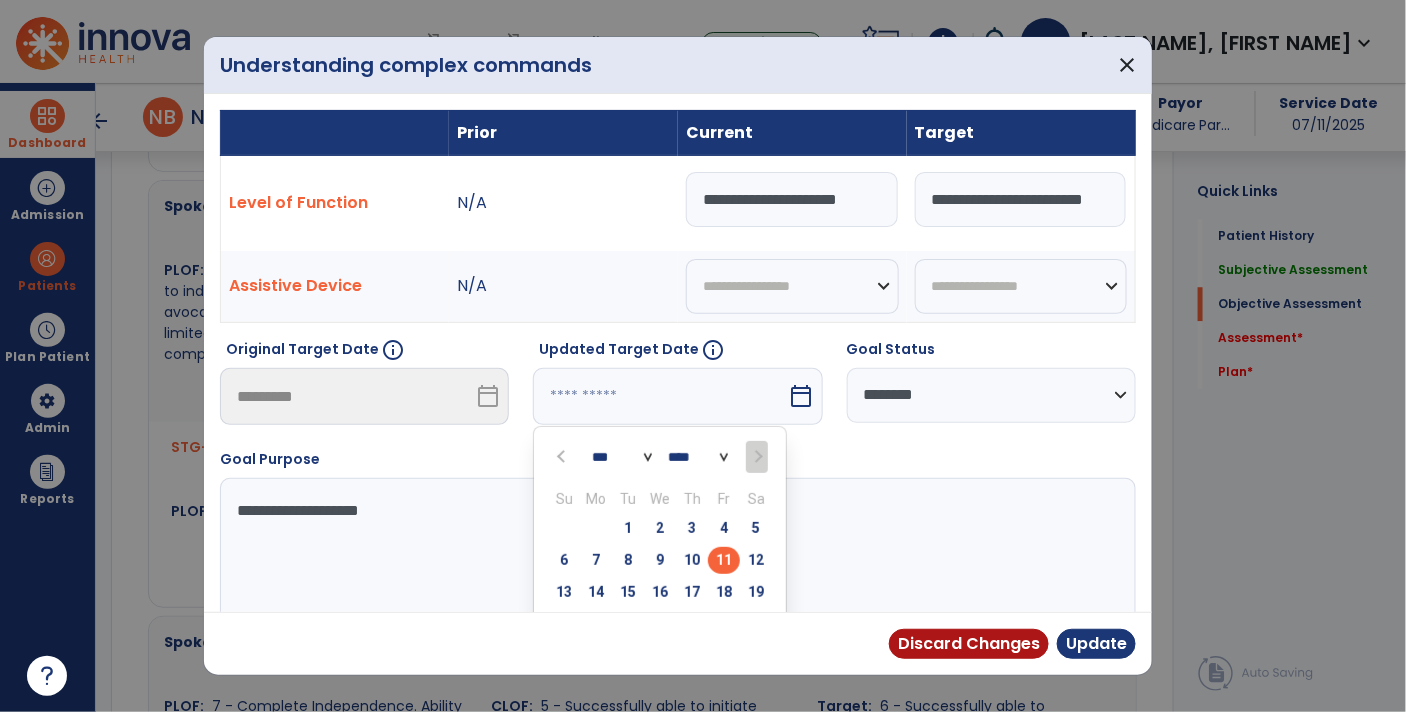 scroll, scrollTop: 0, scrollLeft: 0, axis: both 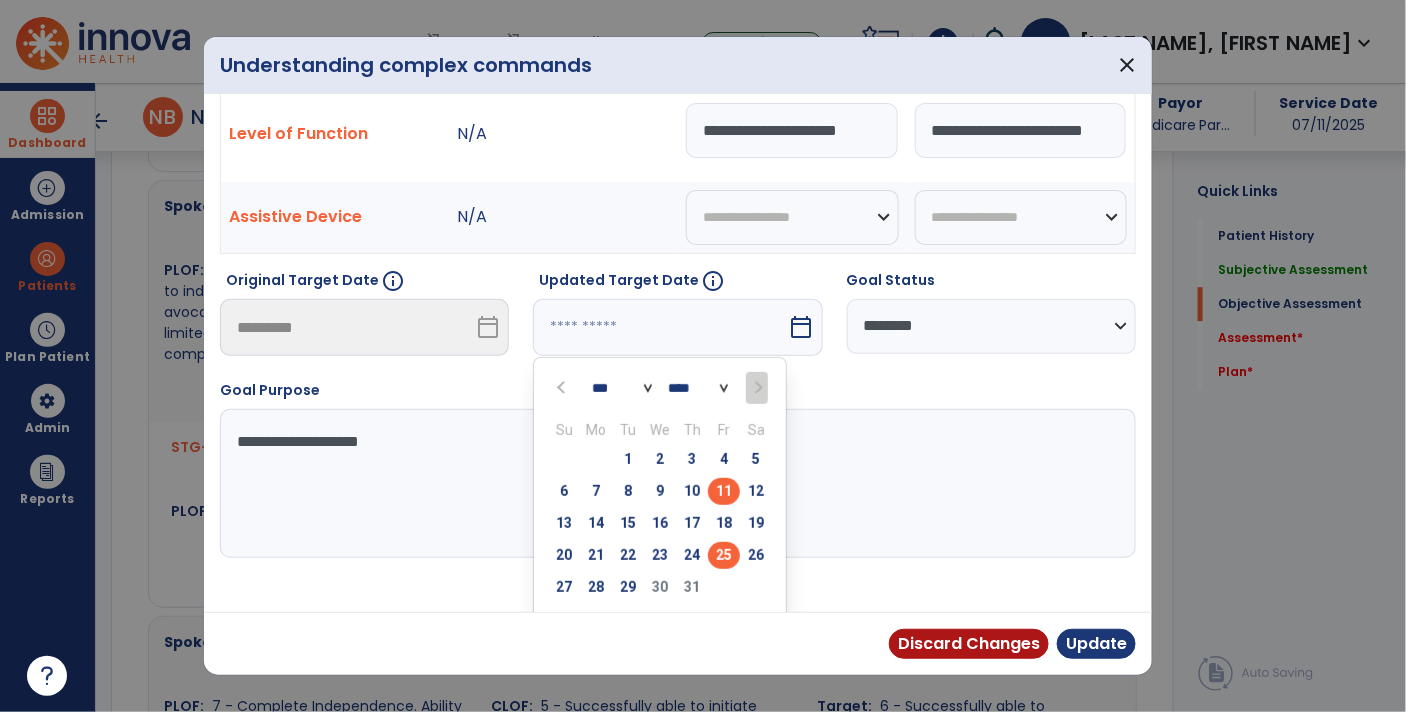 click on "25" at bounding box center (724, 555) 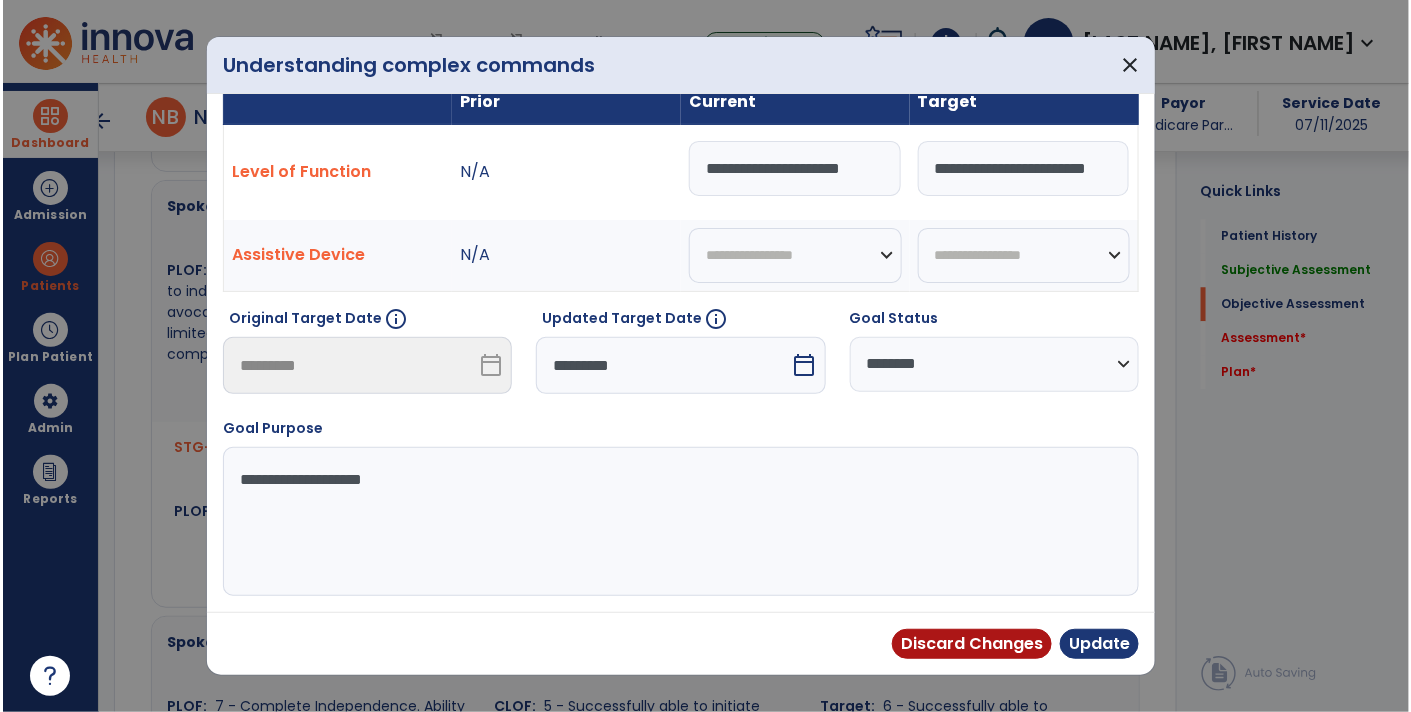 scroll, scrollTop: 27, scrollLeft: 0, axis: vertical 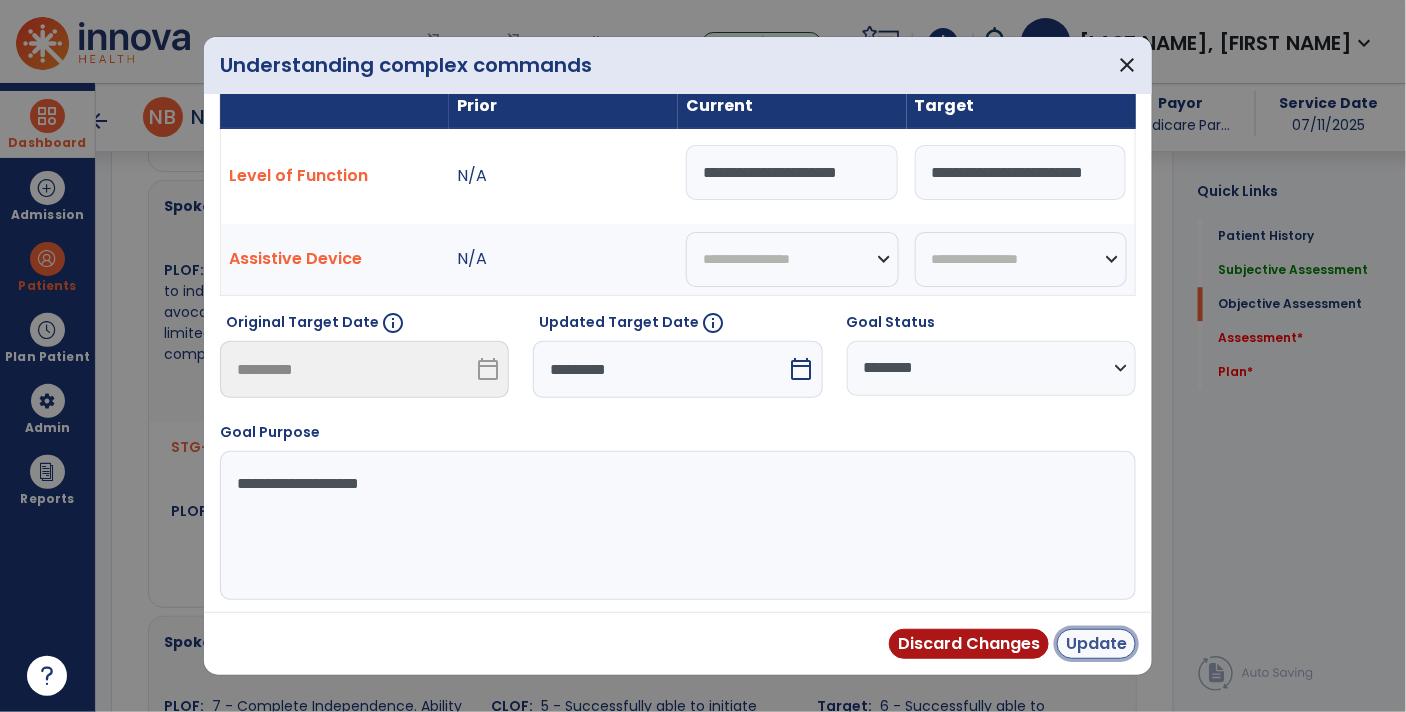 click on "Update" at bounding box center [1096, 644] 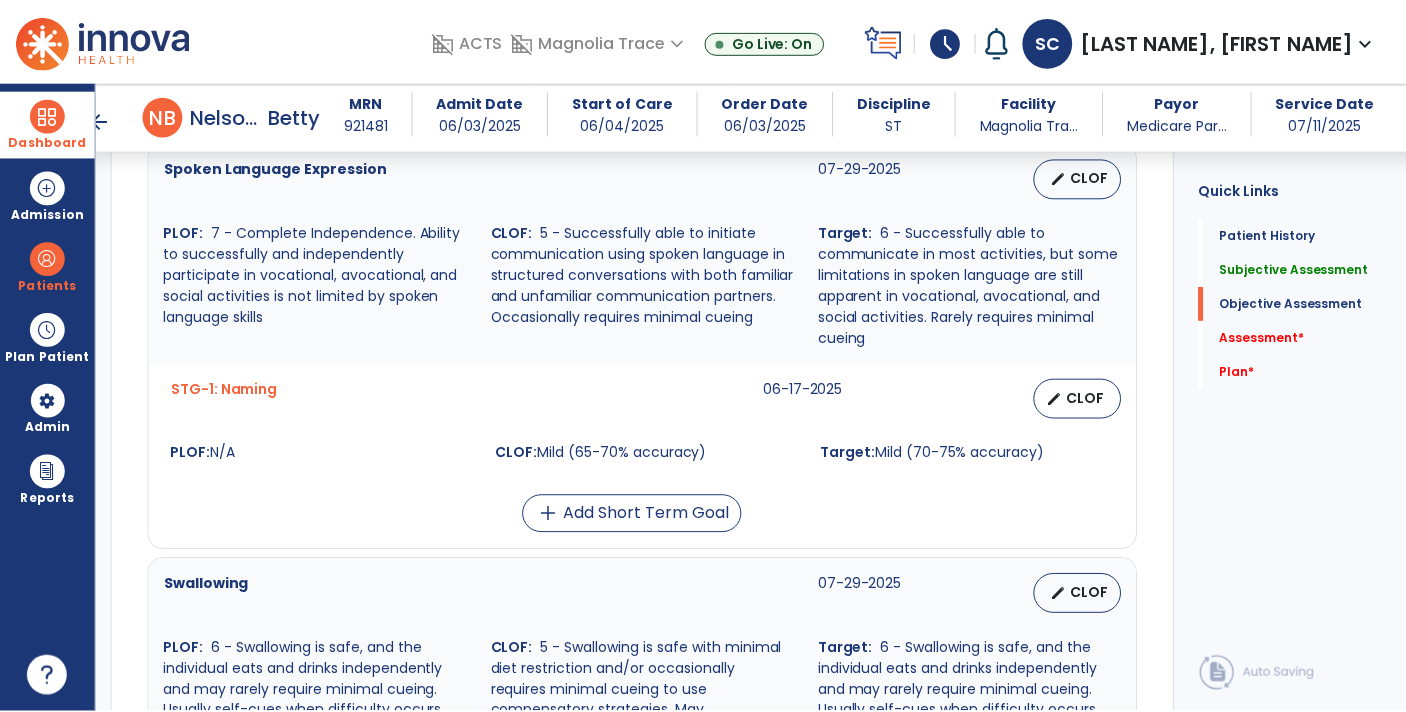 scroll, scrollTop: 2060, scrollLeft: 0, axis: vertical 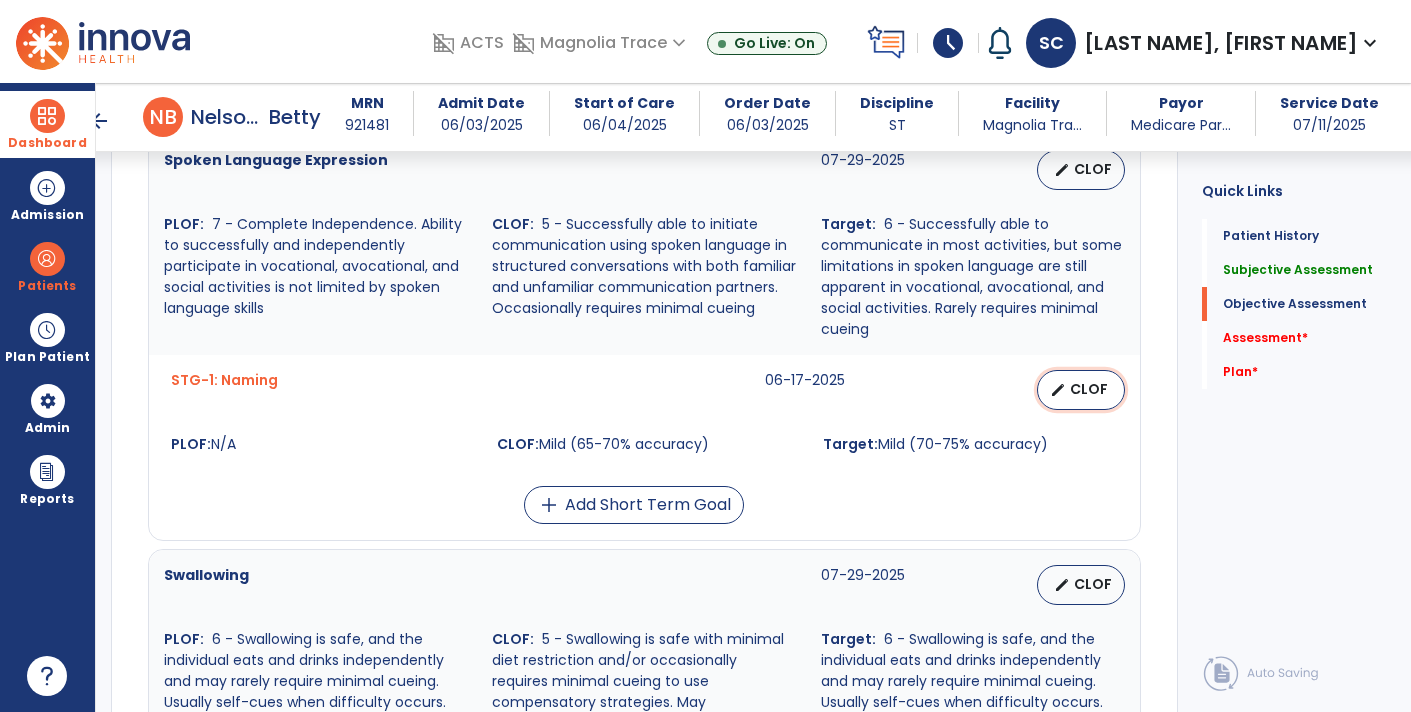click on "CLOF" at bounding box center (1089, 389) 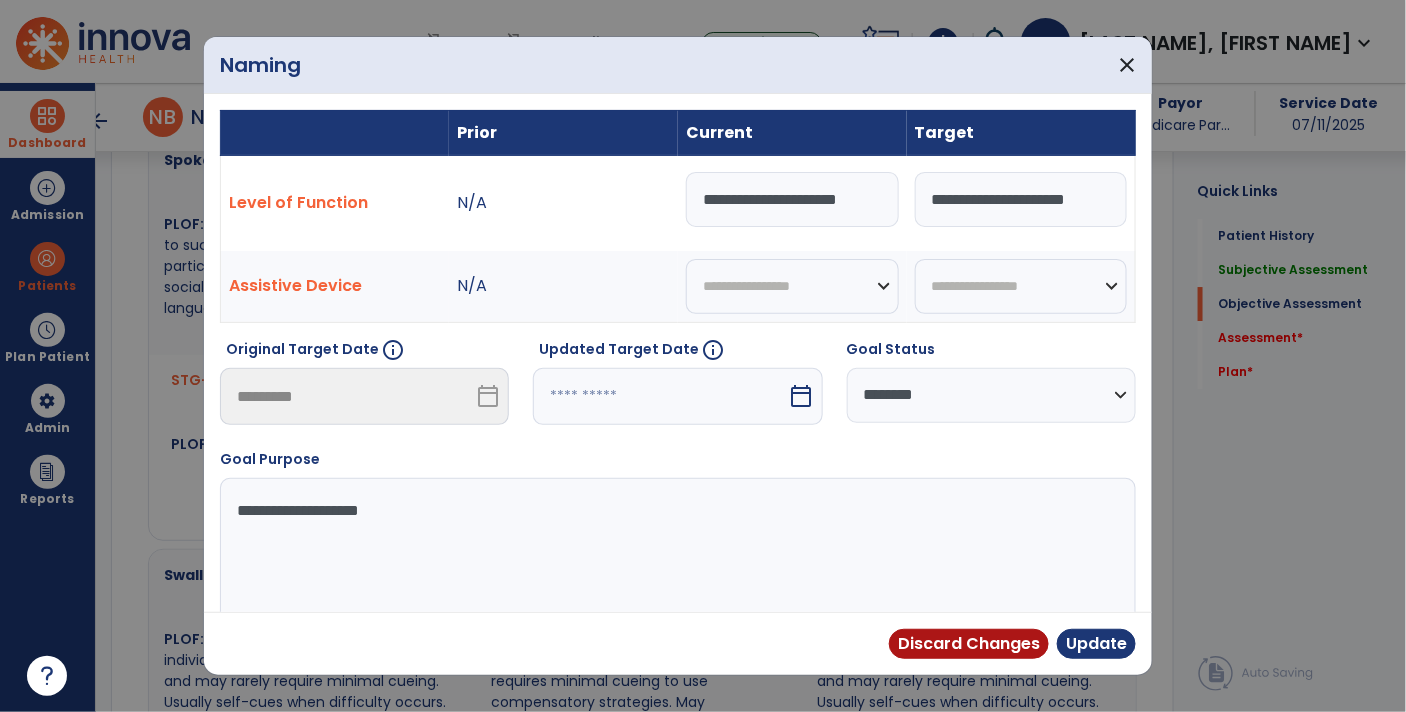 scroll, scrollTop: 2060, scrollLeft: 0, axis: vertical 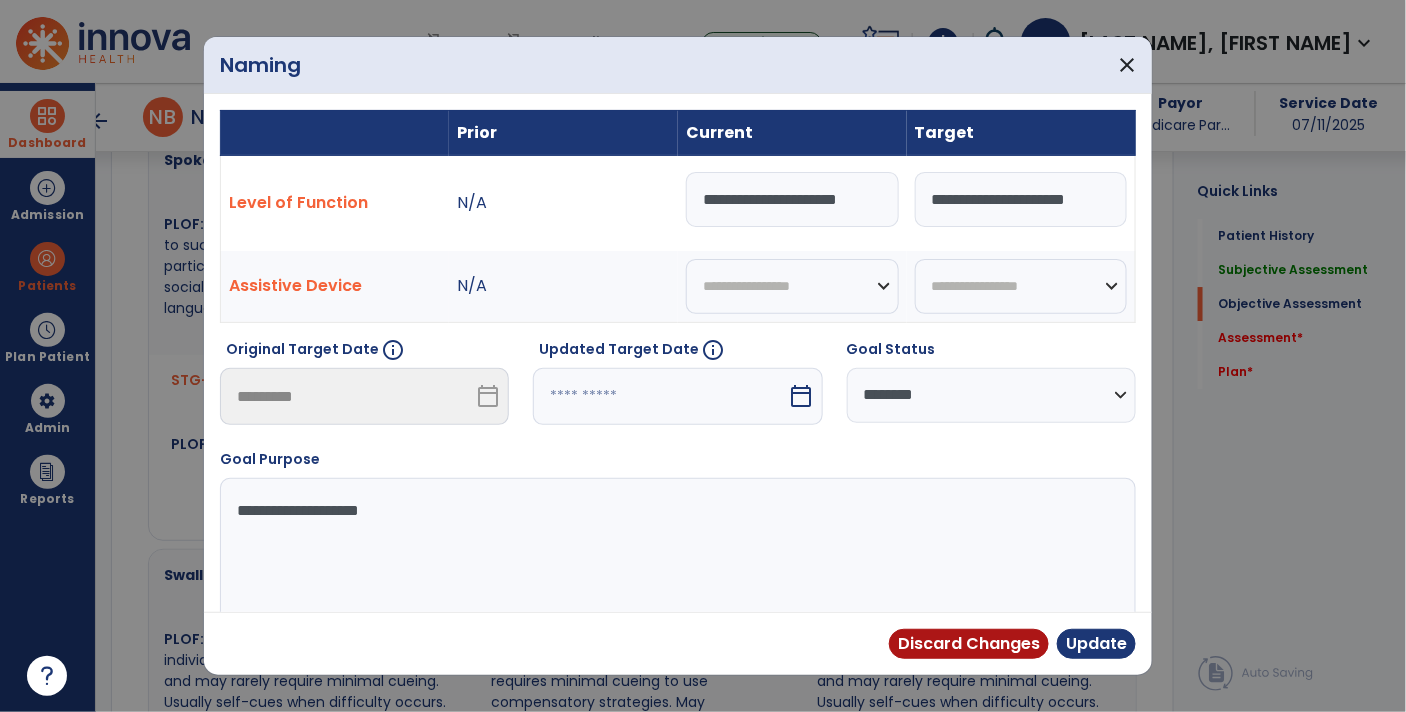 click on "**********" at bounding box center (792, 199) 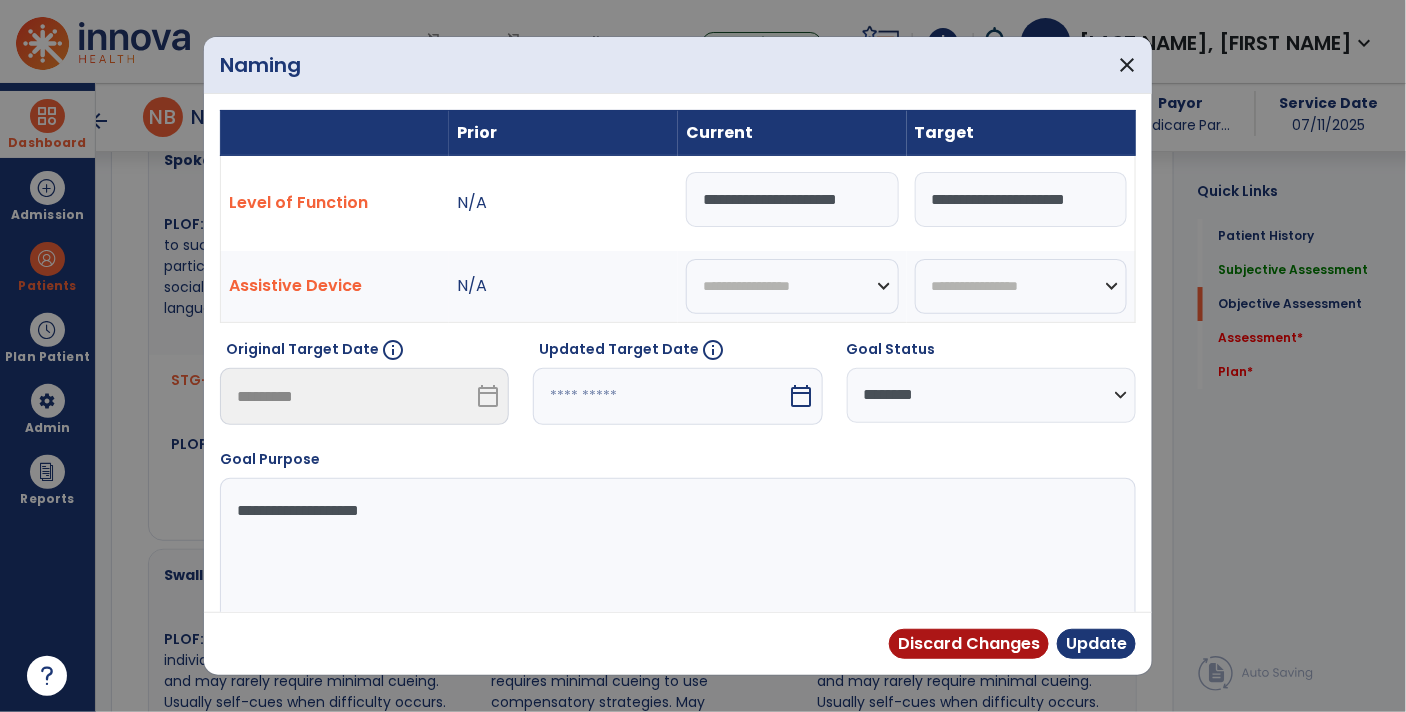 scroll, scrollTop: 0, scrollLeft: 12, axis: horizontal 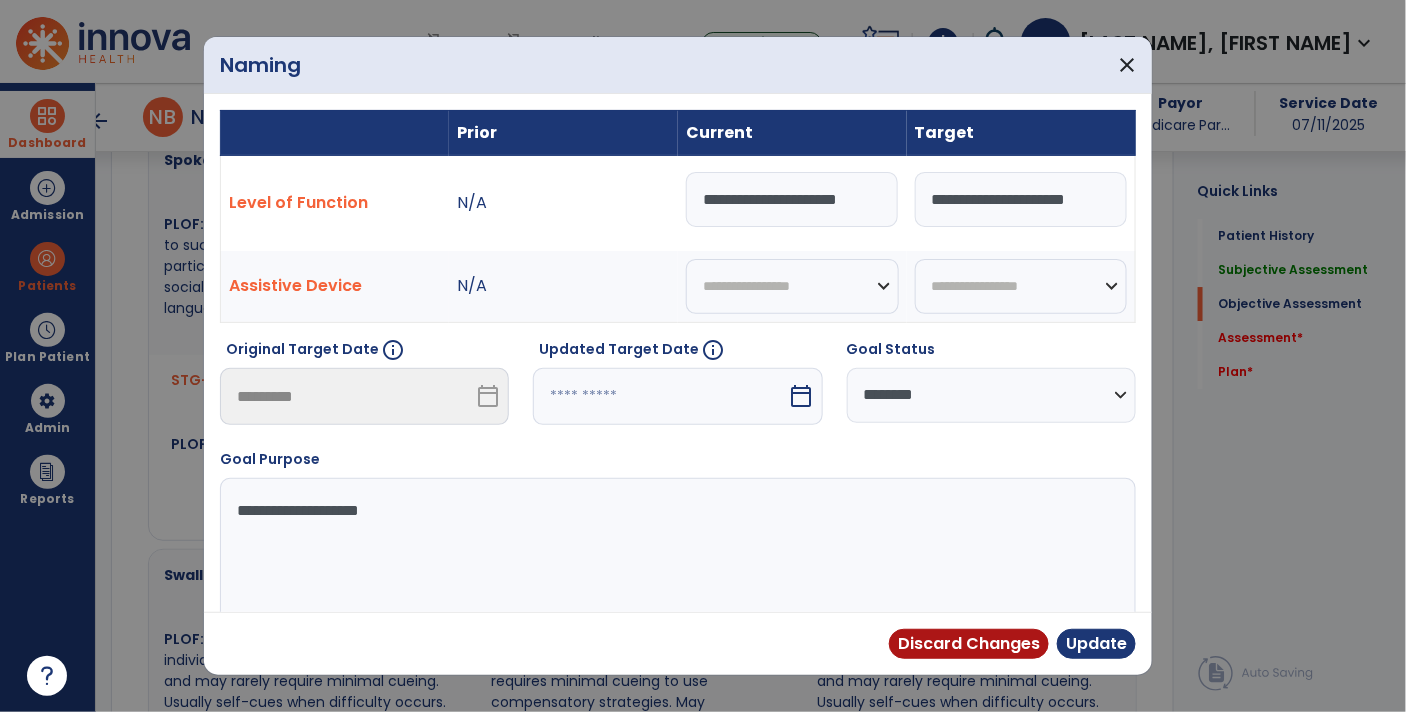 type on "**********" 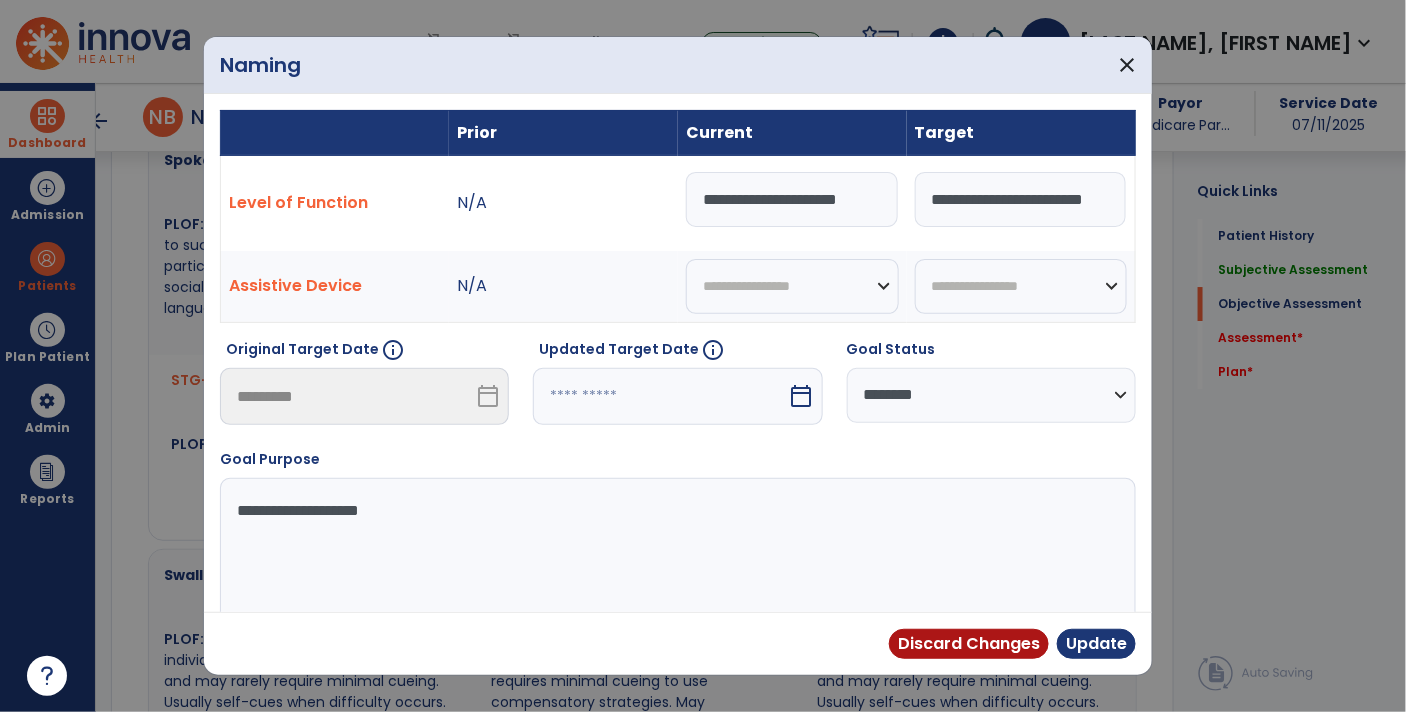 scroll, scrollTop: 0, scrollLeft: 44, axis: horizontal 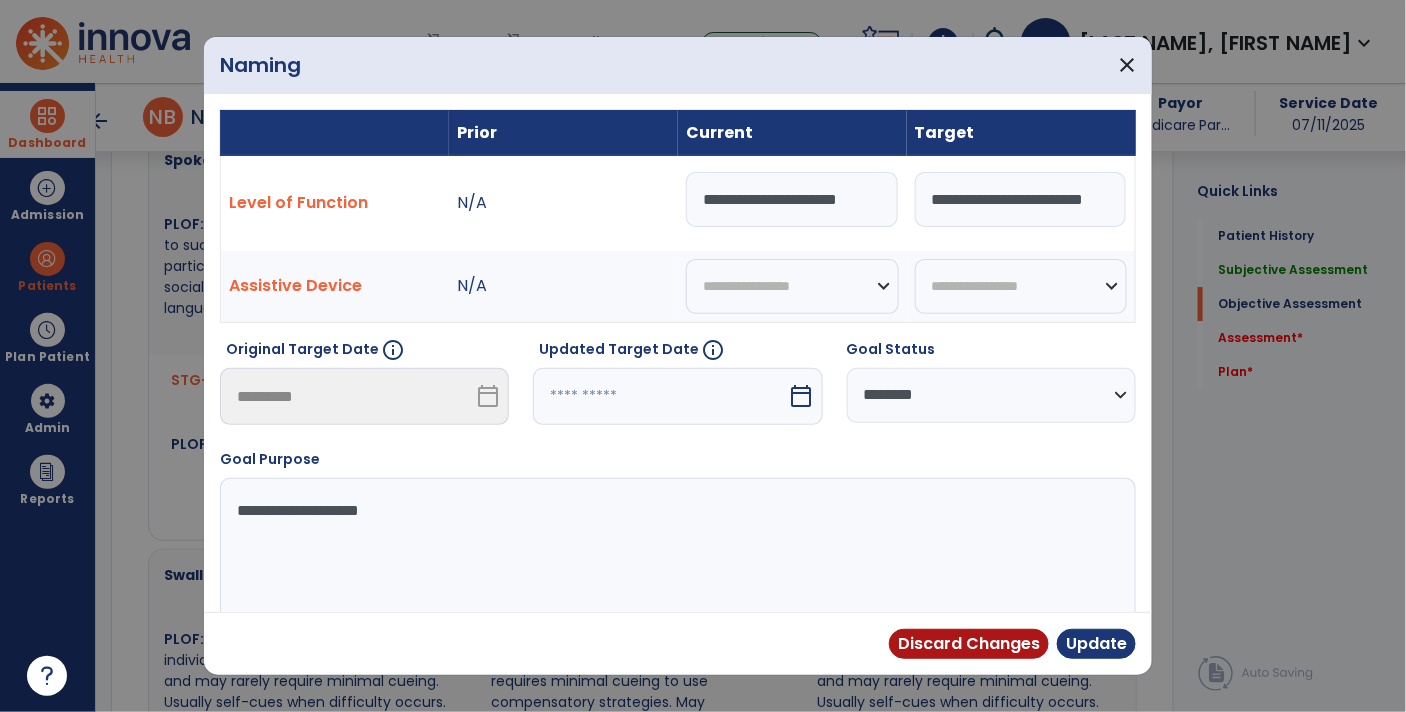 type on "**********" 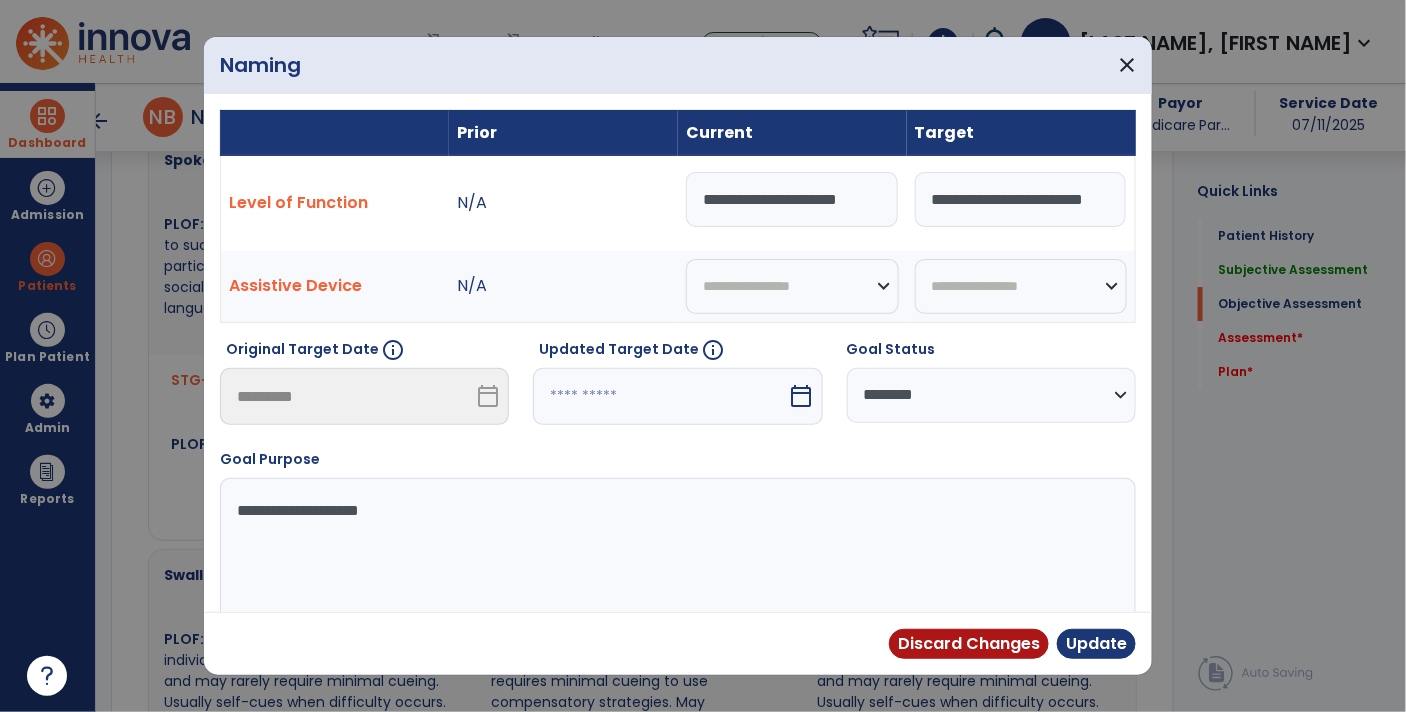 select on "*" 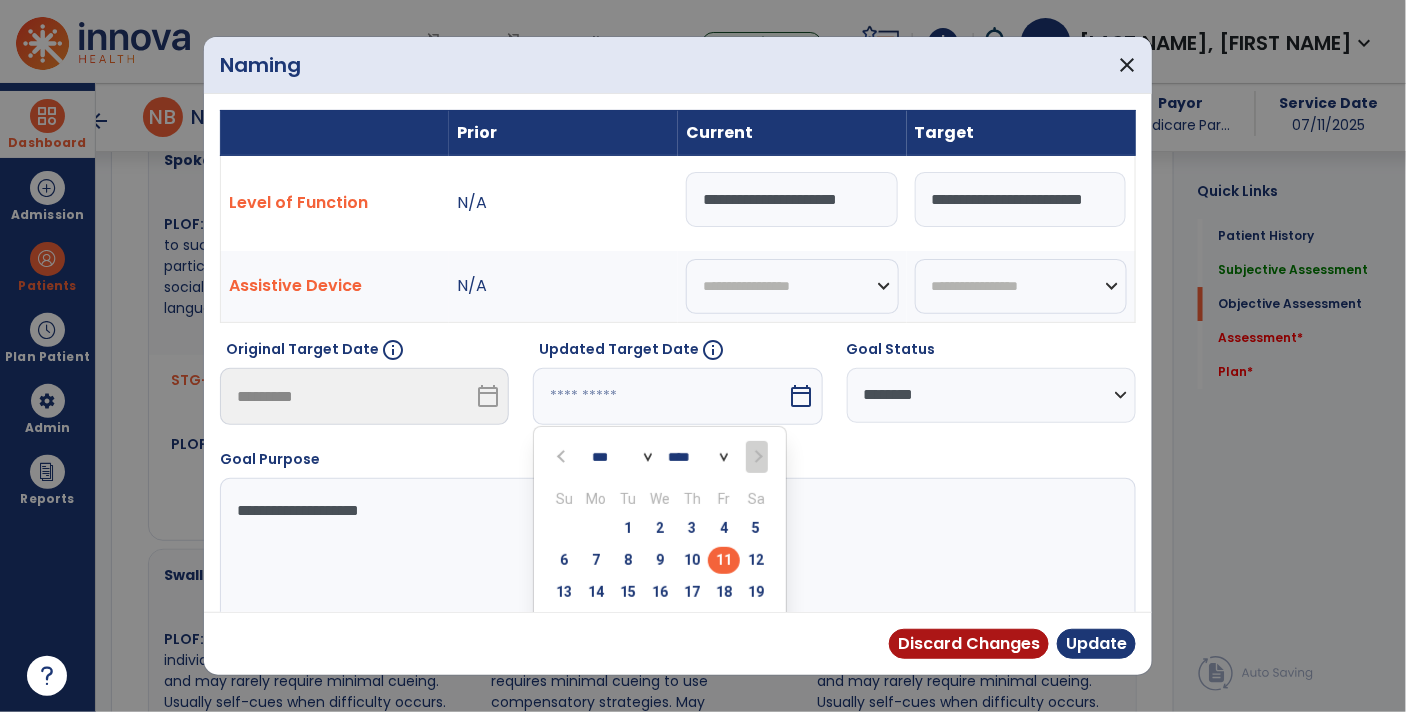 scroll, scrollTop: 0, scrollLeft: 0, axis: both 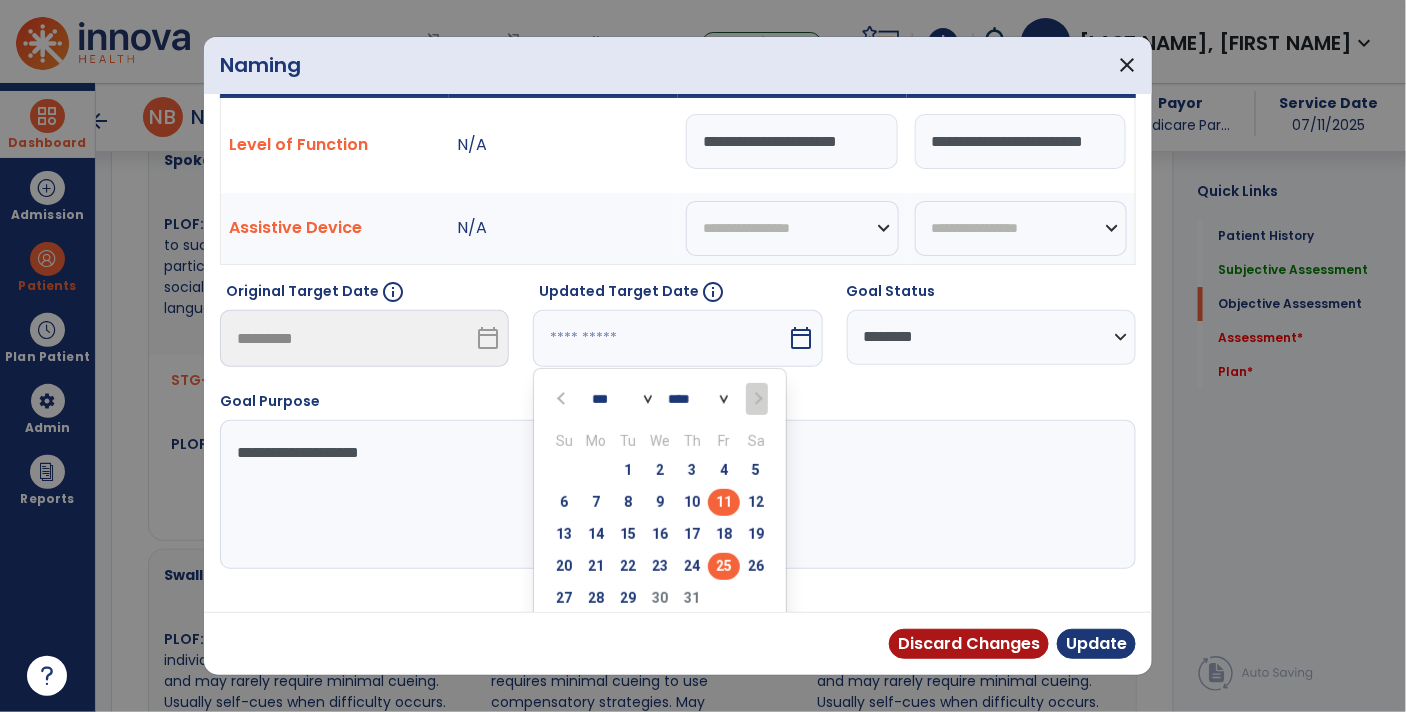 click on "25" at bounding box center (724, 566) 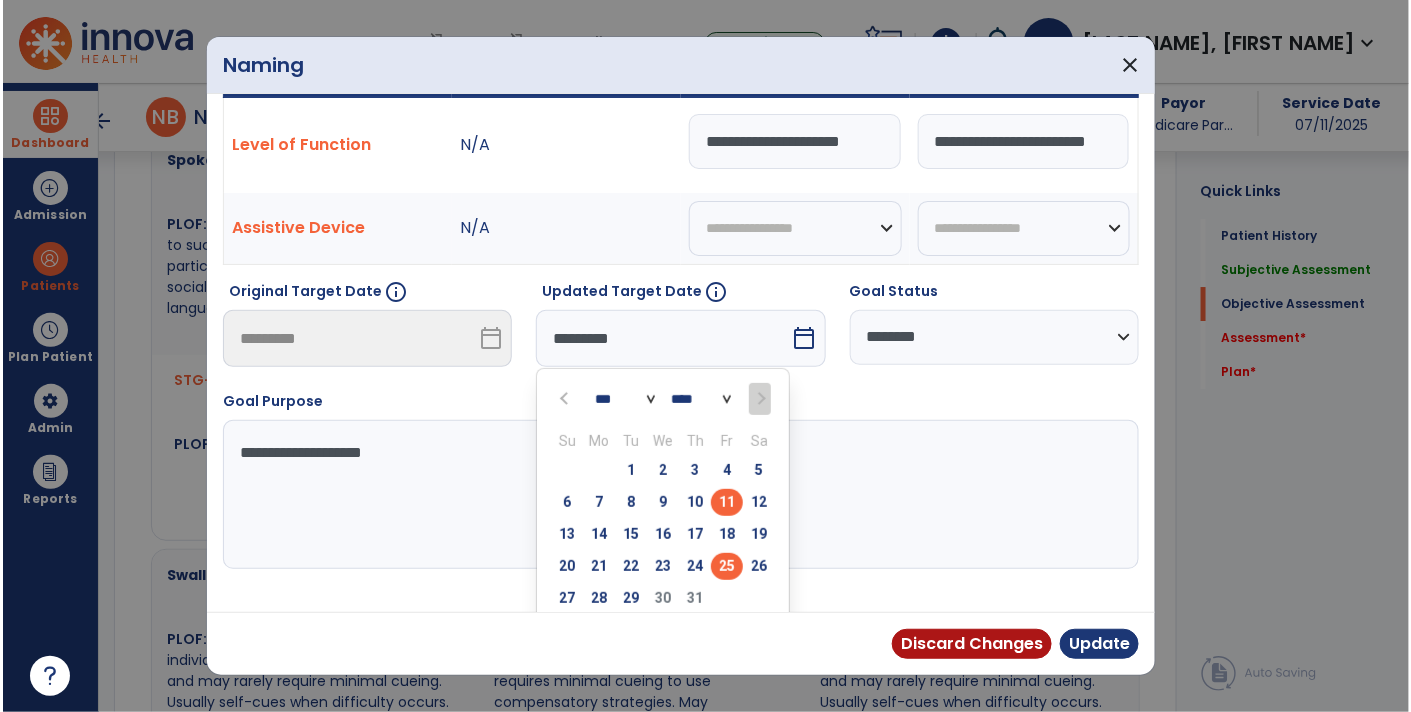 scroll, scrollTop: 27, scrollLeft: 0, axis: vertical 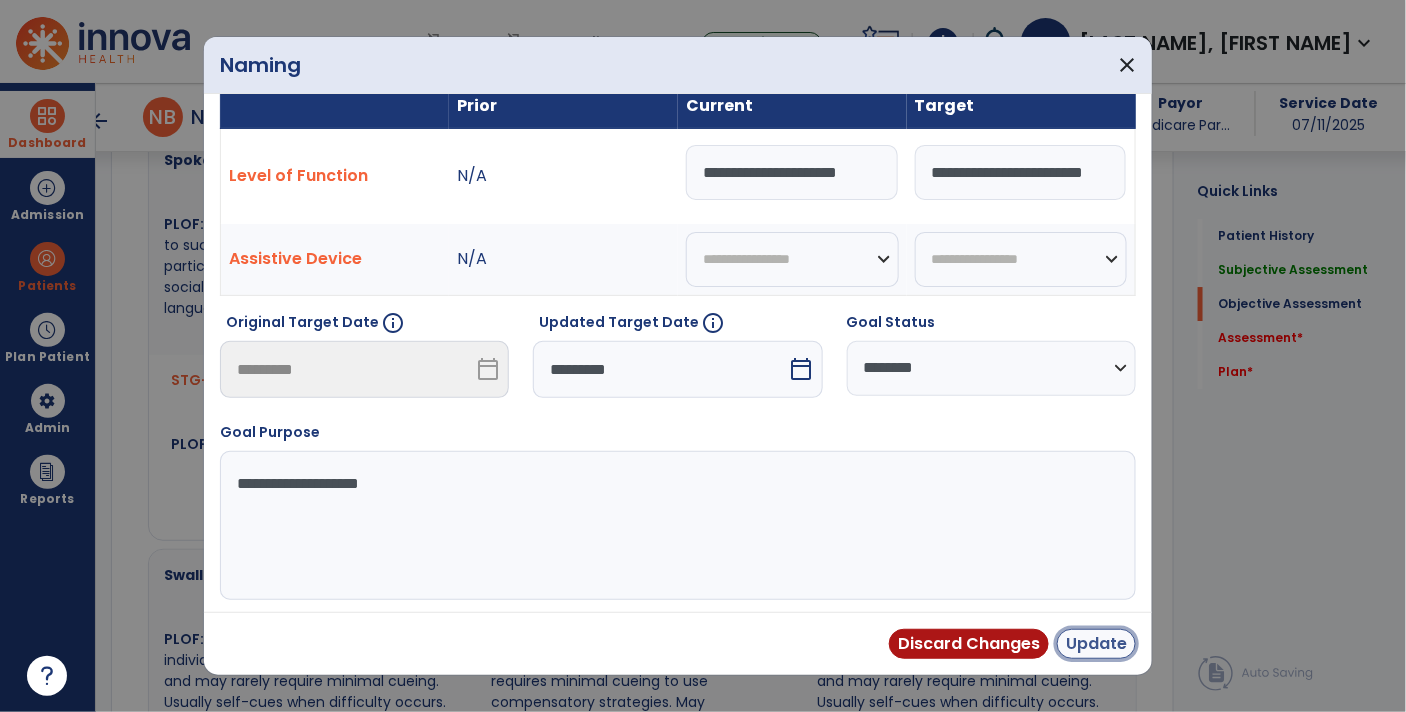 click on "Update" at bounding box center (1096, 644) 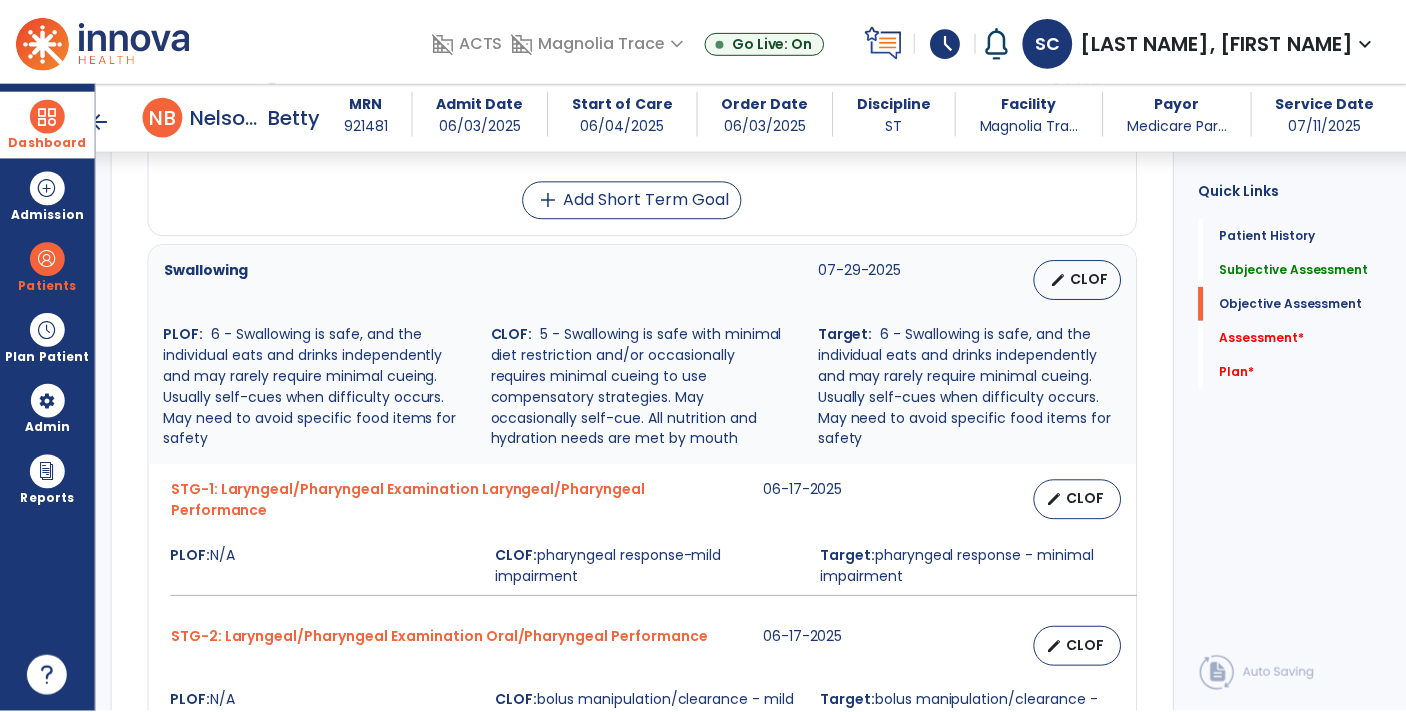 scroll, scrollTop: 2375, scrollLeft: 0, axis: vertical 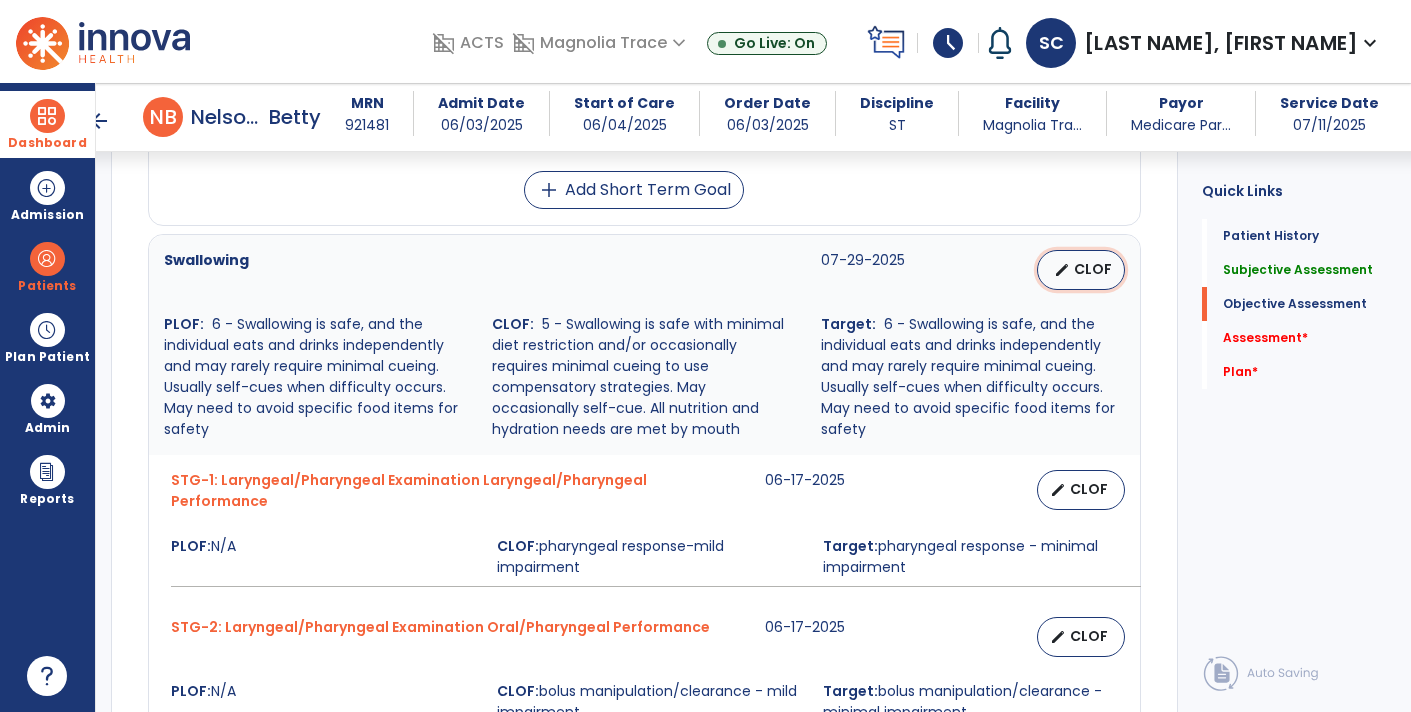 click on "edit   CLOF" at bounding box center [1081, 270] 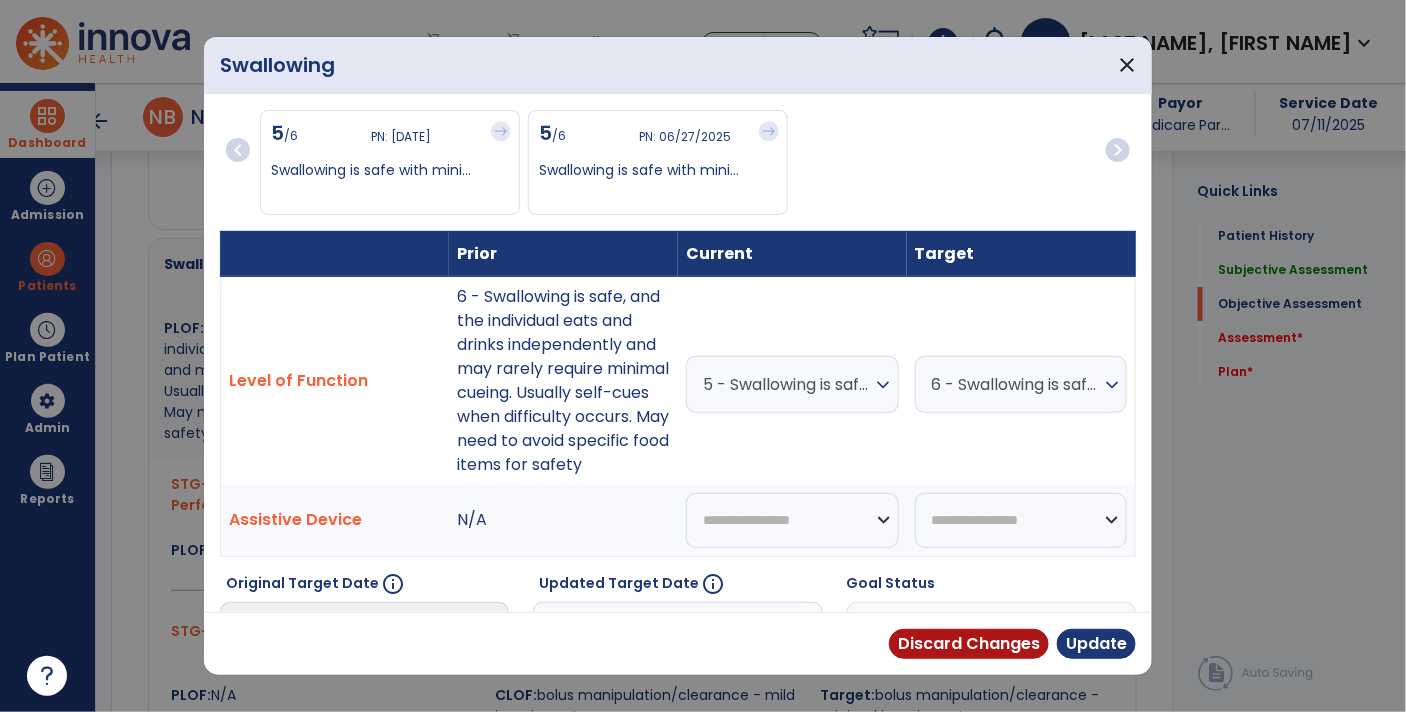 scroll, scrollTop: 2375, scrollLeft: 0, axis: vertical 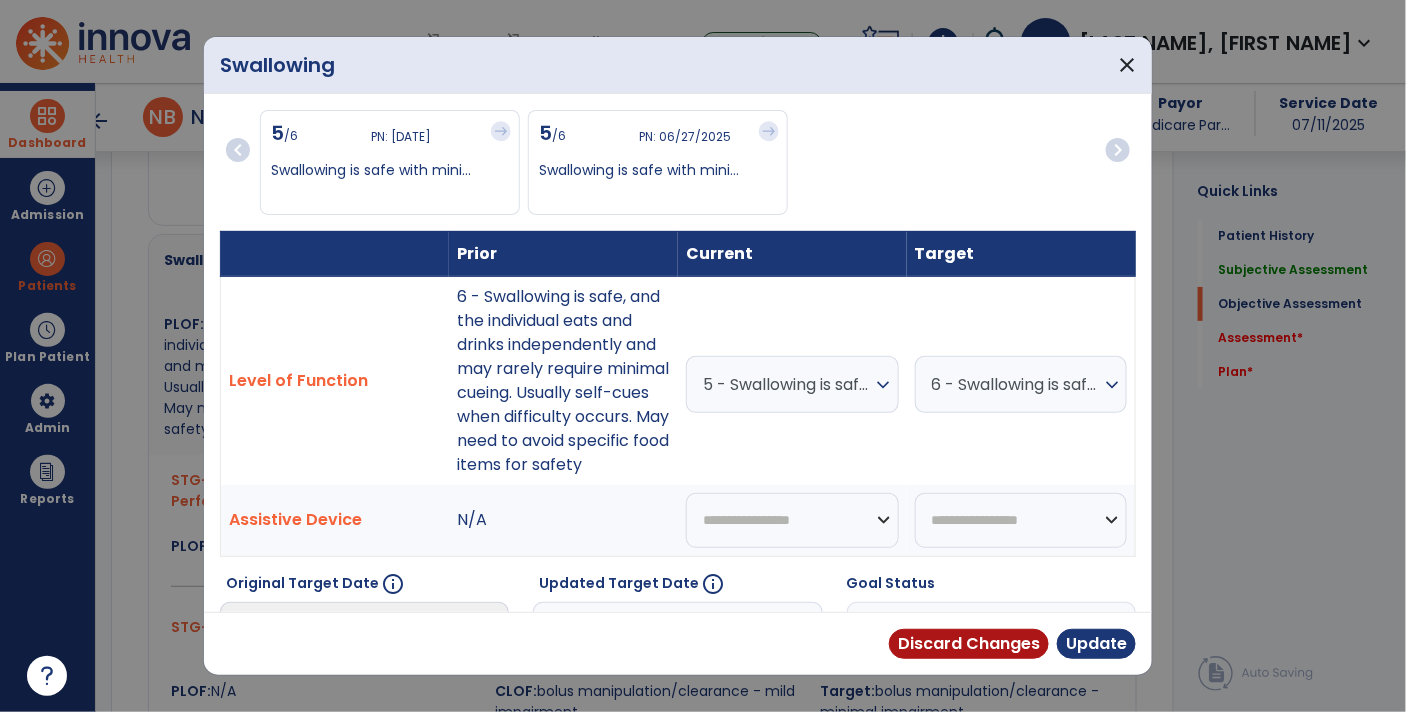 click on "5 - Swallowing is safe with minimal diet restriction and/or occasionally requires minimal cueing to use compensatory strategies. May occasionally self-cue. All nutrition and hydration needs are met by mouth" at bounding box center (787, 384) 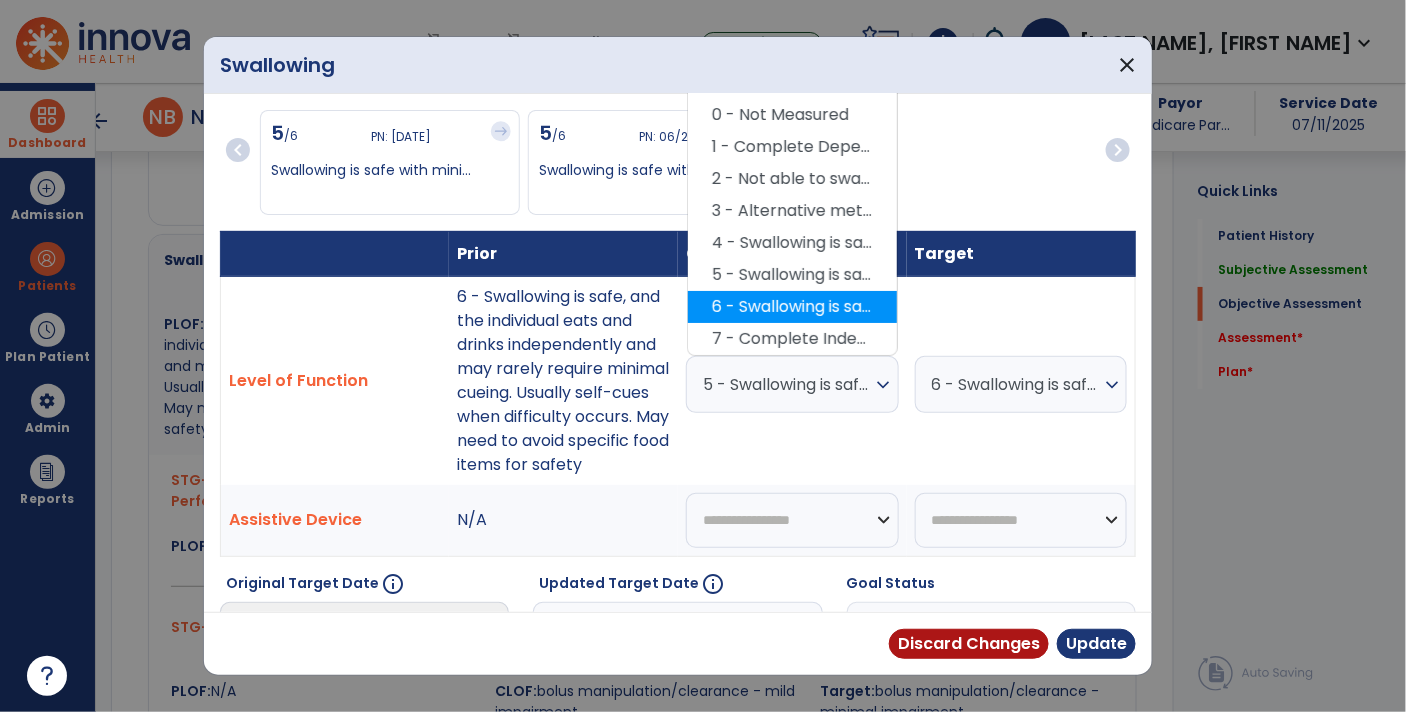 click on "6 - Swallowing is safe, and the individual eats and drinks independently and may rarely require minimal cueing. Usually self-cues when difficulty occurs. May need to avoid specific food items for safety" at bounding box center (792, 307) 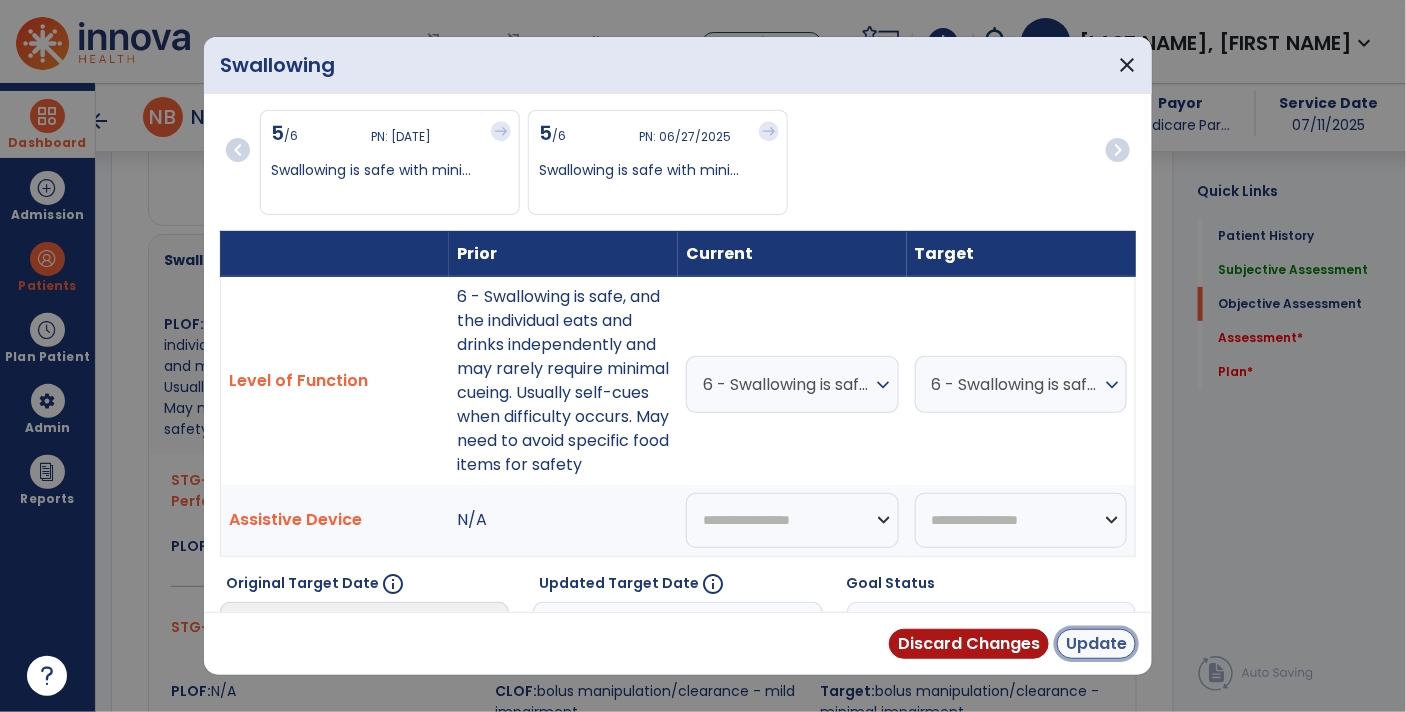 click on "Update" at bounding box center (1096, 644) 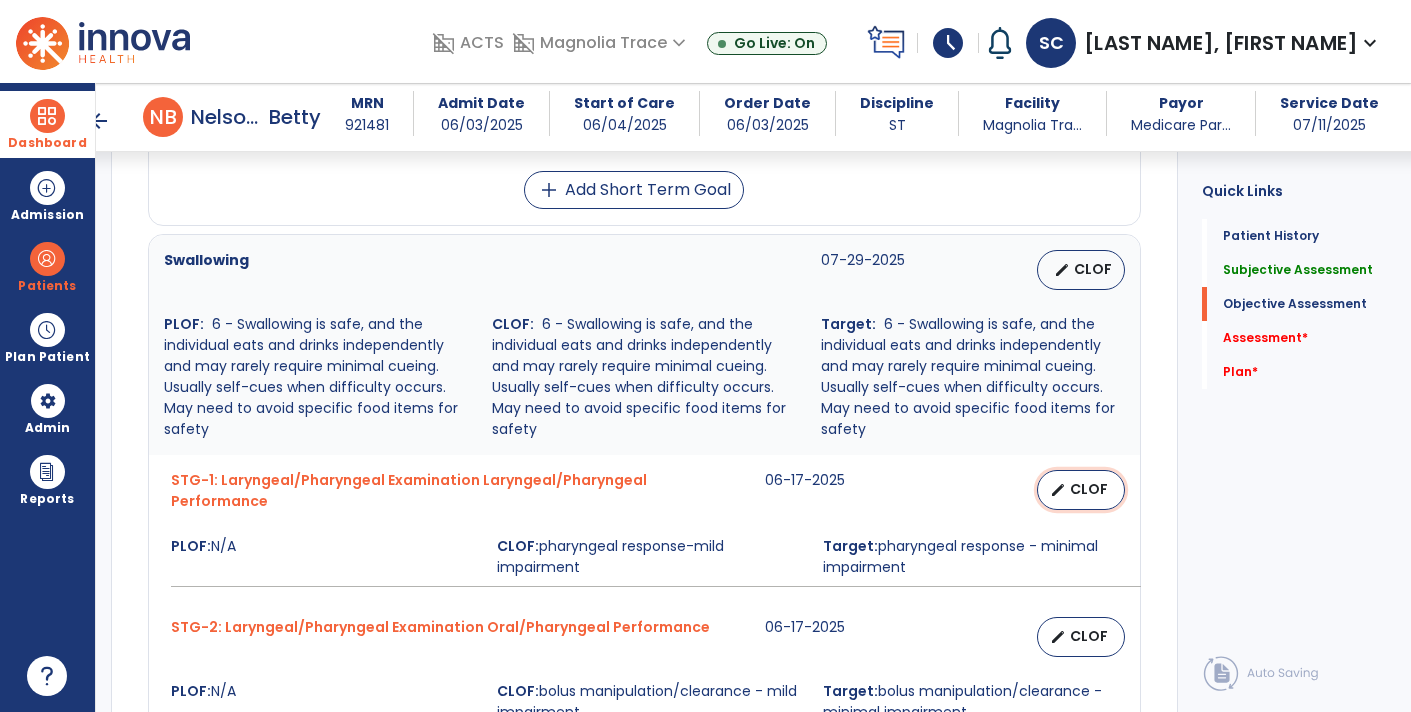 click on "CLOF" at bounding box center [1089, 489] 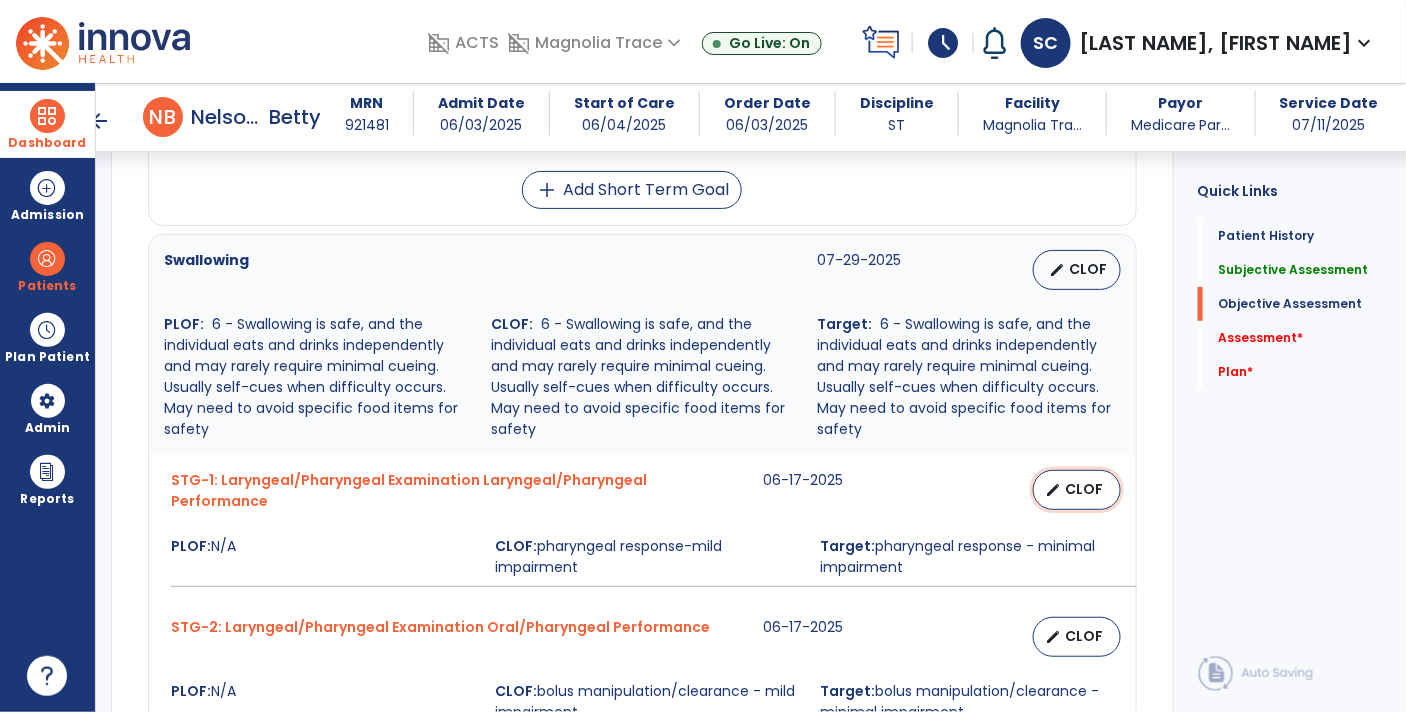 select on "********" 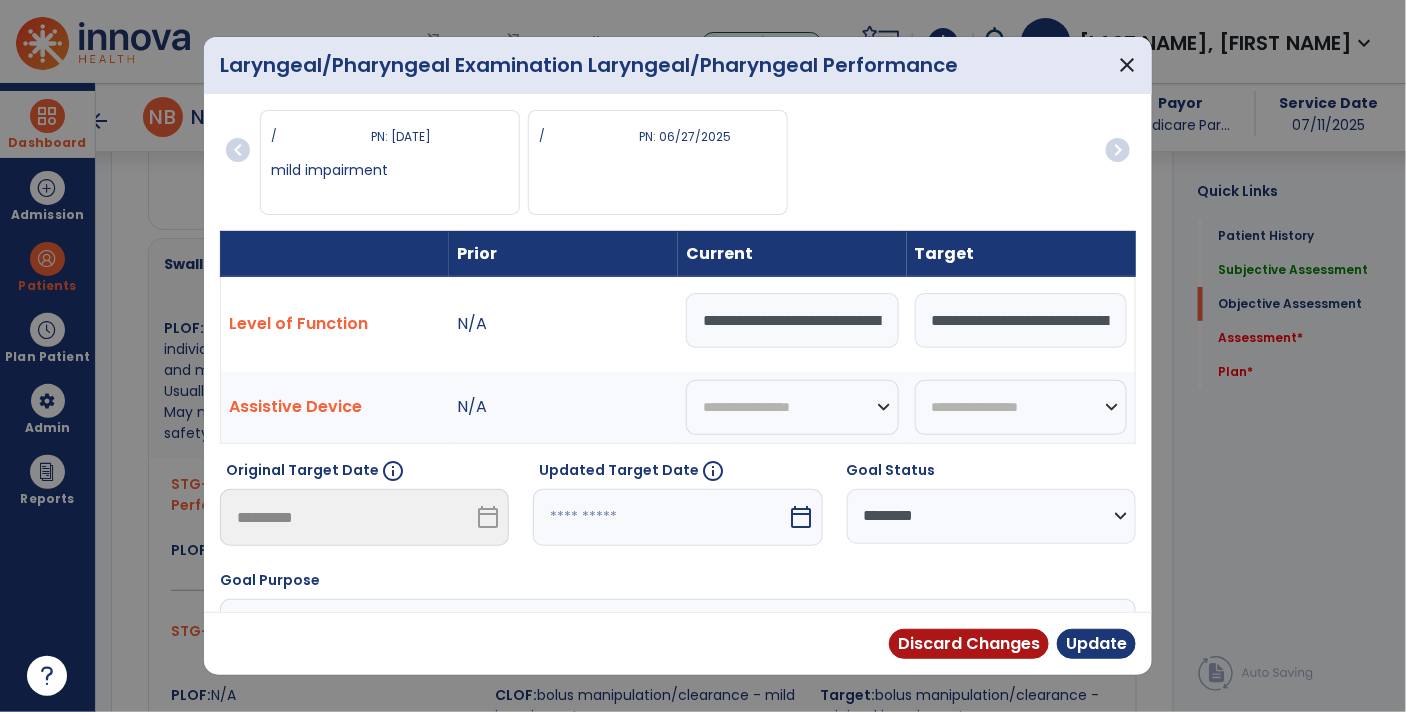 scroll, scrollTop: 2375, scrollLeft: 0, axis: vertical 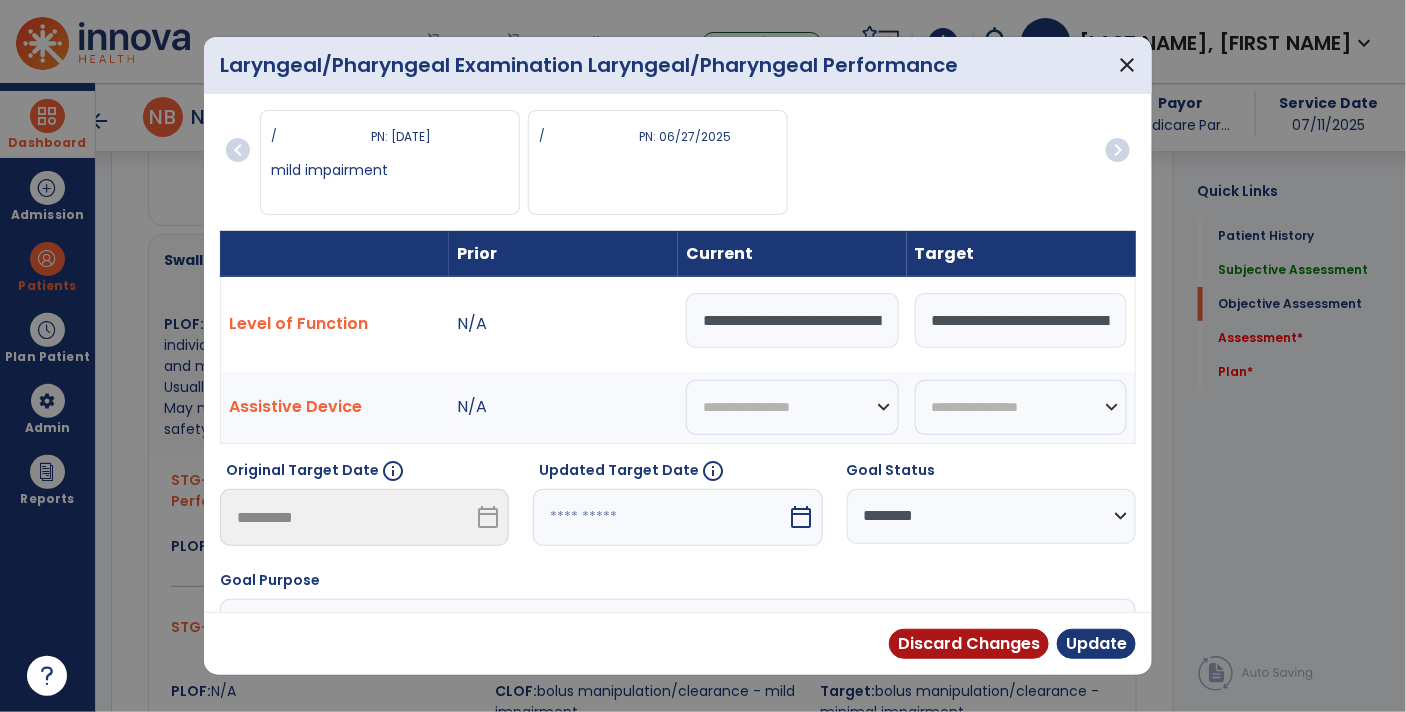 click on "**********" at bounding box center (792, 320) 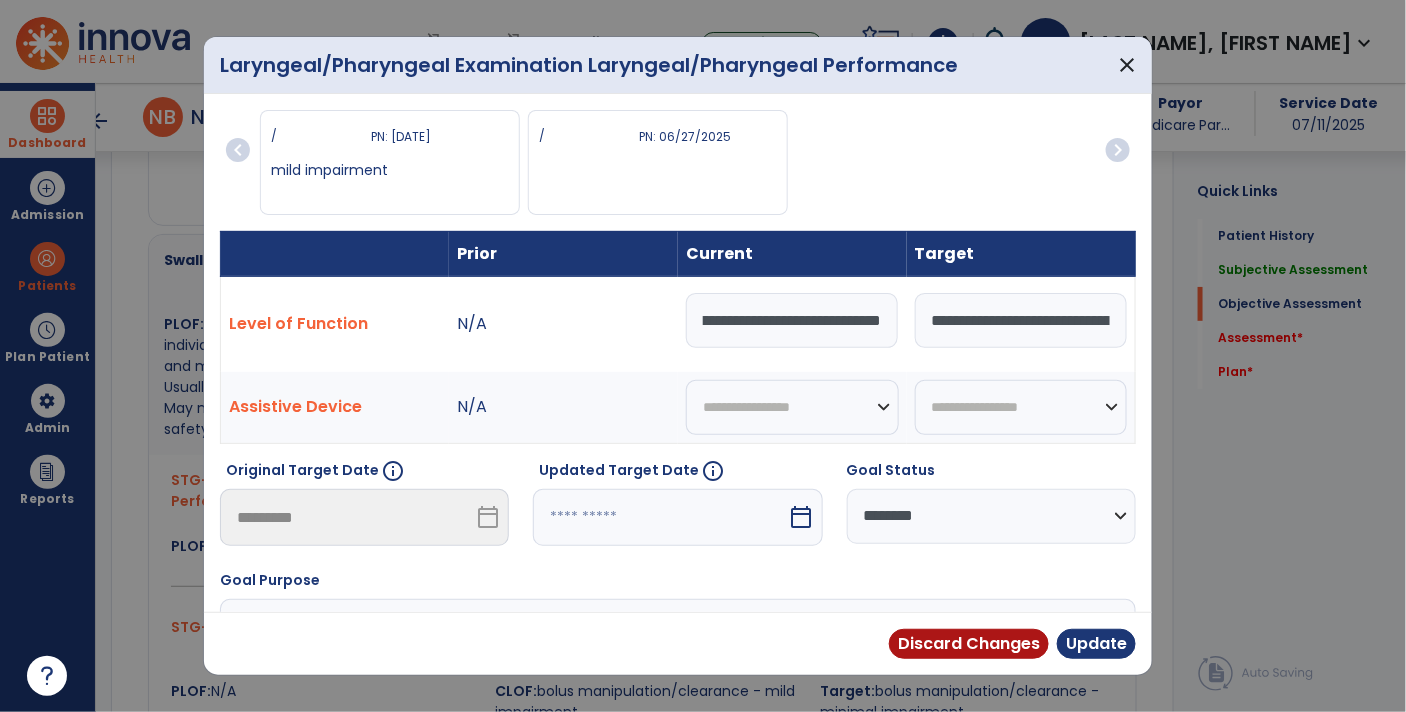 scroll, scrollTop: 0, scrollLeft: 87, axis: horizontal 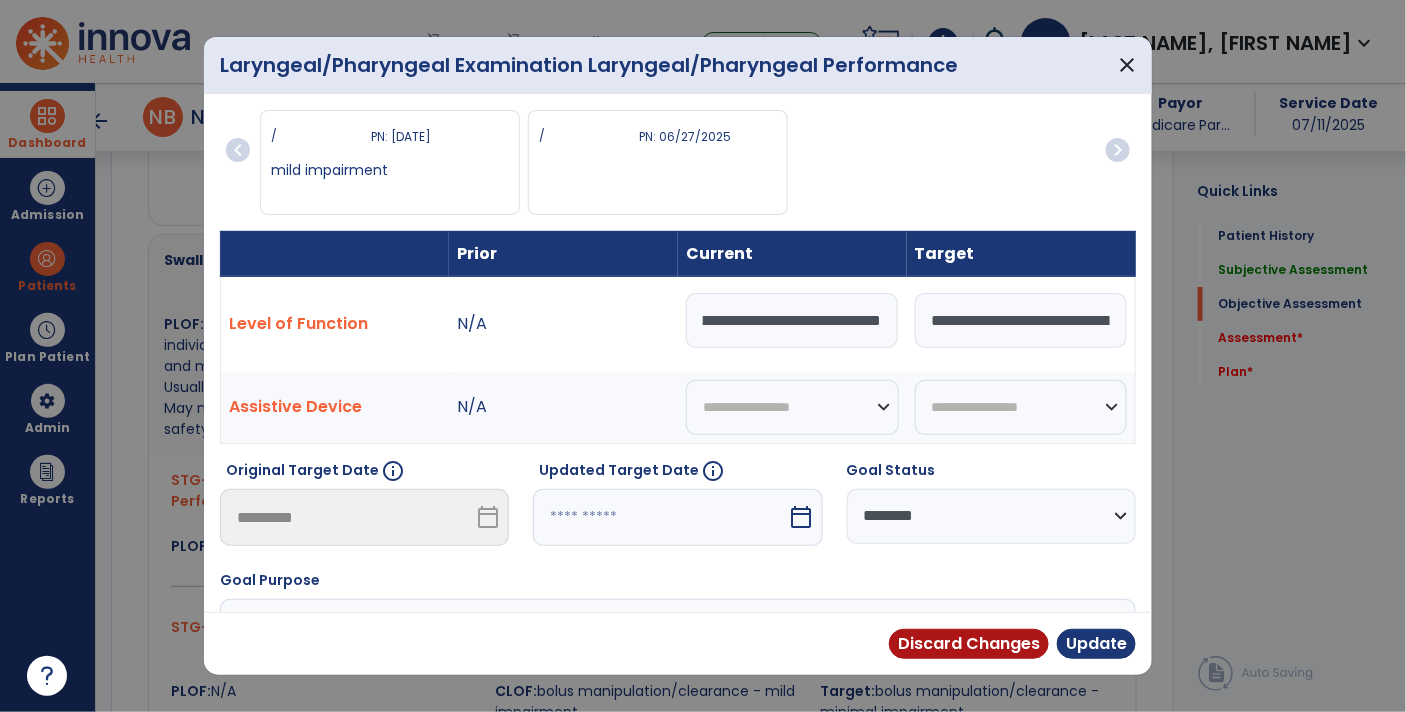 type on "**********" 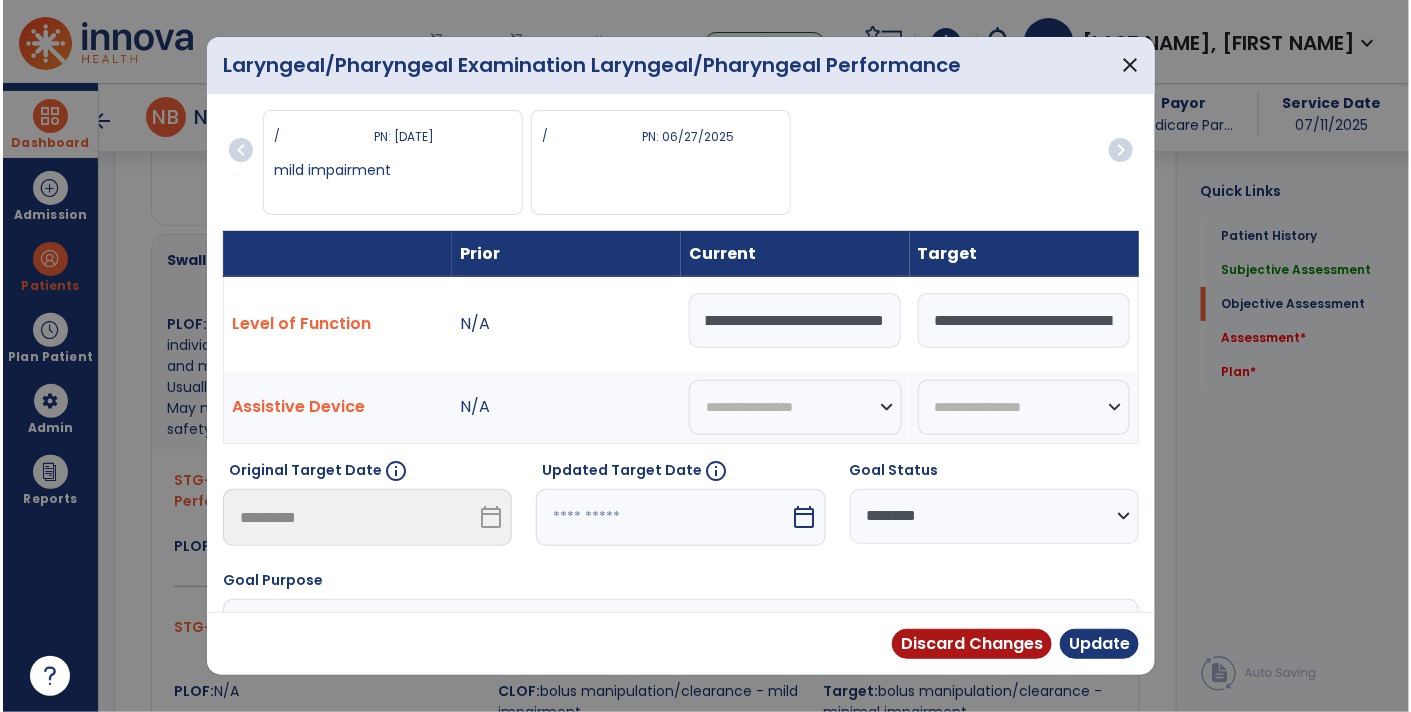 scroll, scrollTop: 0, scrollLeft: 0, axis: both 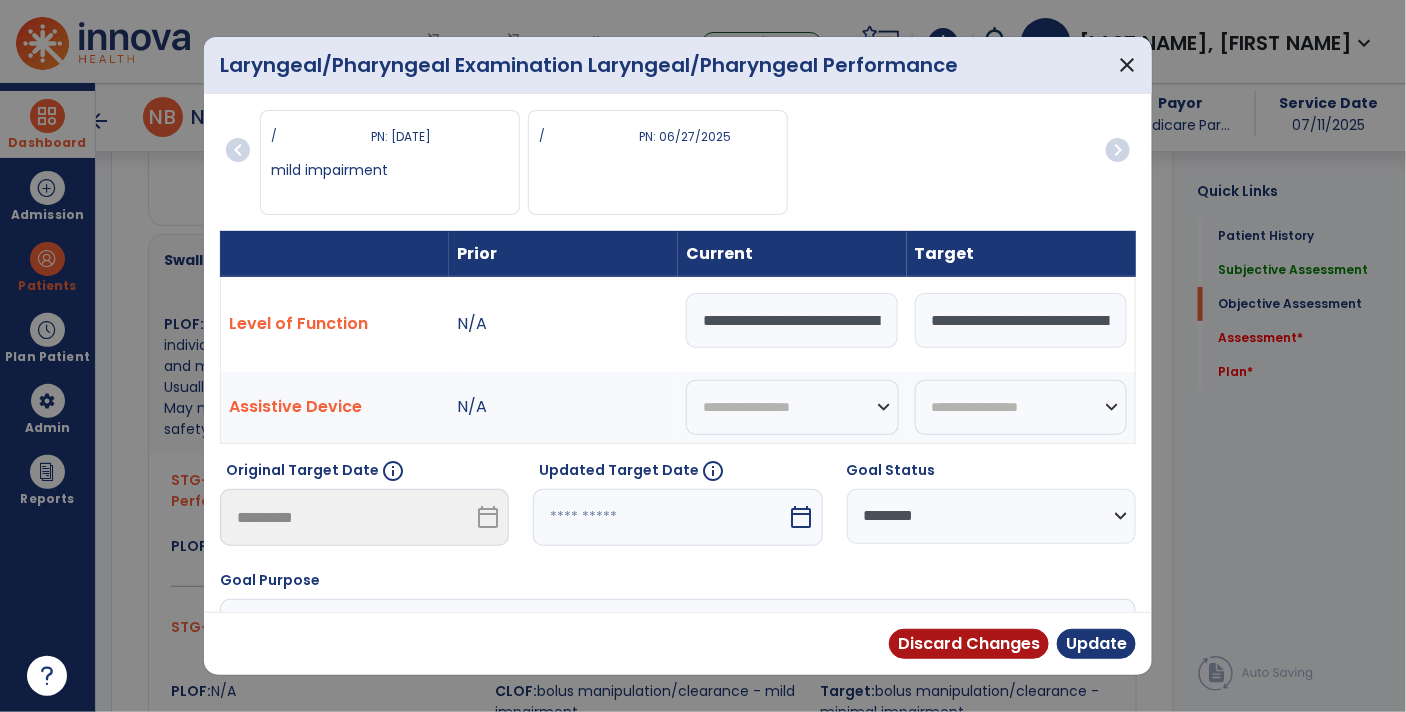 select on "********" 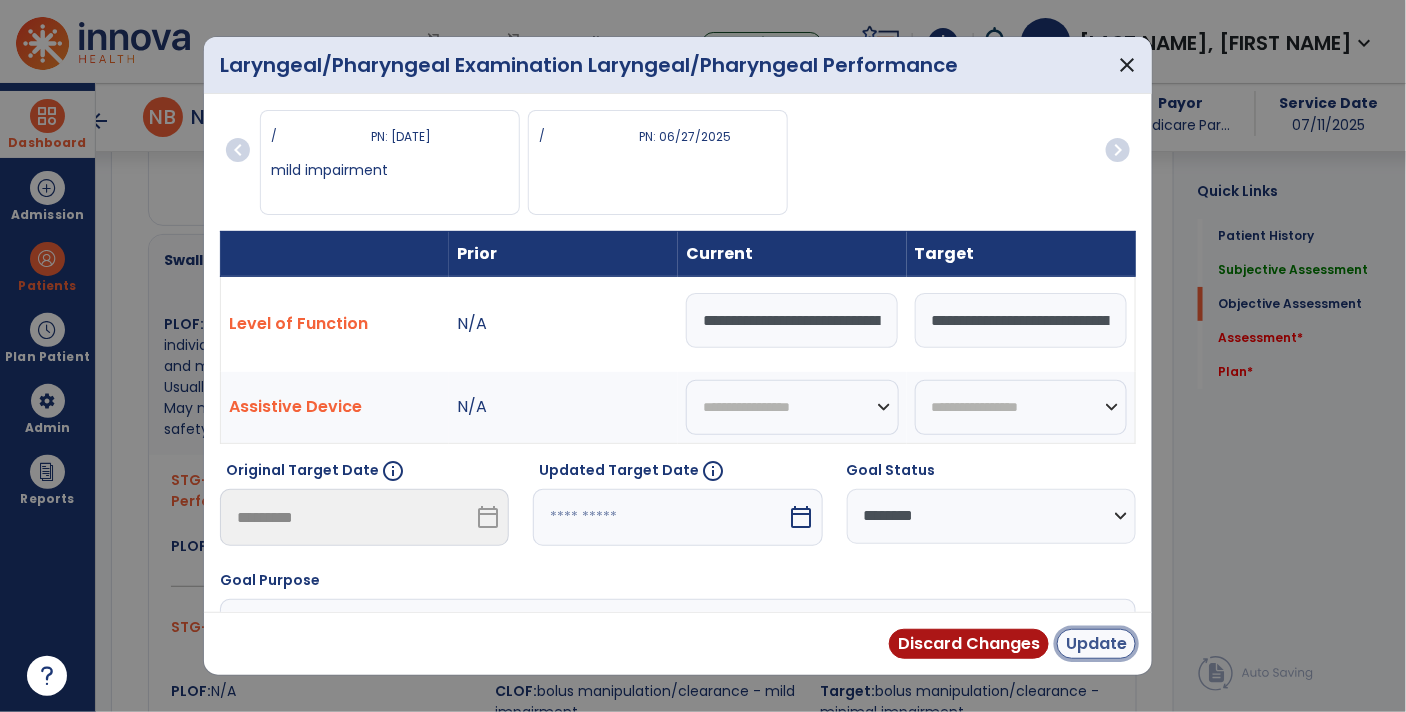 click on "Update" at bounding box center (1096, 644) 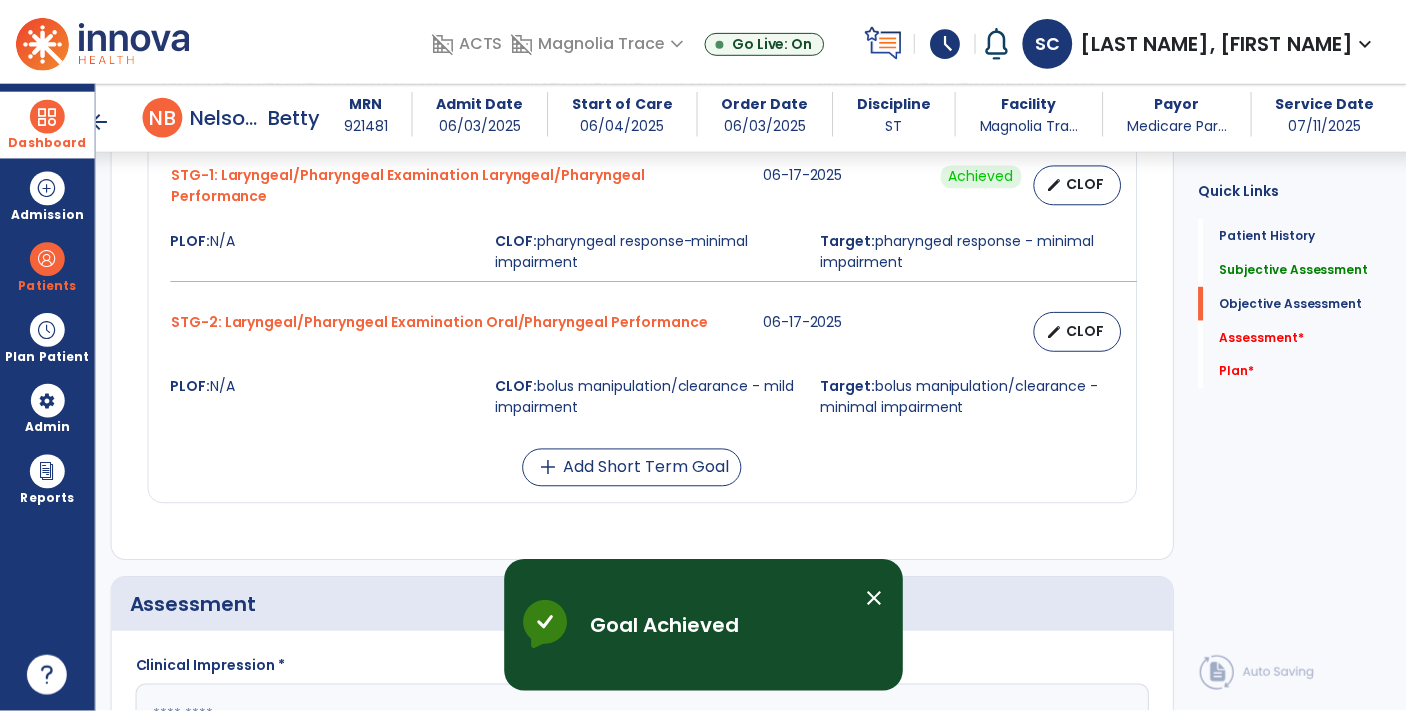scroll, scrollTop: 2677, scrollLeft: 0, axis: vertical 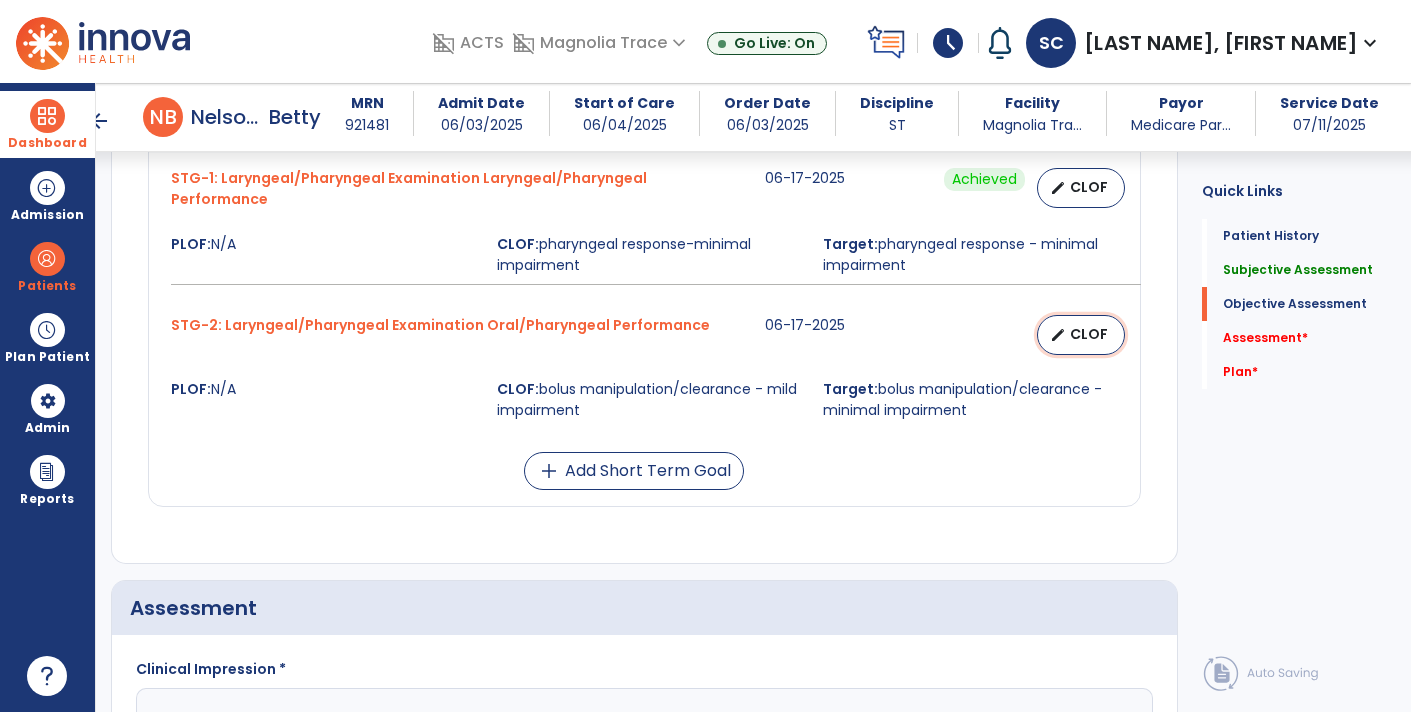 click on "edit   CLOF" at bounding box center (1081, 335) 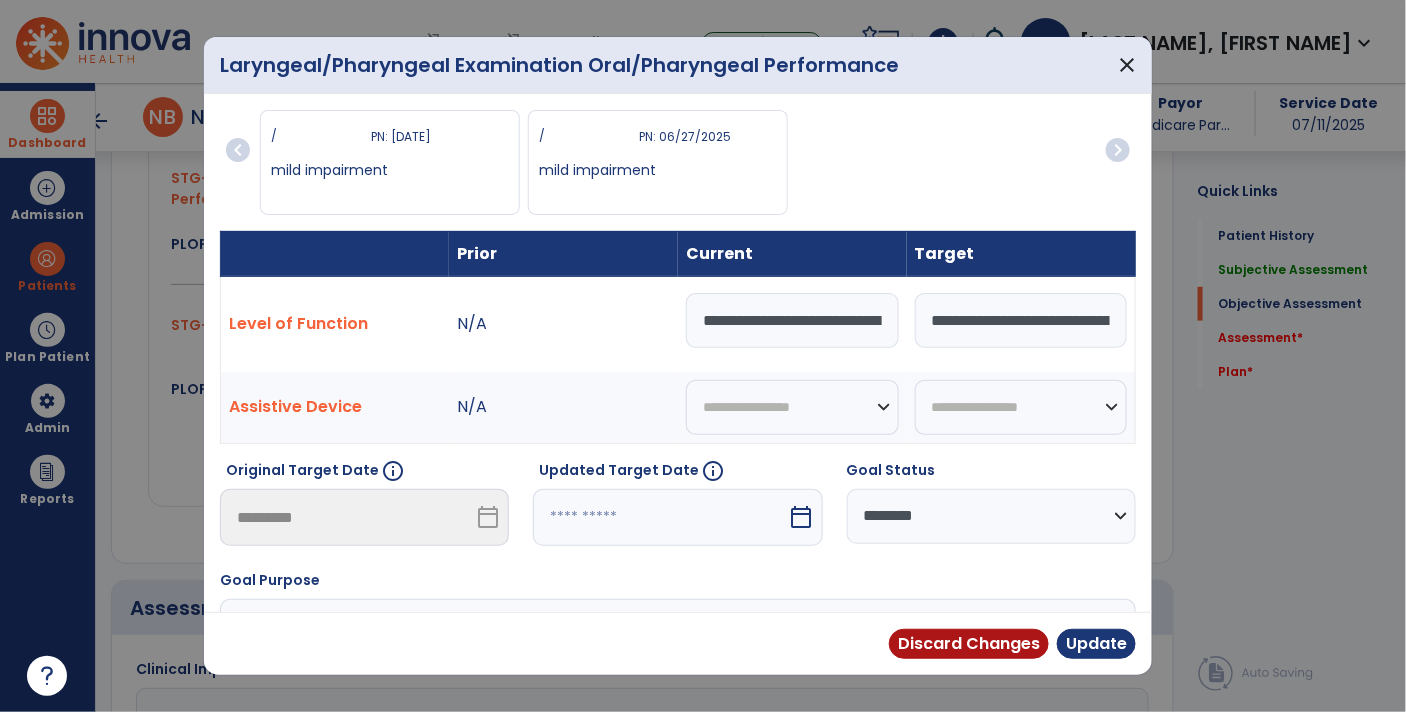 scroll, scrollTop: 2677, scrollLeft: 0, axis: vertical 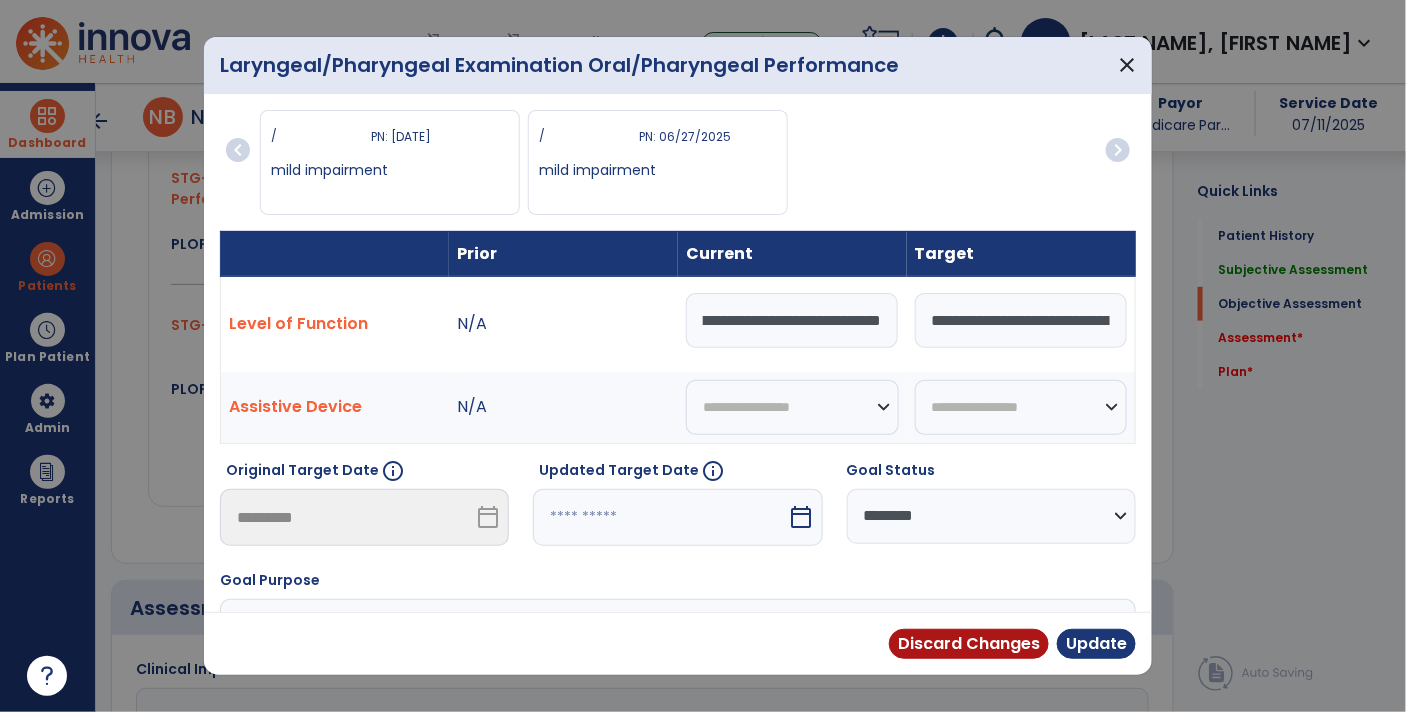 click on "**********" at bounding box center [792, 320] 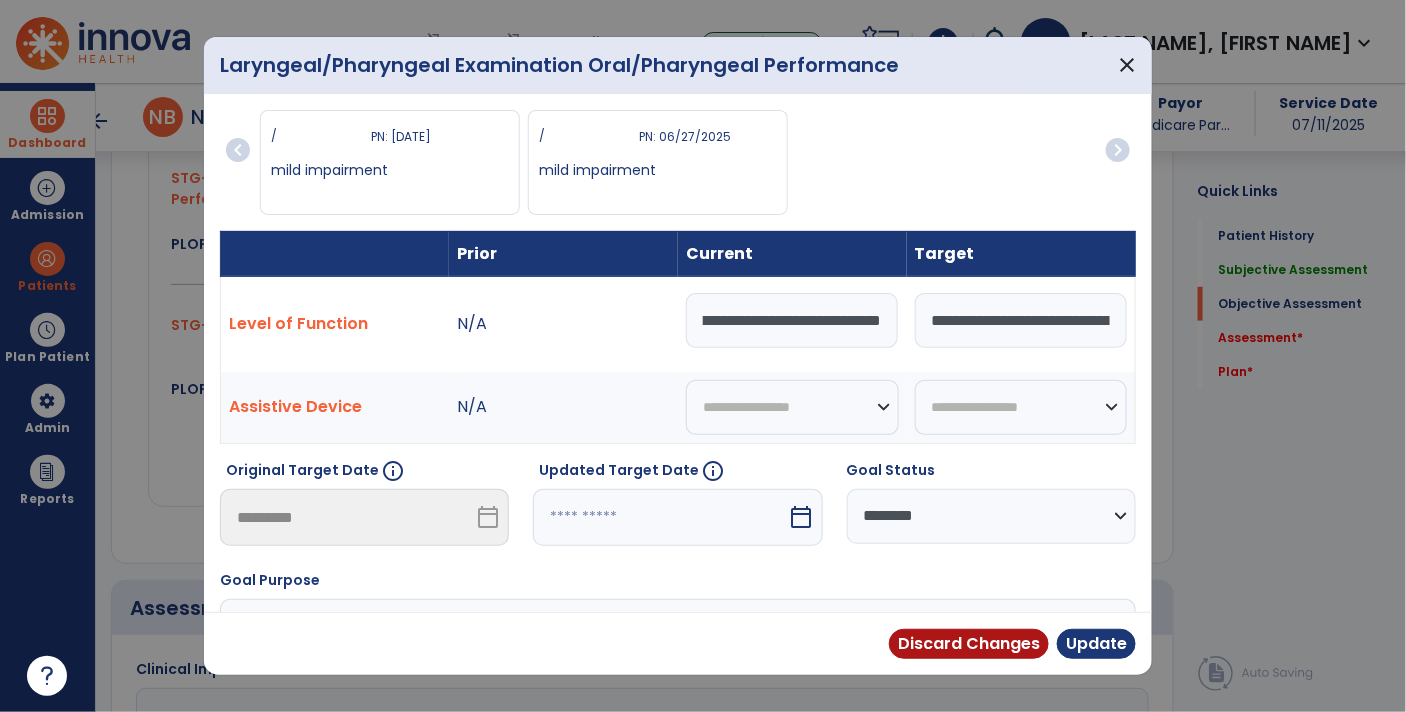 scroll, scrollTop: 0, scrollLeft: 185, axis: horizontal 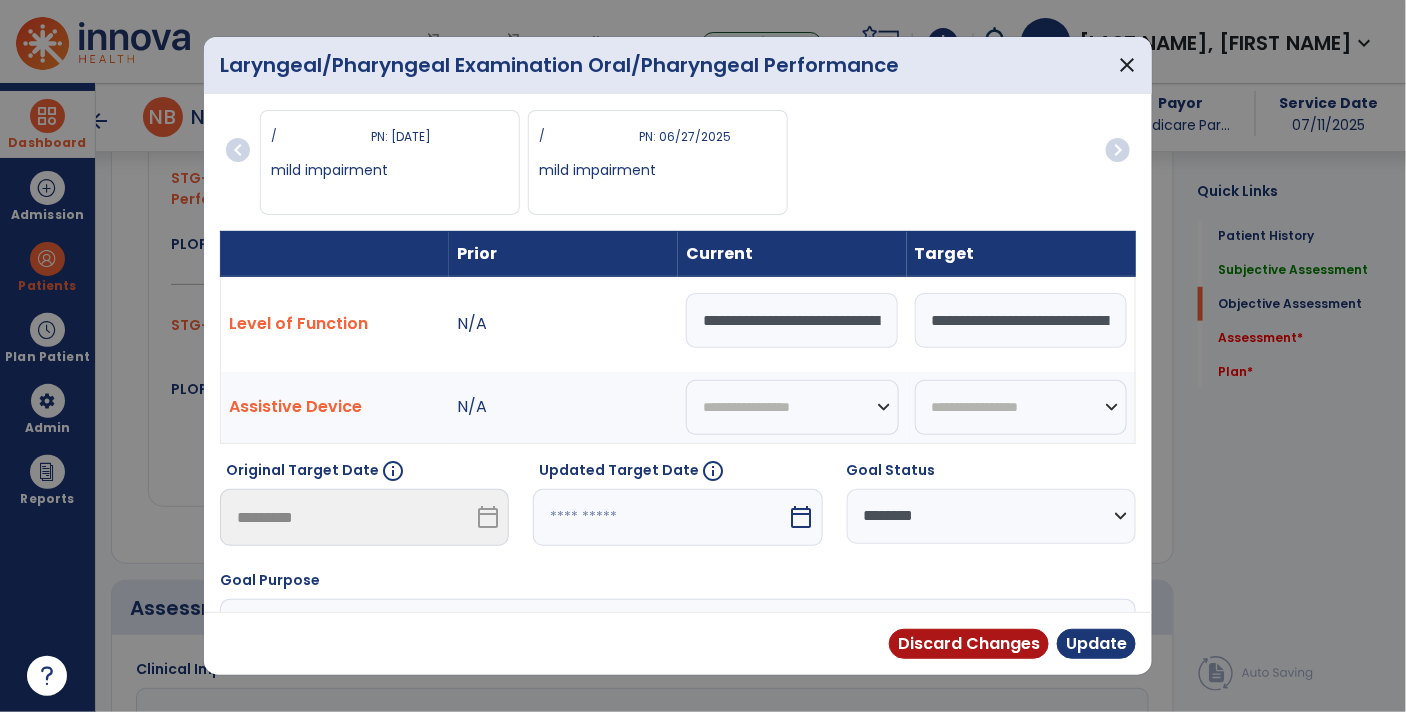 select on "********" 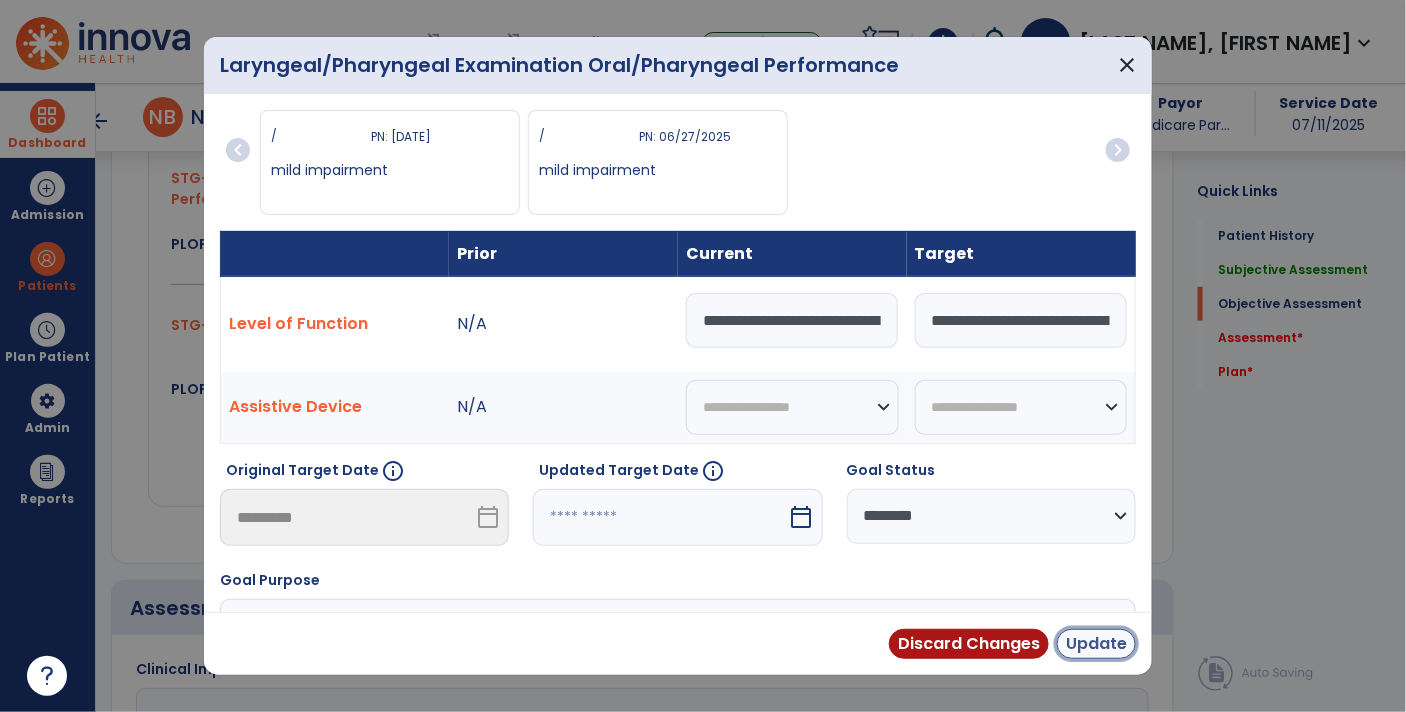 click on "Update" at bounding box center [1096, 644] 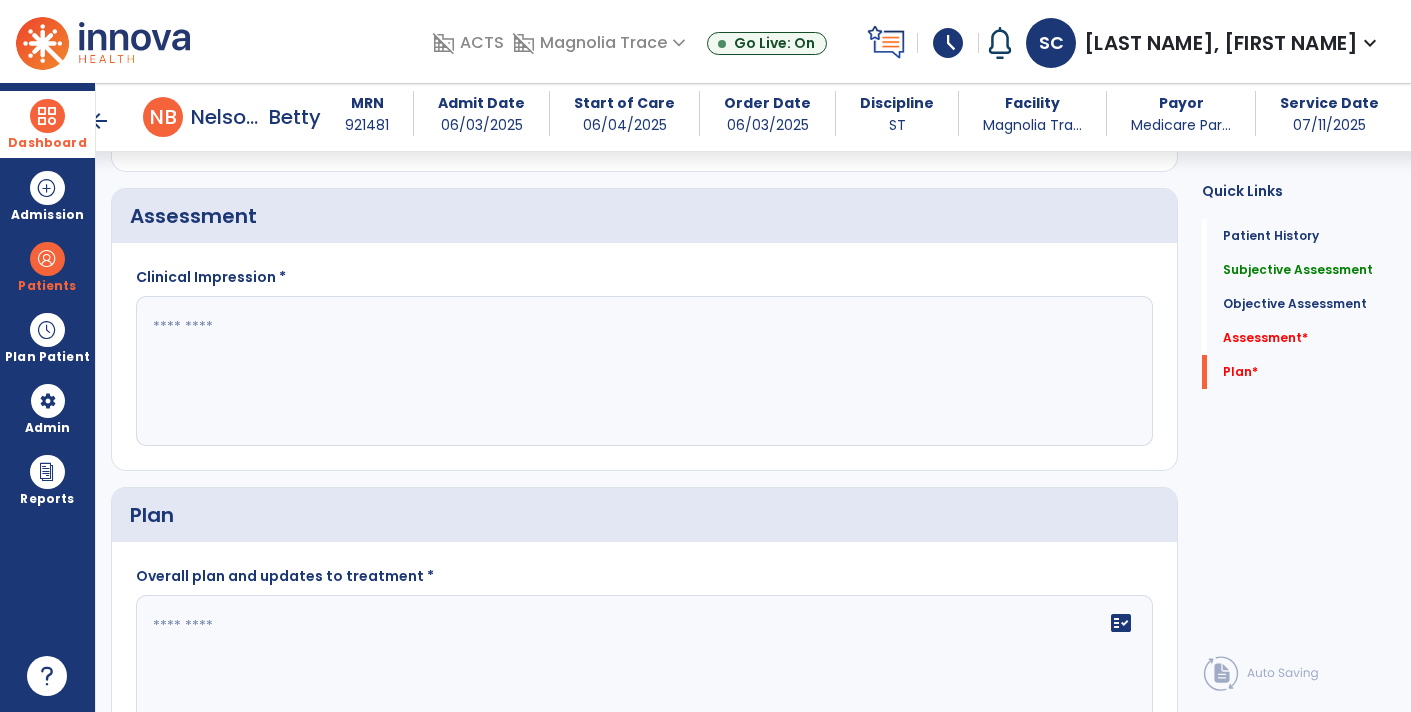 scroll, scrollTop: 3080, scrollLeft: 0, axis: vertical 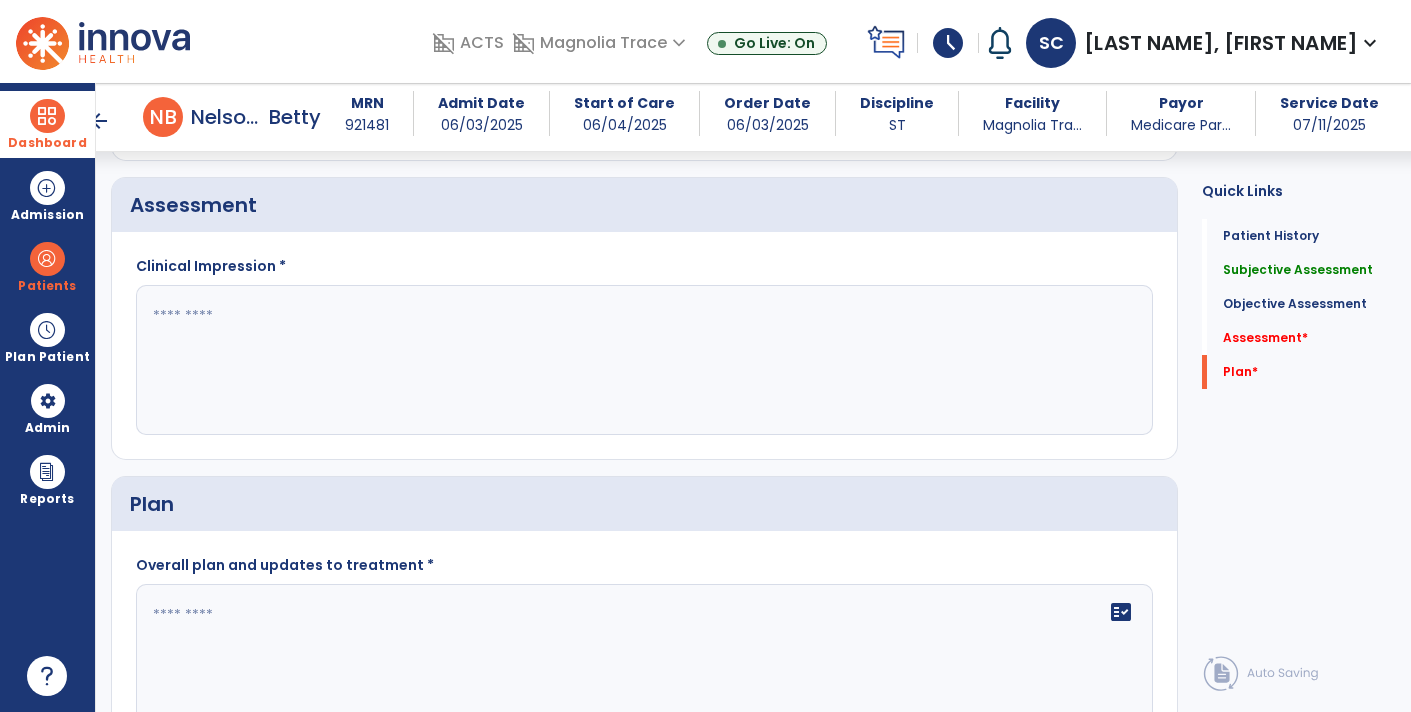 click 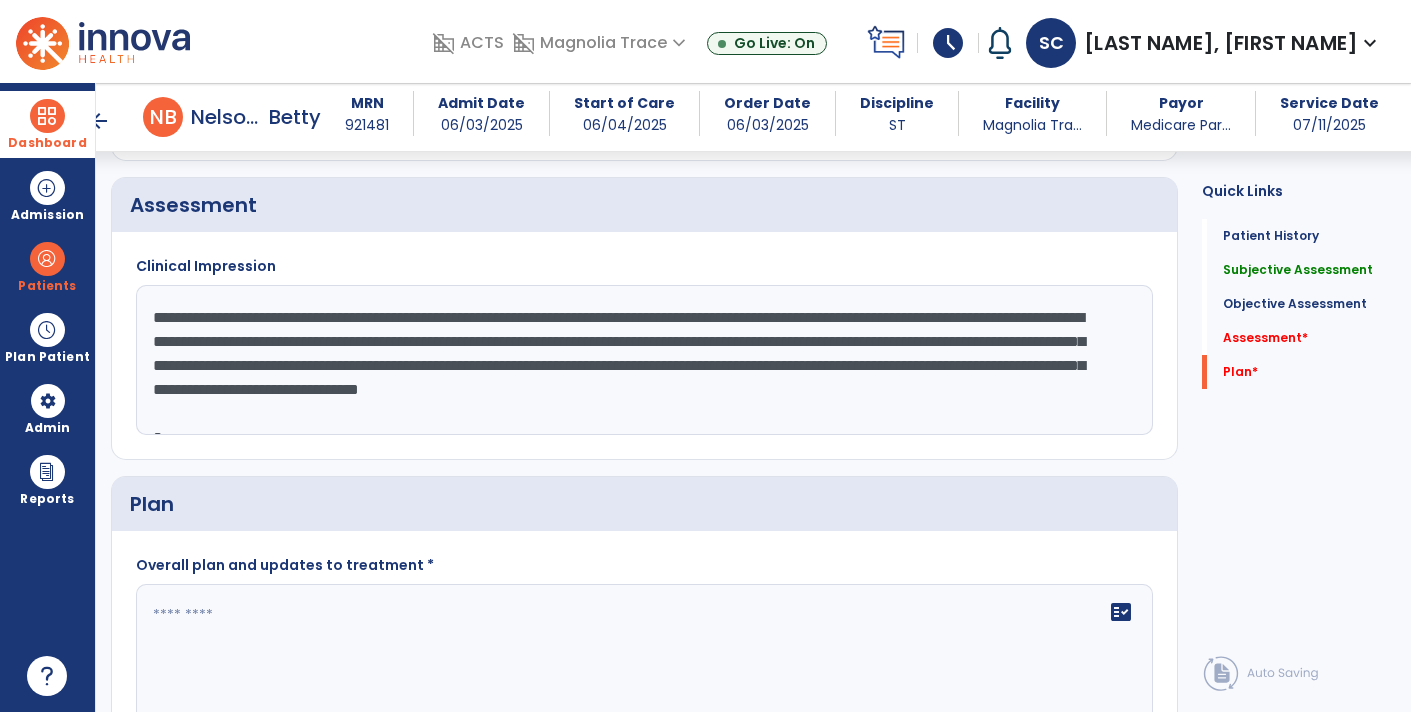 scroll, scrollTop: 182, scrollLeft: 0, axis: vertical 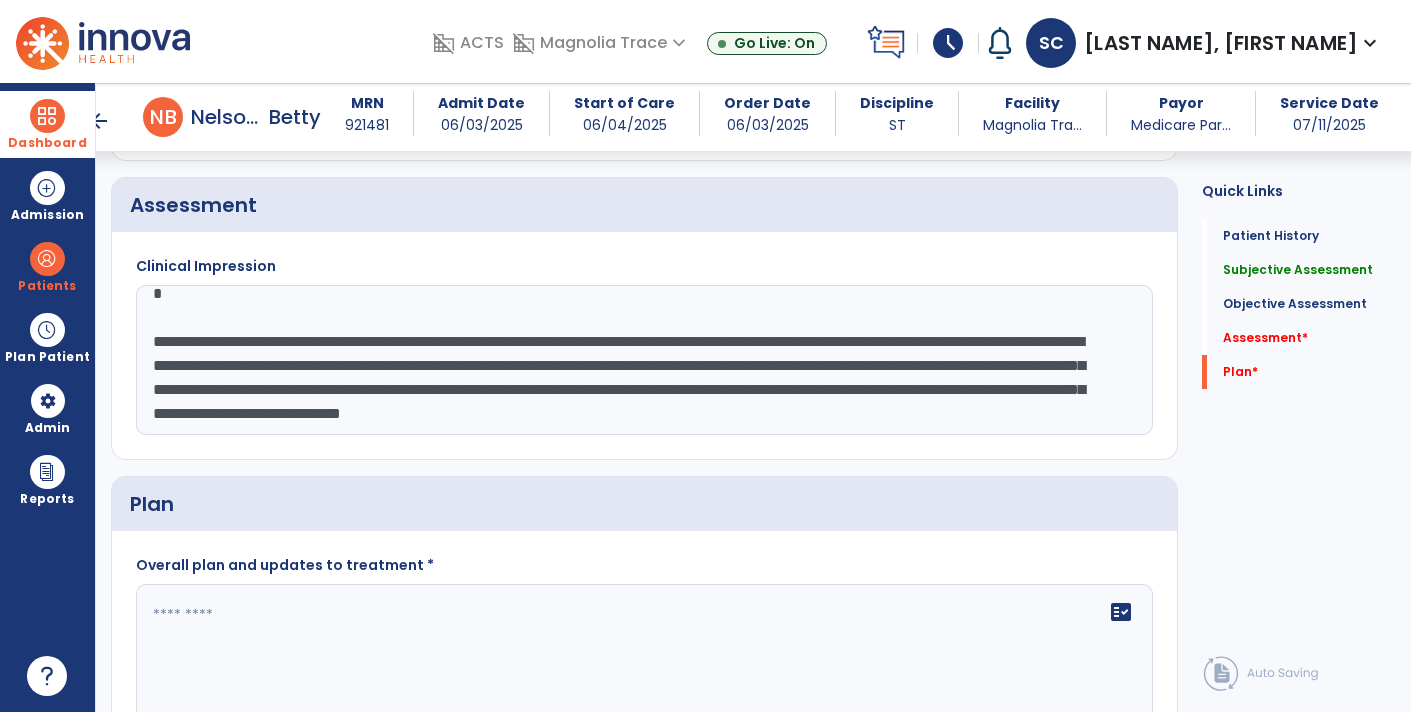 click on "**********" 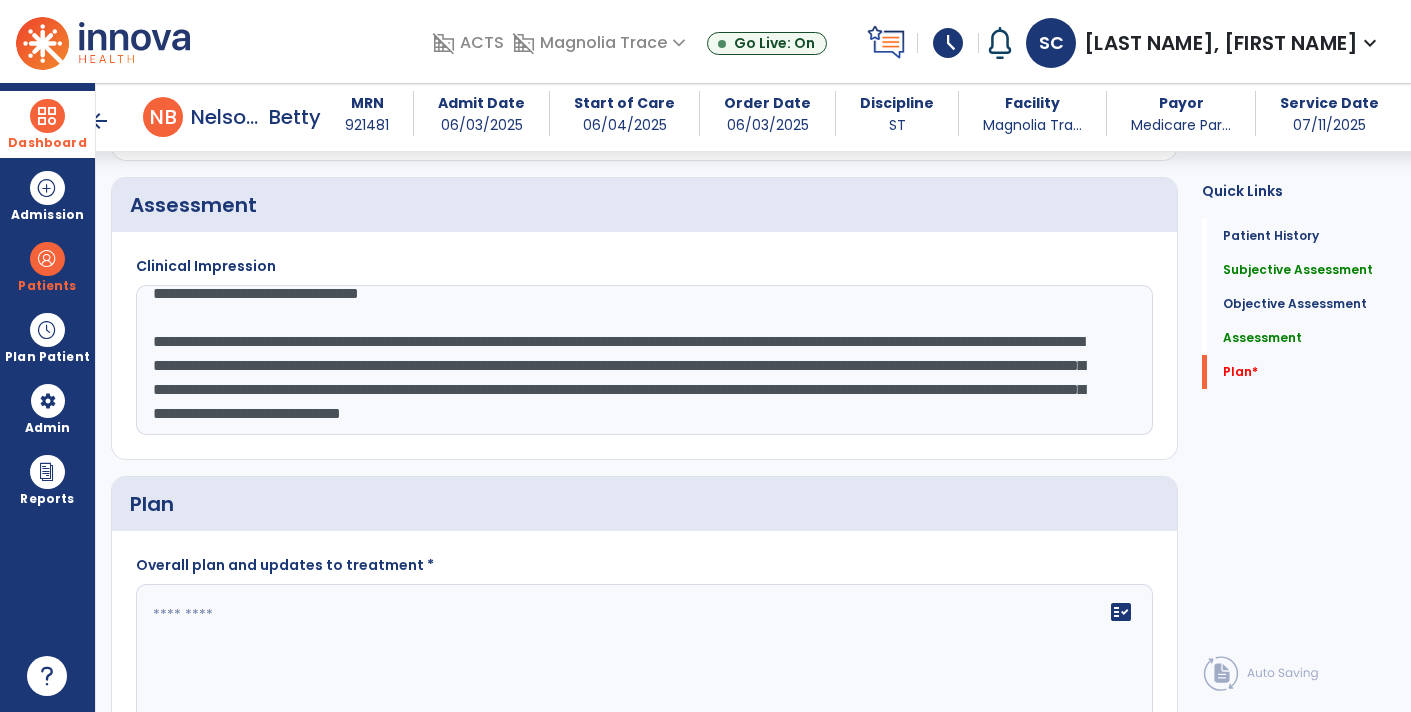 scroll, scrollTop: 144, scrollLeft: 0, axis: vertical 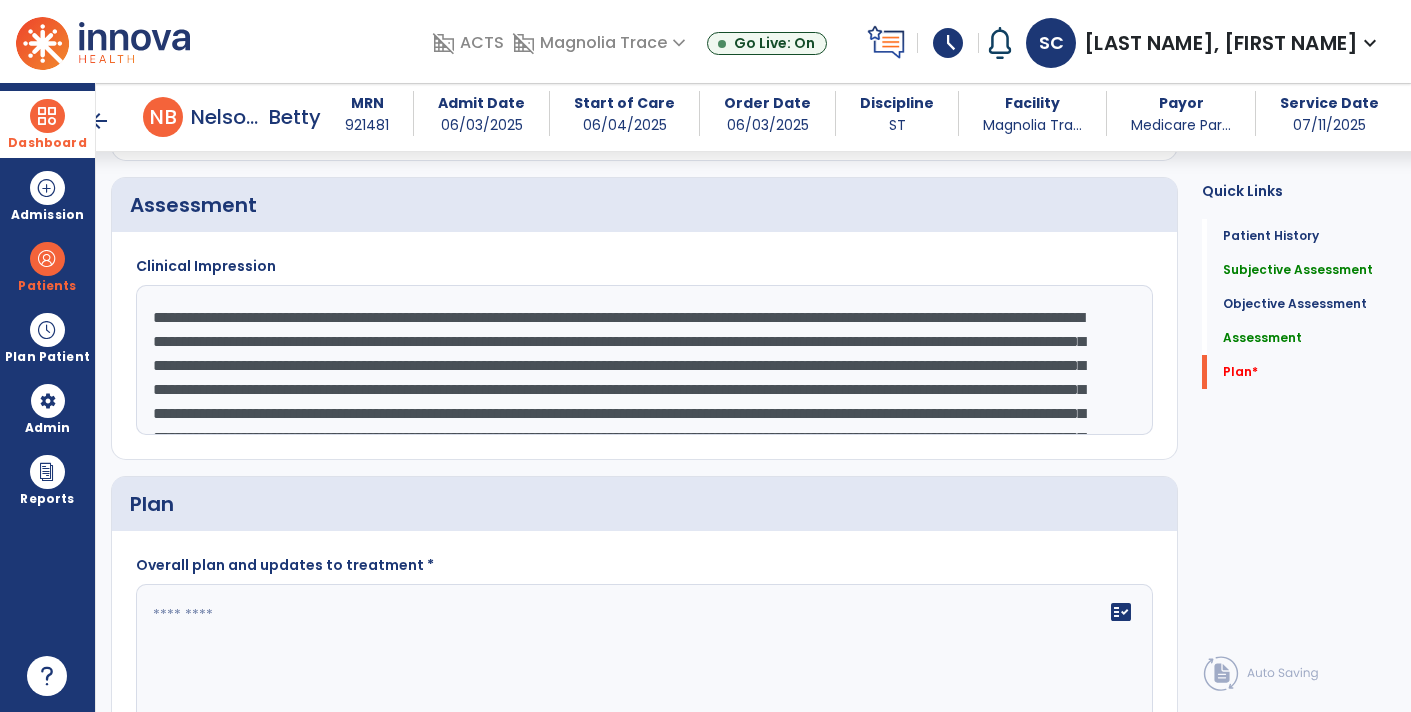 click on "**********" 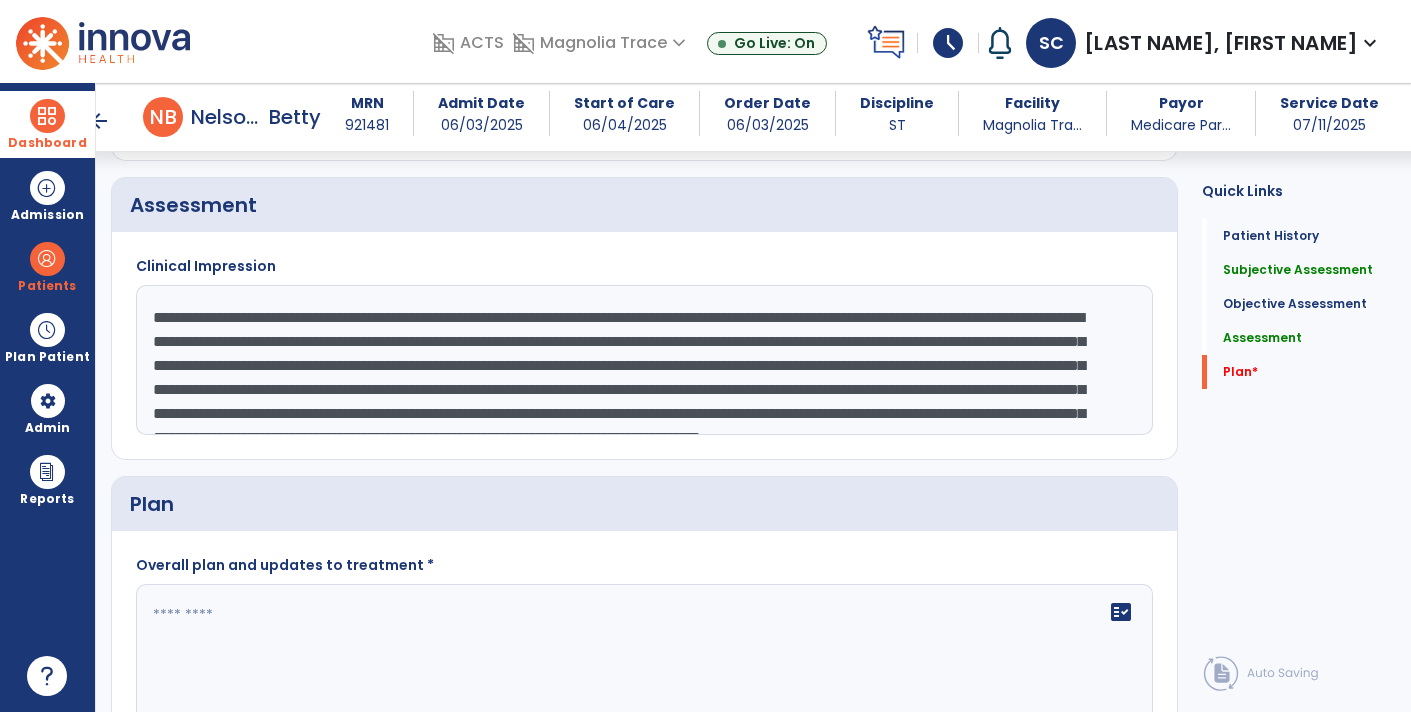 click on "**********" 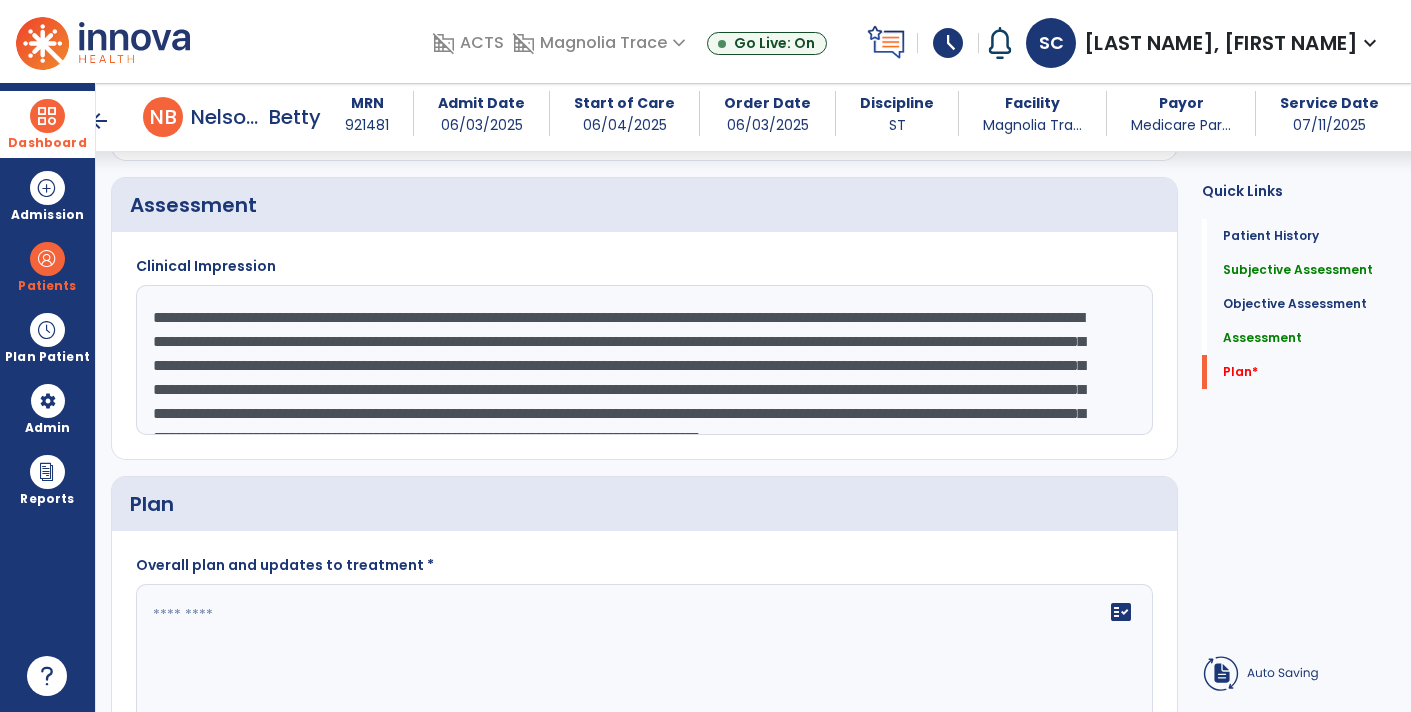 click on "**********" 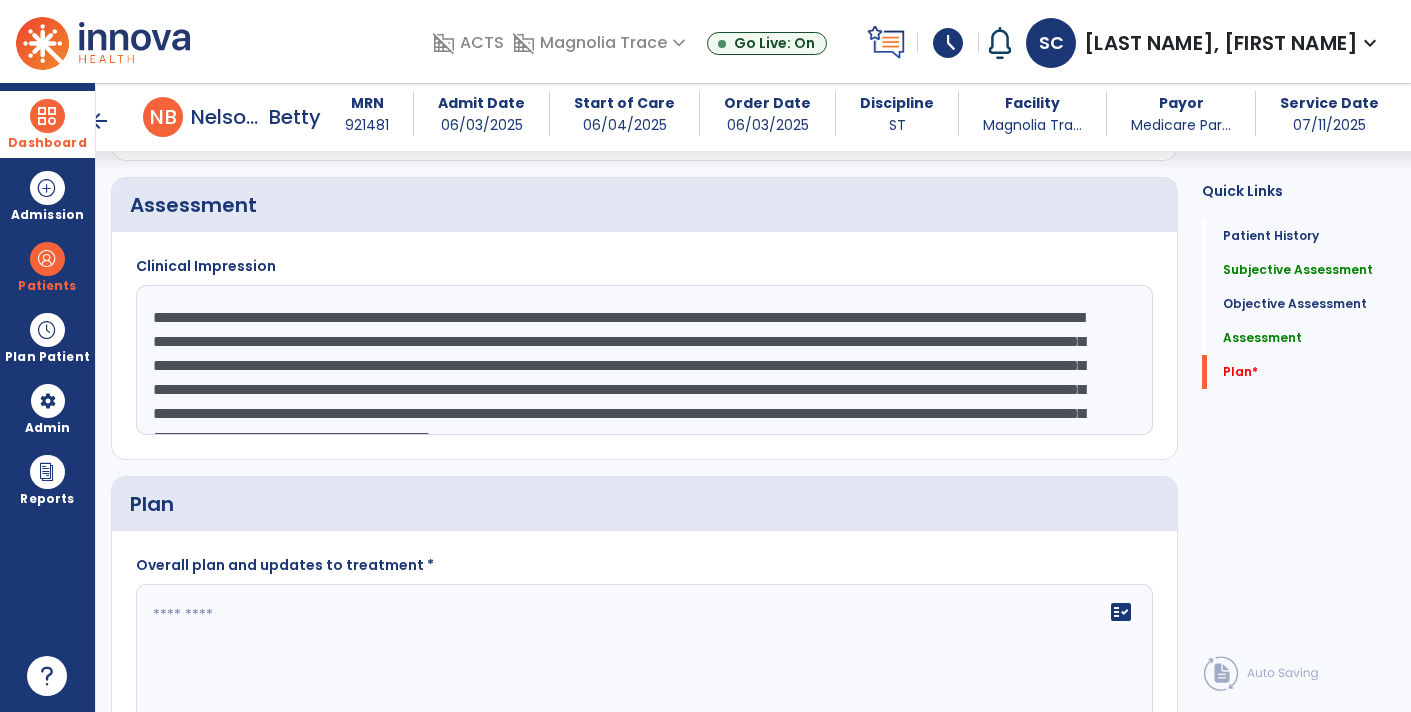 click on "**********" 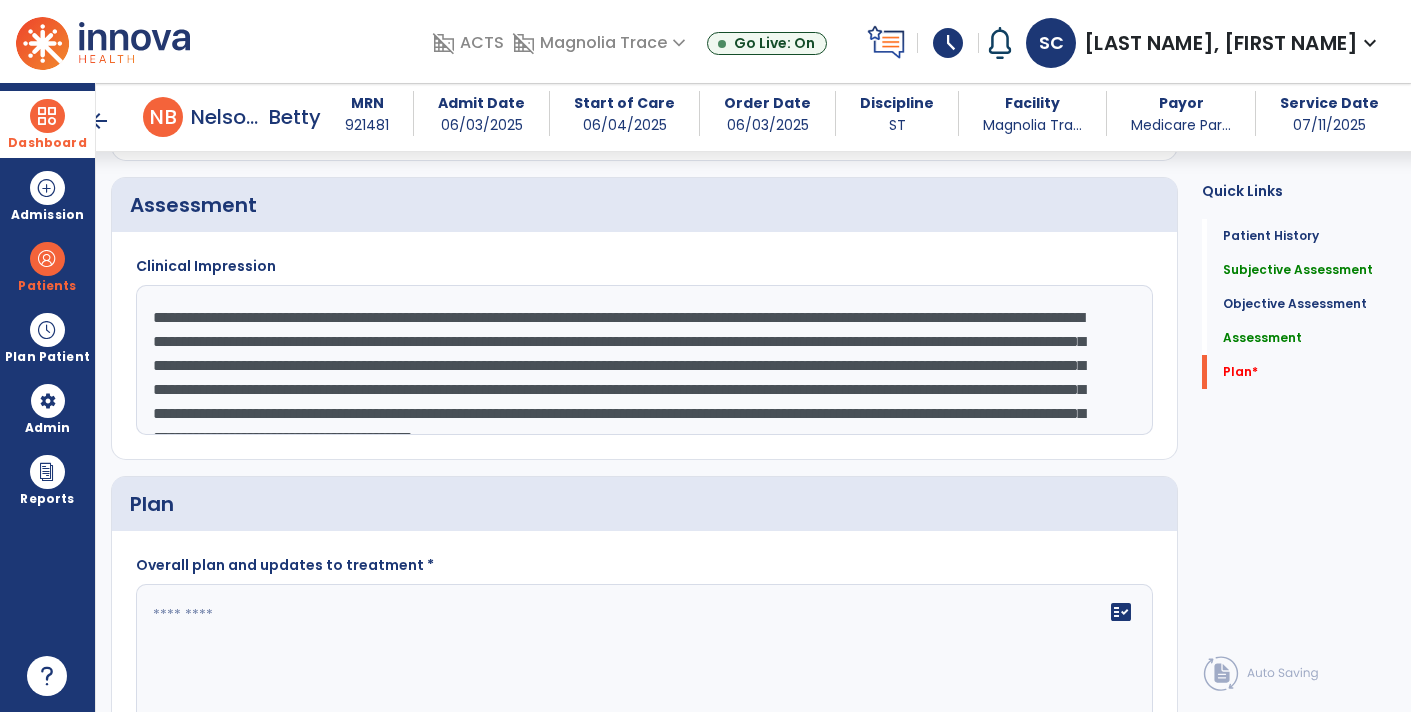 click on "**********" 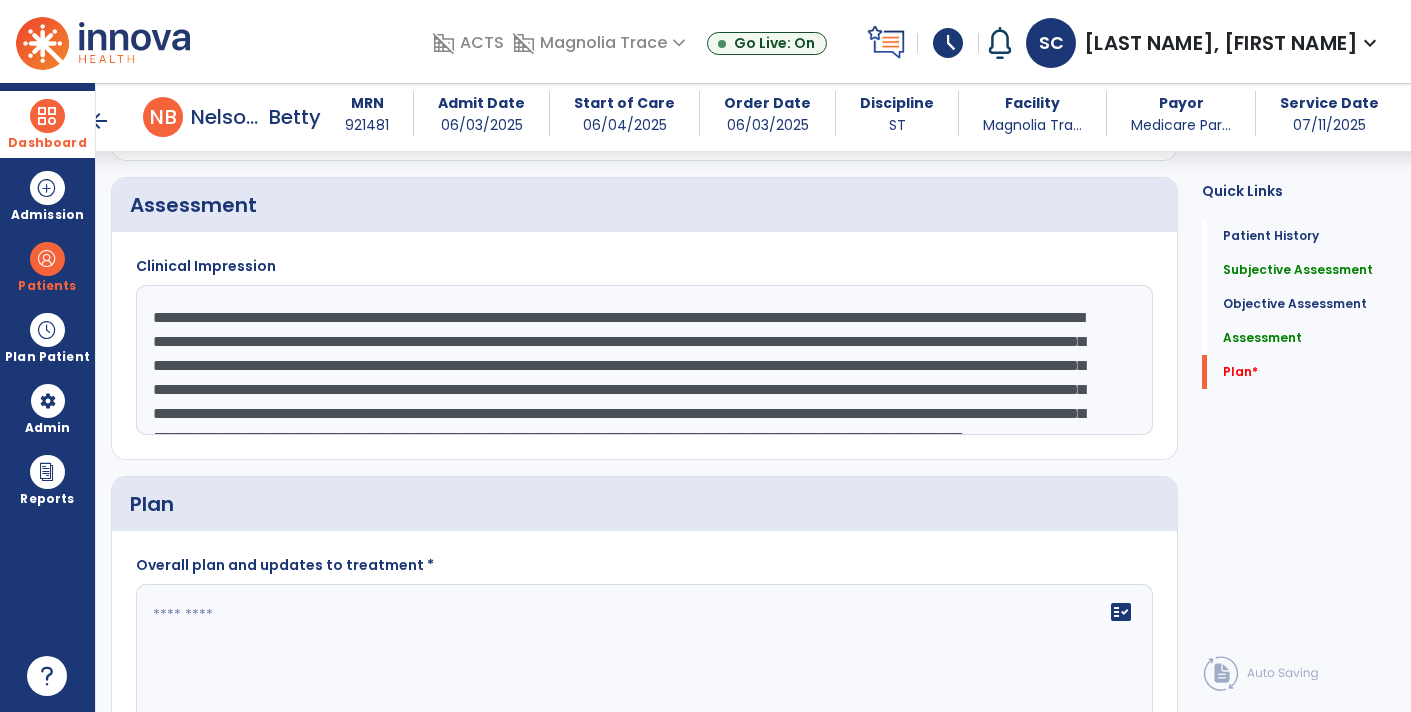 scroll, scrollTop: 32, scrollLeft: 0, axis: vertical 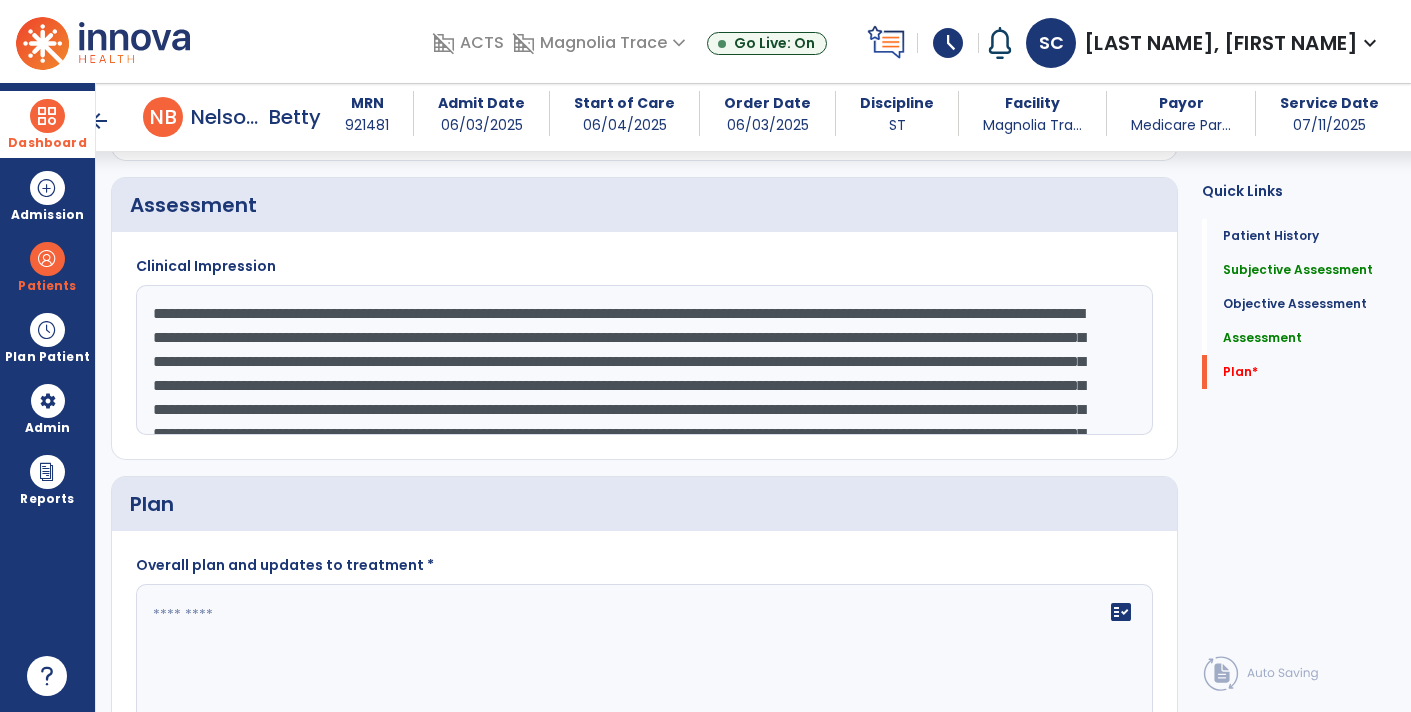 click on "**********" 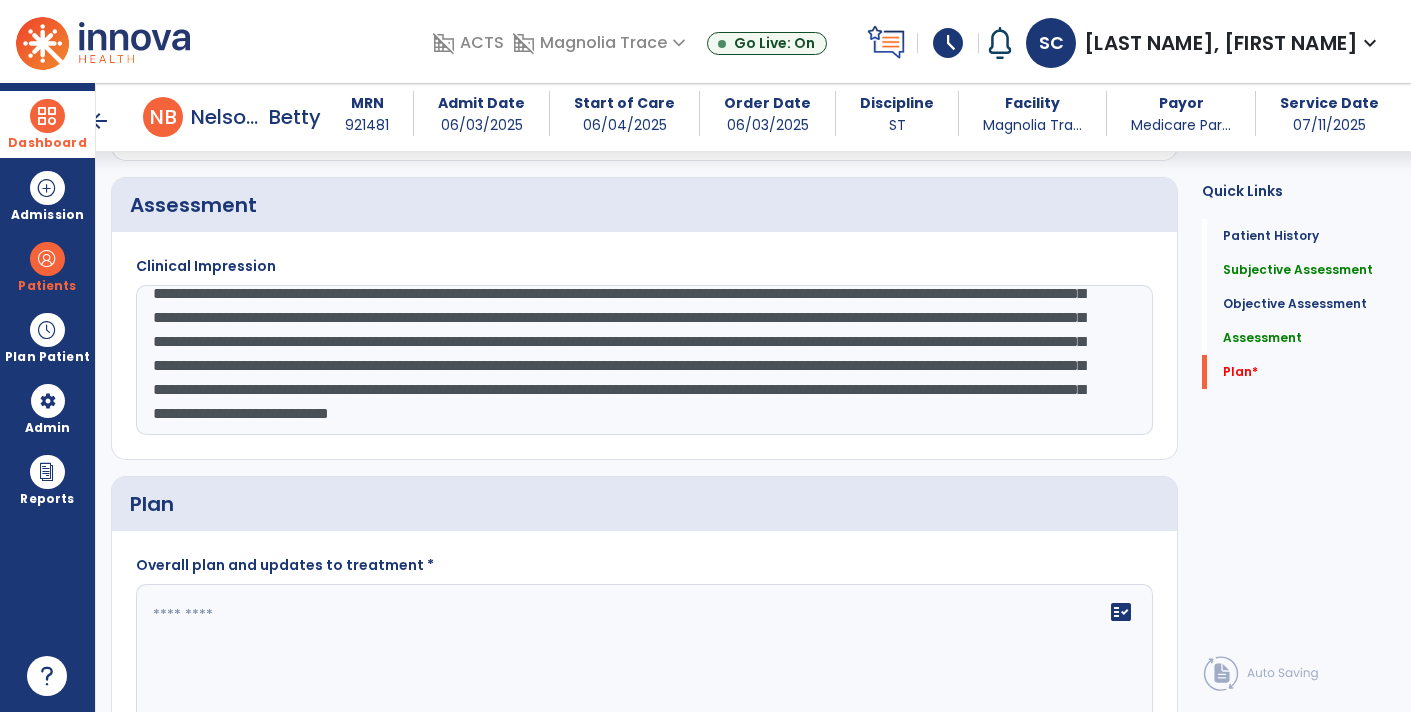 scroll, scrollTop: 94, scrollLeft: 0, axis: vertical 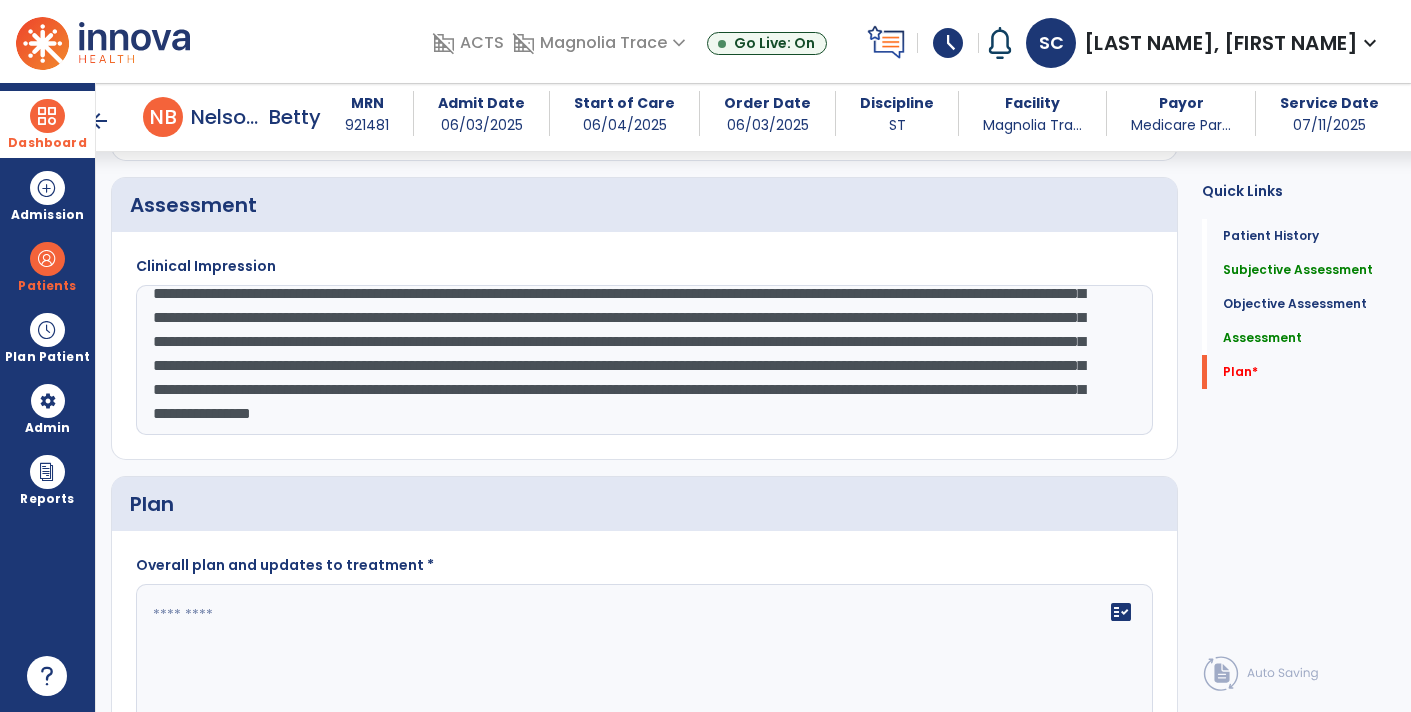 type on "**********" 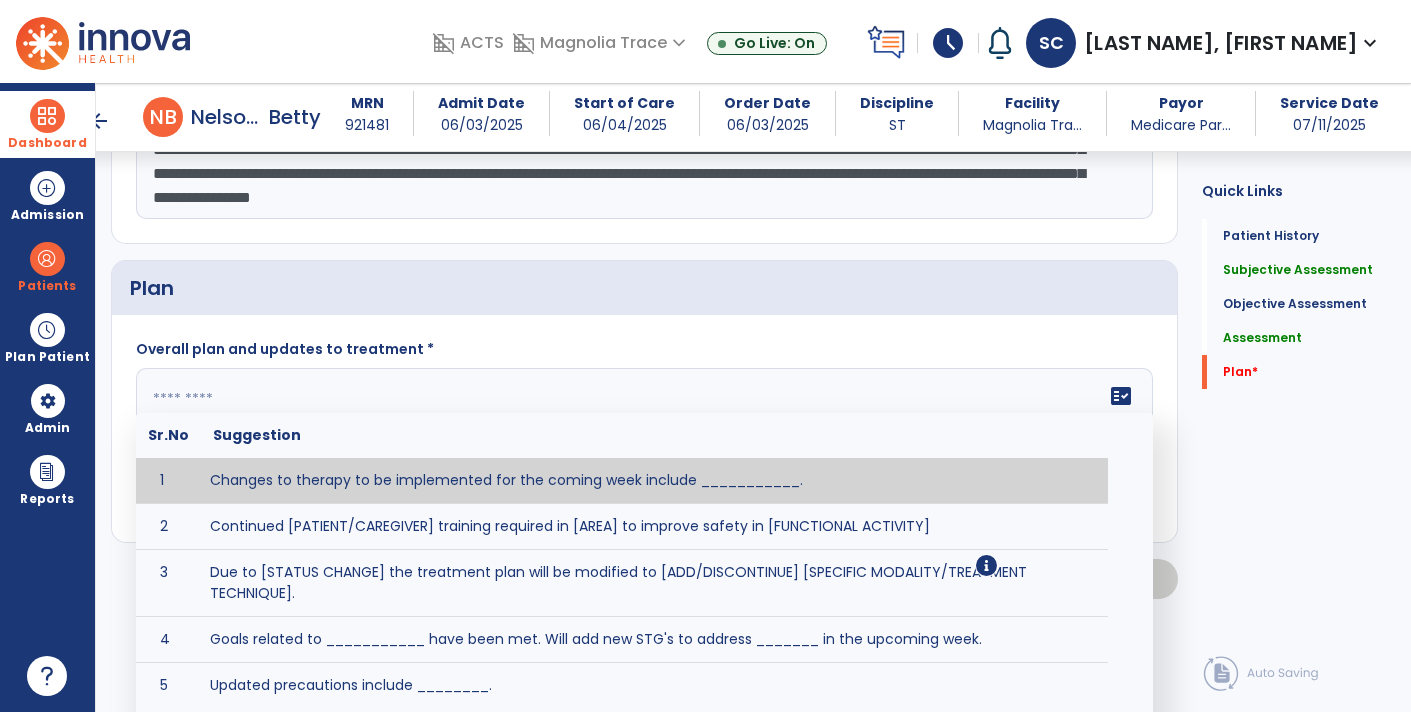 click on "arrow_back   Progress Note   arrow_back      N  B  [LAST],   [FIRST]  MRN [NUMBER] Admit Date [DATE] Start of Care [DATE] Order Date [DATE] Discipline ST Facility Magnolia Tra... Payor Medicare Par... Service Date [DATE] Patient Demographics  Medical Diagnosis   Treatment Diagnosis   Precautions   Contraindications
Code
Description
1" at bounding box center [753, 397] 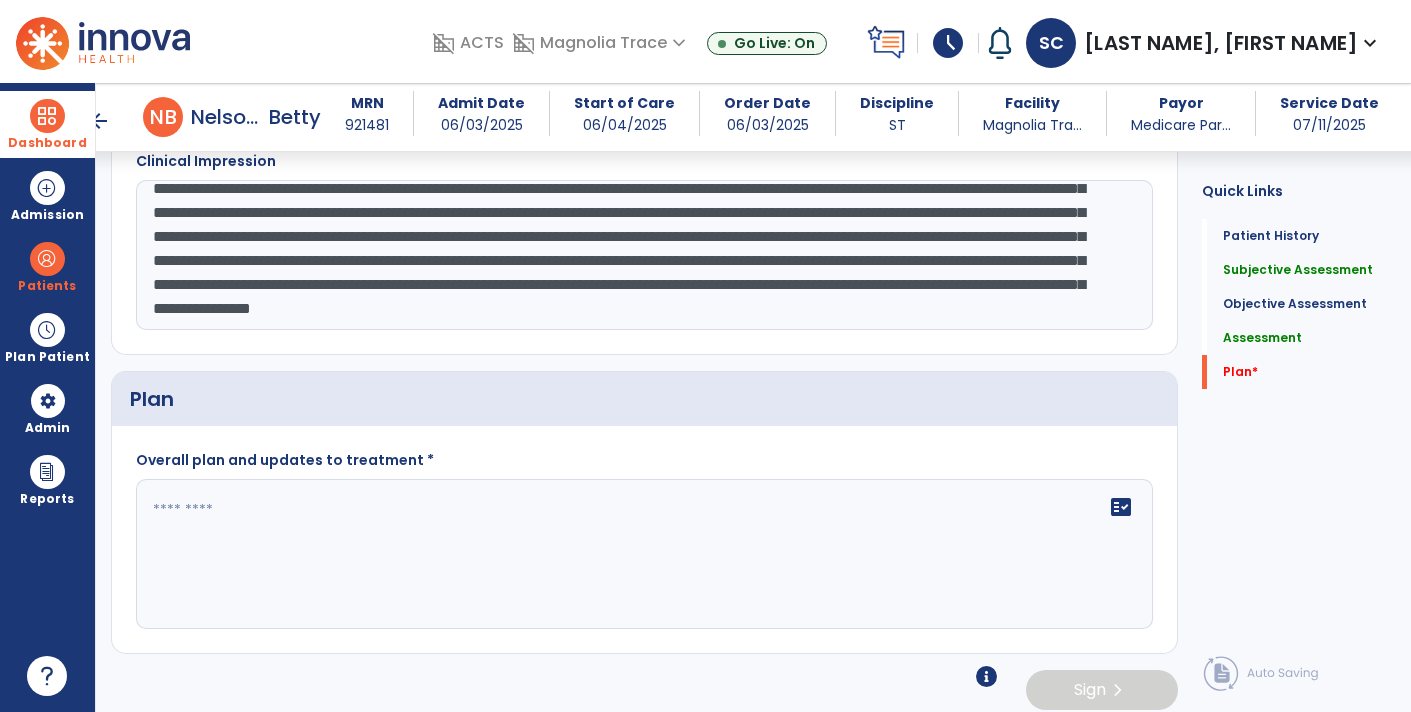 click on "Quick Links  Patient History   Patient History   Subjective Assessment   Subjective Assessment   Objective Assessment   Objective Assessment   Assessment   Assessment   Plan   *  Plan   *" 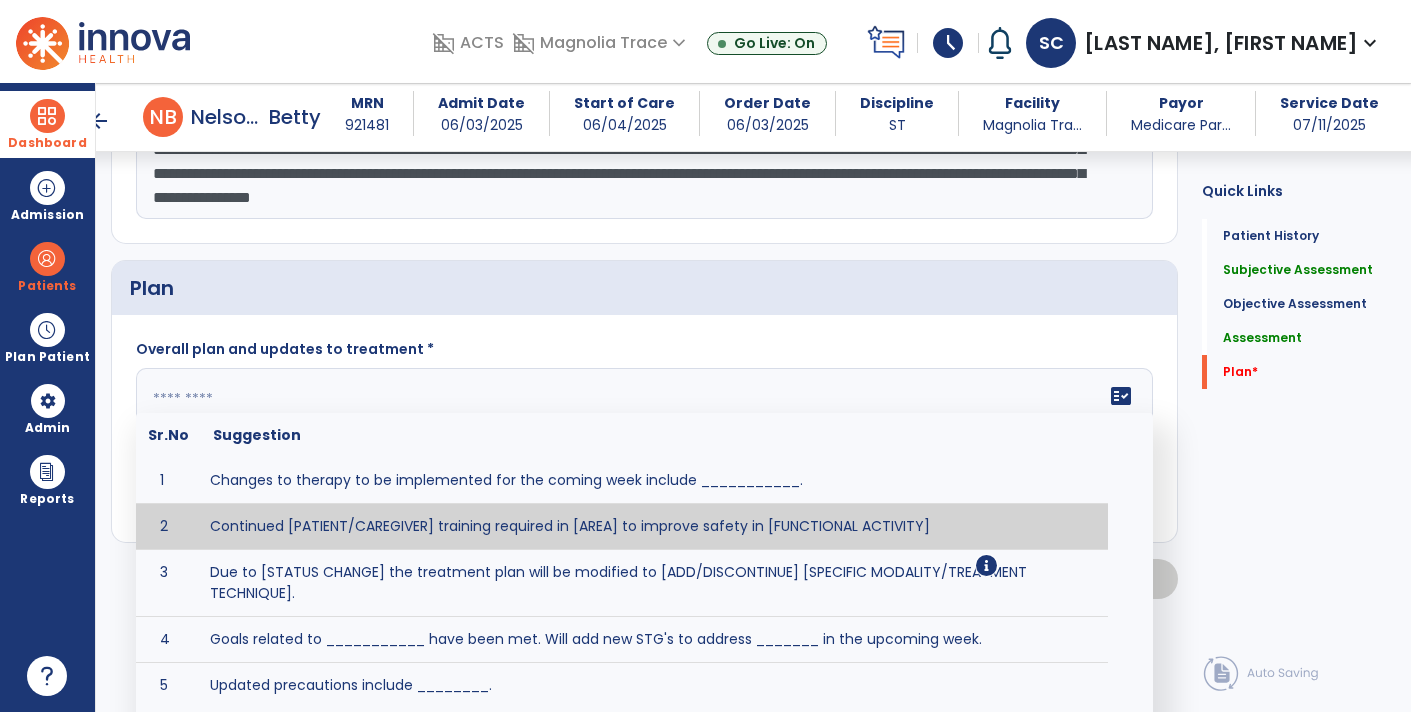 type on "*" 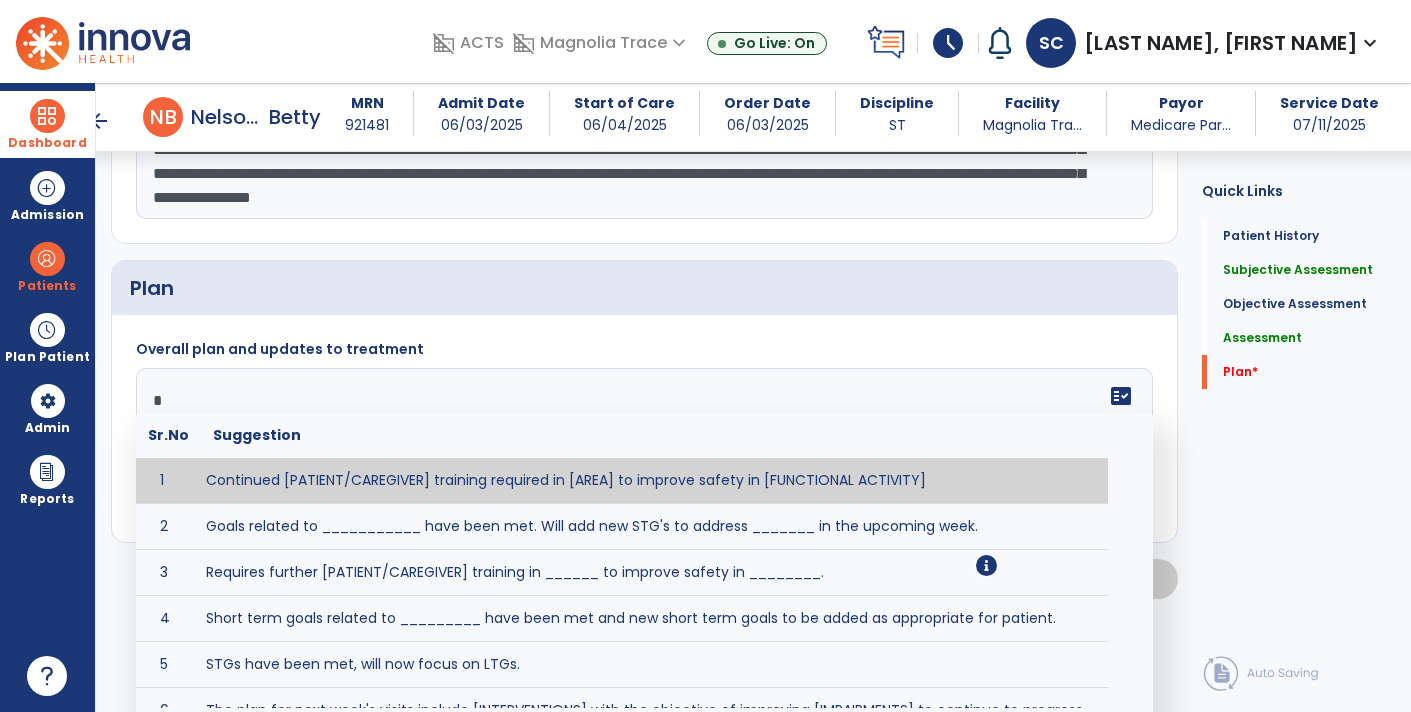 type 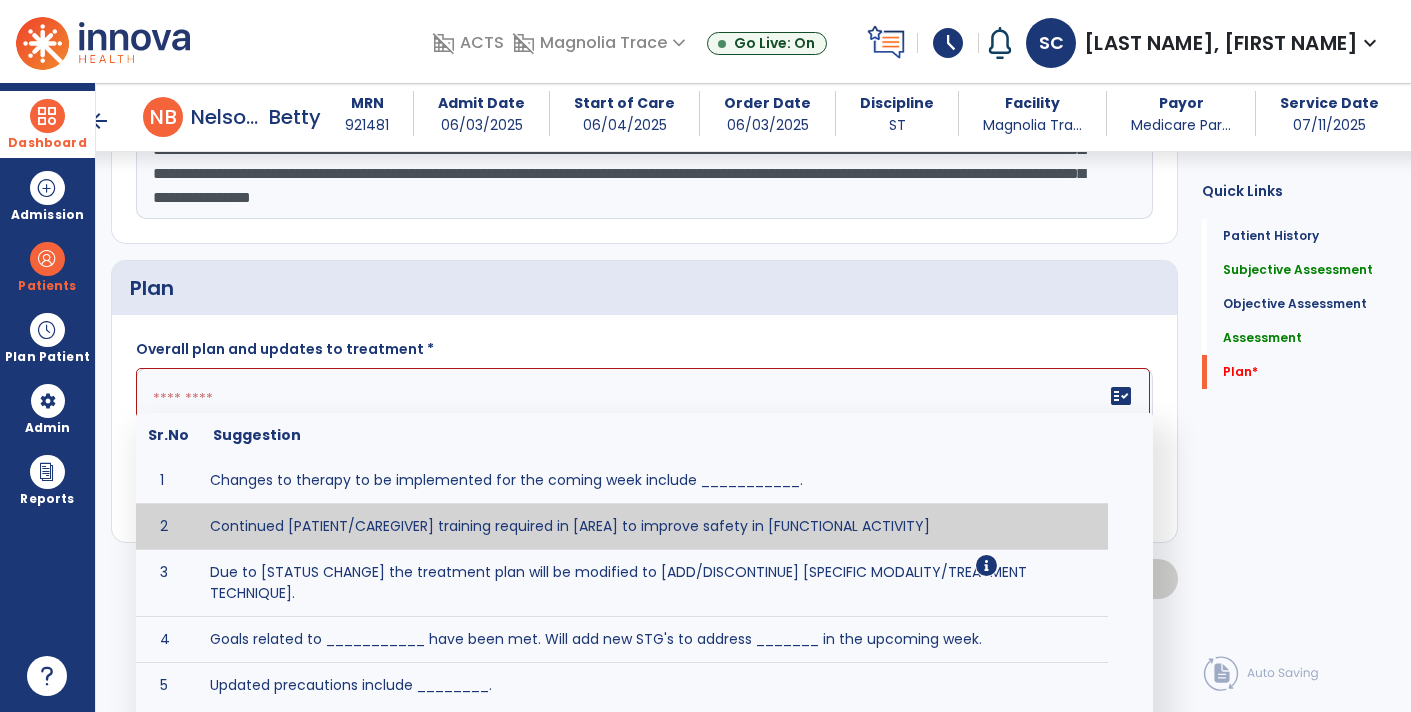 click on "arrow_back" at bounding box center (99, 121) 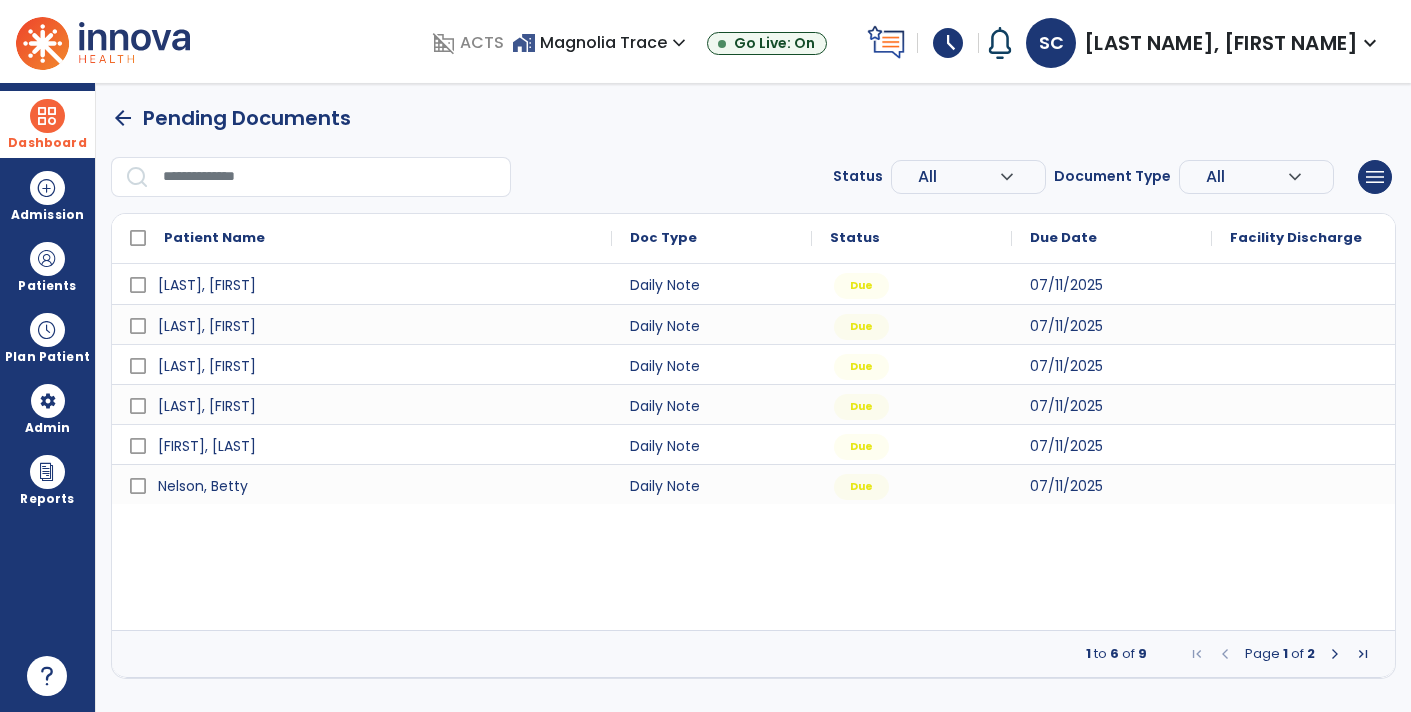 scroll, scrollTop: 0, scrollLeft: 0, axis: both 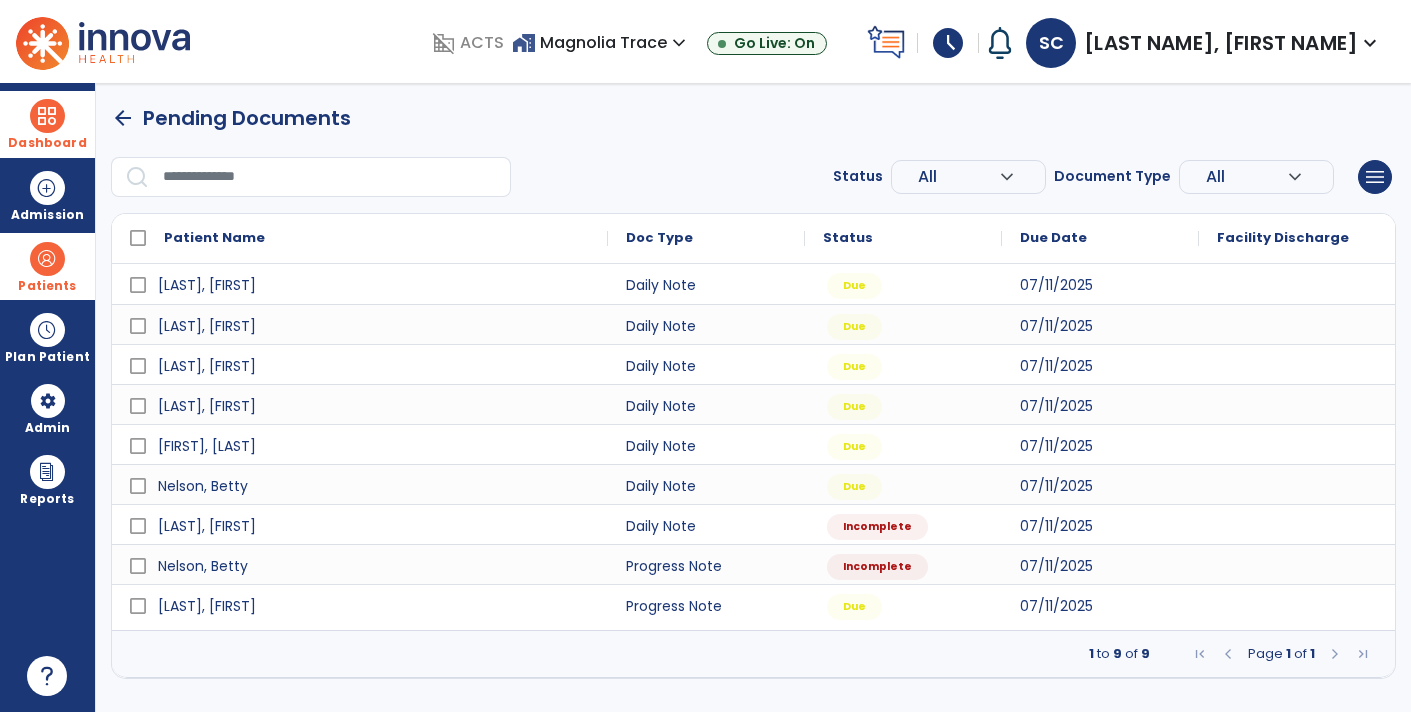click on "Patients" at bounding box center [47, 266] 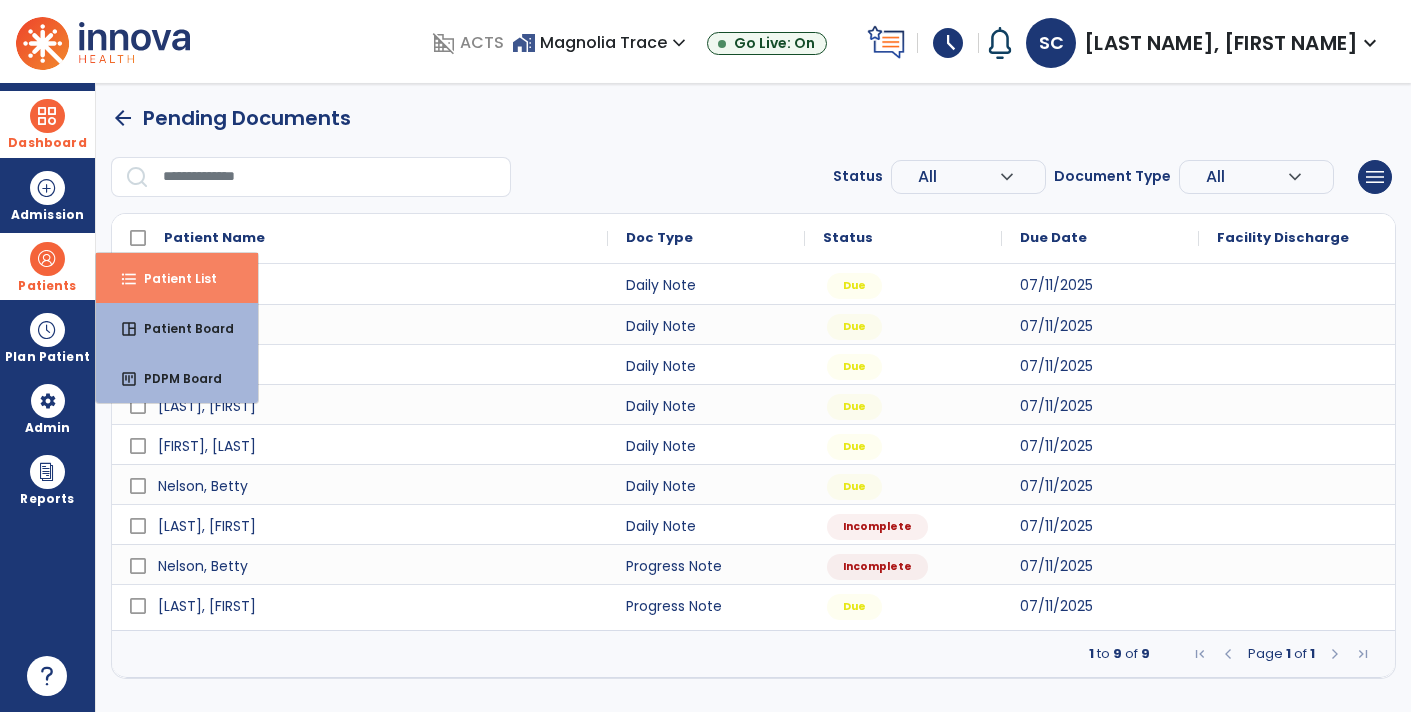 click on "Patient List" at bounding box center [172, 278] 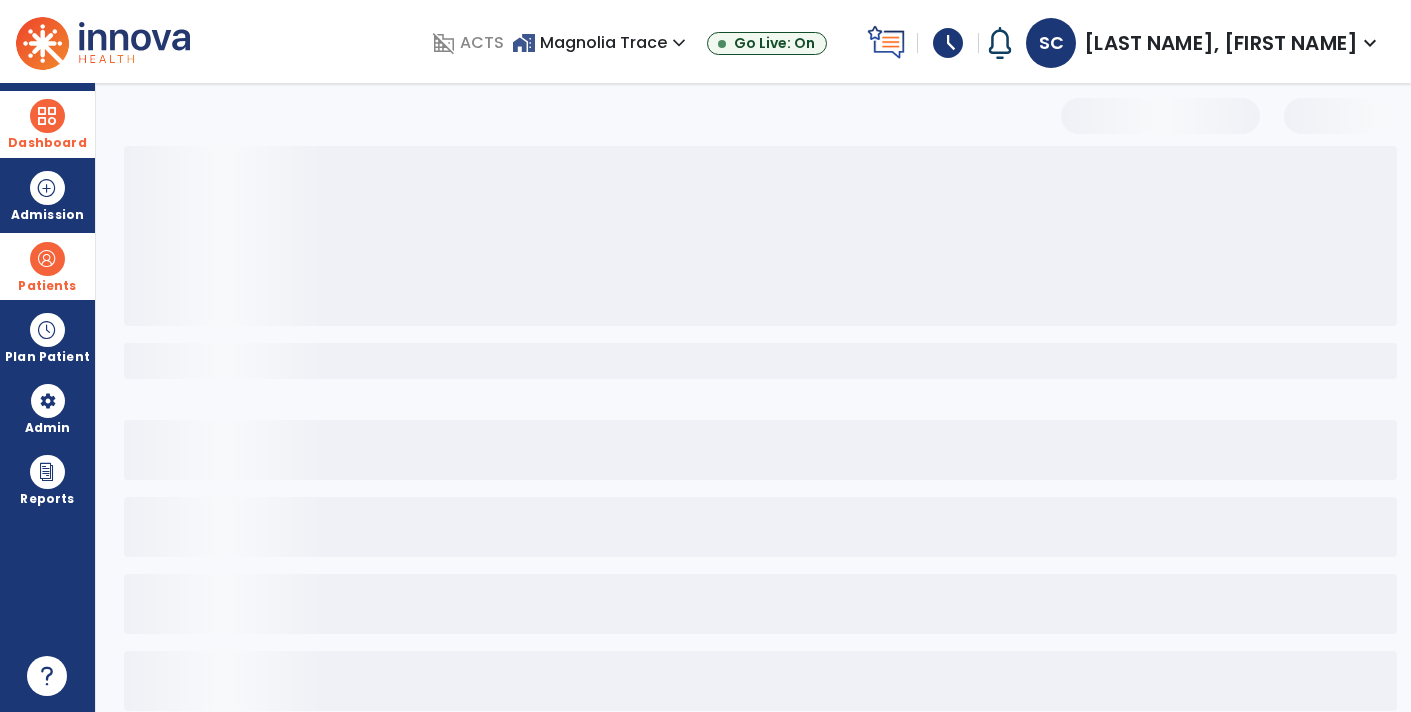 select on "***" 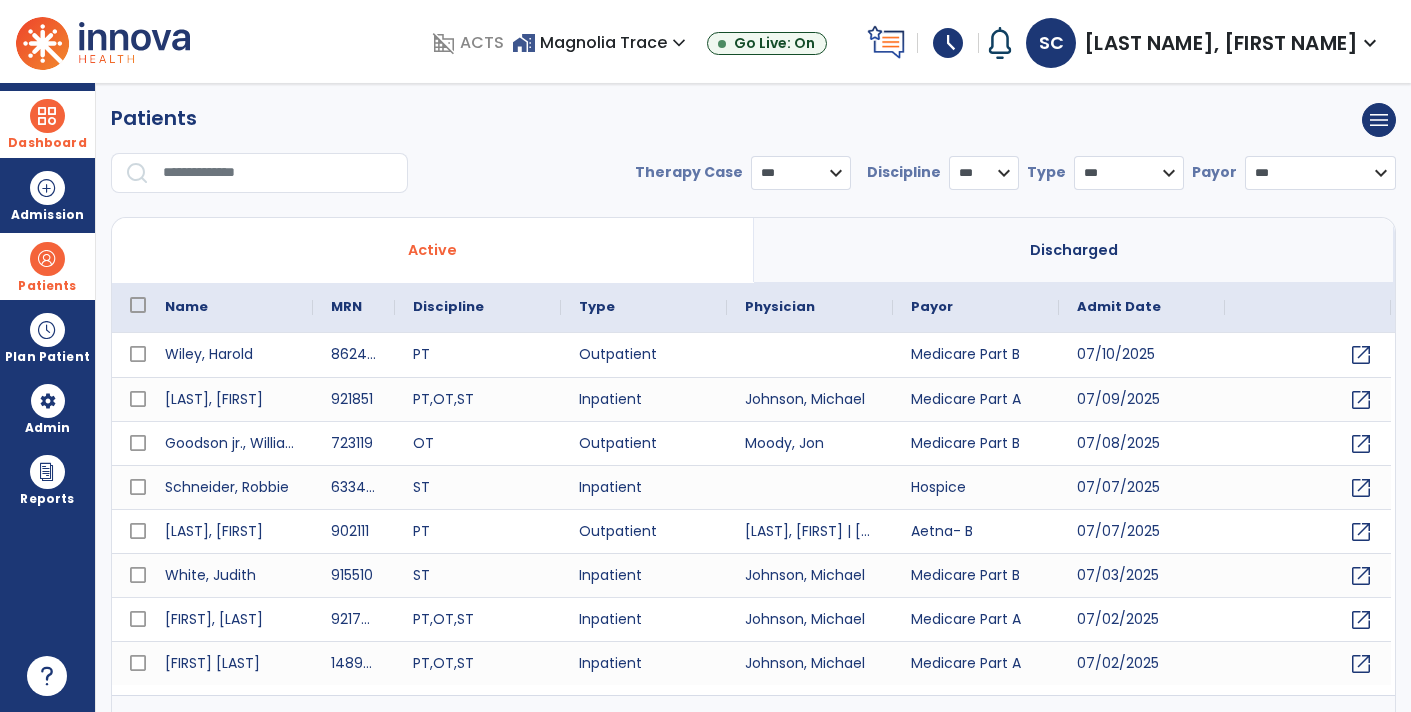 click at bounding box center (278, 173) 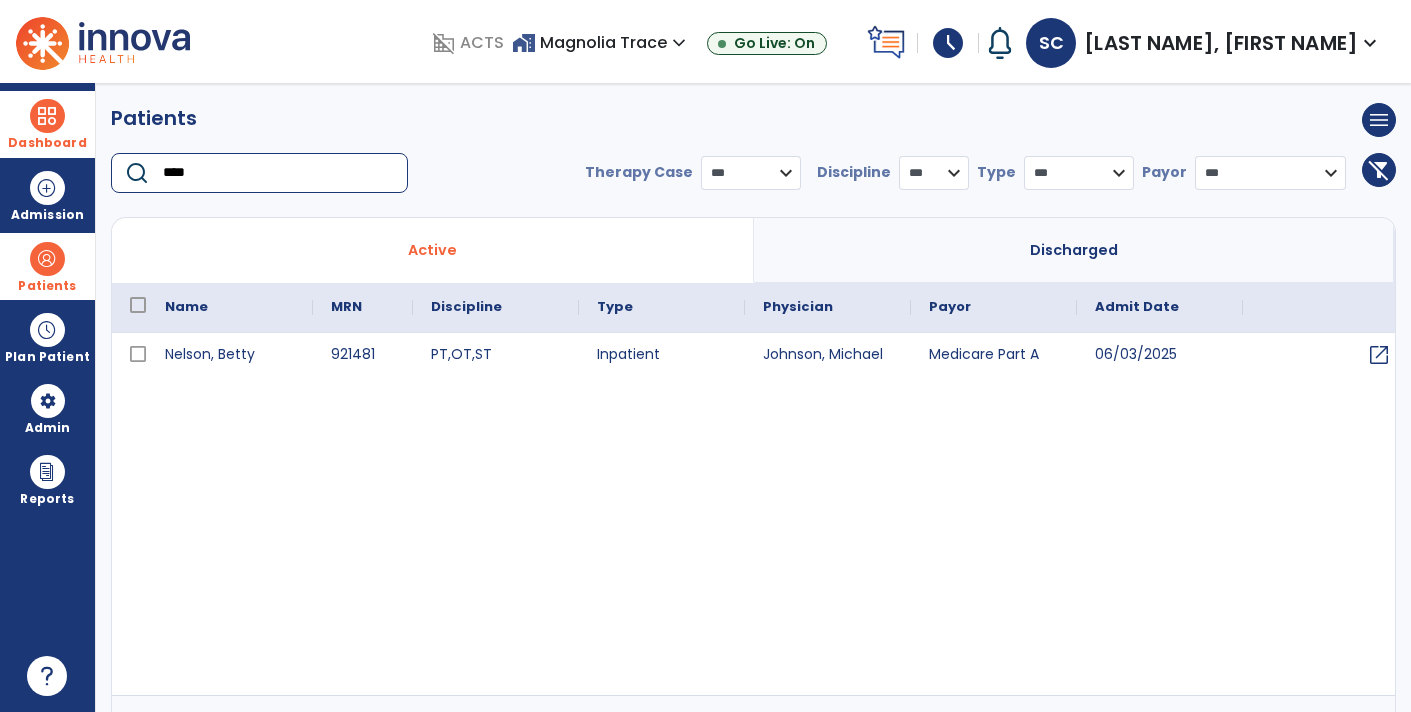 click on "[LAST], [FIRST] [ID] PT , OT , ST Inpatient [LAST], [FIRST] Medicare Part A [DATE] open_in_new" at bounding box center (753, 357) 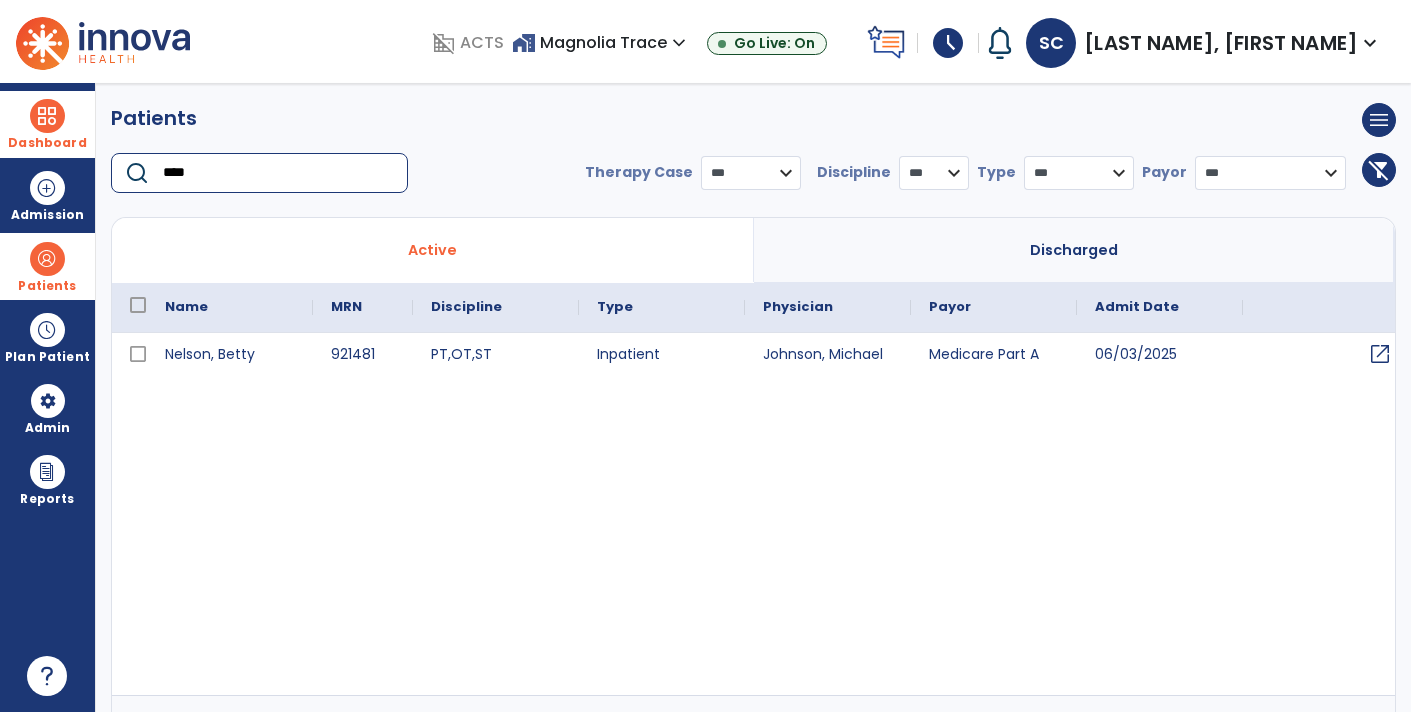 click on "open_in_new" at bounding box center (1380, 354) 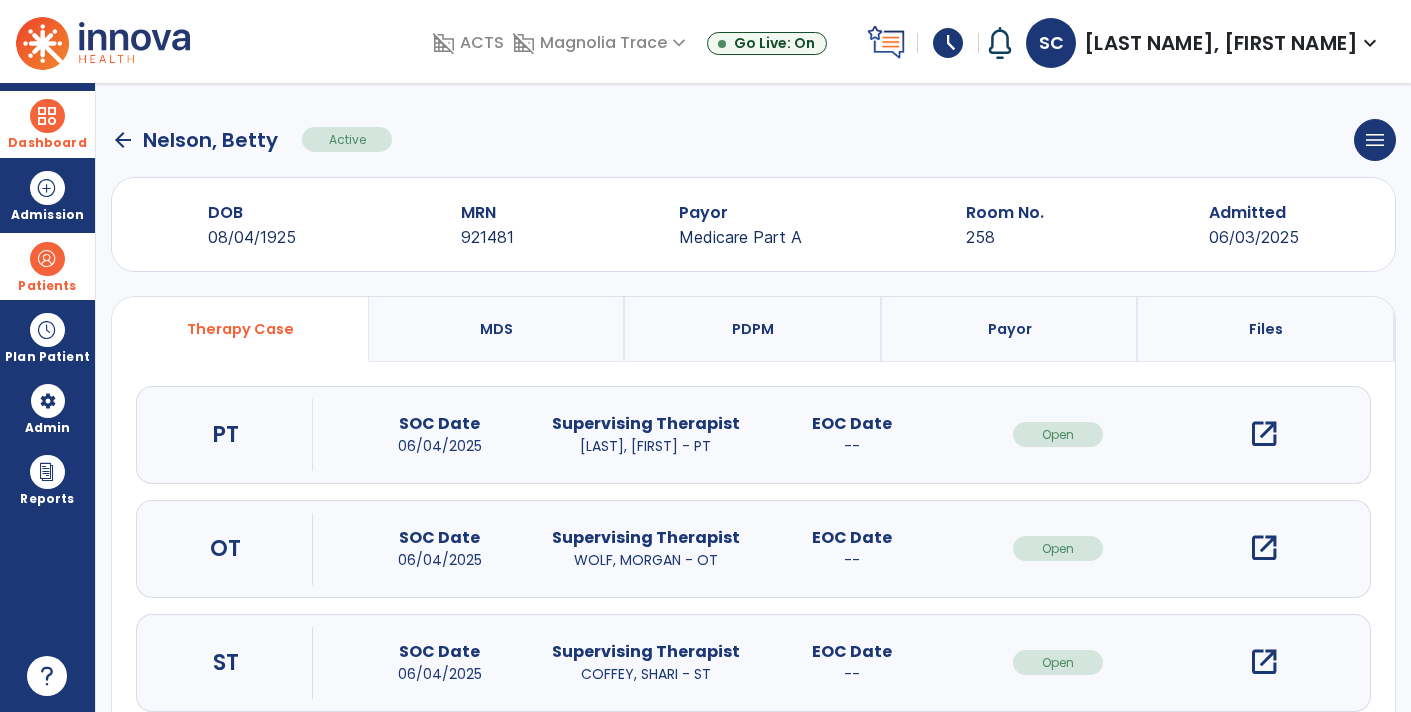 click on "open_in_new" at bounding box center [1264, 662] 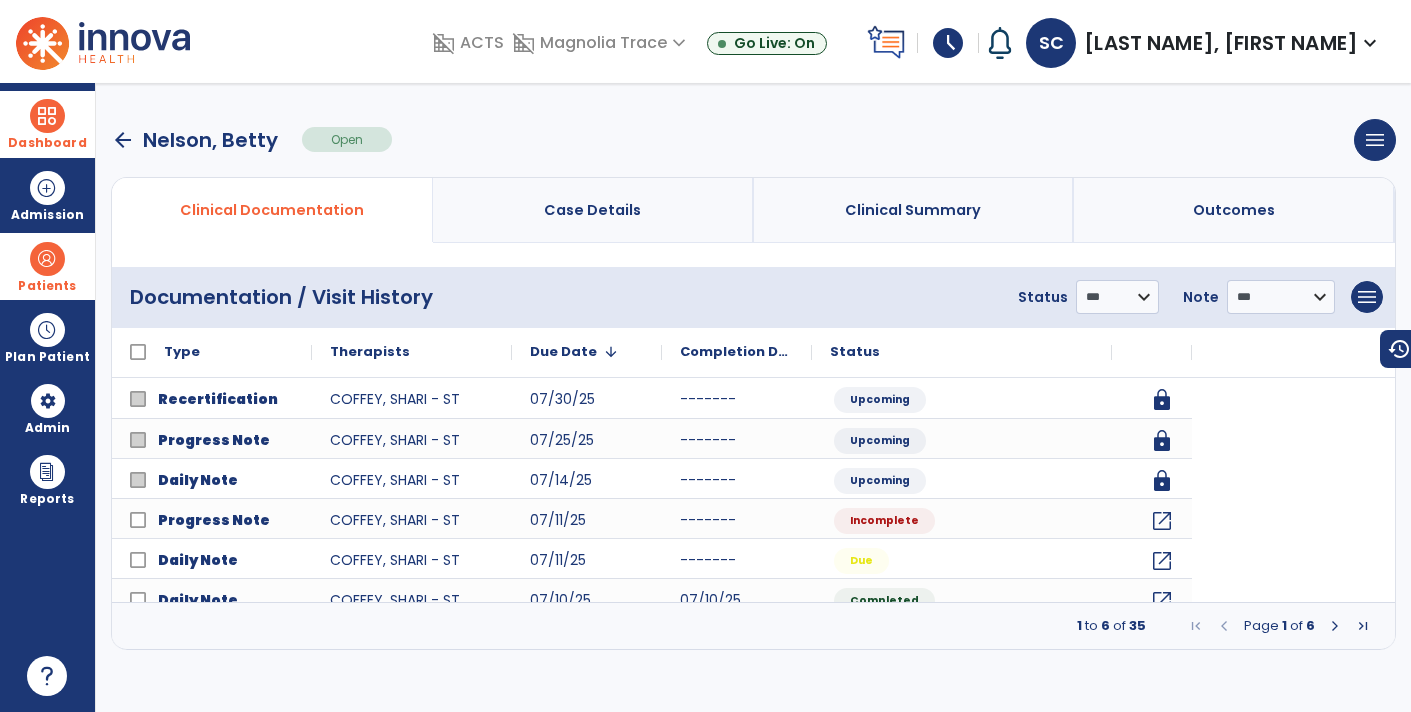 click on "**********" 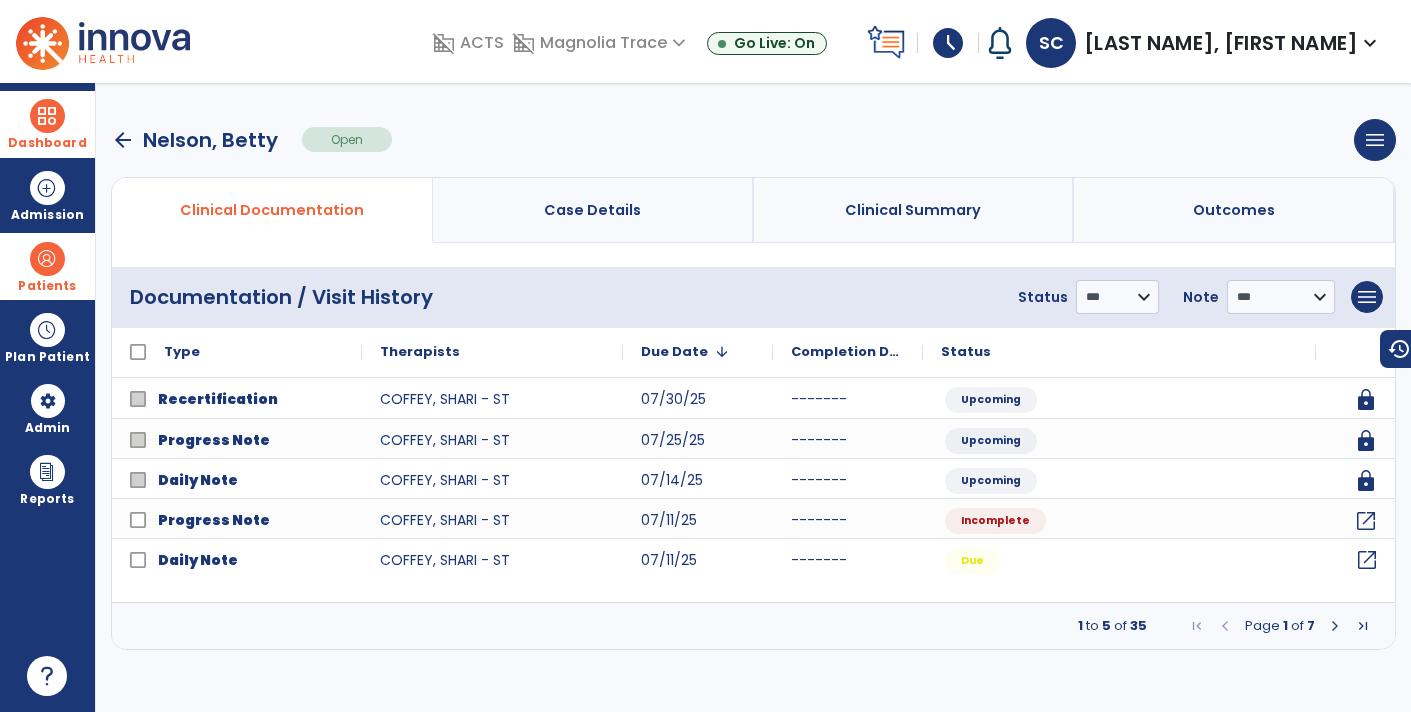 click on "open_in_new" 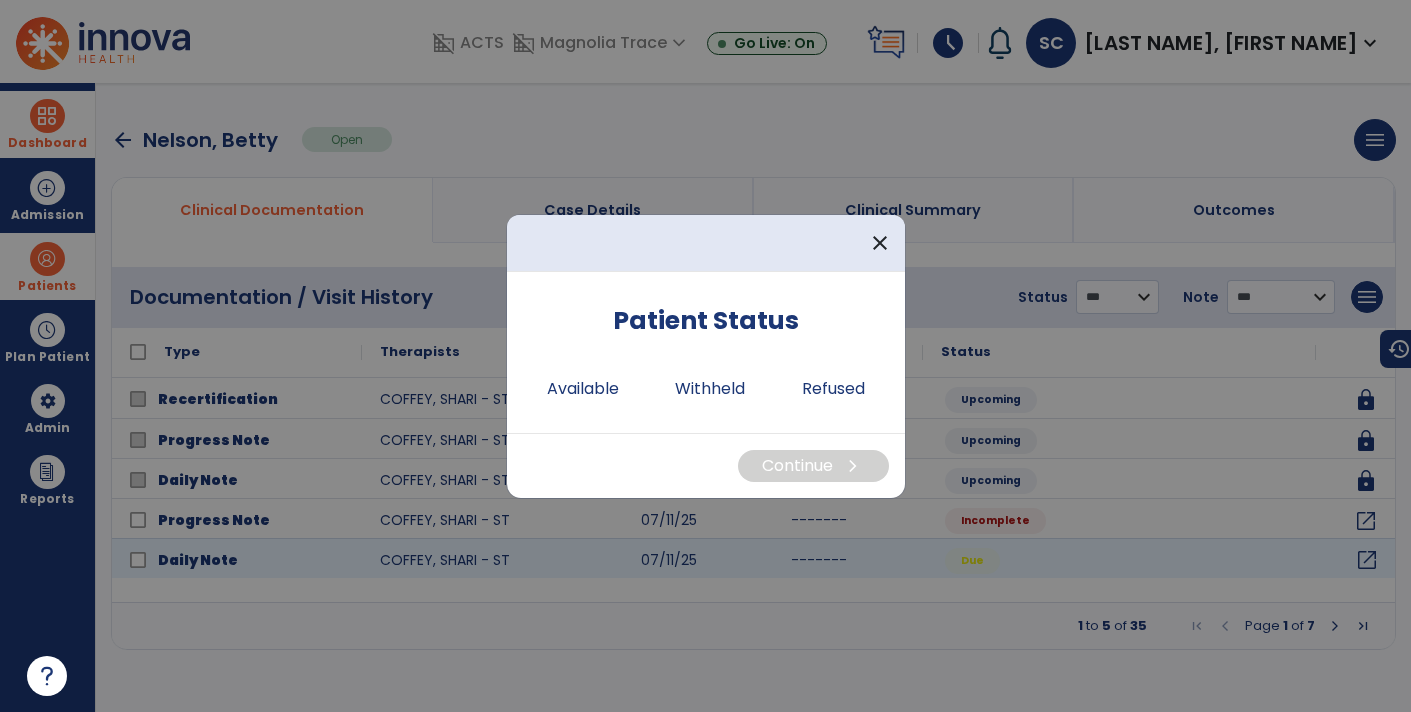 click at bounding box center [705, 356] 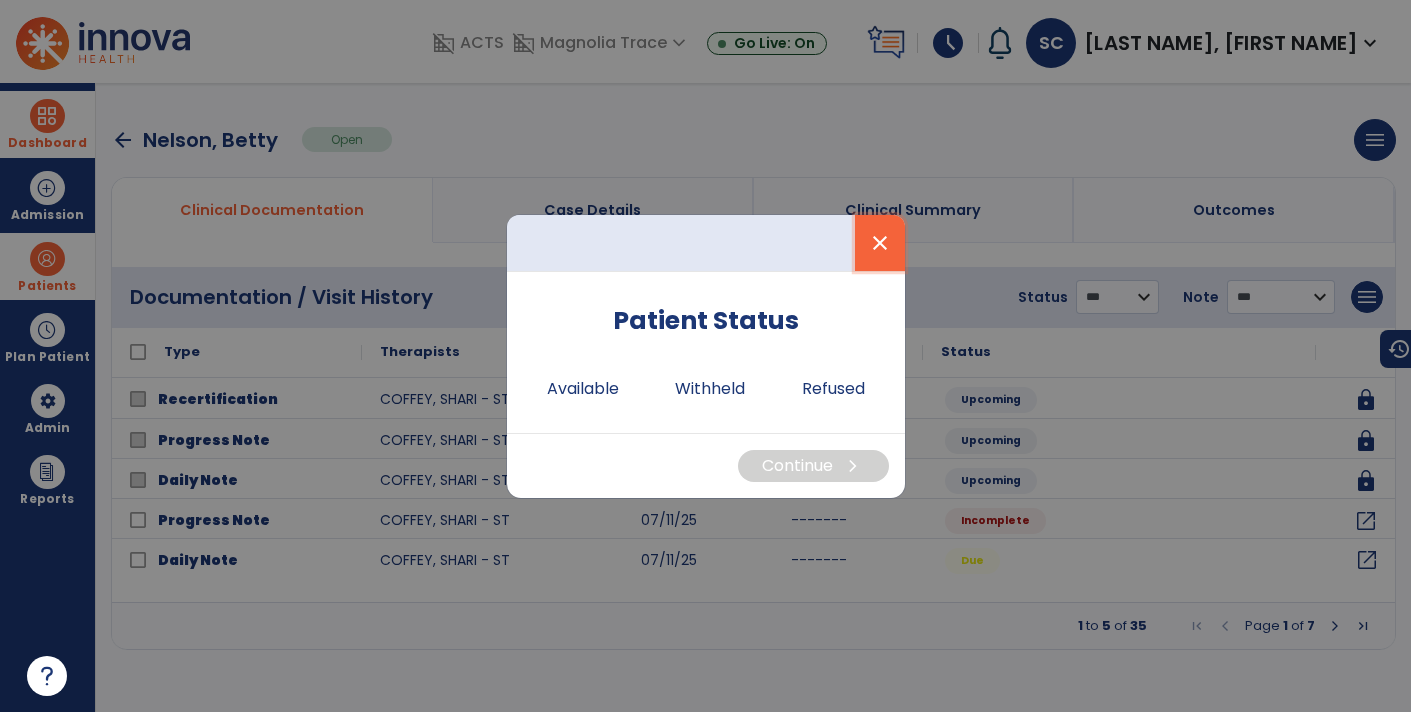 click on "close" at bounding box center (880, 243) 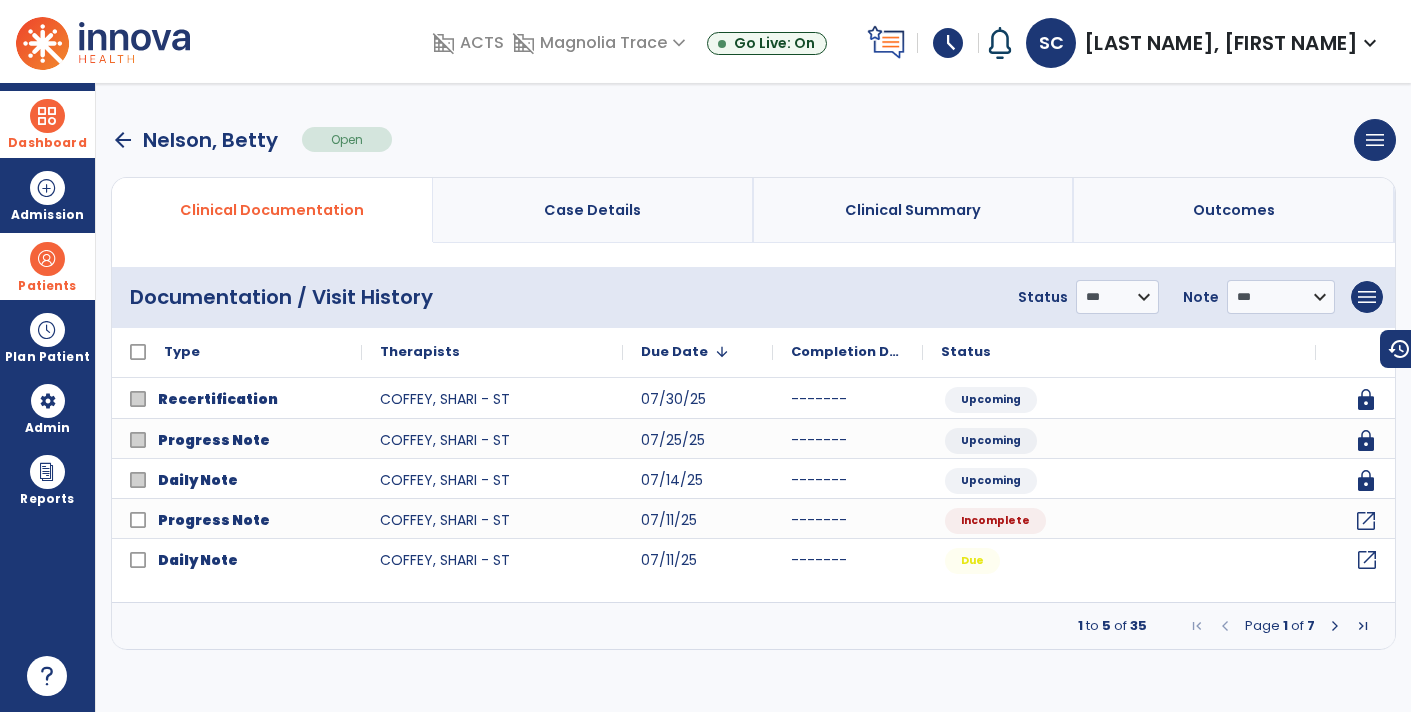 click at bounding box center (1335, 626) 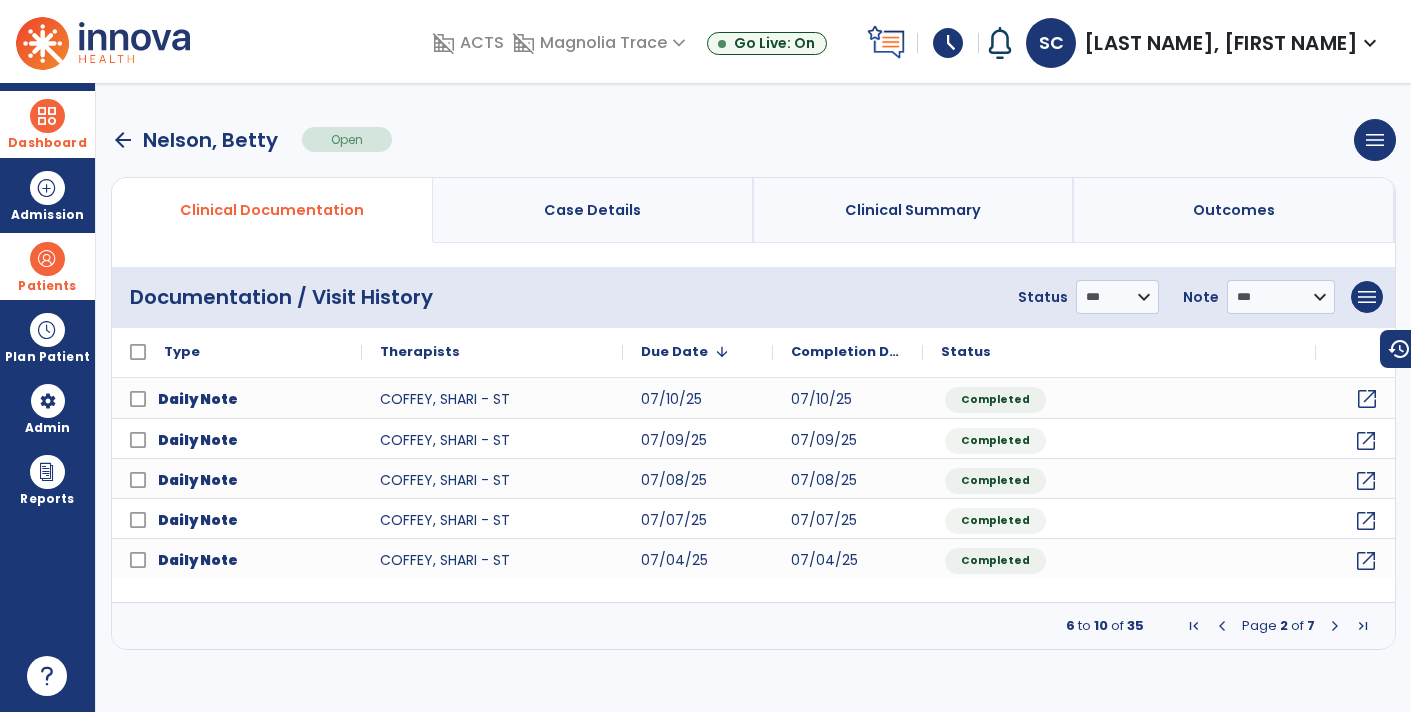 click on "open_in_new" 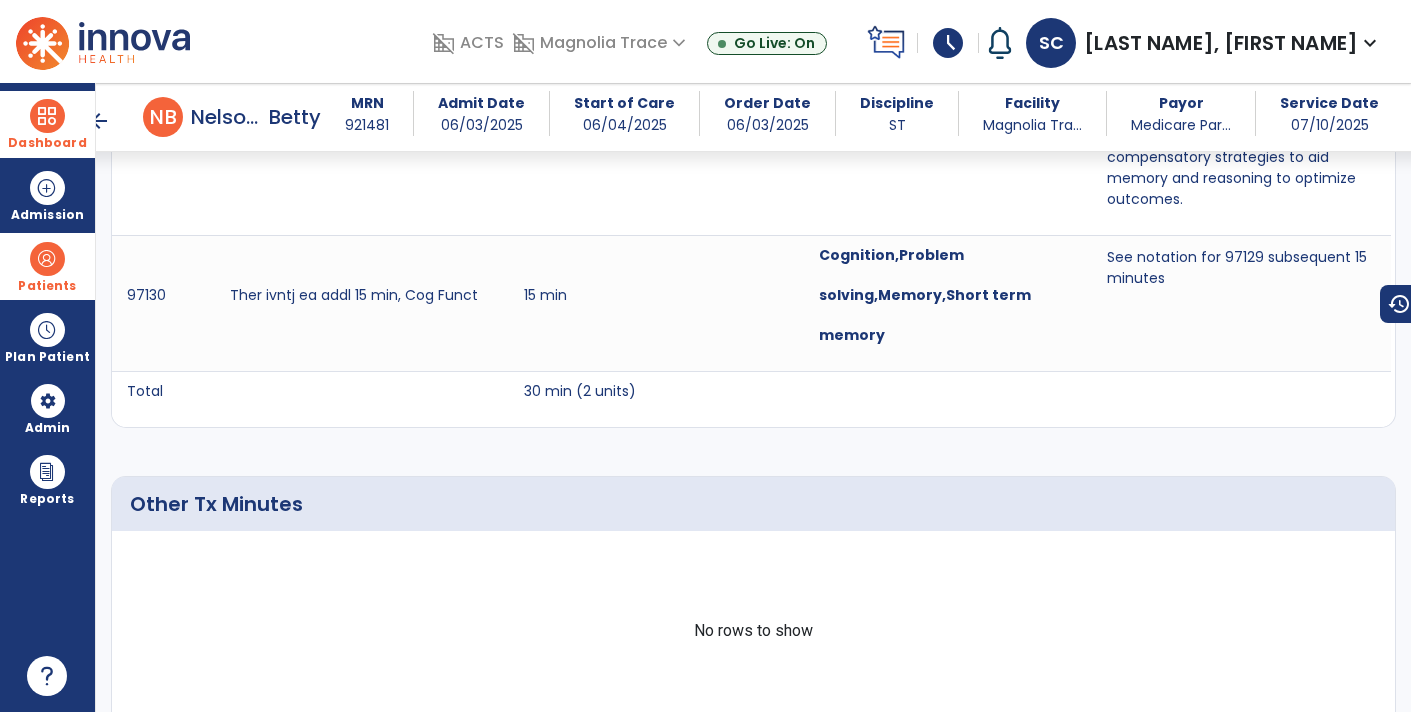 scroll, scrollTop: 1599, scrollLeft: 0, axis: vertical 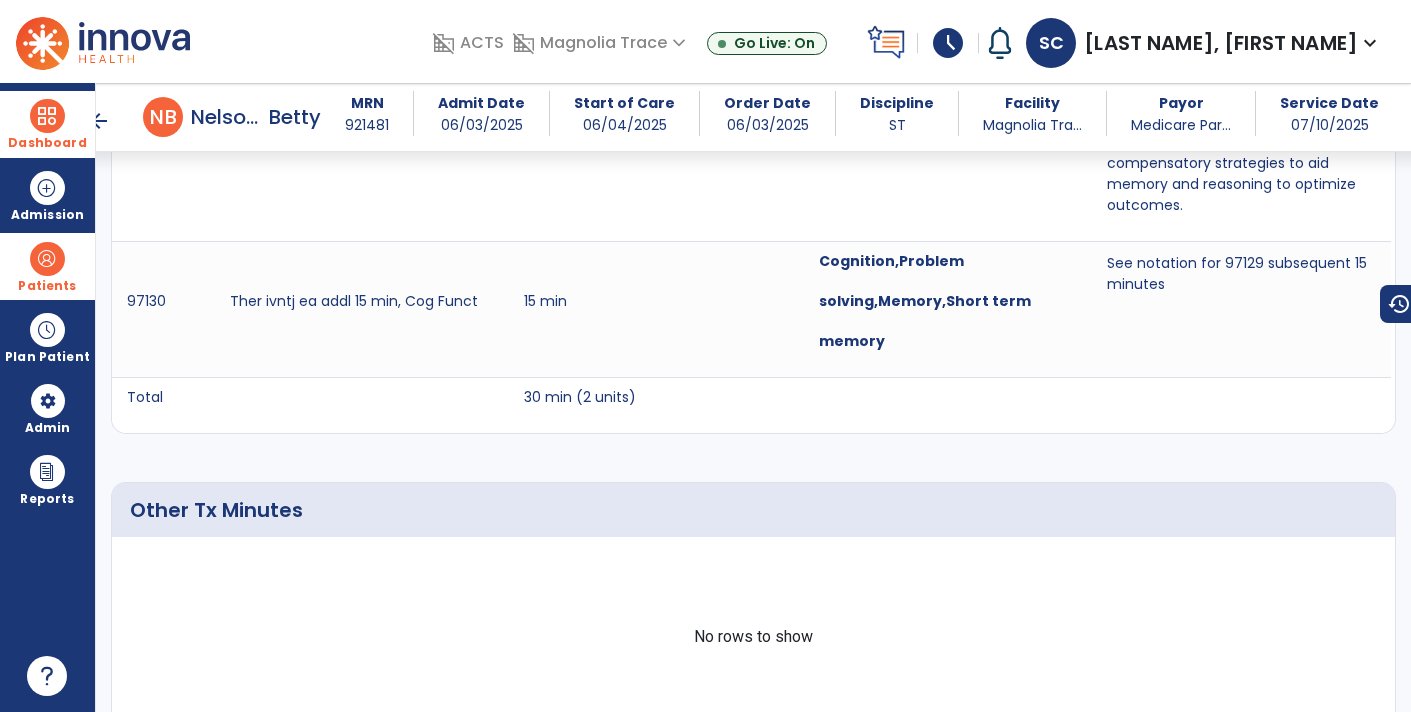 click on "arrow_back" at bounding box center [99, 121] 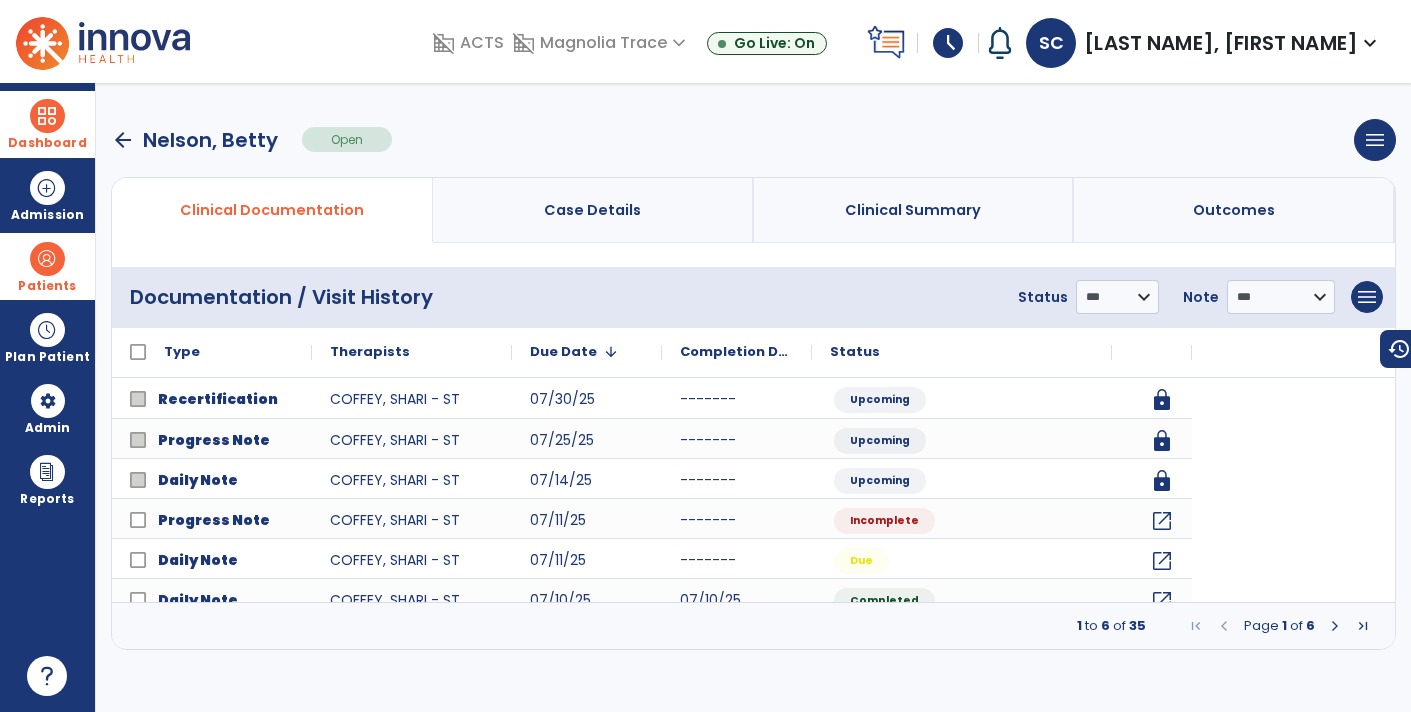 scroll, scrollTop: 0, scrollLeft: 0, axis: both 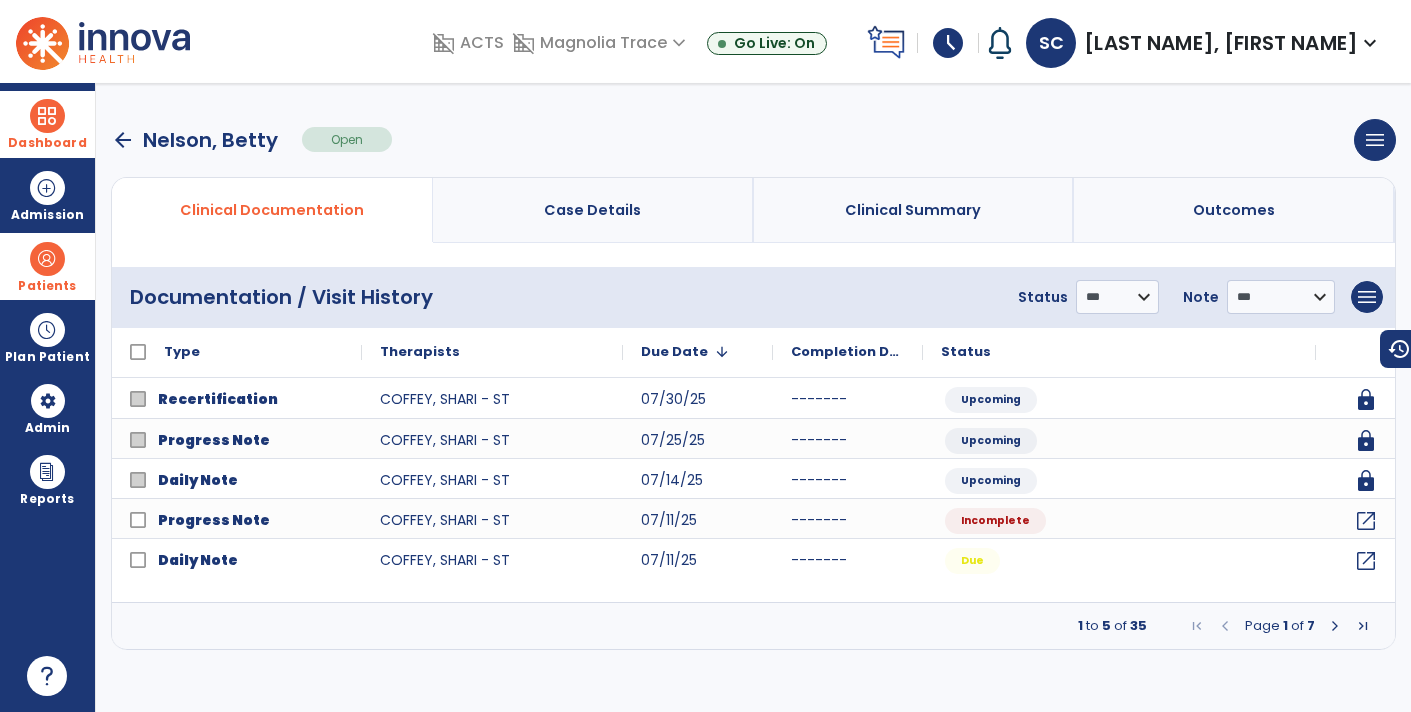 click at bounding box center (1335, 626) 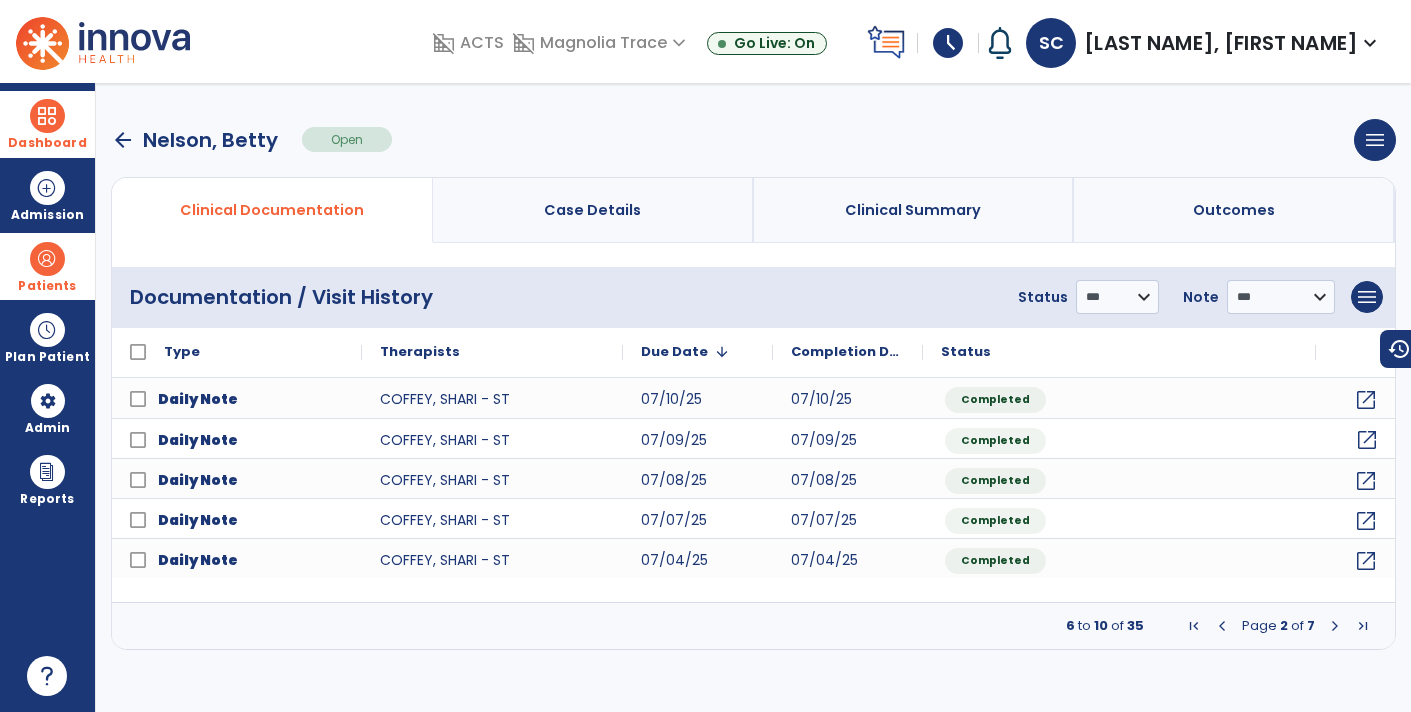 click on "open_in_new" 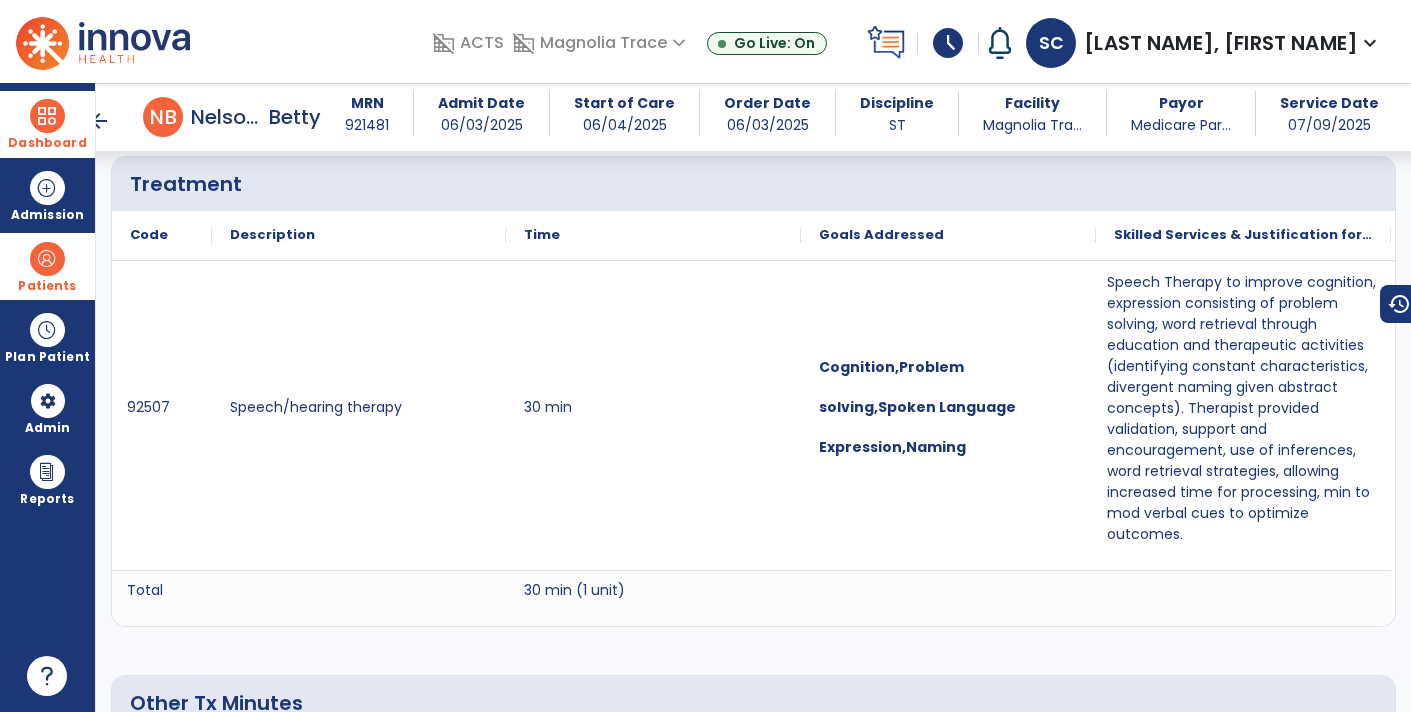 scroll, scrollTop: 1293, scrollLeft: 0, axis: vertical 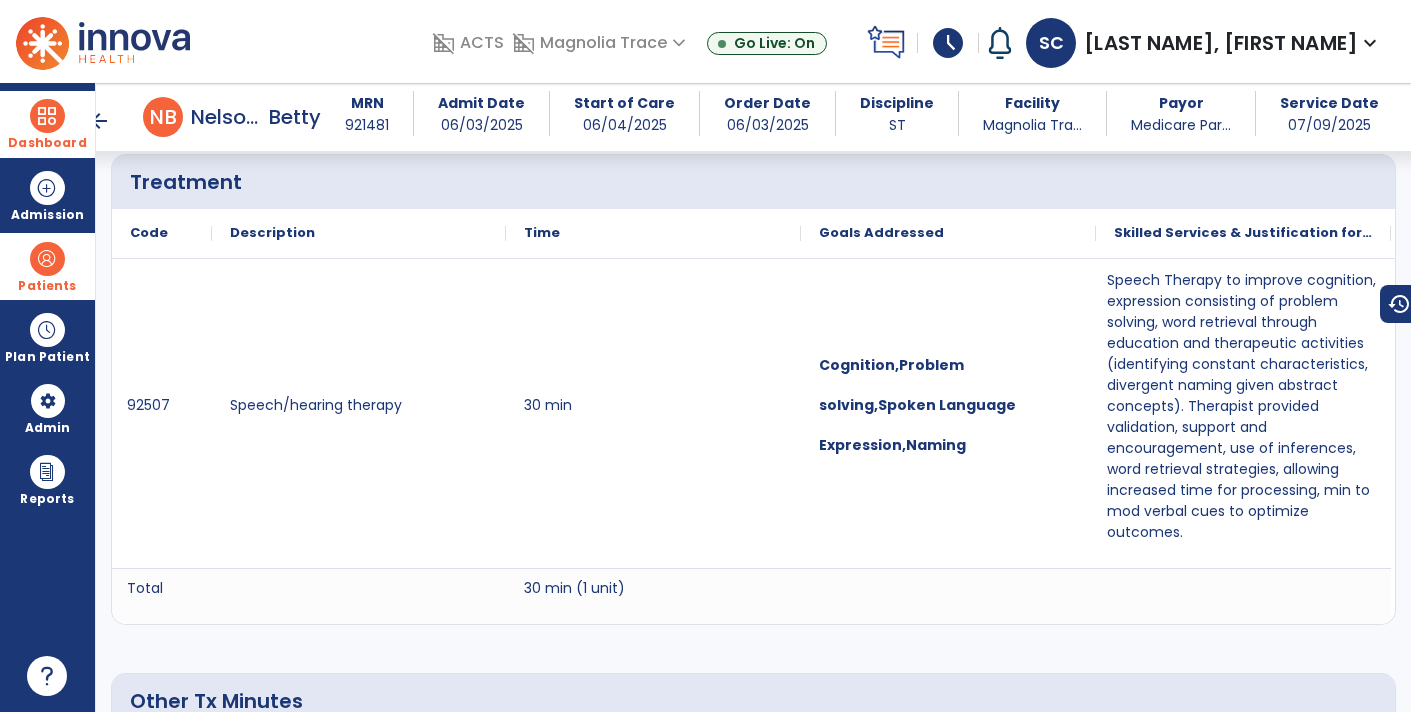 click on "arrow_back" at bounding box center (99, 121) 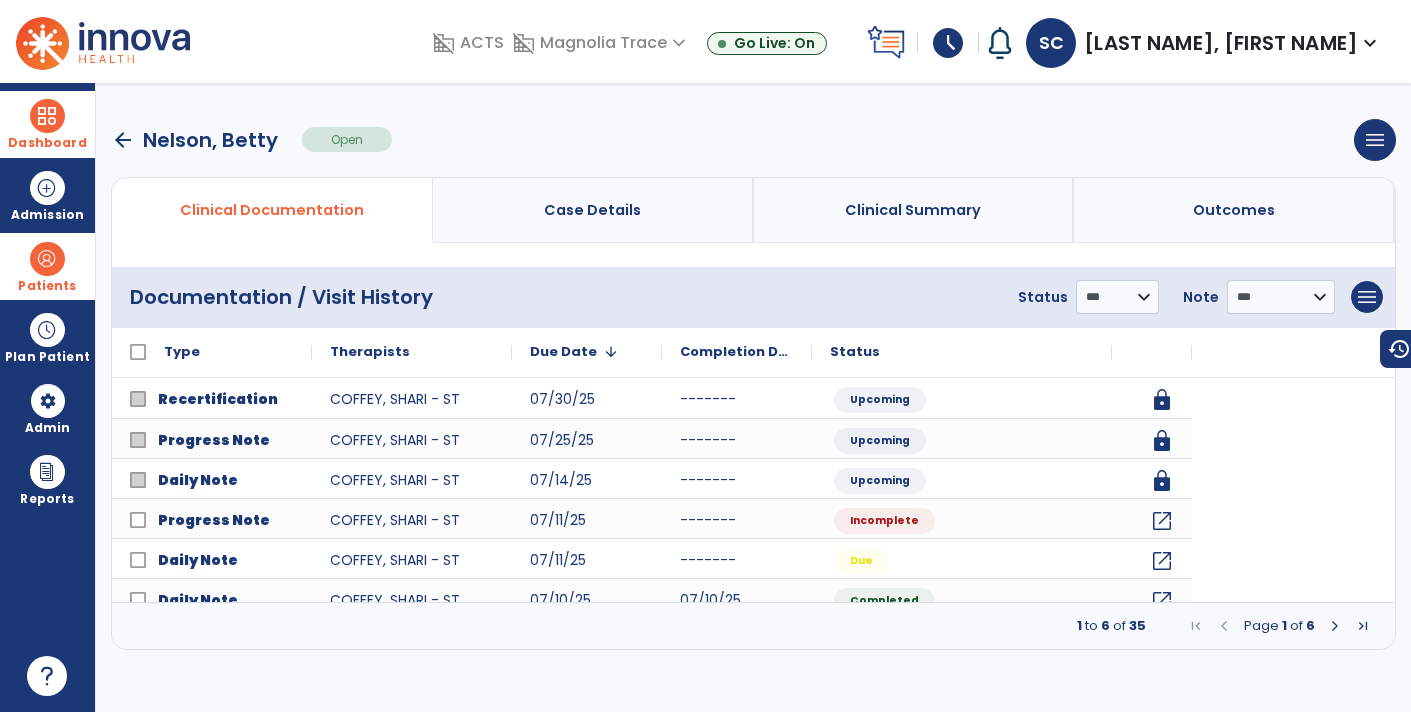 scroll, scrollTop: 0, scrollLeft: 0, axis: both 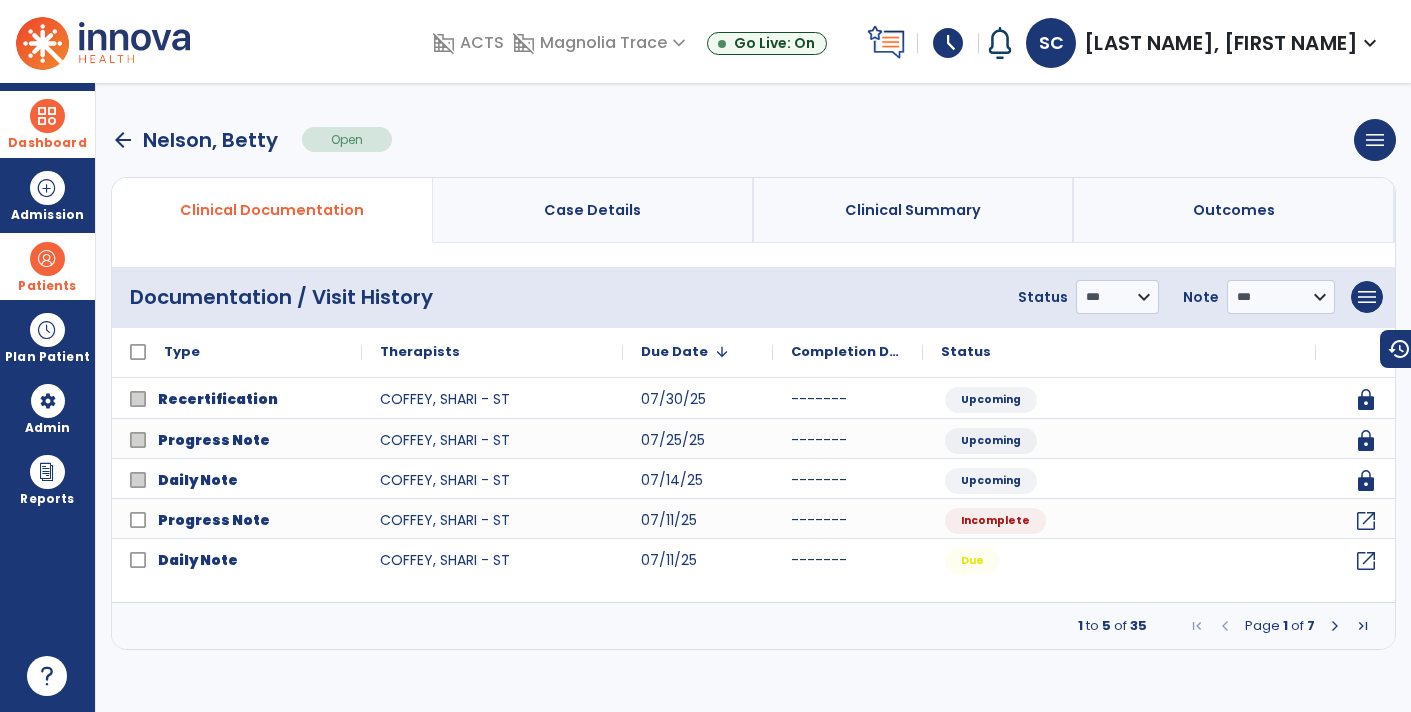 click at bounding box center (1335, 626) 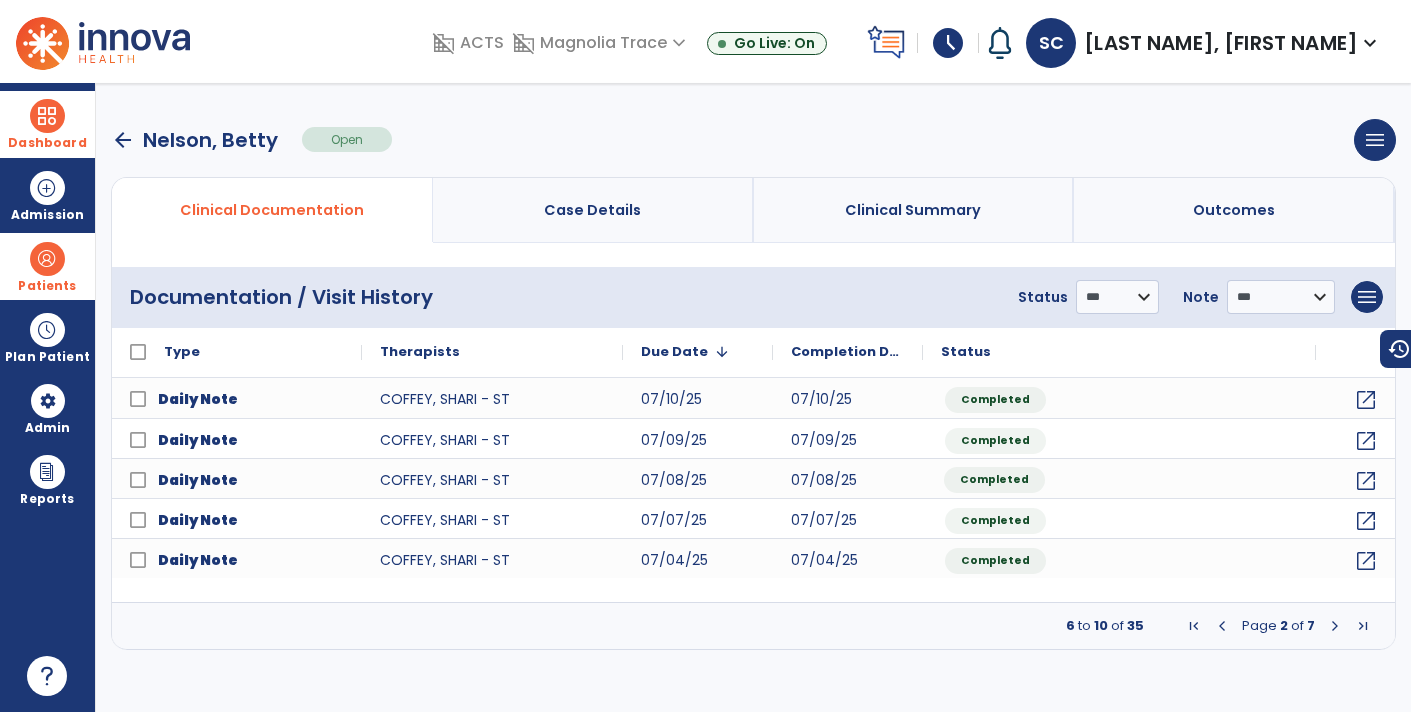 click on "Completed" 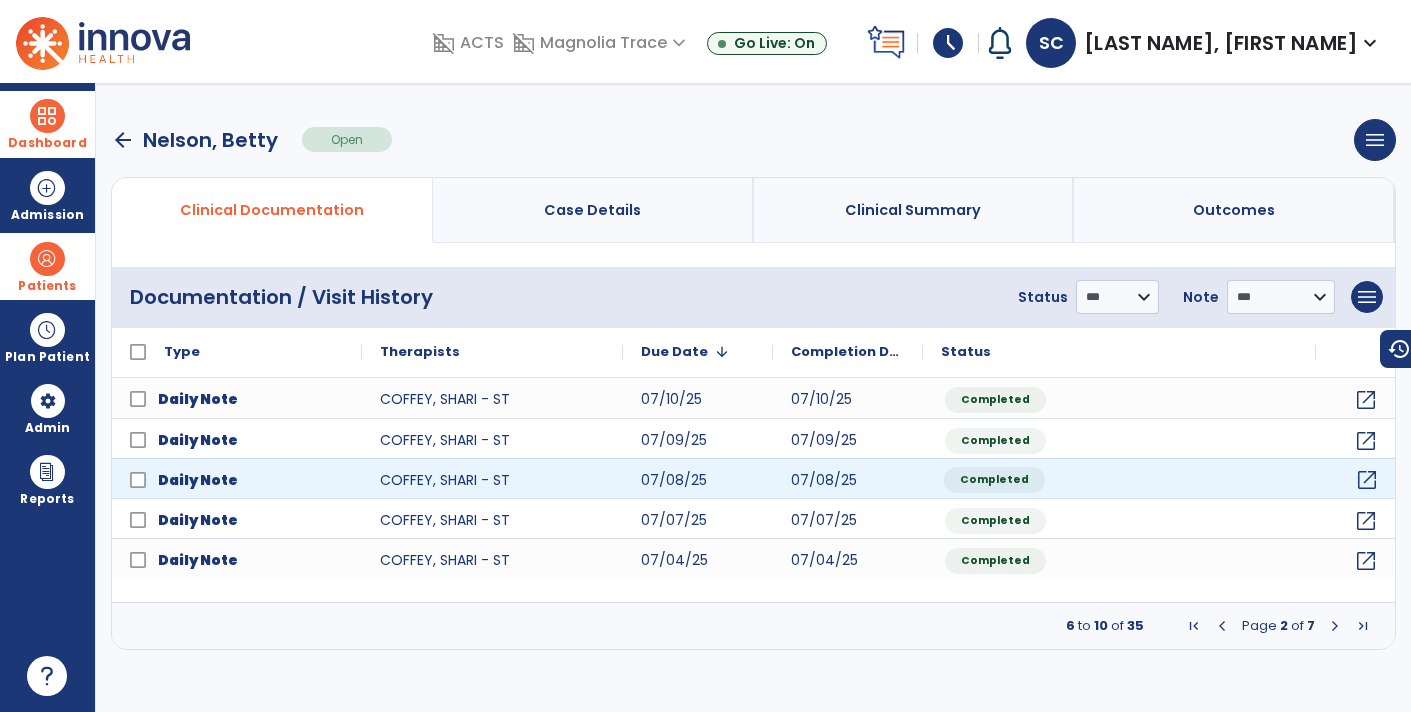 click on "open_in_new" 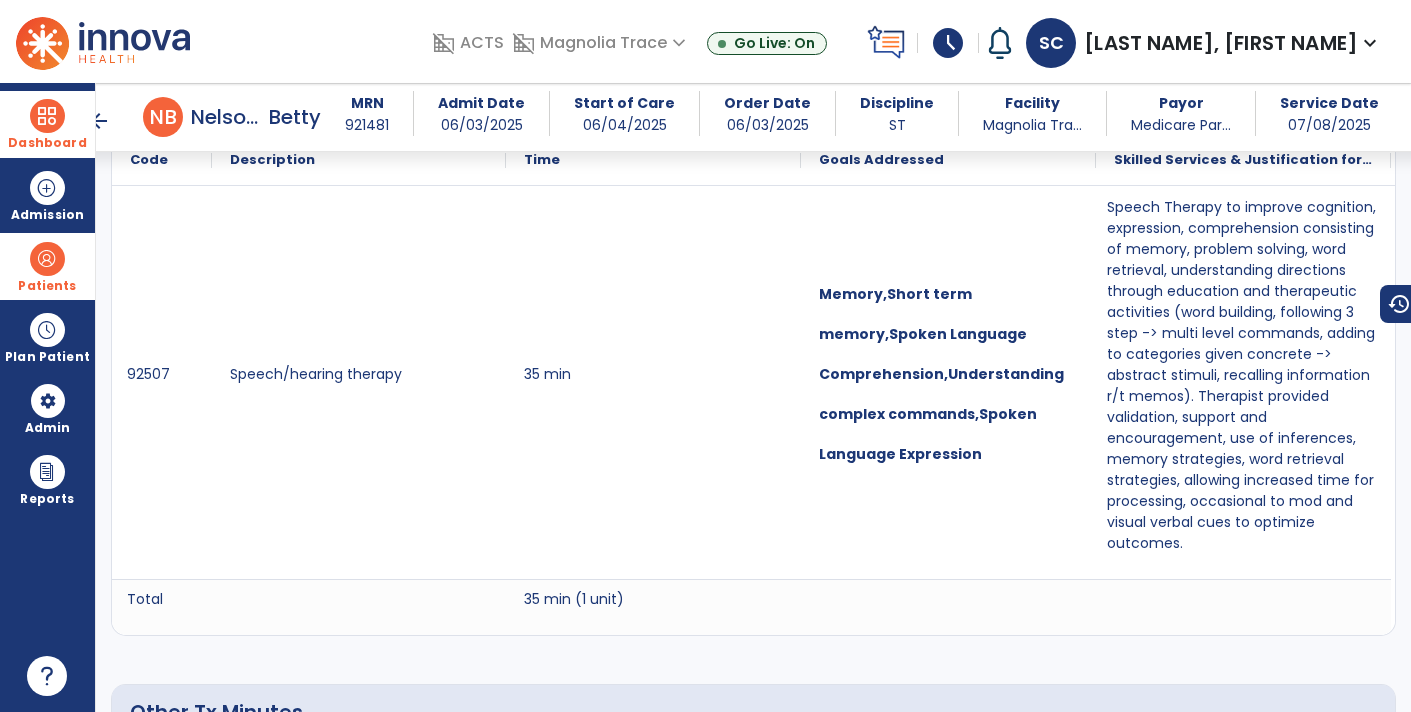 scroll, scrollTop: 1370, scrollLeft: 0, axis: vertical 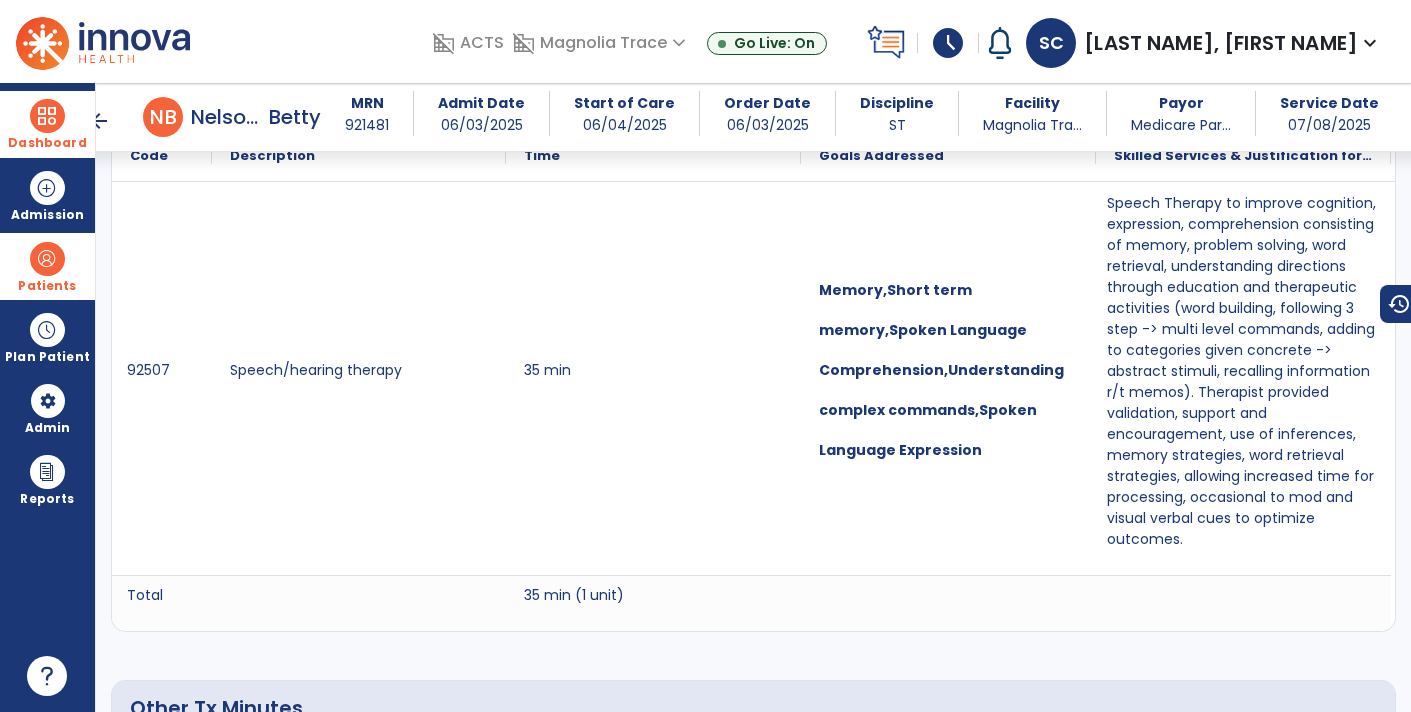 click on "arrow_back" at bounding box center [99, 121] 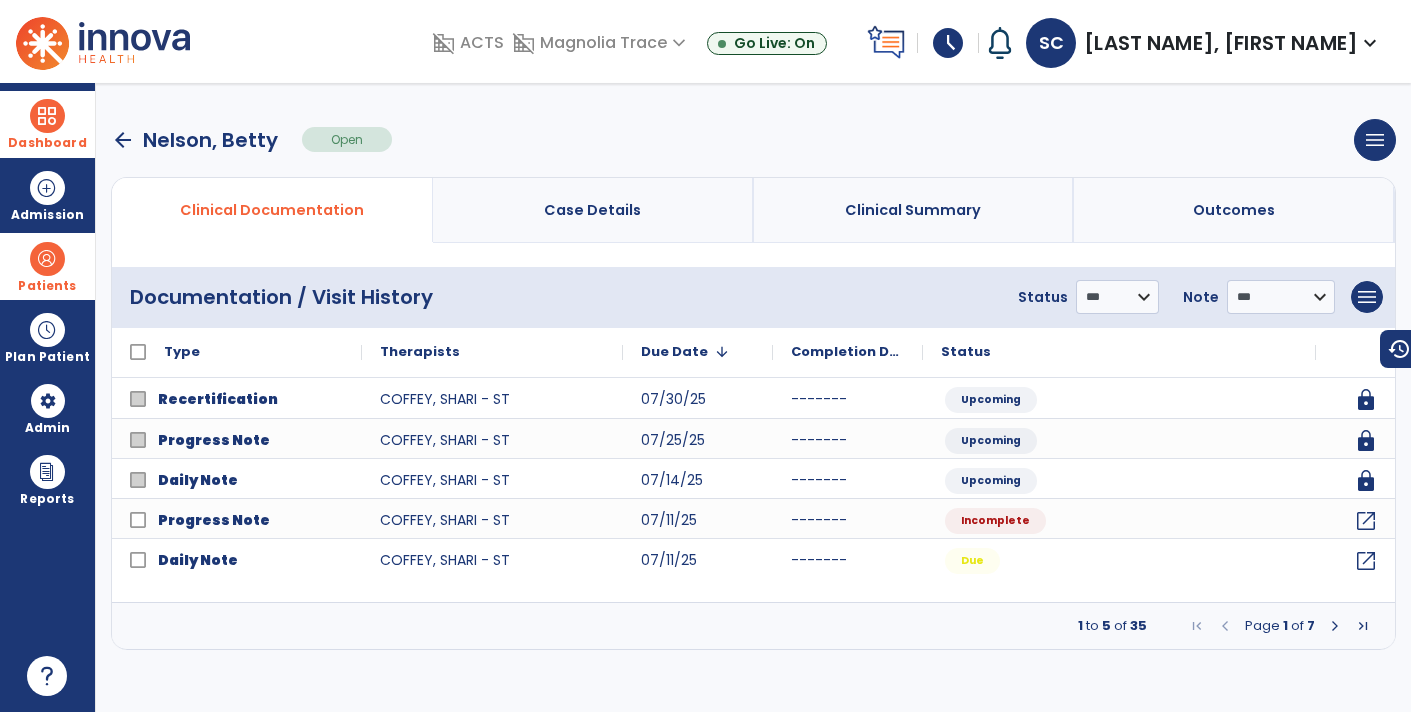 scroll, scrollTop: 0, scrollLeft: 0, axis: both 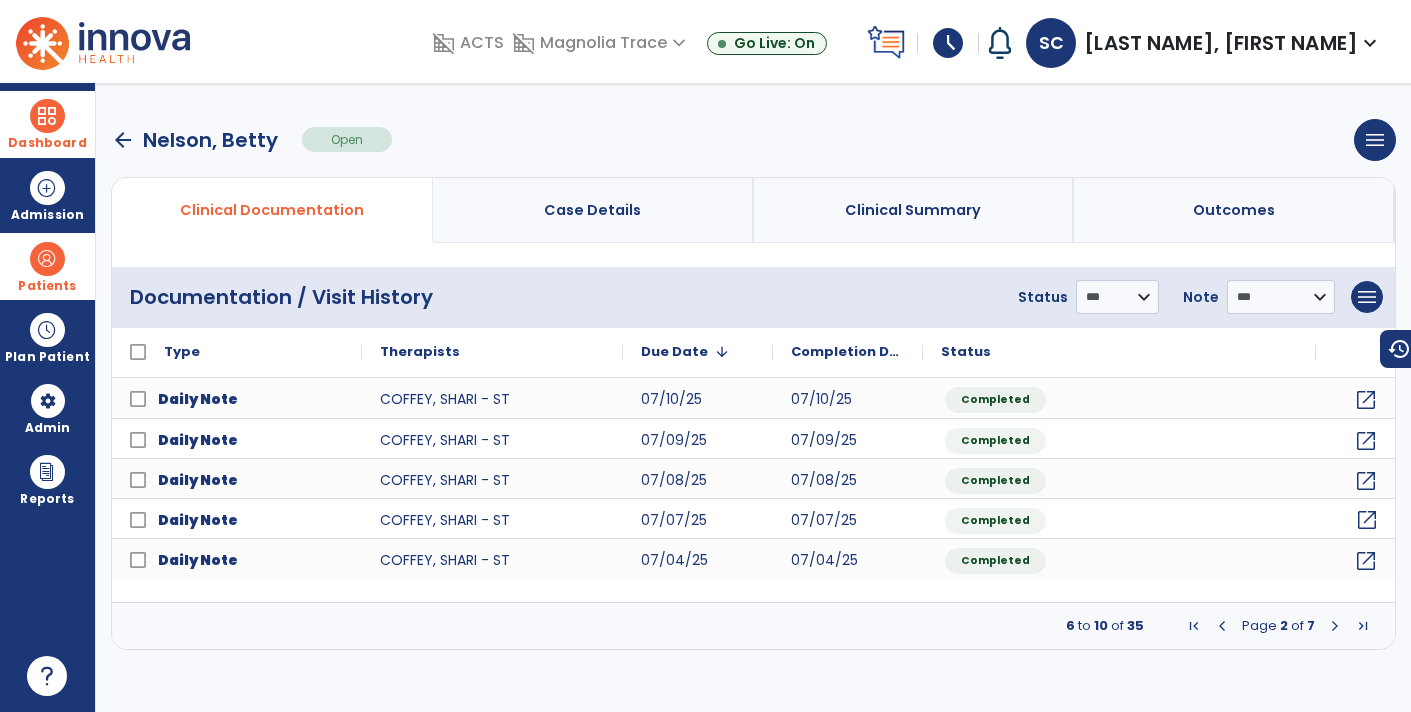 click on "open_in_new" 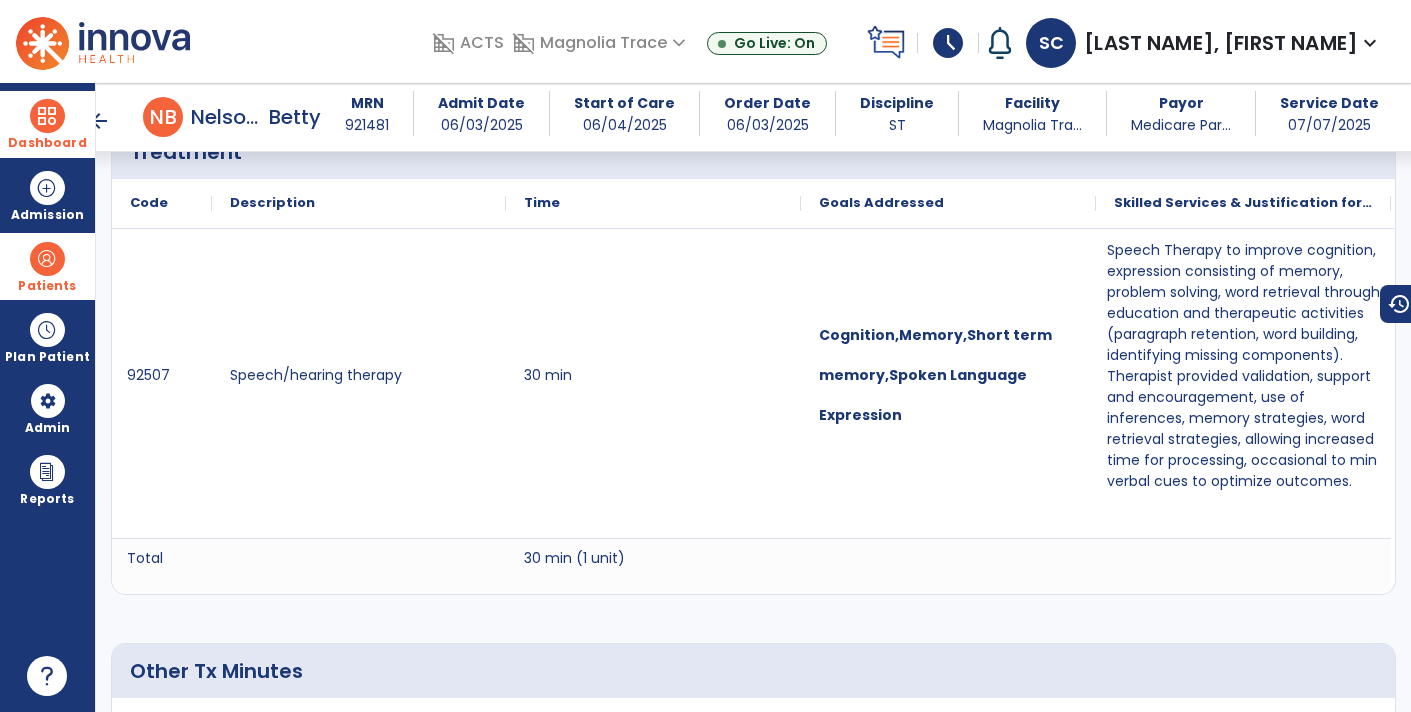scroll, scrollTop: 1328, scrollLeft: 0, axis: vertical 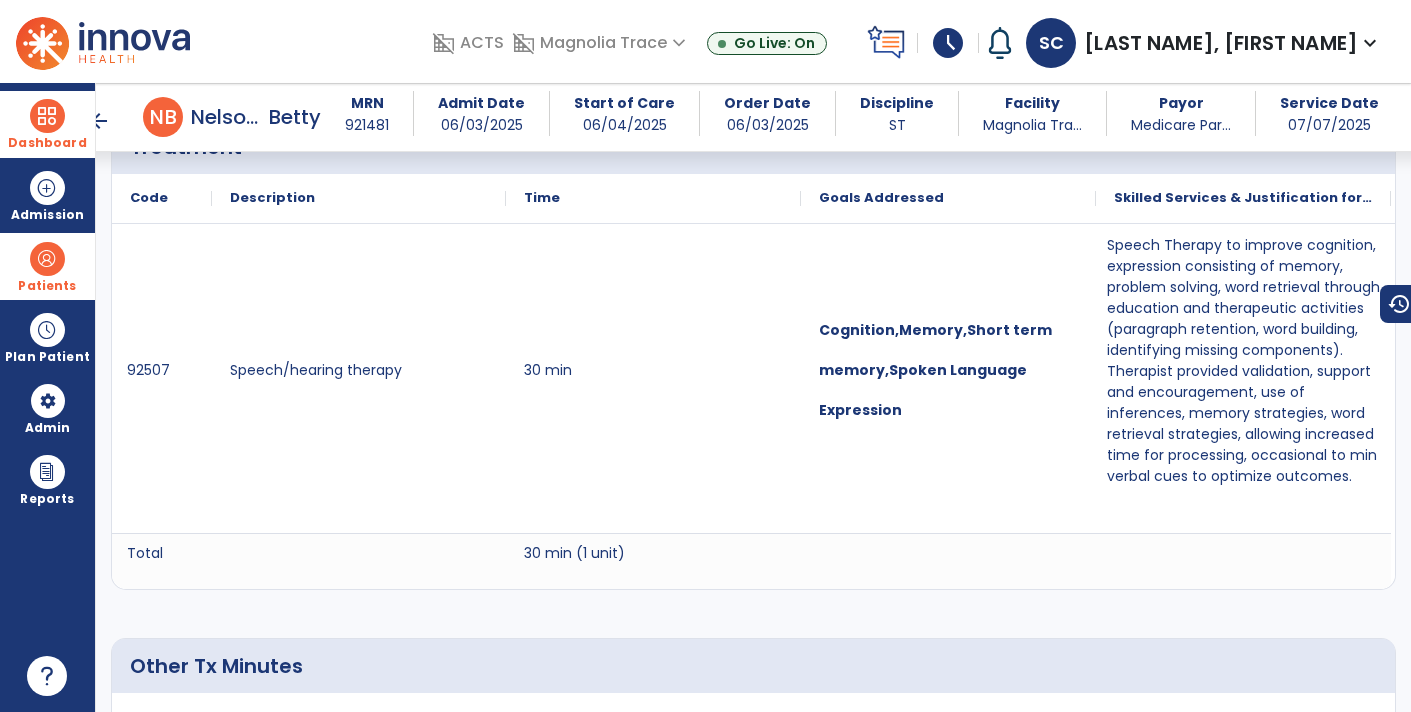 click on "arrow_back" at bounding box center [99, 121] 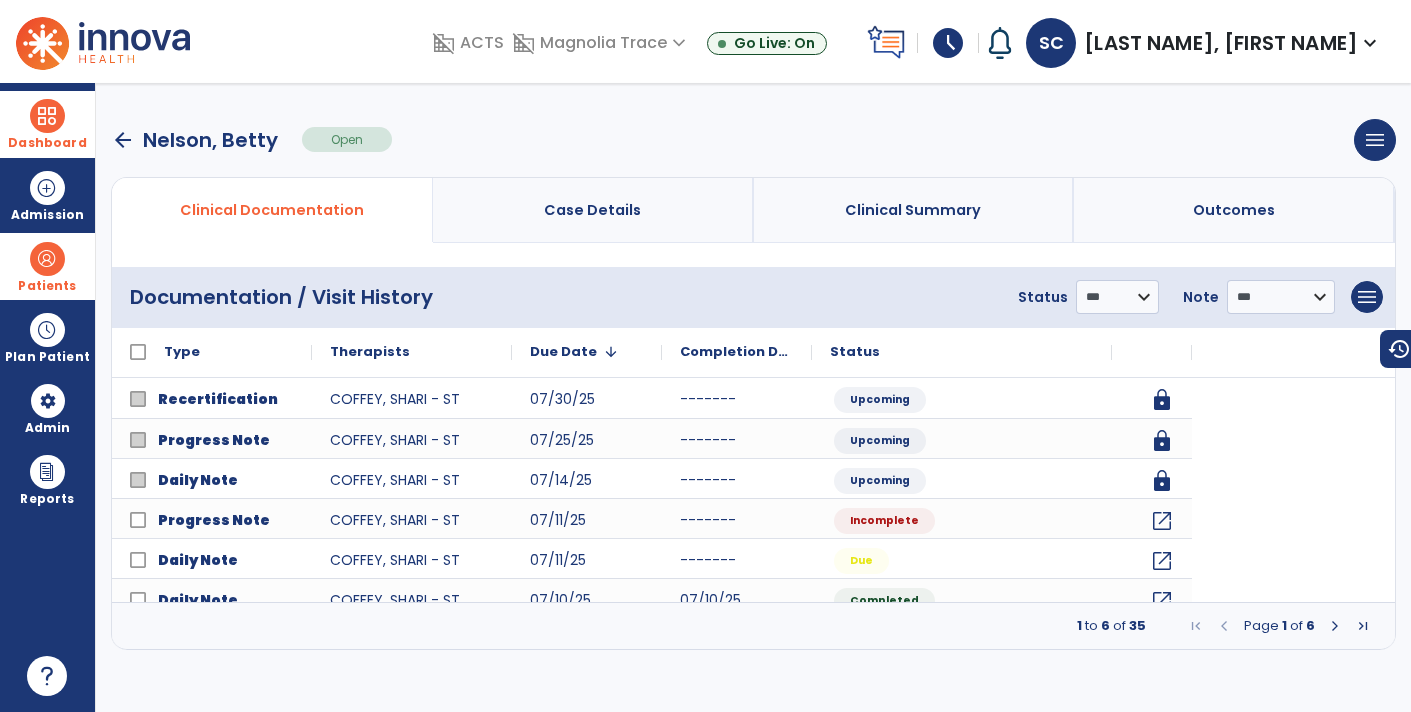 scroll, scrollTop: 0, scrollLeft: 0, axis: both 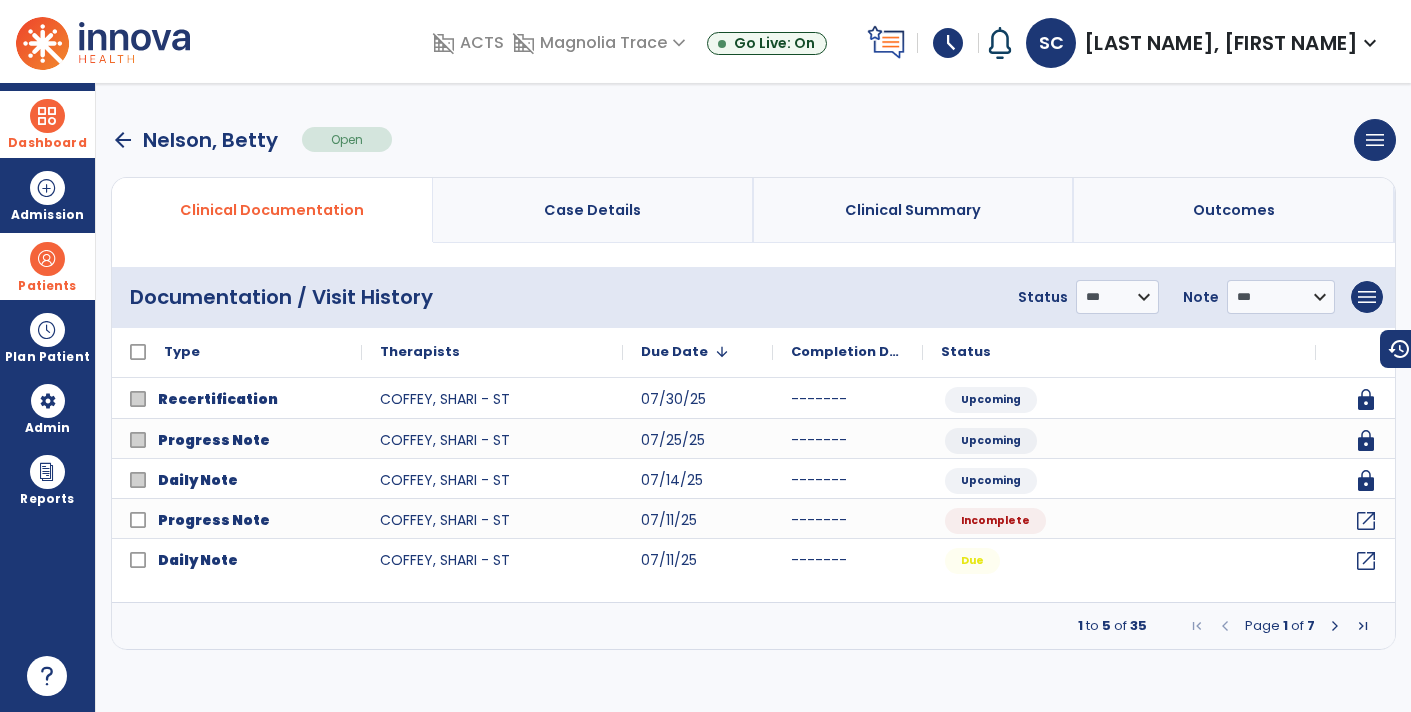 click at bounding box center (1335, 626) 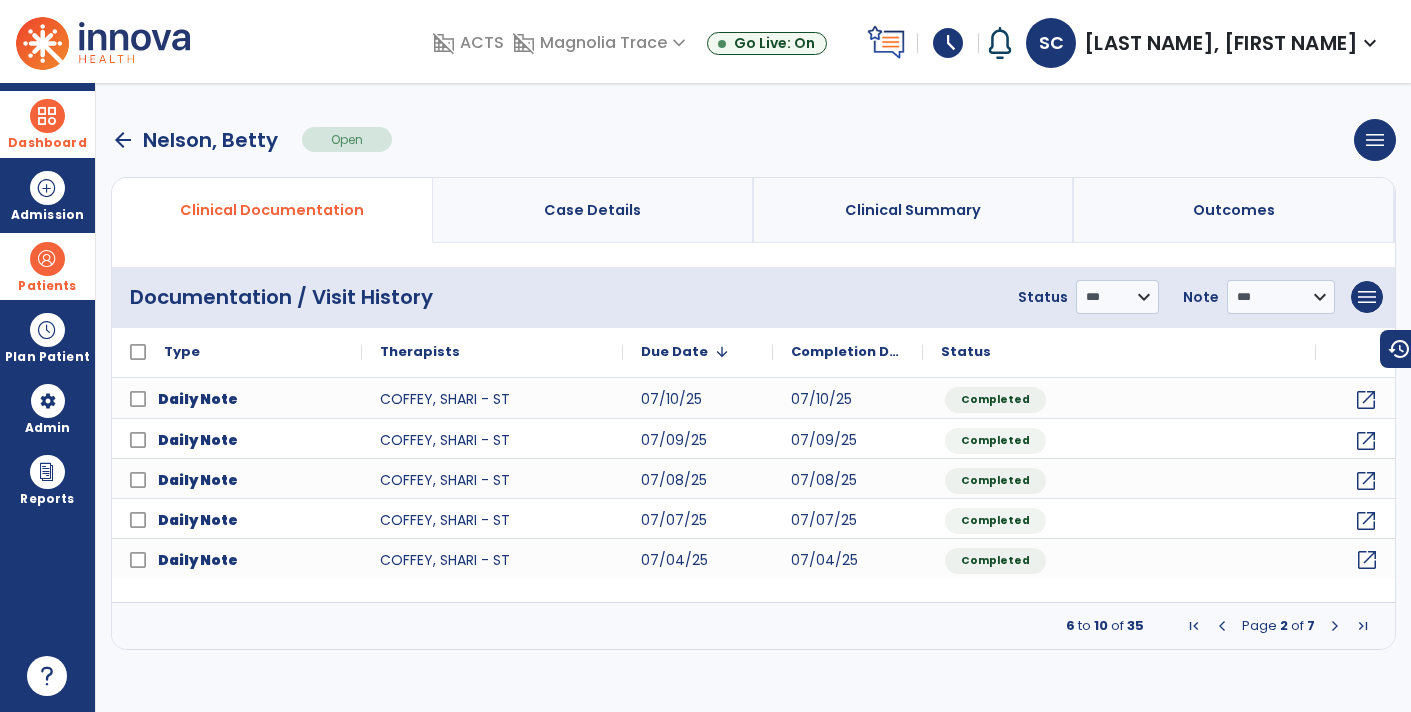 click on "open_in_new" 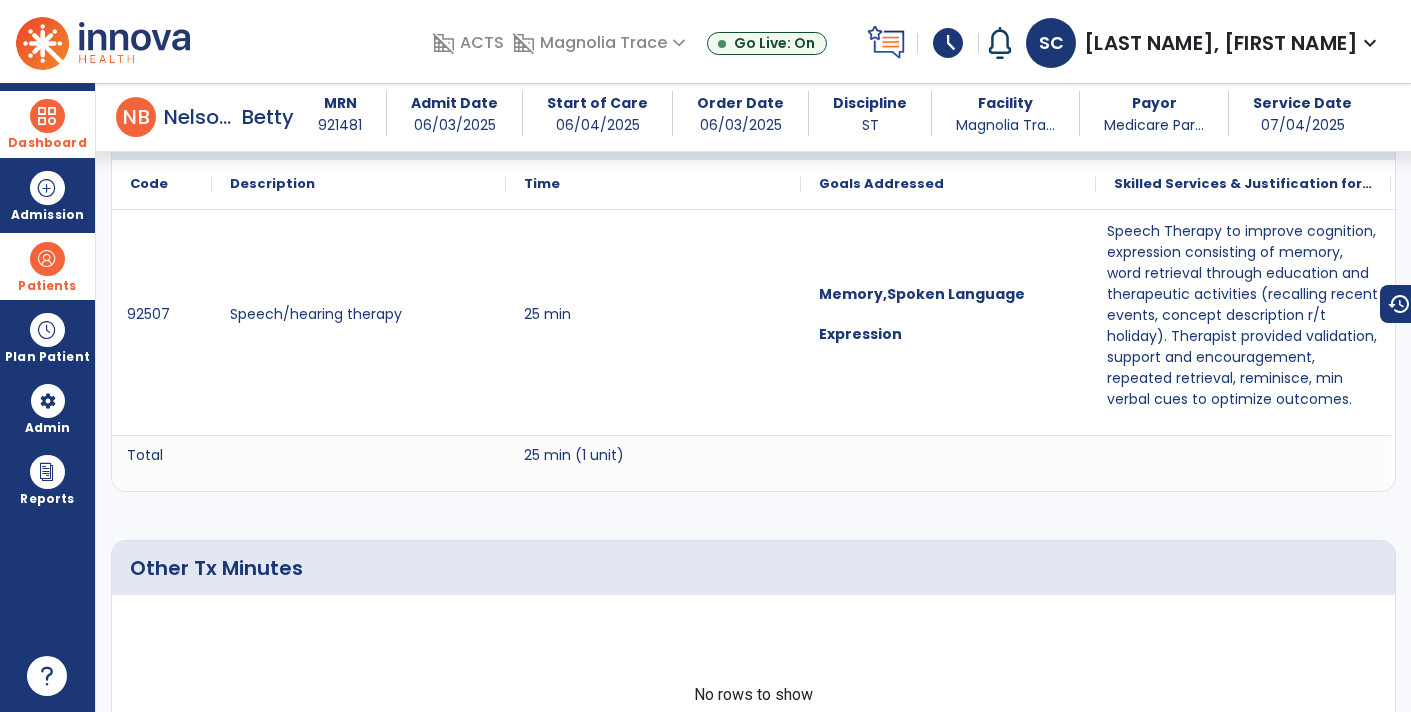 scroll, scrollTop: 1348, scrollLeft: 0, axis: vertical 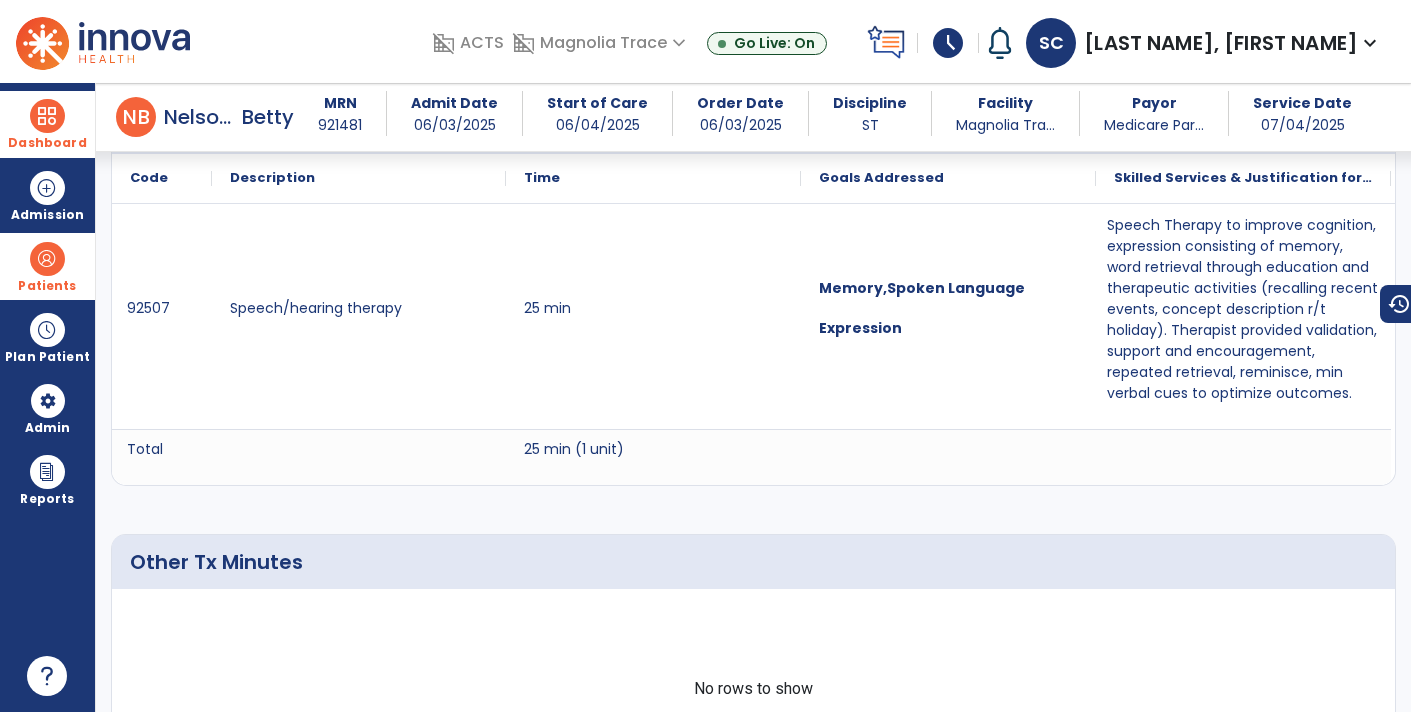 click on "arrow_back      N  B  [LAST],   [FIRST]" at bounding box center (177, 117) 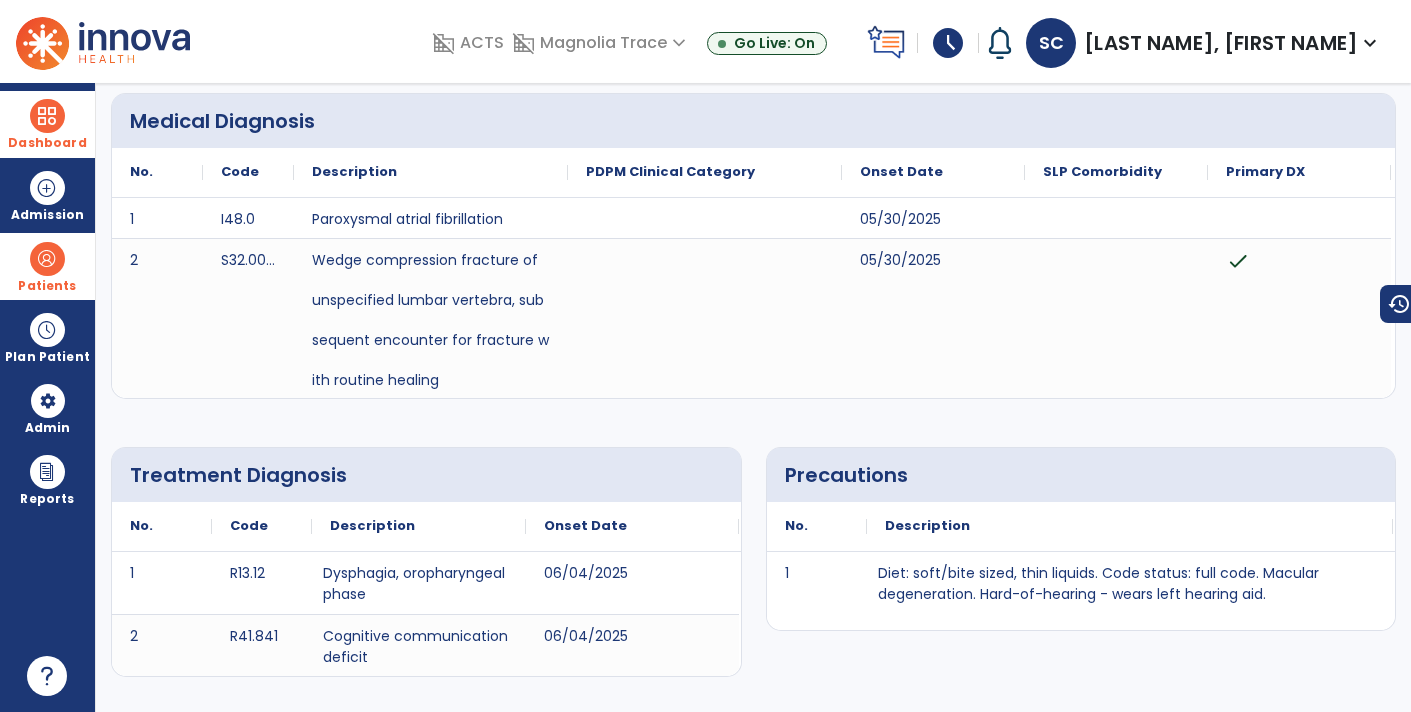 scroll, scrollTop: 0, scrollLeft: 0, axis: both 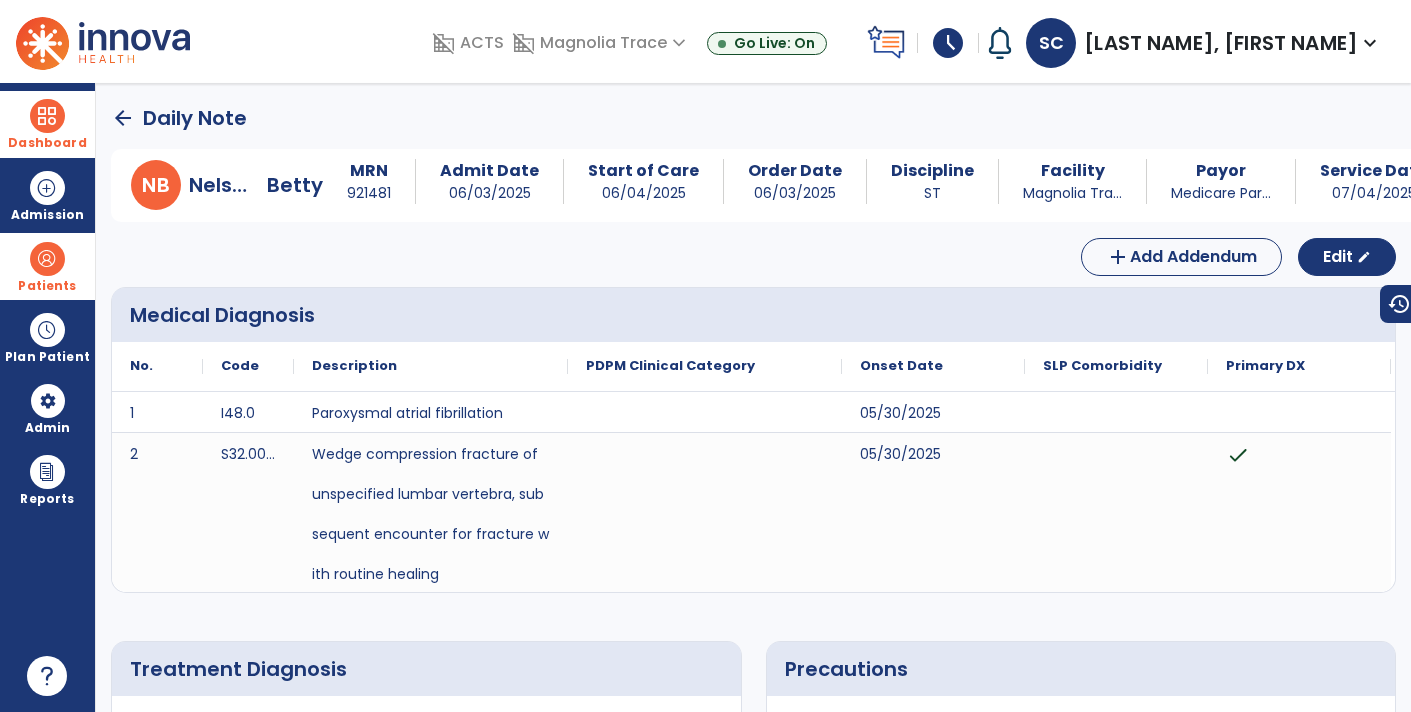 click on "arrow_back" 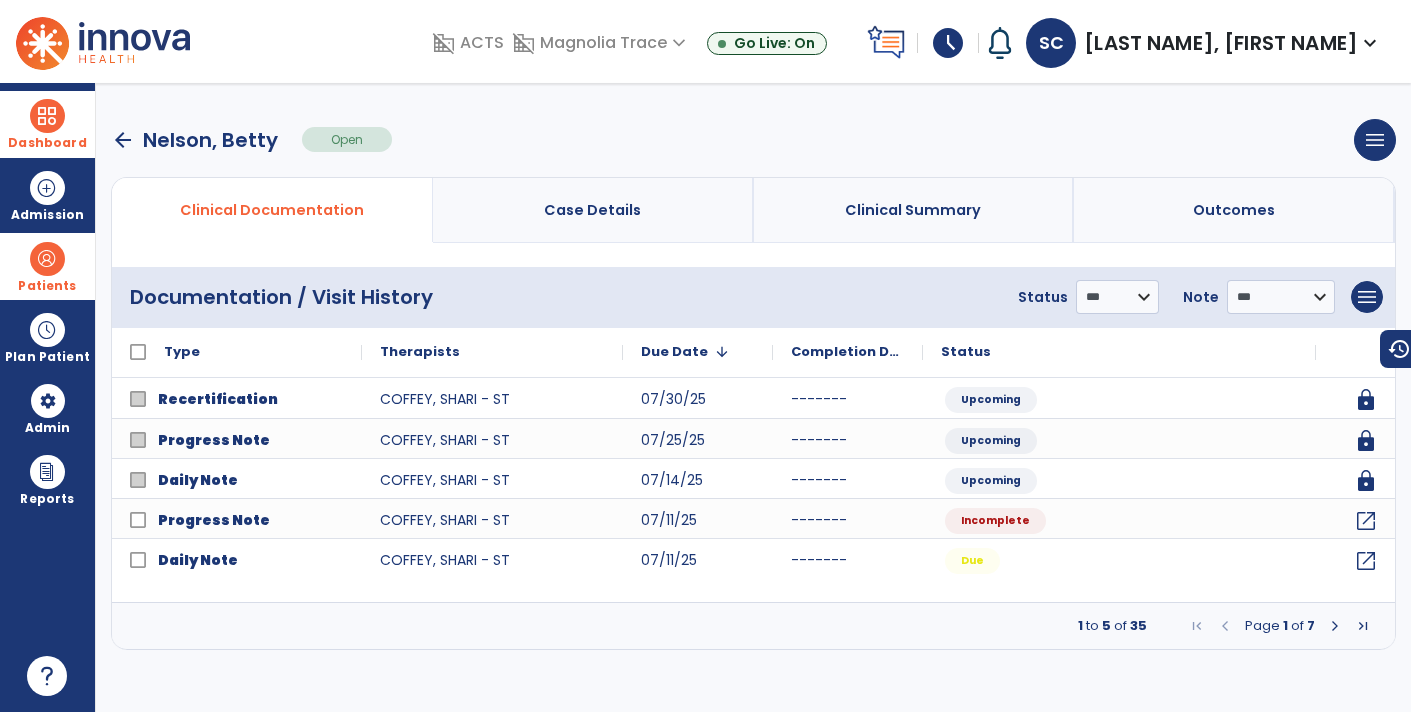 click at bounding box center [1335, 626] 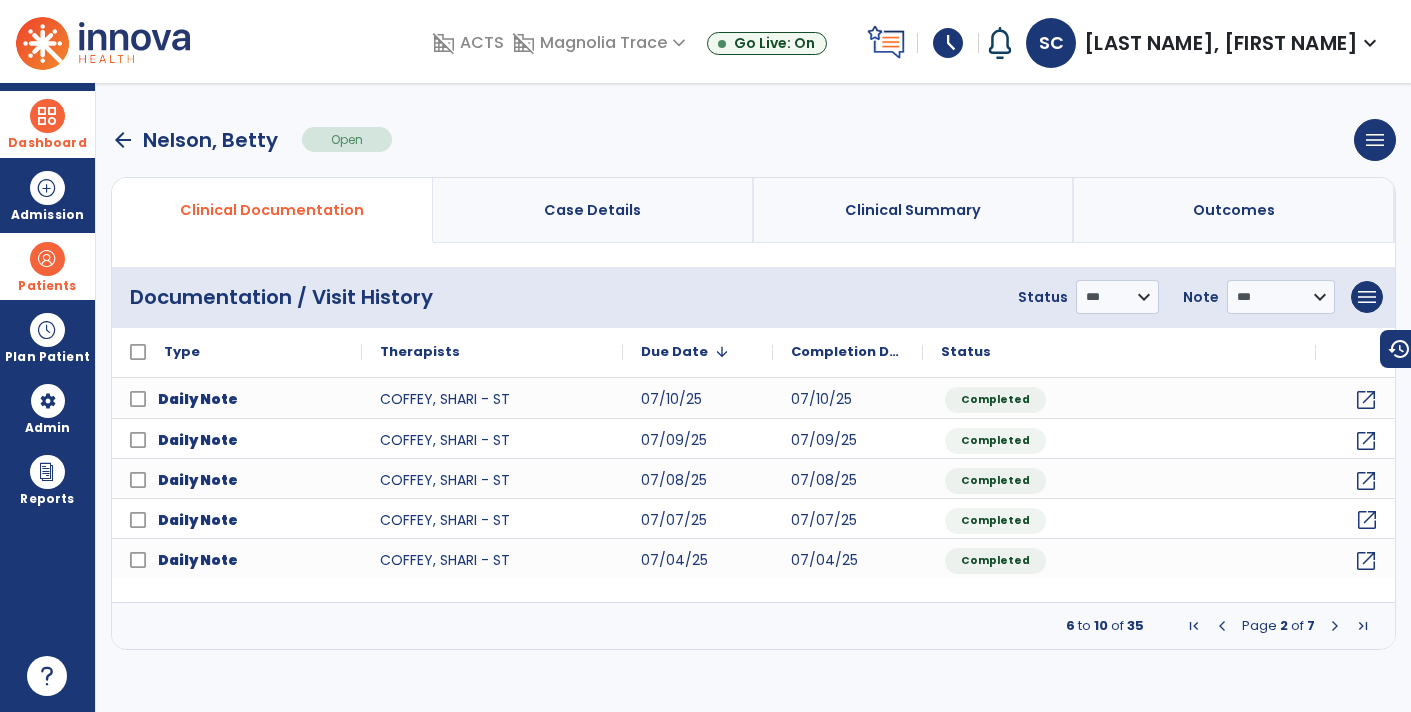 click on "open_in_new" 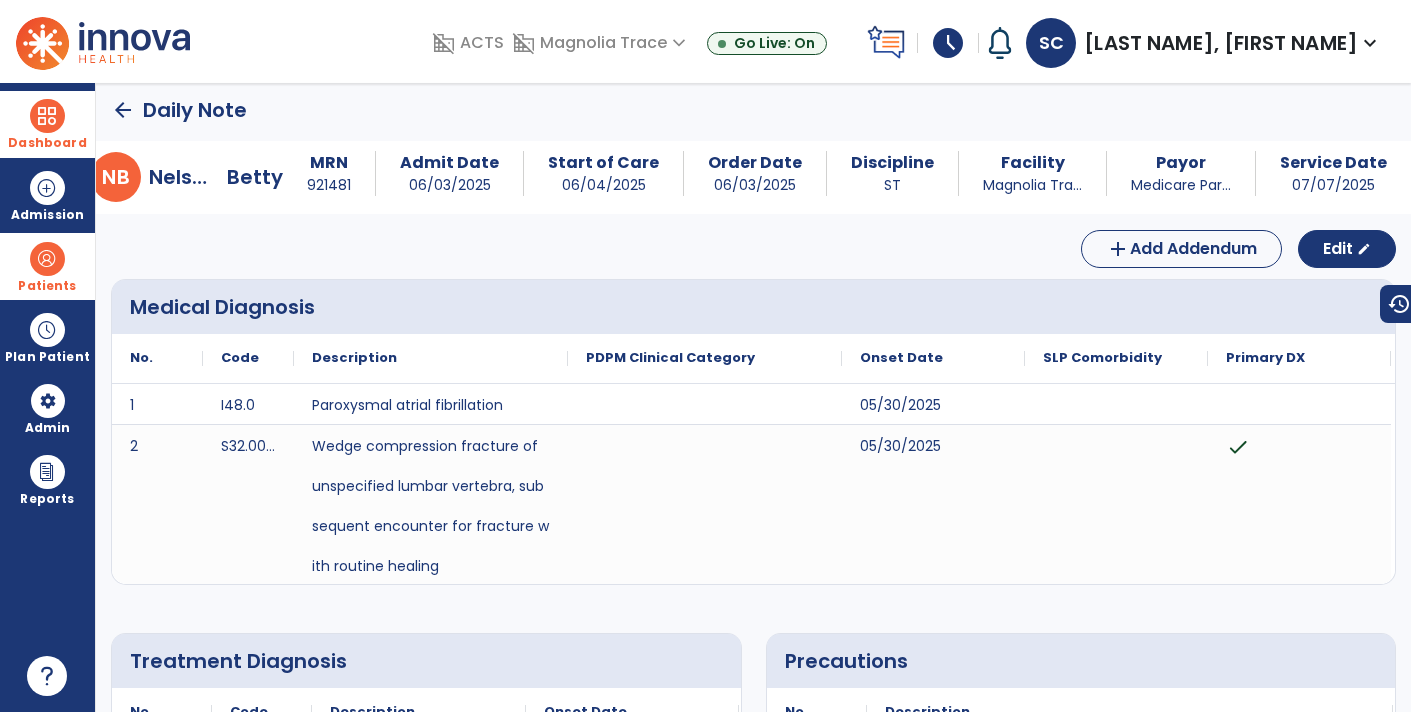 scroll, scrollTop: 0, scrollLeft: 0, axis: both 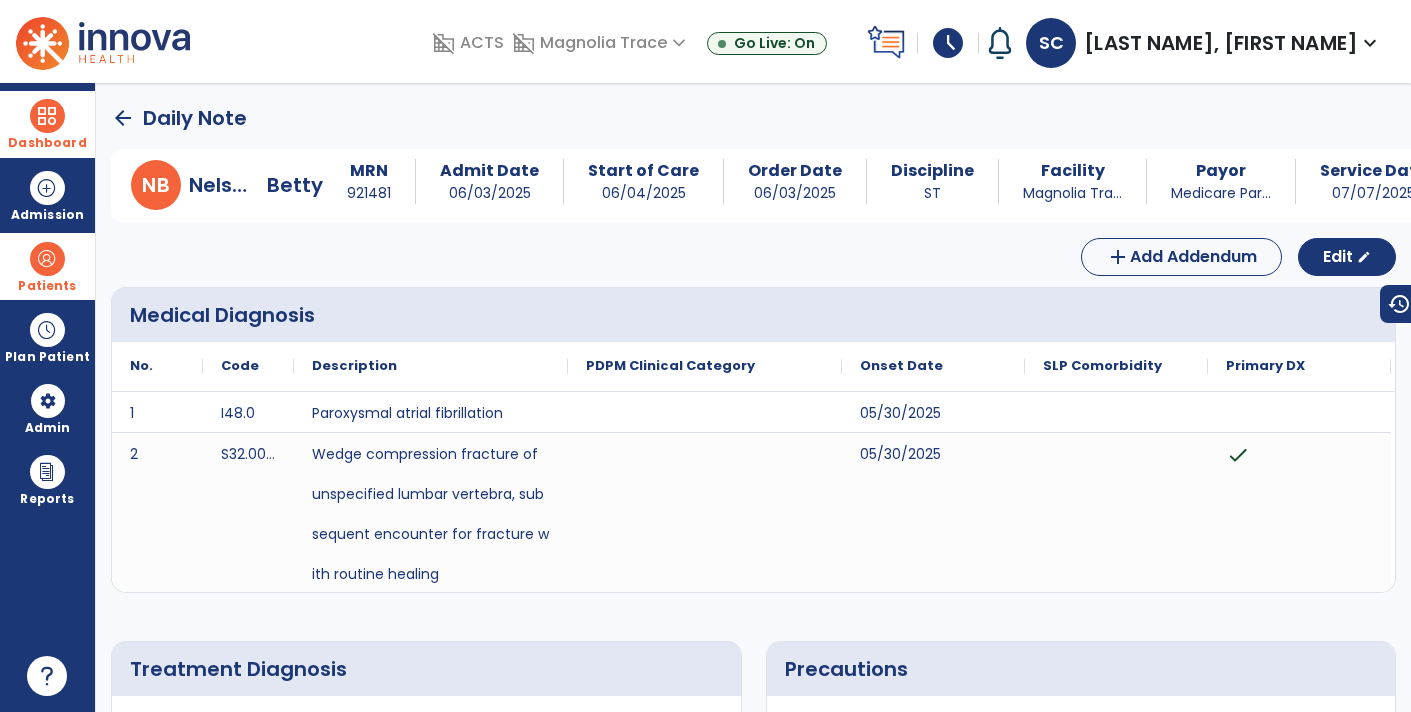 click on "arrow_back" 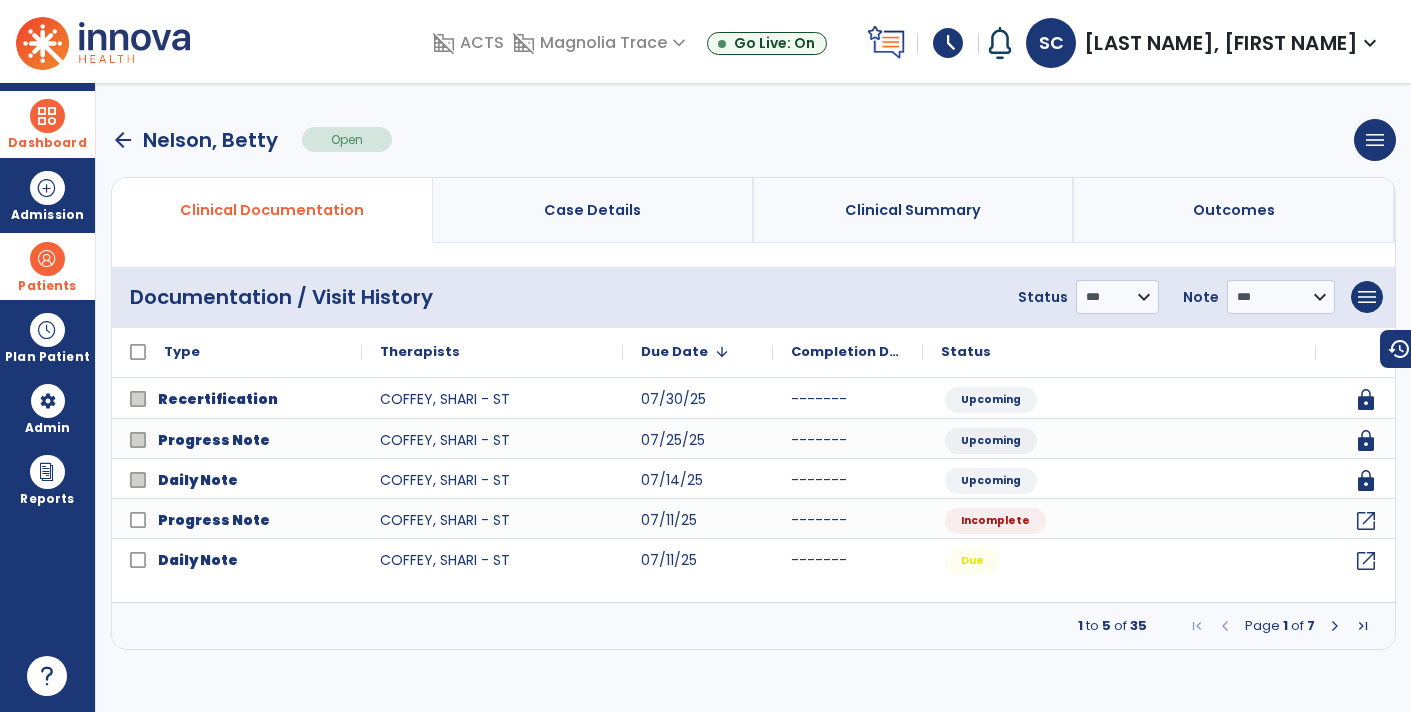 click at bounding box center [1335, 626] 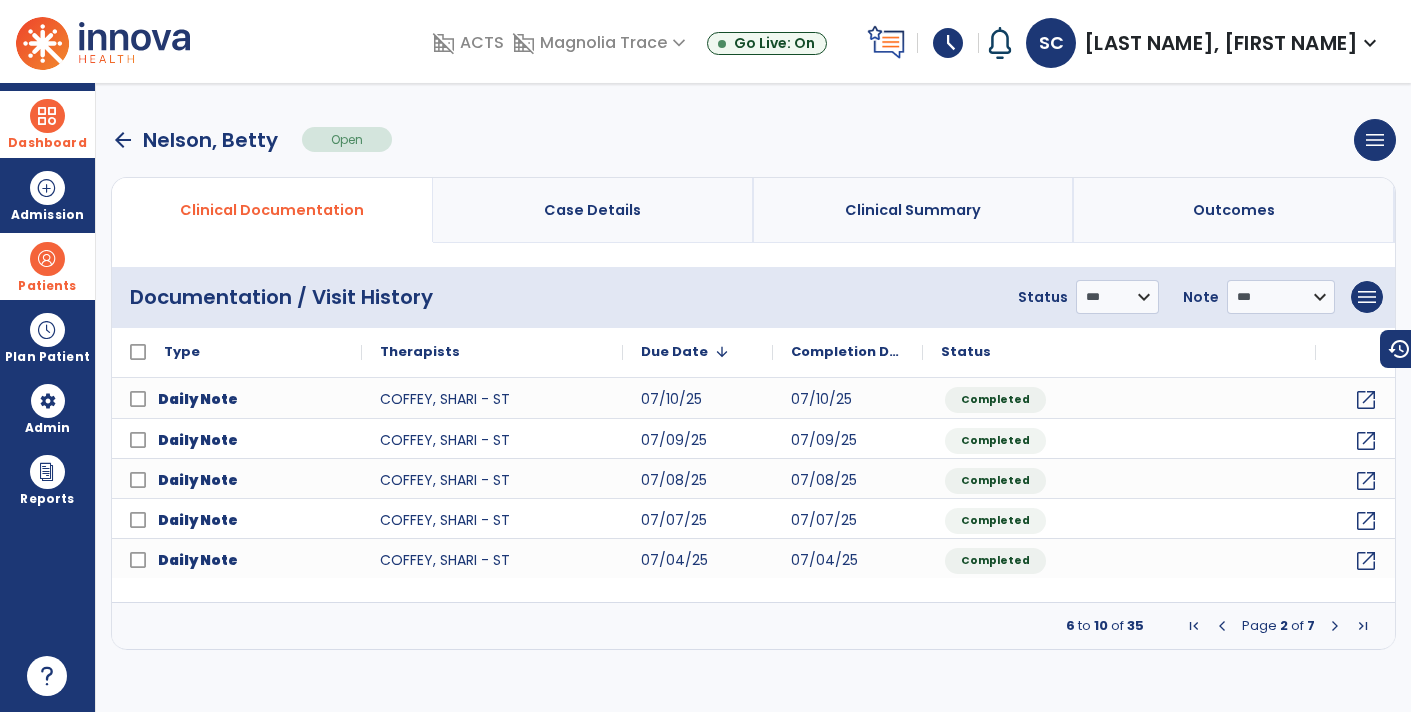 click at bounding box center (1335, 626) 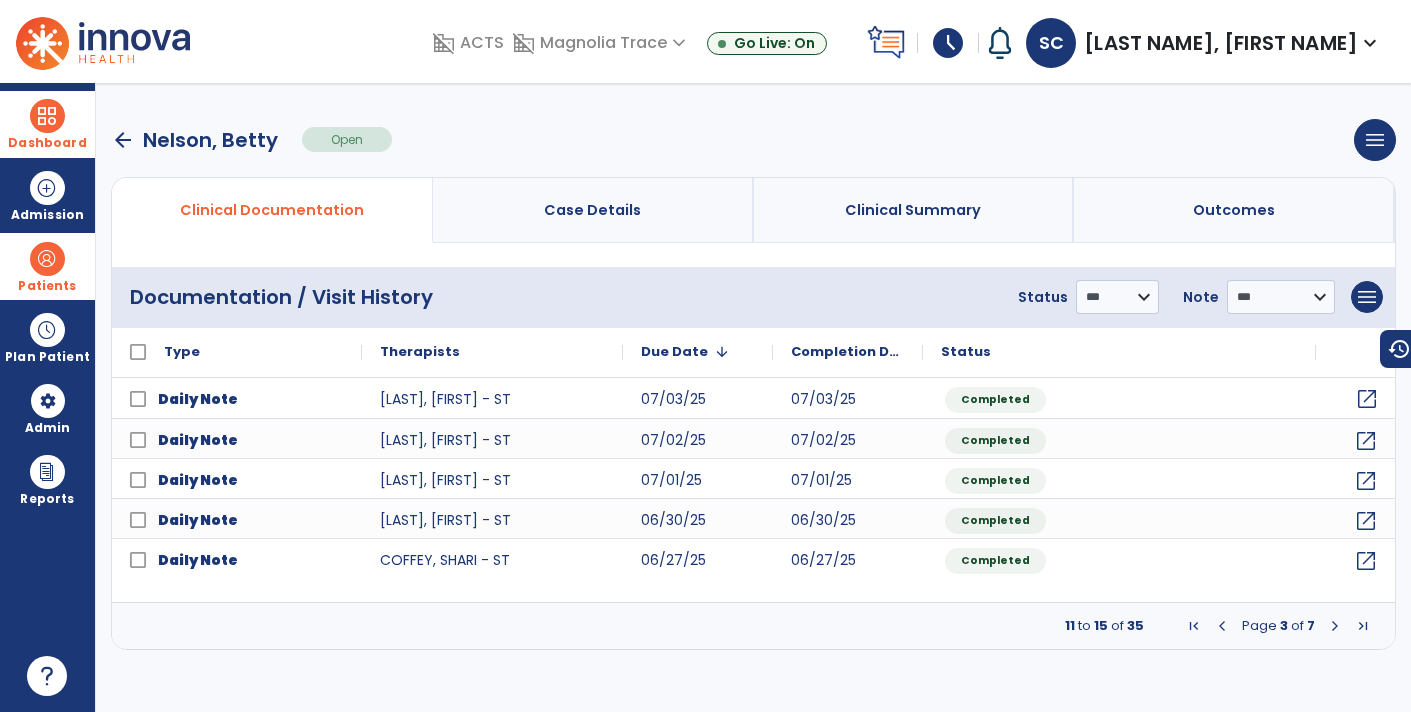 click on "open_in_new" 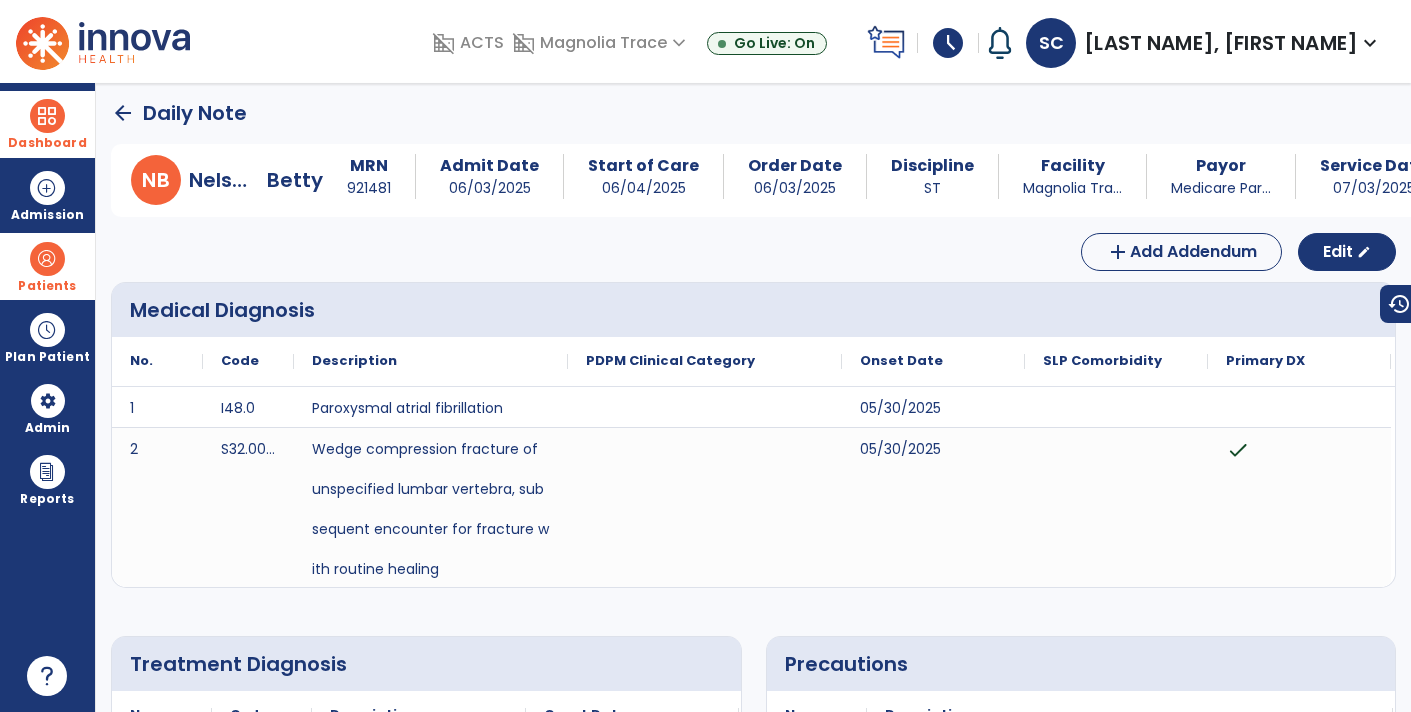 scroll, scrollTop: 1, scrollLeft: 0, axis: vertical 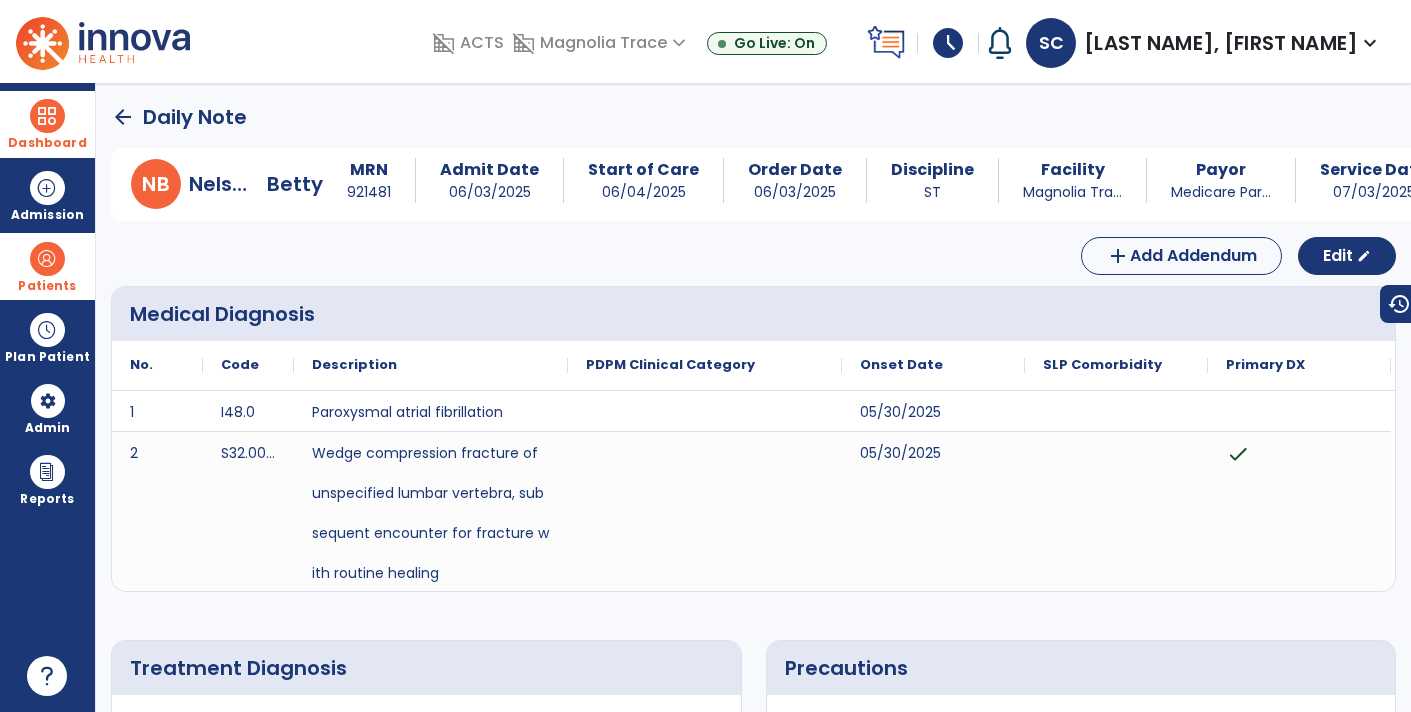 click on "arrow_back" 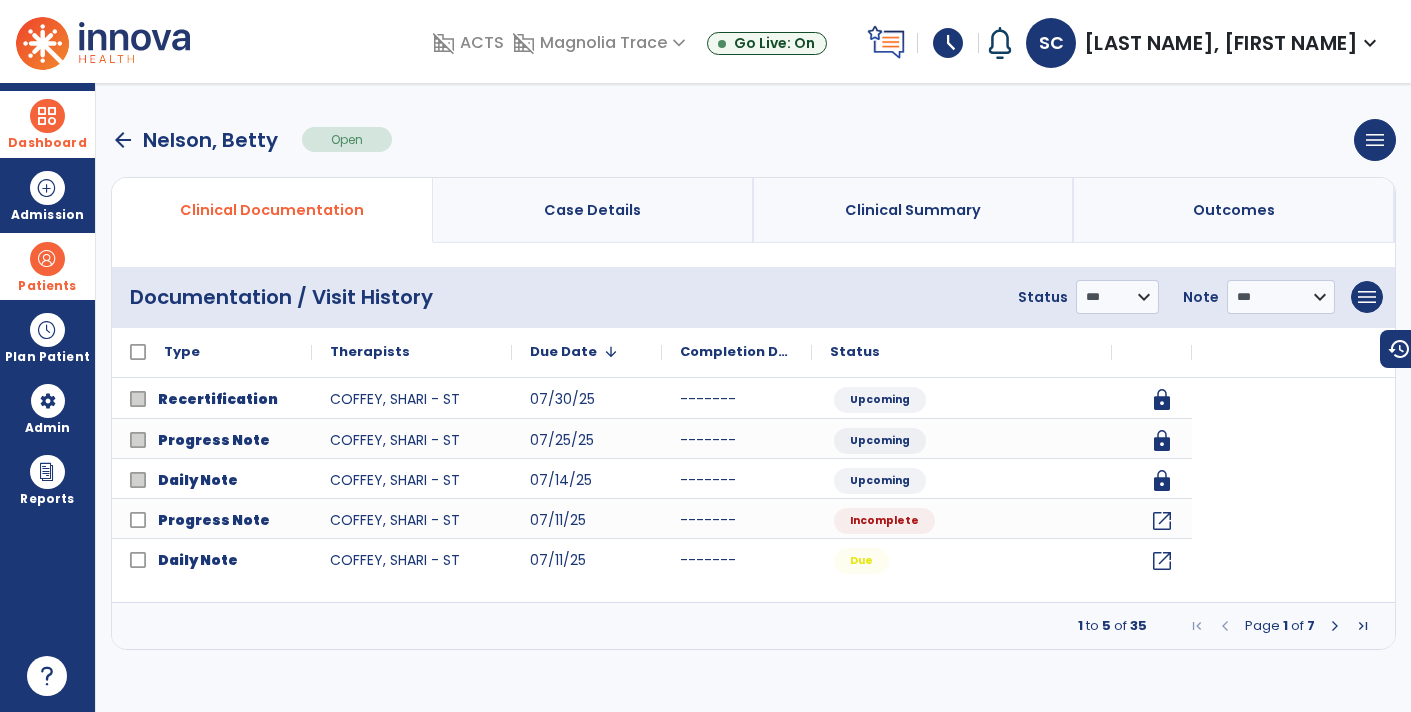 scroll, scrollTop: 0, scrollLeft: 0, axis: both 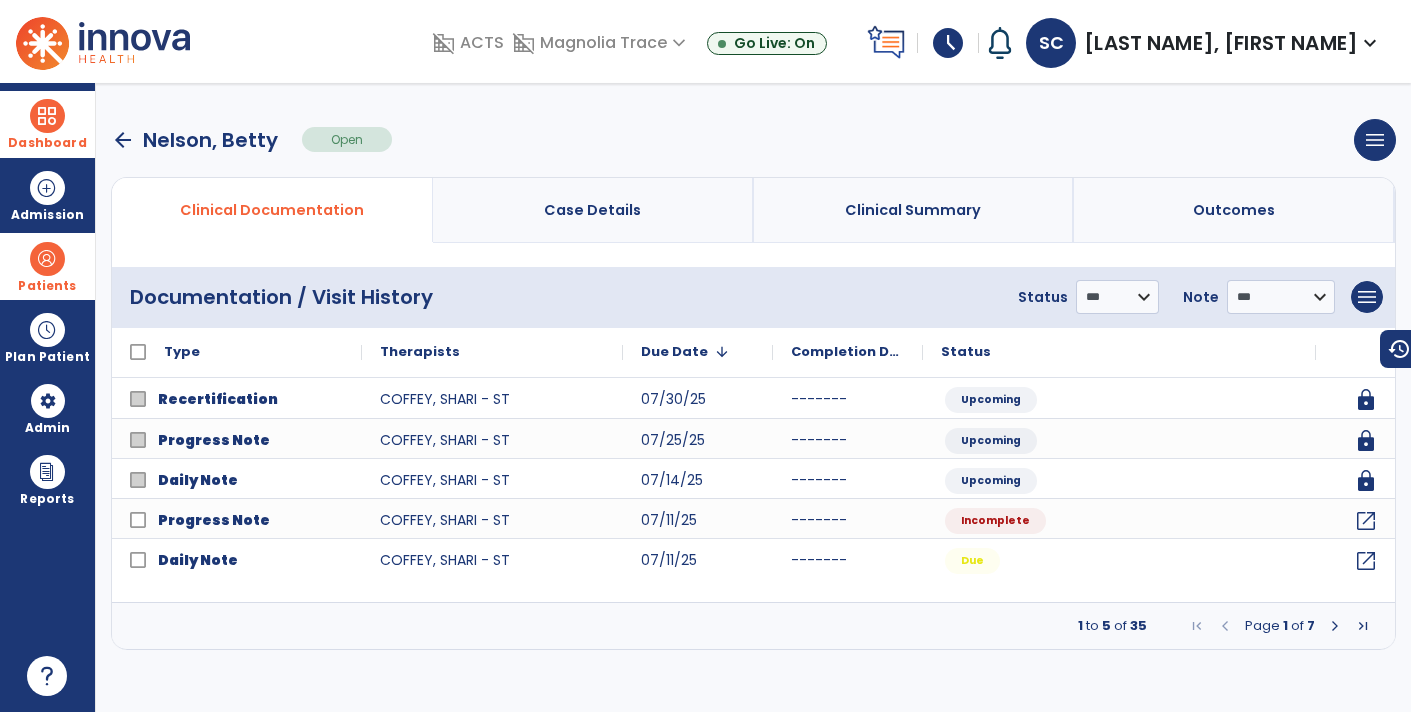 click at bounding box center (1335, 626) 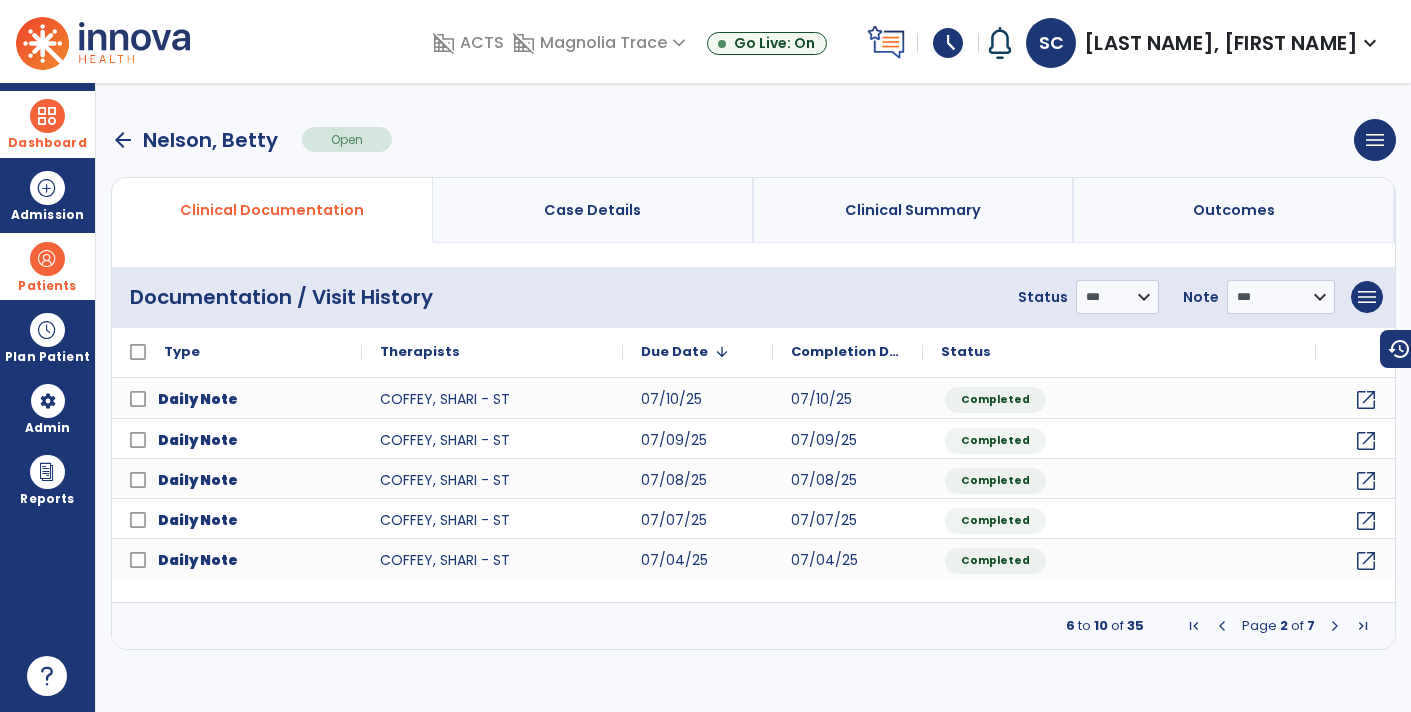 click at bounding box center (1335, 626) 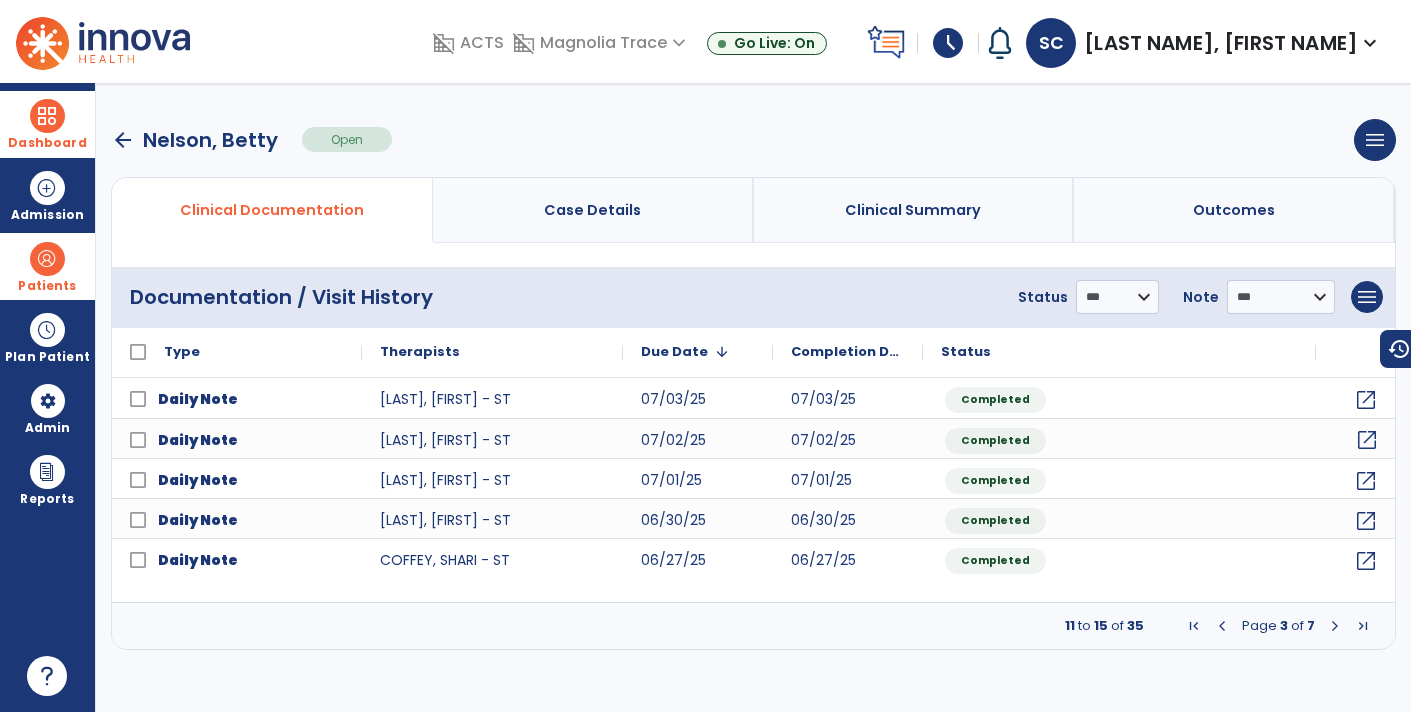 click on "open_in_new" 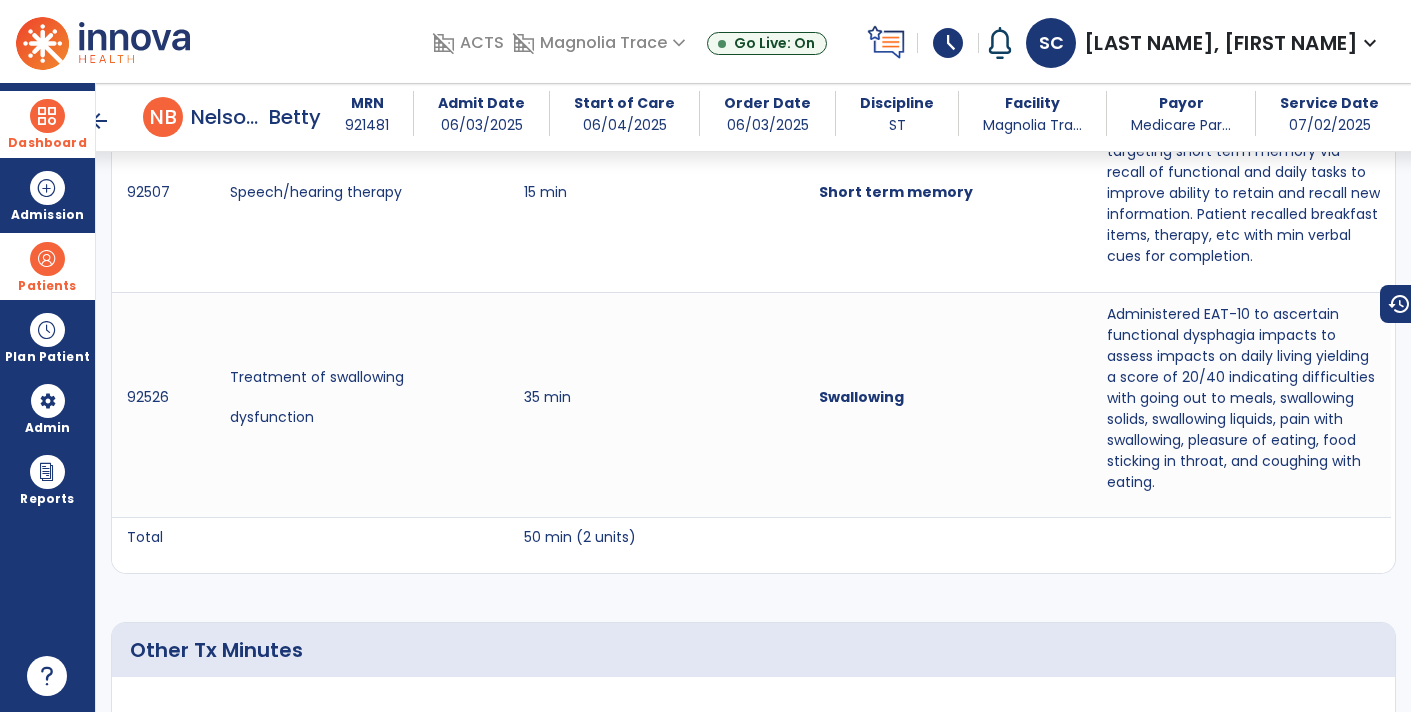 scroll, scrollTop: 1449, scrollLeft: 0, axis: vertical 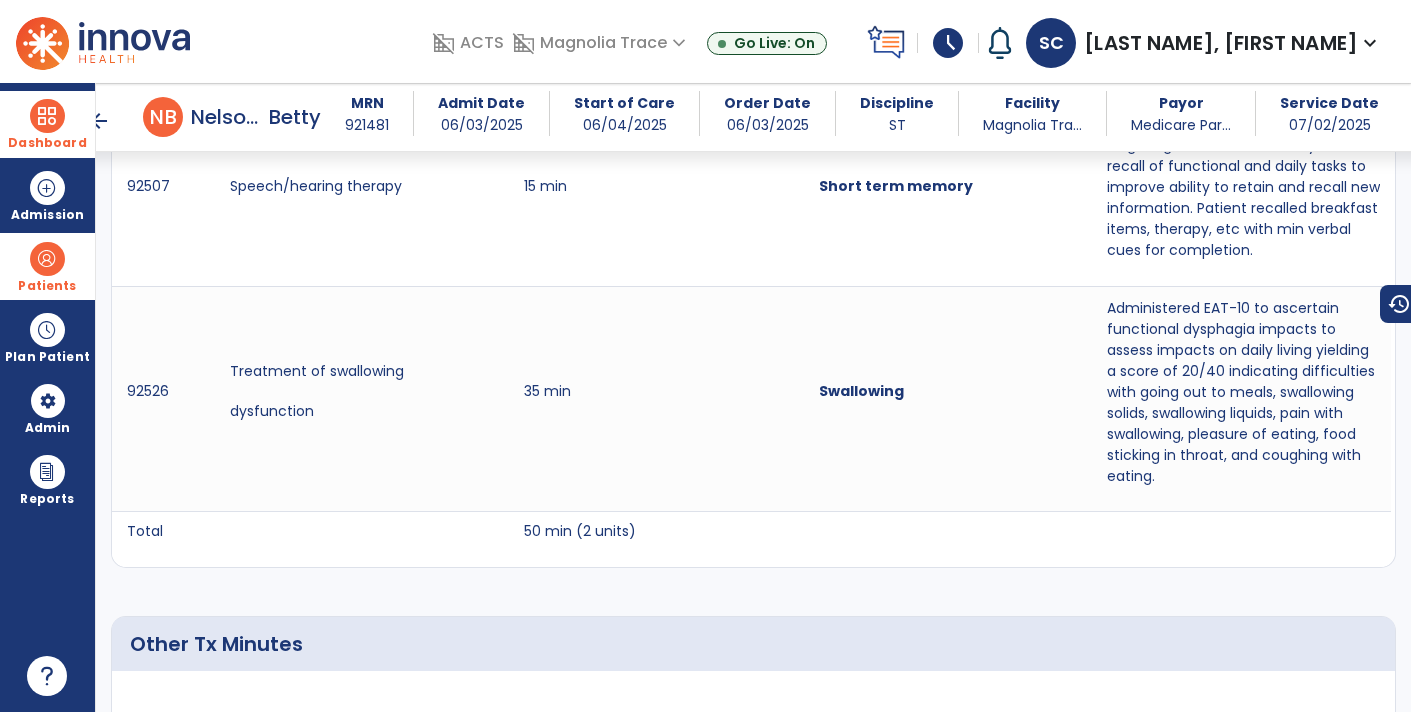 click on "arrow_back" at bounding box center (99, 121) 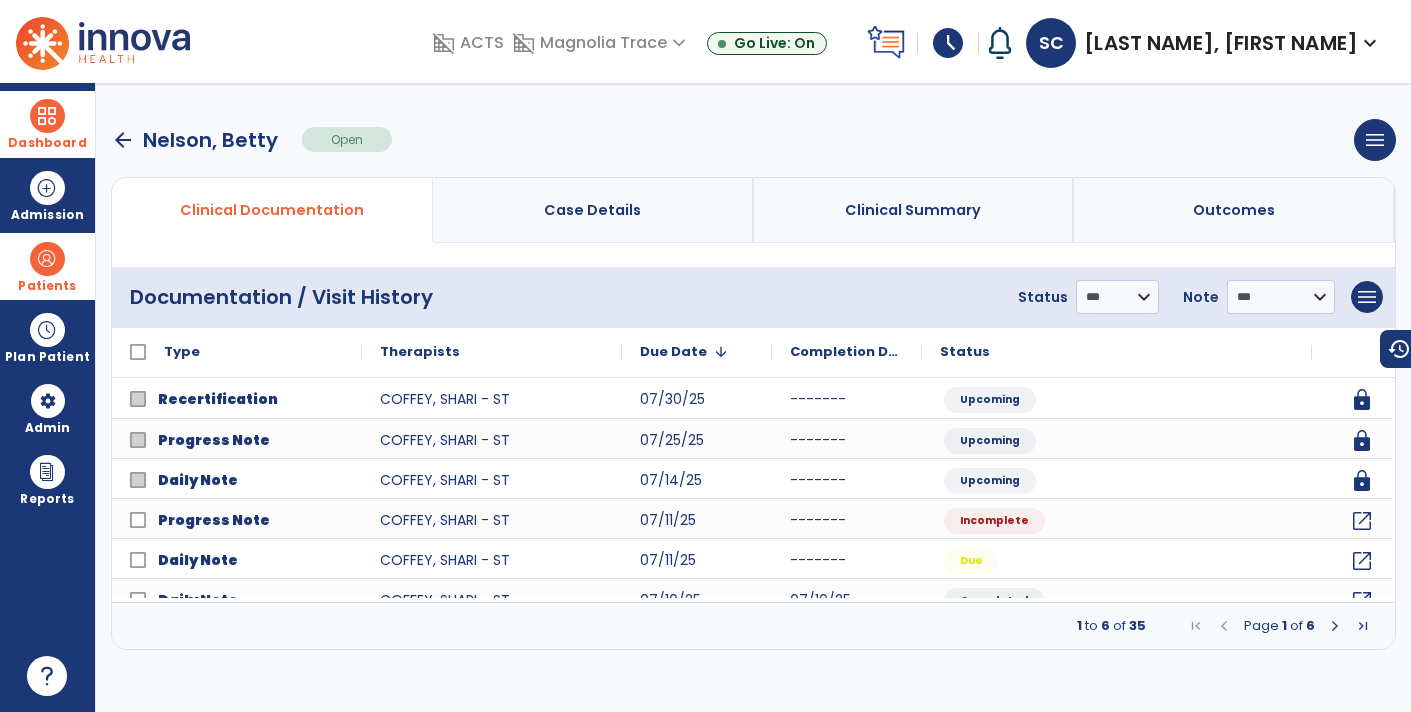 scroll, scrollTop: 0, scrollLeft: 0, axis: both 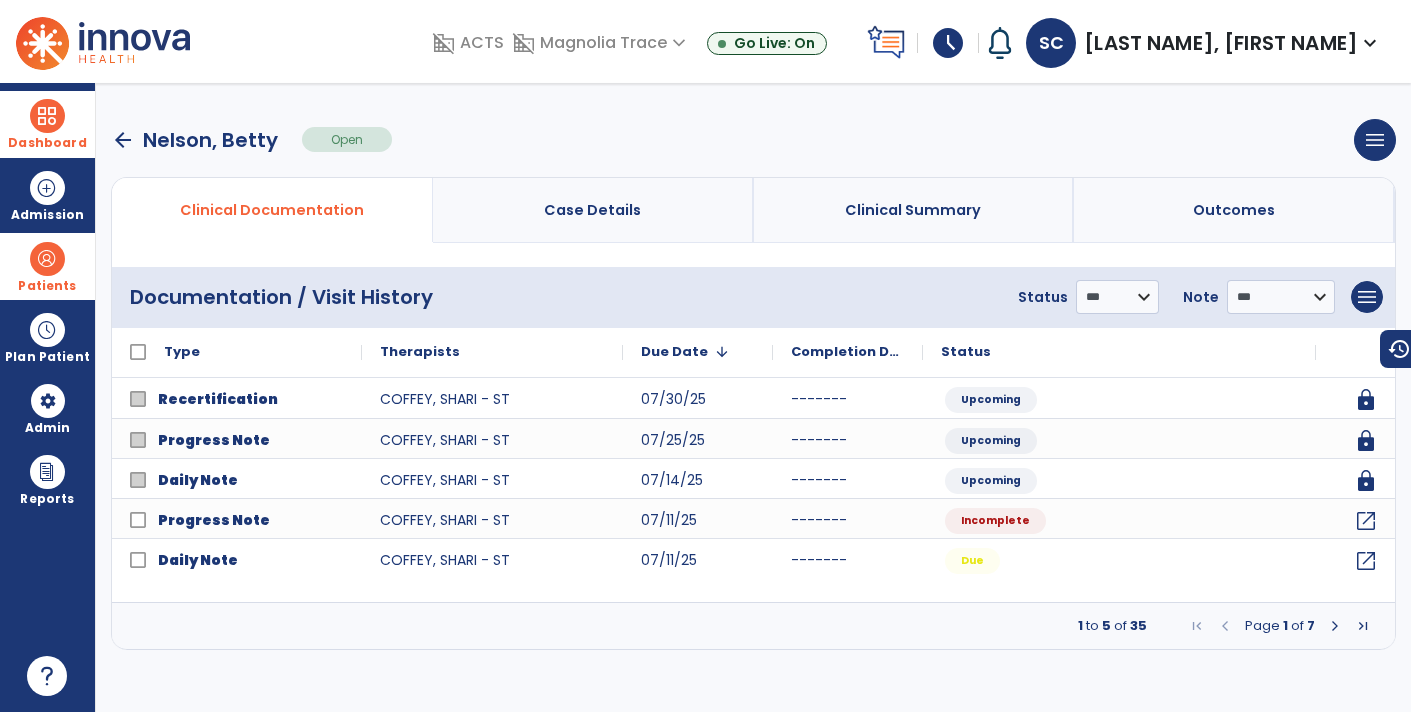 click at bounding box center (1335, 626) 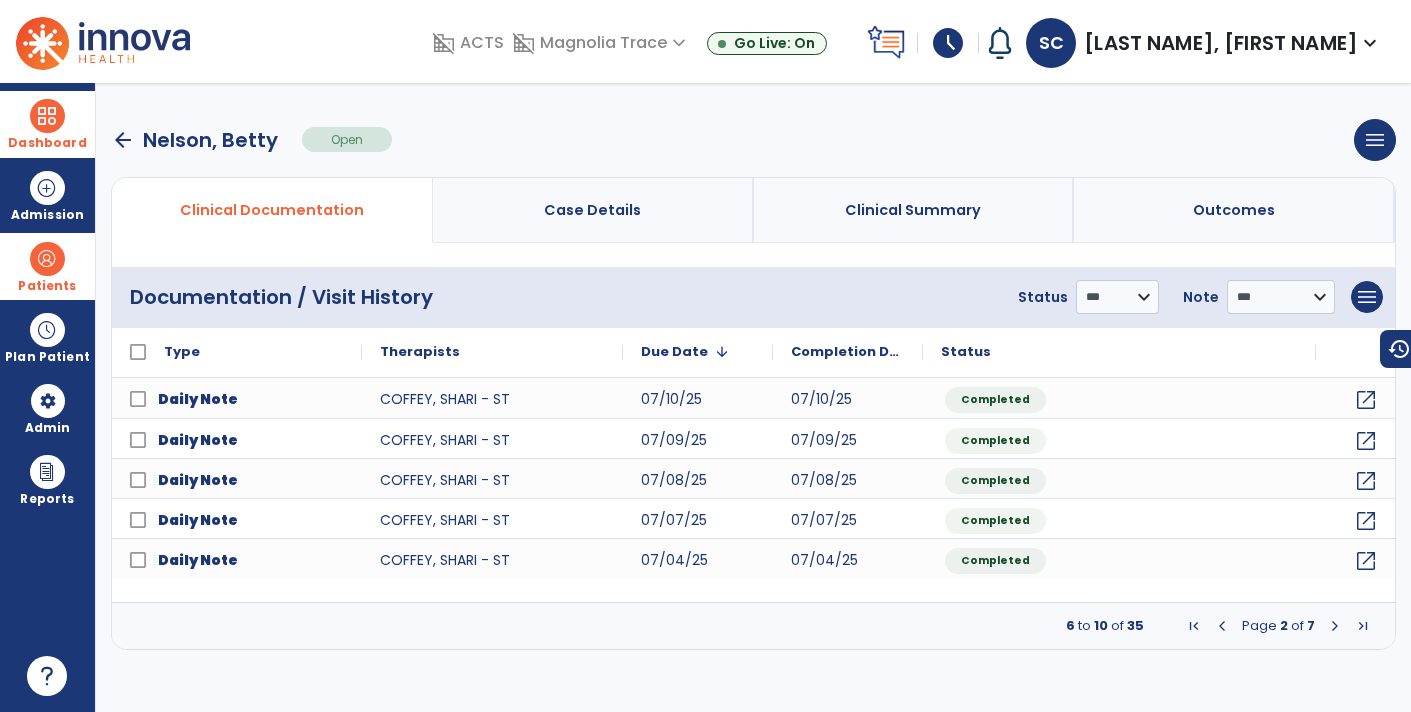click at bounding box center [1335, 626] 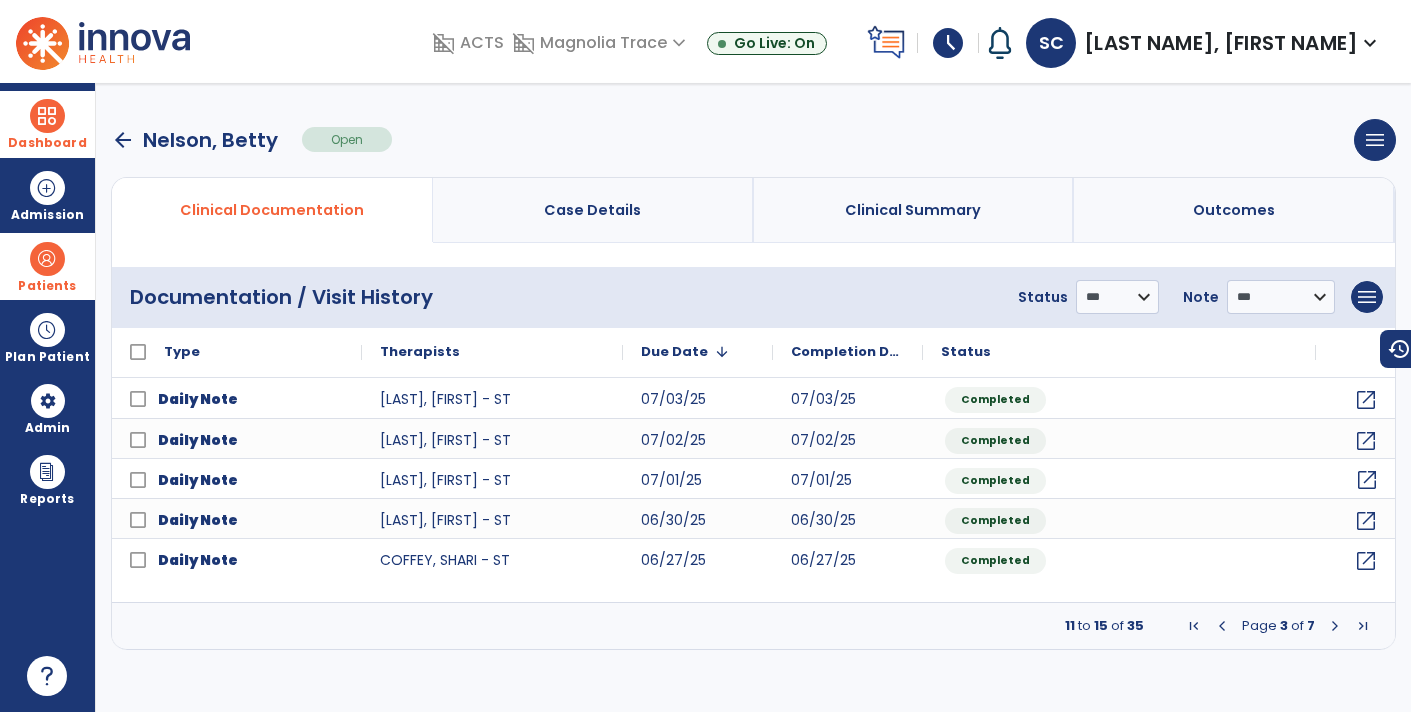 click on "open_in_new" 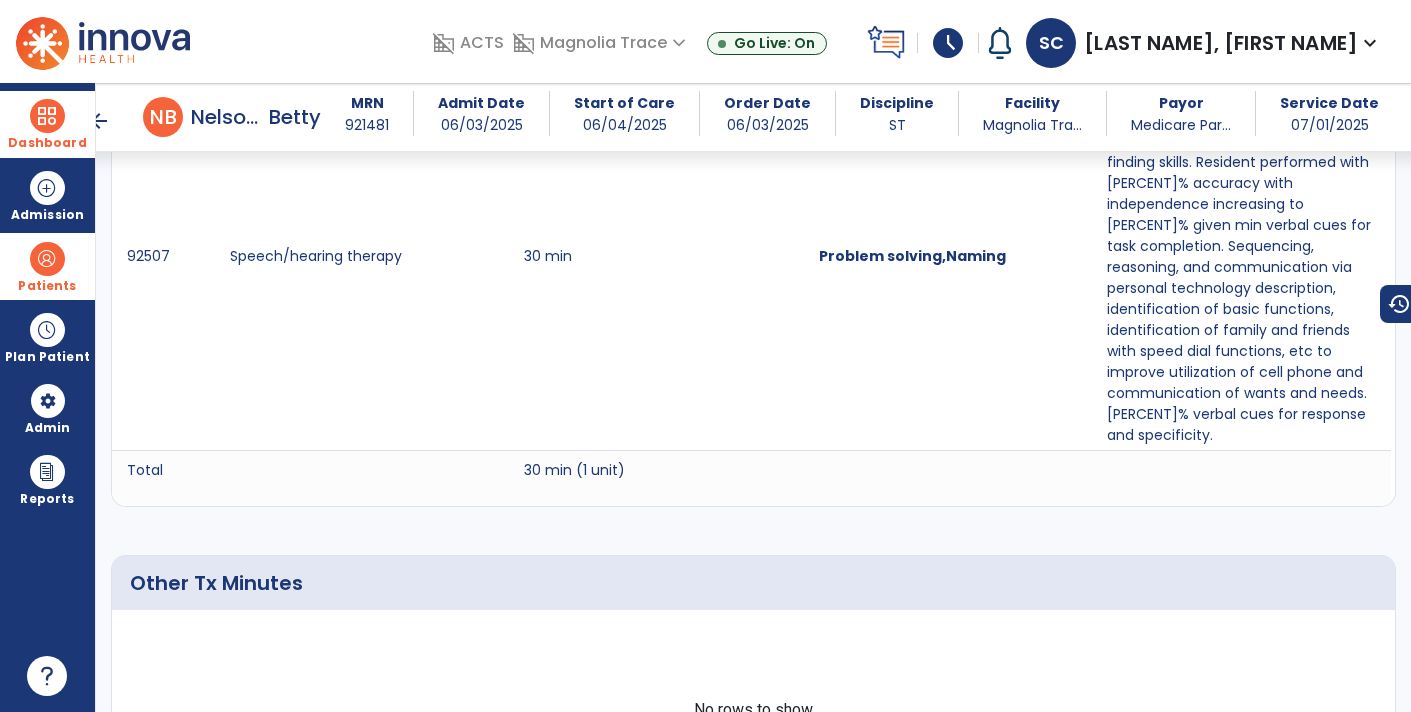 scroll, scrollTop: 1474, scrollLeft: 0, axis: vertical 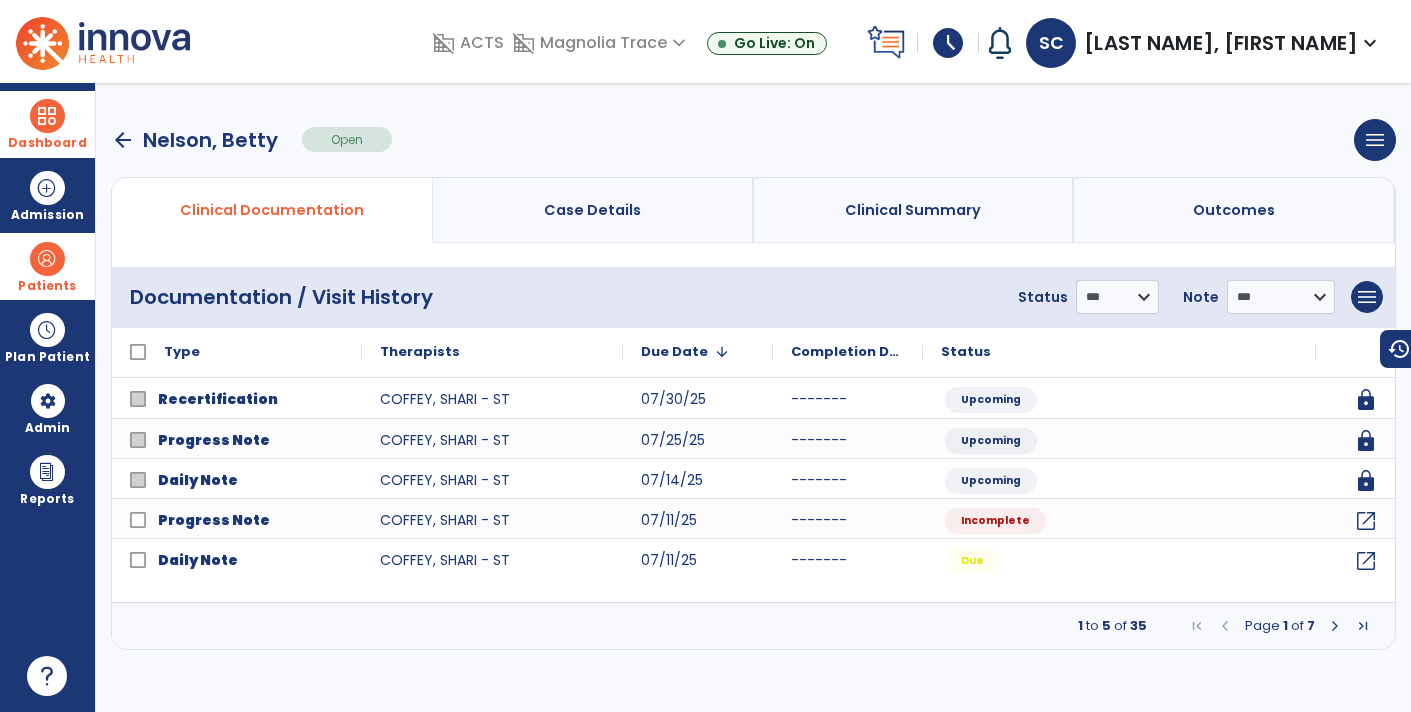 click at bounding box center (1335, 626) 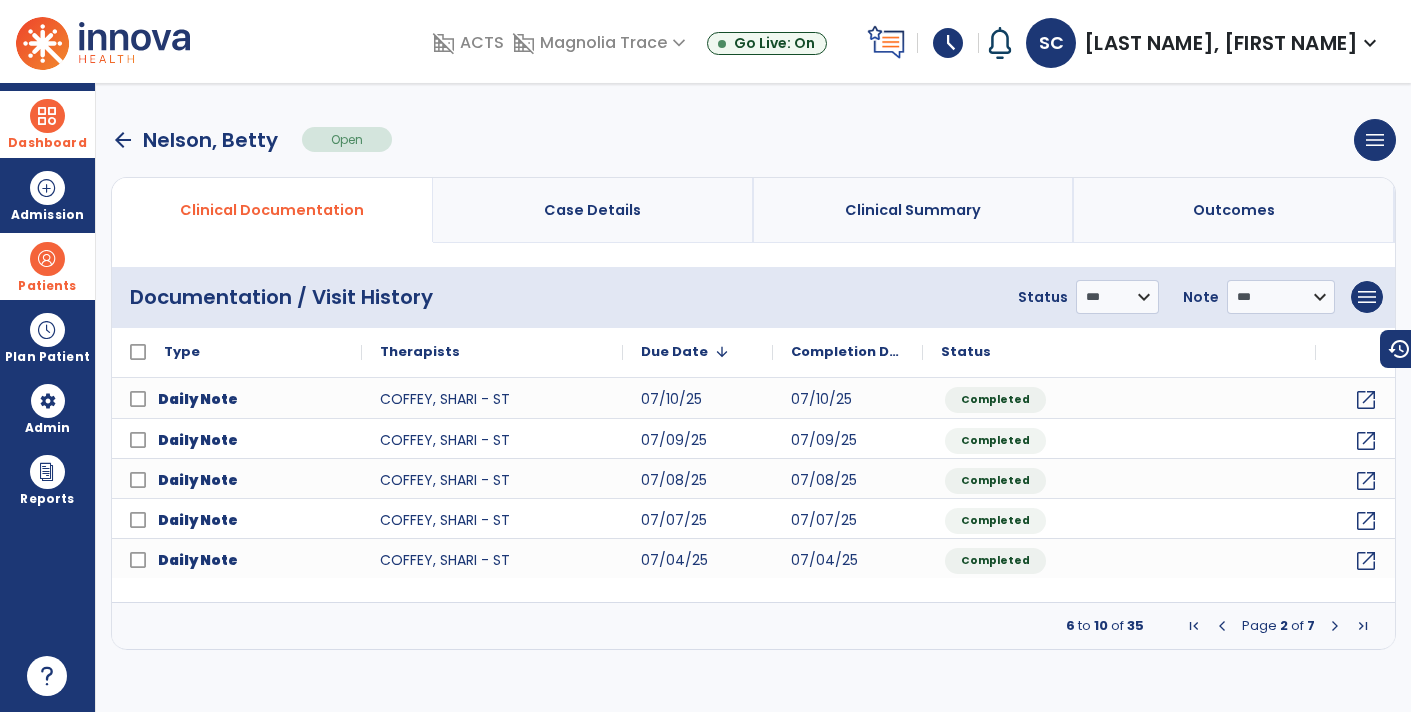 click at bounding box center (1335, 626) 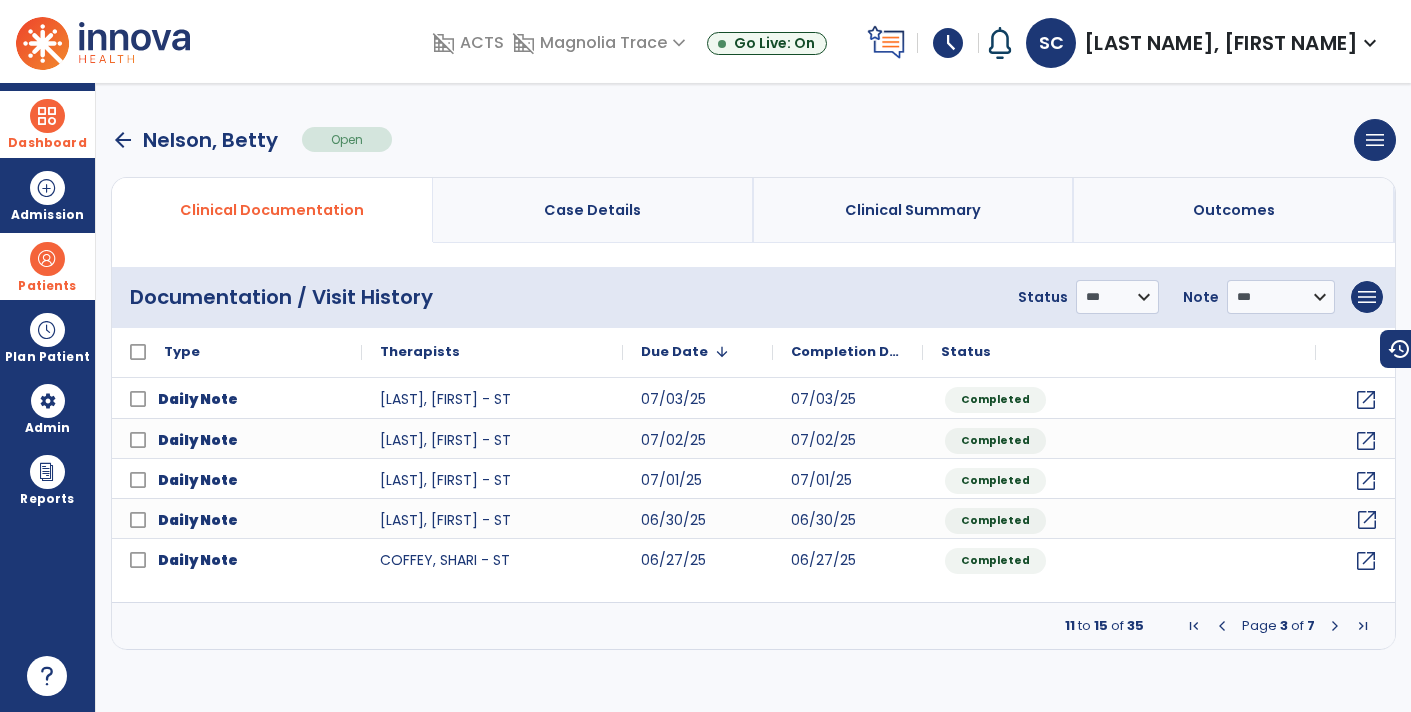 click on "open_in_new" 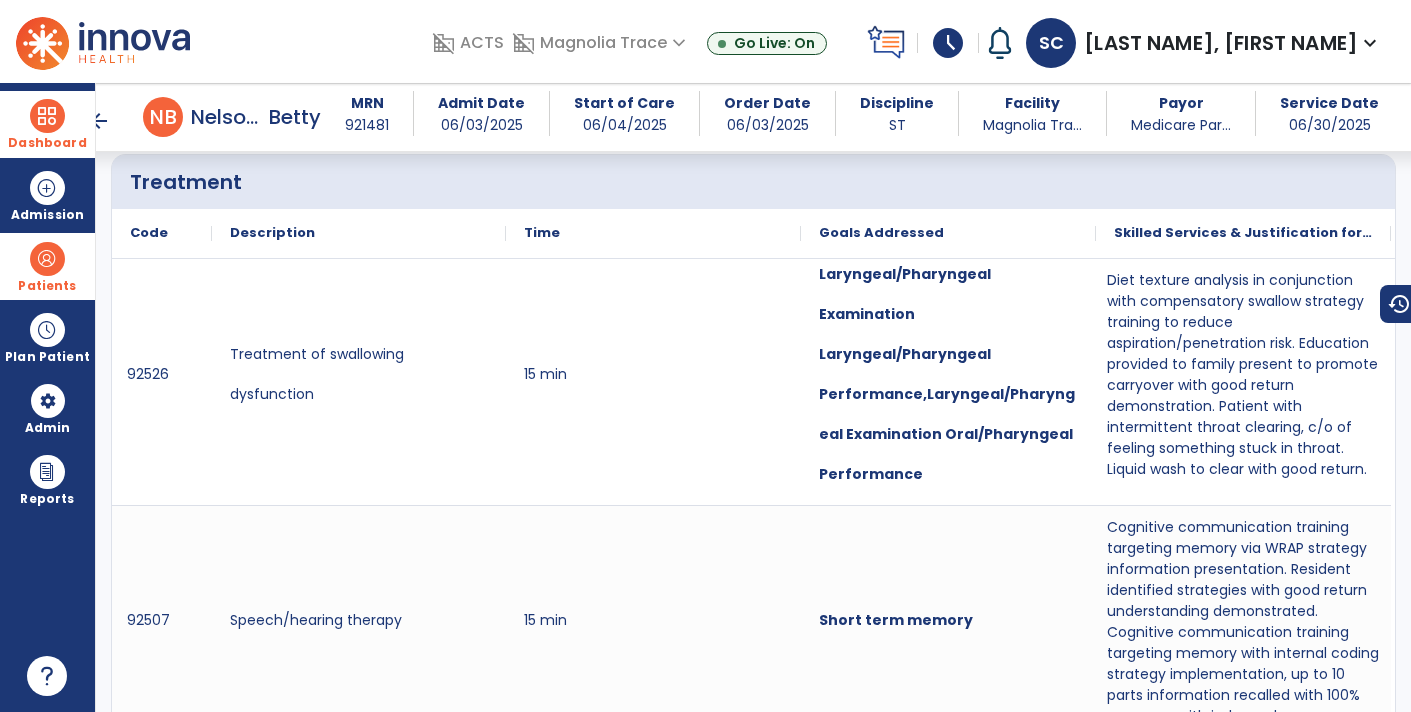 scroll, scrollTop: 1298, scrollLeft: 0, axis: vertical 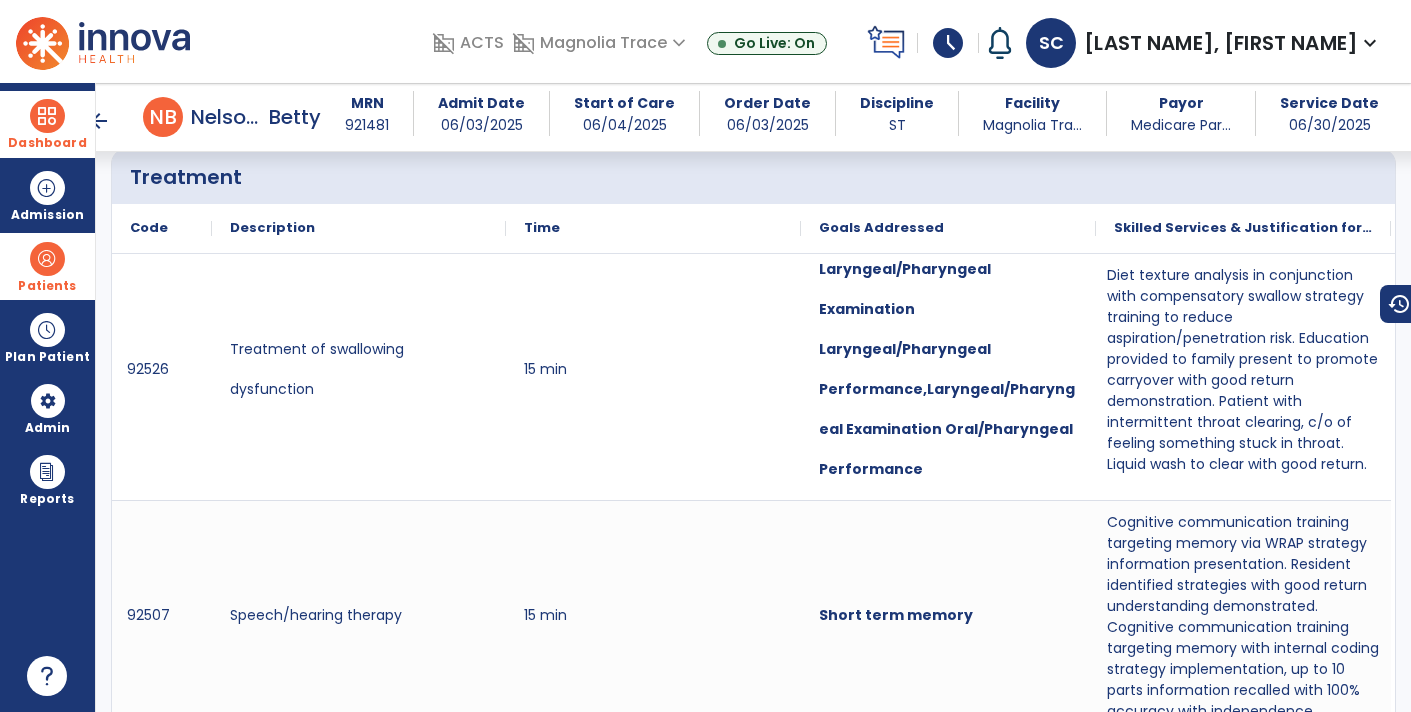 click on "arrow_back" at bounding box center (99, 121) 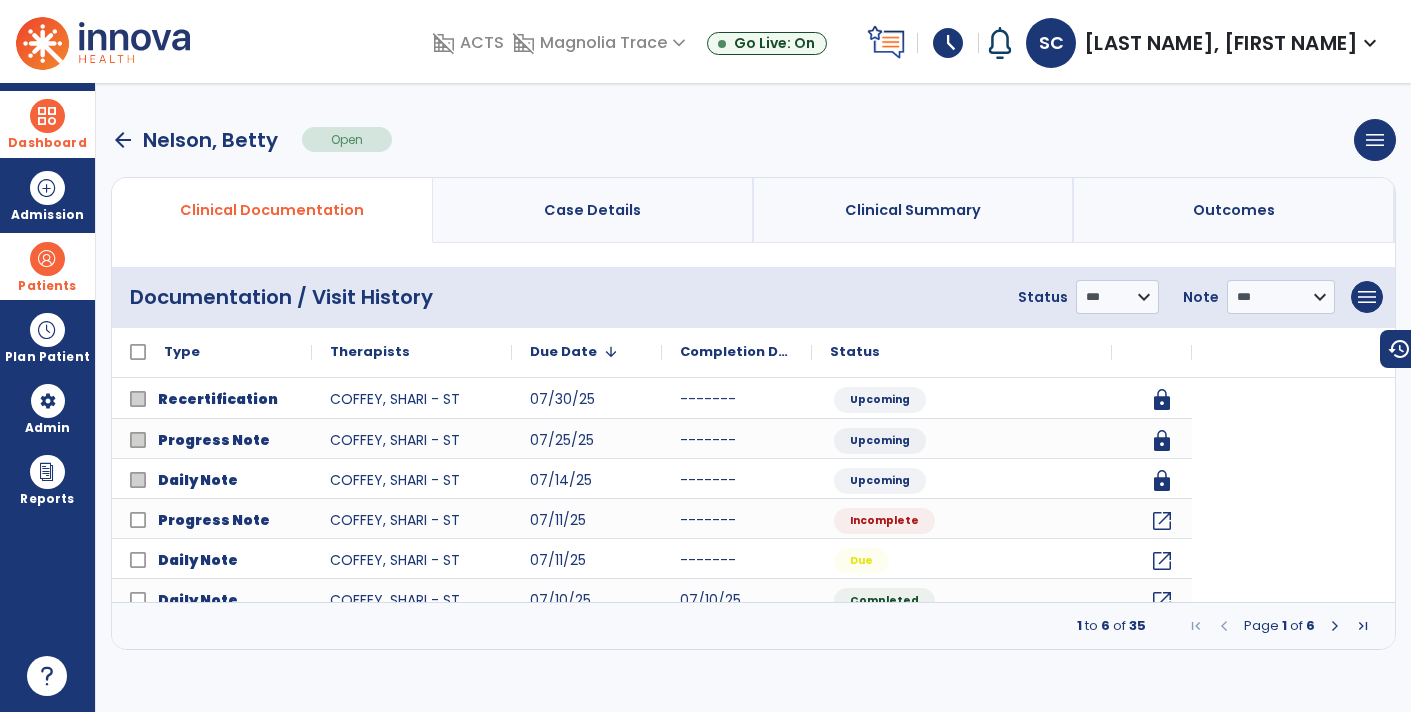 scroll, scrollTop: 0, scrollLeft: 0, axis: both 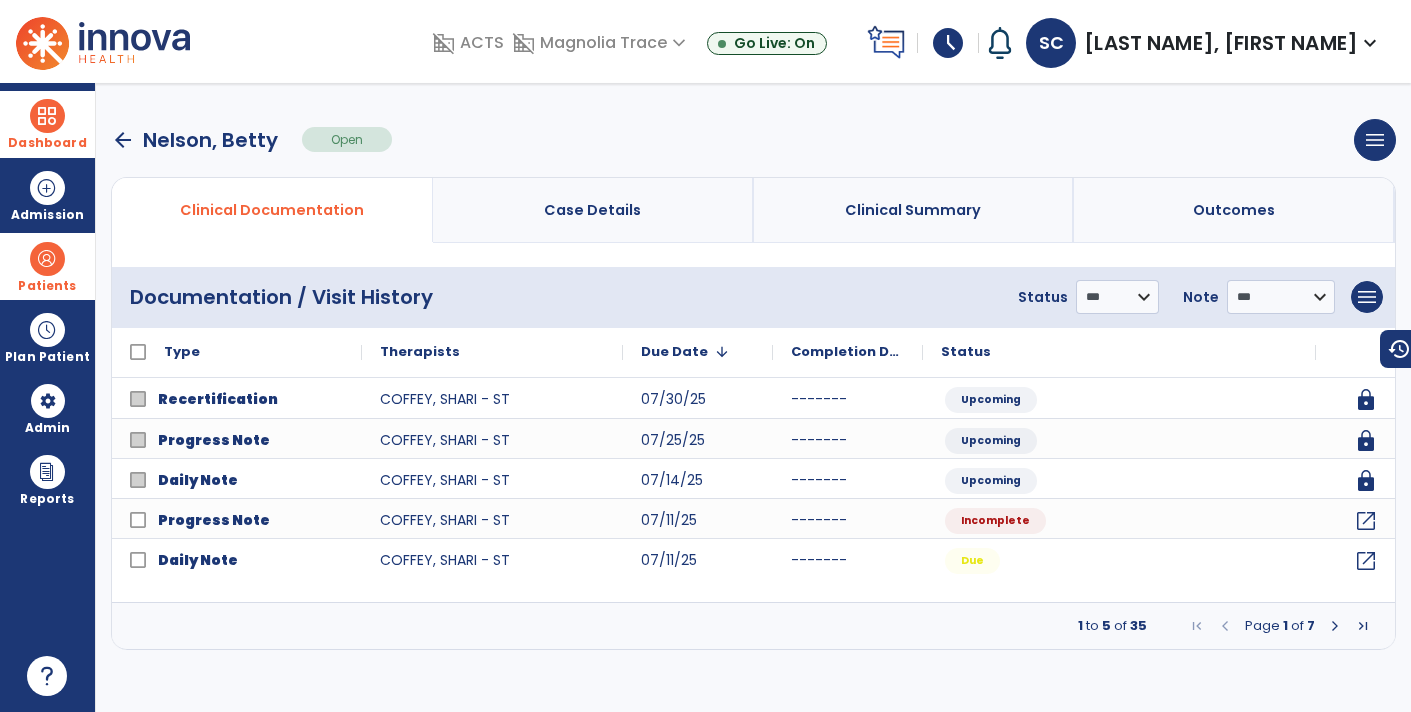 click at bounding box center (1335, 626) 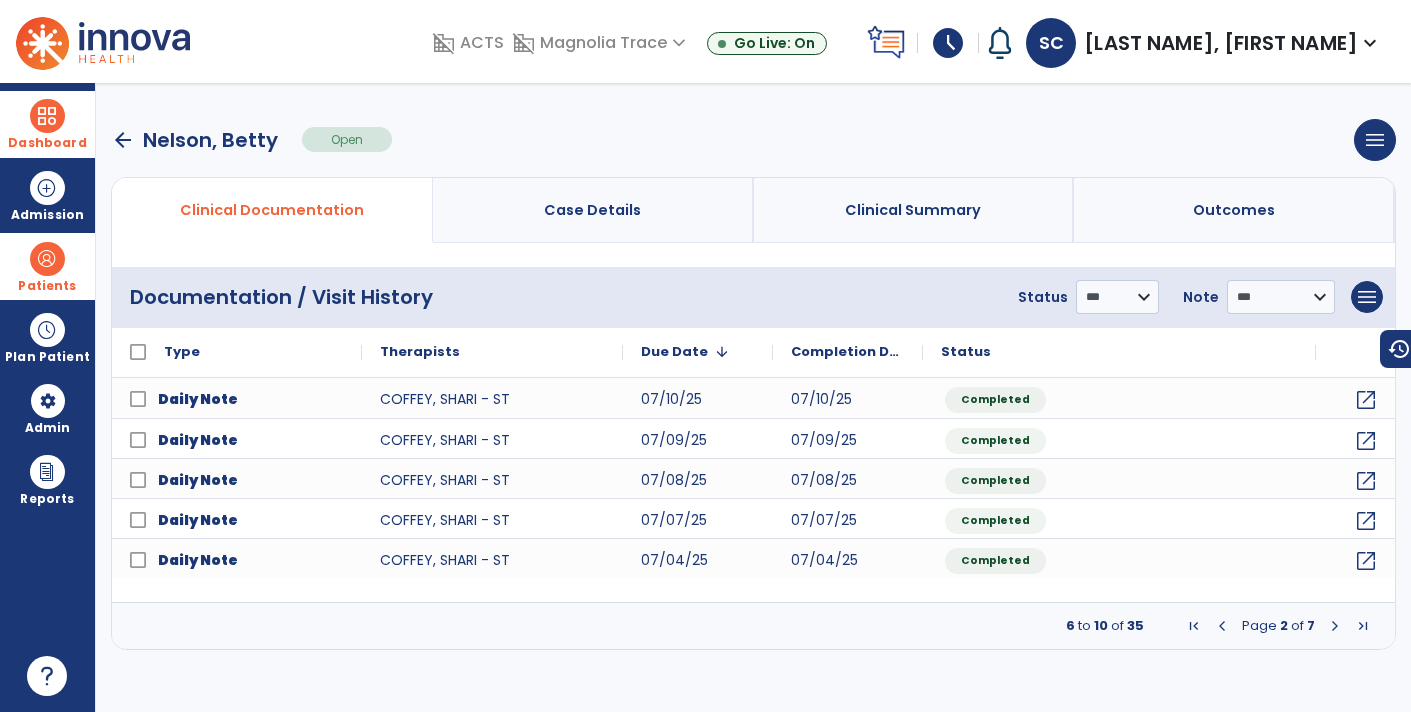 click at bounding box center [1335, 626] 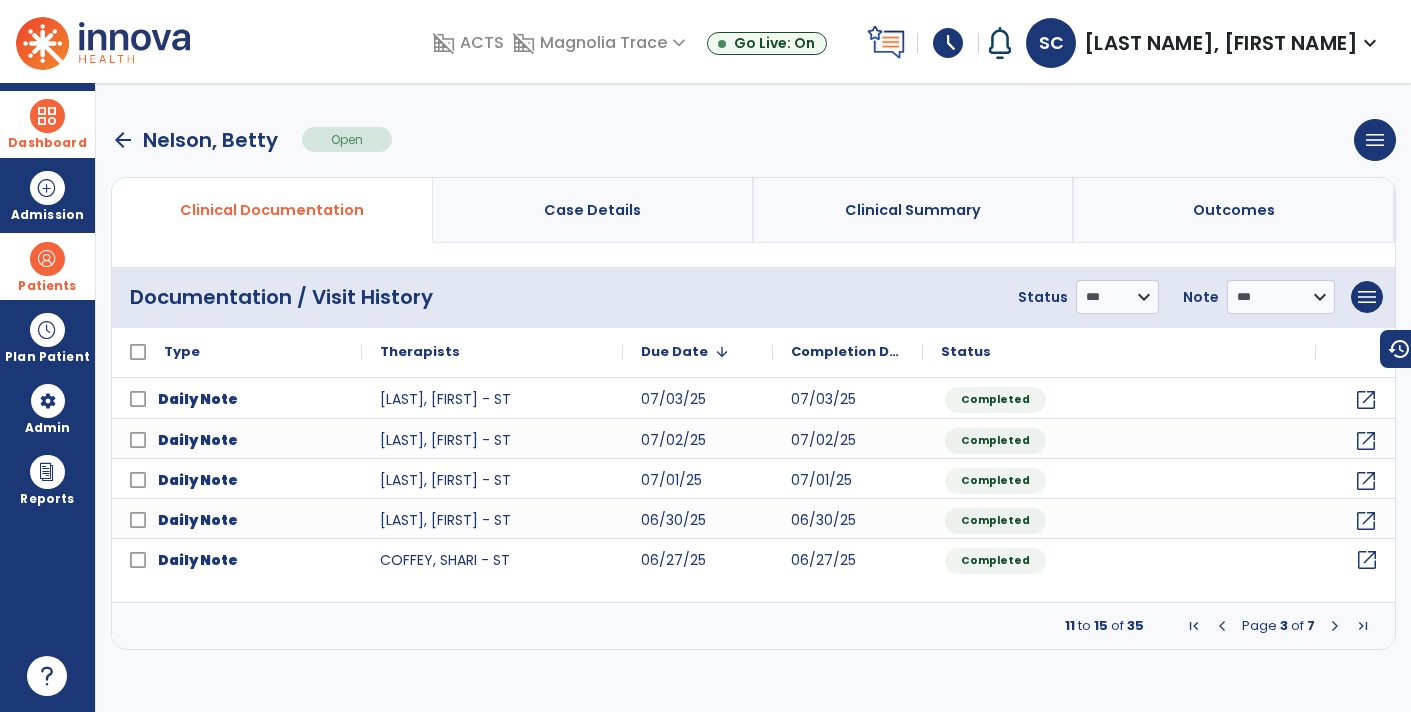 click on "open_in_new" 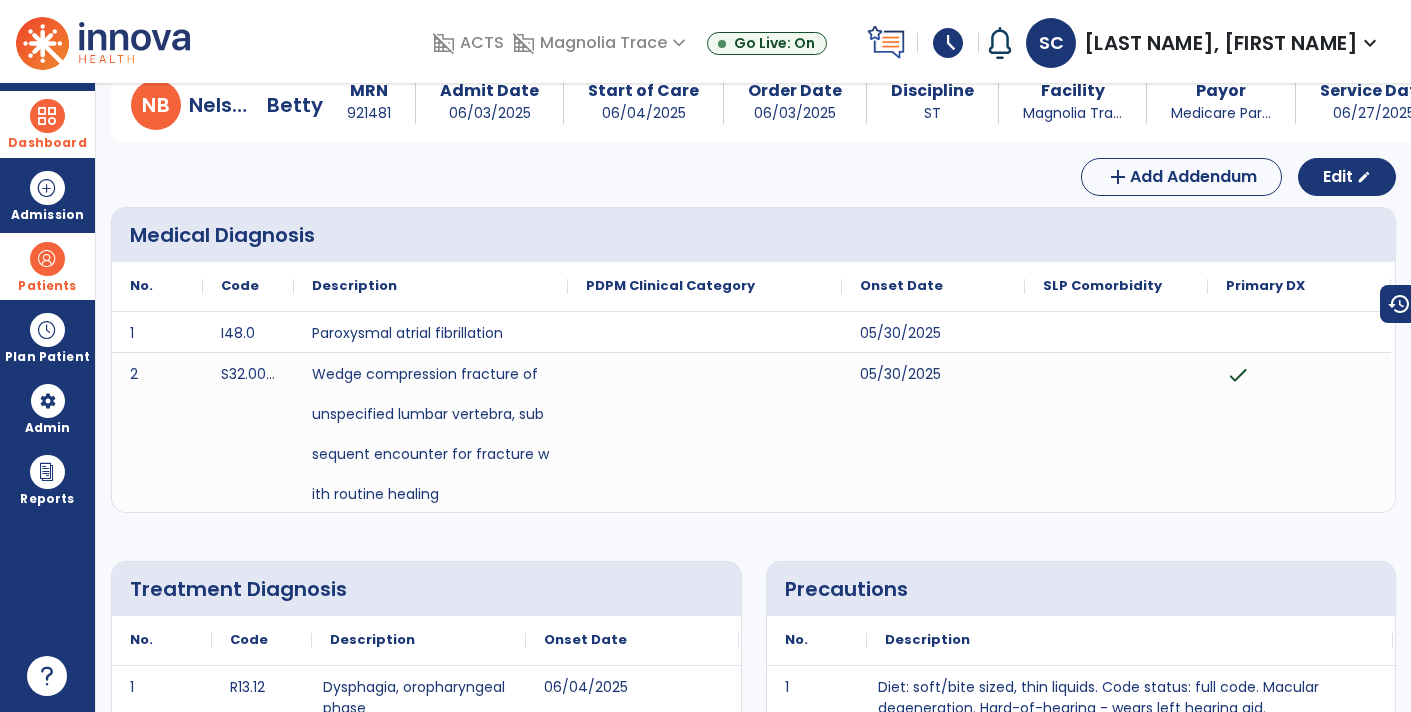 scroll, scrollTop: 0, scrollLeft: 0, axis: both 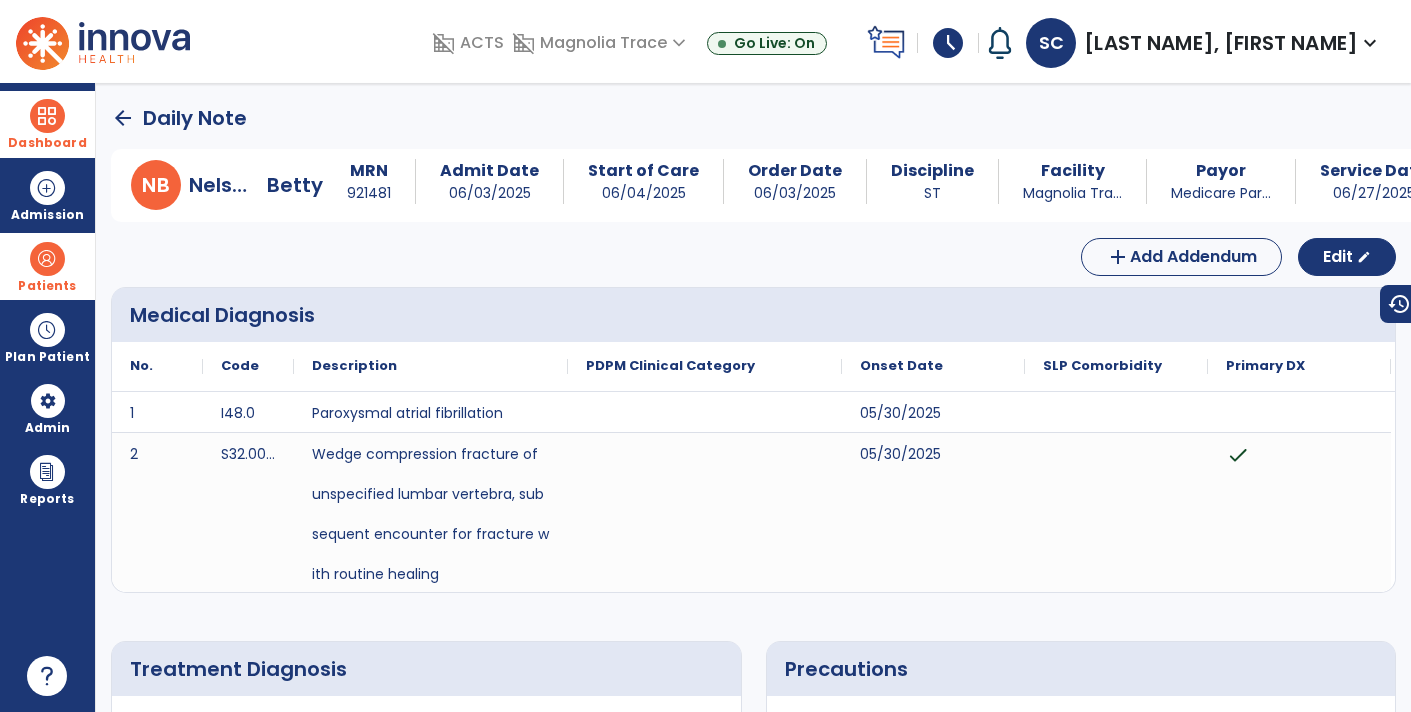 click on "arrow_back" 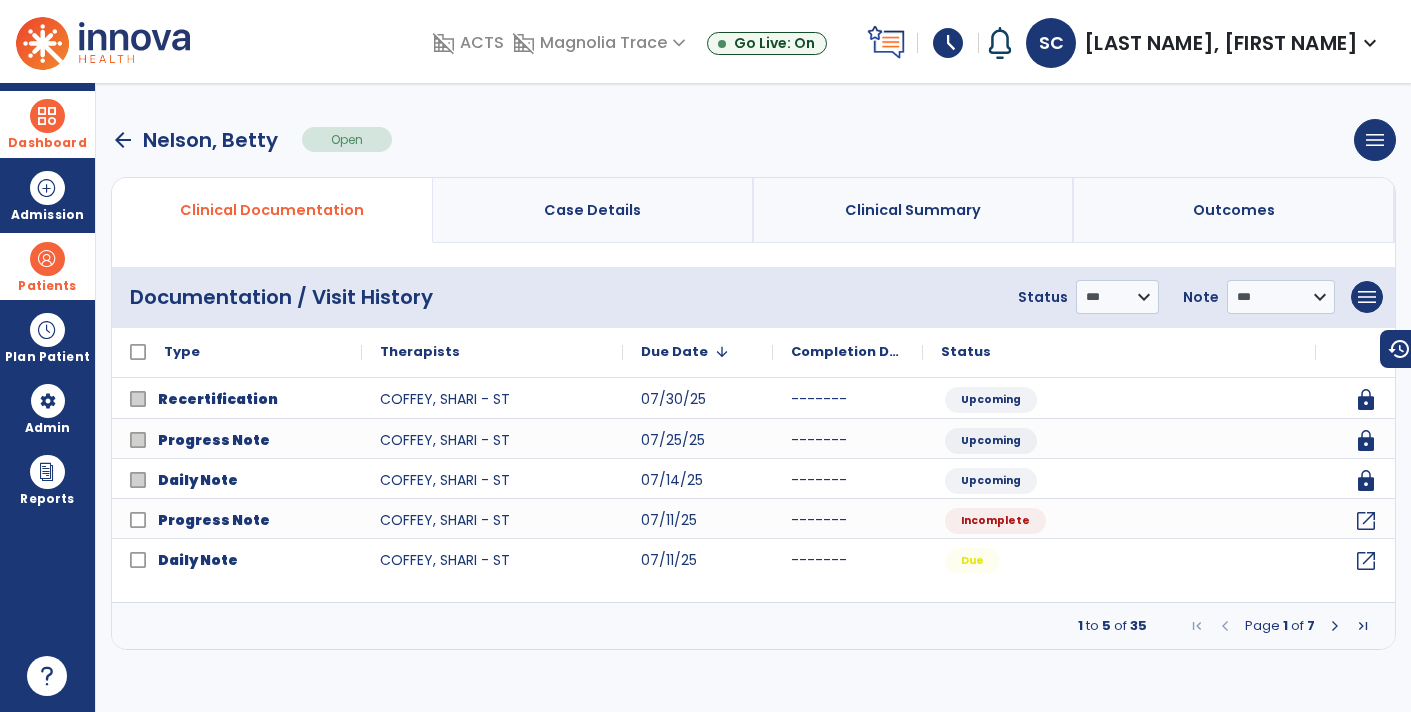 click at bounding box center (1335, 626) 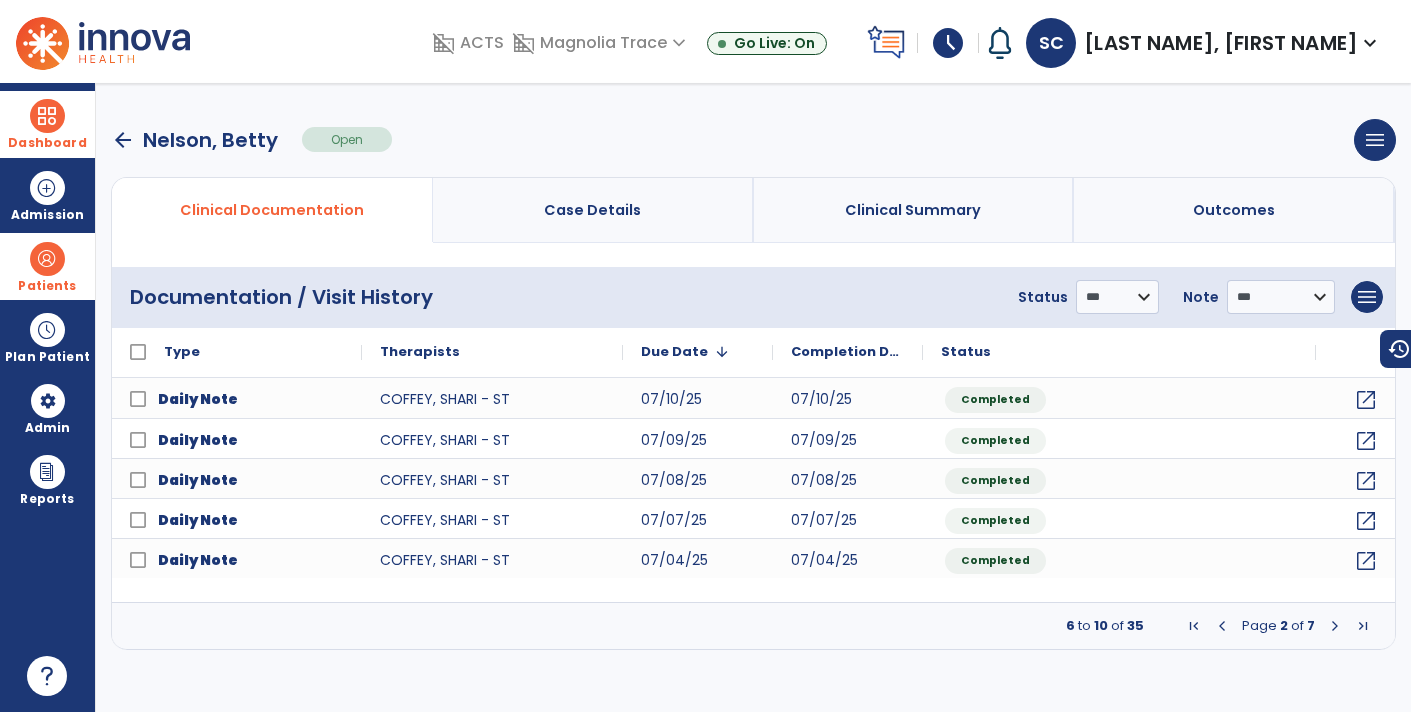 click at bounding box center [1335, 626] 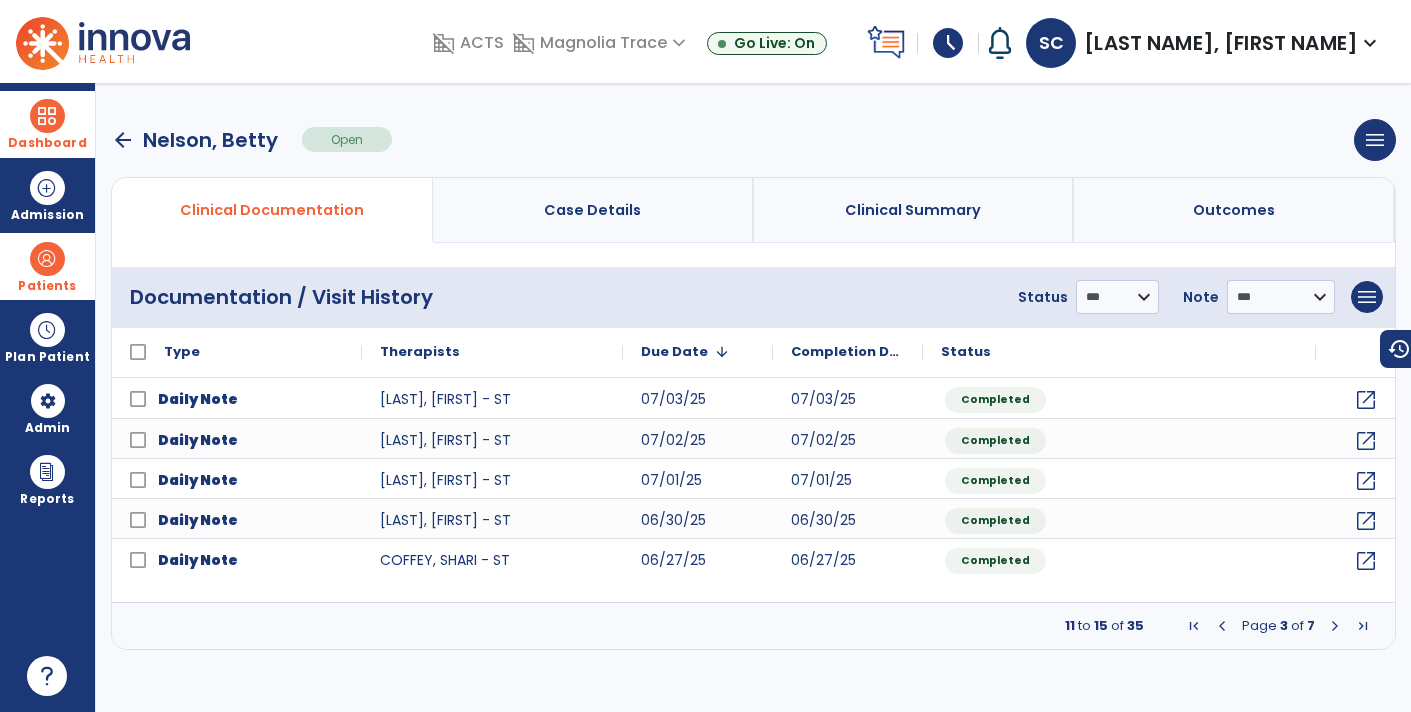 click at bounding box center (1335, 626) 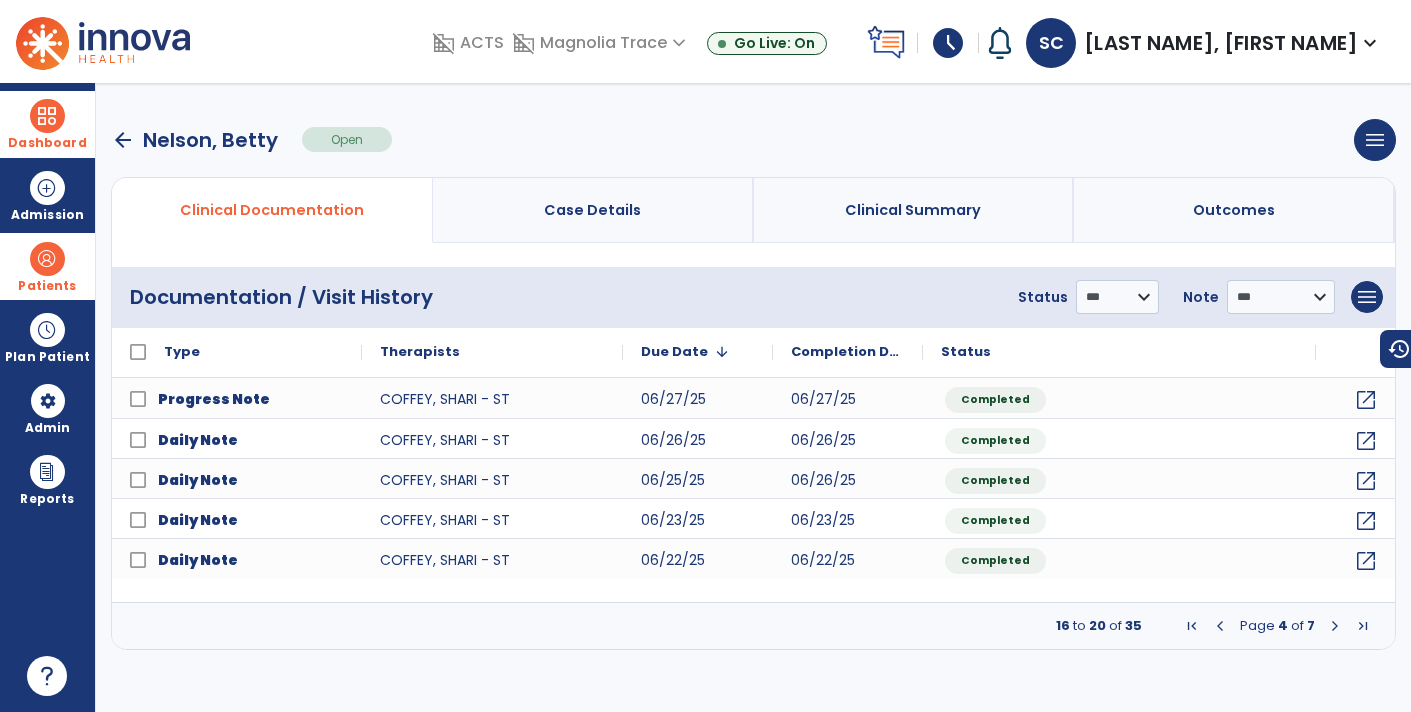 click at bounding box center (1220, 626) 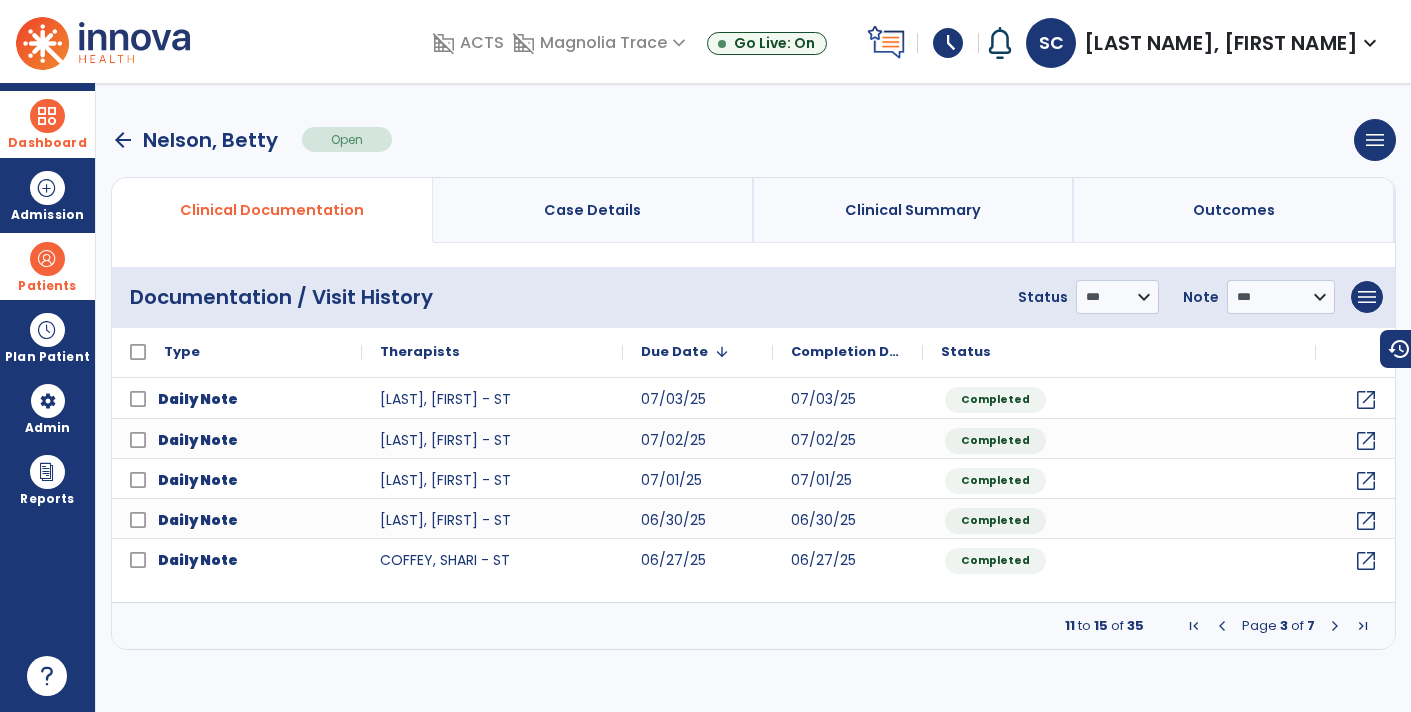 click at bounding box center [1222, 626] 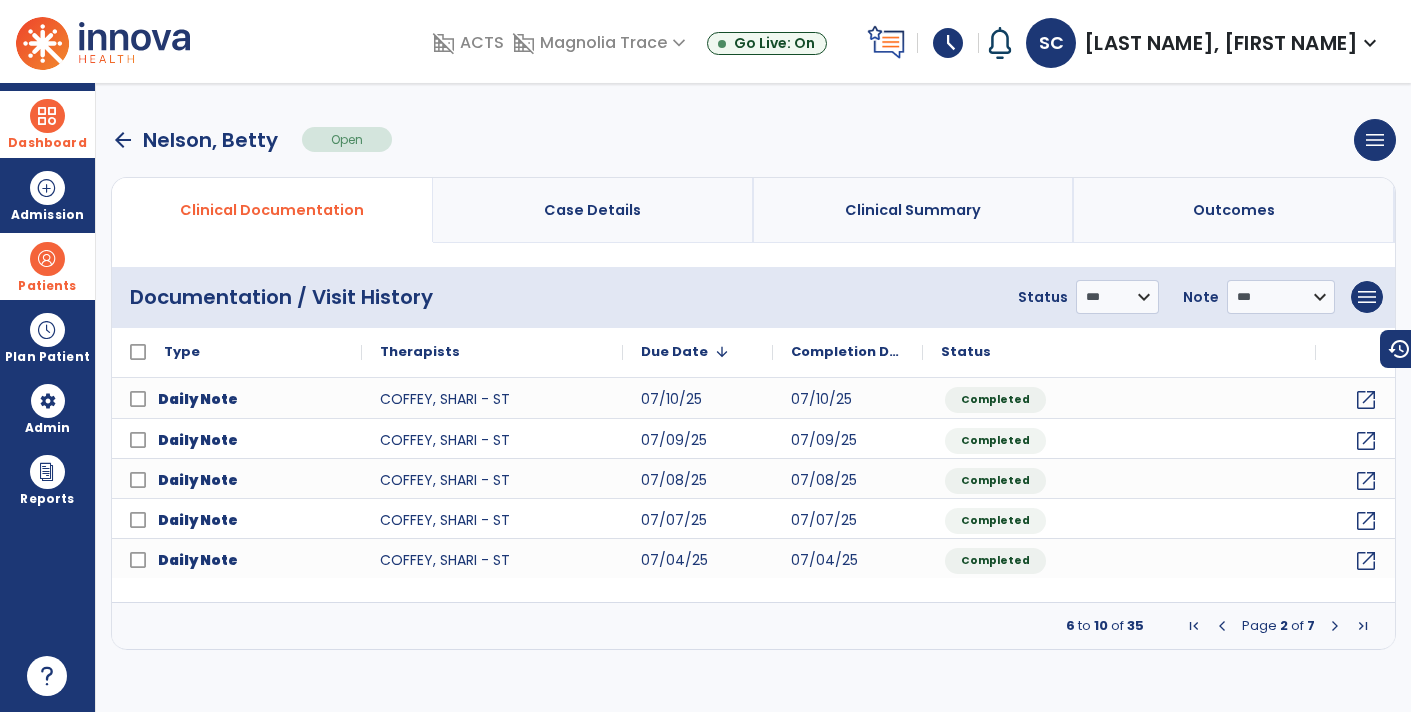 click at bounding box center [1222, 626] 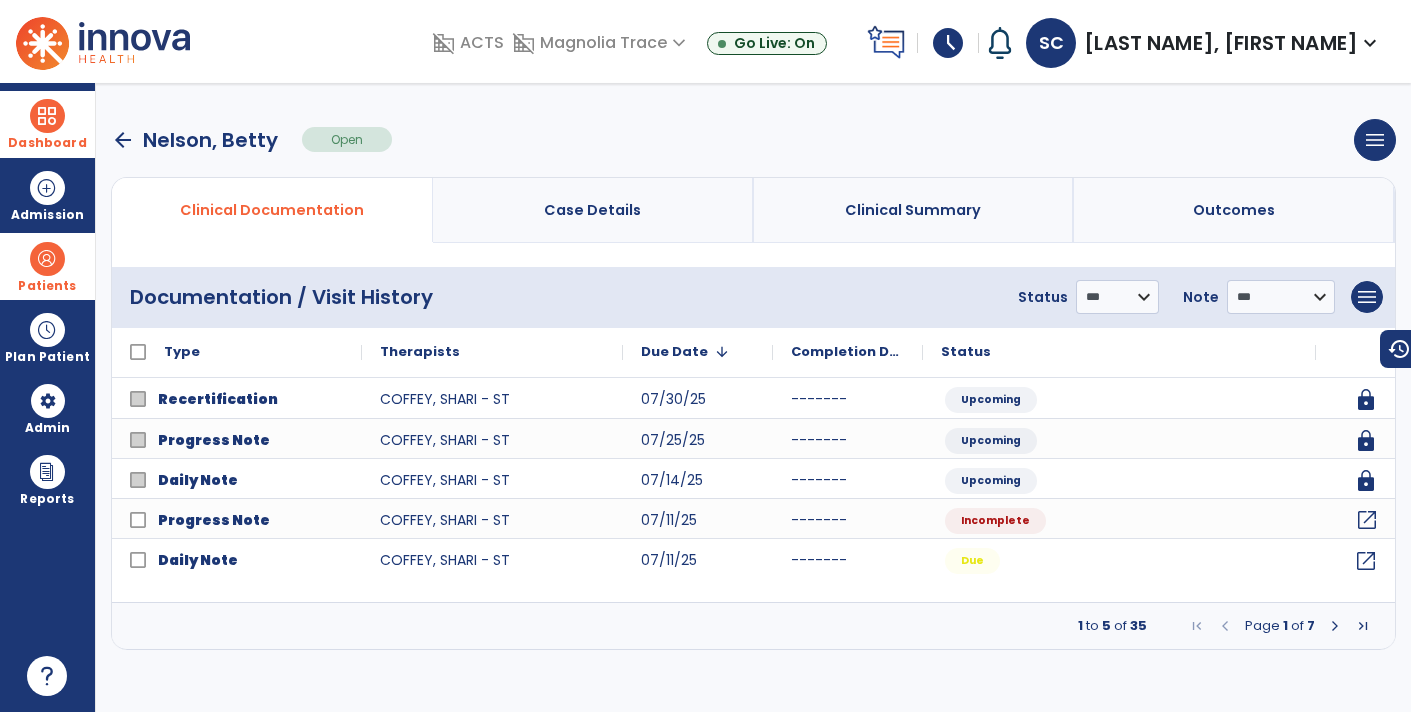 click on "open_in_new" 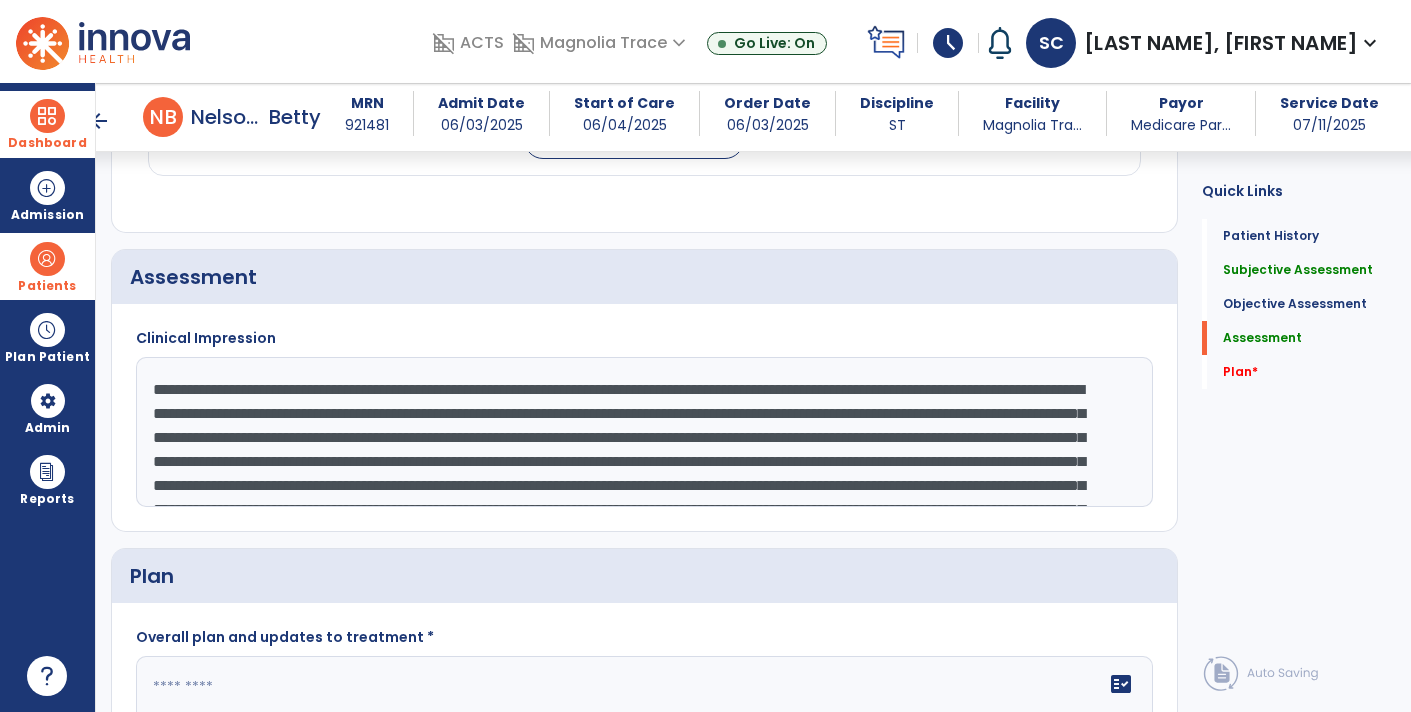 scroll, scrollTop: 3001, scrollLeft: 0, axis: vertical 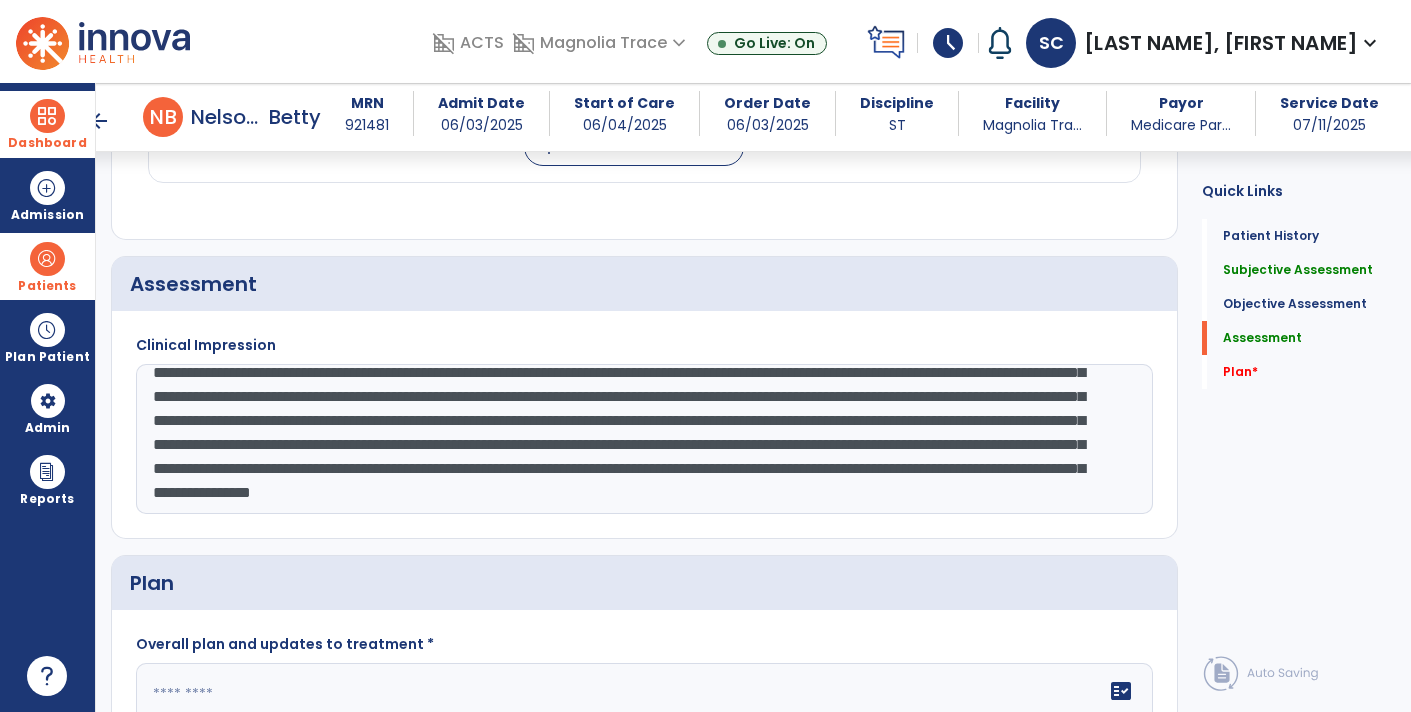 click on "**********" 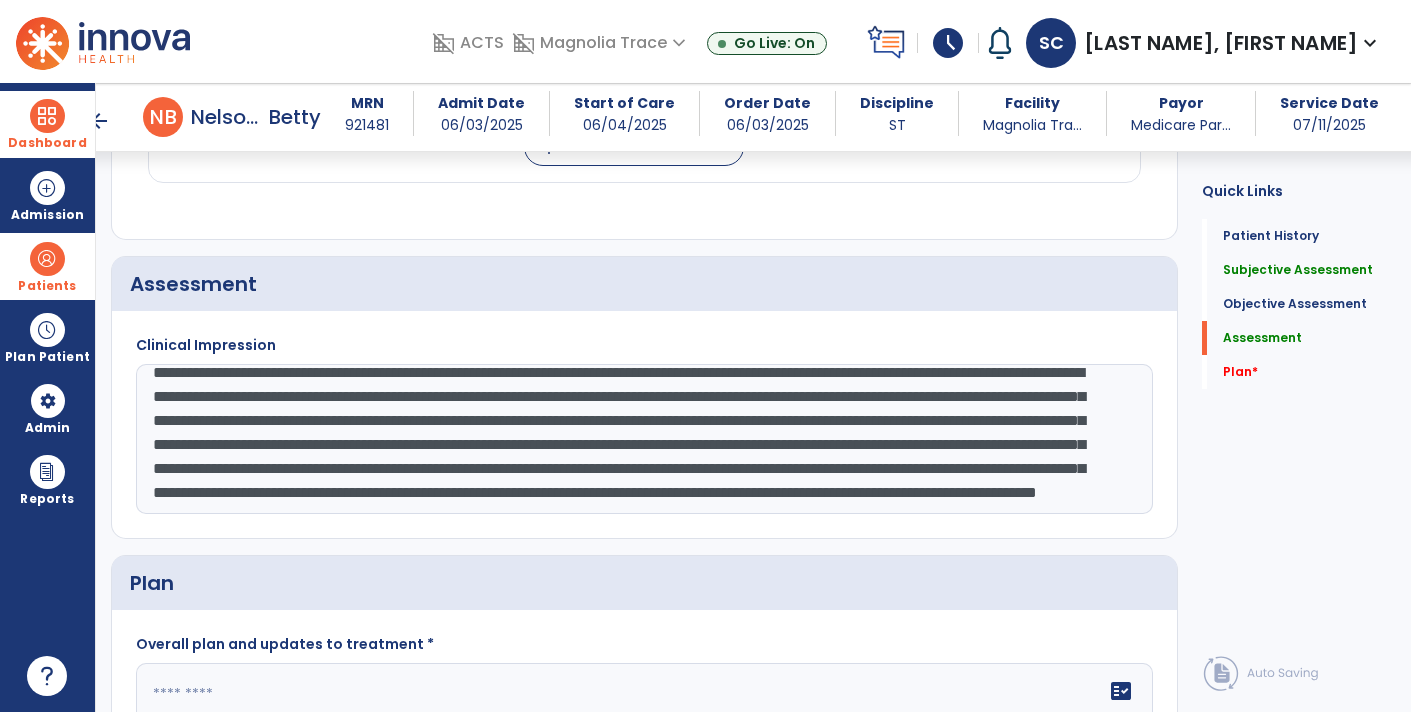 scroll, scrollTop: 72, scrollLeft: 0, axis: vertical 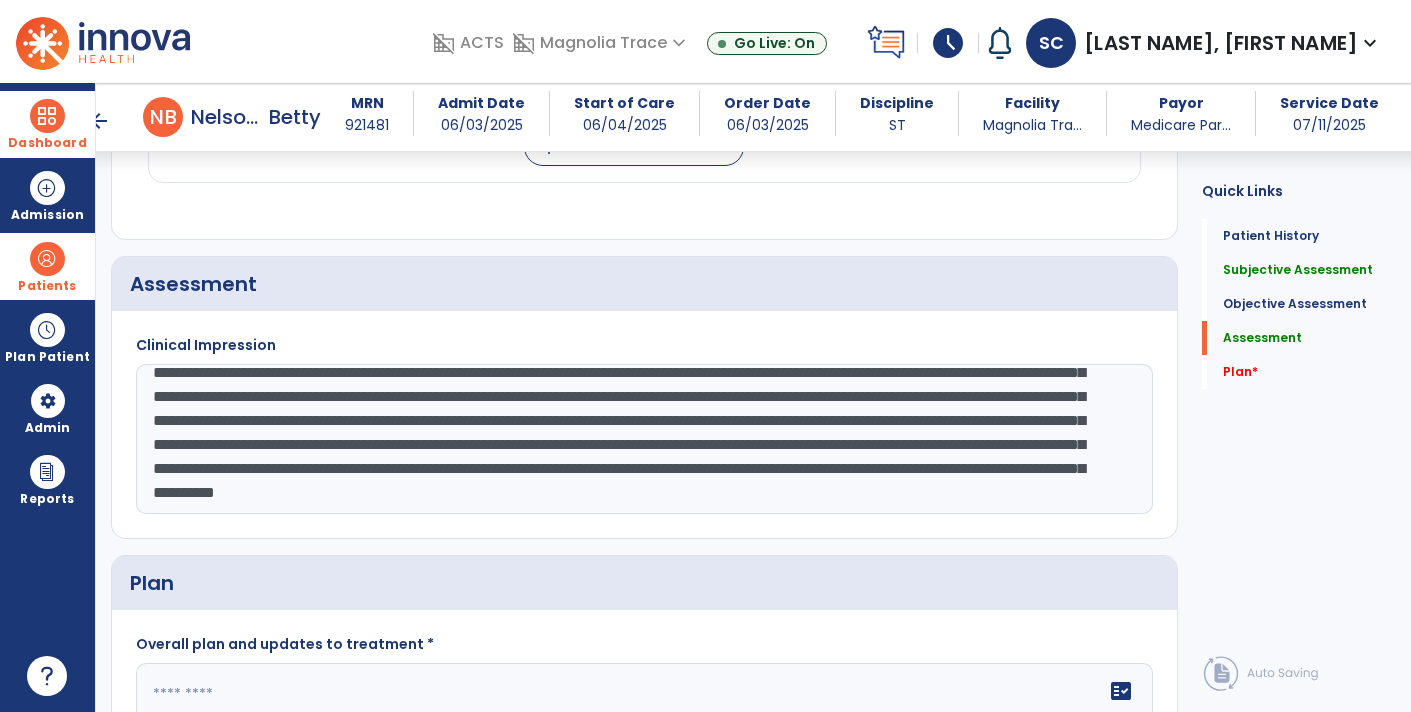 click on "**********" 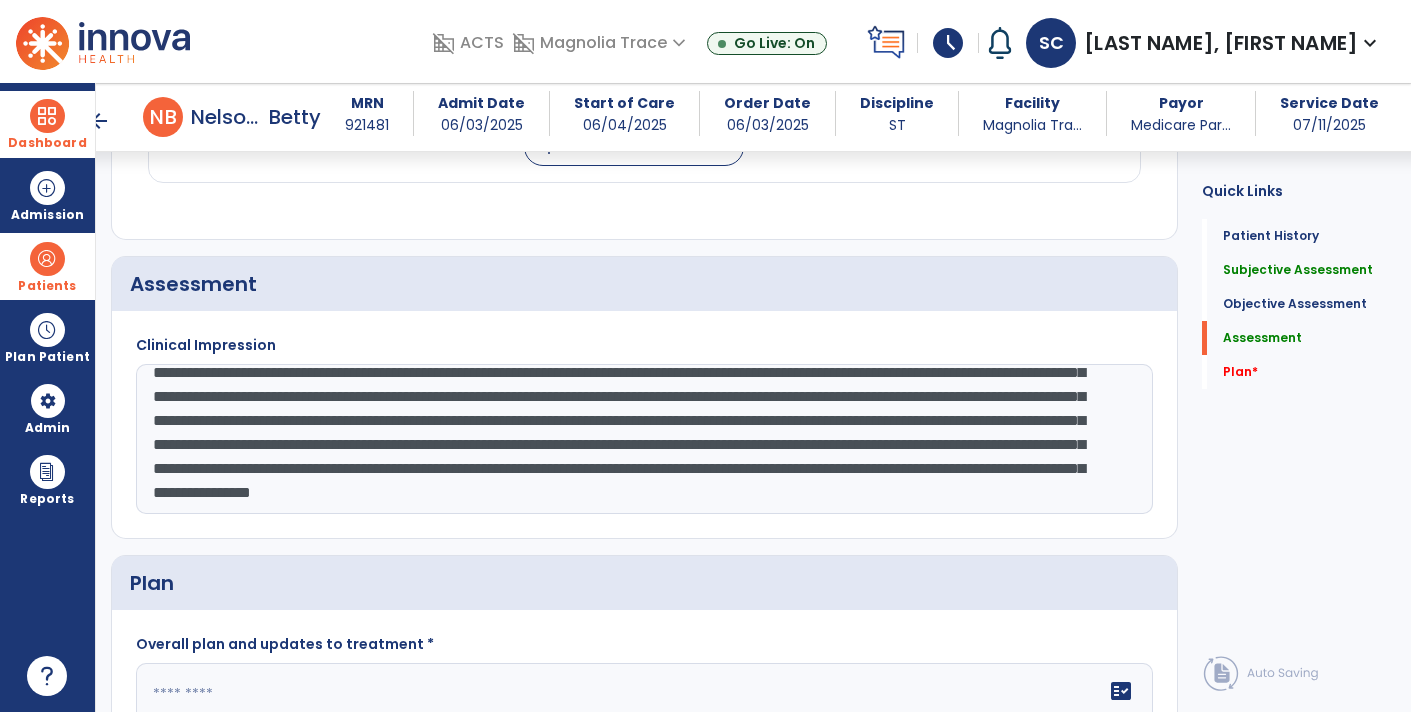 scroll, scrollTop: 96, scrollLeft: 0, axis: vertical 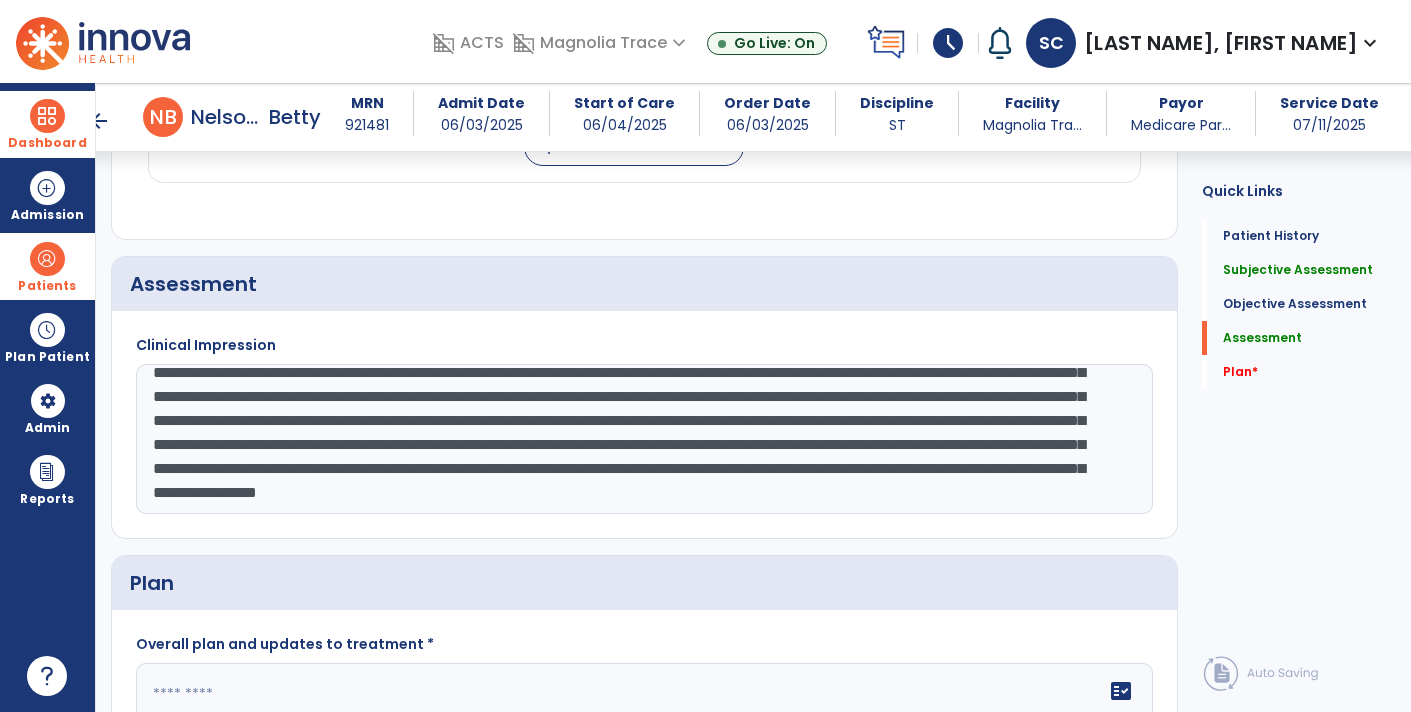 click on "**********" 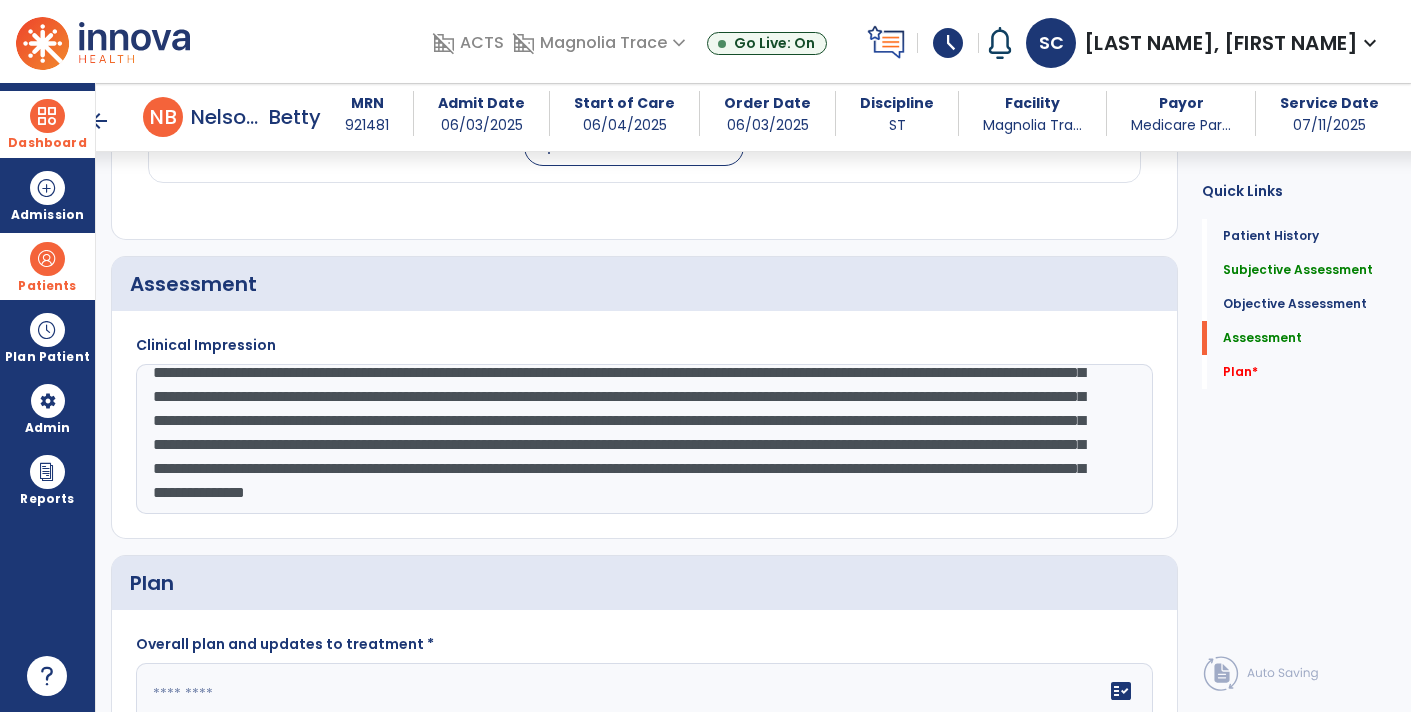 scroll, scrollTop: 72, scrollLeft: 0, axis: vertical 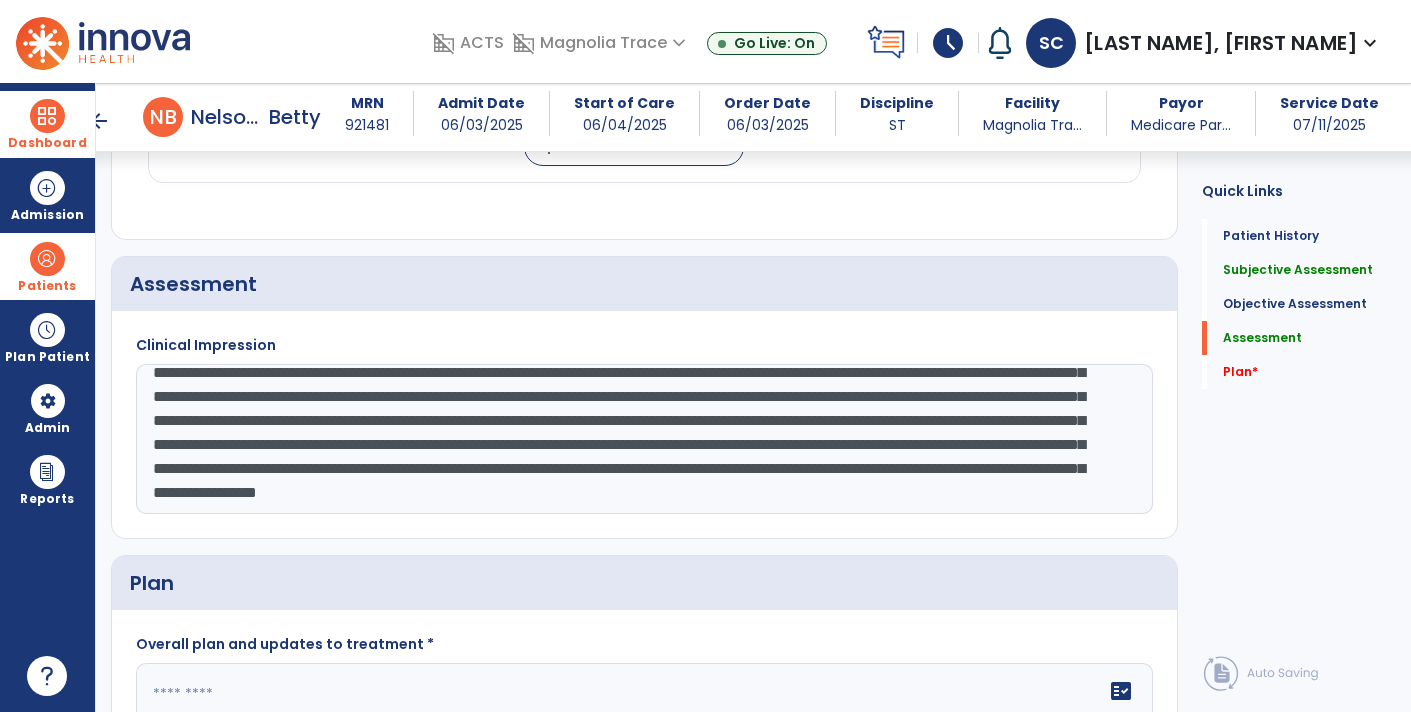 click on "**********" 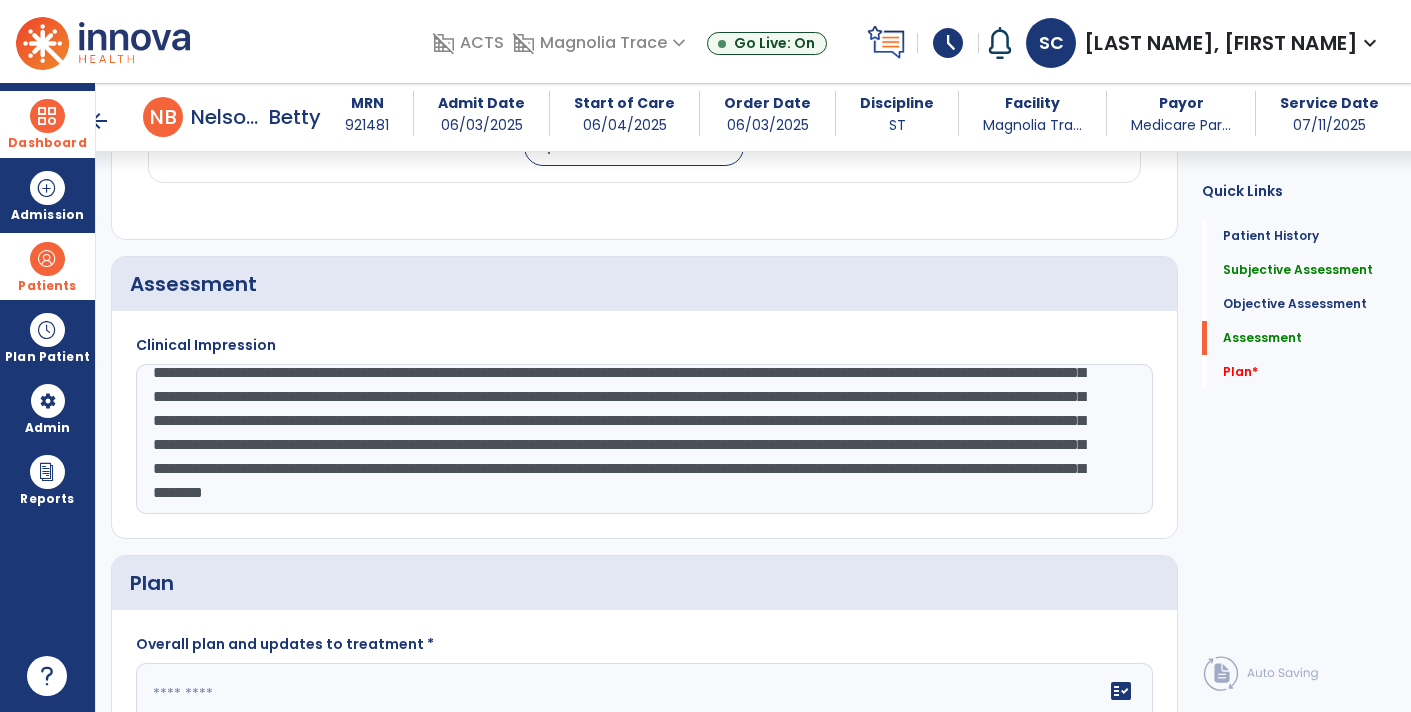 scroll, scrollTop: 72, scrollLeft: 0, axis: vertical 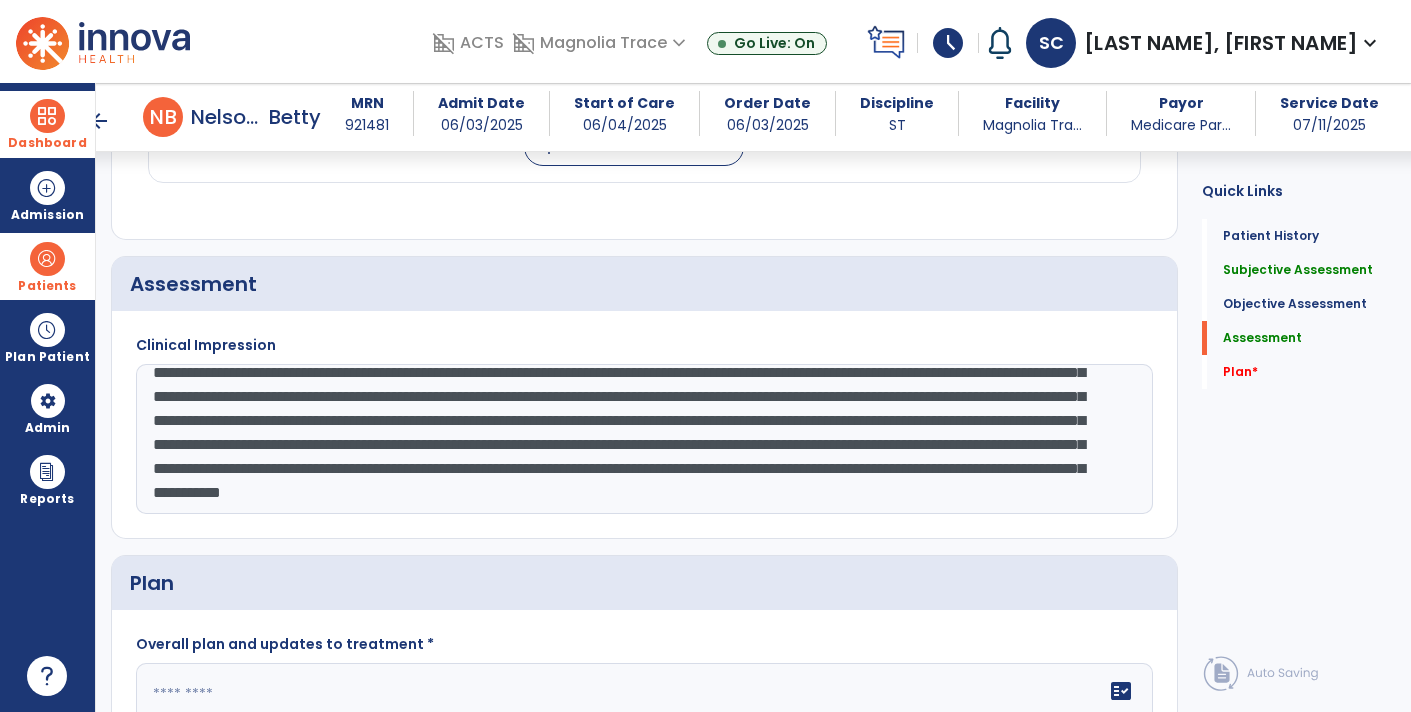 click on "**********" 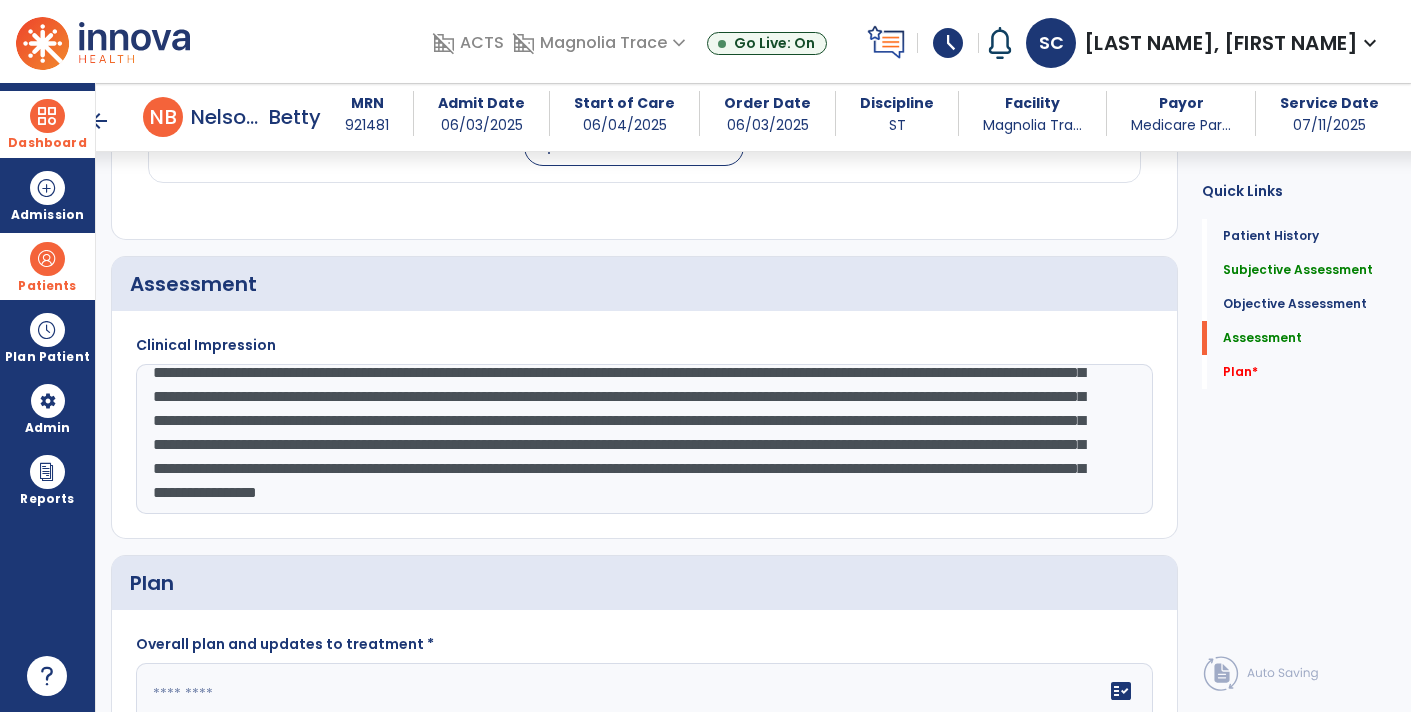 scroll, scrollTop: 96, scrollLeft: 0, axis: vertical 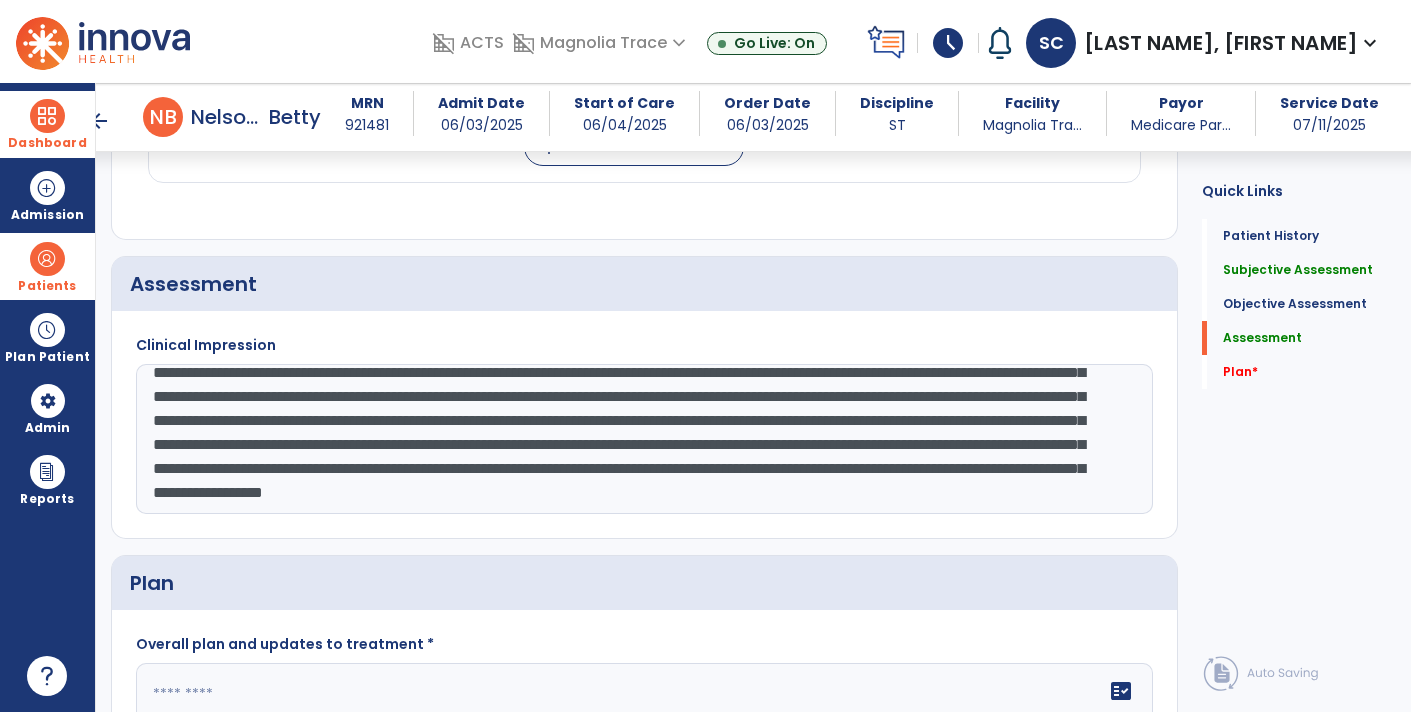 click on "**********" 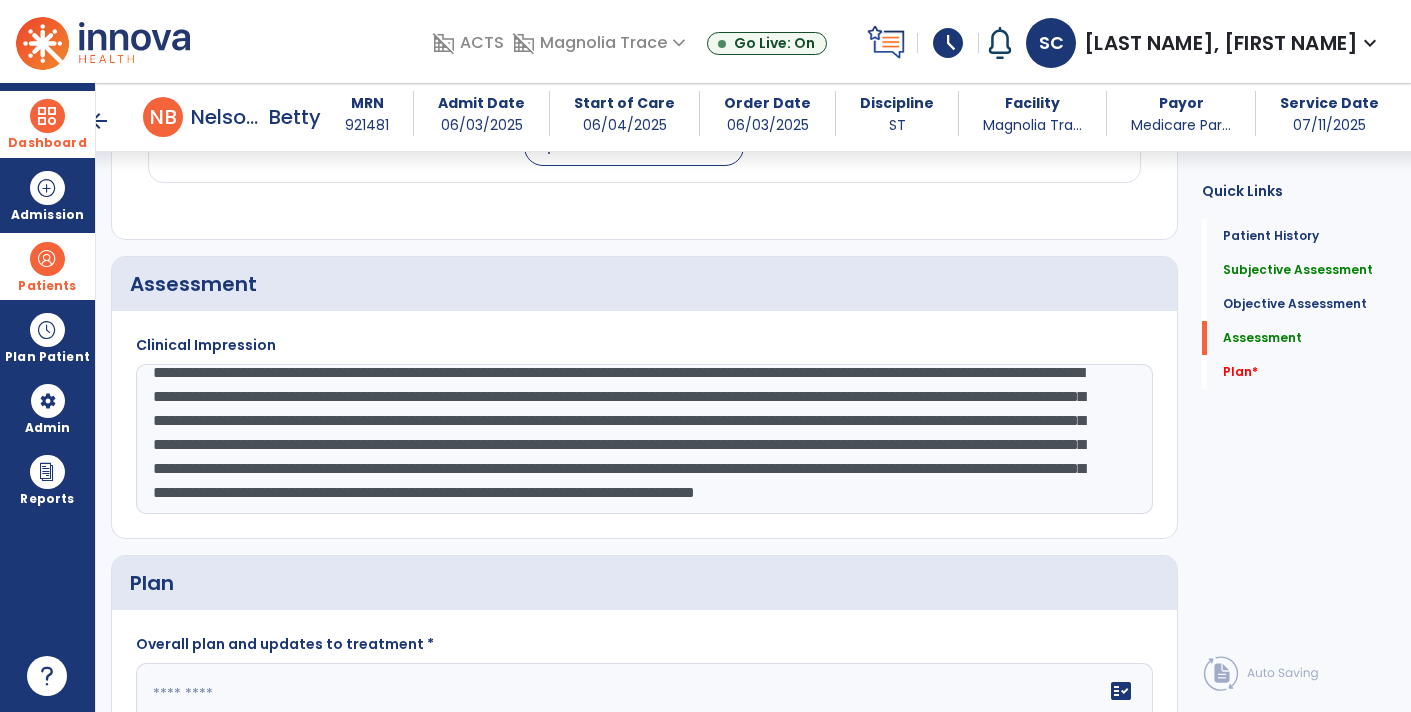 scroll, scrollTop: 72, scrollLeft: 0, axis: vertical 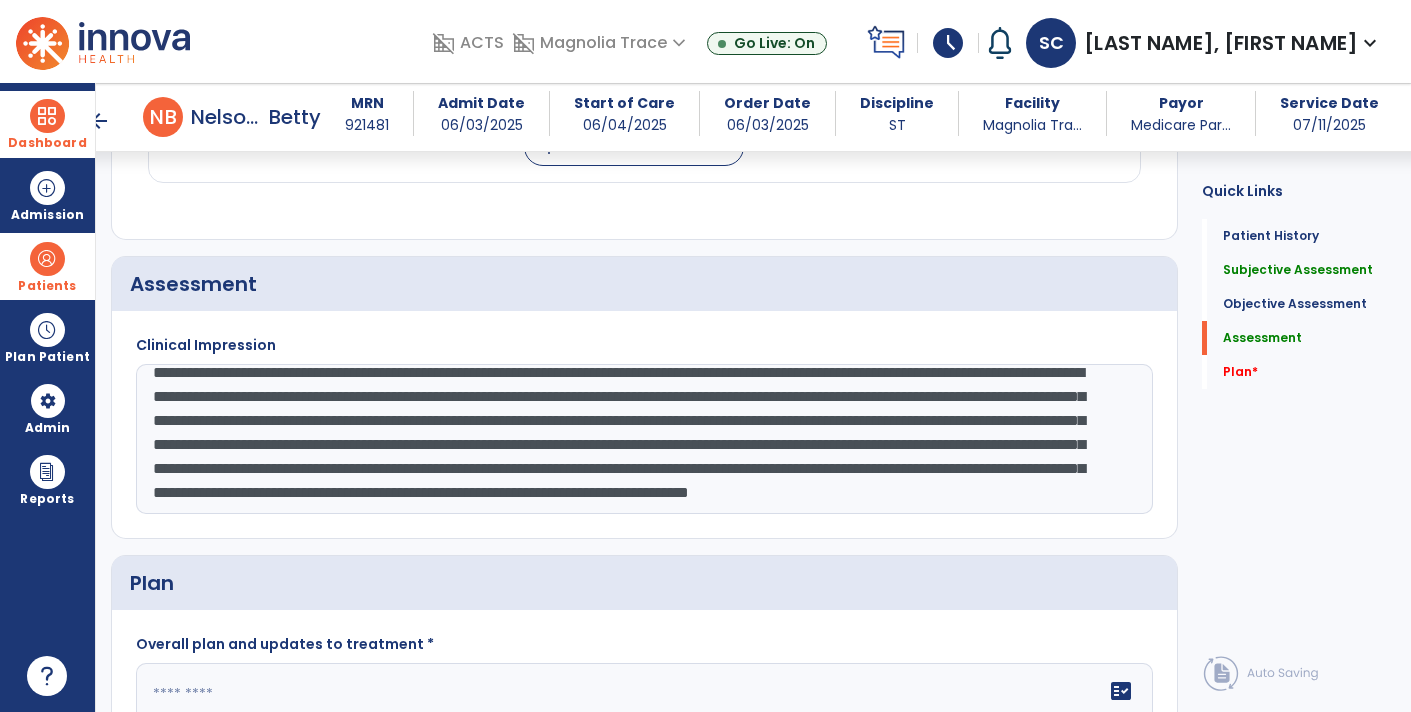 click on "**********" 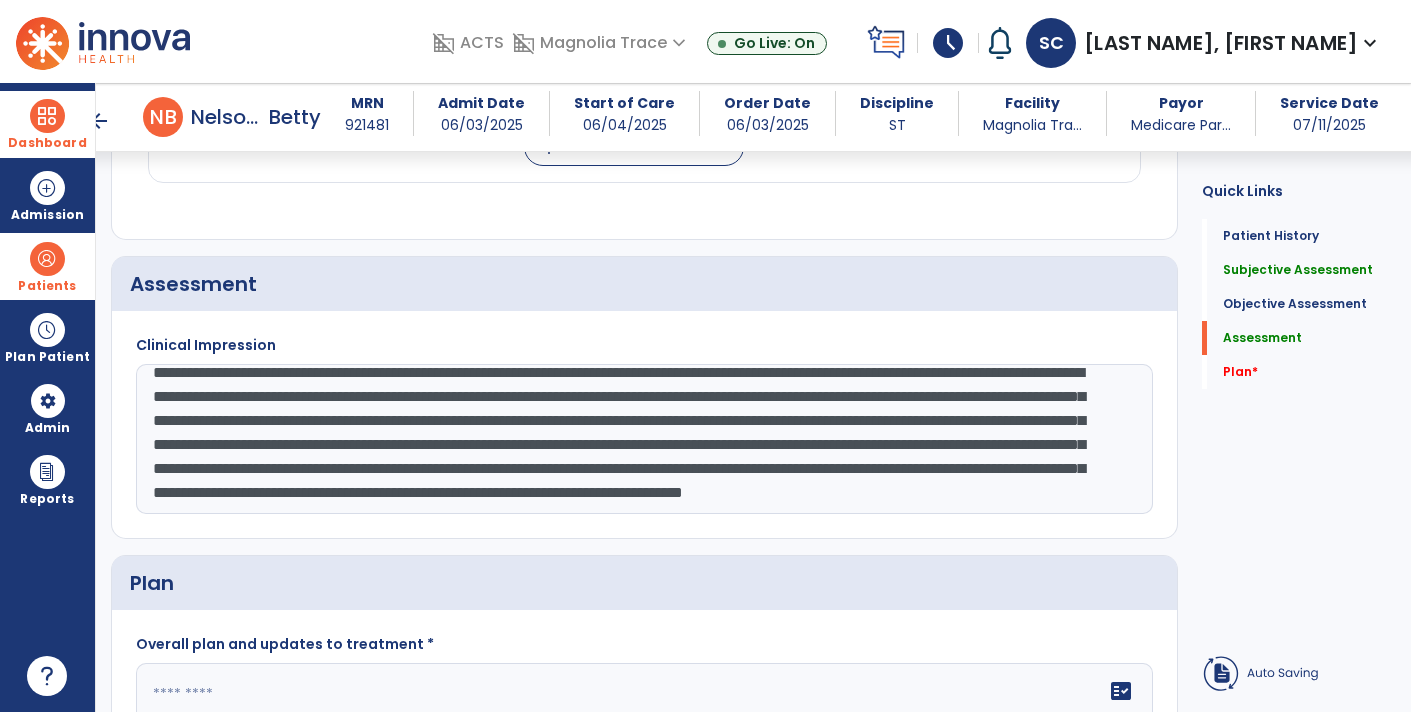 click on "**********" 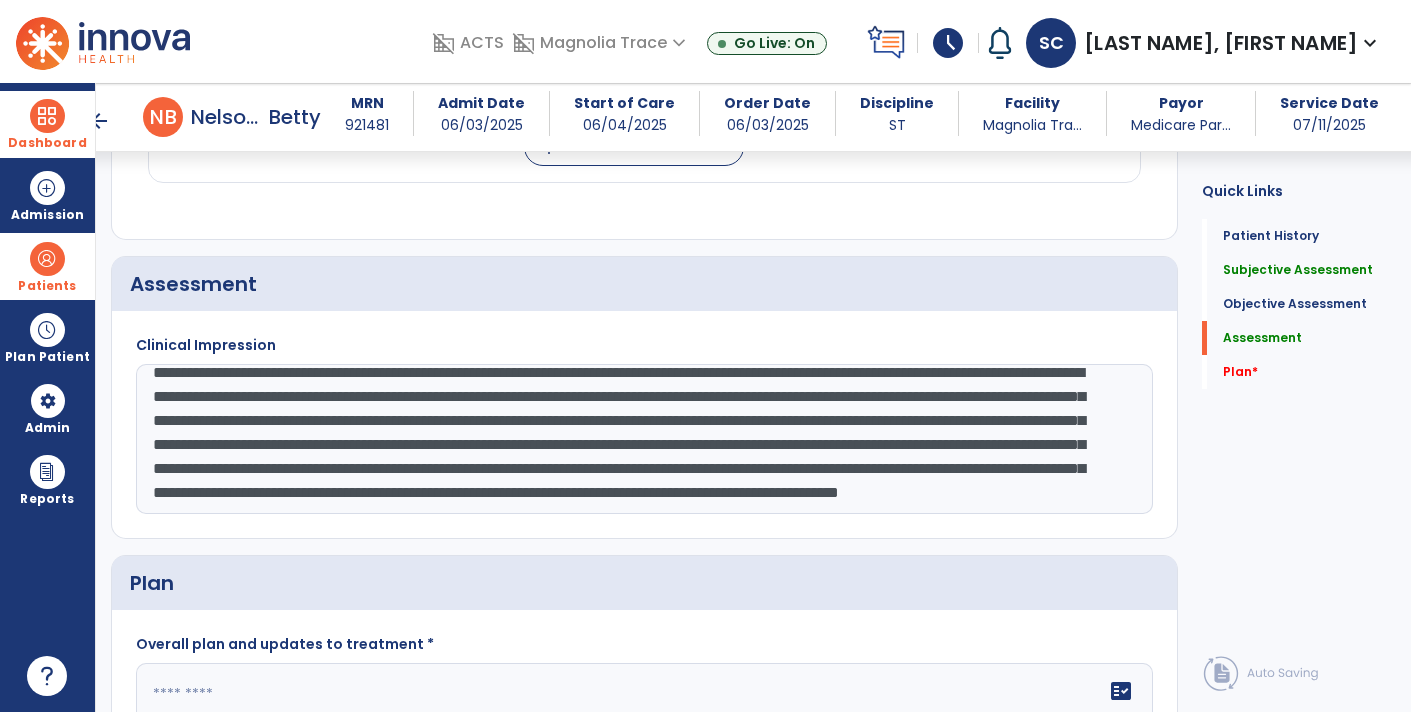 click on "**********" 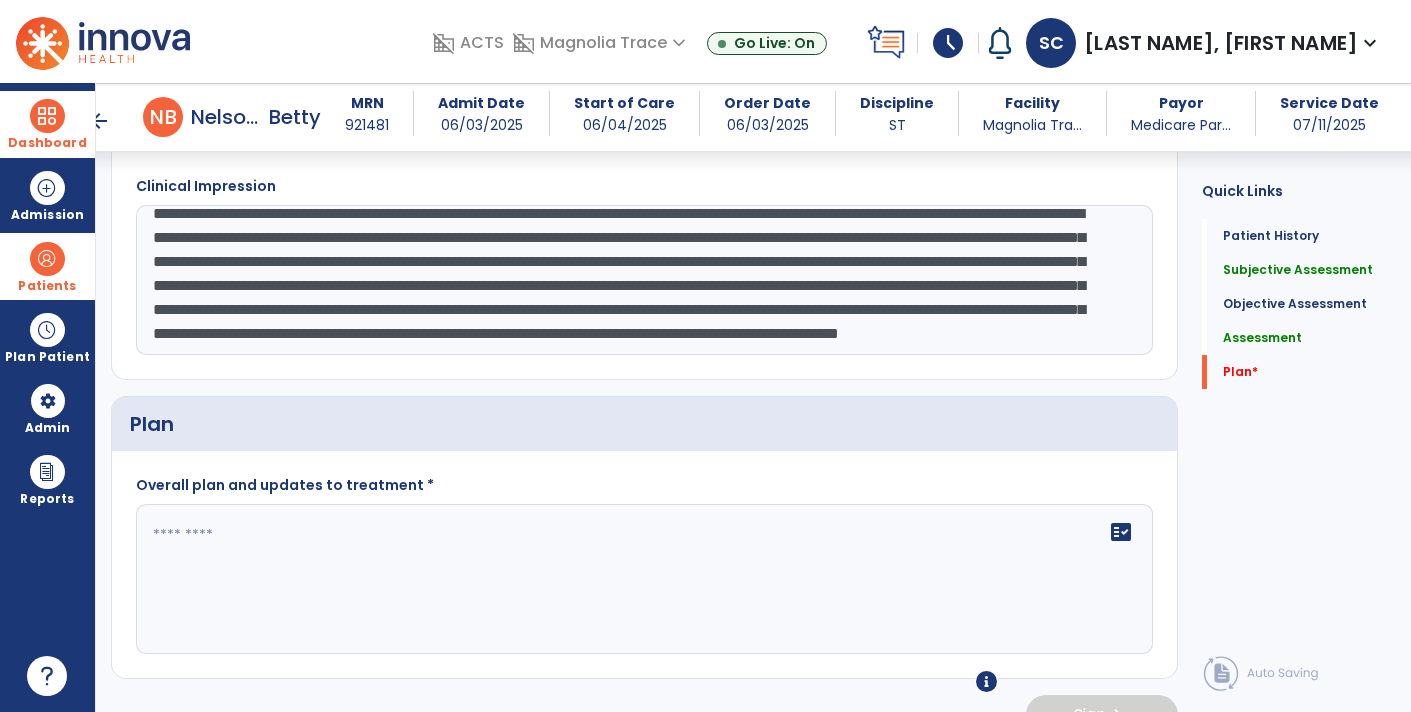 scroll, scrollTop: 3185, scrollLeft: 0, axis: vertical 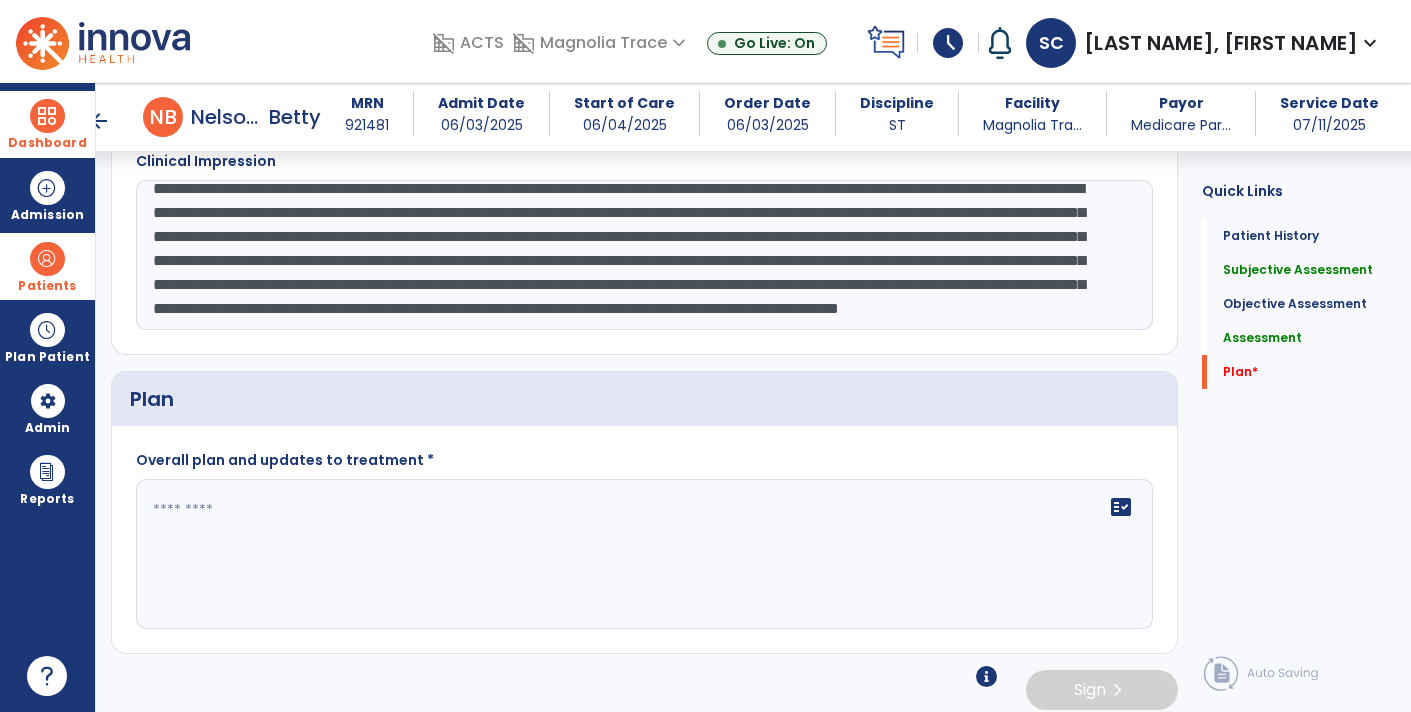 click on "**********" 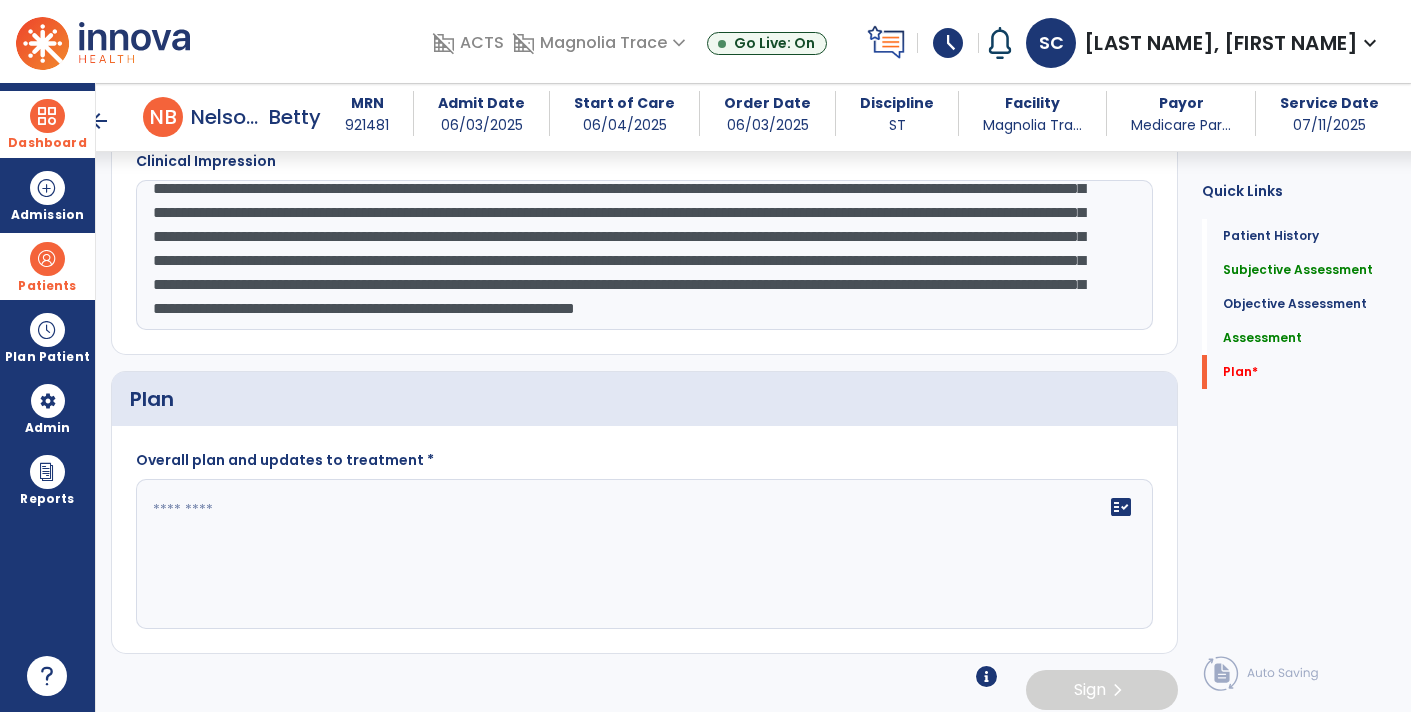 scroll, scrollTop: 96, scrollLeft: 0, axis: vertical 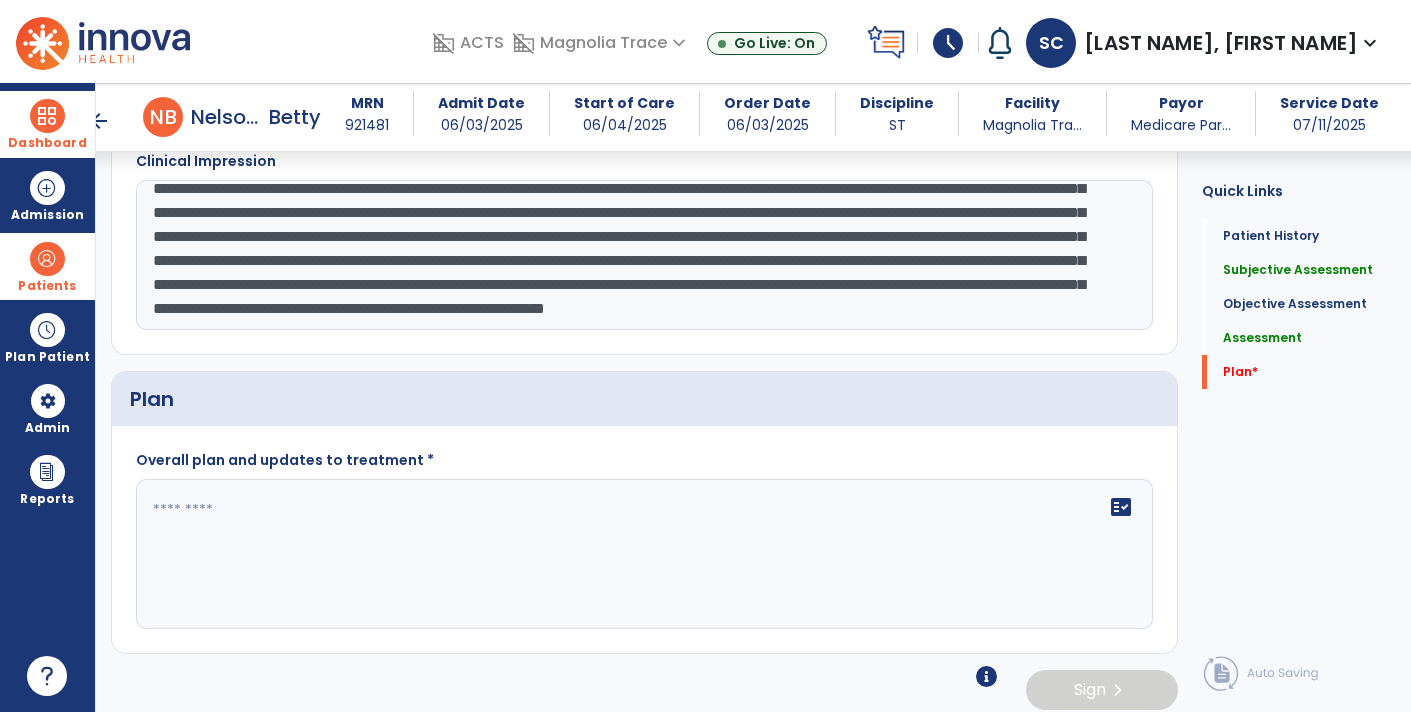 type on "**********" 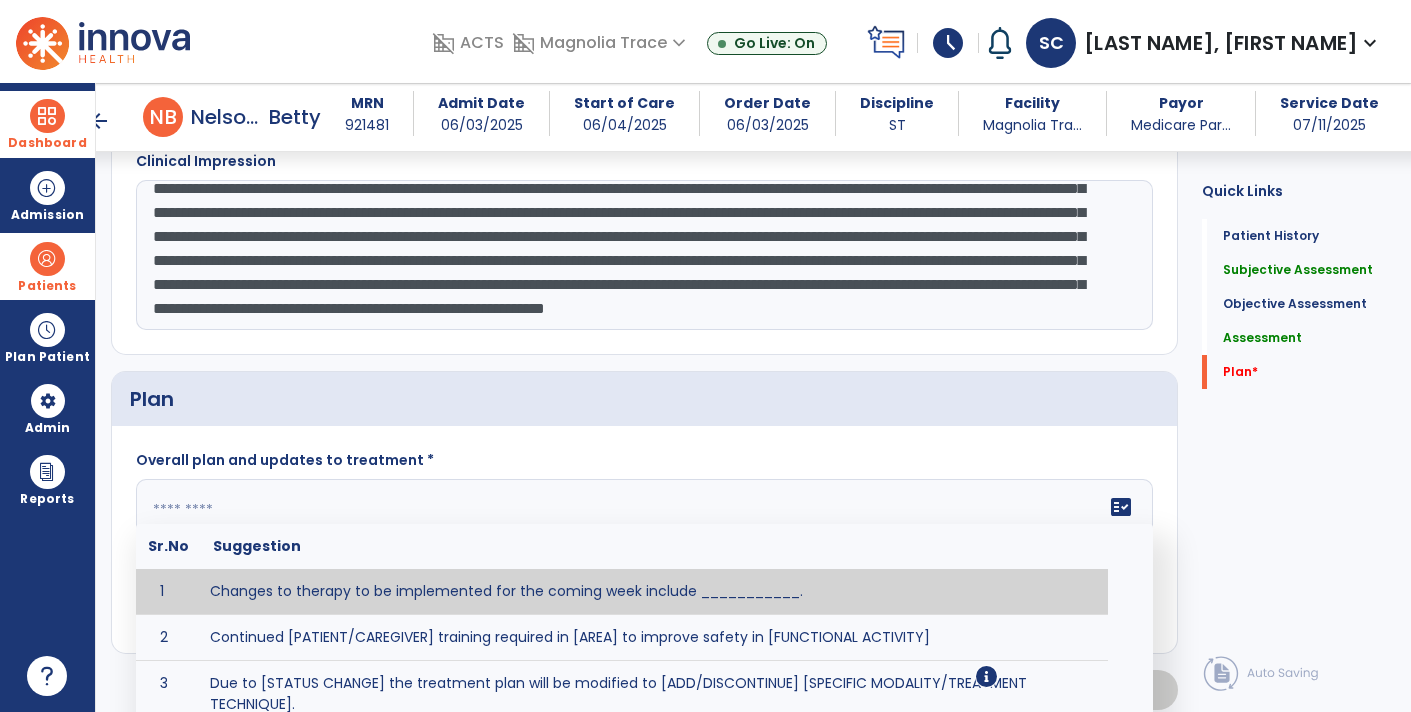 paste on "**********" 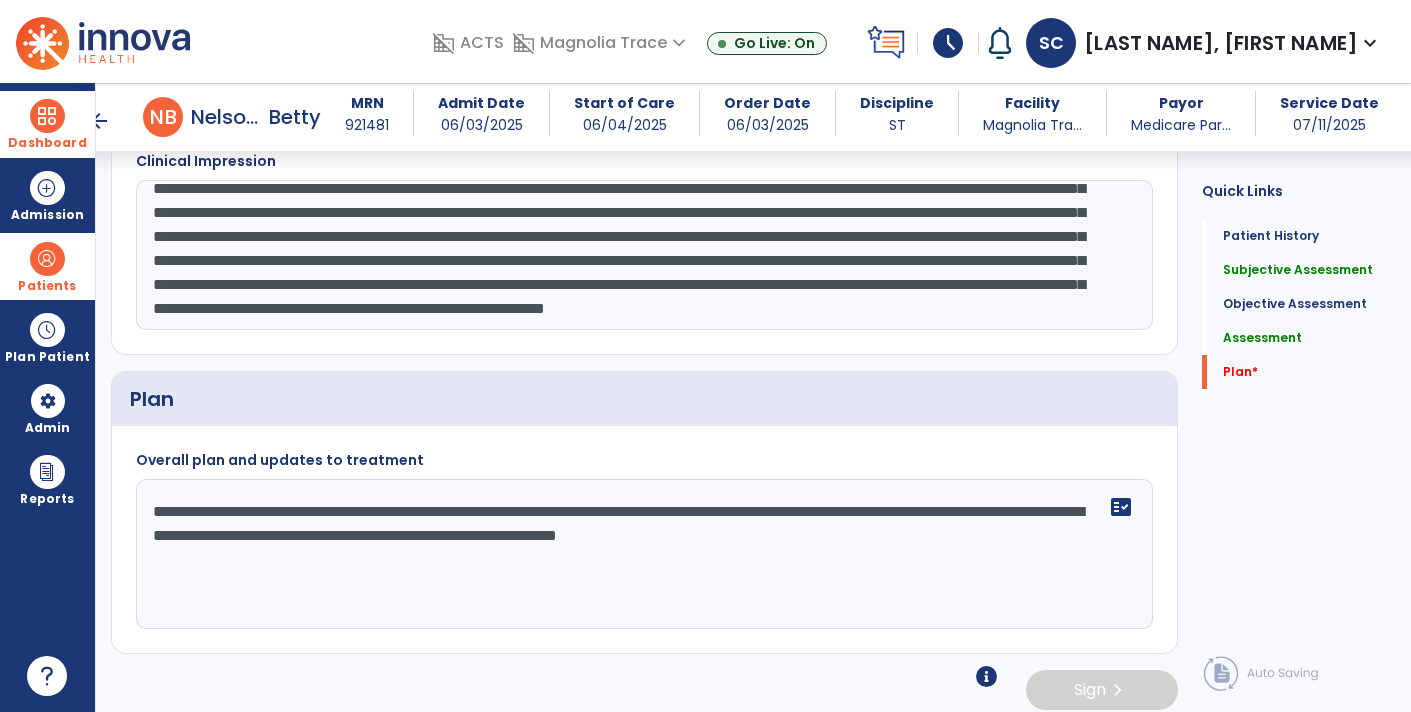 click on "**********" 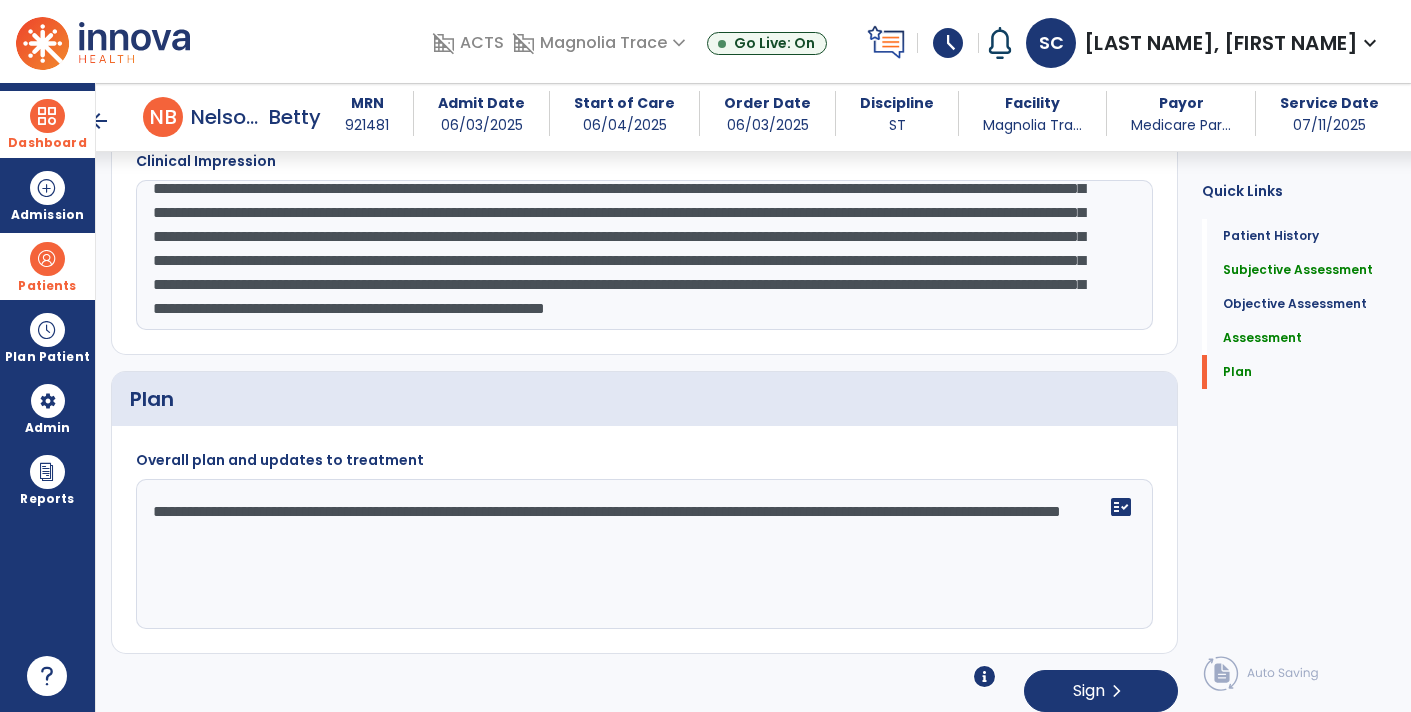 click on "**********" 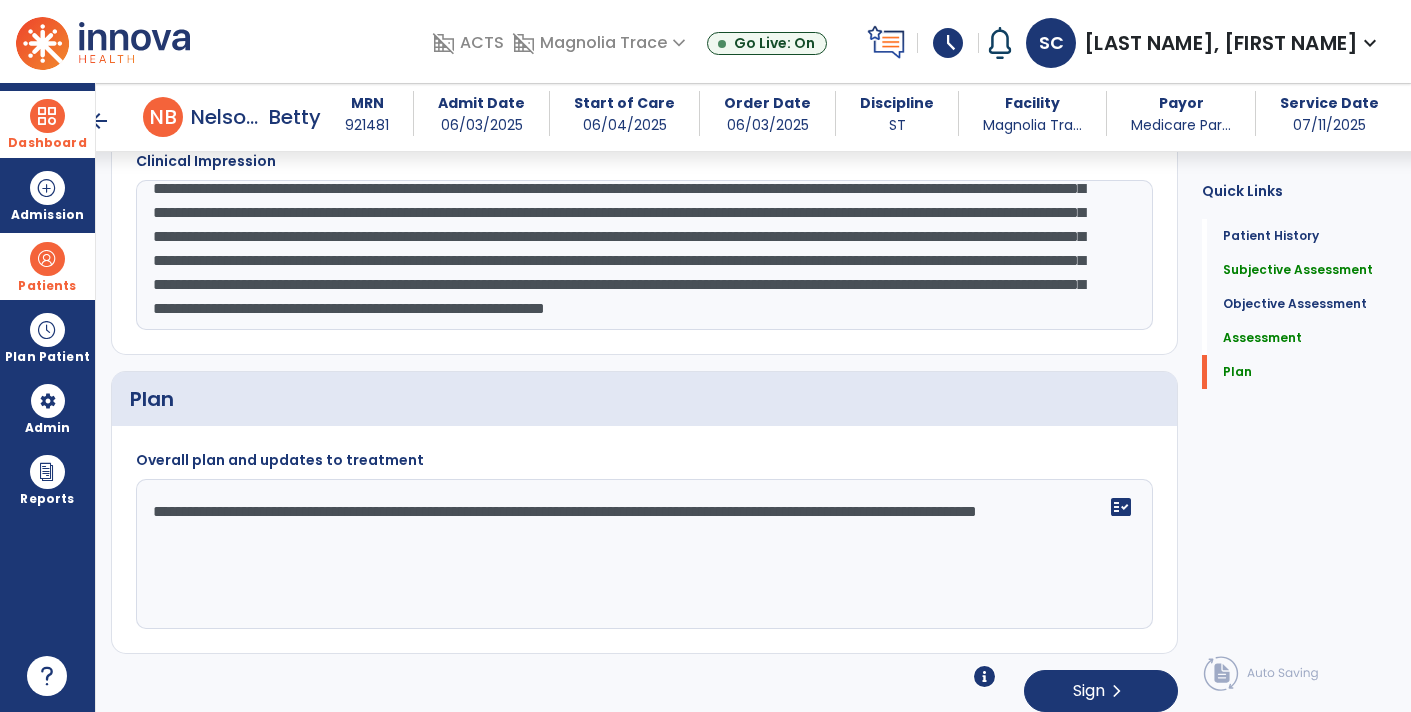 click on "**********" 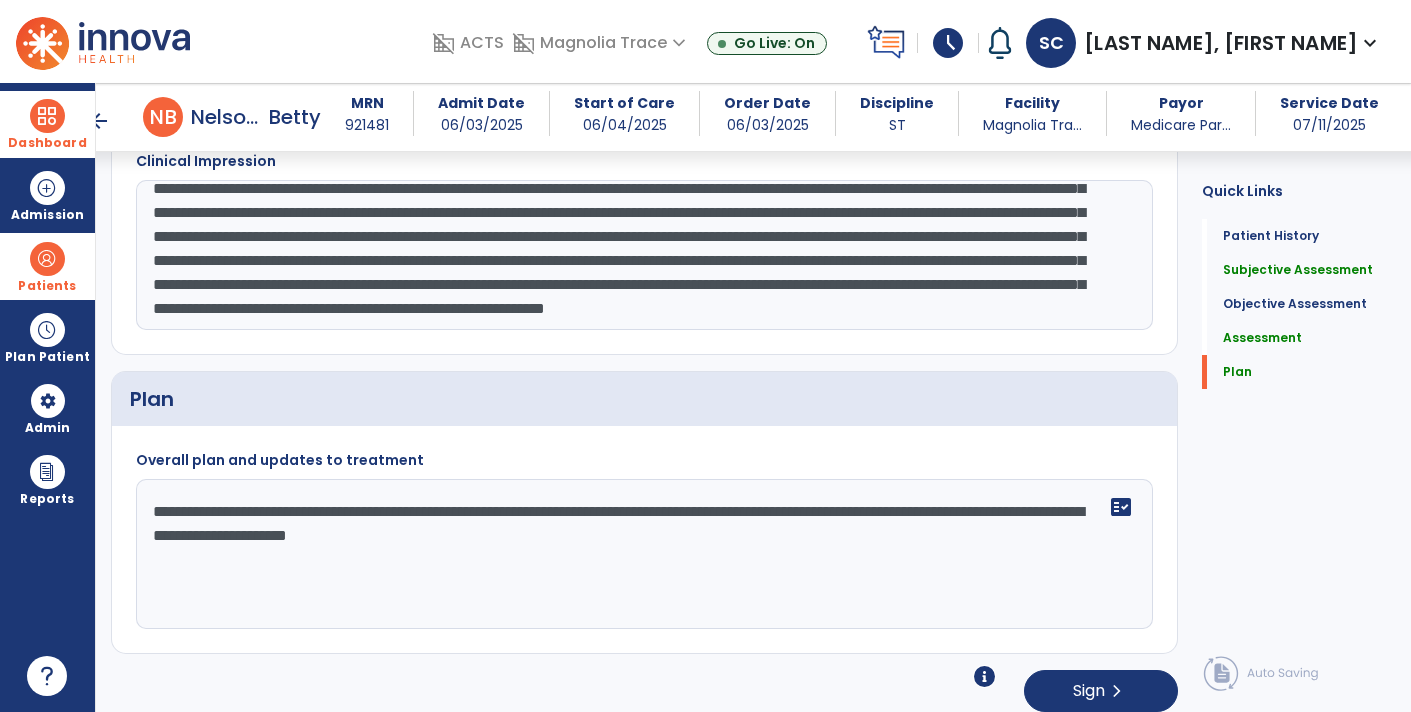 click on "**********" 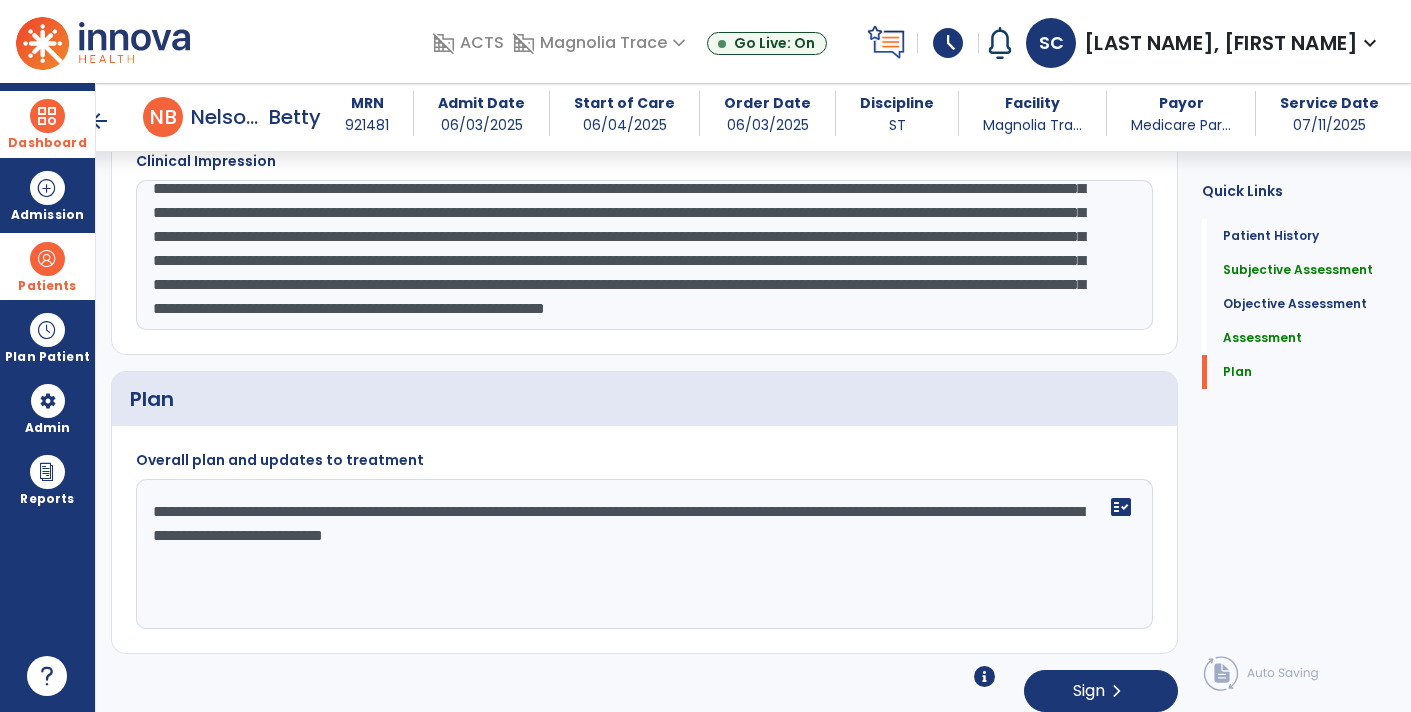 click on "**********" 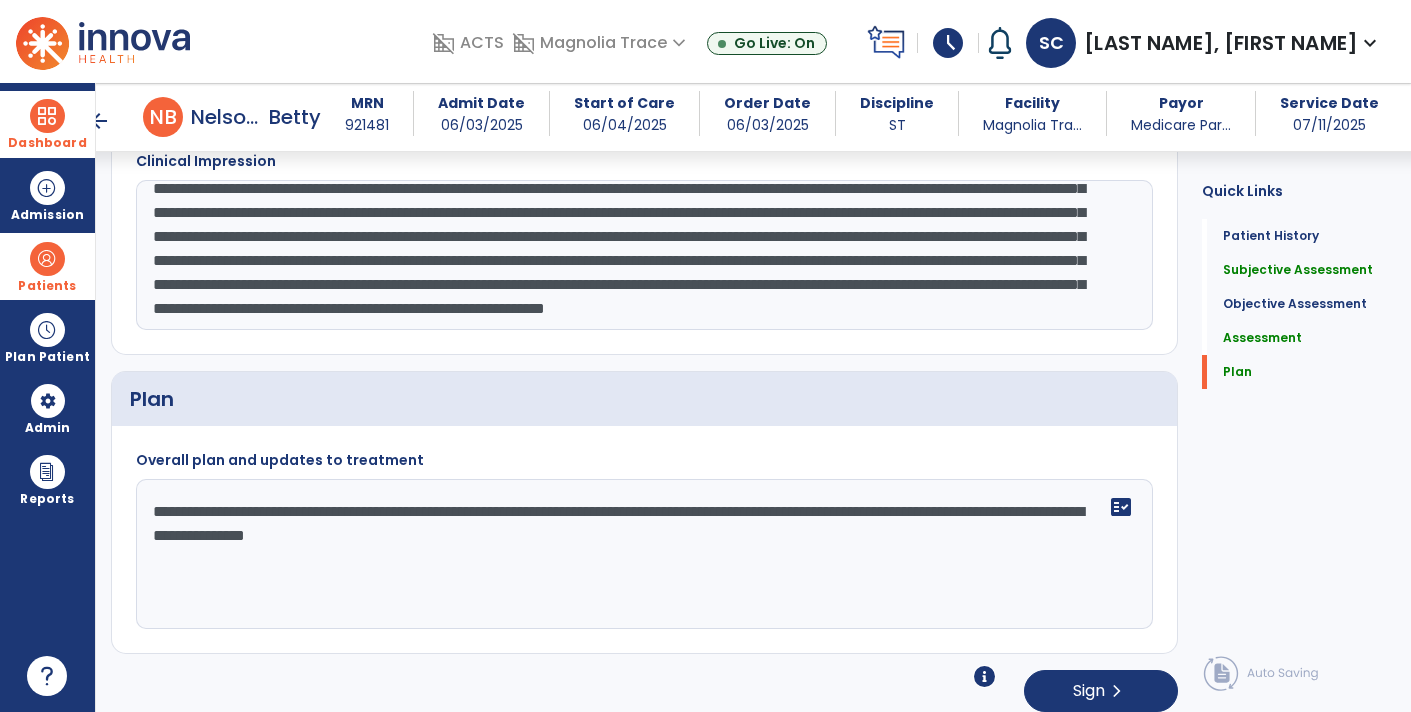 paste on "**********" 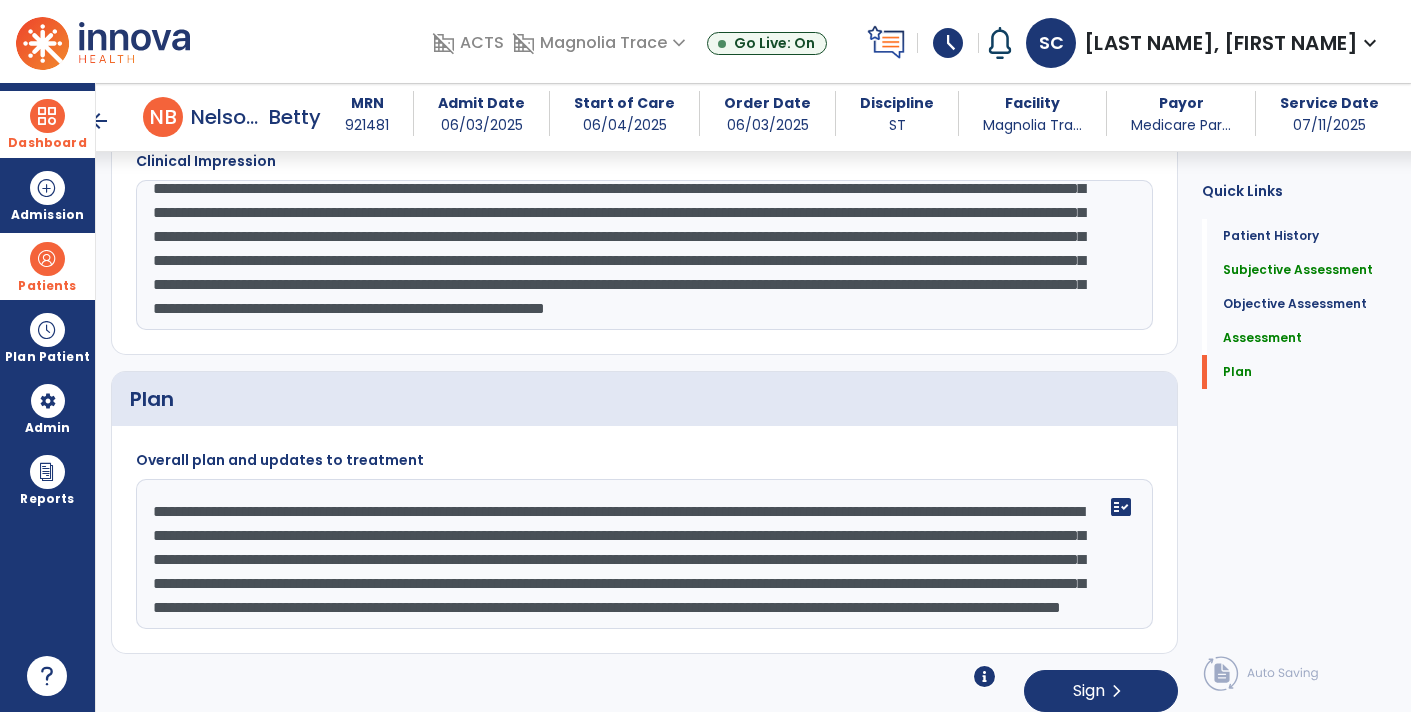 scroll, scrollTop: 111, scrollLeft: 0, axis: vertical 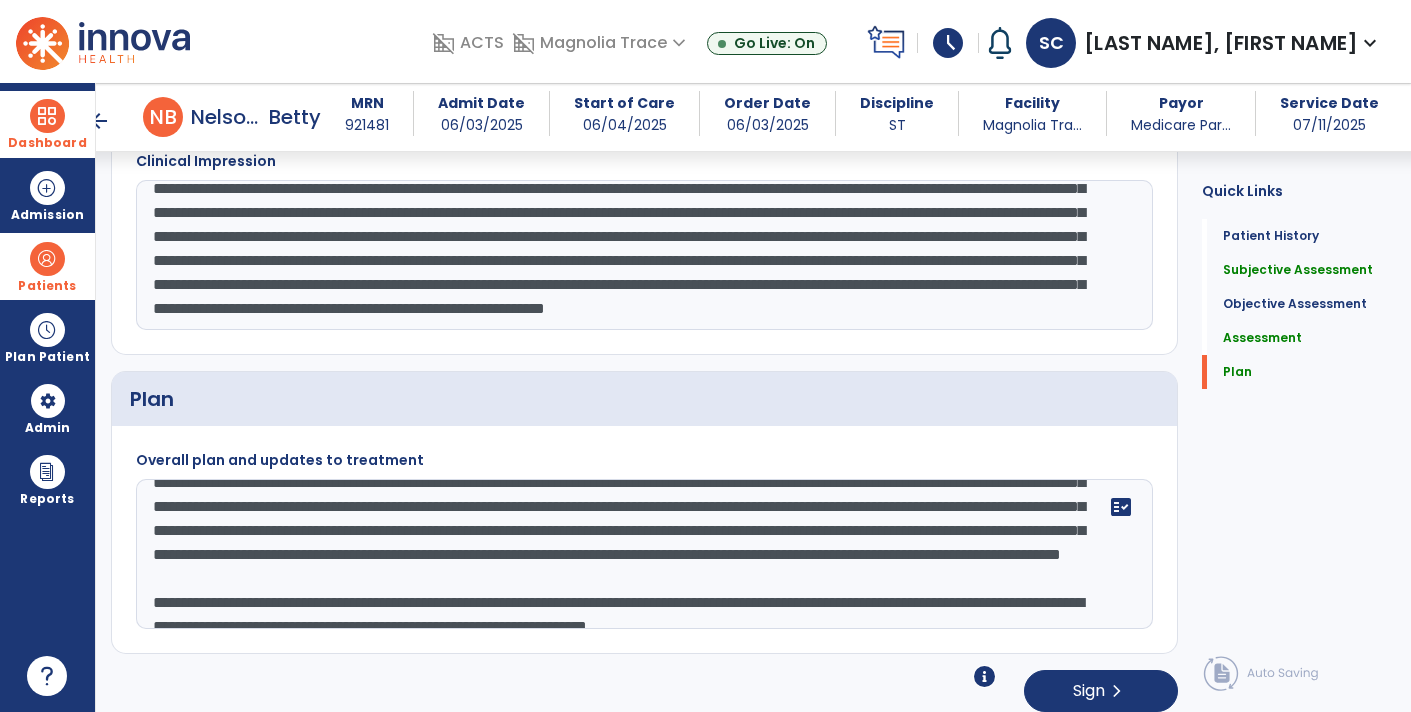 click on "**********" 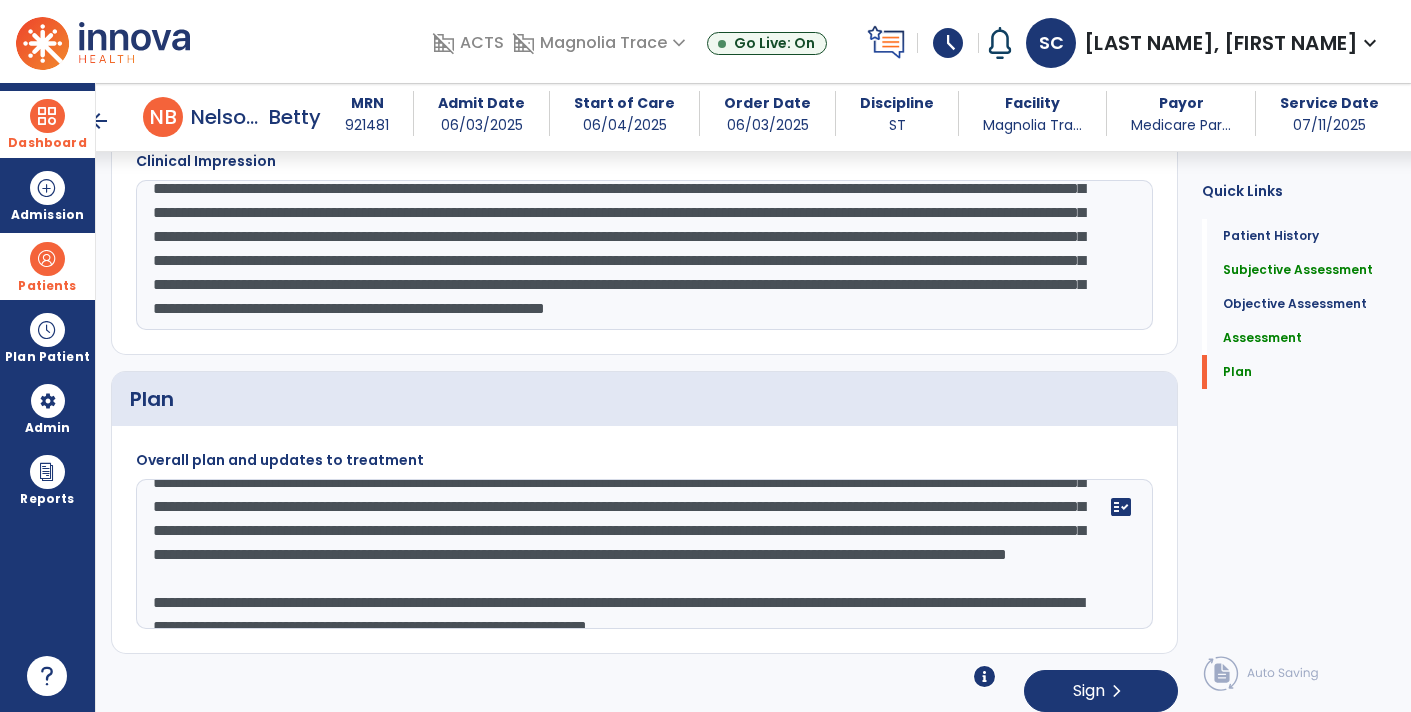 click on "**********" 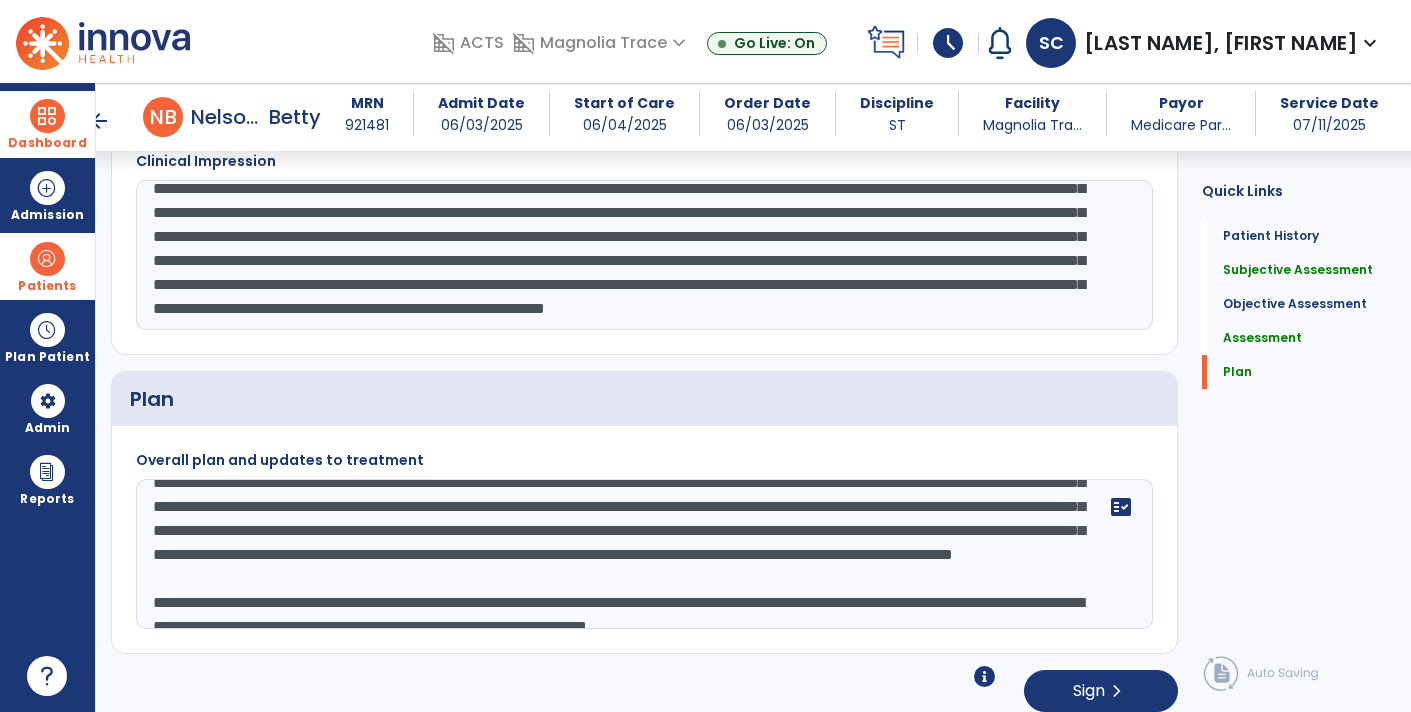 click on "**********" 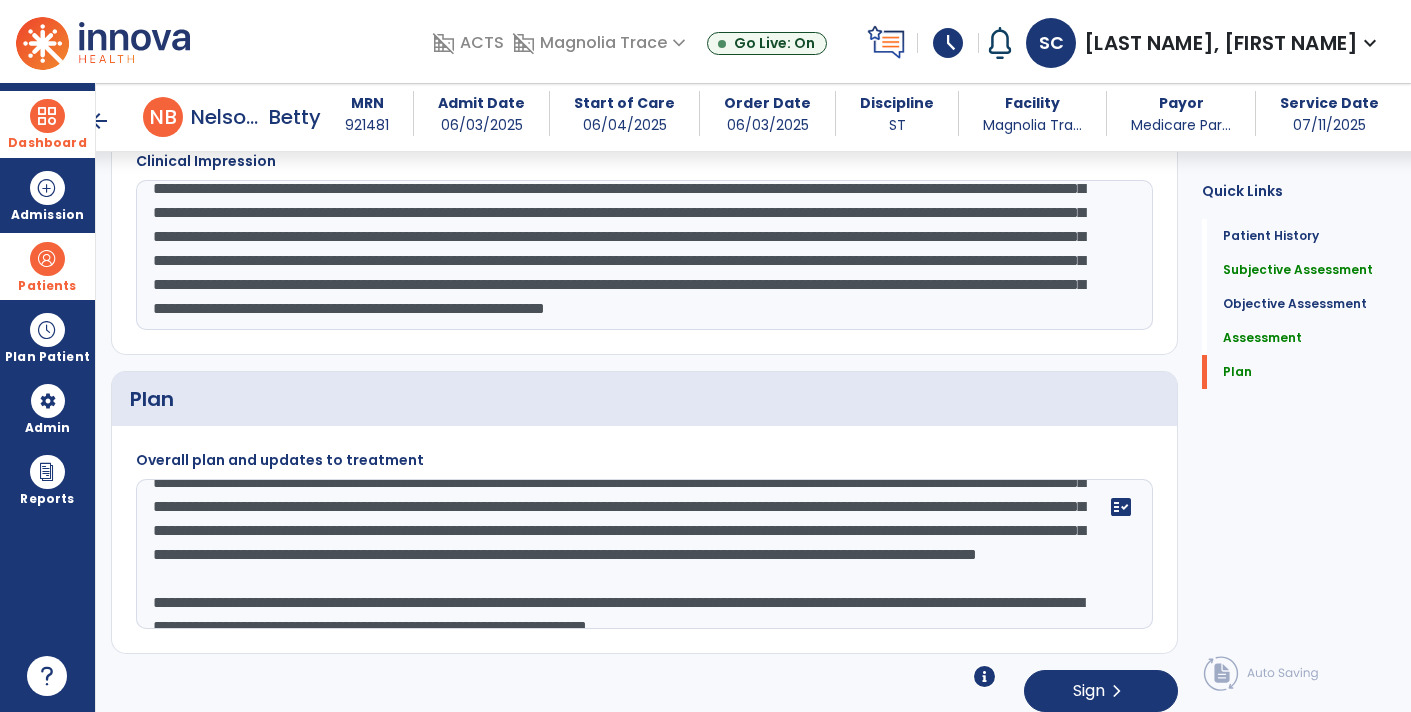 click on "**********" 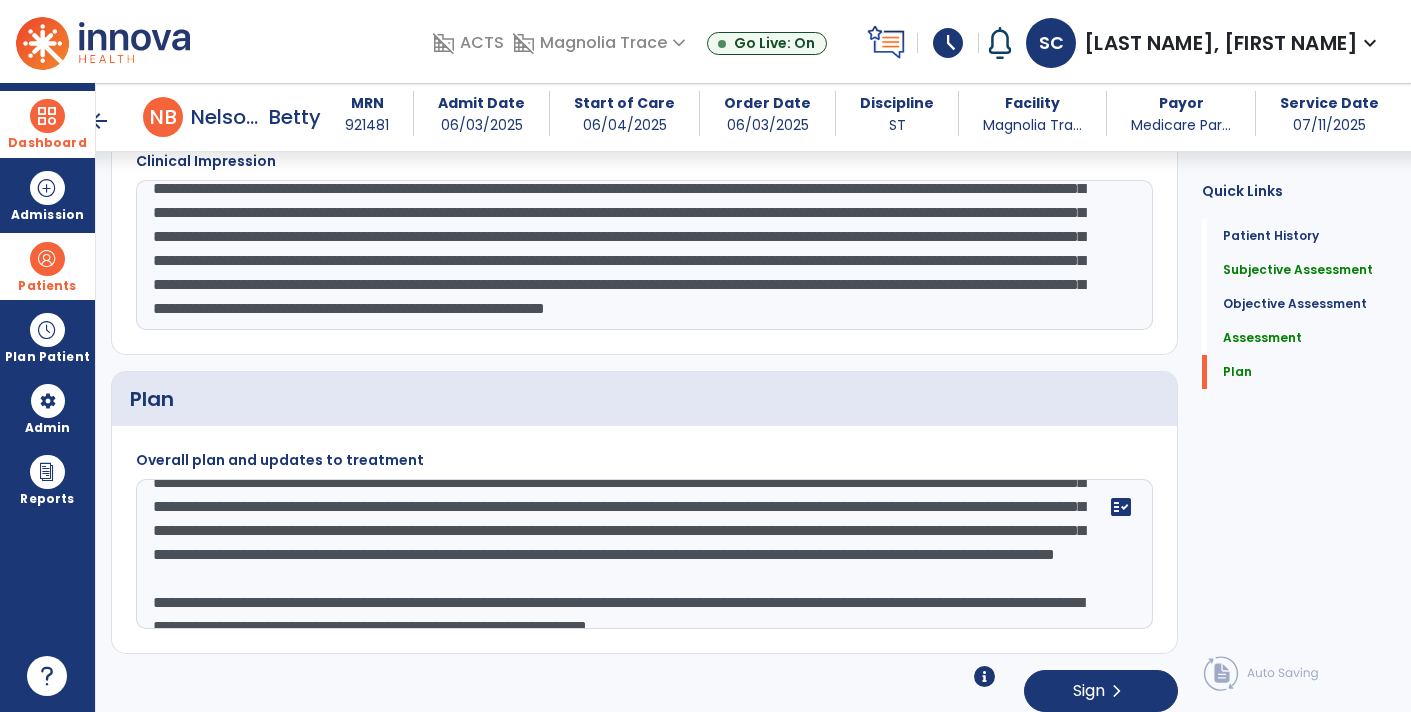 scroll, scrollTop: 0, scrollLeft: 0, axis: both 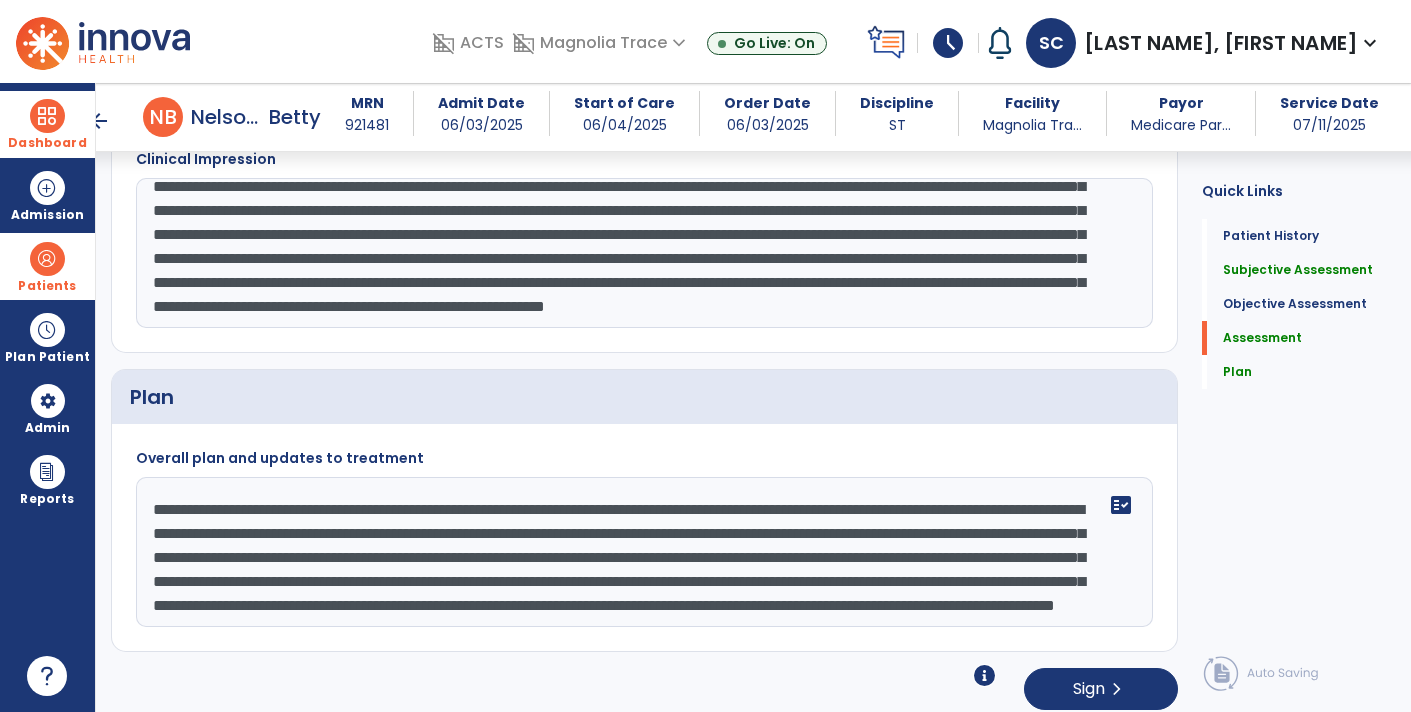 click on "**********" 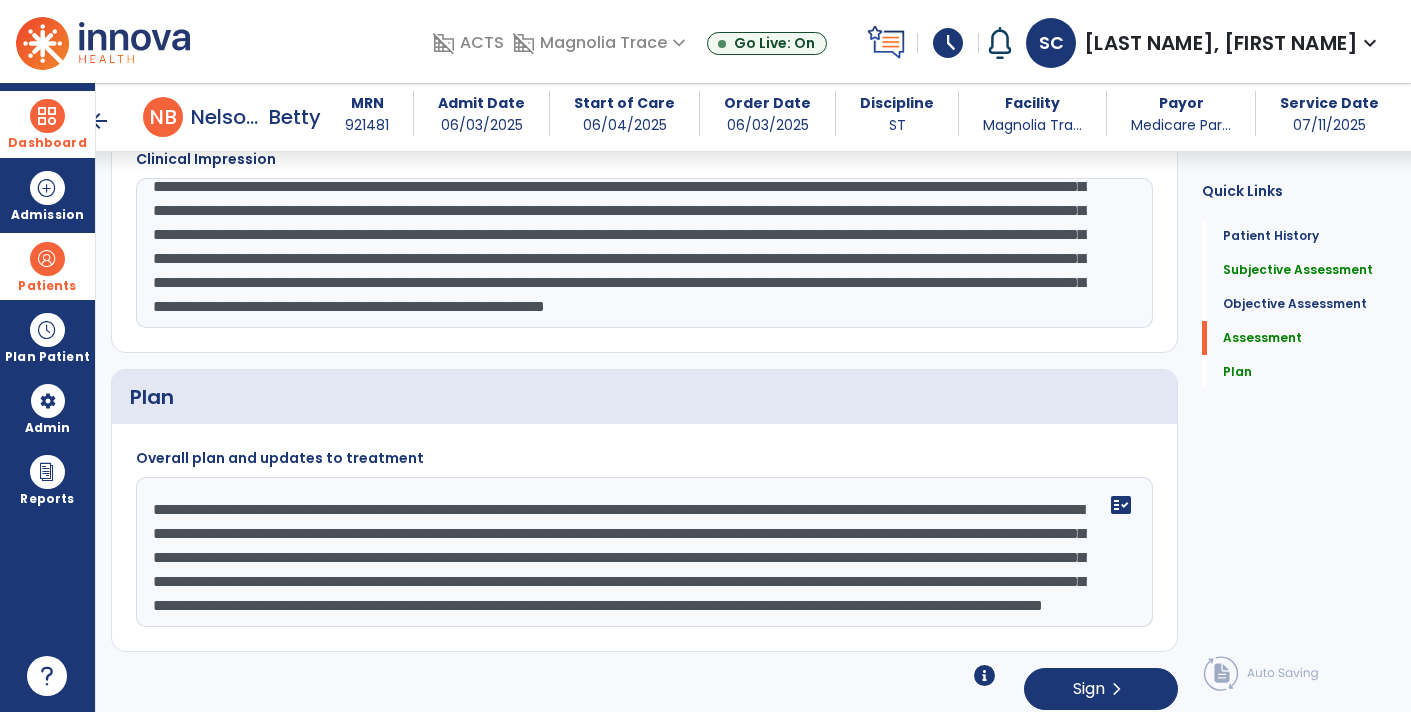 click on "**********" 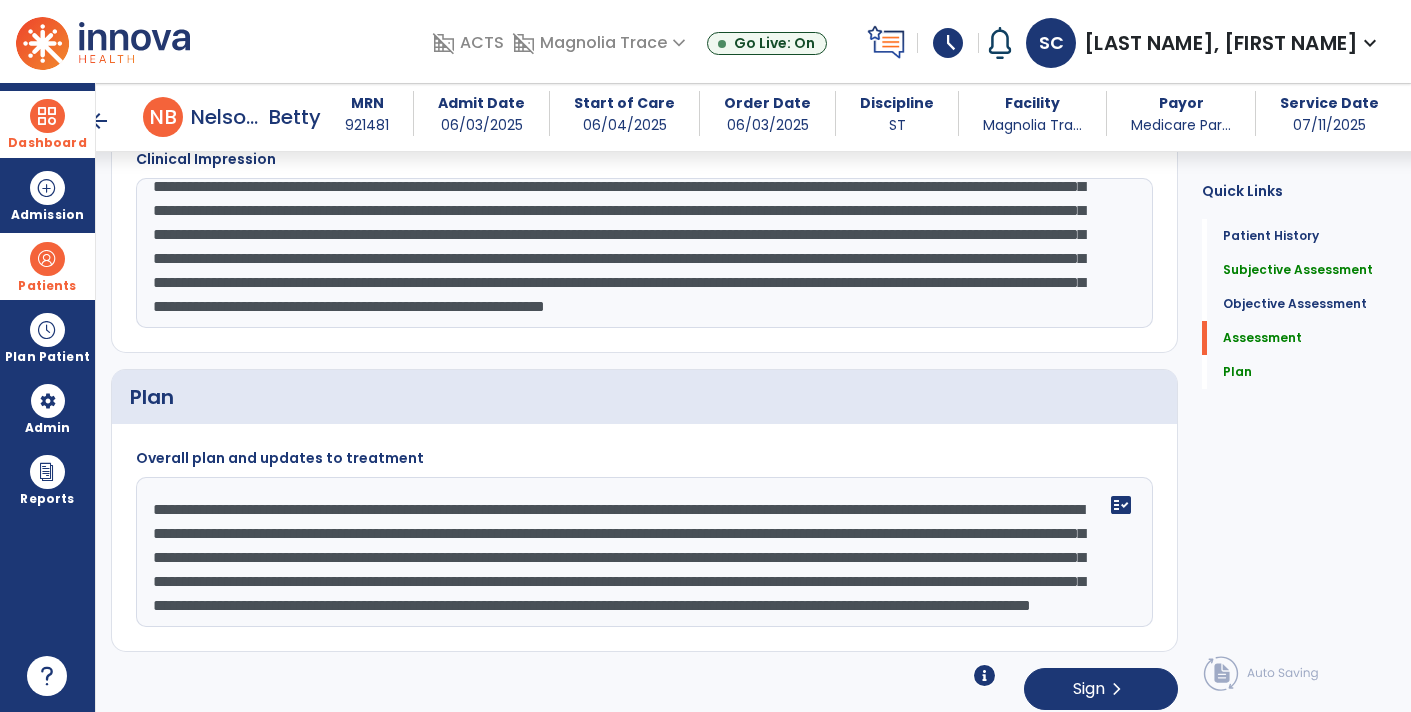 click on "**********" 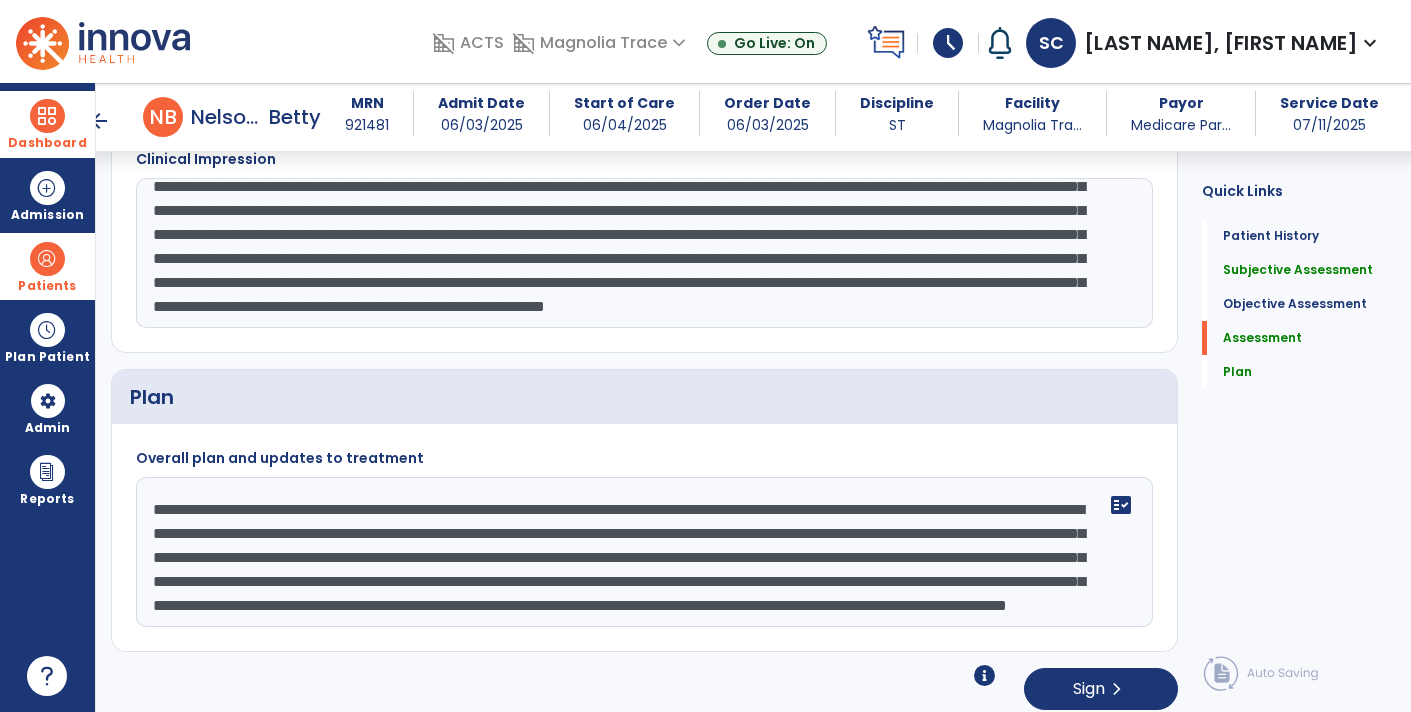 click on "**********" 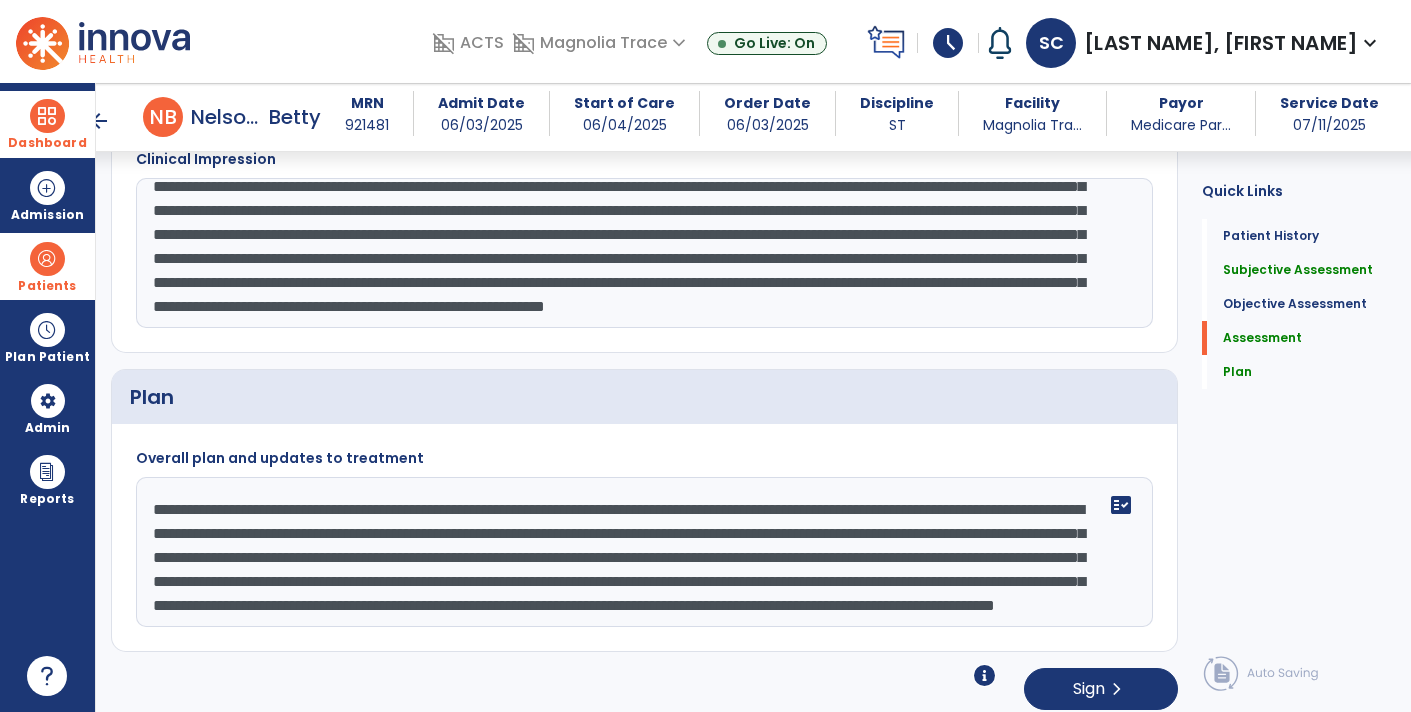 scroll, scrollTop: 28, scrollLeft: 0, axis: vertical 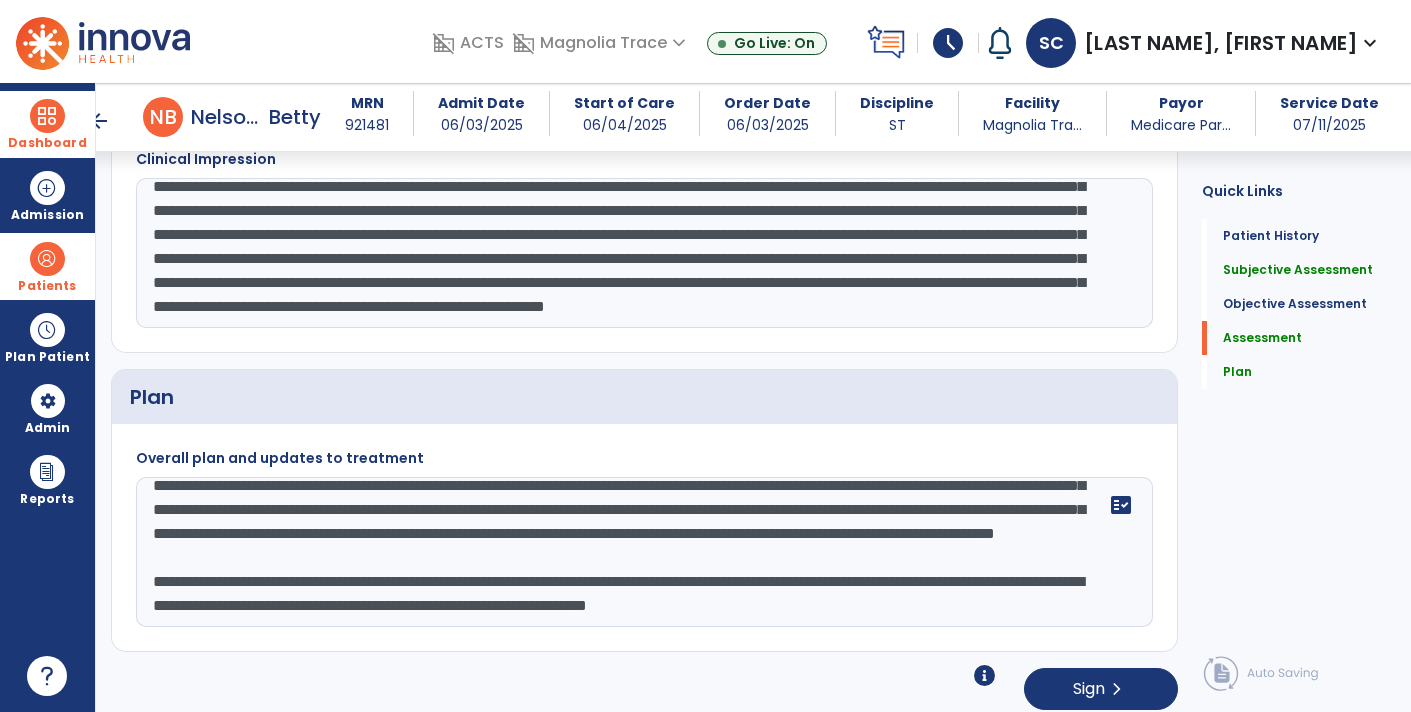 click on "**********" 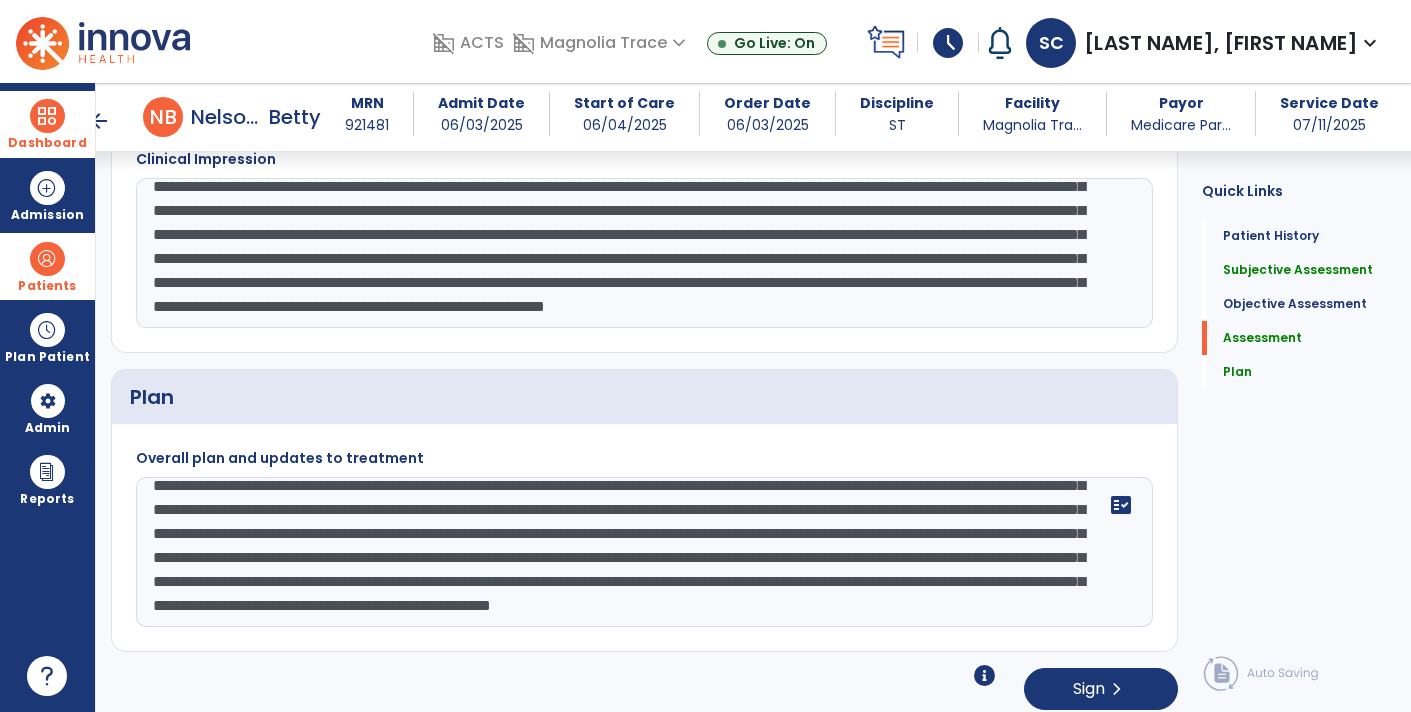 click on "**********" 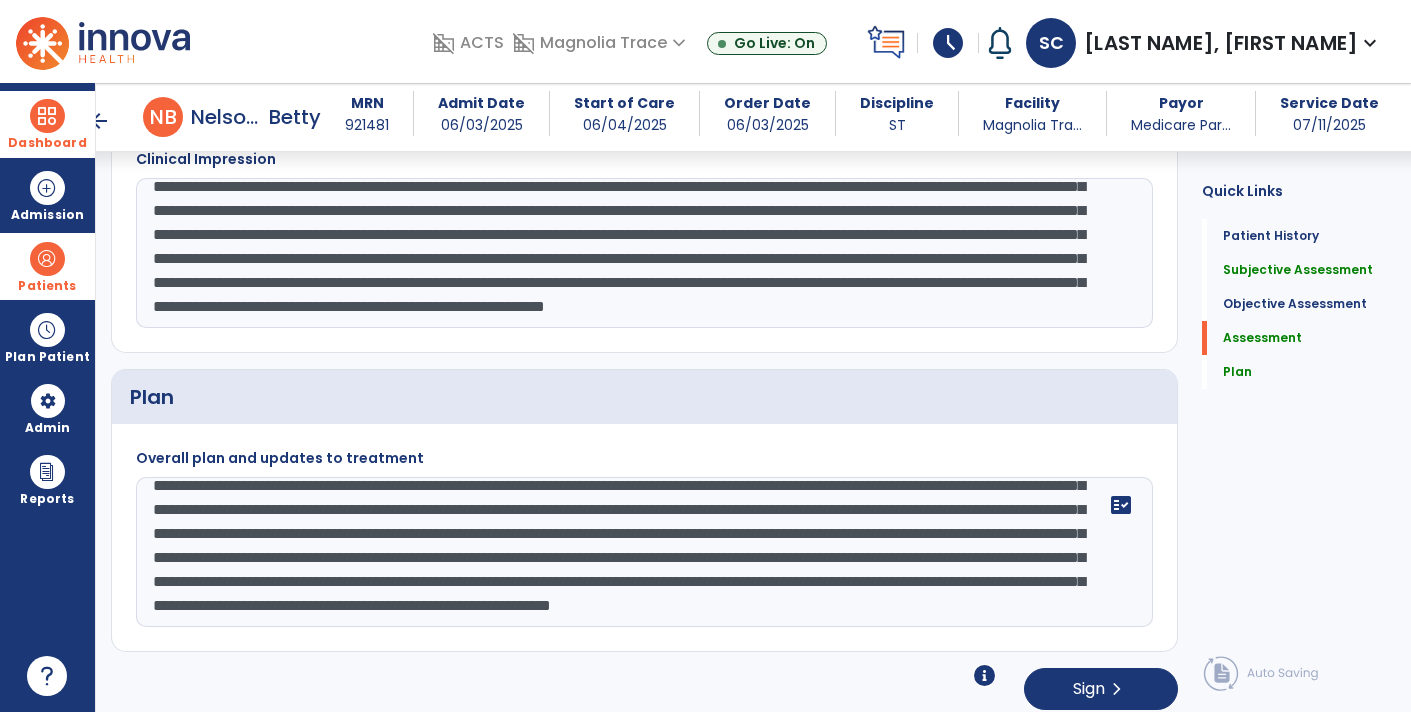 click on "**********" 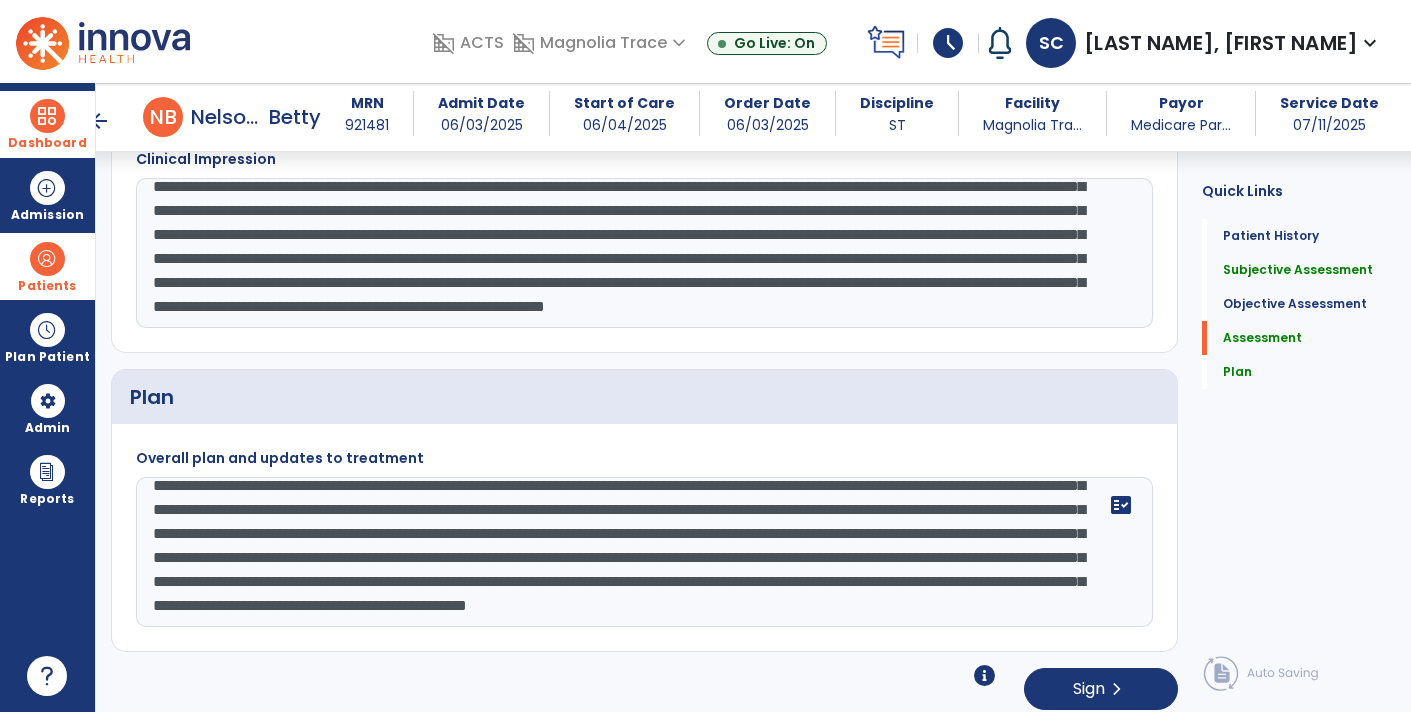 click on "**********" 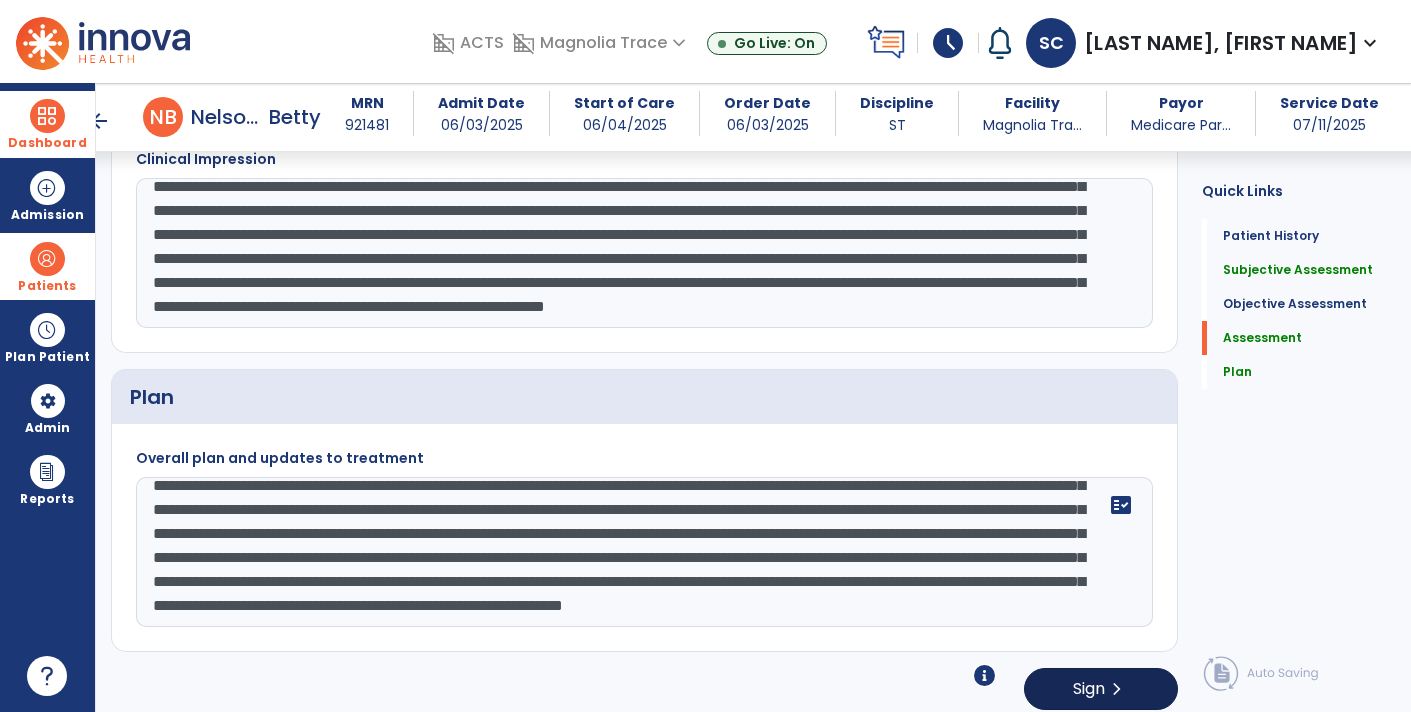 type on "**********" 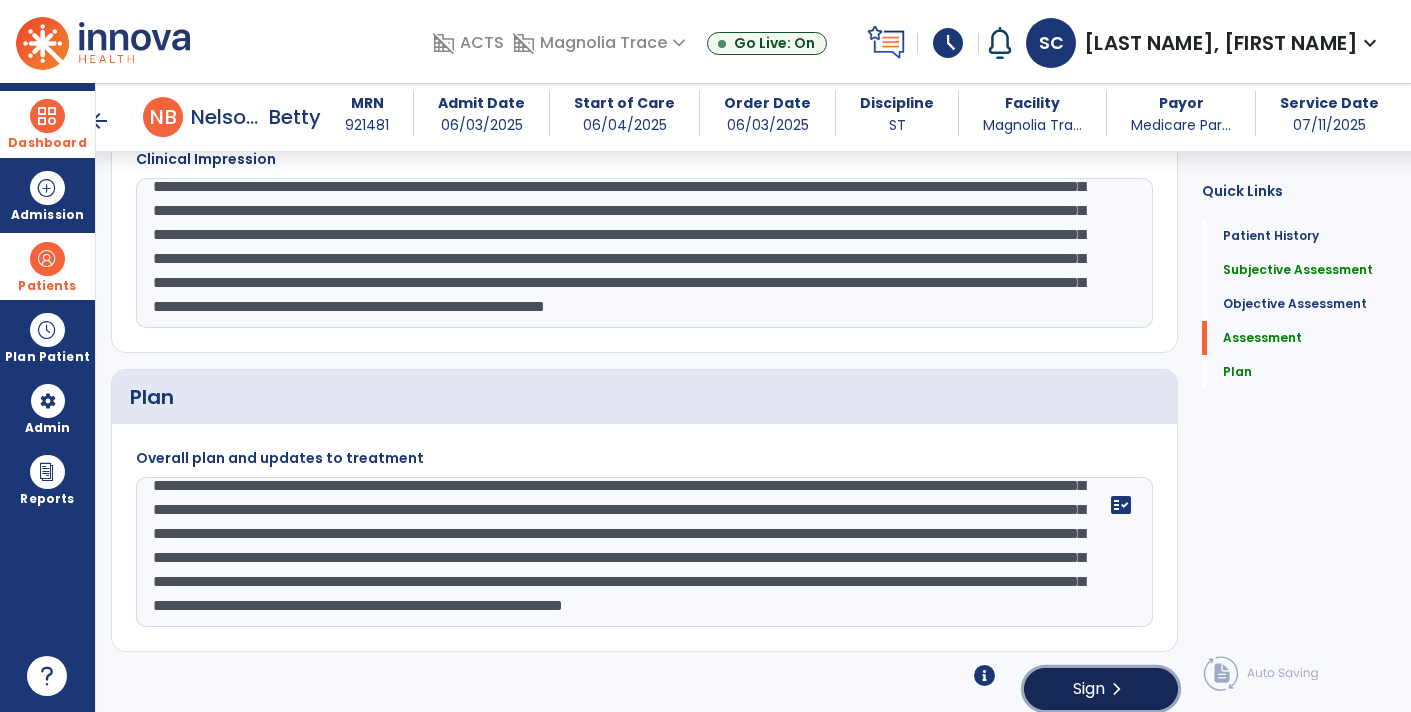 click on "Sign" 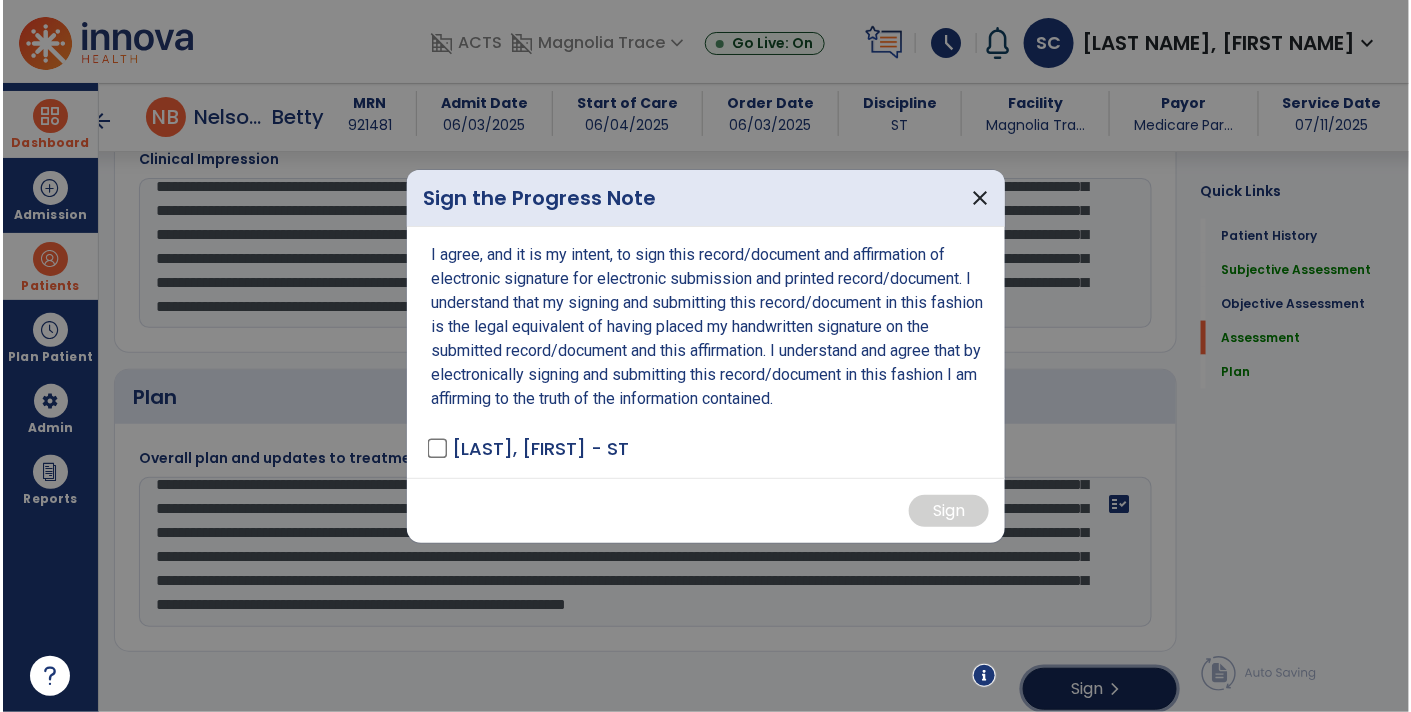 scroll, scrollTop: 3187, scrollLeft: 0, axis: vertical 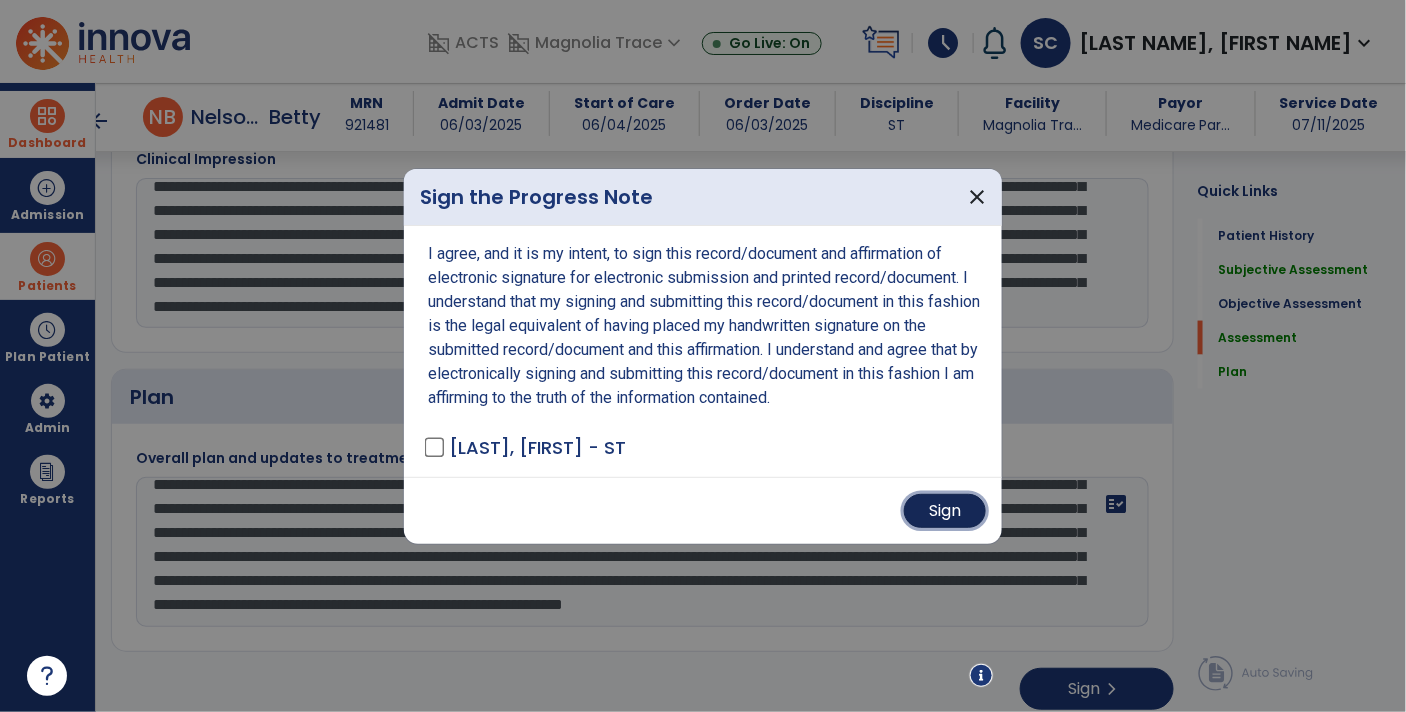 click on "Sign" at bounding box center [945, 511] 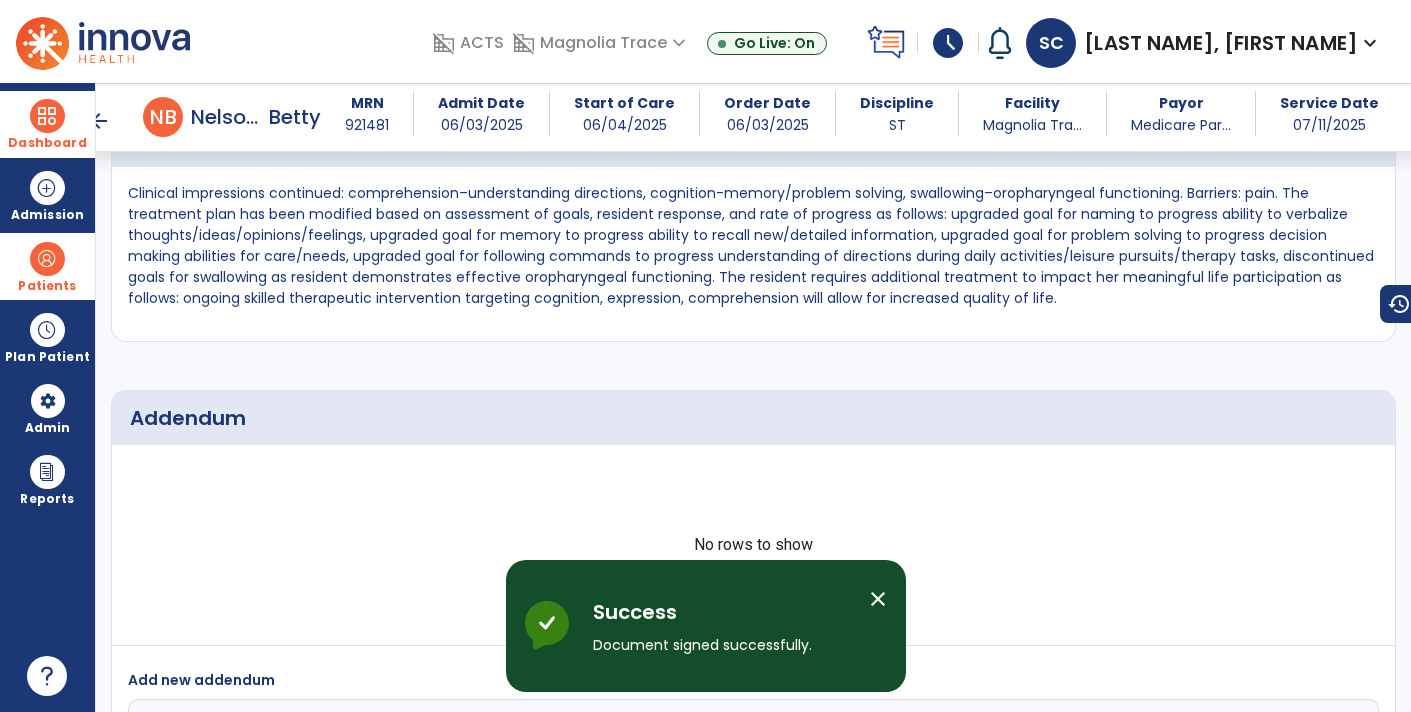 scroll, scrollTop: 4880, scrollLeft: 0, axis: vertical 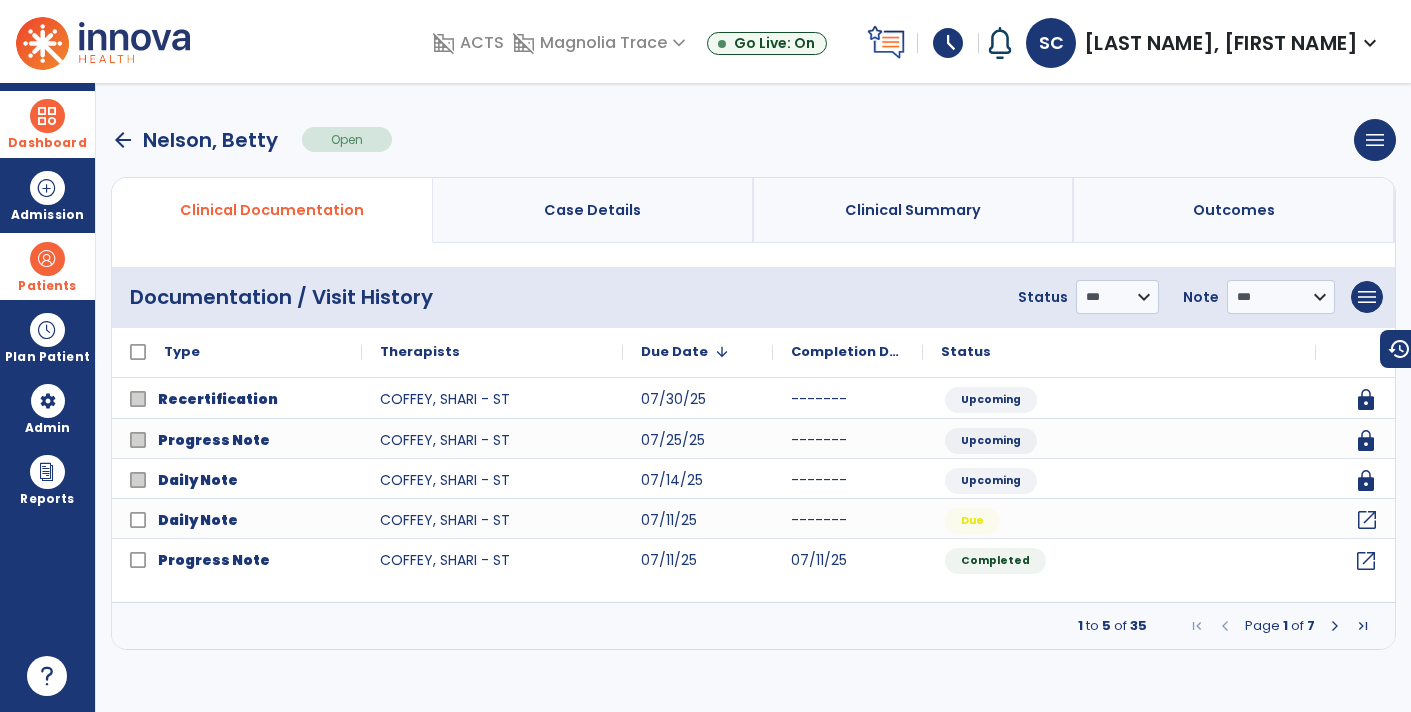 click on "open_in_new" 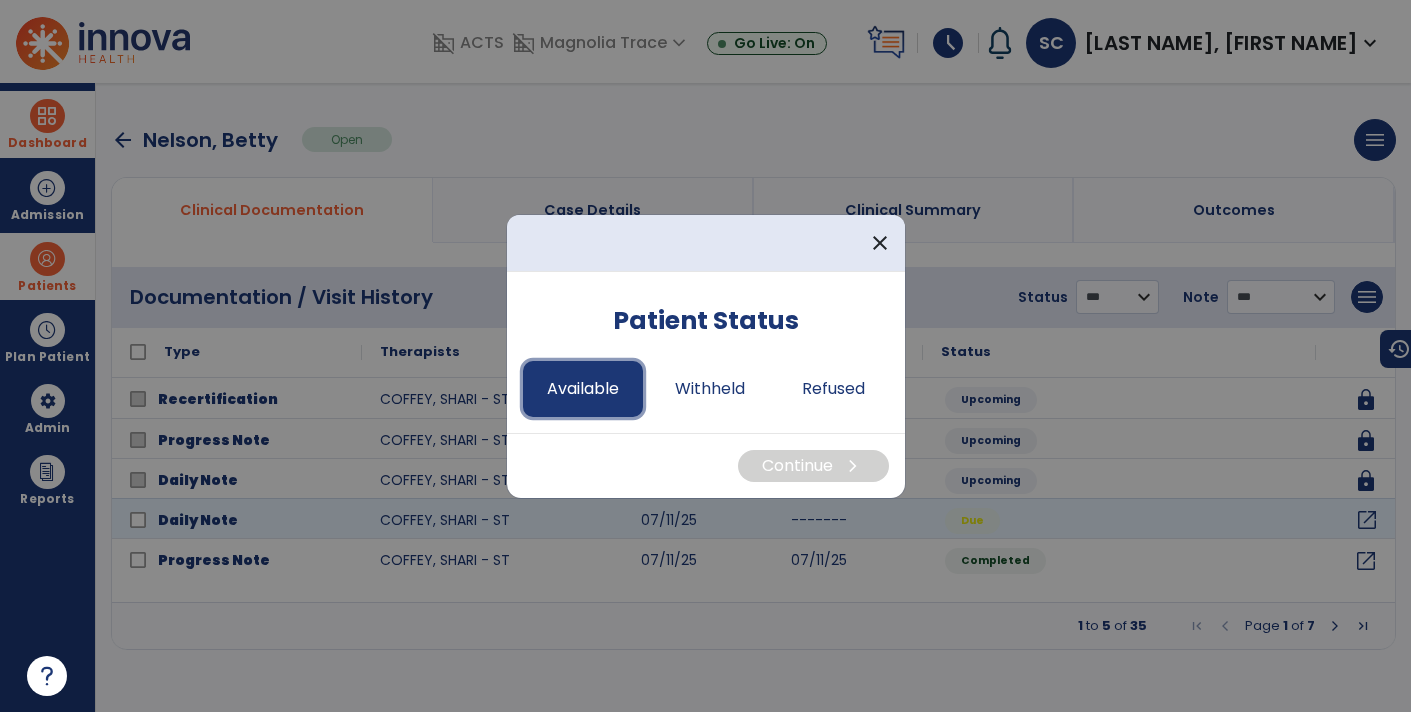 click on "Available" at bounding box center [583, 389] 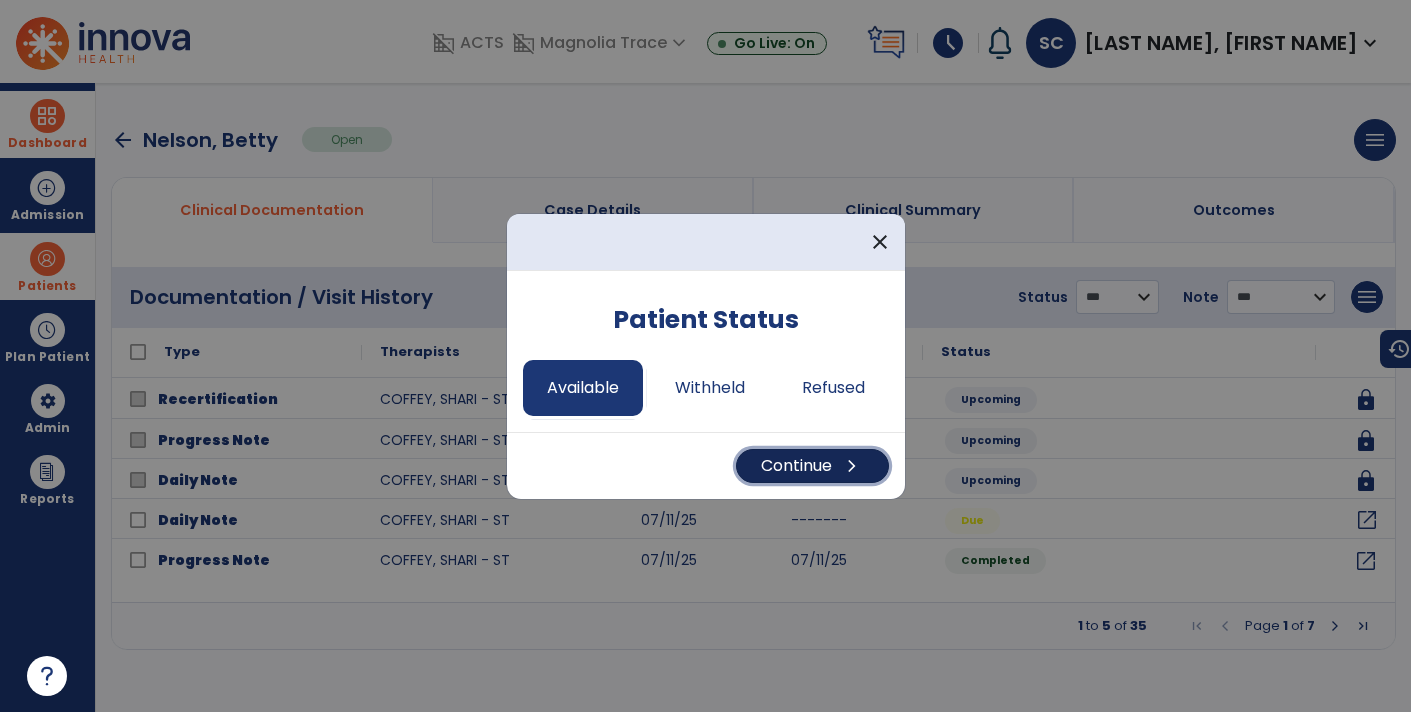 click on "Continue   chevron_right" at bounding box center (812, 466) 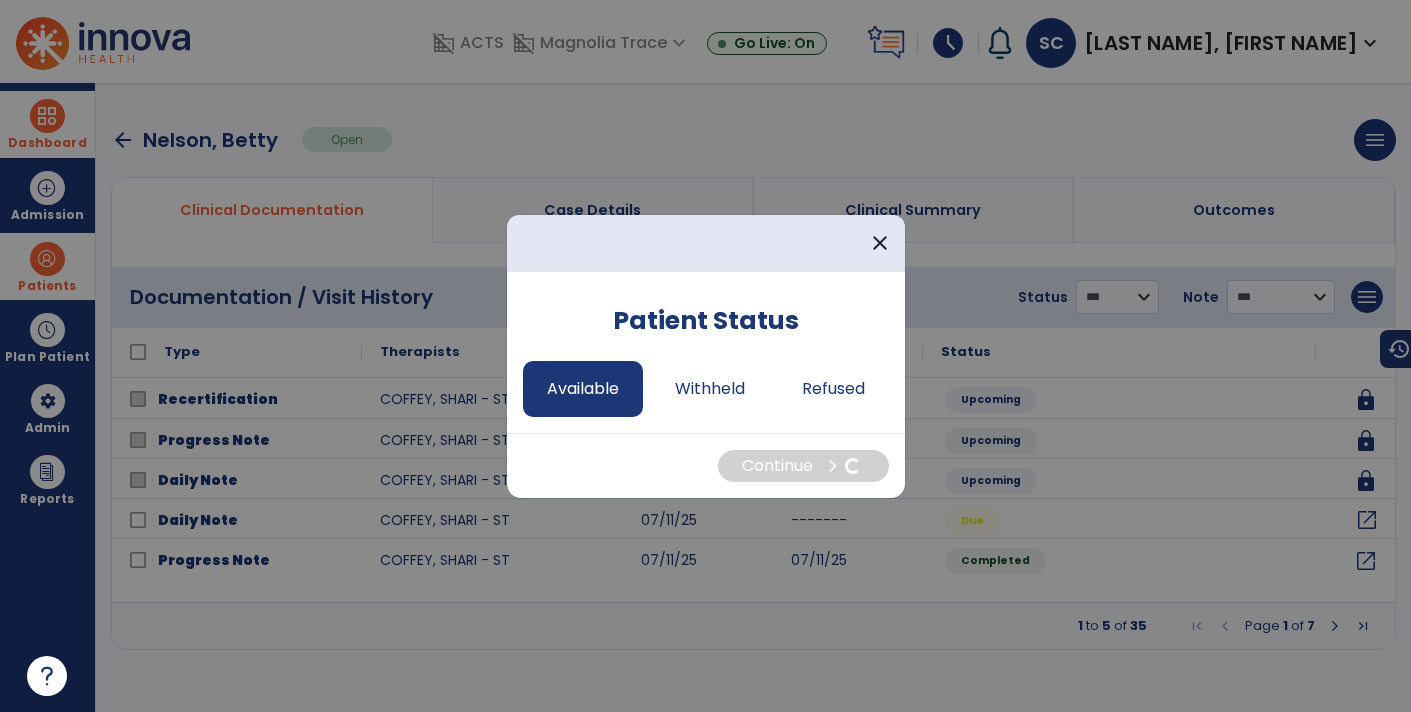 select on "*" 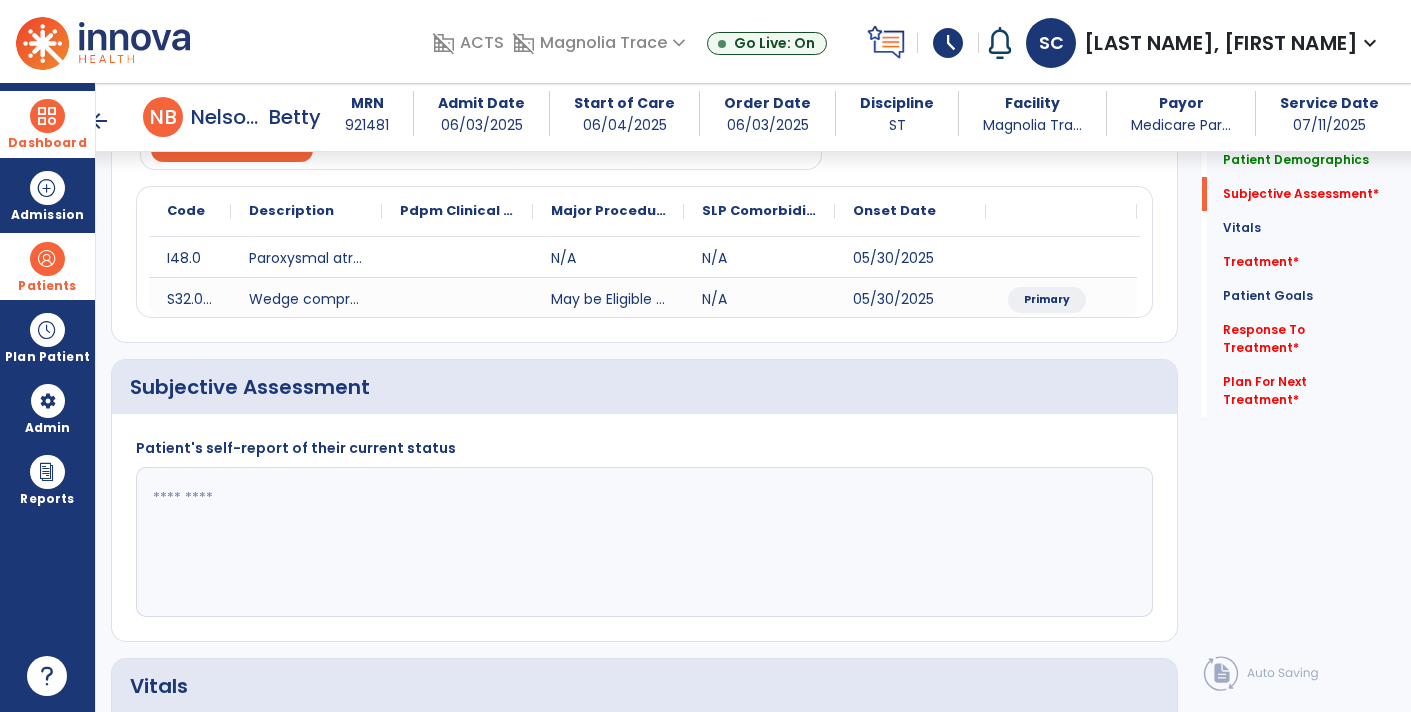 scroll, scrollTop: 221, scrollLeft: 0, axis: vertical 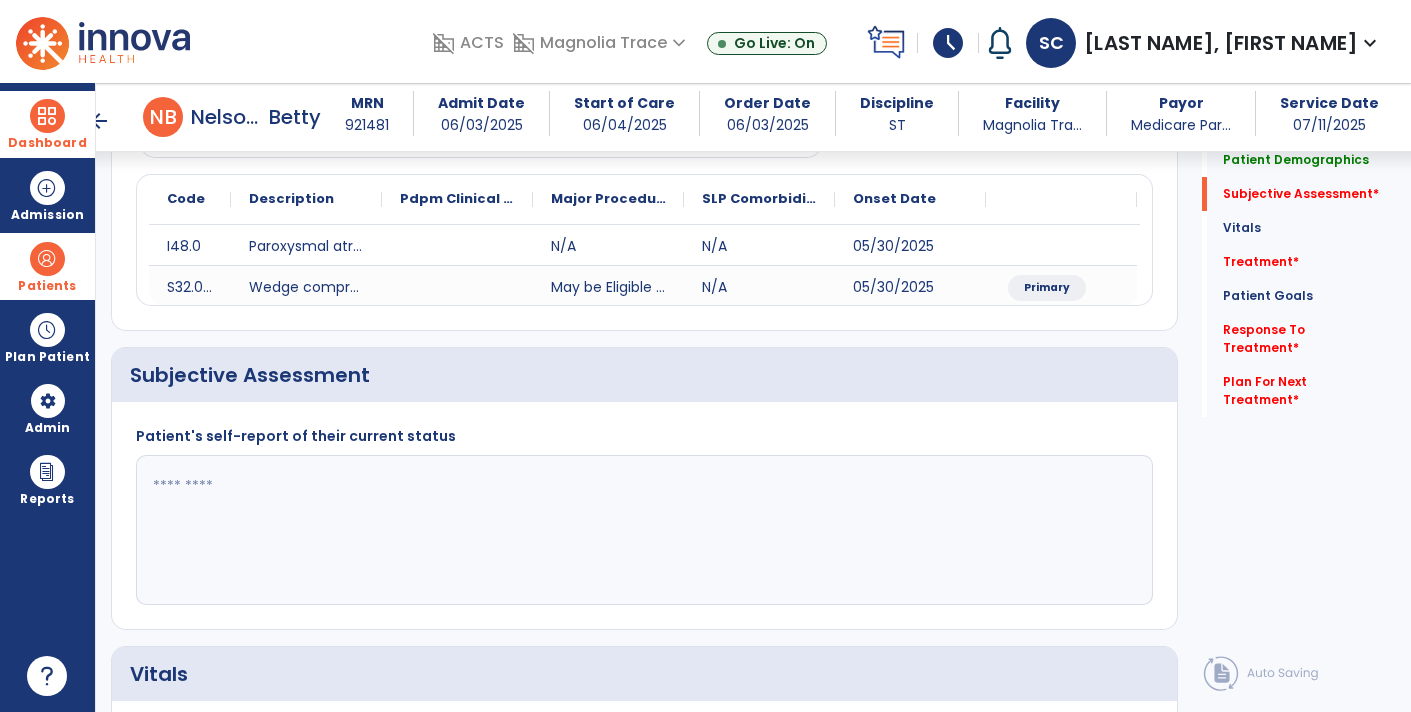 click on "arrow_back" at bounding box center [99, 121] 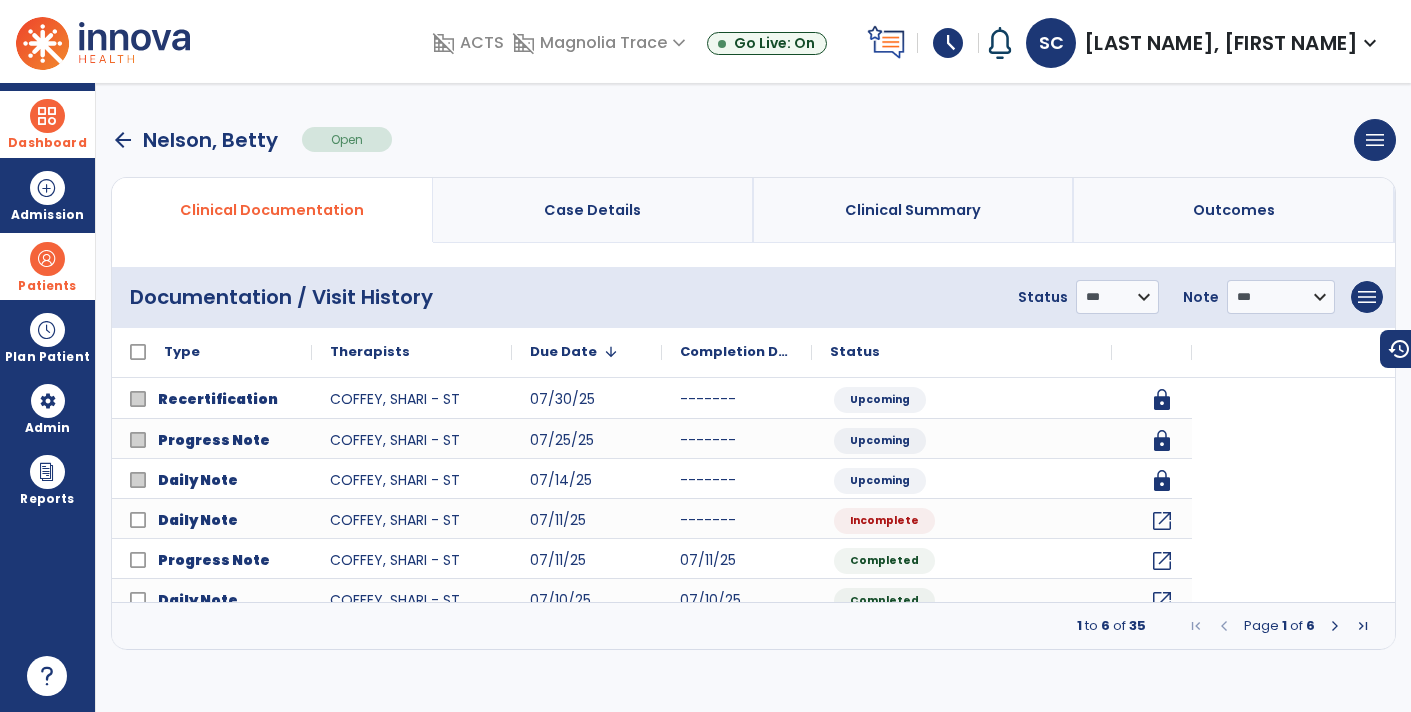scroll, scrollTop: 0, scrollLeft: 0, axis: both 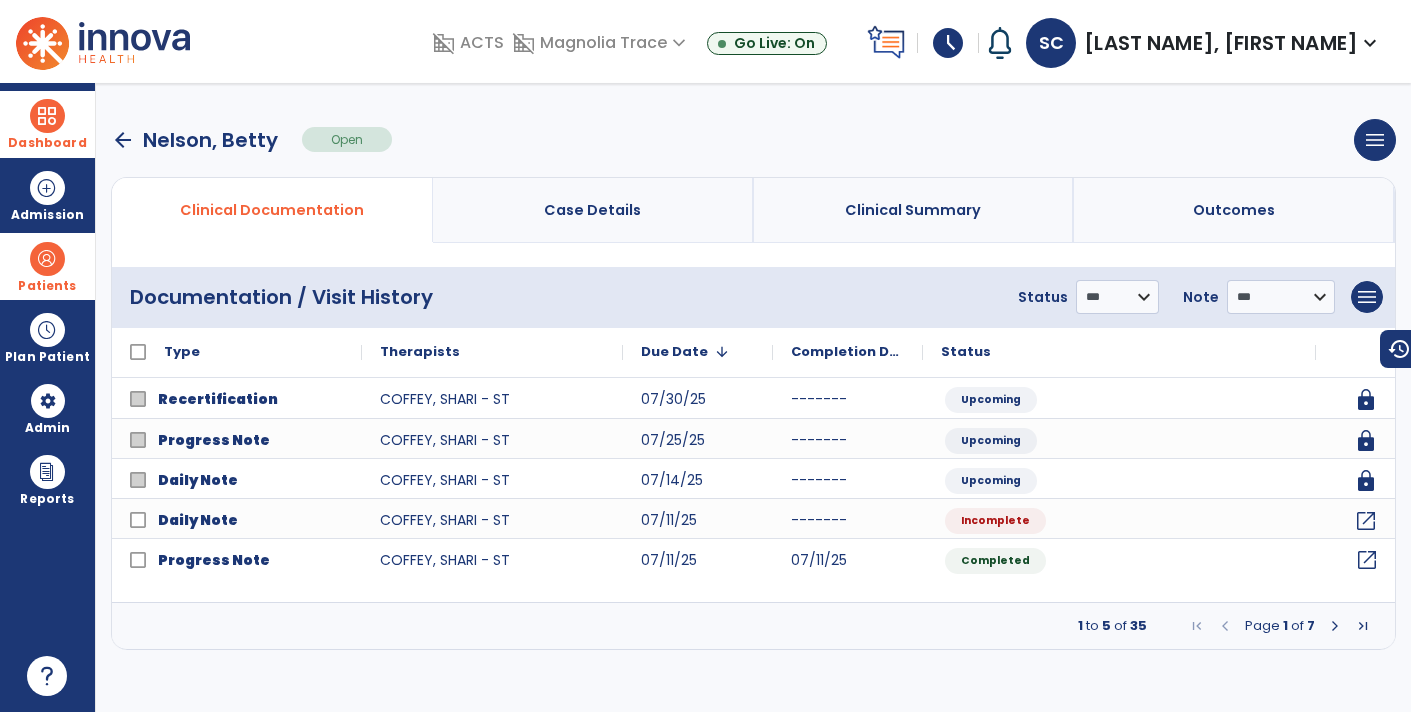 click on "open_in_new" 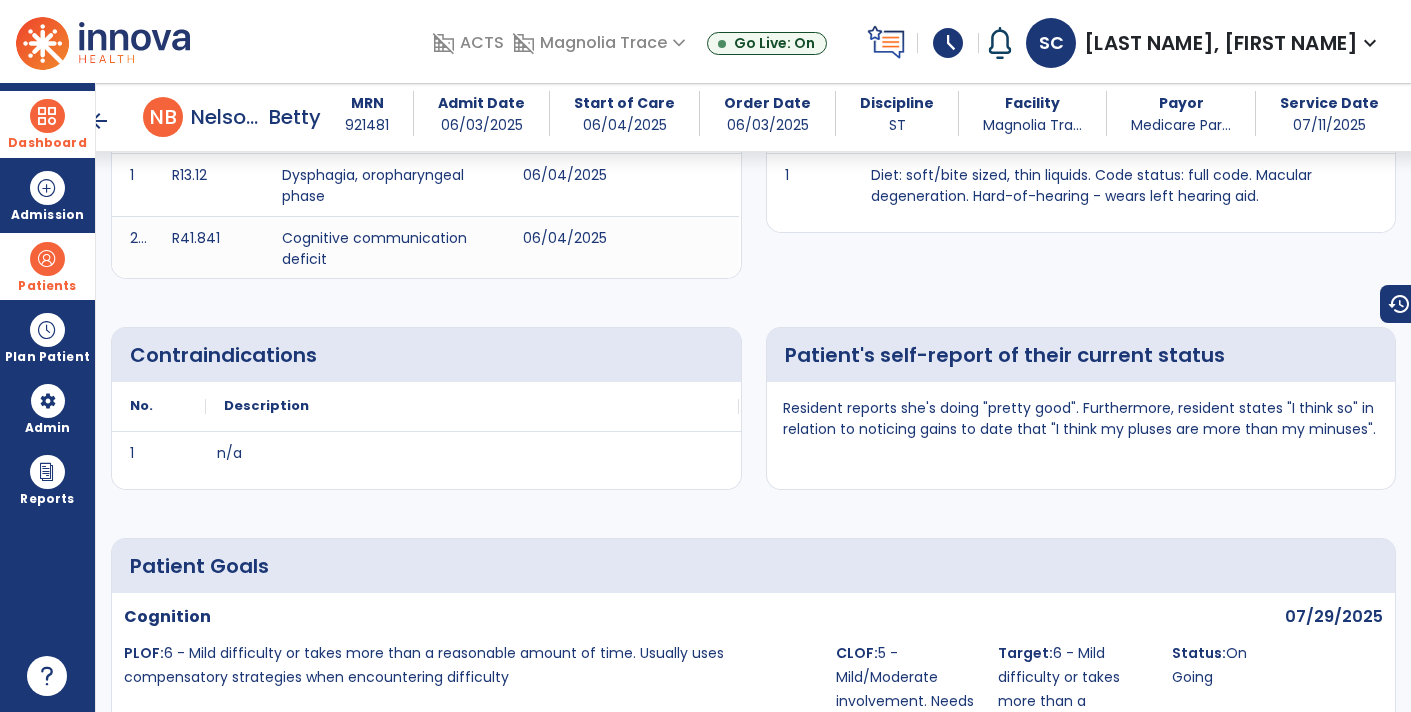 scroll, scrollTop: 584, scrollLeft: 0, axis: vertical 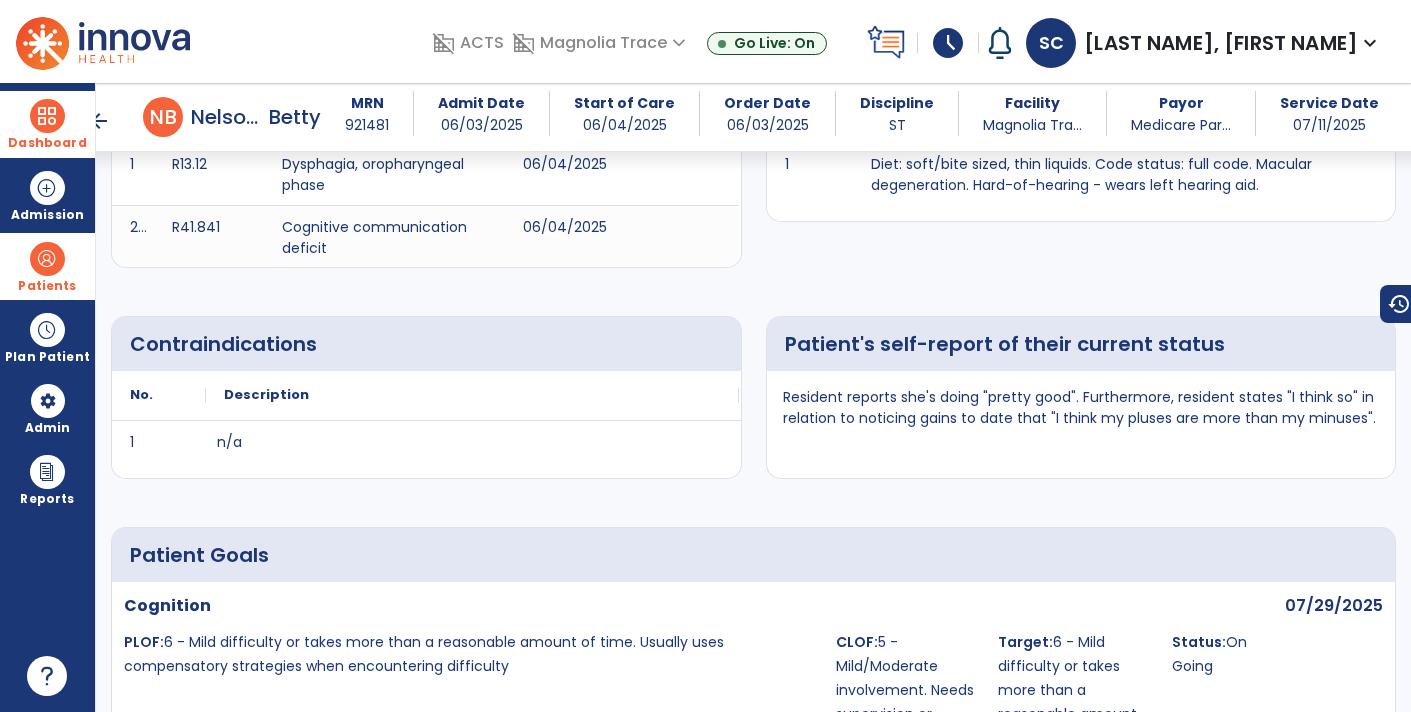 click on "Resident reports she's doing "pretty good". Furthermore, resident states "I think so" in relation to noticing gains to date that "I think my pluses are more than my minuses"." at bounding box center (1081, 408) 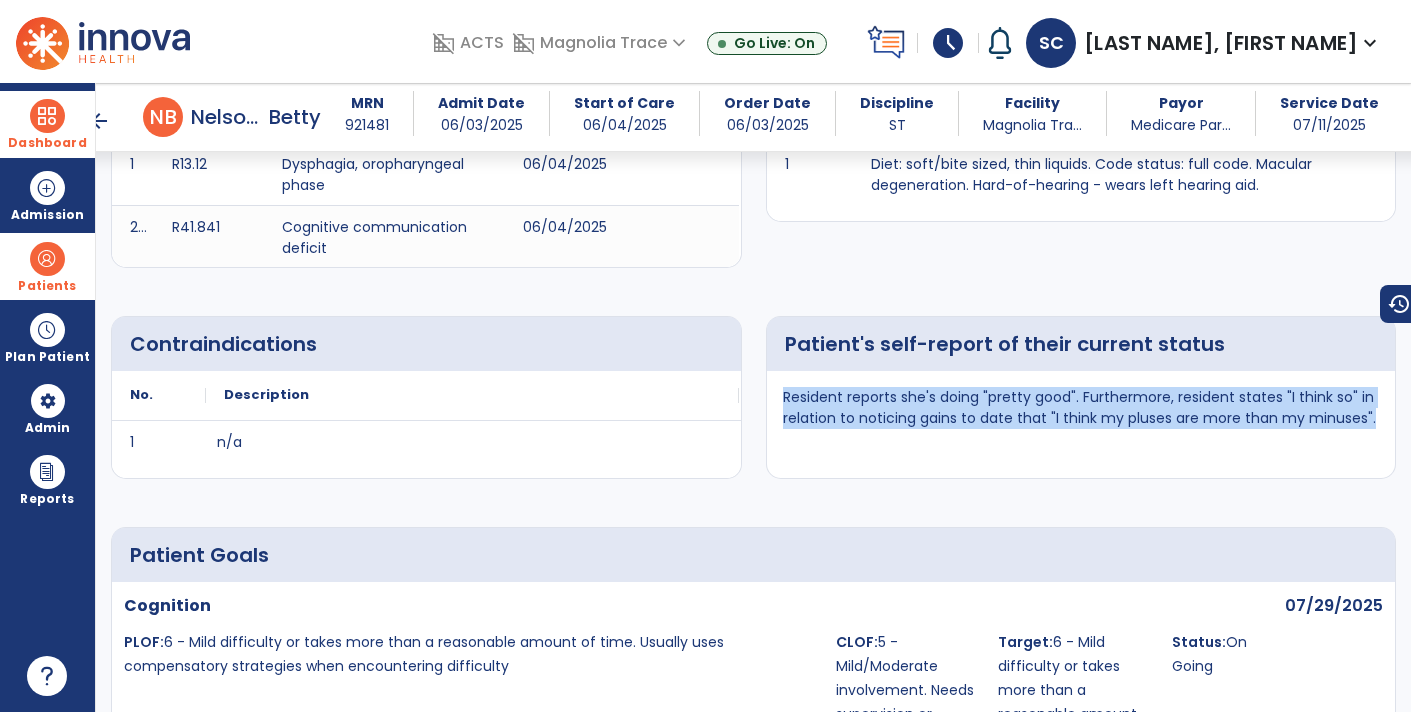 copy on "Resident reports she's doing "pretty good". Furthermore, resident states "I think so" in relation to noticing gains to date that "I think my pluses are more than my minuses"." 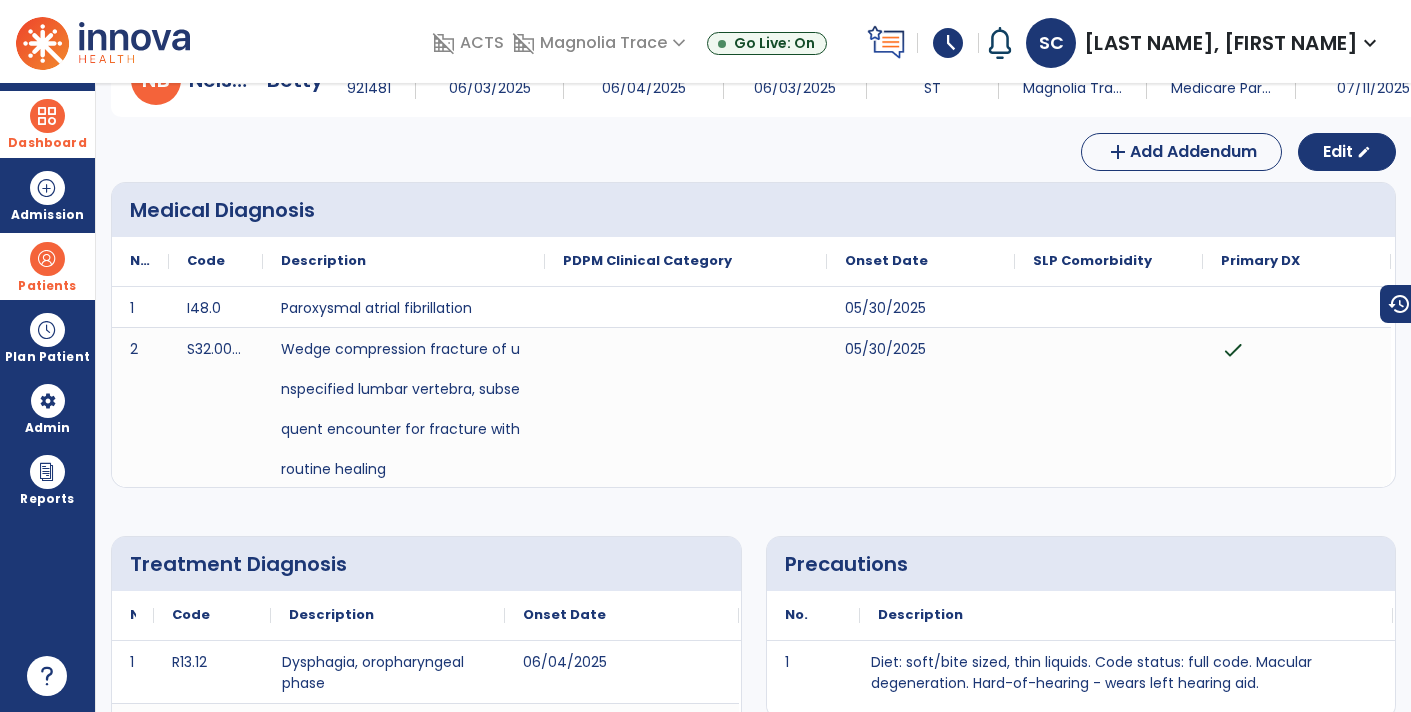 scroll, scrollTop: 0, scrollLeft: 0, axis: both 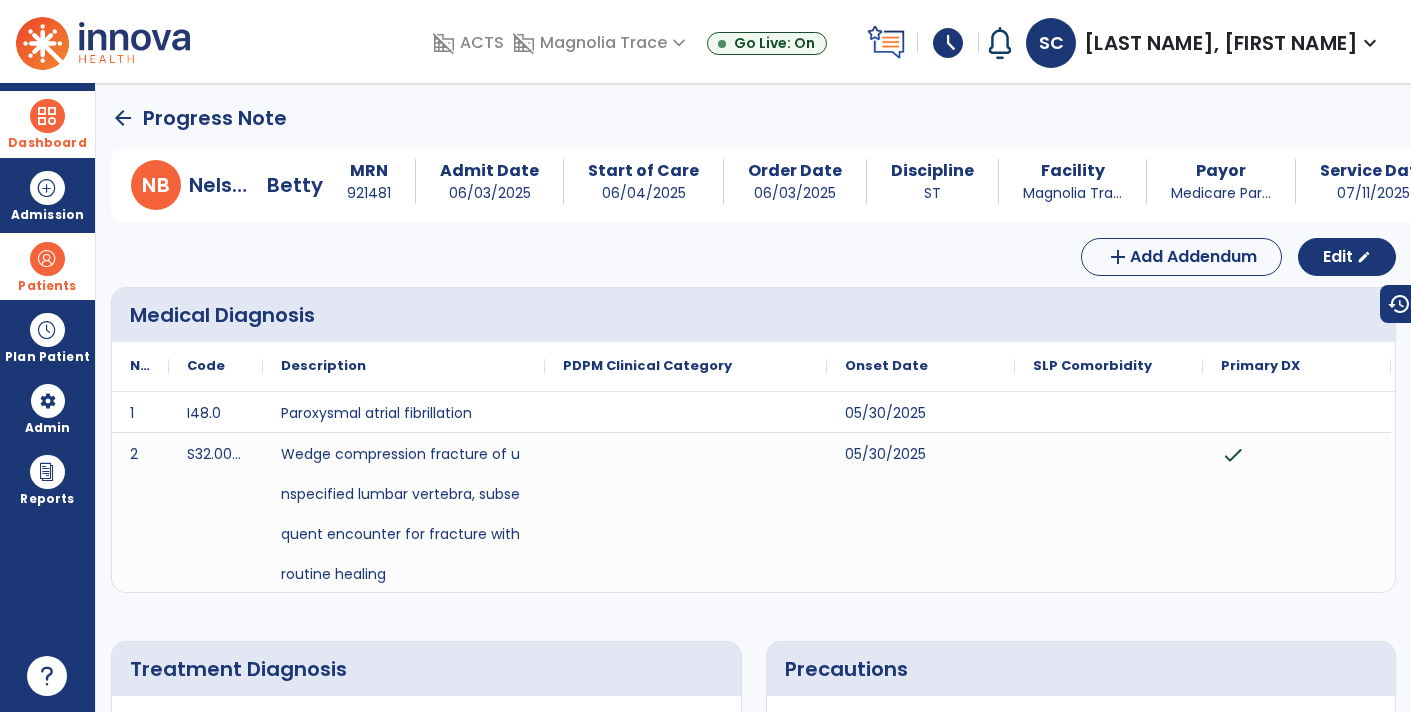 click on "arrow_back" 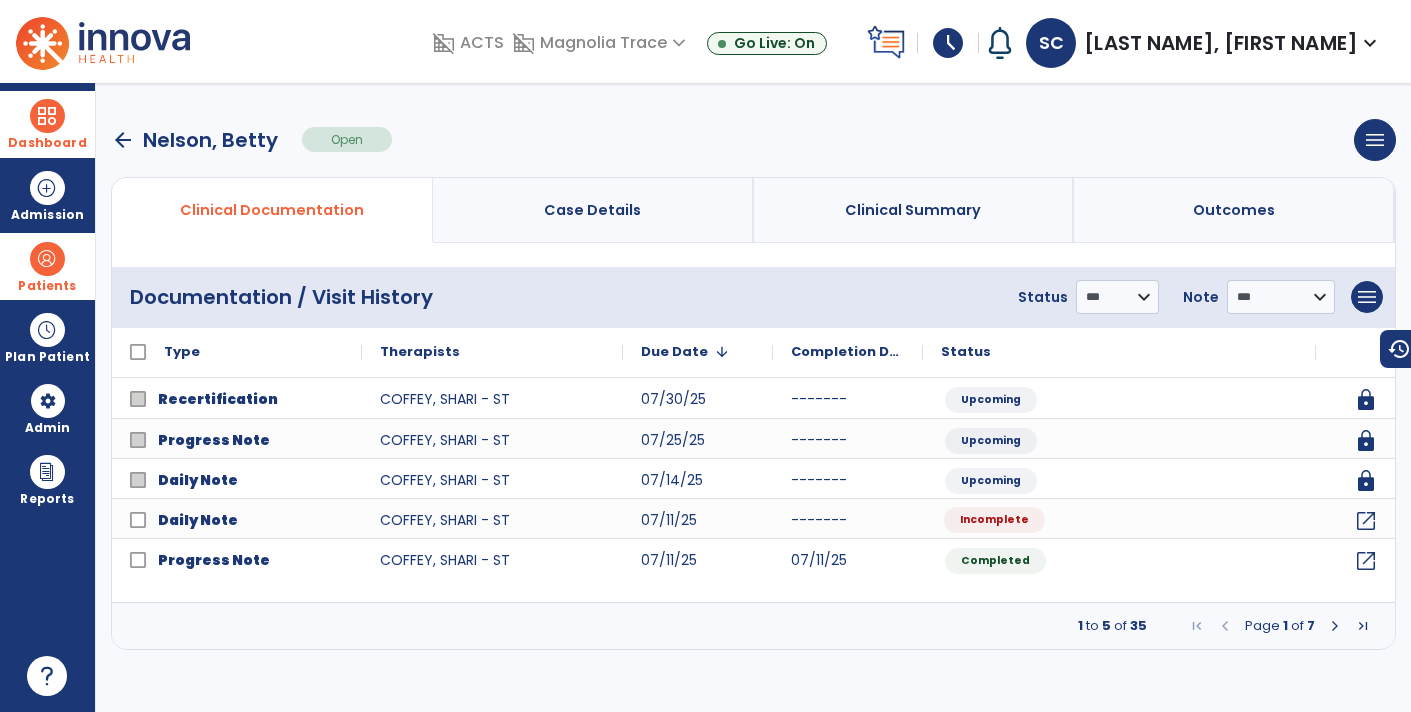 click on "Incomplete" 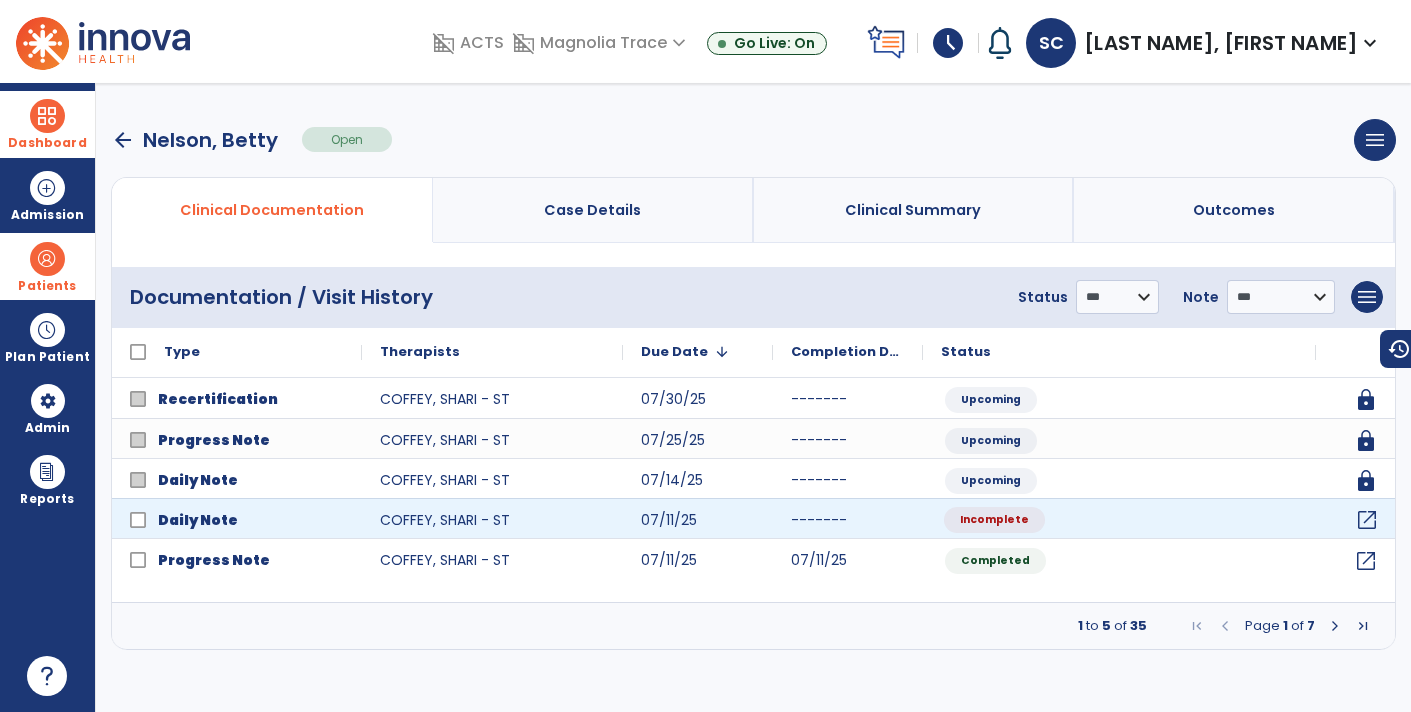 click on "open_in_new" 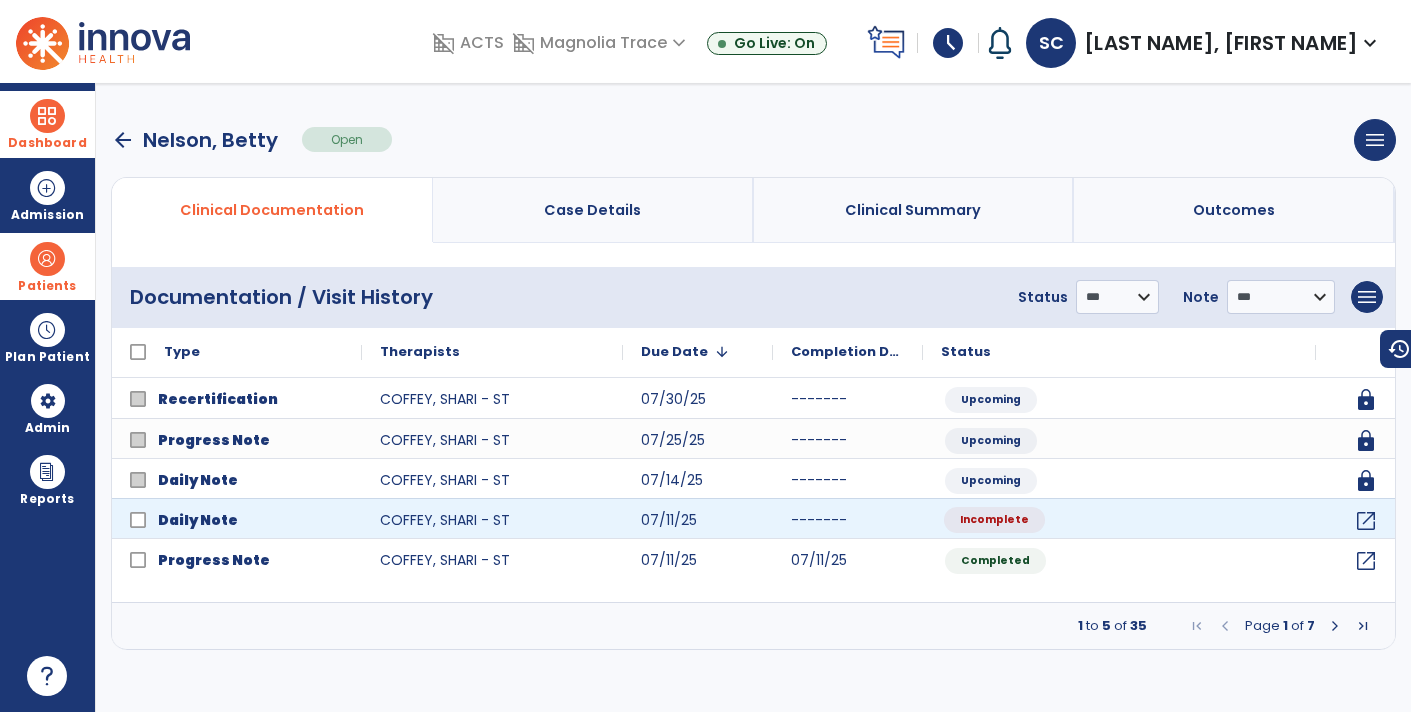 select on "*" 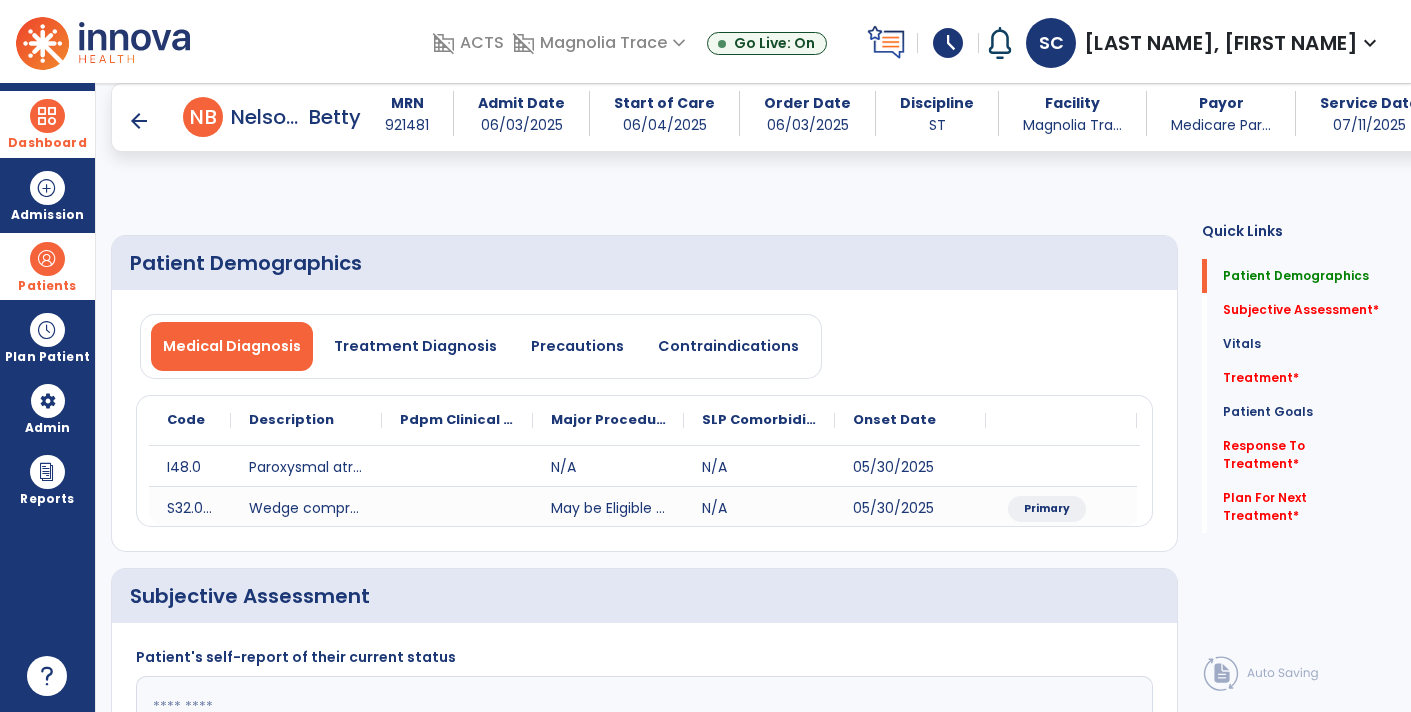 scroll, scrollTop: 247, scrollLeft: 0, axis: vertical 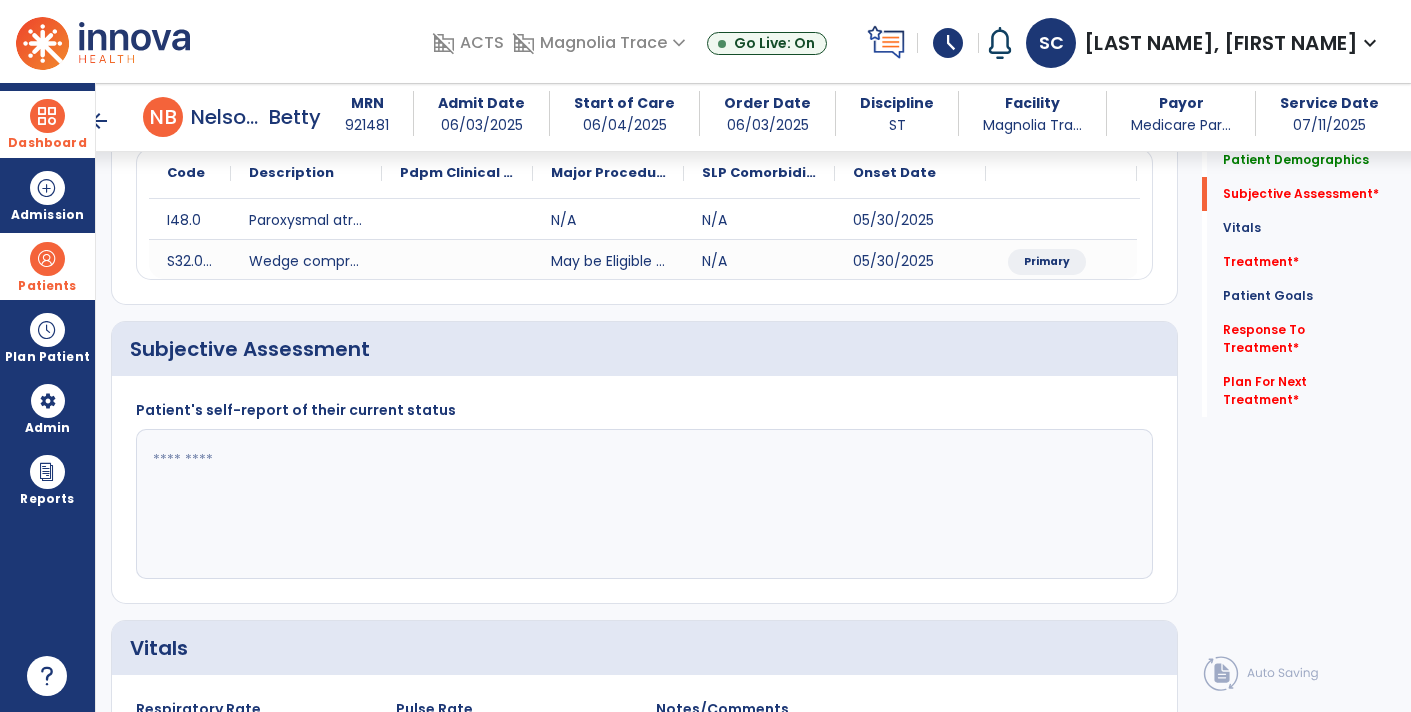 click 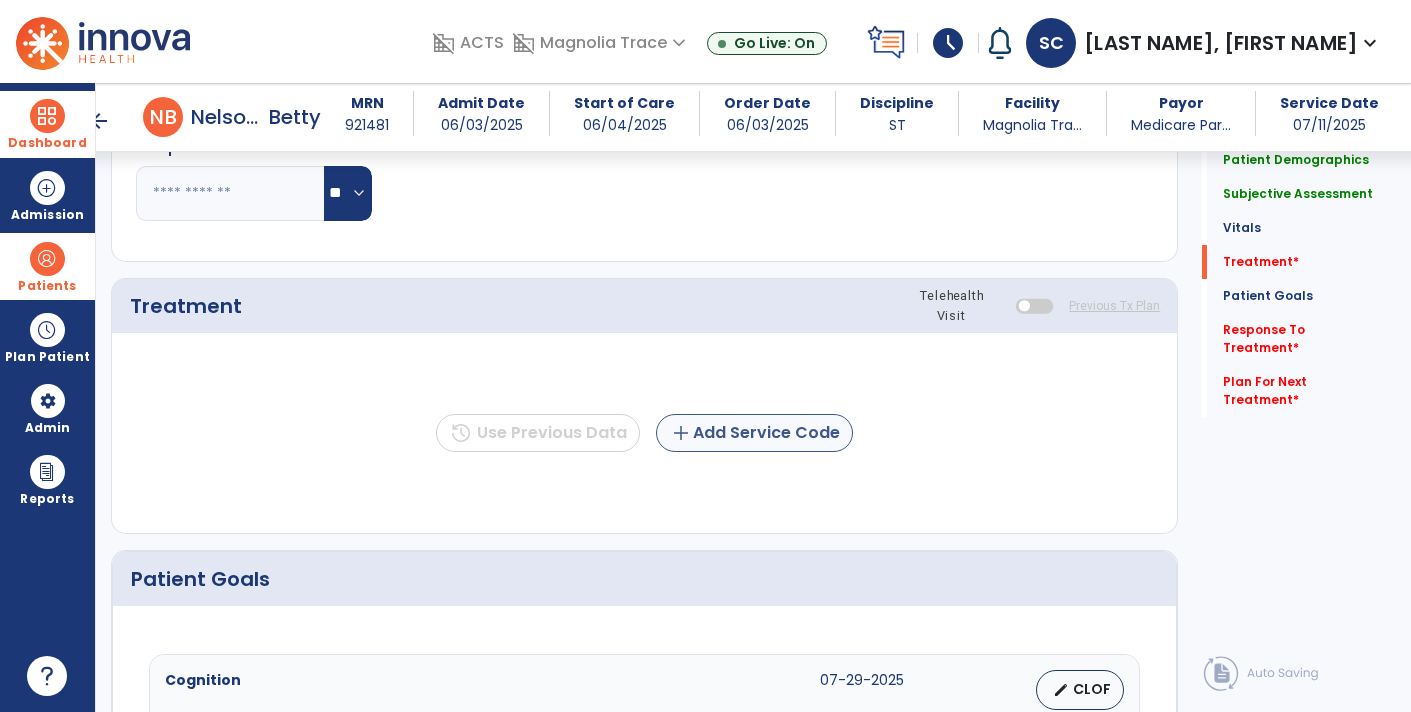 type on "**********" 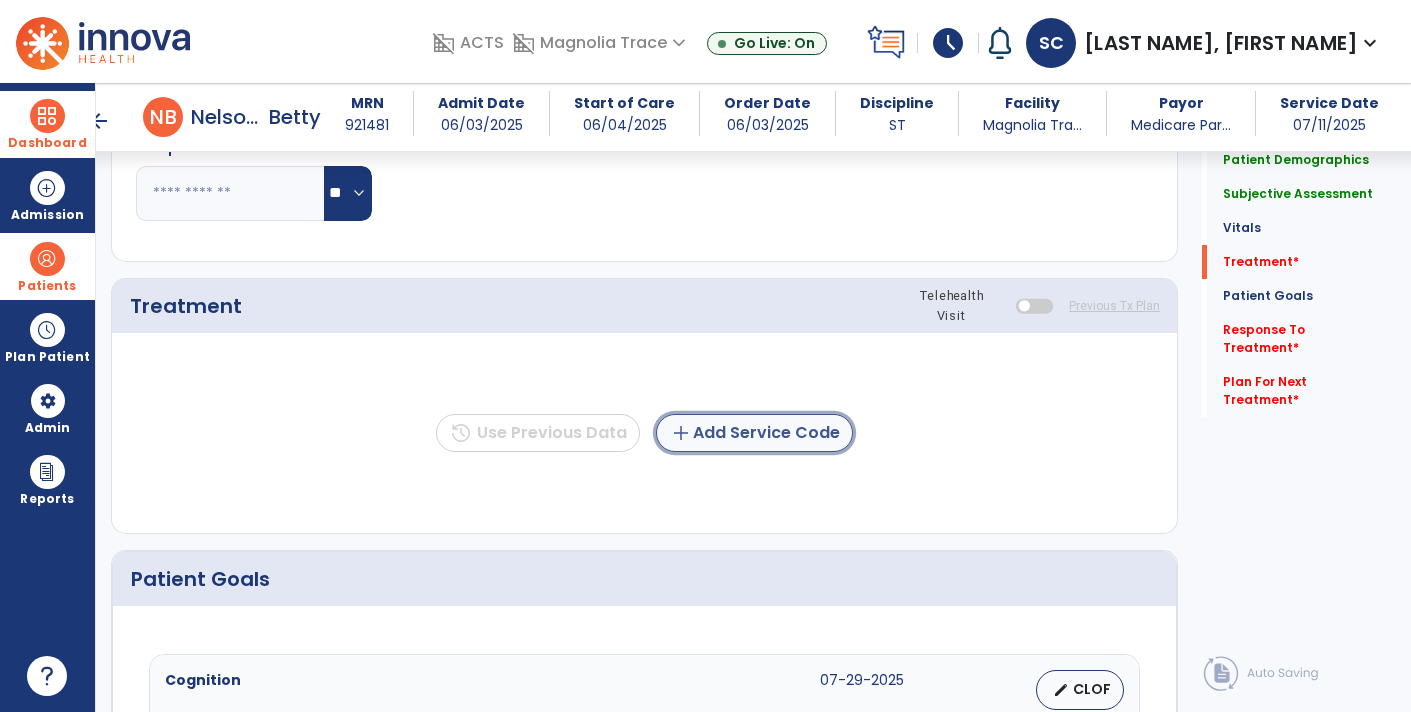 click on "add  Add Service Code" 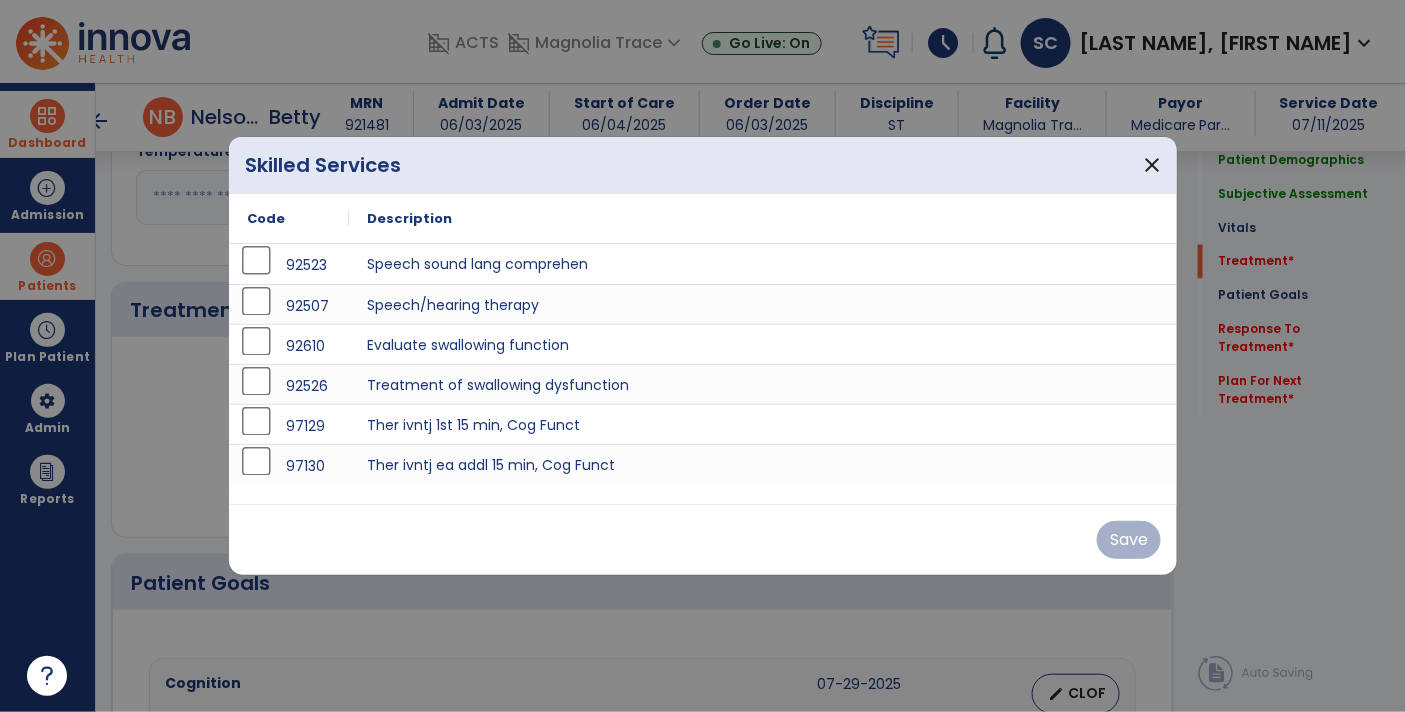 scroll, scrollTop: 1011, scrollLeft: 0, axis: vertical 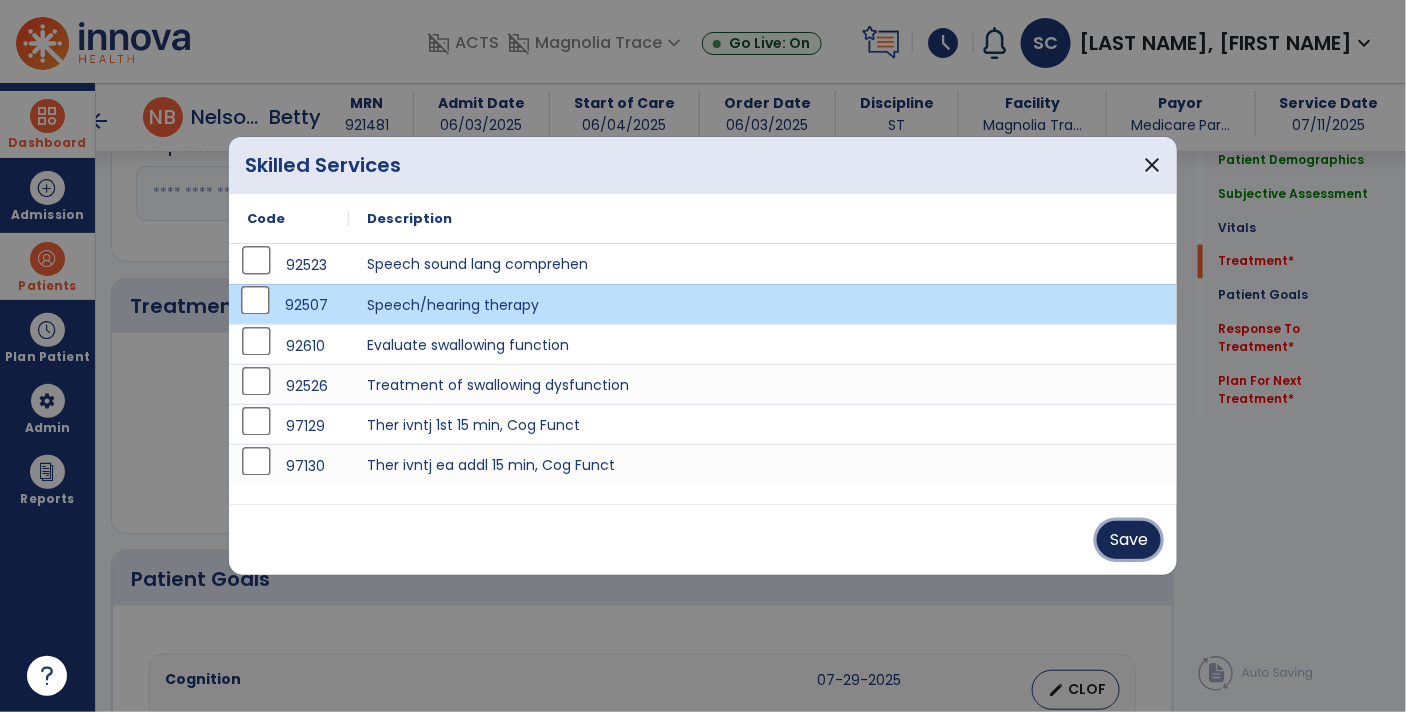 click on "Save" at bounding box center (1129, 540) 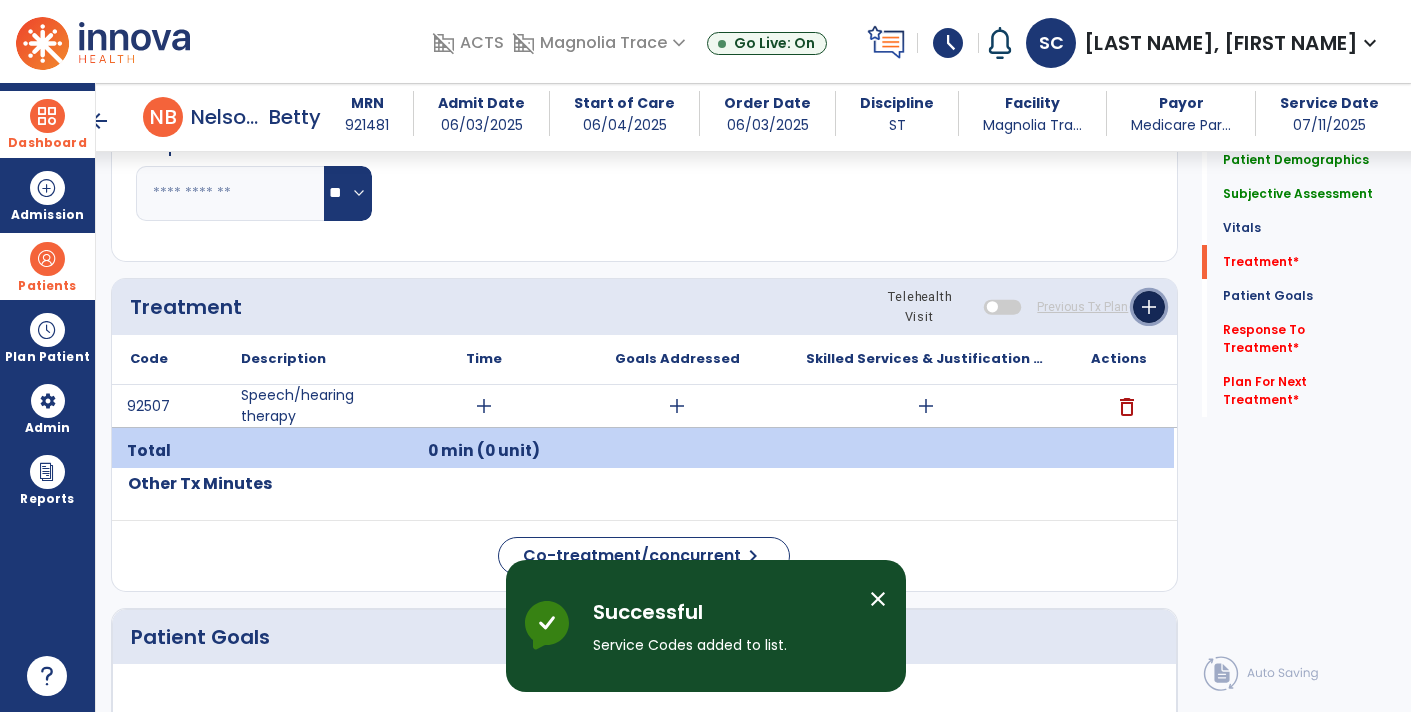 click on "add" 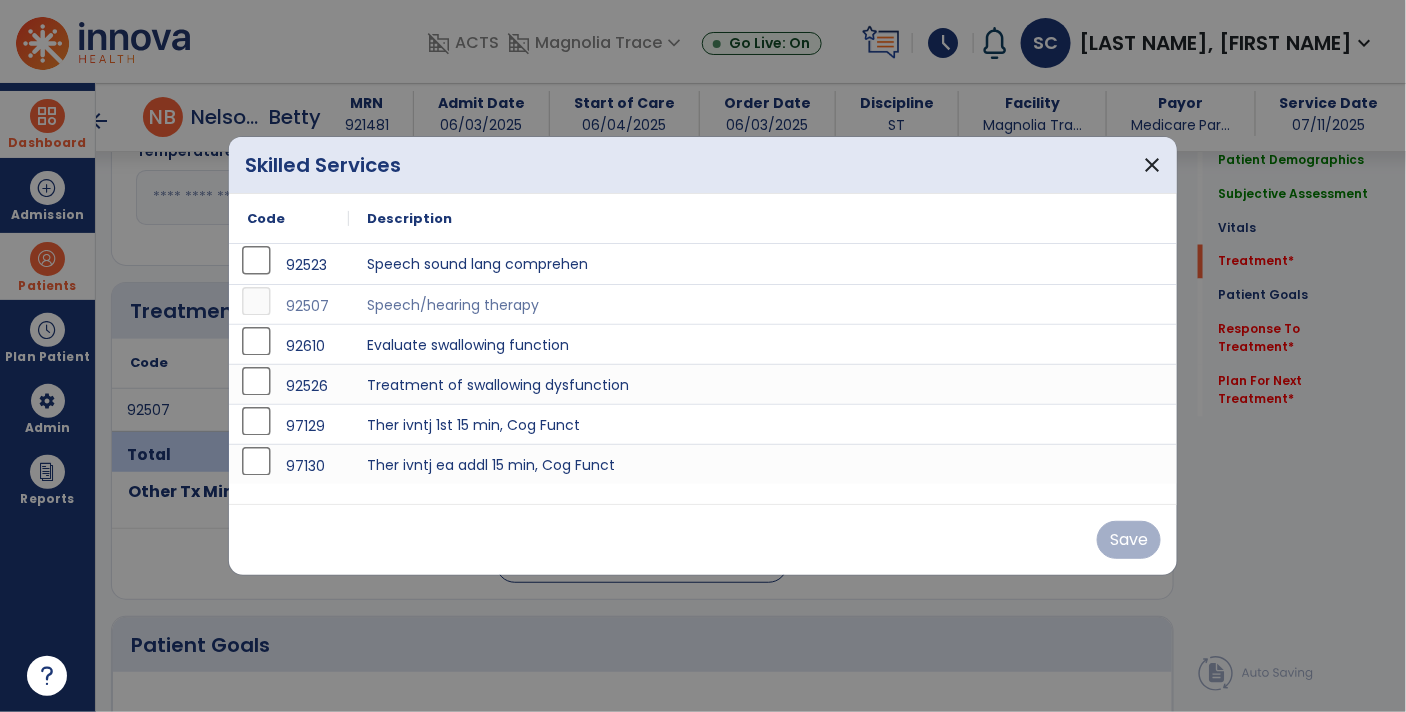 scroll, scrollTop: 1011, scrollLeft: 0, axis: vertical 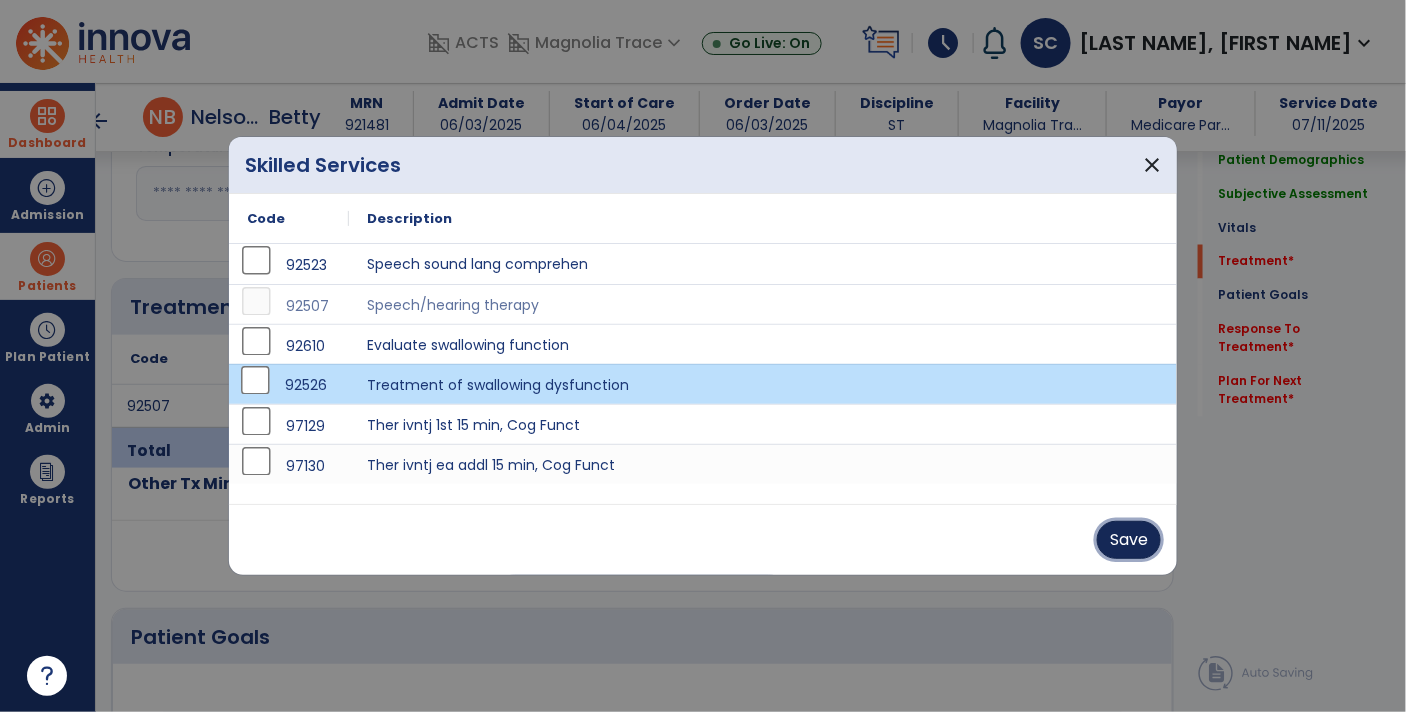 click on "Save" at bounding box center [1129, 540] 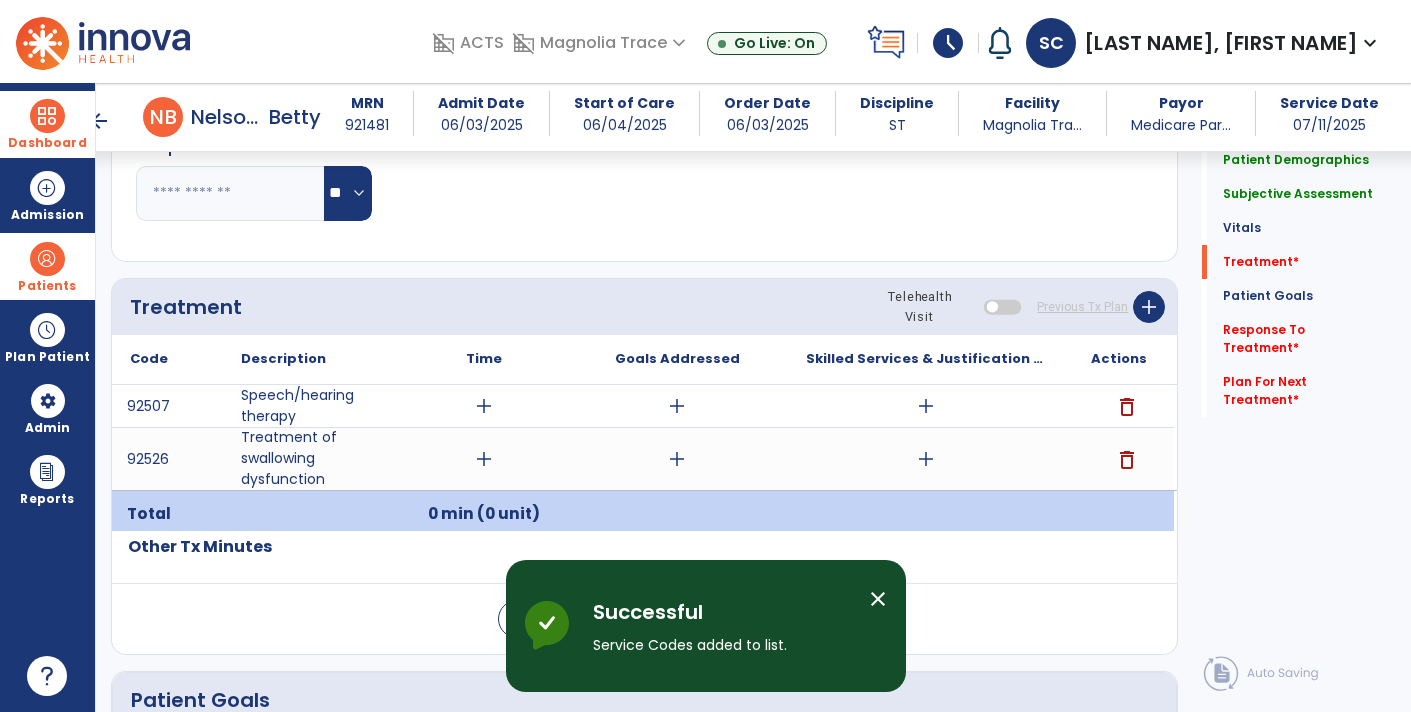 click on "add" at bounding box center [484, 459] 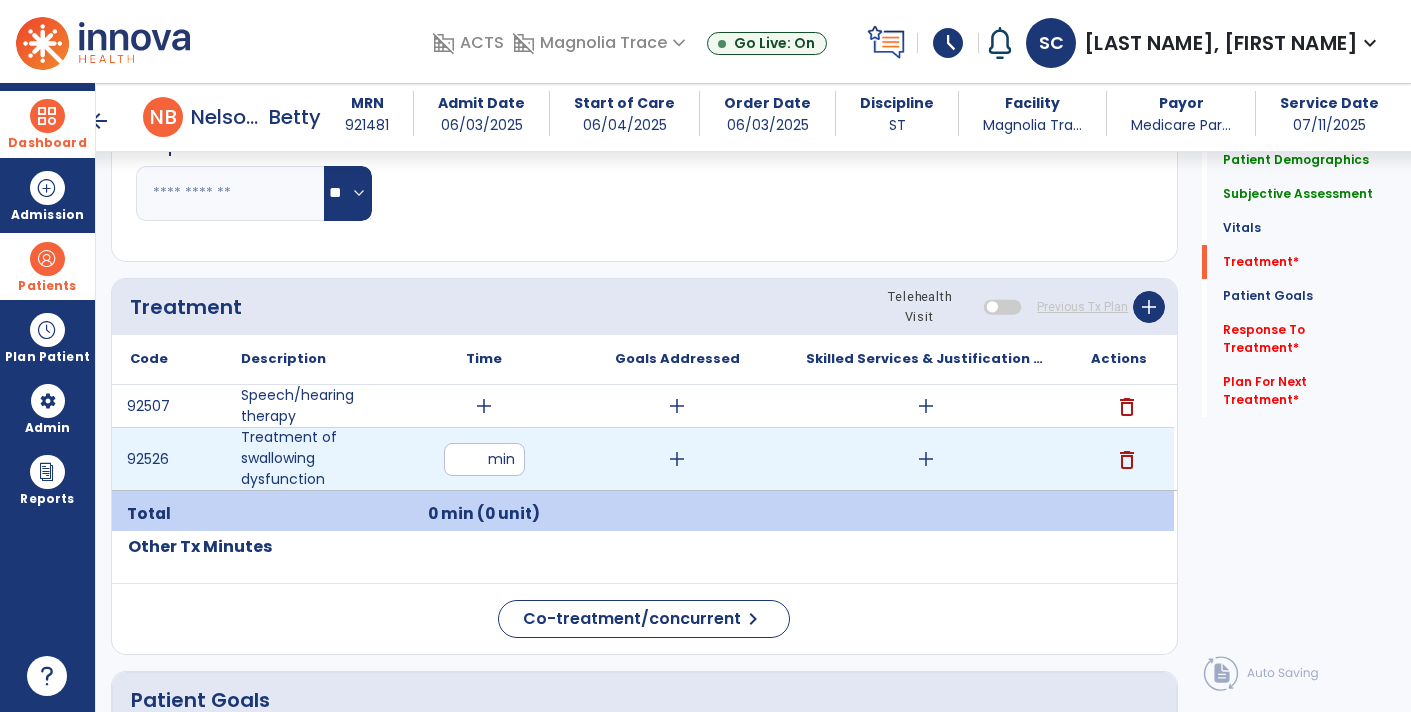 type on "**" 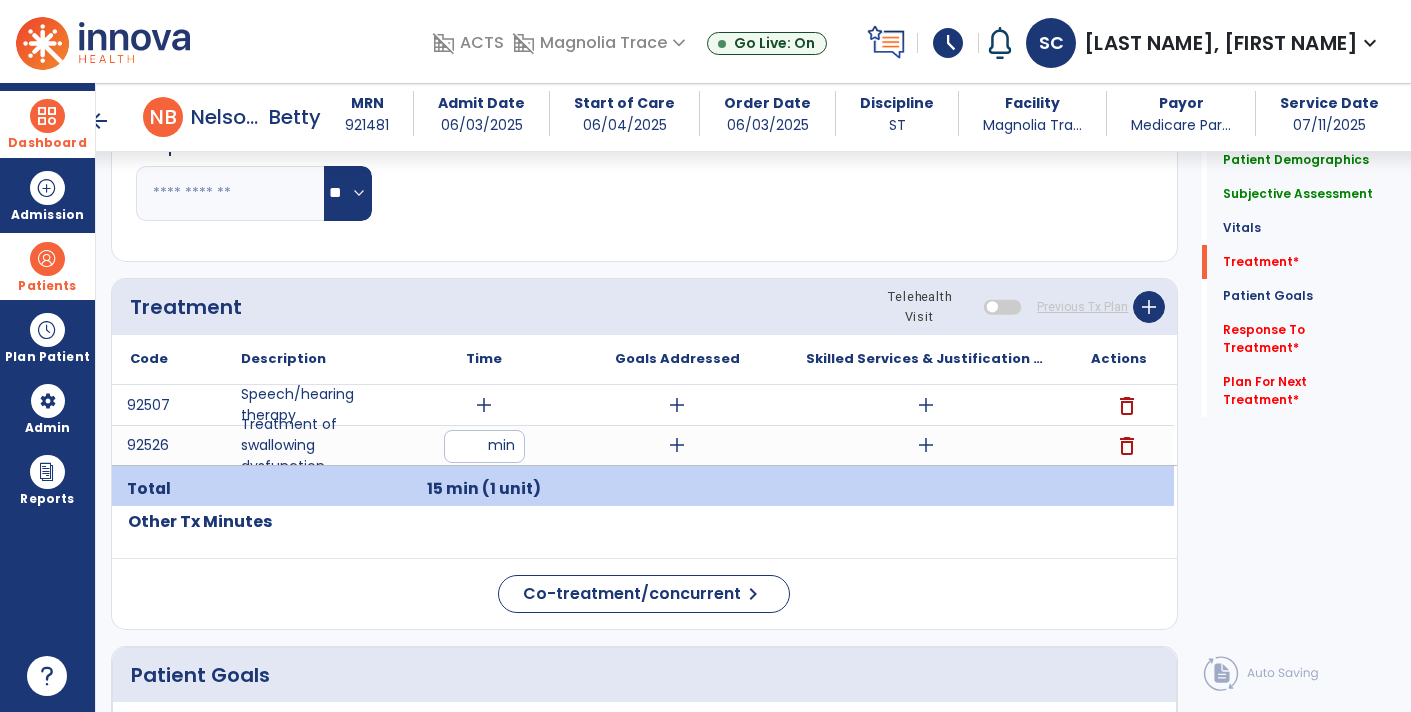 click on "add" at bounding box center [484, 405] 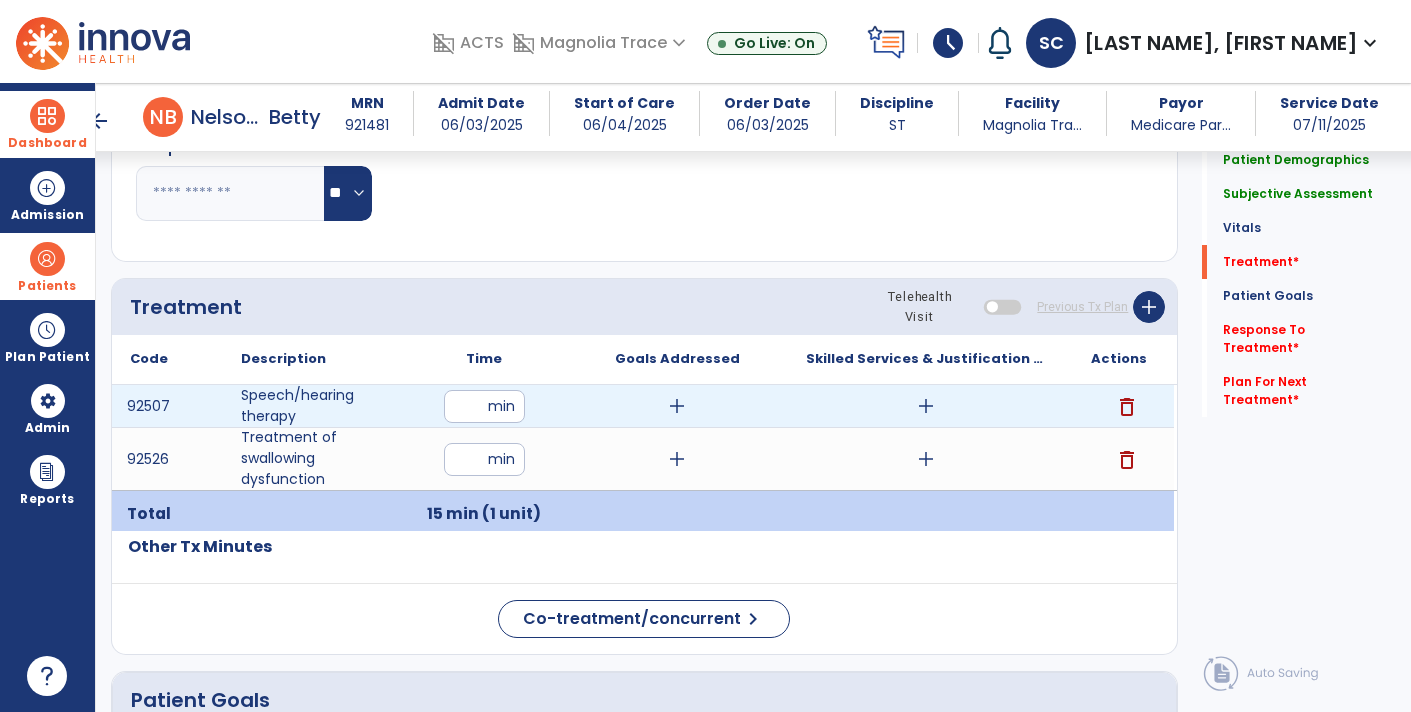 type on "**" 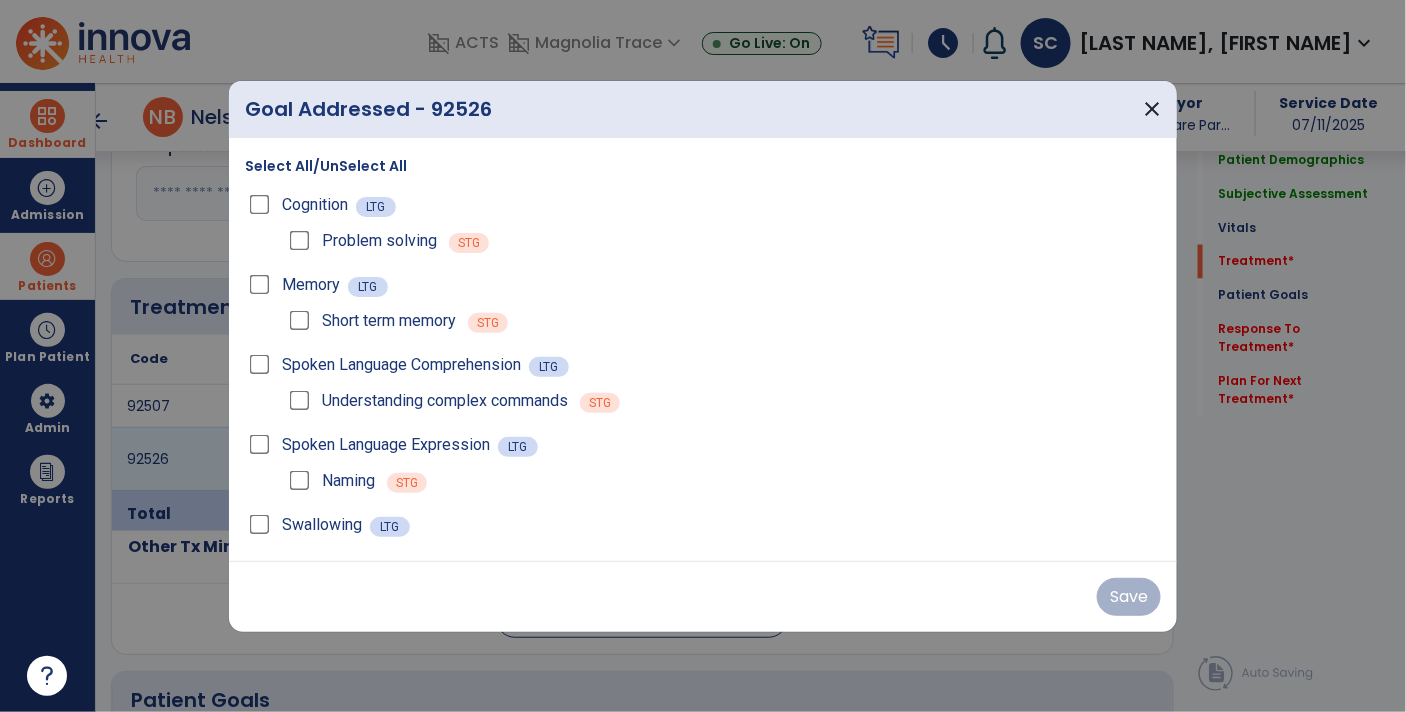 scroll, scrollTop: 1011, scrollLeft: 0, axis: vertical 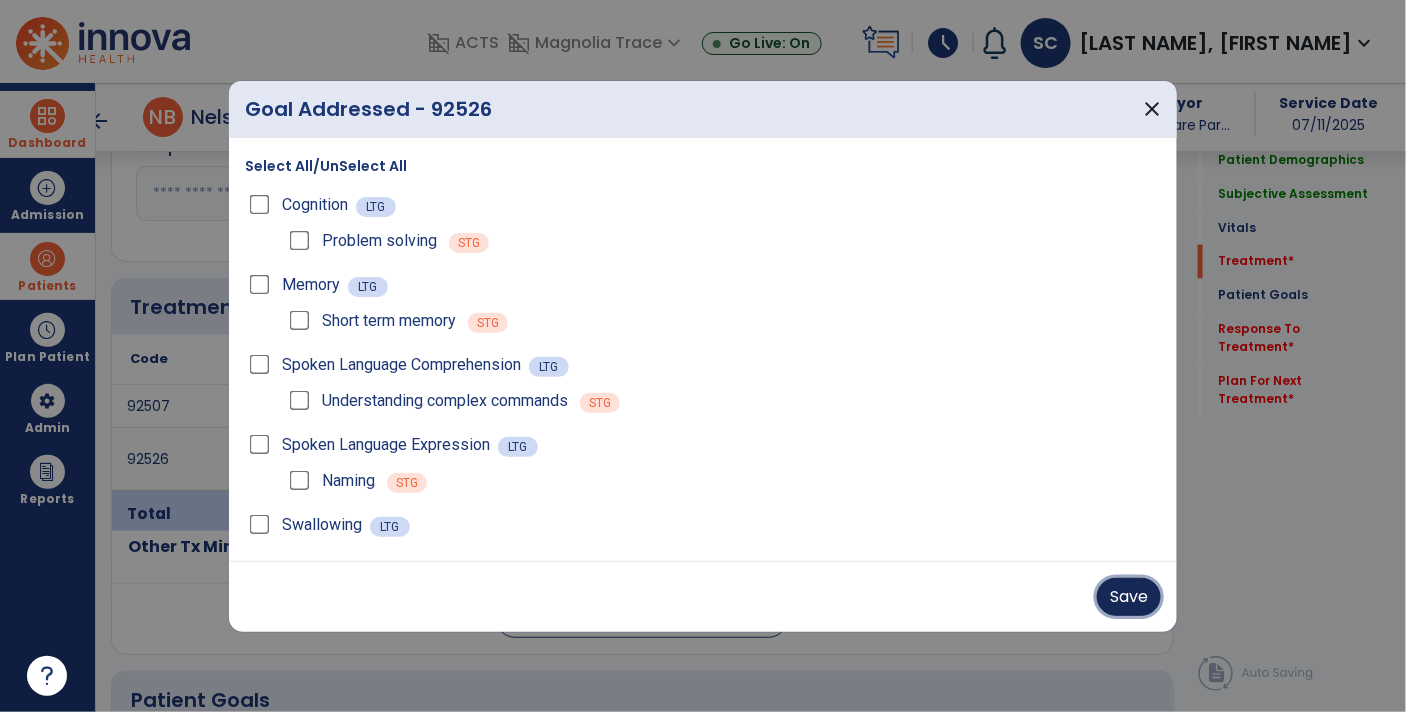 click on "Save" at bounding box center (1129, 597) 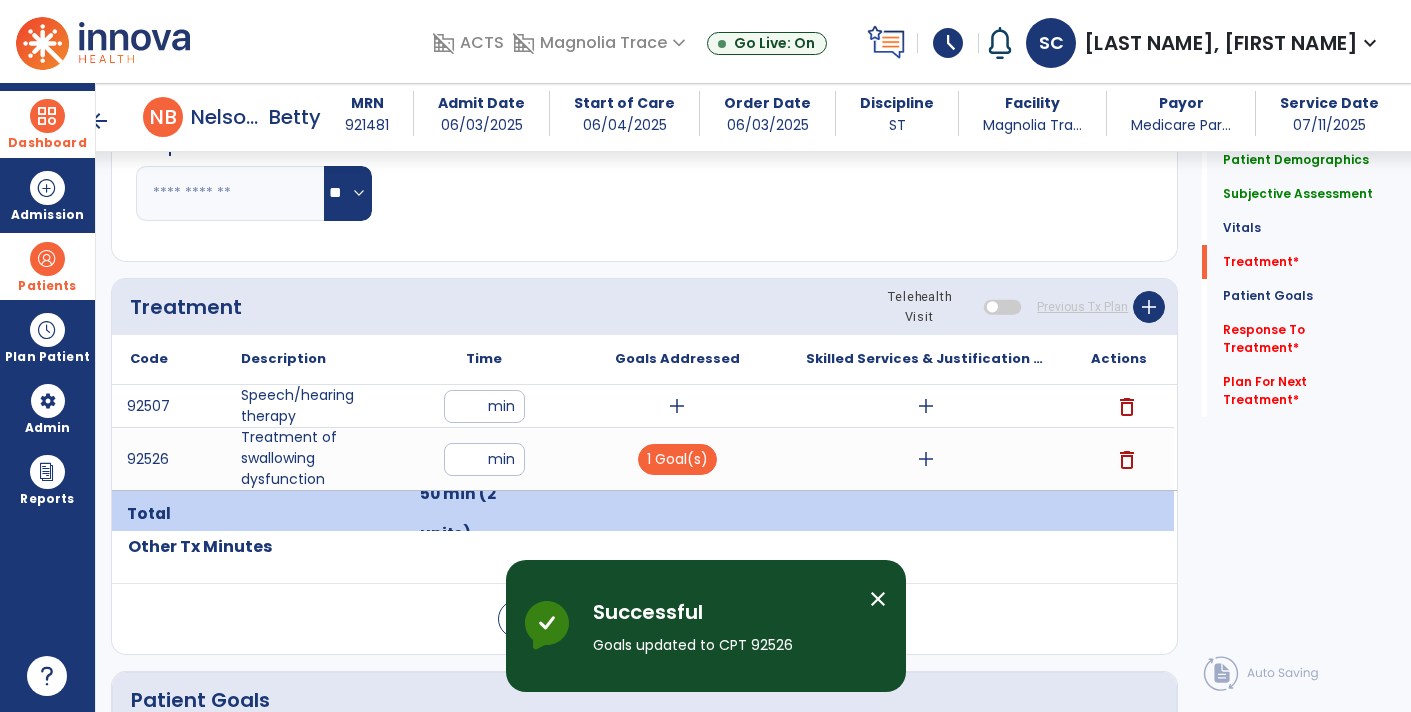 click on "add" at bounding box center [677, 406] 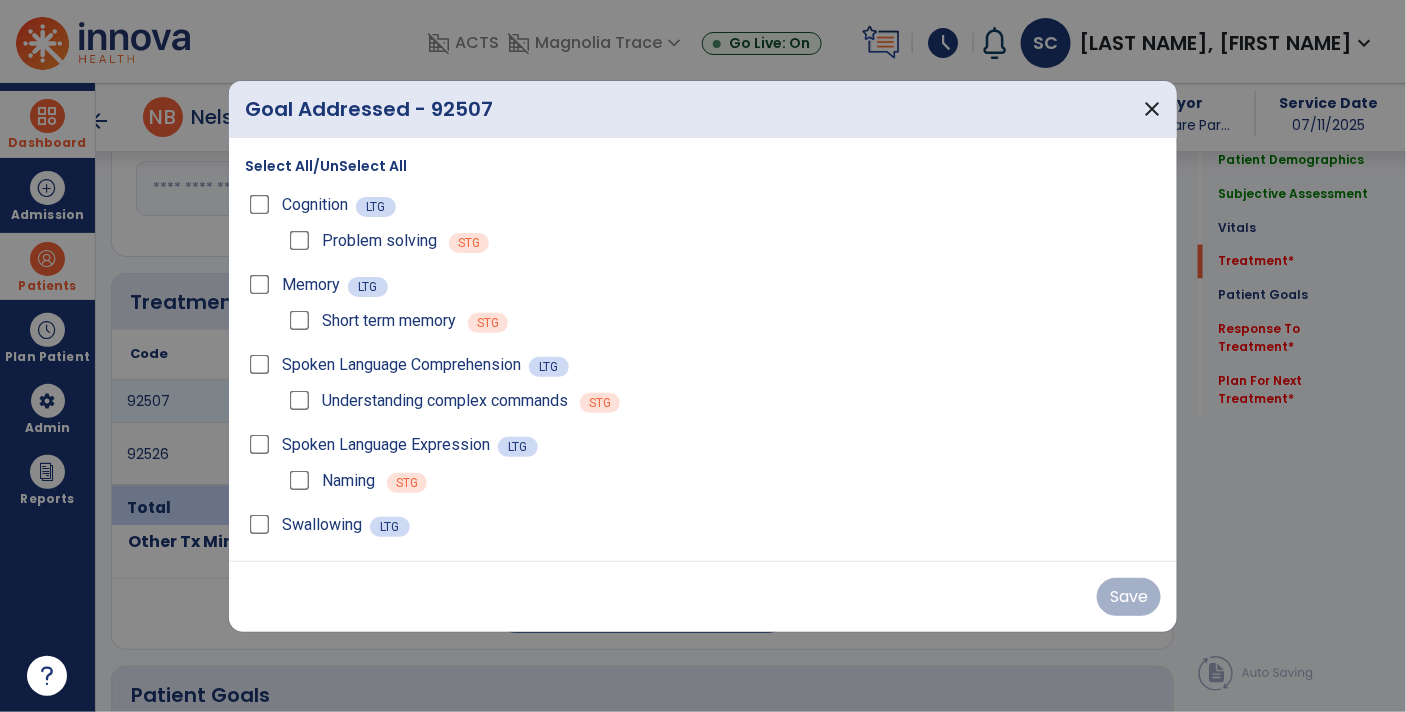 scroll, scrollTop: 1011, scrollLeft: 0, axis: vertical 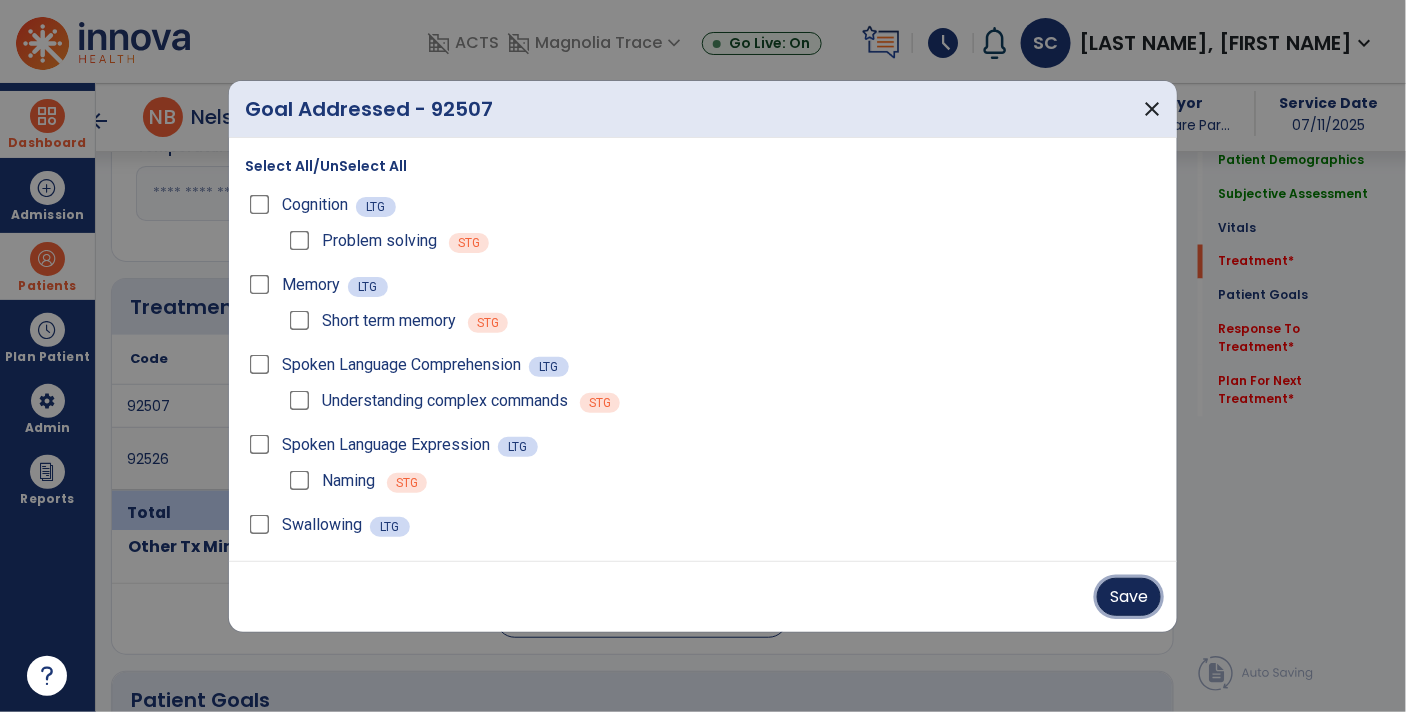 click on "Save" at bounding box center [1129, 597] 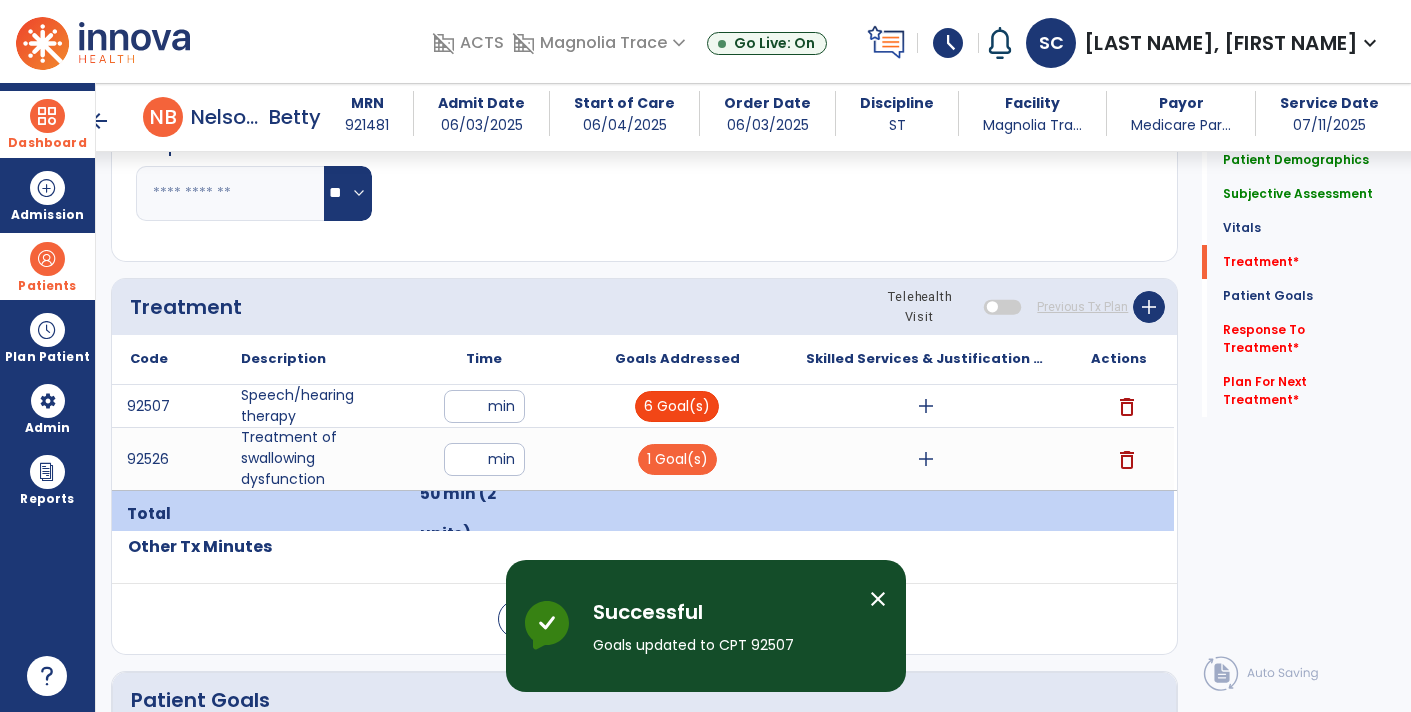 click on "6 Goal(s)" at bounding box center (677, 406) 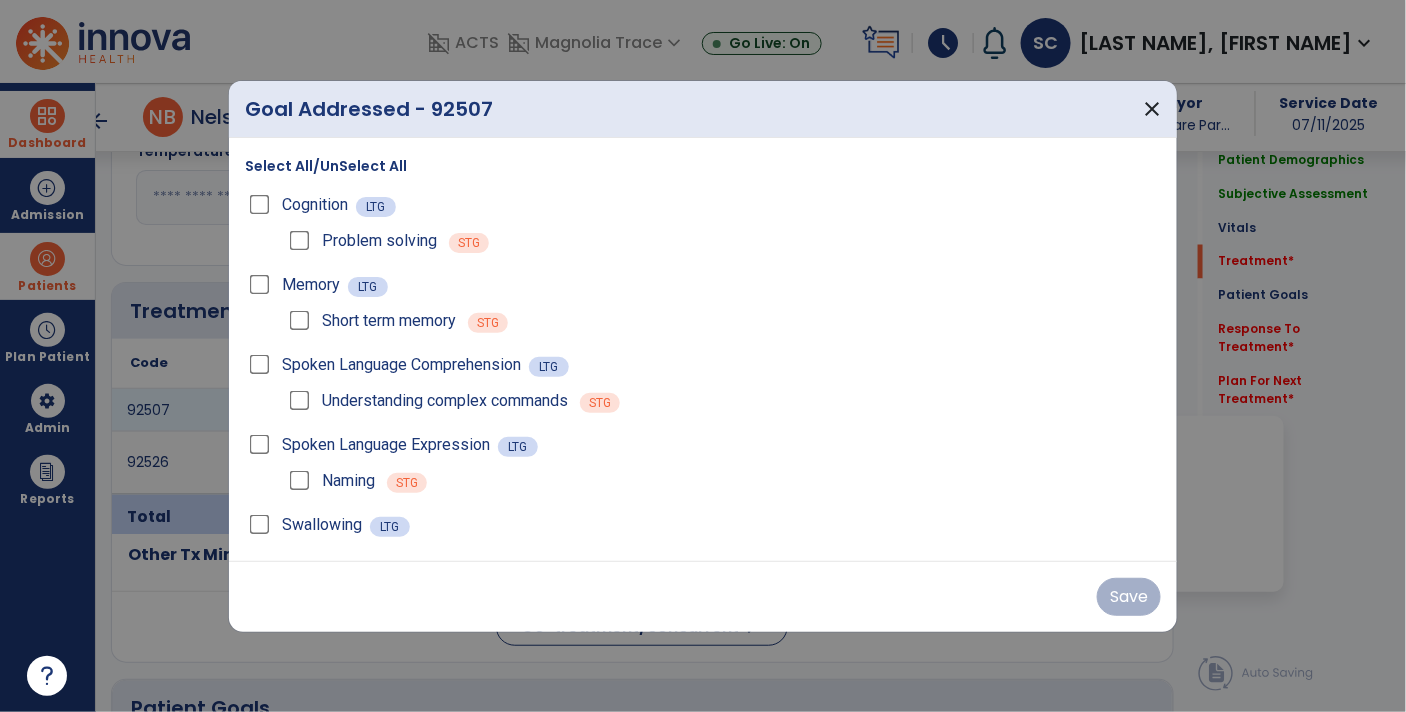 scroll, scrollTop: 1011, scrollLeft: 0, axis: vertical 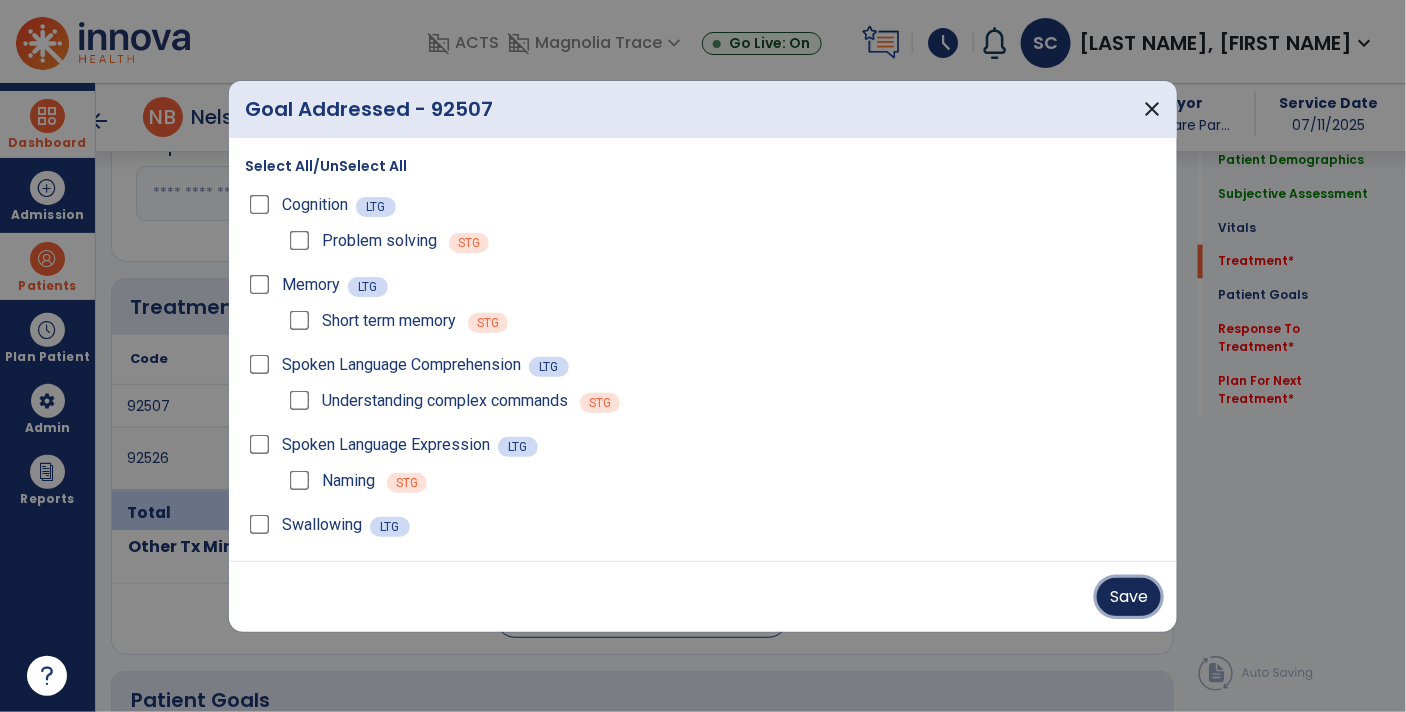 click on "Save" at bounding box center (1129, 597) 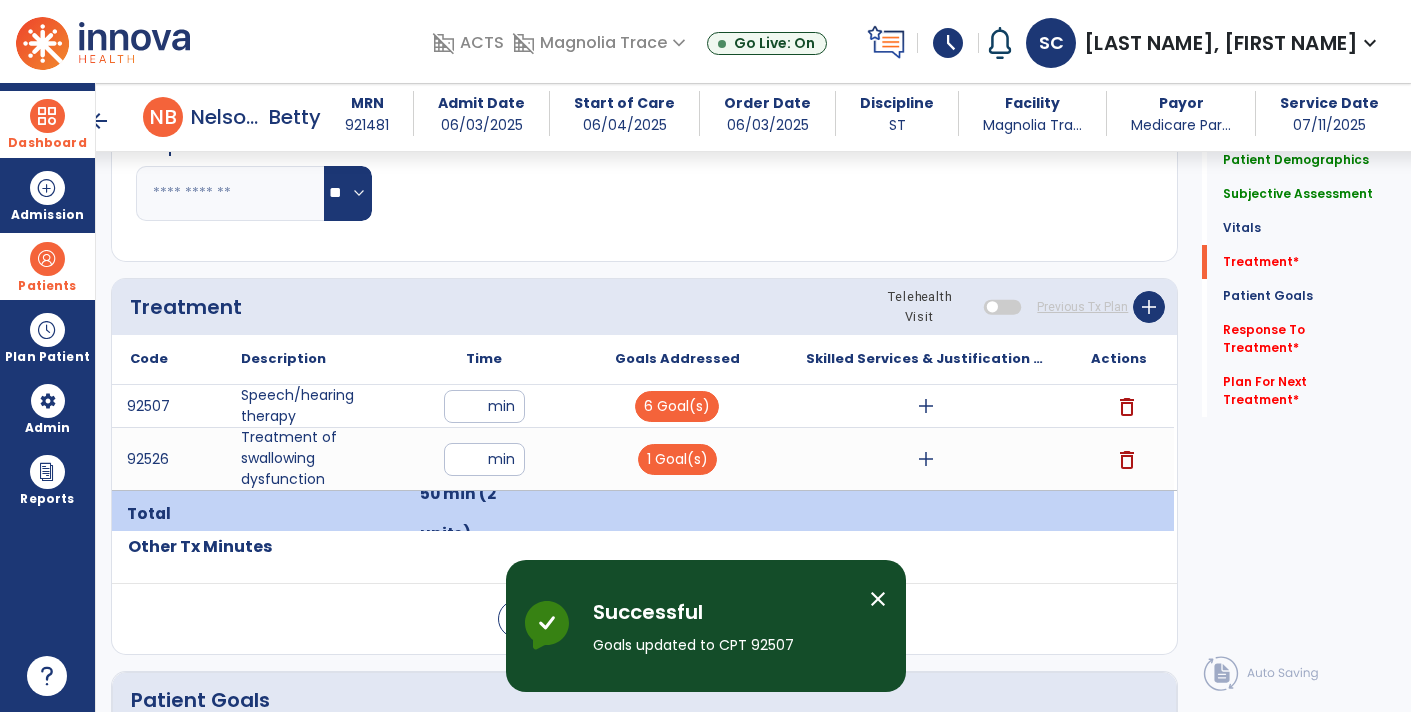 click on "add" at bounding box center [926, 406] 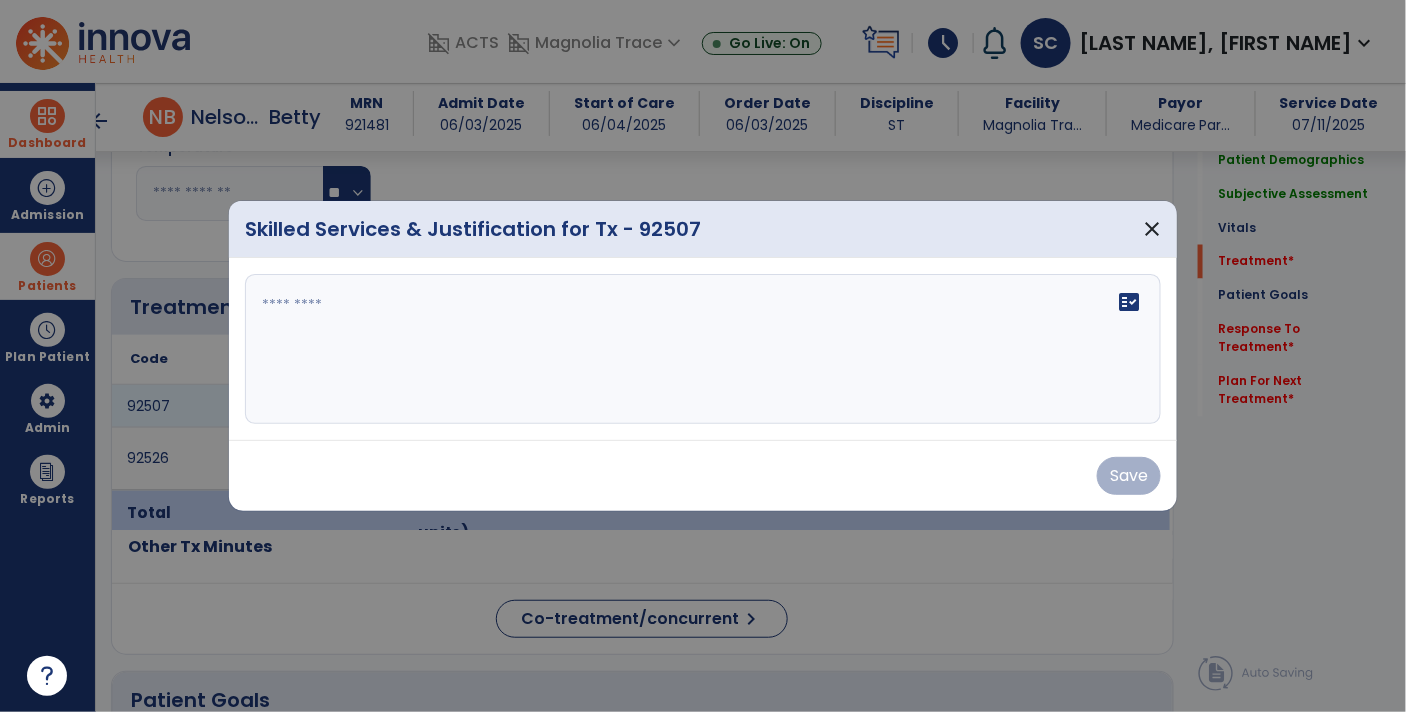scroll, scrollTop: 1011, scrollLeft: 0, axis: vertical 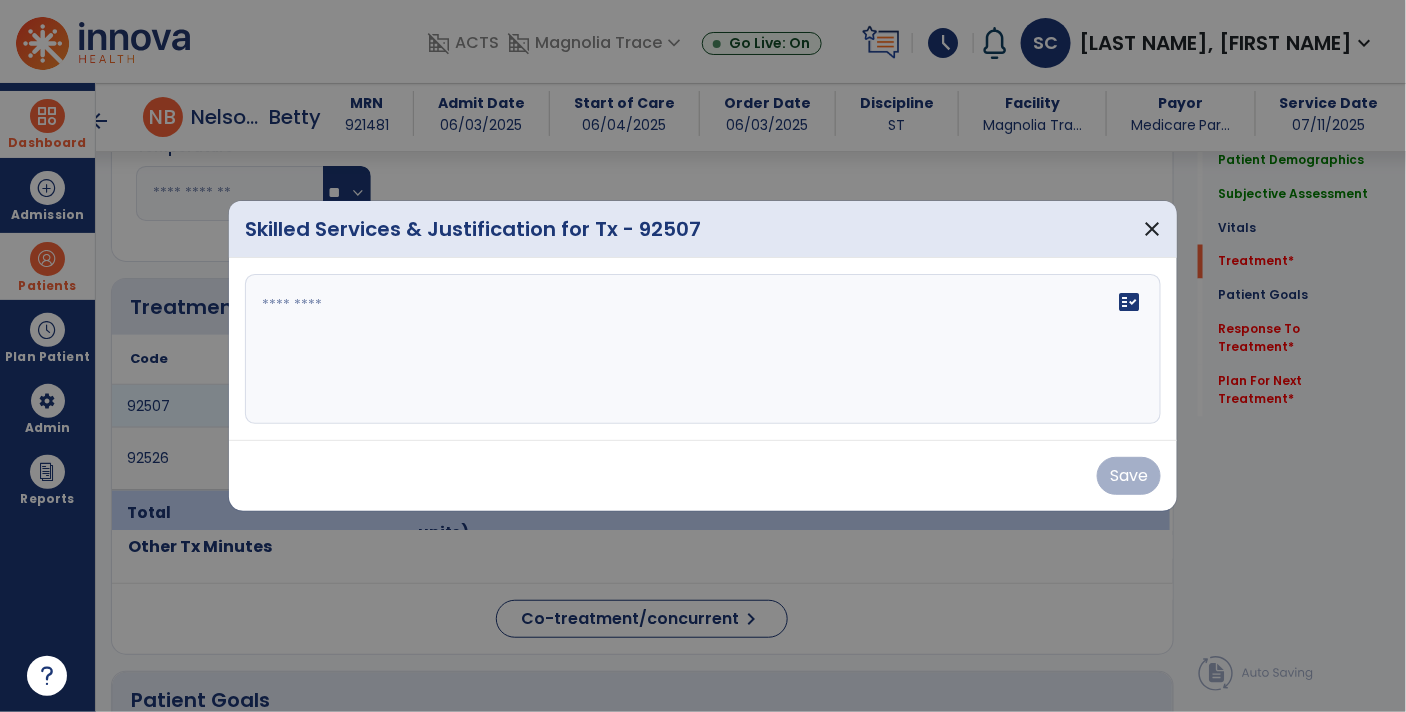 click on "fact_check" at bounding box center (703, 349) 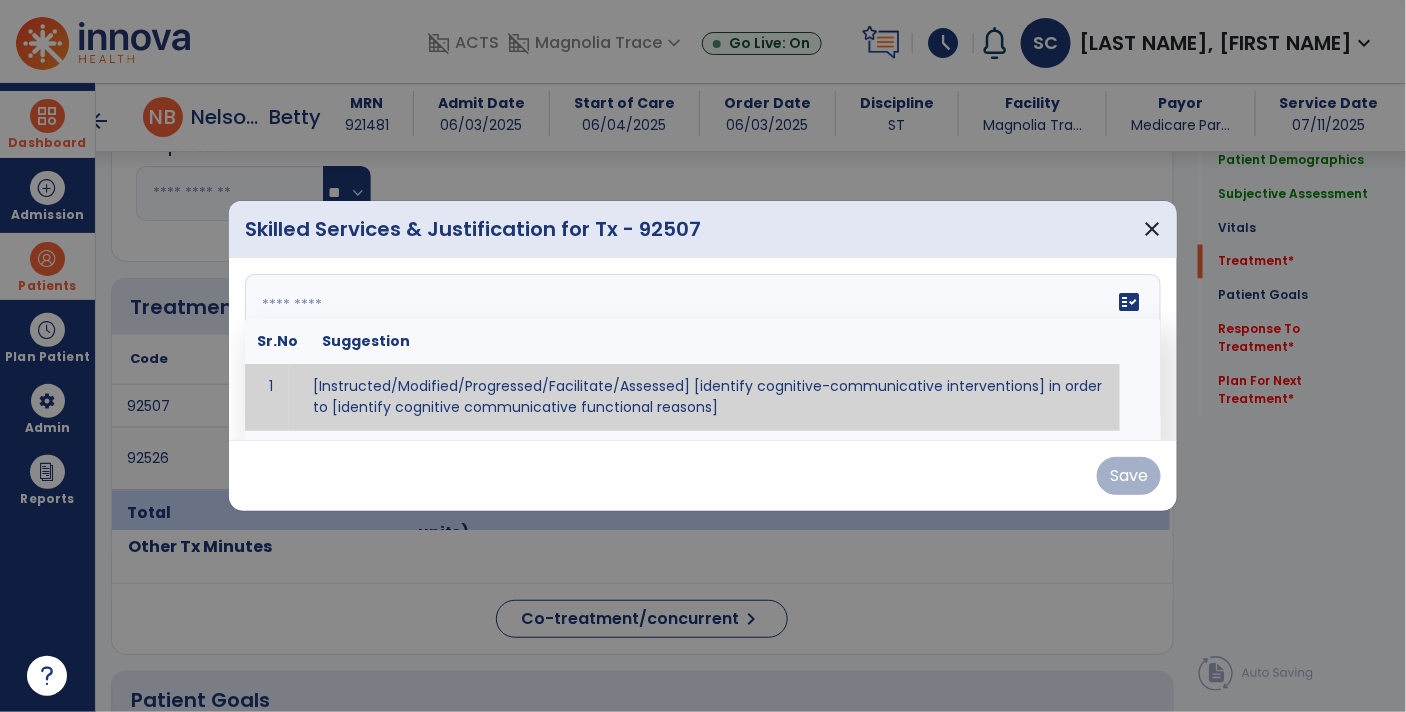 paste on "**********" 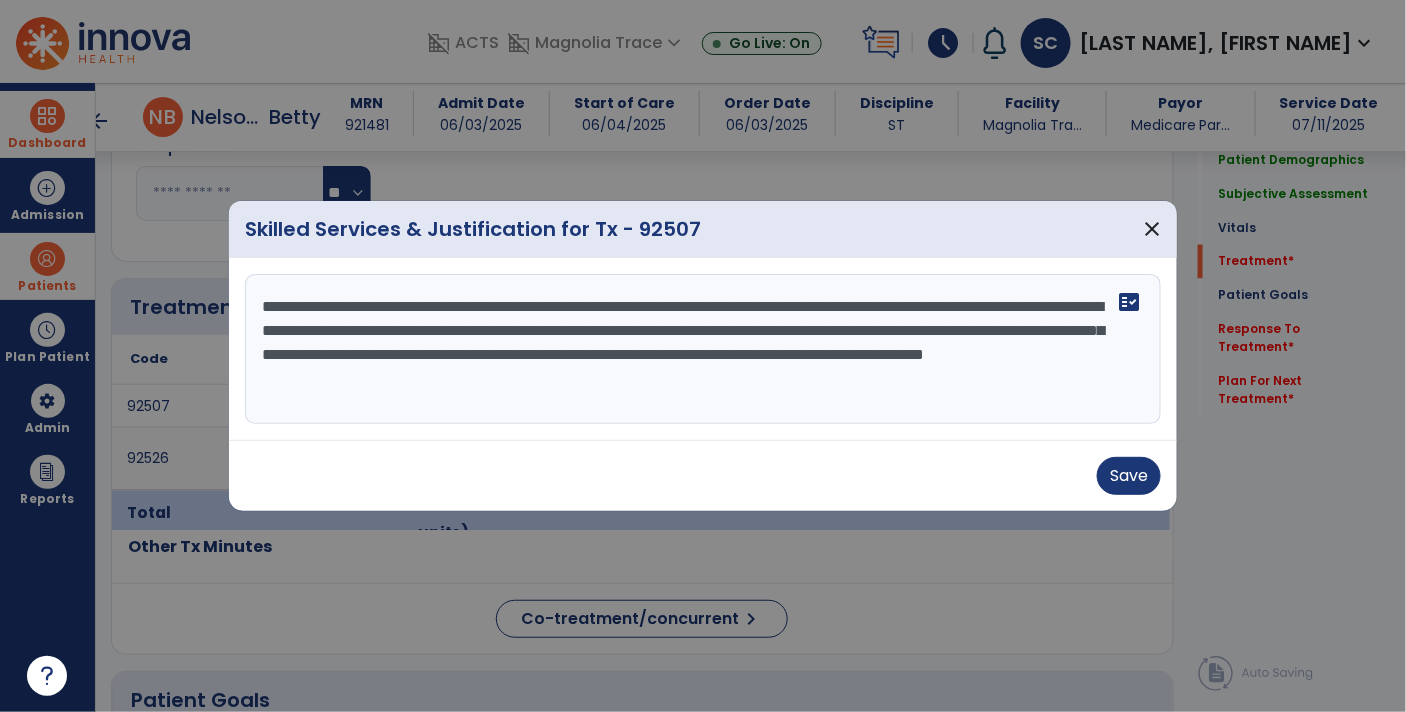 click on "**********" at bounding box center [703, 349] 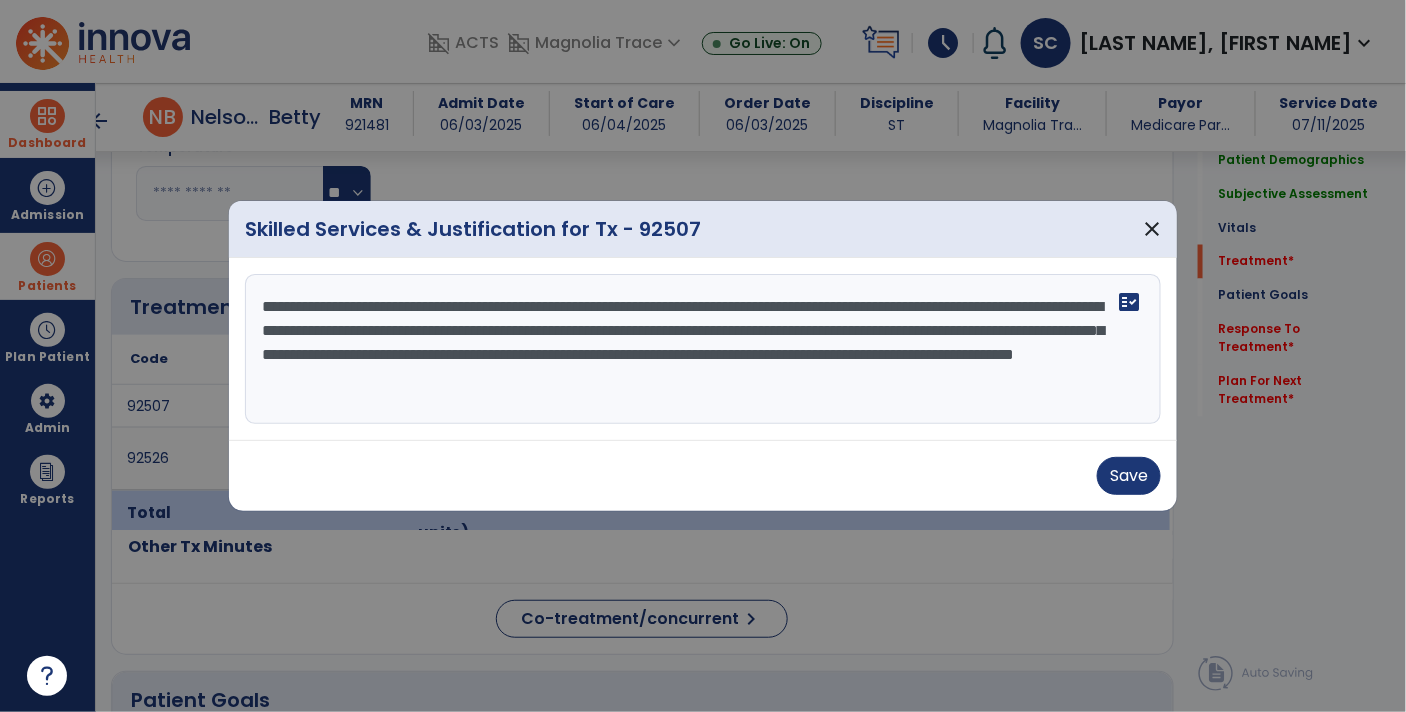 click on "**********" at bounding box center (703, 349) 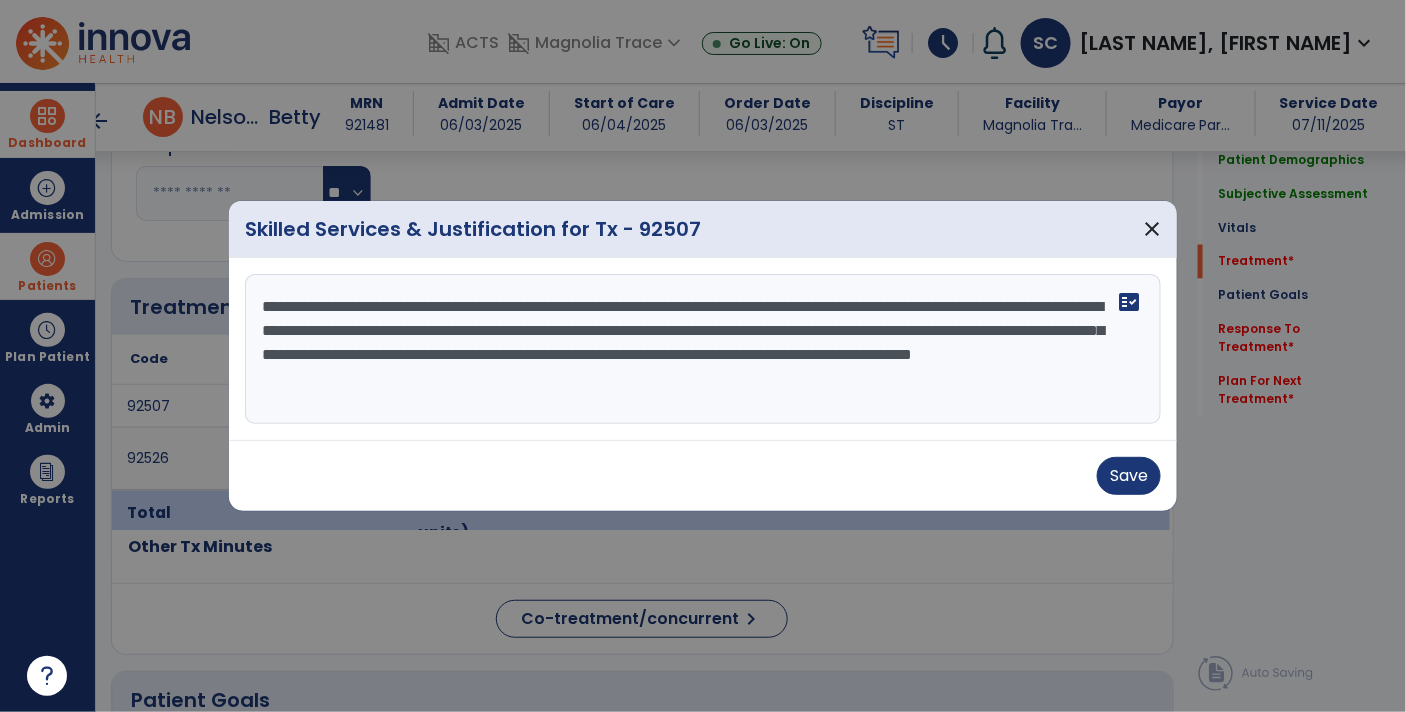 click on "**********" at bounding box center (703, 349) 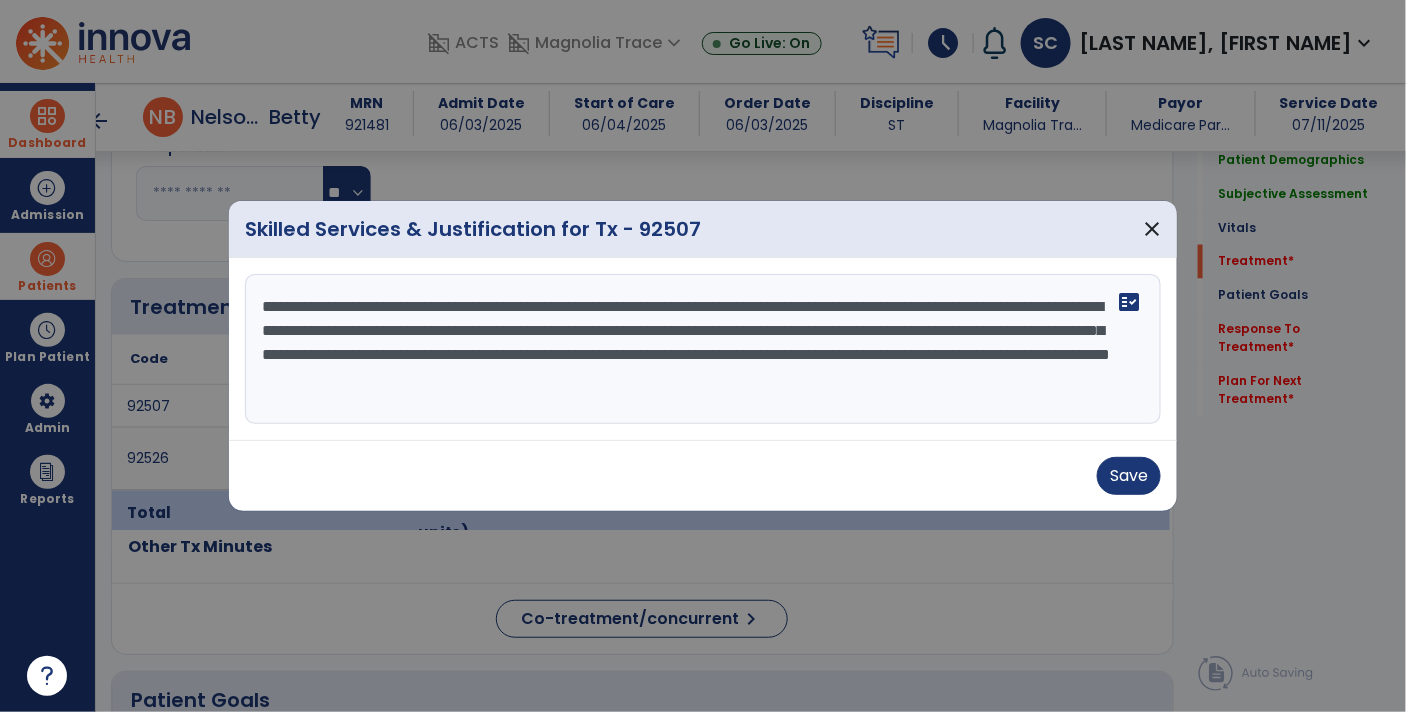 click on "**********" at bounding box center (703, 349) 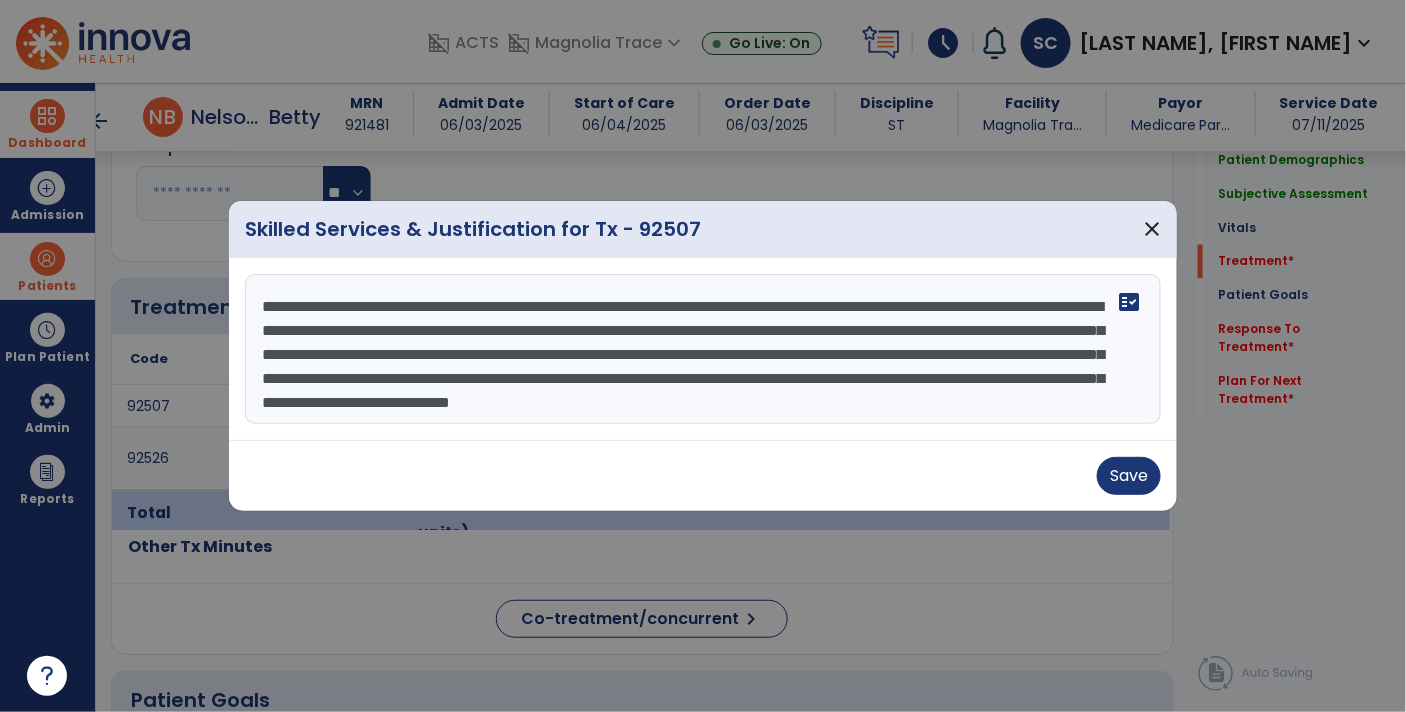 click on "**********" at bounding box center (703, 349) 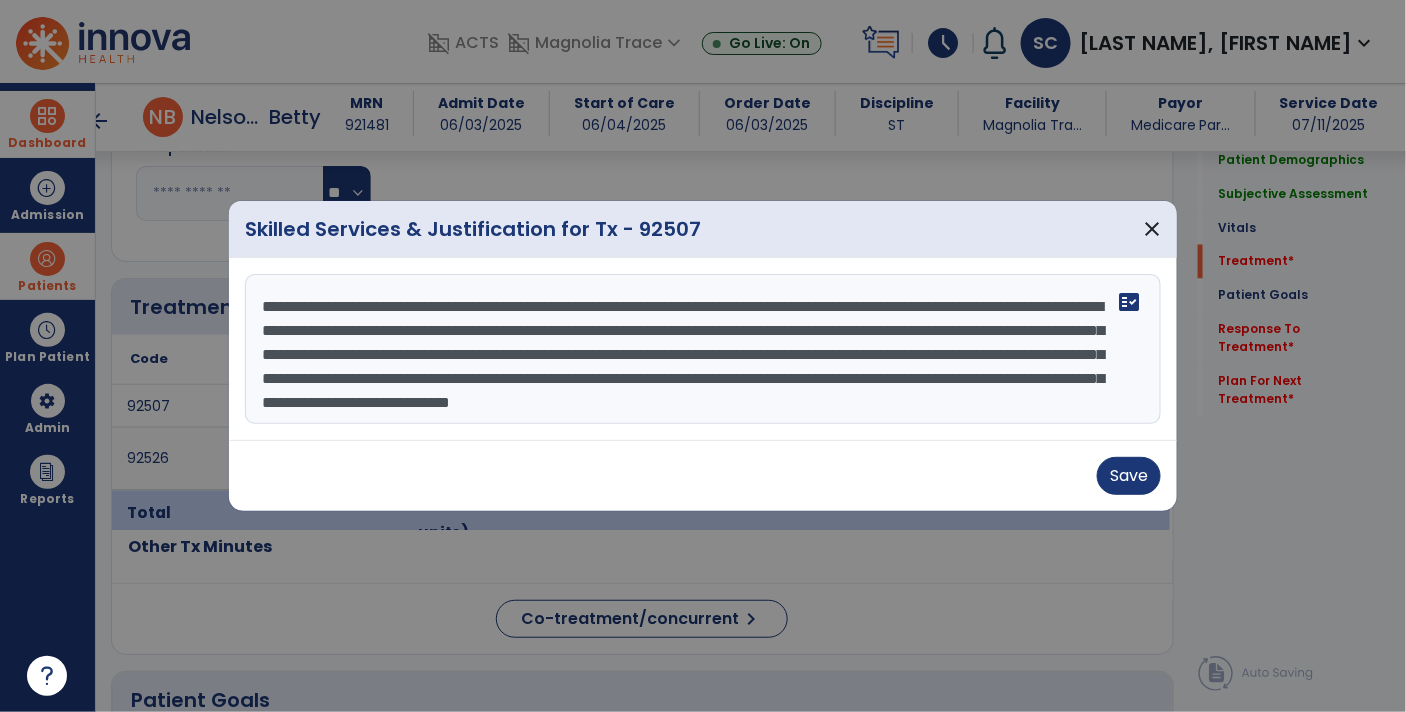 click on "**********" at bounding box center (703, 349) 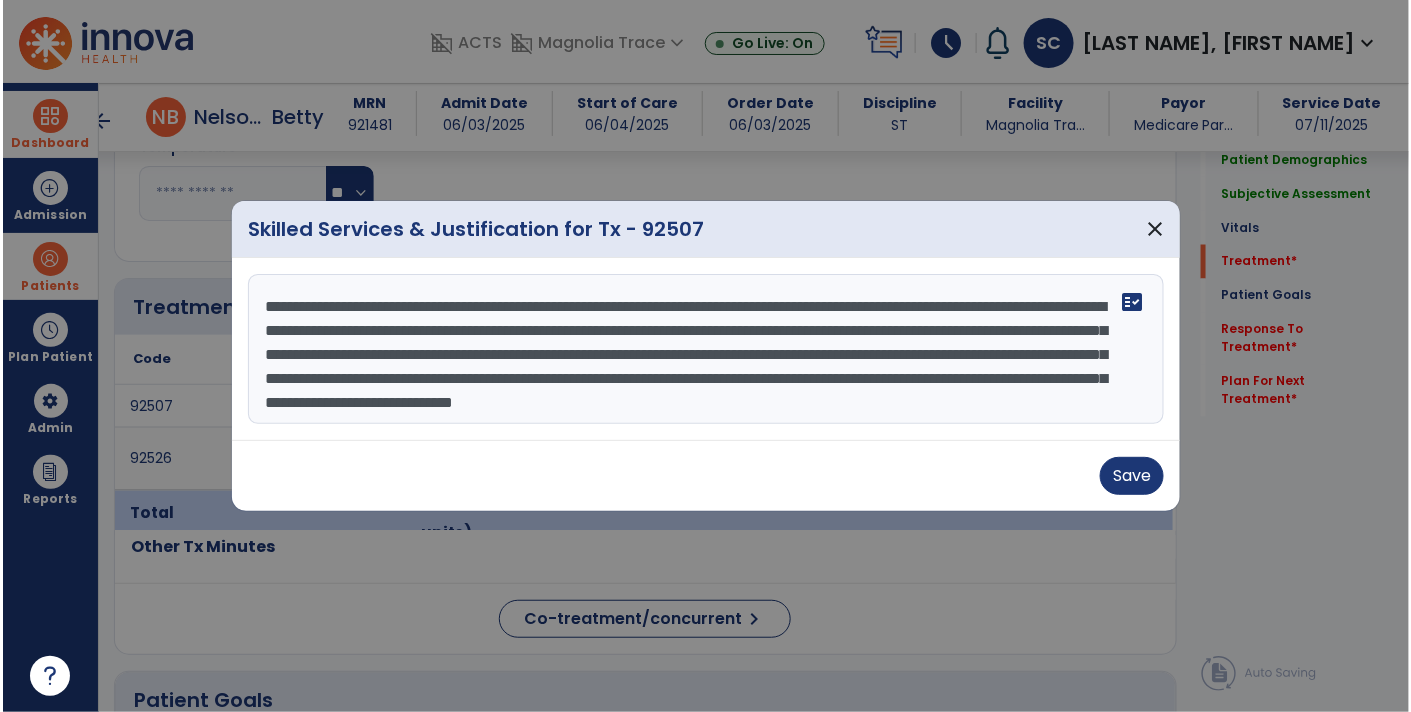 scroll, scrollTop: 24, scrollLeft: 0, axis: vertical 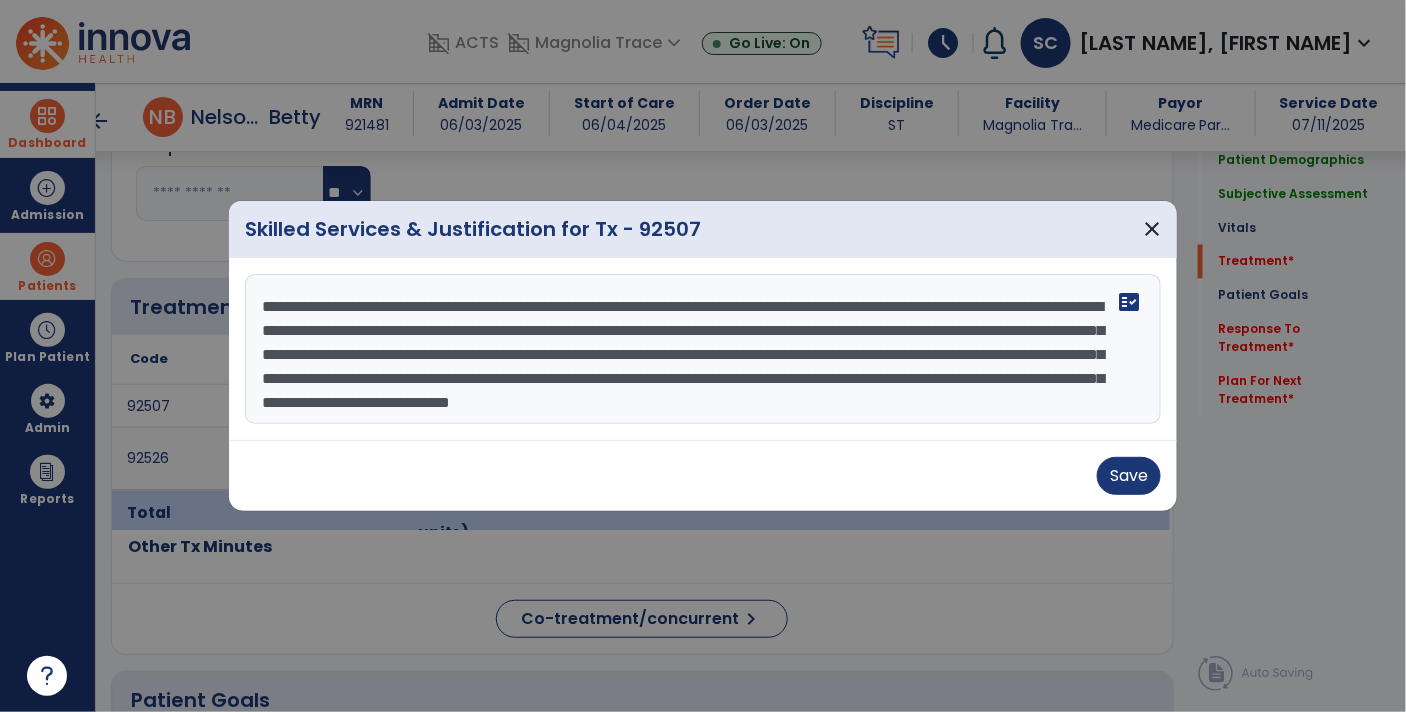 click on "**********" at bounding box center (703, 349) 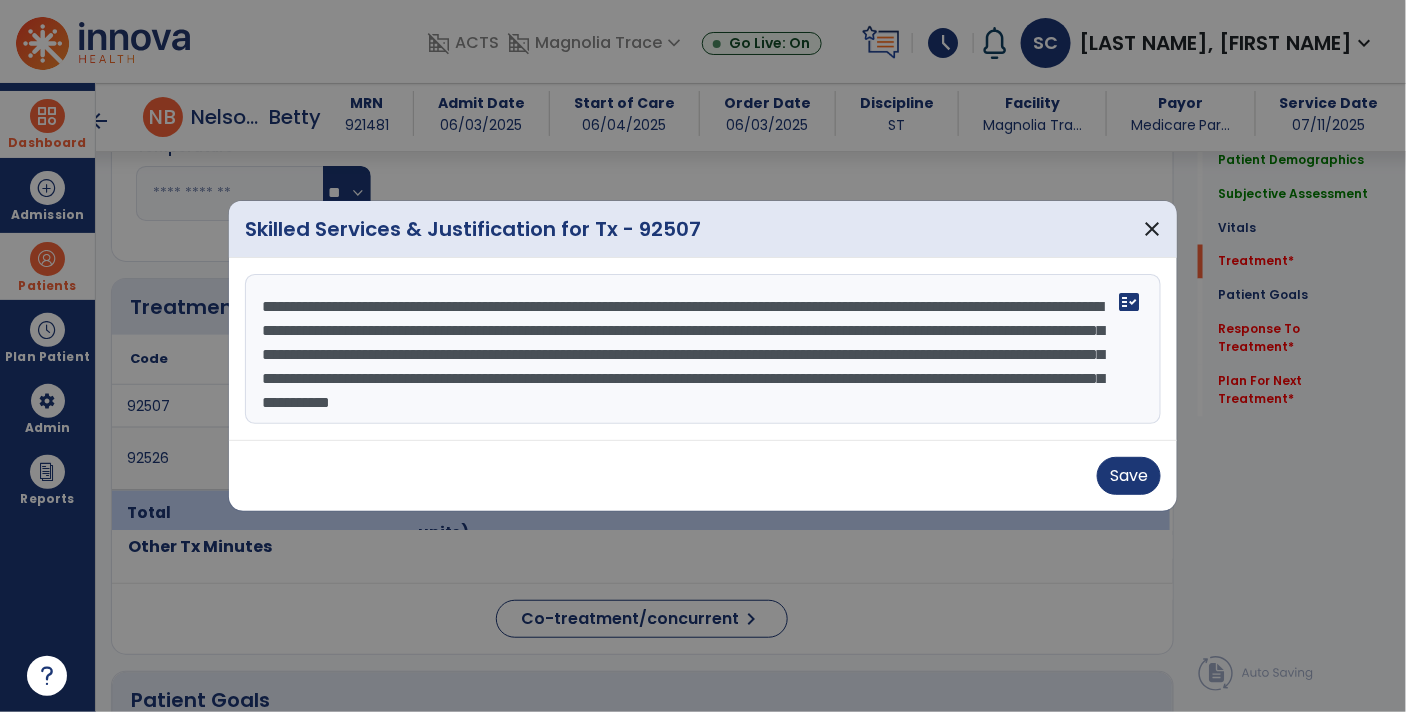 click on "**********" at bounding box center [703, 349] 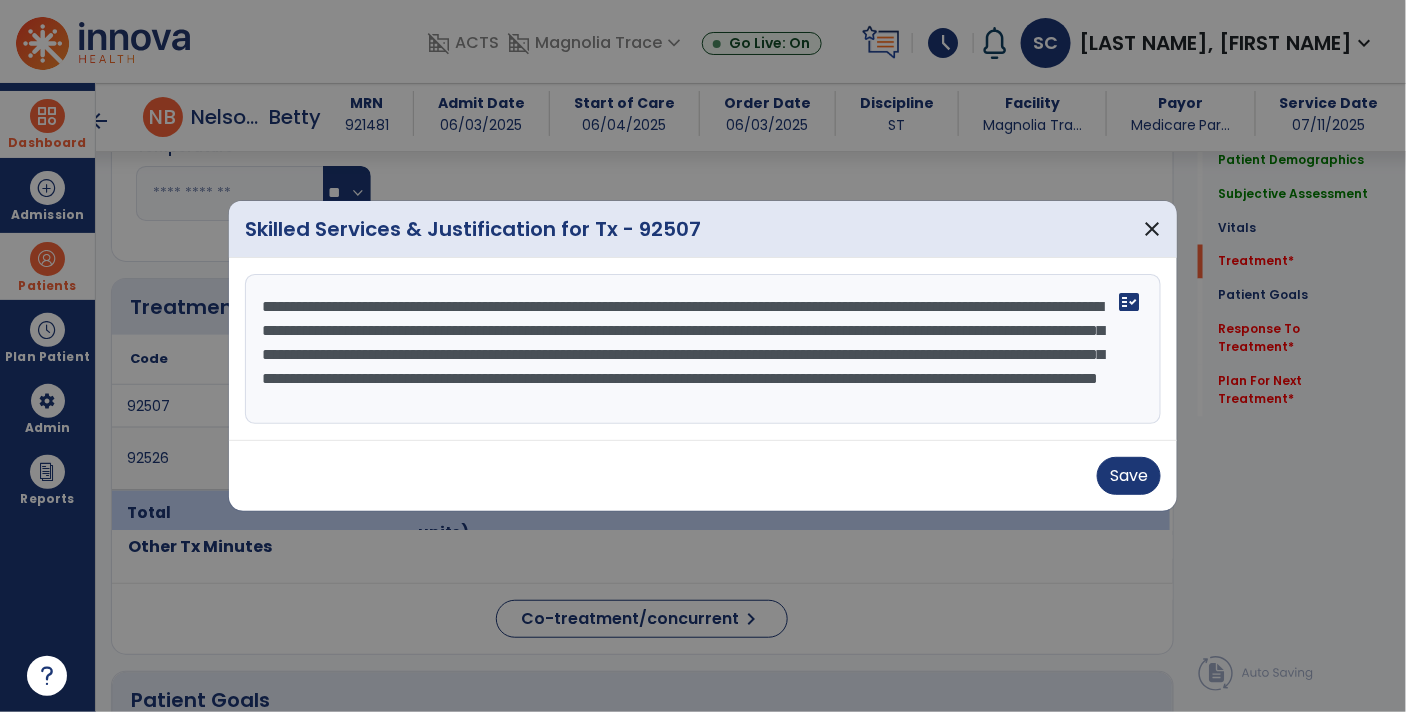 click on "**********" at bounding box center [703, 349] 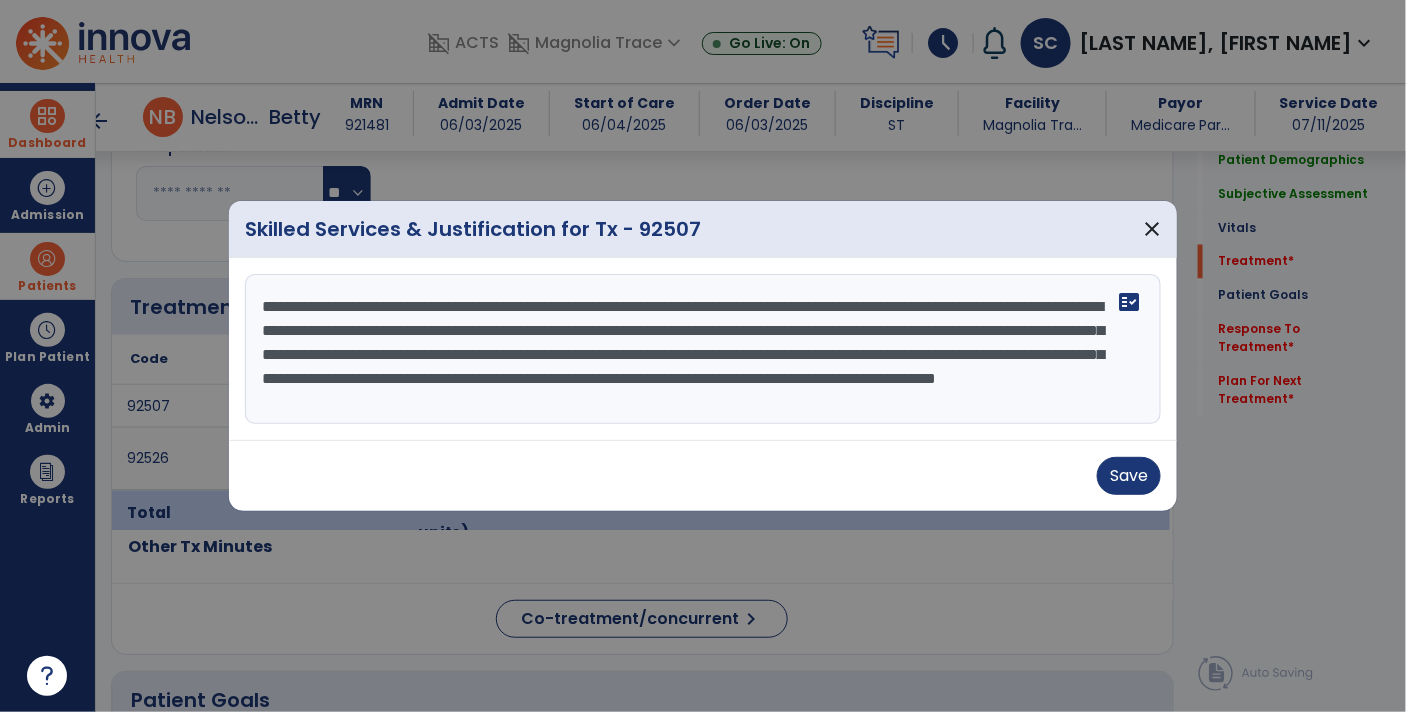 click on "**********" at bounding box center (703, 349) 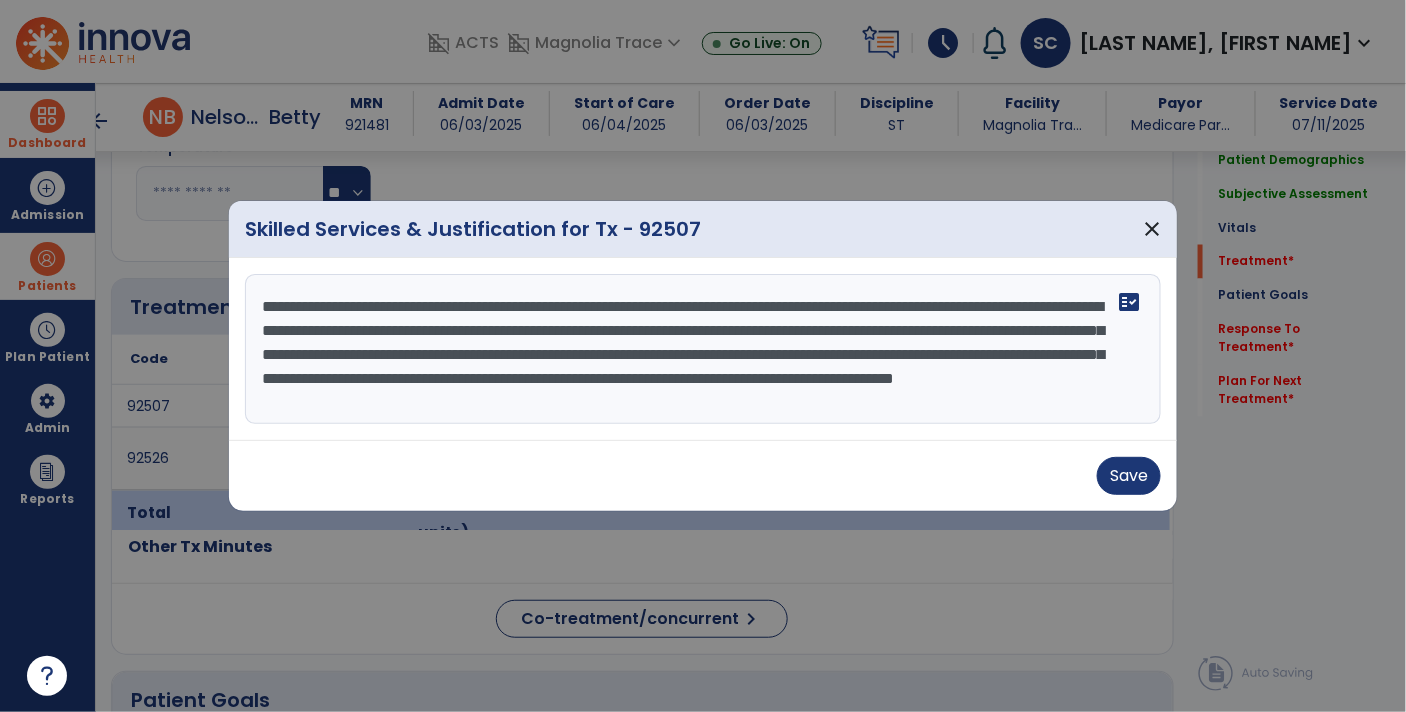 click on "**********" at bounding box center [703, 349] 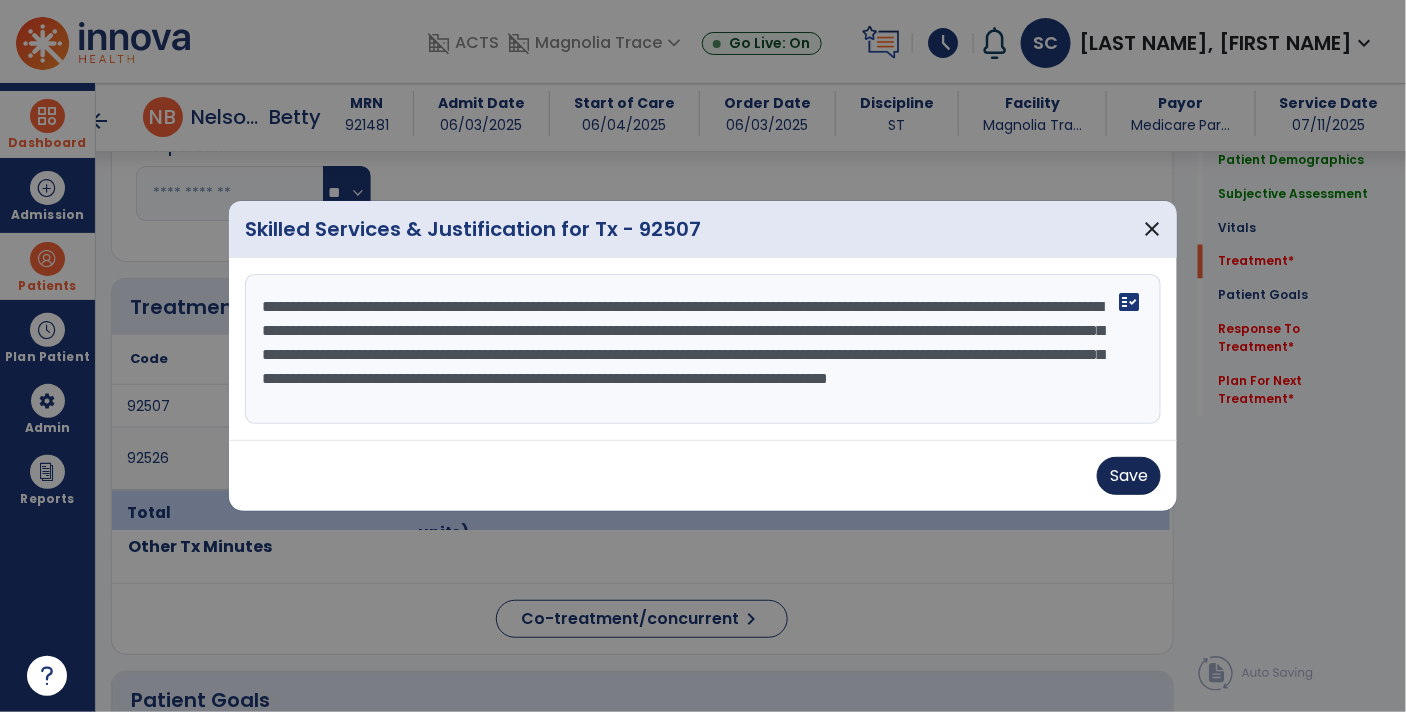 type on "**********" 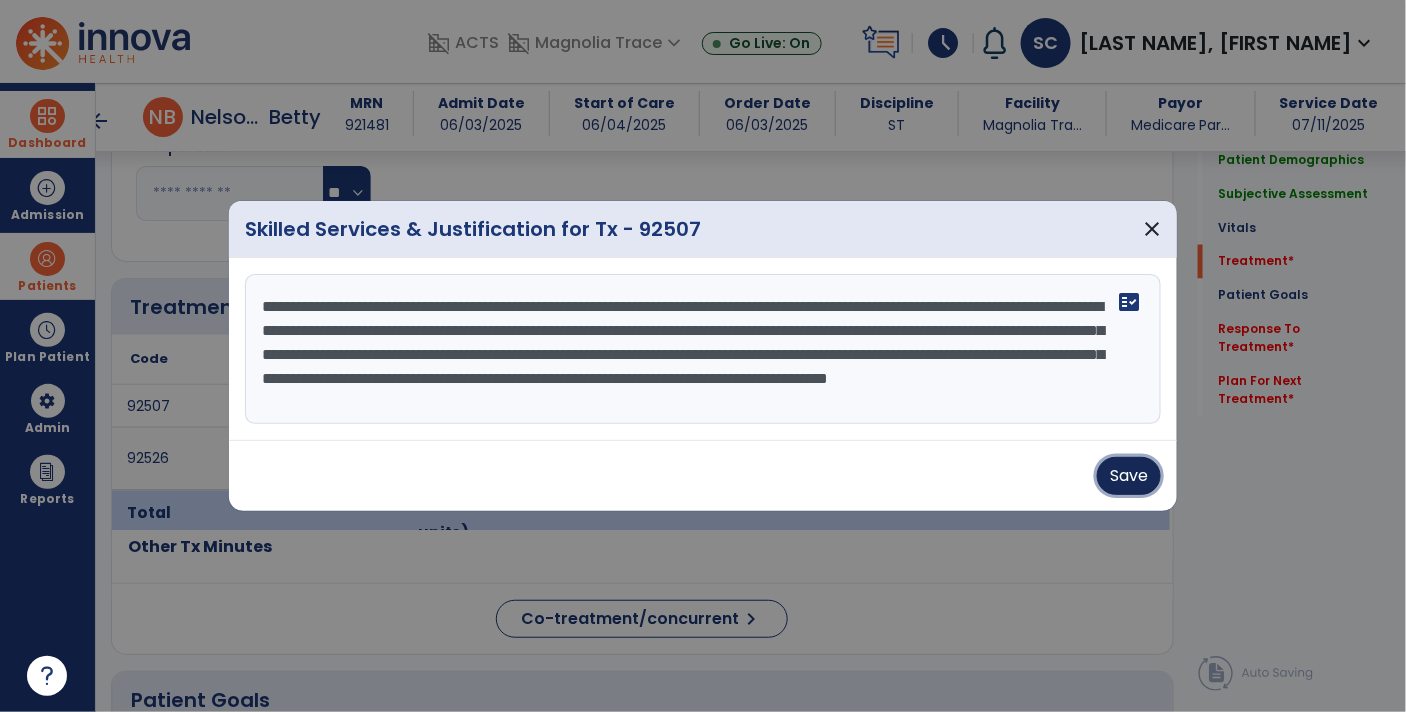 click on "Save" at bounding box center [1129, 476] 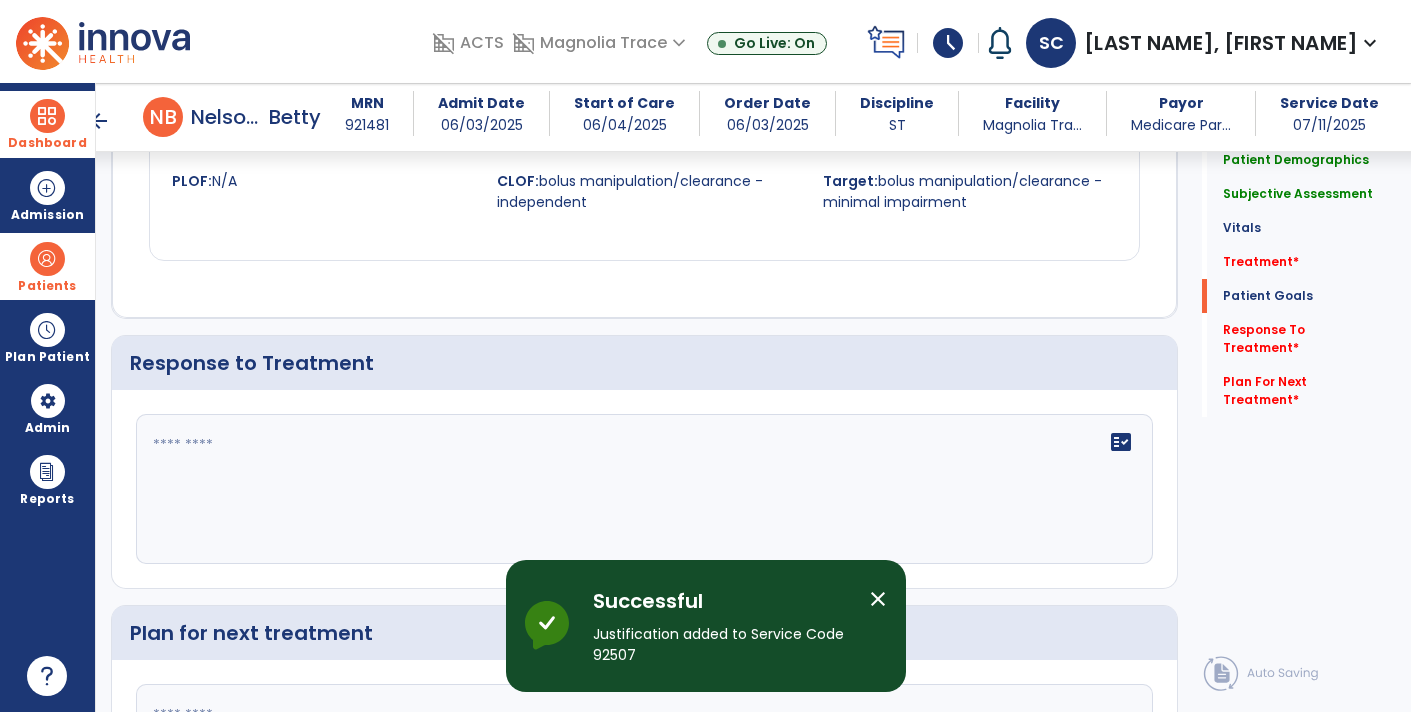 scroll, scrollTop: 3790, scrollLeft: 0, axis: vertical 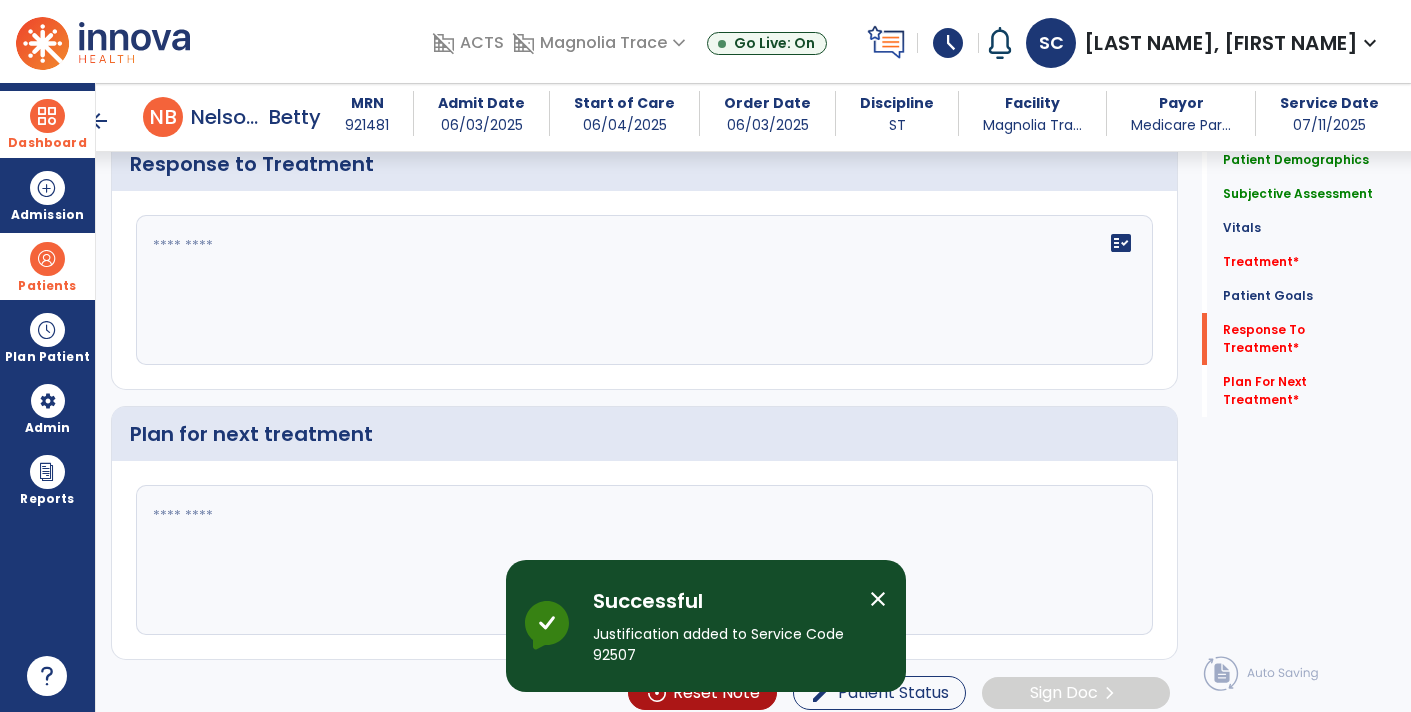 click on "fact_check" 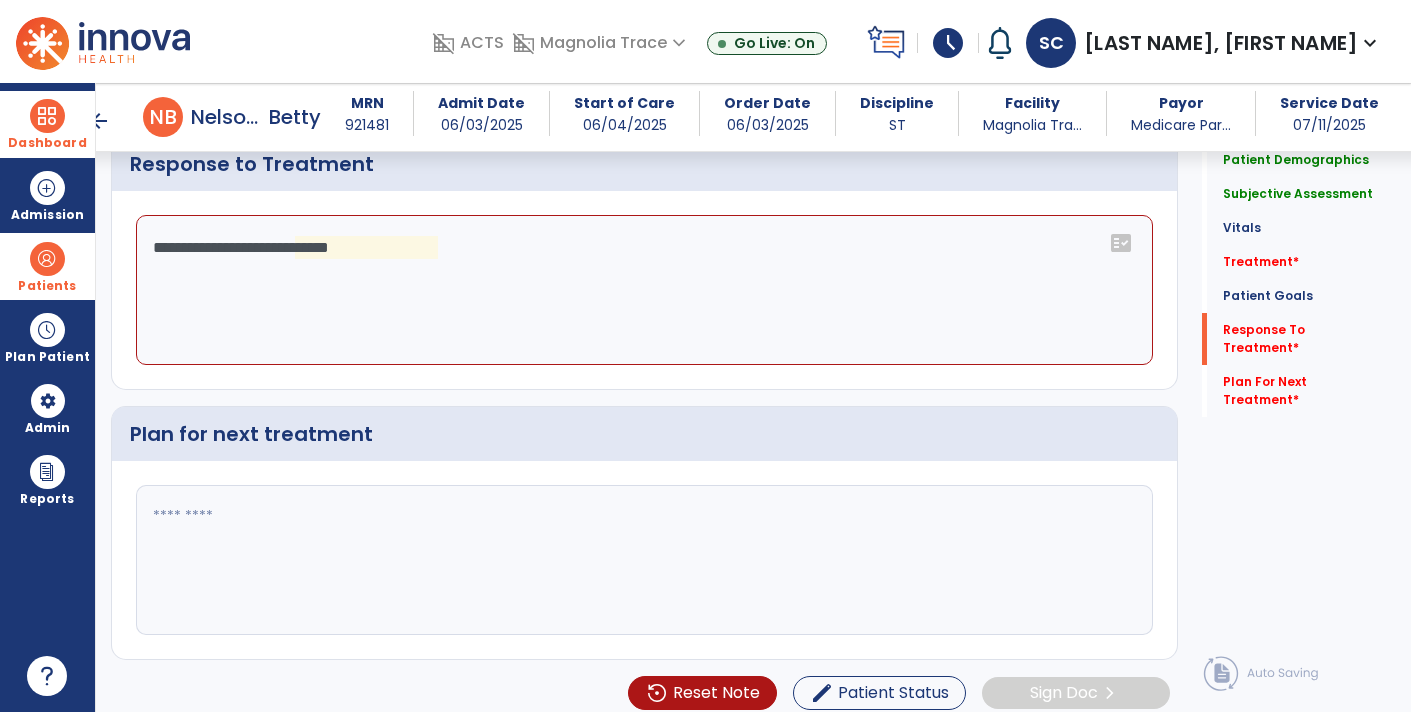 click on "**********" 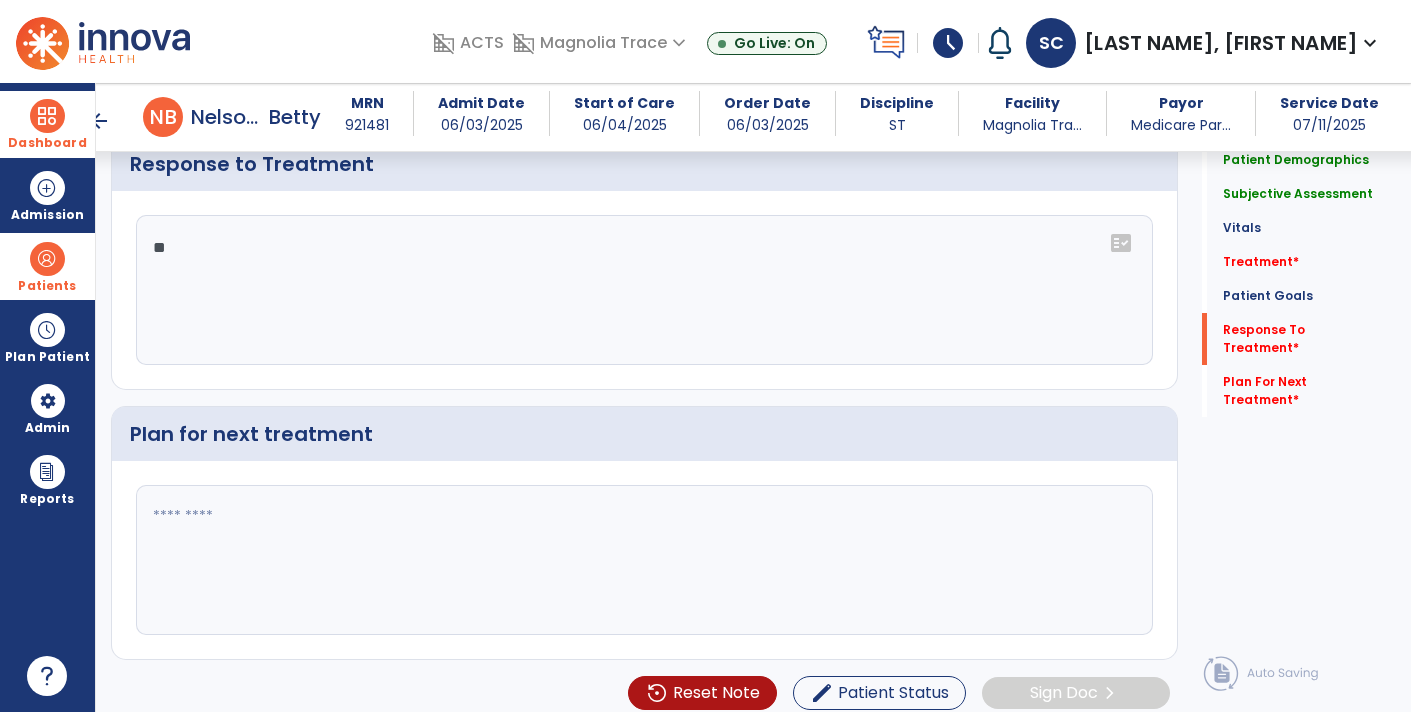 type on "*" 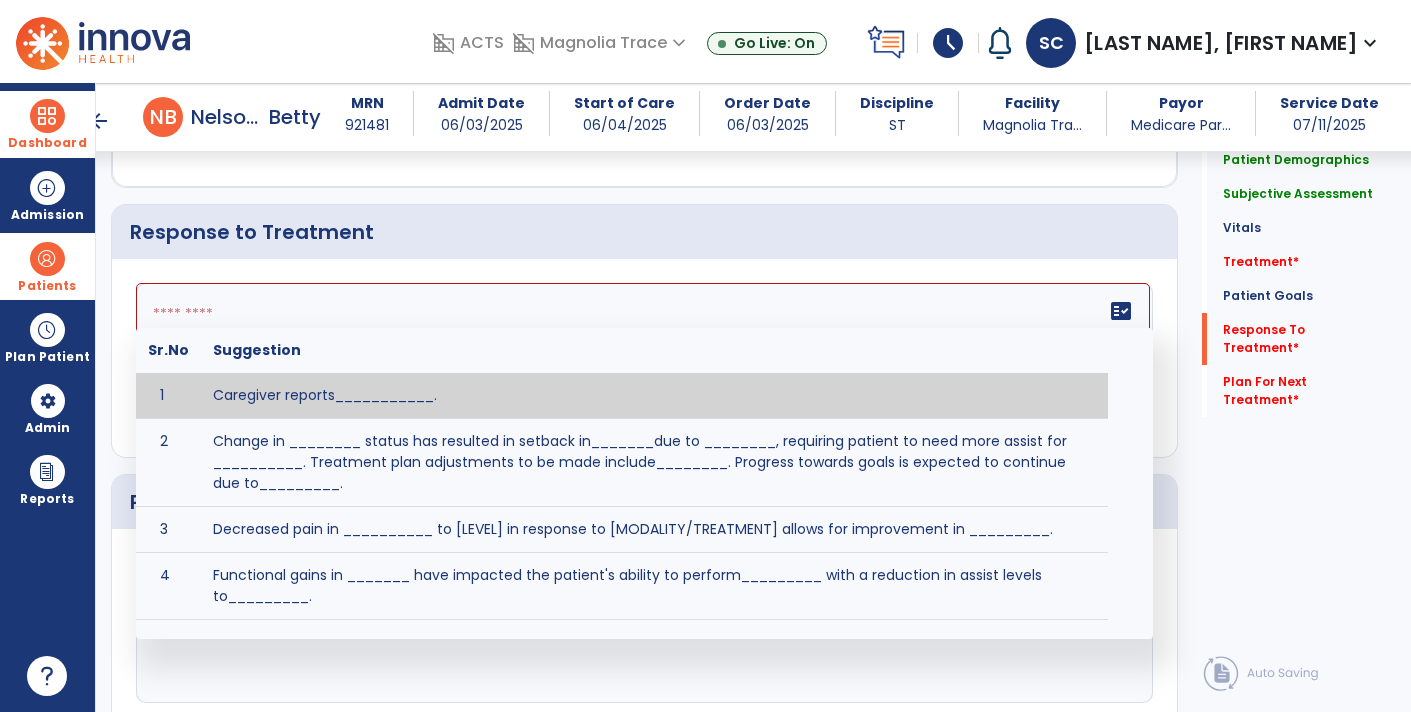 scroll, scrollTop: 3790, scrollLeft: 0, axis: vertical 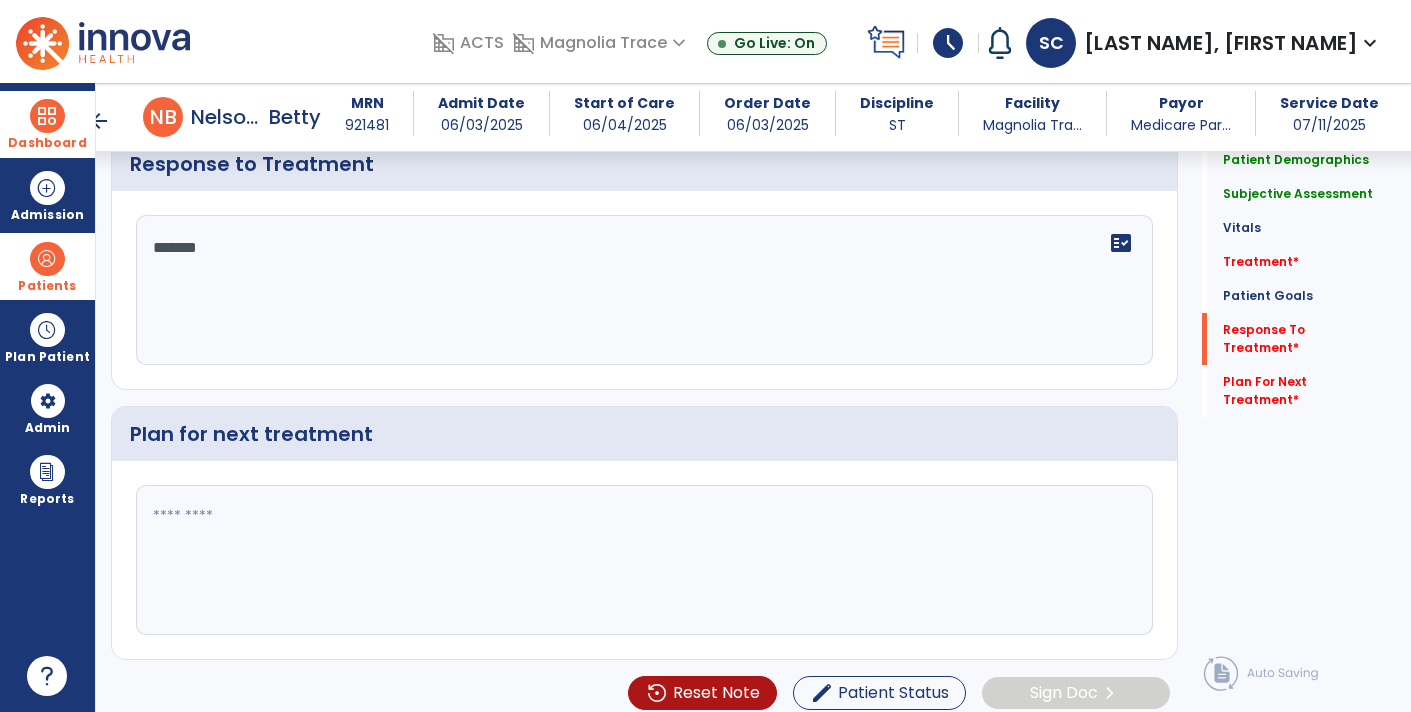 paste on "**********" 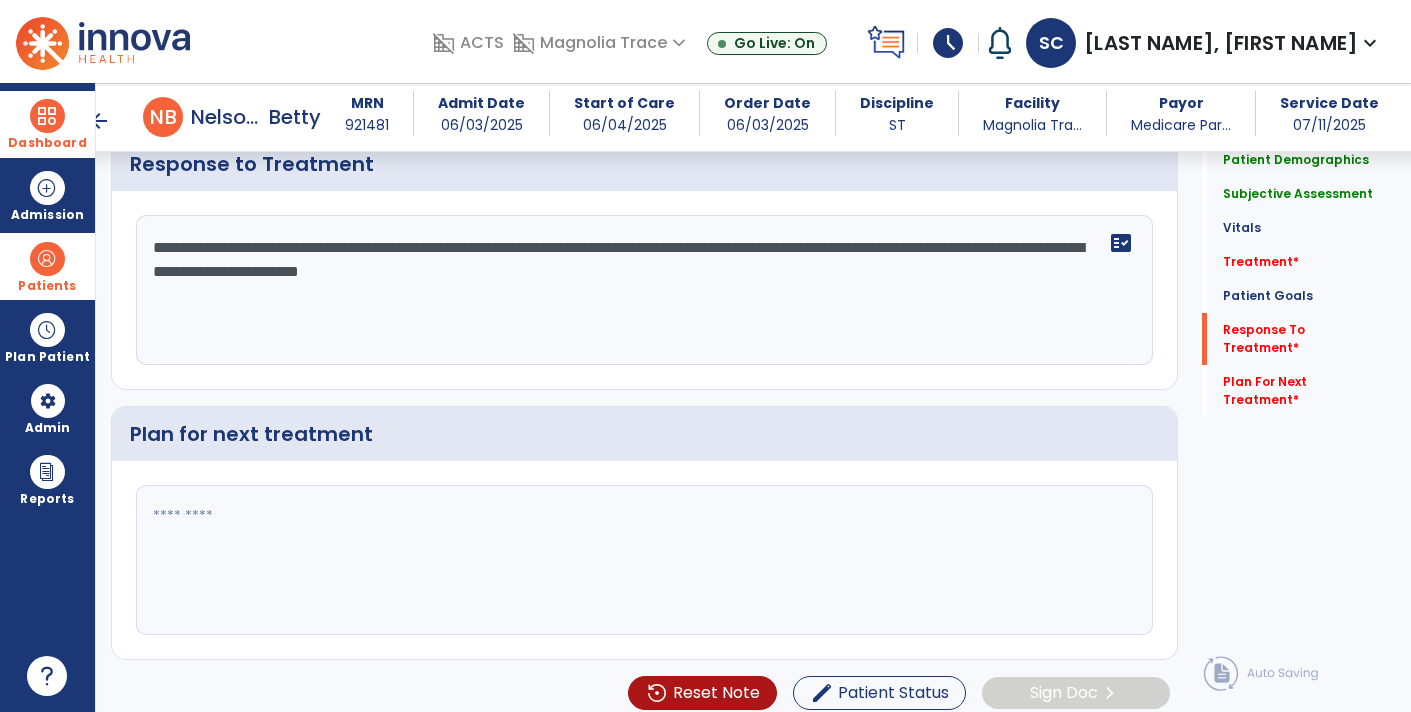 click on "**********" 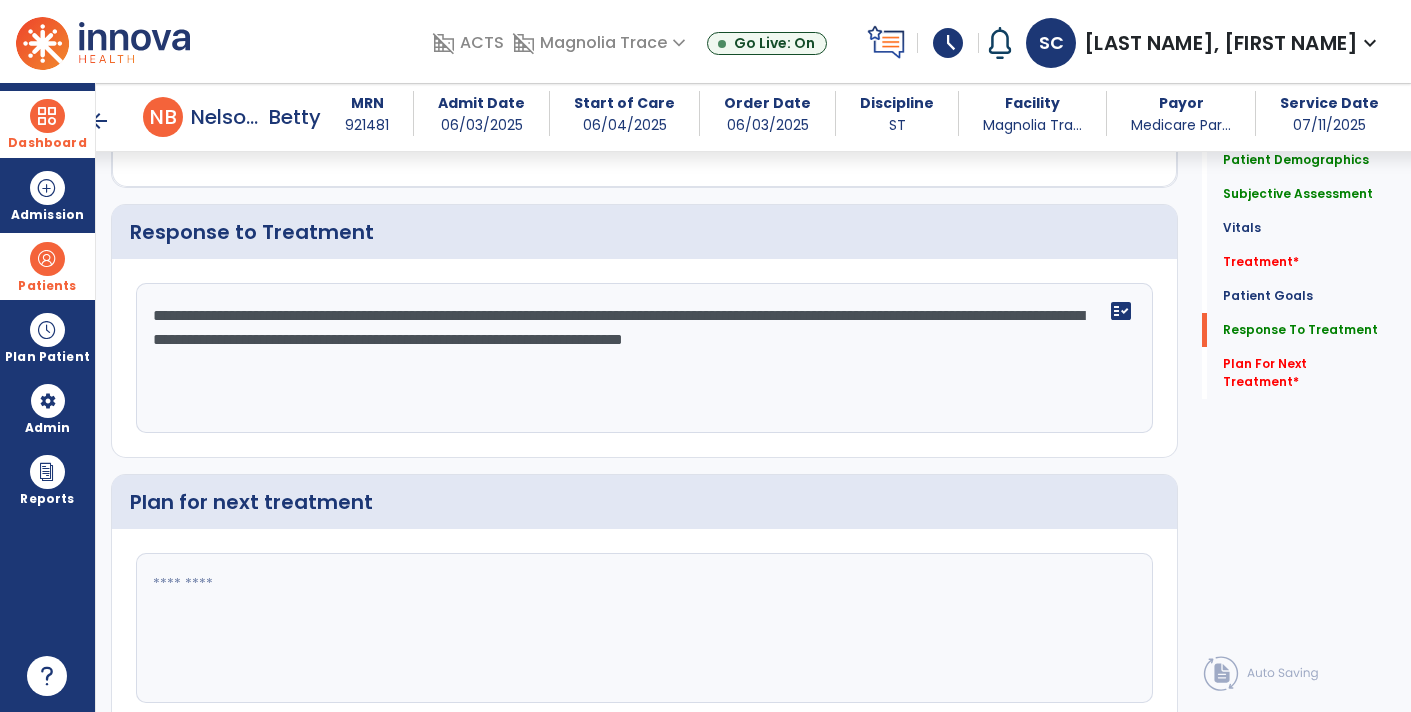 scroll, scrollTop: 3790, scrollLeft: 0, axis: vertical 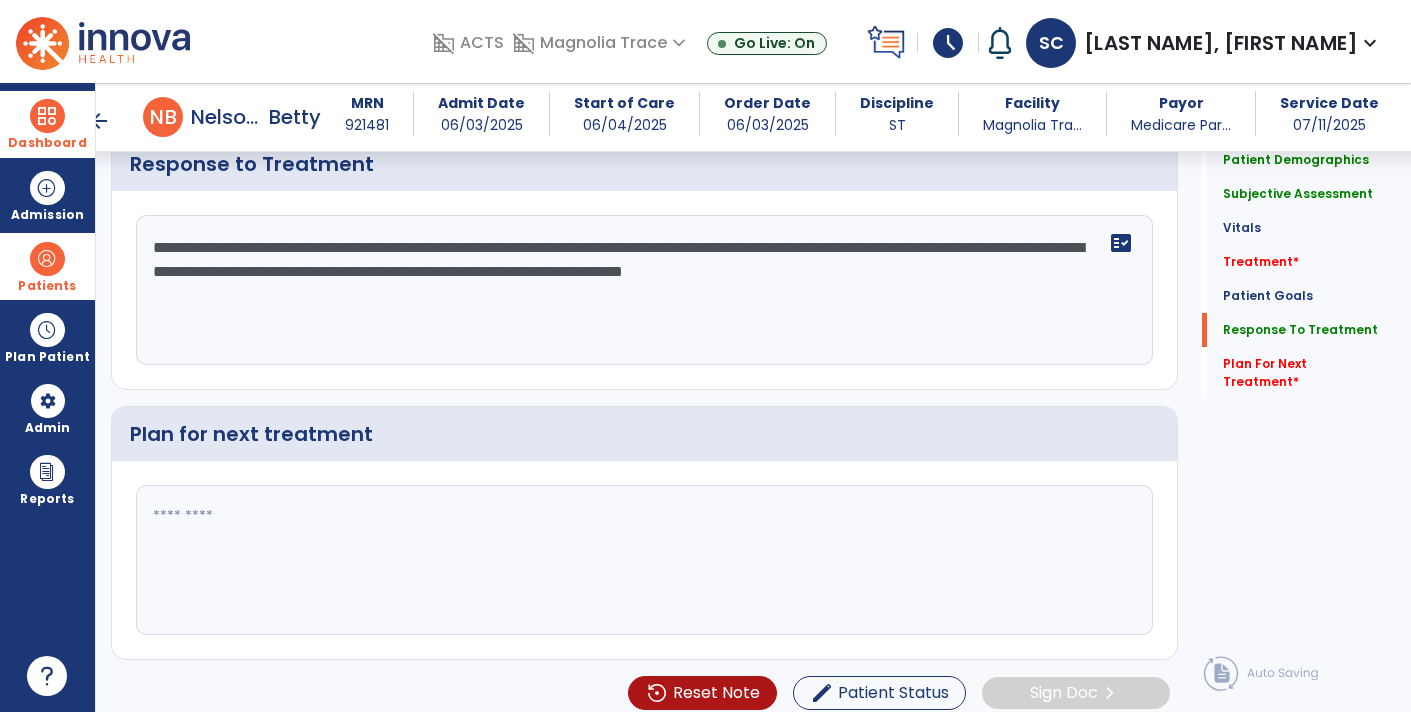 click on "**********" 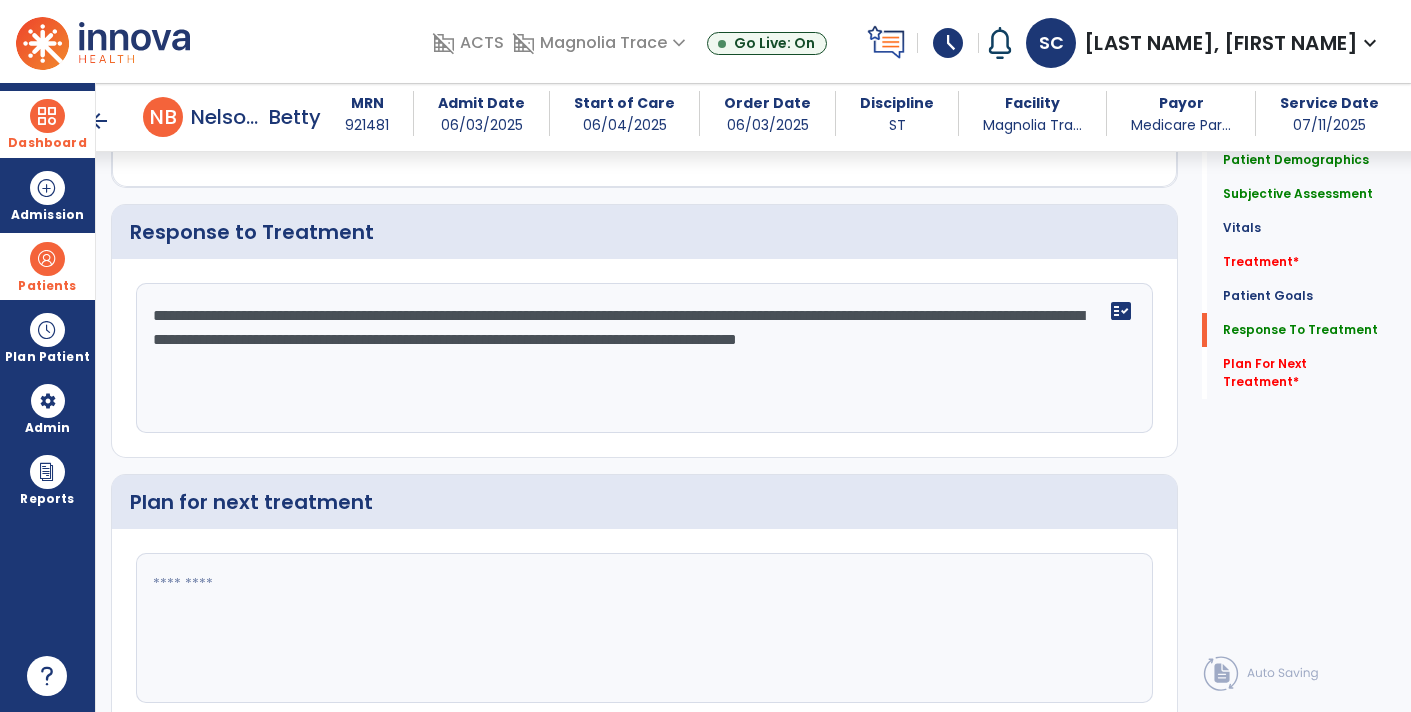 scroll, scrollTop: 3790, scrollLeft: 0, axis: vertical 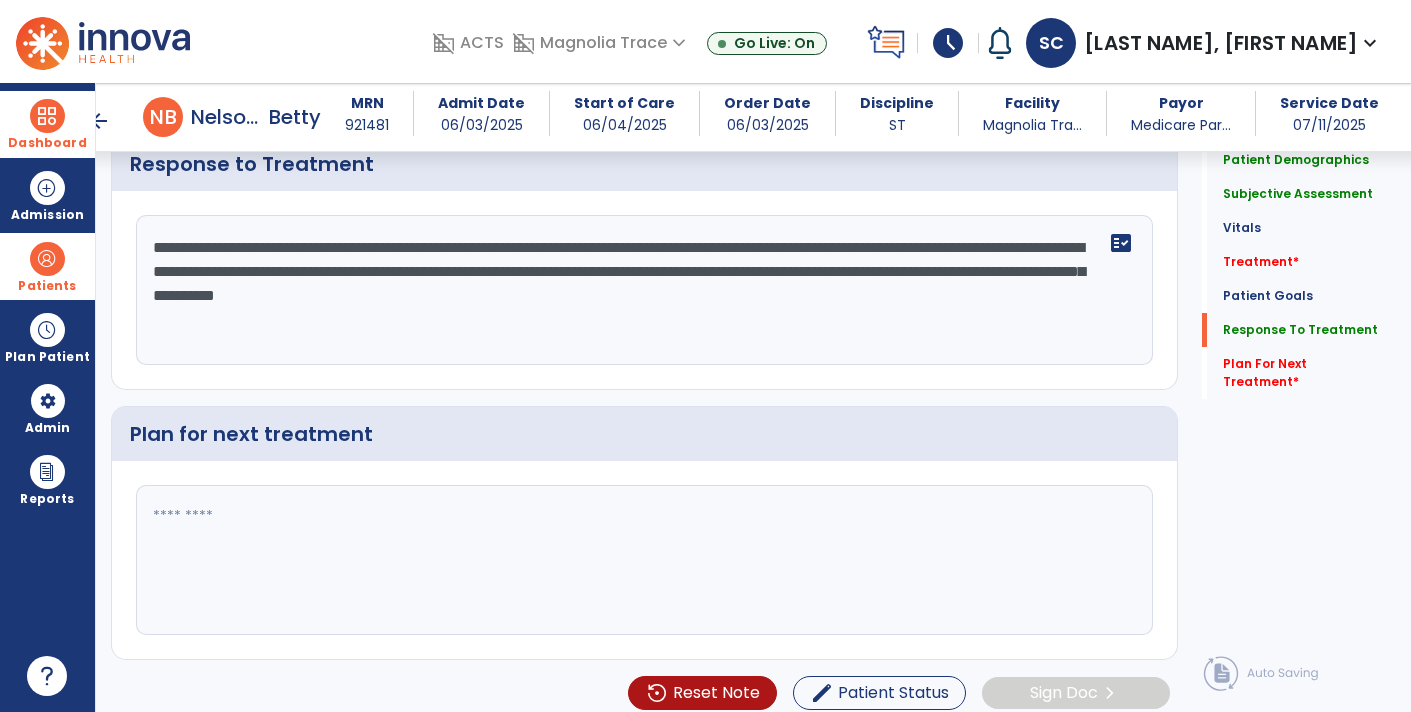 click on "**********" 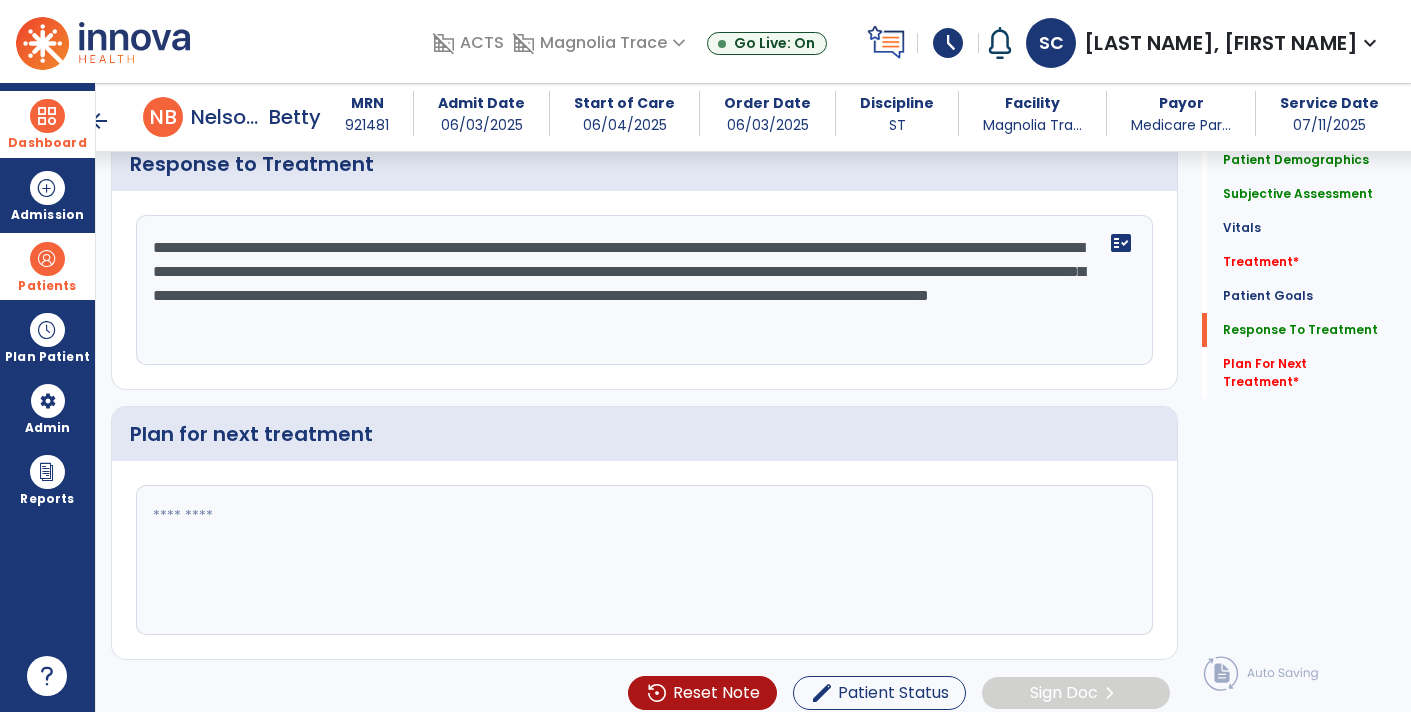type on "**********" 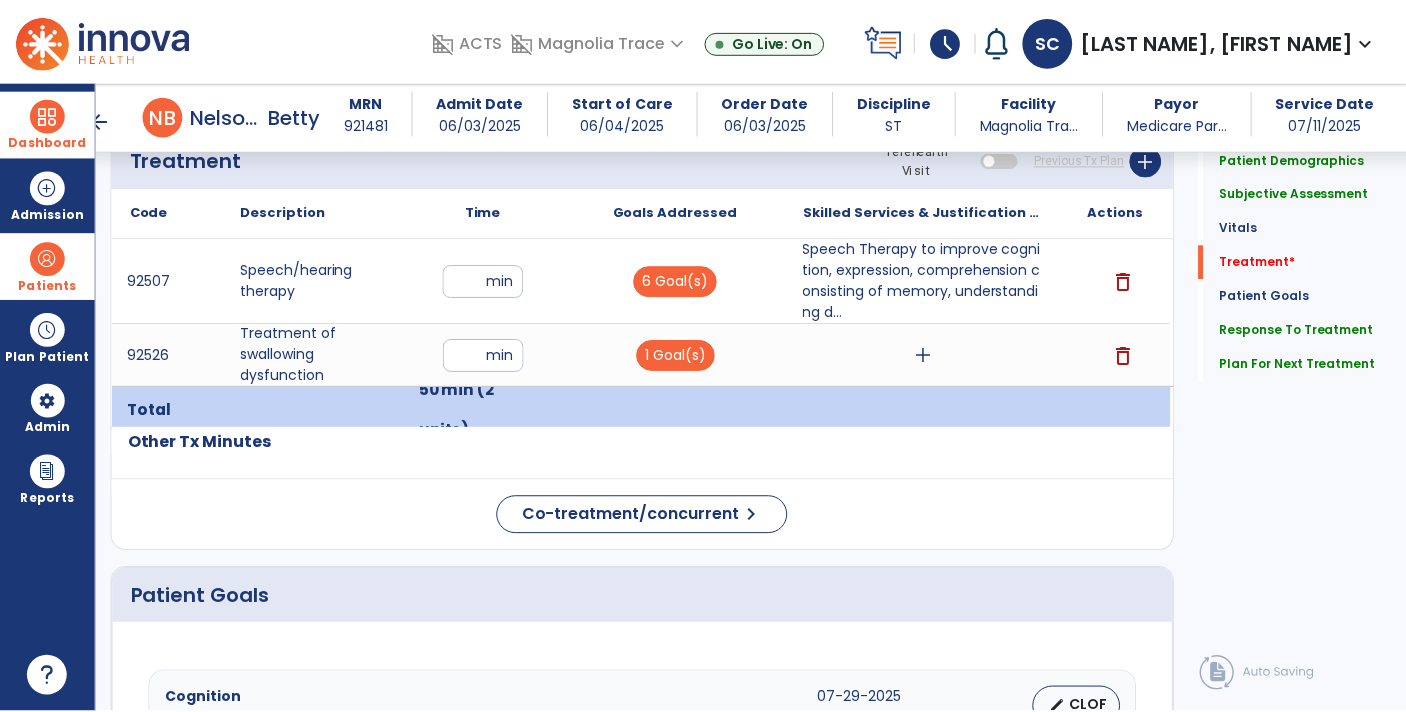 scroll, scrollTop: 1141, scrollLeft: 0, axis: vertical 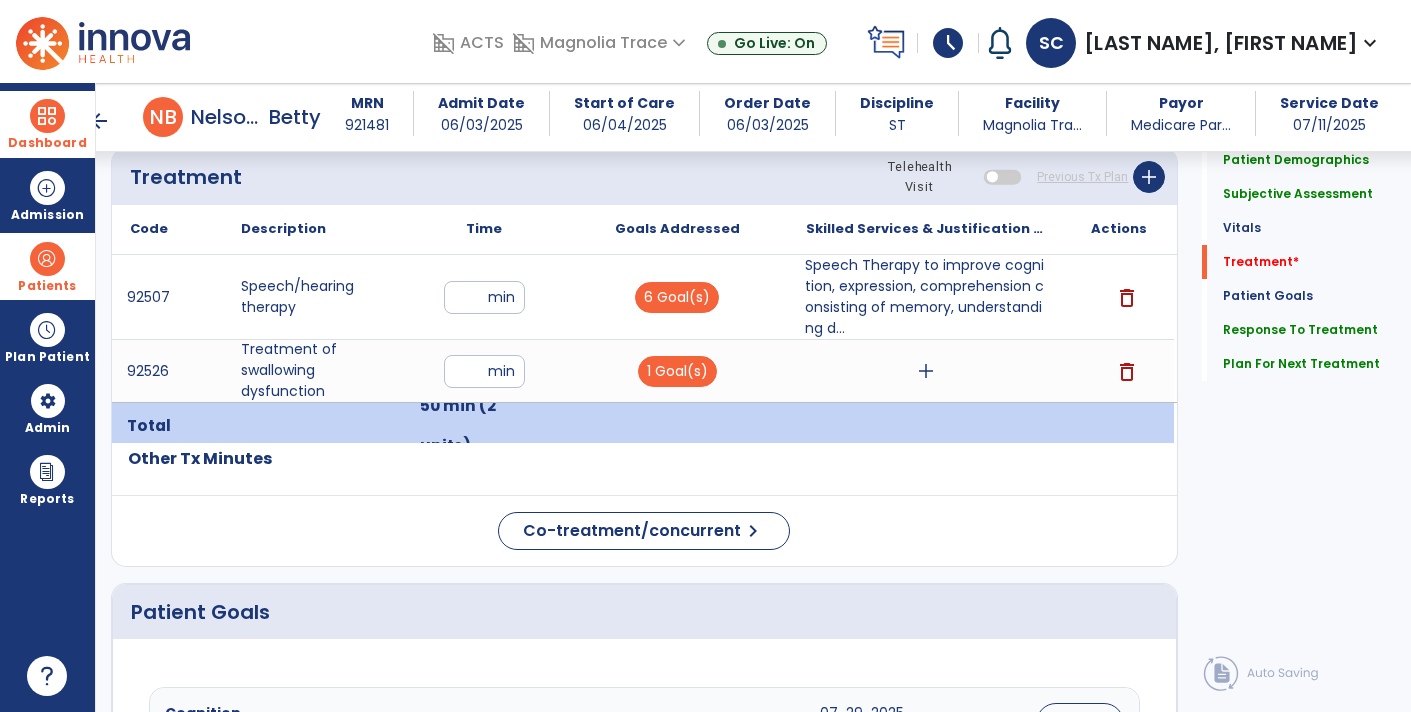 type on "**********" 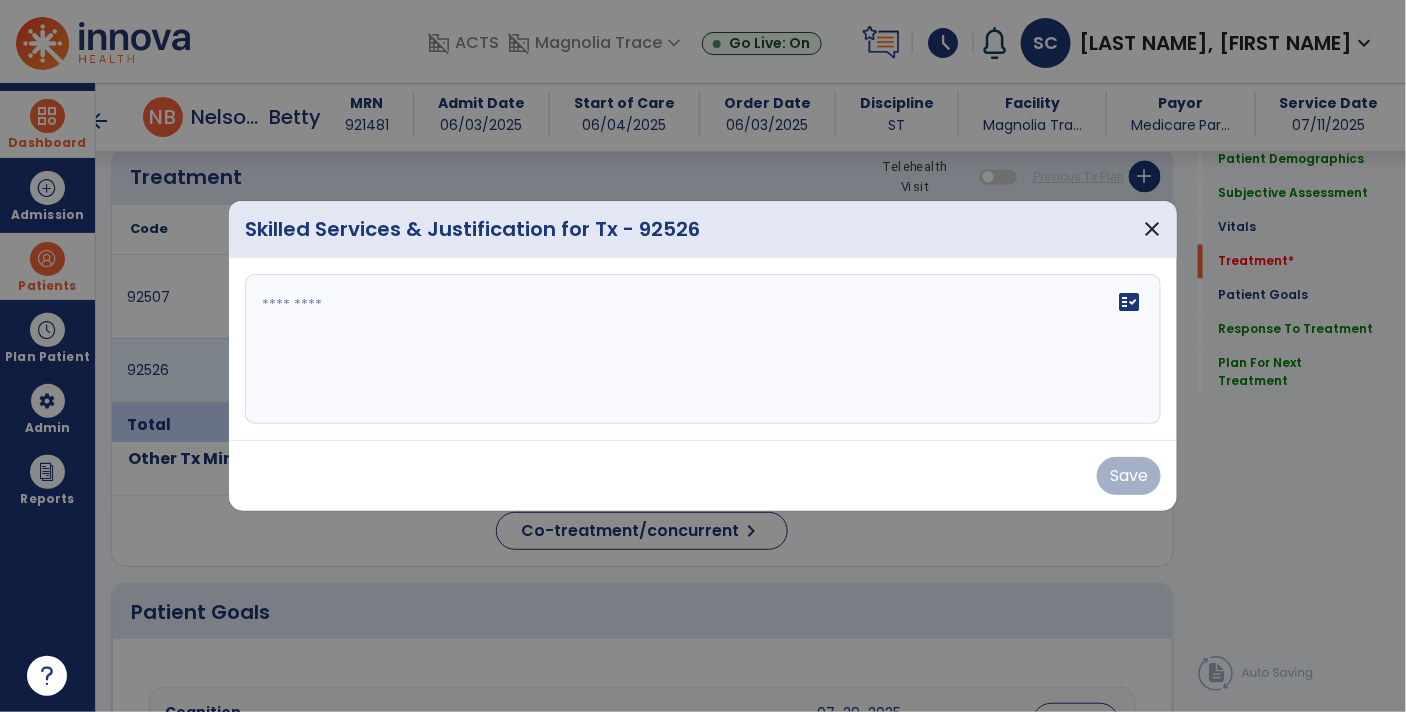 scroll, scrollTop: 1141, scrollLeft: 0, axis: vertical 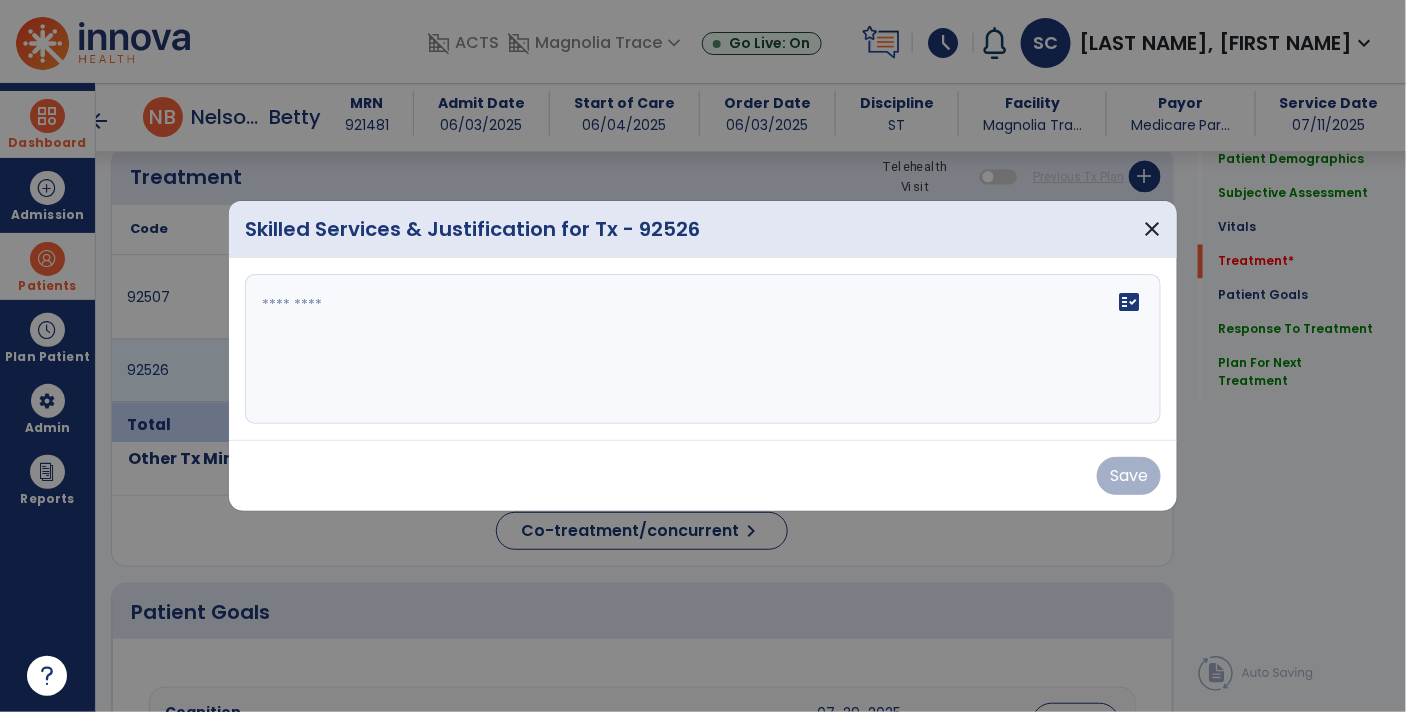 click on "fact_check" at bounding box center (703, 349) 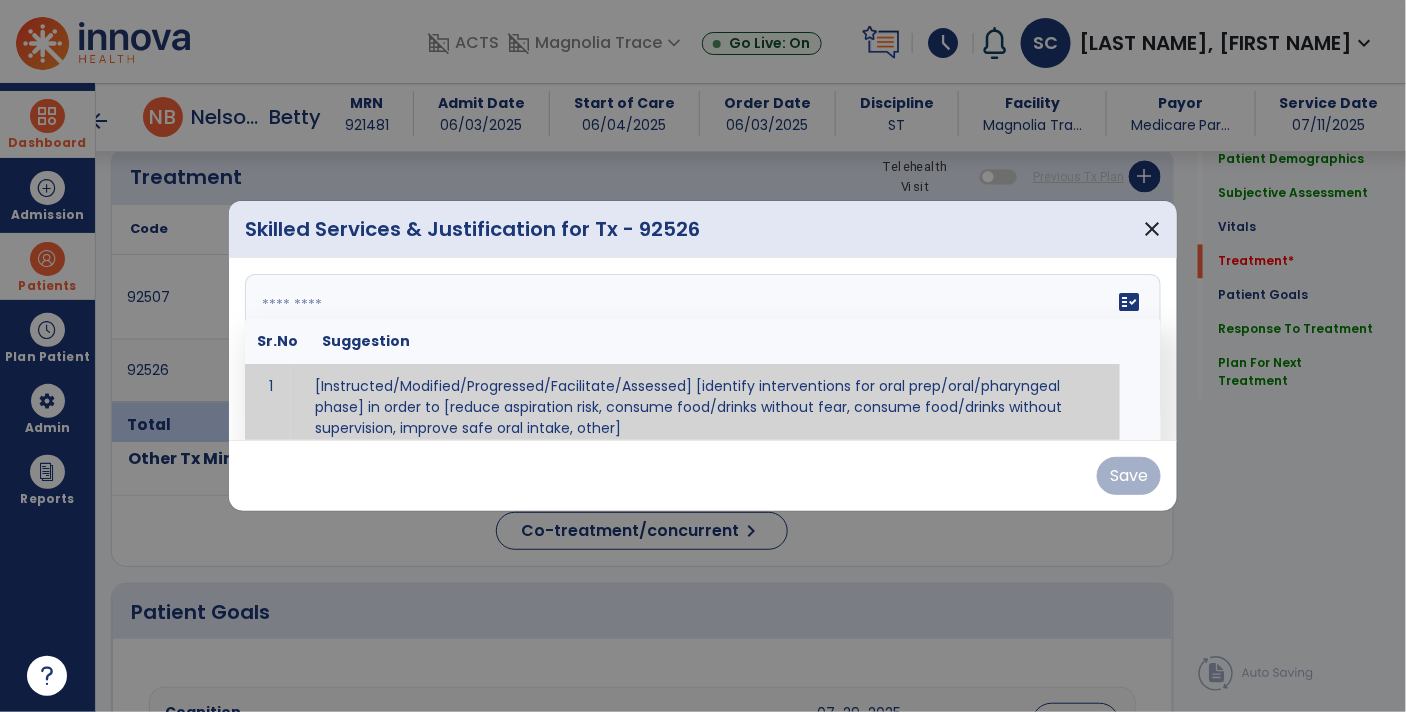 scroll, scrollTop: 11, scrollLeft: 0, axis: vertical 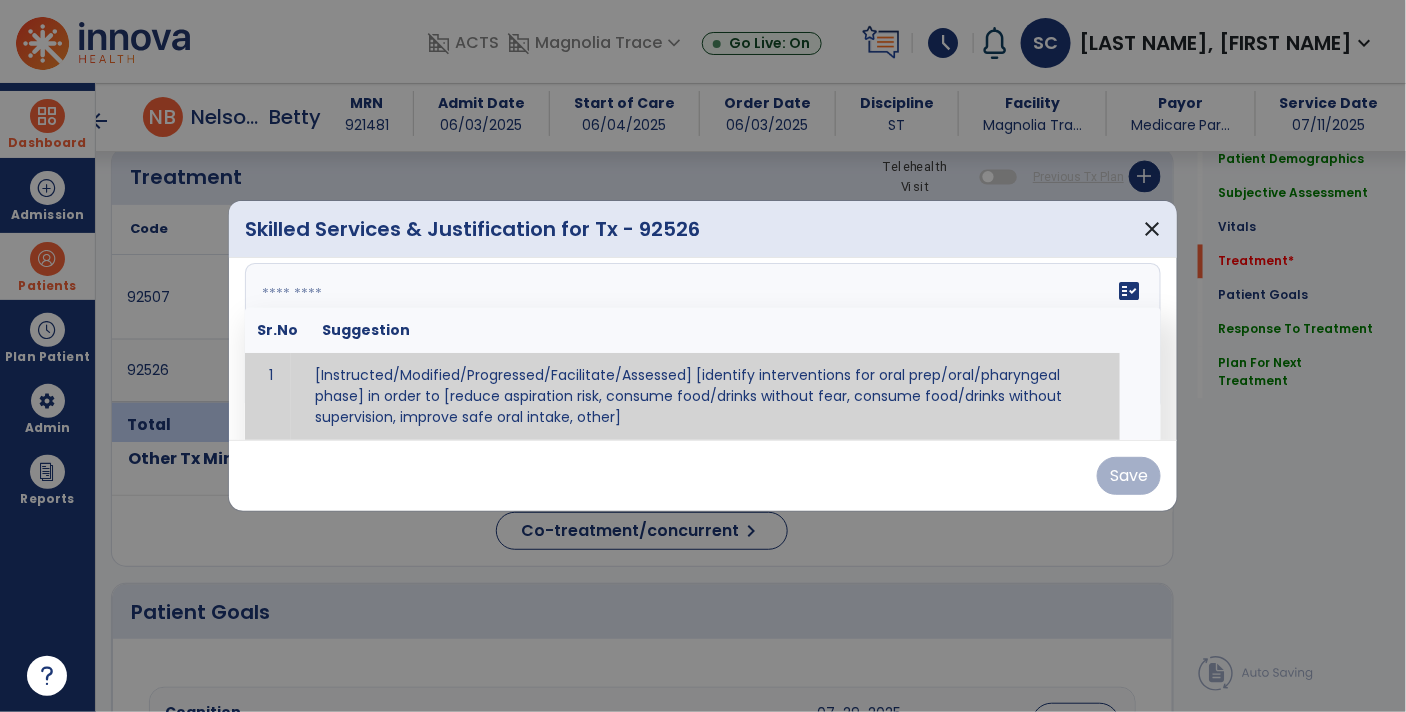 paste on "**********" 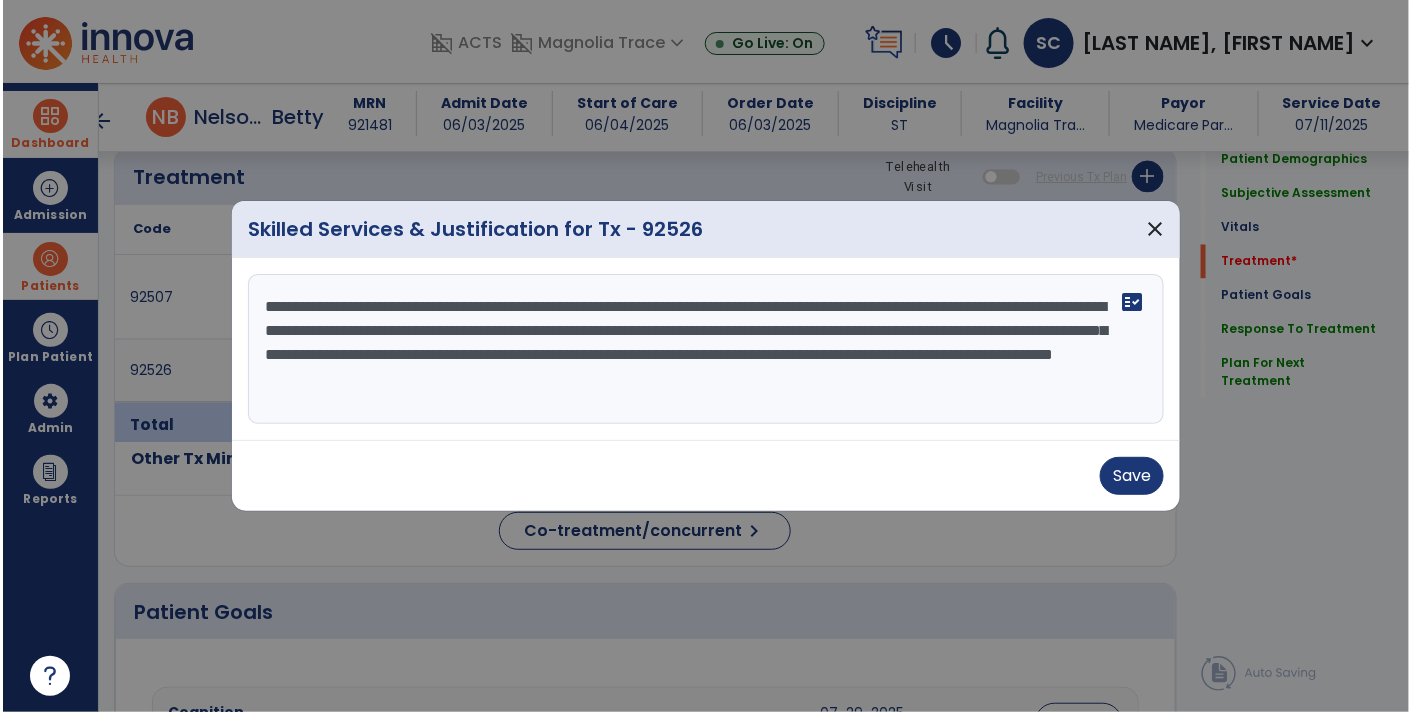 scroll, scrollTop: 0, scrollLeft: 0, axis: both 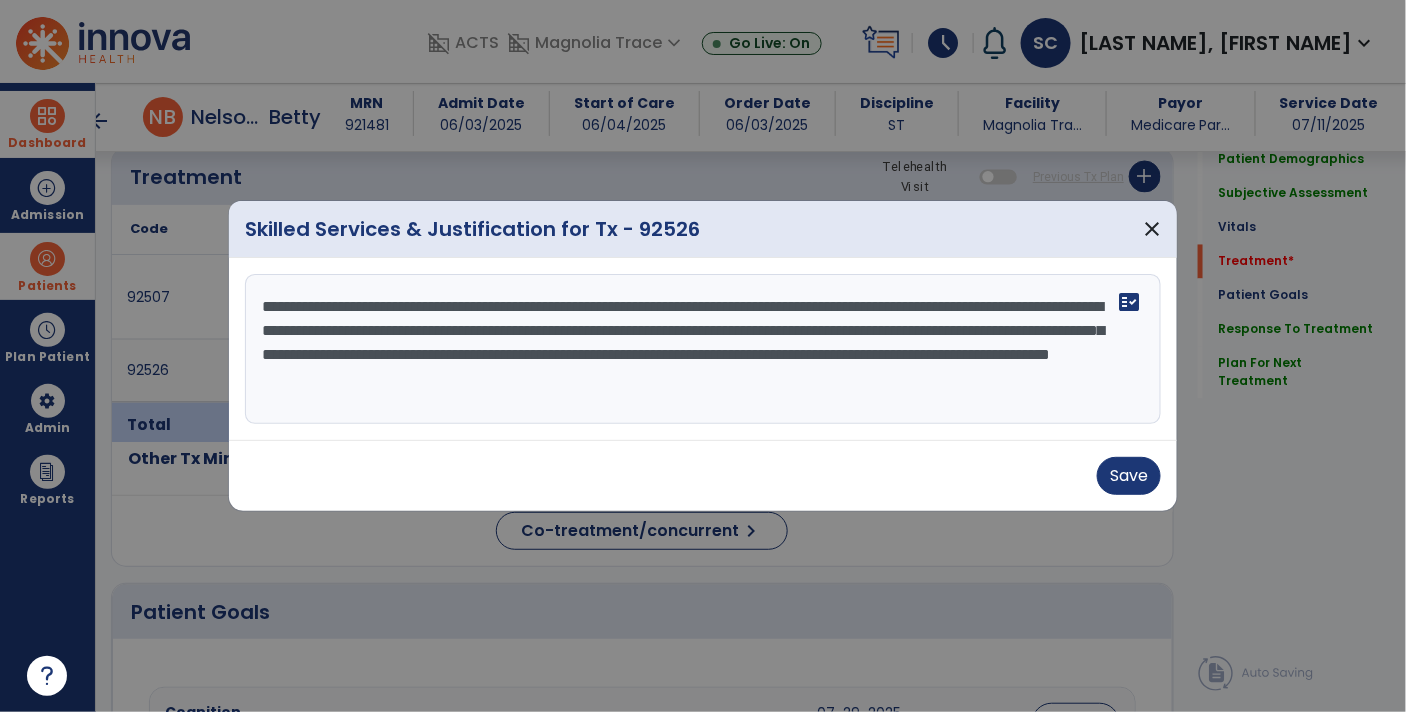 click on "**********" at bounding box center (703, 349) 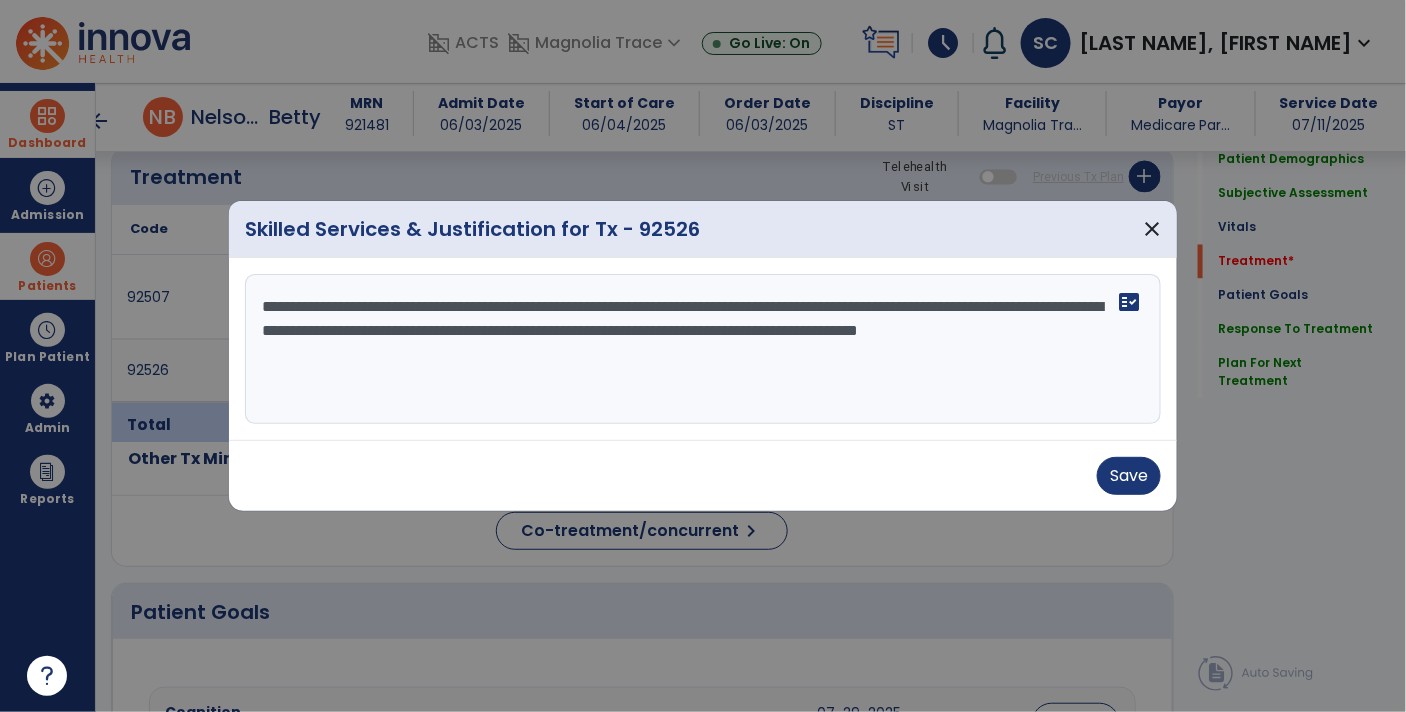 click on "**********" at bounding box center [703, 349] 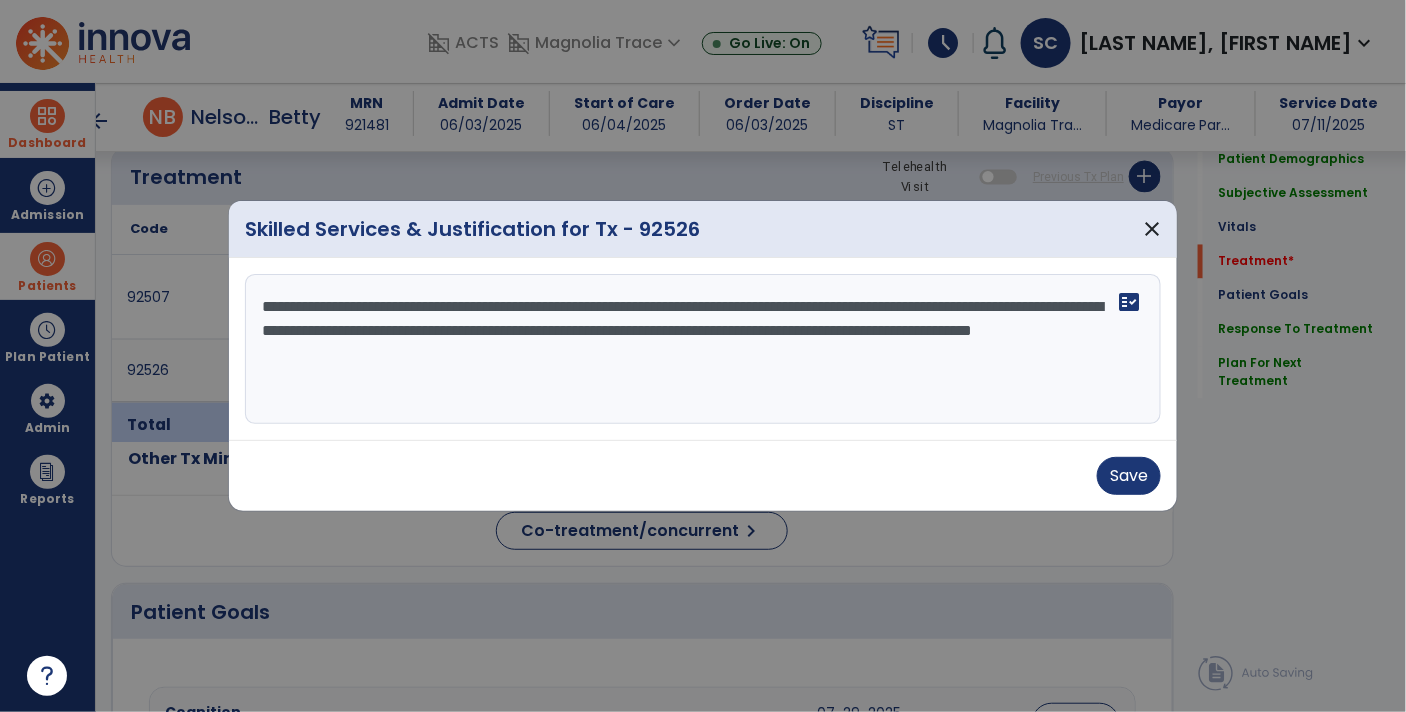 click on "**********" at bounding box center [703, 349] 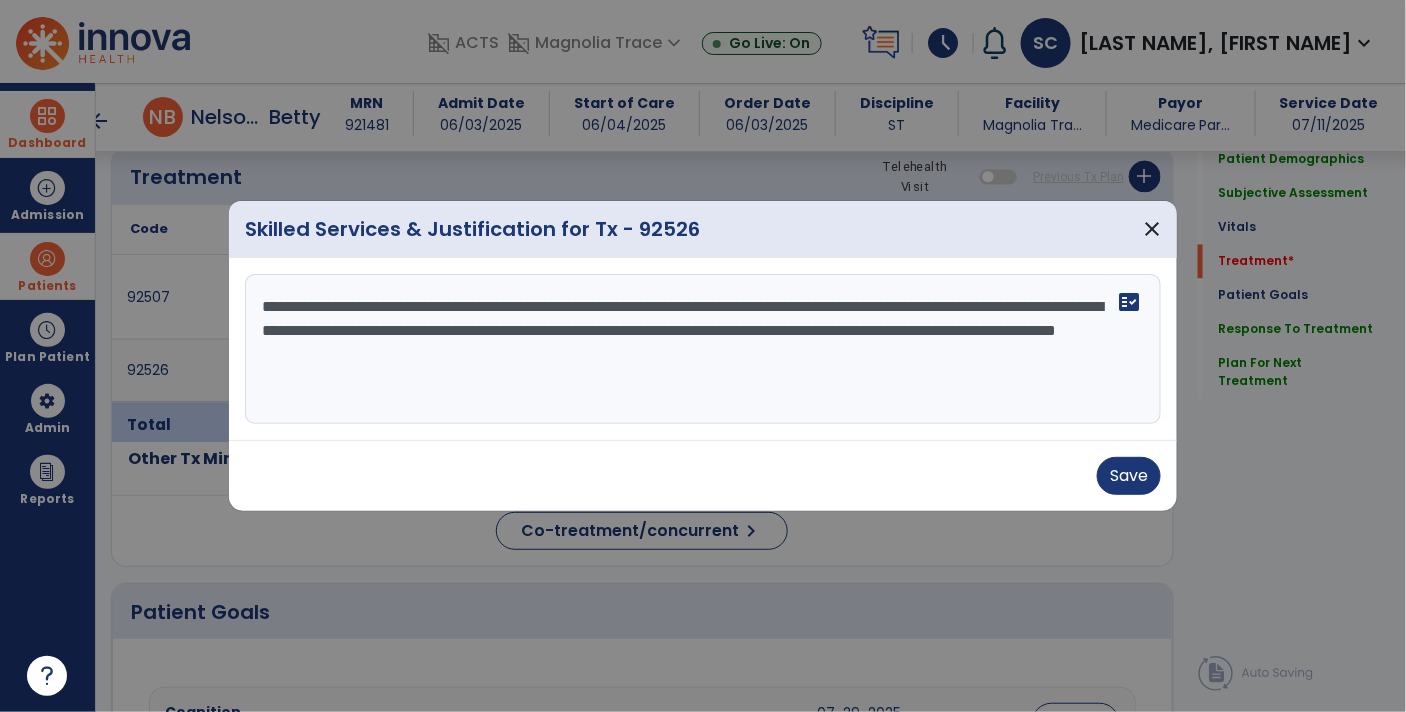 click on "**********" at bounding box center [703, 349] 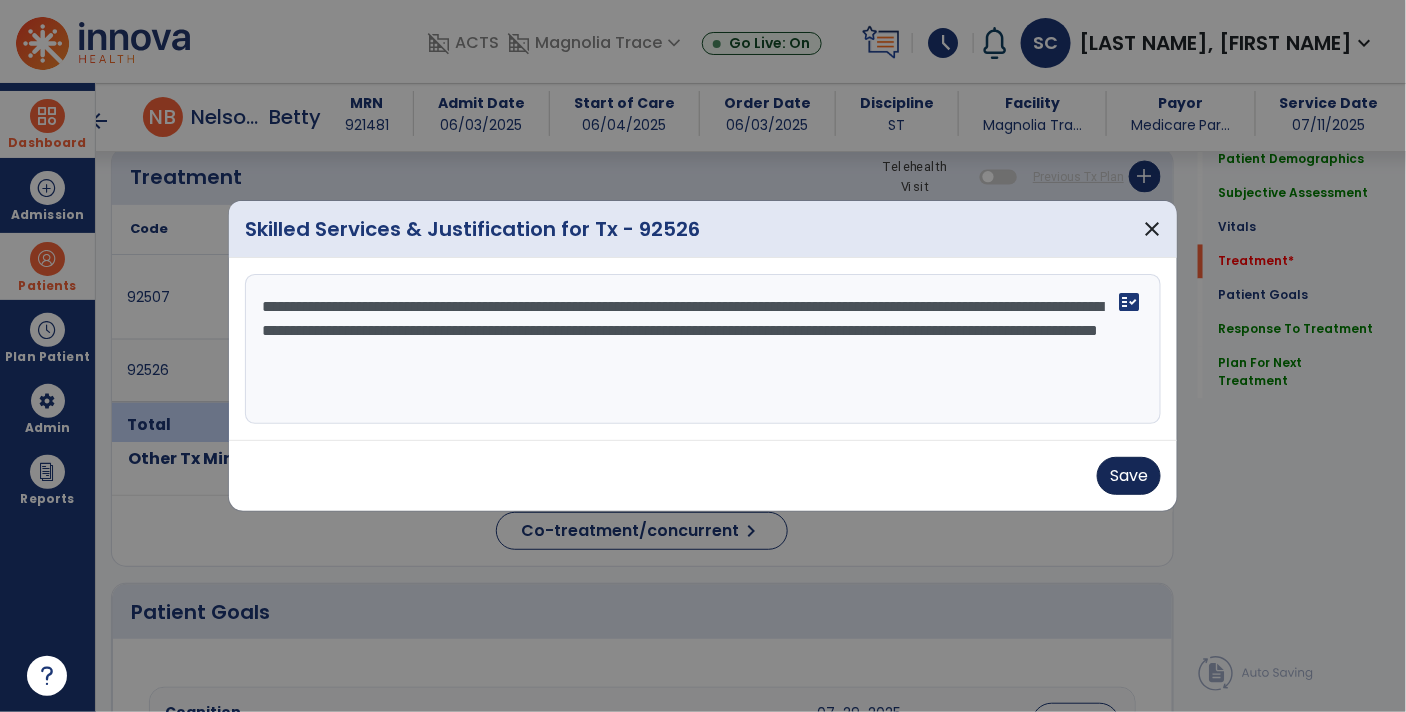 type on "**********" 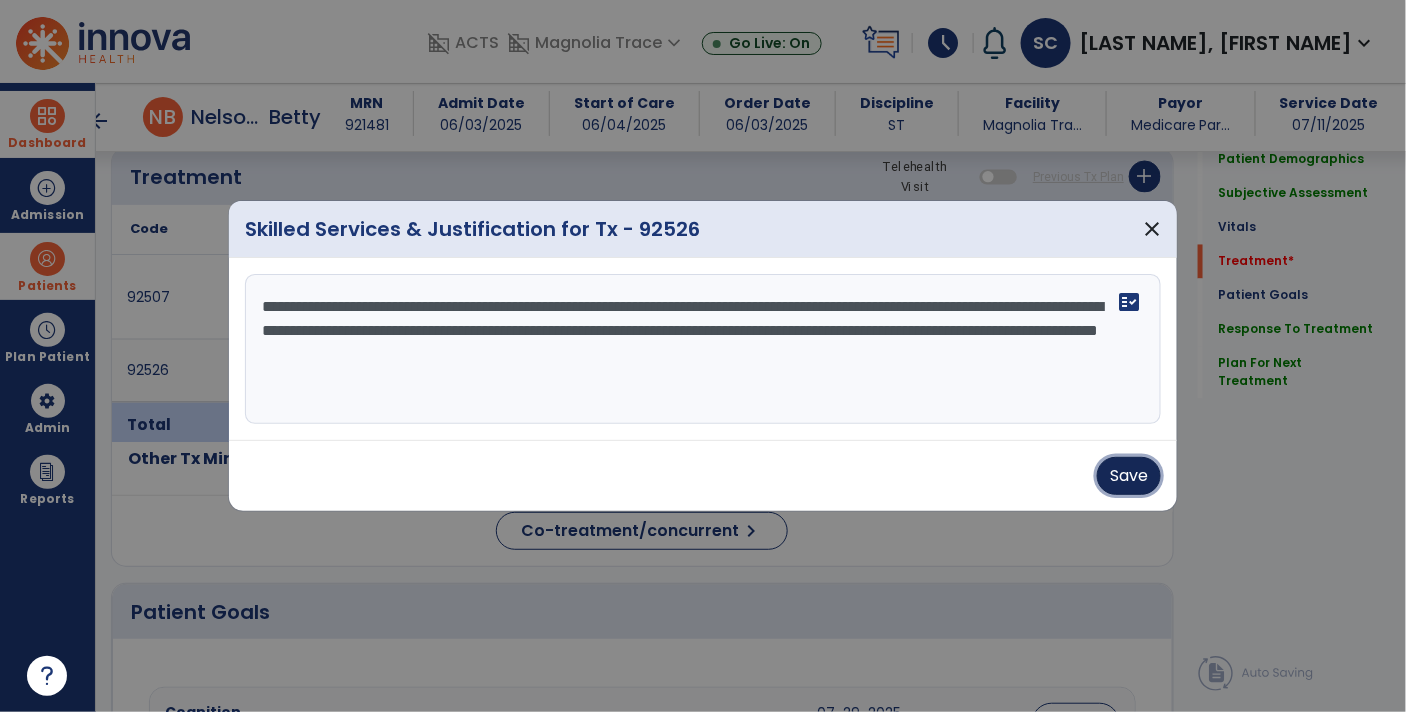 click on "Save" at bounding box center (1129, 476) 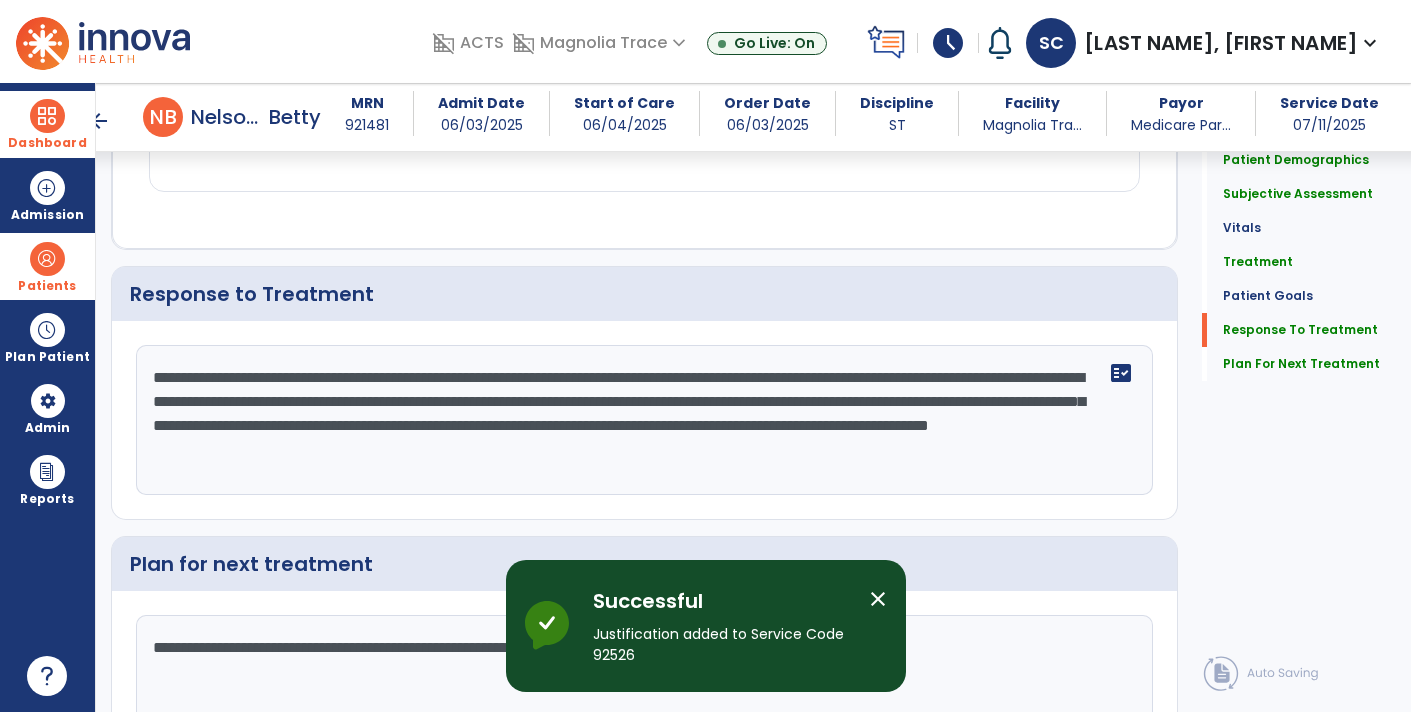 scroll, scrollTop: 3811, scrollLeft: 0, axis: vertical 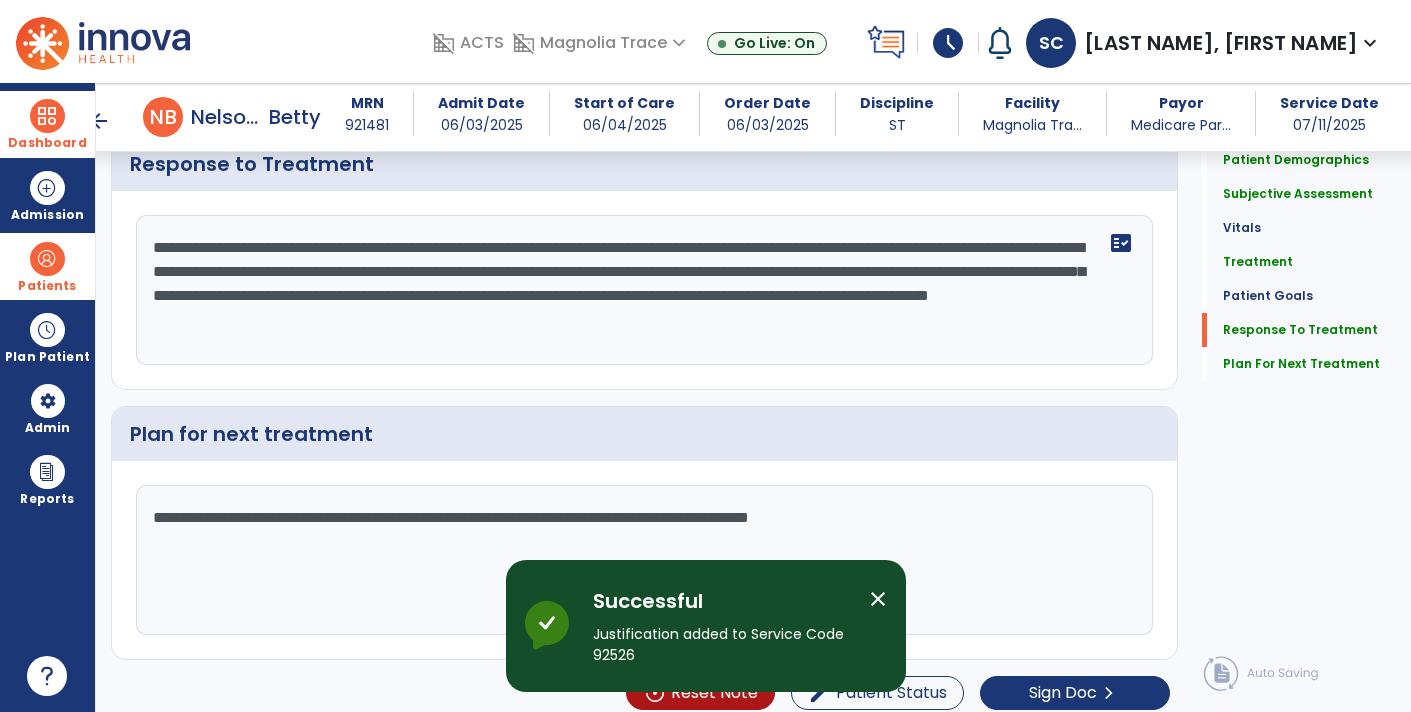 click on "**********" 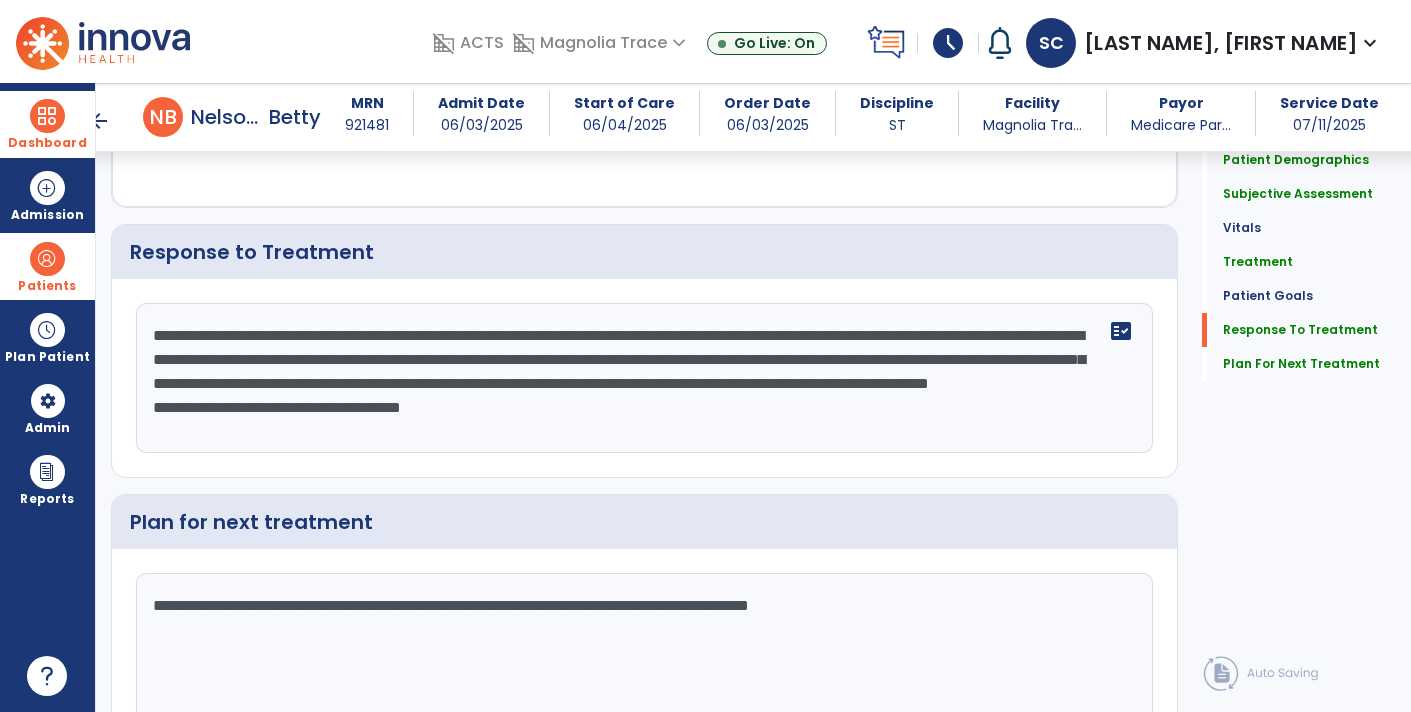 scroll, scrollTop: 3811, scrollLeft: 0, axis: vertical 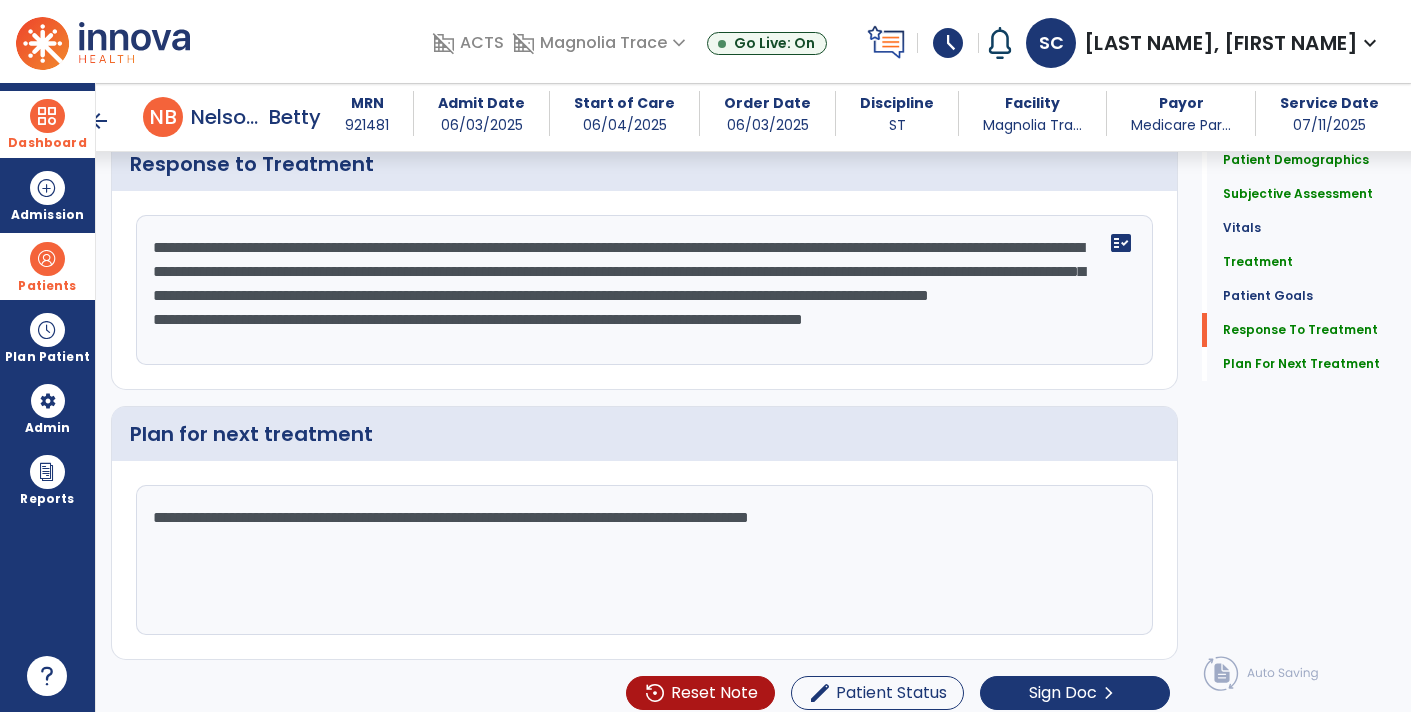 type on "**********" 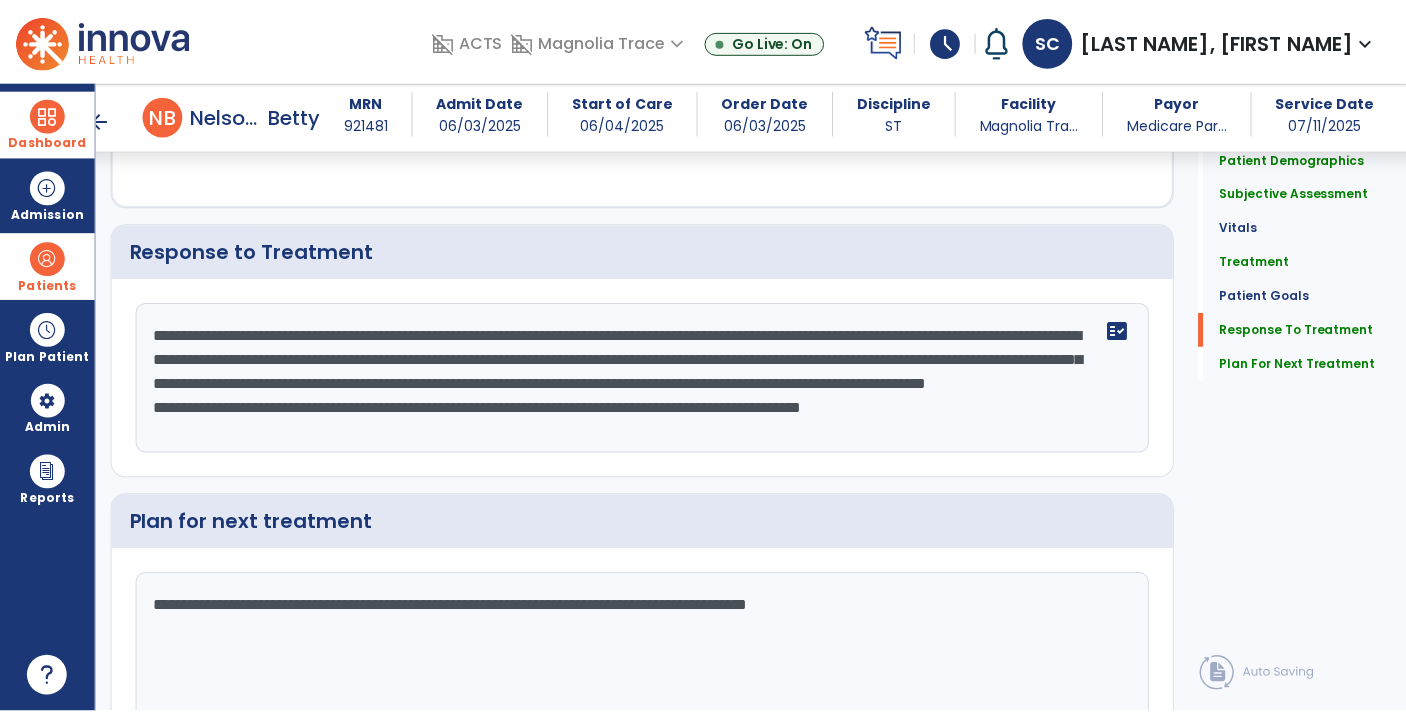 scroll, scrollTop: 3811, scrollLeft: 0, axis: vertical 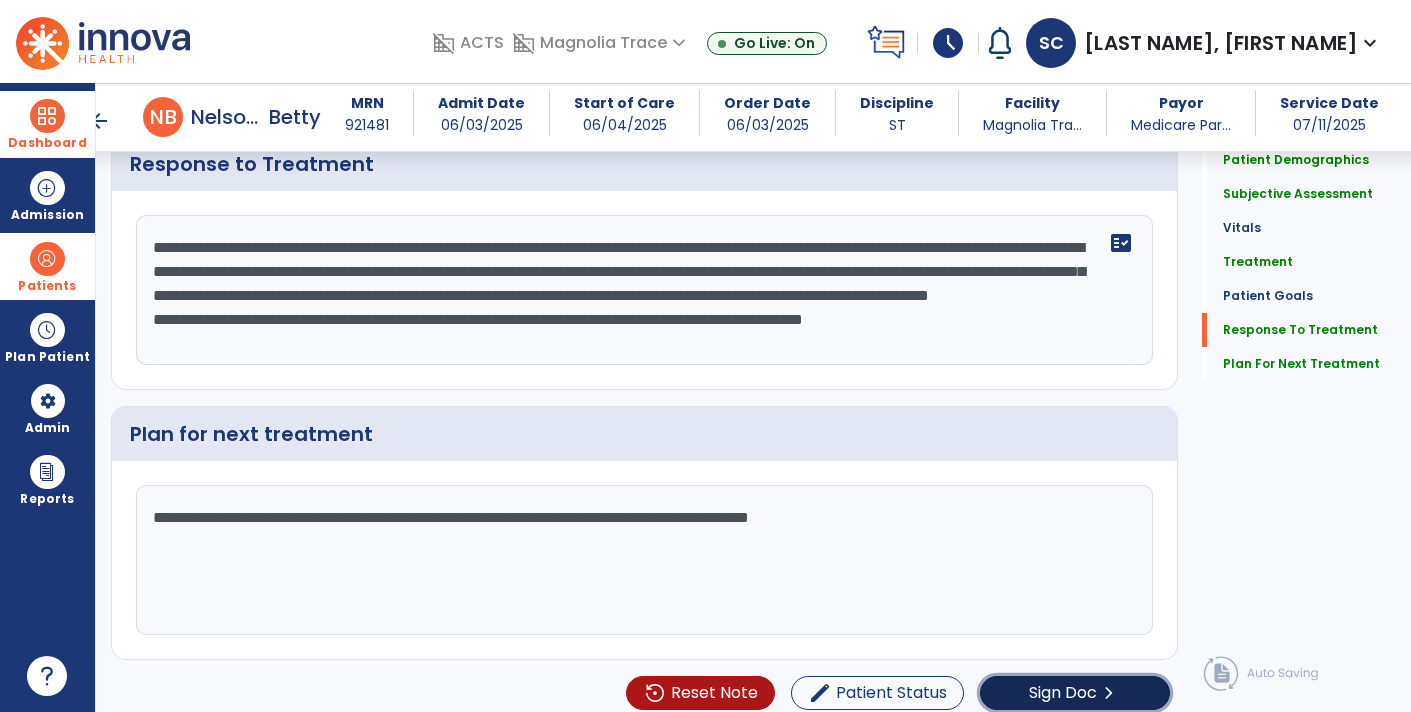 click on "Sign Doc" 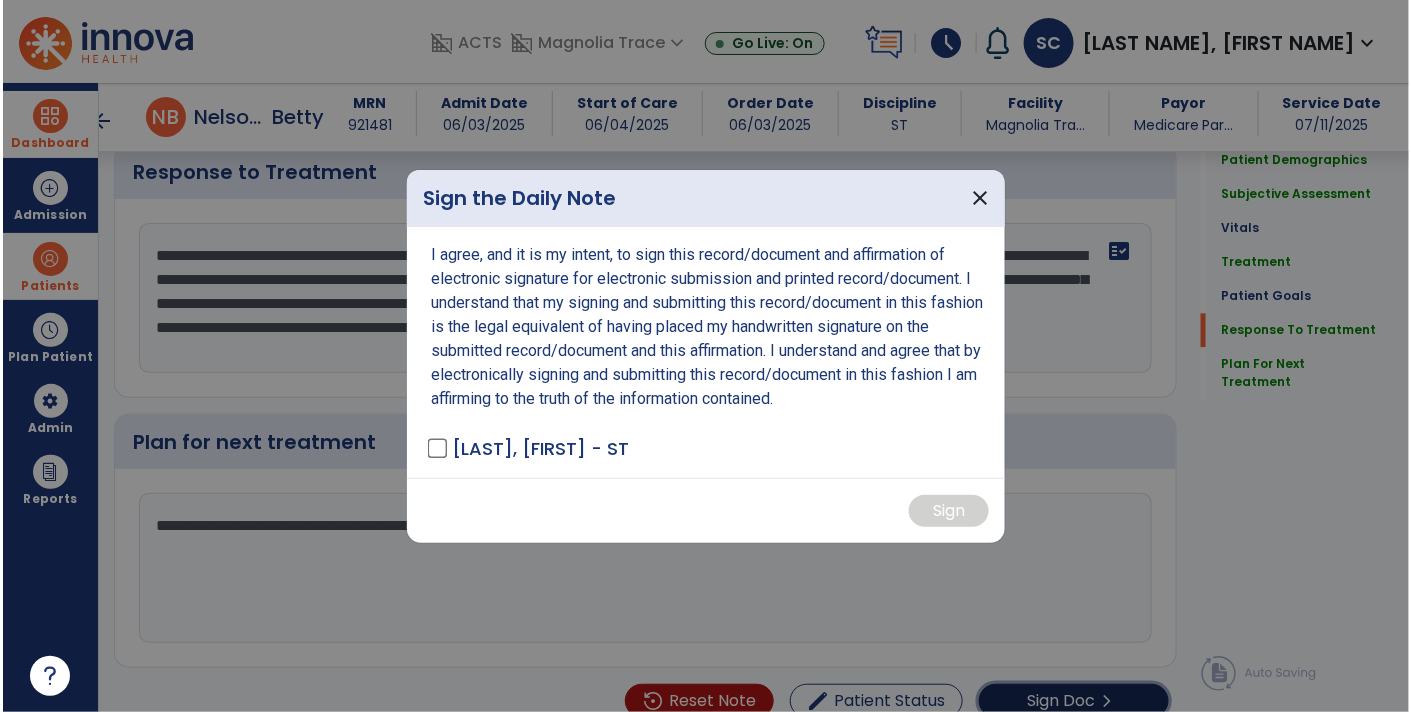 scroll, scrollTop: 3811, scrollLeft: 0, axis: vertical 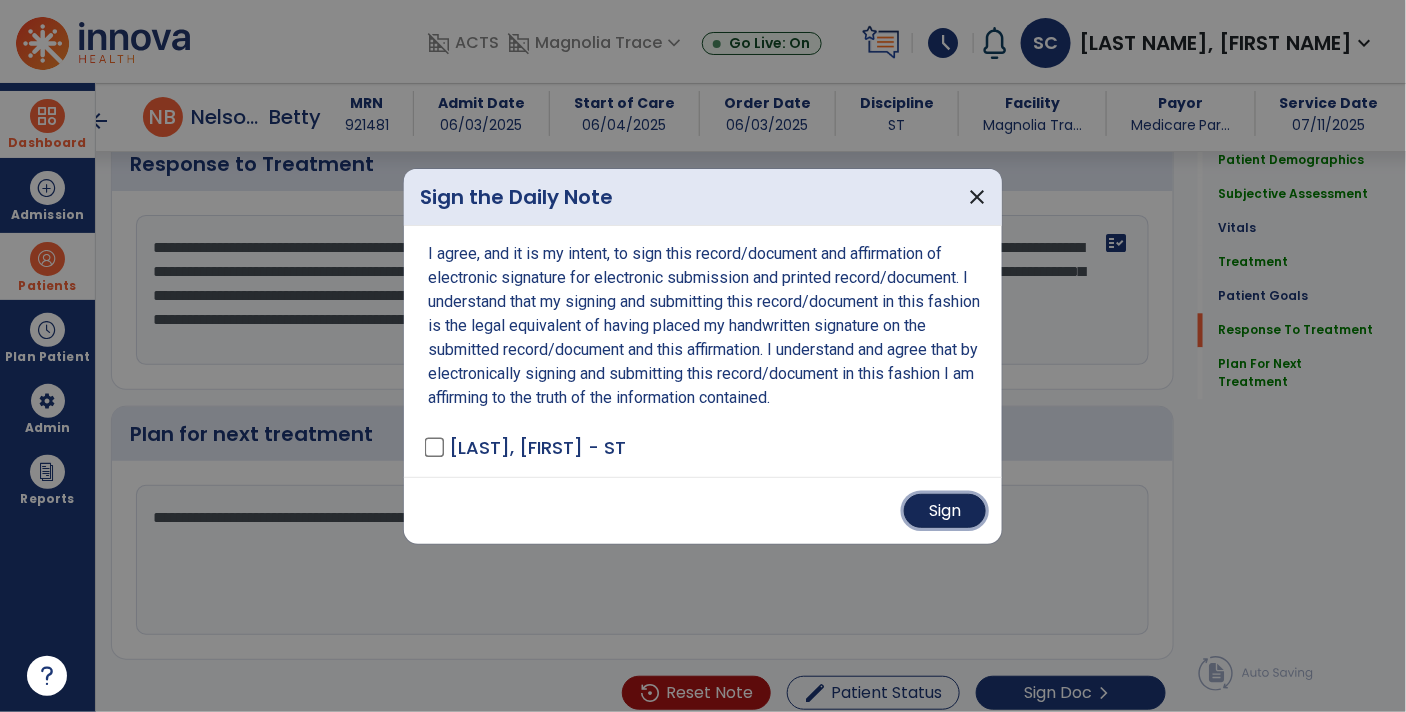 click on "Sign" at bounding box center (945, 511) 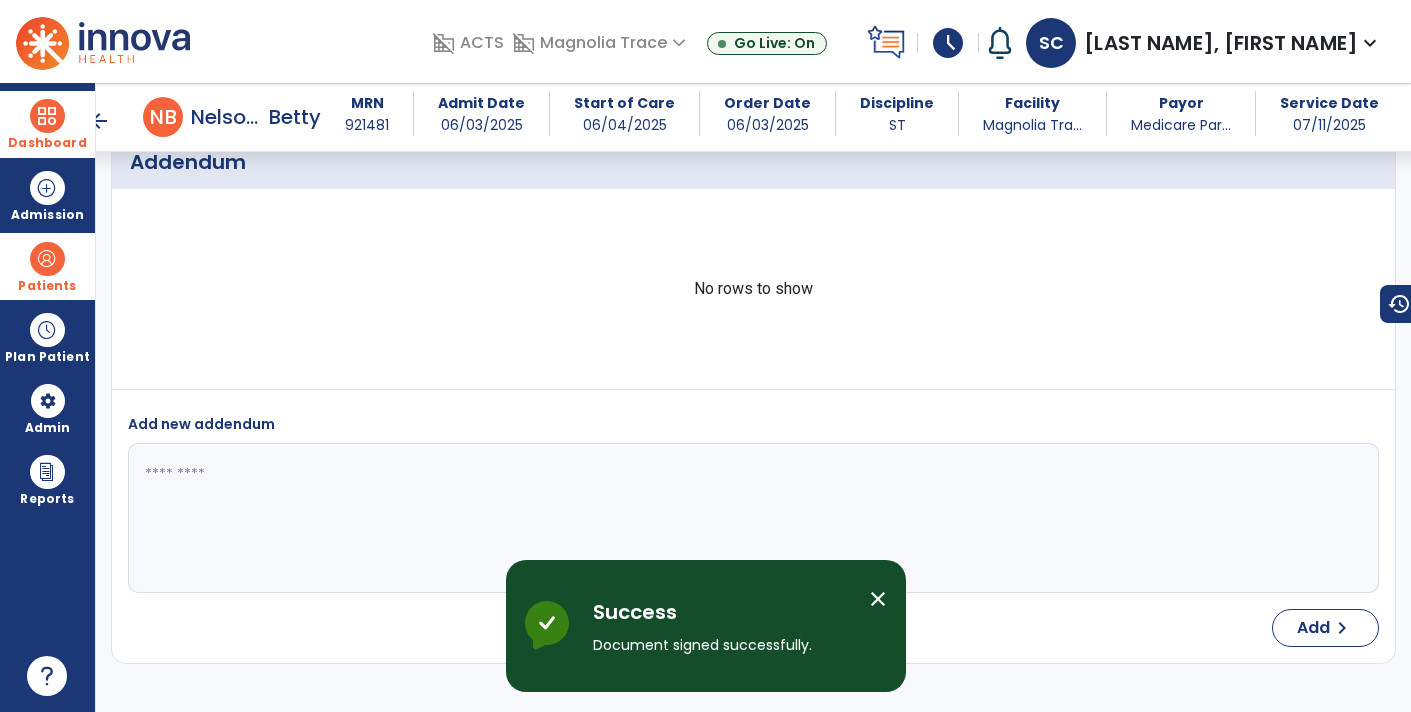 scroll, scrollTop: 6242, scrollLeft: 0, axis: vertical 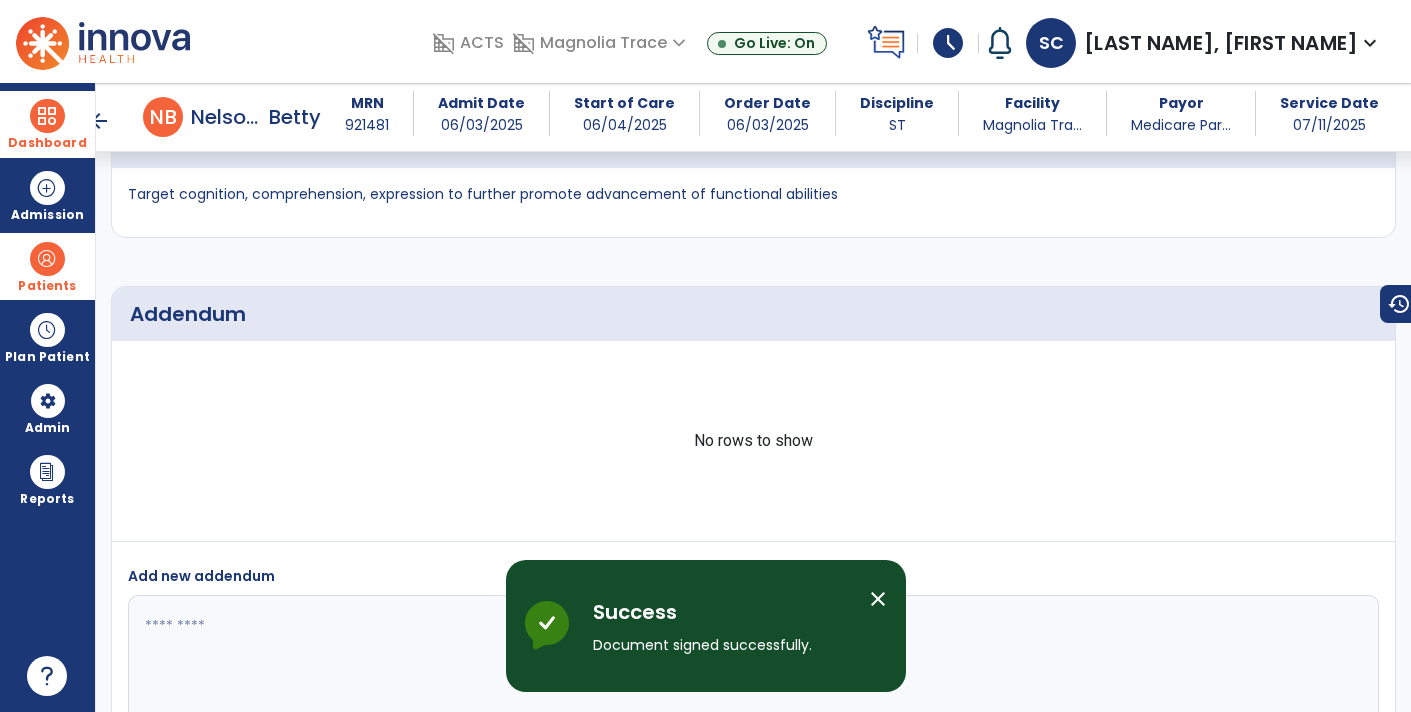 click on "arrow_back" at bounding box center [99, 121] 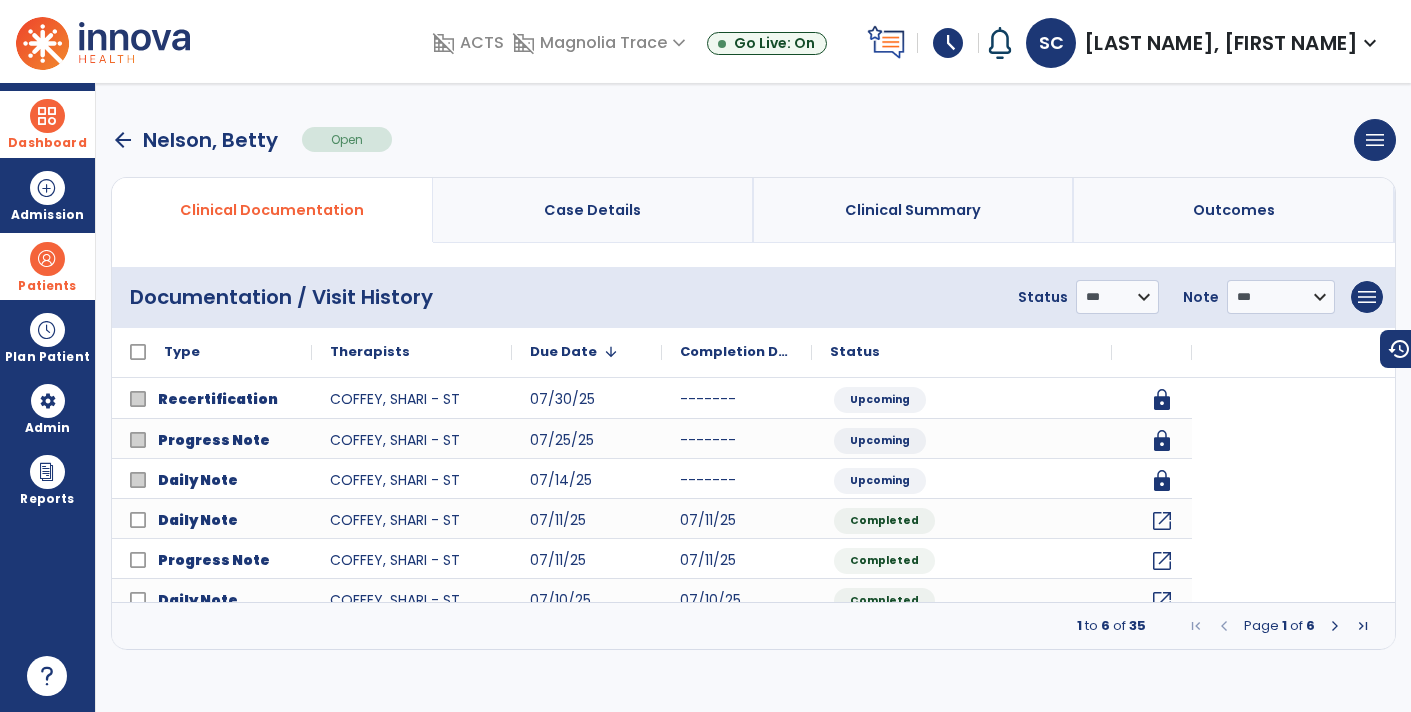scroll, scrollTop: 0, scrollLeft: 0, axis: both 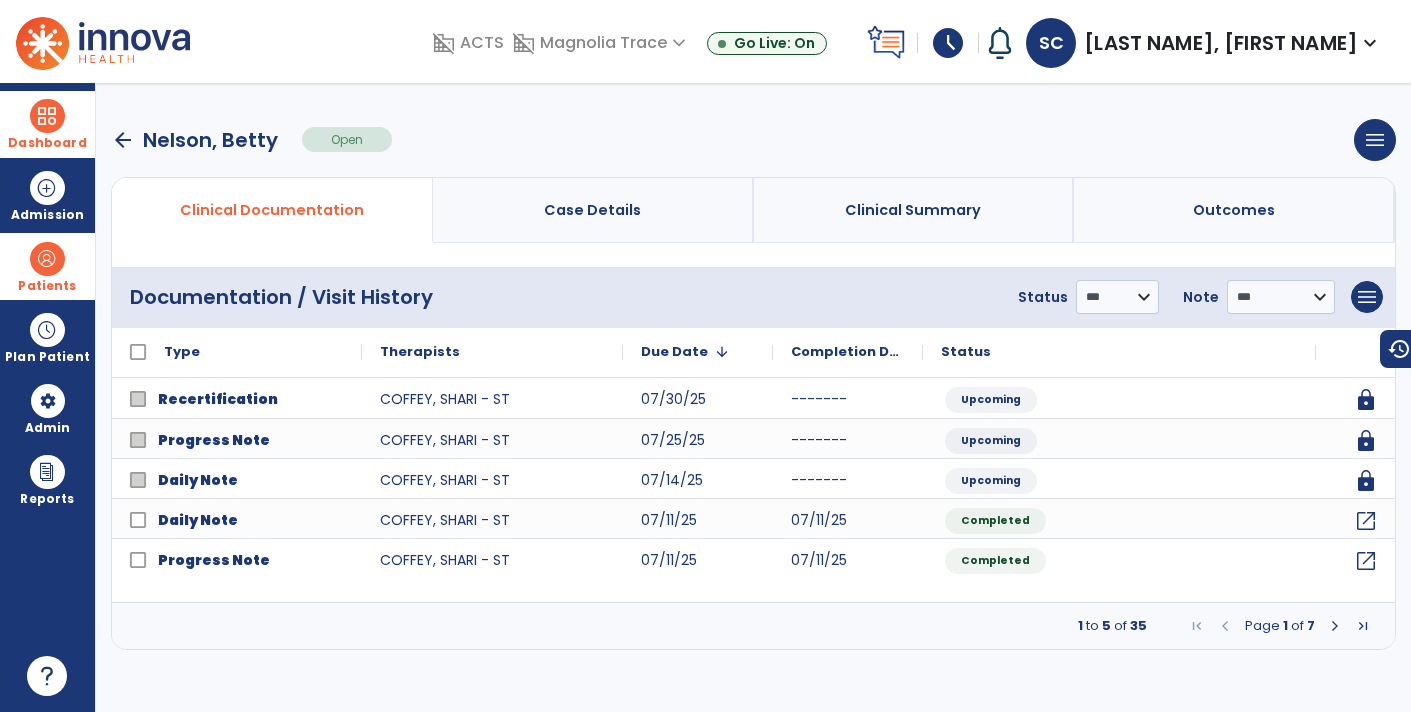click at bounding box center [47, 116] 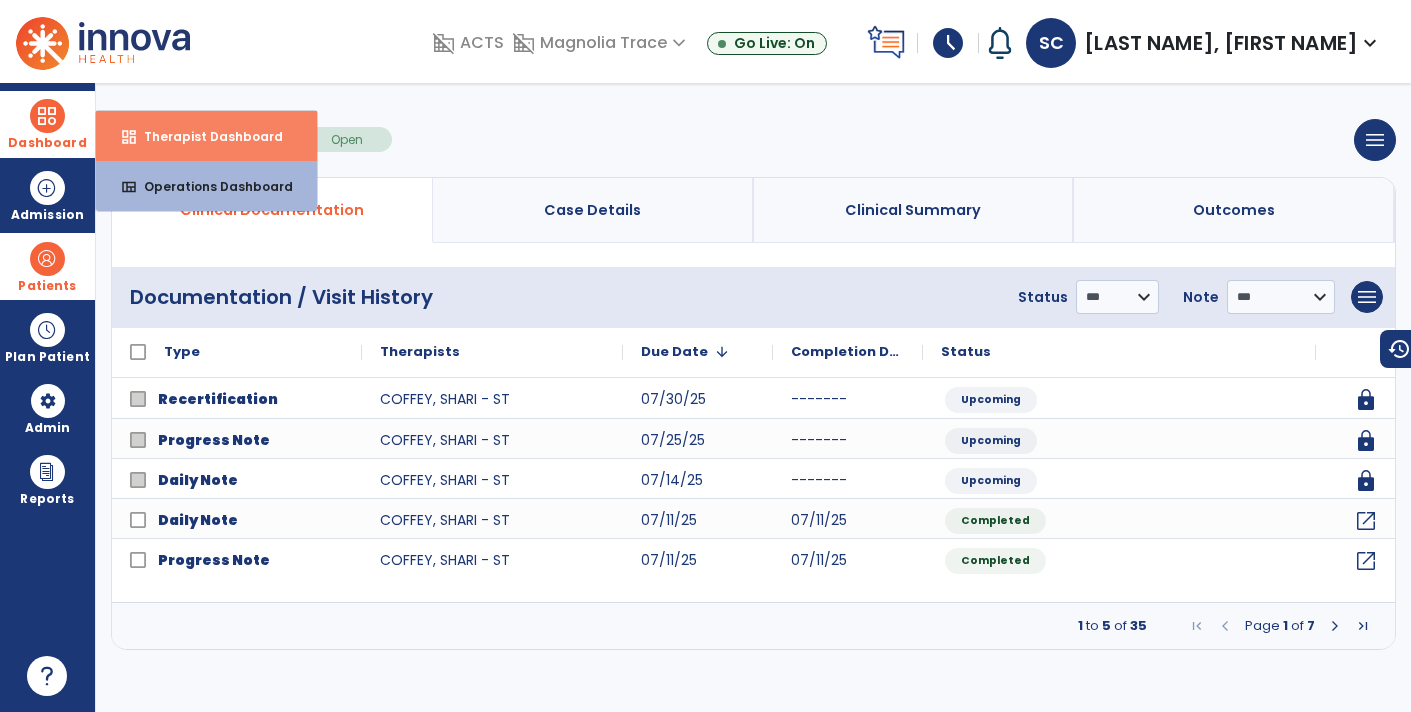 click on "Therapist Dashboard" at bounding box center [205, 136] 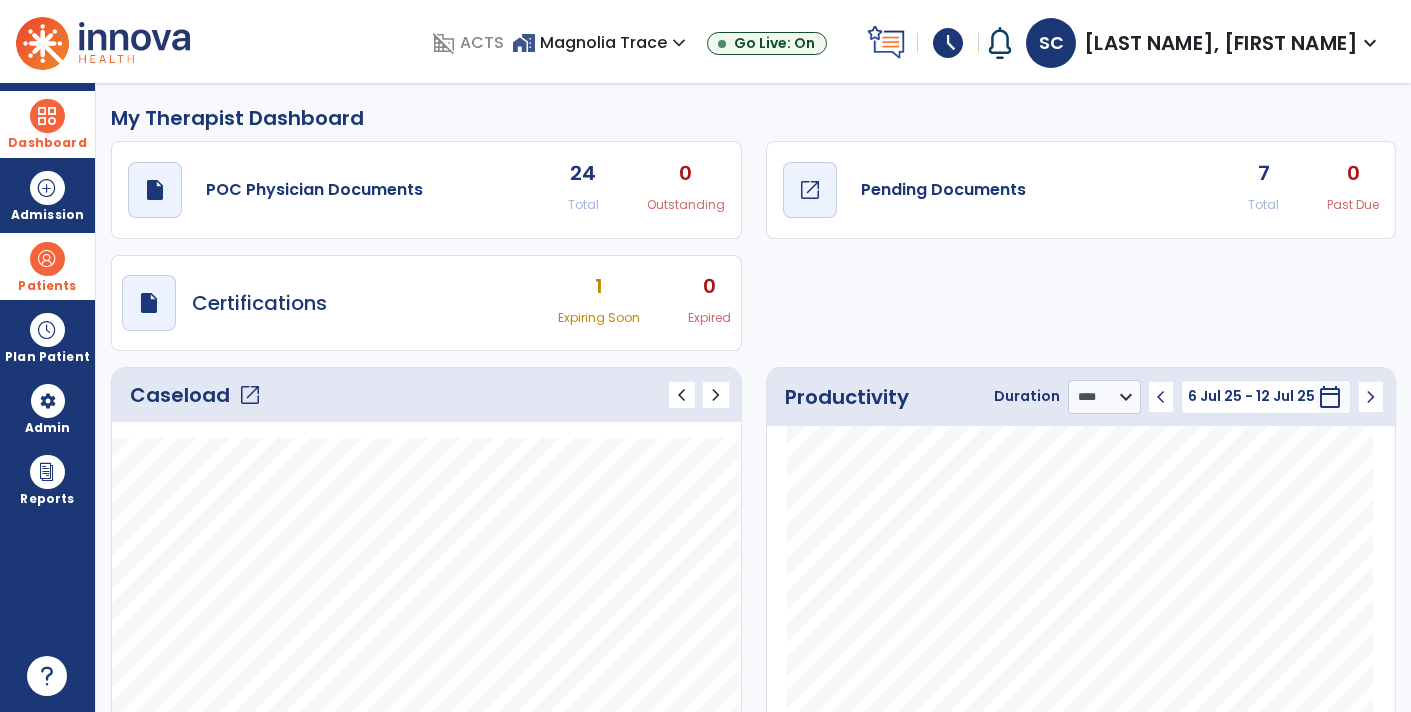 click on "Pending Documents" 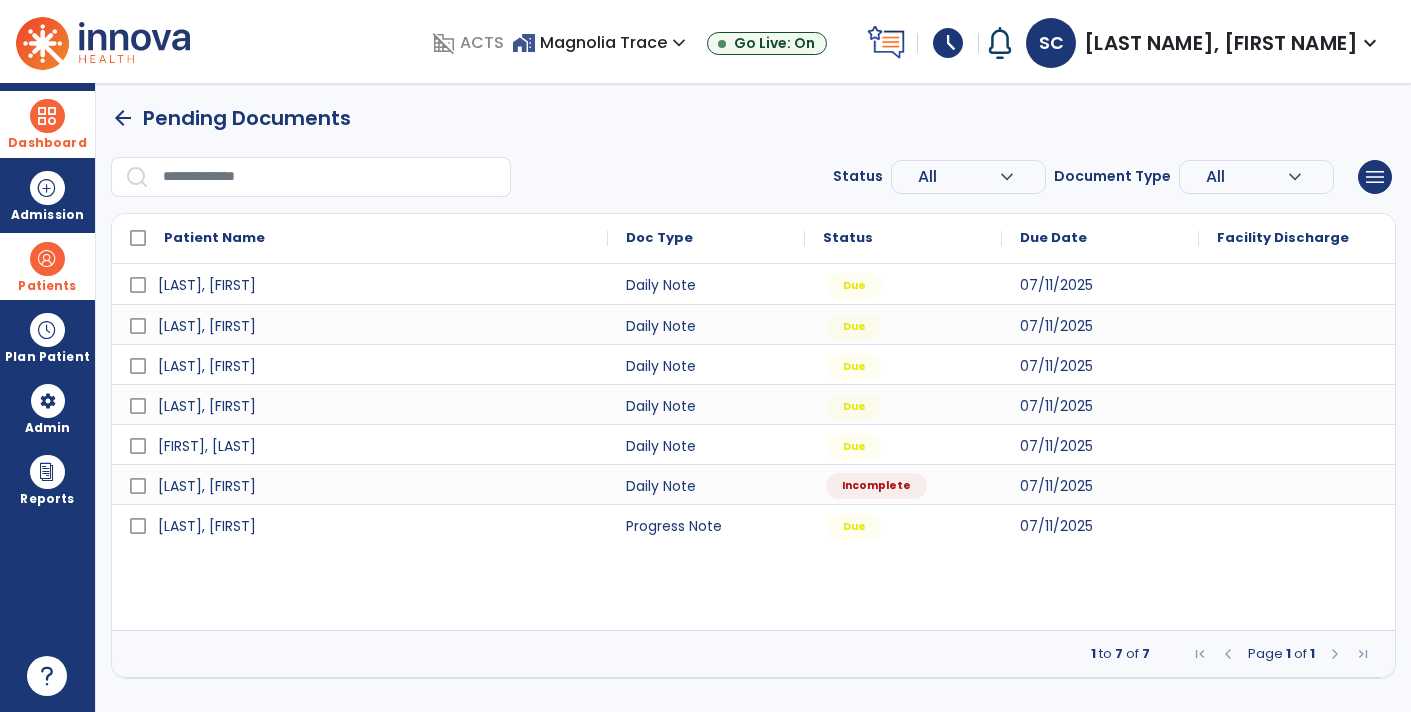 click on "Incomplete" at bounding box center [903, 484] 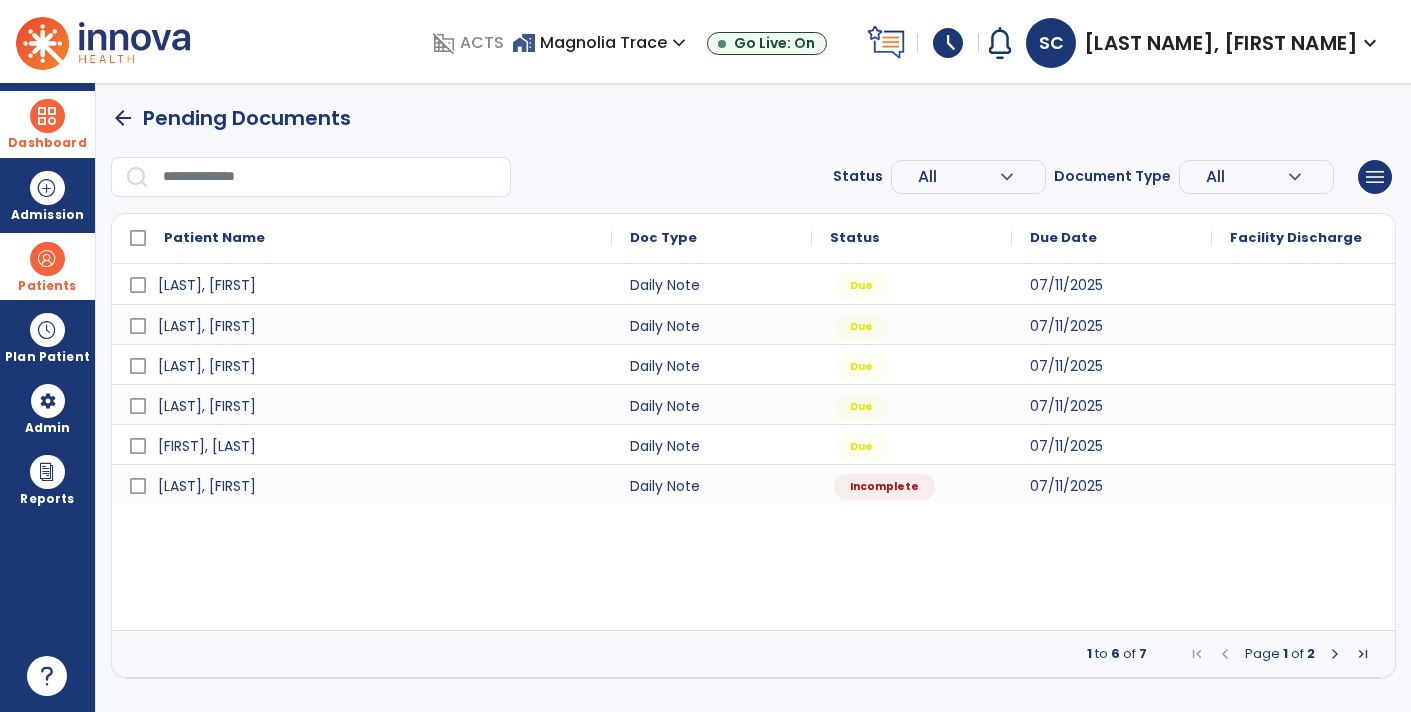 select on "*" 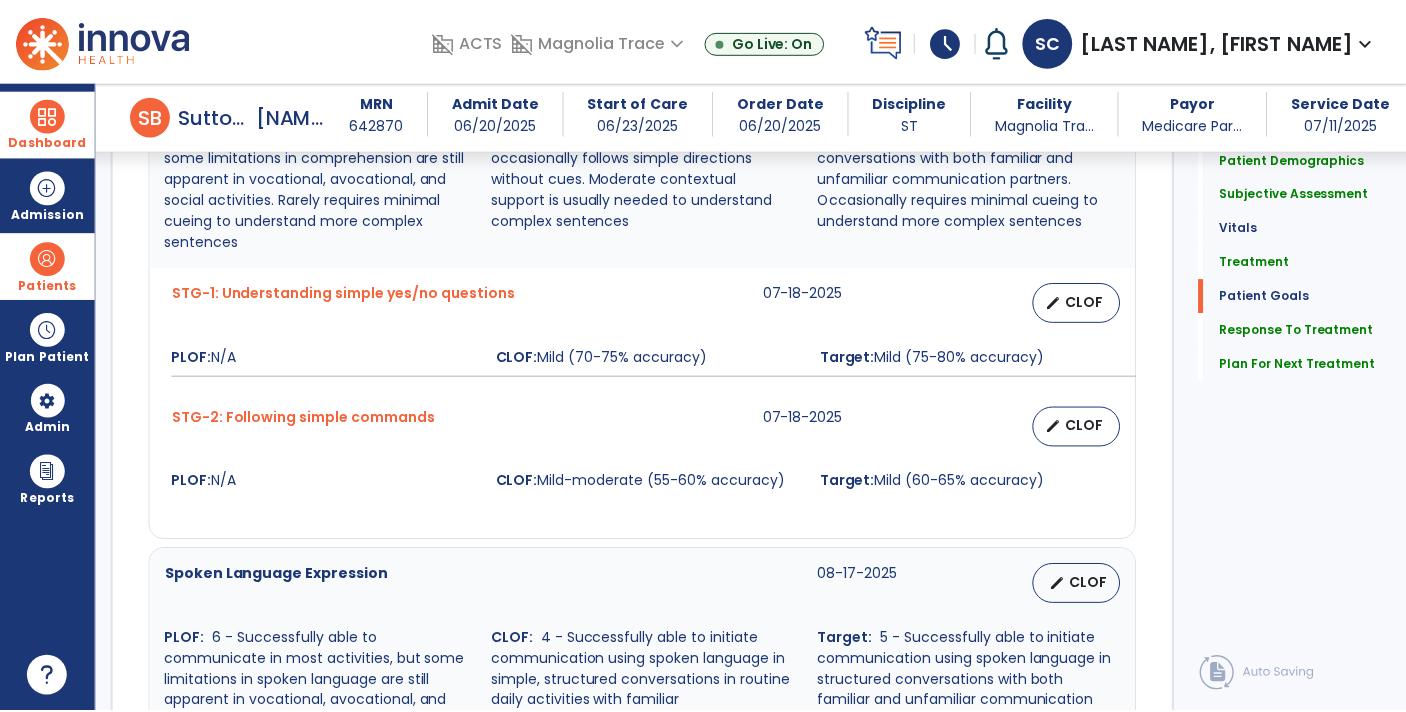 scroll, scrollTop: 2598, scrollLeft: 0, axis: vertical 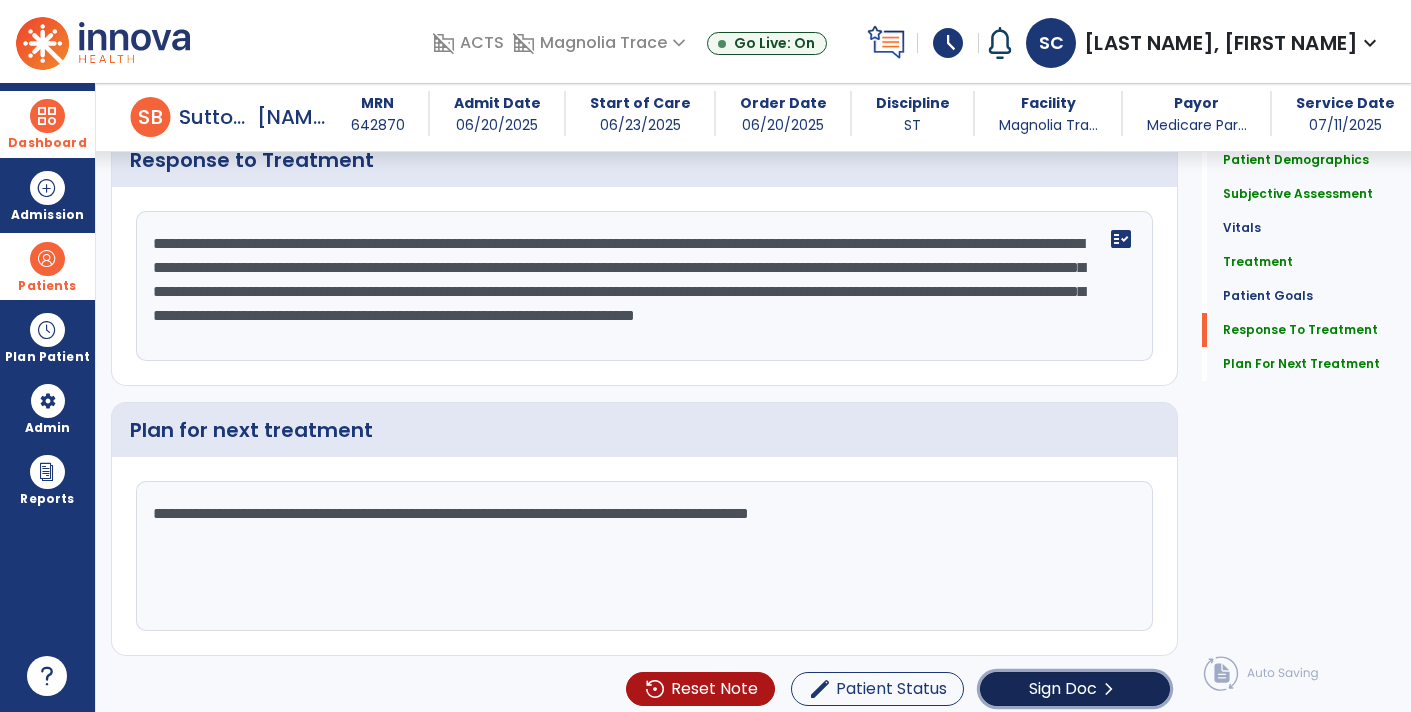 click on "Sign Doc" 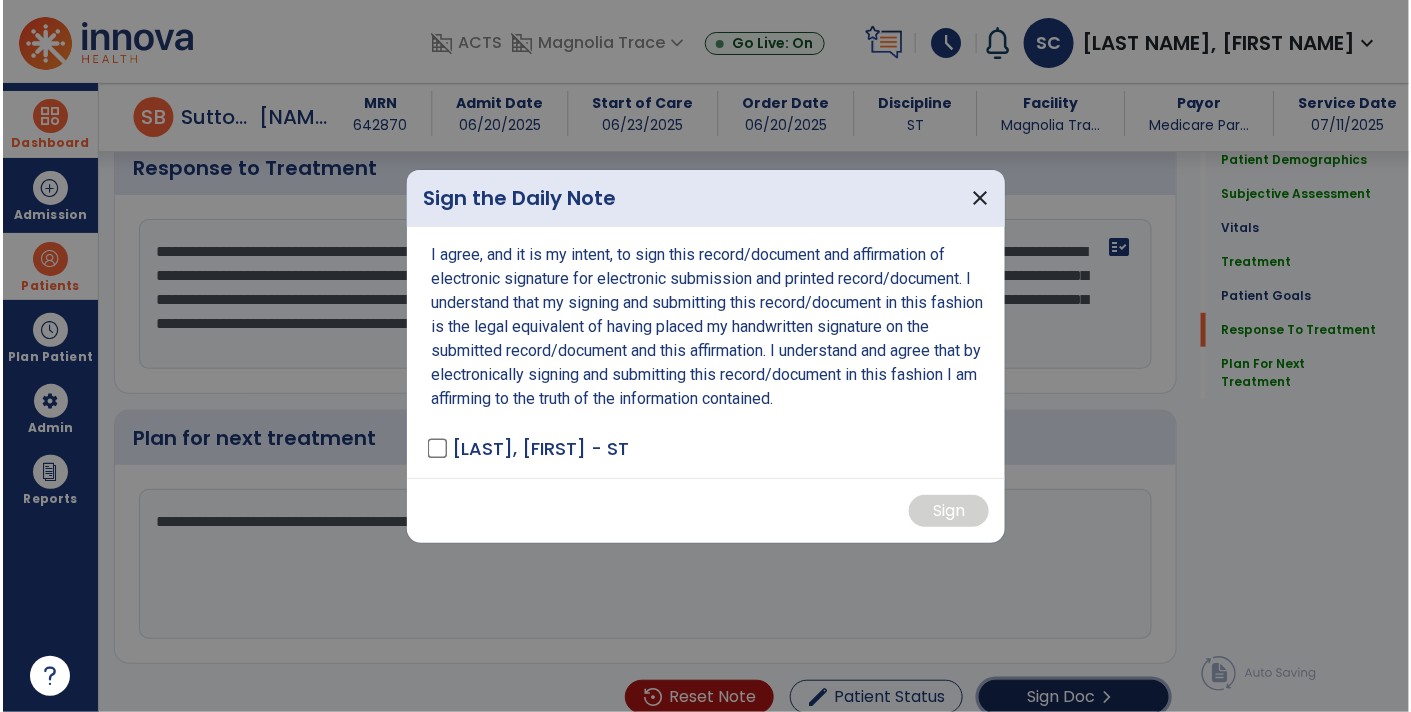 scroll, scrollTop: 2598, scrollLeft: 0, axis: vertical 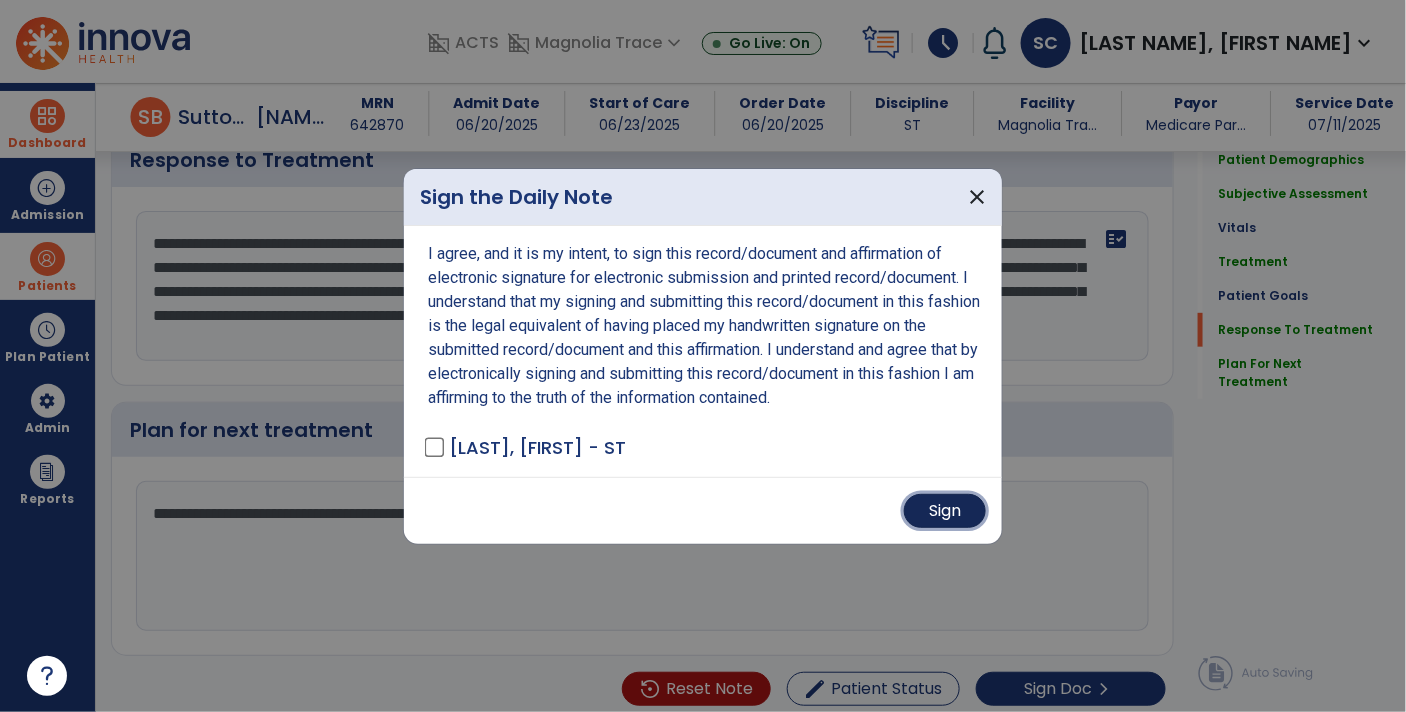 click on "Sign" at bounding box center [945, 511] 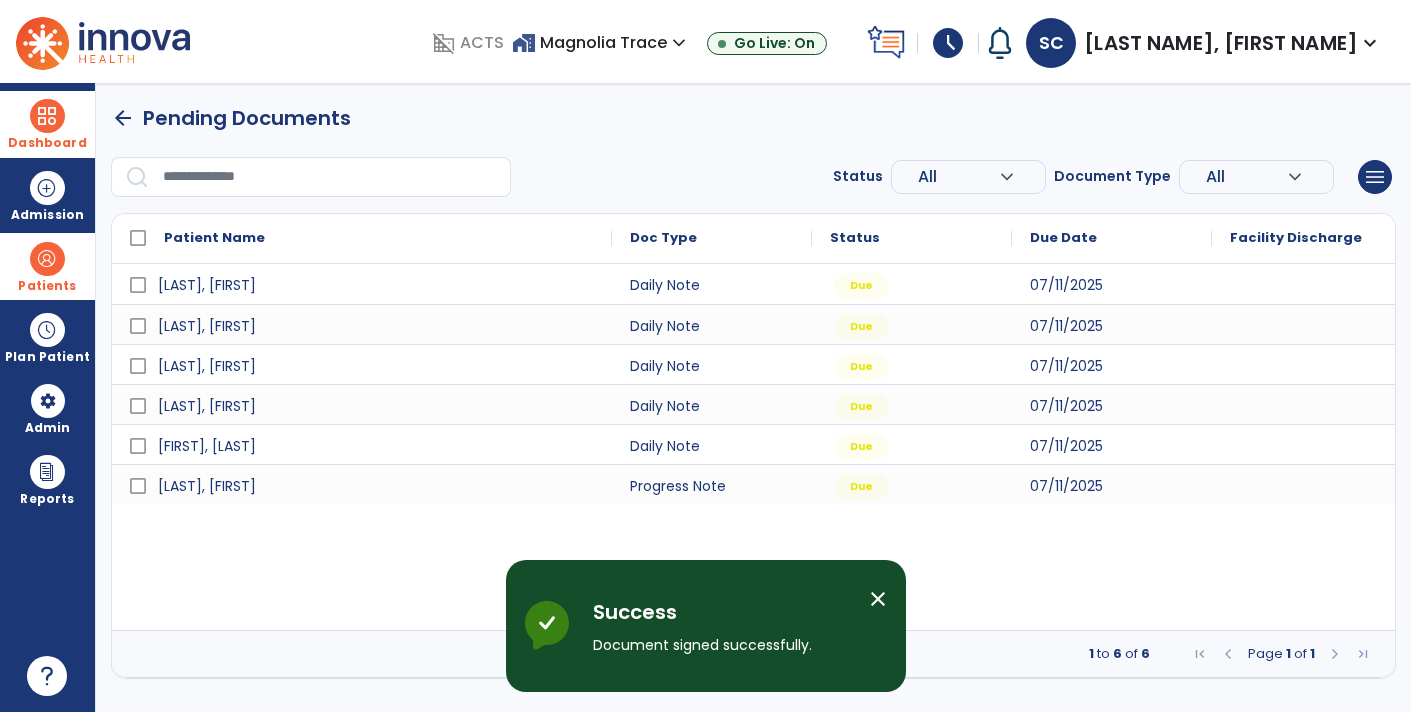 scroll, scrollTop: 0, scrollLeft: 0, axis: both 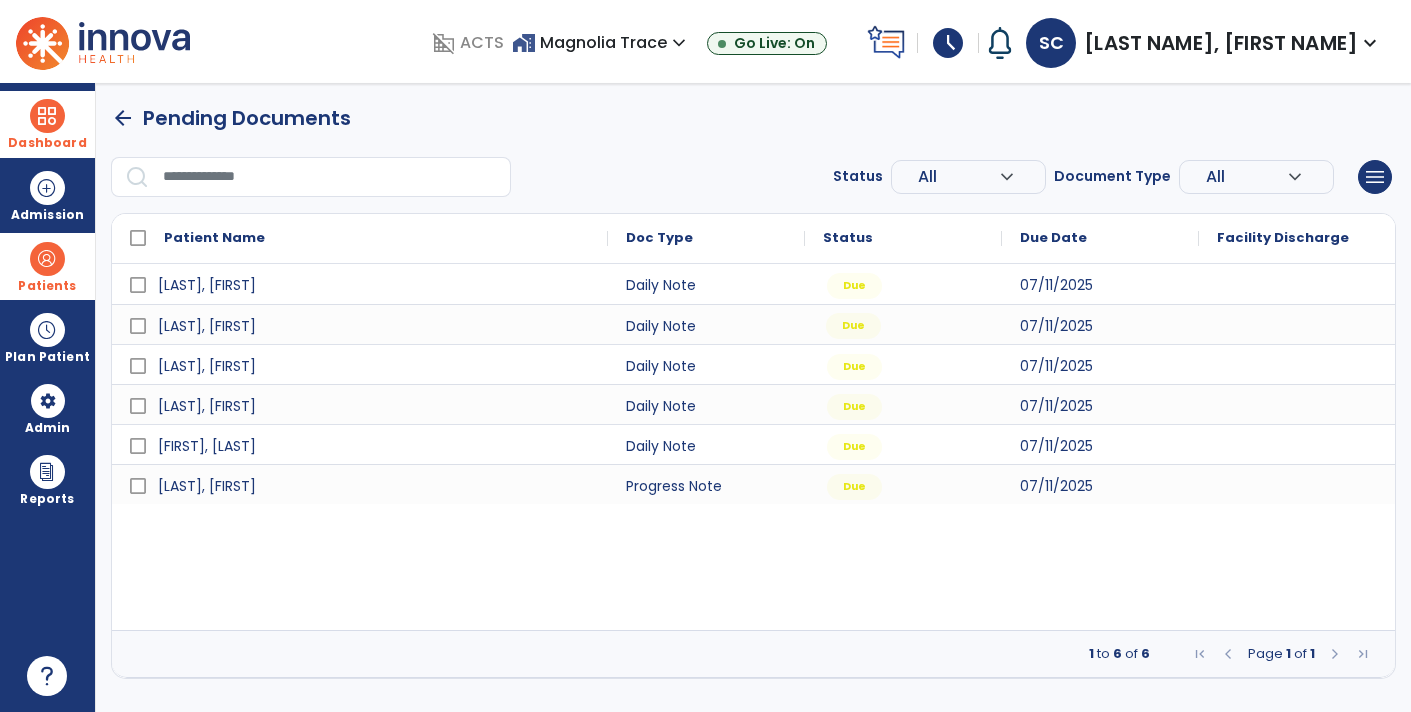 click on "Due" at bounding box center [903, 324] 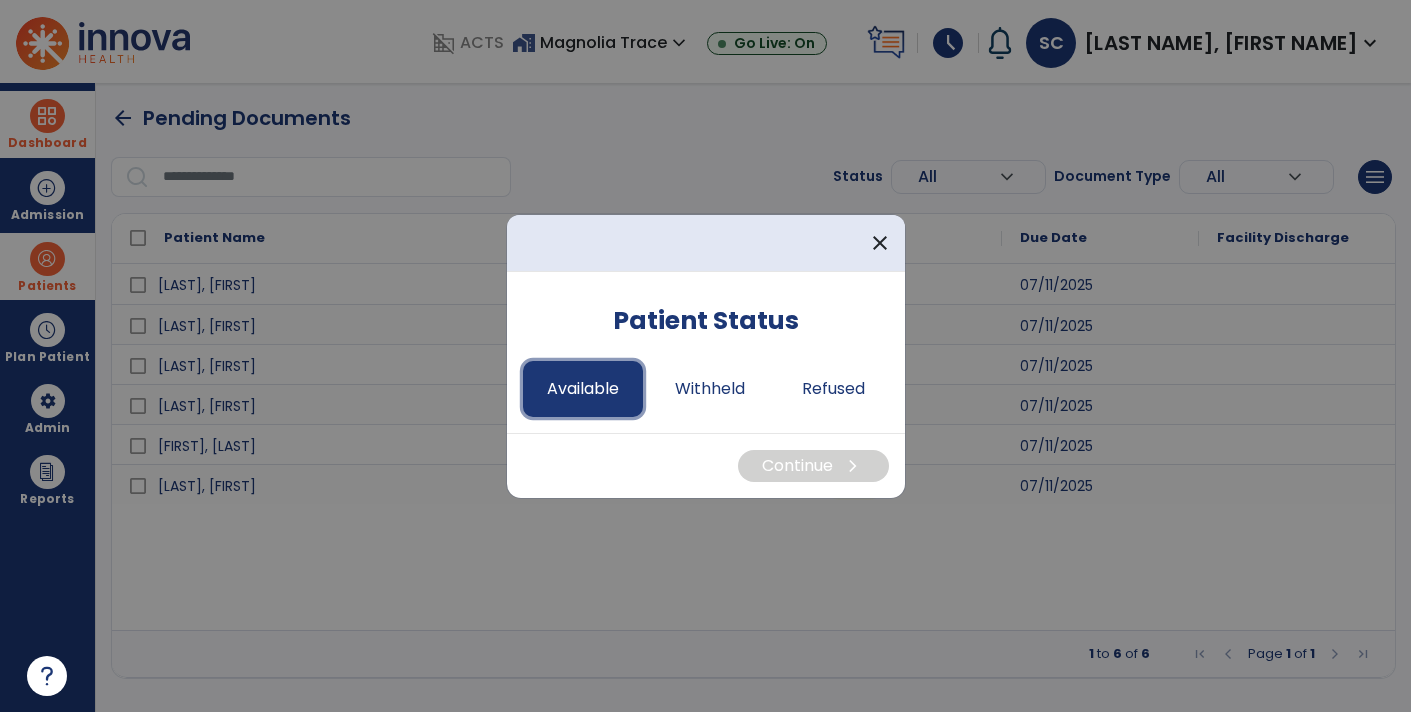 click on "Available" at bounding box center (583, 389) 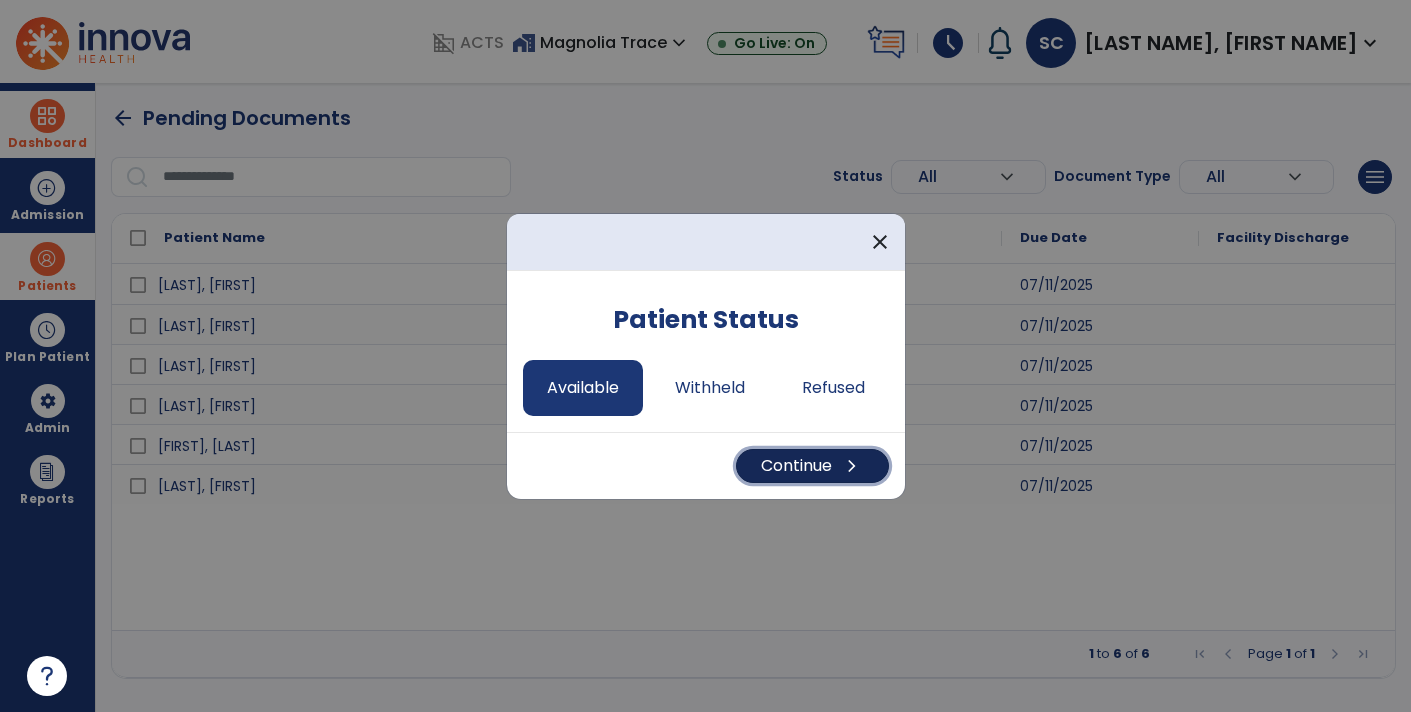 click on "Continue   chevron_right" at bounding box center (812, 466) 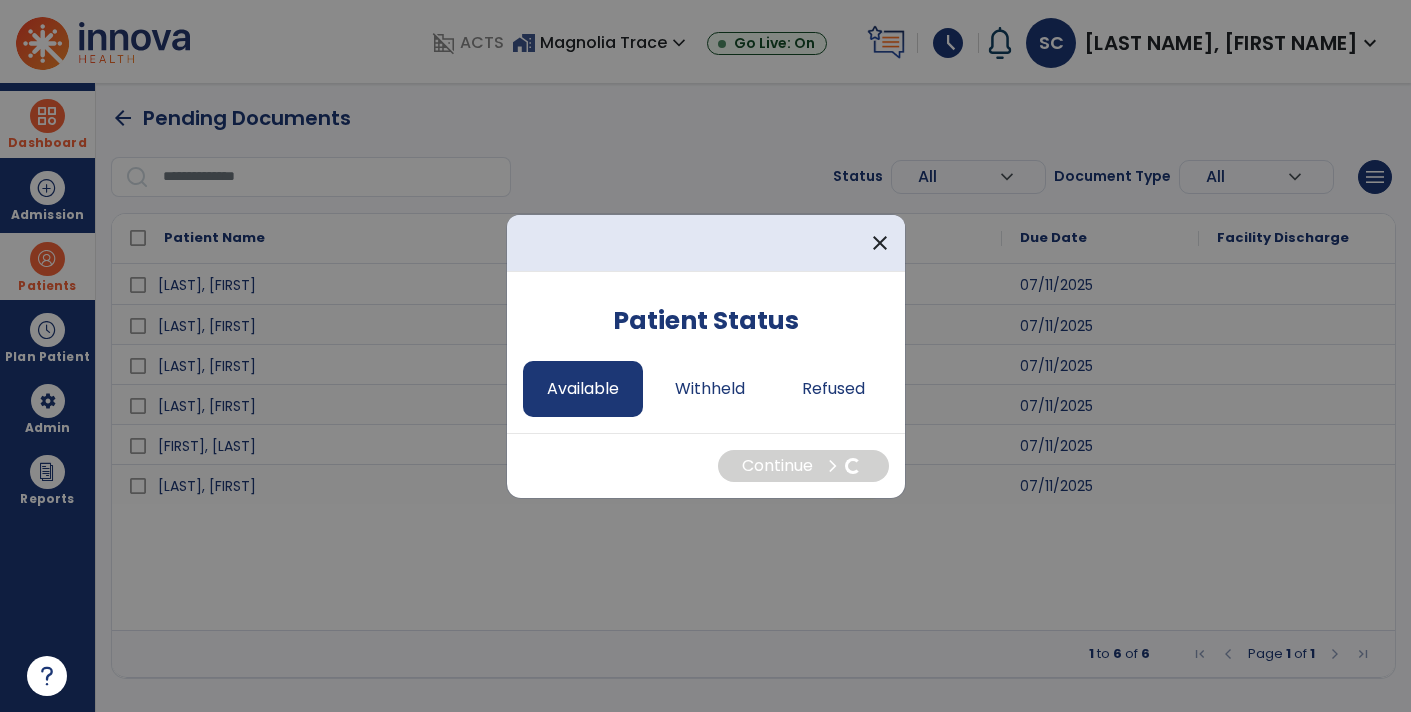 select on "*" 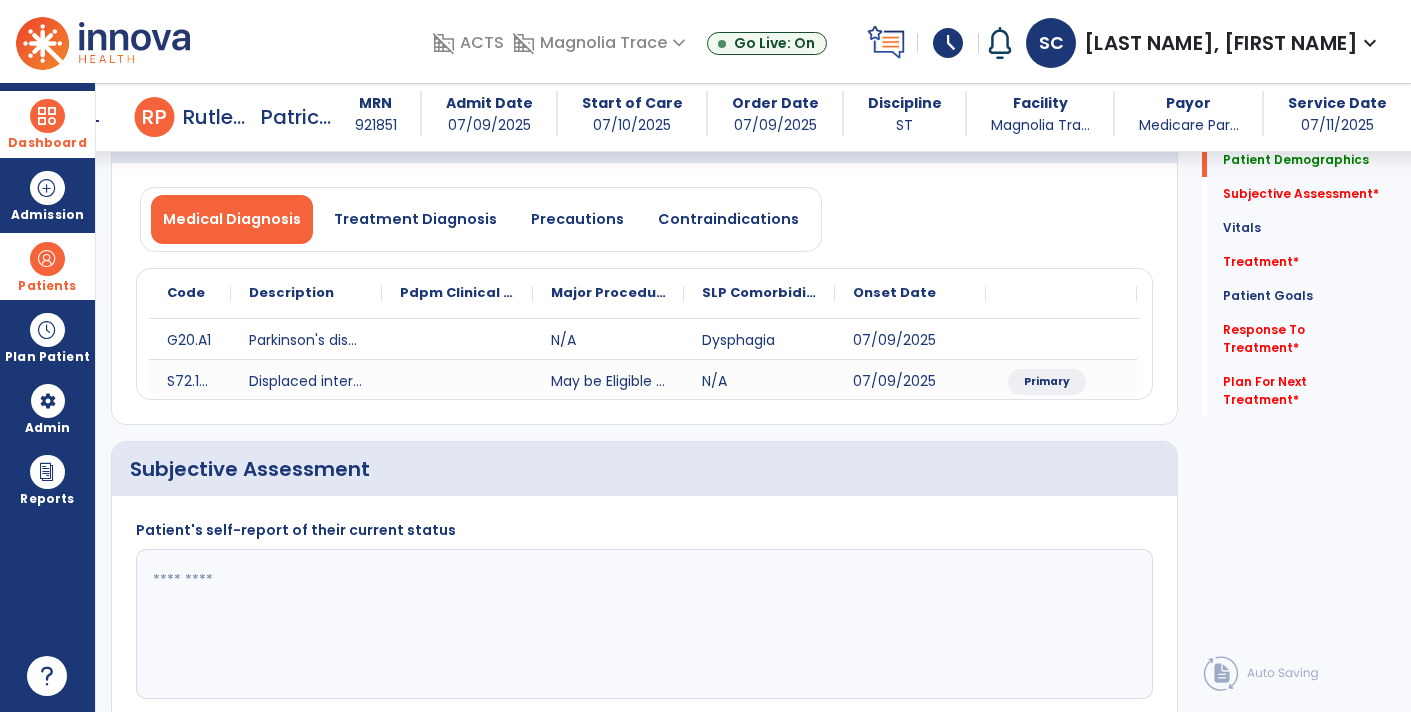 scroll, scrollTop: 207, scrollLeft: 0, axis: vertical 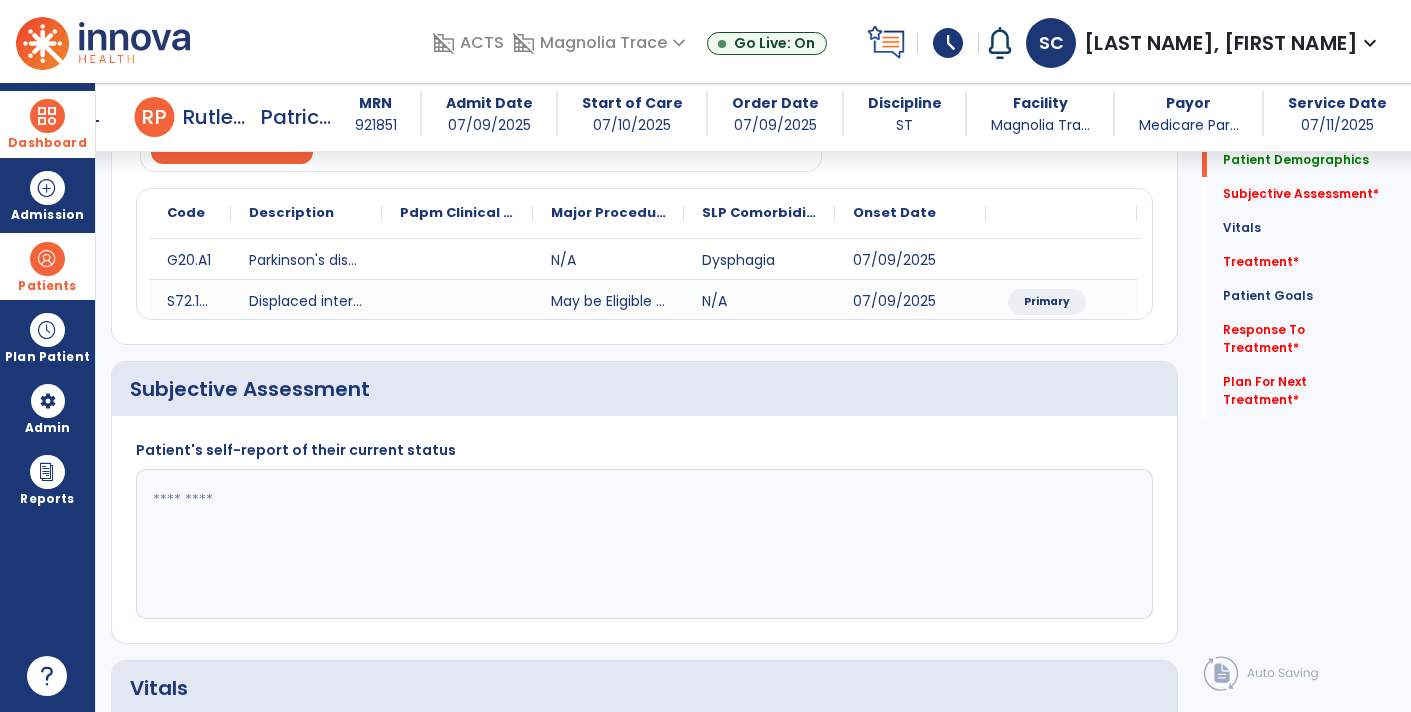 click 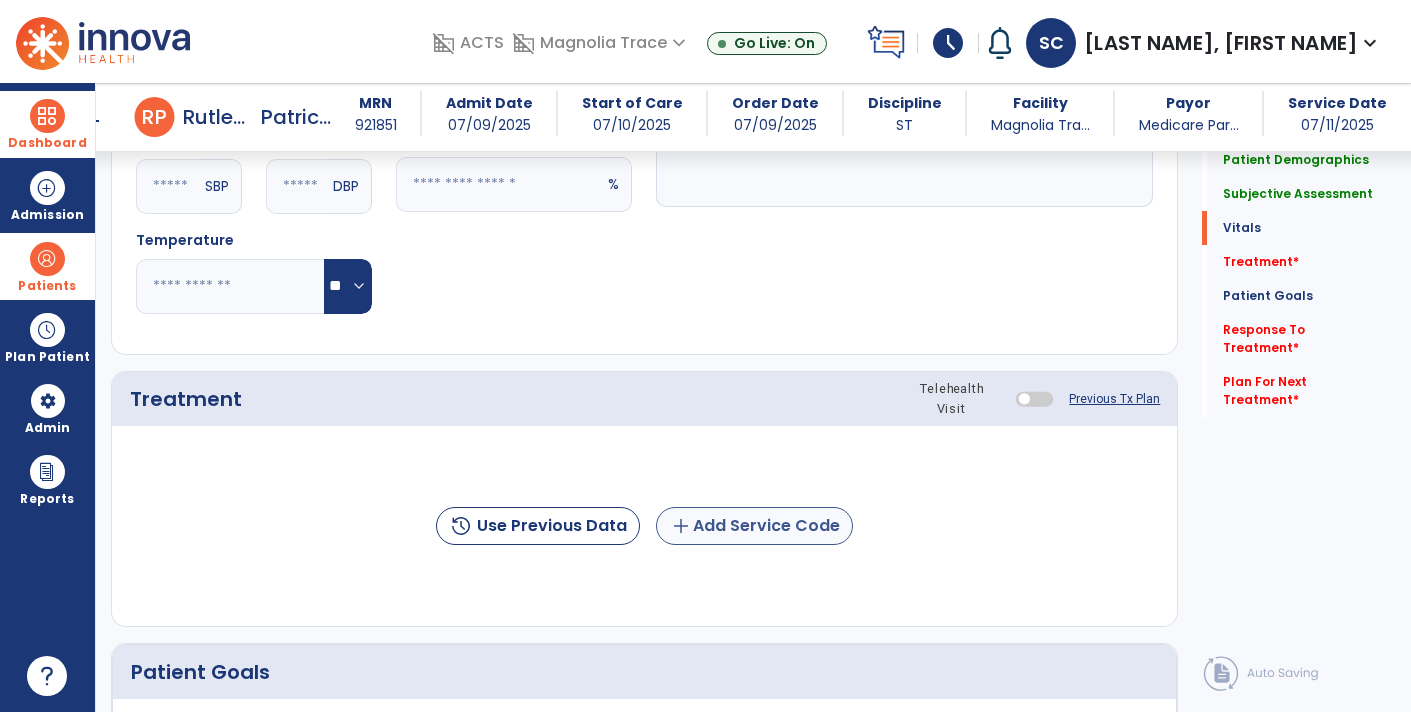 type on "**********" 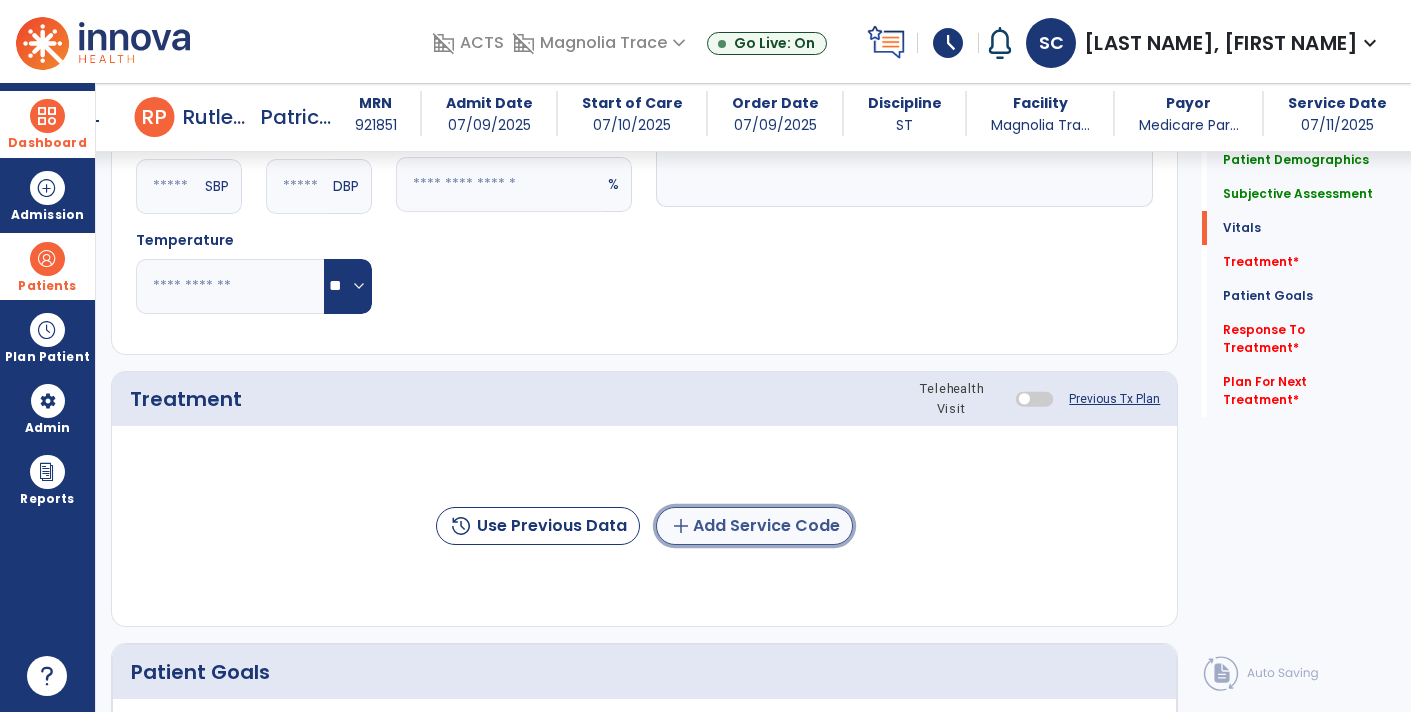 click on "add  Add Service Code" 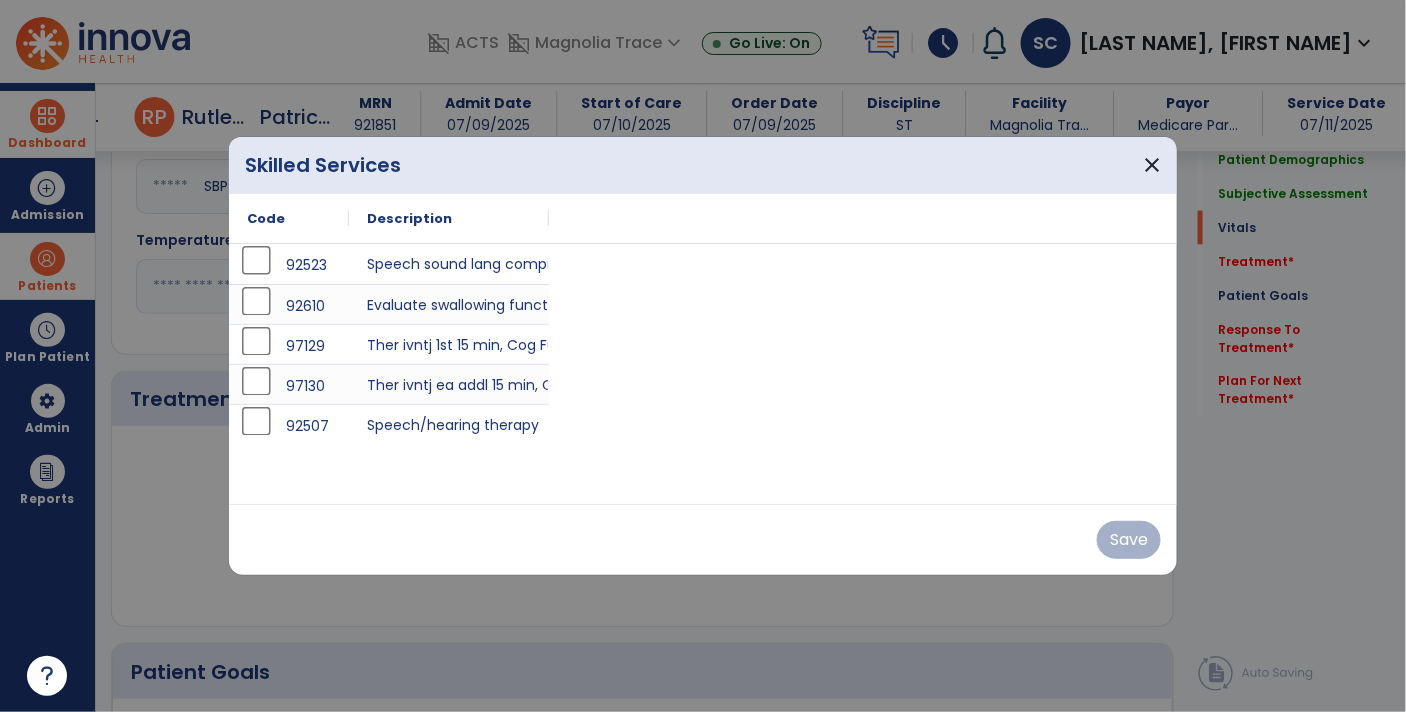 scroll, scrollTop: 918, scrollLeft: 0, axis: vertical 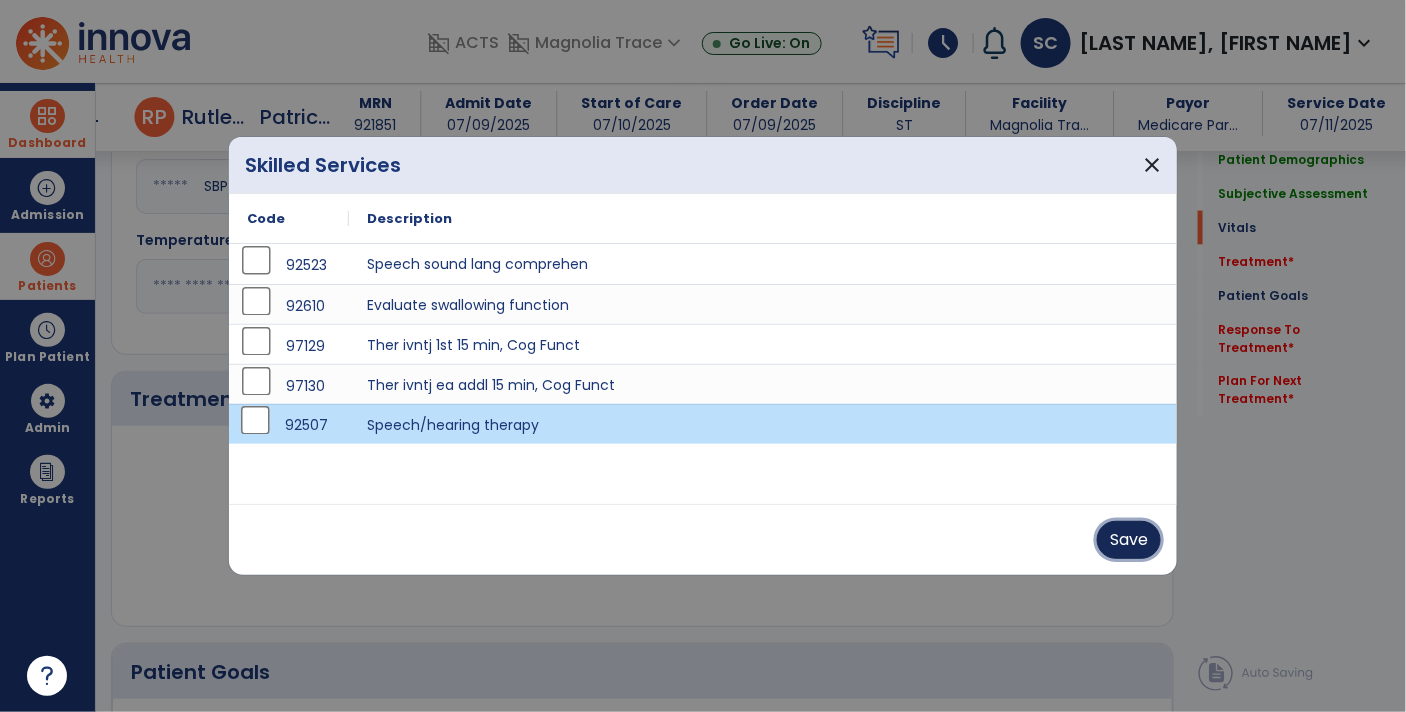 click on "Save" at bounding box center (1129, 540) 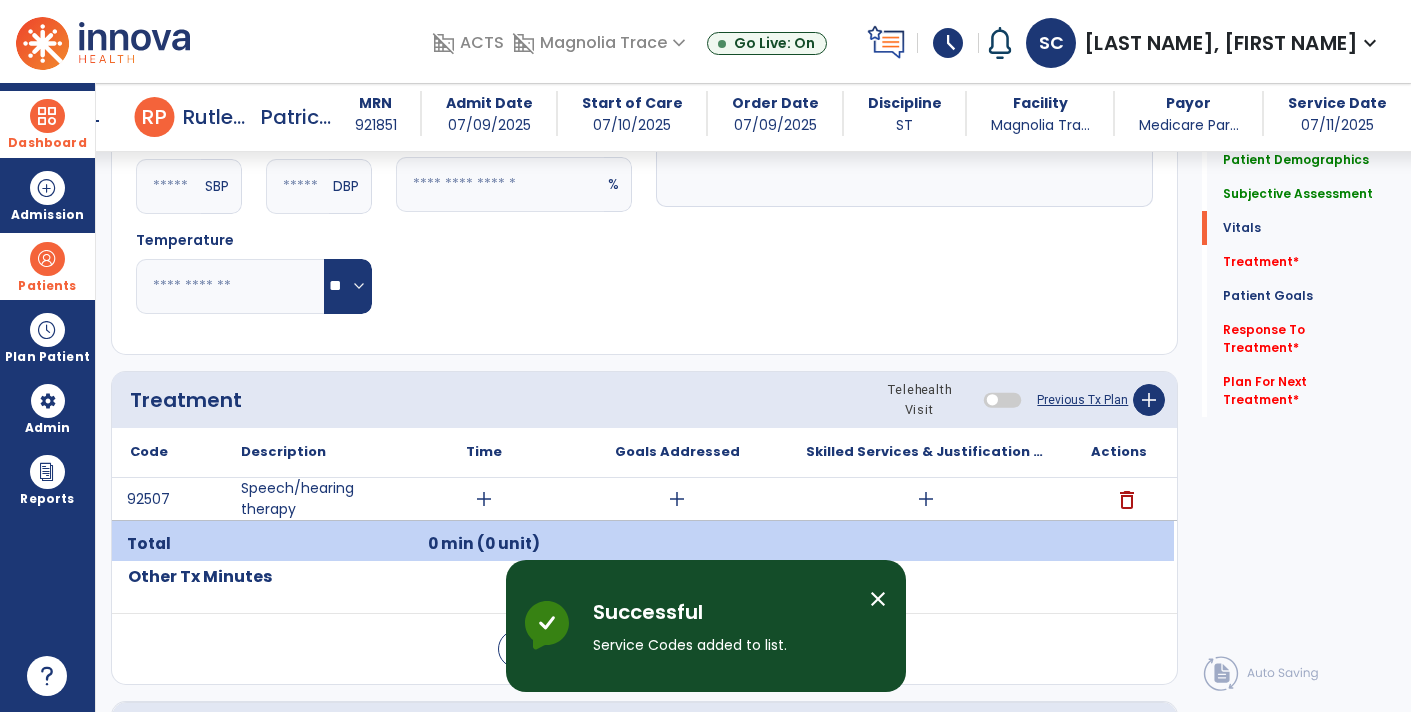 click on "add" at bounding box center (484, 499) 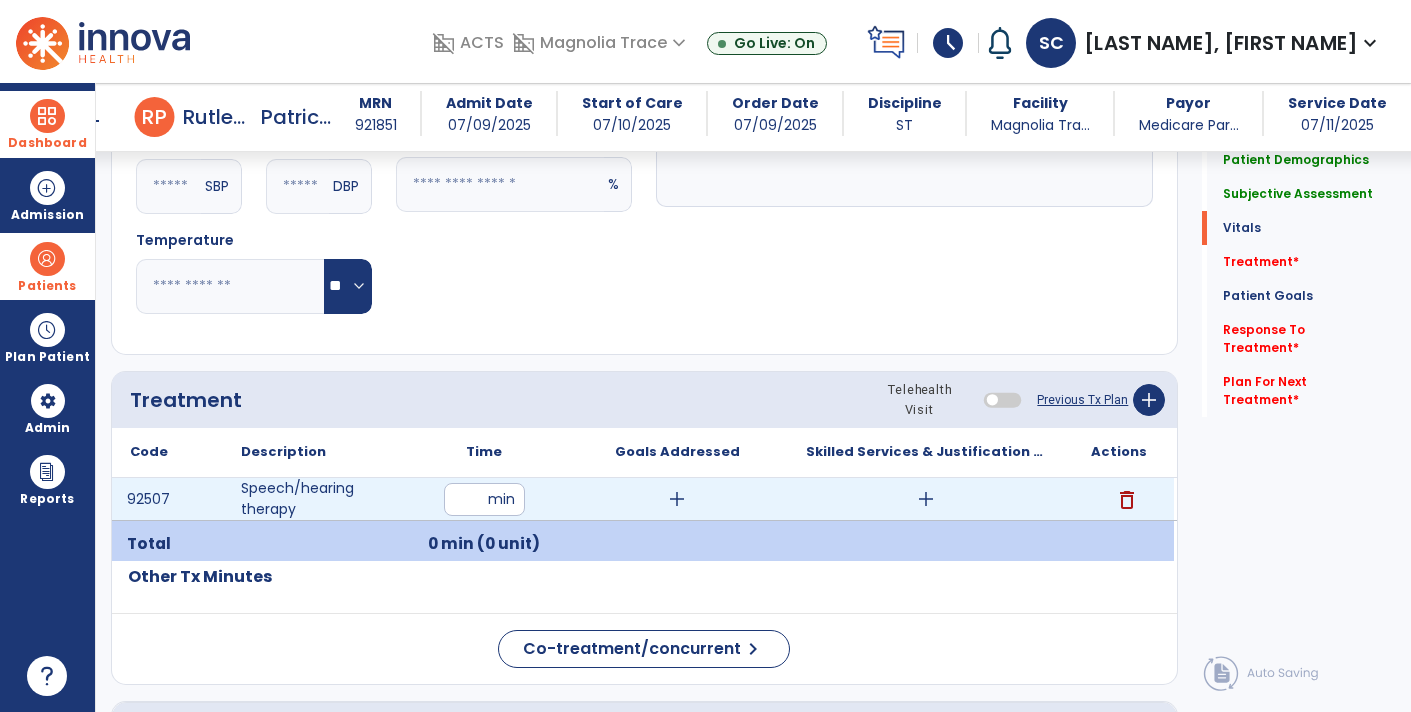 type on "**" 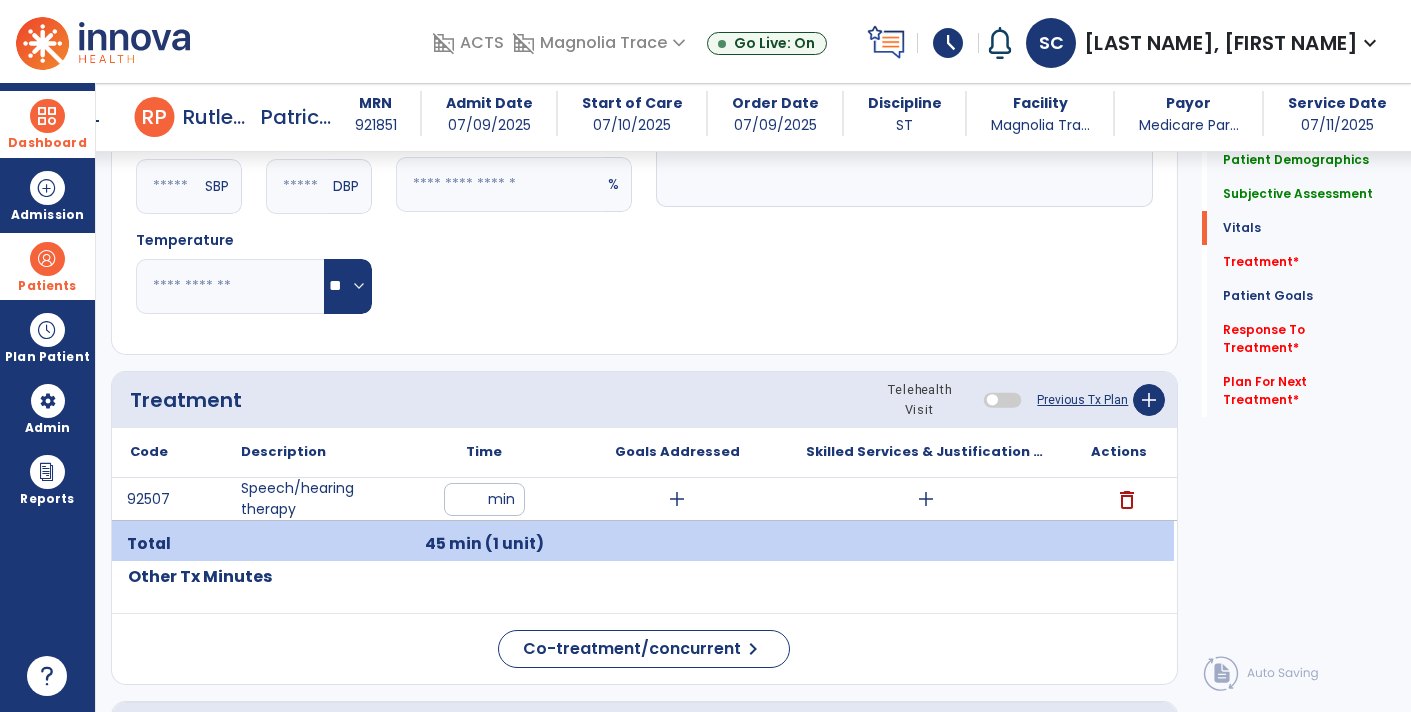 click on "add" at bounding box center [677, 499] 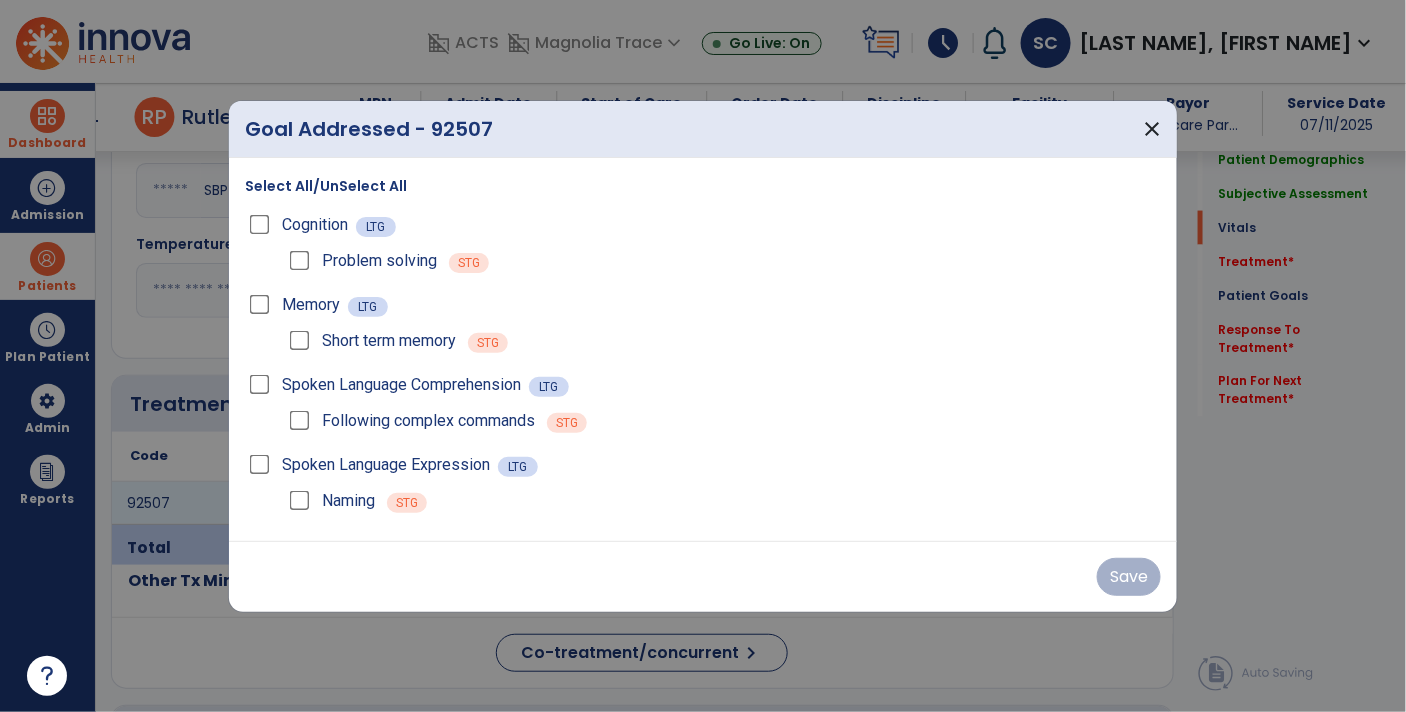 scroll, scrollTop: 918, scrollLeft: 0, axis: vertical 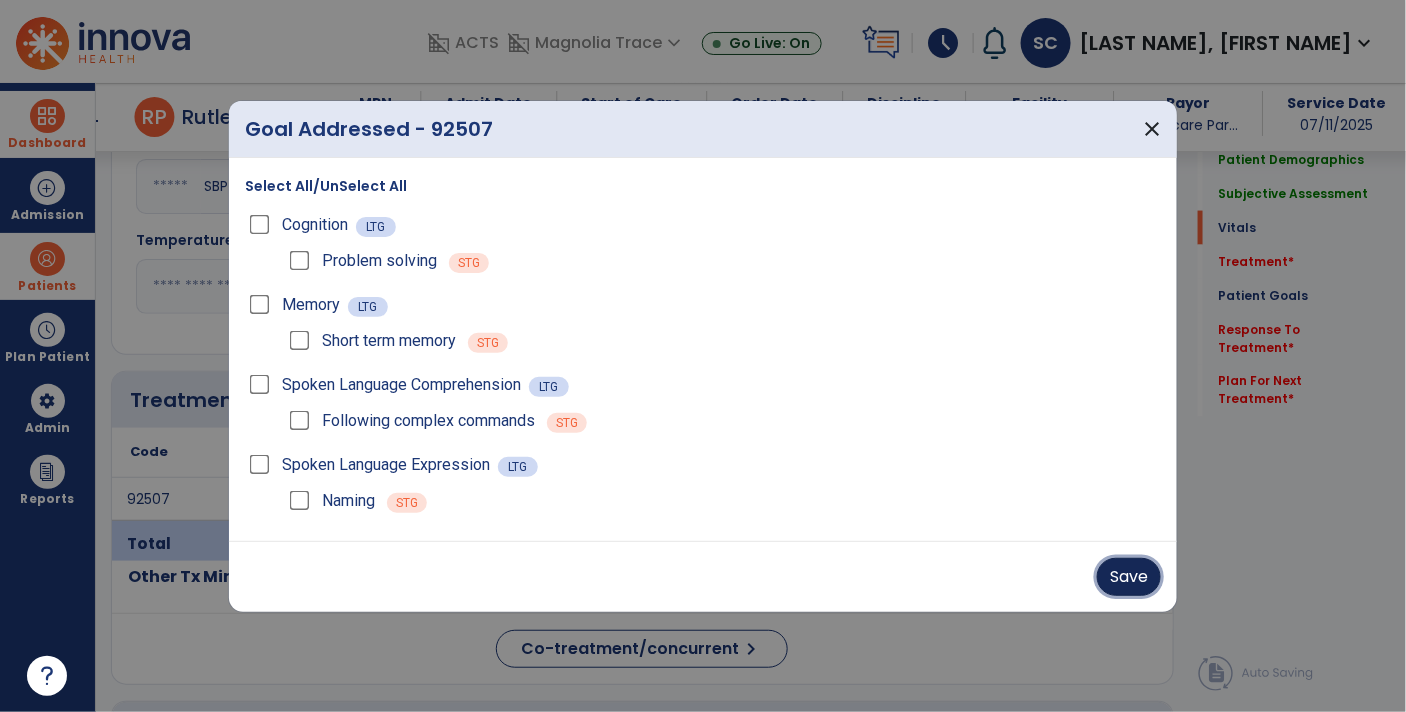 click on "Save" at bounding box center [1129, 577] 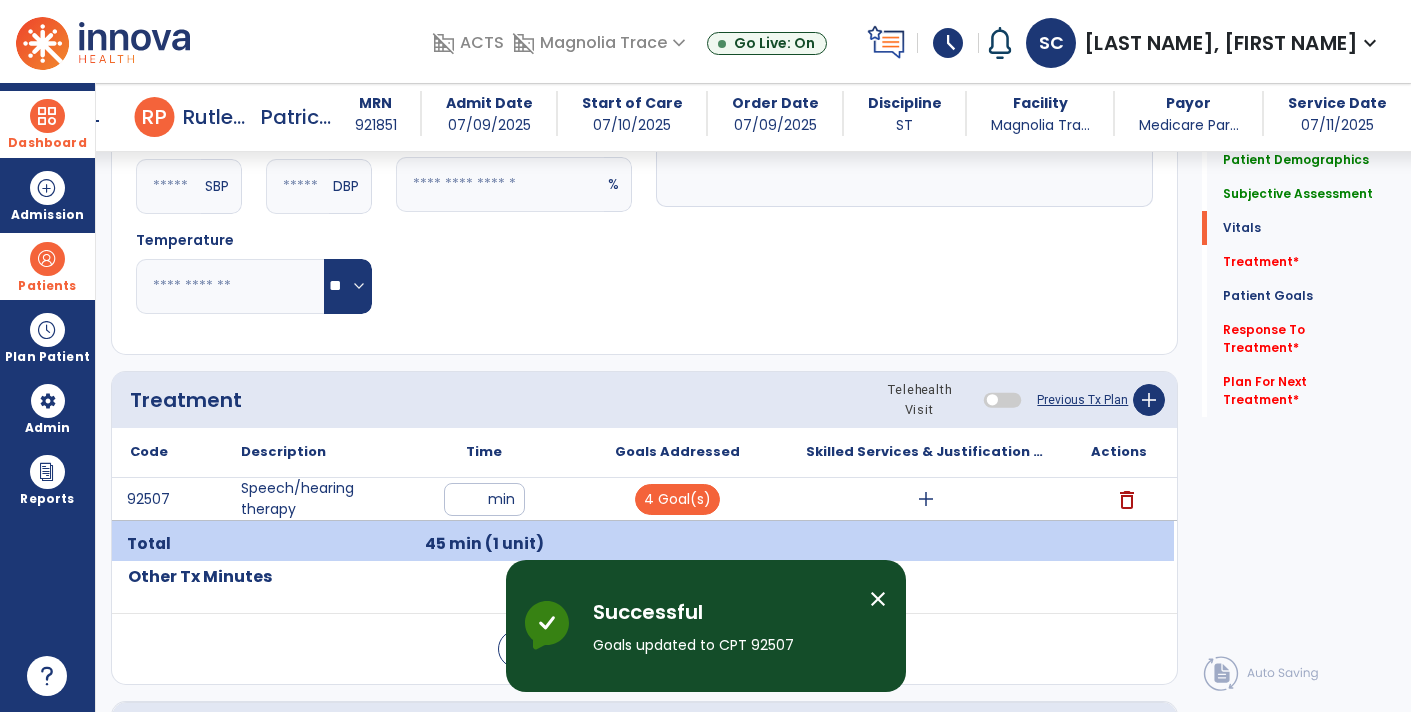 click on "add" at bounding box center [926, 499] 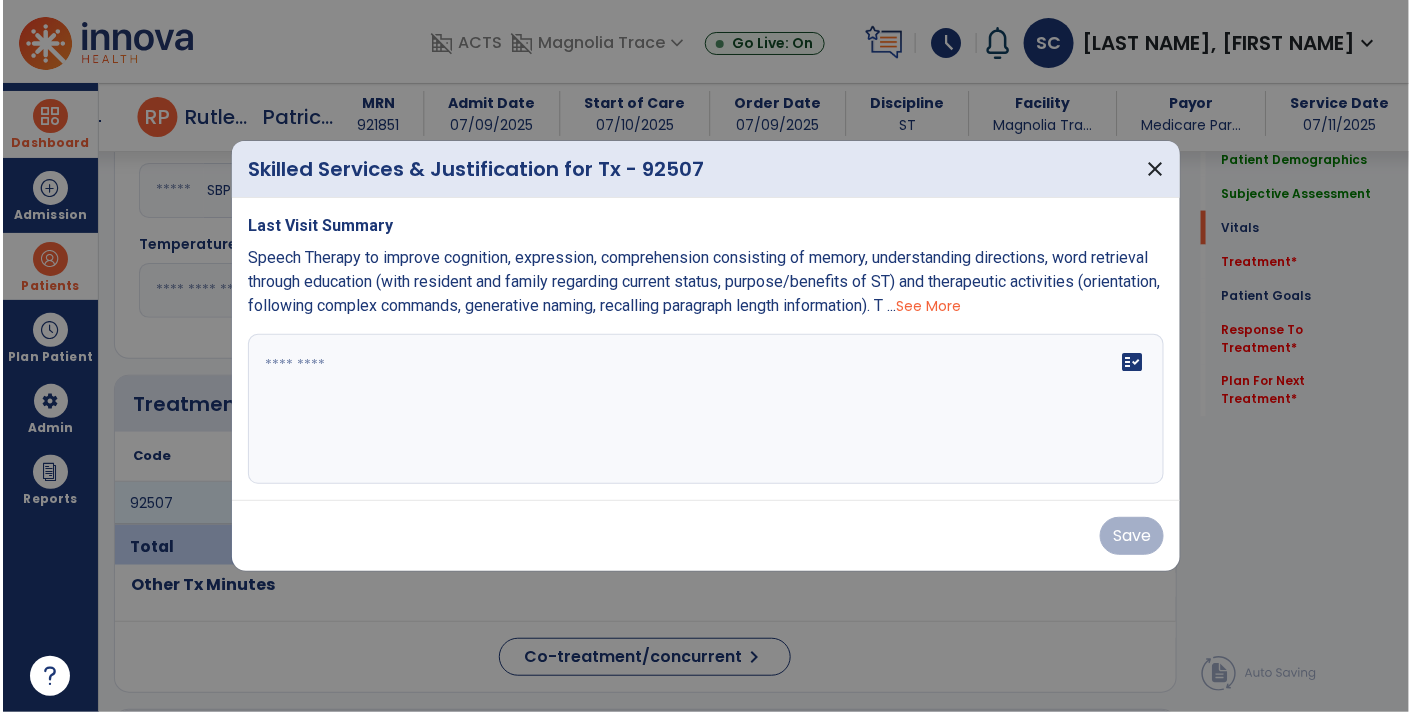 scroll, scrollTop: 918, scrollLeft: 0, axis: vertical 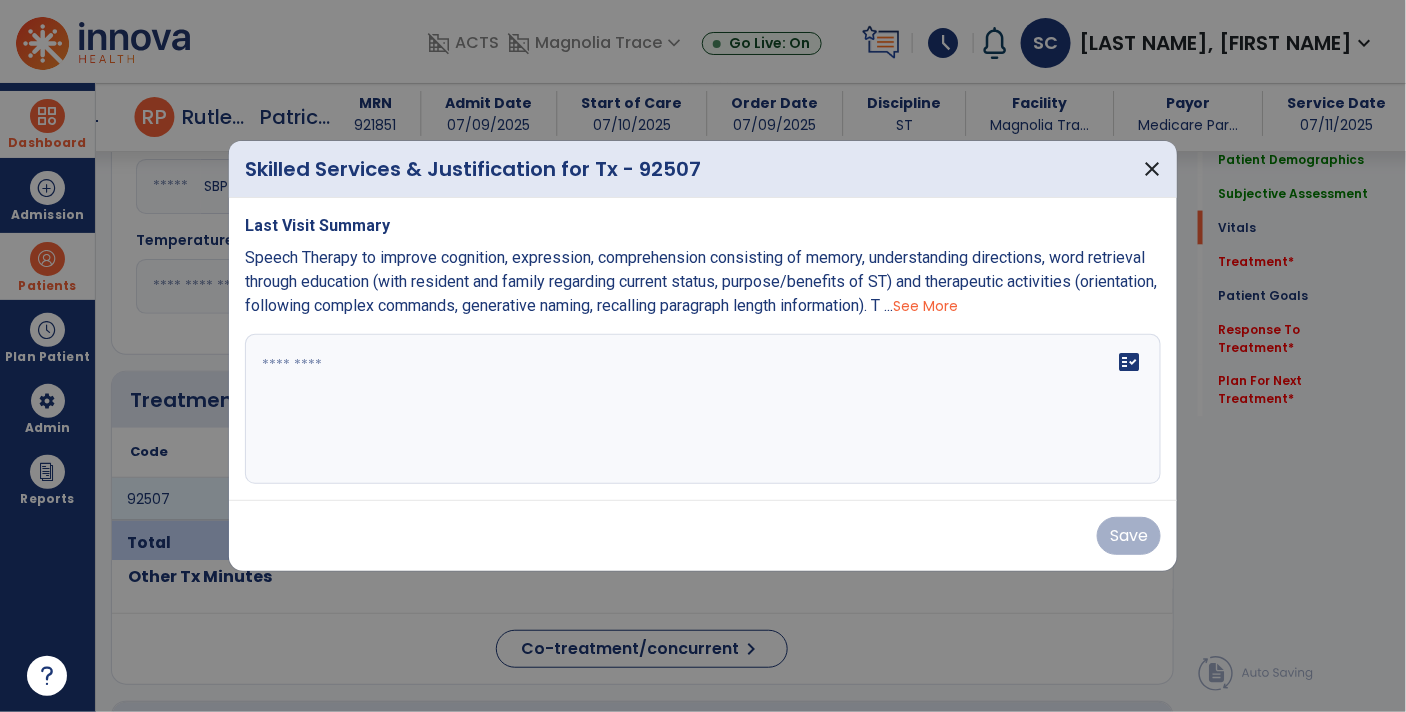 click on "See More" at bounding box center (925, 306) 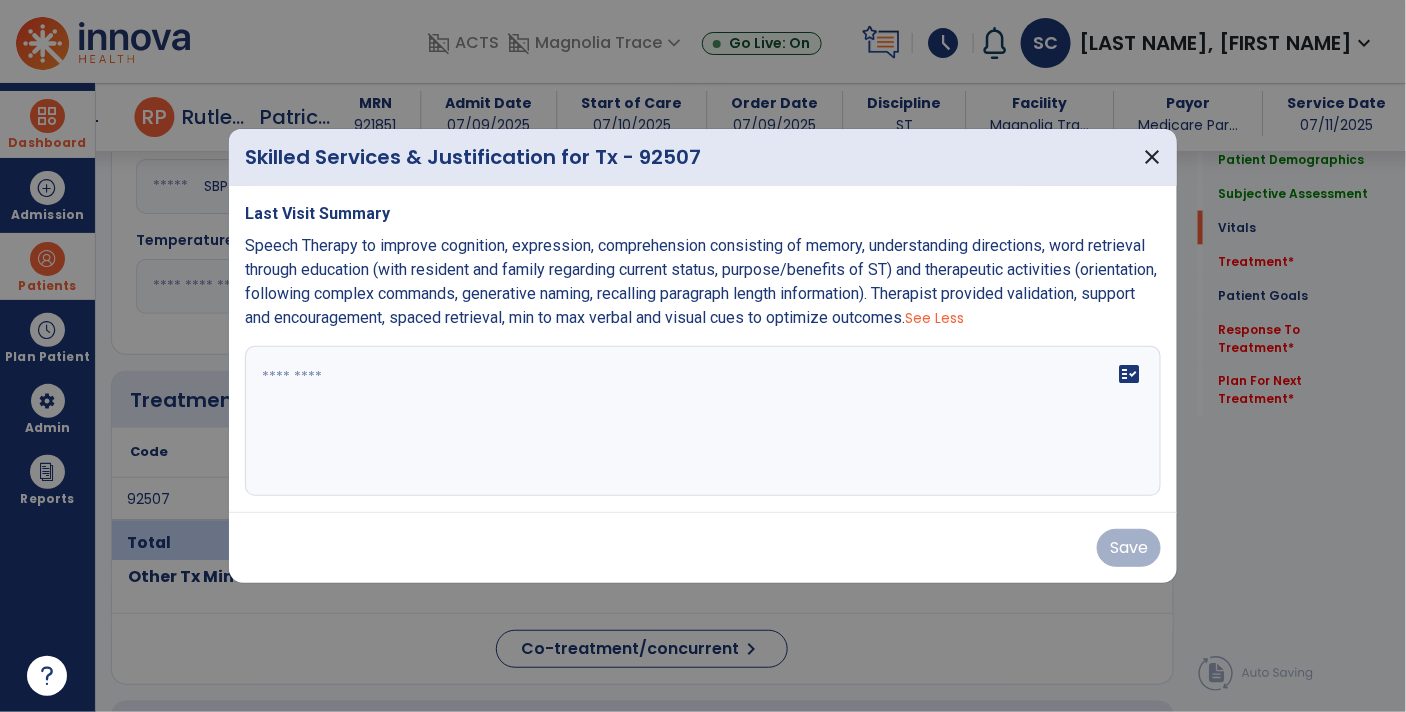 click on "Speech Therapy to improve cognition, expression, comprehension consisting of memory, understanding directions, word retrieval through education (with resident and family regarding current status, purpose/benefits of ST) and therapeutic activities (orientation, following complex commands, generative naming, recalling paragraph length information). Therapist provided validation, support and encouragement, spaced retrieval, min to max verbal and visual cues to optimize outcomes." at bounding box center [701, 281] 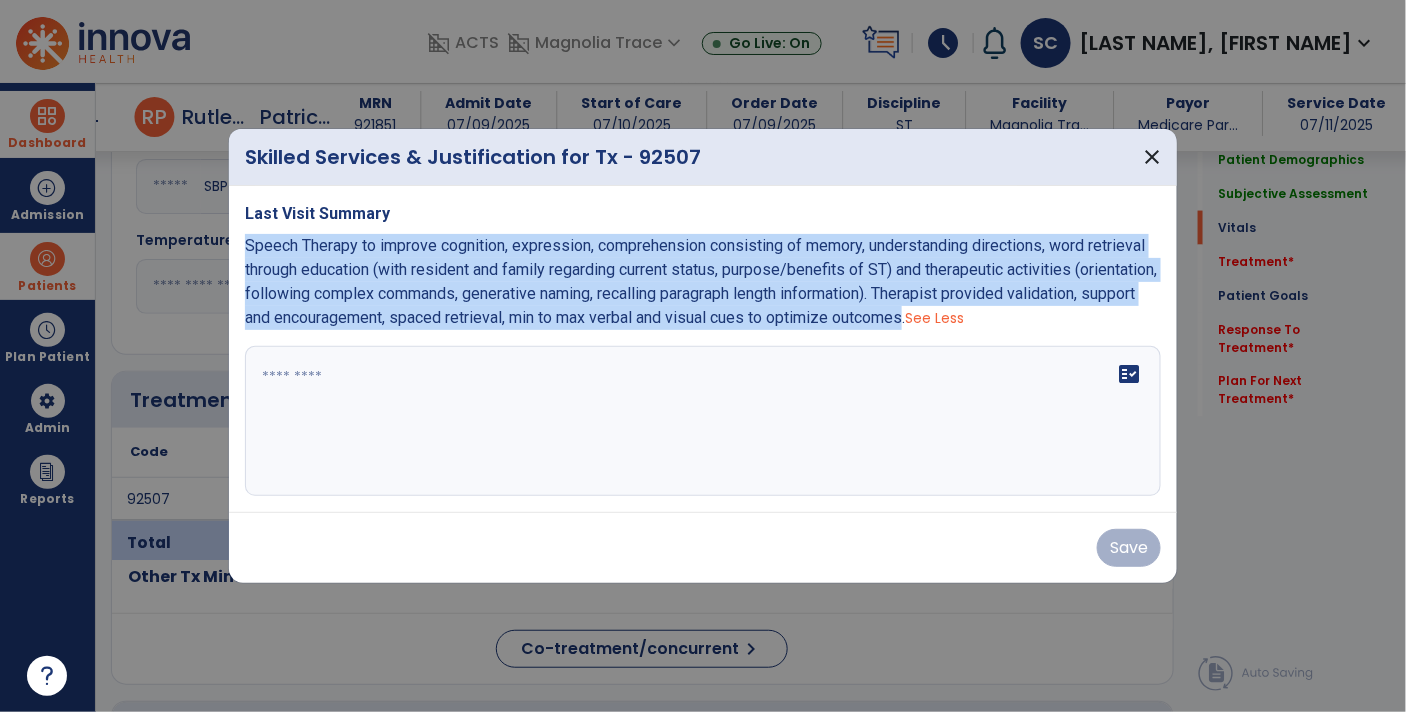 copy on "Speech Therapy to improve cognition, expression, comprehension consisting of memory, understanding directions, word retrieval through education (with resident and family regarding current status, purpose/benefits of ST) and therapeutic activities (orientation, following complex commands, generative naming, recalling paragraph length information). Therapist provided validation, support and encouragement, spaced retrieval, min to max verbal and visual cues to optimize outcomes" 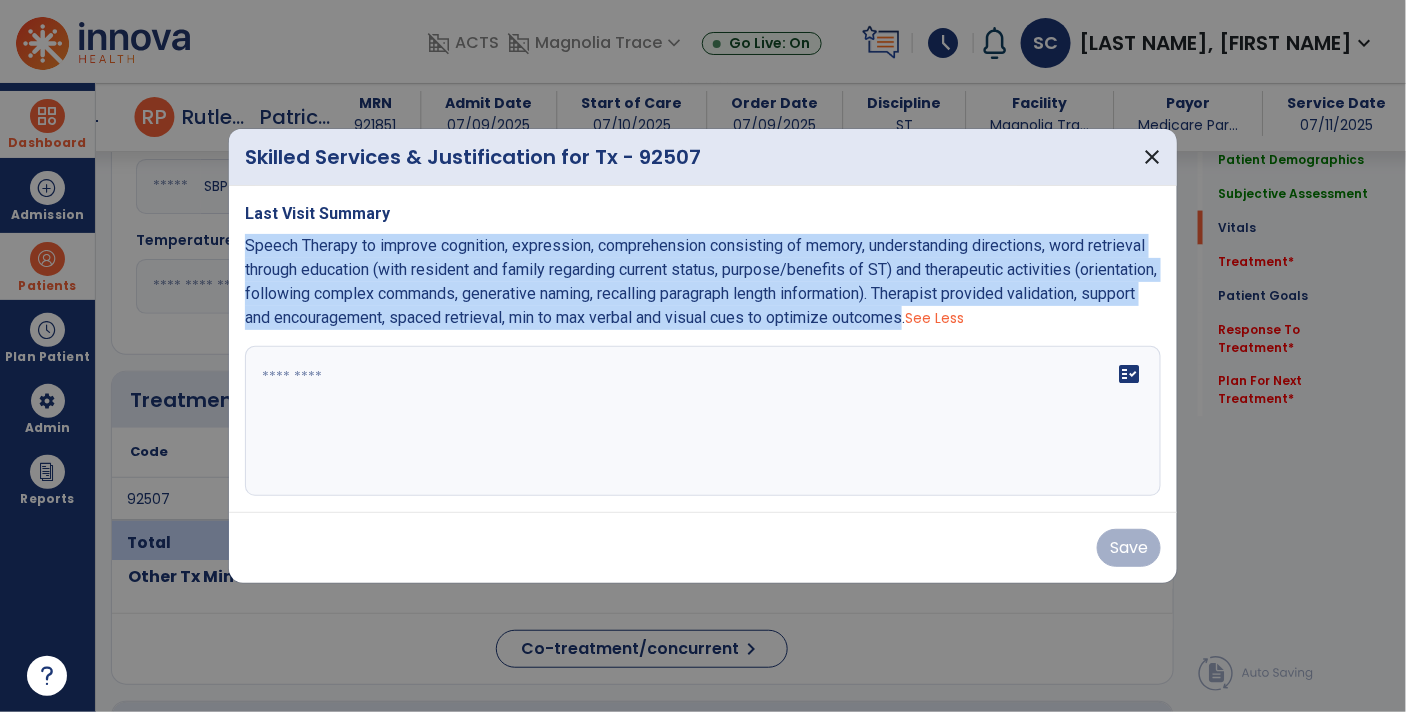 click on "fact_check" at bounding box center (703, 421) 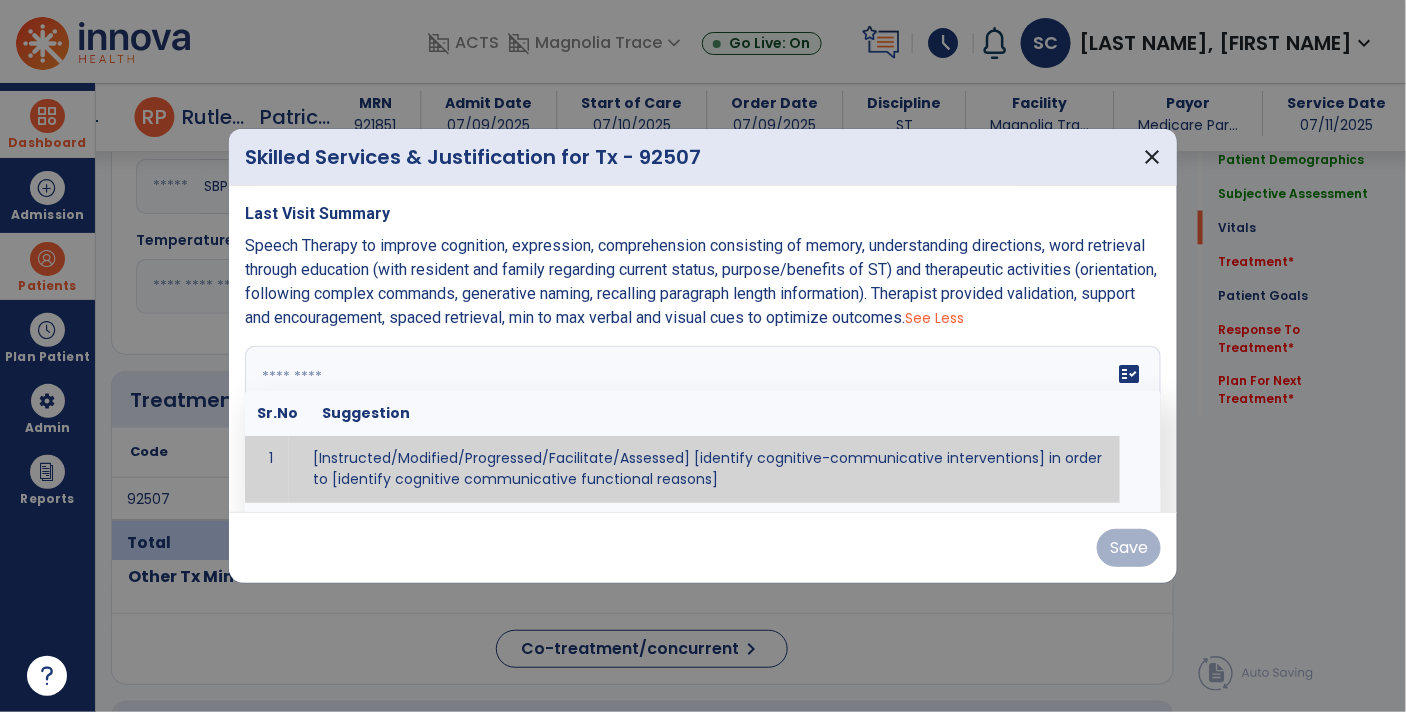 paste on "**********" 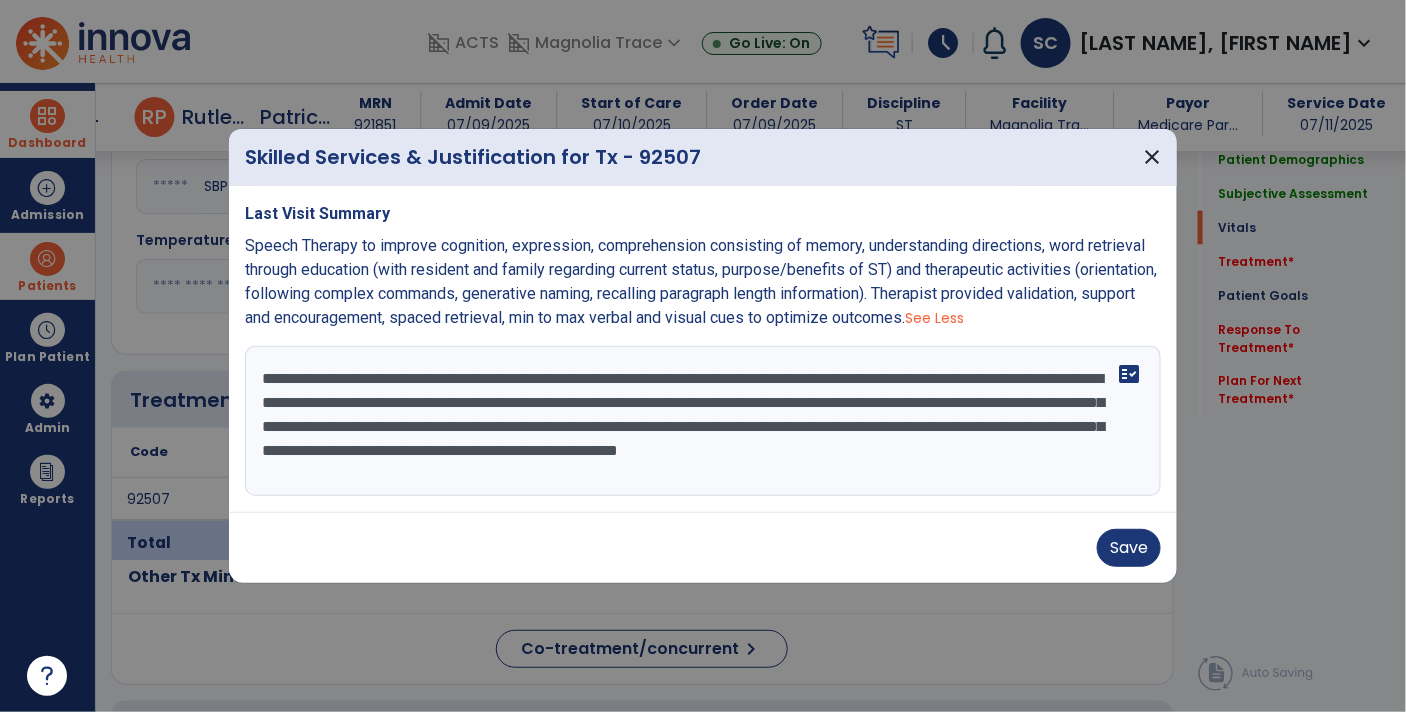 click on "**********" at bounding box center (703, 421) 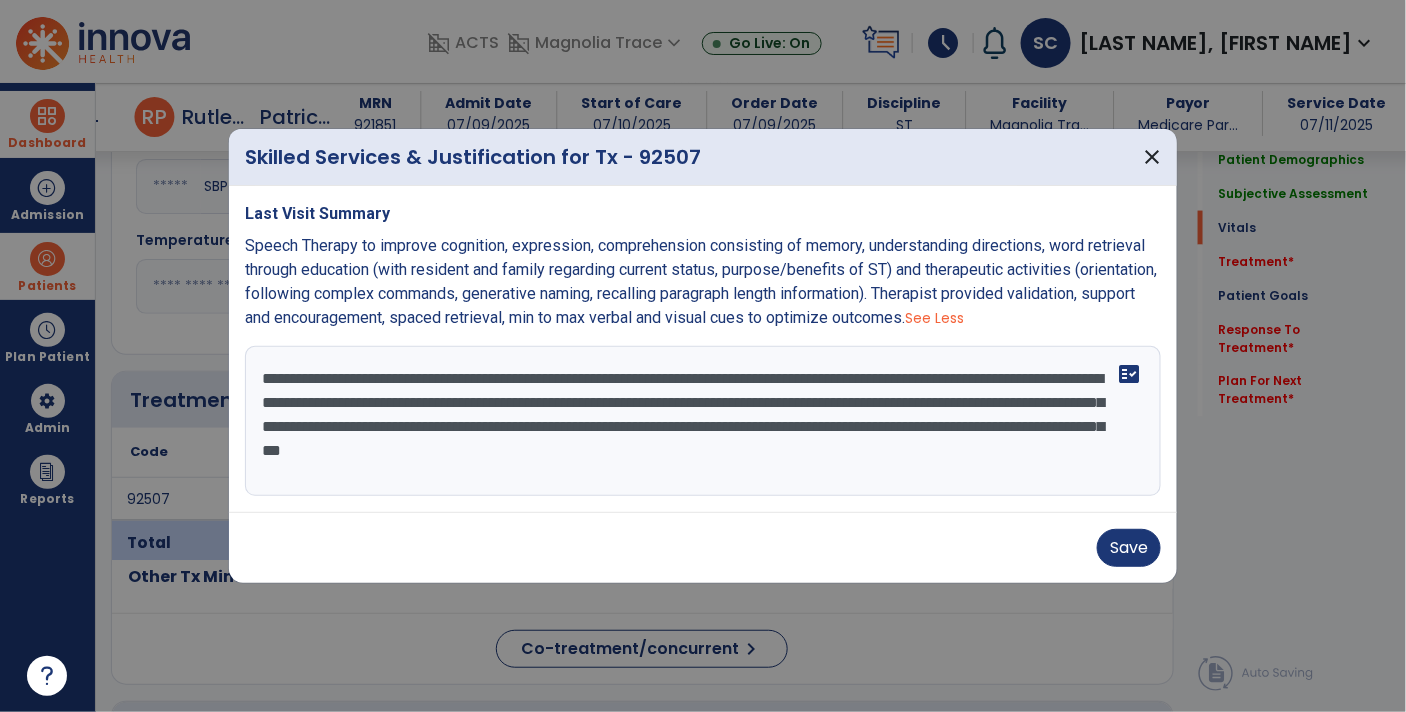 click on "**********" at bounding box center [703, 421] 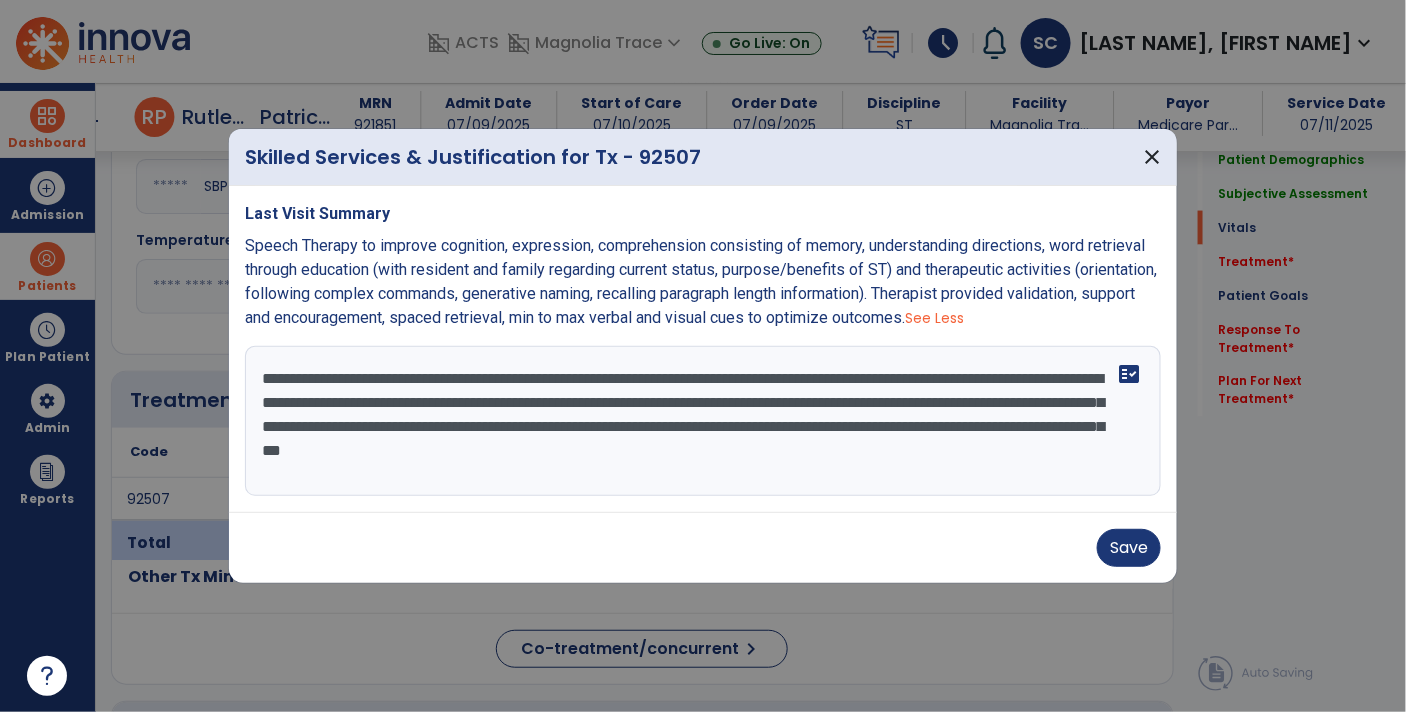 click on "**********" at bounding box center (703, 421) 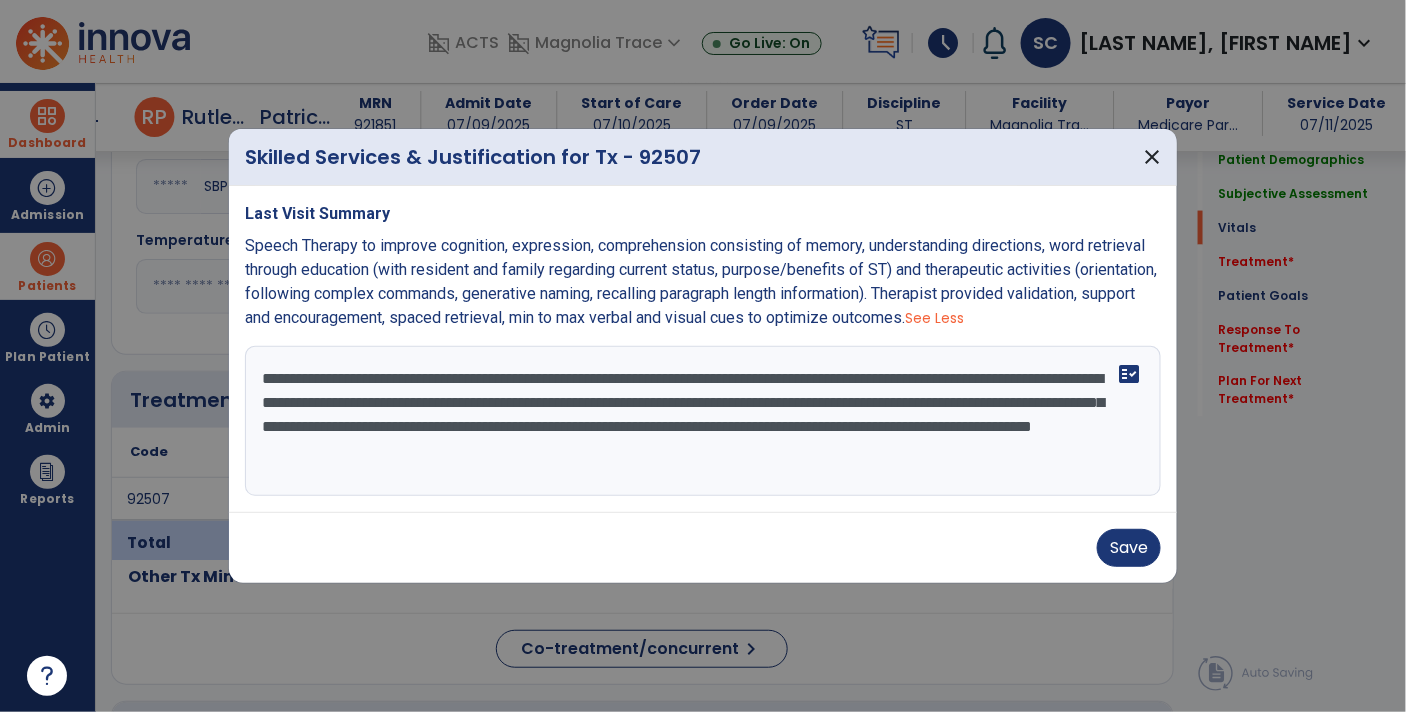 click on "**********" at bounding box center [703, 421] 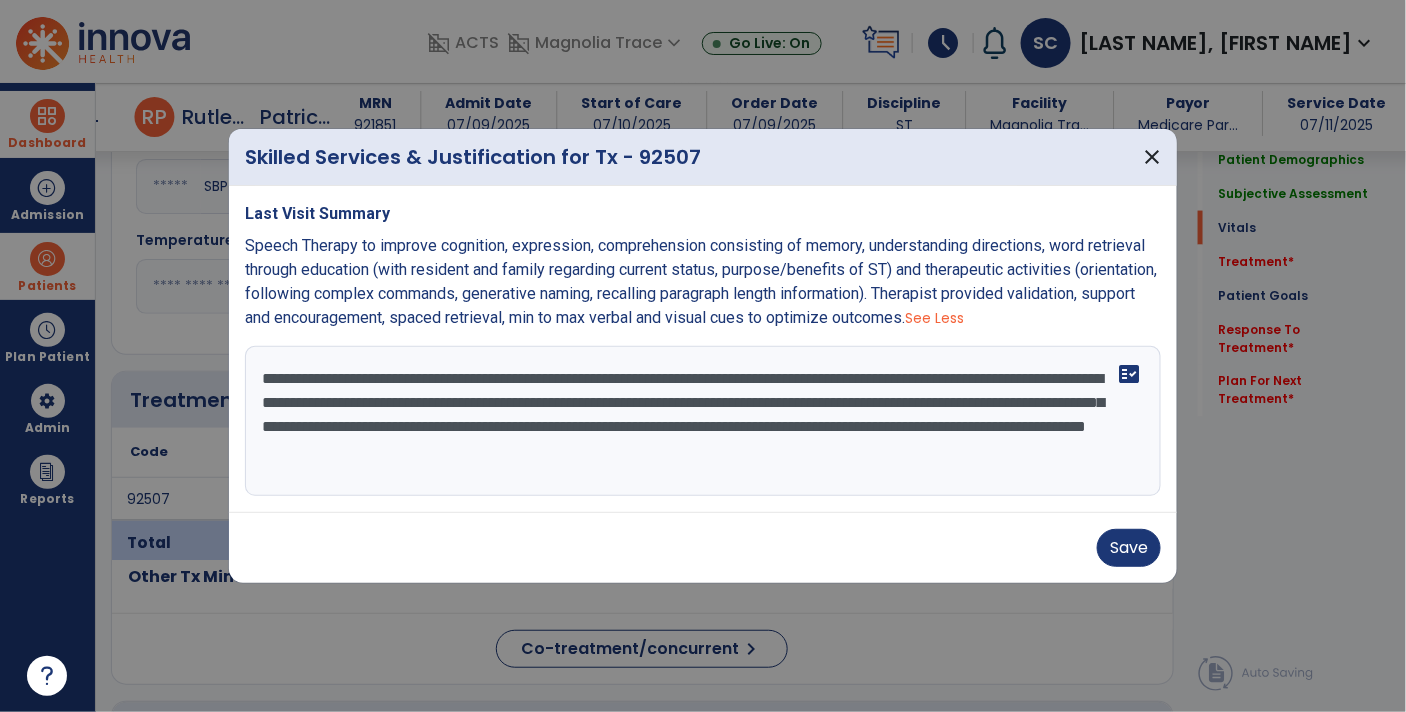 click on "**********" at bounding box center [703, 421] 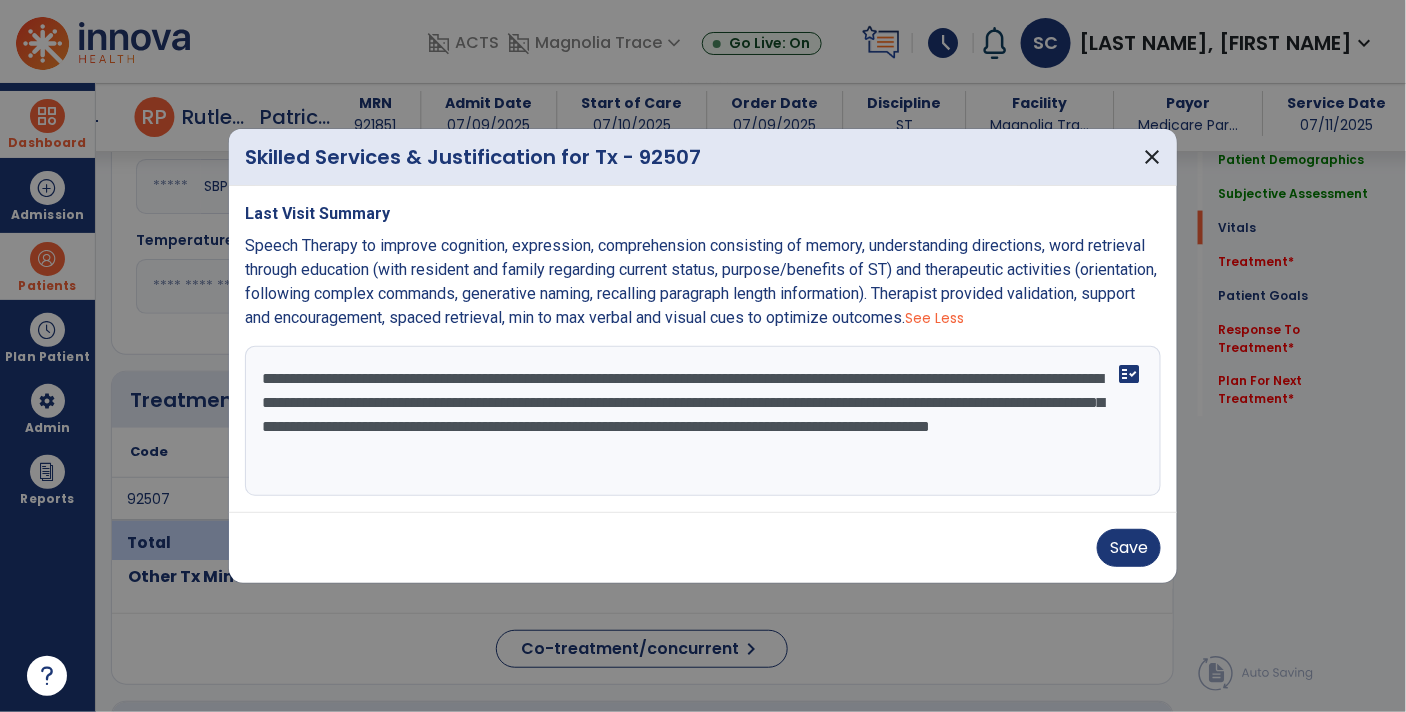 click on "**********" at bounding box center (703, 421) 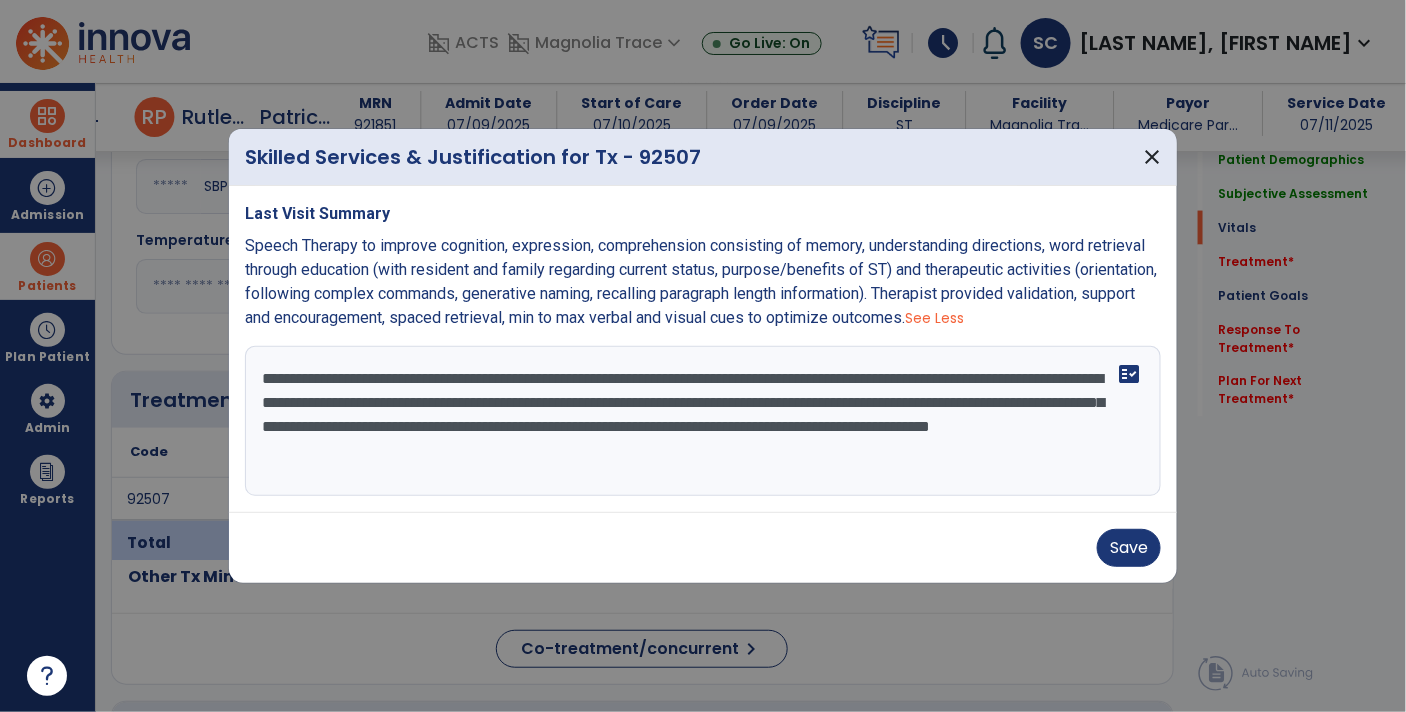 click on "**********" at bounding box center [703, 421] 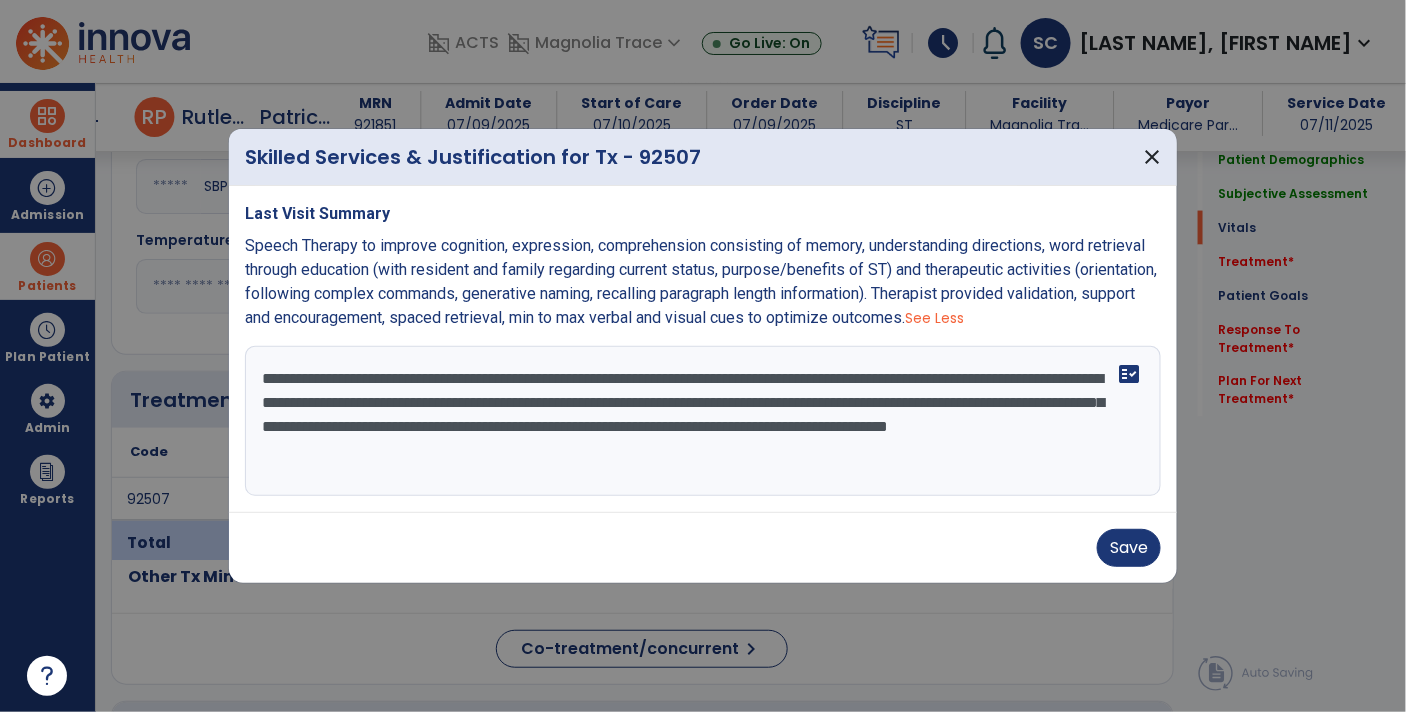 click on "**********" at bounding box center (703, 421) 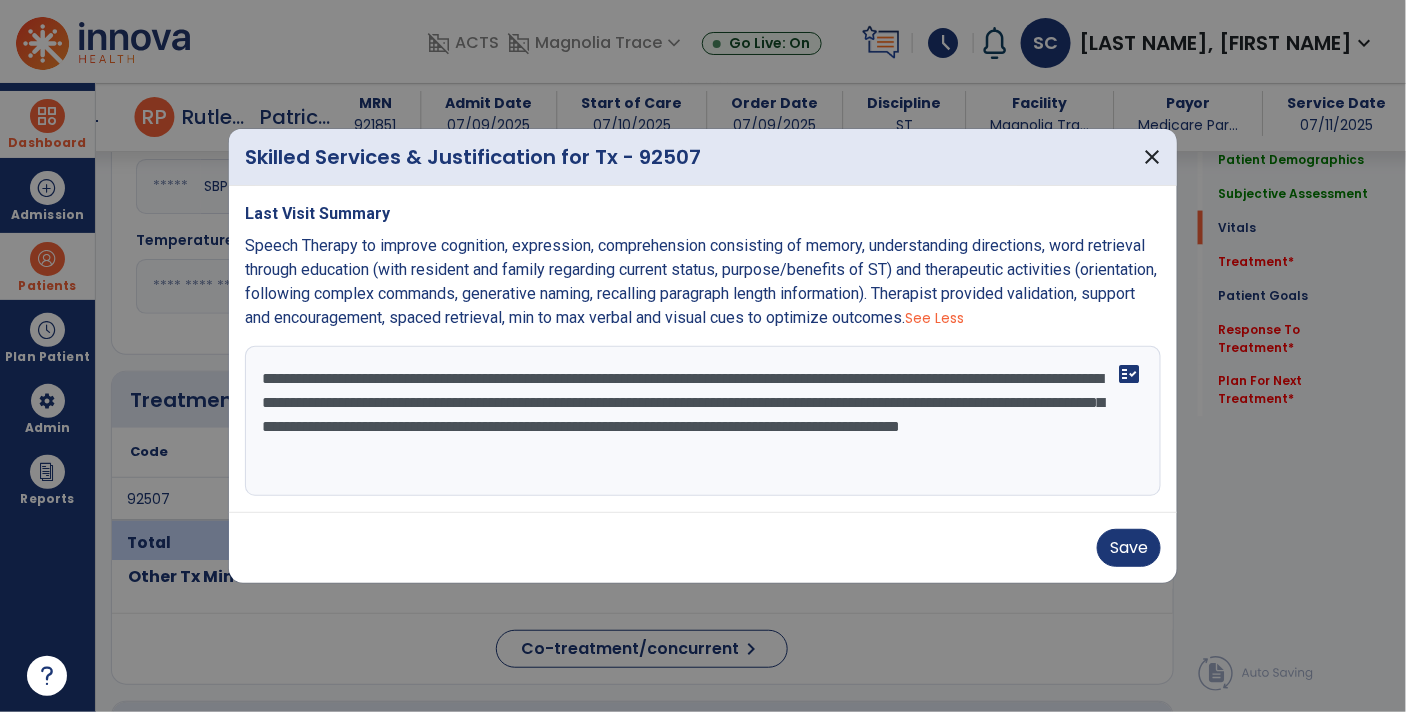 click on "**********" at bounding box center [703, 421] 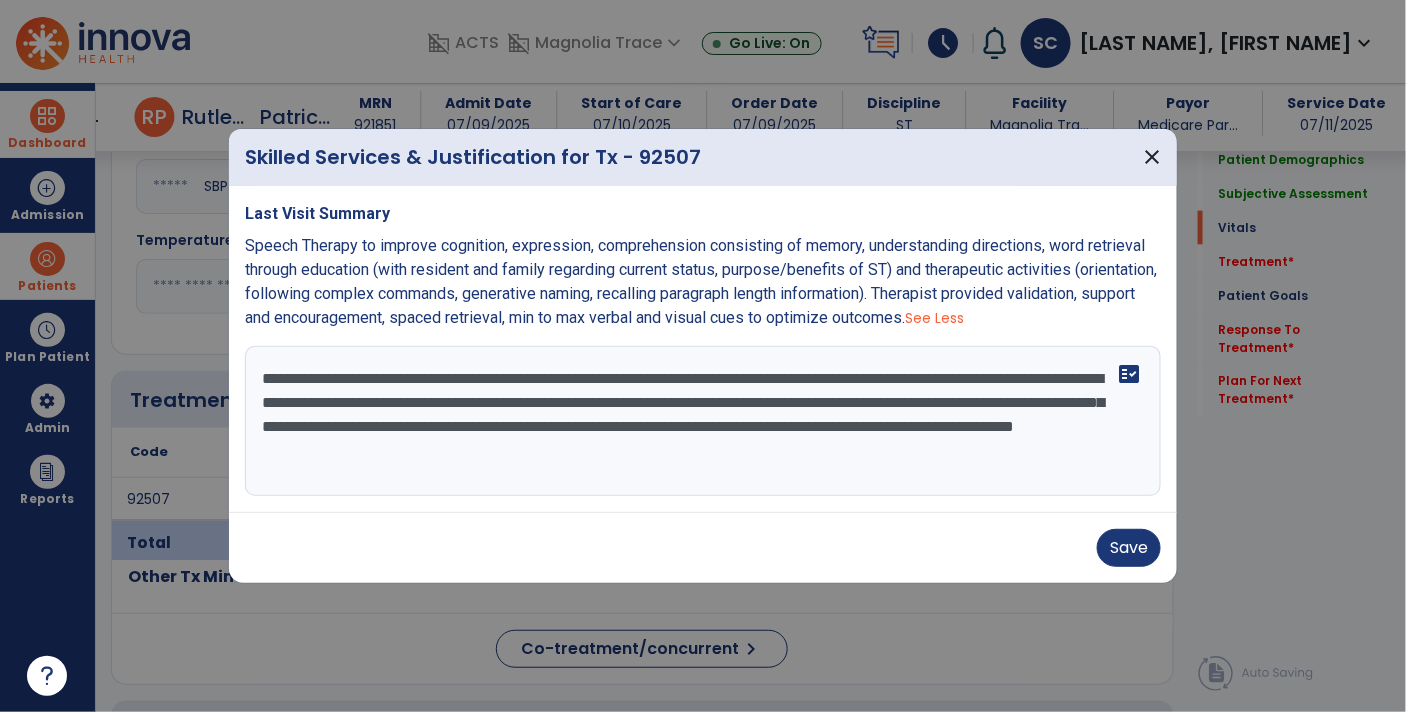 click on "**********" at bounding box center (703, 421) 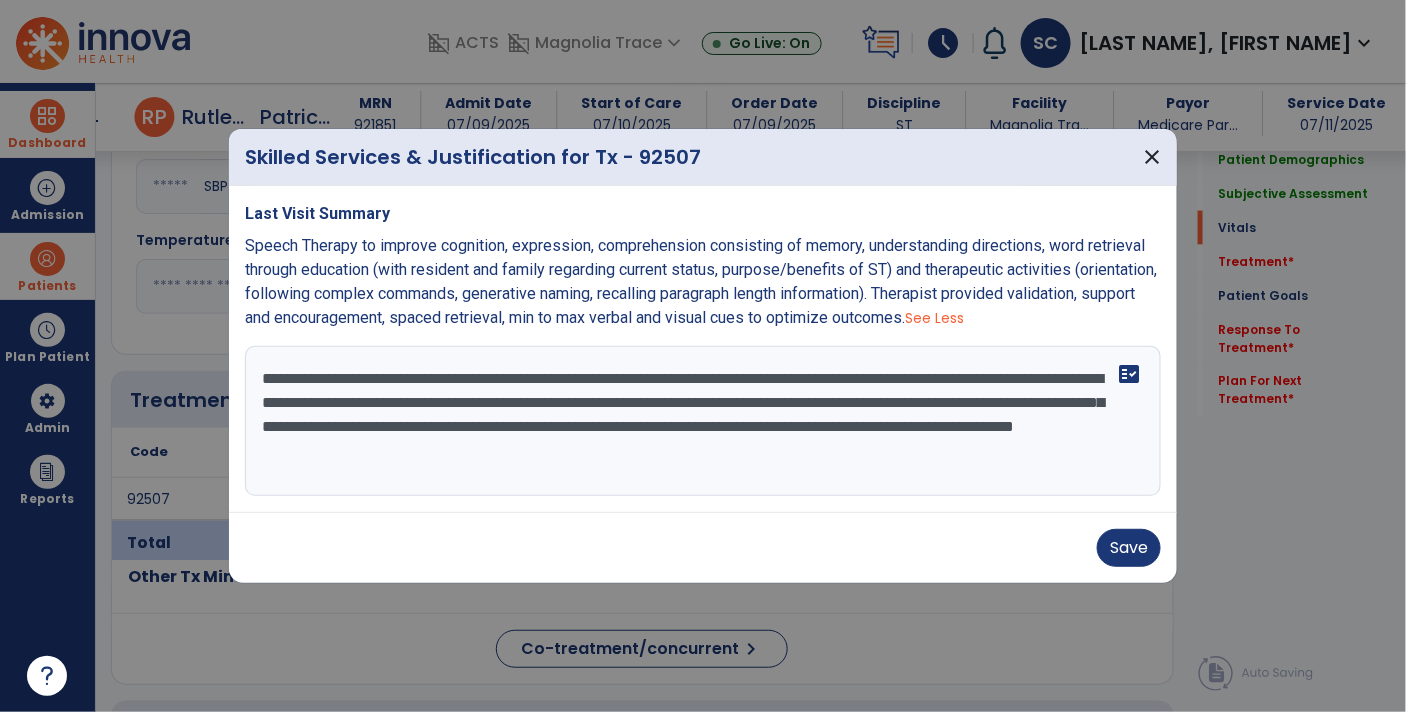 click on "**********" at bounding box center [703, 421] 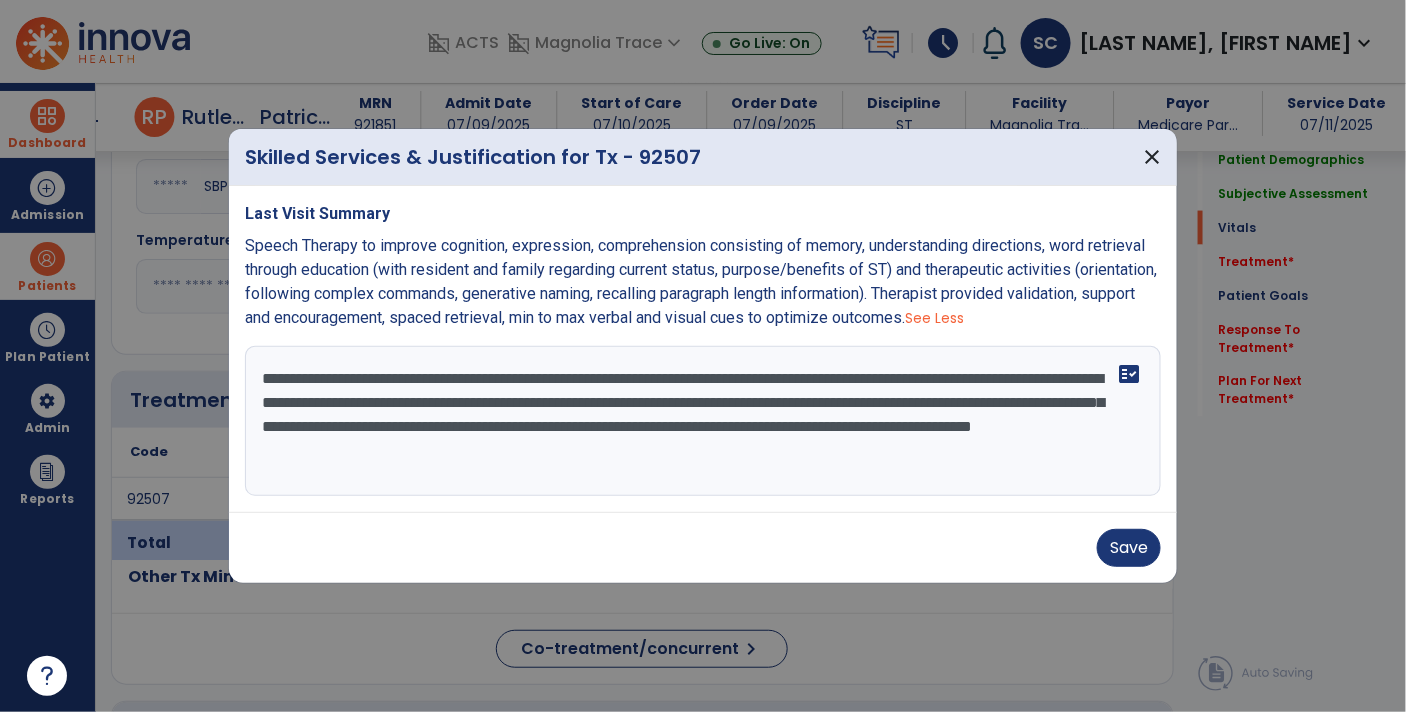 click on "**********" at bounding box center (703, 421) 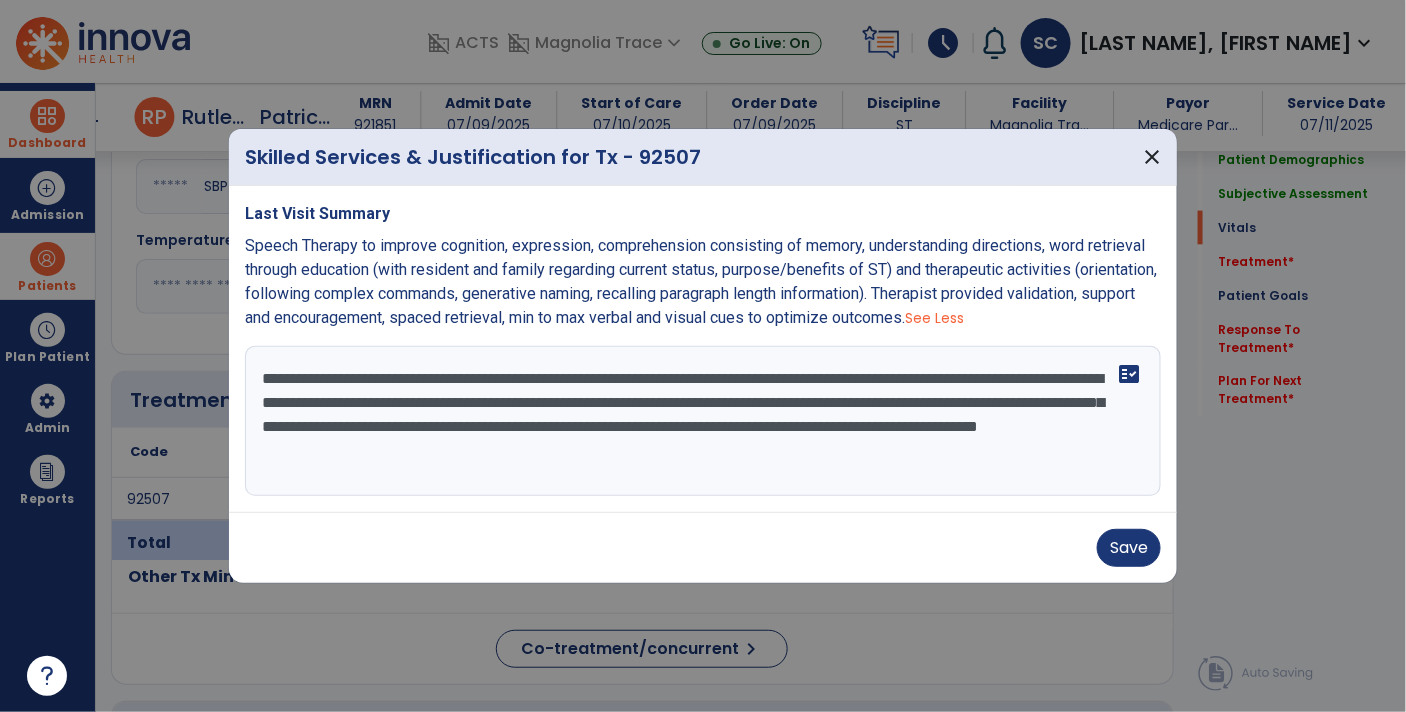 click on "**********" at bounding box center (703, 421) 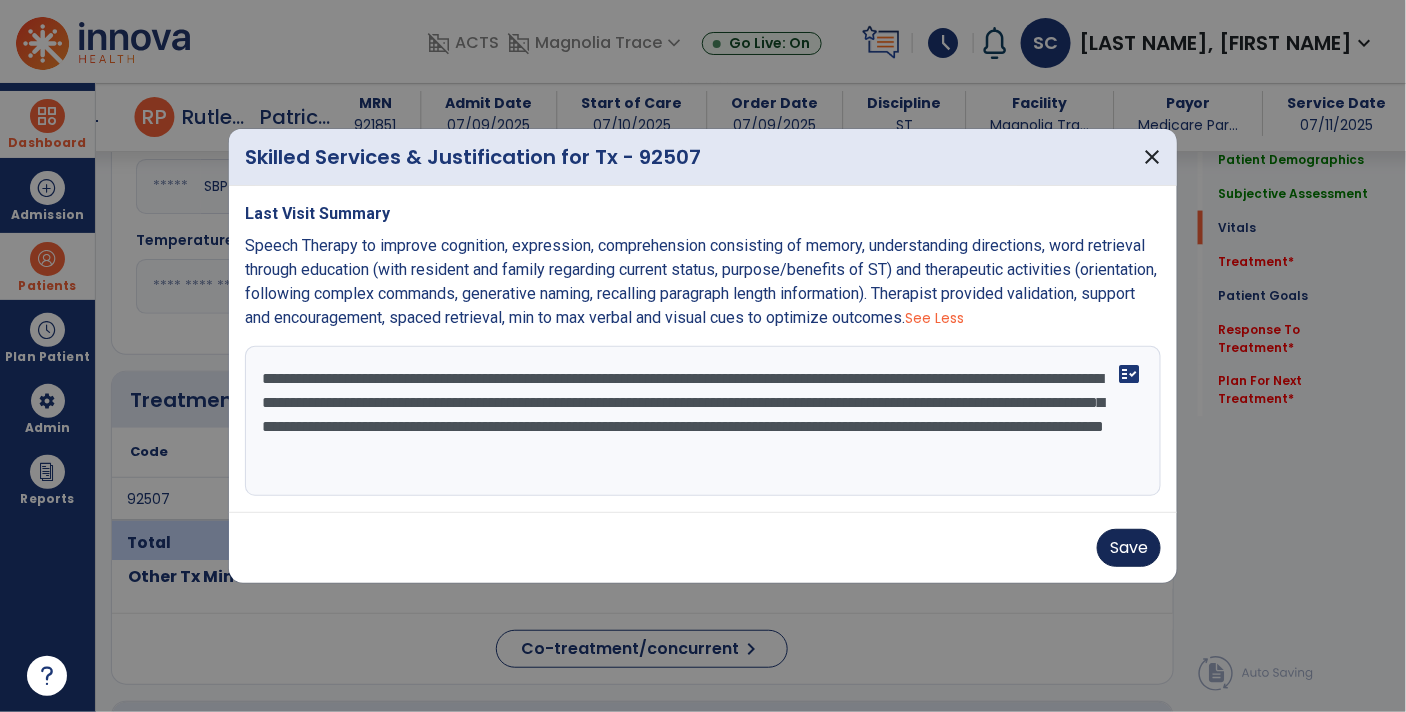 type on "**********" 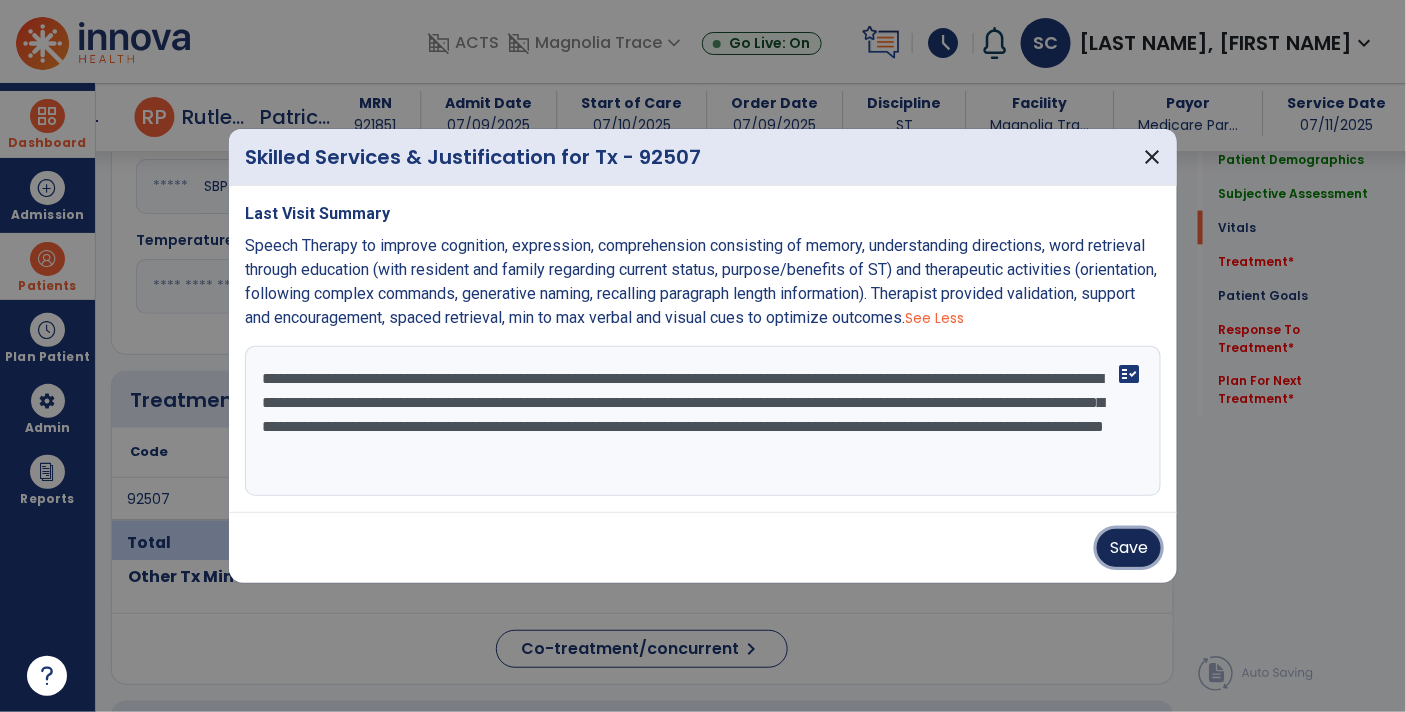 click on "Save" at bounding box center (1129, 548) 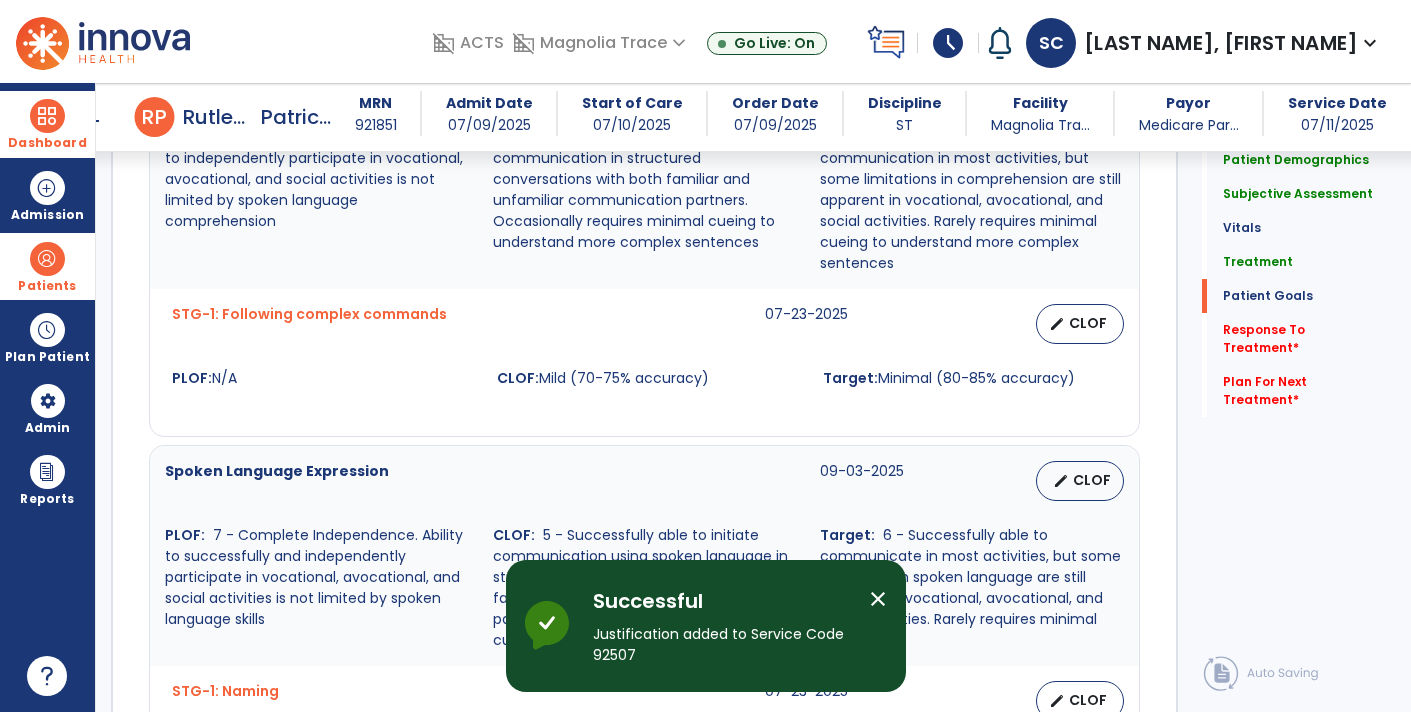 scroll, scrollTop: 3206, scrollLeft: 0, axis: vertical 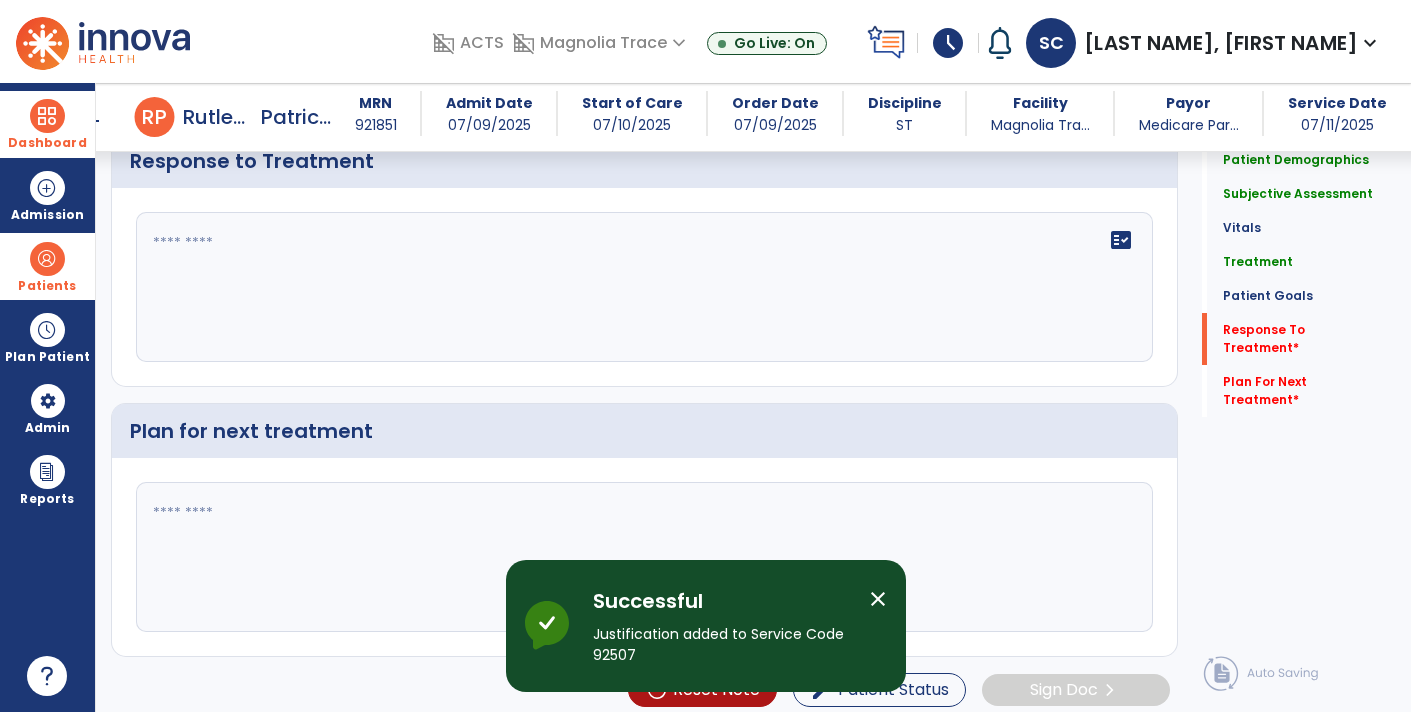 click on "fact_check" 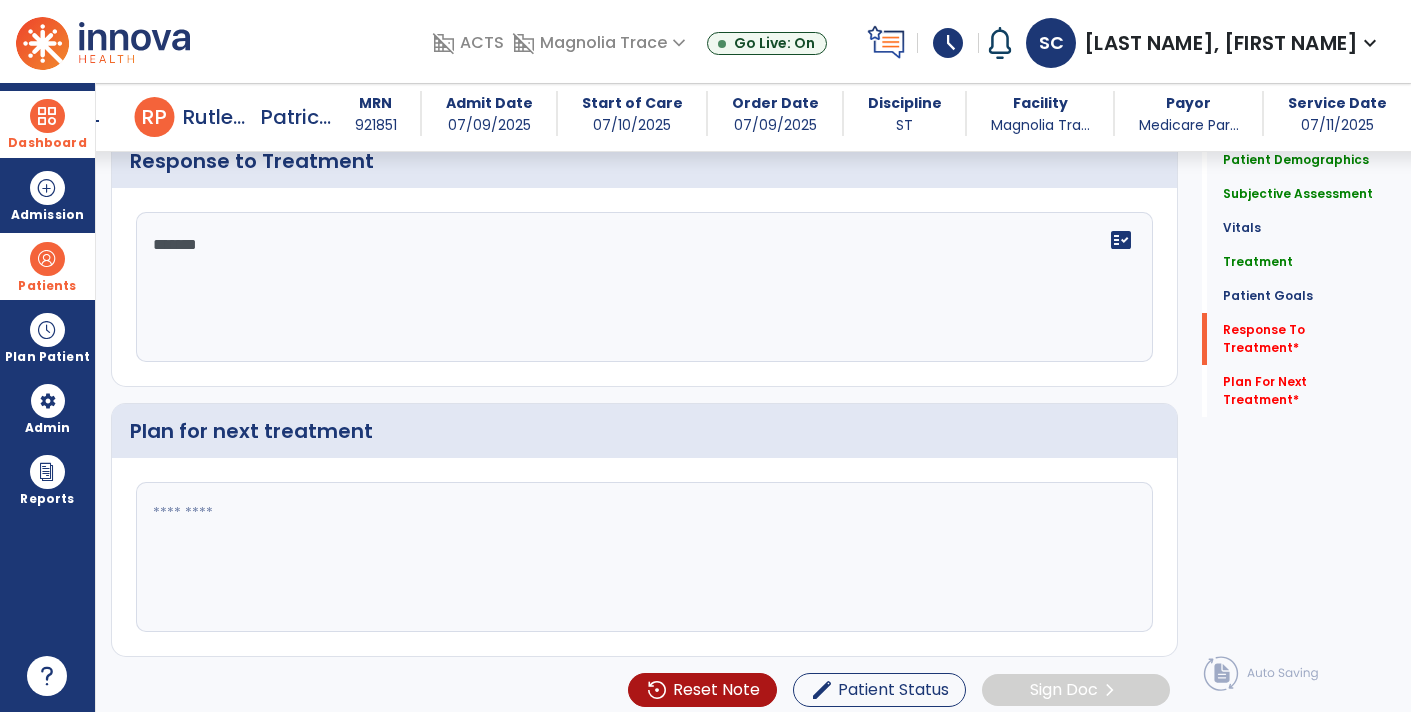 paste on "**********" 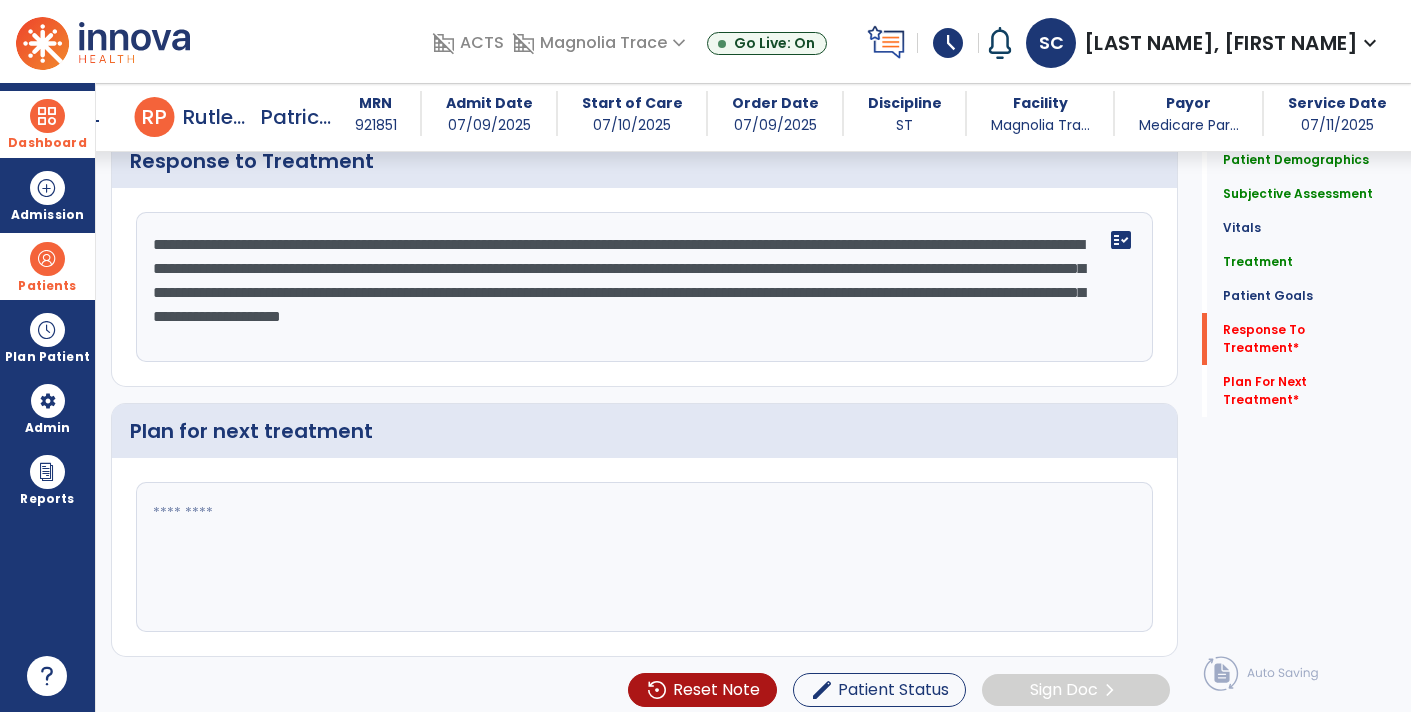 click on "**********" 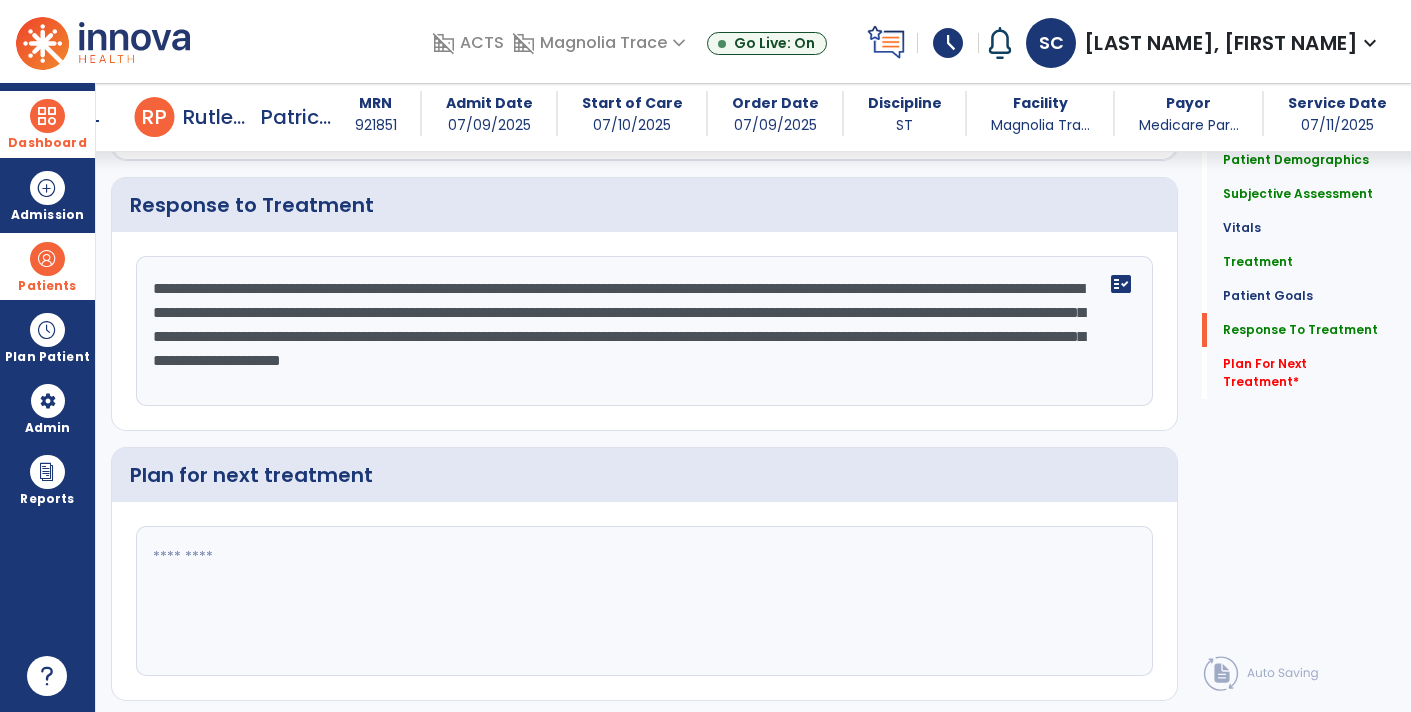 scroll, scrollTop: 3206, scrollLeft: 0, axis: vertical 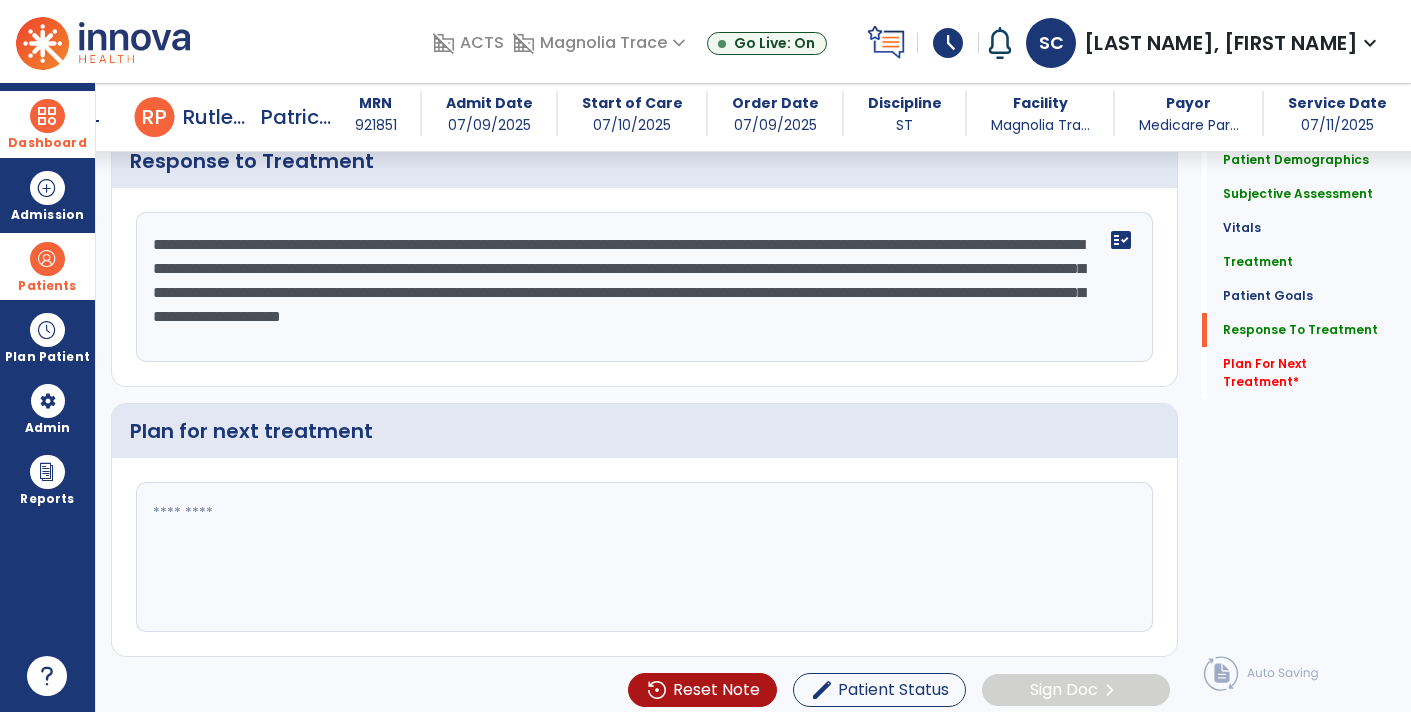 click on "**********" 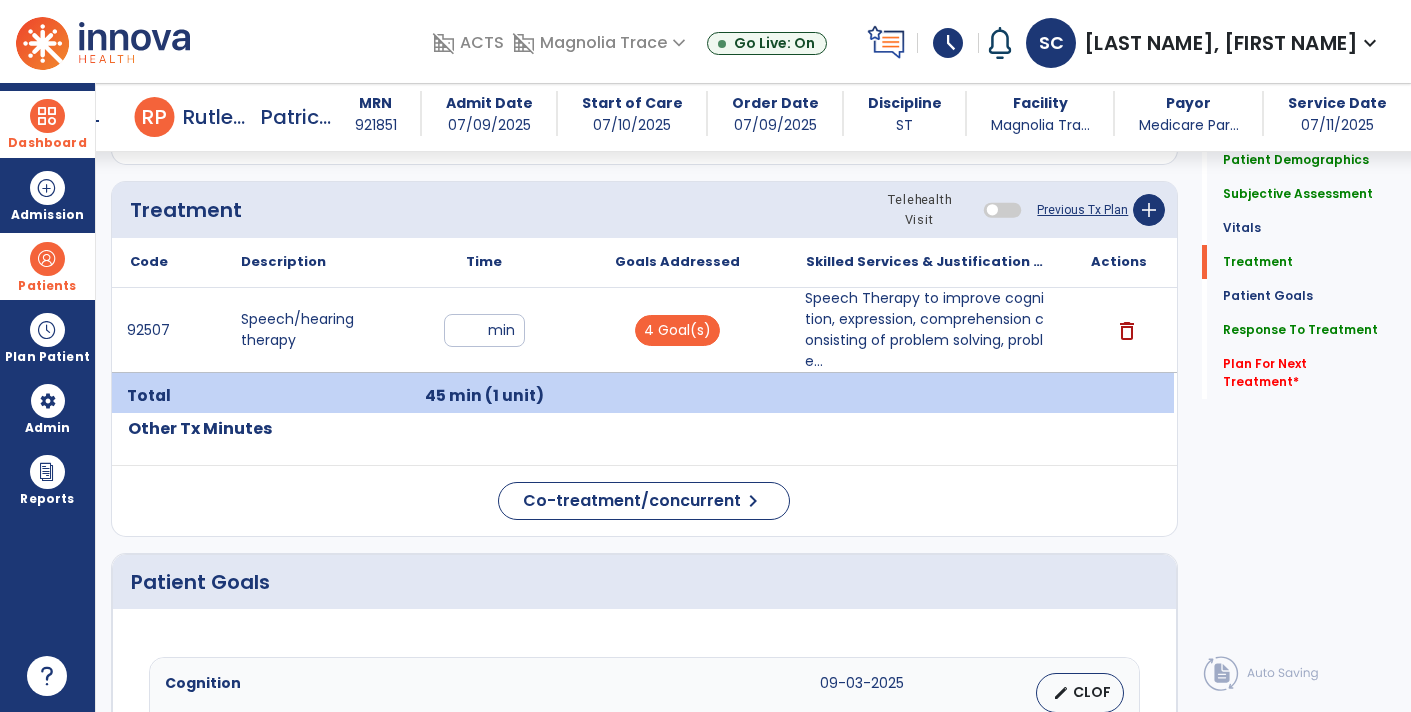 type on "******" 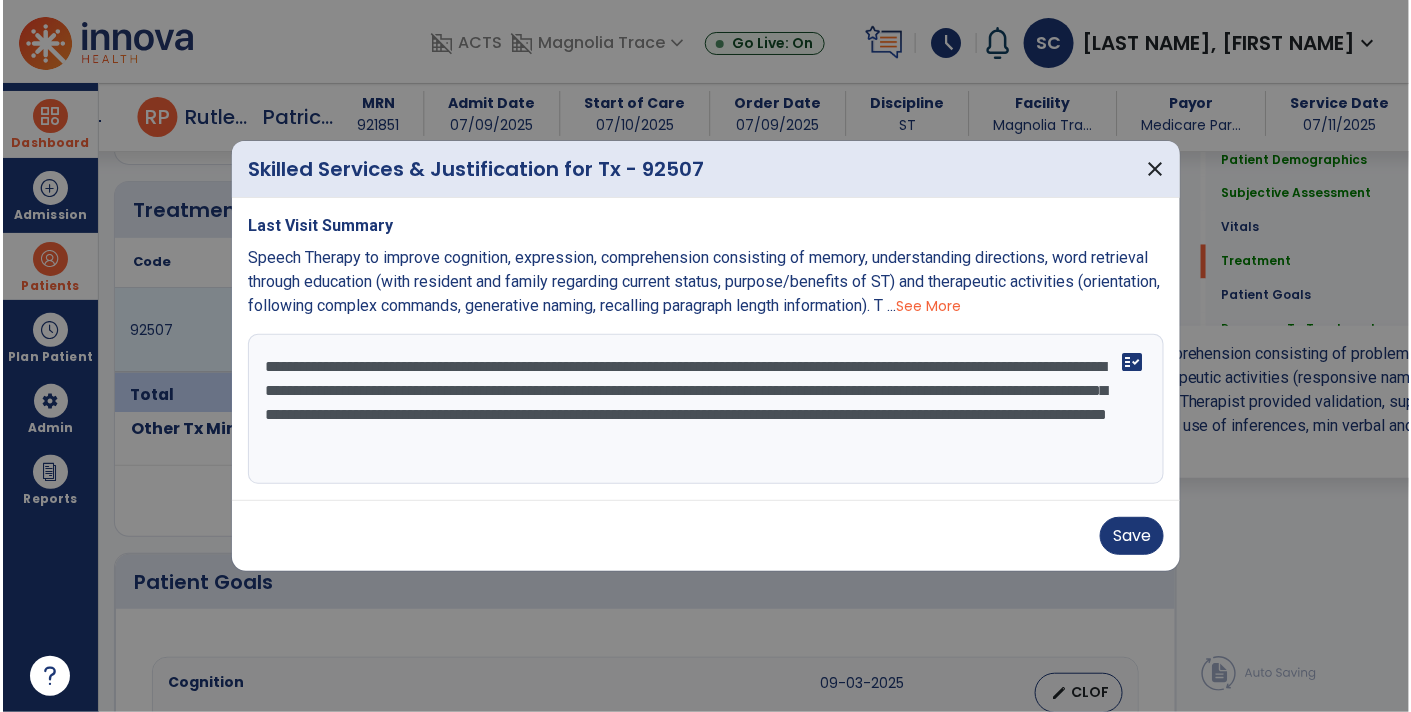 scroll, scrollTop: 1108, scrollLeft: 0, axis: vertical 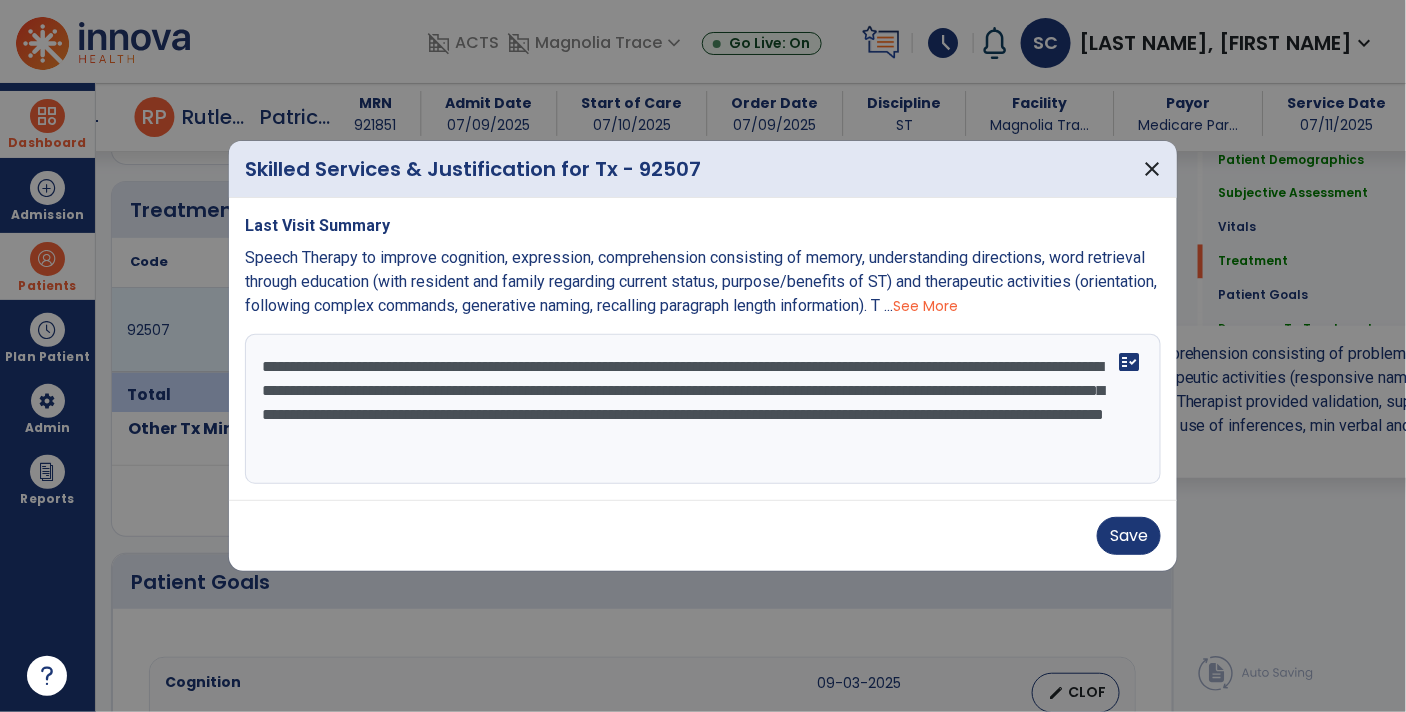 click on "**********" at bounding box center (703, 409) 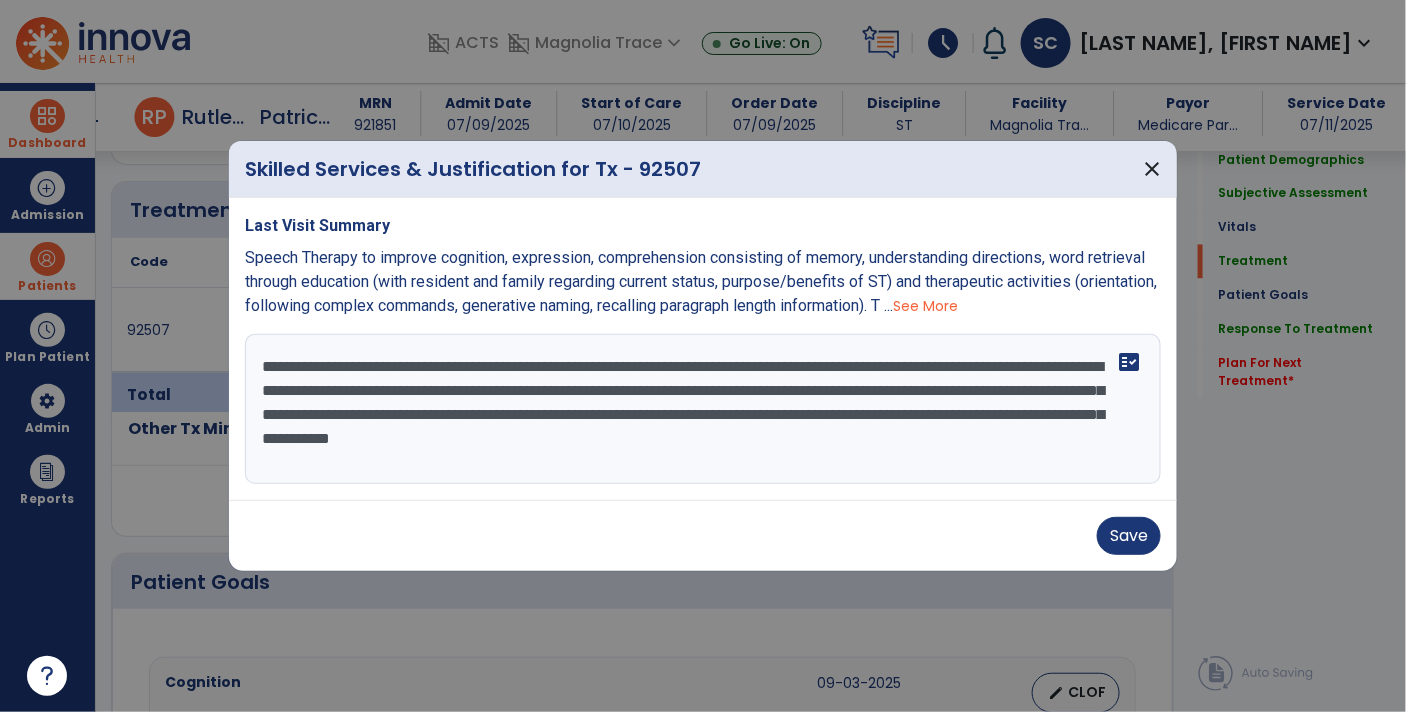 click on "**********" at bounding box center (703, 409) 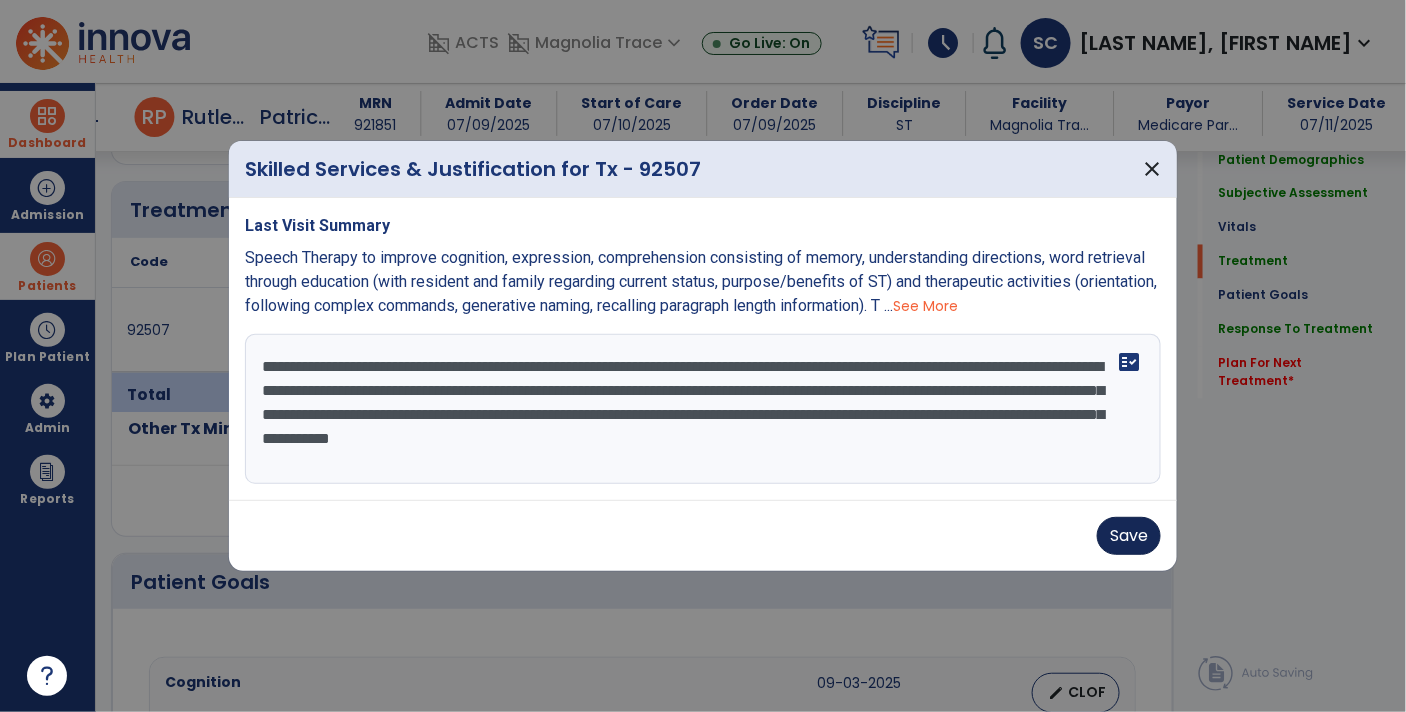 type on "**********" 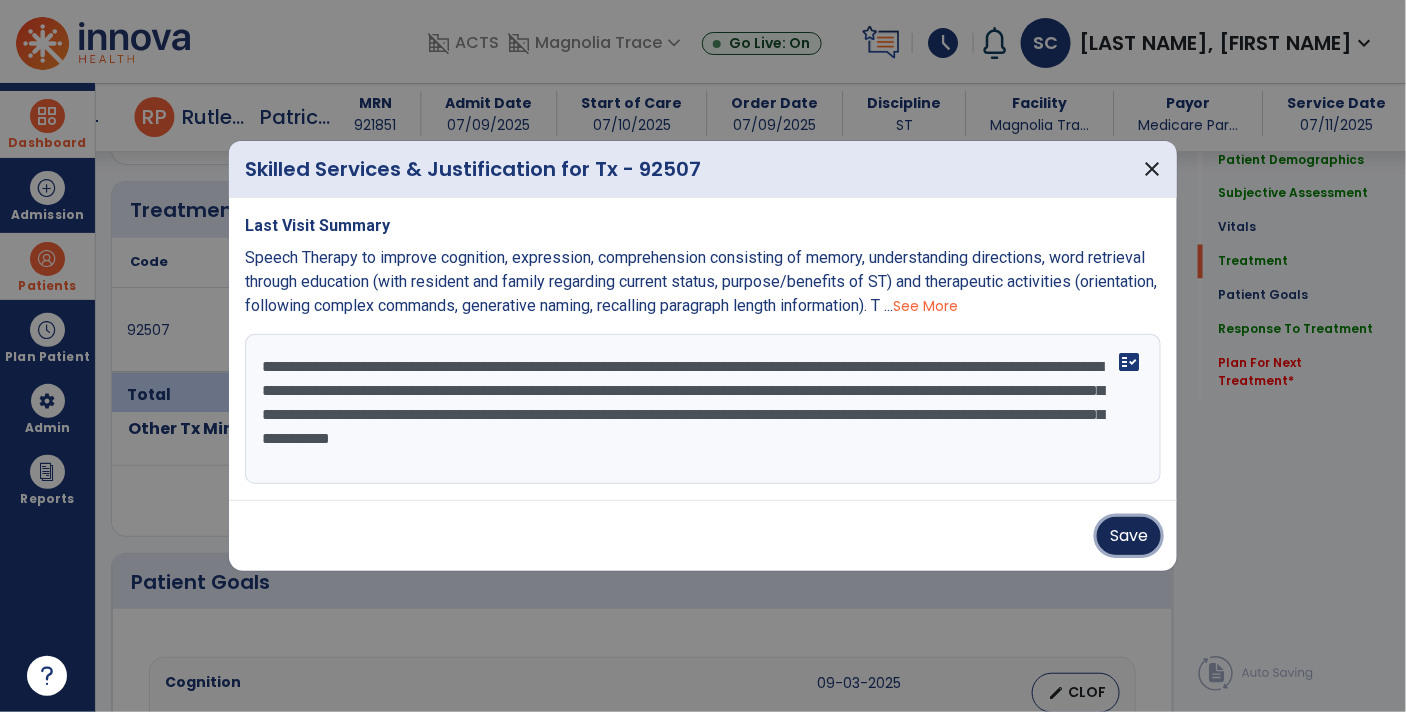 click on "Save" at bounding box center [1129, 536] 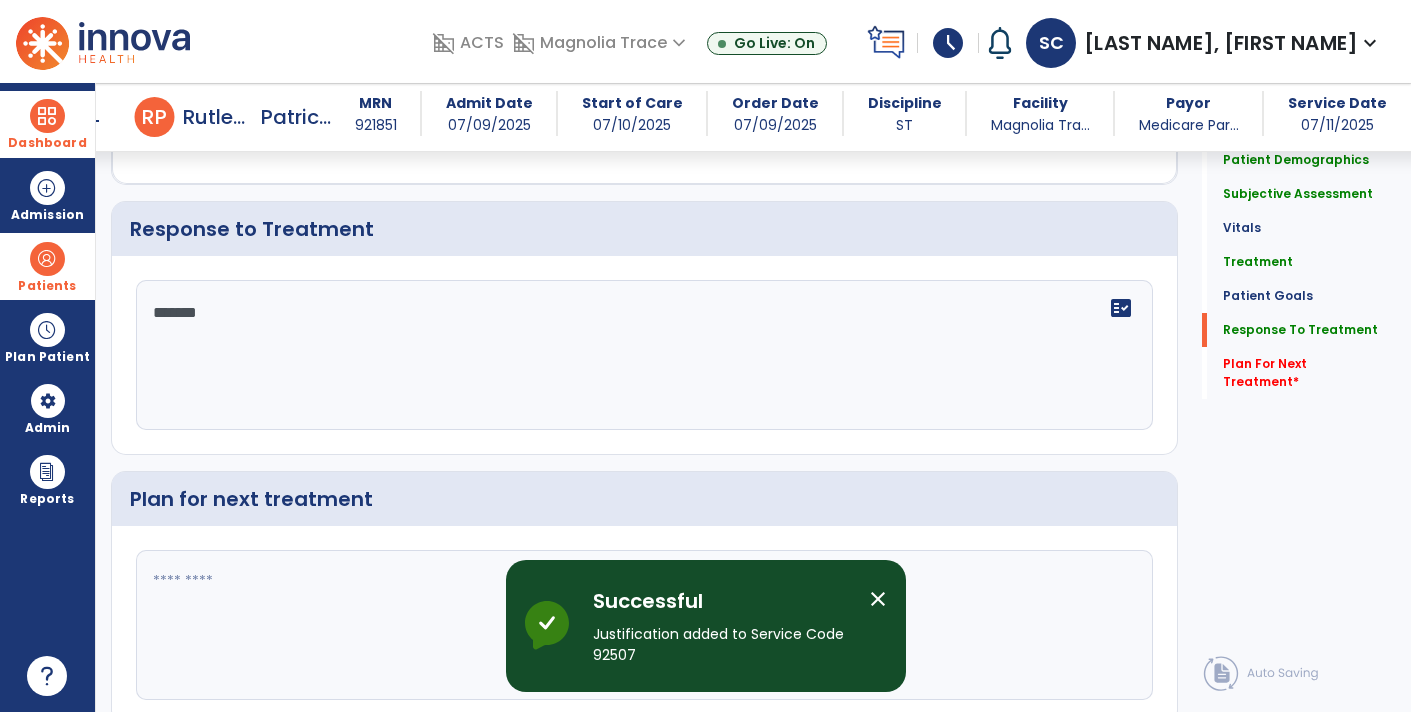 scroll, scrollTop: 3135, scrollLeft: 0, axis: vertical 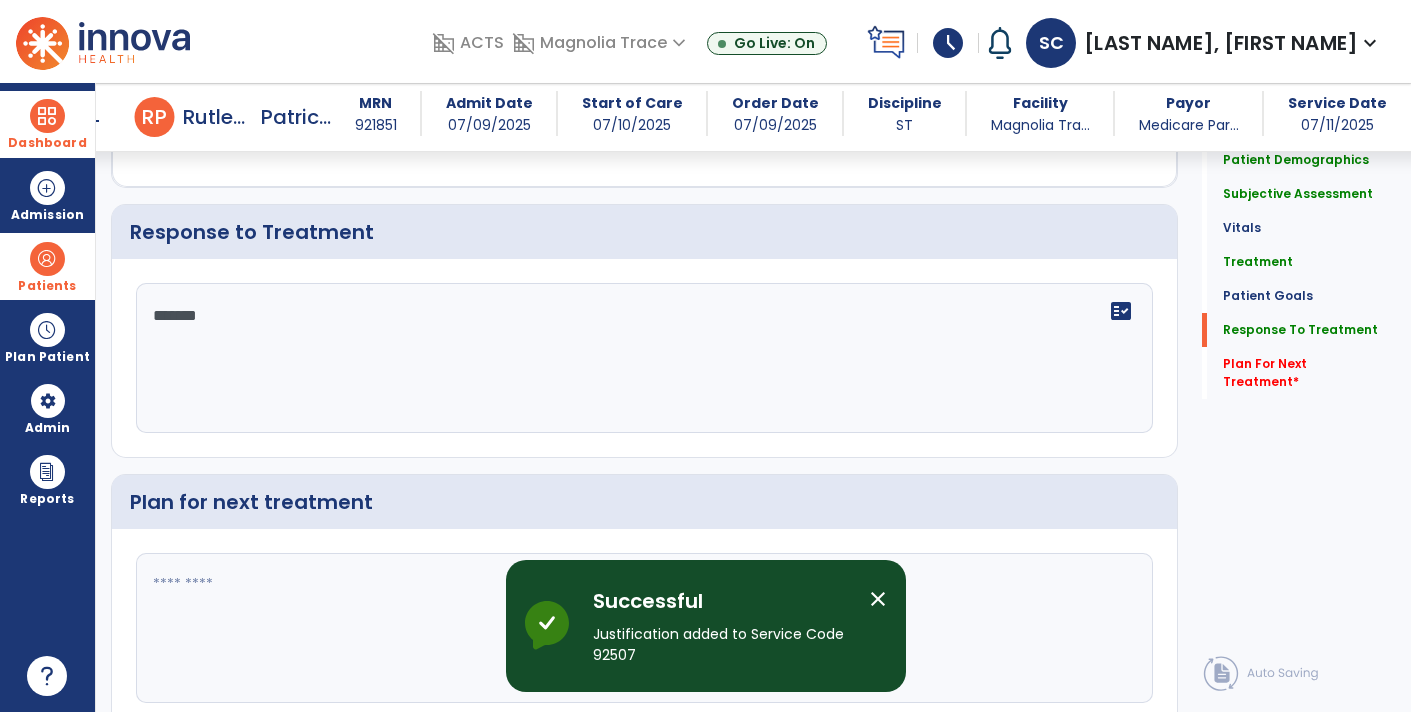click on "******" 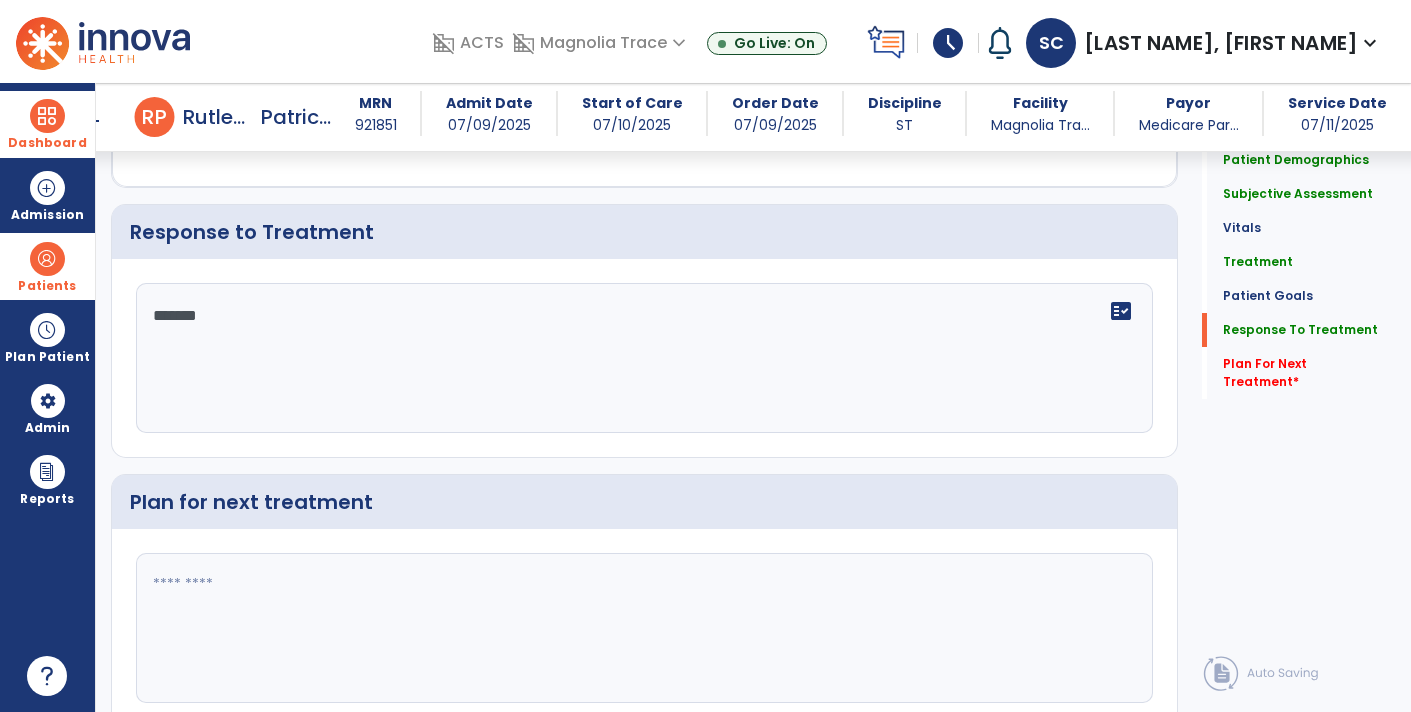 paste on "**********" 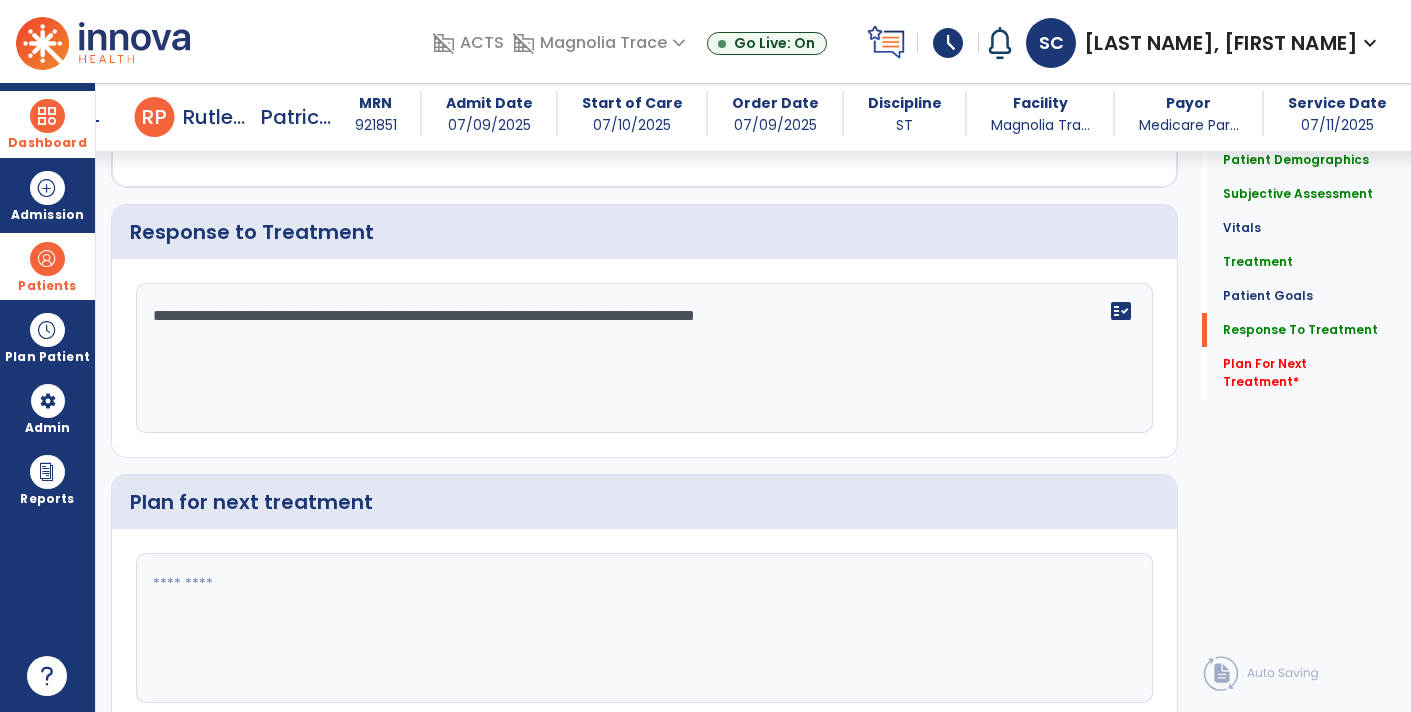 click on "**********" 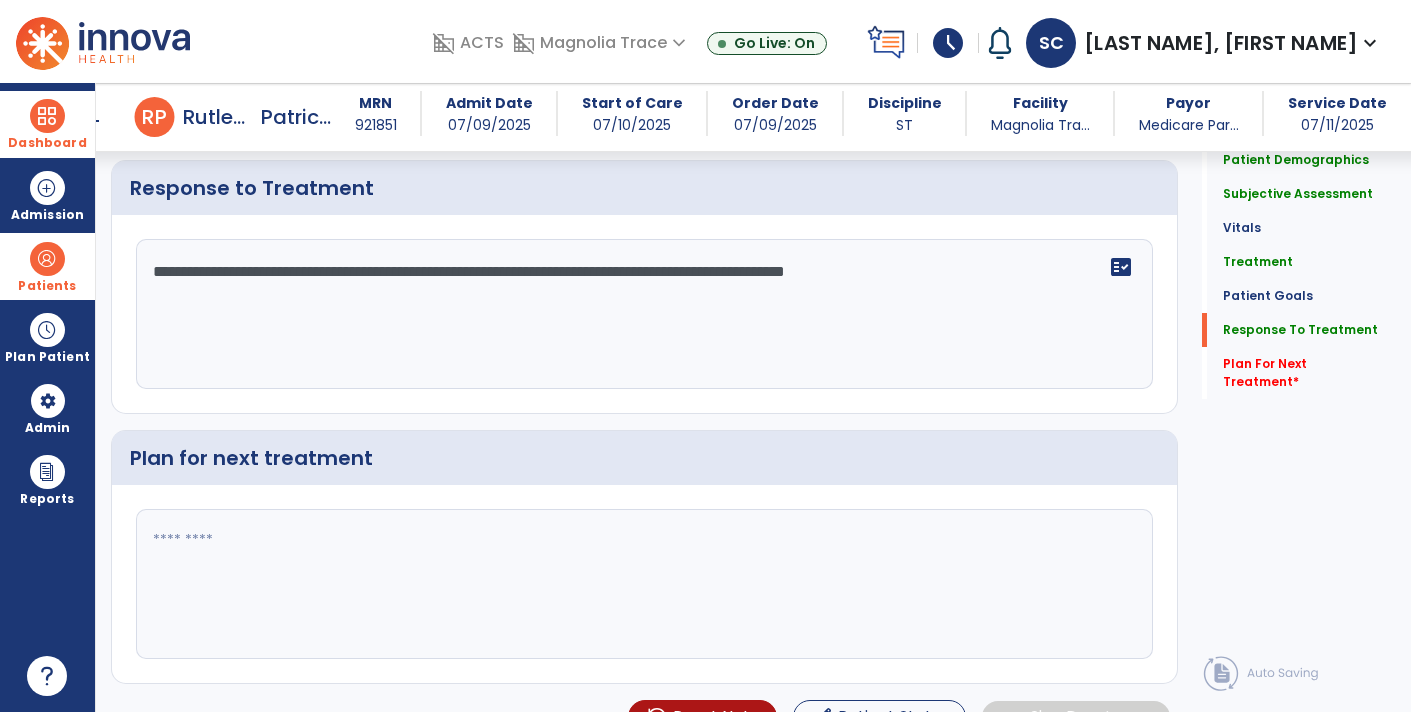 scroll, scrollTop: 3135, scrollLeft: 0, axis: vertical 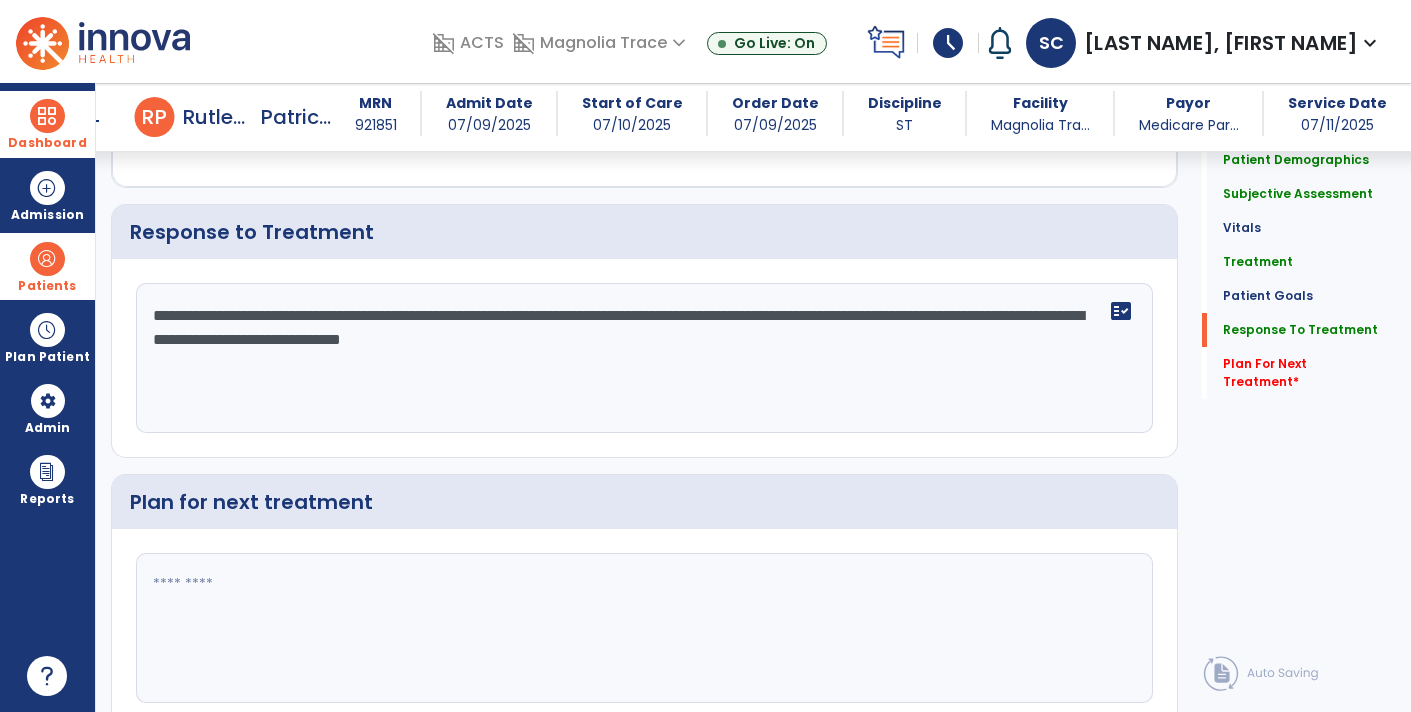 click on "**********" 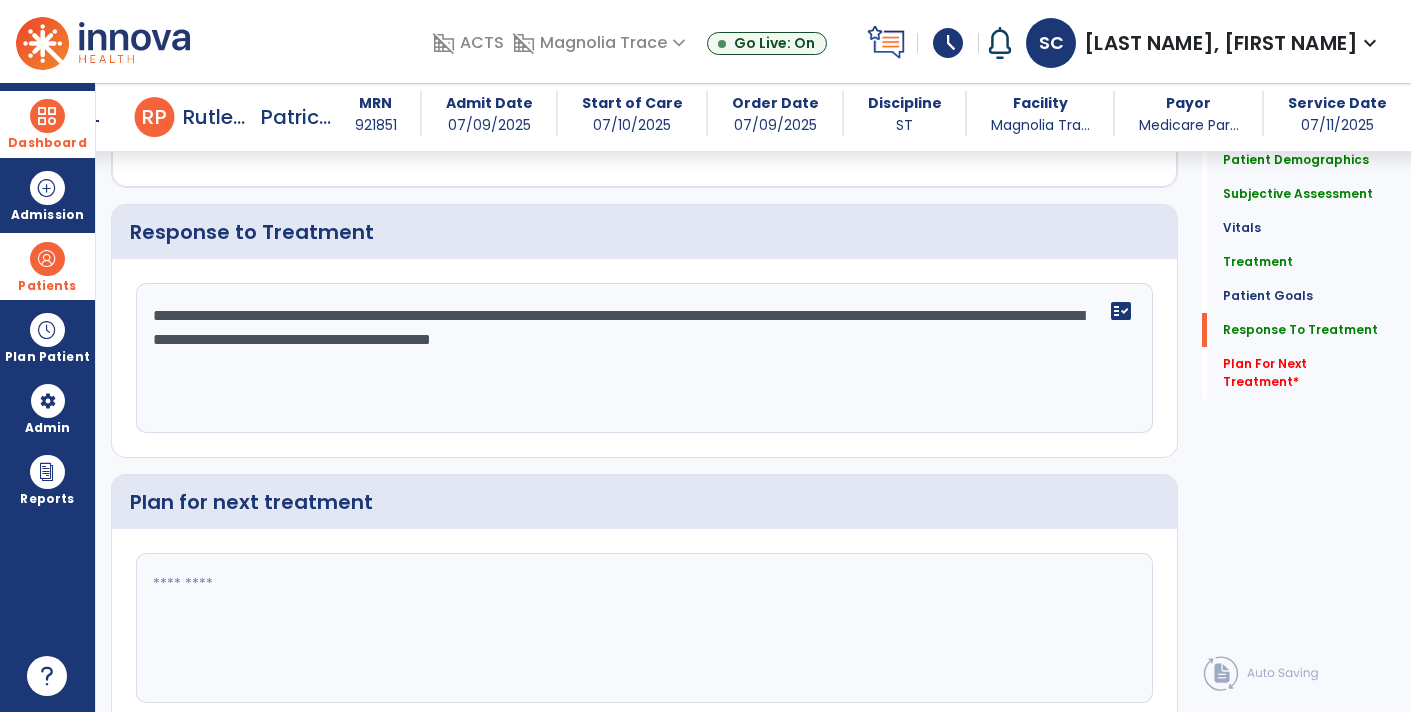 type on "**********" 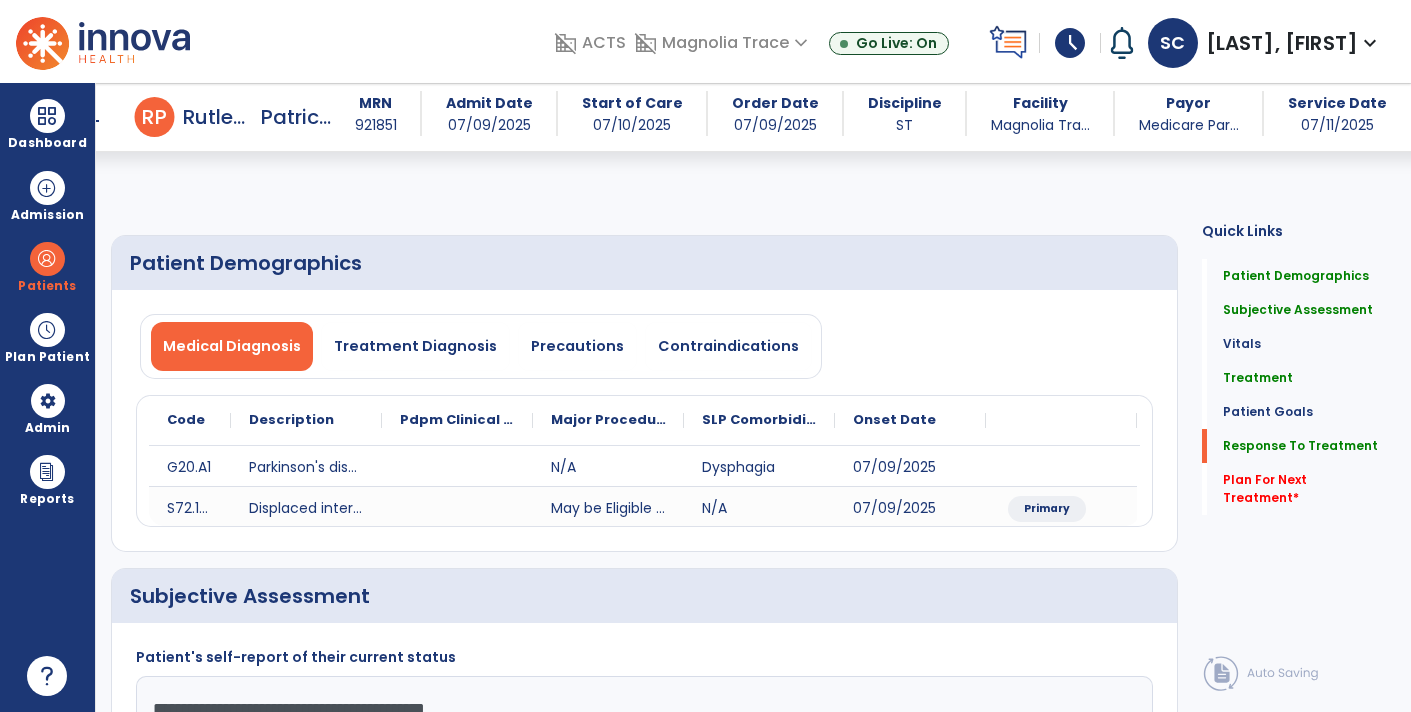 select on "*" 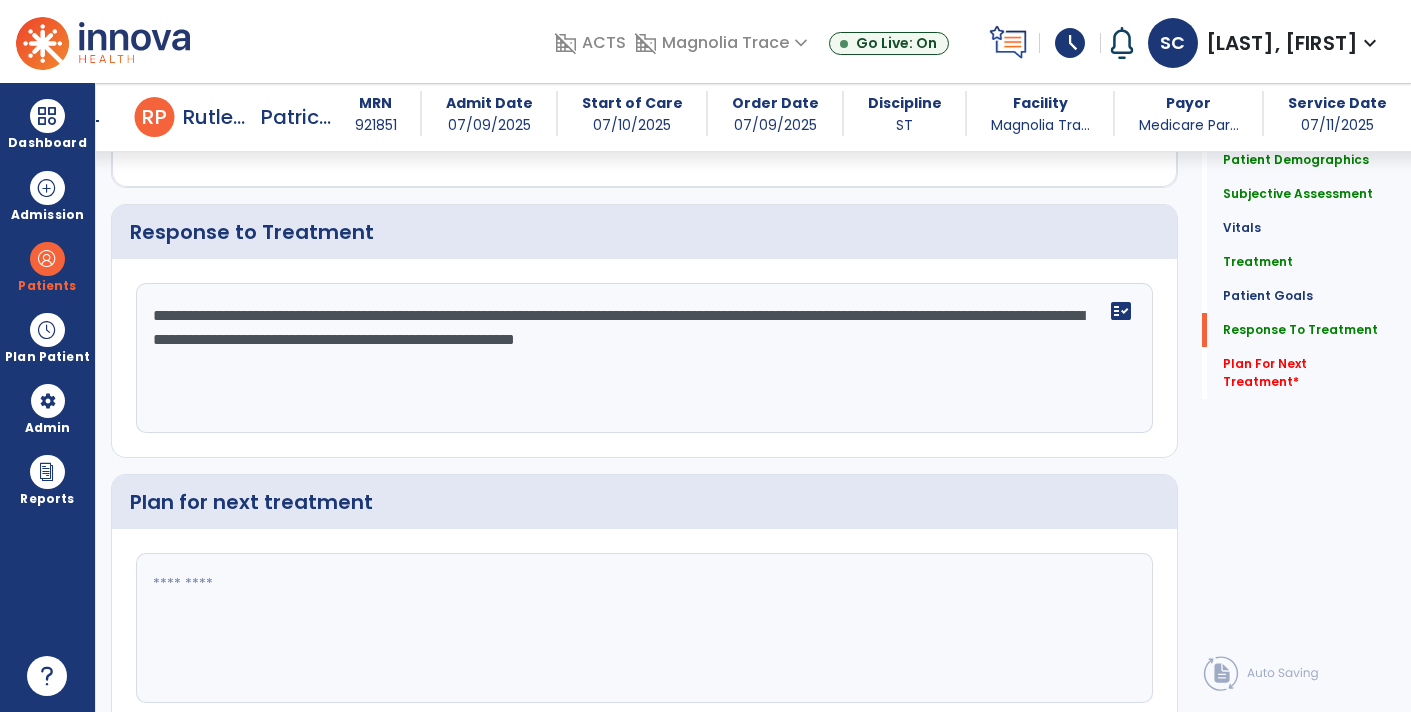 click on "**********" 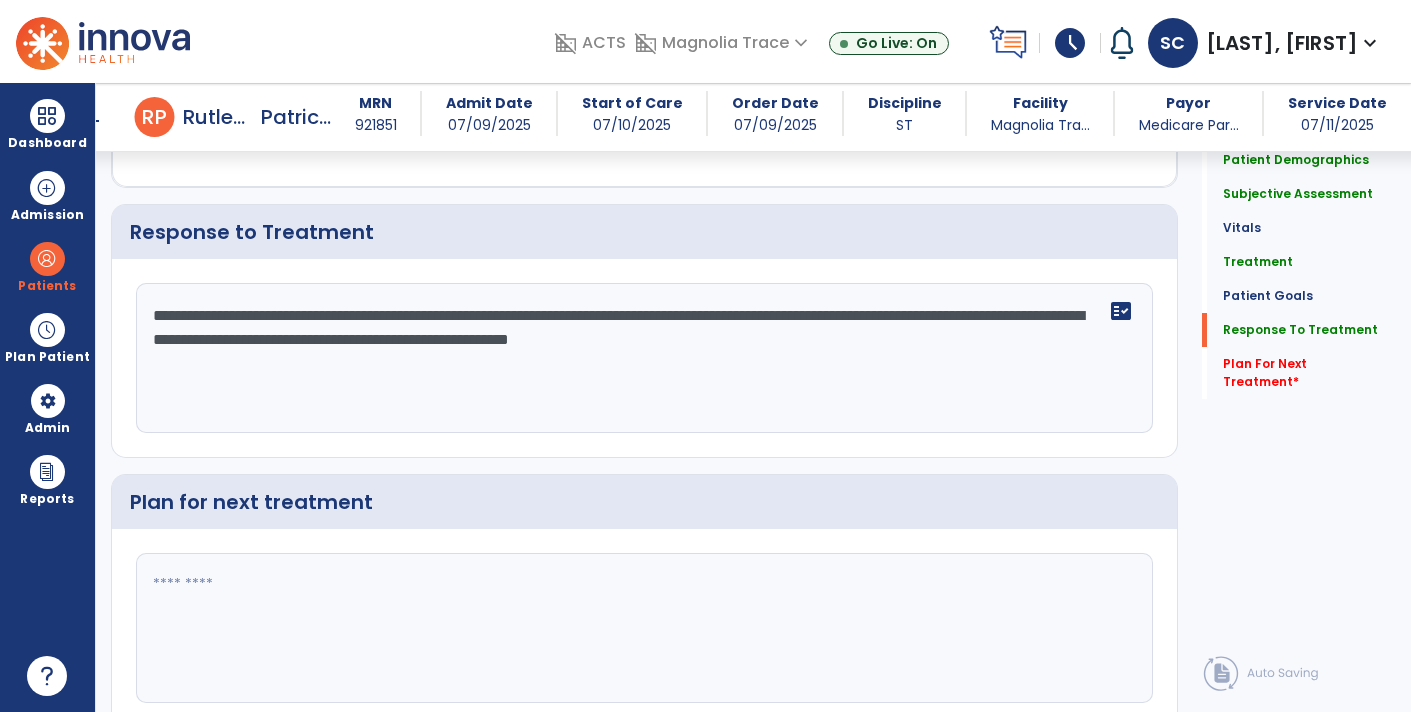 click on "**********" 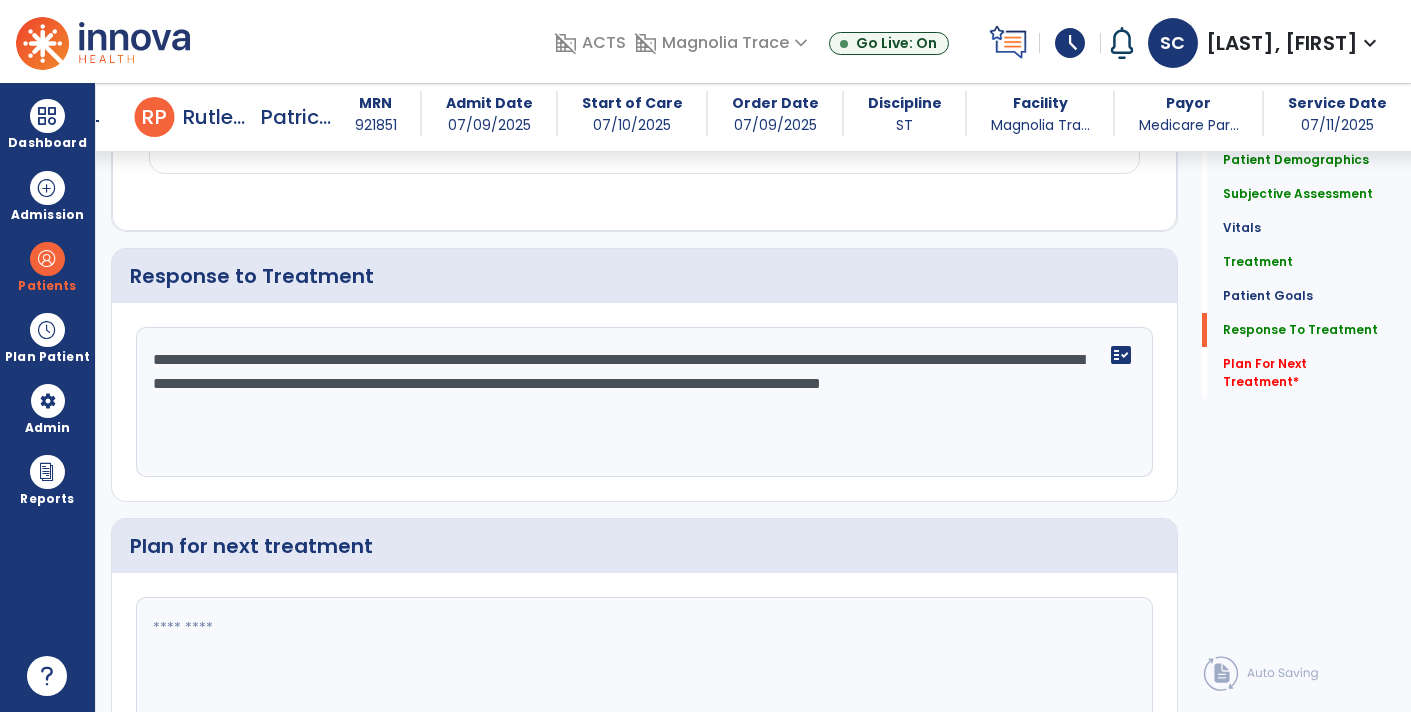 scroll, scrollTop: 3135, scrollLeft: 0, axis: vertical 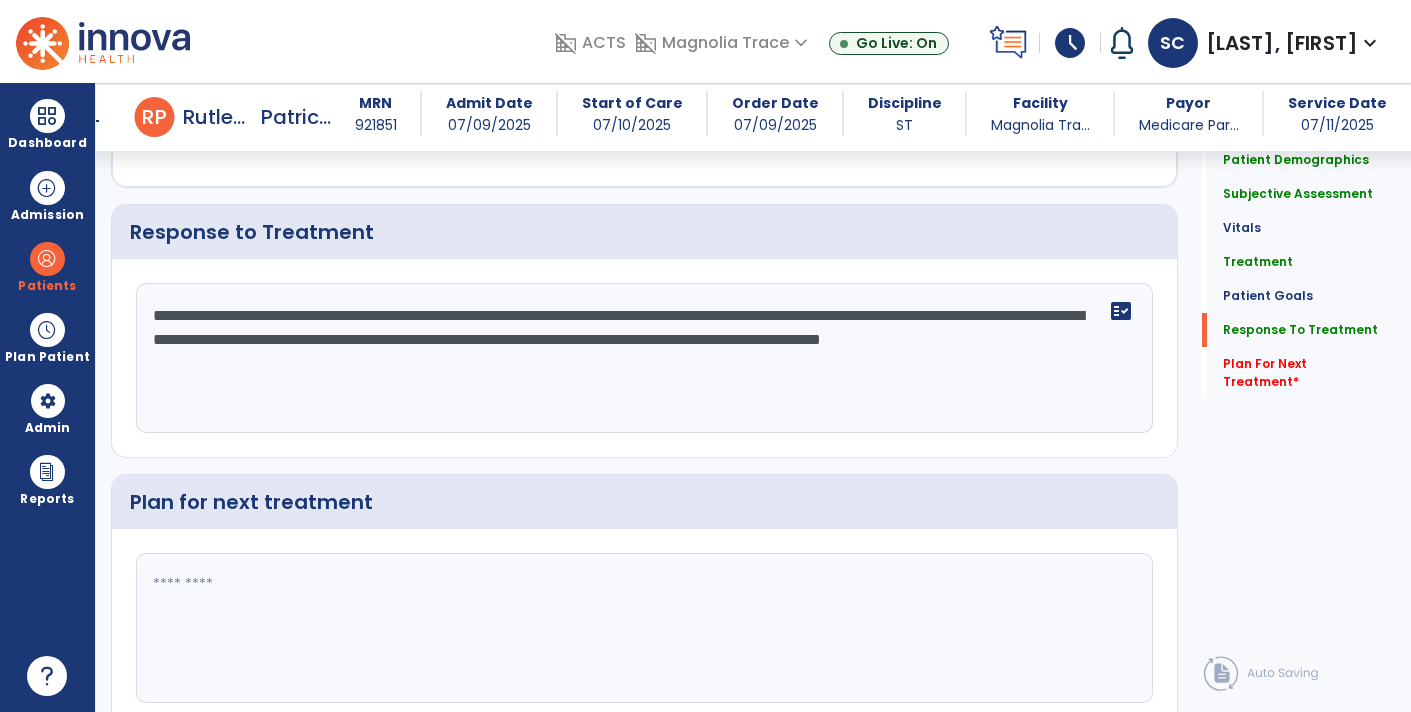type on "**********" 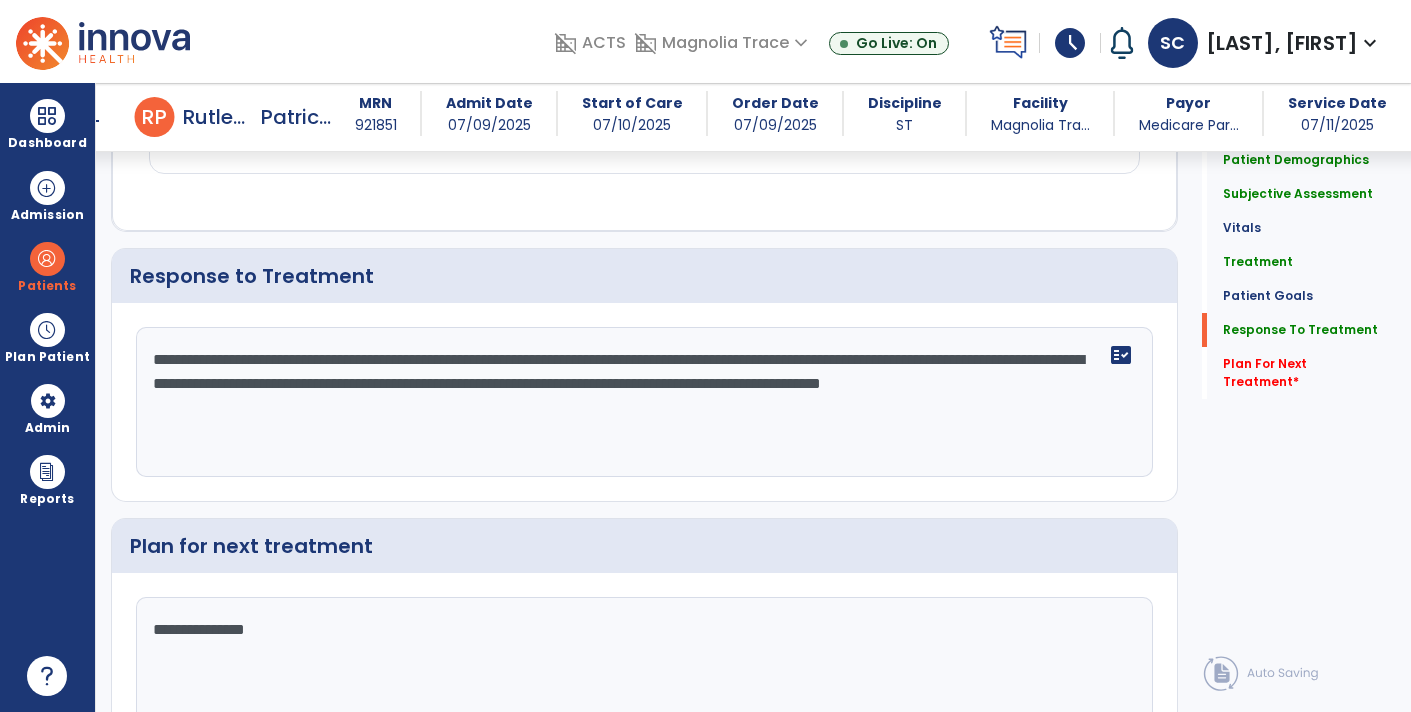 scroll, scrollTop: 3135, scrollLeft: 0, axis: vertical 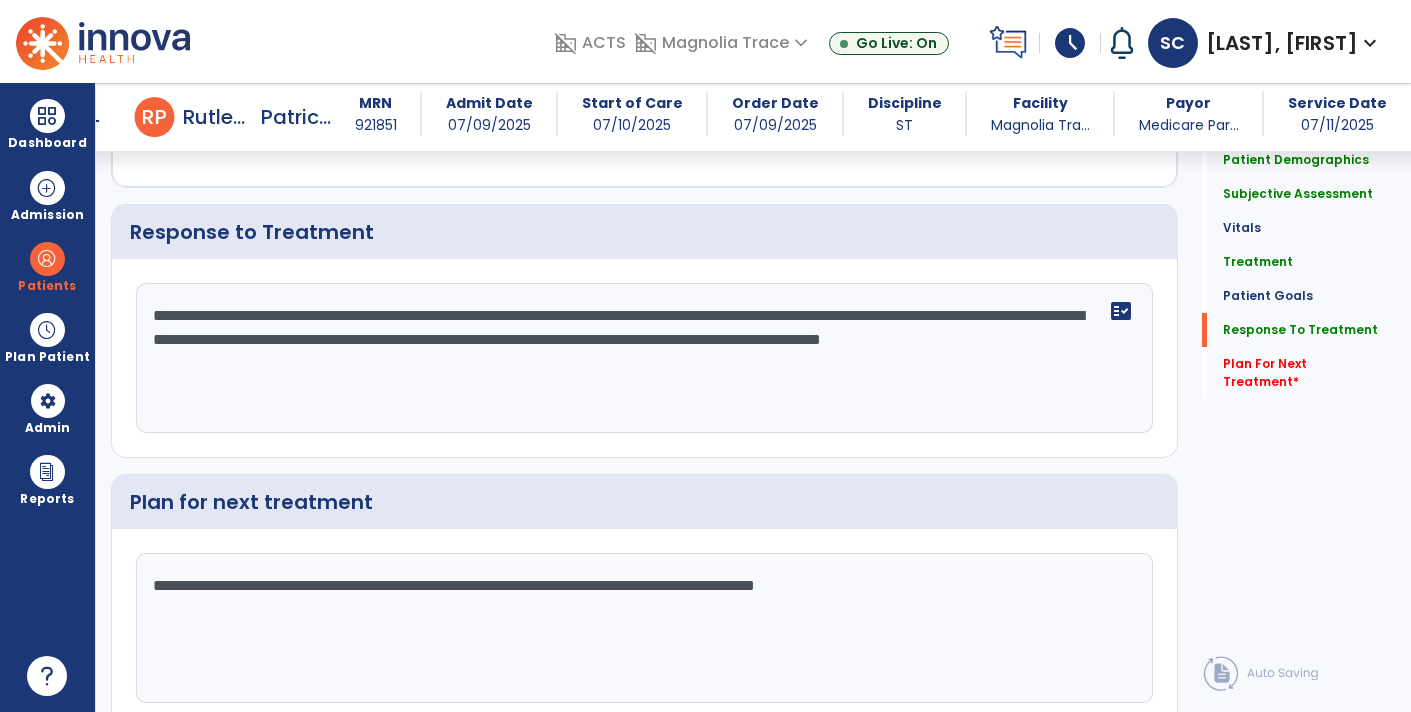 click on "**********" 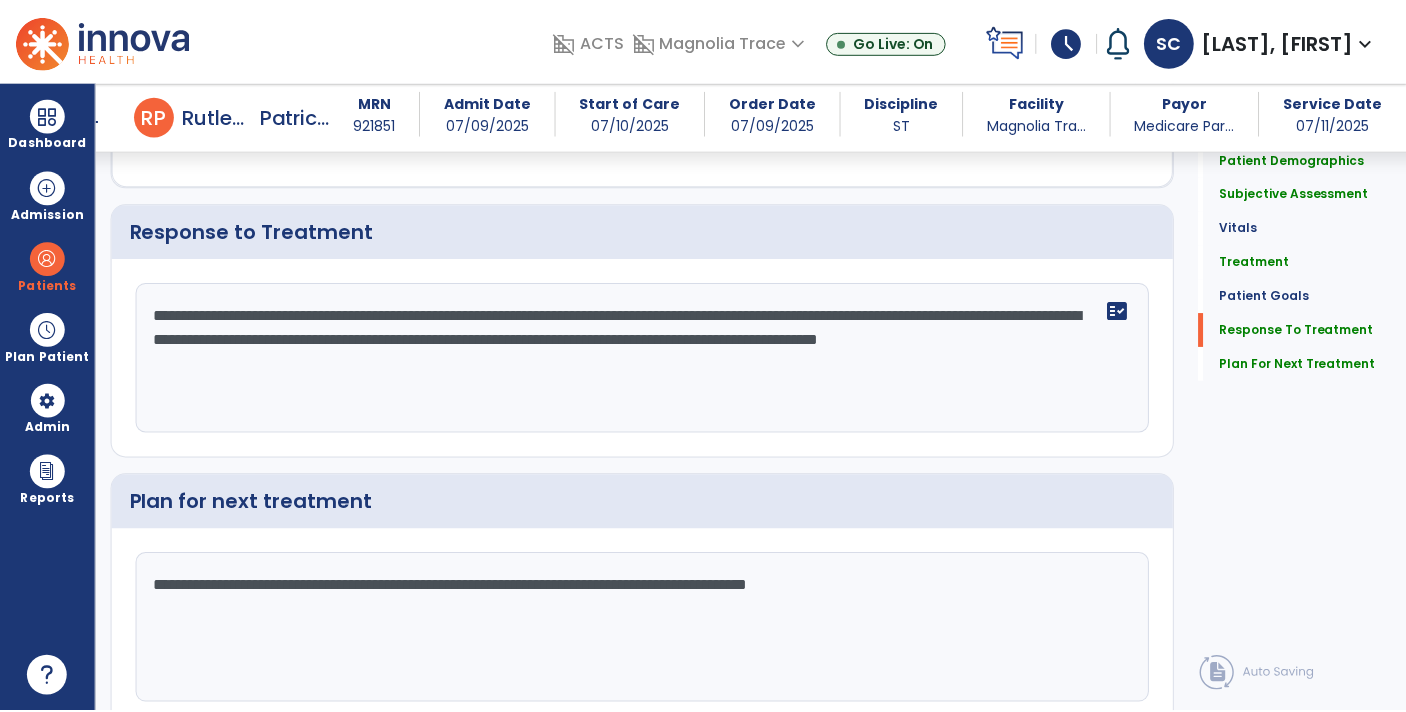 scroll, scrollTop: 3206, scrollLeft: 0, axis: vertical 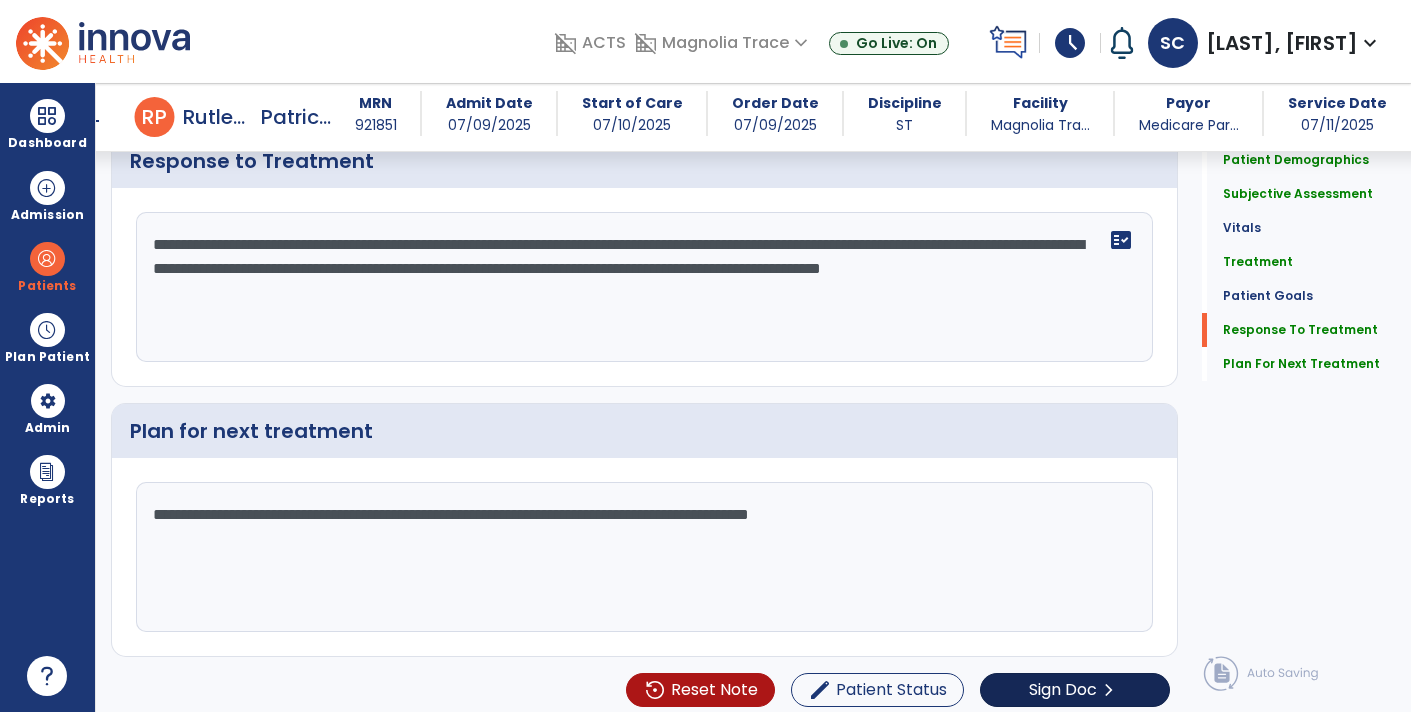 type on "**********" 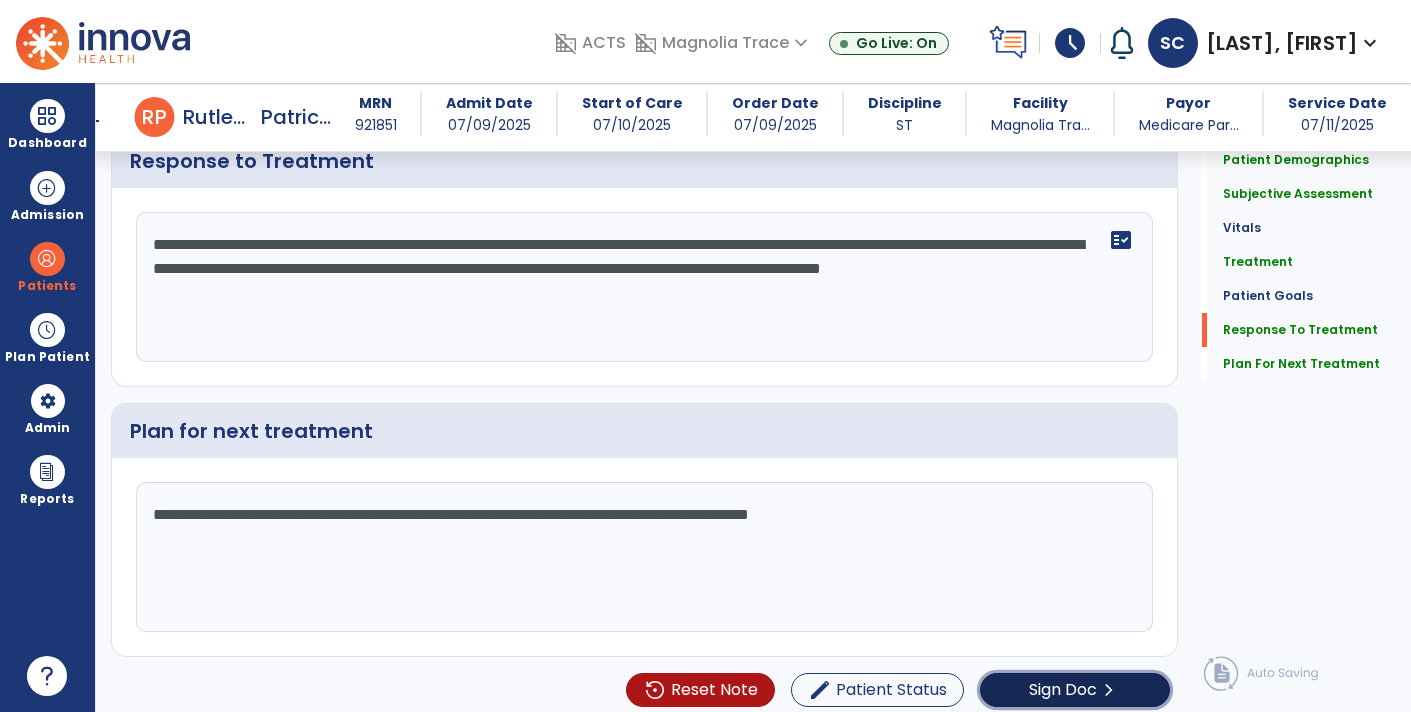 click on "Sign Doc" 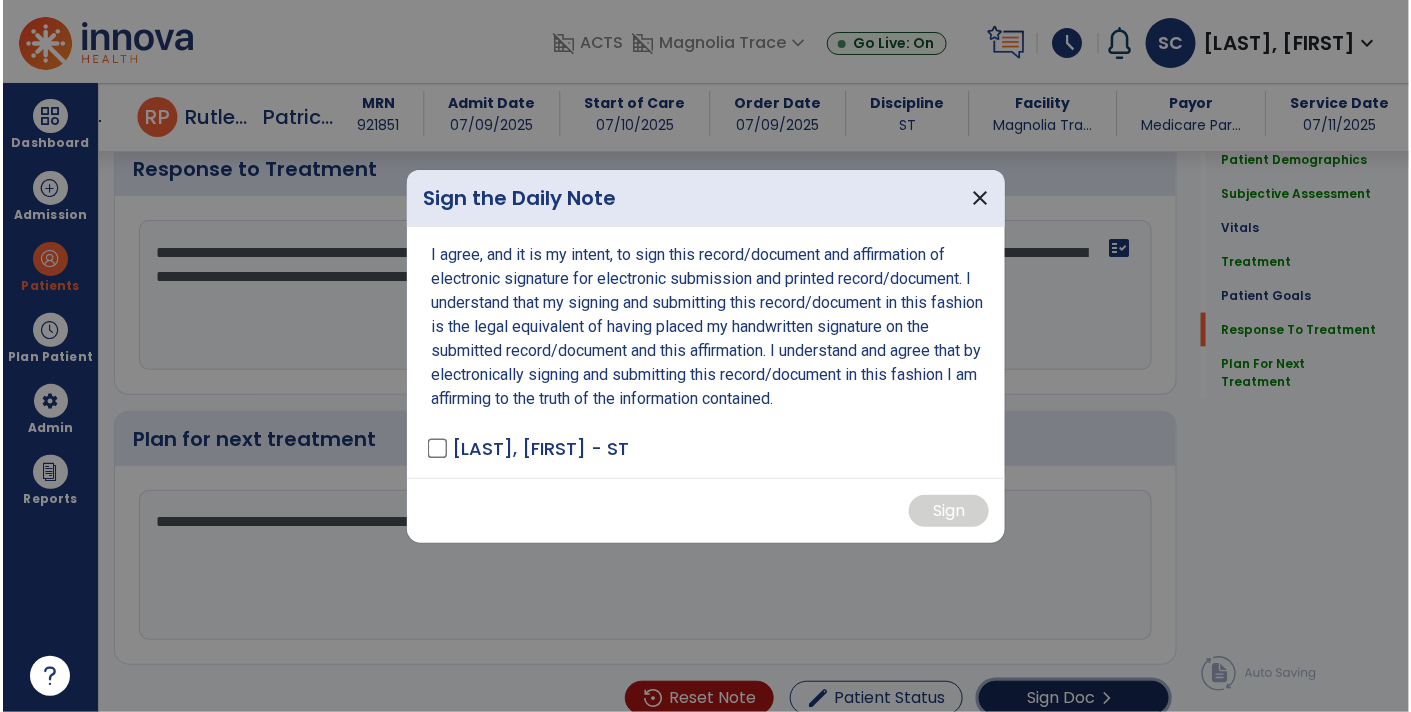 scroll, scrollTop: 3206, scrollLeft: 0, axis: vertical 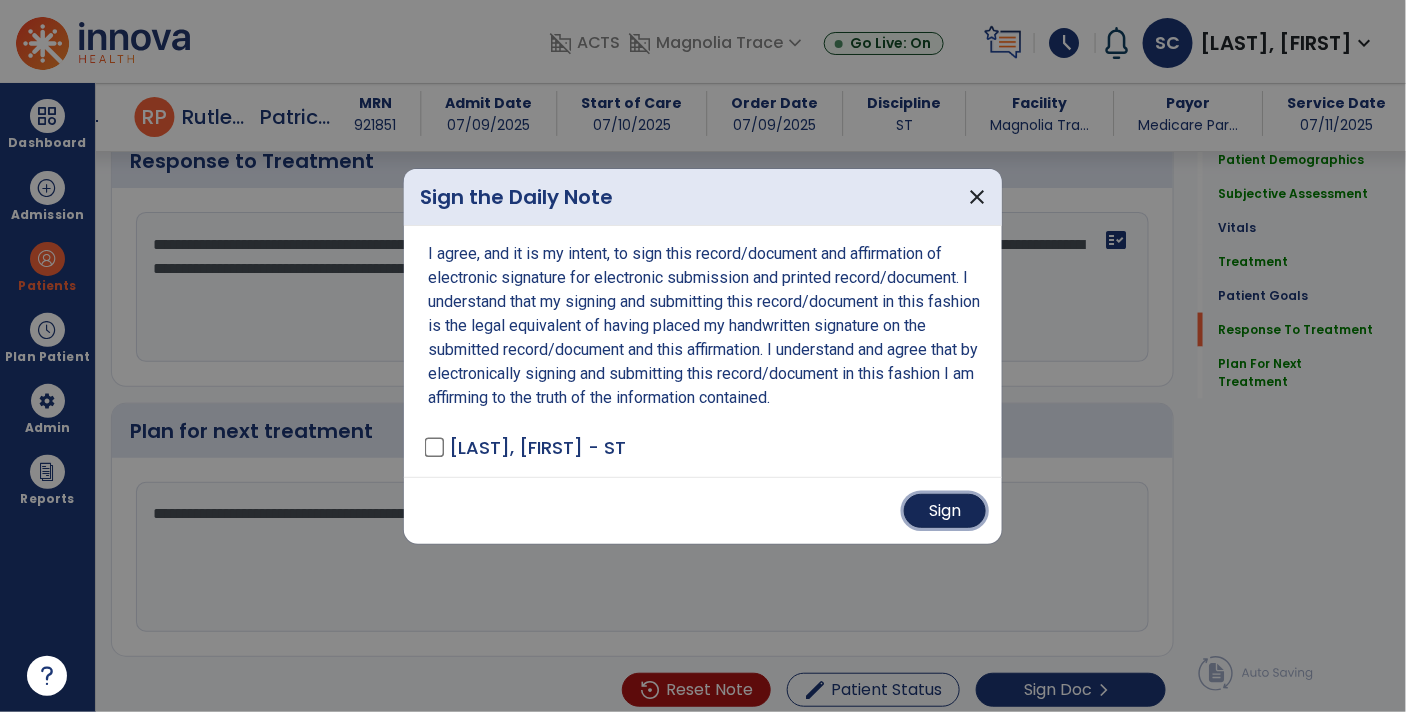 click on "Sign" at bounding box center (945, 511) 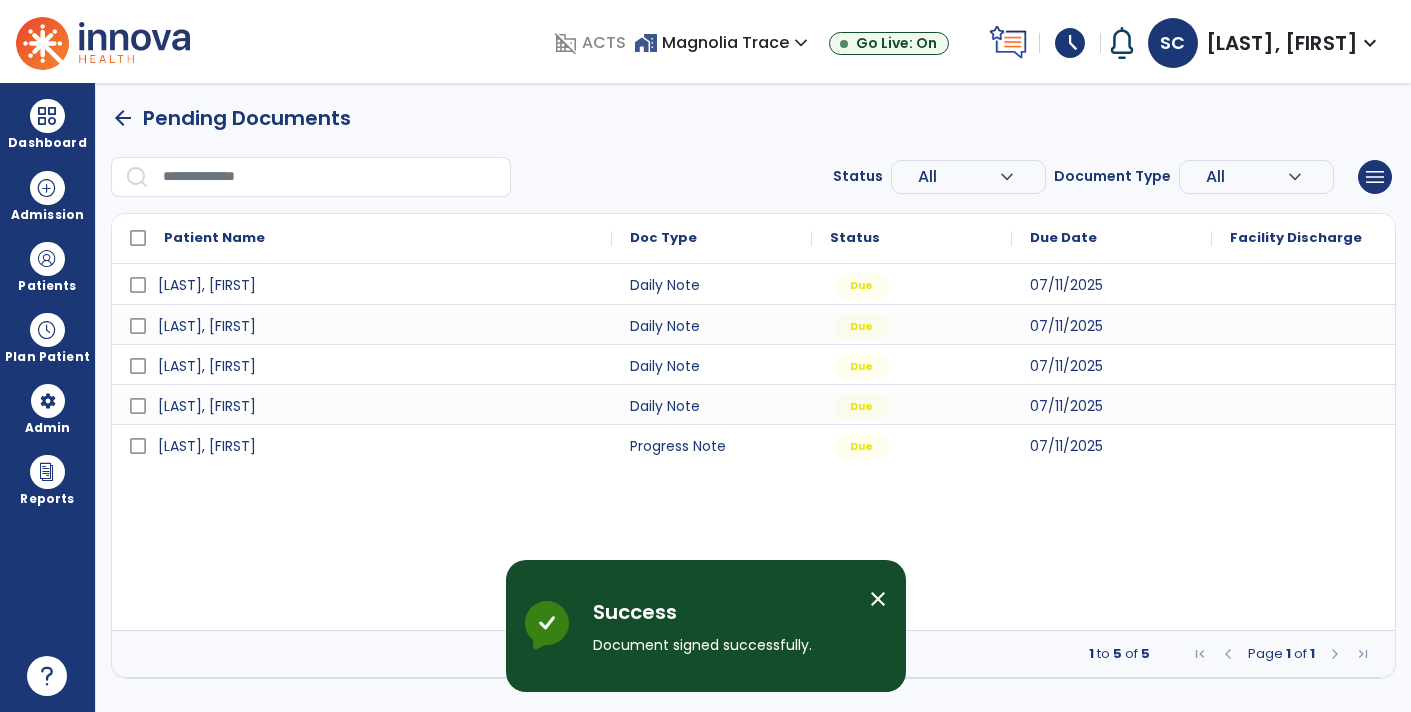 scroll, scrollTop: 0, scrollLeft: 0, axis: both 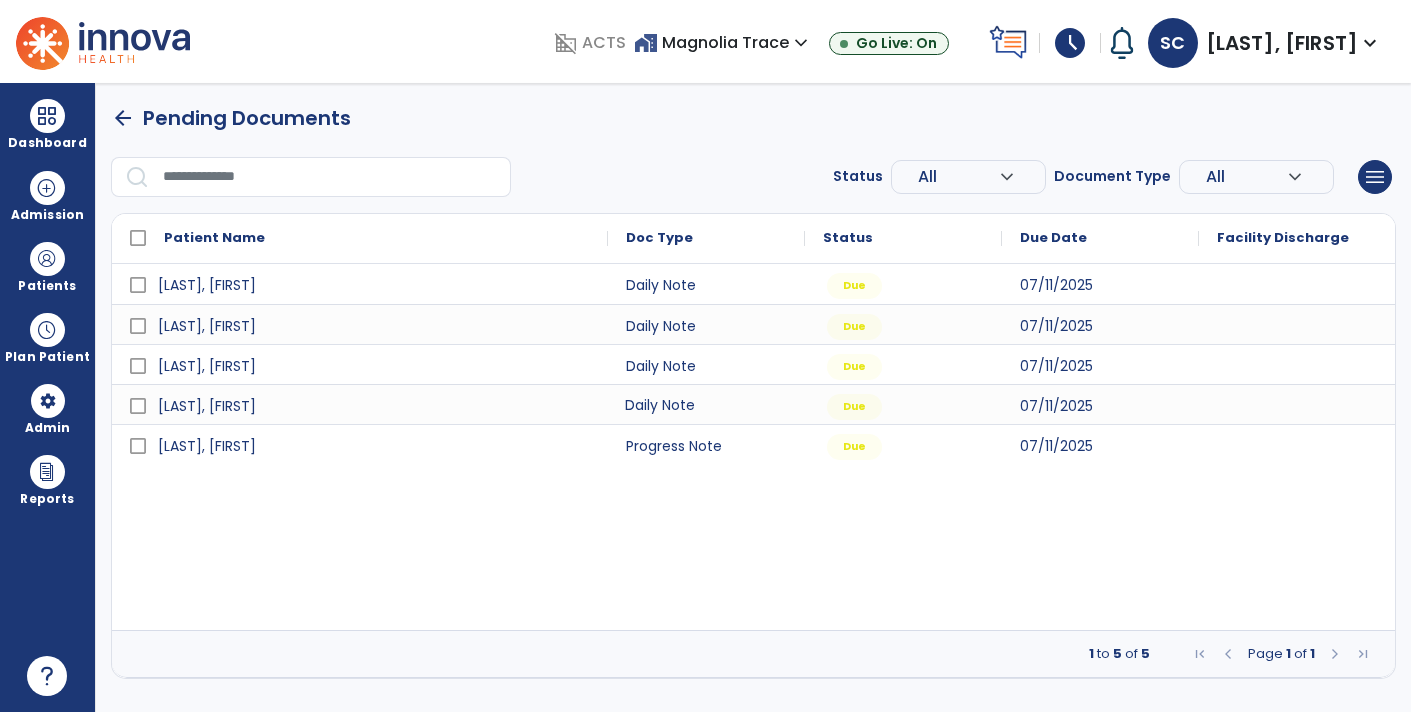 click on "Daily Note" at bounding box center [706, 404] 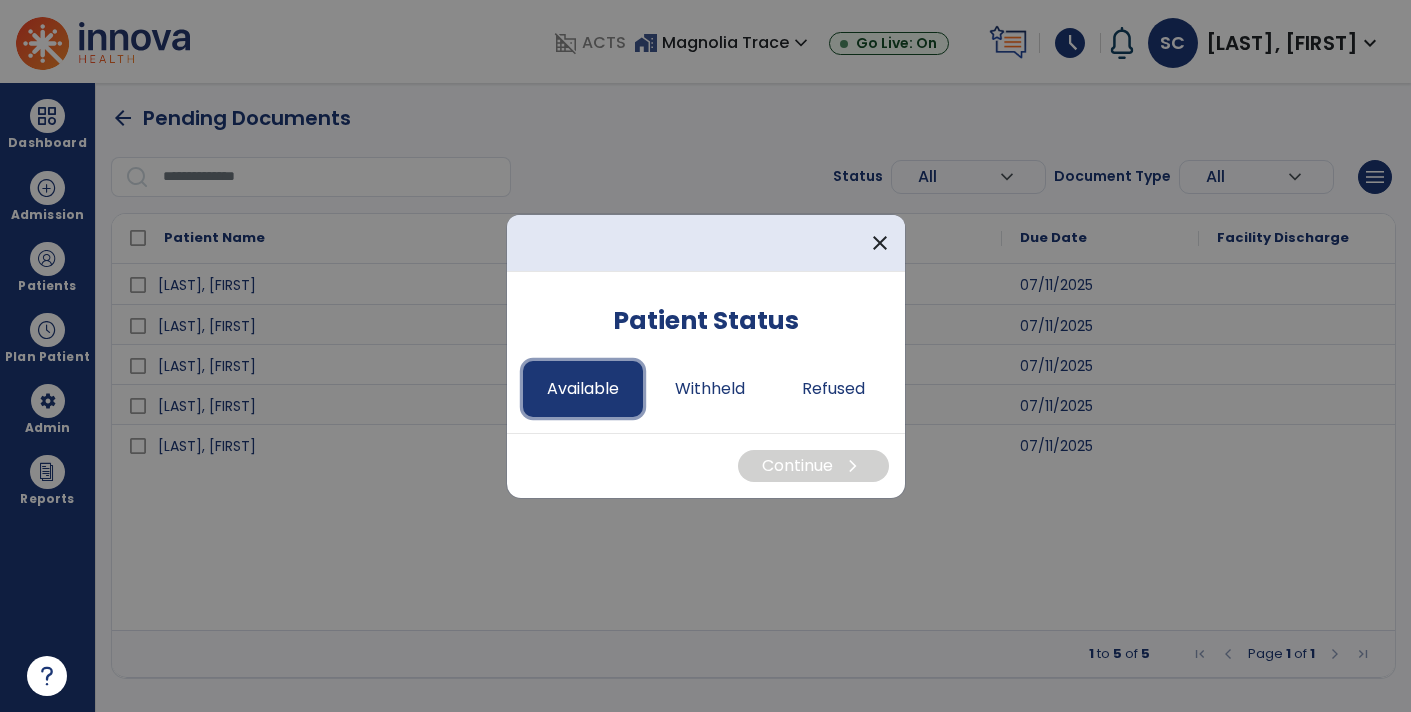 click on "Available" at bounding box center [583, 389] 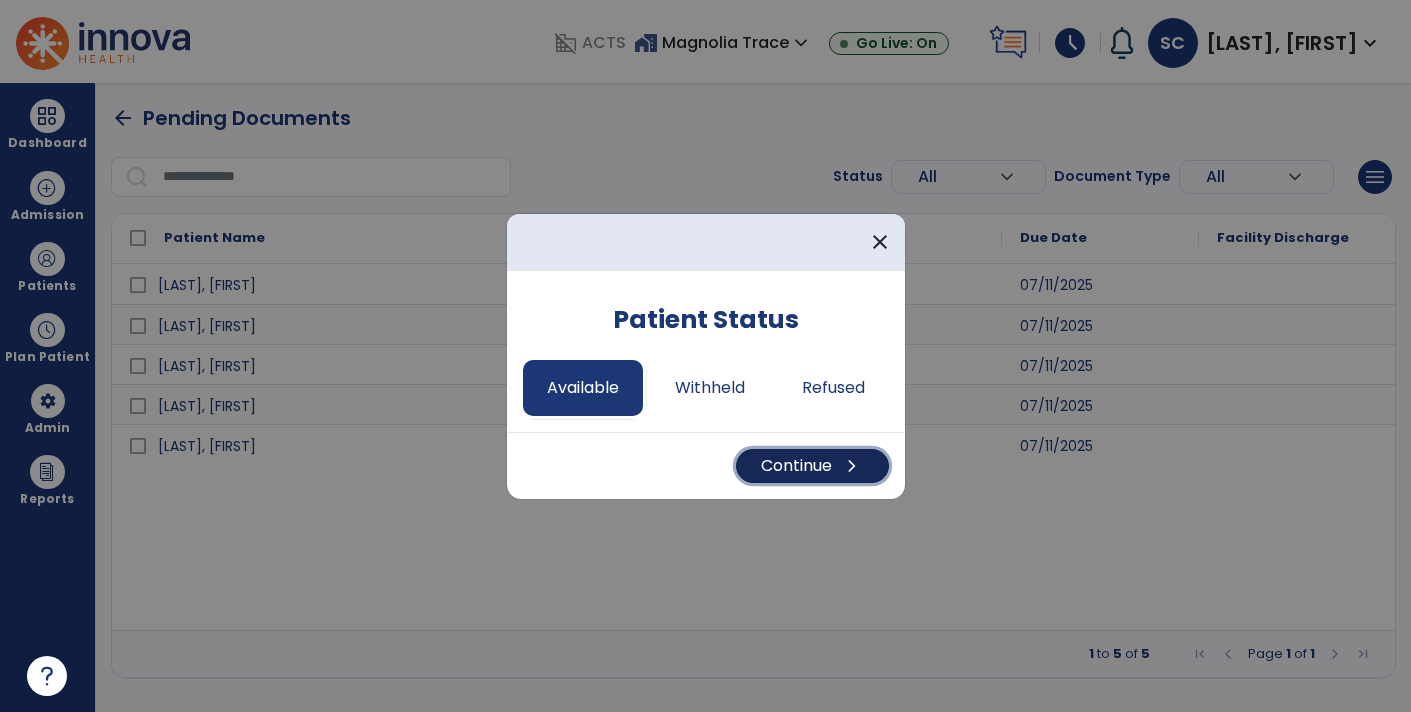 click on "chevron_right" at bounding box center (852, 466) 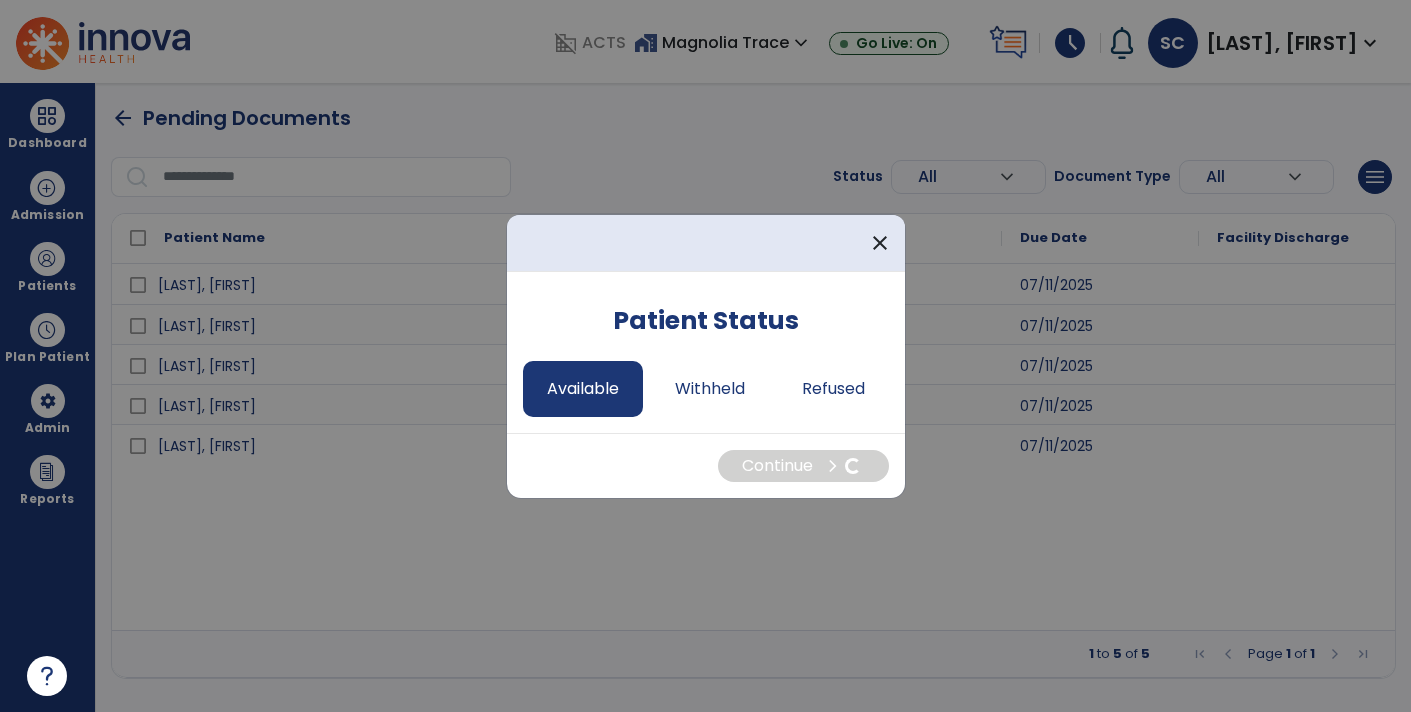select on "*" 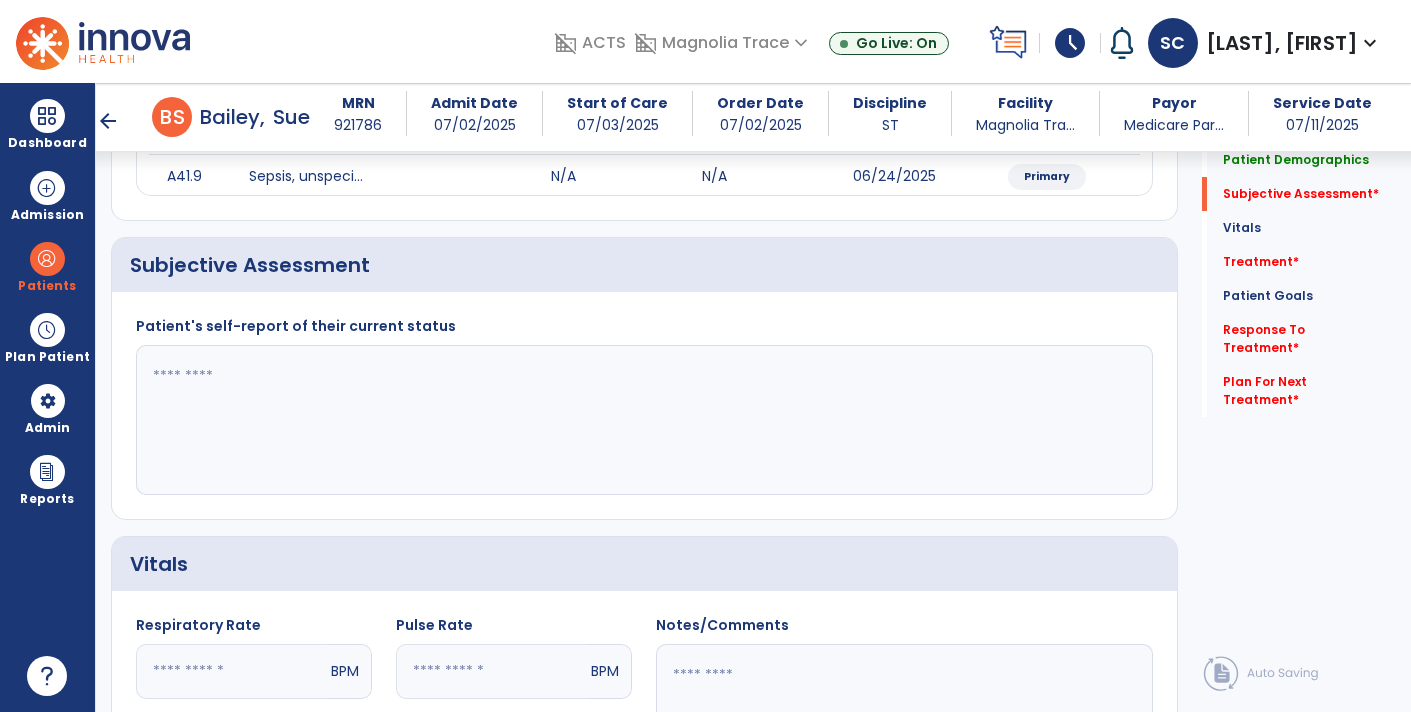 scroll, scrollTop: 292, scrollLeft: 0, axis: vertical 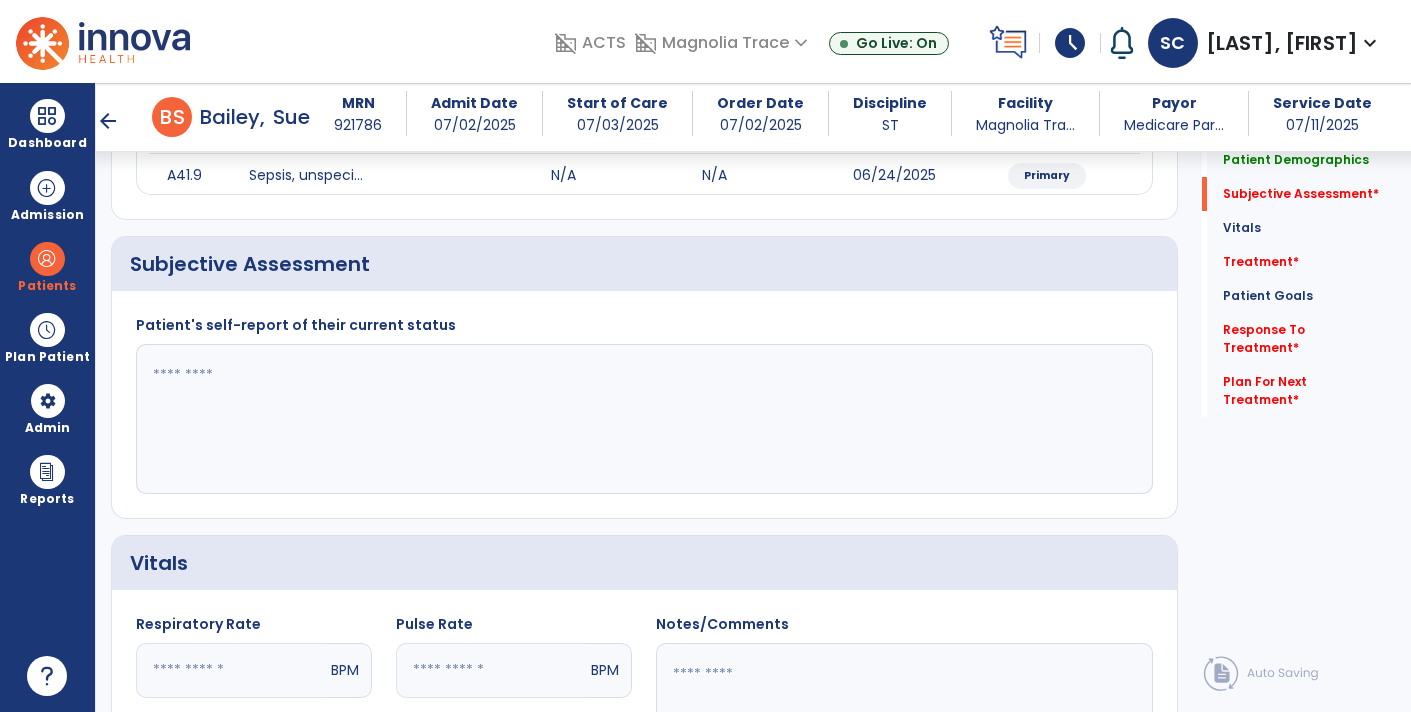 click 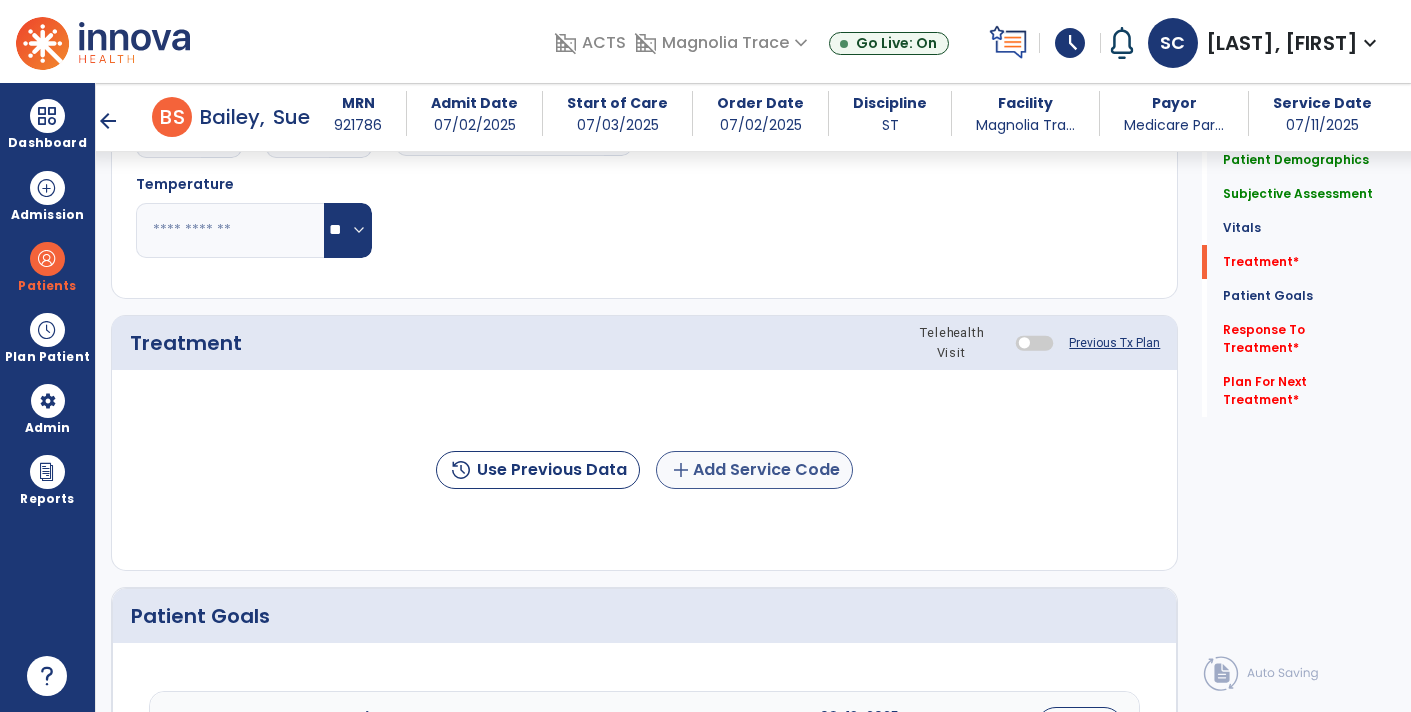type on "**********" 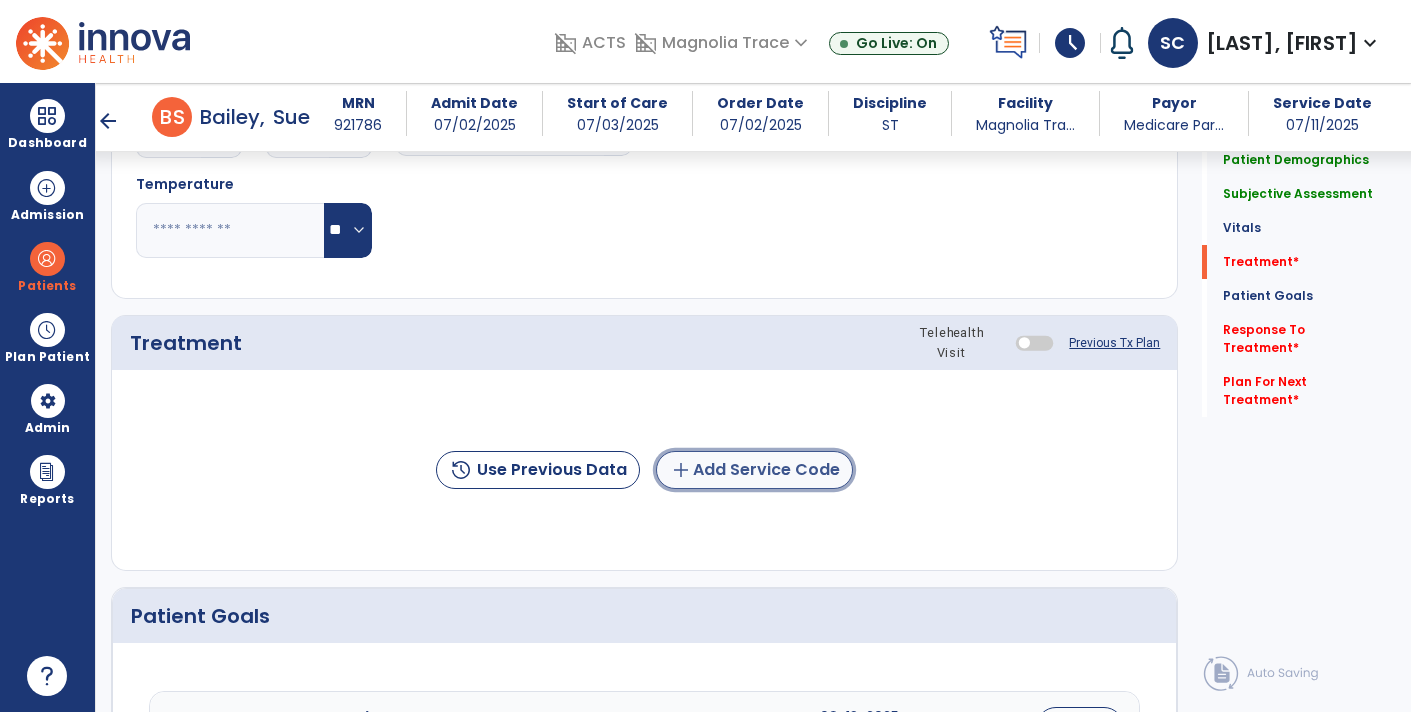 click on "add  Add Service Code" 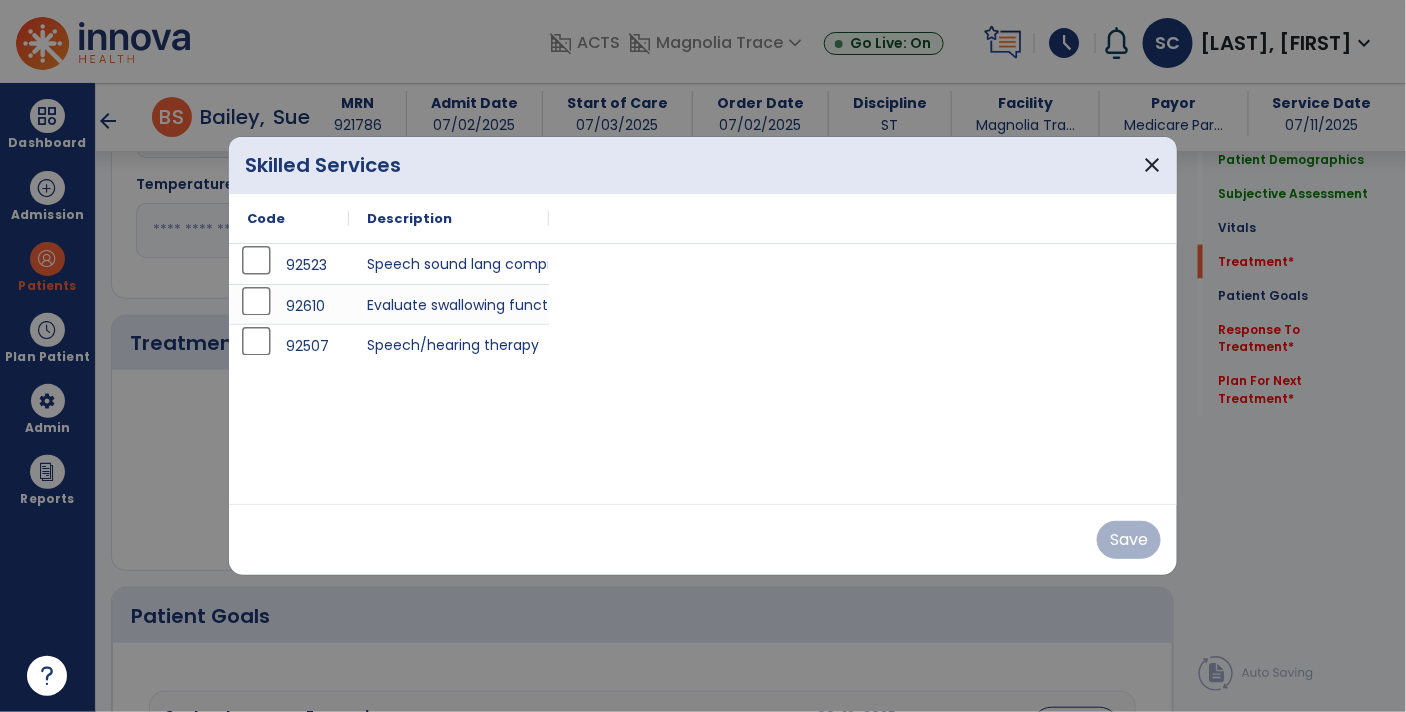 scroll, scrollTop: 934, scrollLeft: 0, axis: vertical 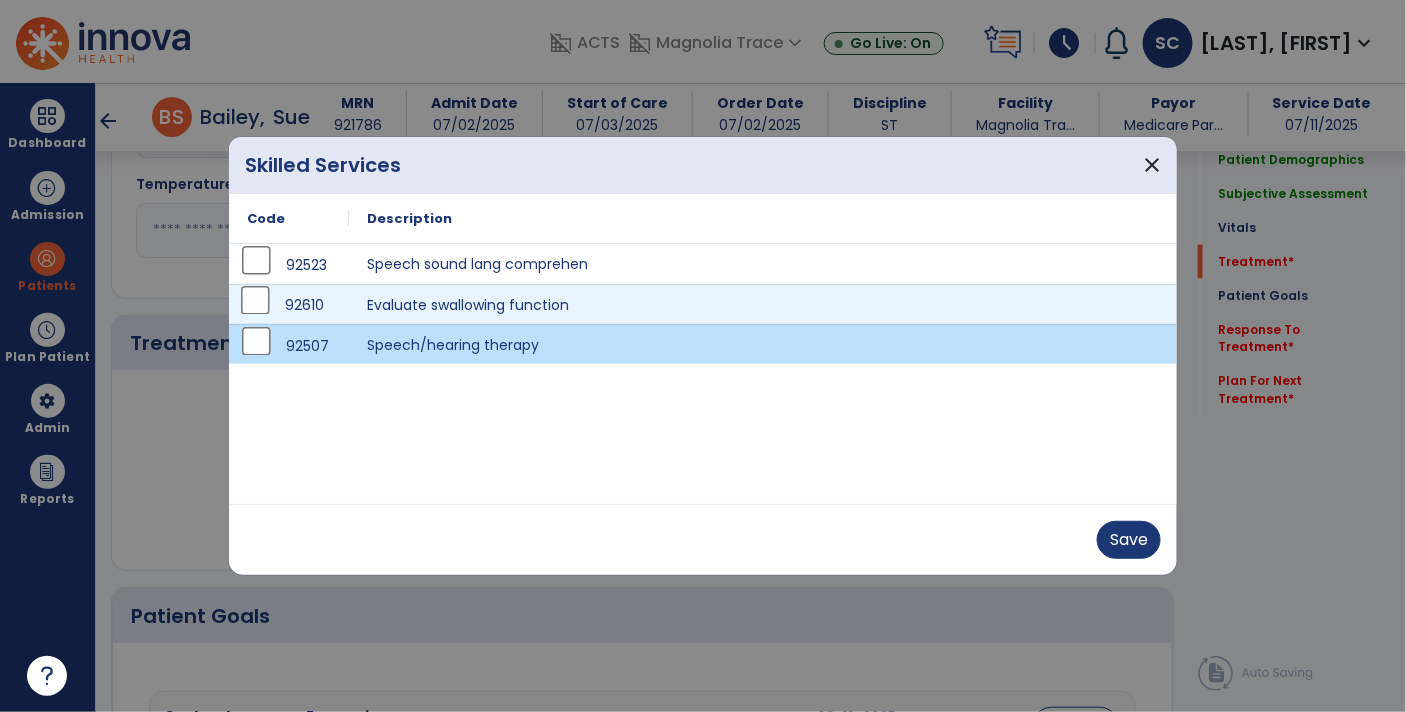 click at bounding box center (703, 356) 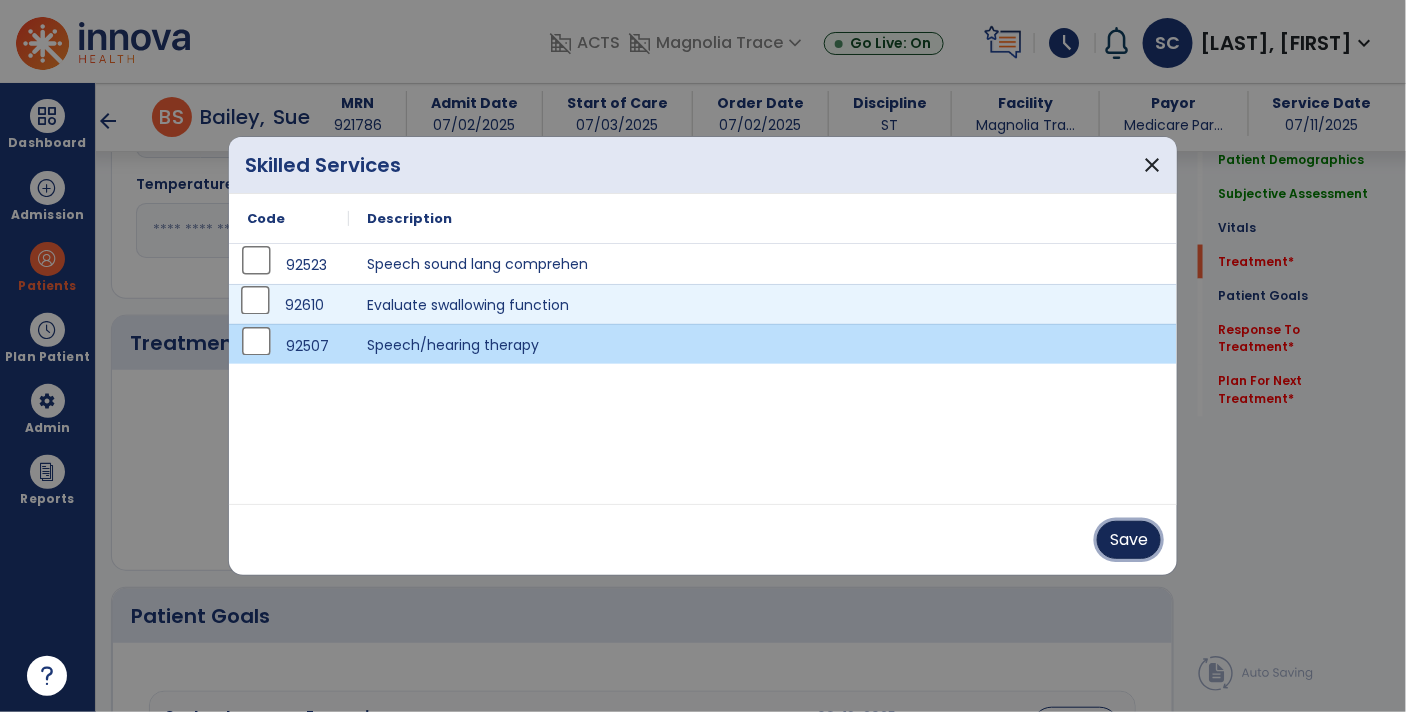 click on "Save" at bounding box center [1129, 540] 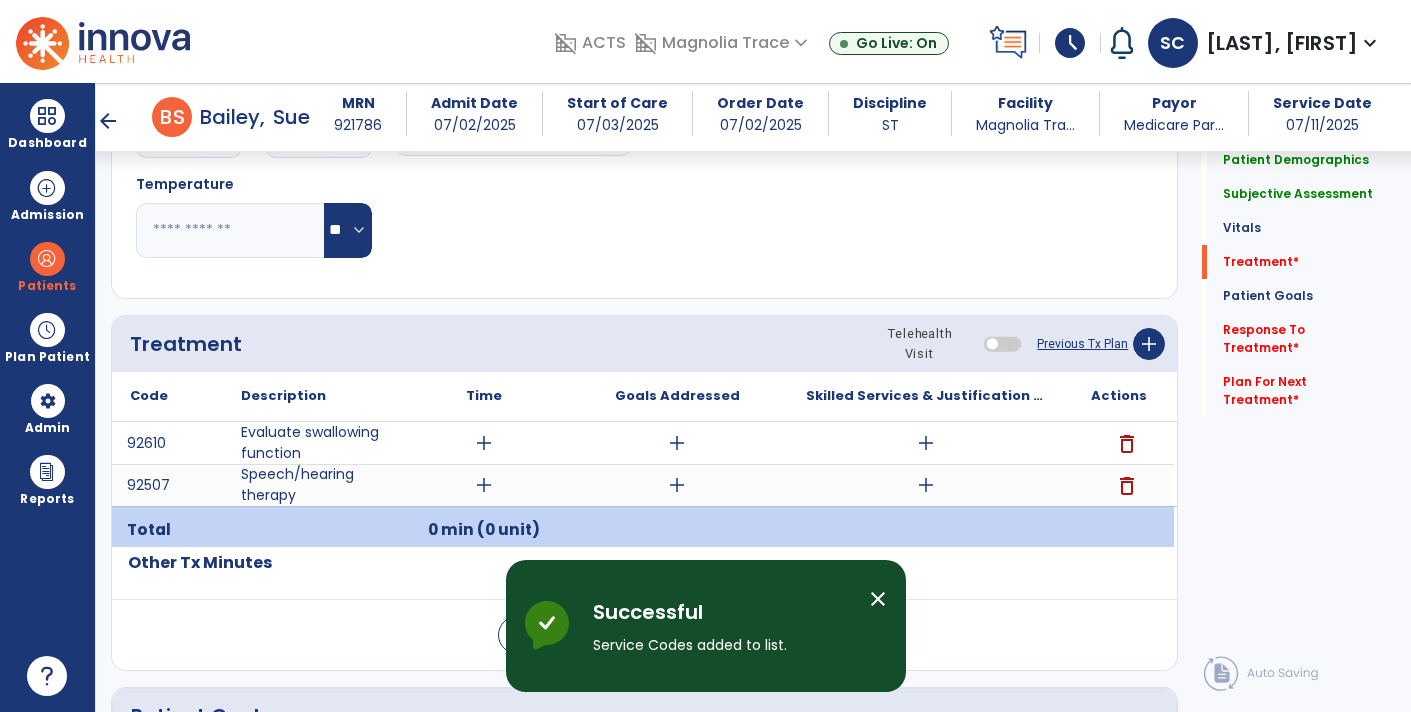 click on "delete" at bounding box center (1127, 444) 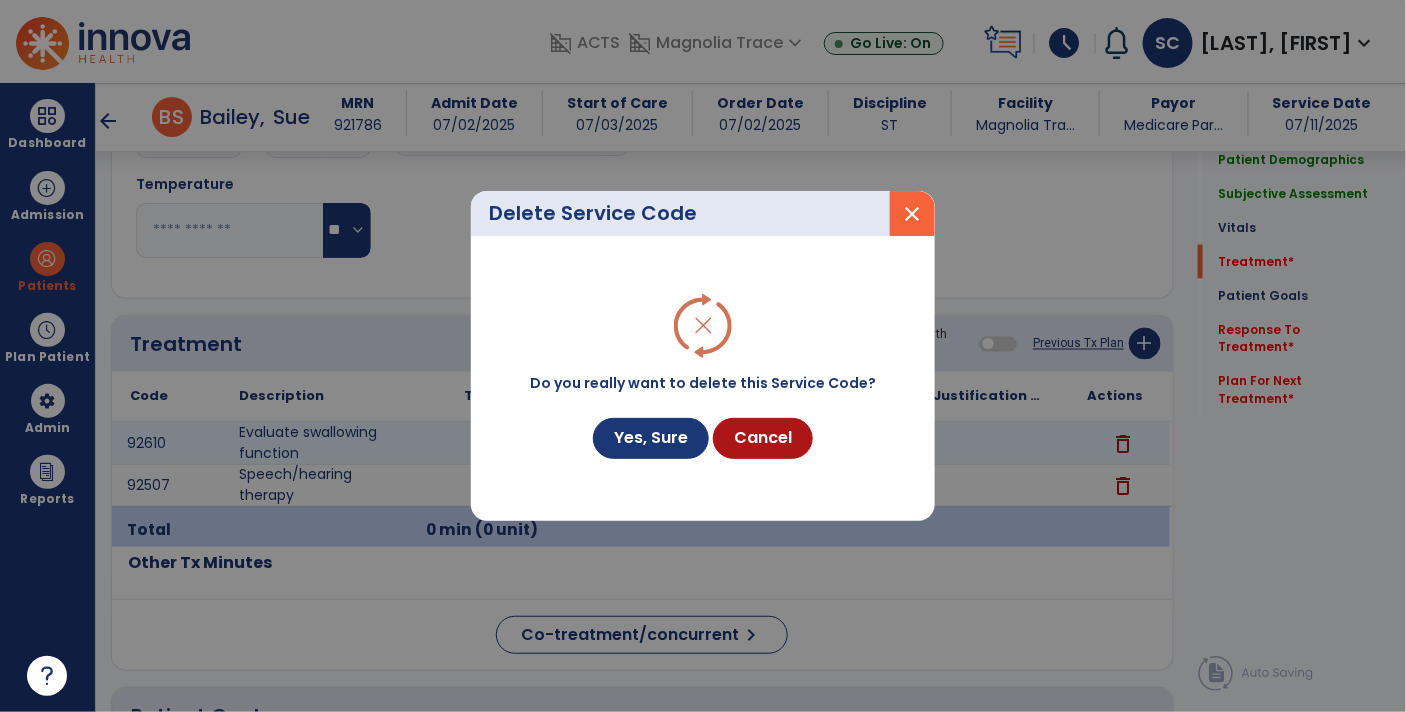 scroll, scrollTop: 934, scrollLeft: 0, axis: vertical 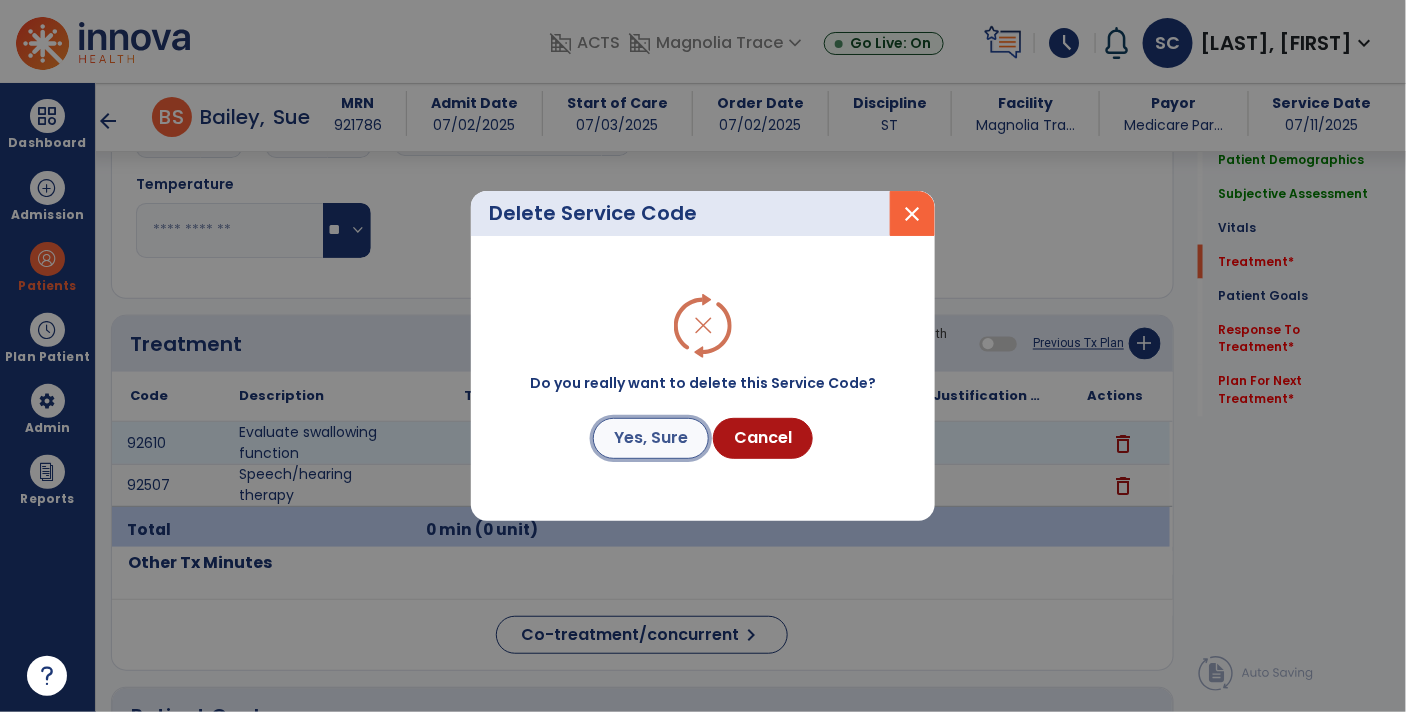 click on "Yes, Sure" at bounding box center [651, 438] 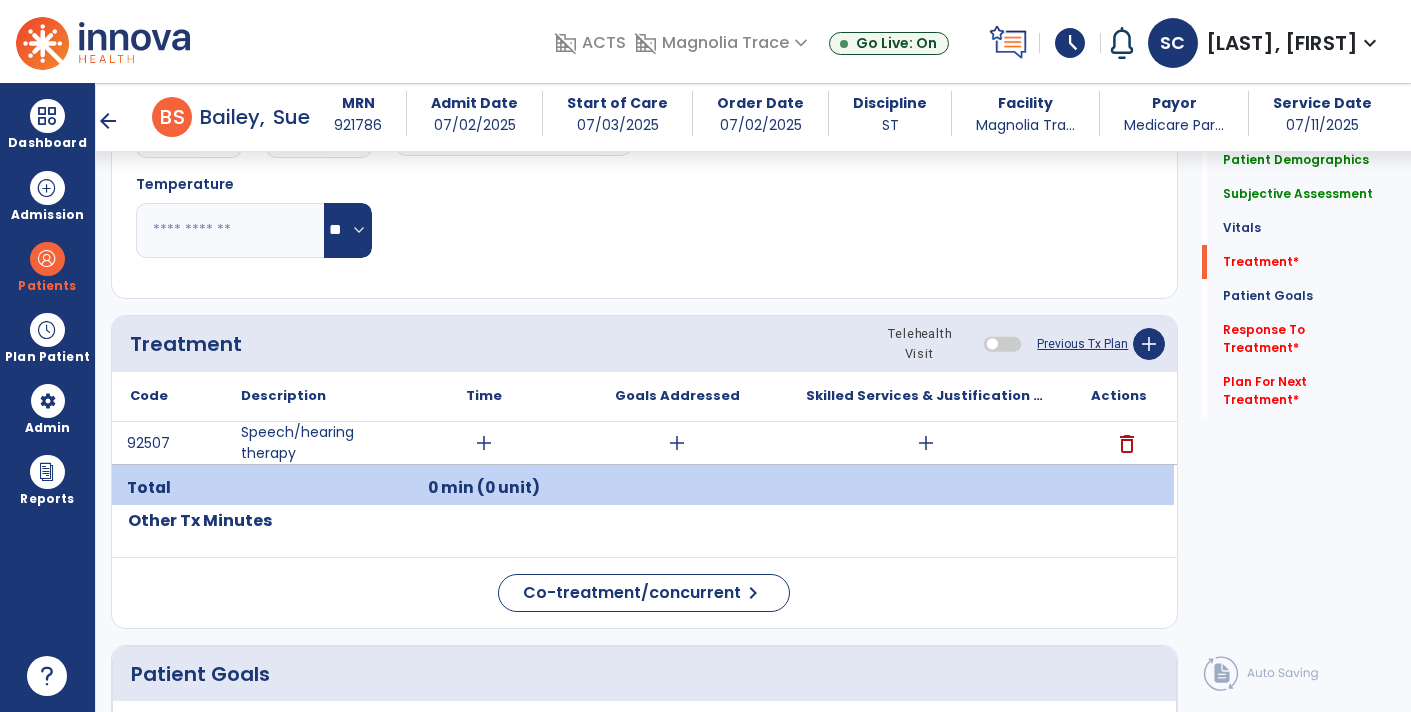 click on "add" at bounding box center [484, 443] 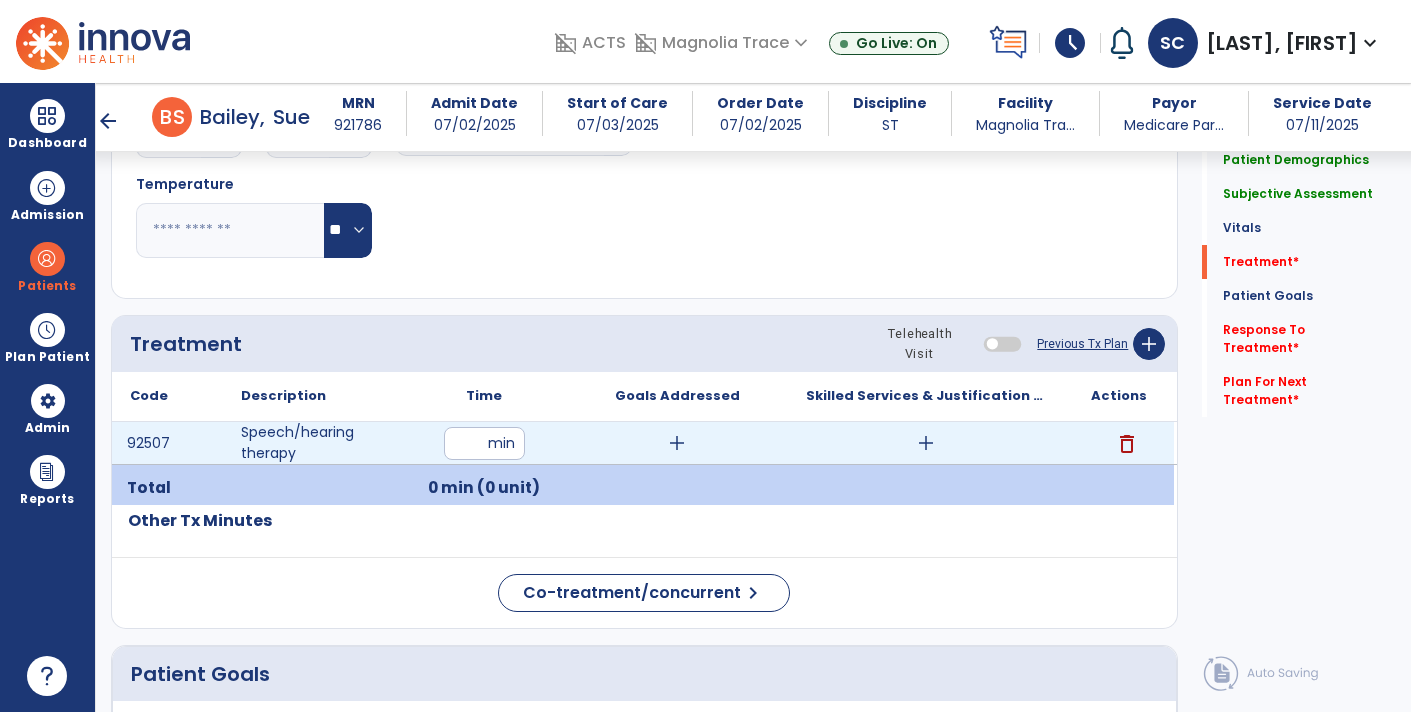 type on "**" 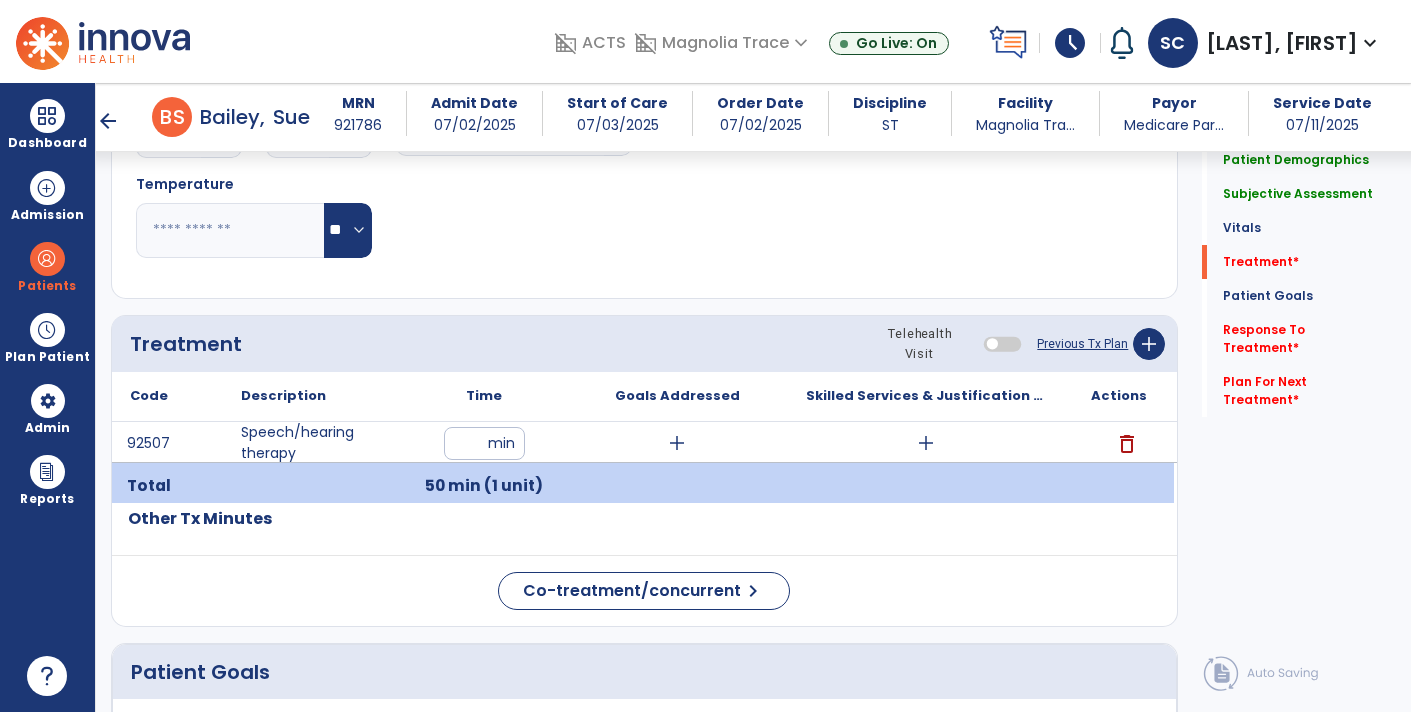click on "add" at bounding box center (677, 443) 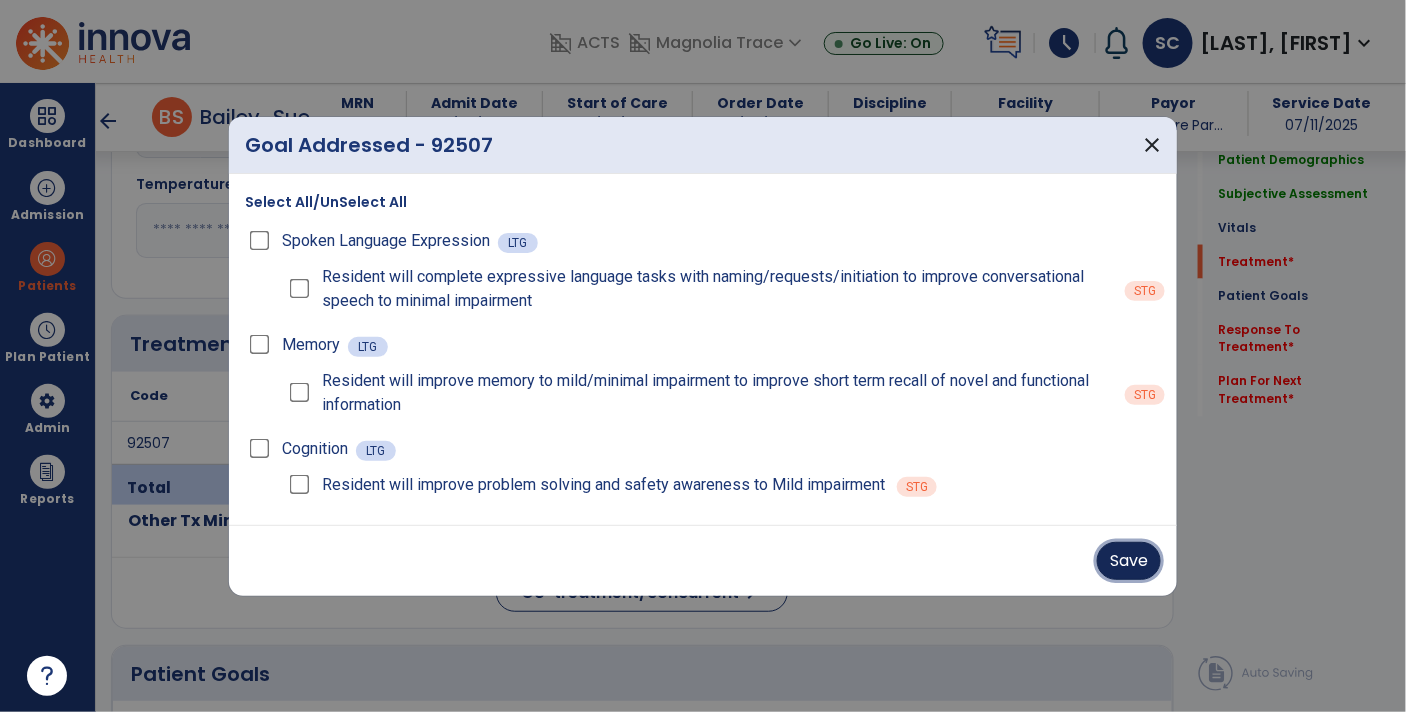click on "Save" at bounding box center [1129, 561] 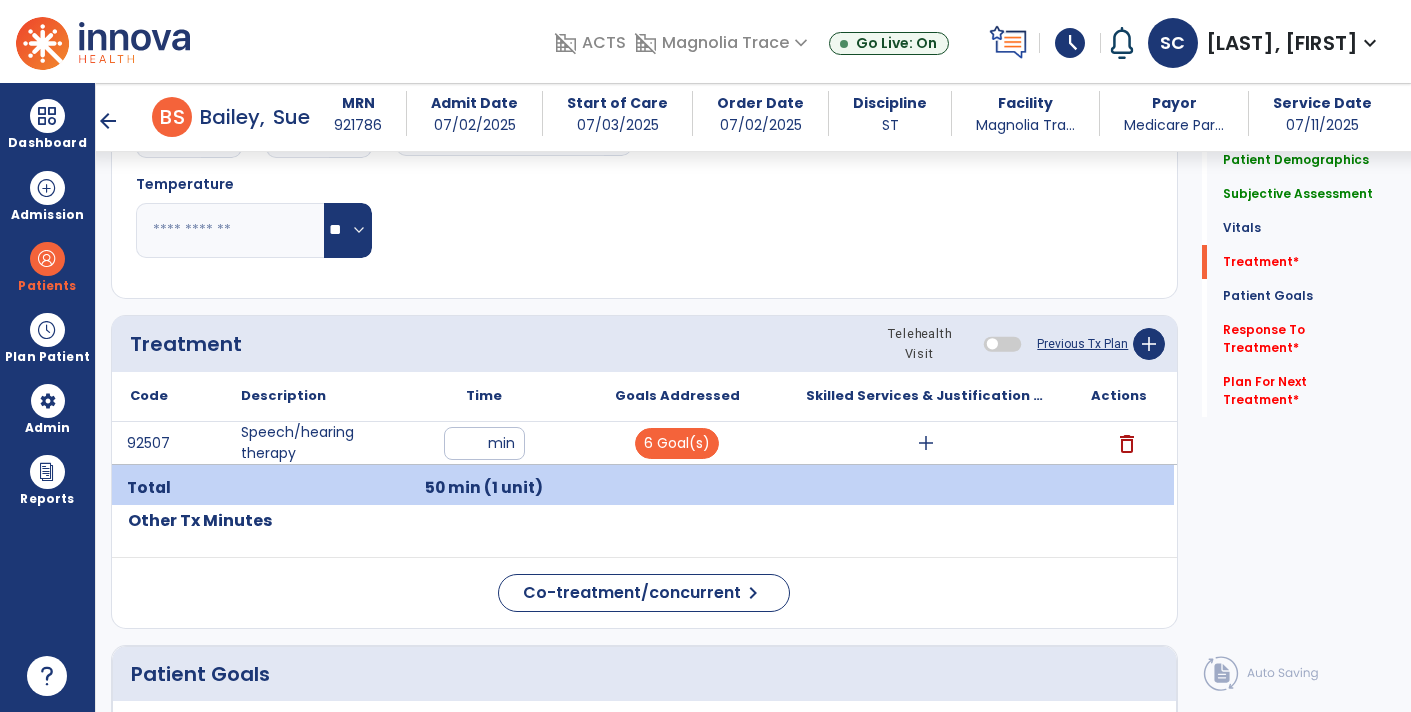 click on "add" at bounding box center (926, 443) 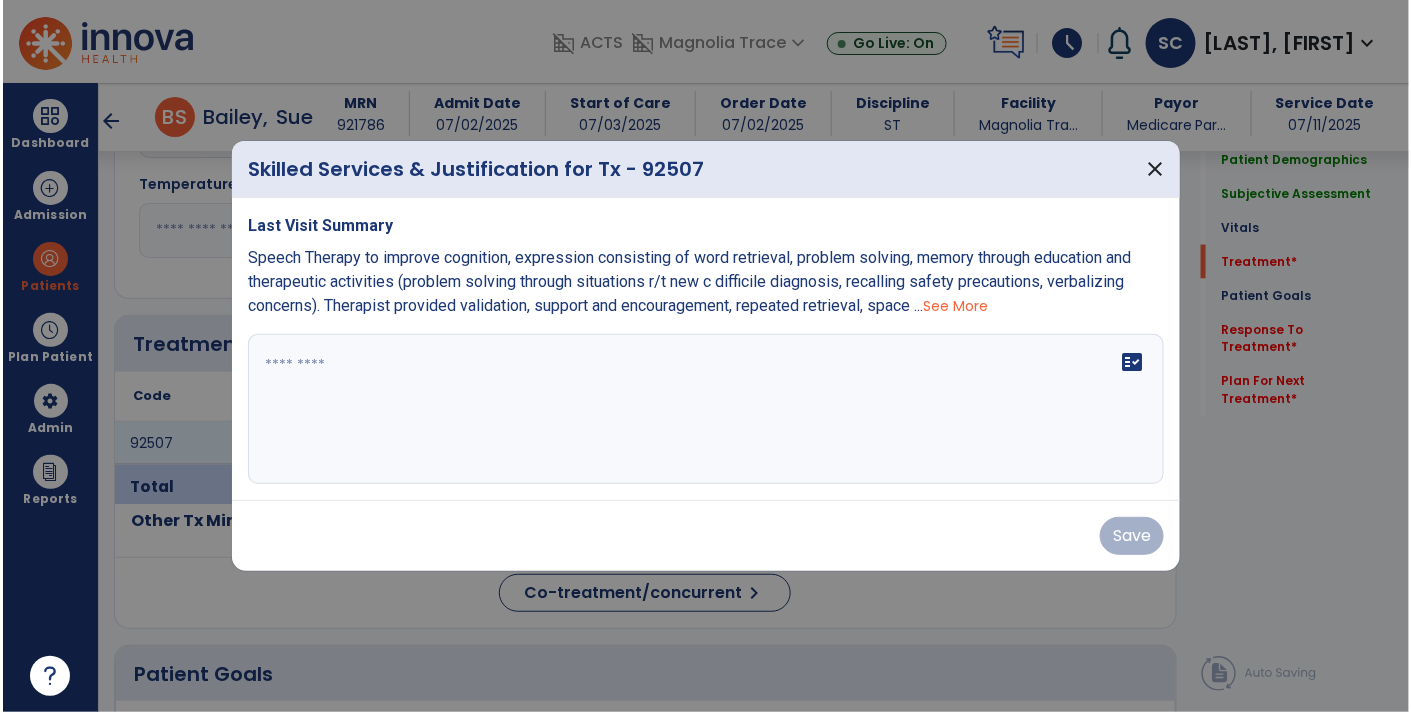 scroll, scrollTop: 934, scrollLeft: 0, axis: vertical 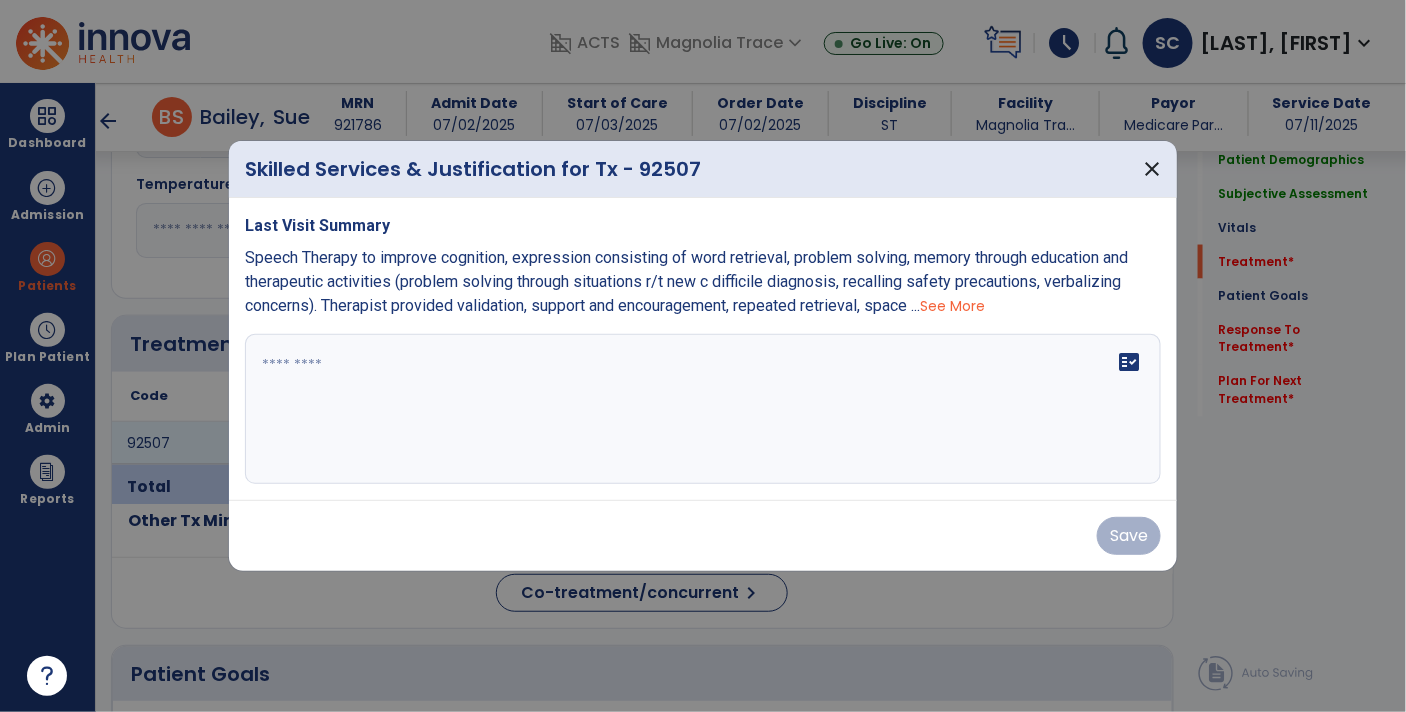 click on "See More" at bounding box center [952, 306] 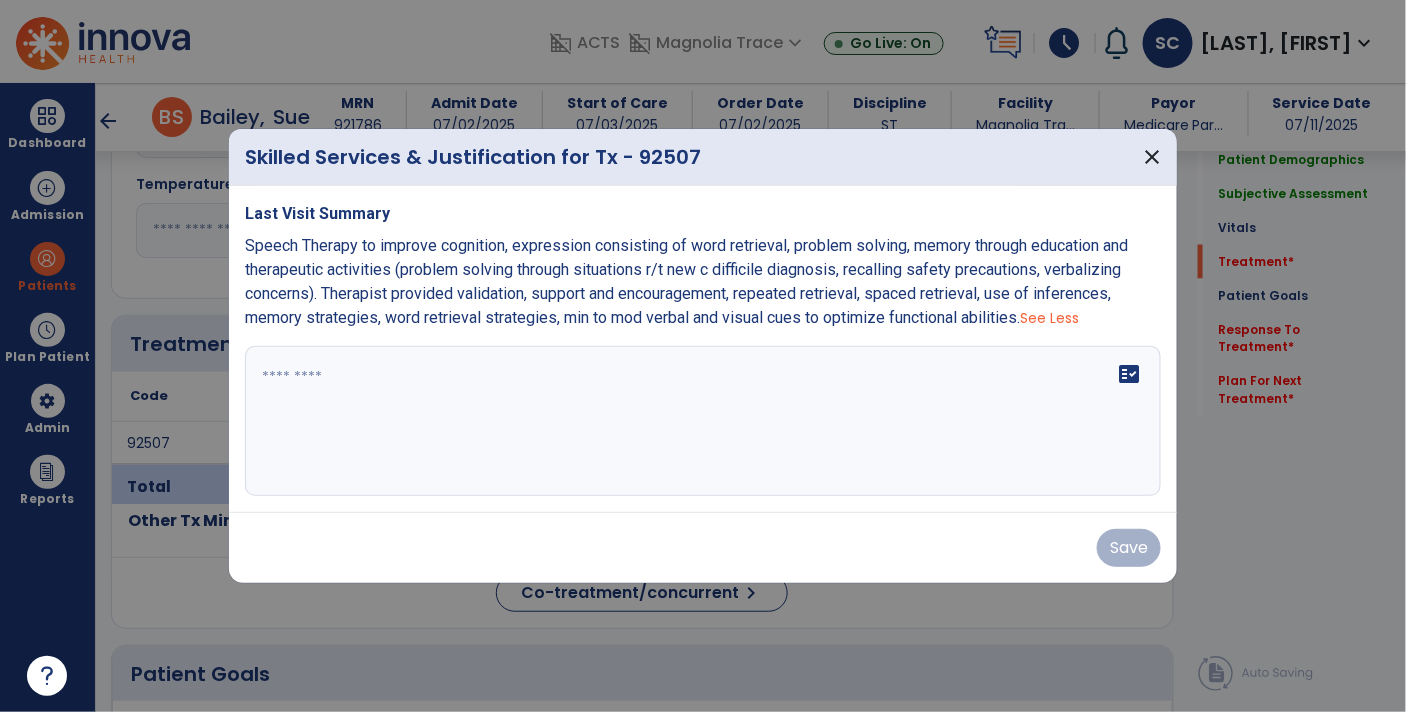 click on "Speech Therapy to improve cognition, expression consisting of word retrieval, problem solving, memory through education and therapeutic activities (problem solving through situations r/t new c difficile diagnosis, recalling safety precautions, verbalizing concerns). Therapist provided validation, support and encouragement, repeated retrieval, spaced retrieval, use of inferences, memory strategies, word retrieval strategies, min to mod verbal and visual cues to optimize functional abilities." at bounding box center (686, 281) 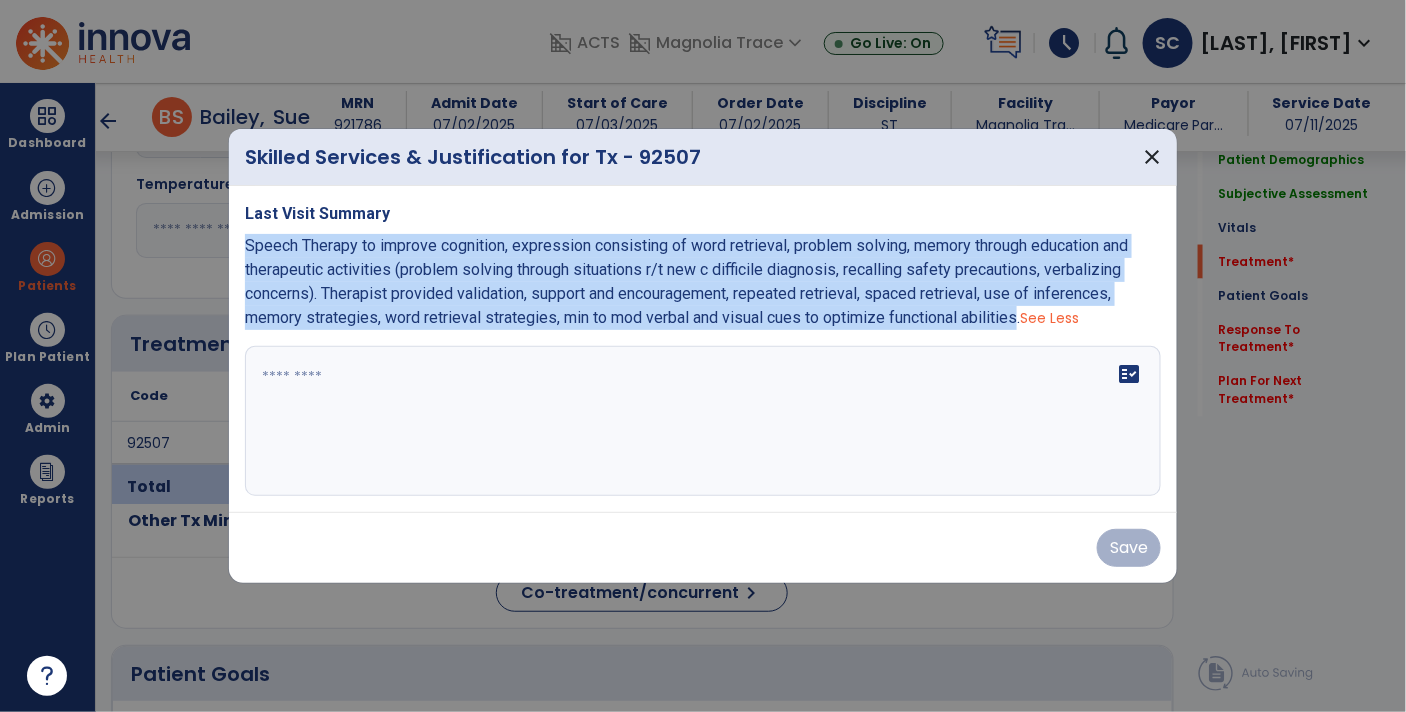copy on "Speech Therapy to improve cognition, expression consisting of word retrieval, problem solving, memory through education and therapeutic activities (problem solving through situations r/t new c difficile diagnosis, recalling safety precautions, verbalizing concerns). Therapist provided validation, support and encouragement, repeated retrieval, spaced retrieval, use of inferences, memory strategies, word retrieval strategies, min to mod verbal and visual cues to optimize functional abilities" 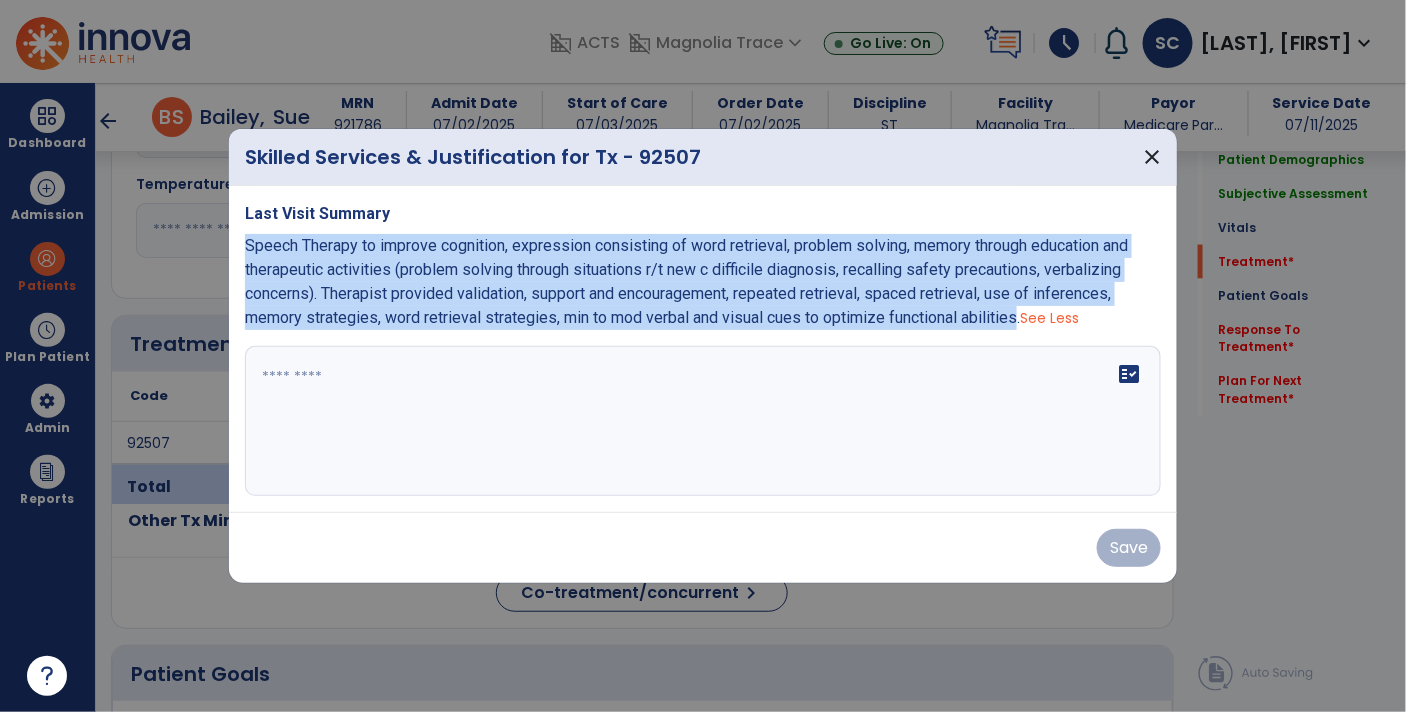 click on "fact_check" at bounding box center (703, 421) 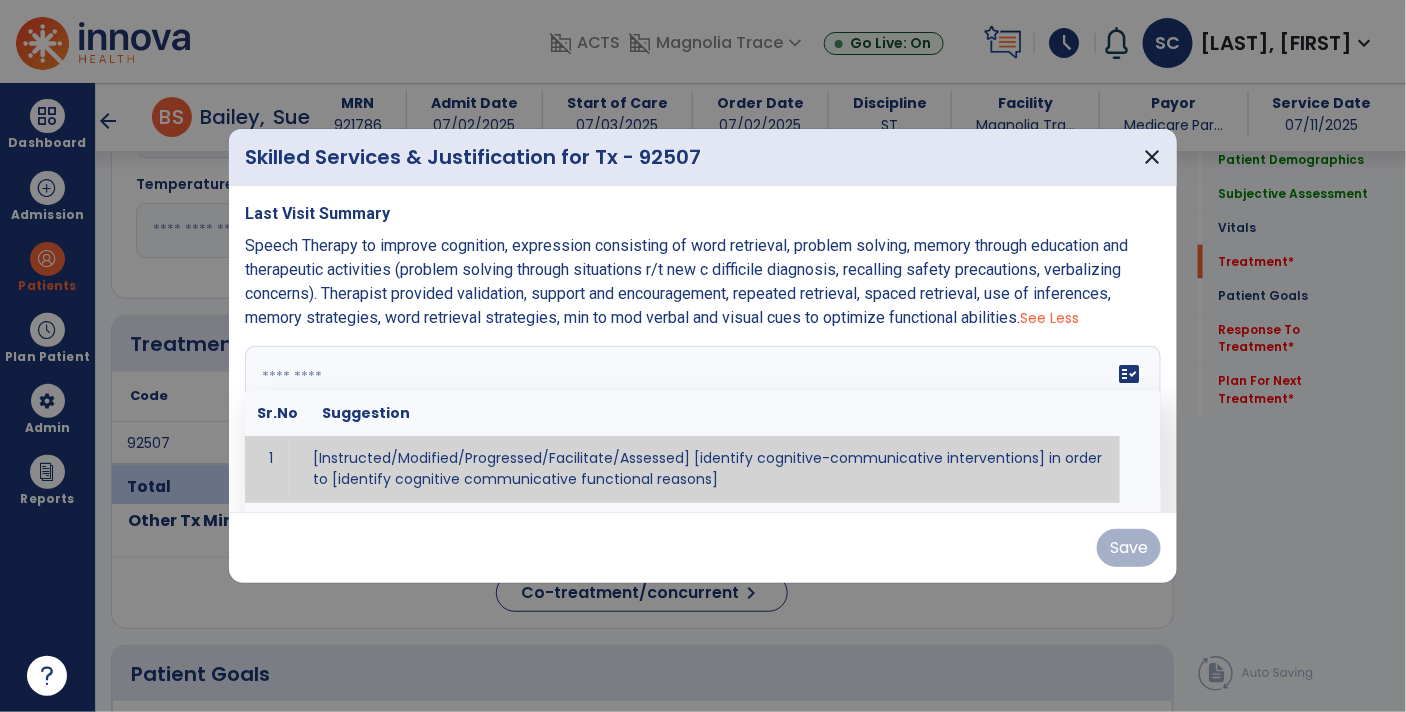 paste on "**********" 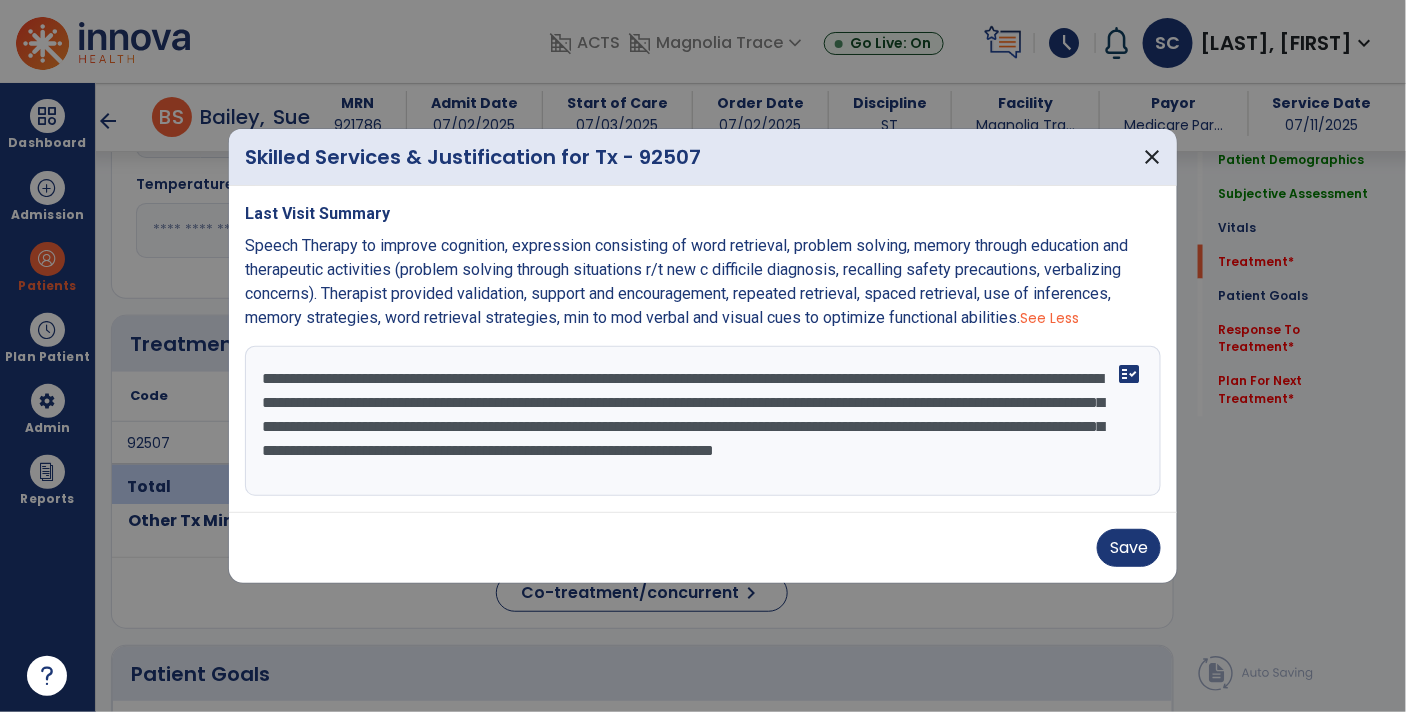 click on "**********" at bounding box center [703, 421] 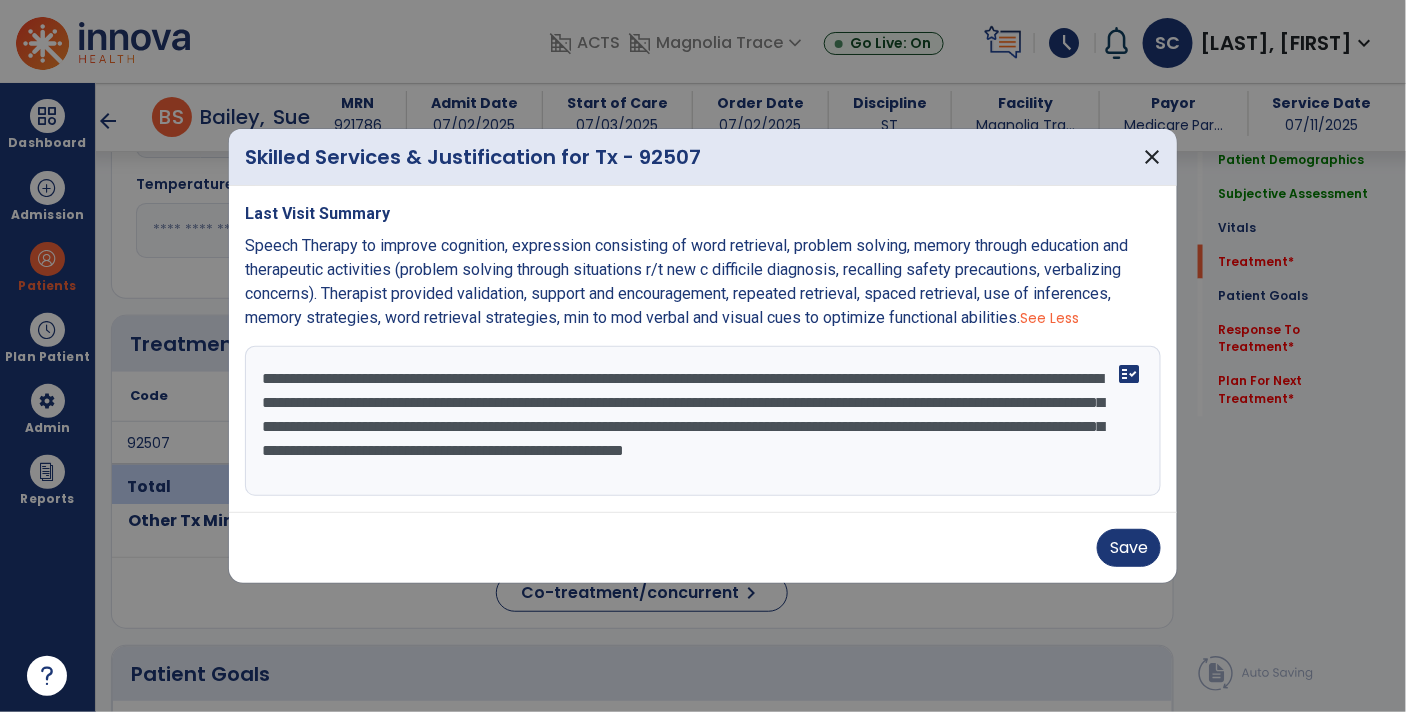 click on "**********" at bounding box center (703, 421) 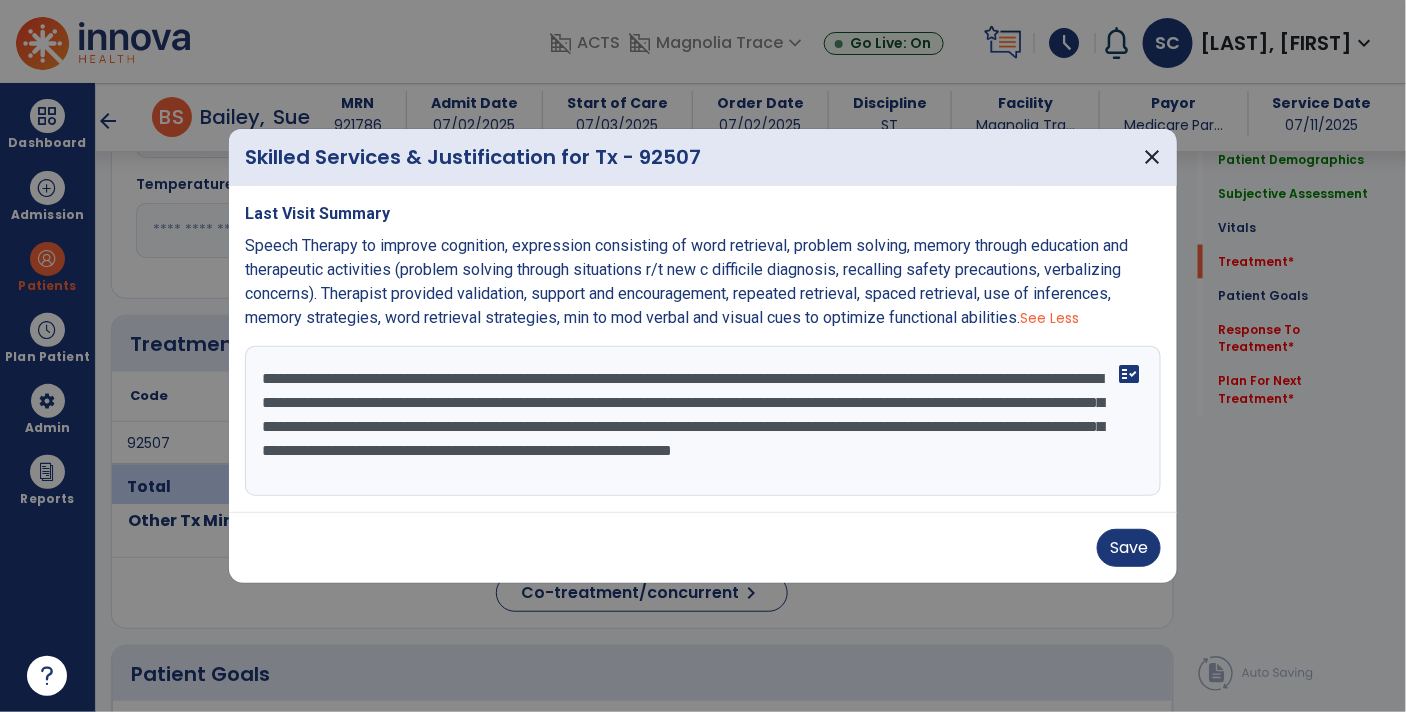click on "**********" at bounding box center [703, 421] 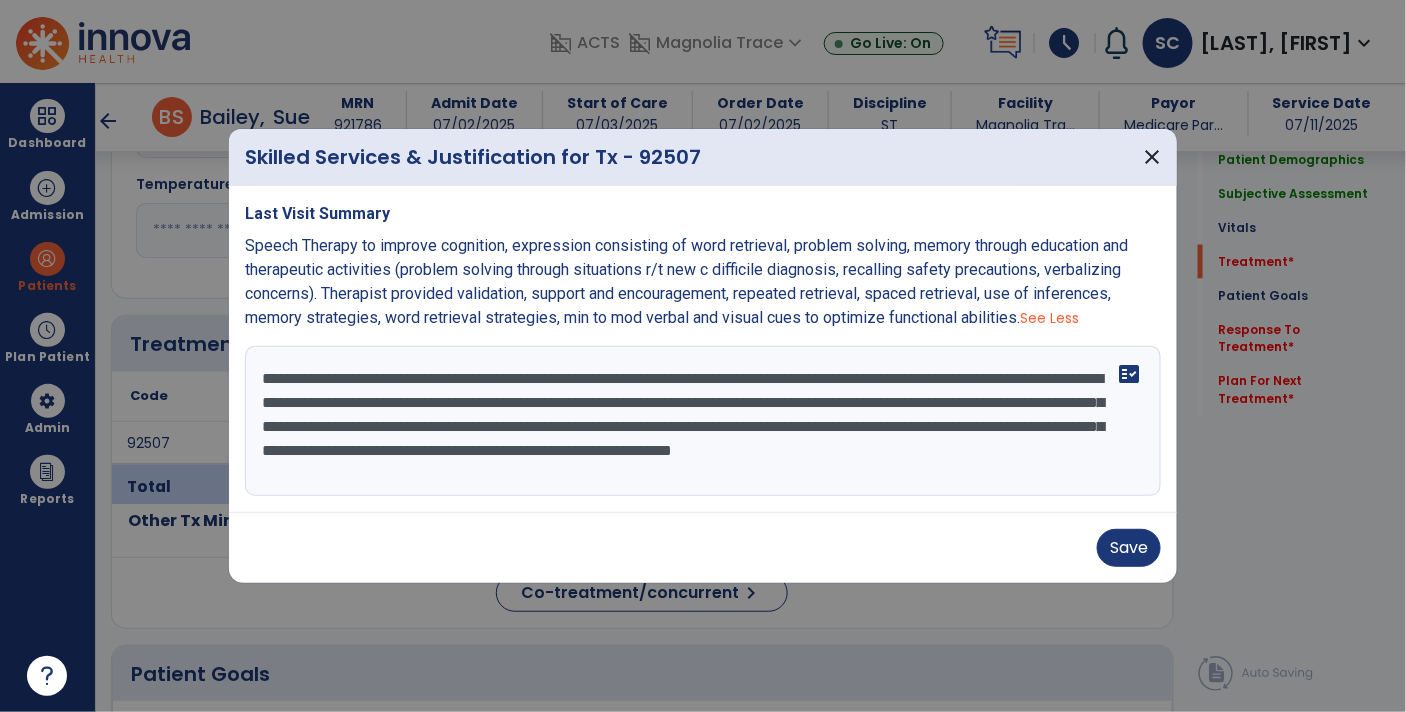 click on "**********" at bounding box center [703, 421] 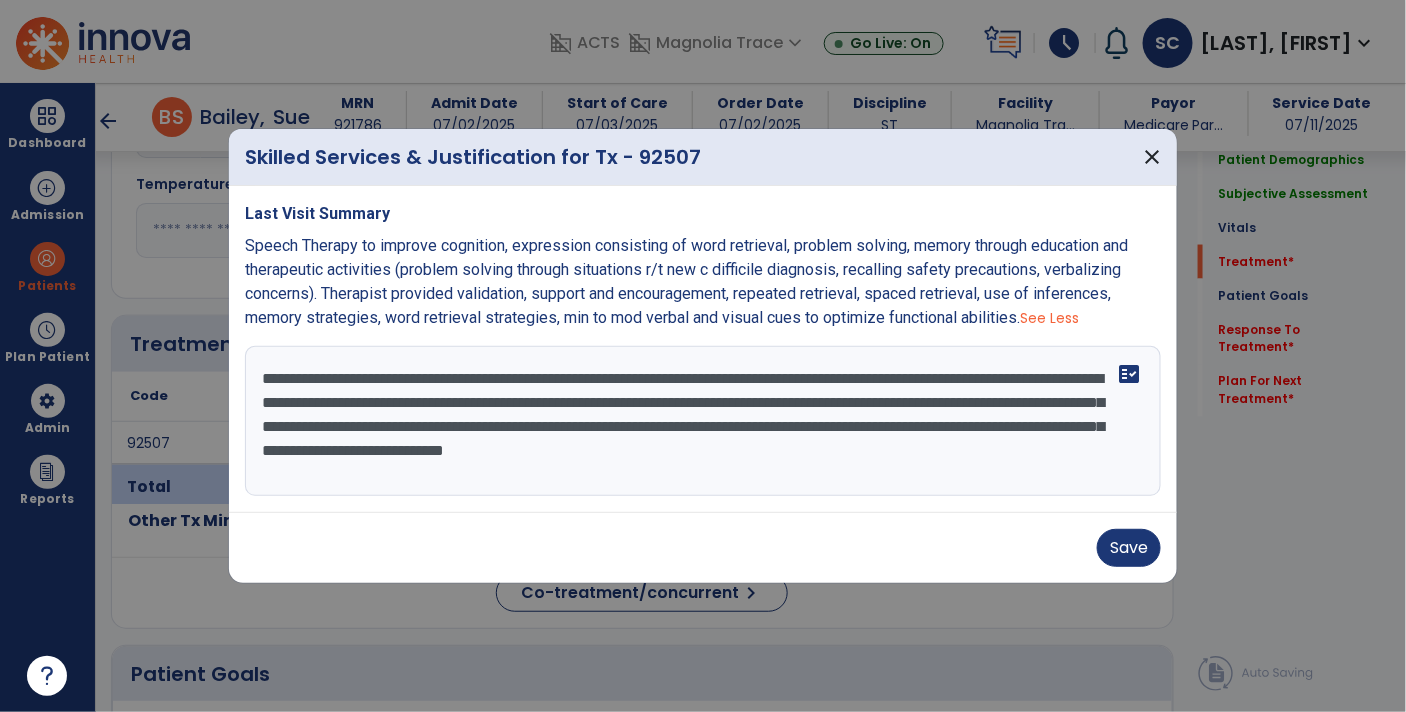 click on "**********" at bounding box center (703, 421) 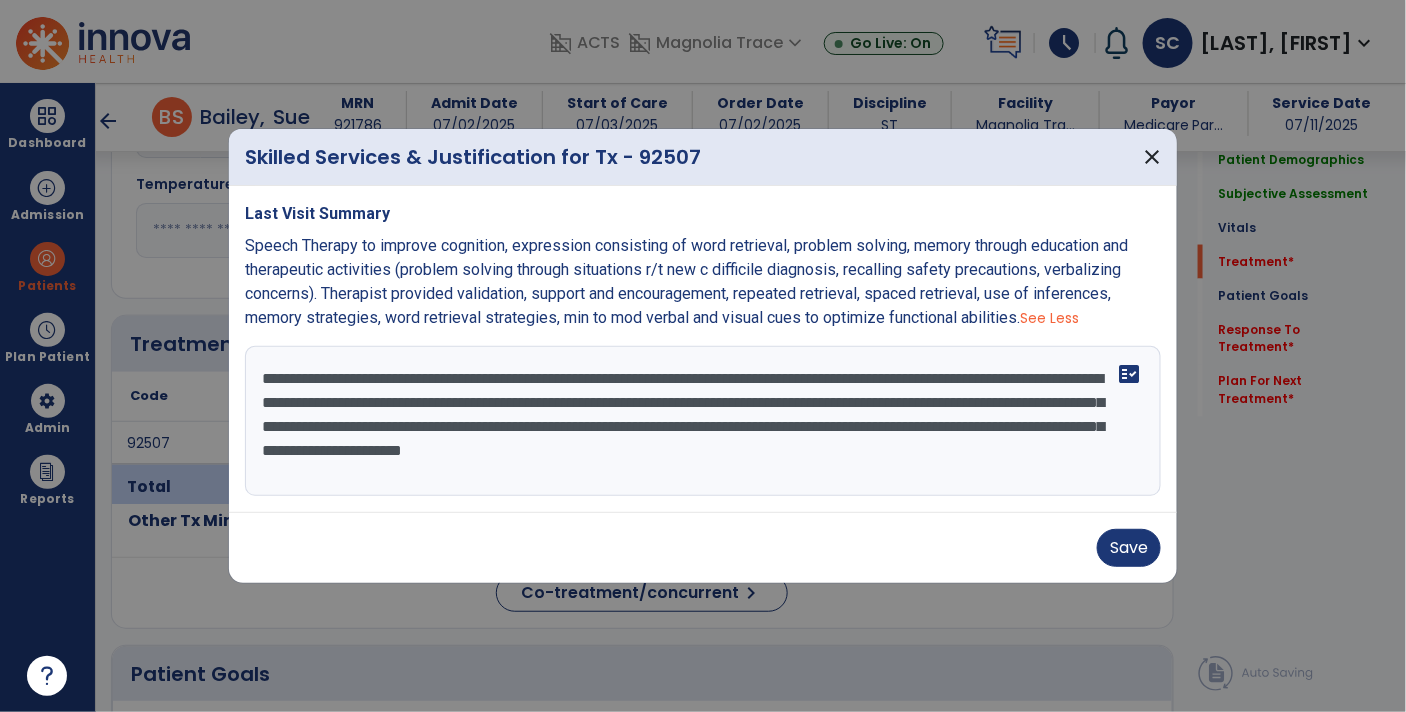 click on "**********" at bounding box center [703, 421] 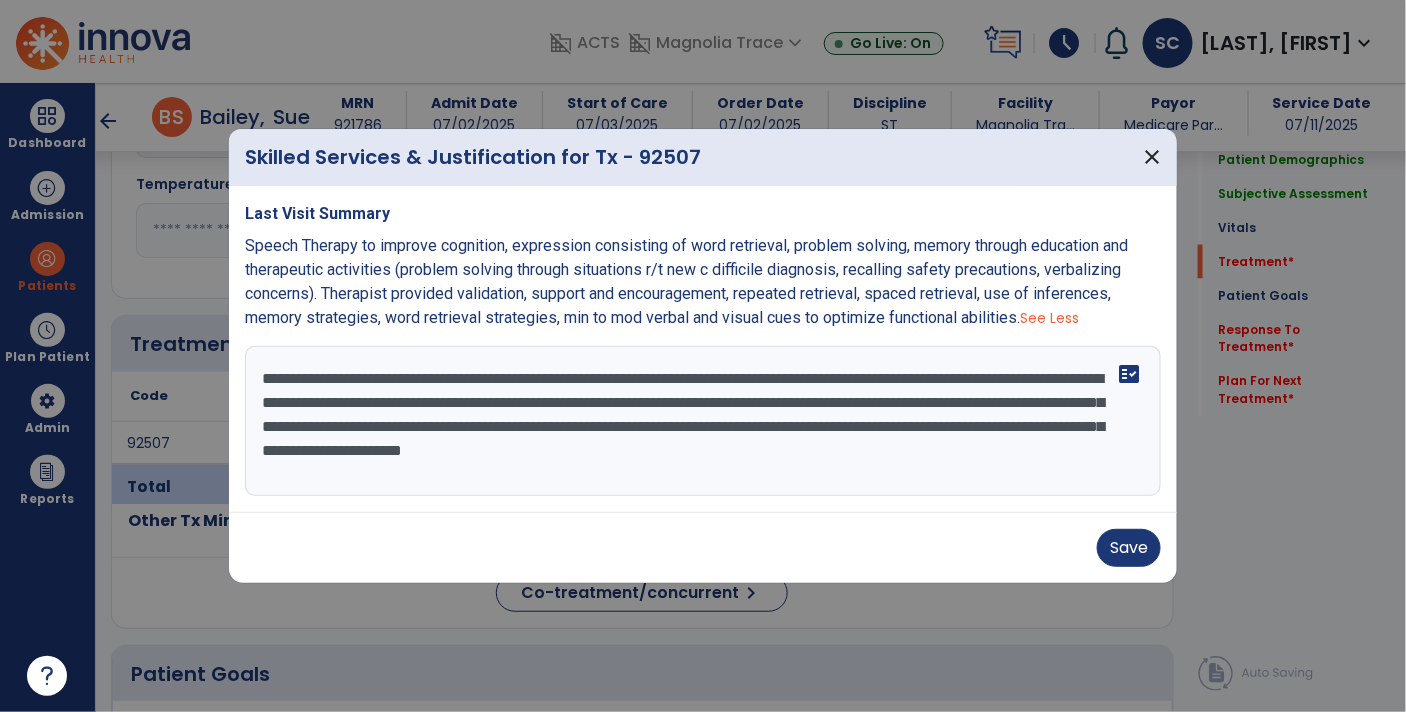 click on "**********" at bounding box center [703, 421] 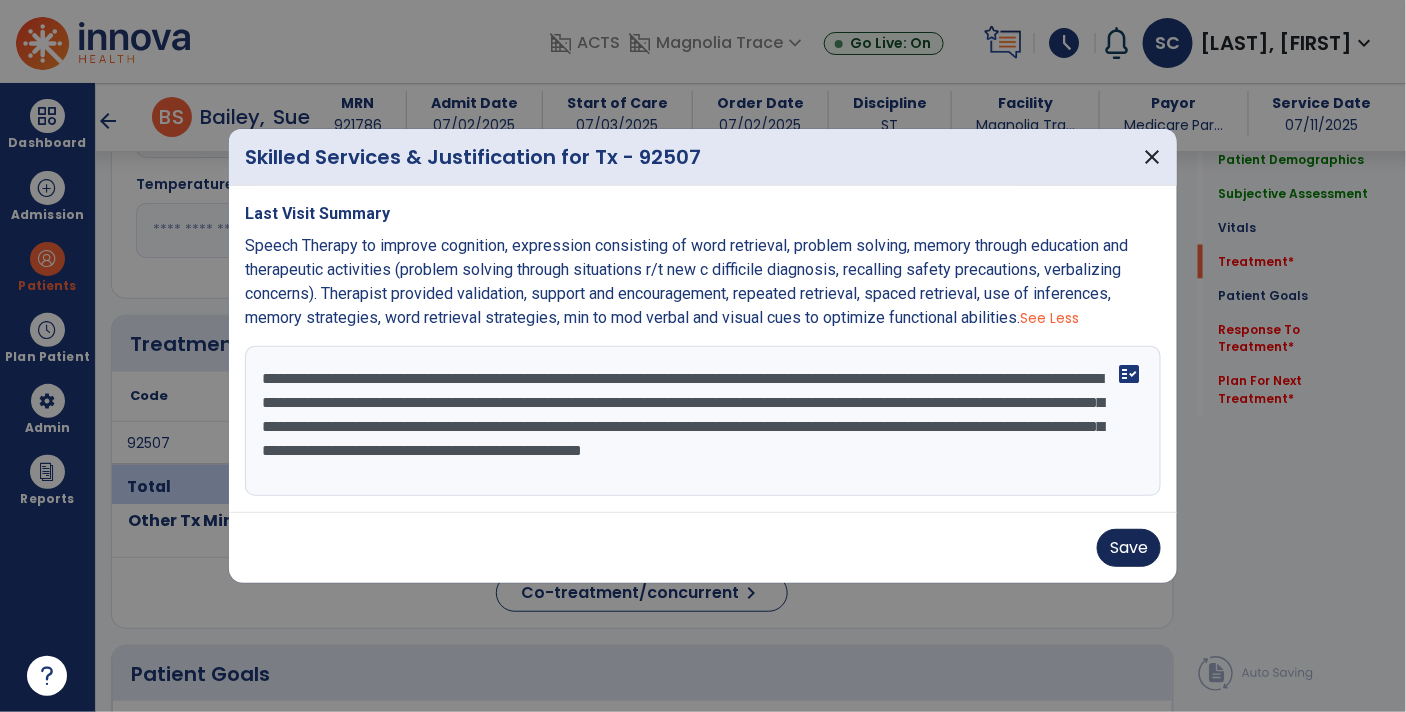 type on "**********" 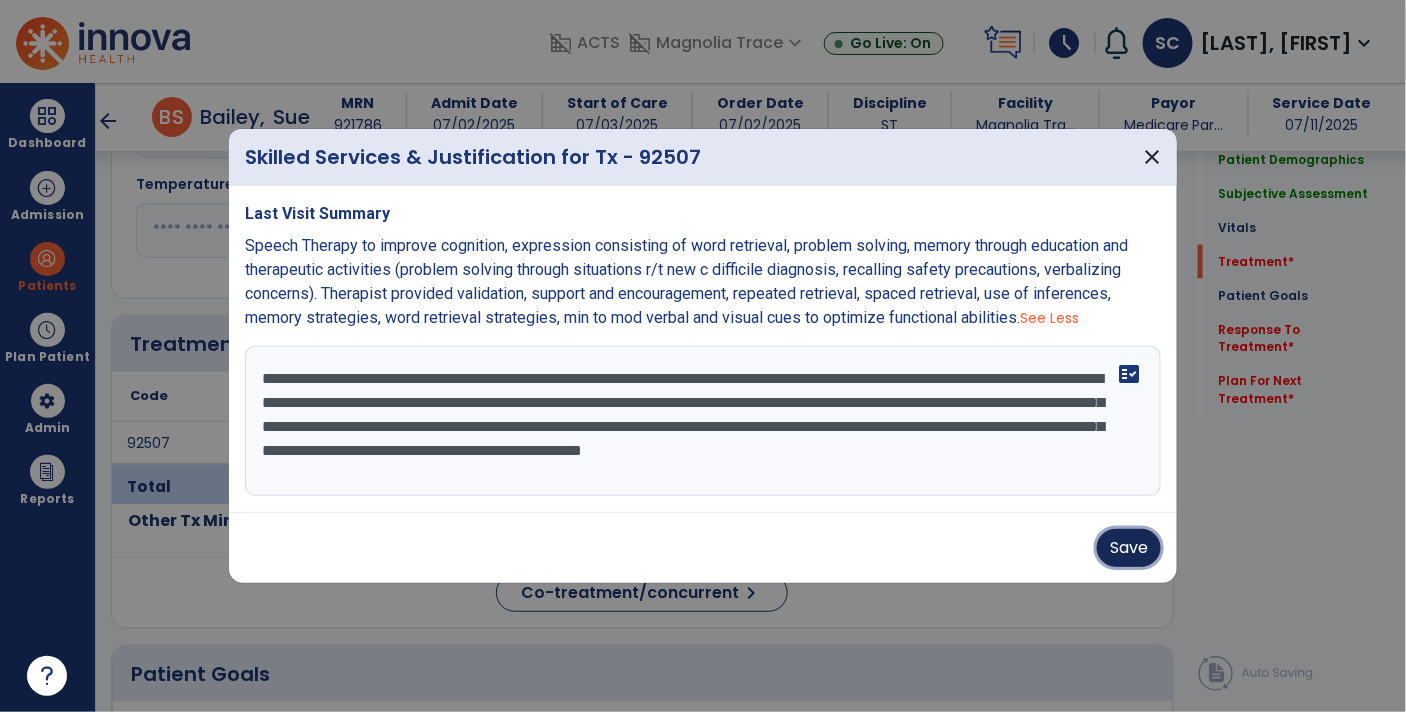 click on "Save" at bounding box center [1129, 548] 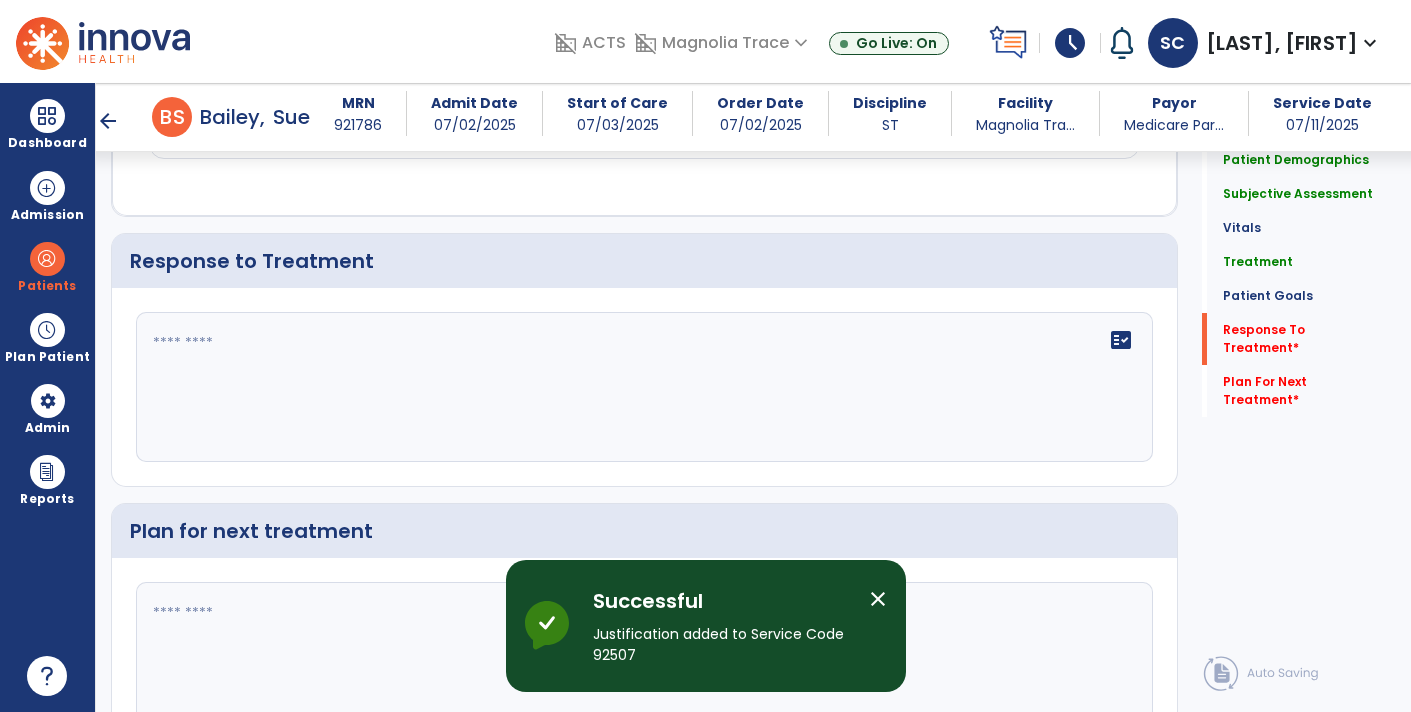 scroll, scrollTop: 2796, scrollLeft: 0, axis: vertical 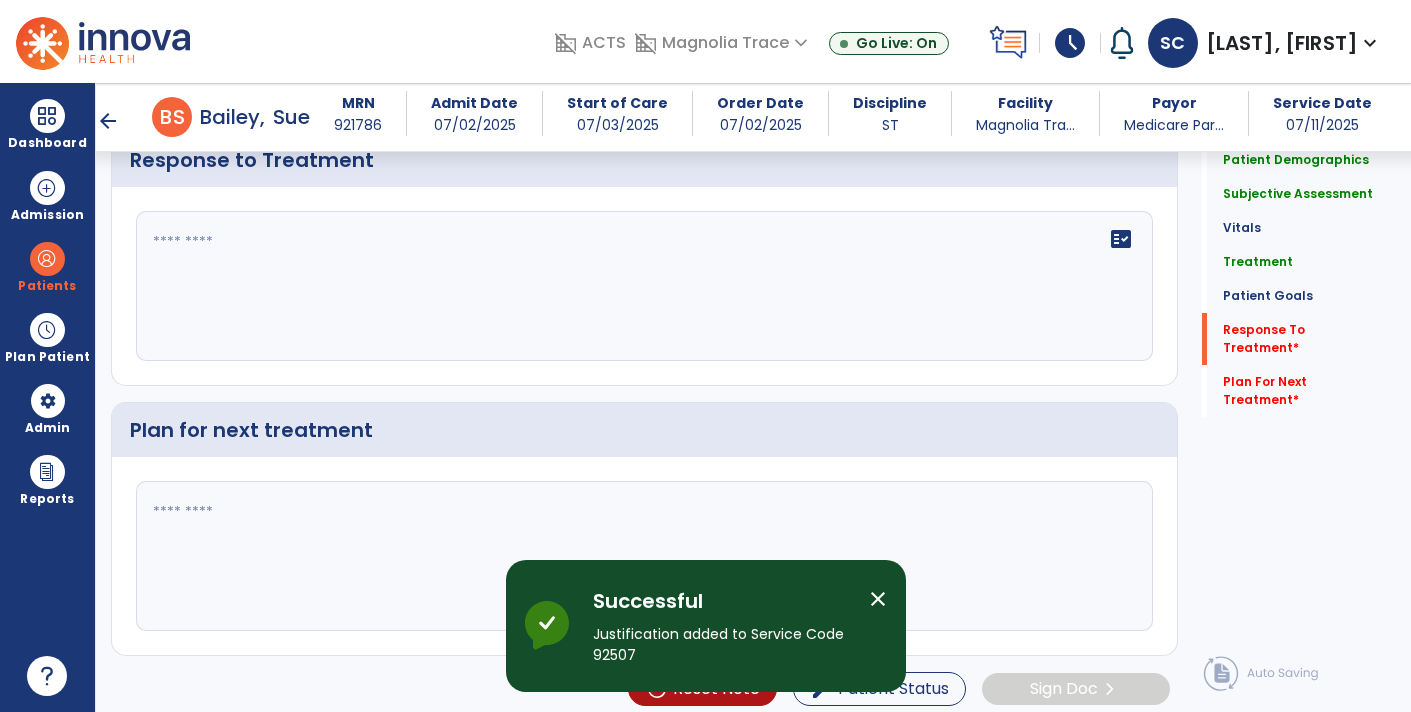click on "fact_check" 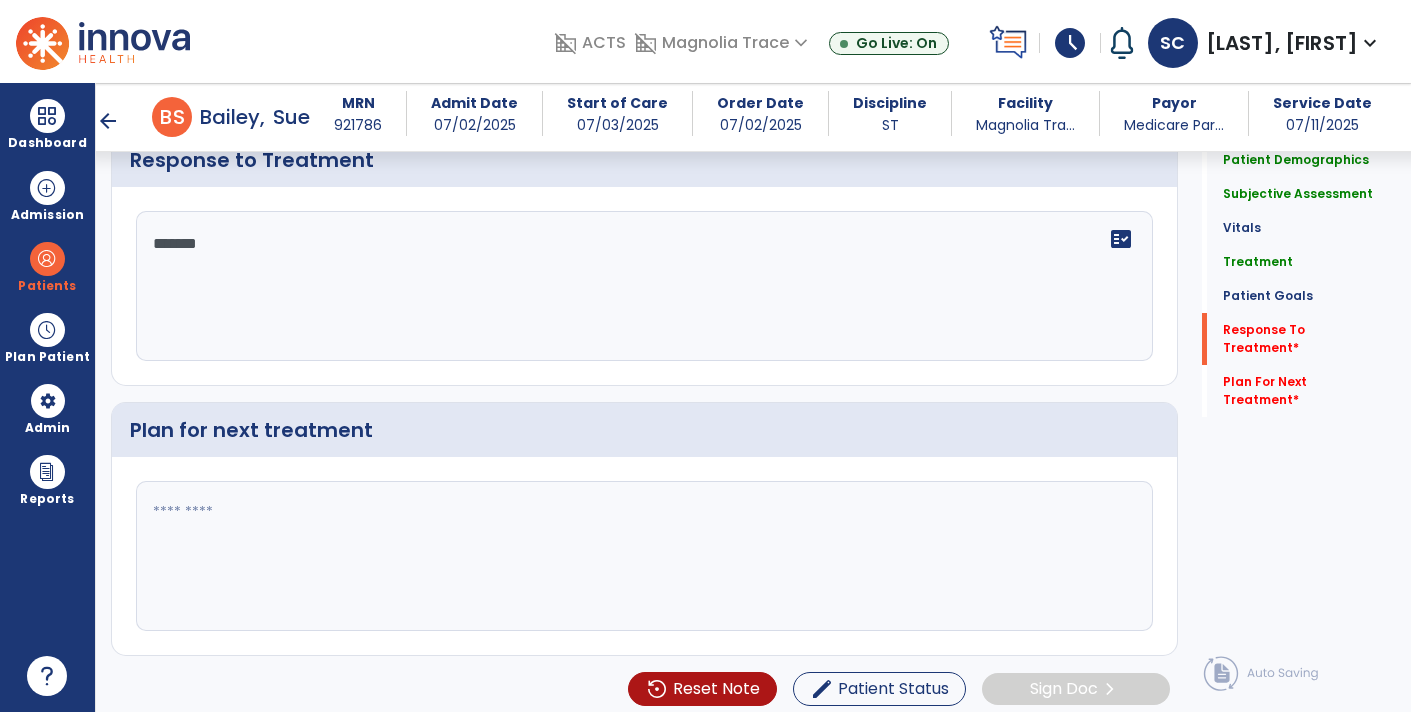 paste on "**********" 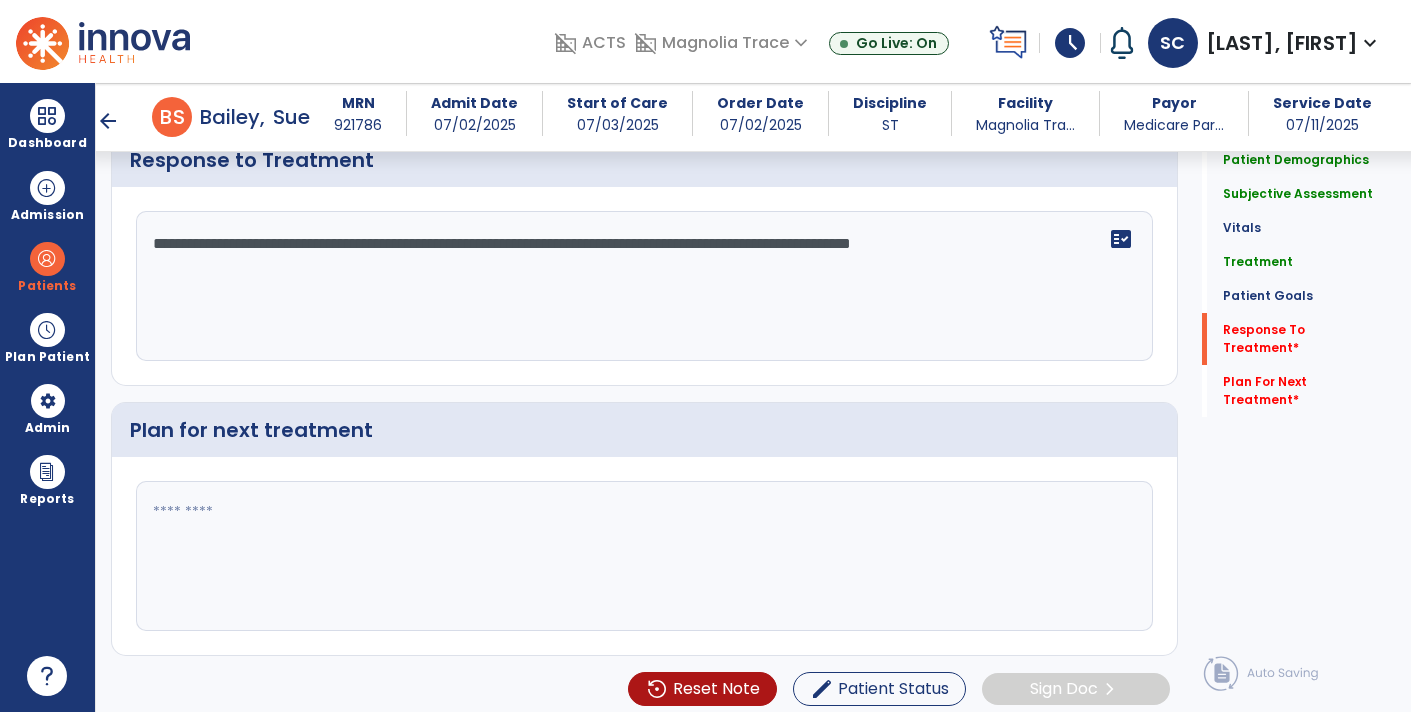 click on "**********" 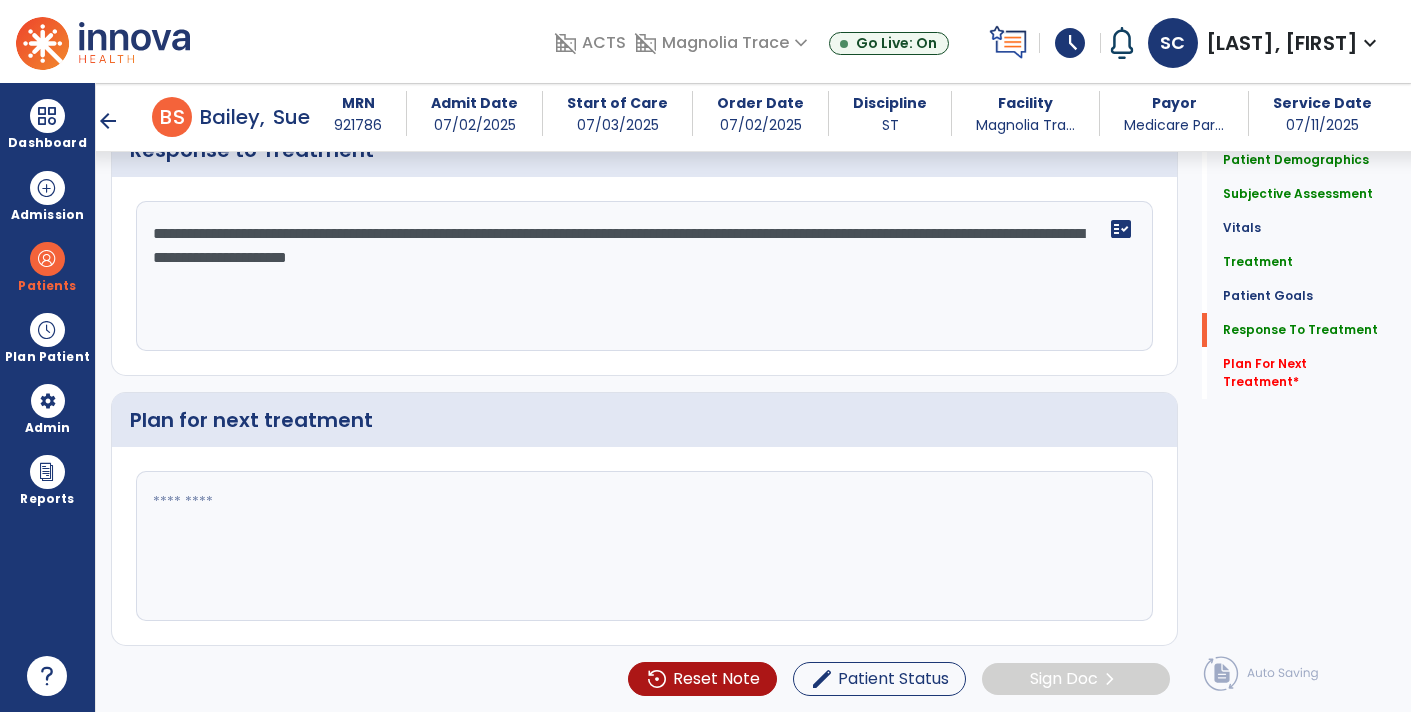 scroll, scrollTop: 2796, scrollLeft: 0, axis: vertical 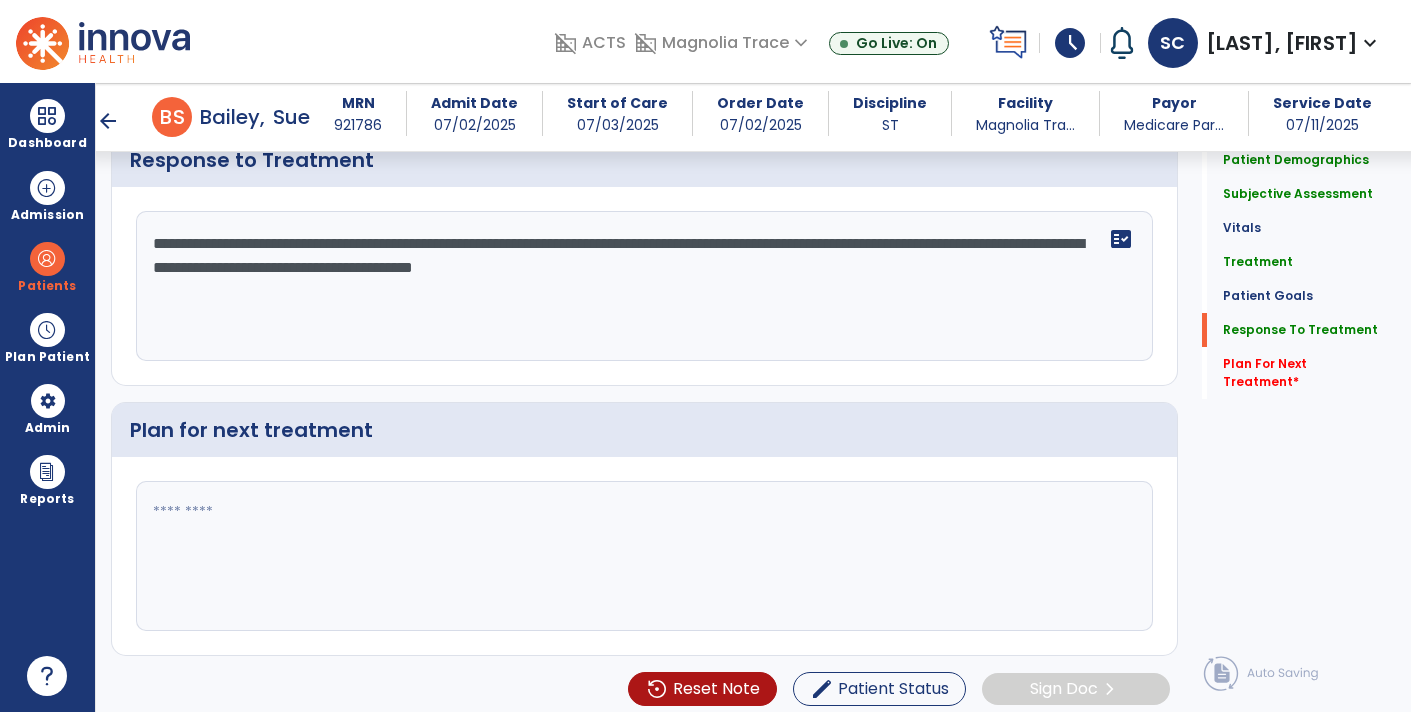 click on "**********" 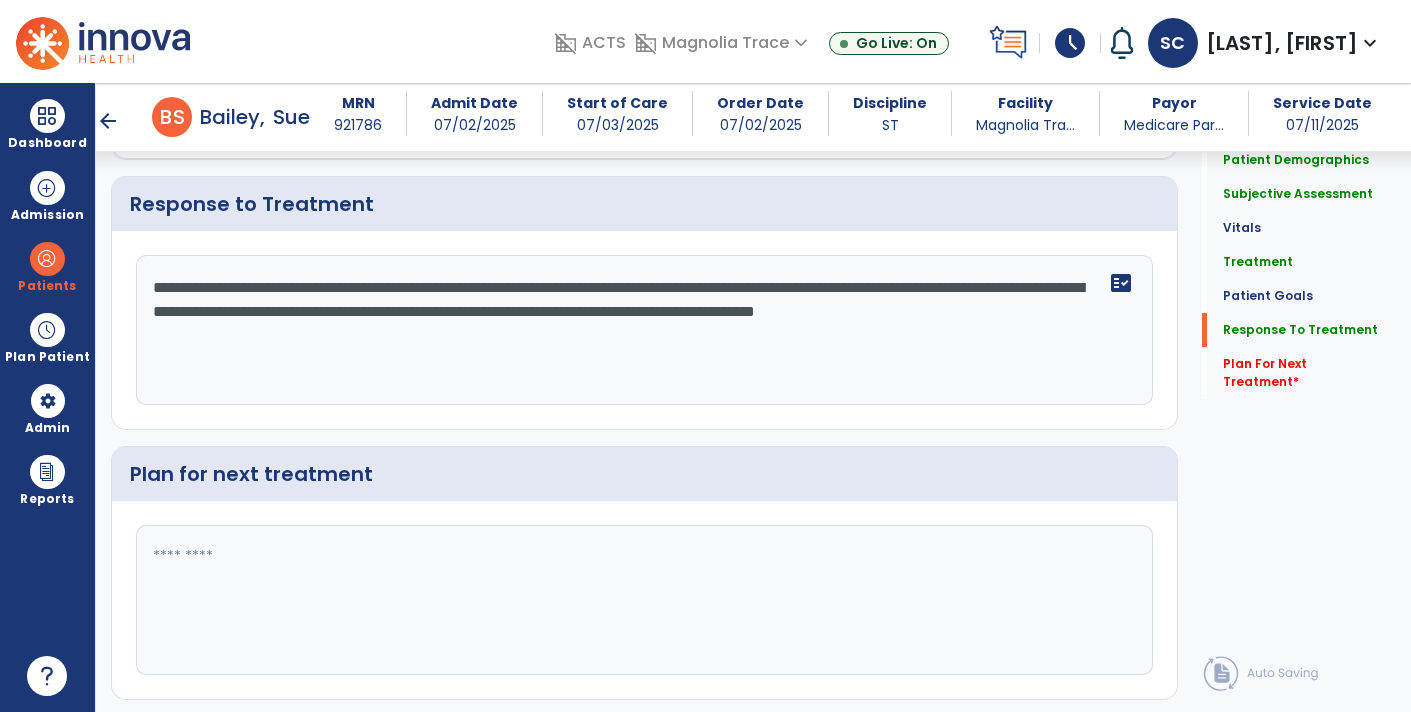 scroll, scrollTop: 2796, scrollLeft: 0, axis: vertical 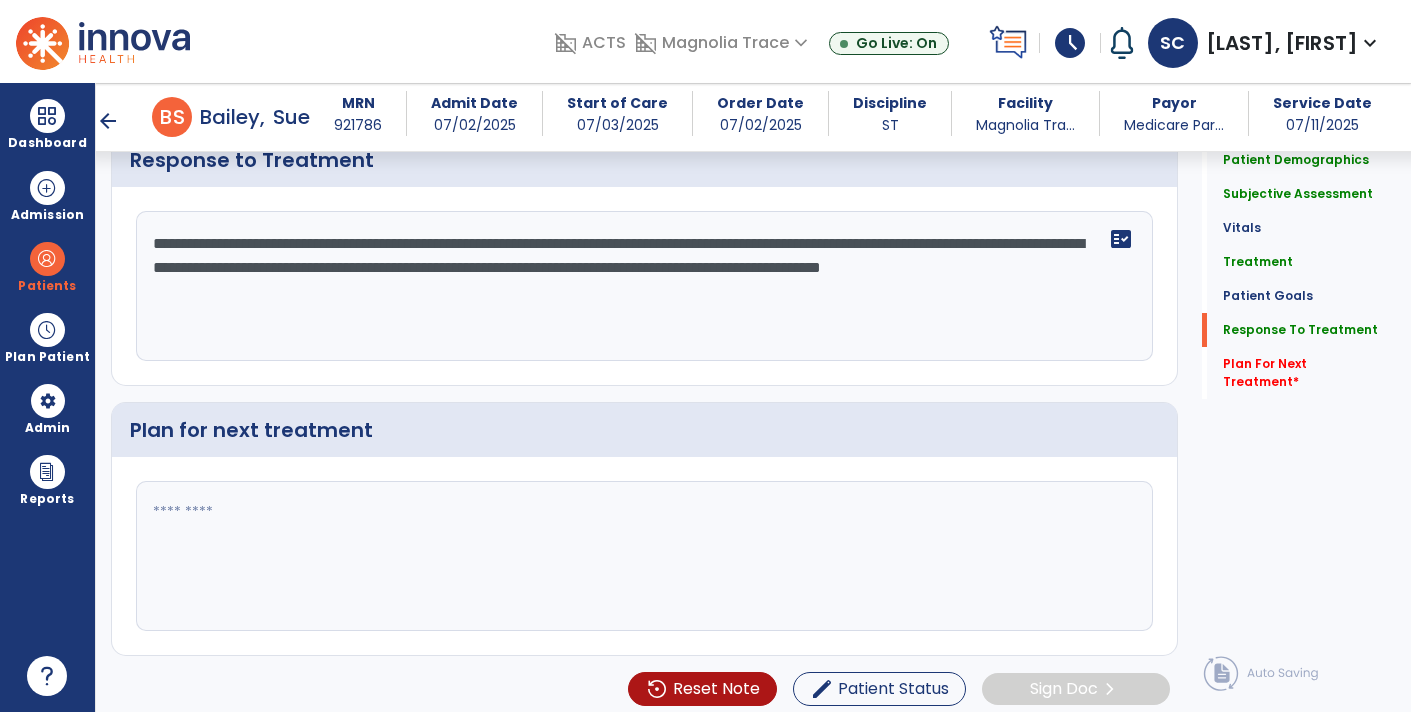 click on "**********" 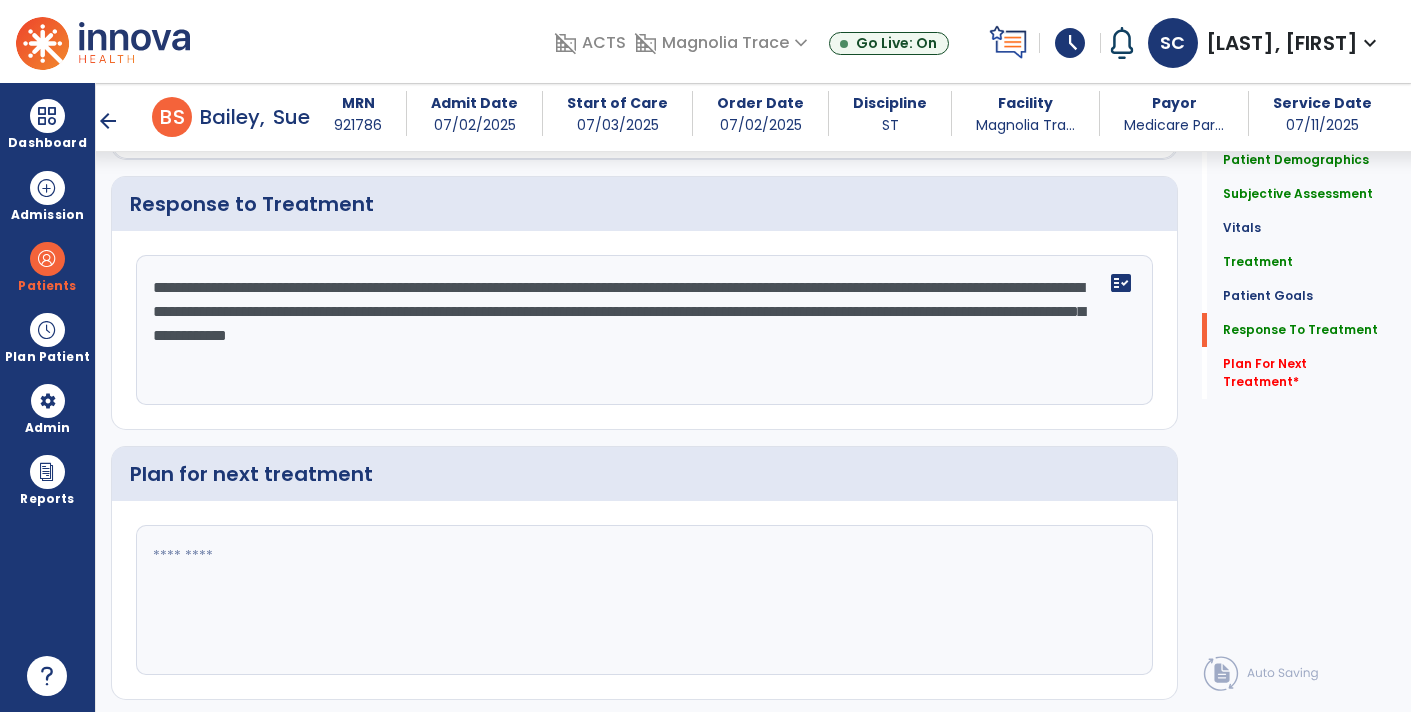 scroll, scrollTop: 2796, scrollLeft: 0, axis: vertical 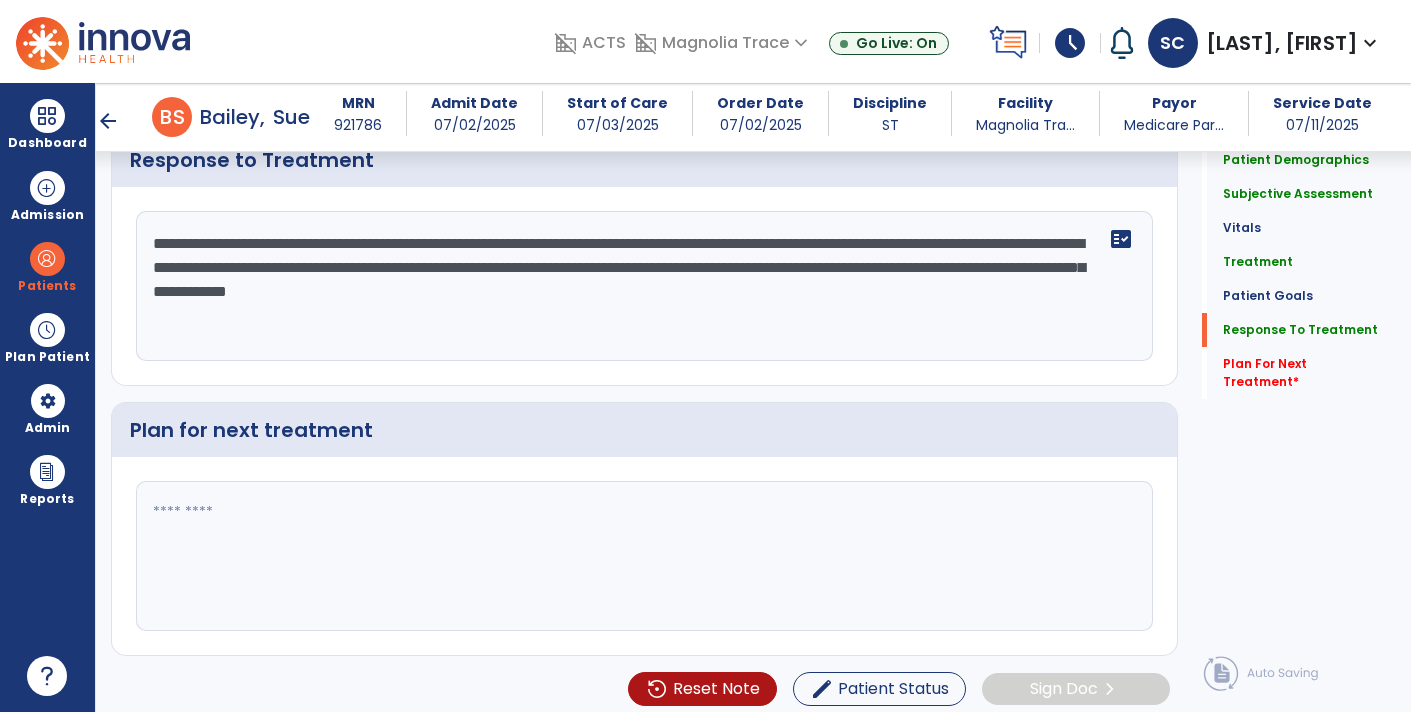 type on "**********" 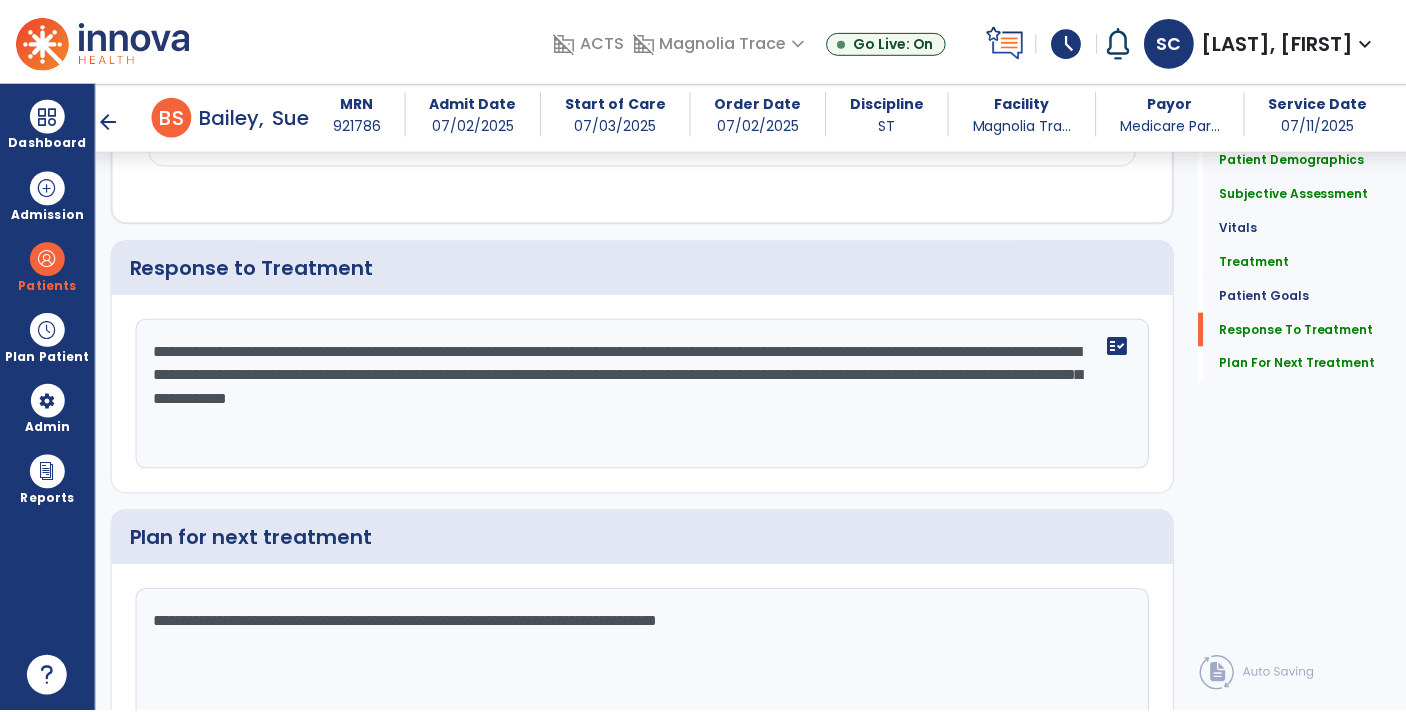scroll, scrollTop: 2796, scrollLeft: 0, axis: vertical 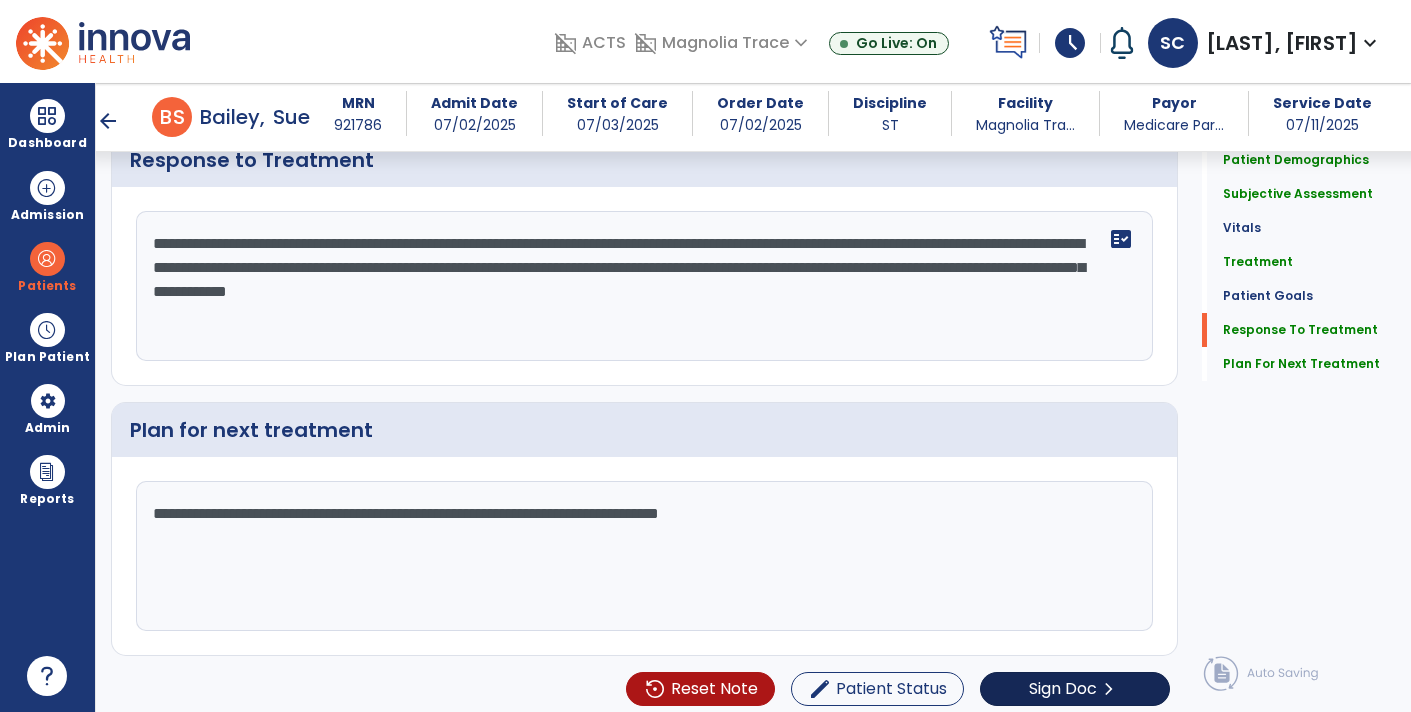 type on "**********" 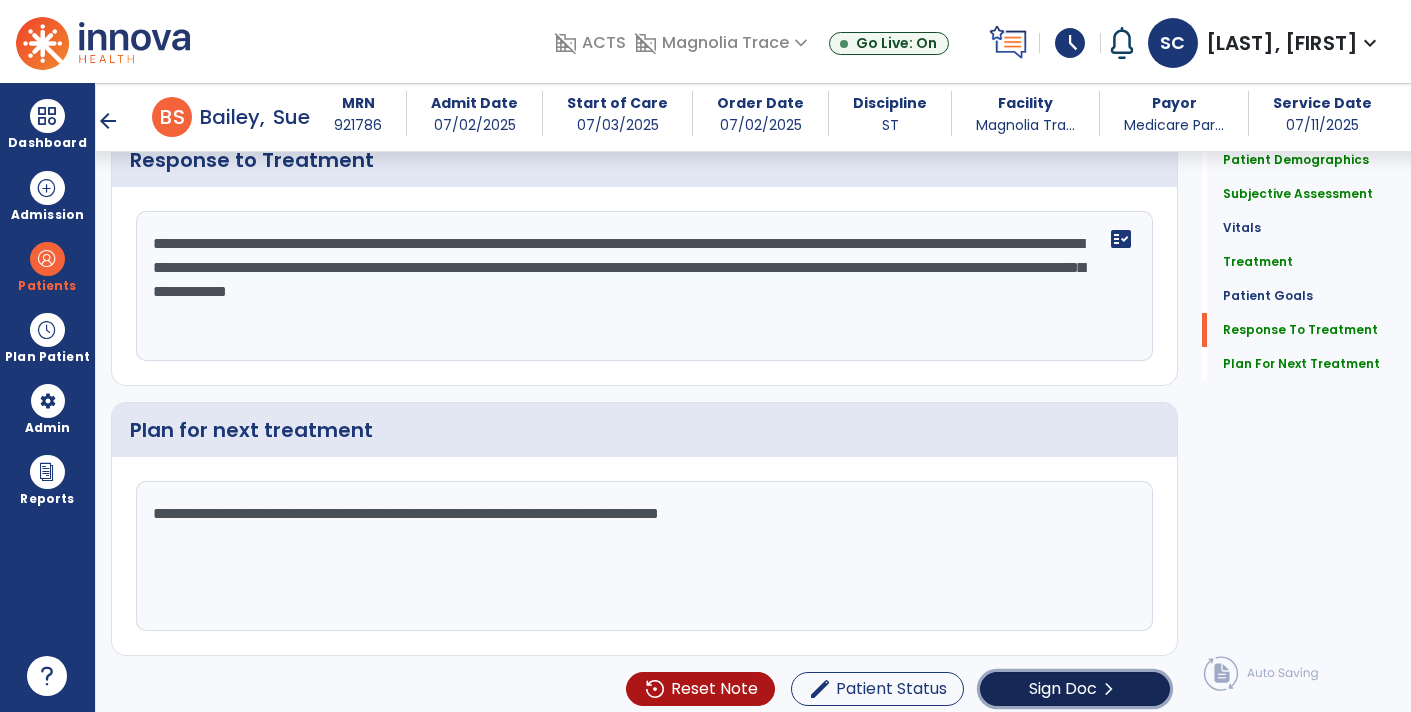 click on "Sign Doc" 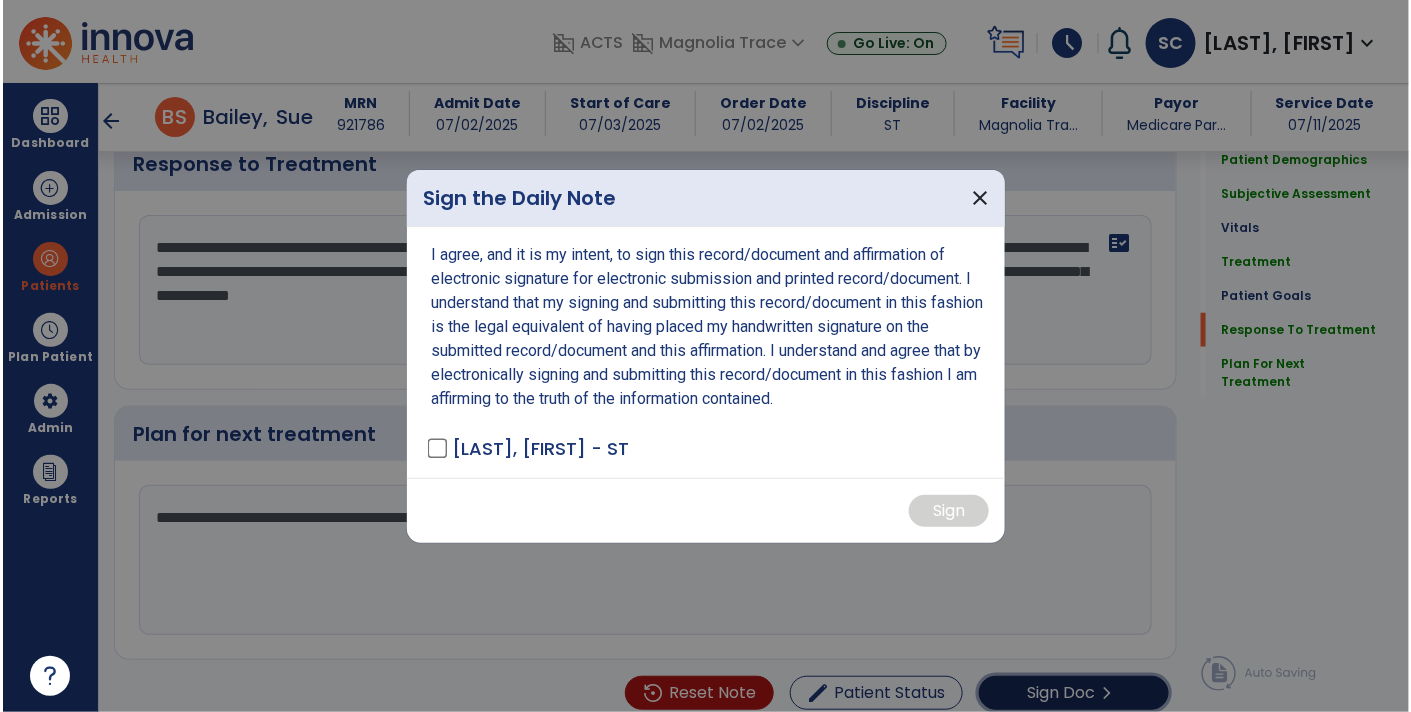 scroll, scrollTop: 2796, scrollLeft: 0, axis: vertical 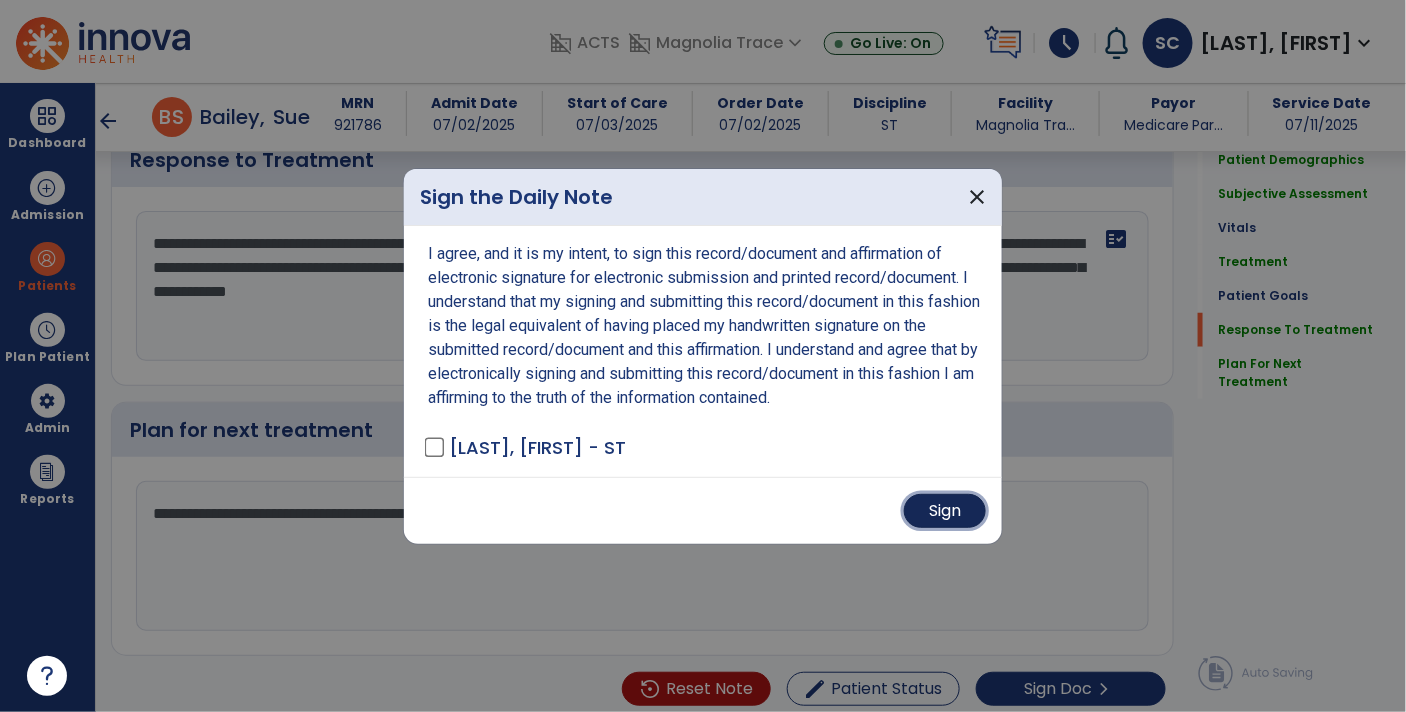 click on "Sign" at bounding box center [945, 511] 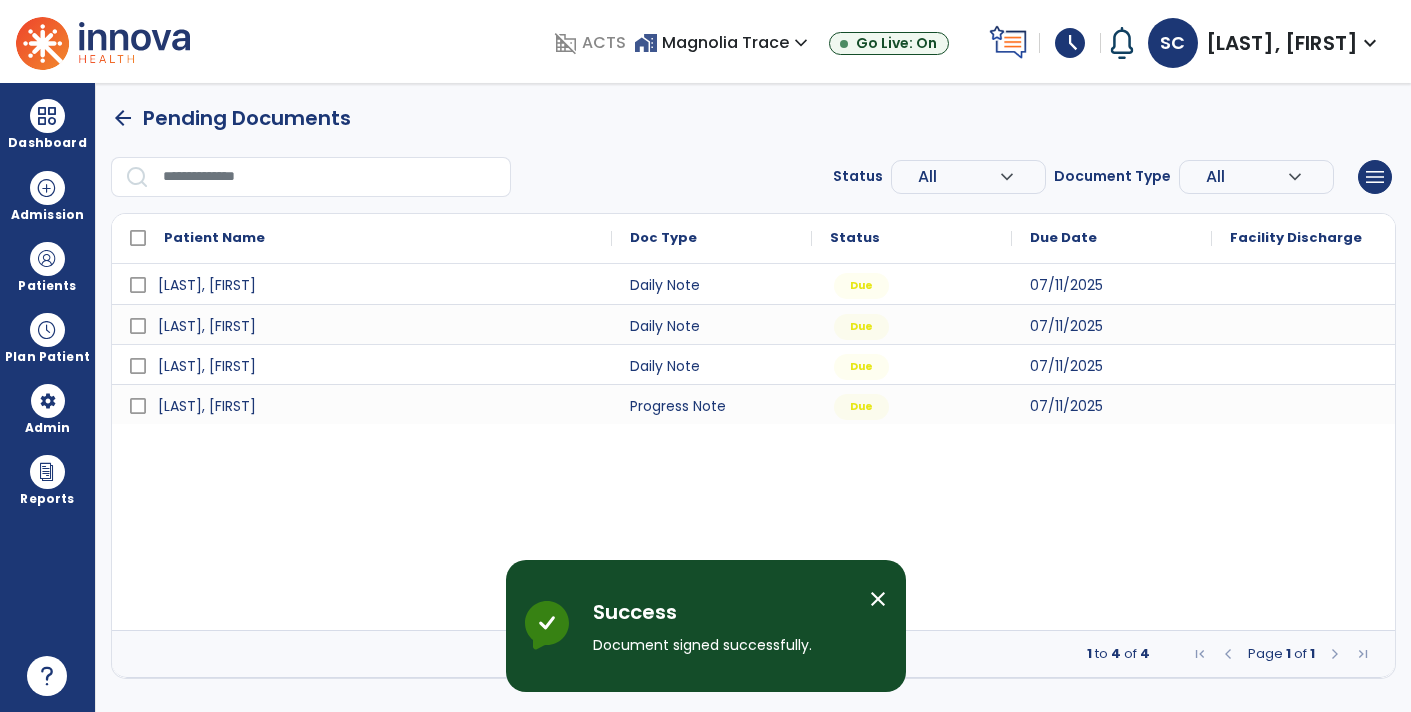 scroll, scrollTop: 0, scrollLeft: 0, axis: both 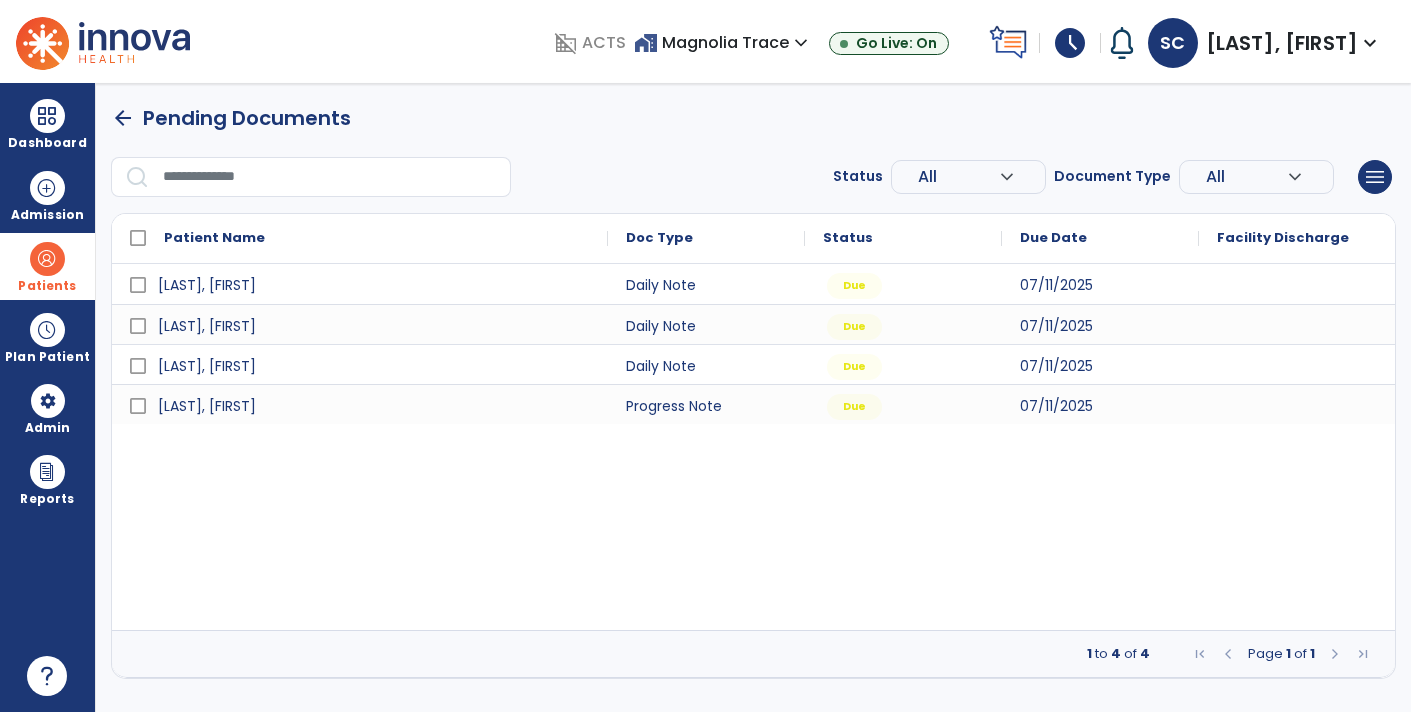 click on "Patients" at bounding box center [47, 266] 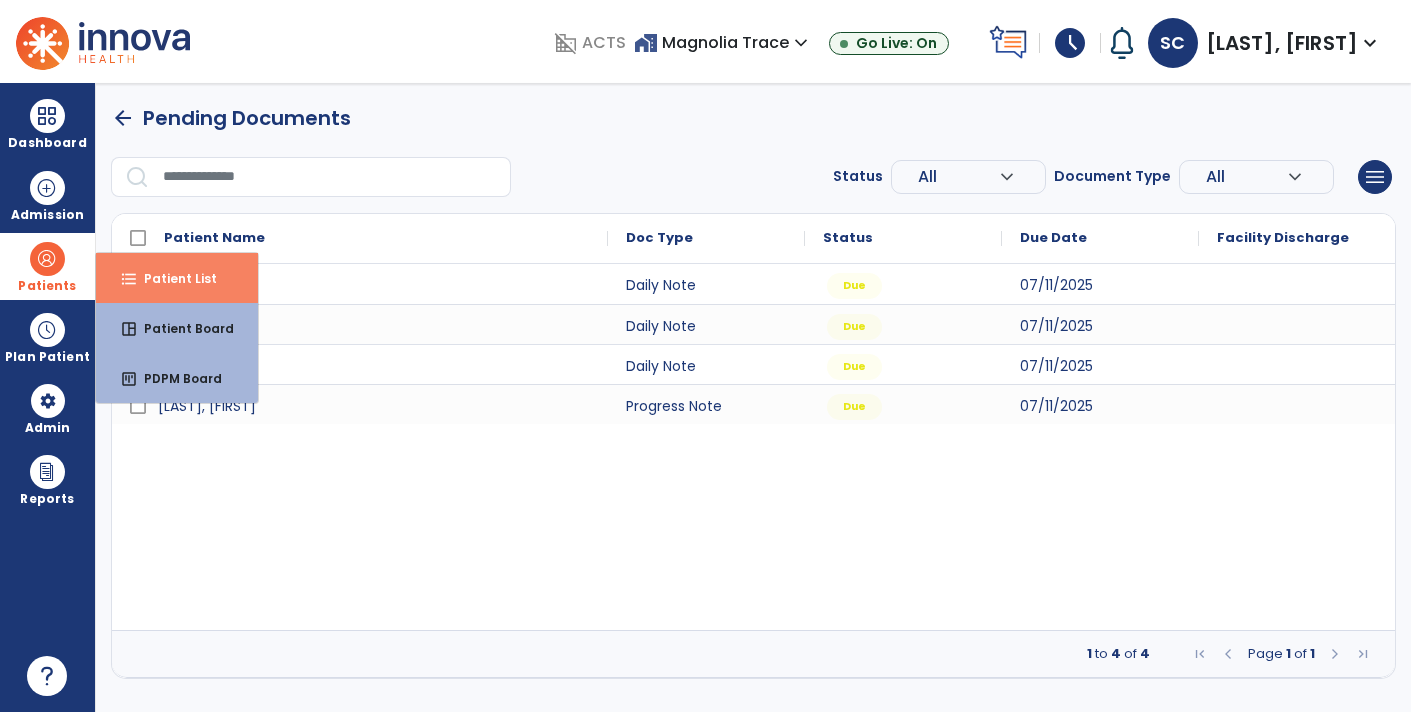 click on "Patient List" at bounding box center (172, 278) 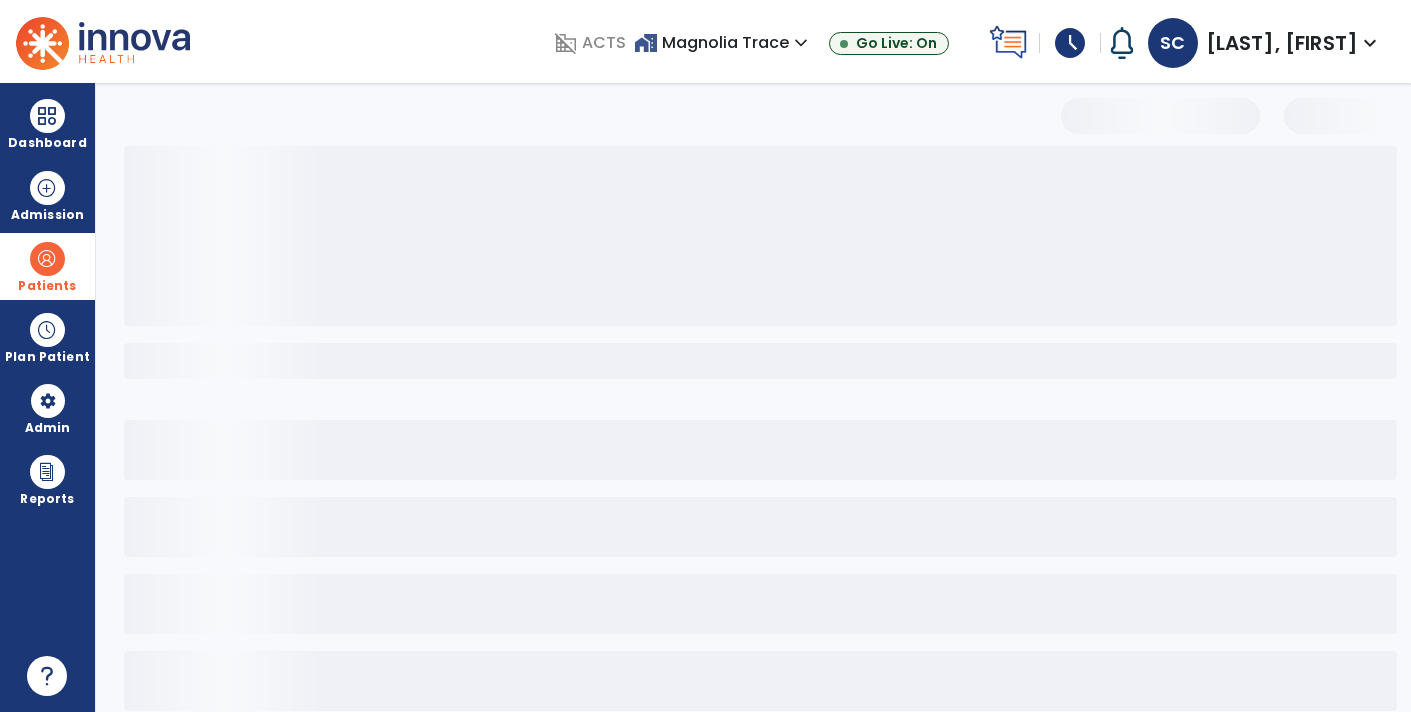 select on "***" 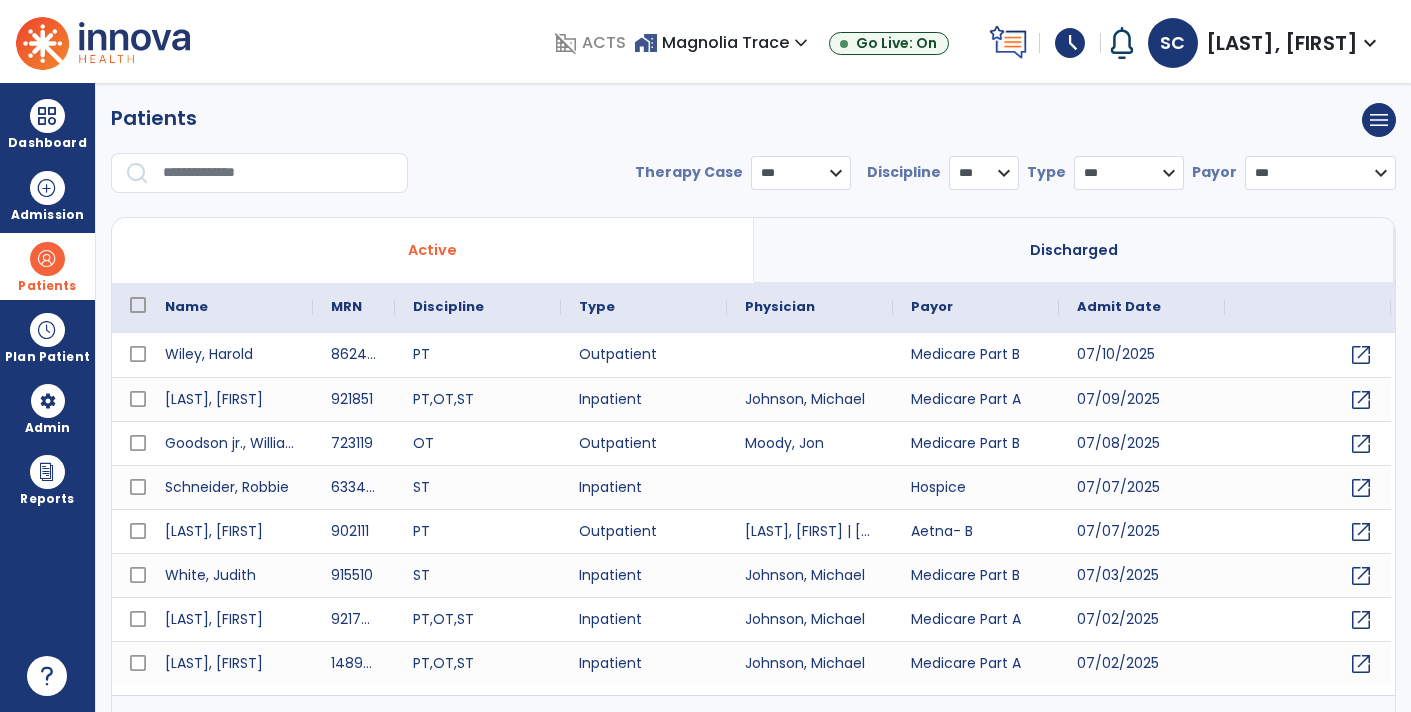 click at bounding box center [278, 173] 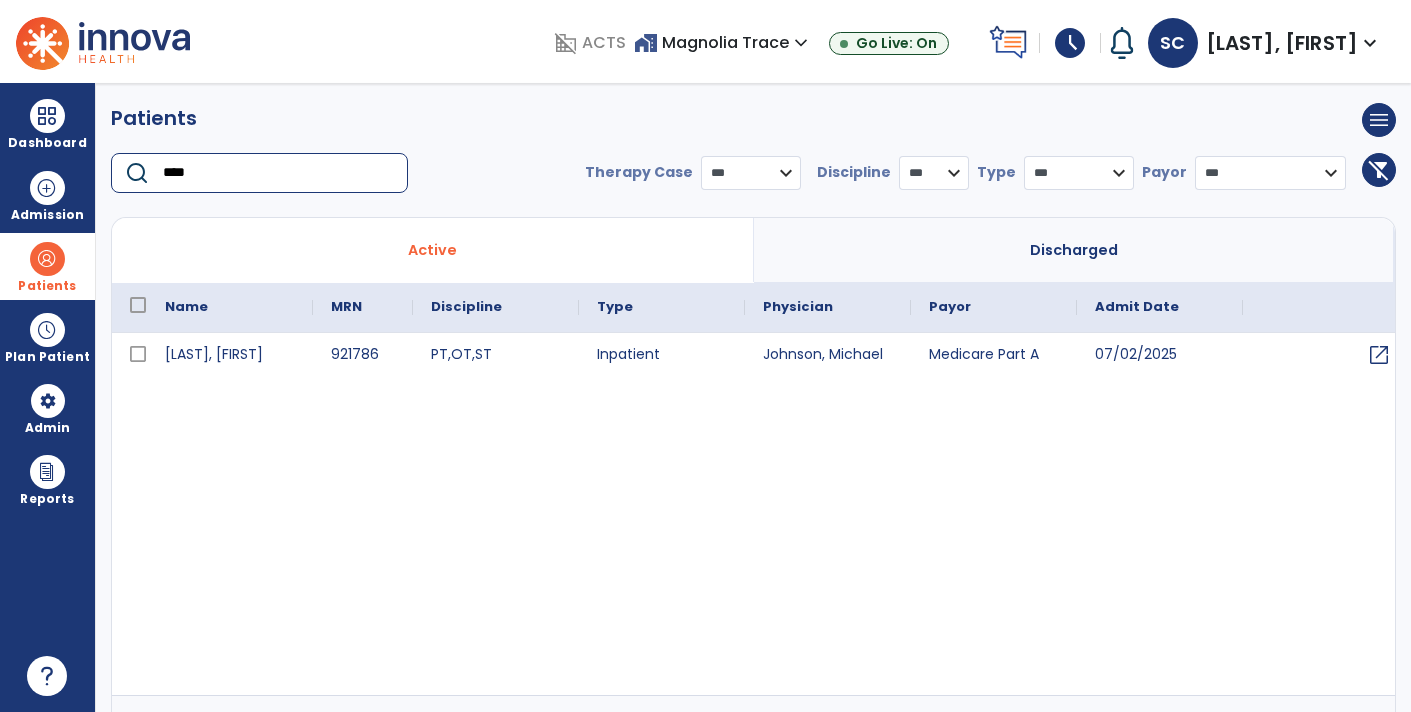 type on "****" 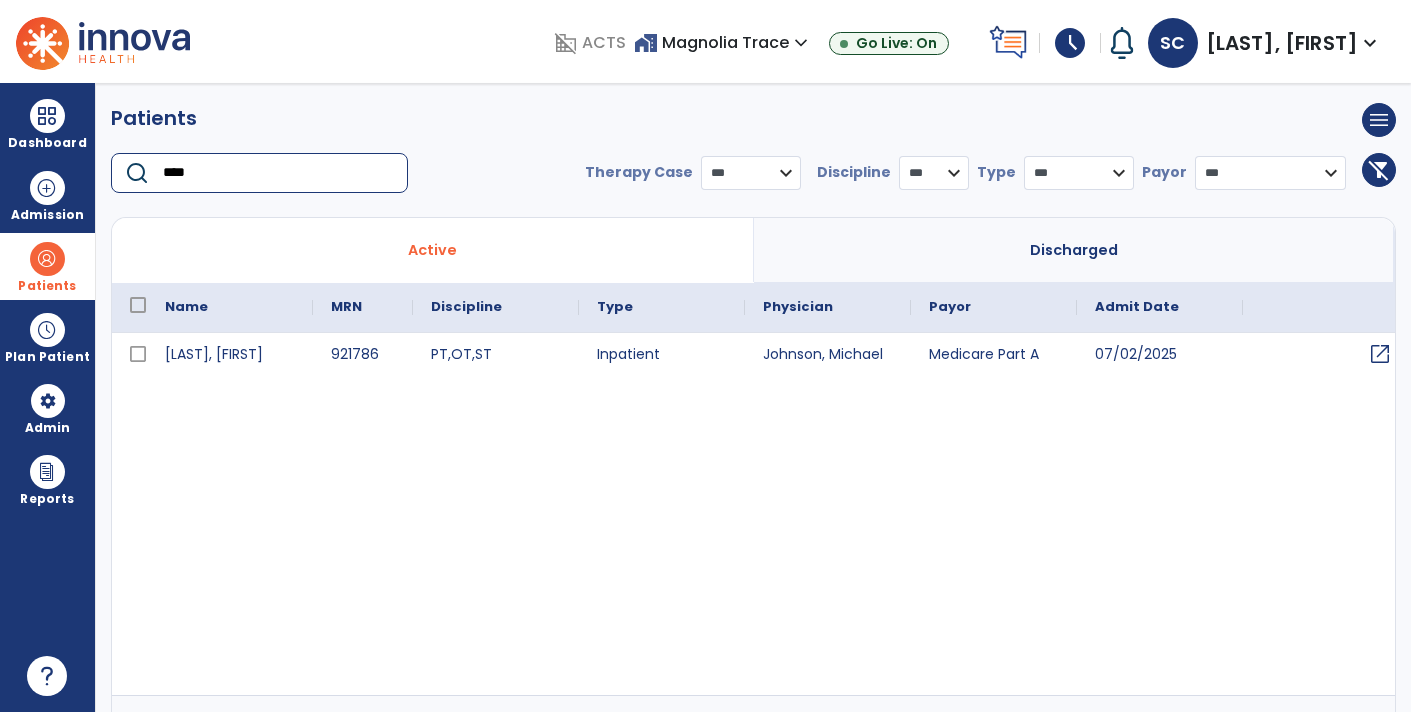 click on "open_in_new" at bounding box center (1380, 354) 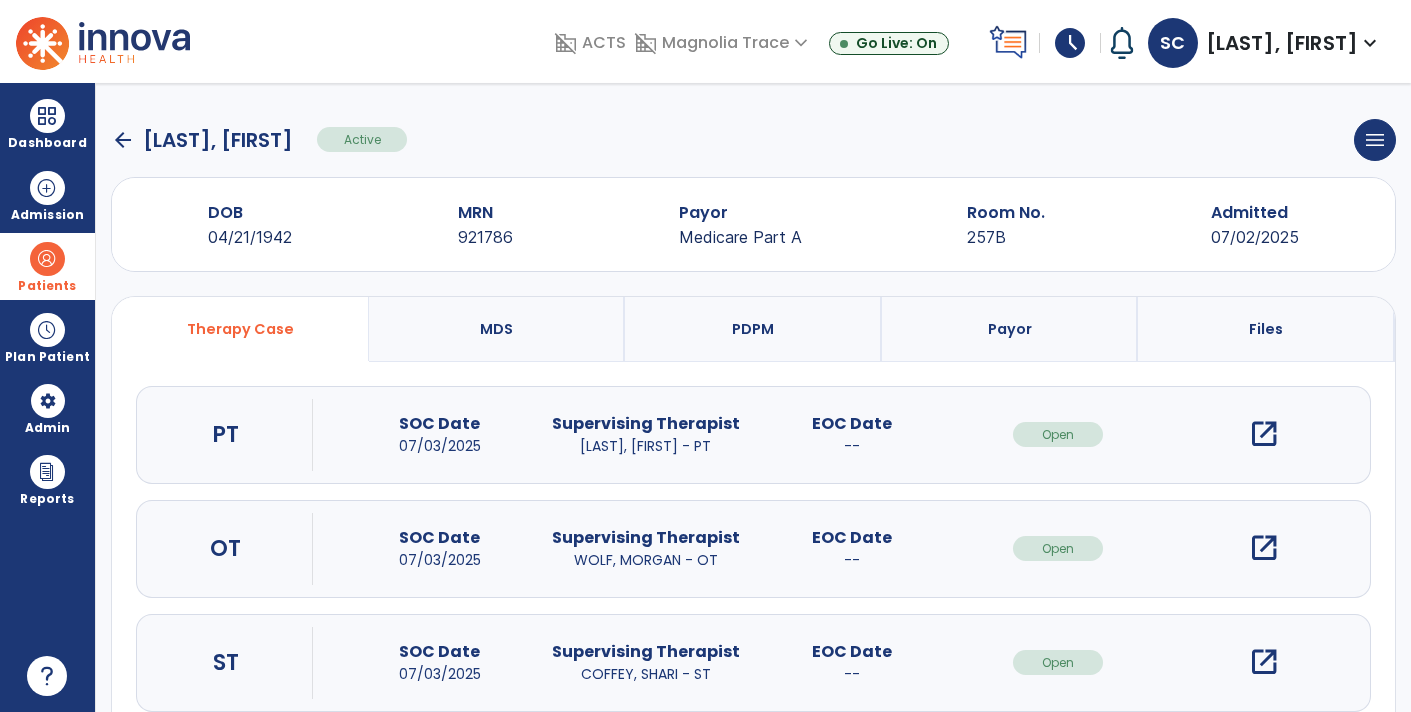click on "open_in_new" at bounding box center [1264, 662] 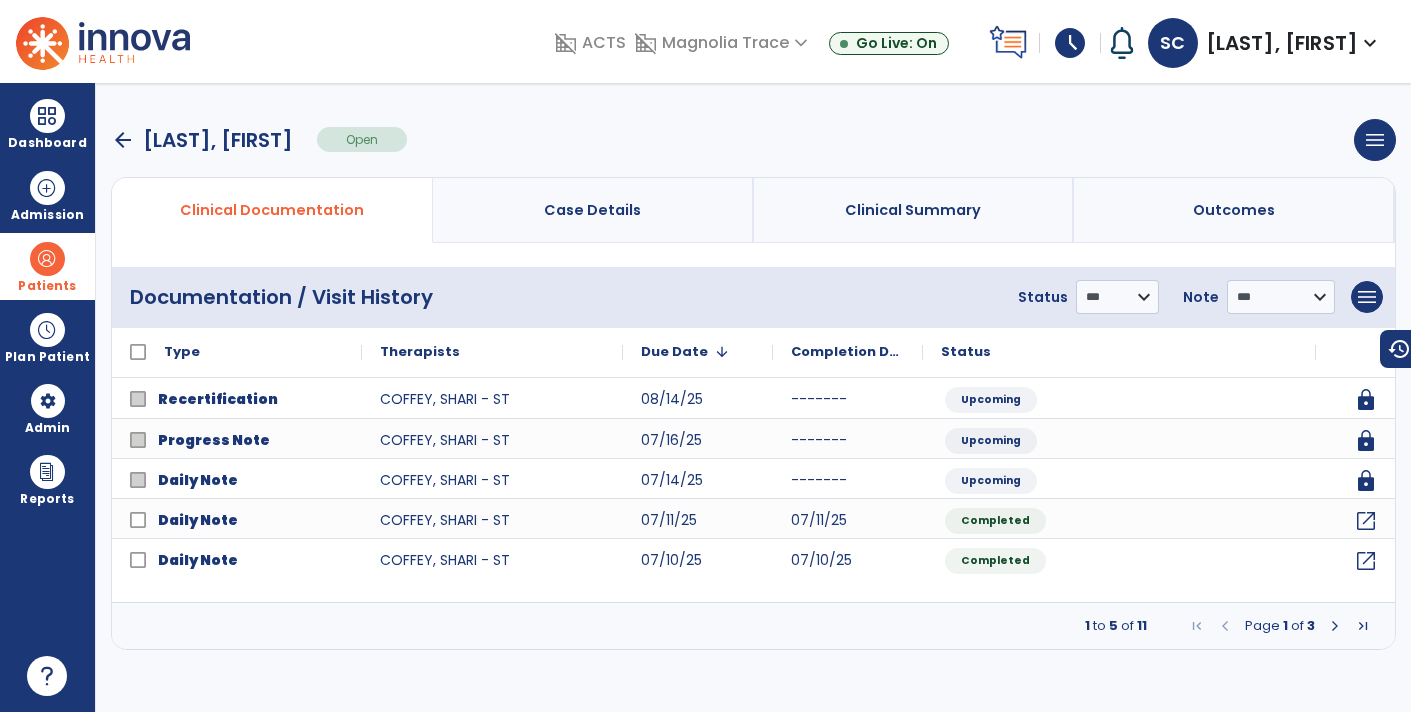 click on "arrow_back" at bounding box center [123, 140] 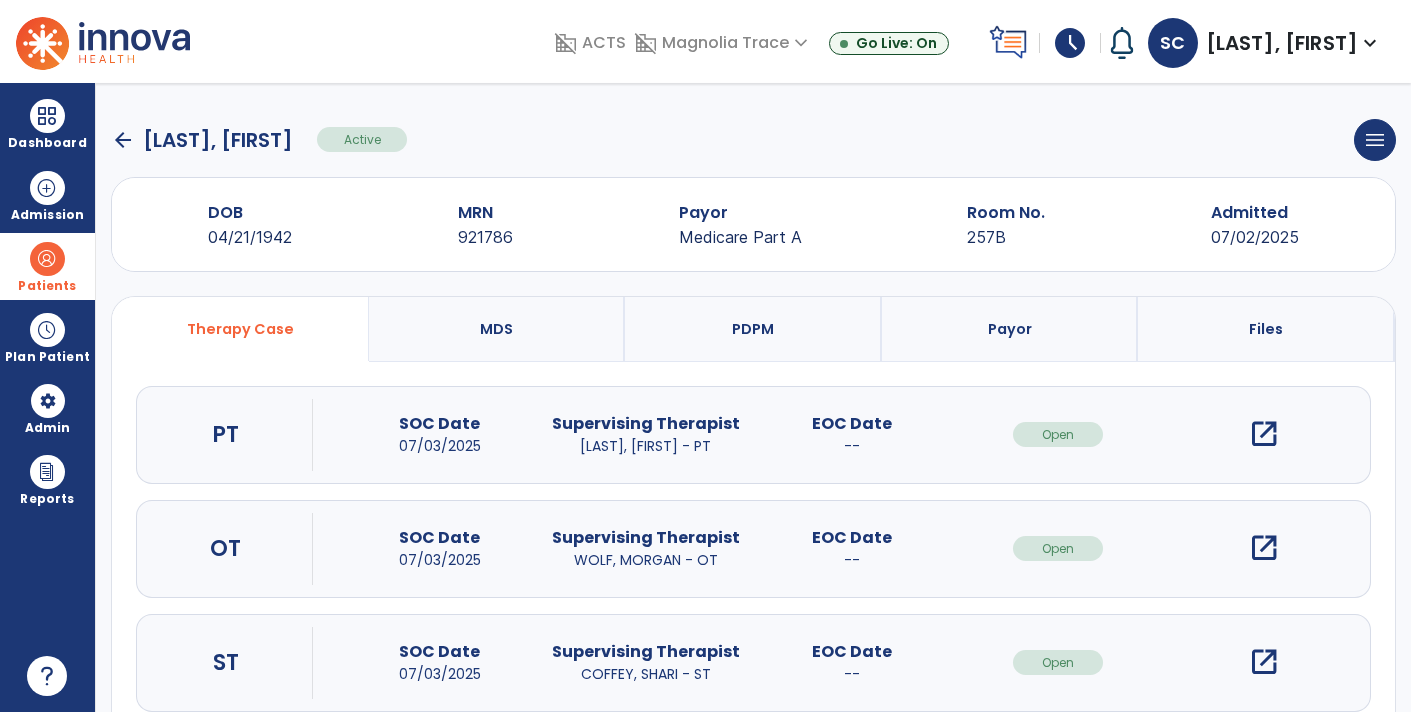 click on "arrow_back" 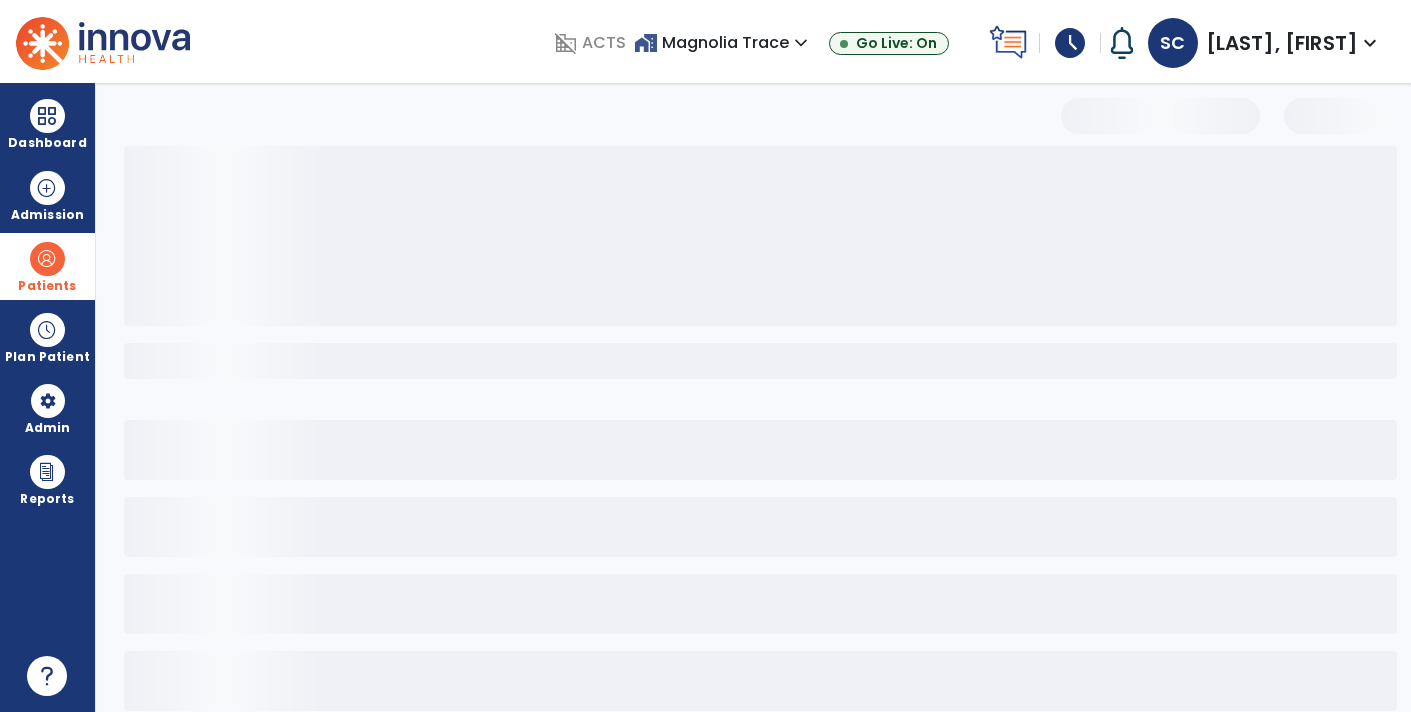 select on "***" 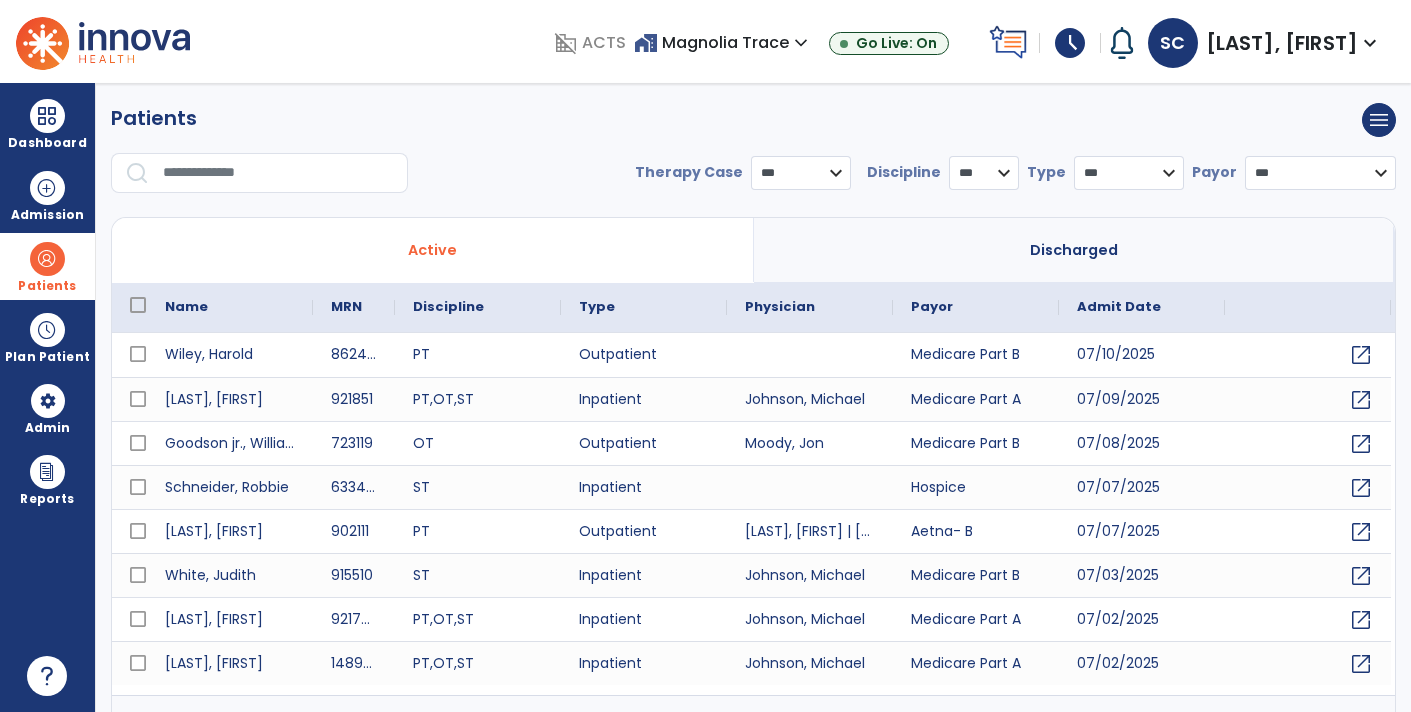 click at bounding box center (278, 173) 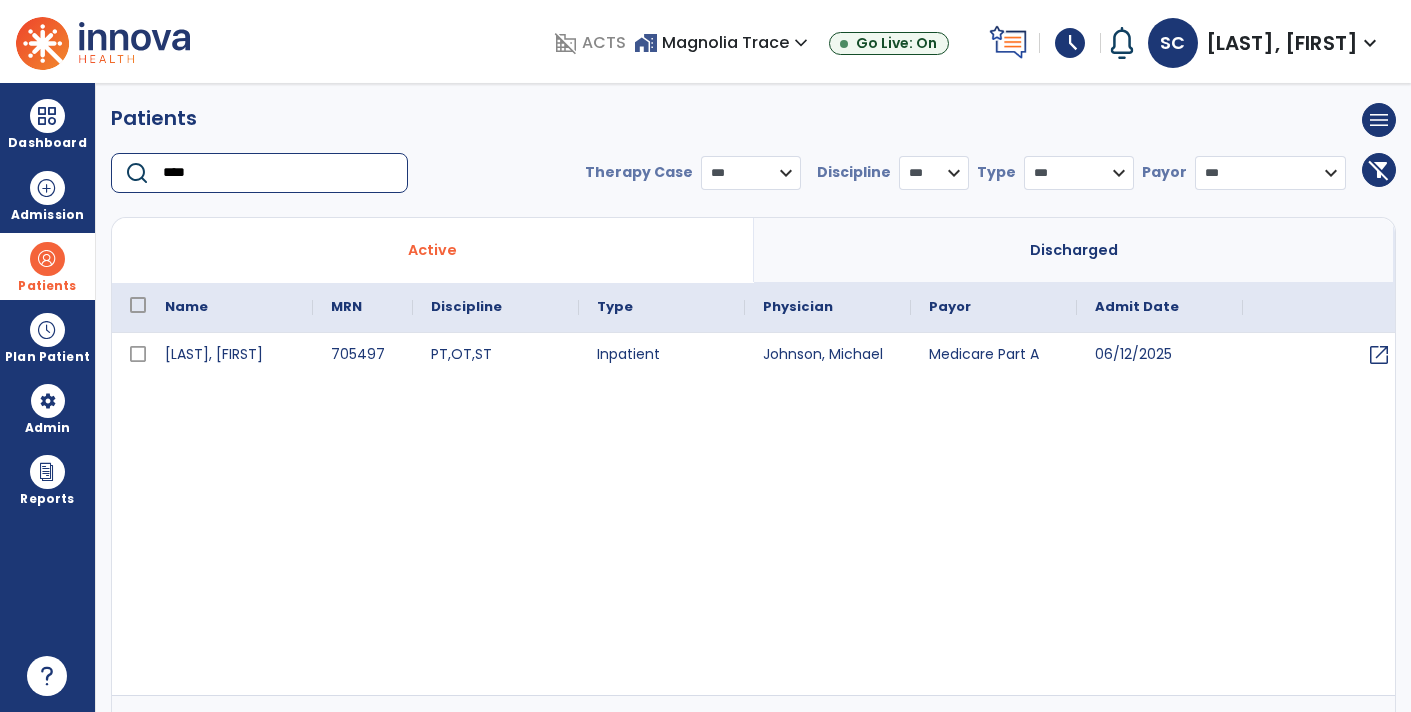 type on "****" 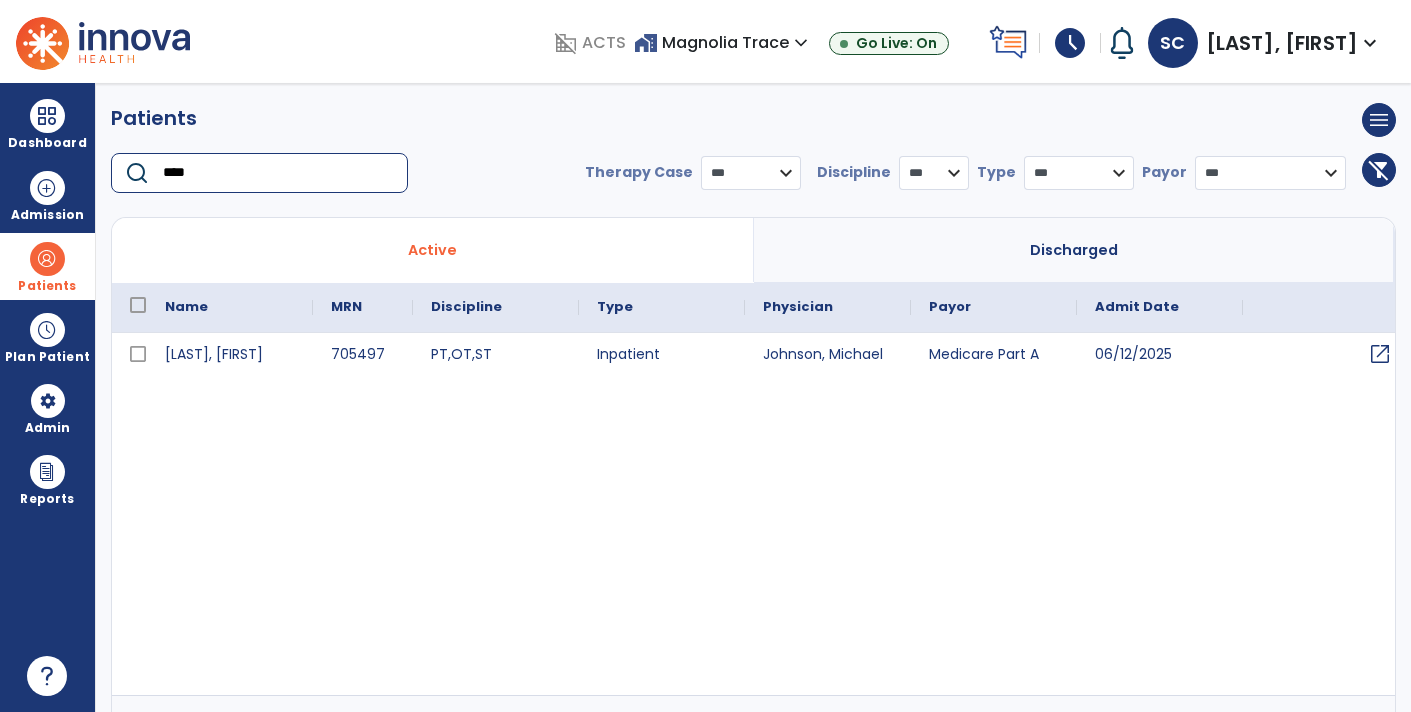 click on "open_in_new" at bounding box center [1380, 354] 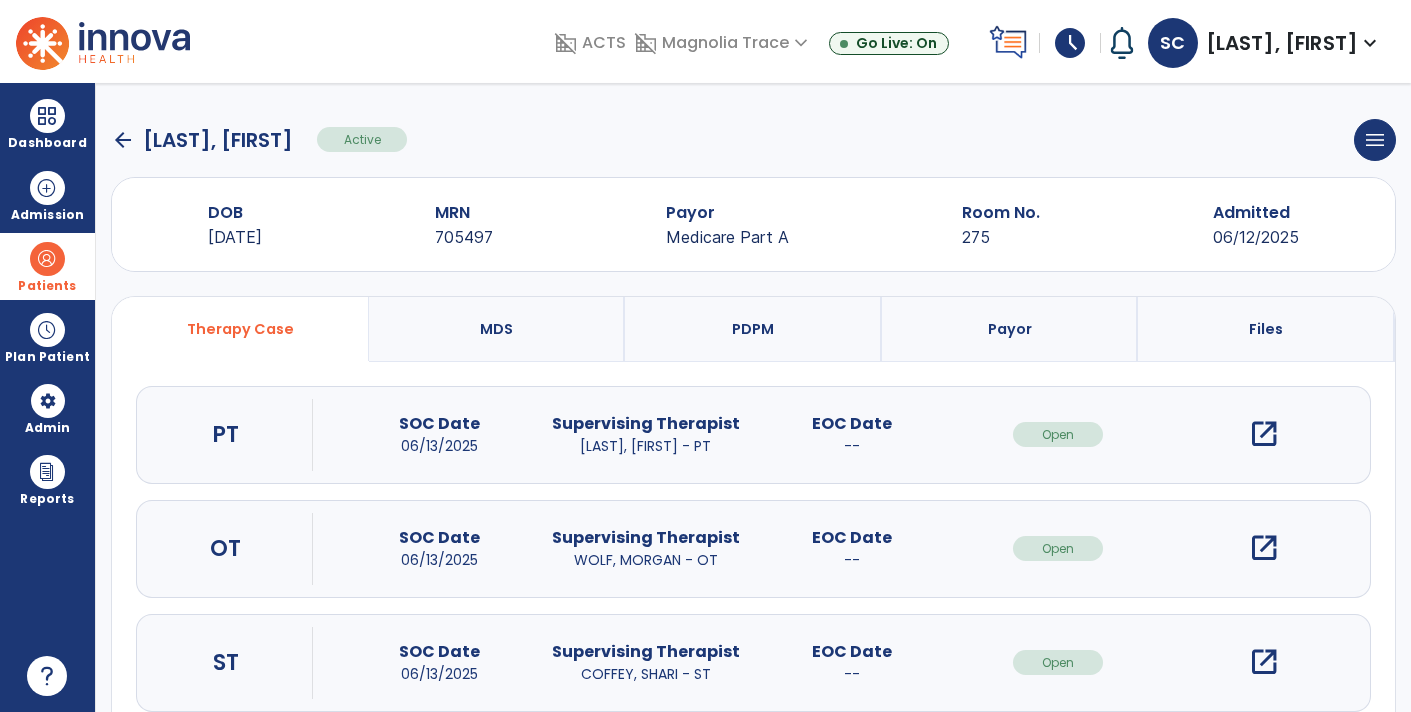 click on "open_in_new" at bounding box center [1264, 662] 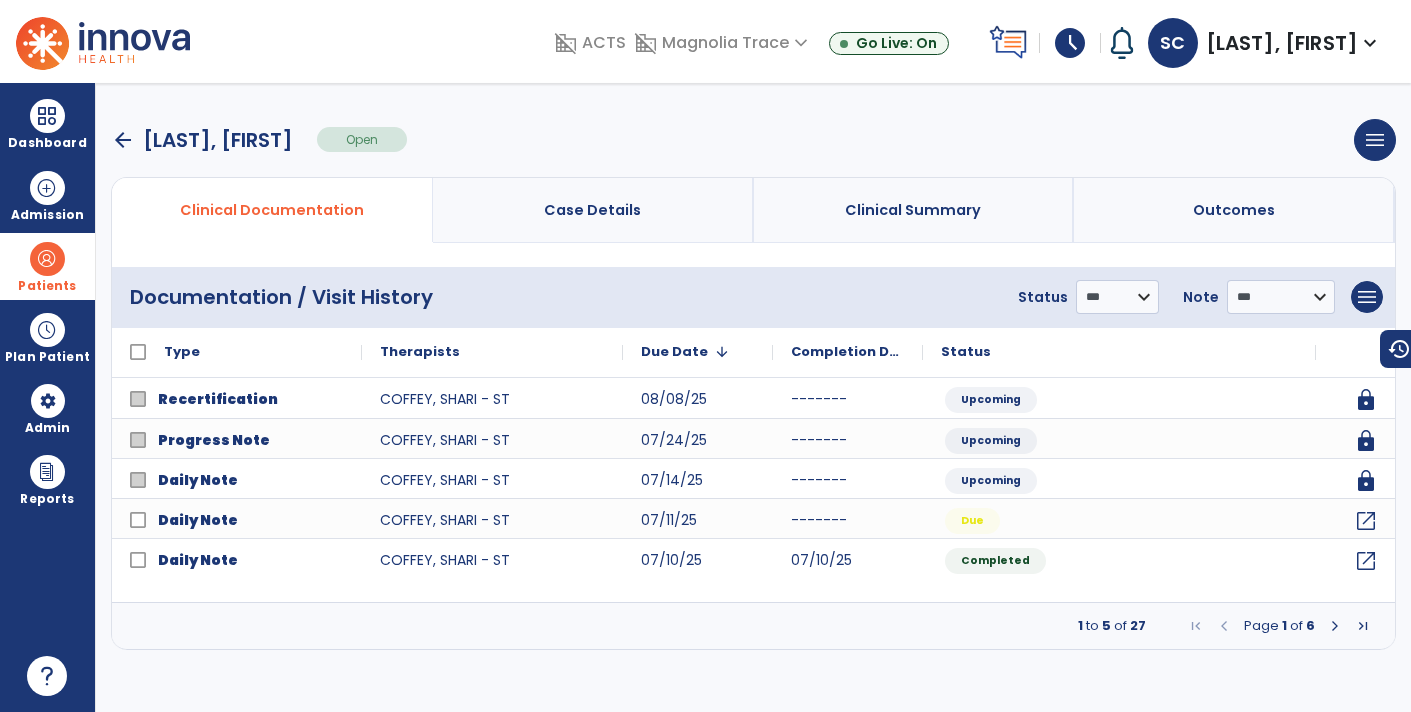 click on "arrow_back" at bounding box center [123, 140] 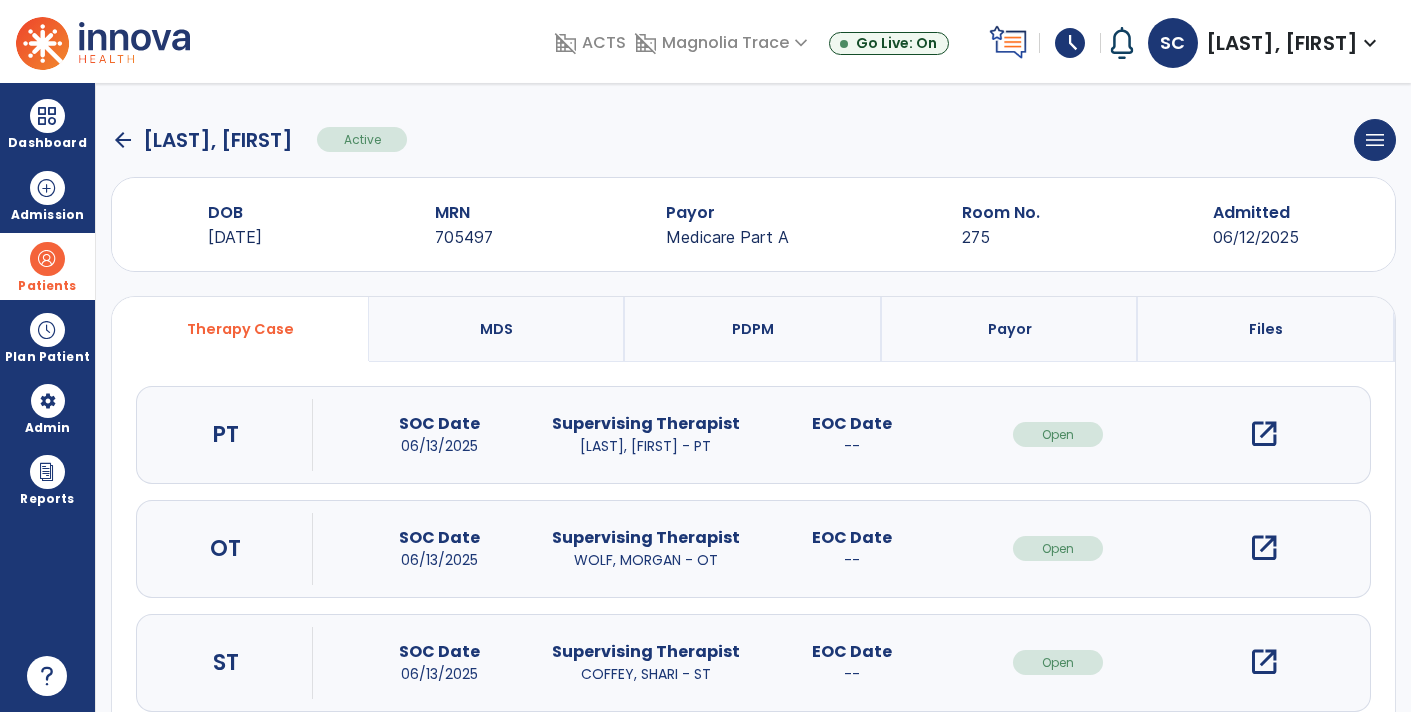 click on "arrow_back   Ingram, Mary  Active  menu   Edit Admission   View OBRA Report   Discharge Patient" 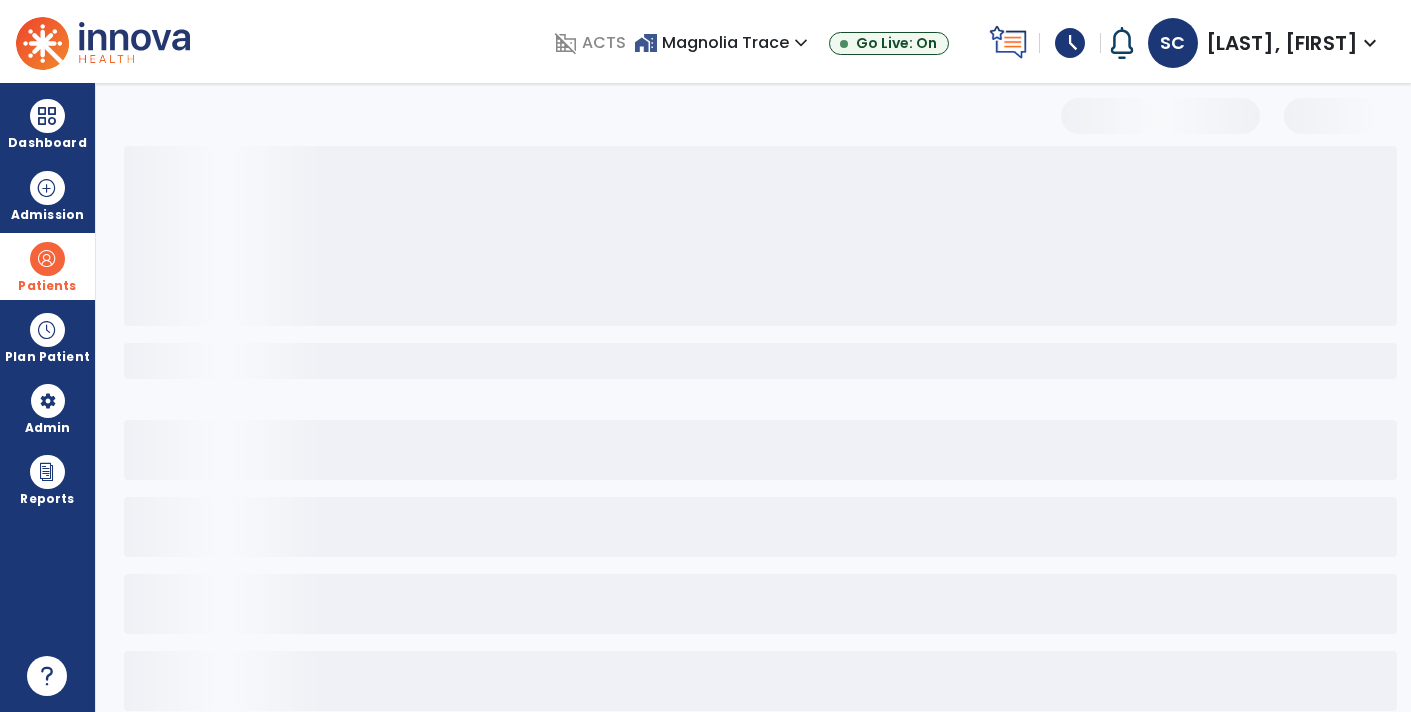 select on "***" 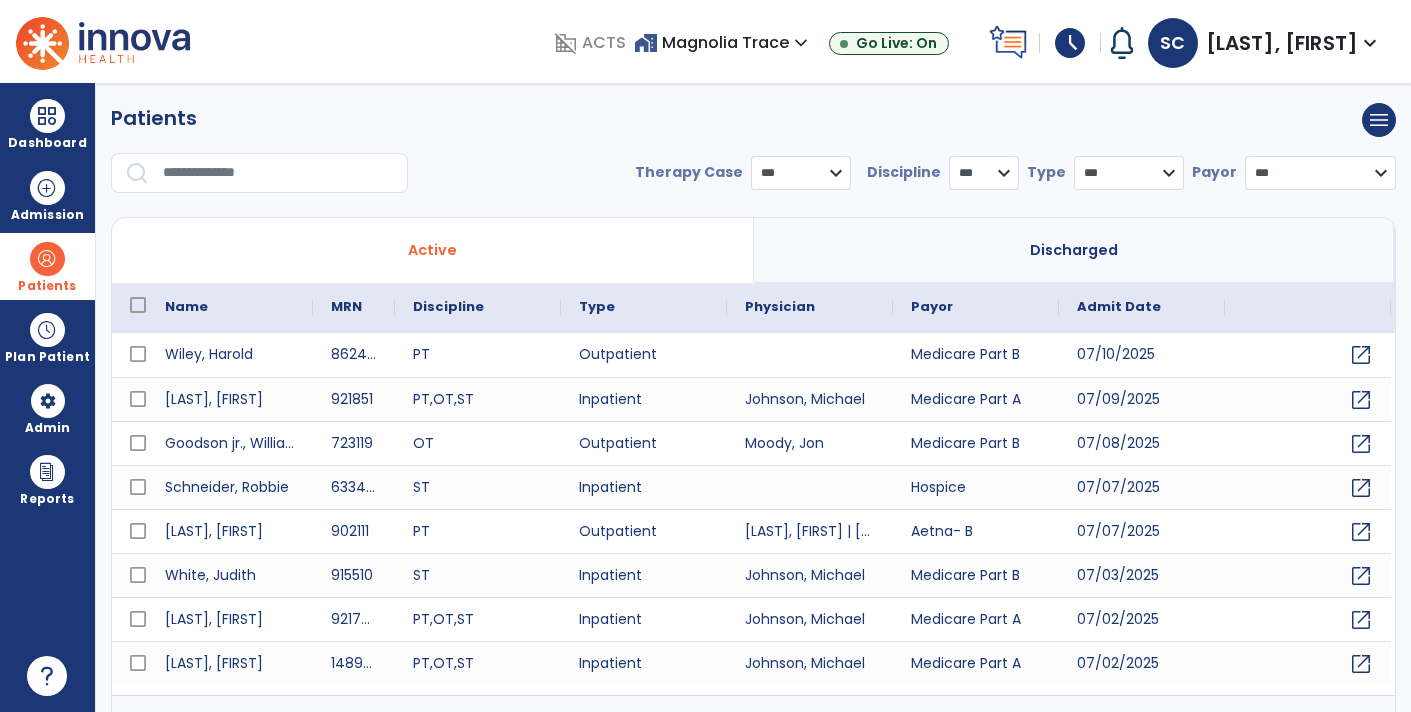 click at bounding box center (278, 173) 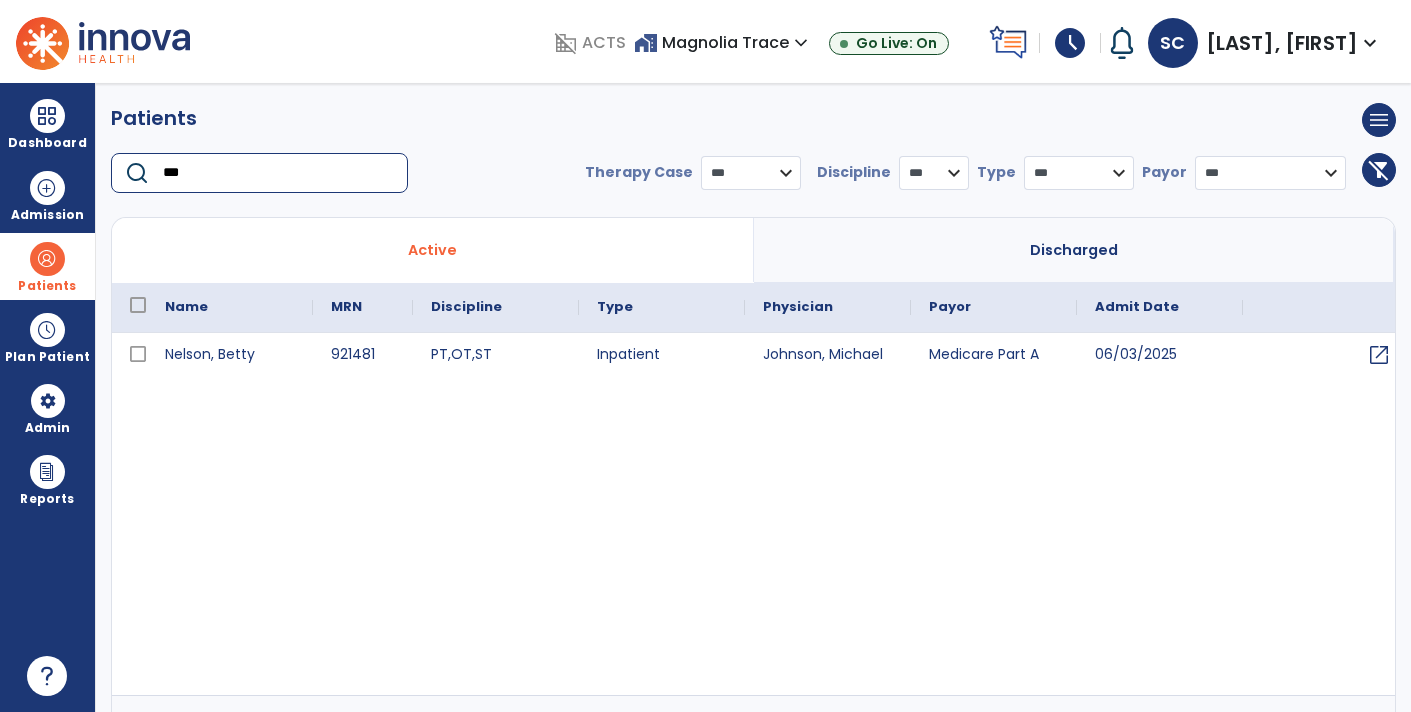 type on "***" 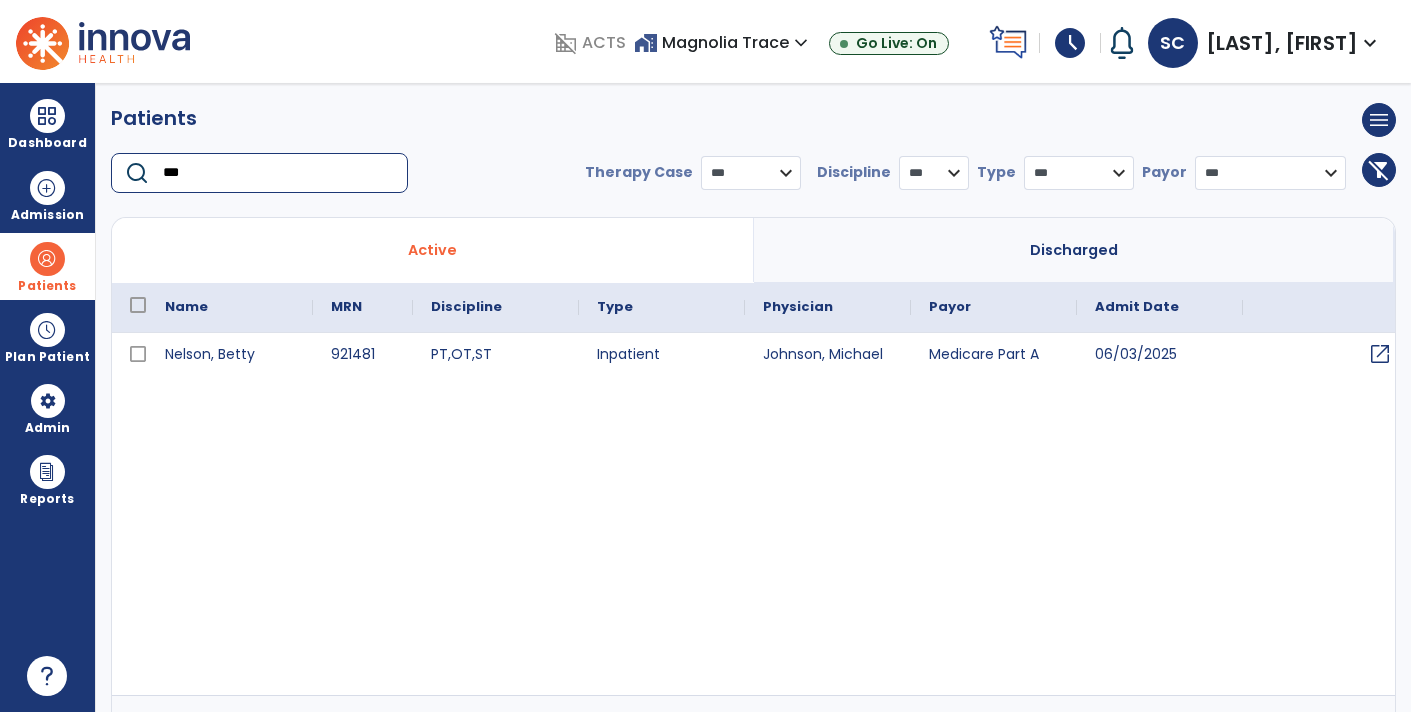 click on "open_in_new" at bounding box center [1380, 354] 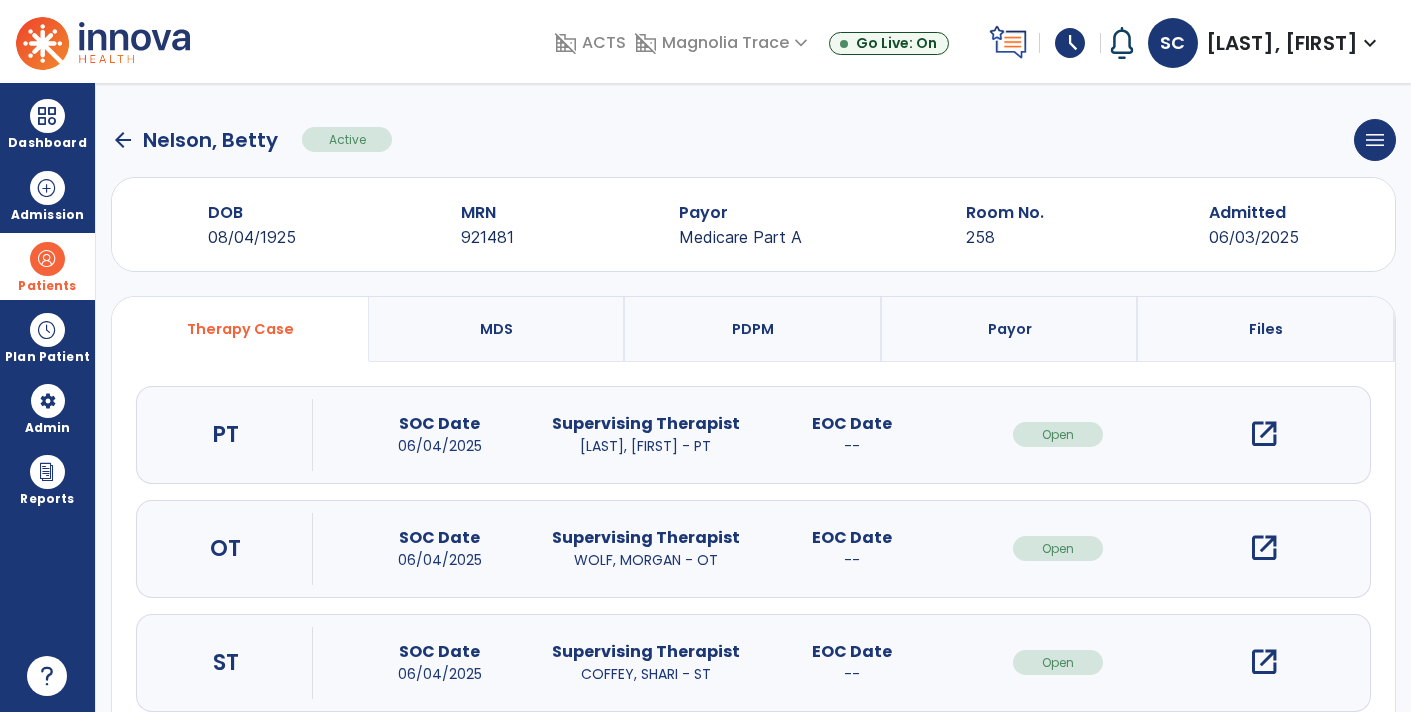click on "open_in_new" at bounding box center (1264, 662) 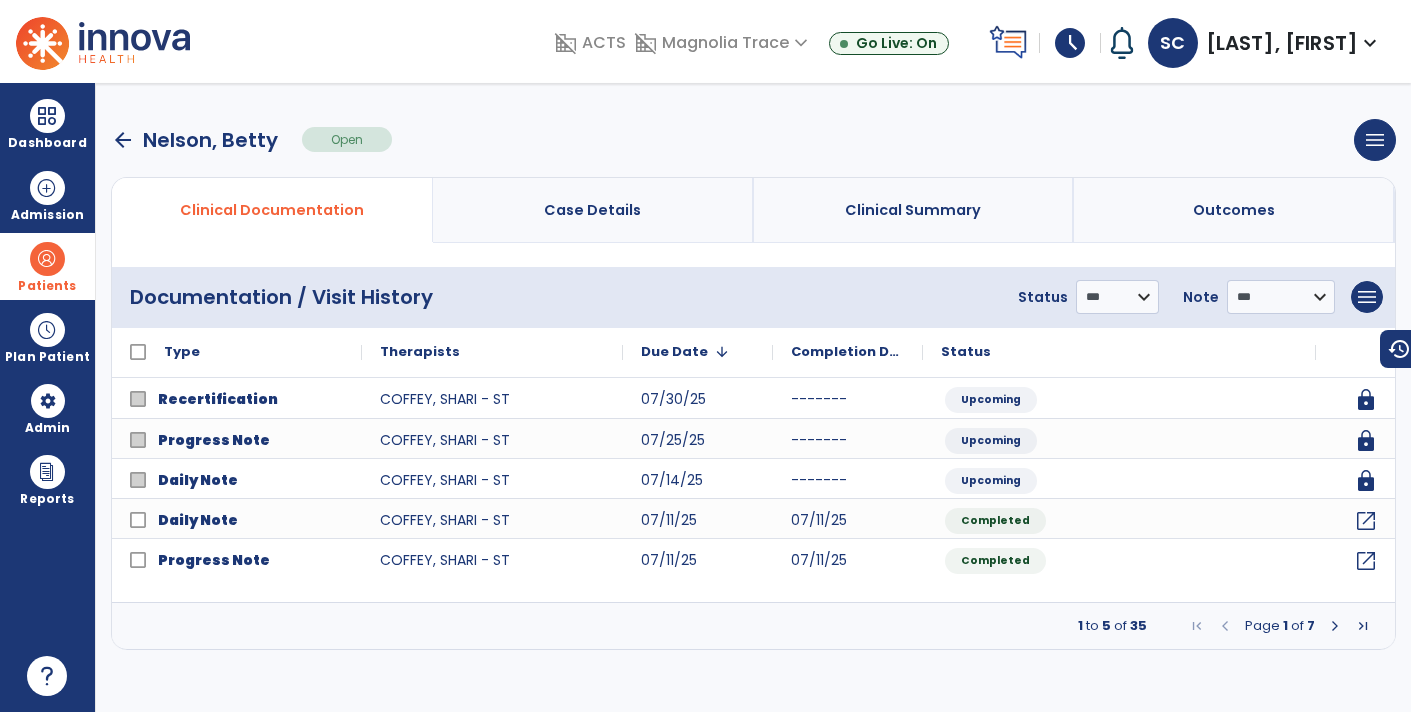 click on "arrow_back" at bounding box center [123, 140] 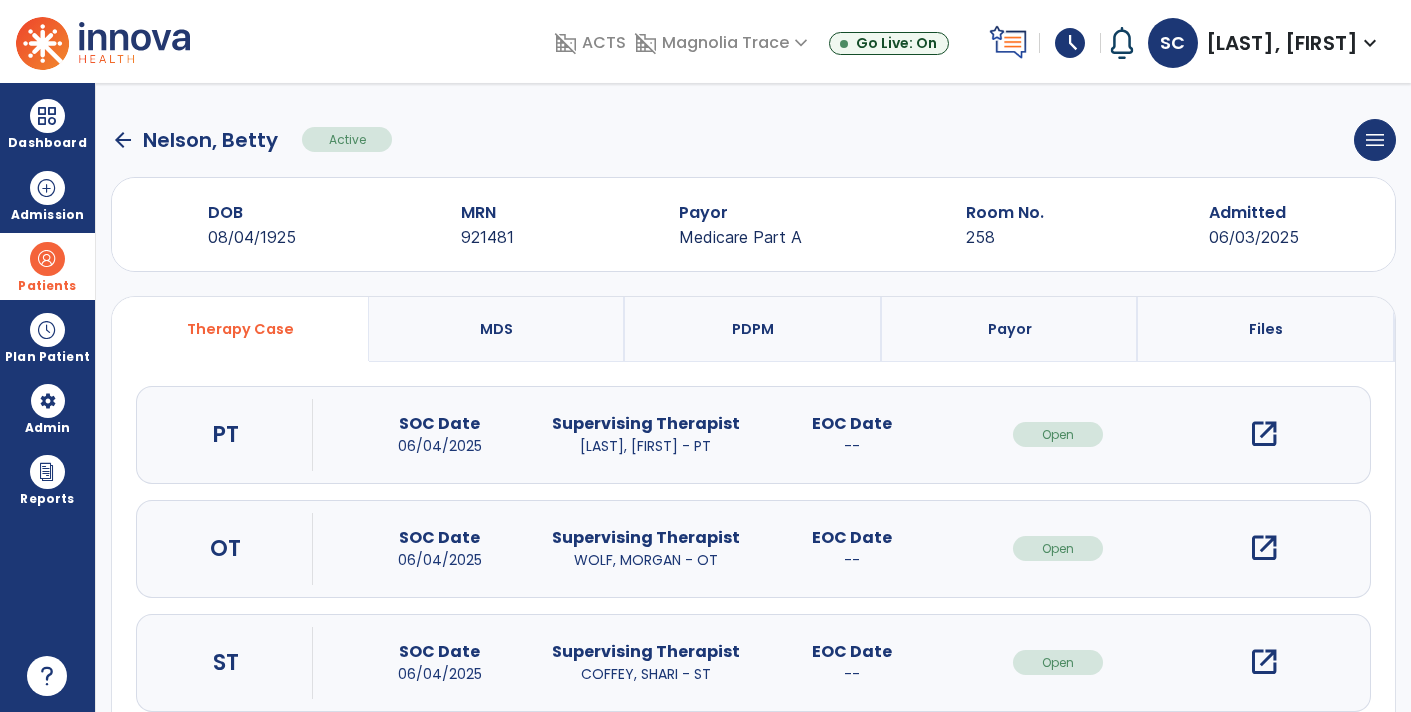 click on "arrow_back" 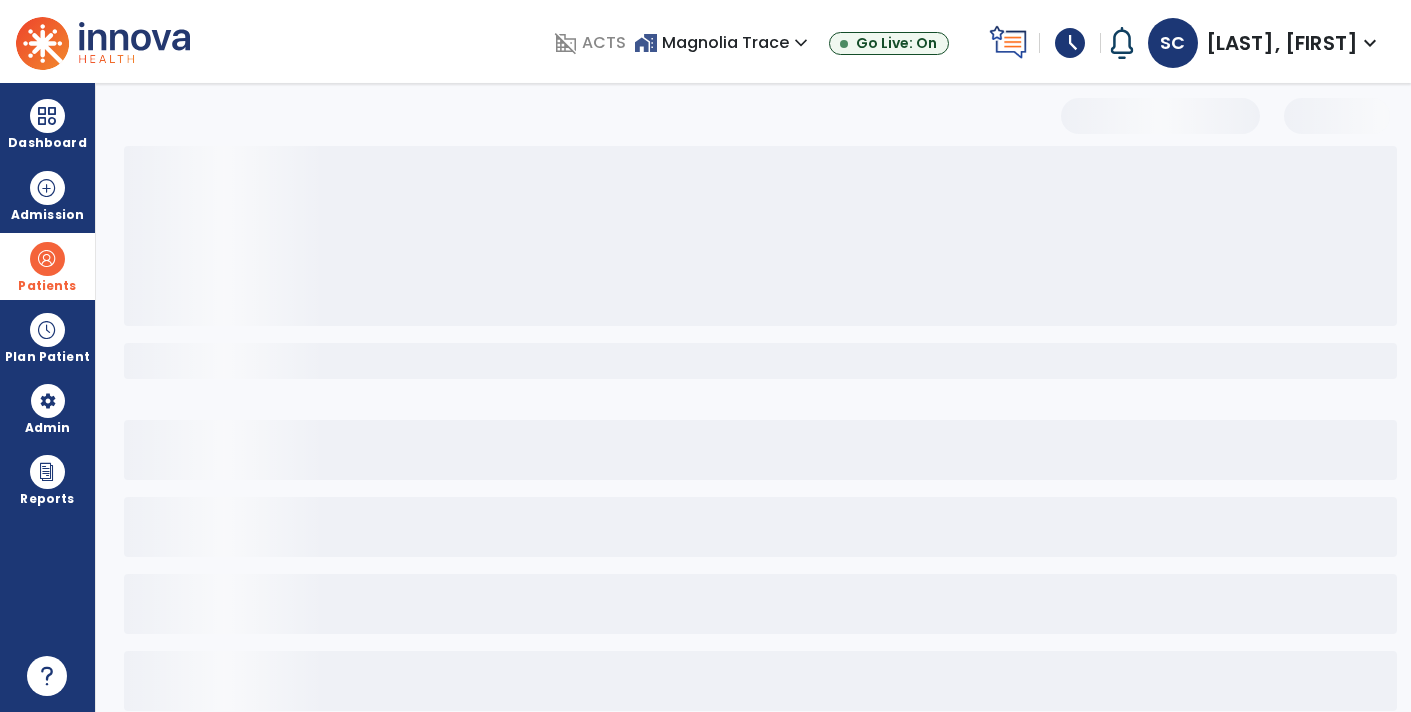 select on "***" 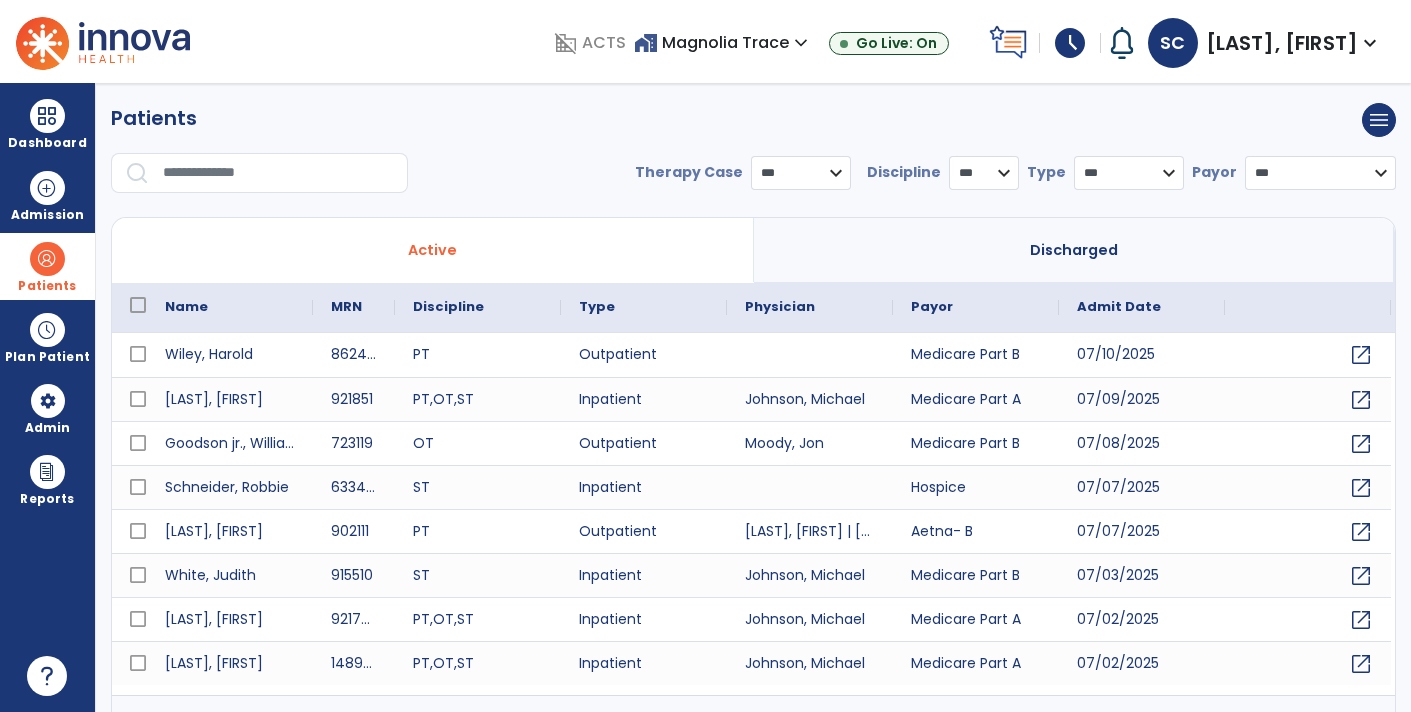 click at bounding box center [278, 173] 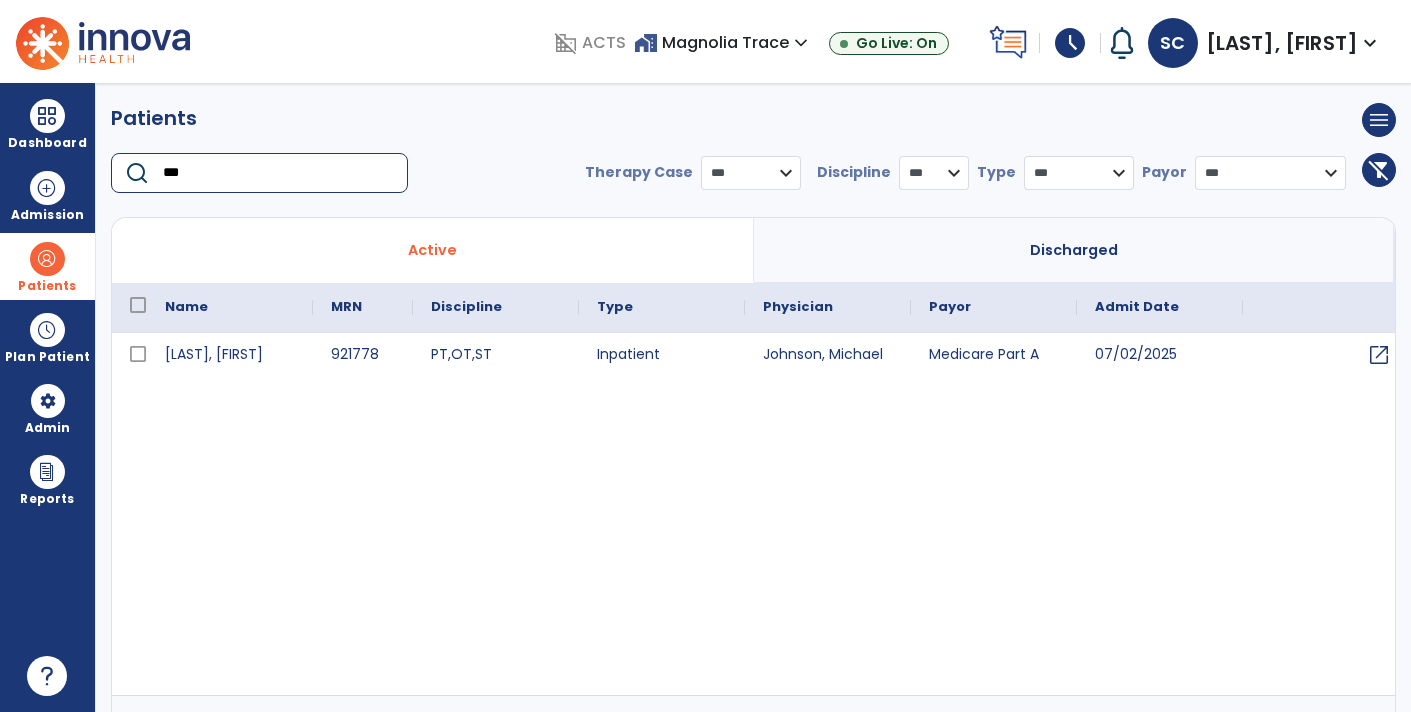 type on "***" 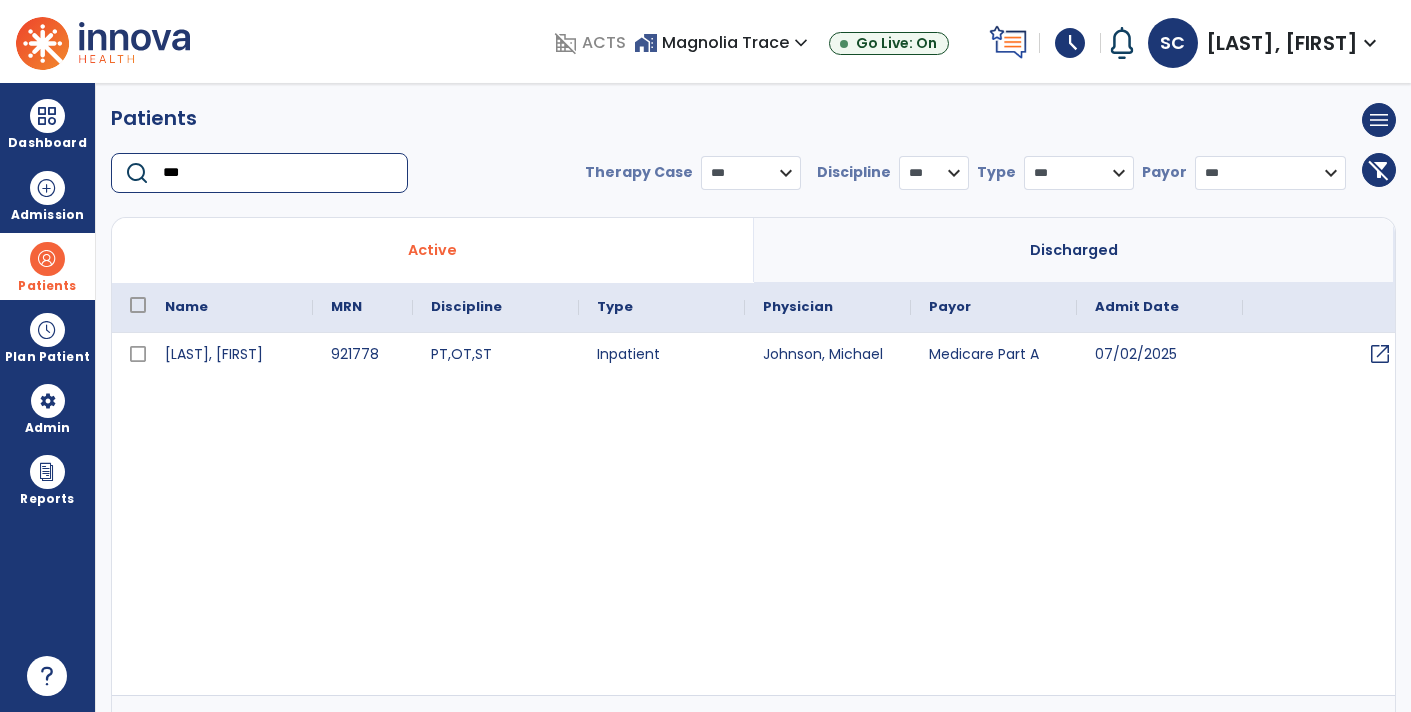 click on "open_in_new" at bounding box center (1380, 354) 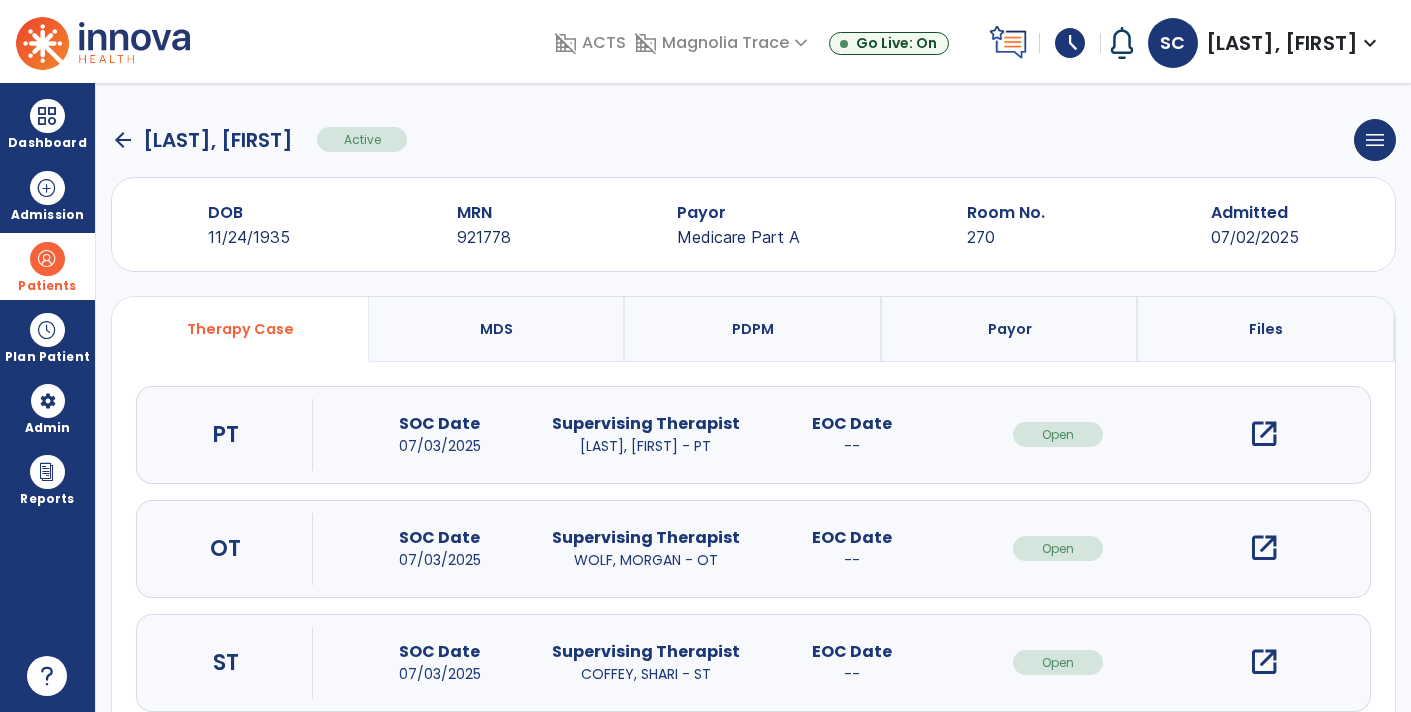 click on "open_in_new" at bounding box center (1264, 662) 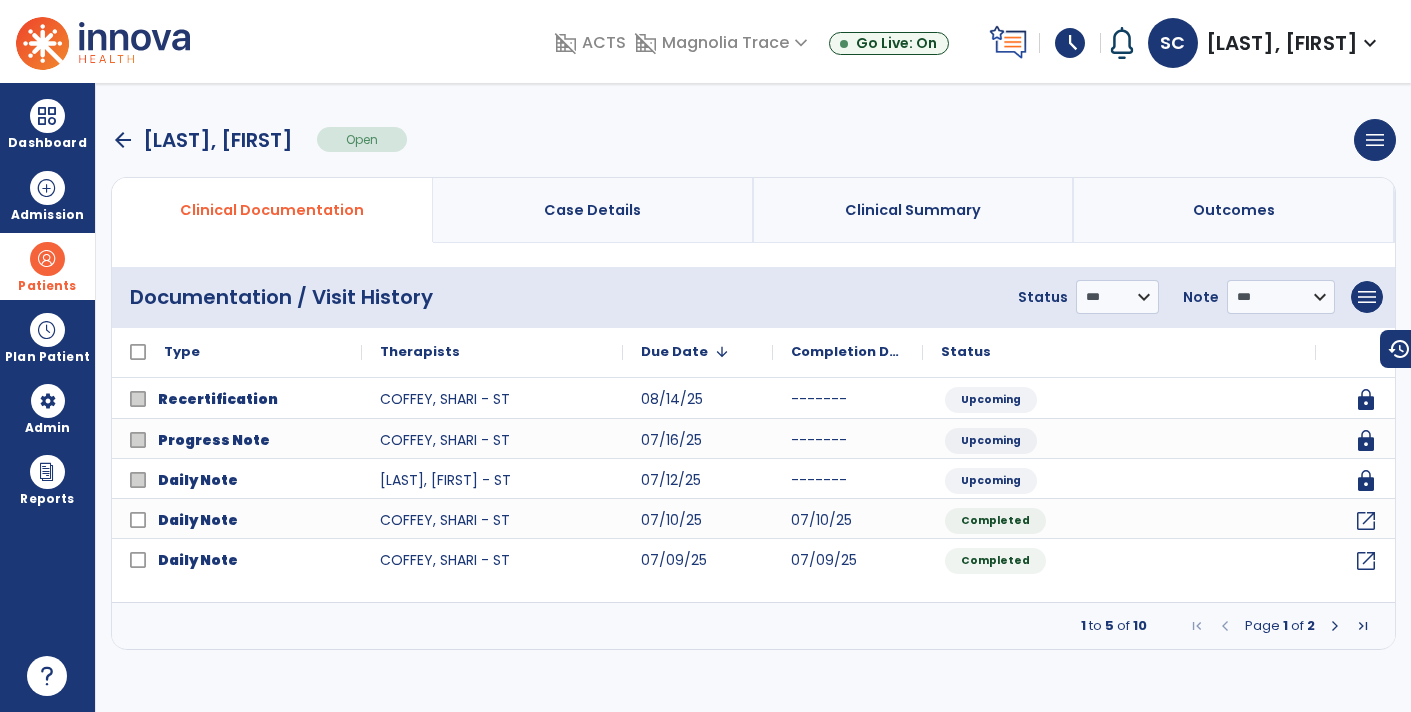 click on "arrow_back" at bounding box center [123, 140] 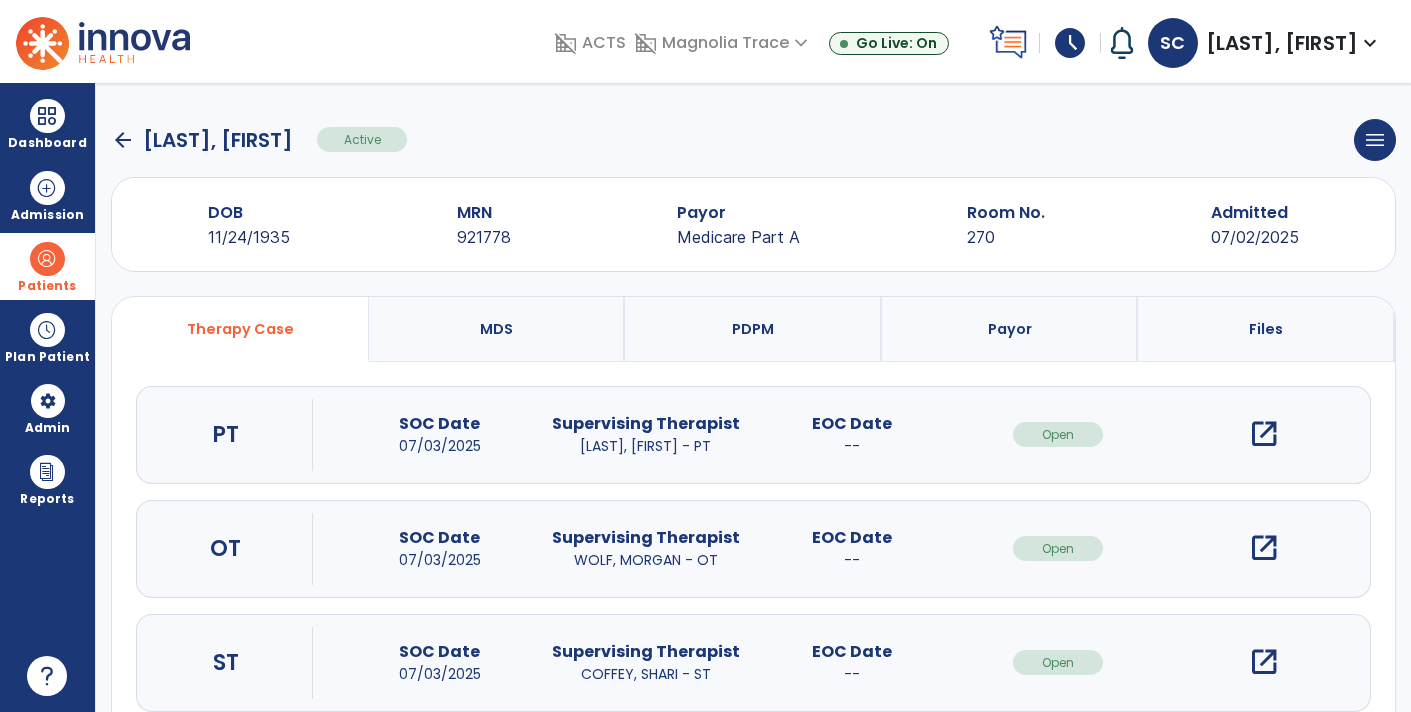click on "arrow_back" 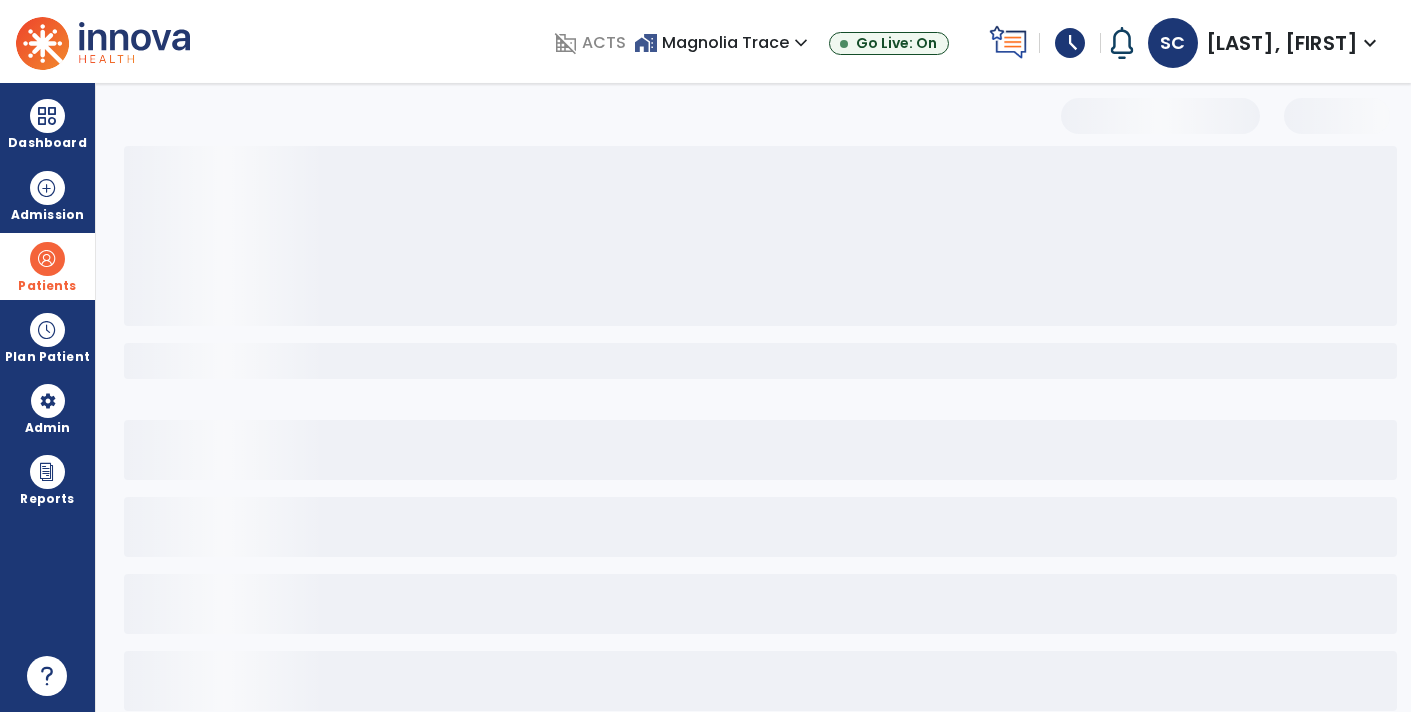 select on "***" 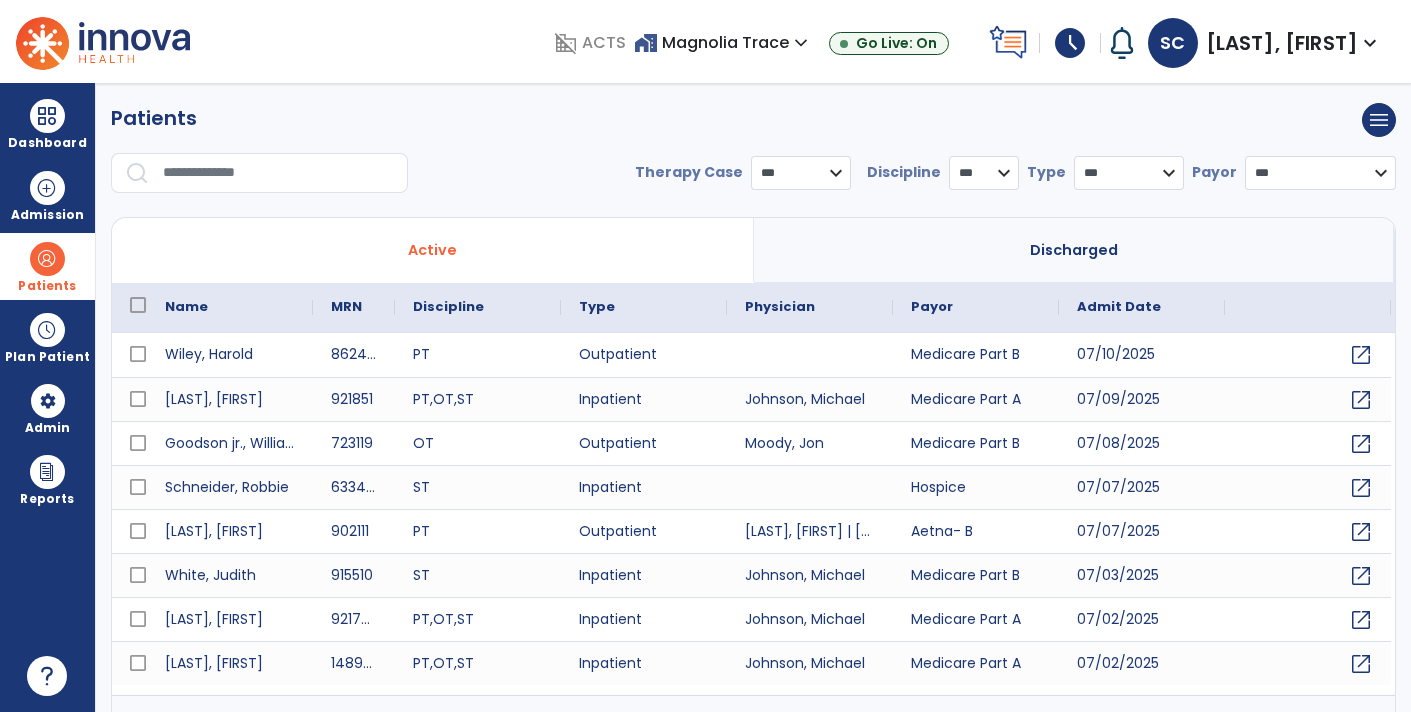 click at bounding box center (278, 173) 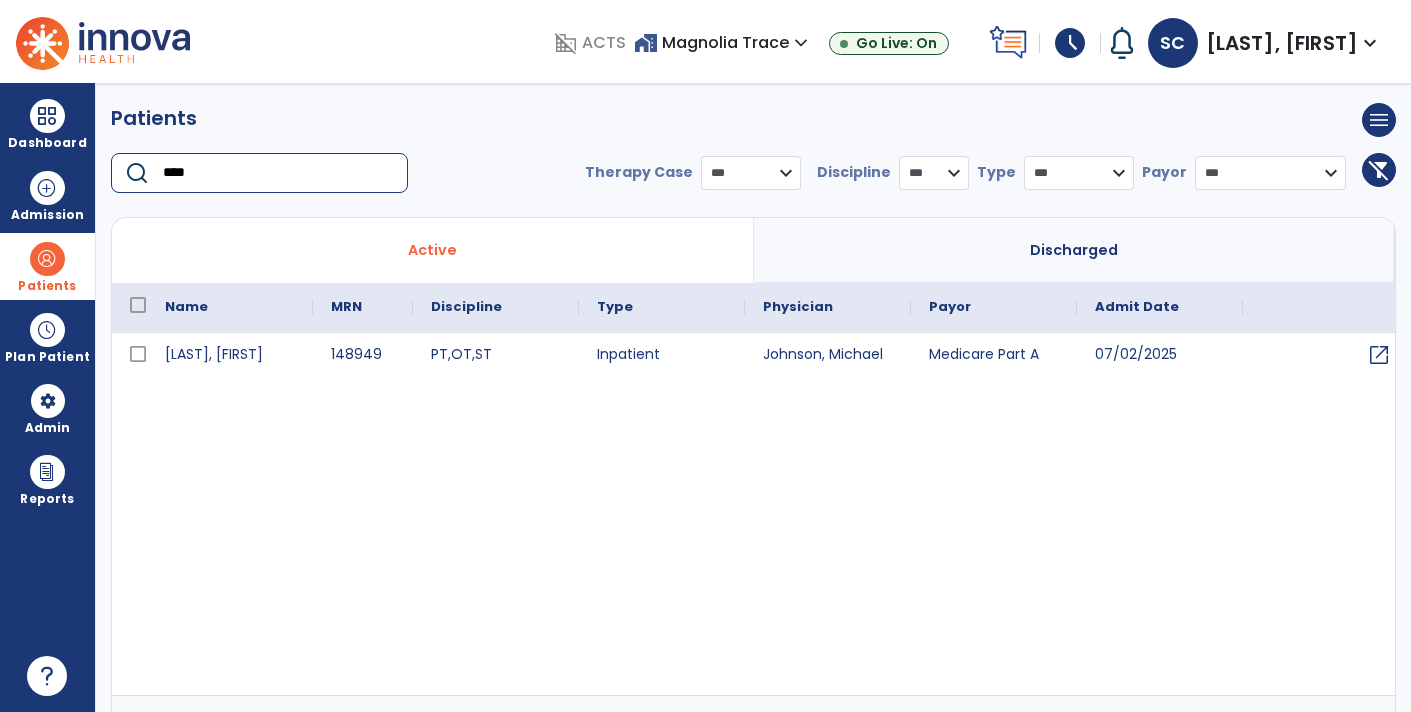 type on "****" 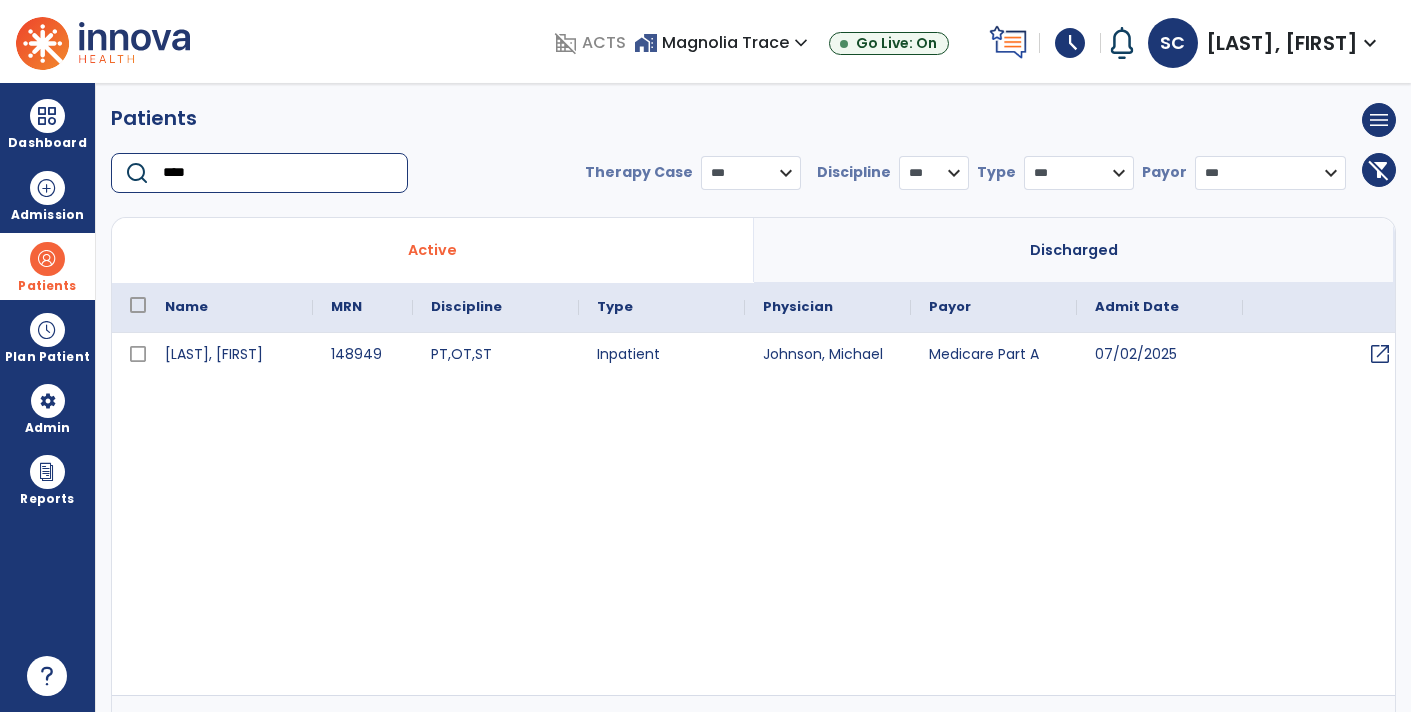 click on "open_in_new" at bounding box center (1380, 354) 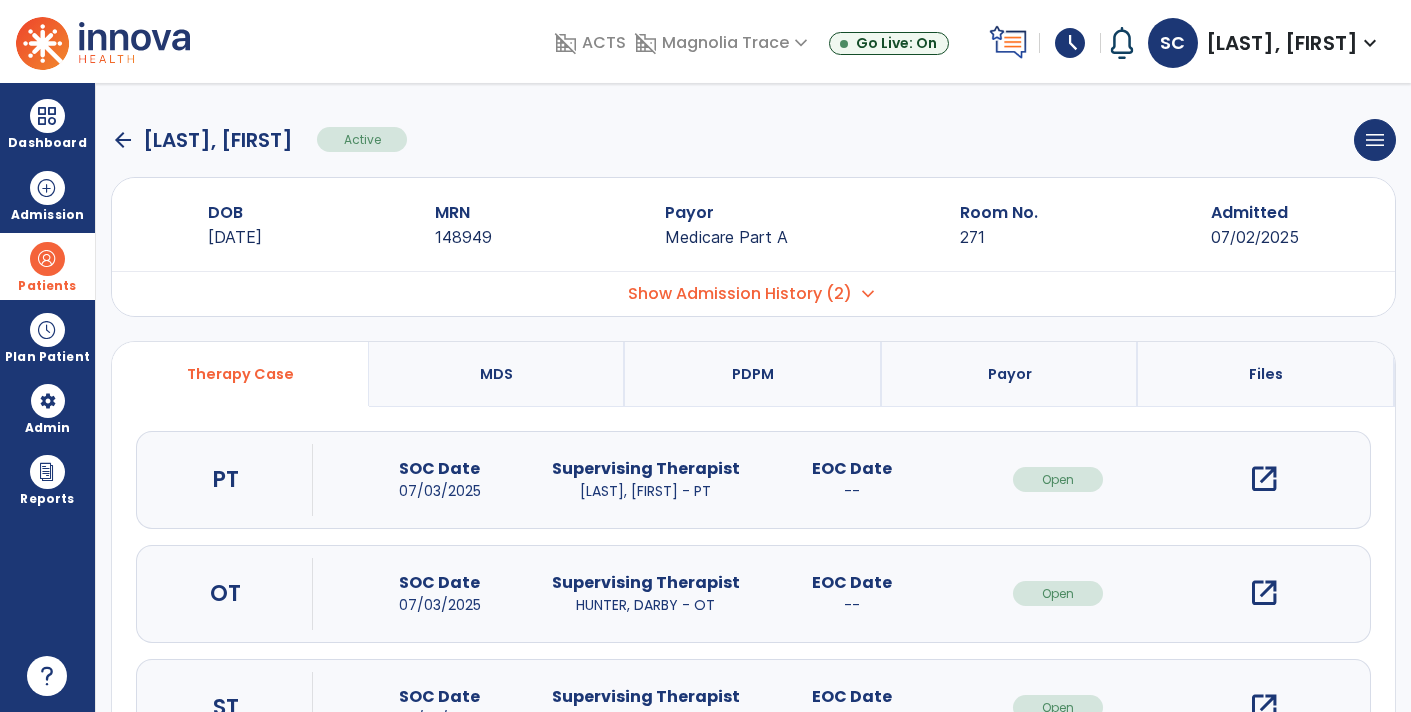 click on "Files" at bounding box center [1266, 374] 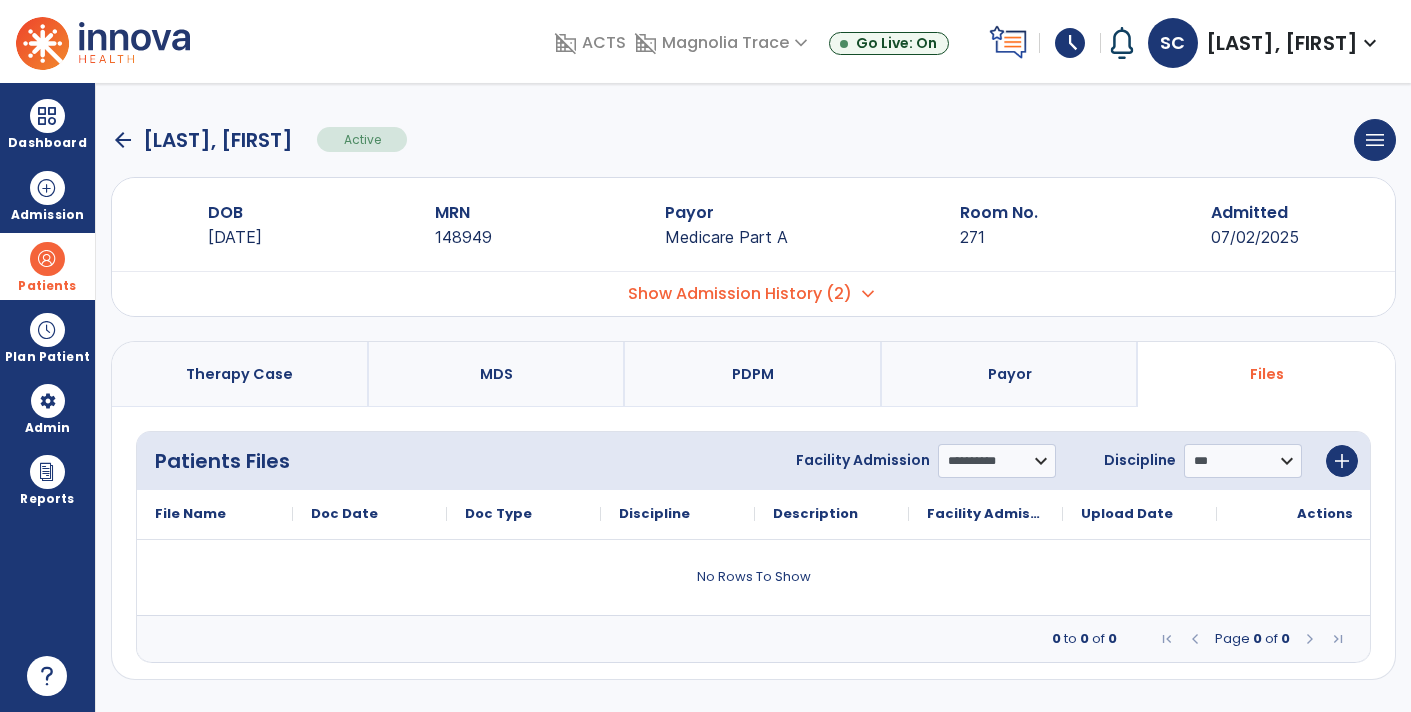 click on "Therapy Case" at bounding box center (240, 374) 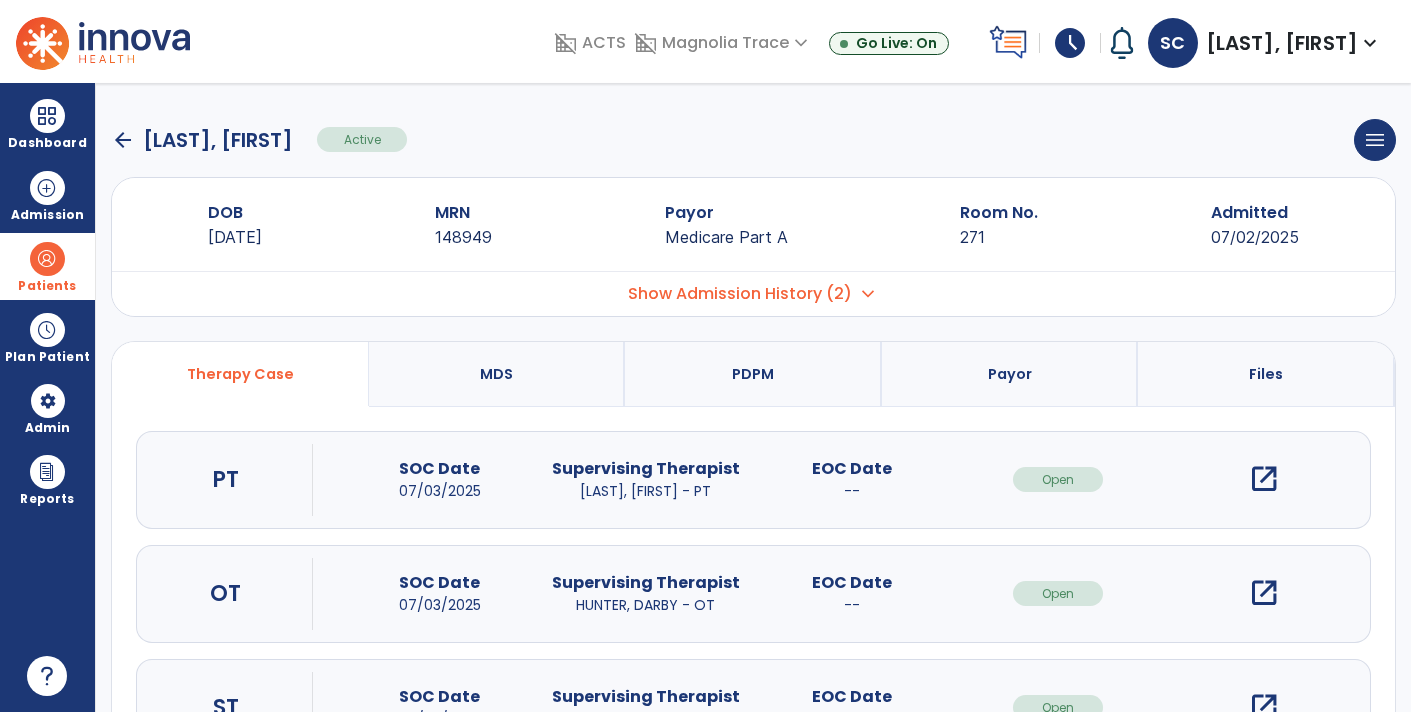 click on "open_in_new" at bounding box center [1264, 707] 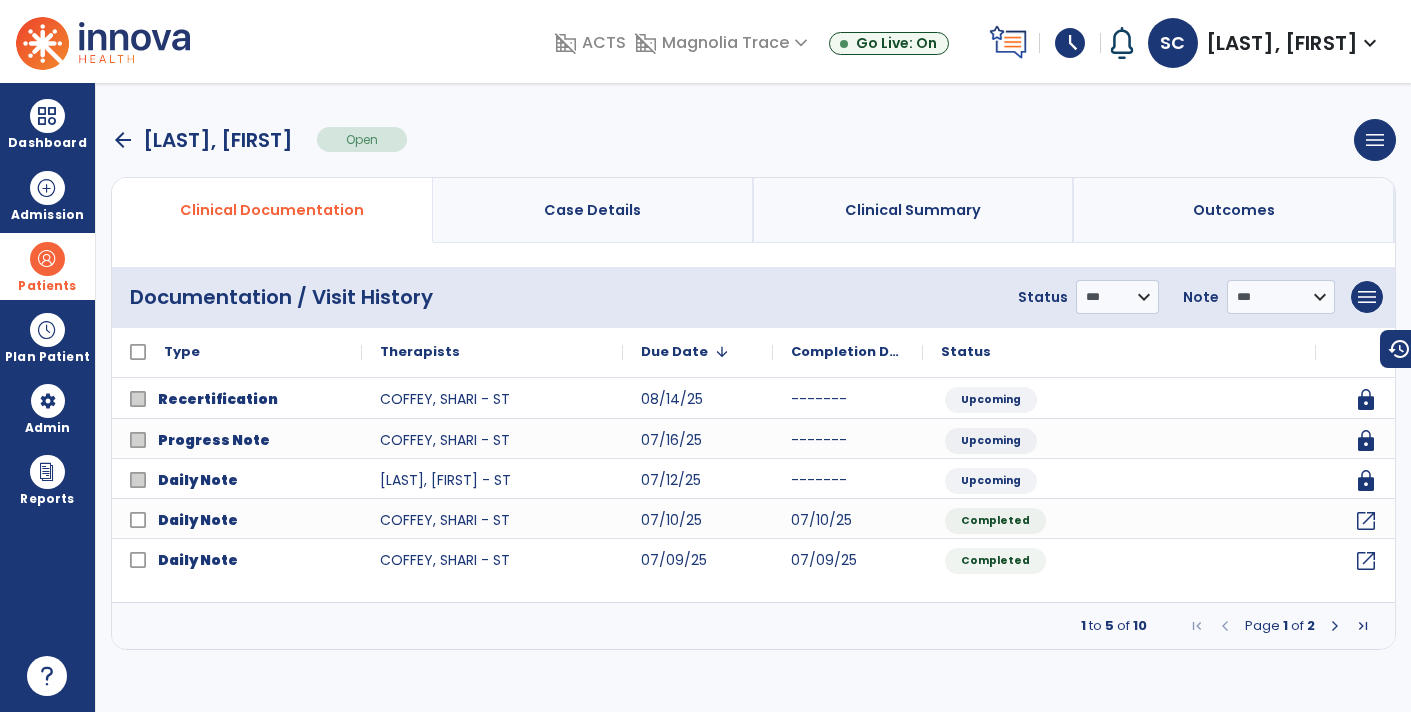 click on "arrow_back" at bounding box center [123, 140] 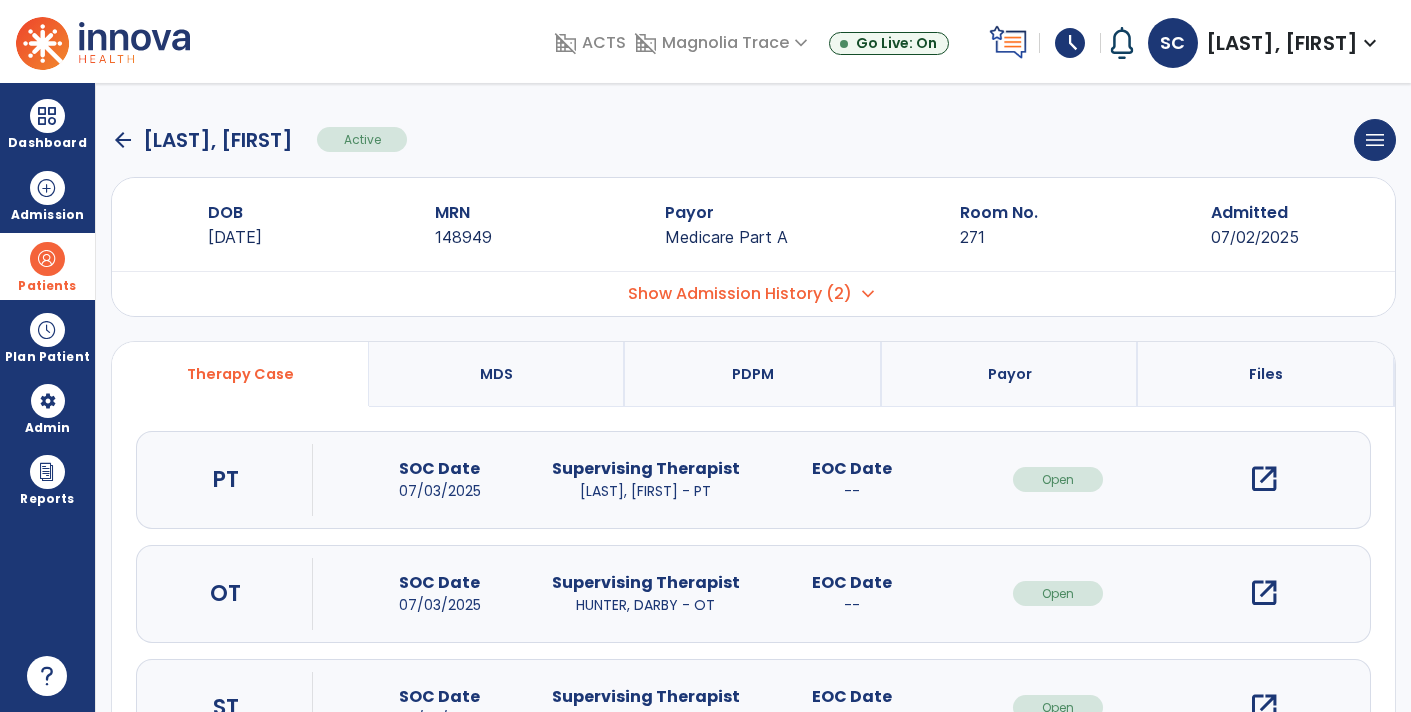 click on "arrow_back" 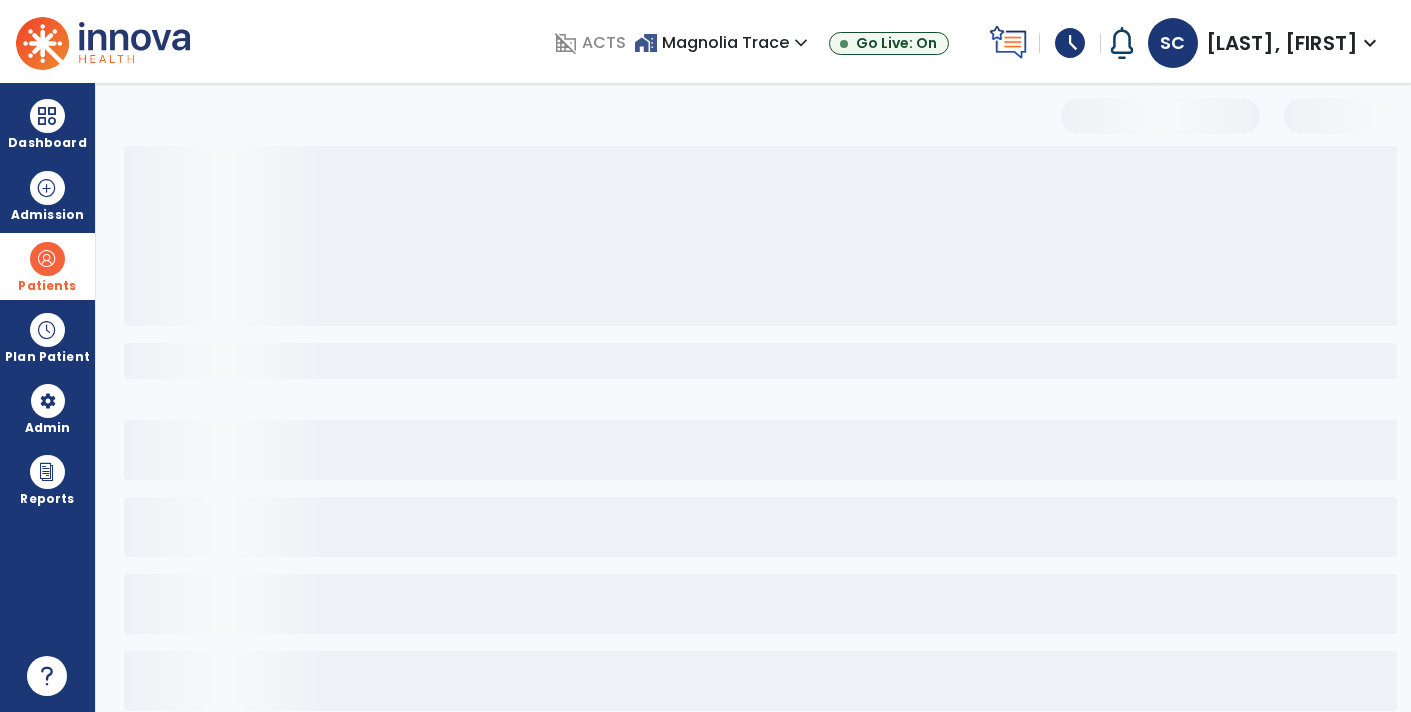 select on "***" 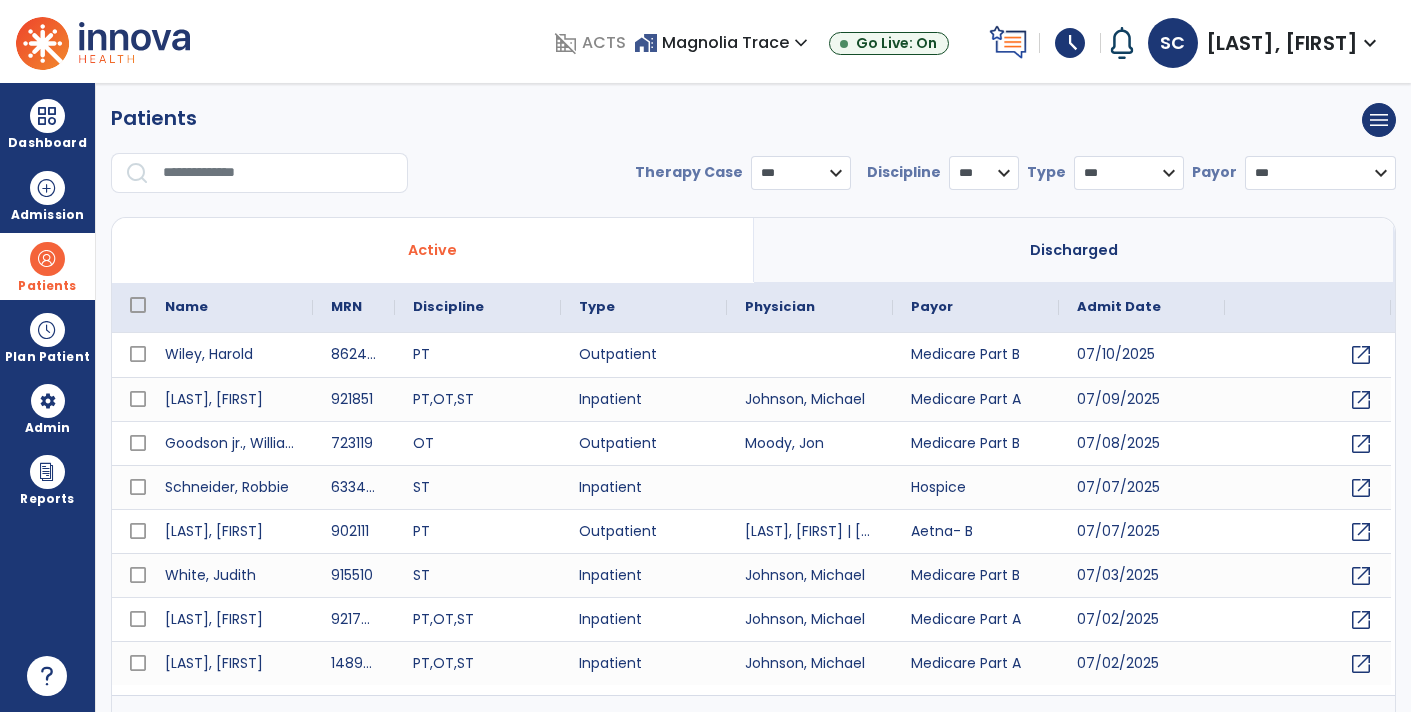 click at bounding box center [278, 173] 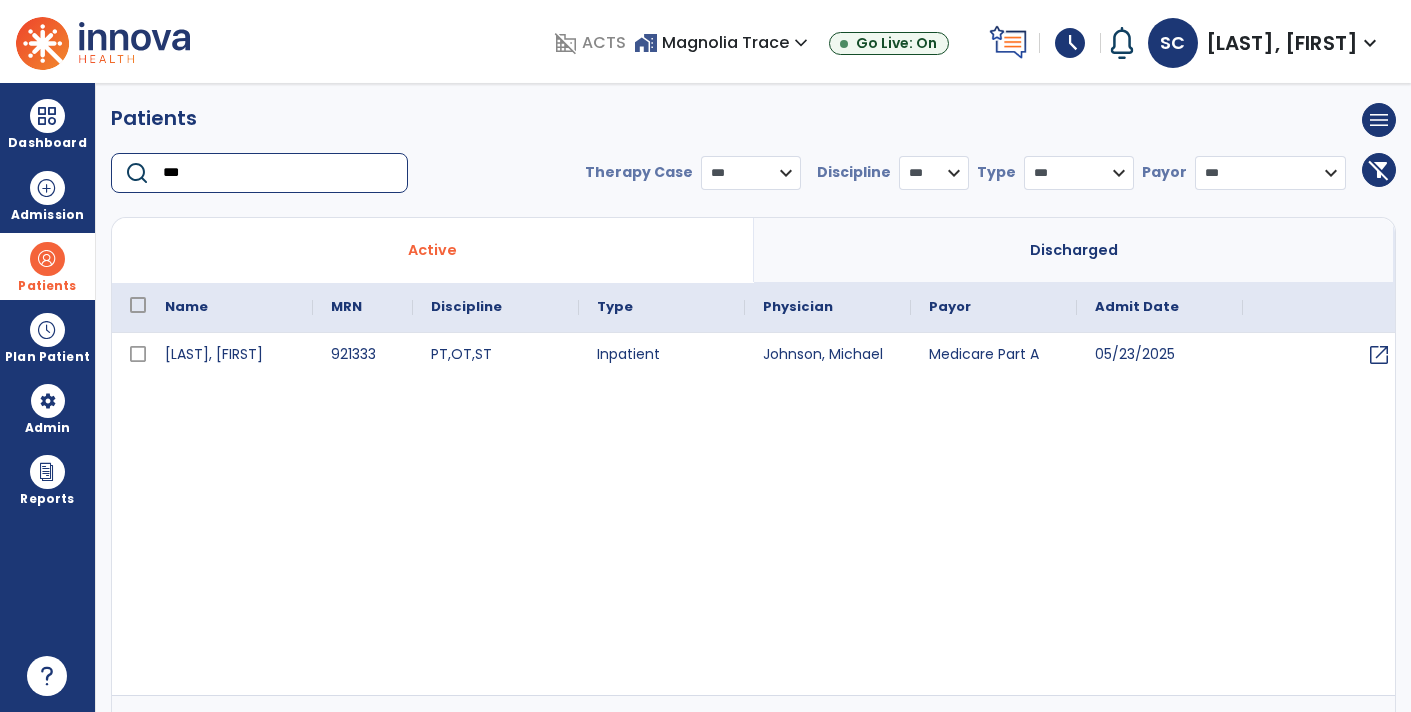 type on "***" 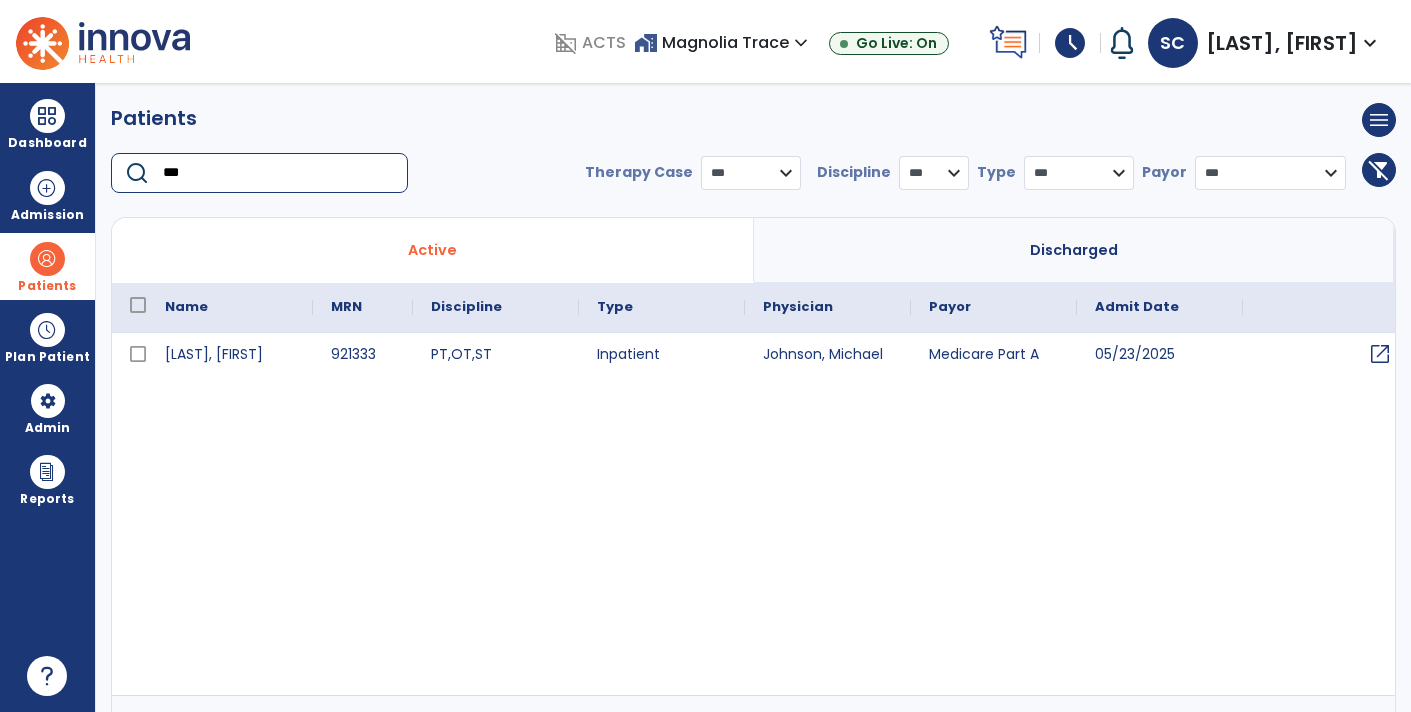 click on "open_in_new" at bounding box center [1380, 354] 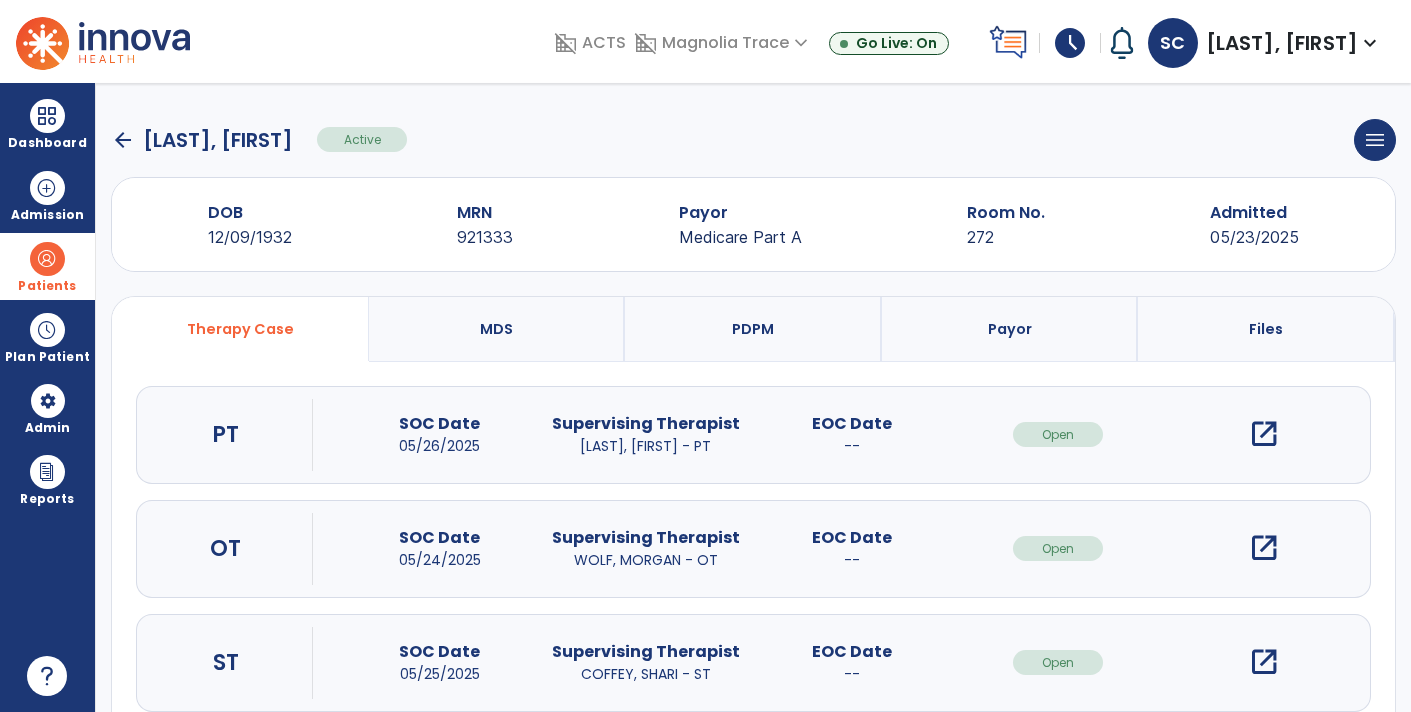 click on "open_in_new" at bounding box center (1264, 662) 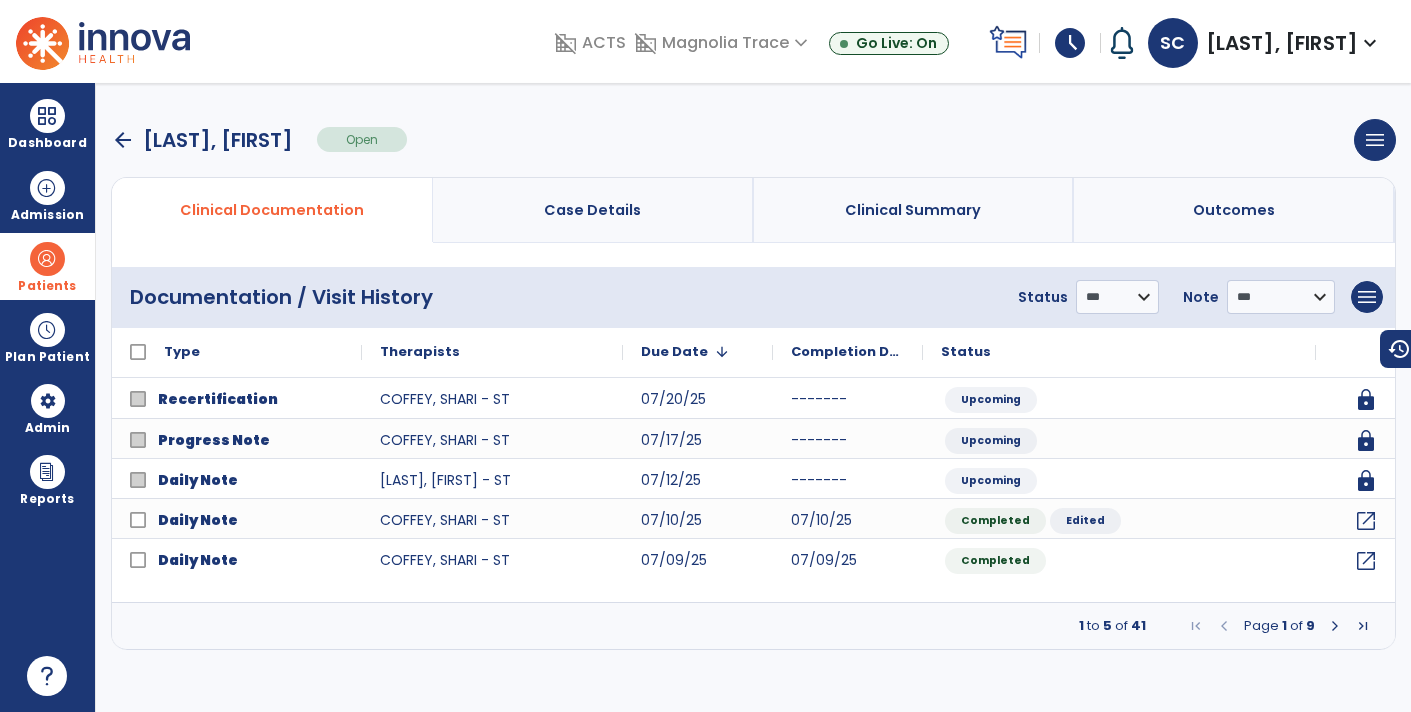 click on "arrow_back" at bounding box center (123, 140) 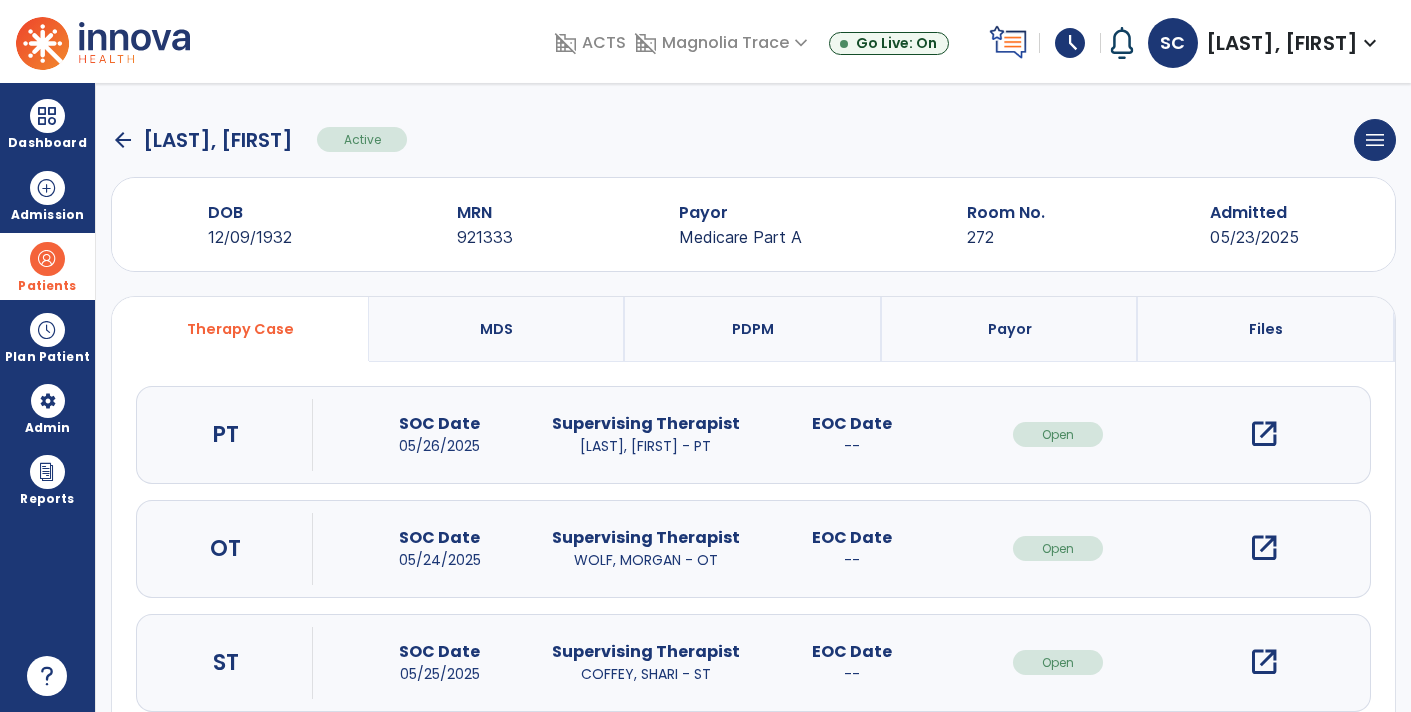 click on "arrow_back" 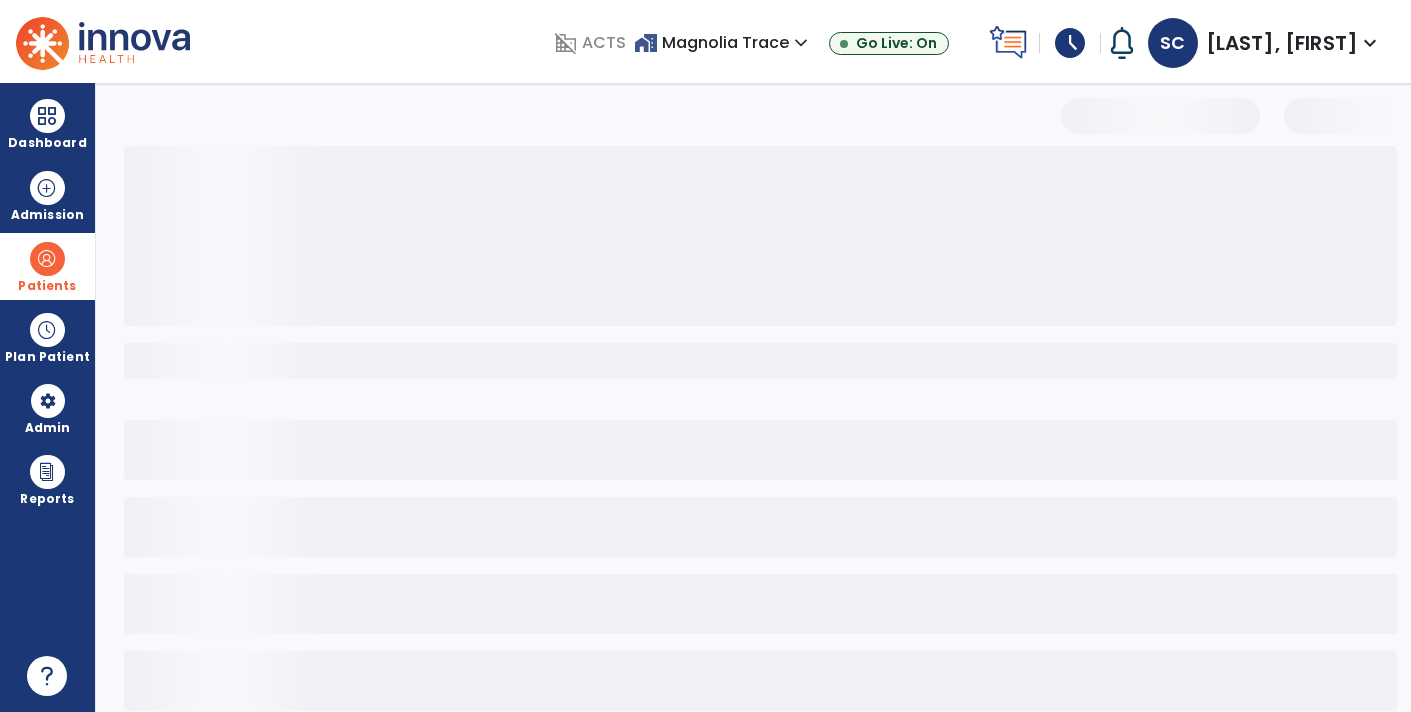 select on "***" 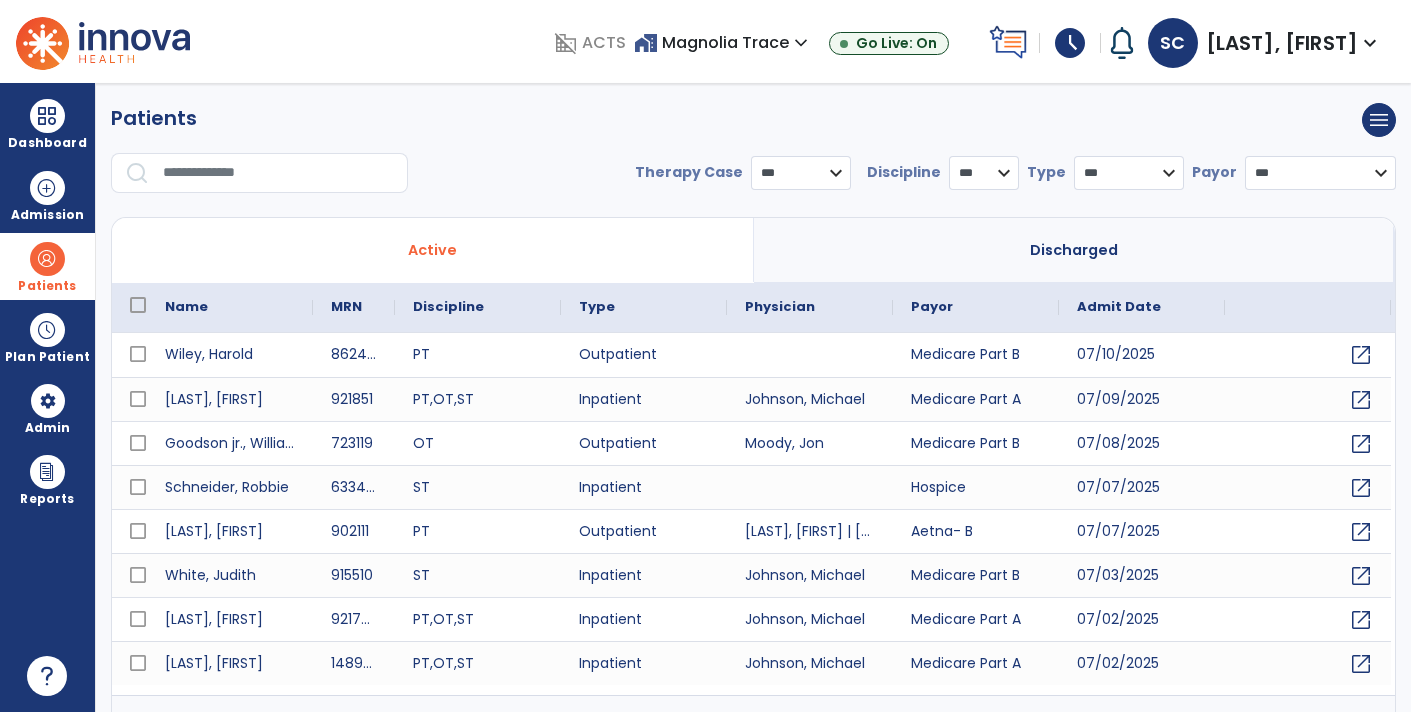 click at bounding box center [278, 173] 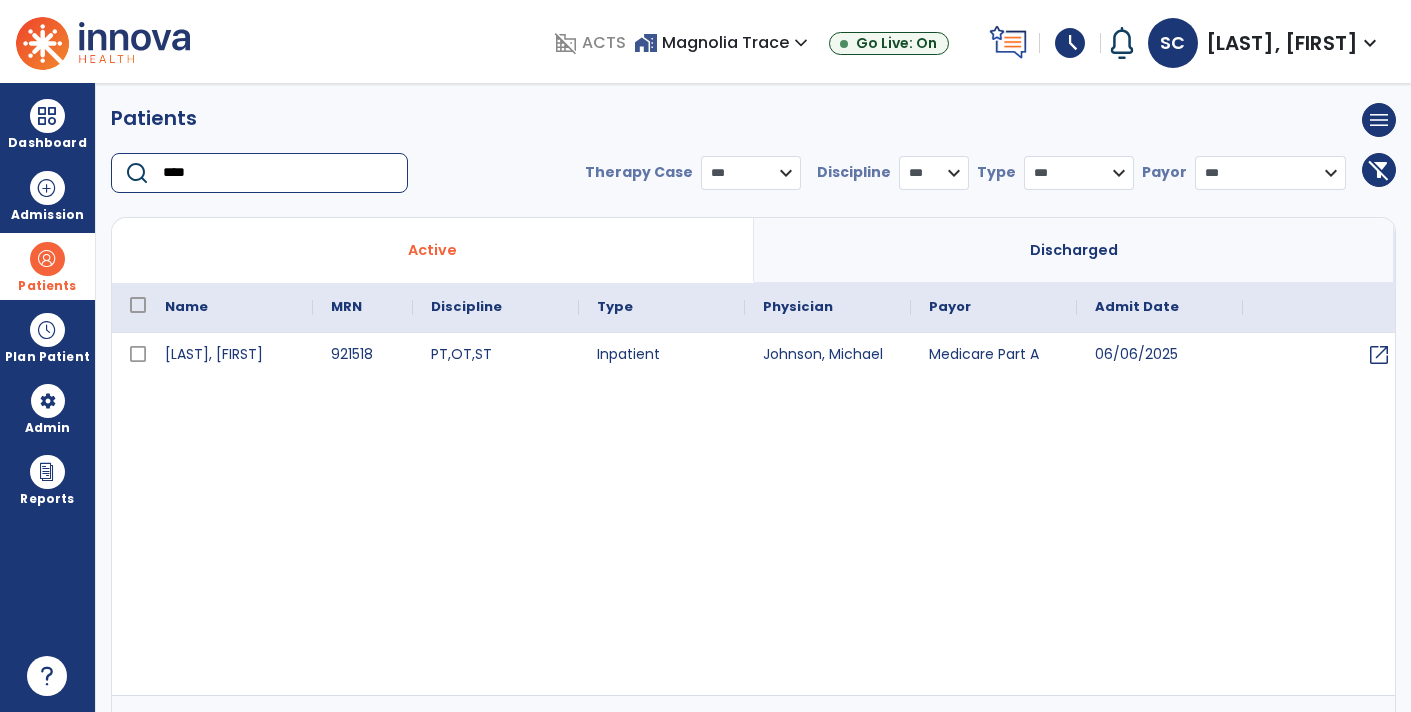 type on "****" 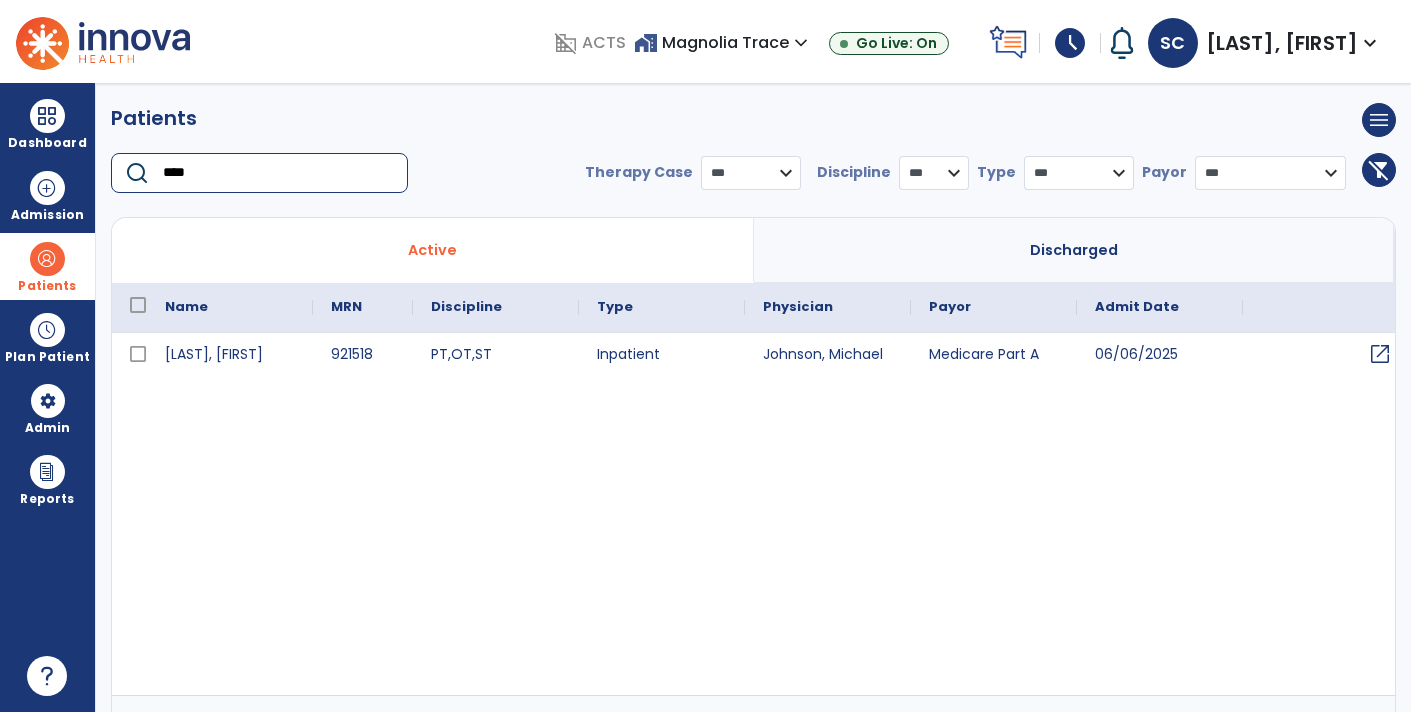 click on "open_in_new" at bounding box center (1380, 354) 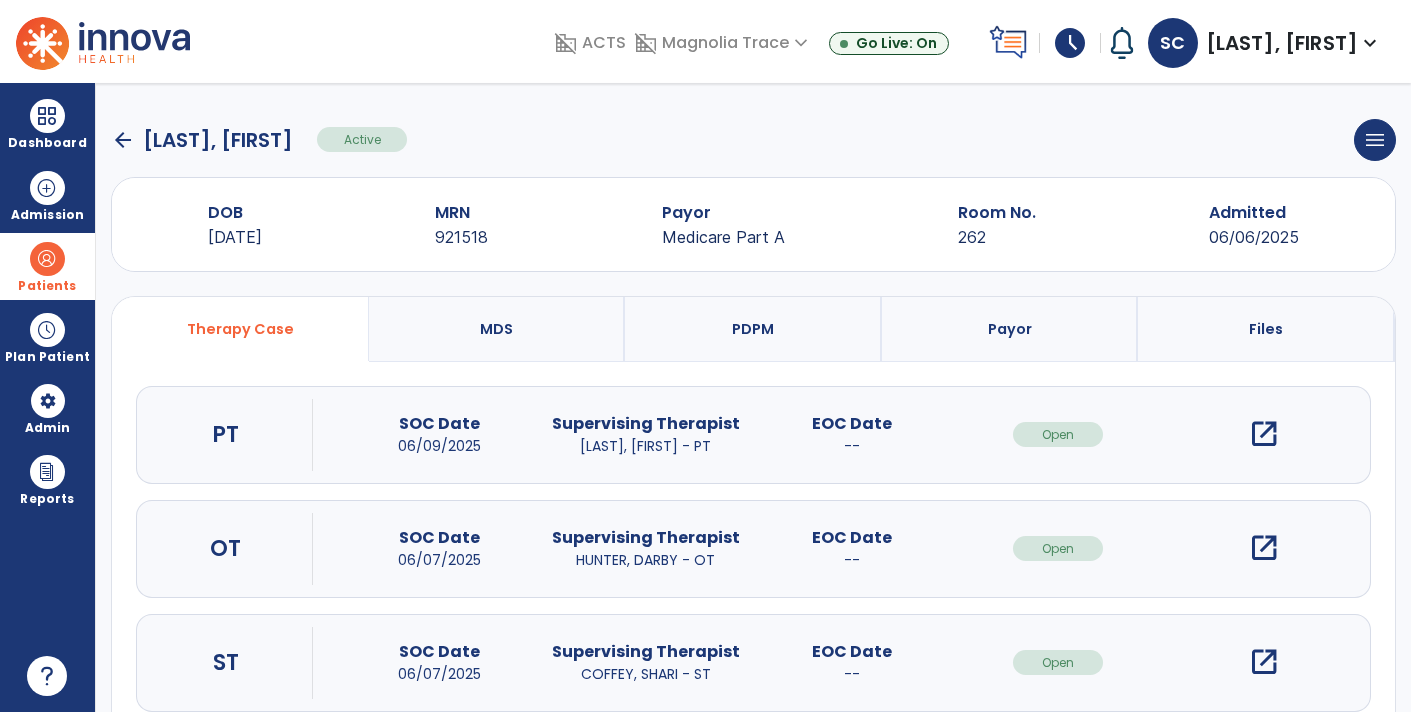 click on "open_in_new" at bounding box center (1264, 662) 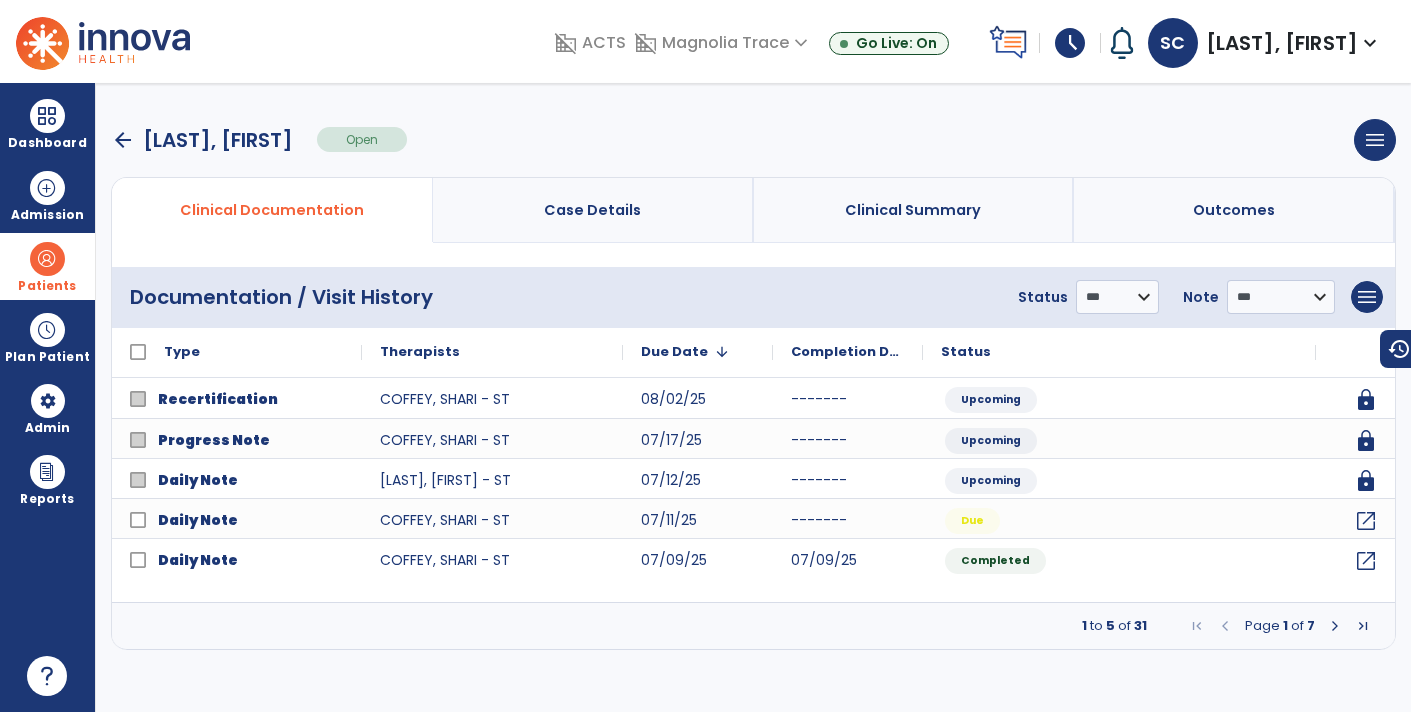click on "arrow_back" at bounding box center (123, 140) 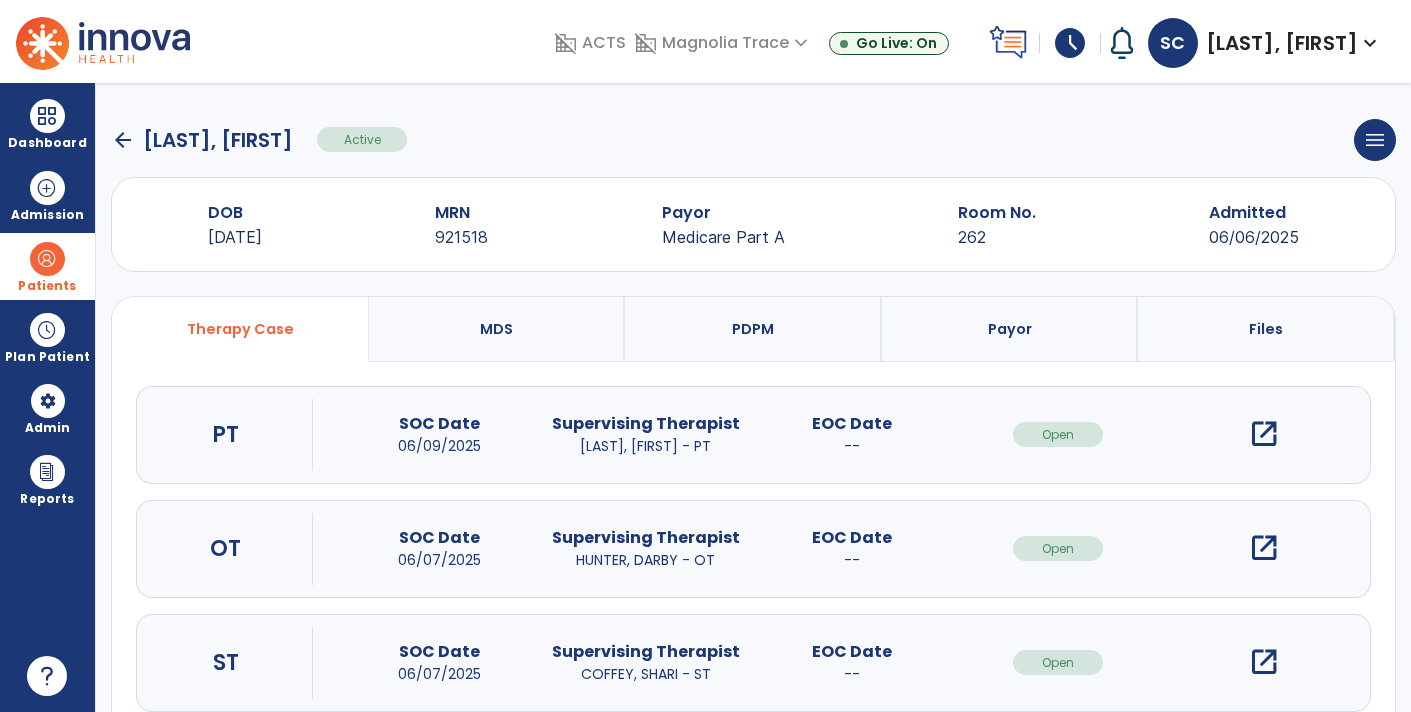 click on "arrow_back" 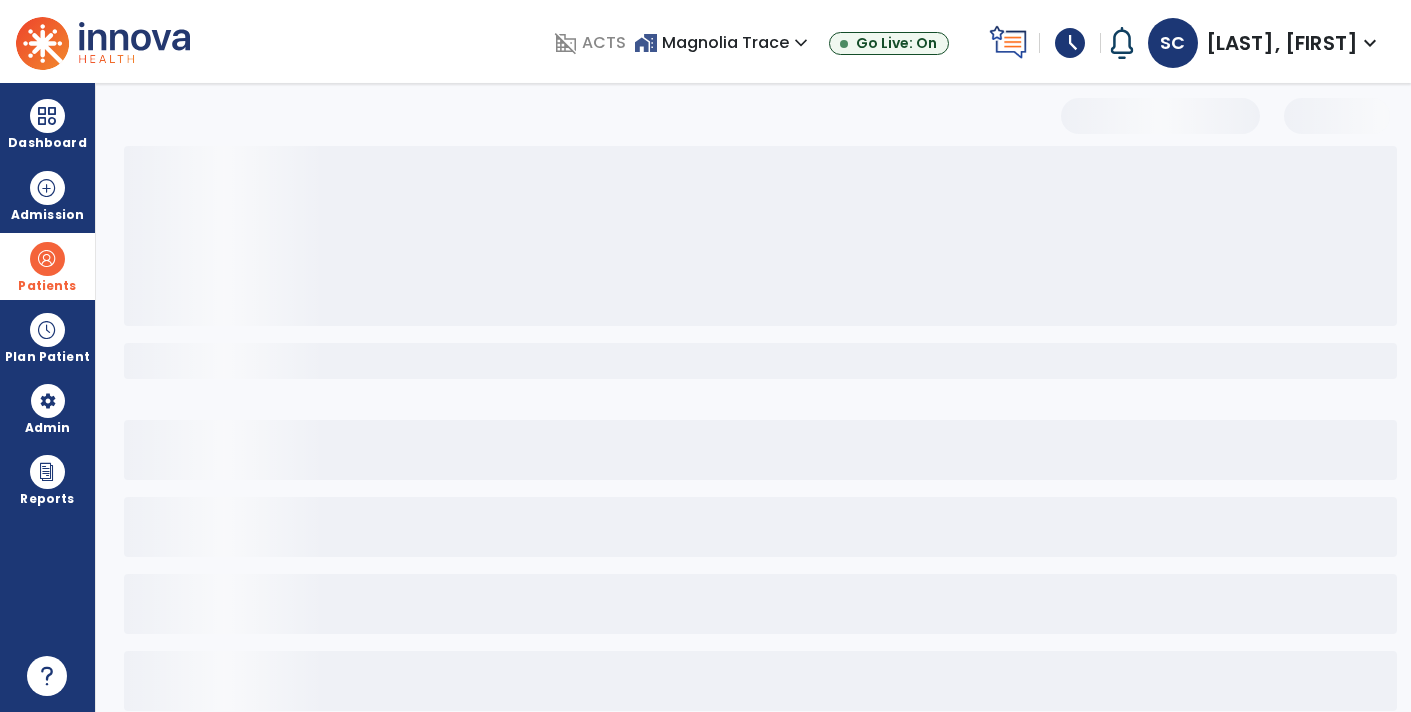 select on "***" 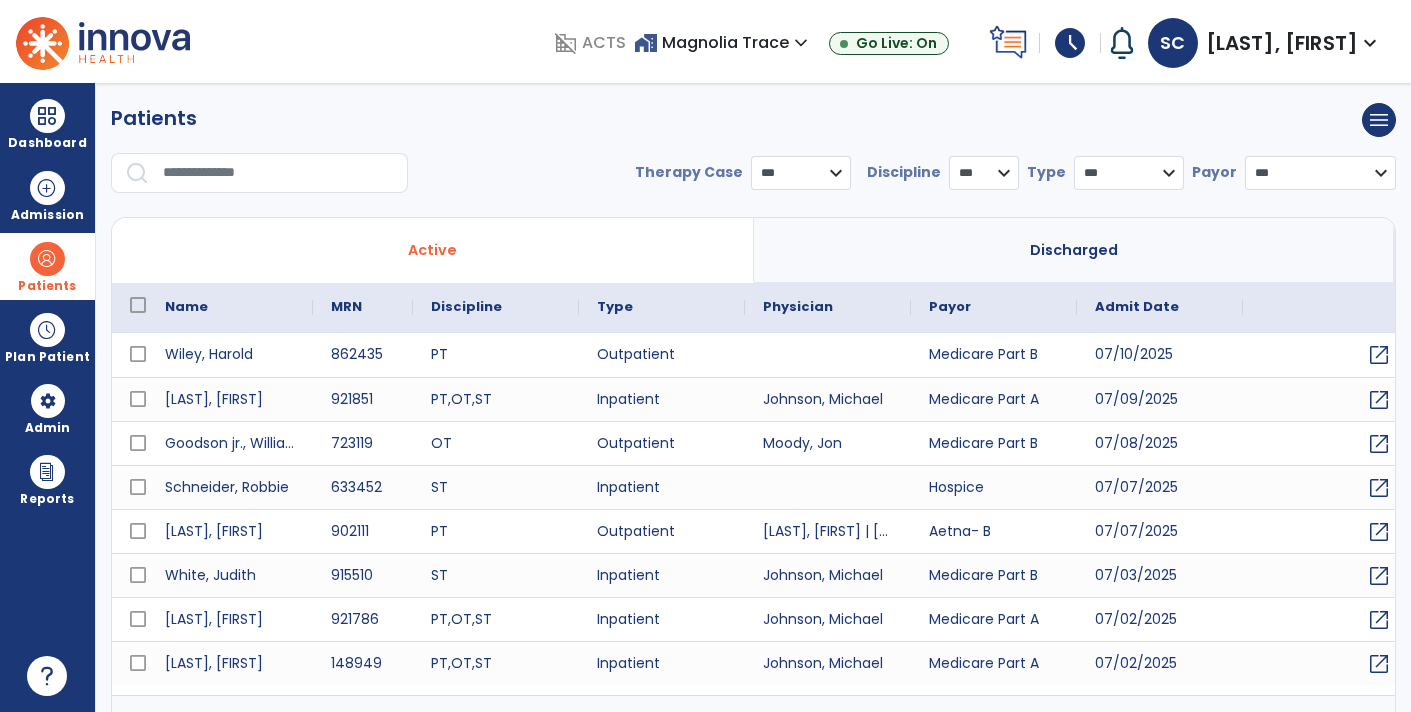 click at bounding box center (278, 173) 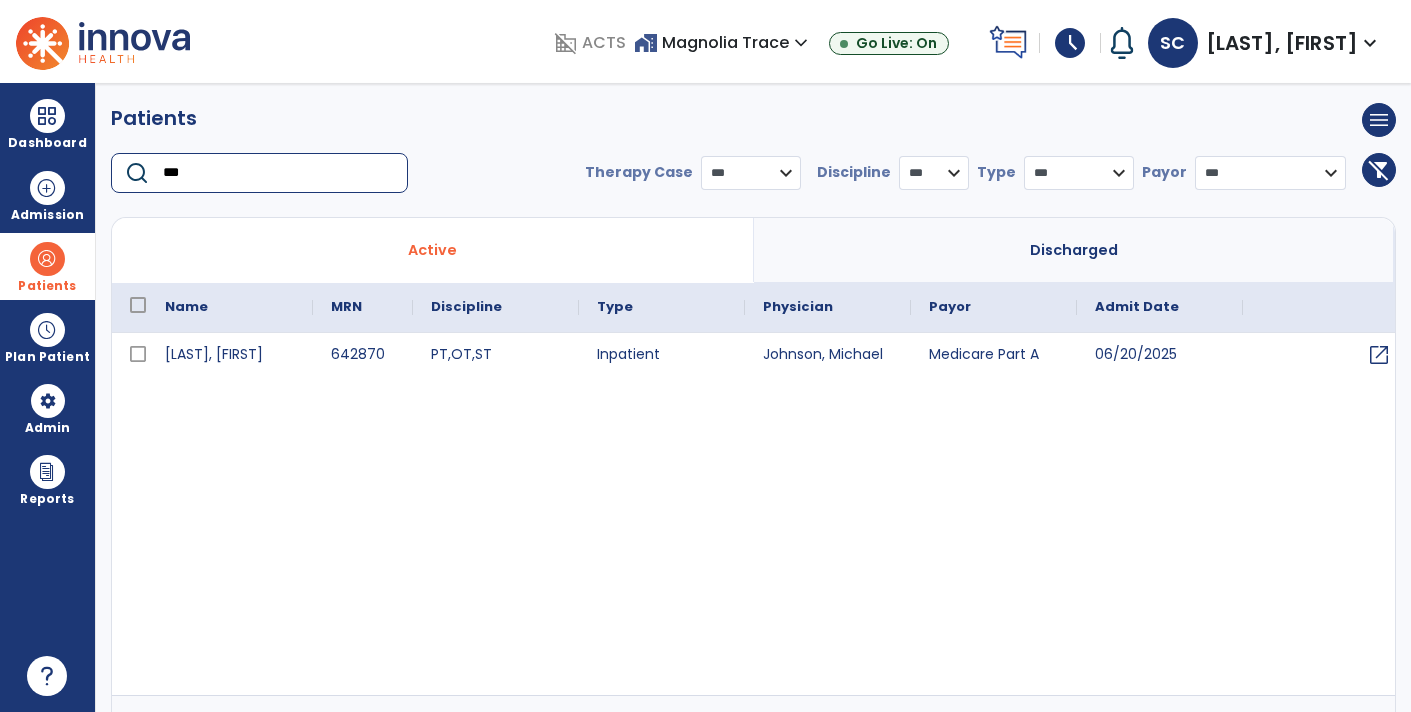 type on "***" 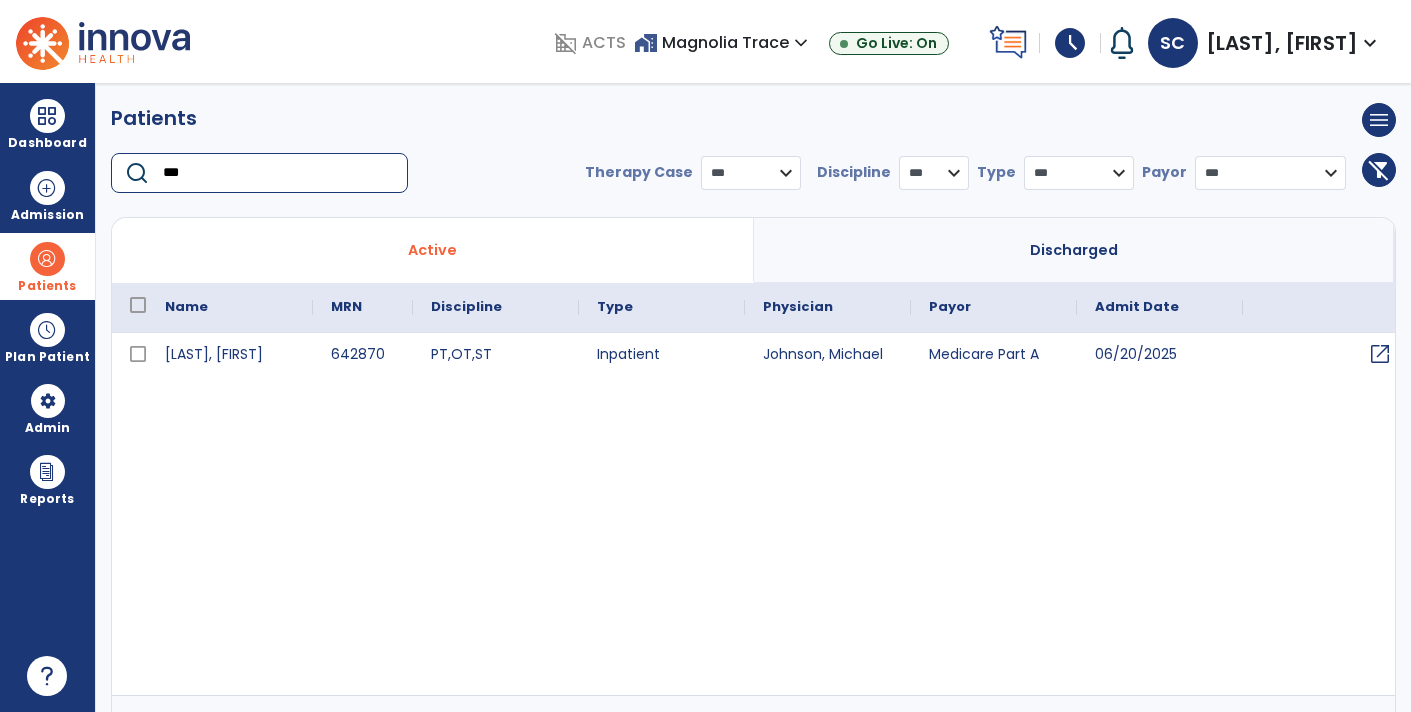 click on "open_in_new" at bounding box center (1380, 354) 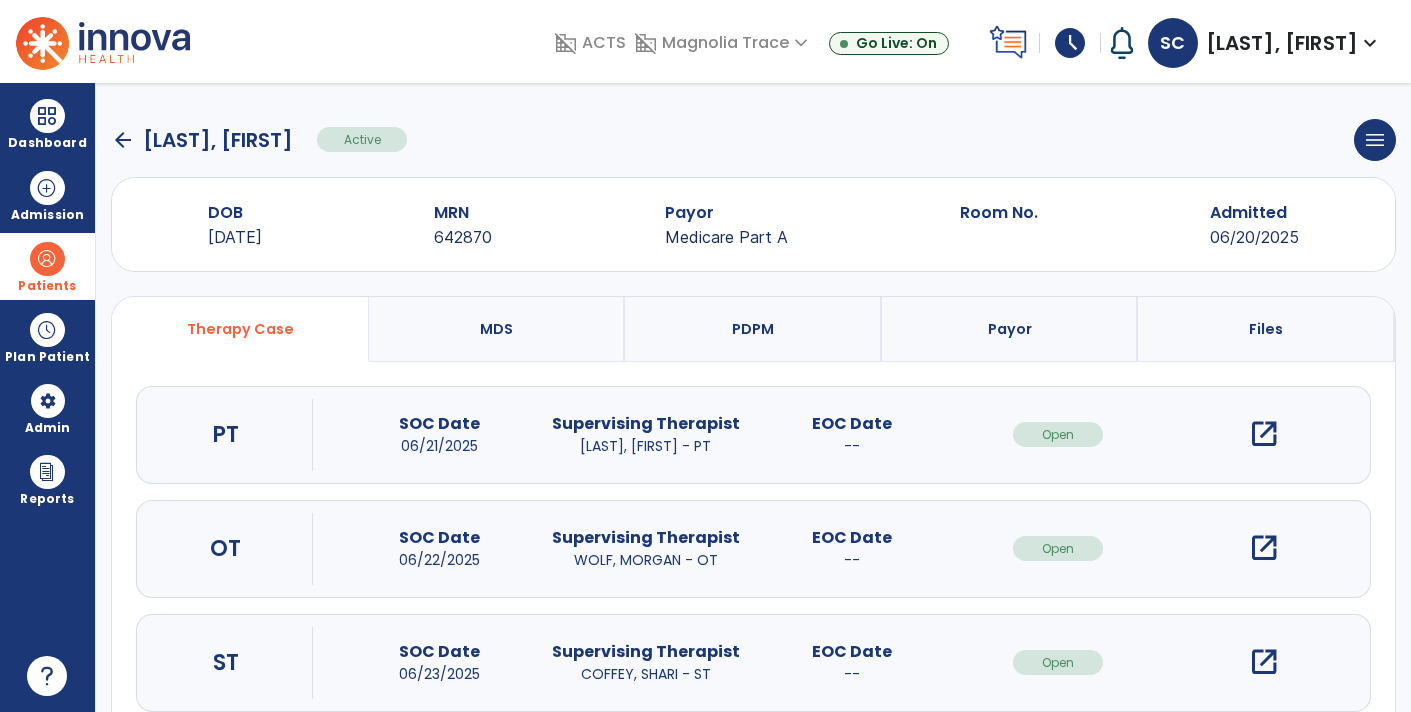 click on "open_in_new" at bounding box center [1264, 662] 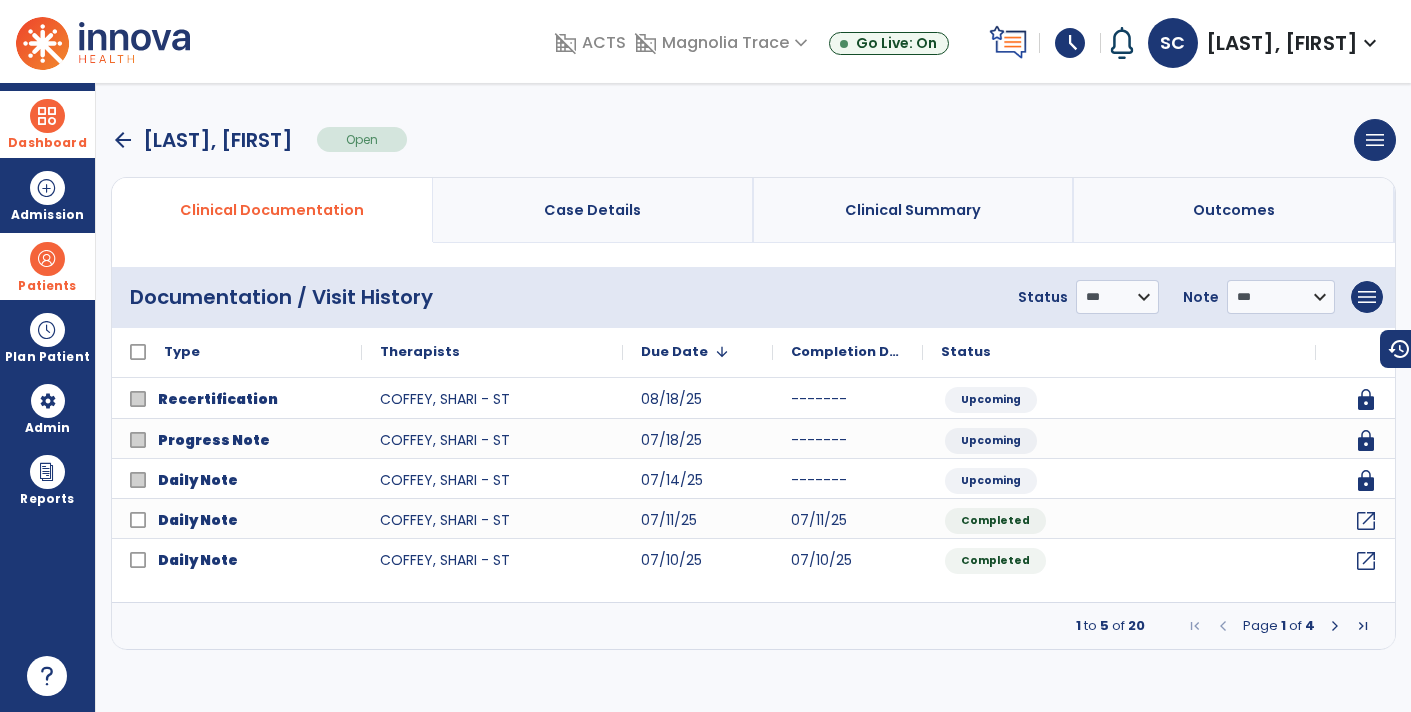 click at bounding box center (47, 116) 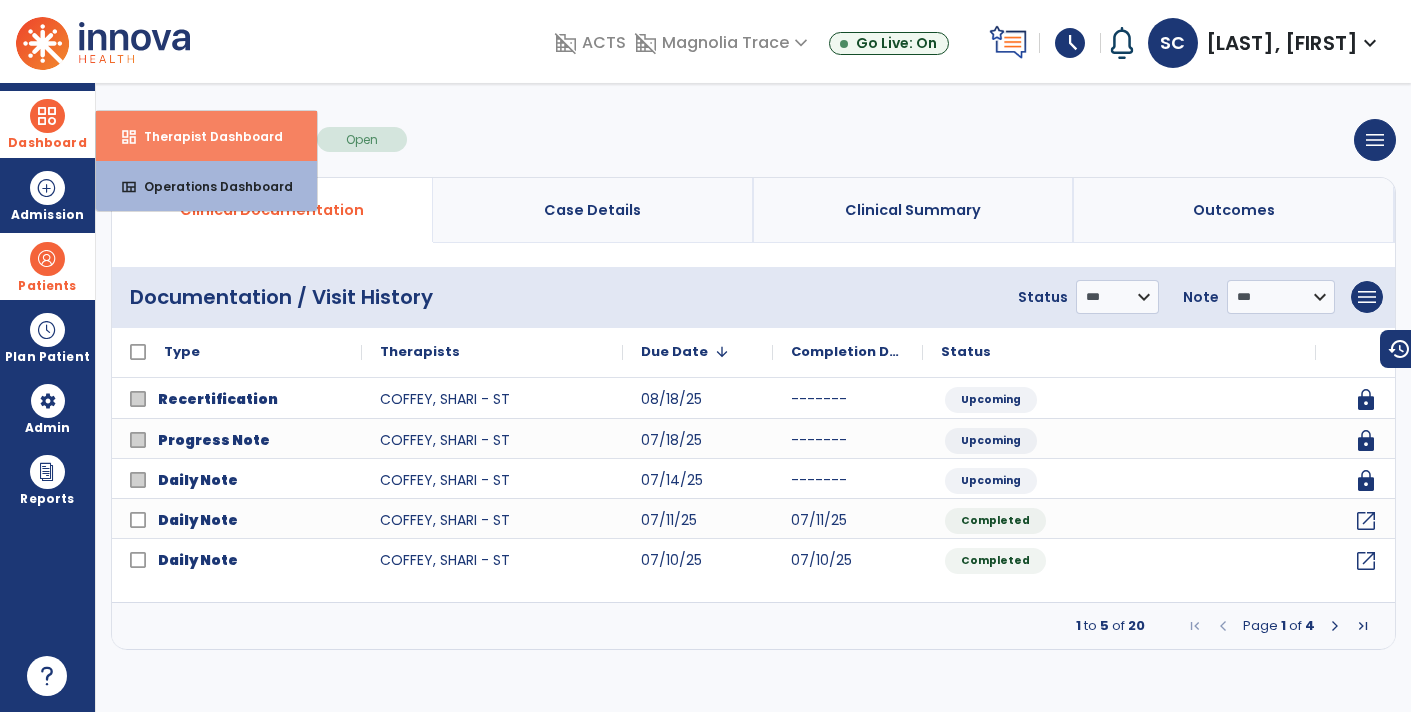 click on "dashboard  Therapist Dashboard" at bounding box center (206, 136) 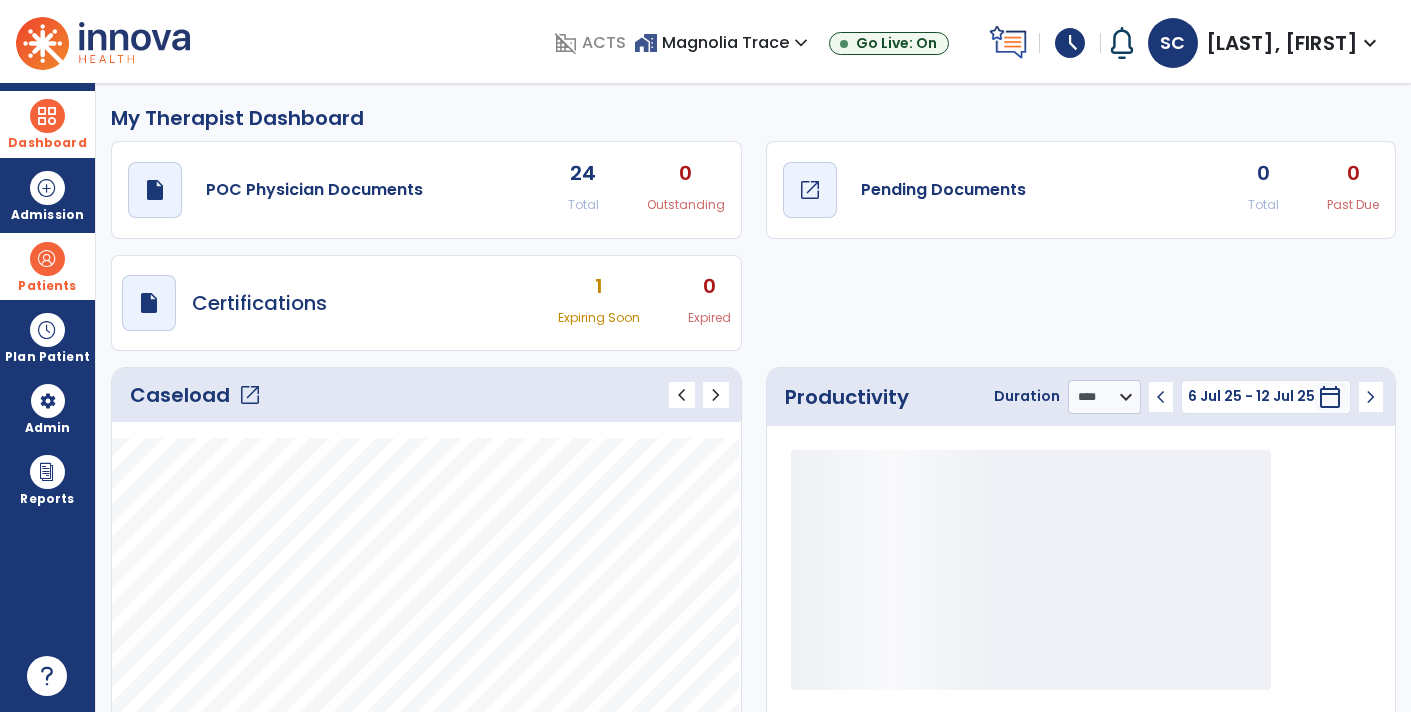 click on "draft   open_in_new  Pending Documents" 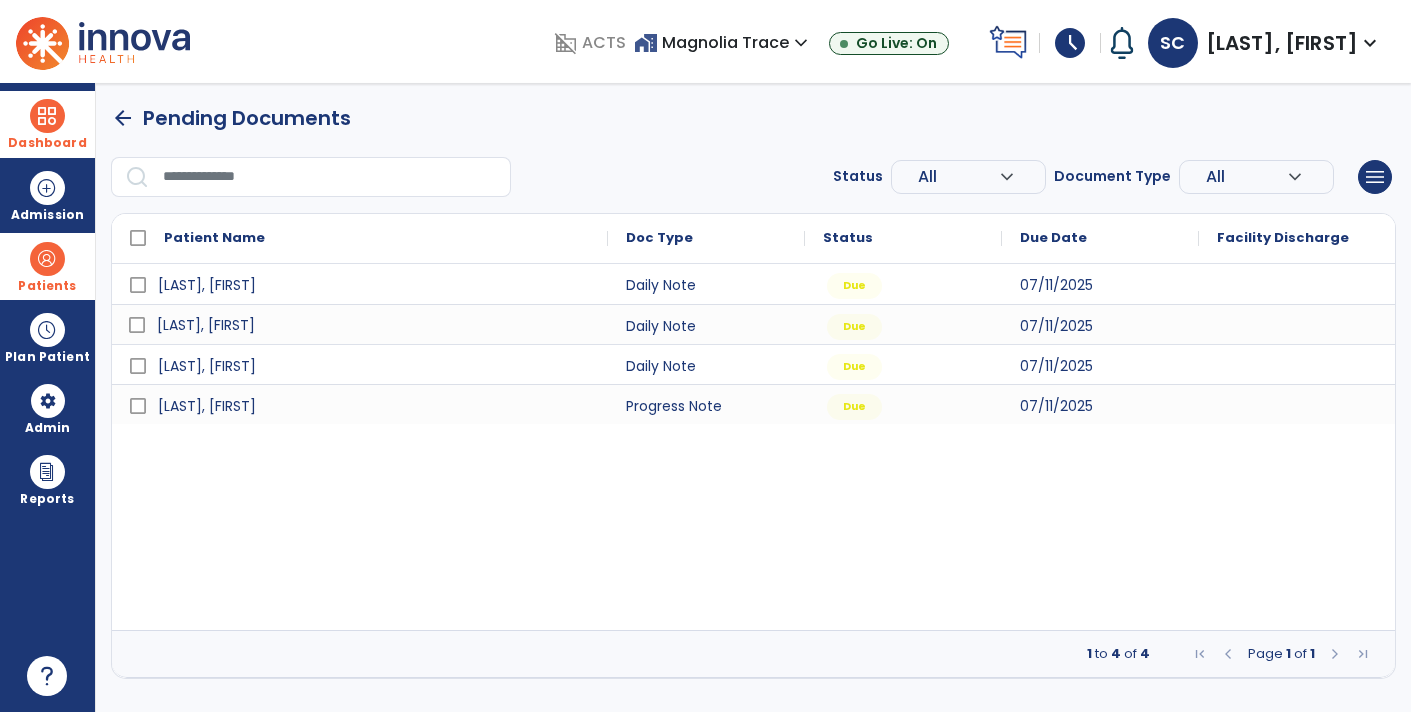 click on "[LAST], [FIRST]" at bounding box center [374, 325] 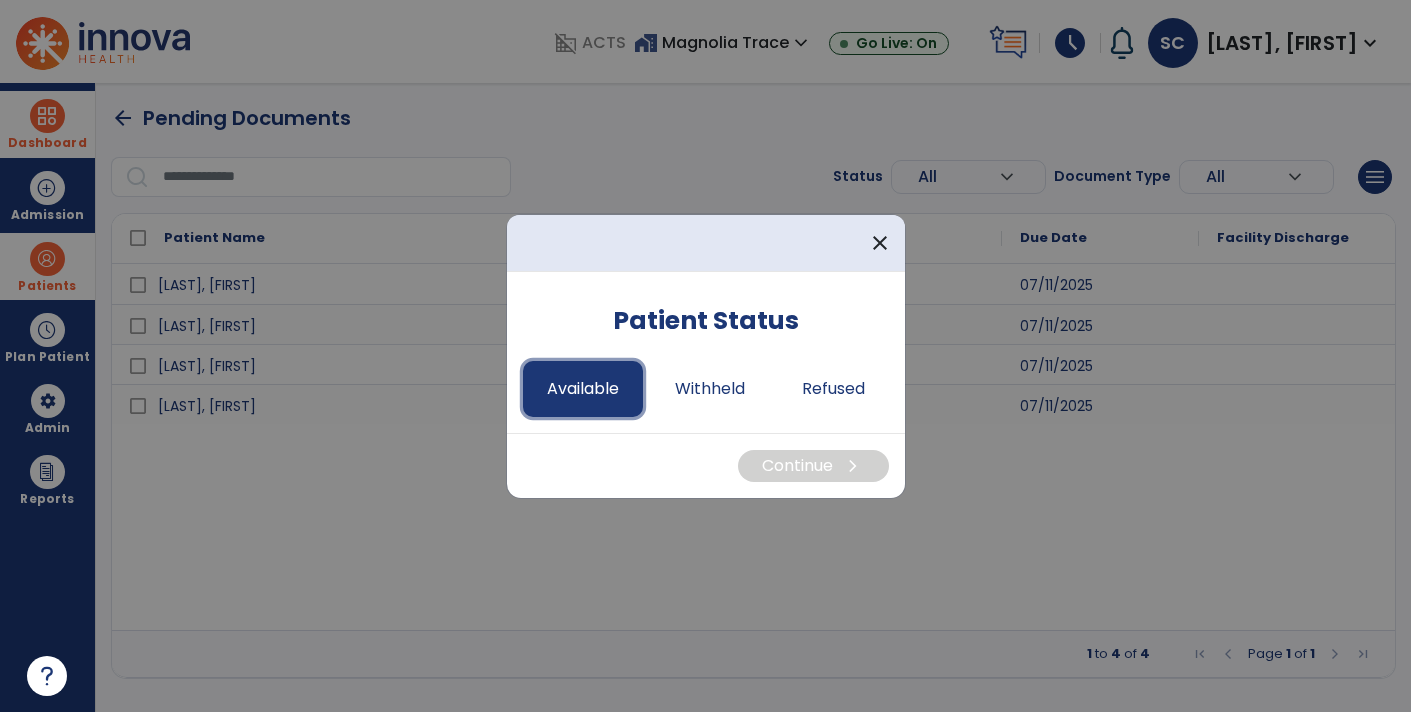 click on "Available" at bounding box center (583, 389) 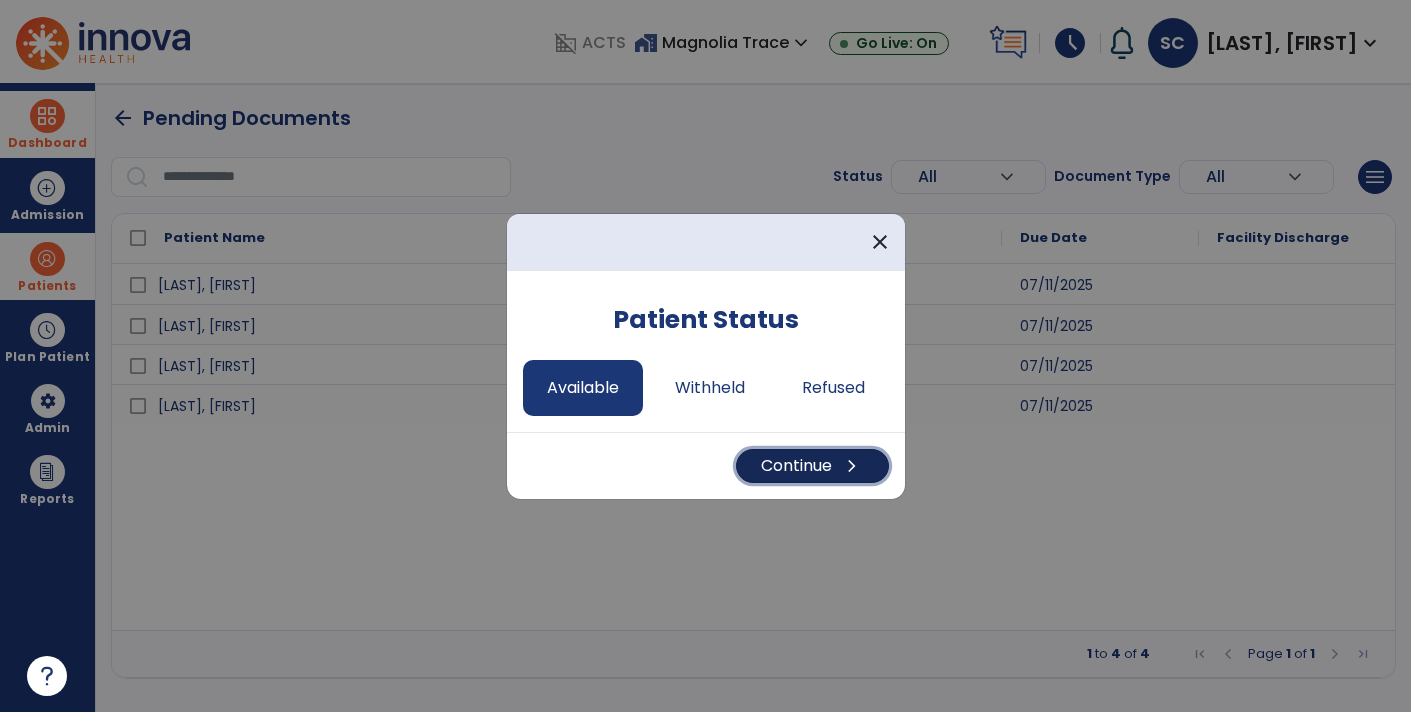 click on "Continue   chevron_right" at bounding box center [812, 466] 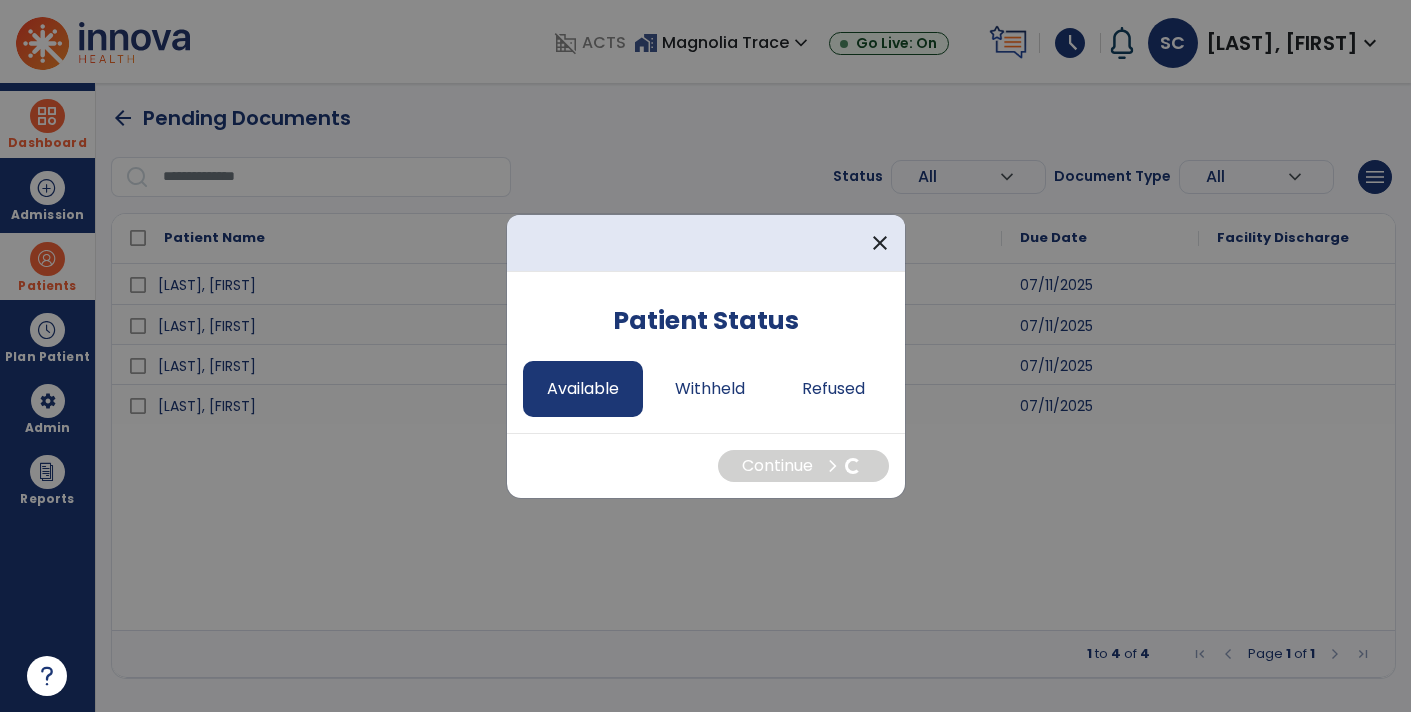 select on "*" 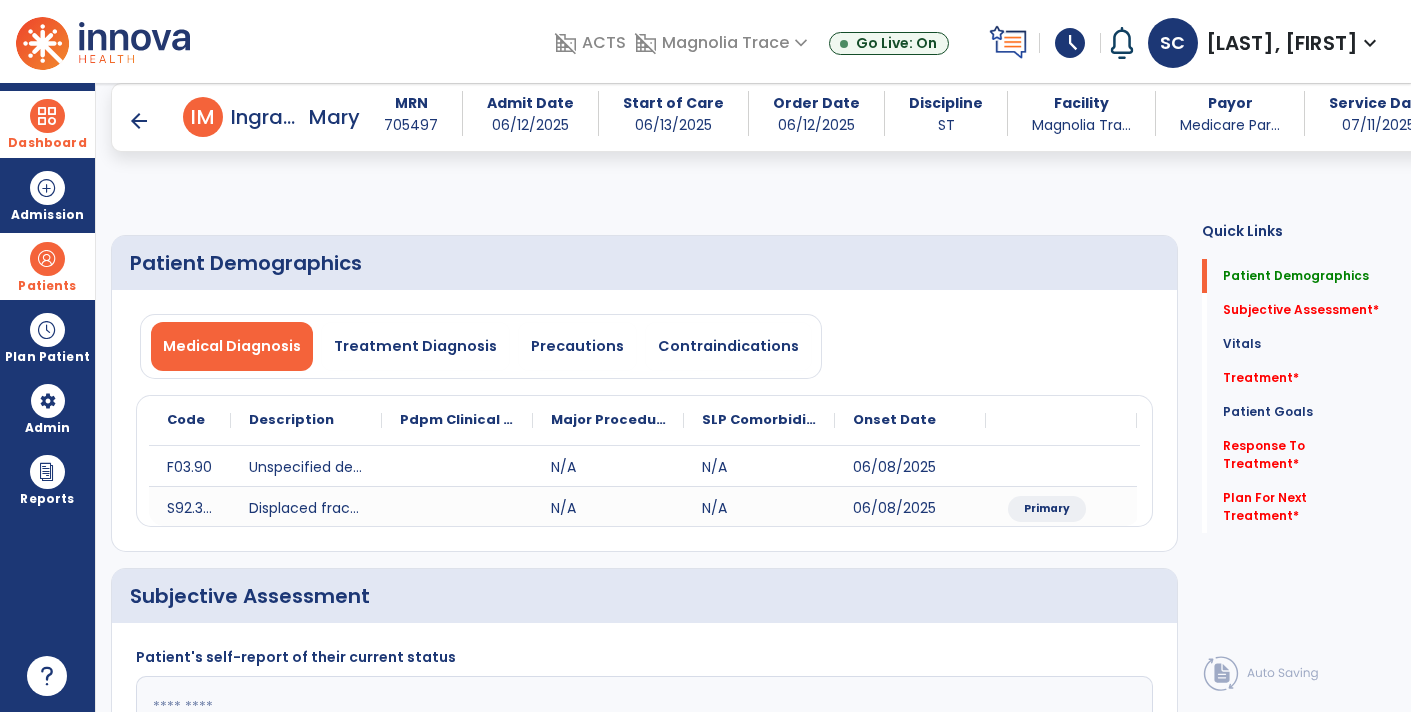 scroll, scrollTop: 343, scrollLeft: 0, axis: vertical 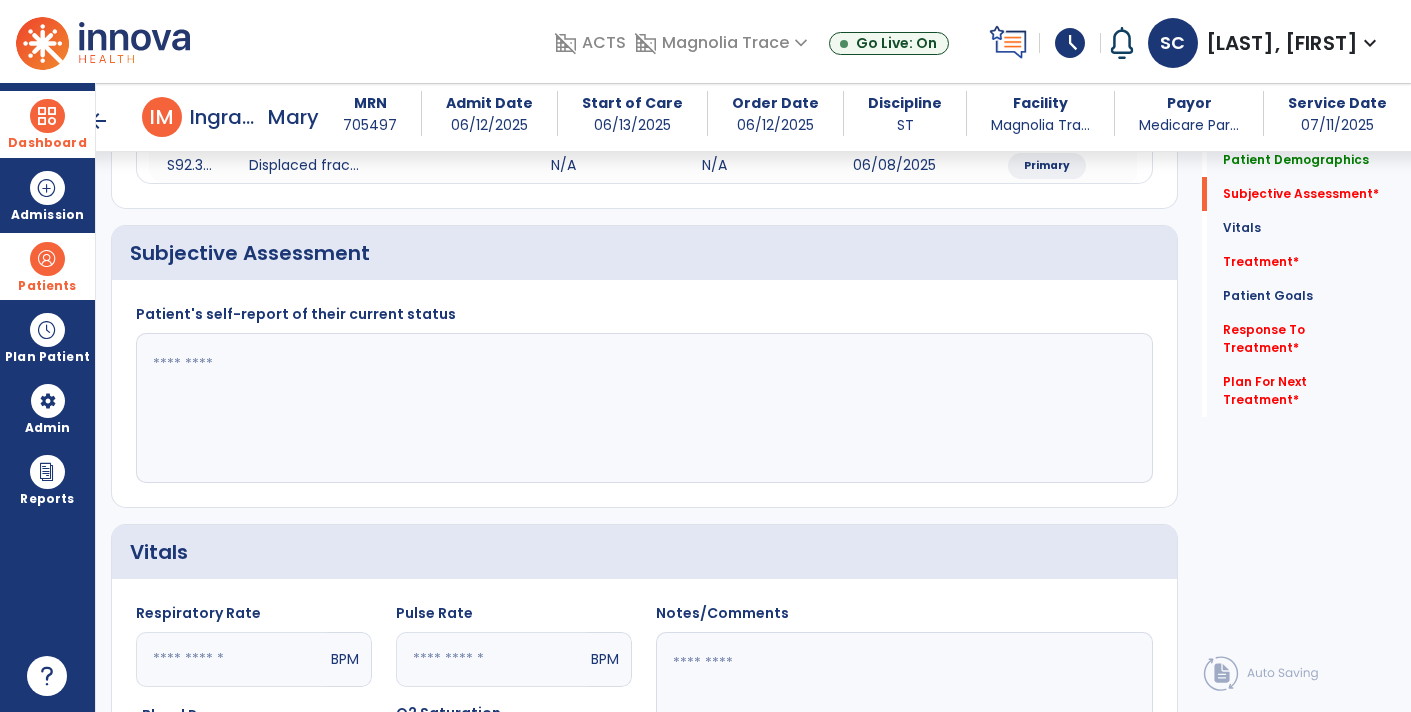 click 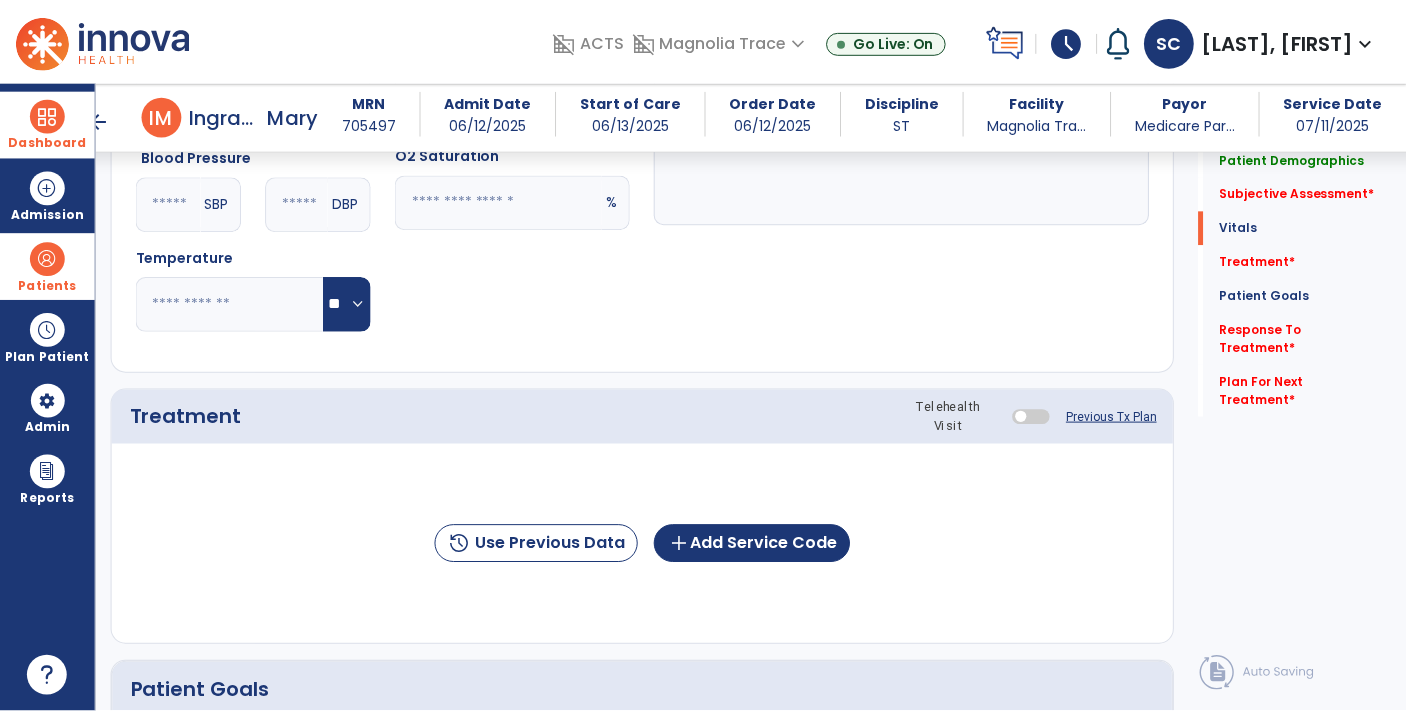 scroll, scrollTop: 902, scrollLeft: 0, axis: vertical 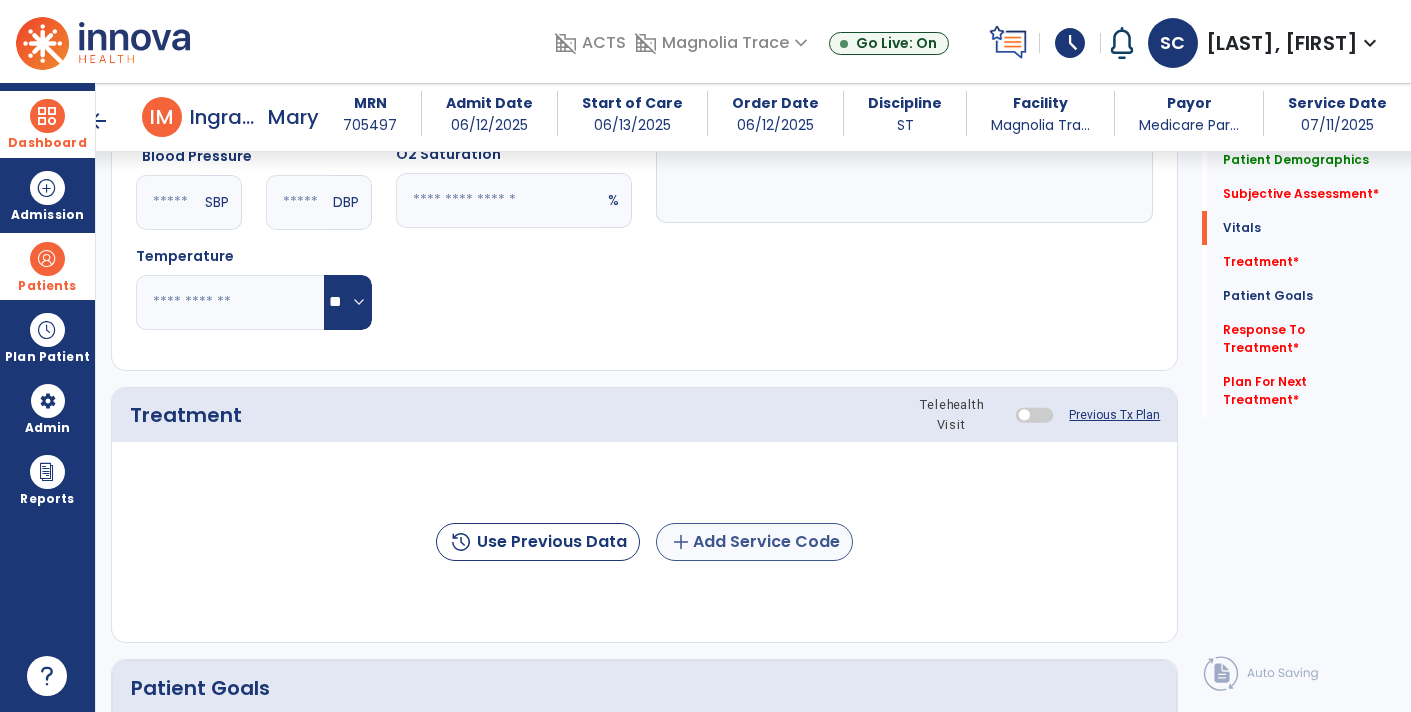 type on "**********" 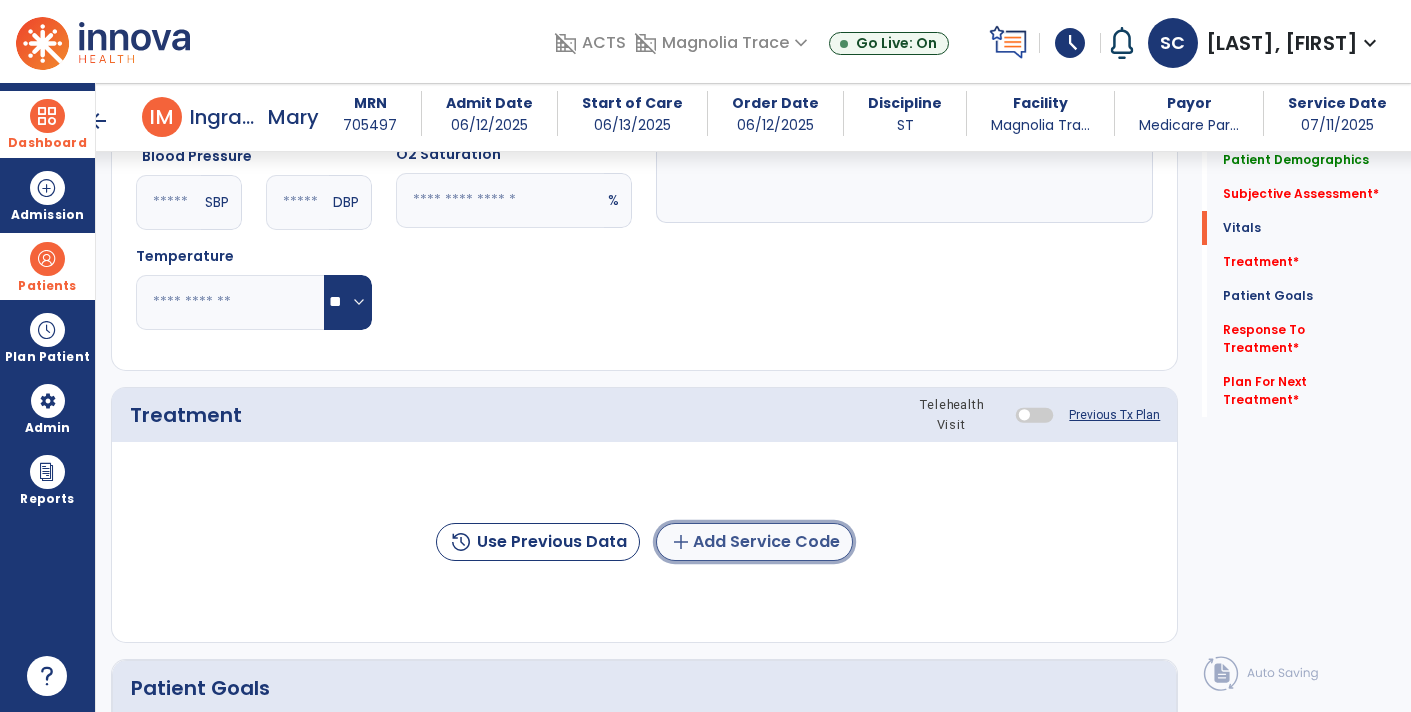 click on "add  Add Service Code" 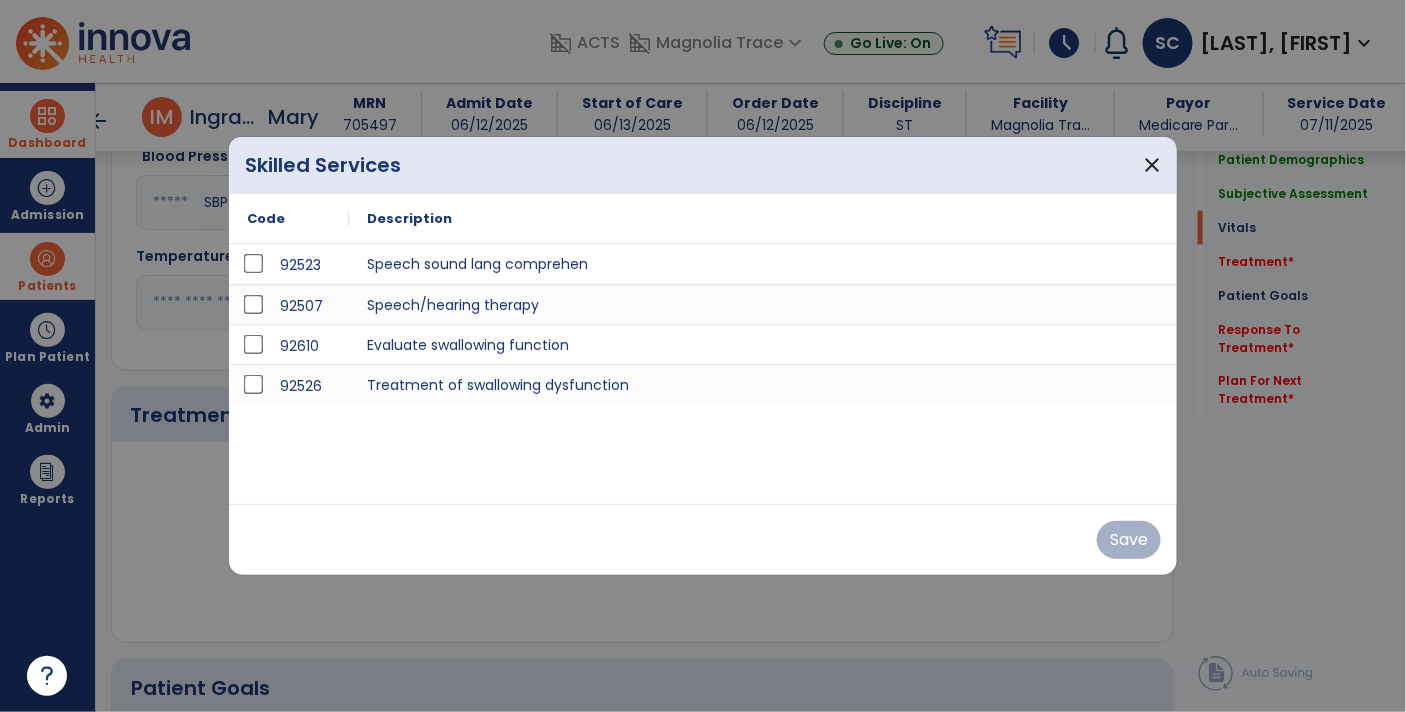 scroll, scrollTop: 902, scrollLeft: 0, axis: vertical 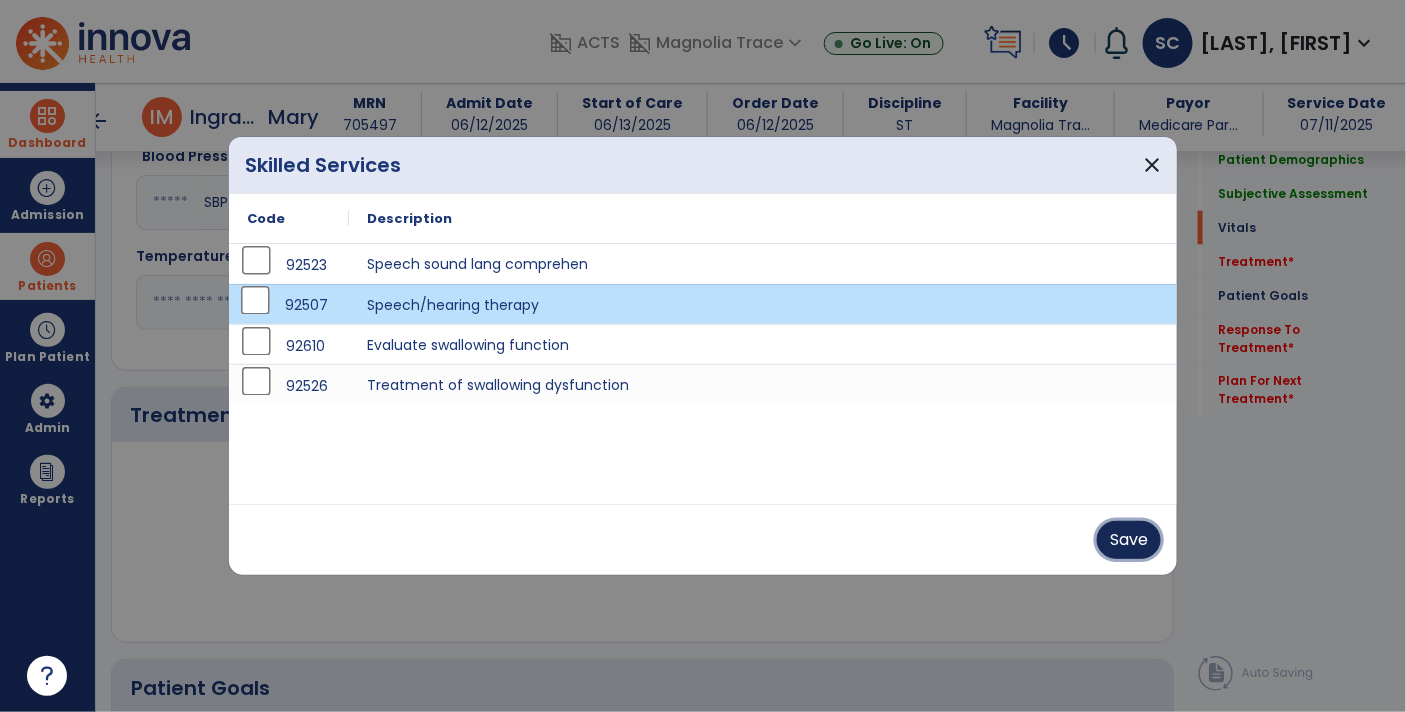 click on "Save" at bounding box center [1129, 540] 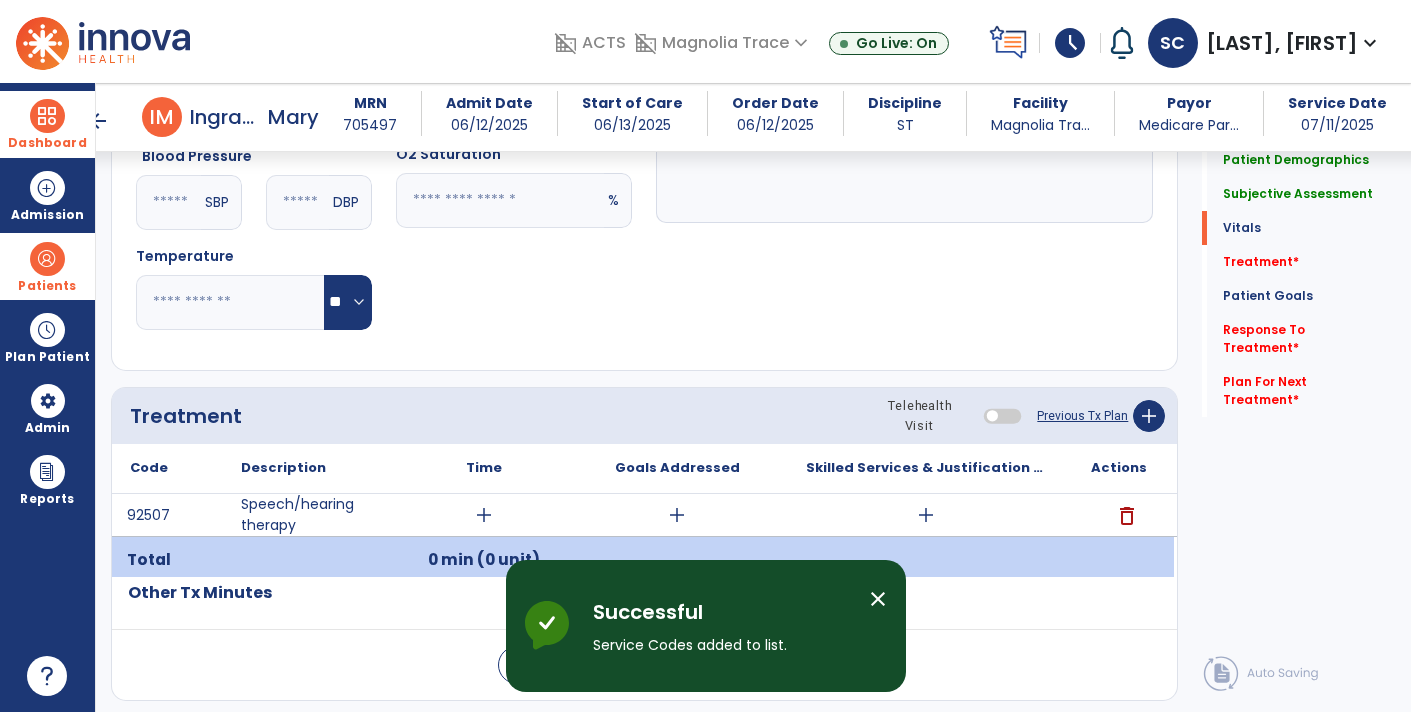 click on "add" at bounding box center [484, 515] 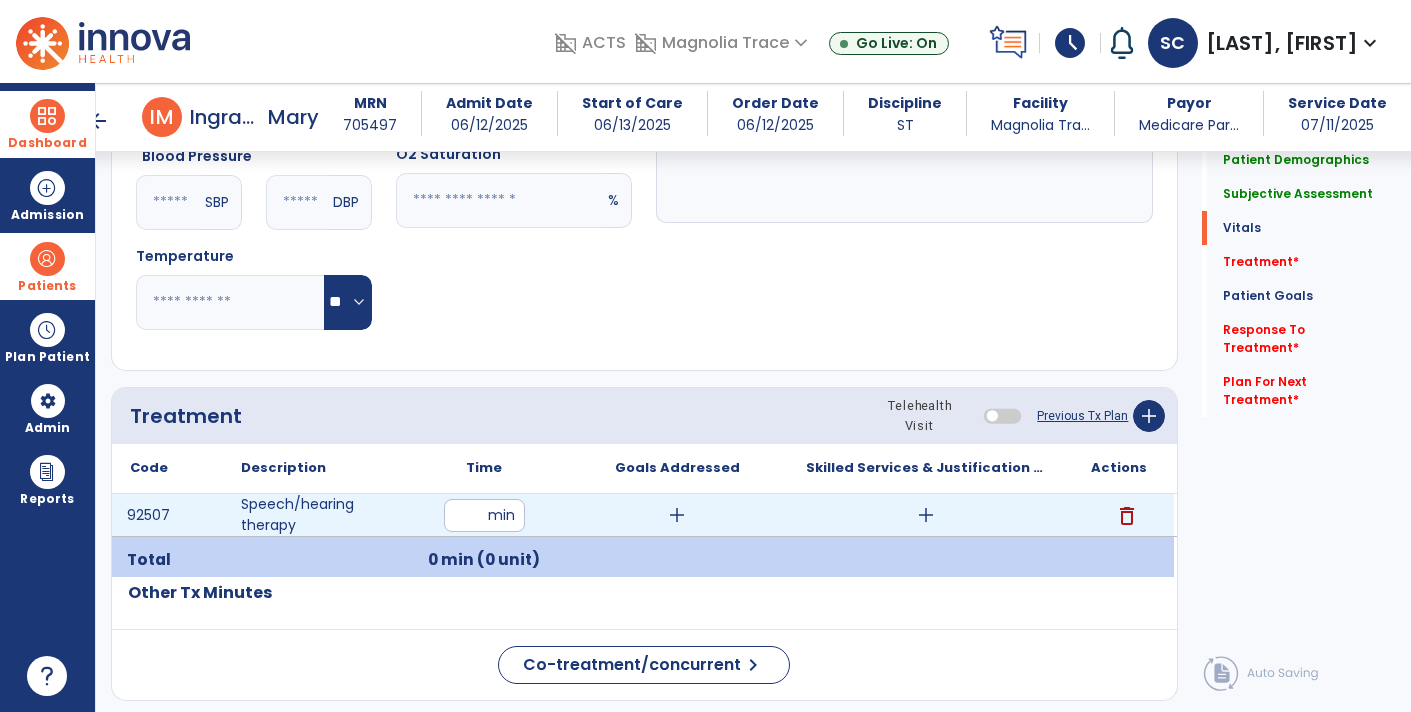 type on "**" 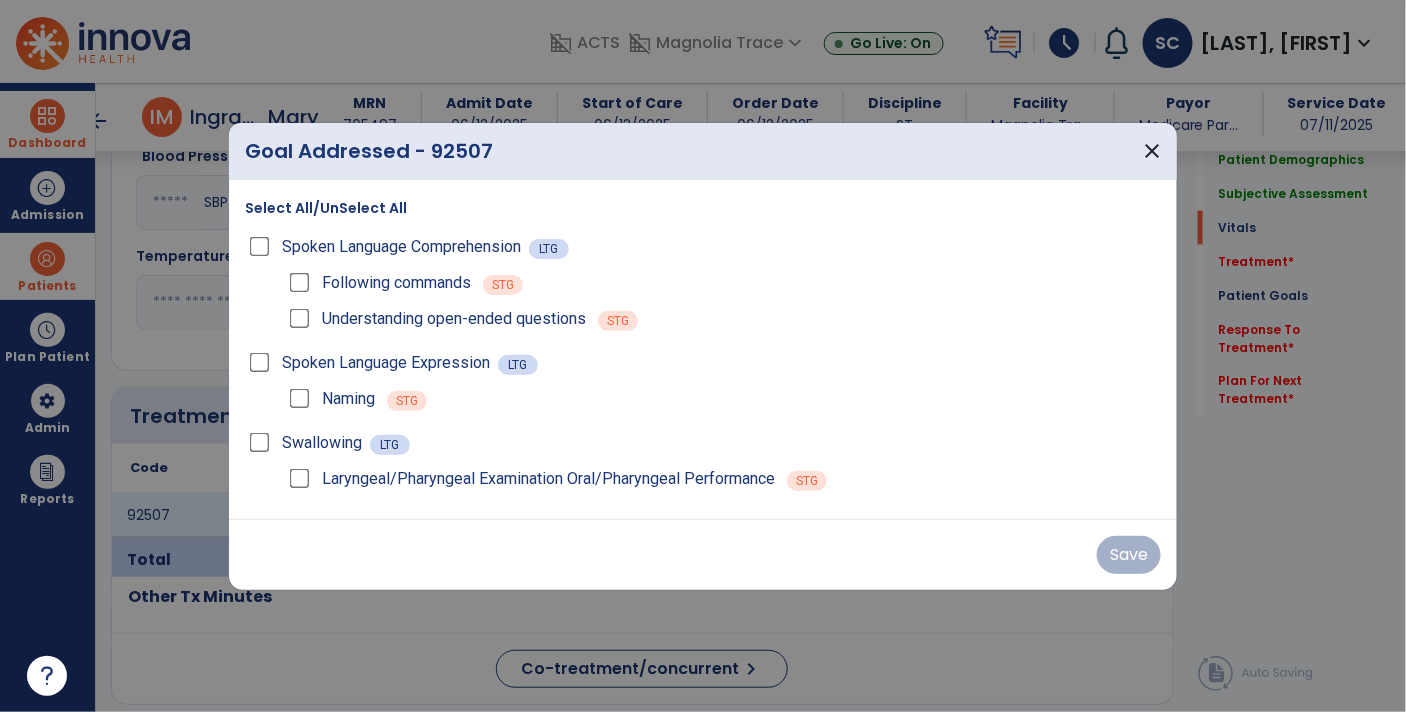 scroll, scrollTop: 902, scrollLeft: 0, axis: vertical 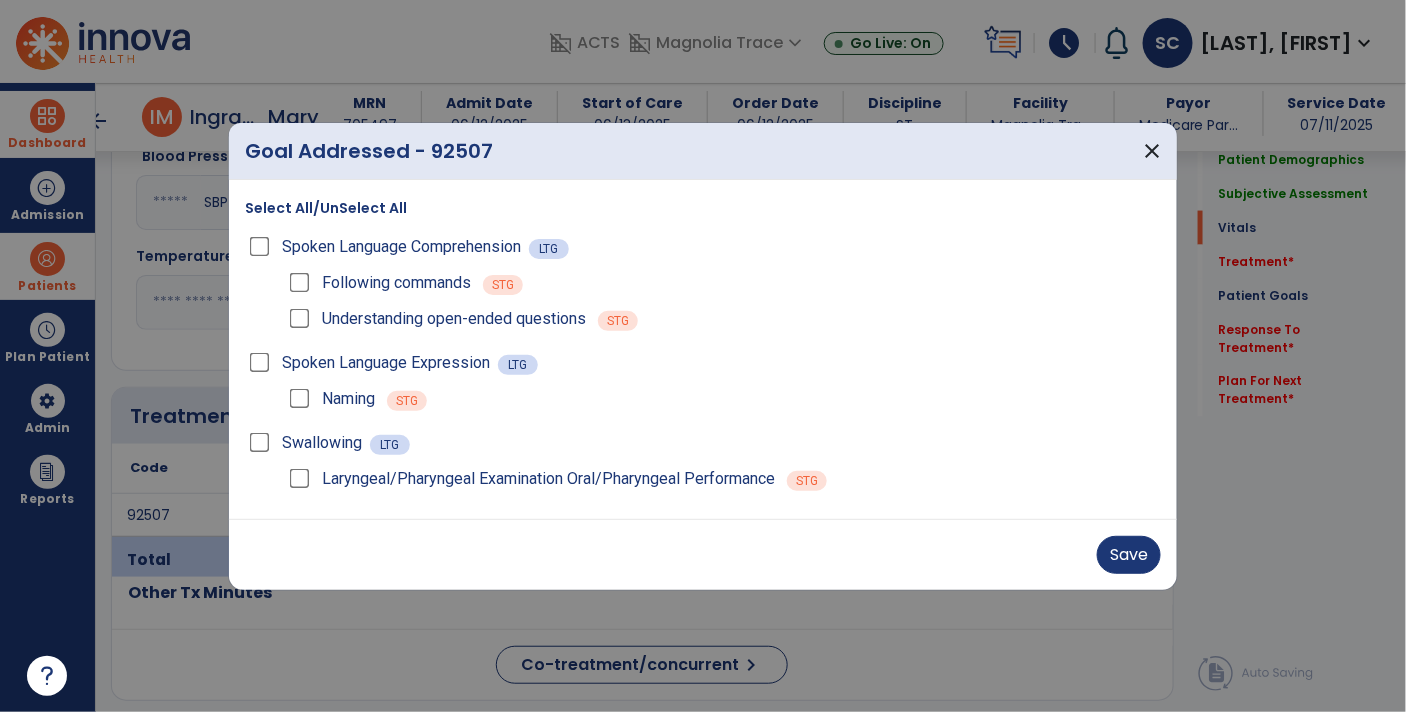 click on "Following commands" at bounding box center (396, 283) 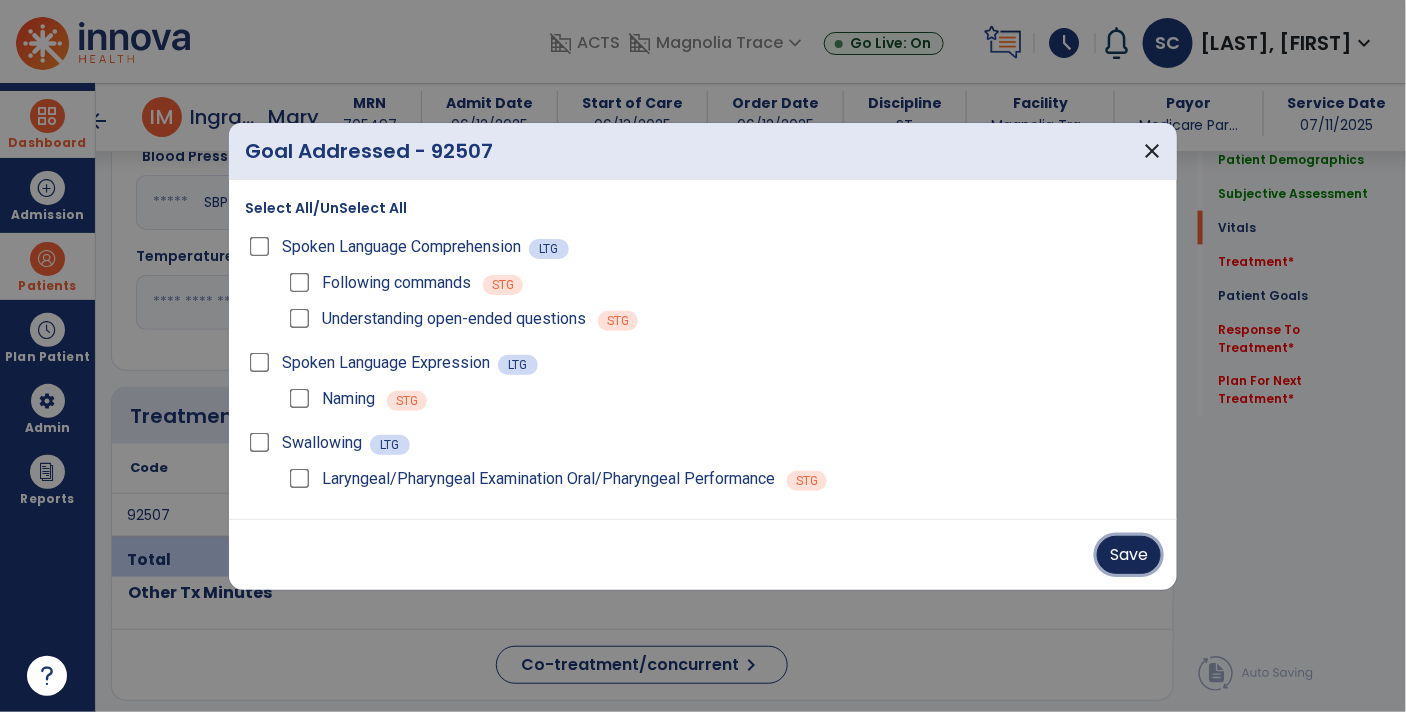 click on "Save" at bounding box center (1129, 555) 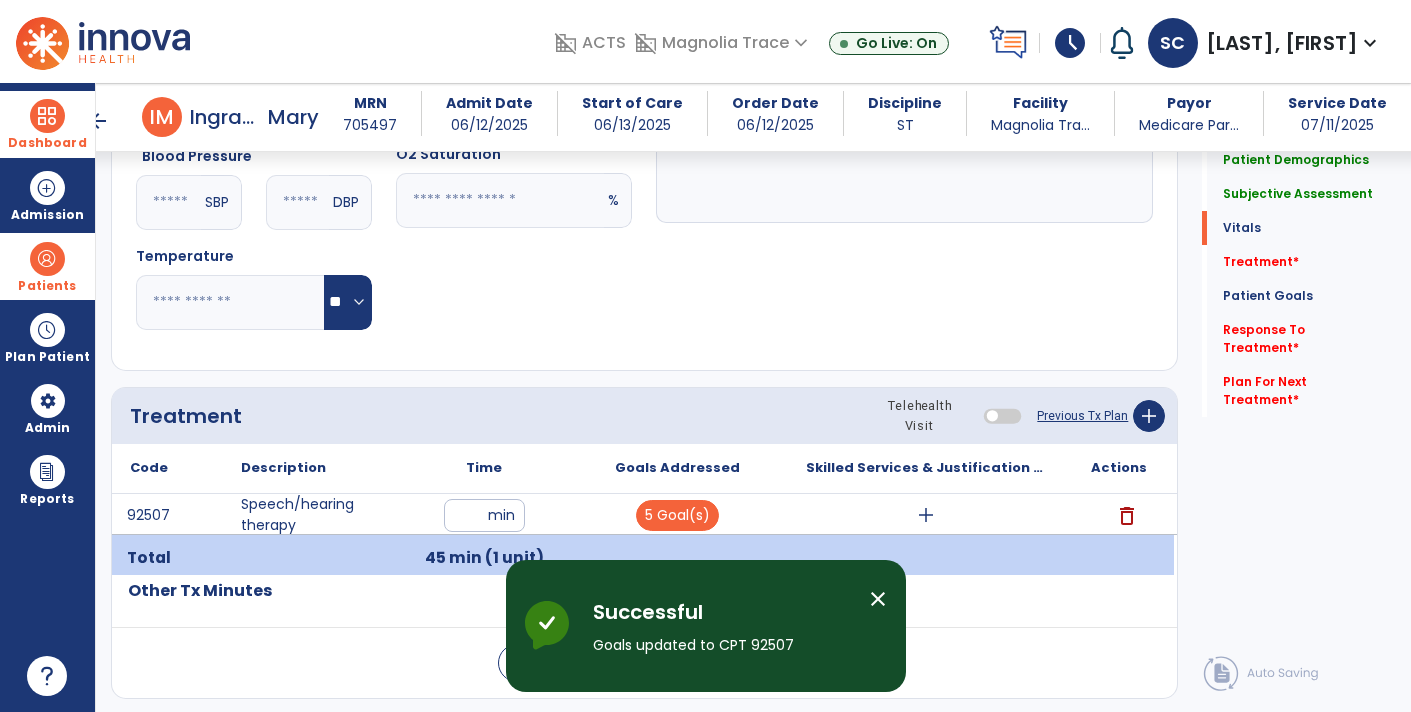click on "add" at bounding box center [926, 515] 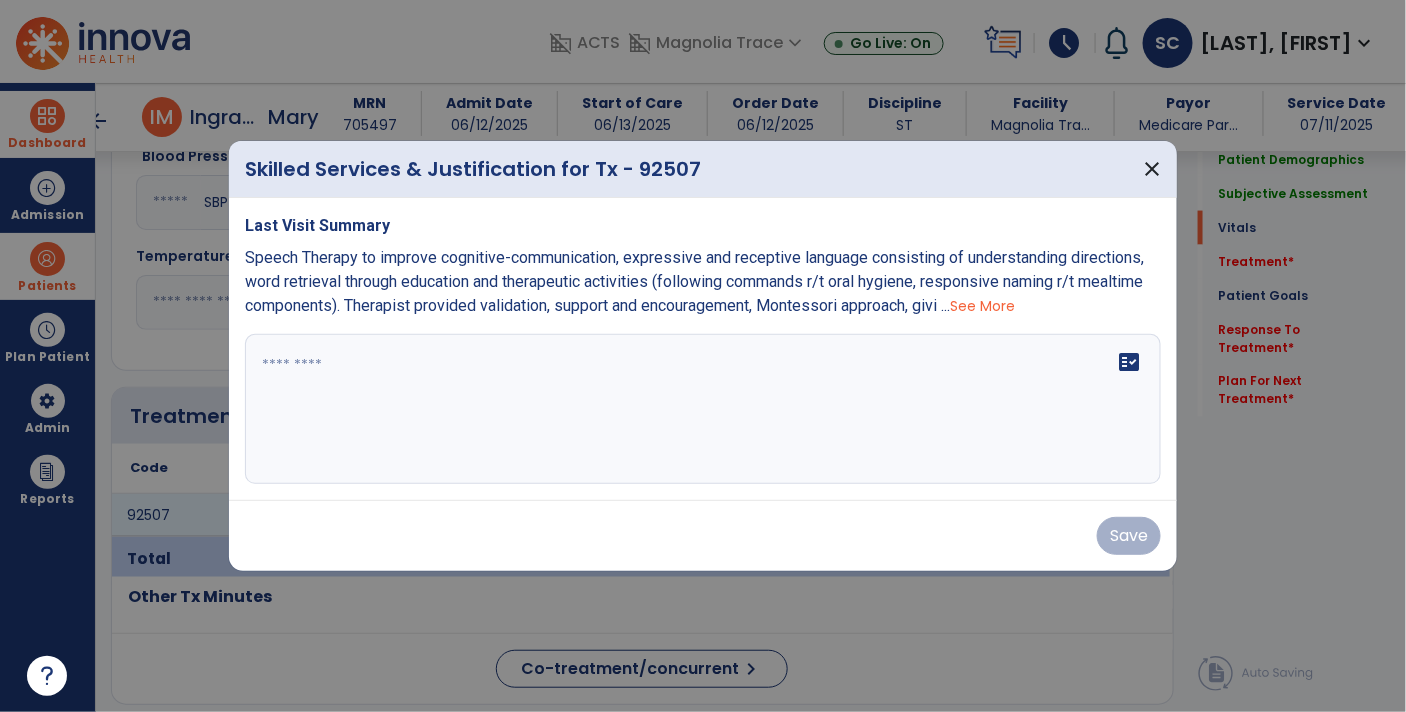 scroll, scrollTop: 902, scrollLeft: 0, axis: vertical 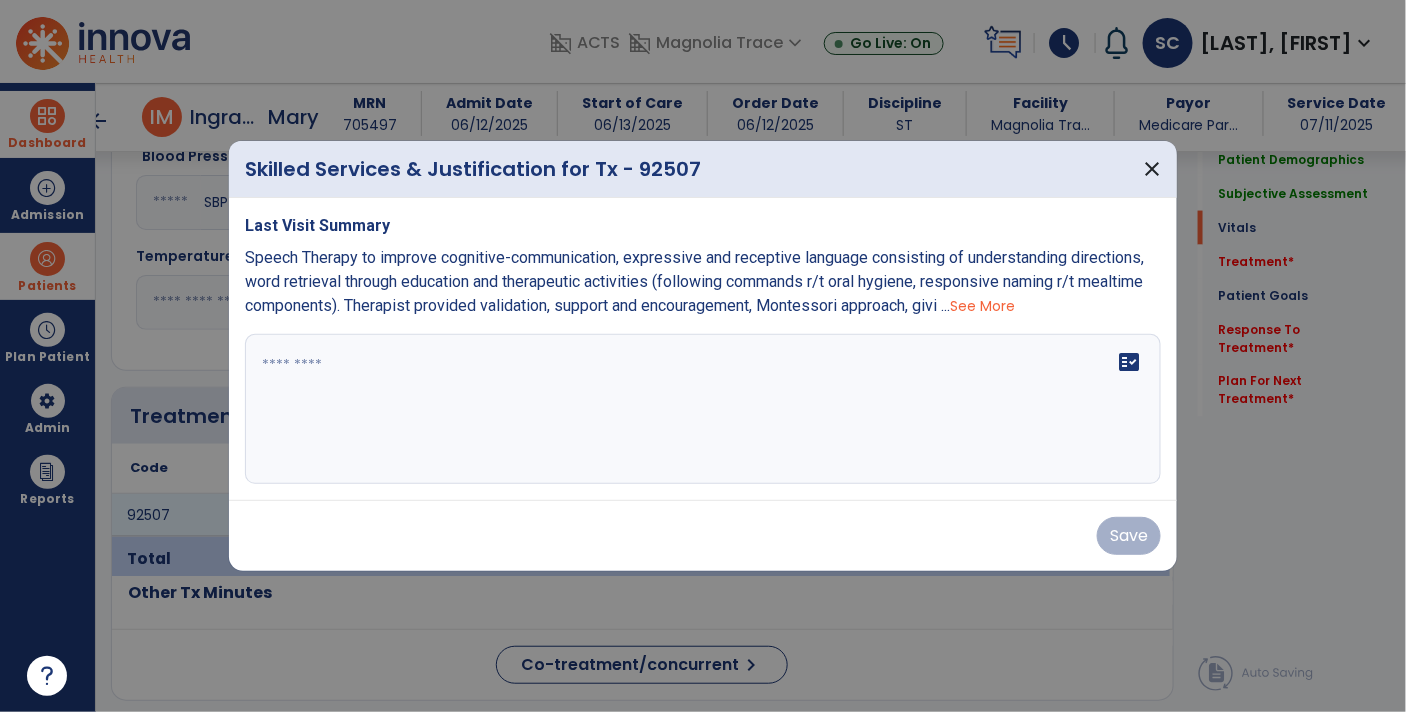 click on "See More" at bounding box center [982, 306] 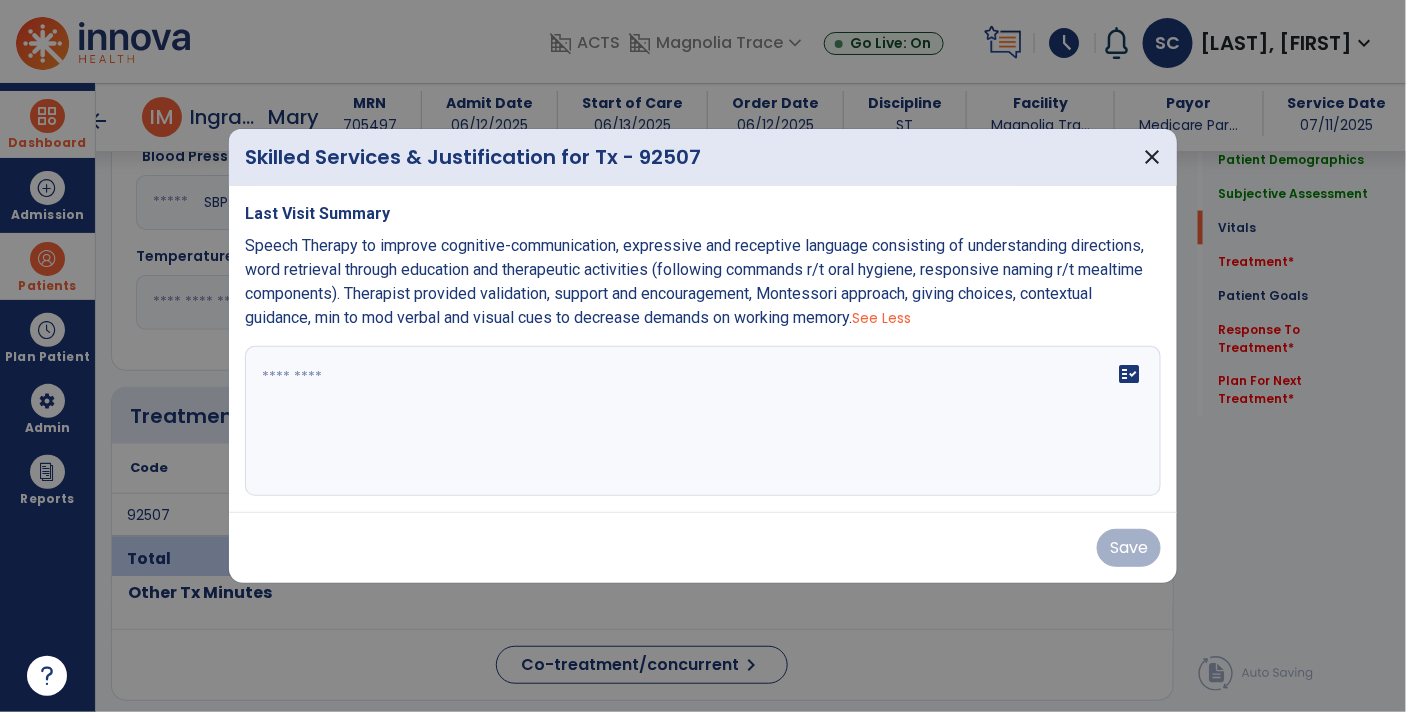 click on "Speech Therapy to improve cognitive-communication, expressive and receptive language consisting of understanding directions, word retrieval through education and therapeutic activities (following commands r/t oral hygiene, responsive naming r/t mealtime components). Therapist provided validation, support and encouragement, Montessori approach, giving choices, contextual guidance, min to mod verbal and visual cues to decrease demands on working memory.   See Less" at bounding box center [703, 282] 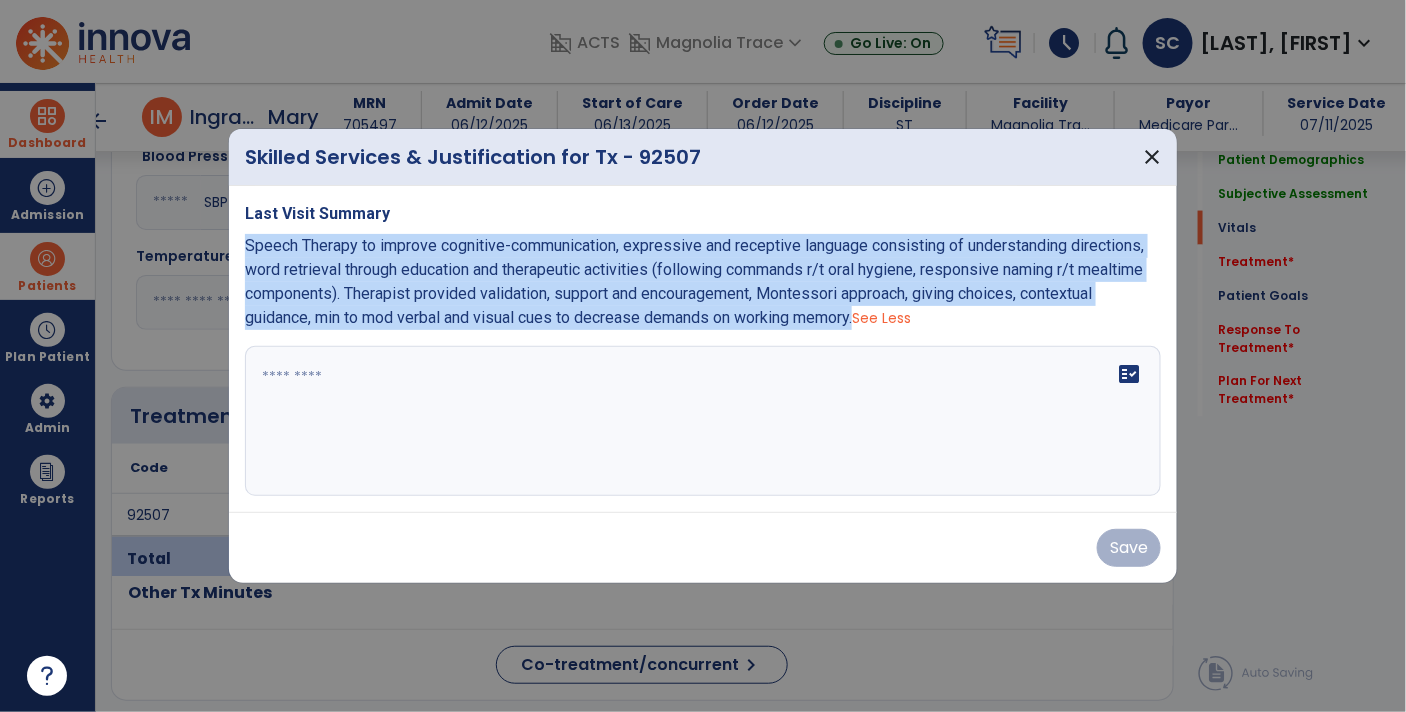 copy on "Speech Therapy to improve cognitive-communication, expressive and receptive language consisting of understanding directions, word retrieval through education and therapeutic activities (following commands r/t oral hygiene, responsive naming r/t mealtime components). Therapist provided validation, support and encouragement, Montessori approach, giving choices, contextual guidance, min to mod verbal and visual cues to decrease demands on working memory." 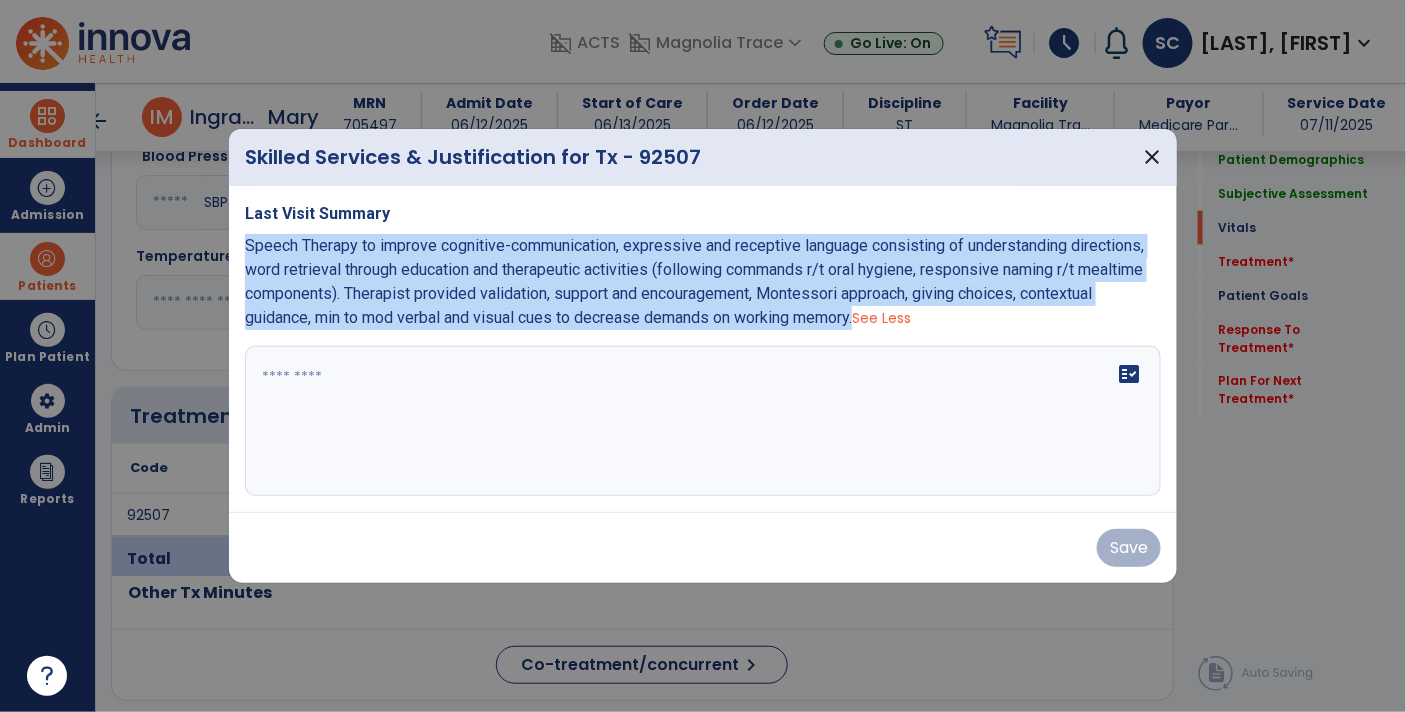 click on "fact_check" at bounding box center (703, 421) 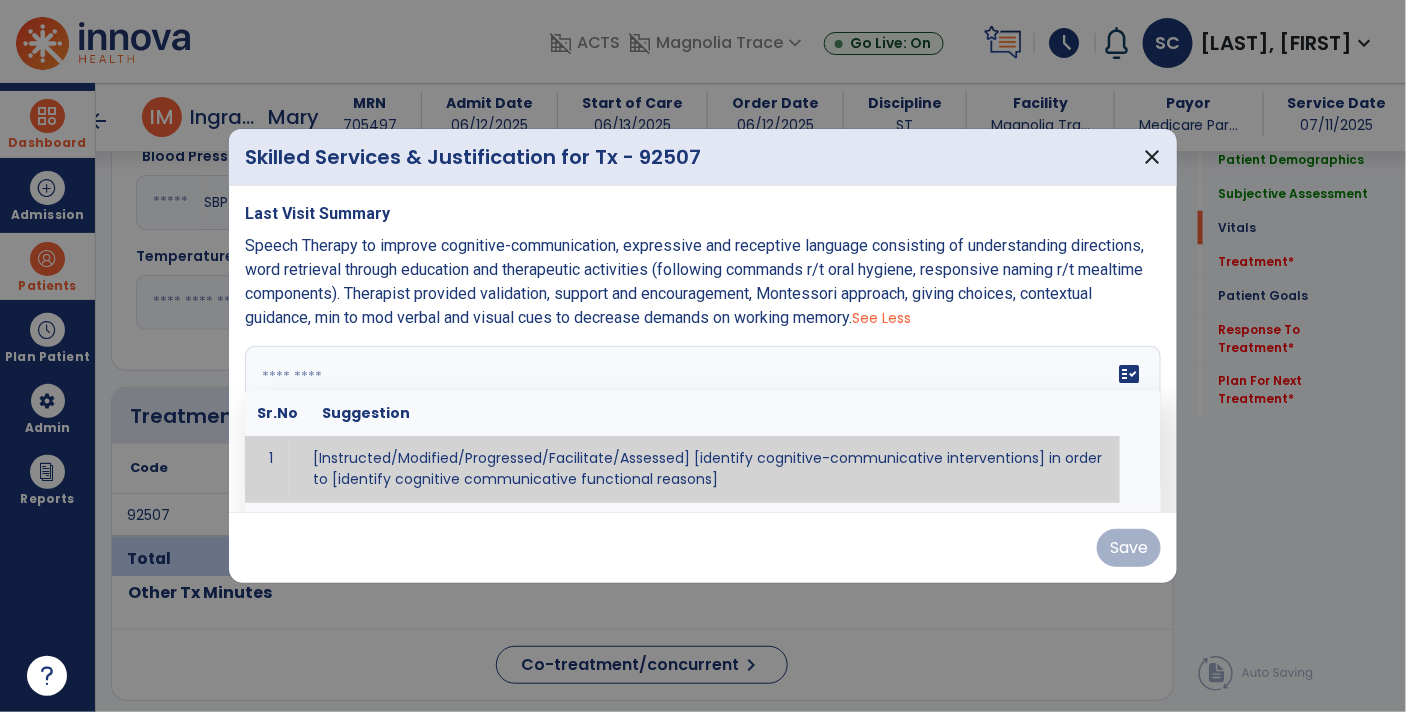 paste on "**********" 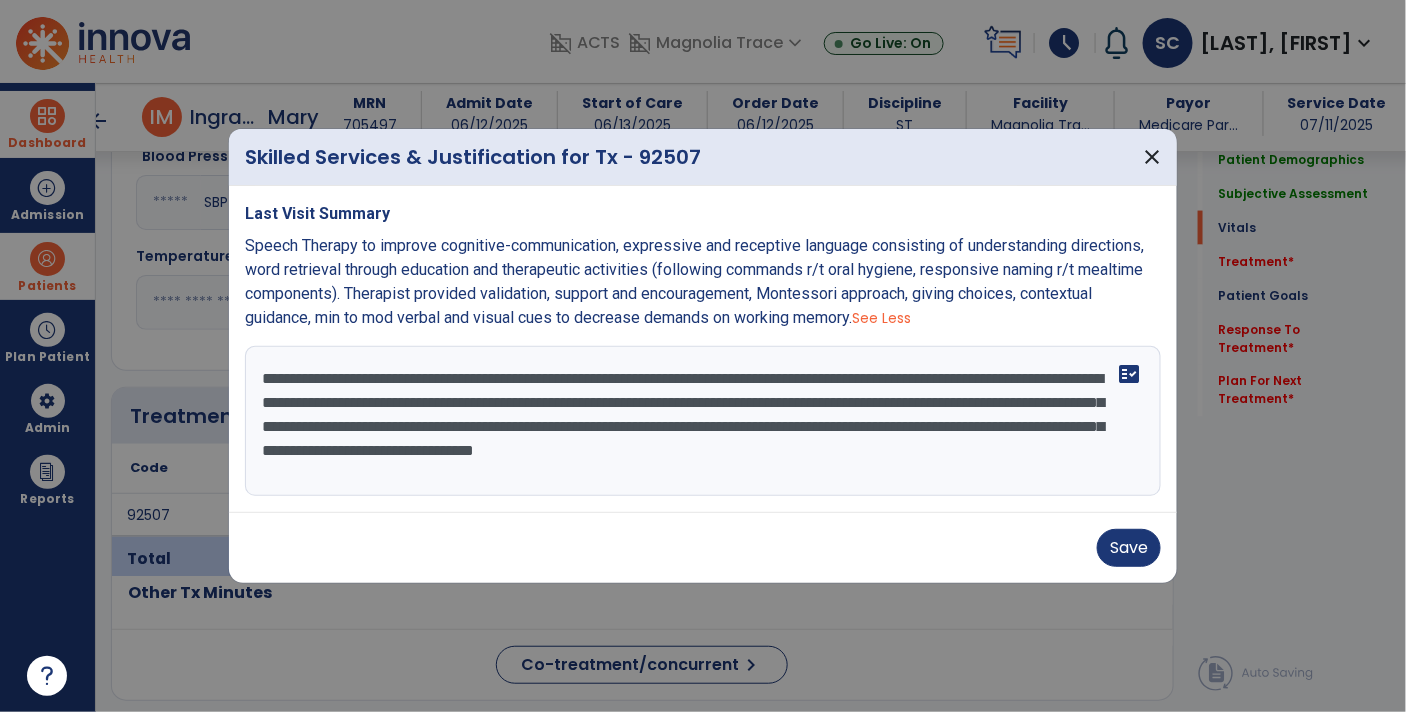 click on "**********" at bounding box center [703, 421] 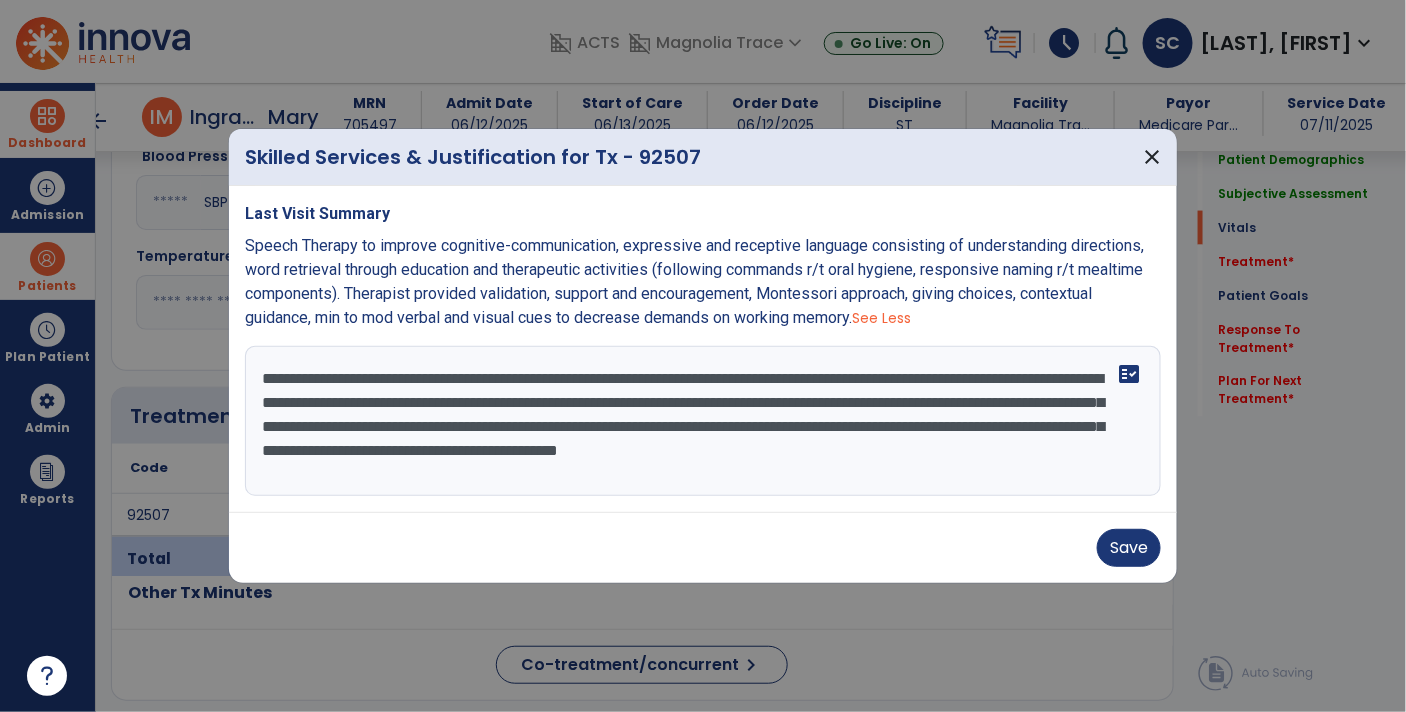 click on "**********" at bounding box center [703, 421] 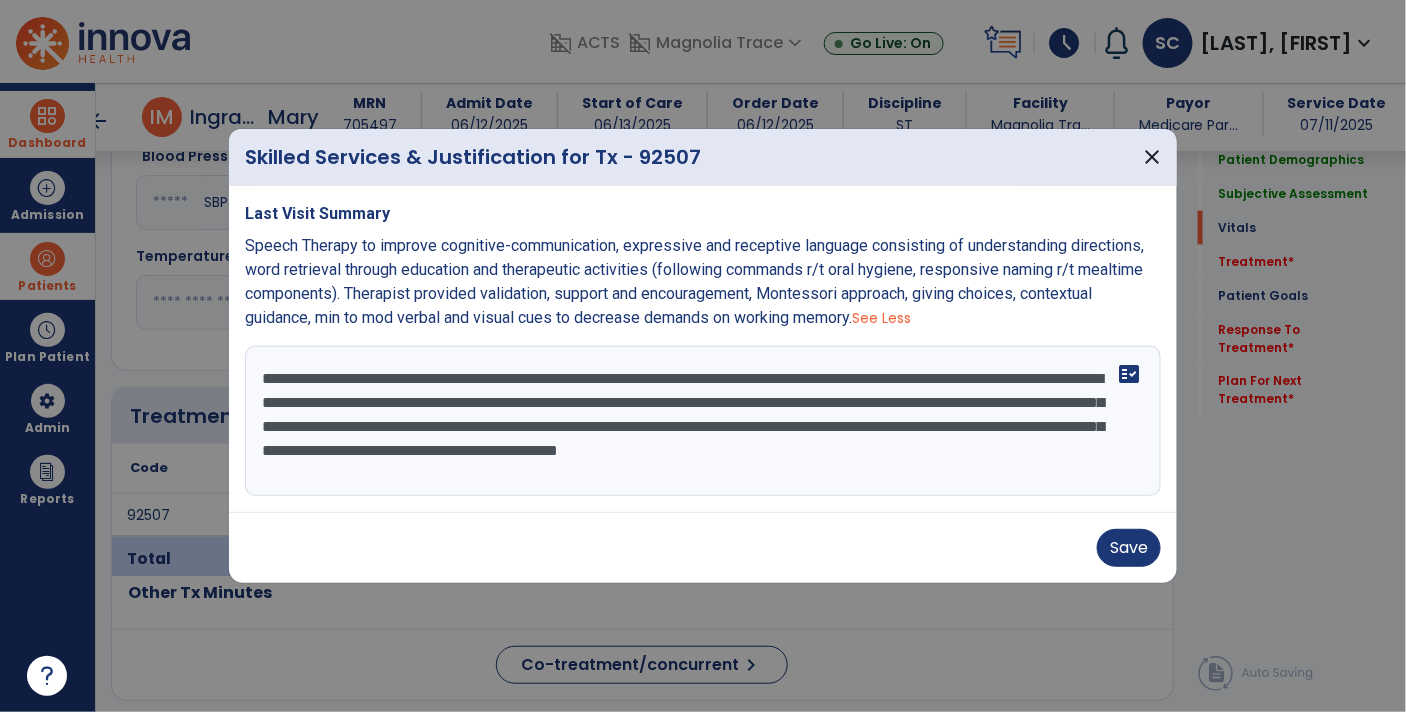 click on "**********" at bounding box center (703, 421) 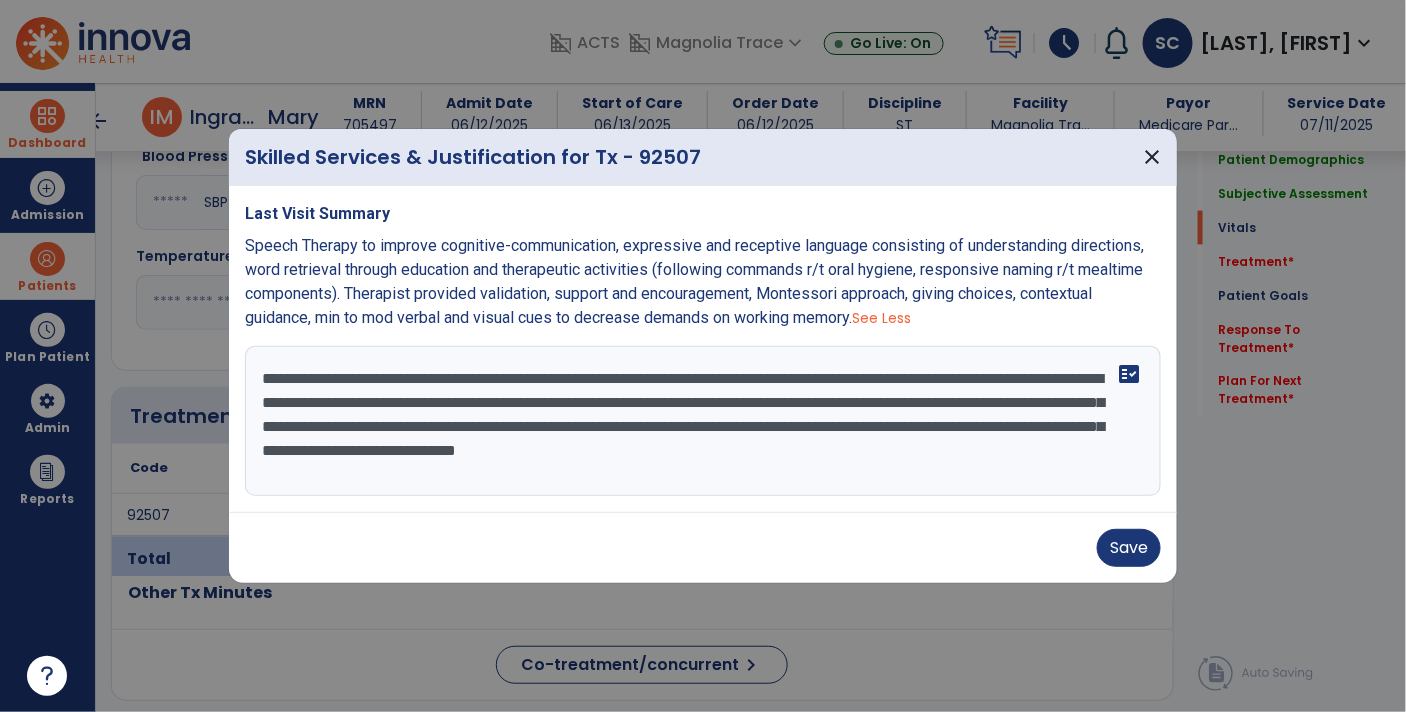 click on "**********" at bounding box center [703, 421] 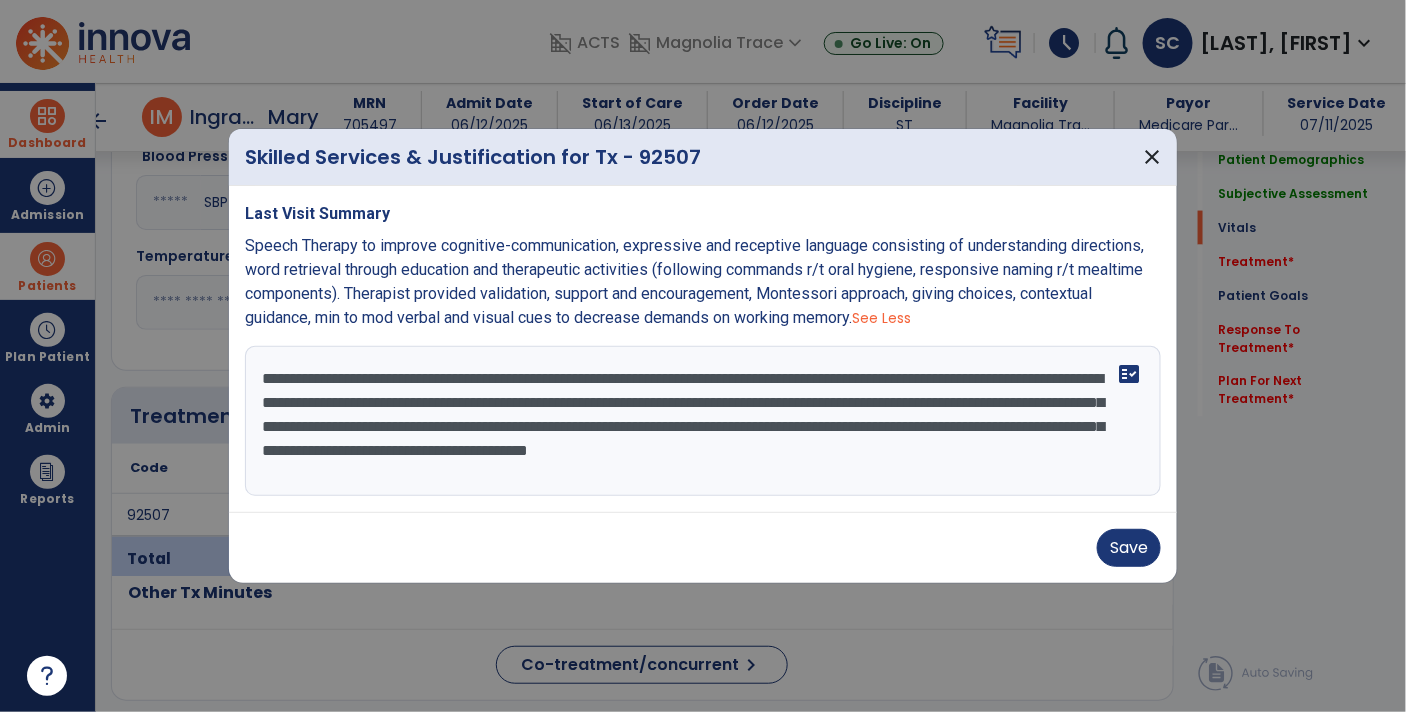 click on "**********" at bounding box center (703, 421) 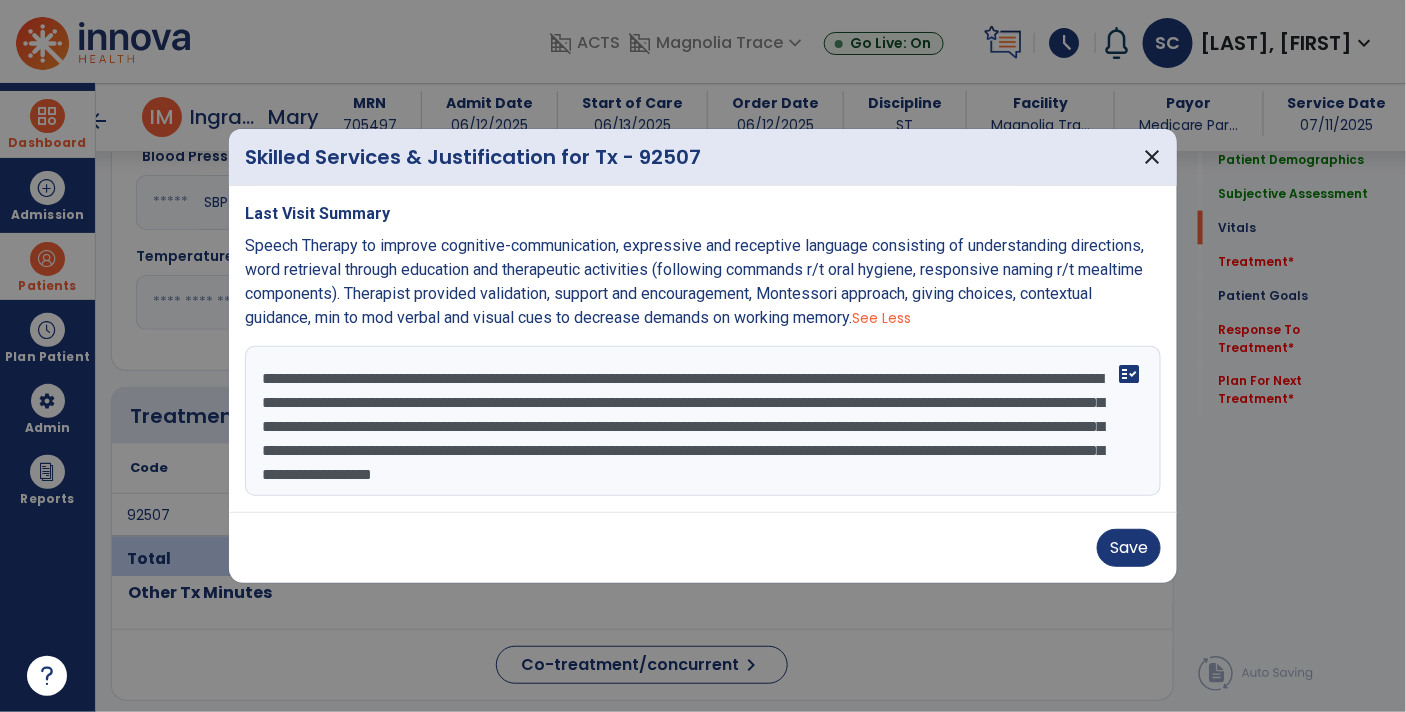 click on "**********" at bounding box center (703, 421) 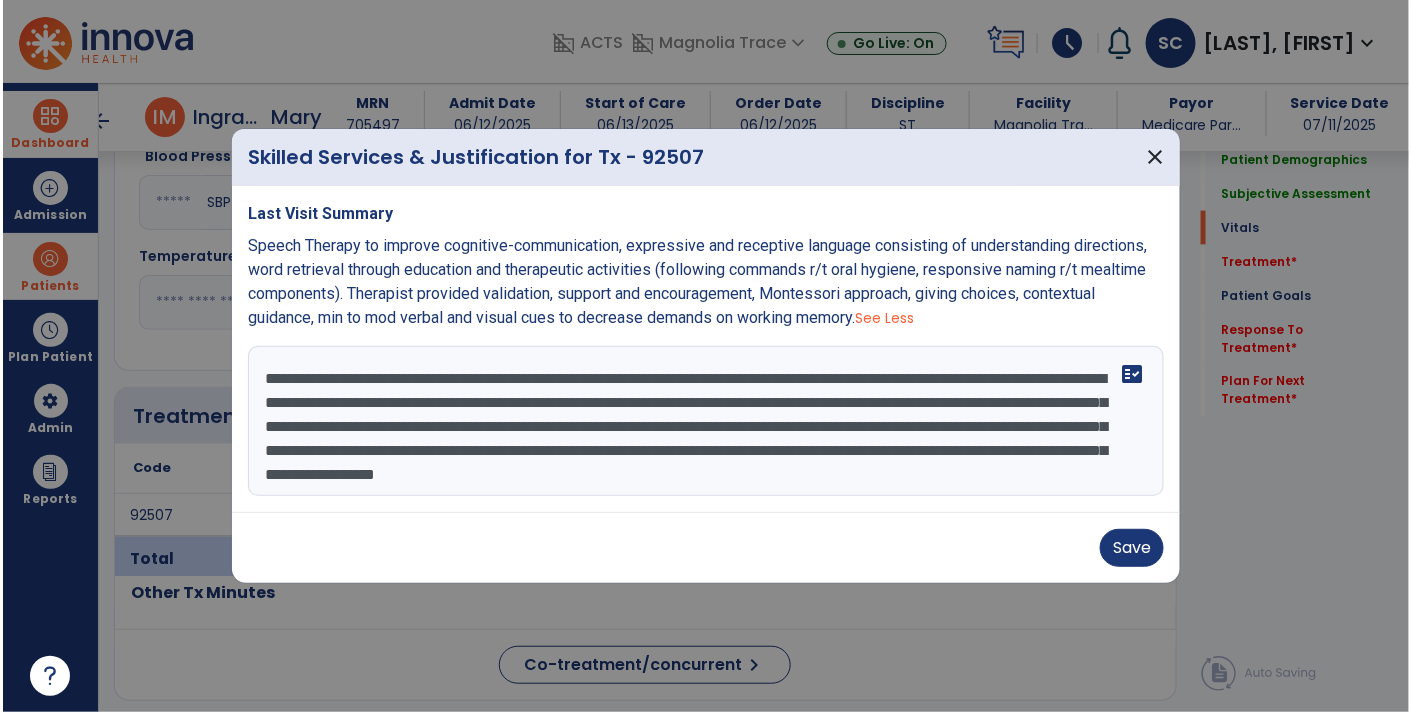 scroll, scrollTop: 24, scrollLeft: 0, axis: vertical 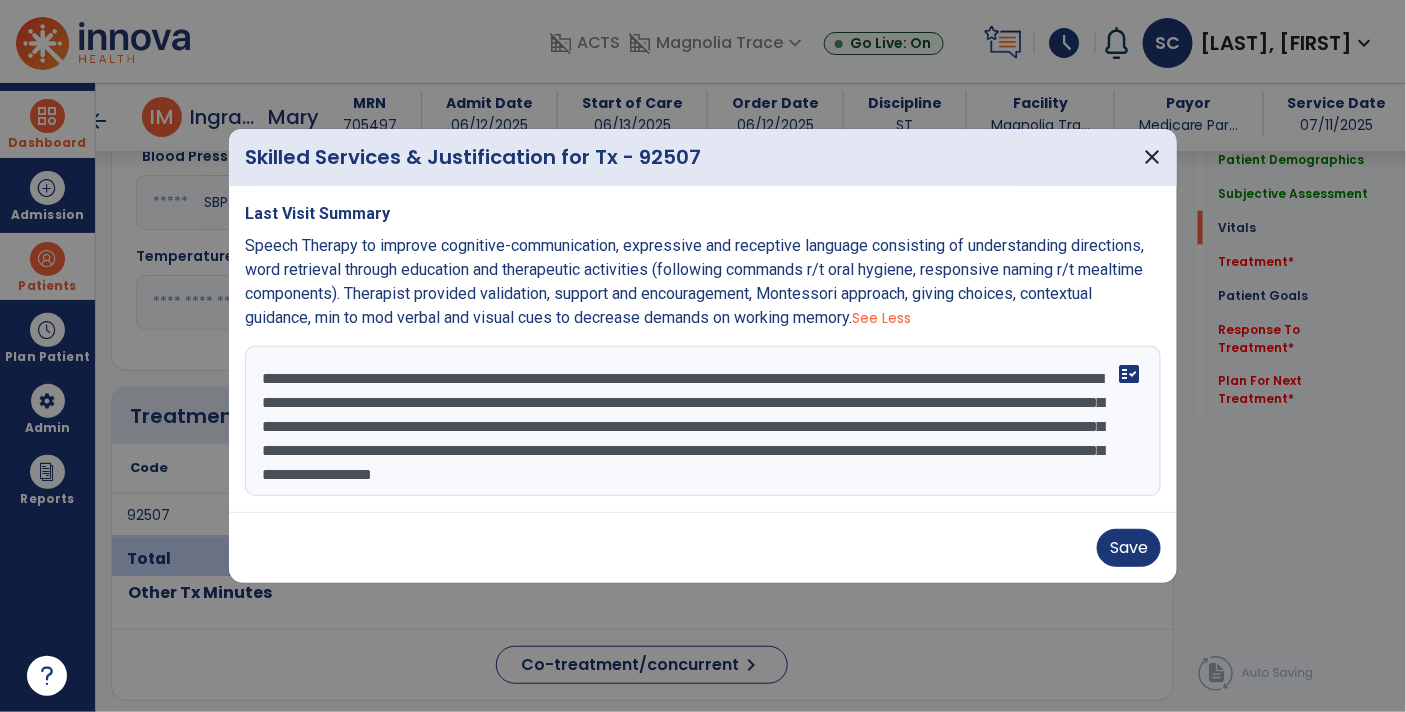 click on "**********" at bounding box center (703, 421) 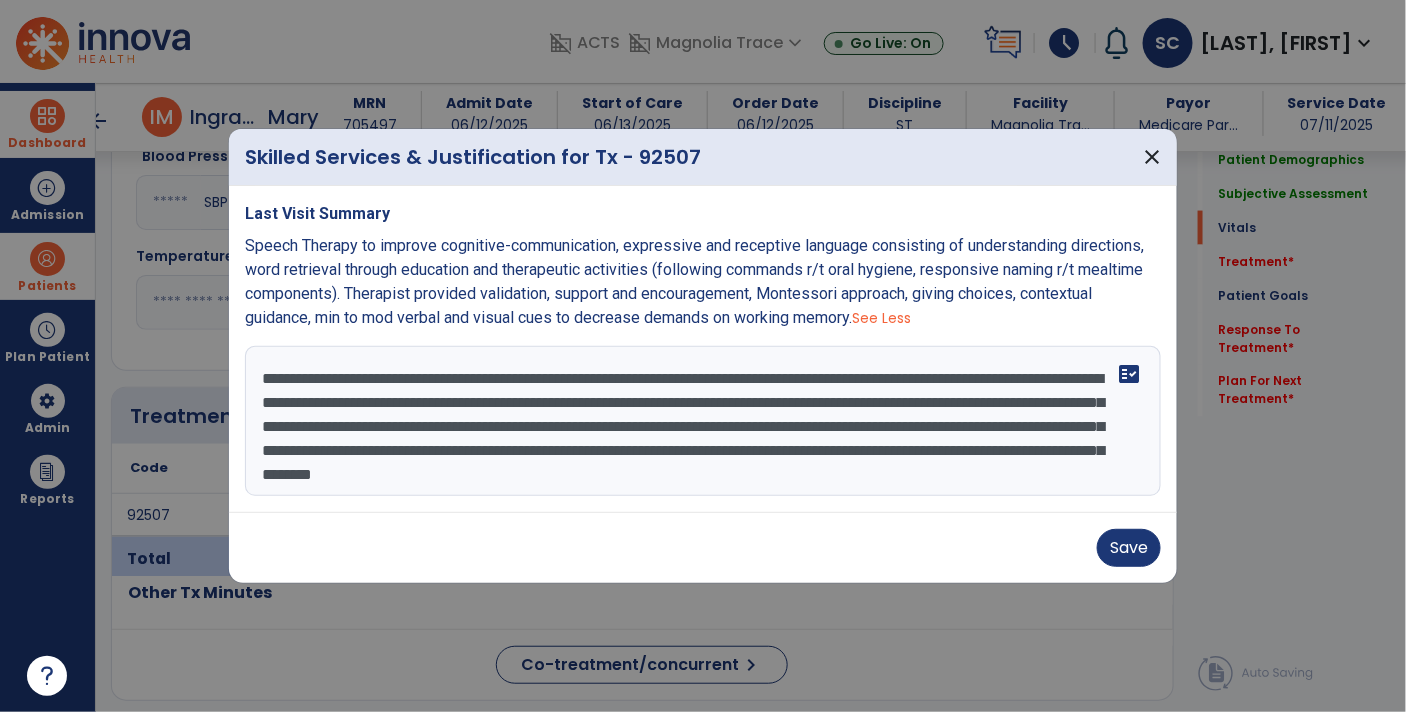 click on "**********" at bounding box center [703, 421] 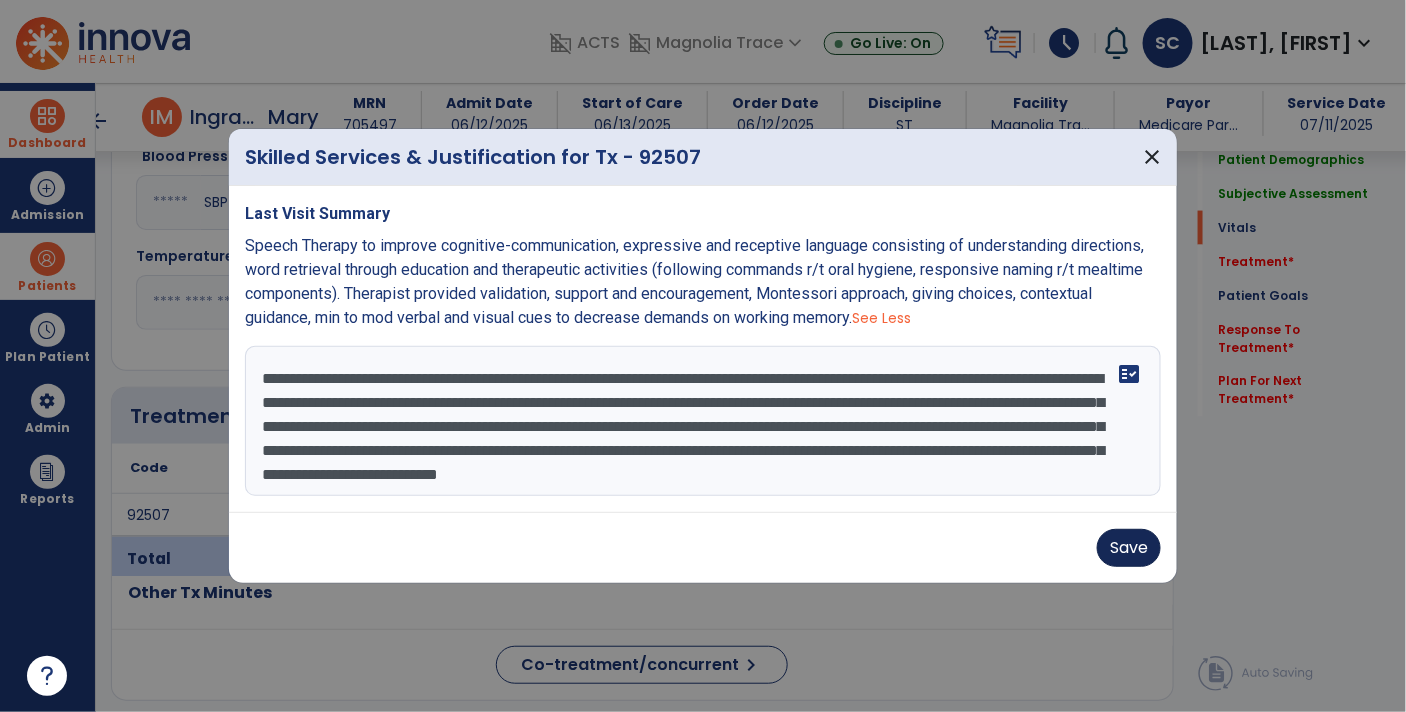 type on "**********" 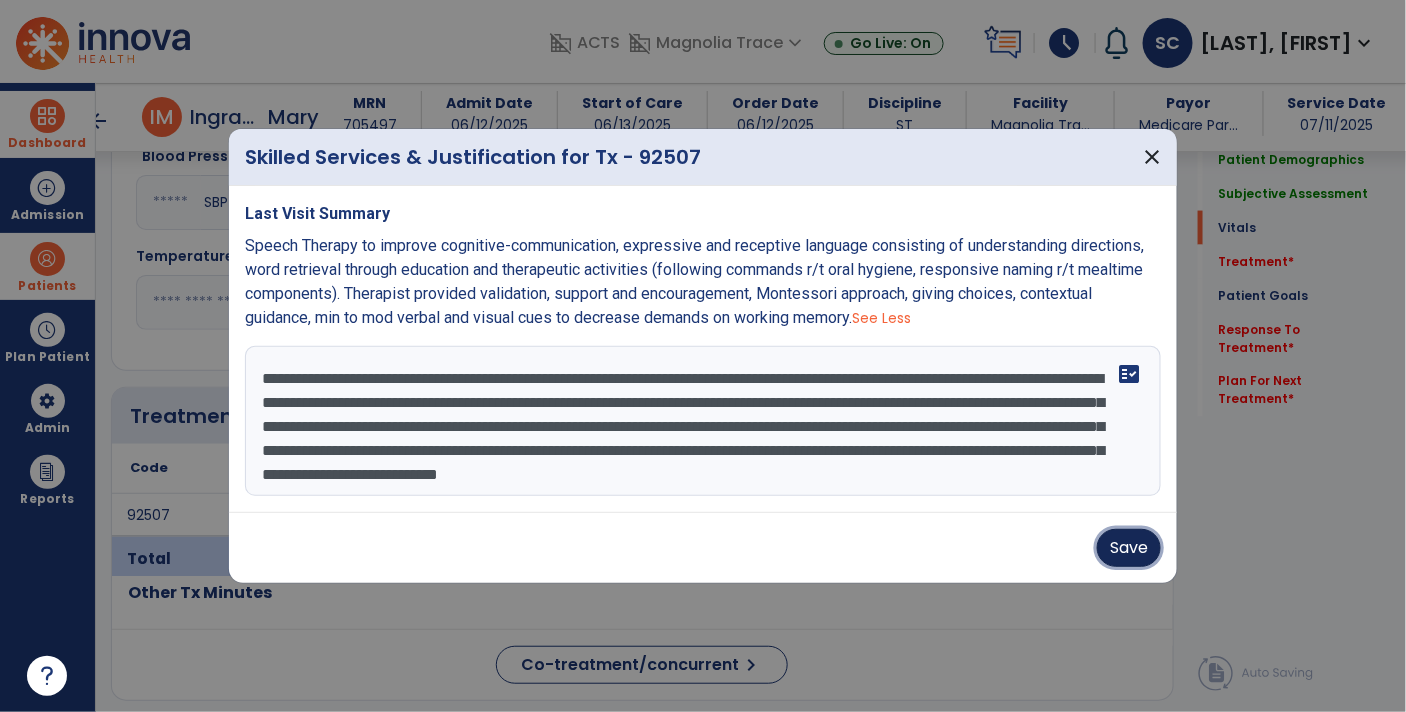click on "Save" at bounding box center (1129, 548) 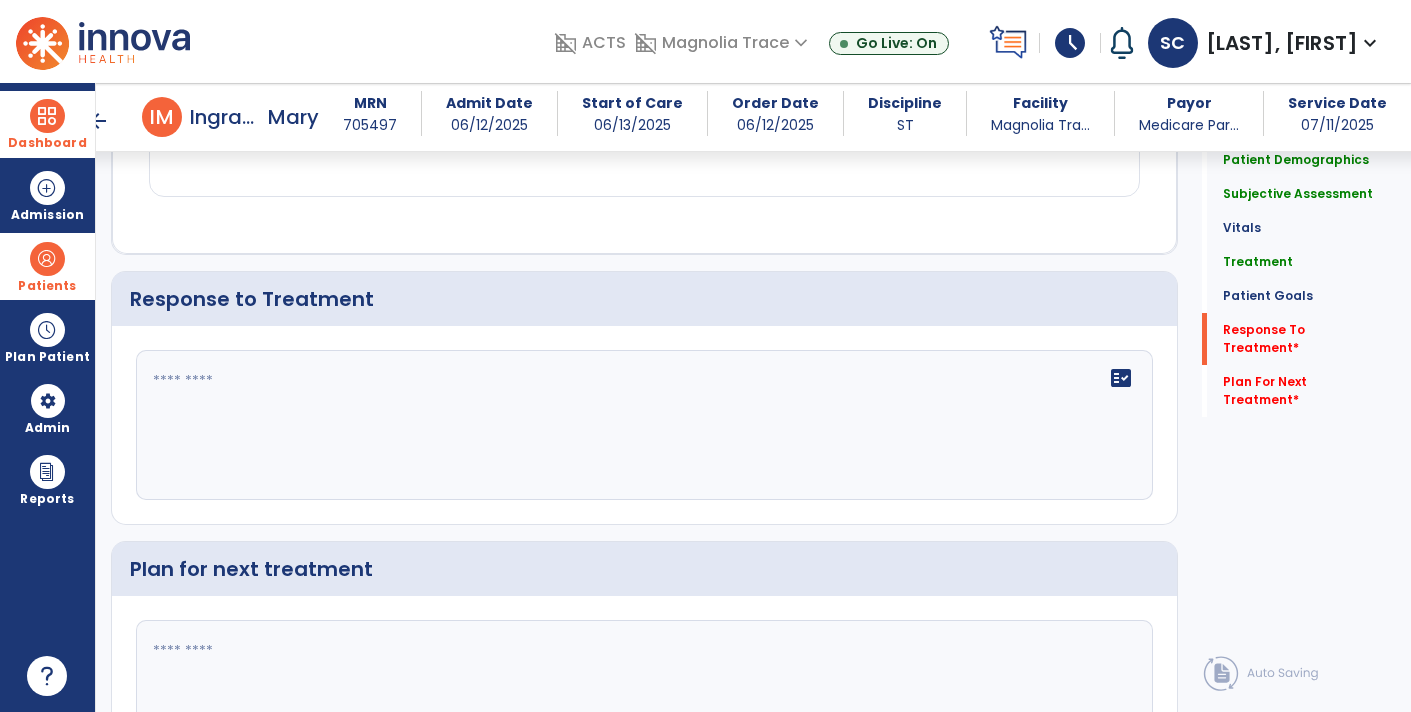 scroll, scrollTop: 3047, scrollLeft: 0, axis: vertical 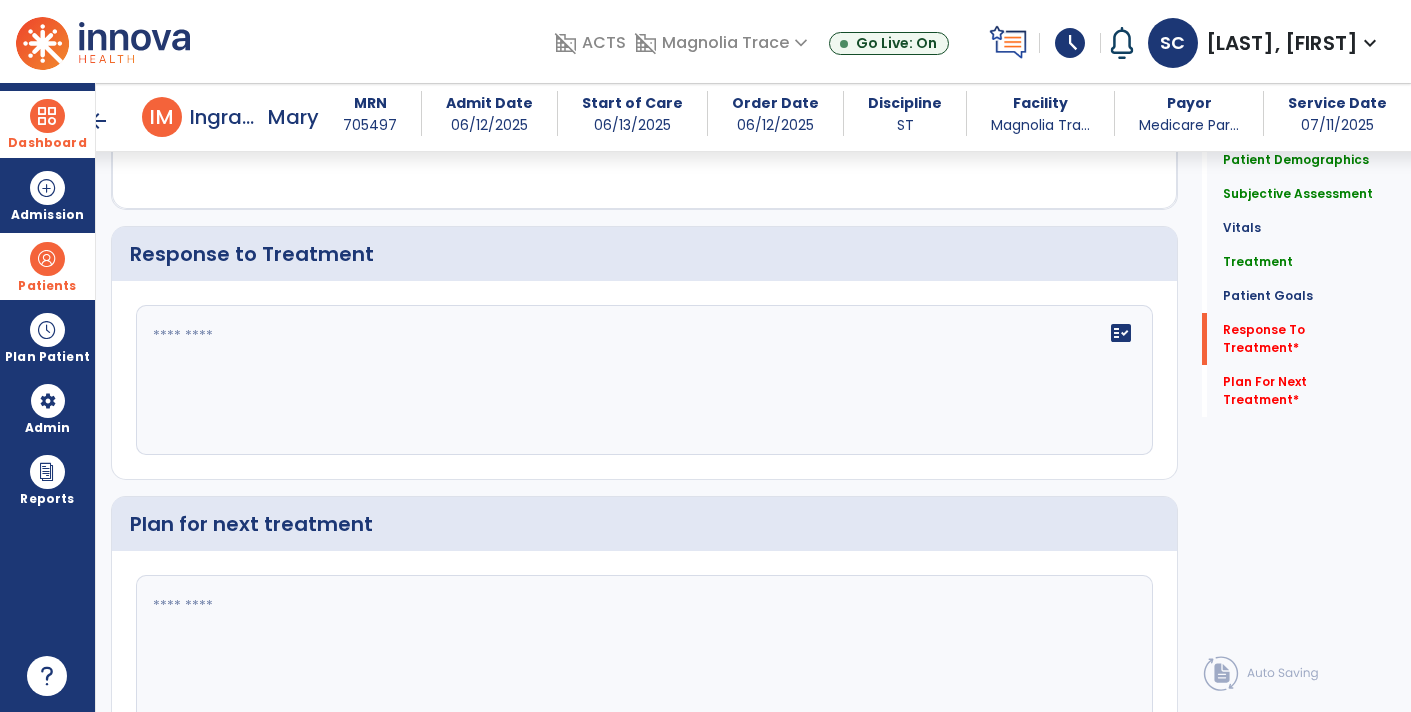 click on "fact_check" 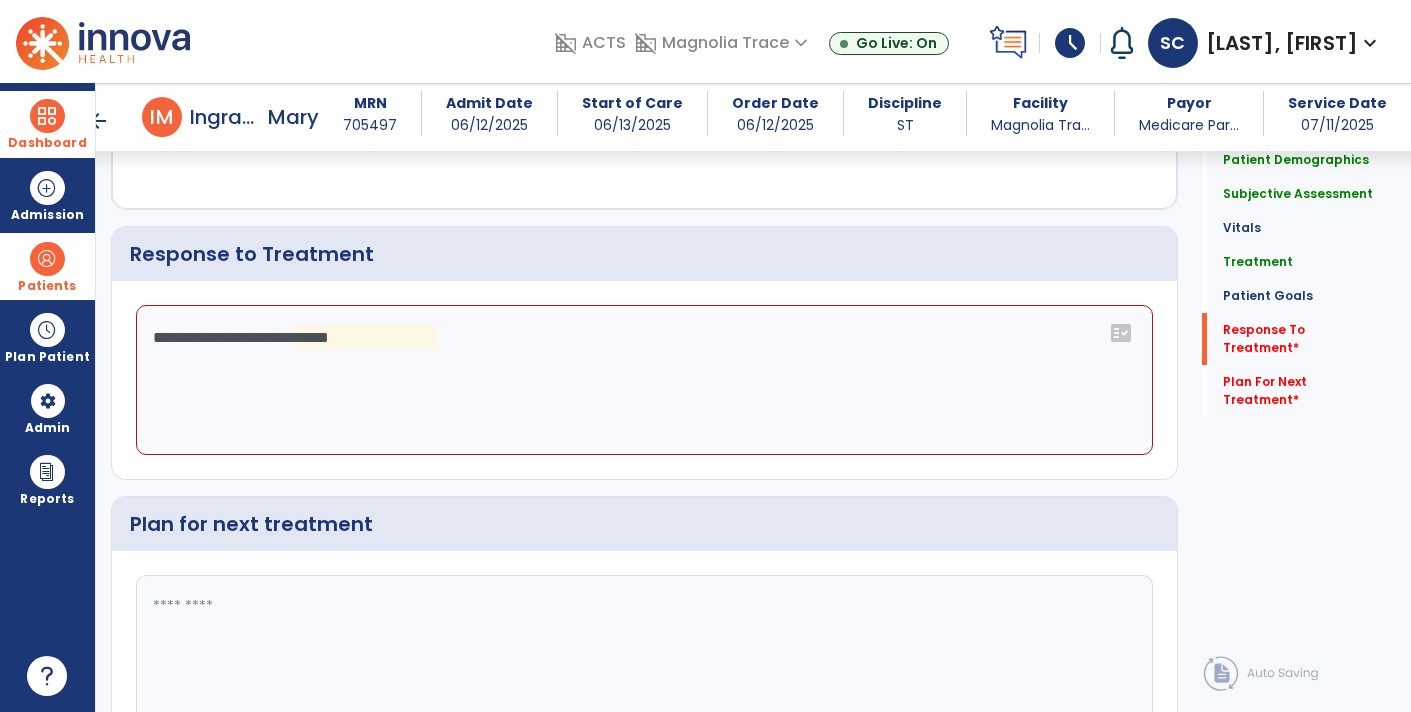 click on "**********" 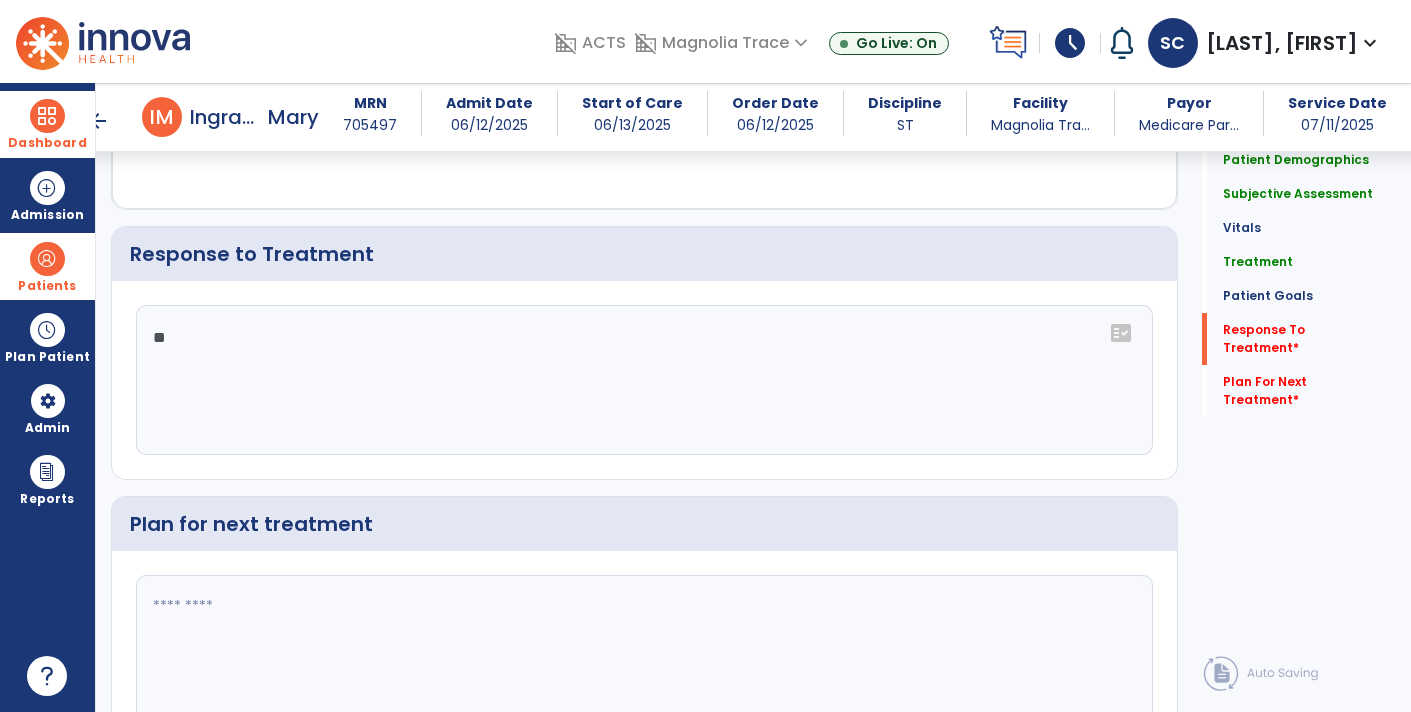 type on "*" 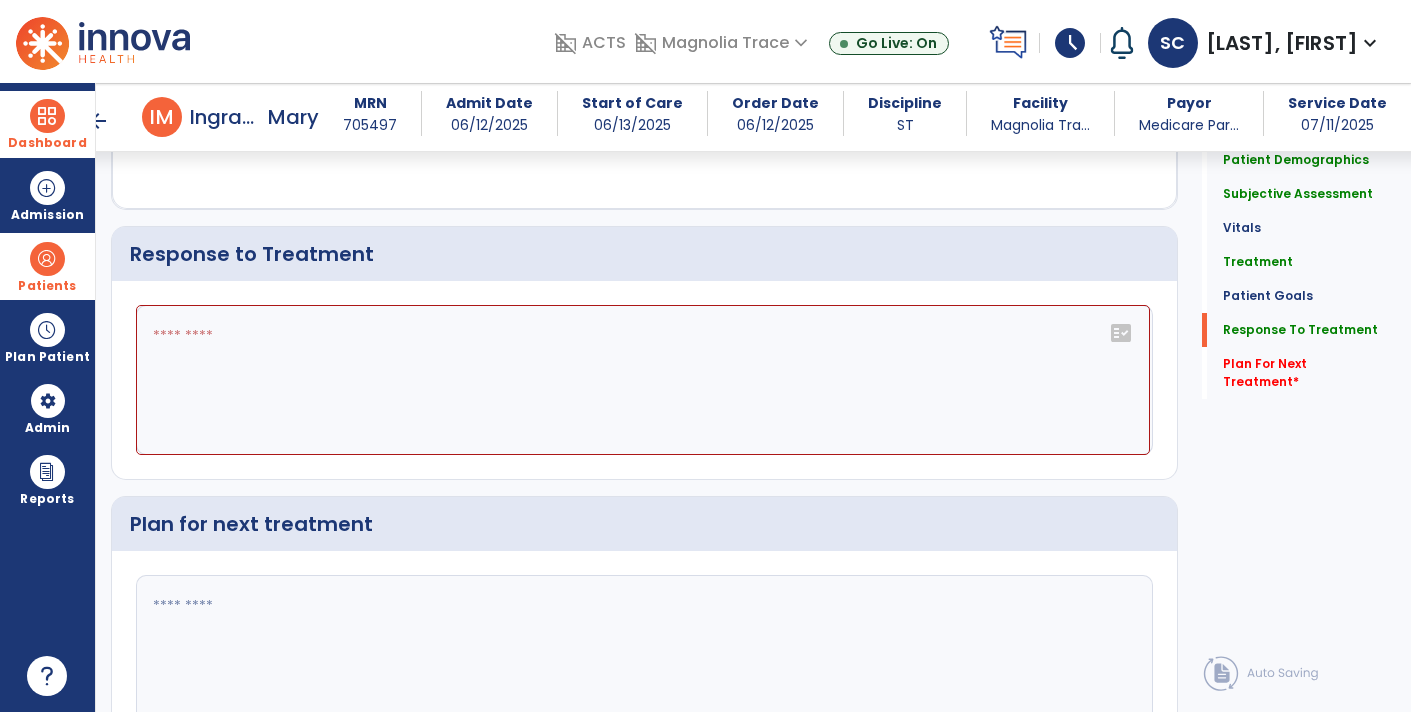 scroll, scrollTop: 3047, scrollLeft: 0, axis: vertical 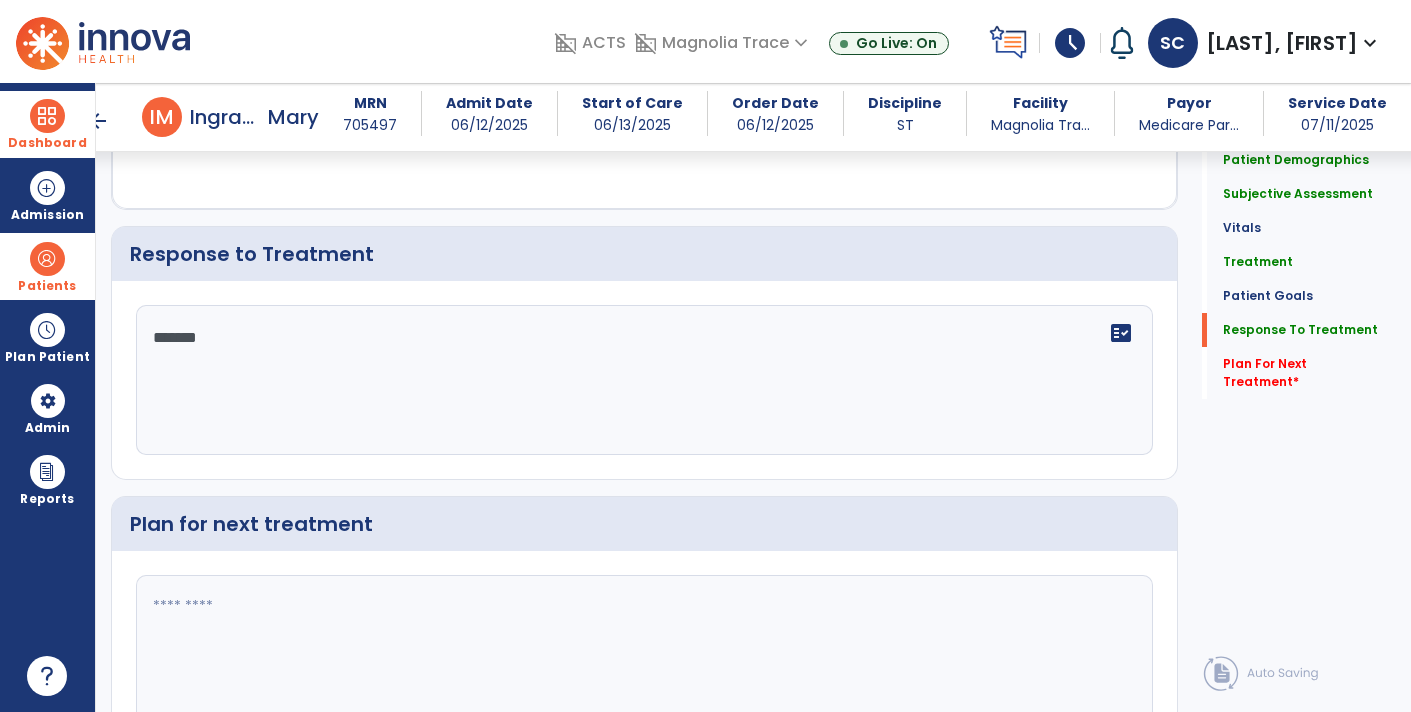 paste on "**********" 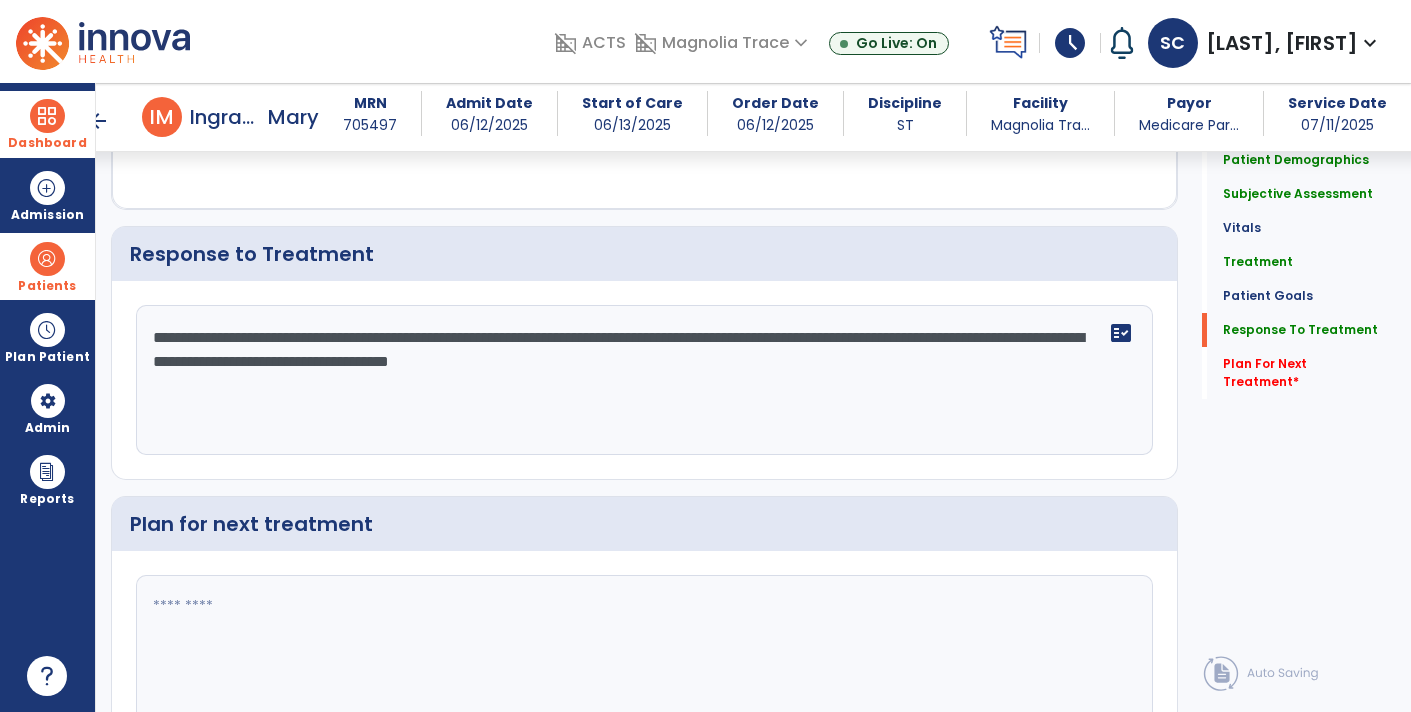 click on "**********" 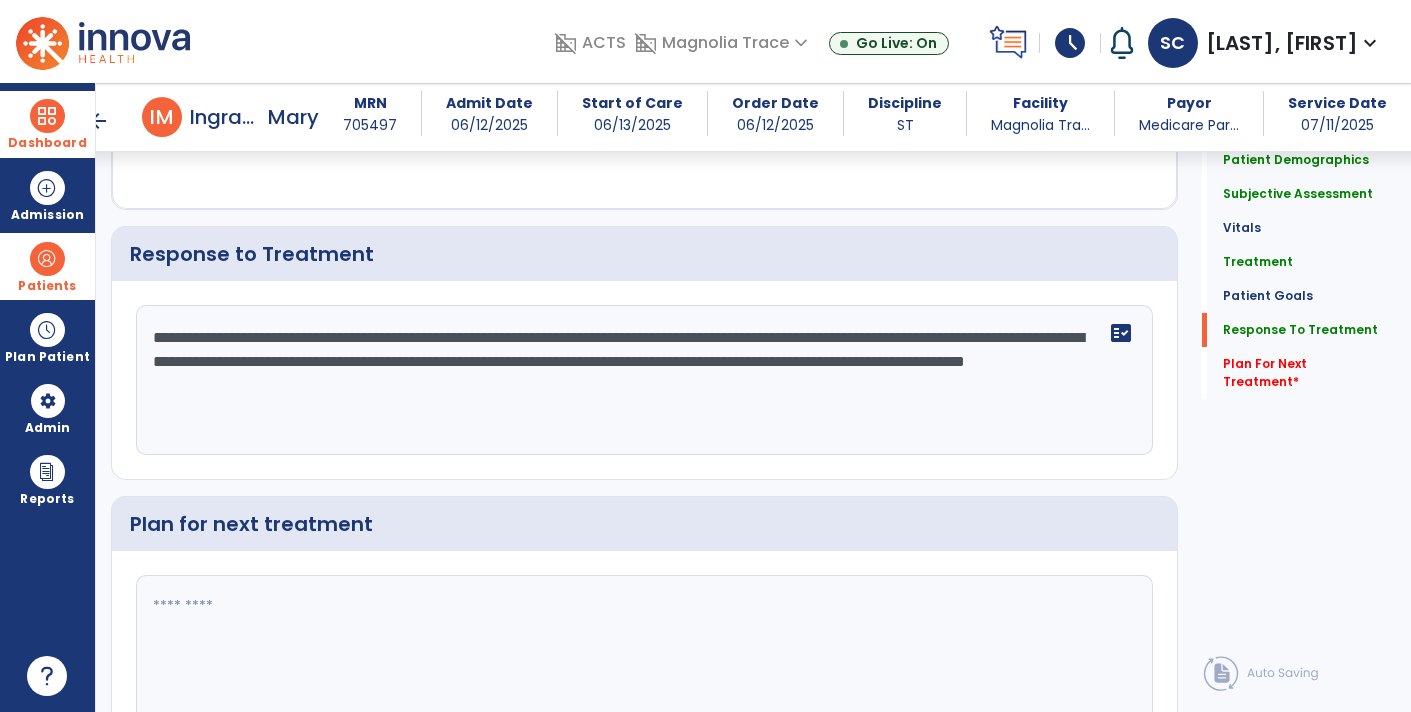 scroll, scrollTop: 3047, scrollLeft: 0, axis: vertical 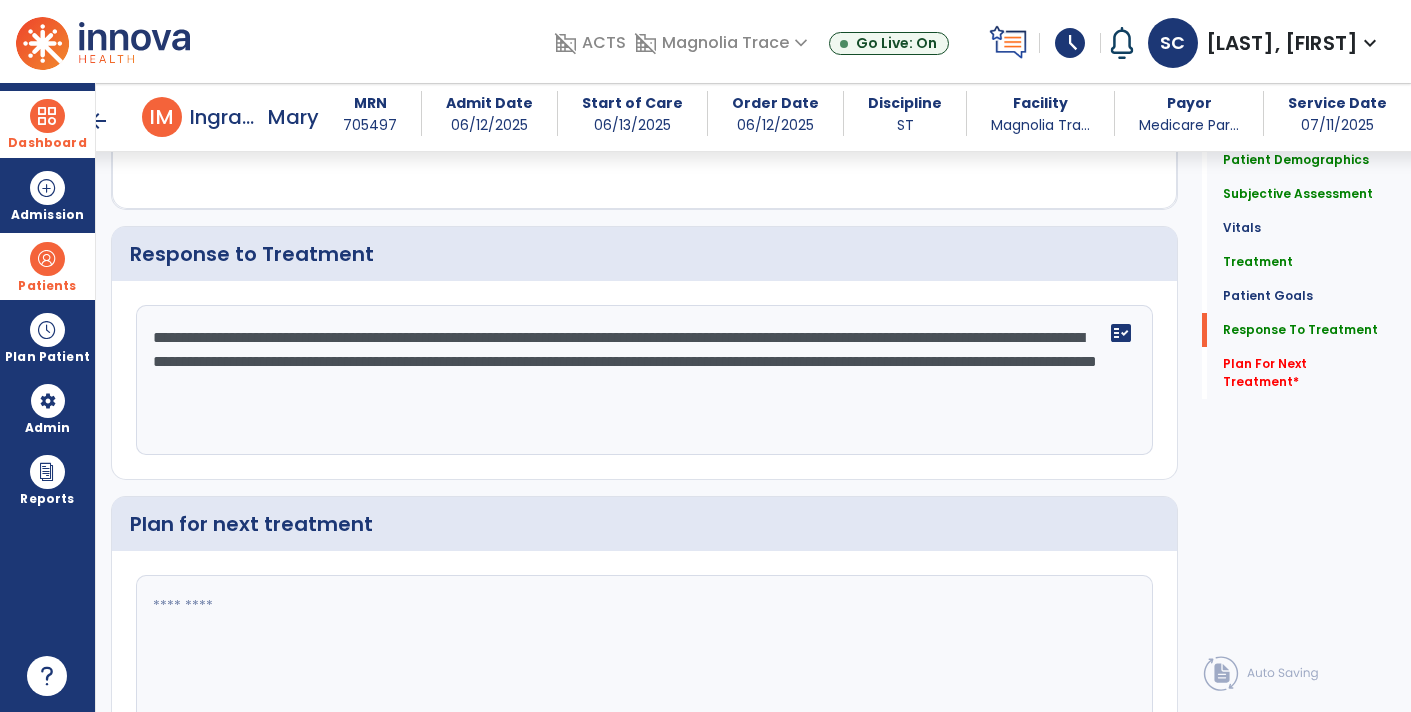 click on "**********" 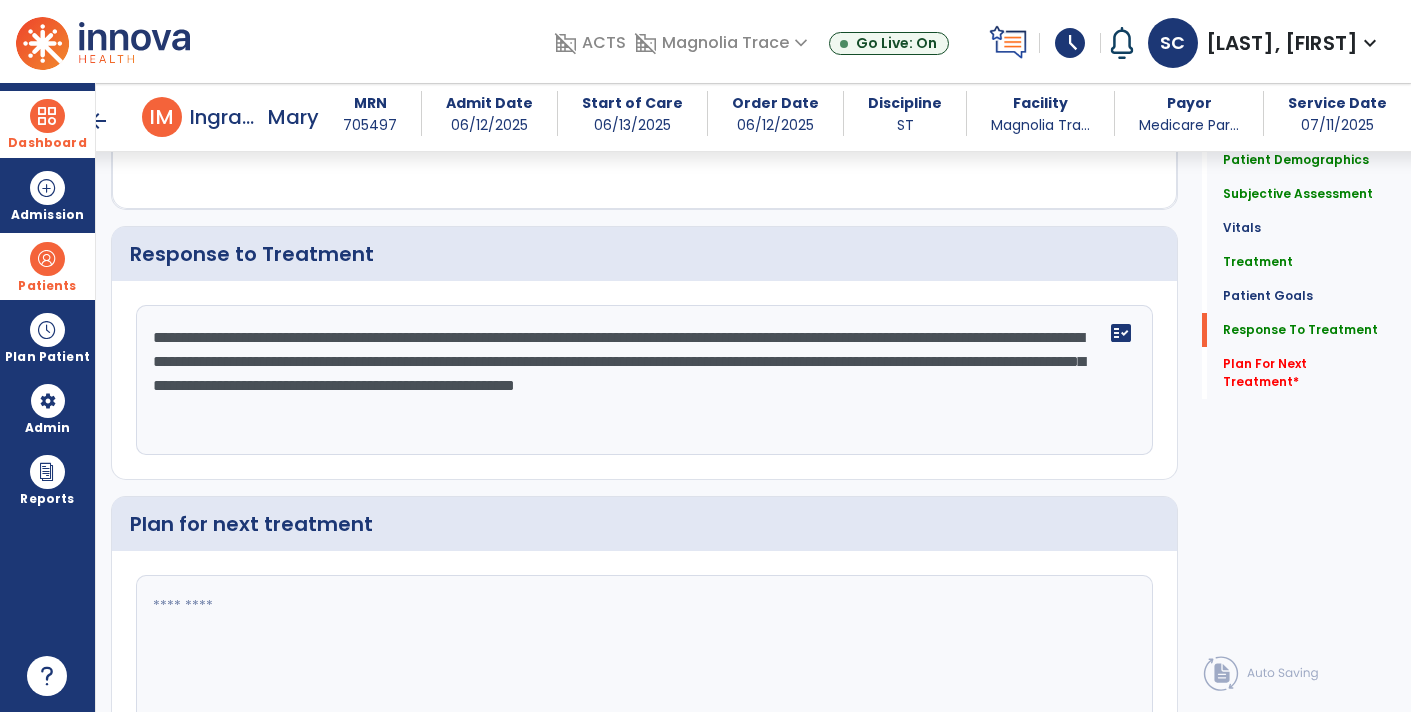click on "**********" 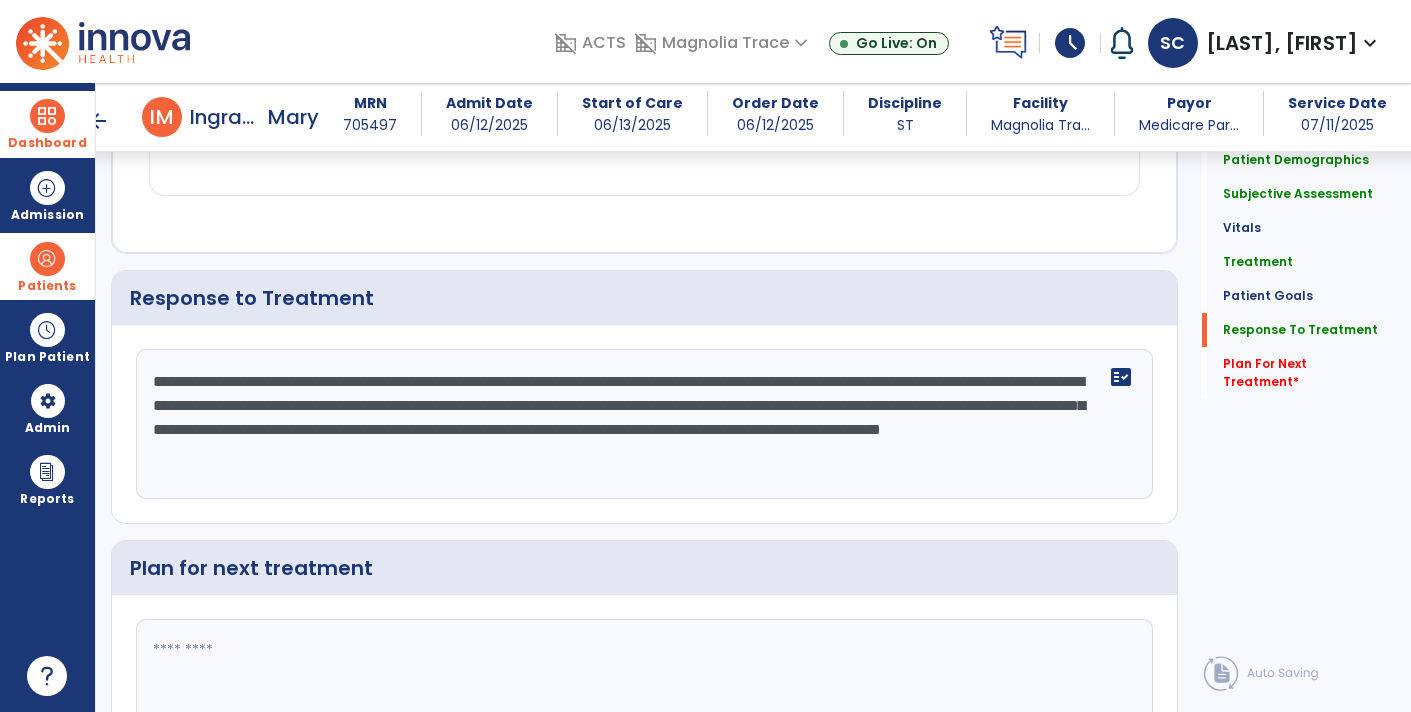 scroll, scrollTop: 3047, scrollLeft: 0, axis: vertical 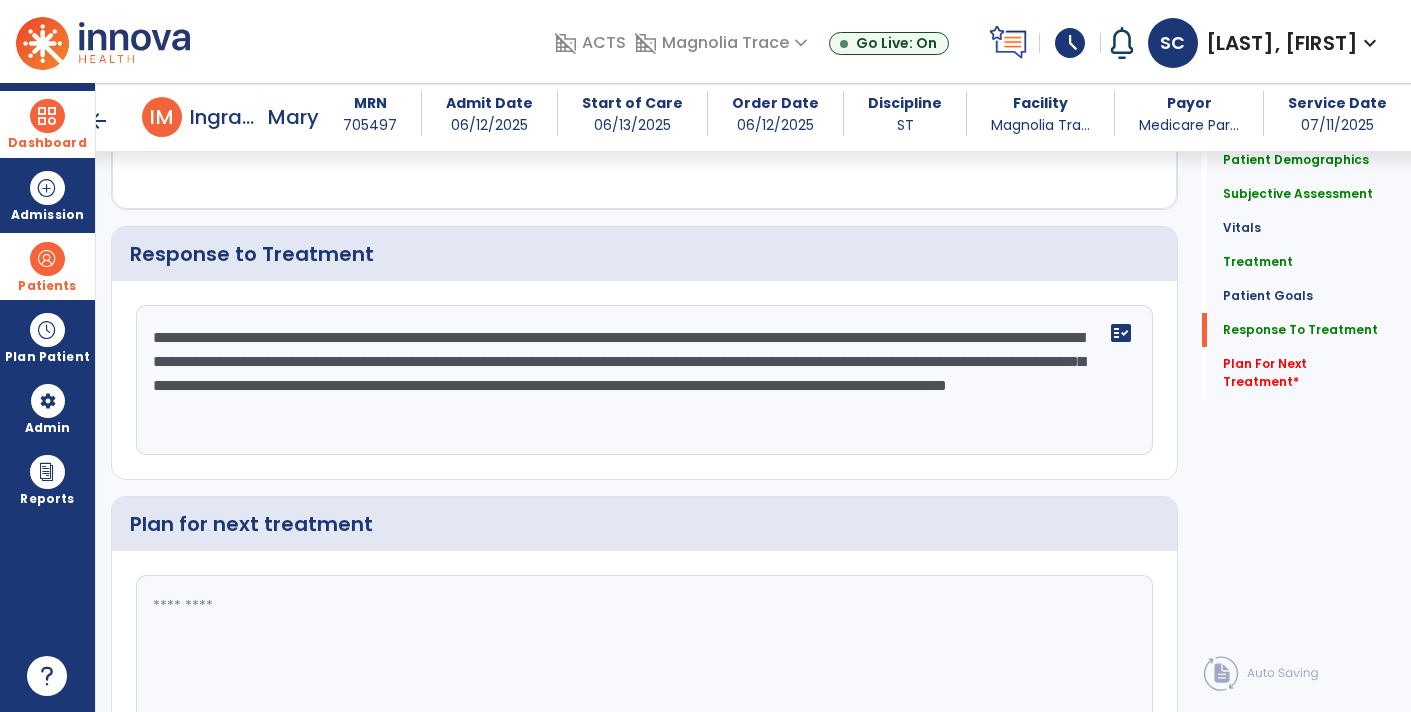 click on "**********" 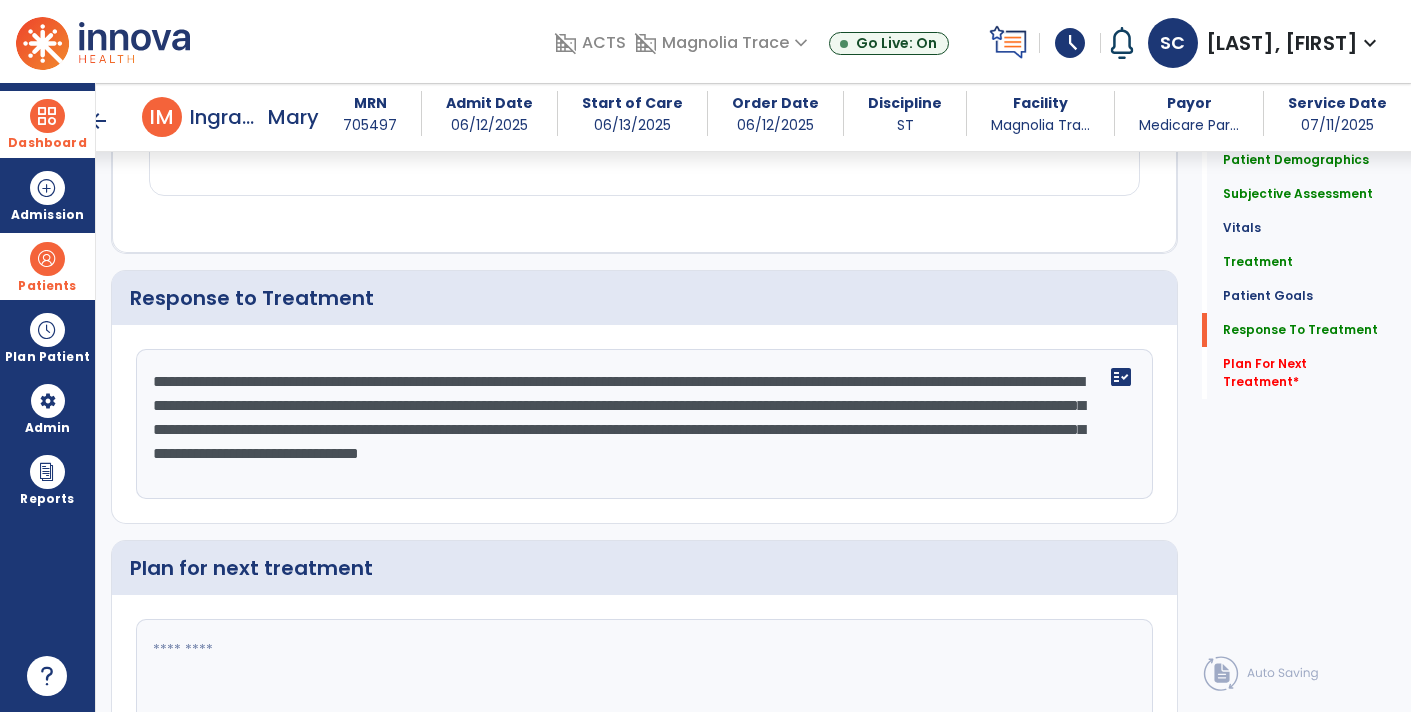 scroll, scrollTop: 3047, scrollLeft: 0, axis: vertical 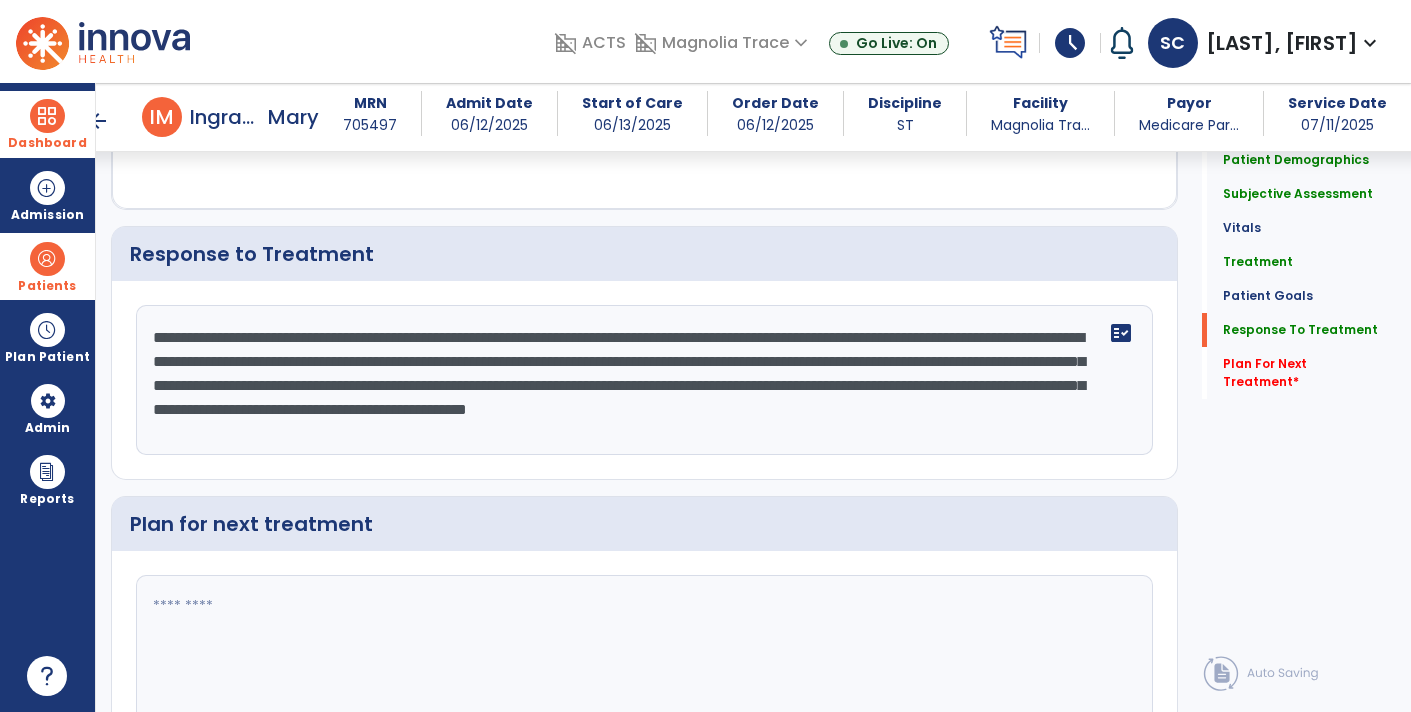 type on "**********" 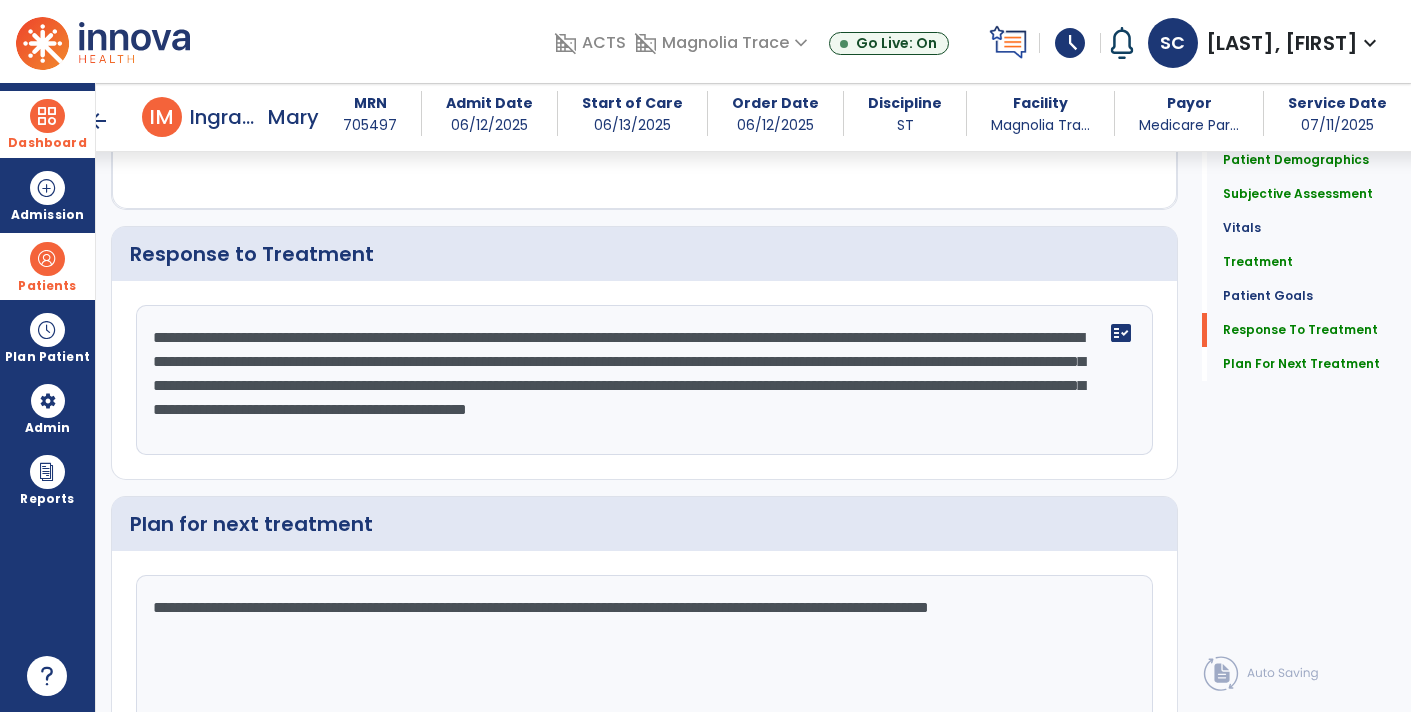 scroll, scrollTop: 3047, scrollLeft: 0, axis: vertical 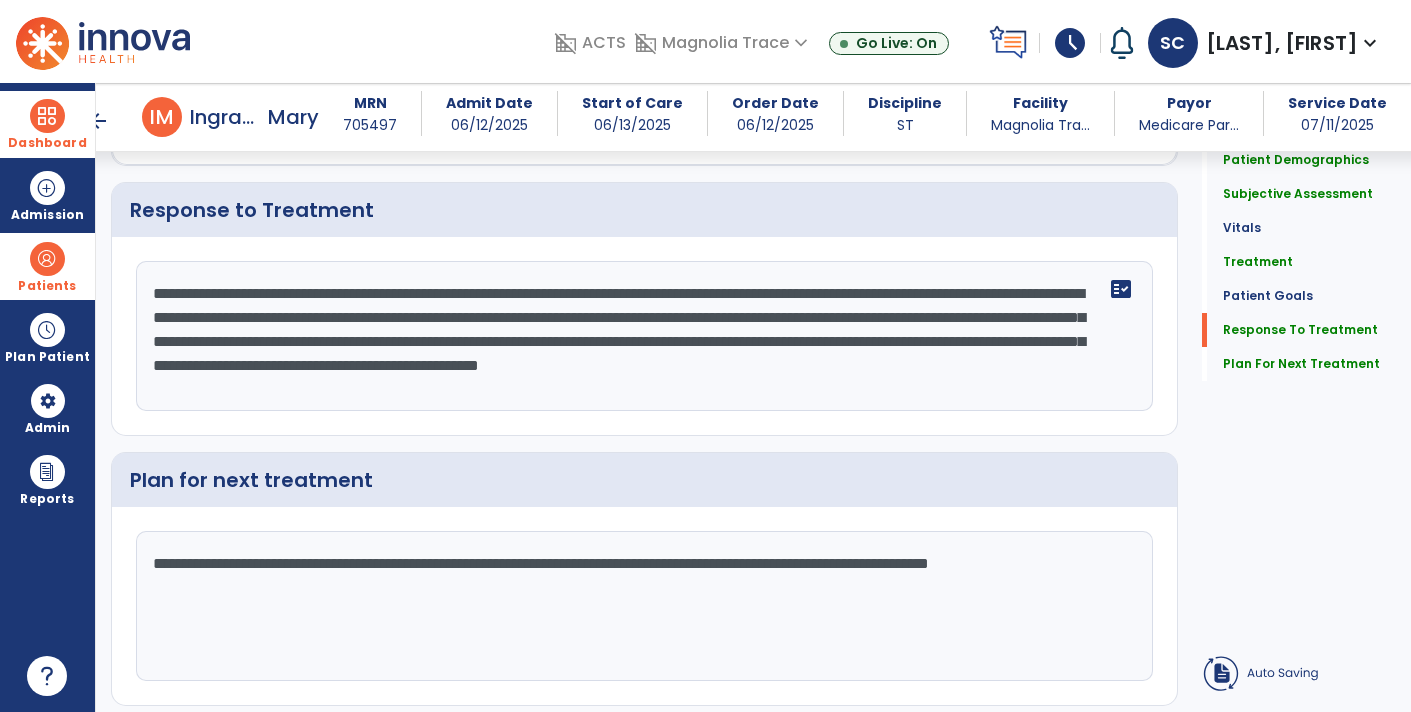 click on "**********" 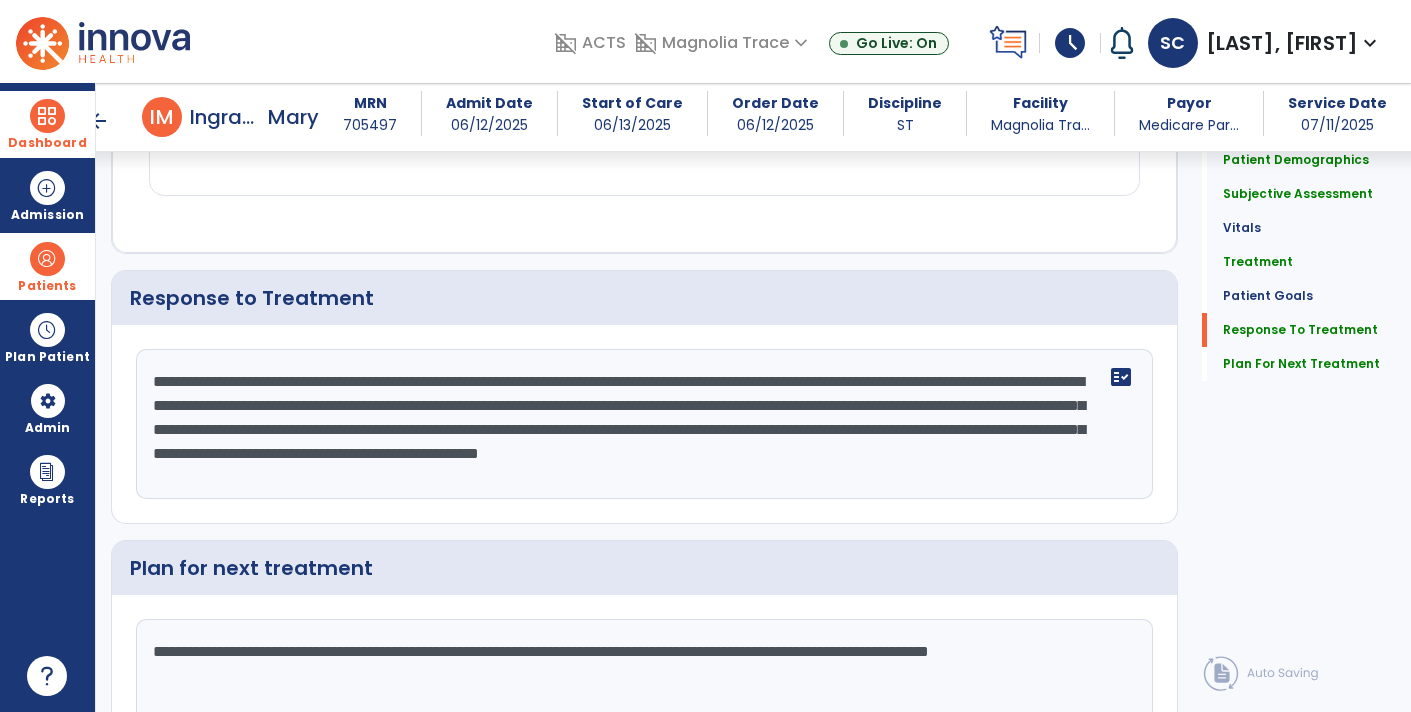 scroll, scrollTop: 3047, scrollLeft: 0, axis: vertical 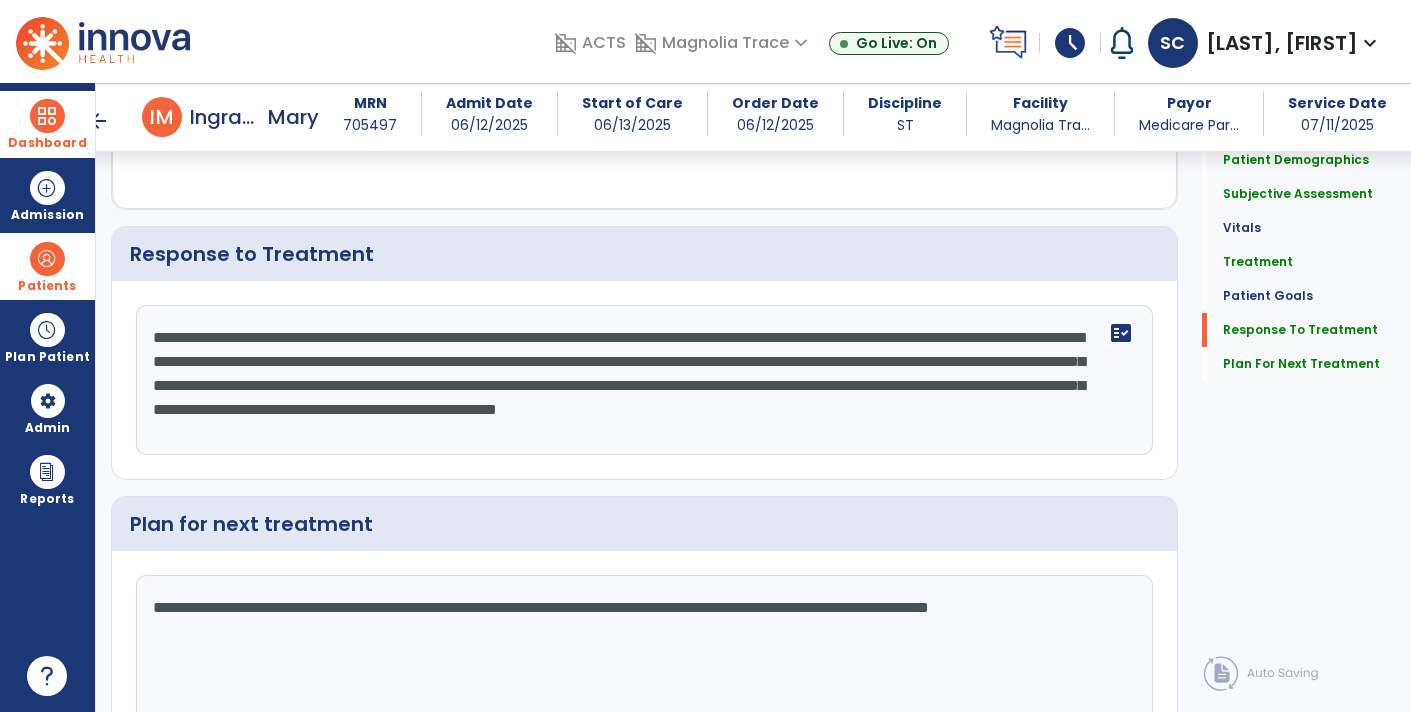 type on "**********" 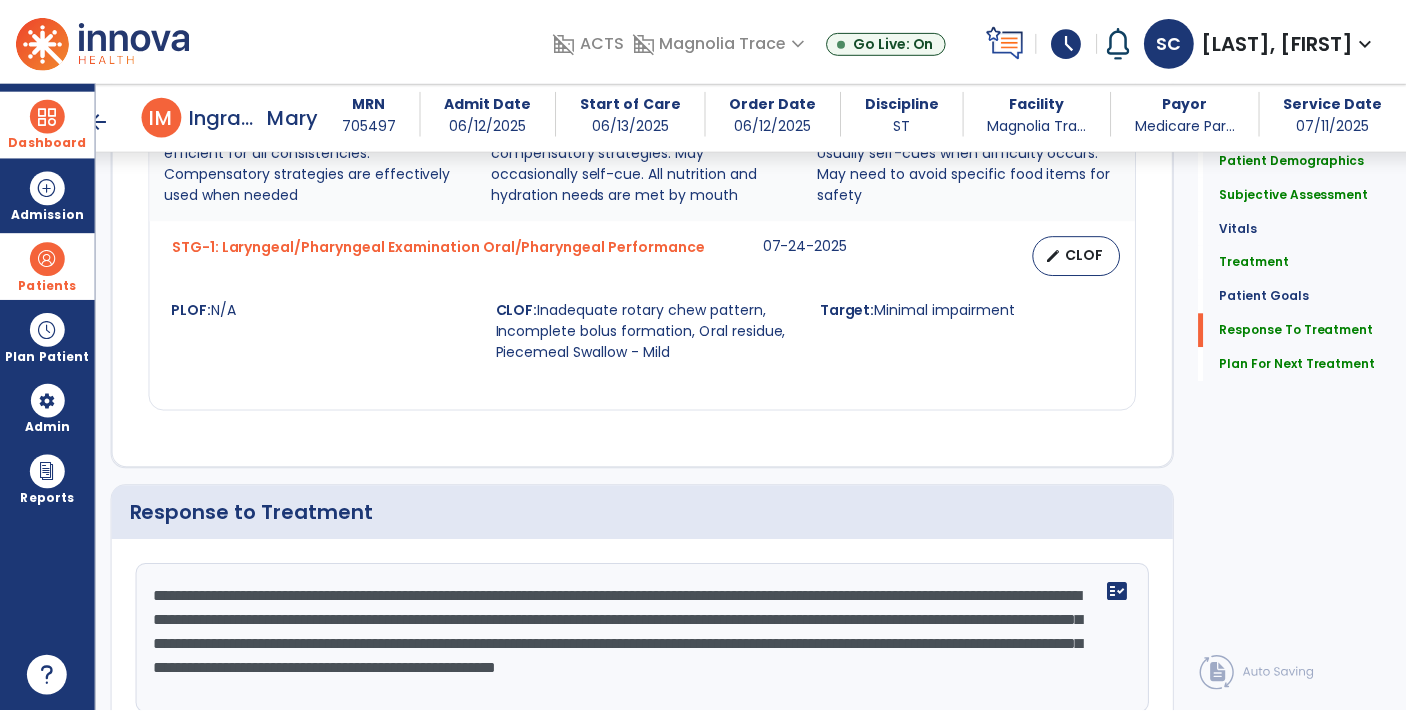 scroll, scrollTop: 3119, scrollLeft: 0, axis: vertical 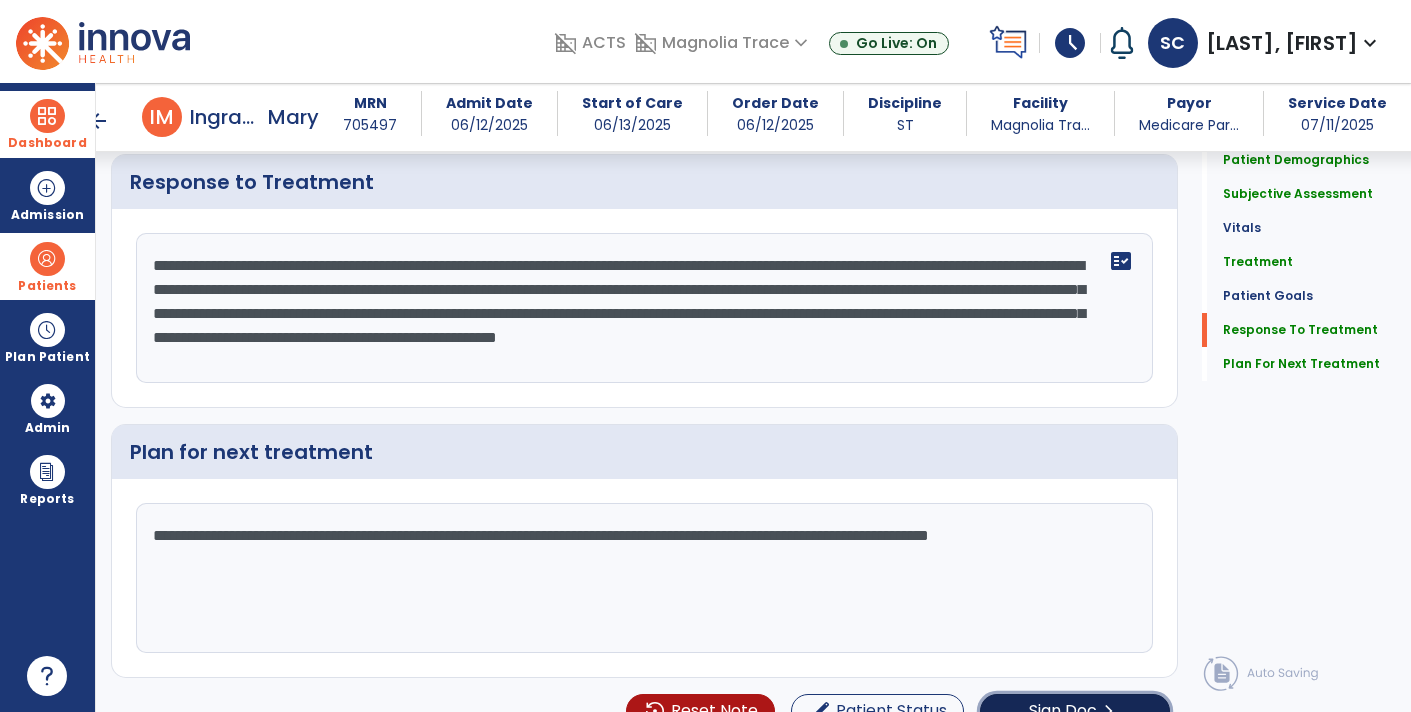 click on "Sign Doc" 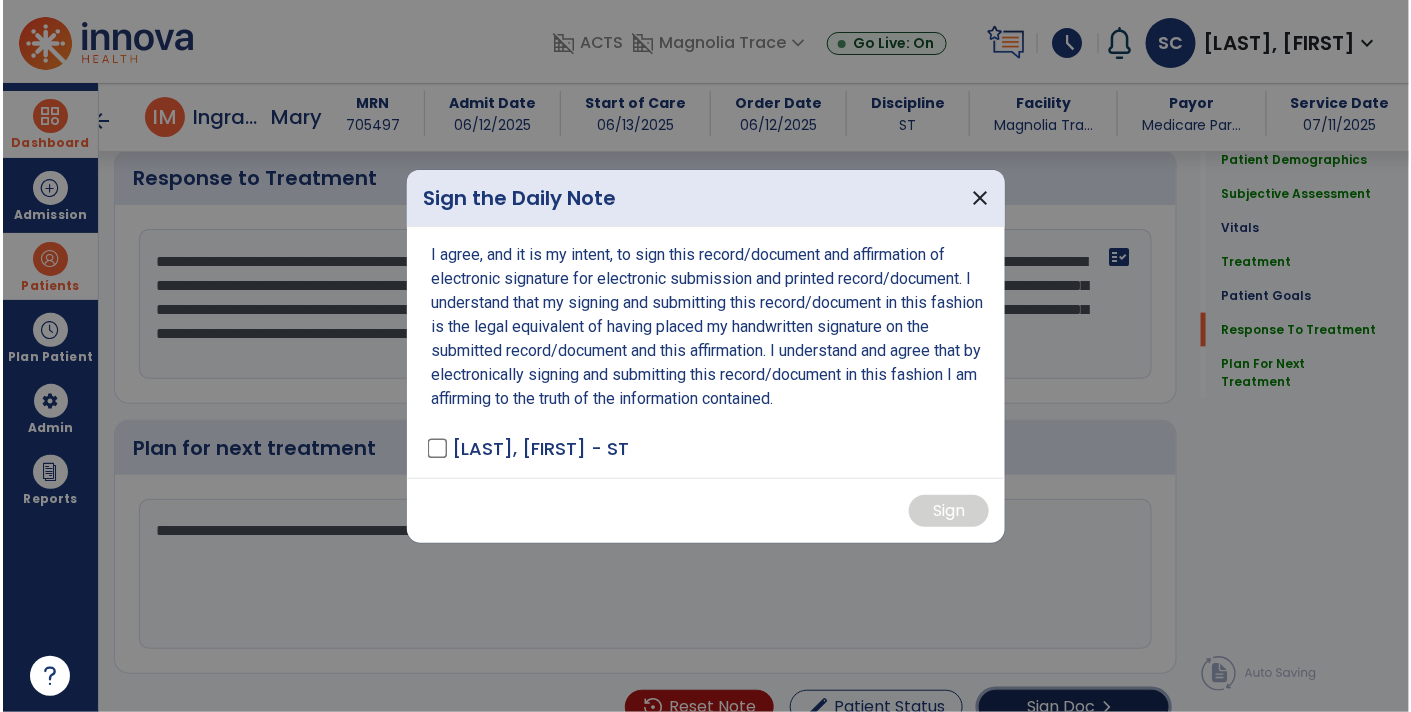 scroll, scrollTop: 3119, scrollLeft: 0, axis: vertical 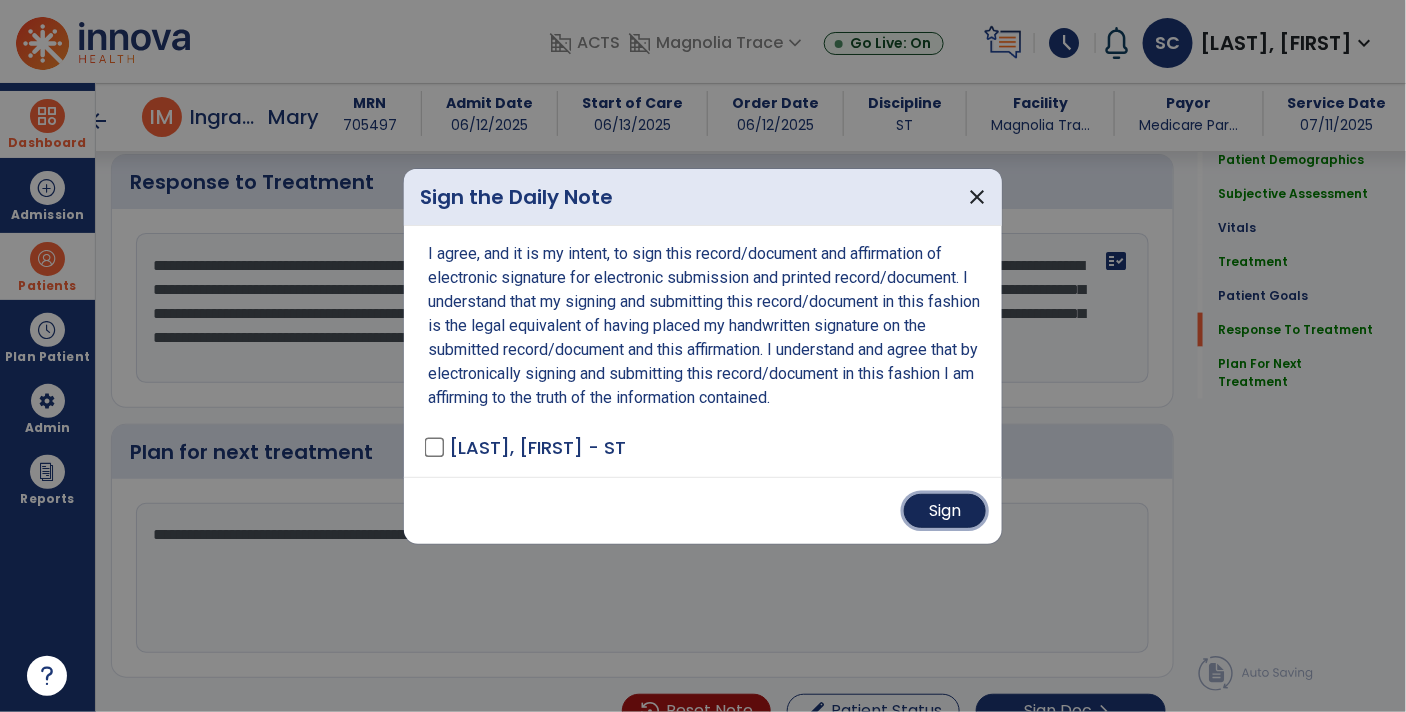 click on "Sign" at bounding box center (945, 511) 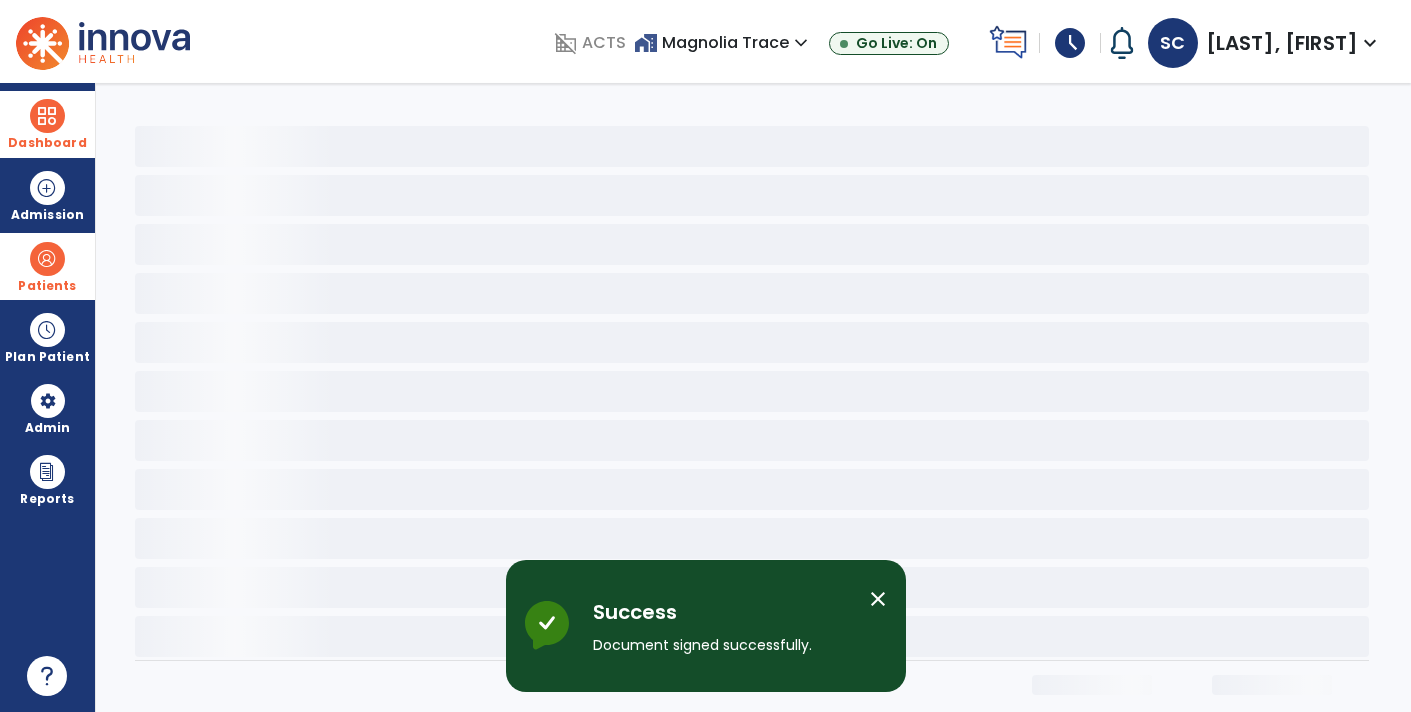 scroll, scrollTop: 0, scrollLeft: 0, axis: both 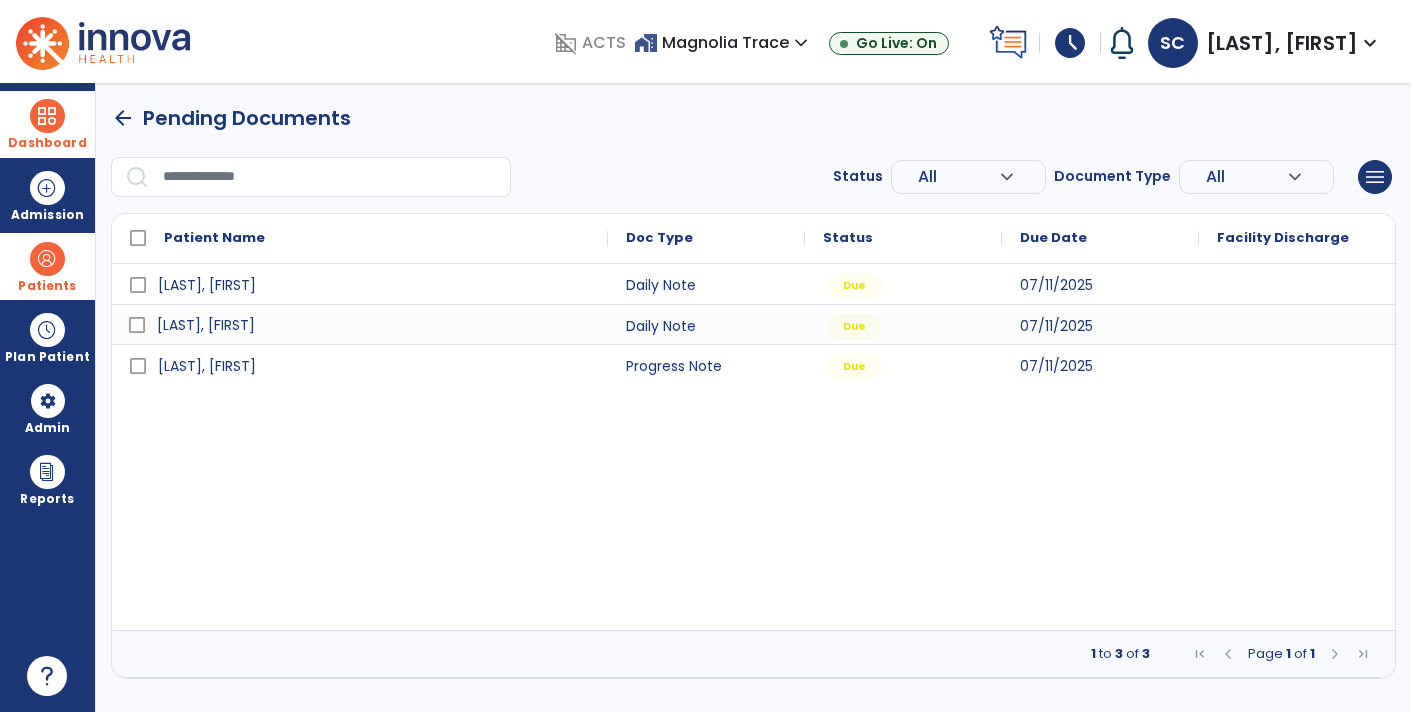 click on "[LAST], [FIRST]" at bounding box center (374, 325) 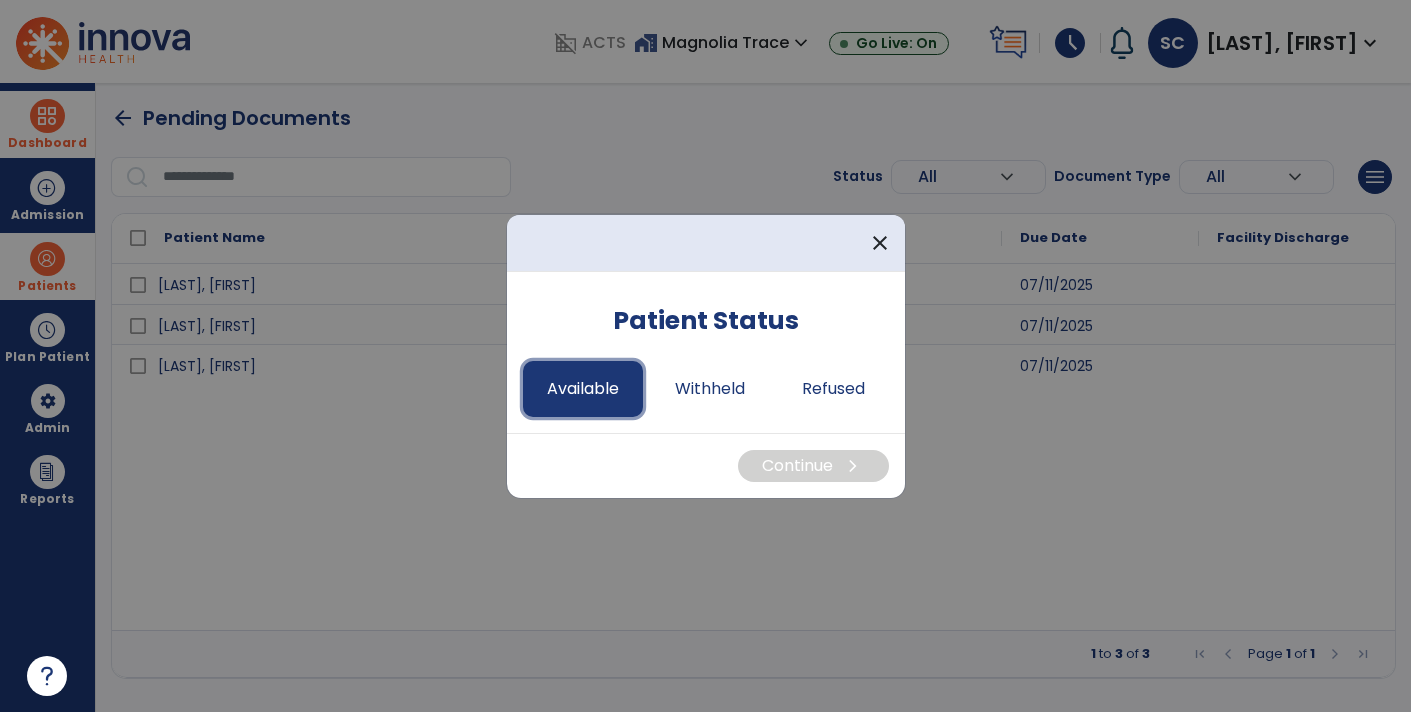 click on "Available" at bounding box center (583, 389) 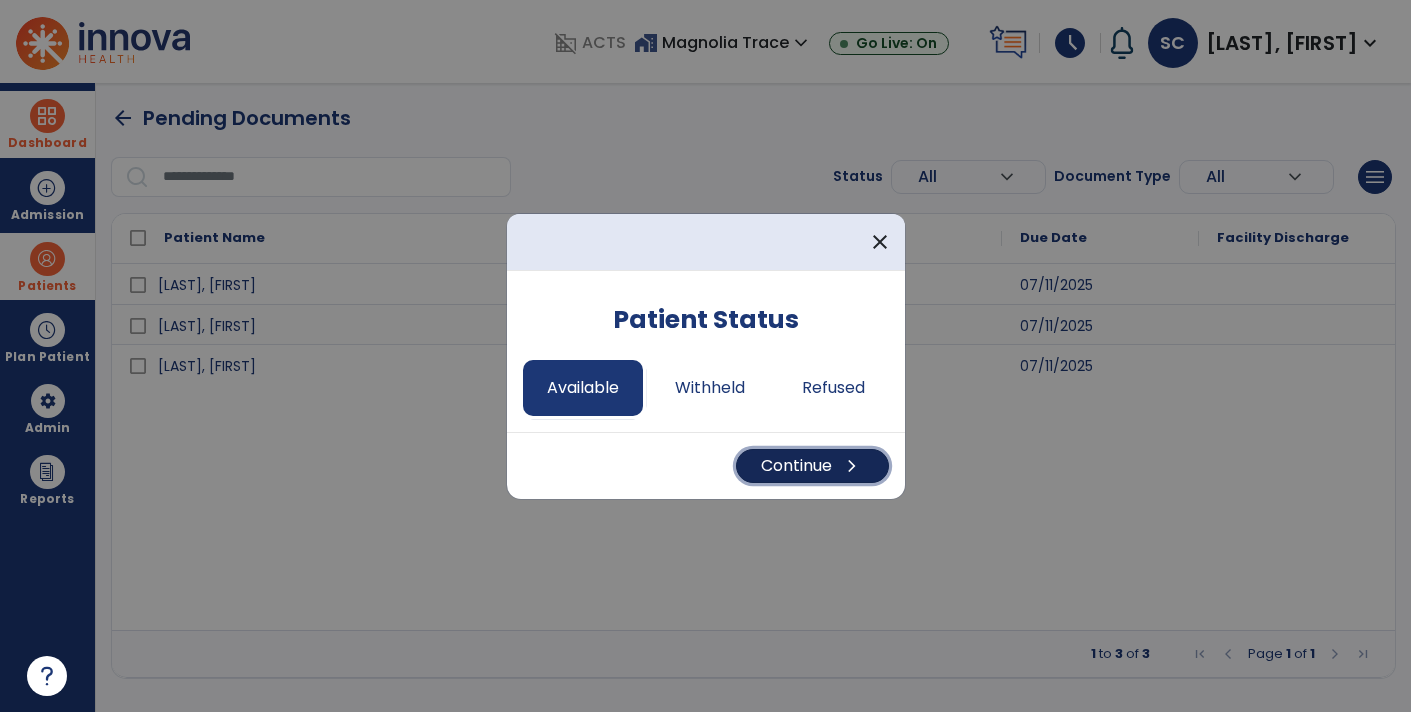click on "Continue   chevron_right" at bounding box center [812, 466] 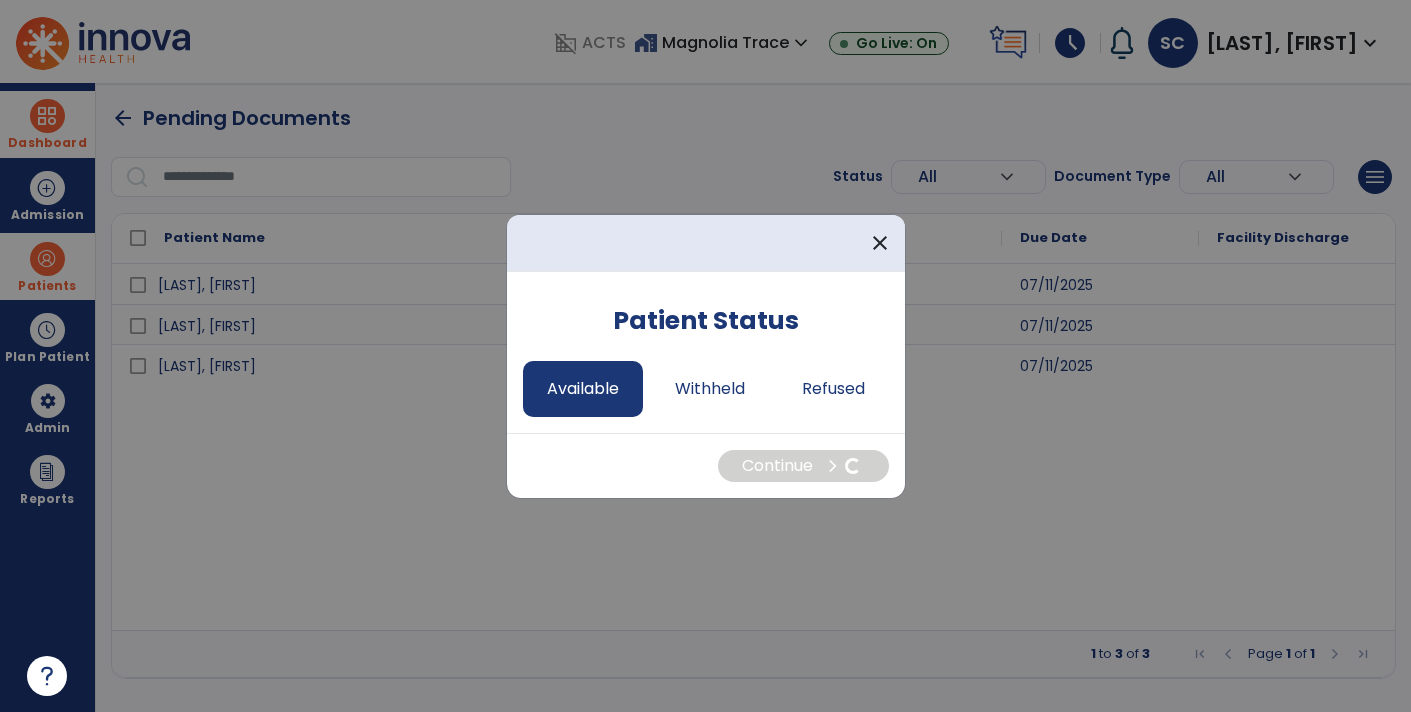 select on "*" 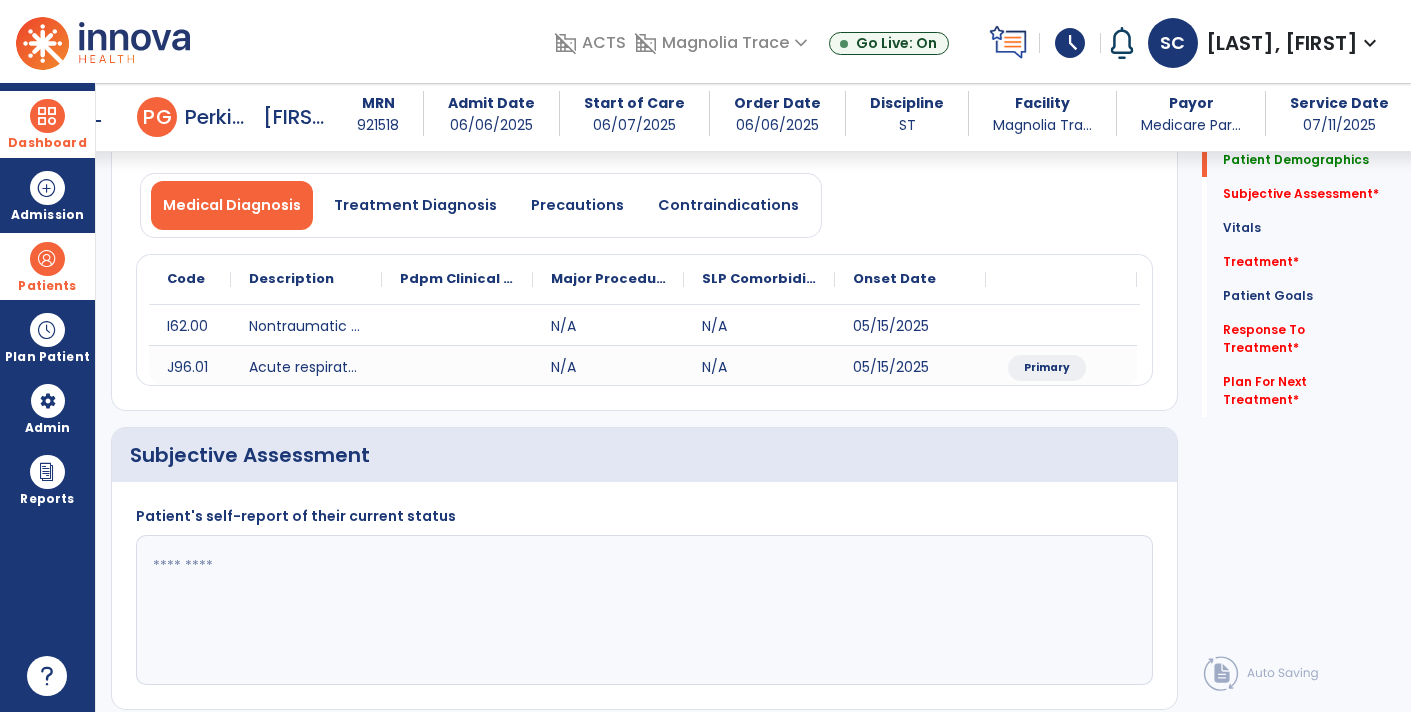 scroll, scrollTop: 260, scrollLeft: 0, axis: vertical 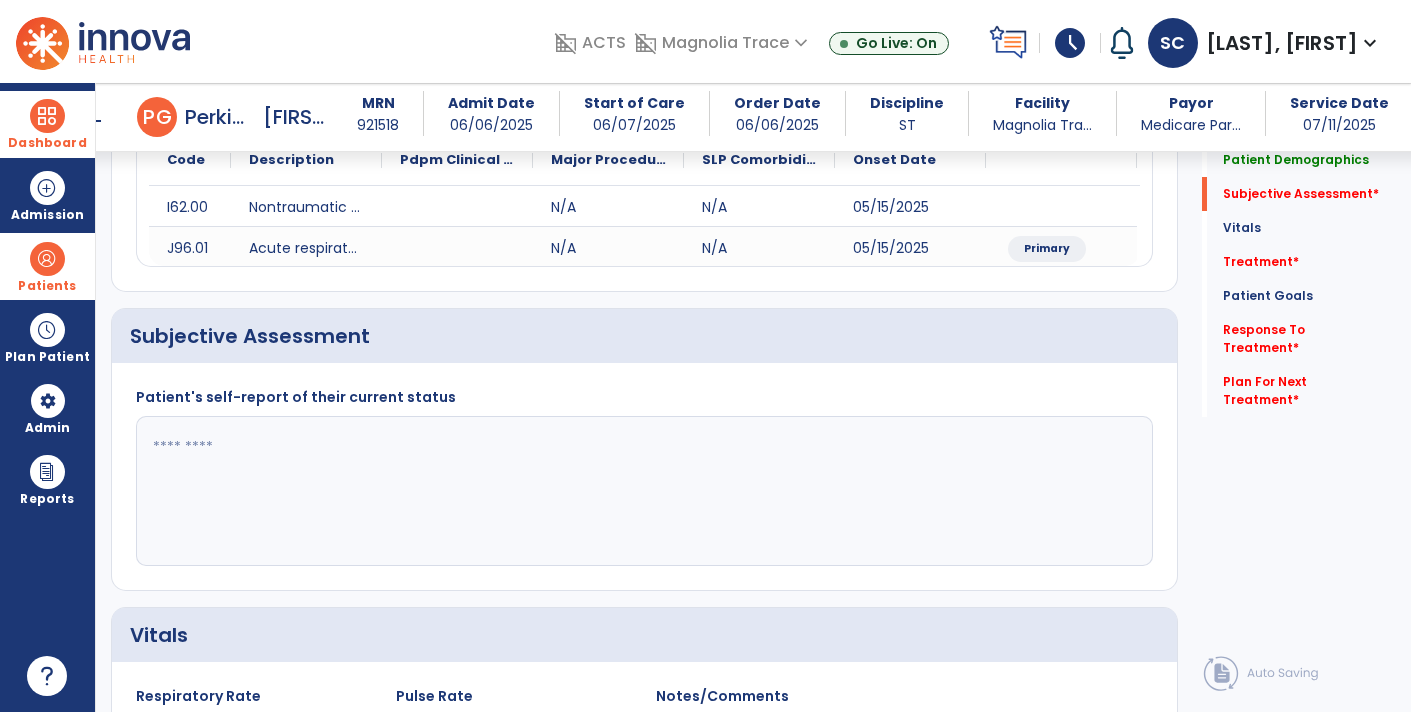 click 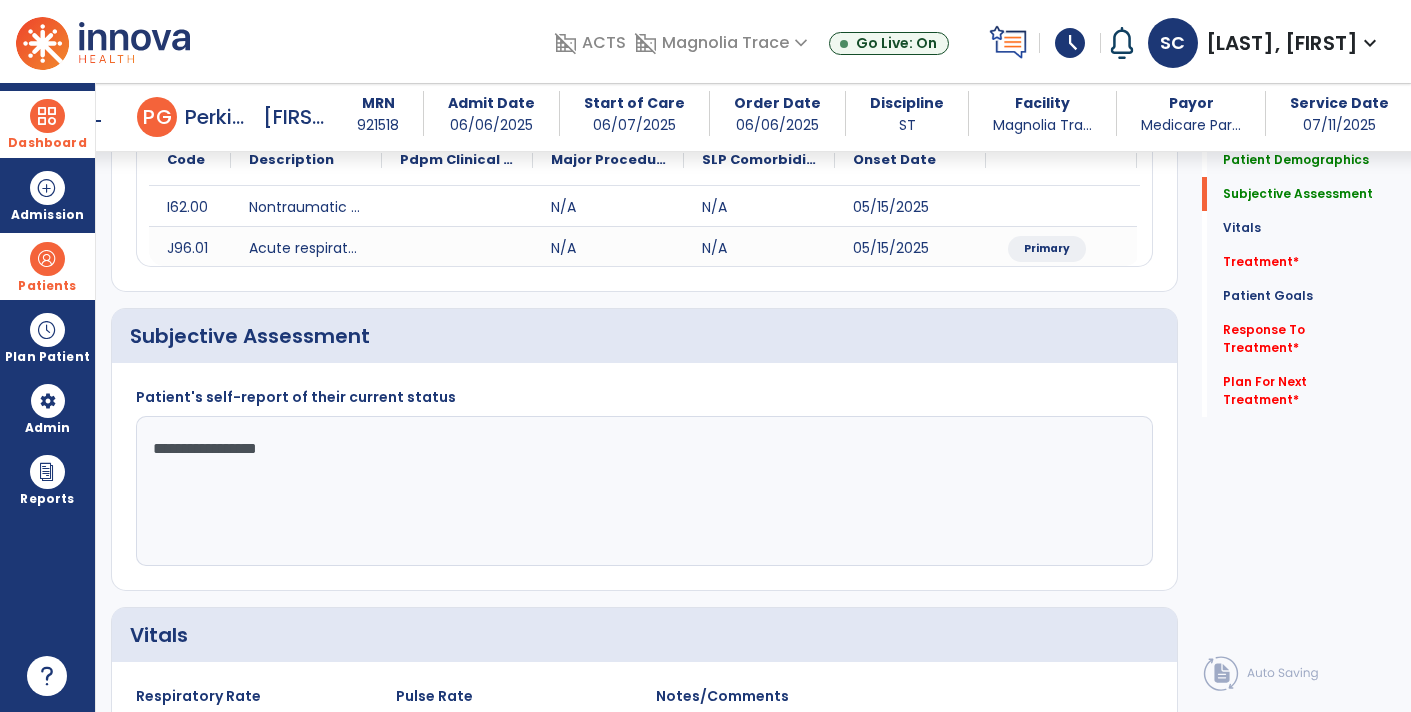 click on "**********" 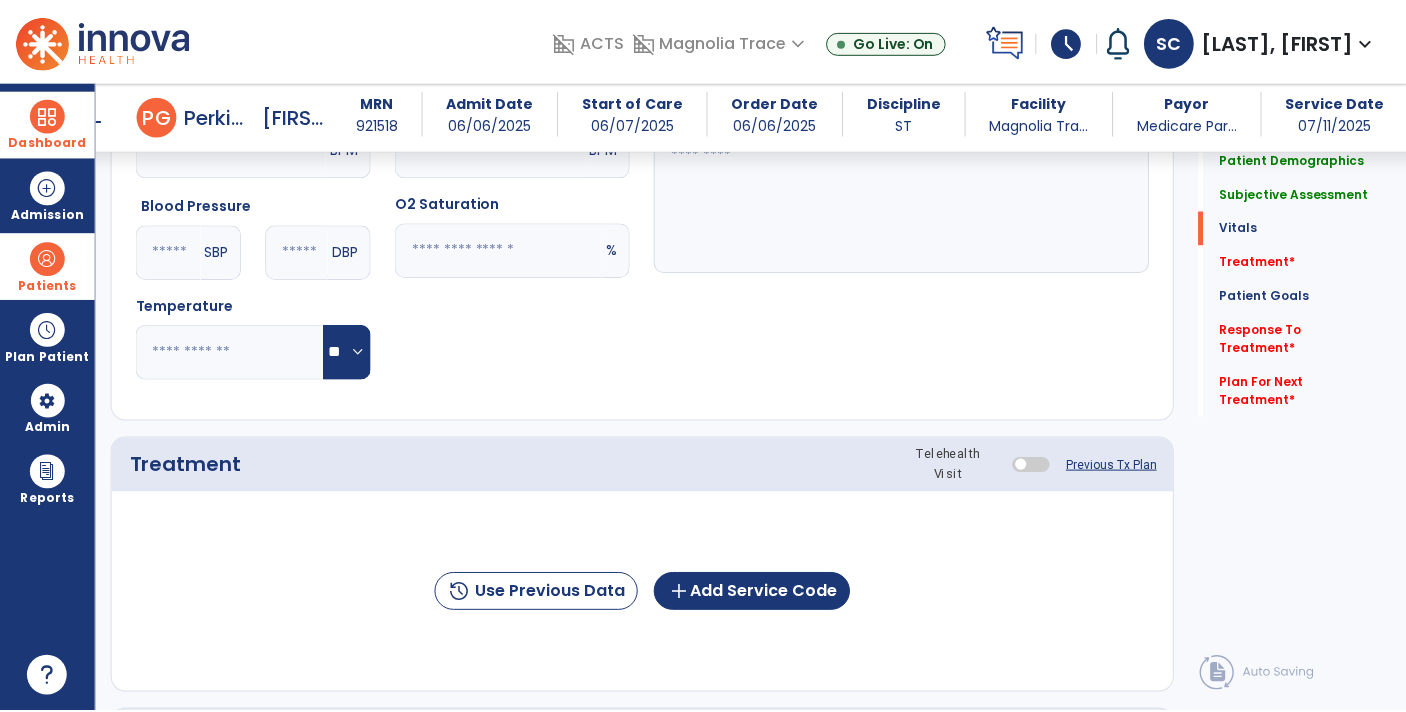 scroll, scrollTop: 869, scrollLeft: 0, axis: vertical 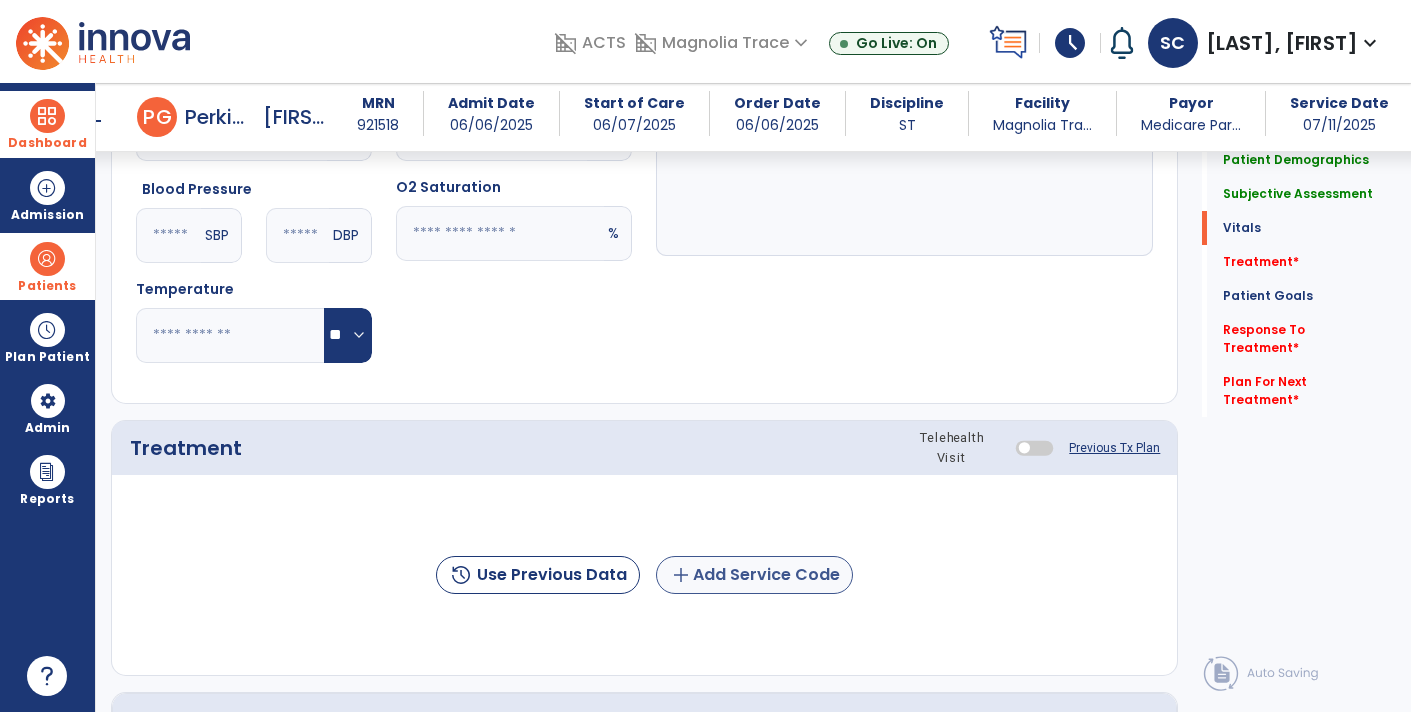 type on "**********" 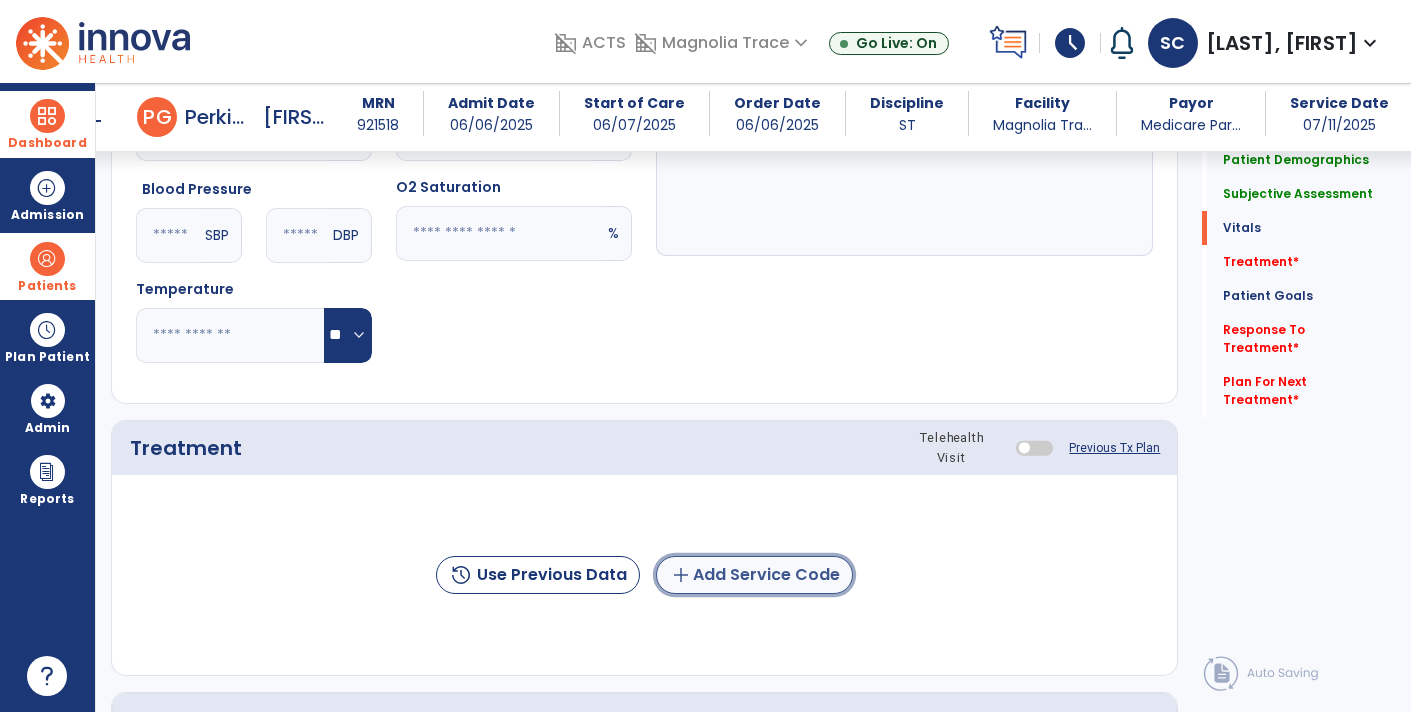 click on "add  Add Service Code" 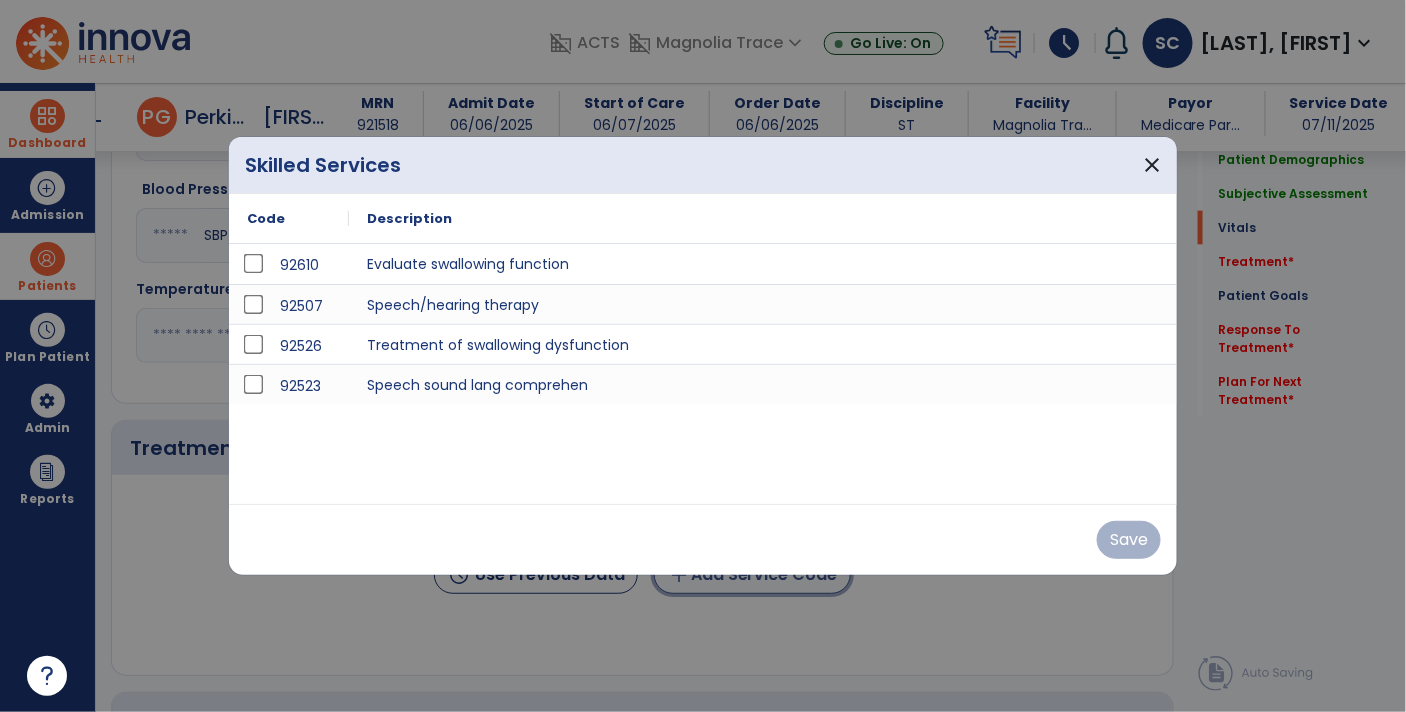 scroll, scrollTop: 869, scrollLeft: 0, axis: vertical 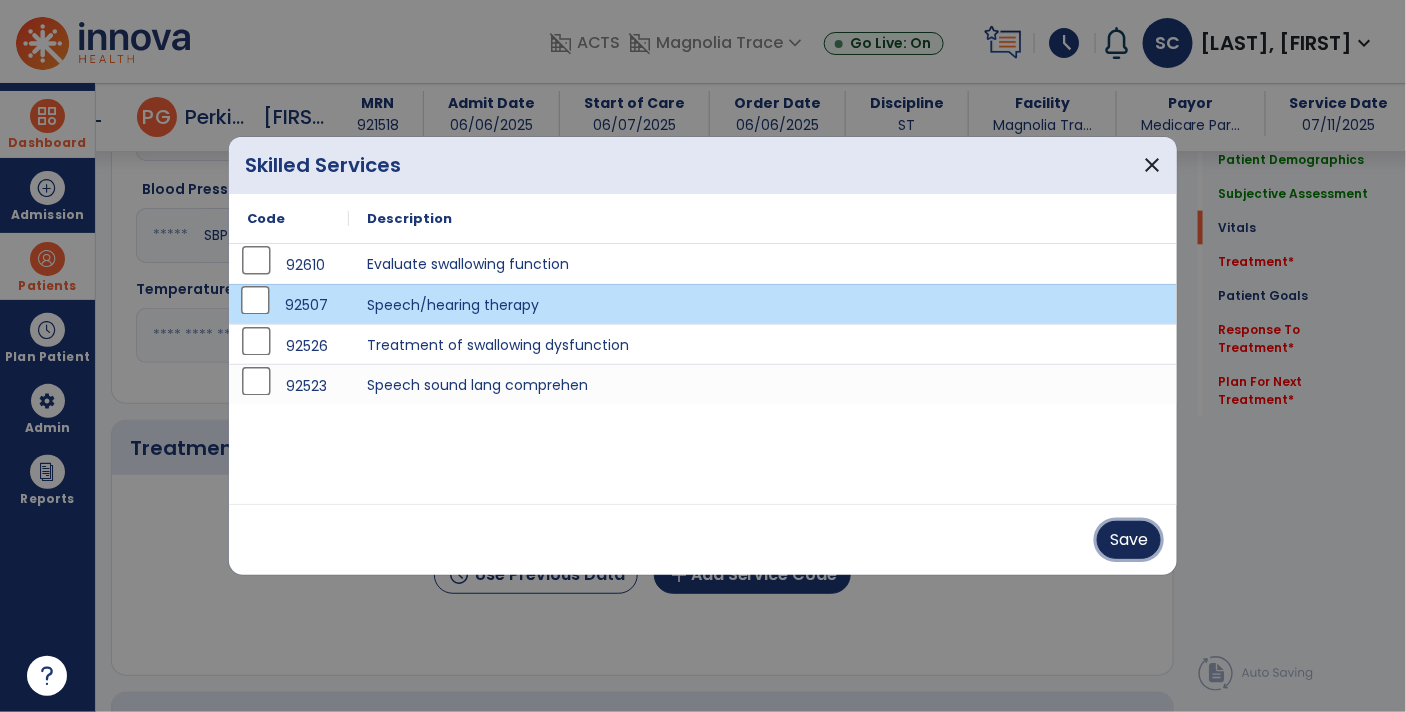 click on "Save" at bounding box center [1129, 540] 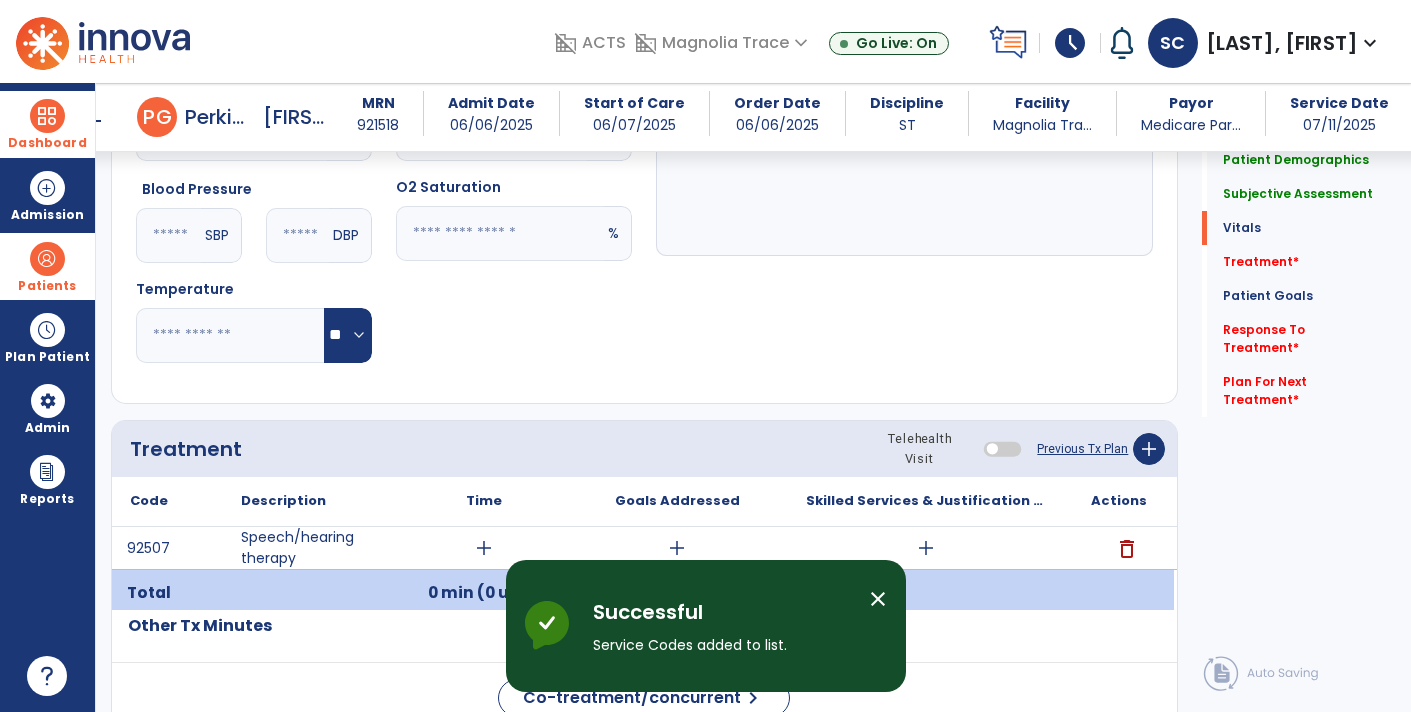 click on "add" at bounding box center [484, 548] 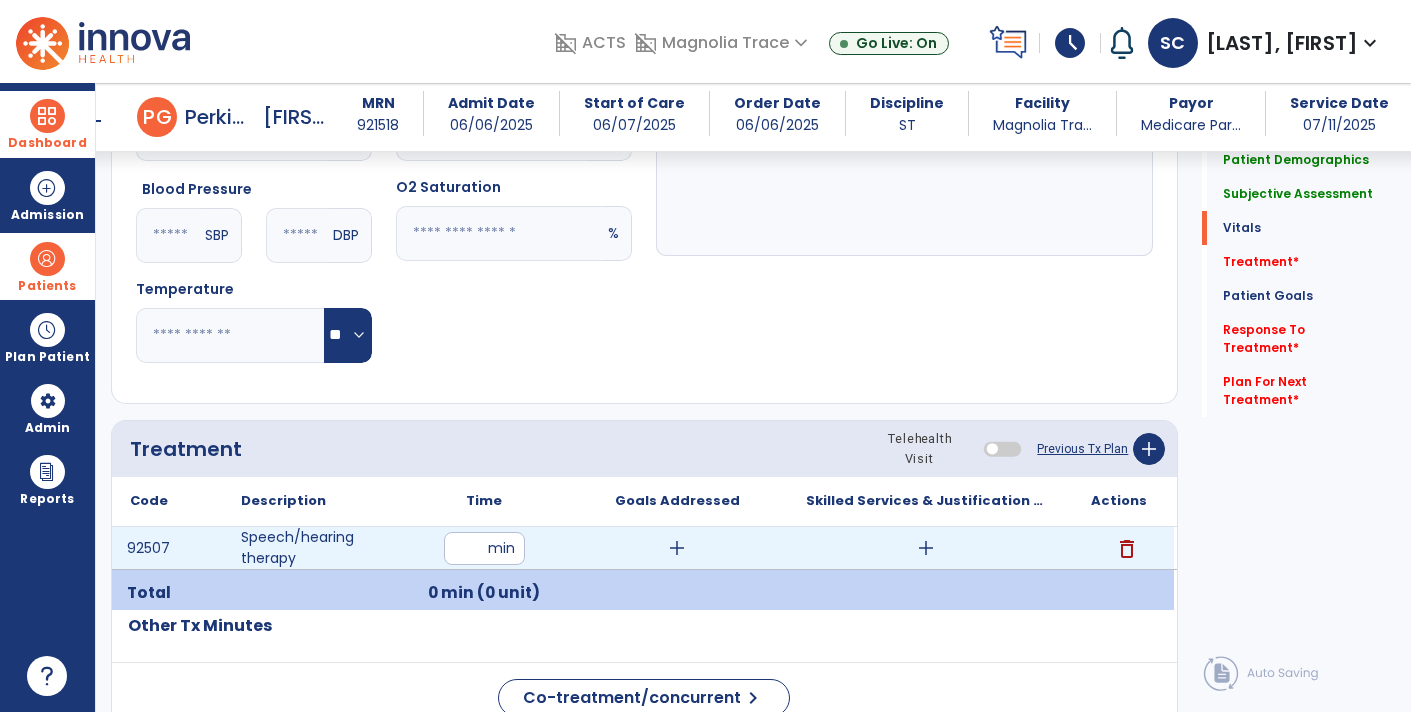 type on "**" 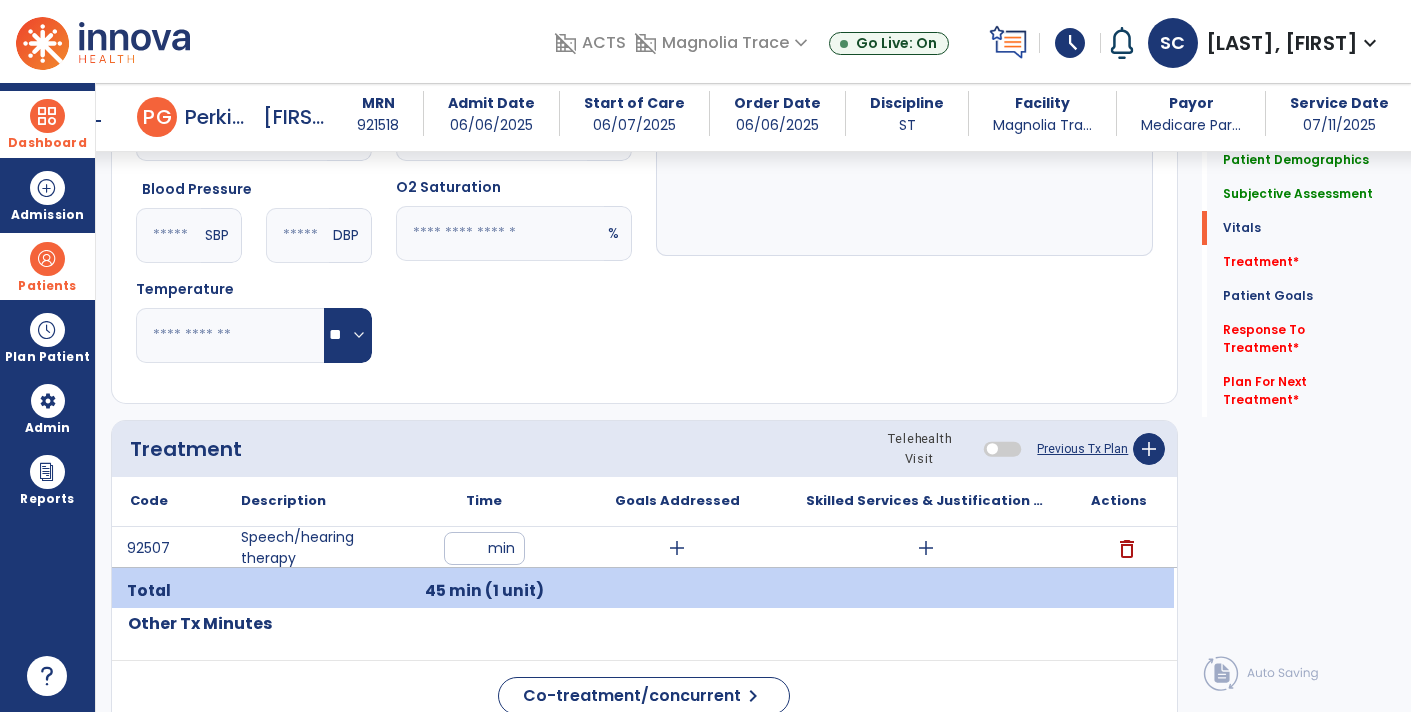 click on "add" at bounding box center (677, 548) 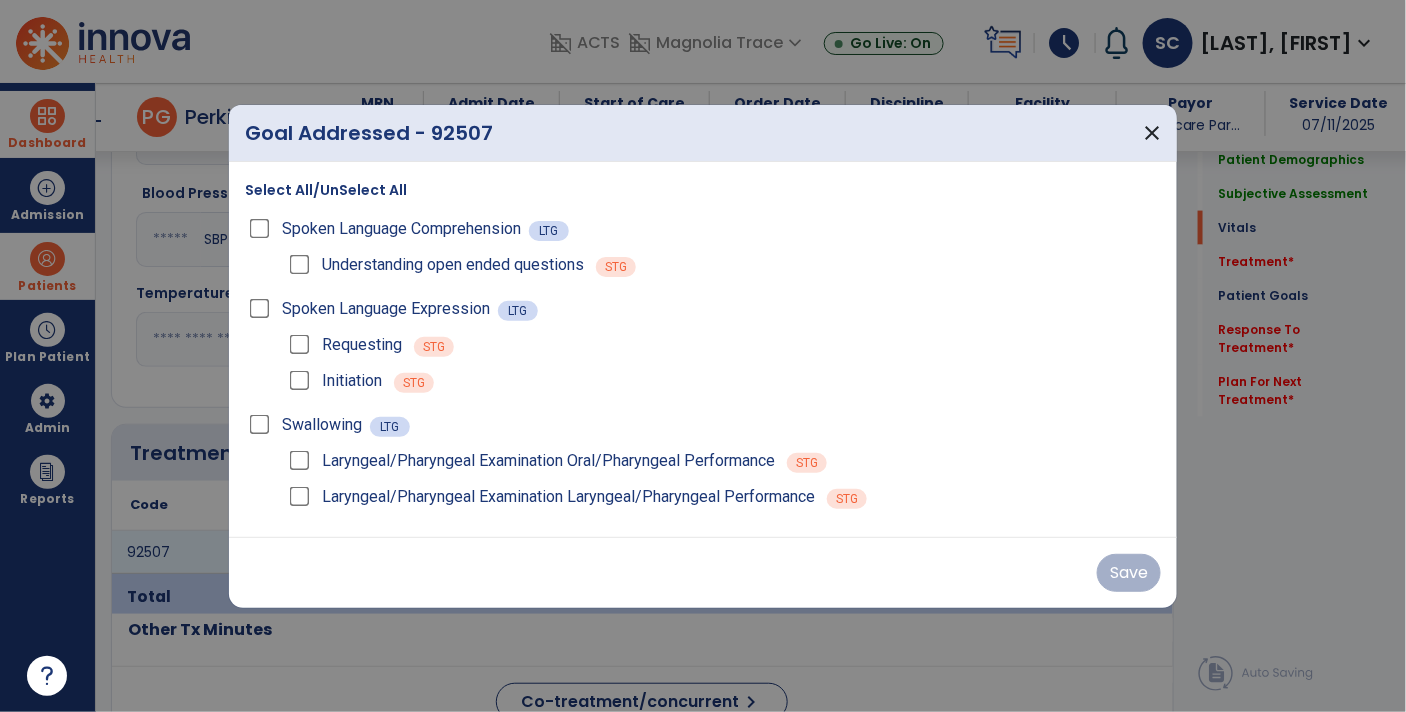 scroll, scrollTop: 869, scrollLeft: 0, axis: vertical 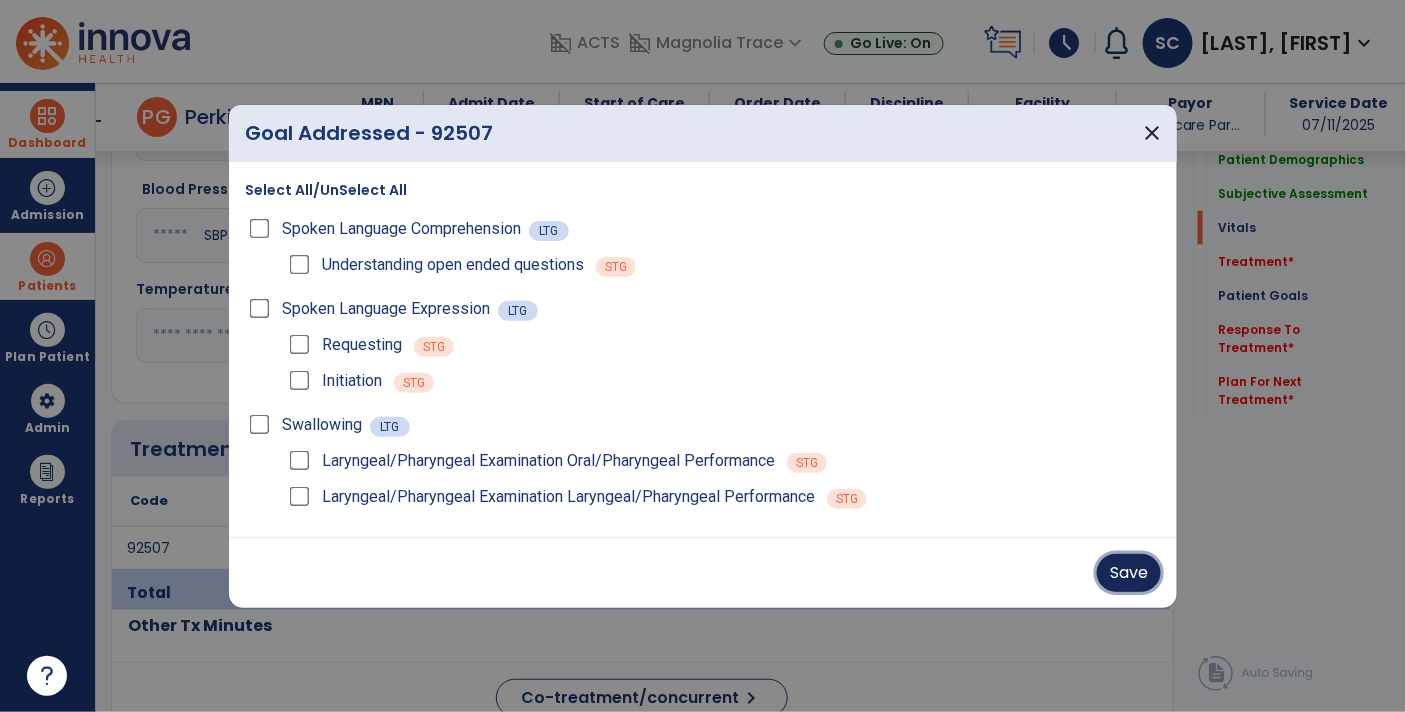 click on "Save" at bounding box center [1129, 573] 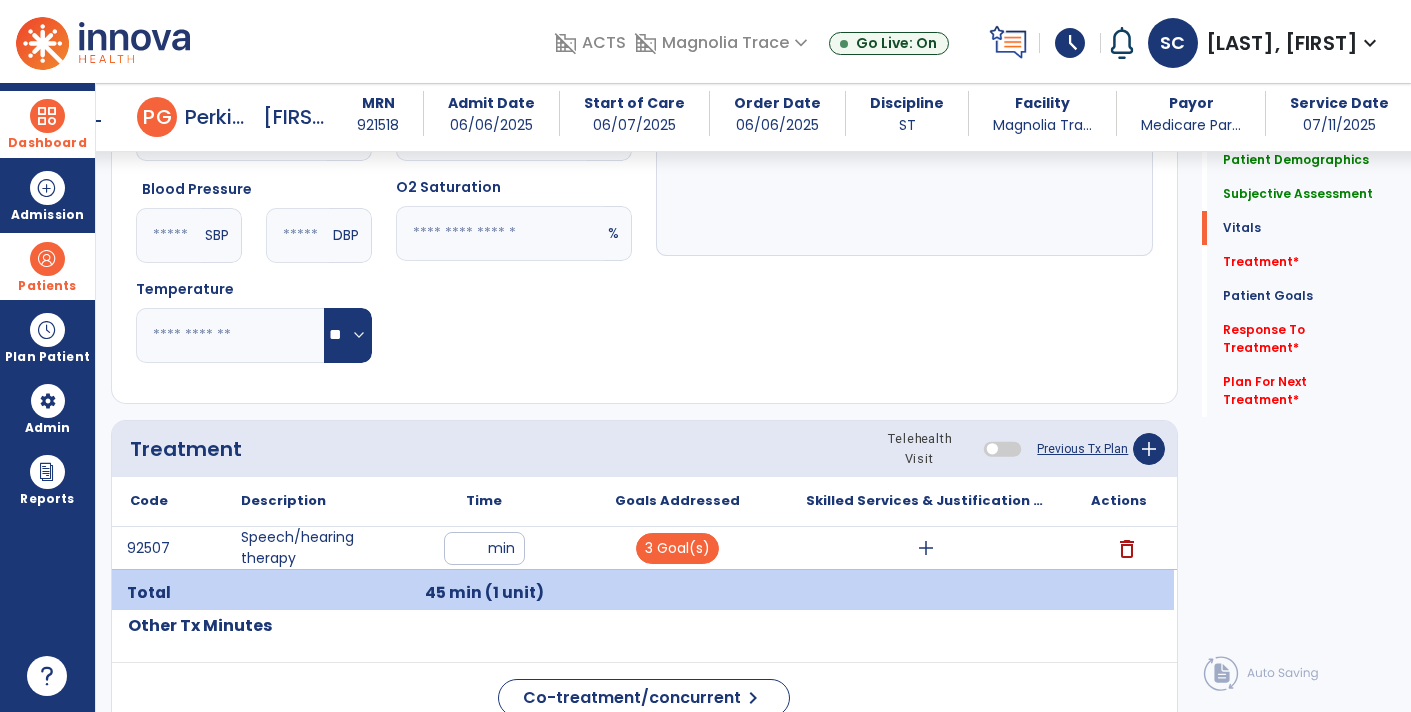 click on "add" at bounding box center [926, 548] 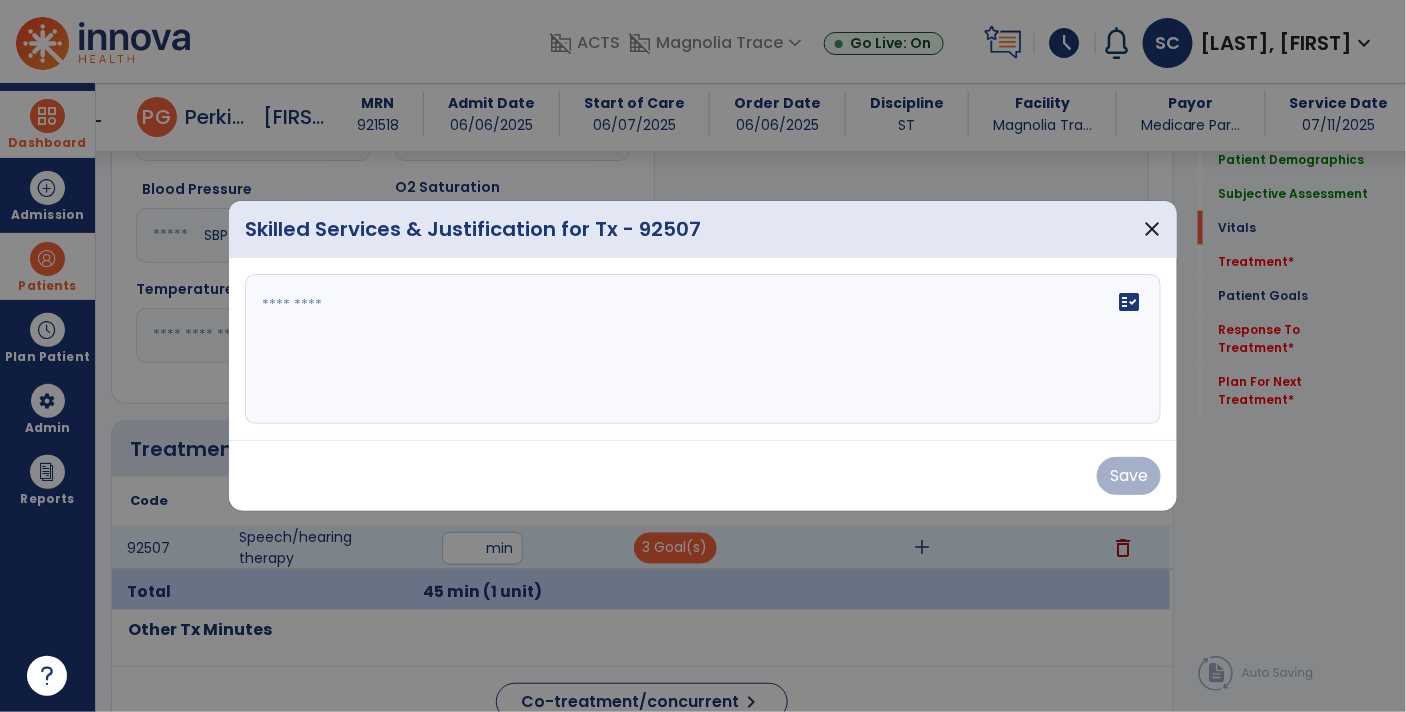 scroll, scrollTop: 869, scrollLeft: 0, axis: vertical 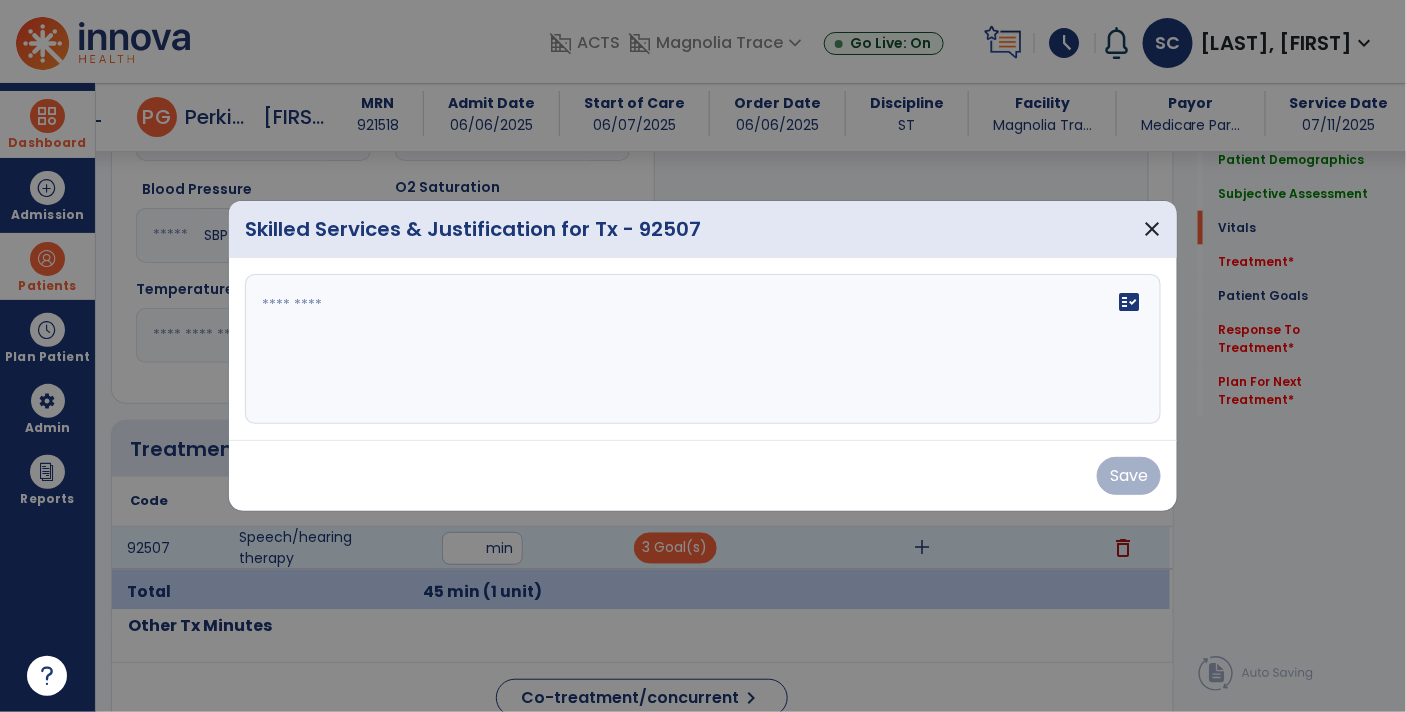 click on "fact_check" at bounding box center [703, 349] 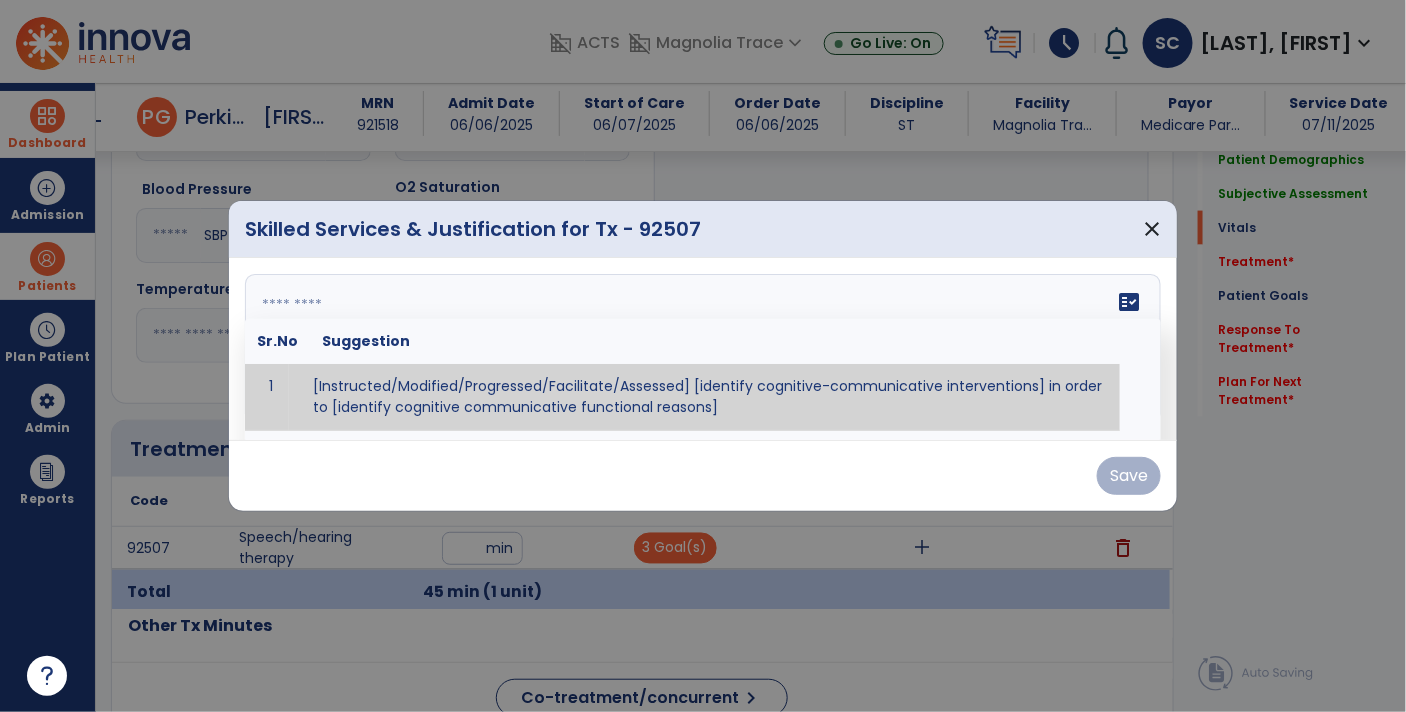paste on "**********" 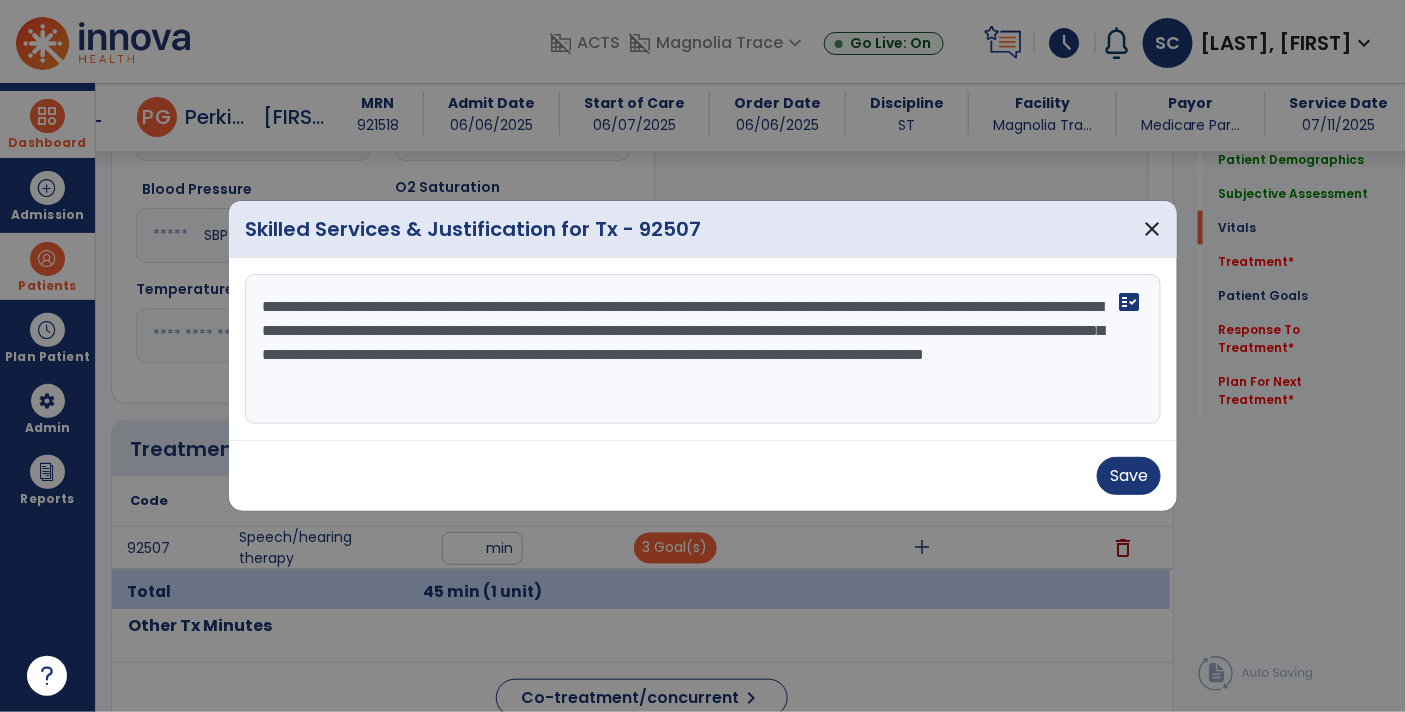 click on "**********" at bounding box center [703, 349] 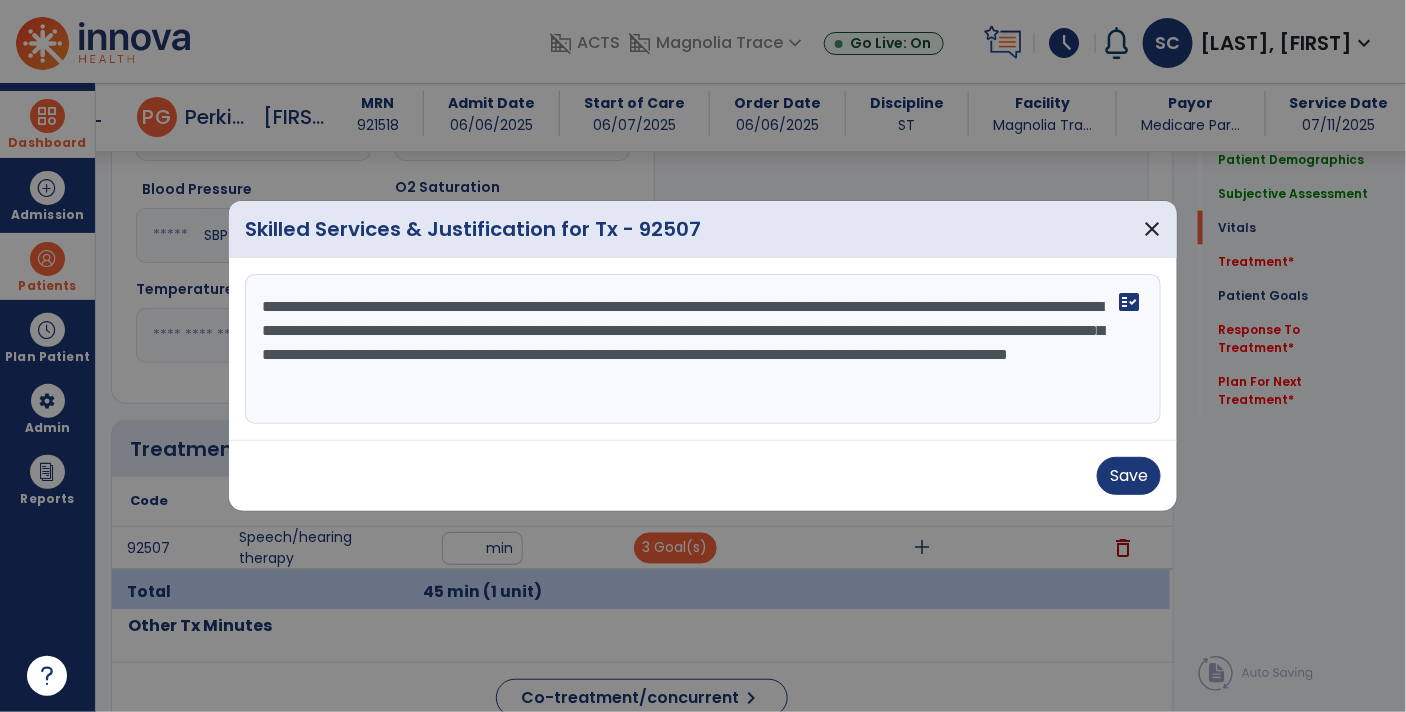 click on "**********" at bounding box center [703, 349] 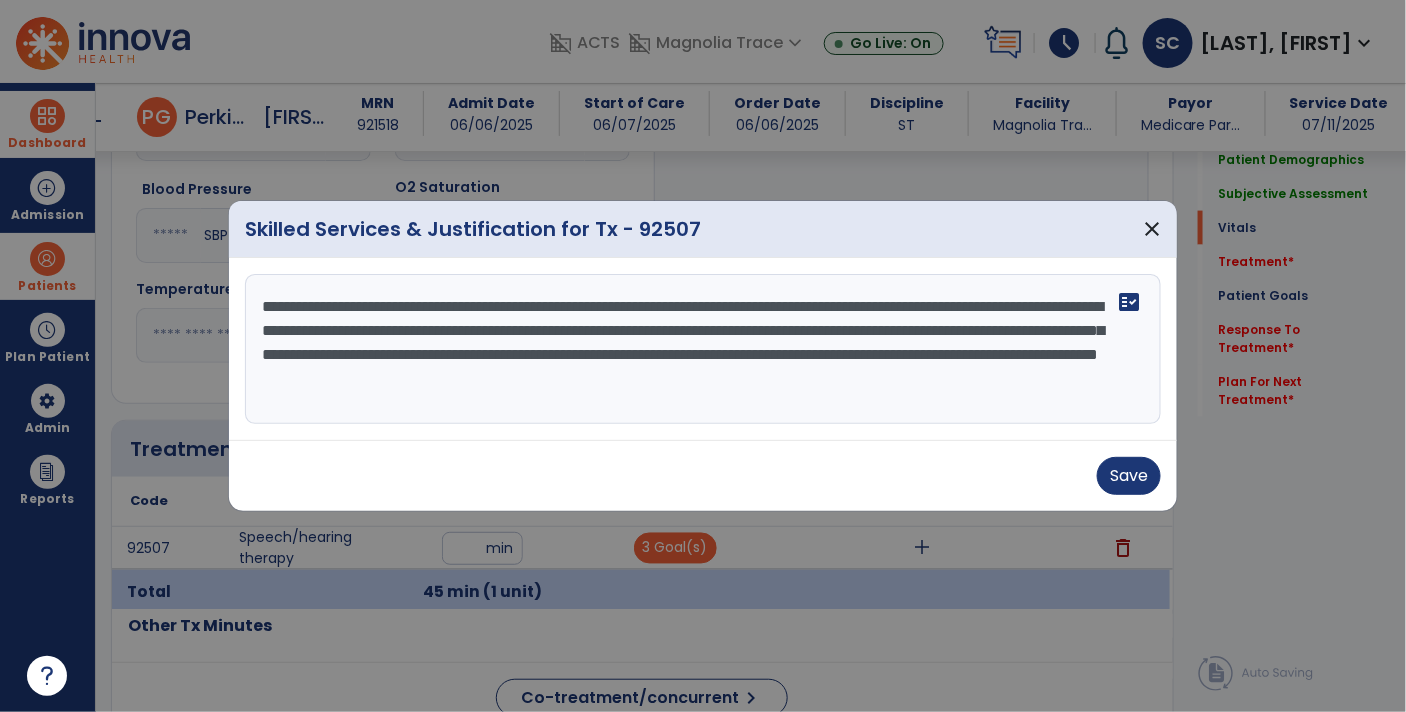 click on "**********" at bounding box center [703, 349] 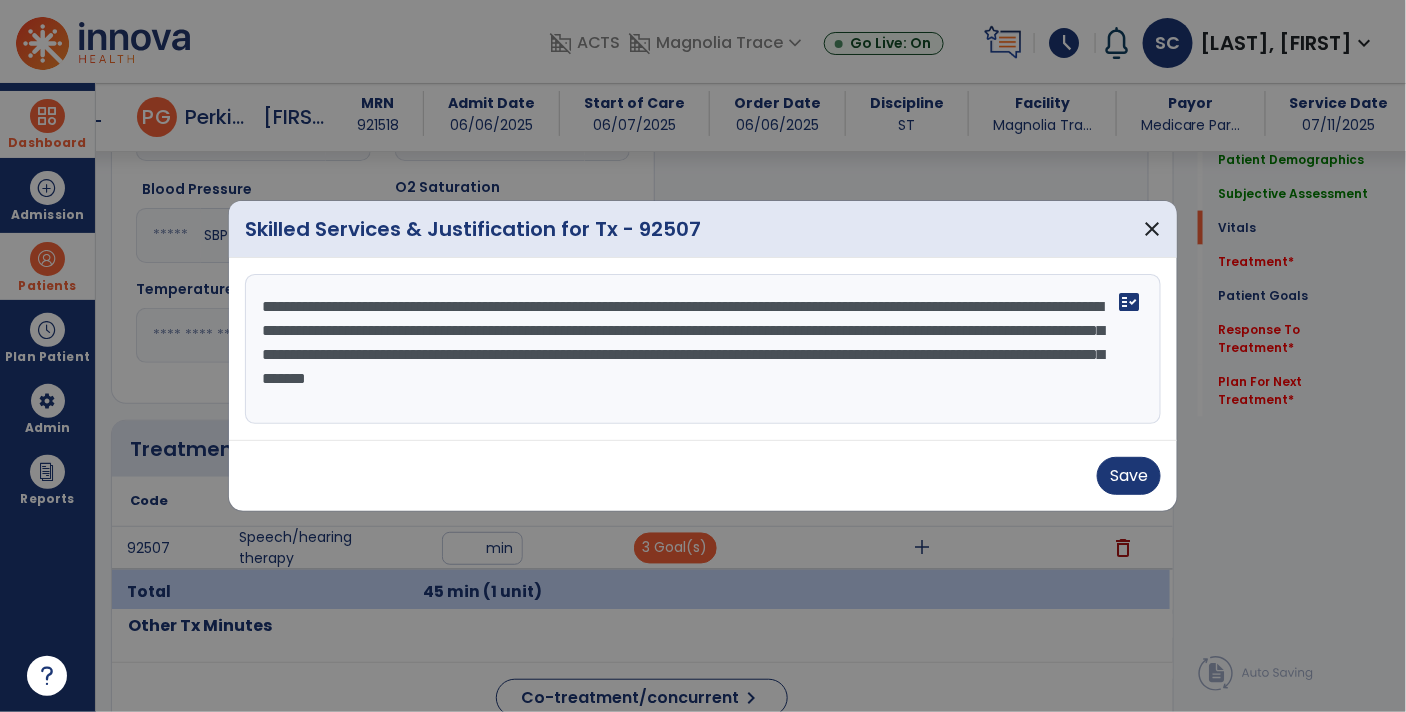 click on "**********" at bounding box center [703, 349] 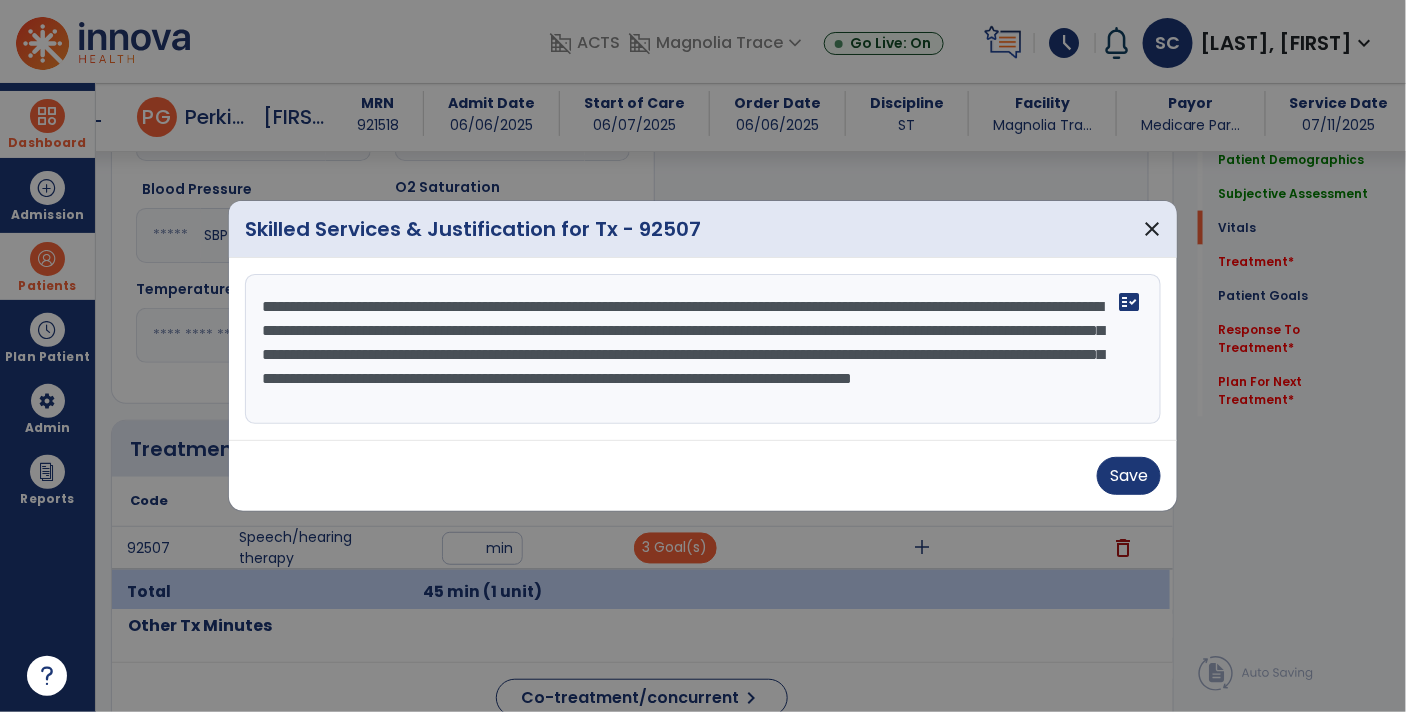 click on "**********" at bounding box center (703, 349) 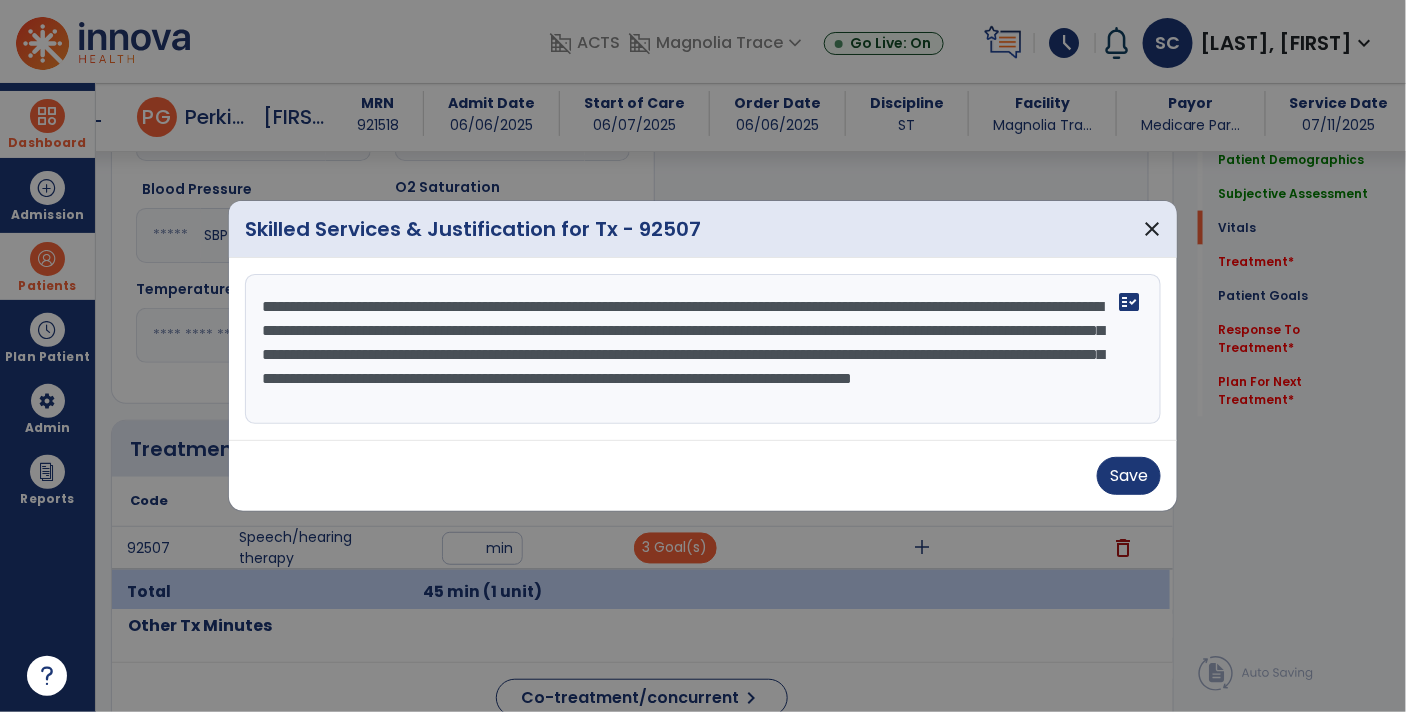 click on "**********" at bounding box center [703, 349] 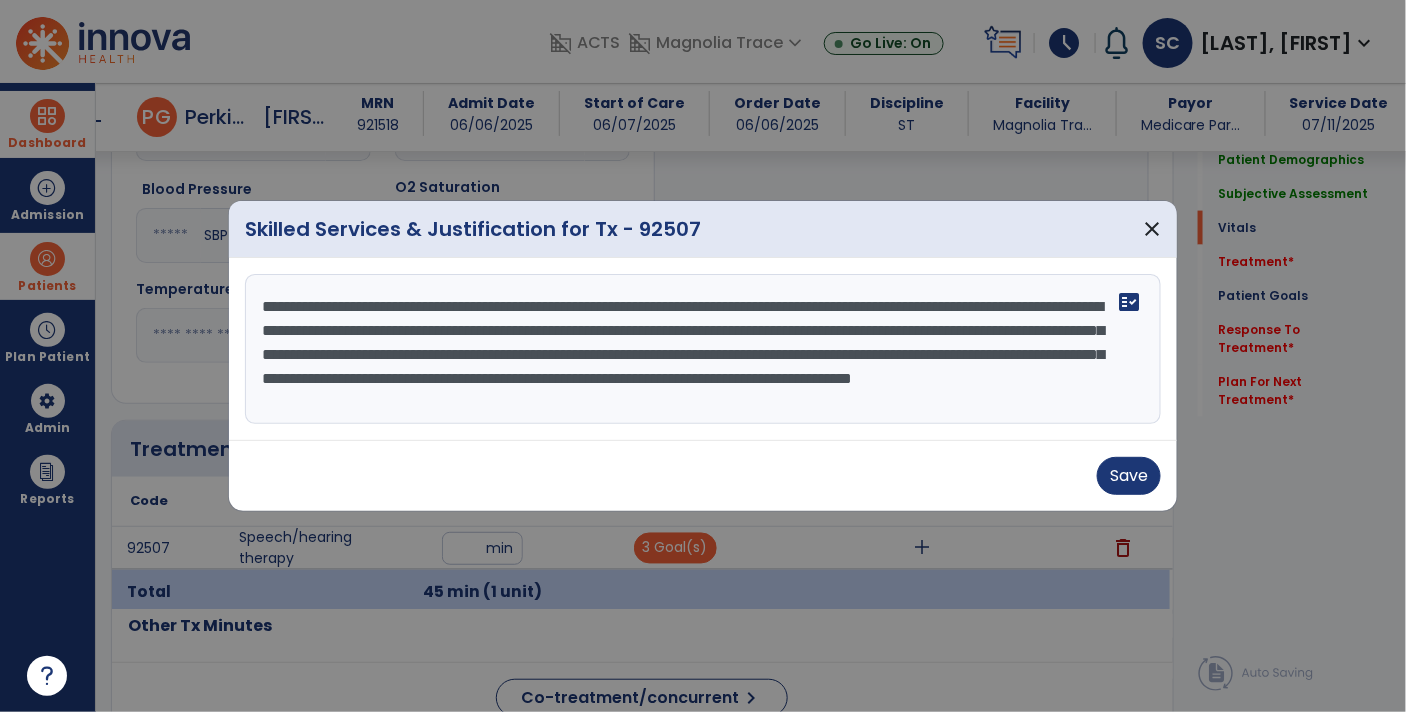 click on "**********" at bounding box center (703, 349) 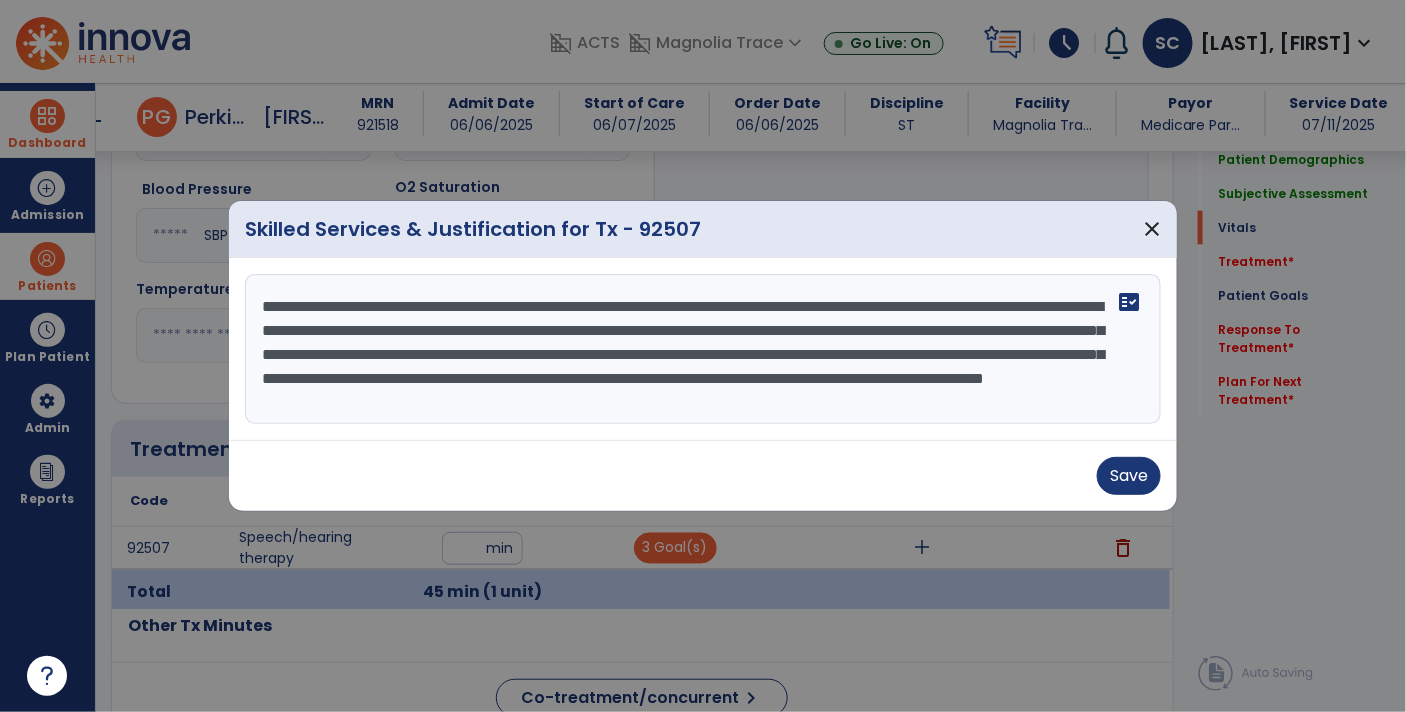 click on "**********" at bounding box center [703, 349] 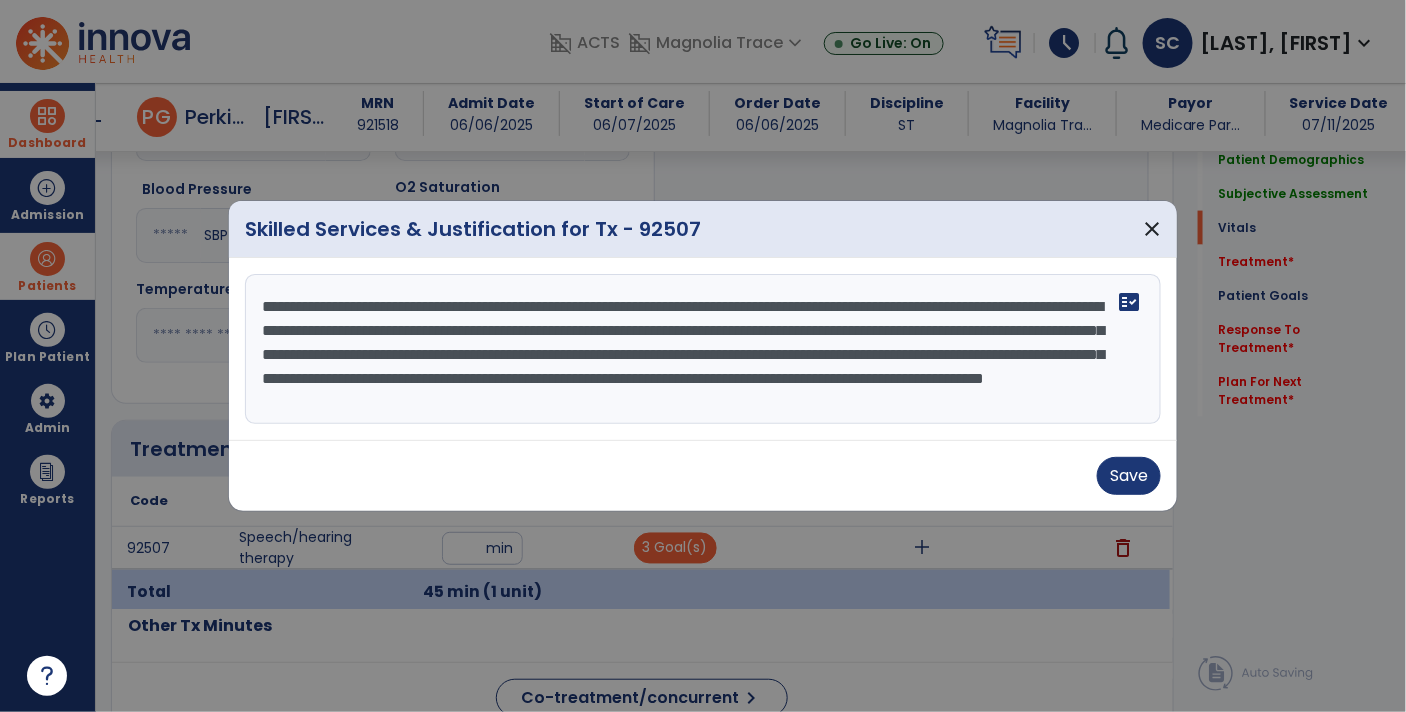 click on "**********" at bounding box center (703, 349) 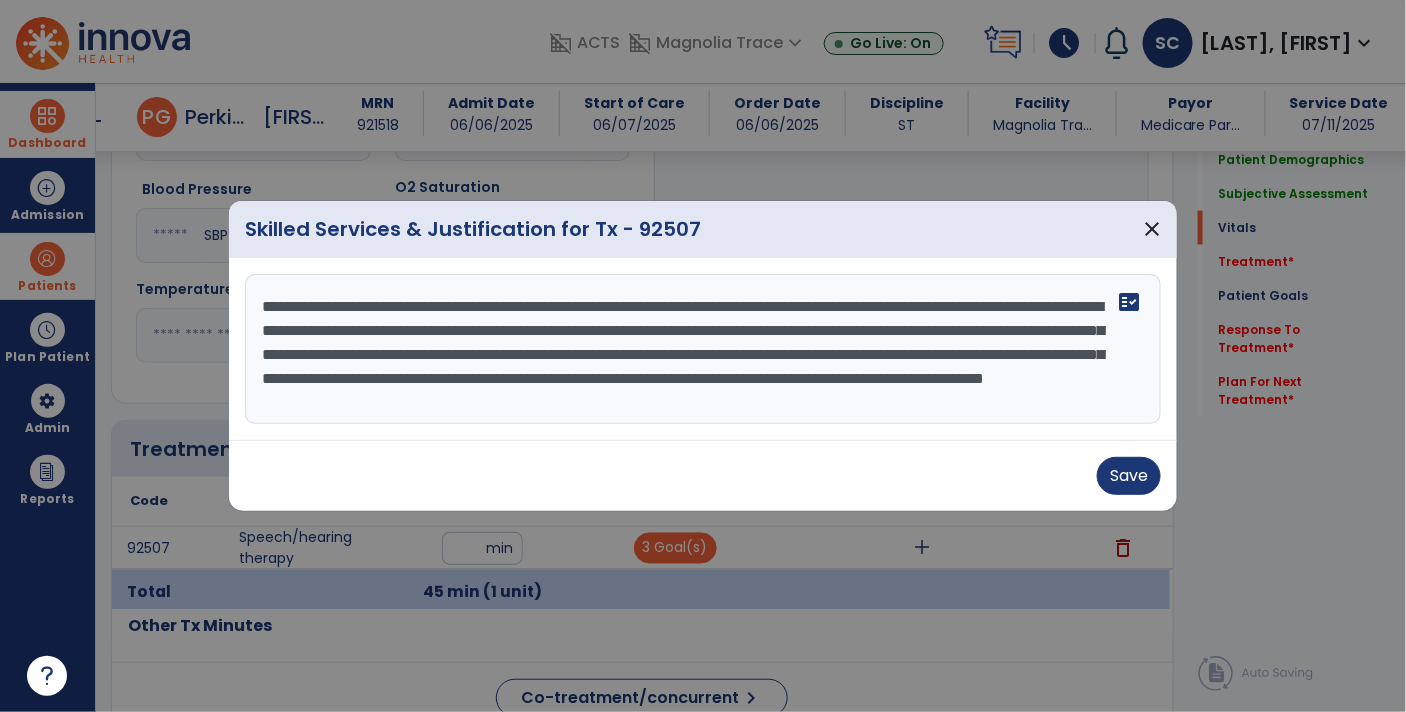 click on "**********" at bounding box center [703, 349] 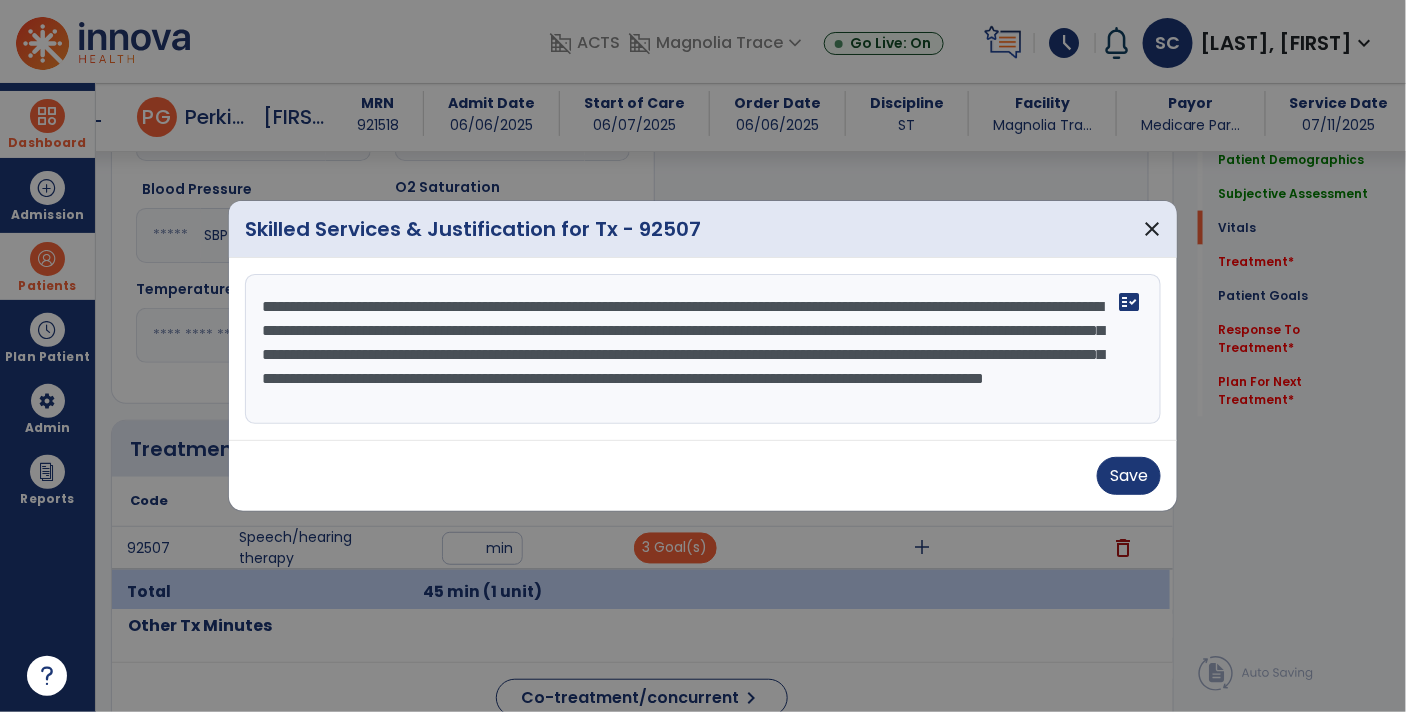 click on "**********" at bounding box center (703, 349) 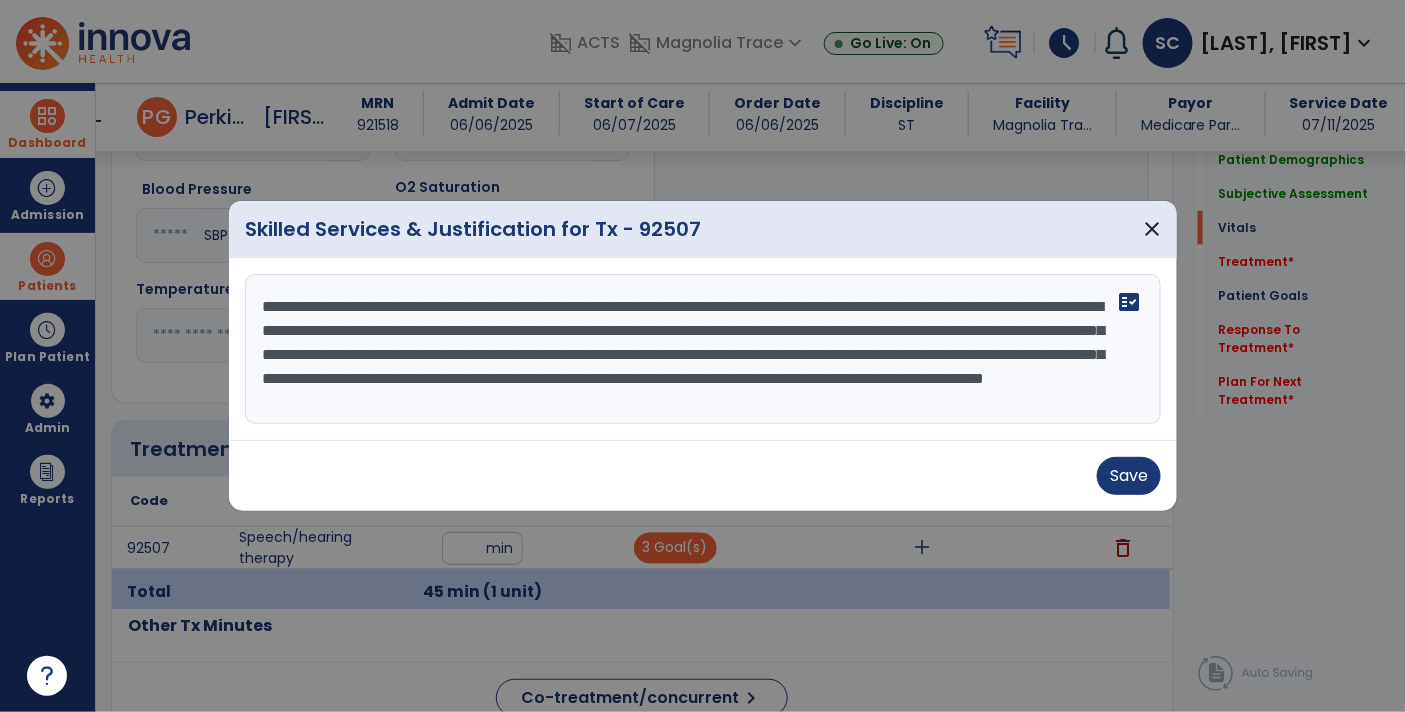 scroll, scrollTop: 24, scrollLeft: 0, axis: vertical 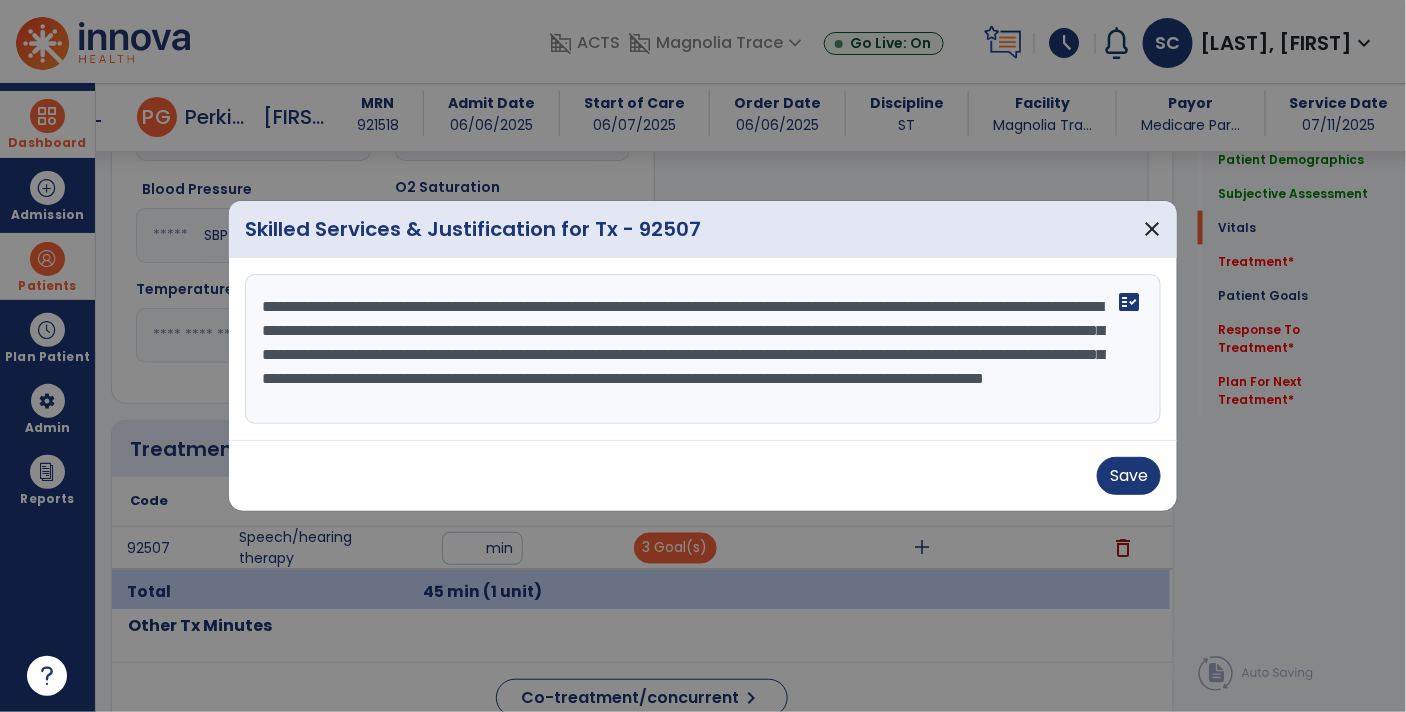 click on "**********" at bounding box center [703, 349] 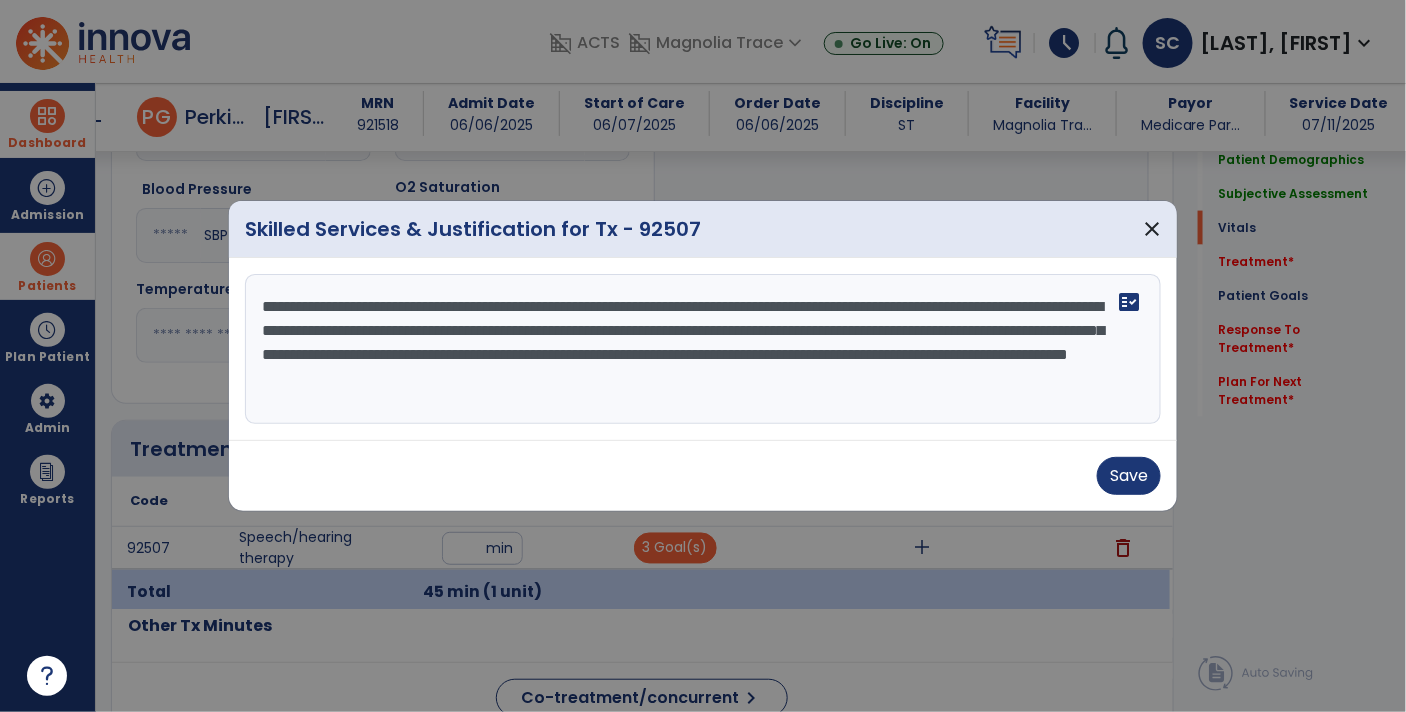scroll, scrollTop: 0, scrollLeft: 0, axis: both 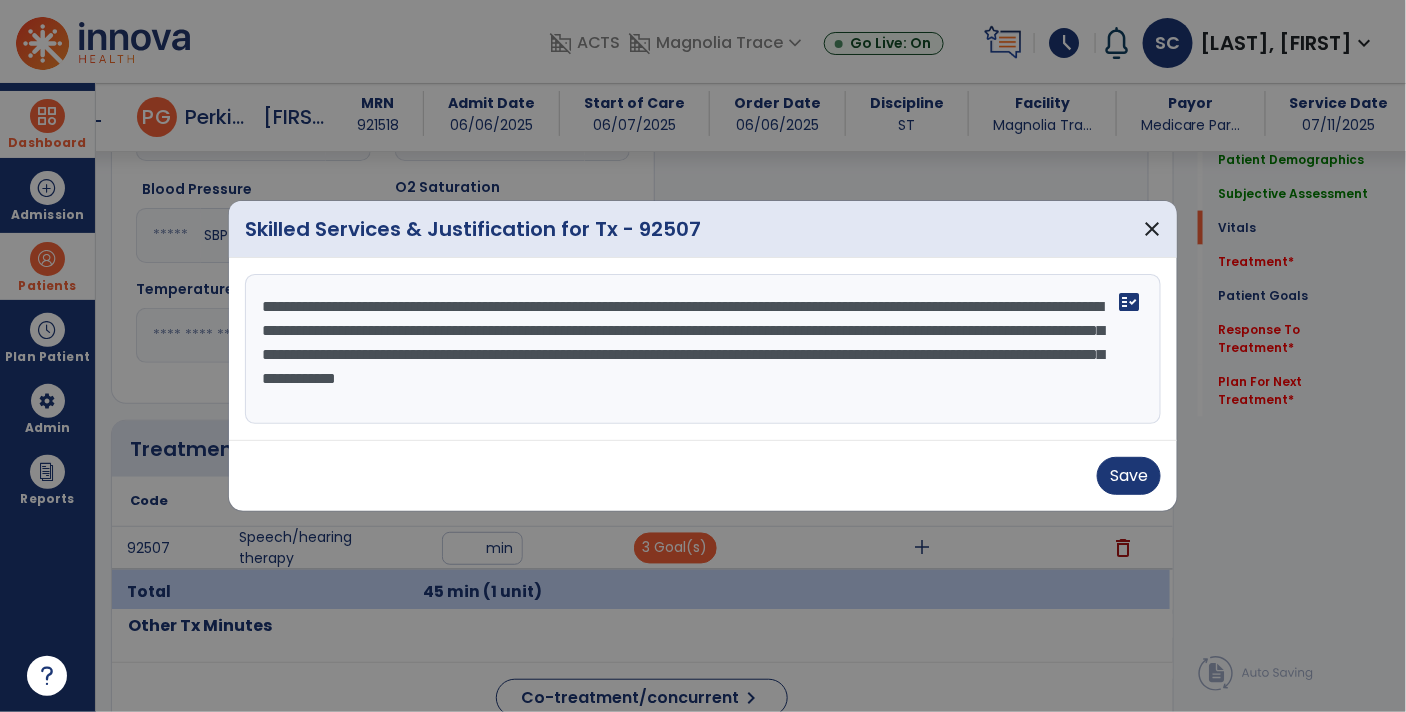 click on "**********" at bounding box center [703, 349] 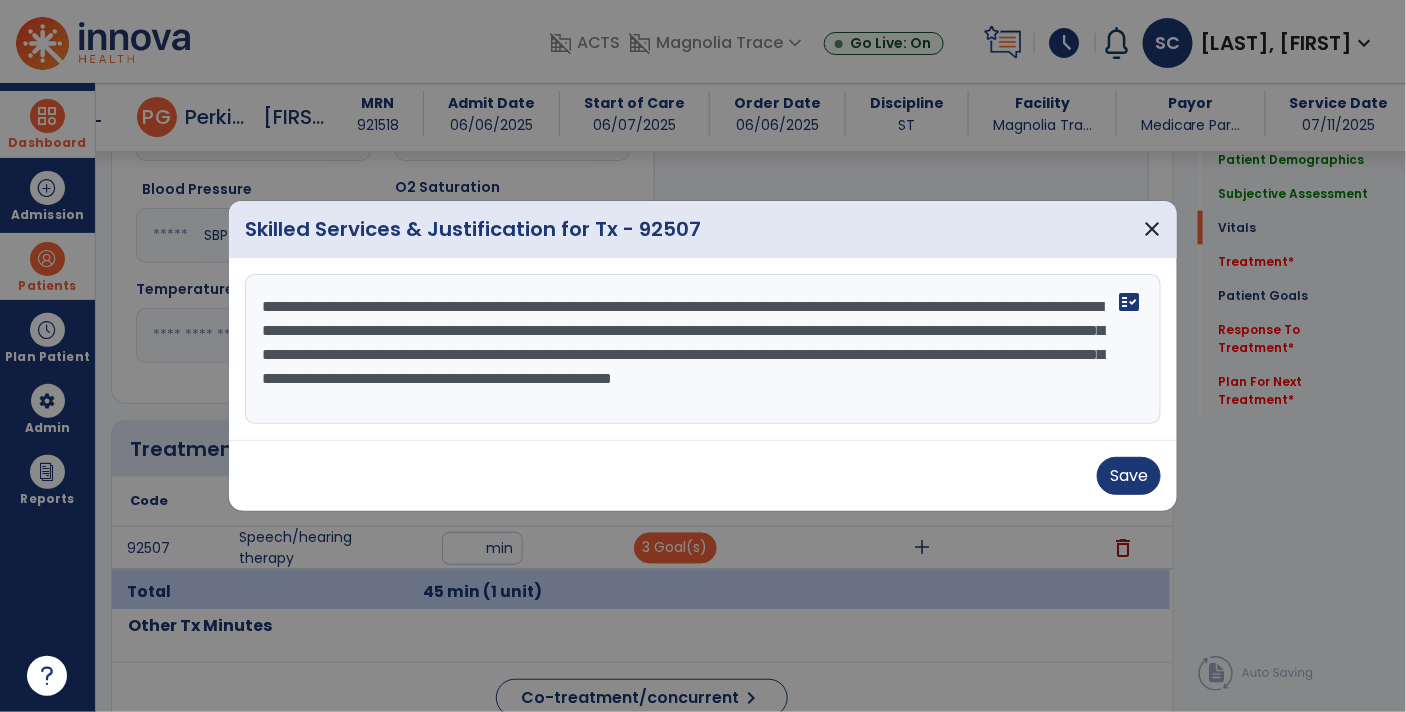 click on "**********" at bounding box center [703, 349] 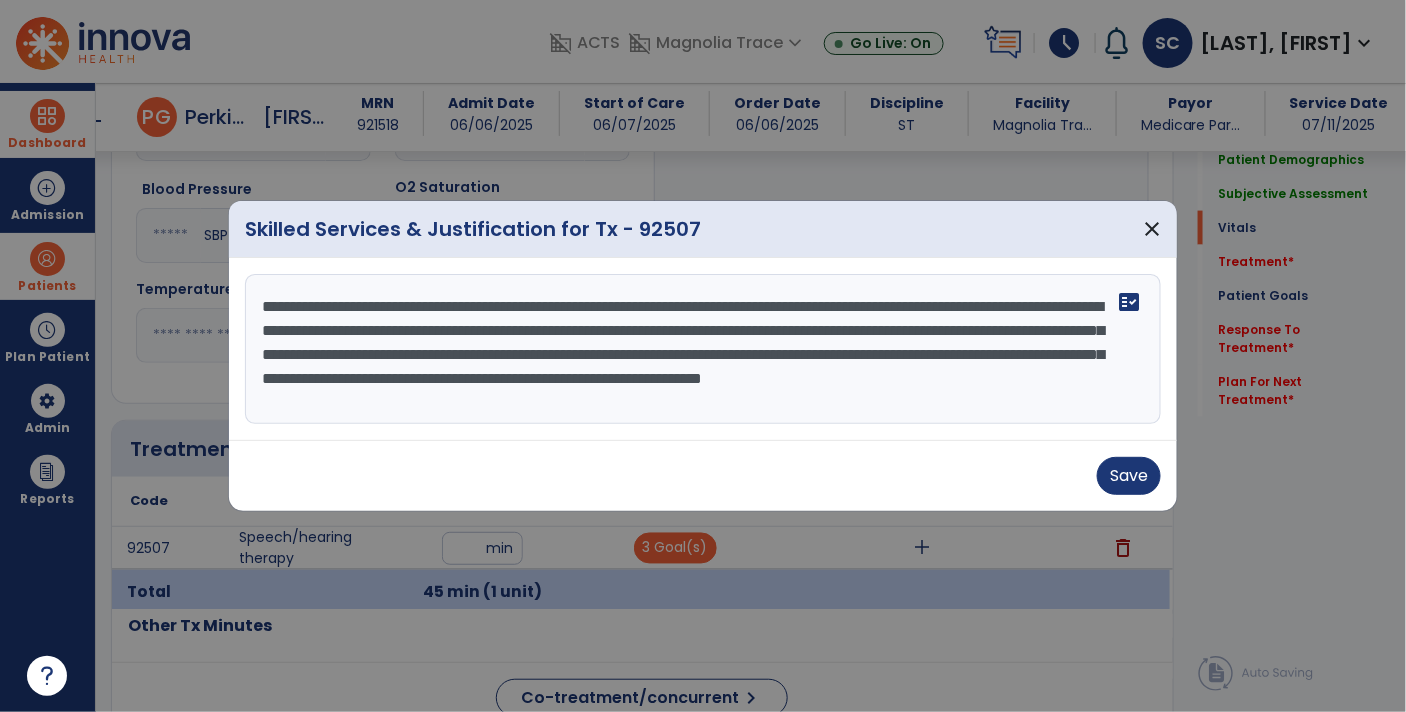 click on "**********" at bounding box center (703, 349) 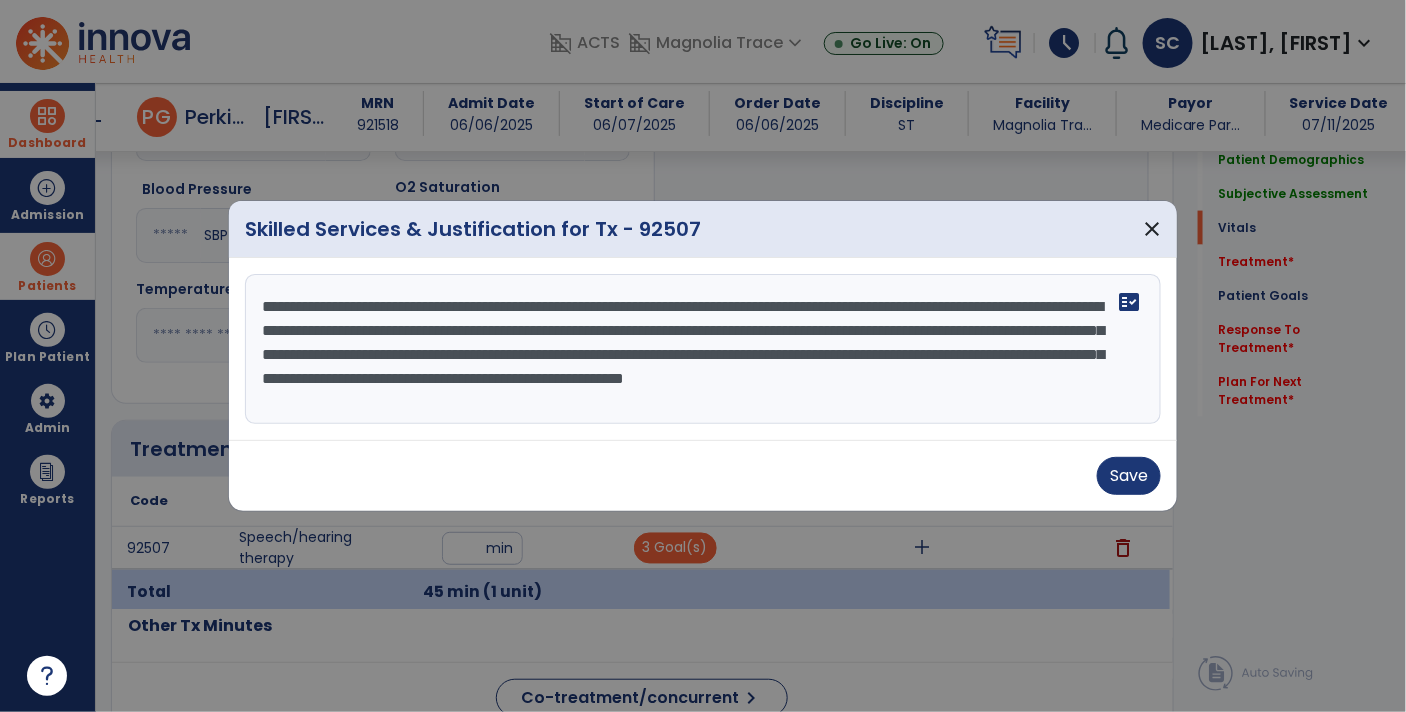 click on "**********" at bounding box center (703, 349) 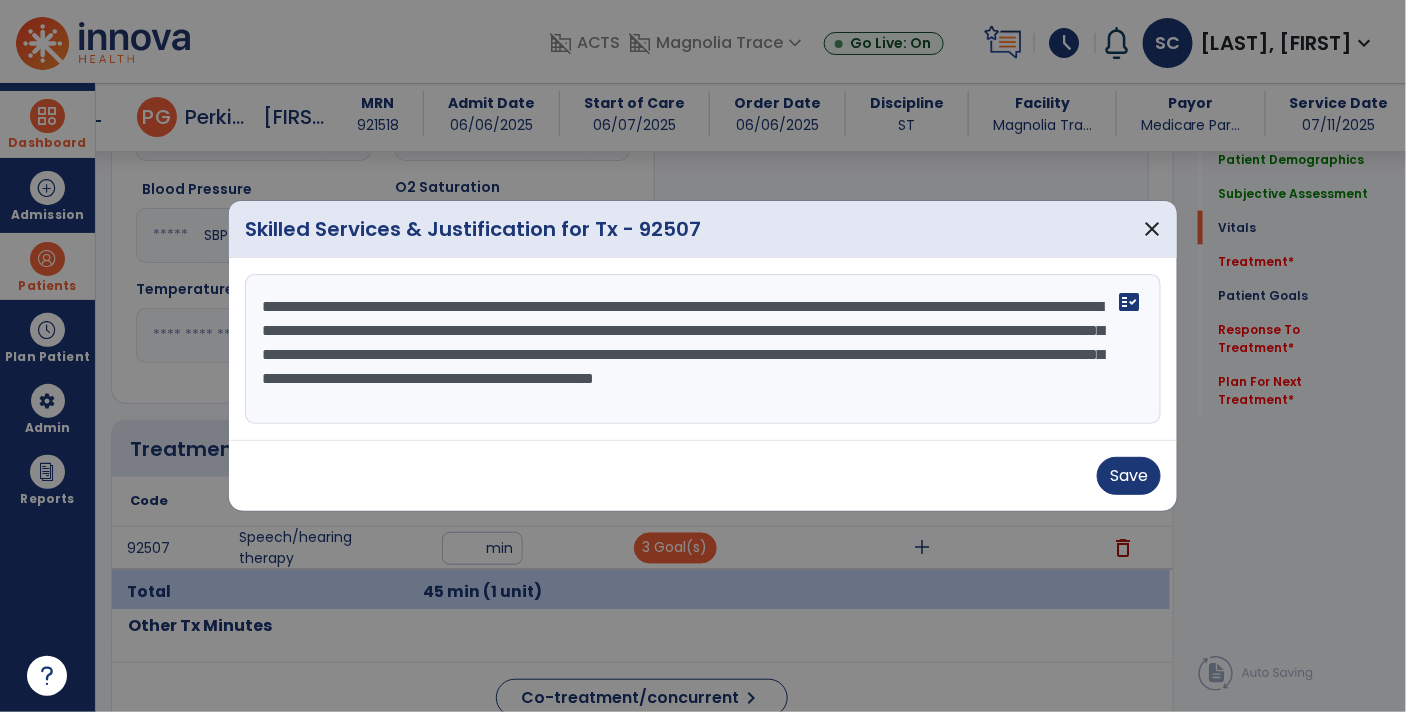 click on "**********" at bounding box center [703, 349] 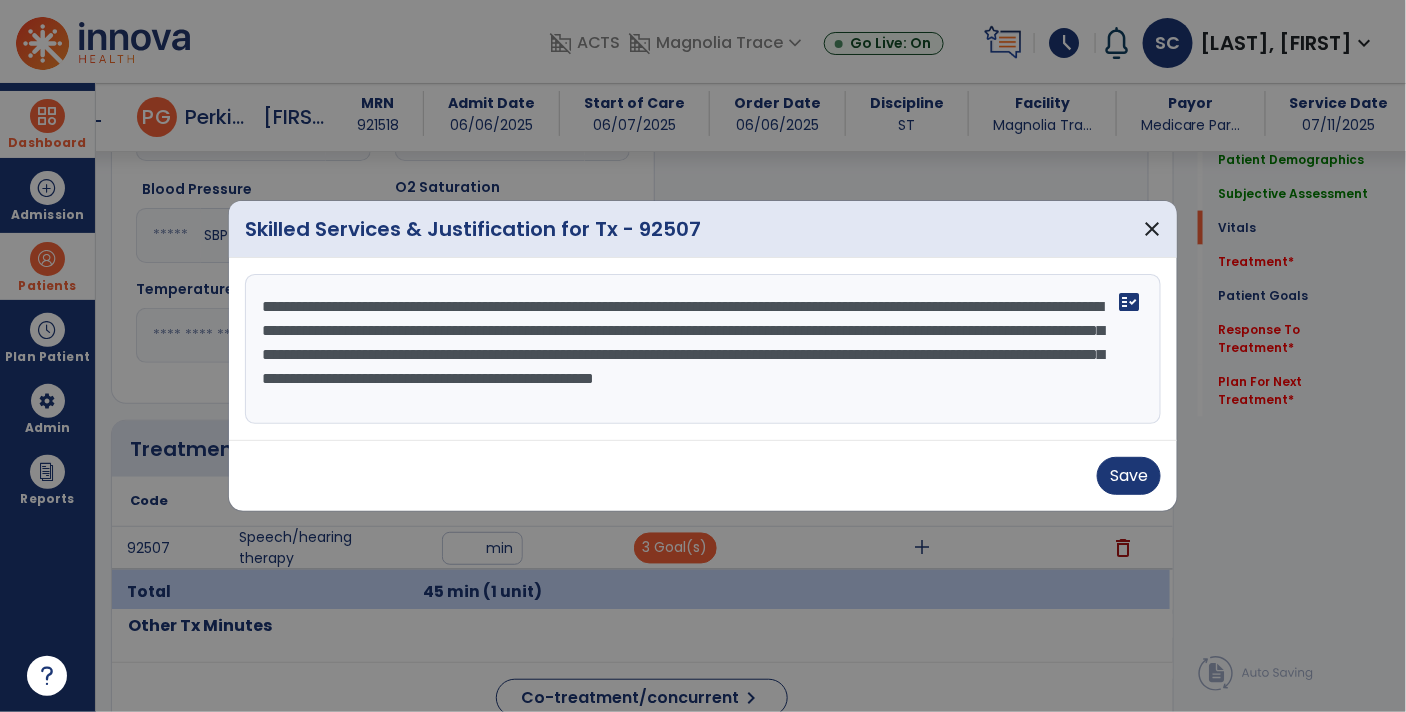 click on "**********" at bounding box center (703, 349) 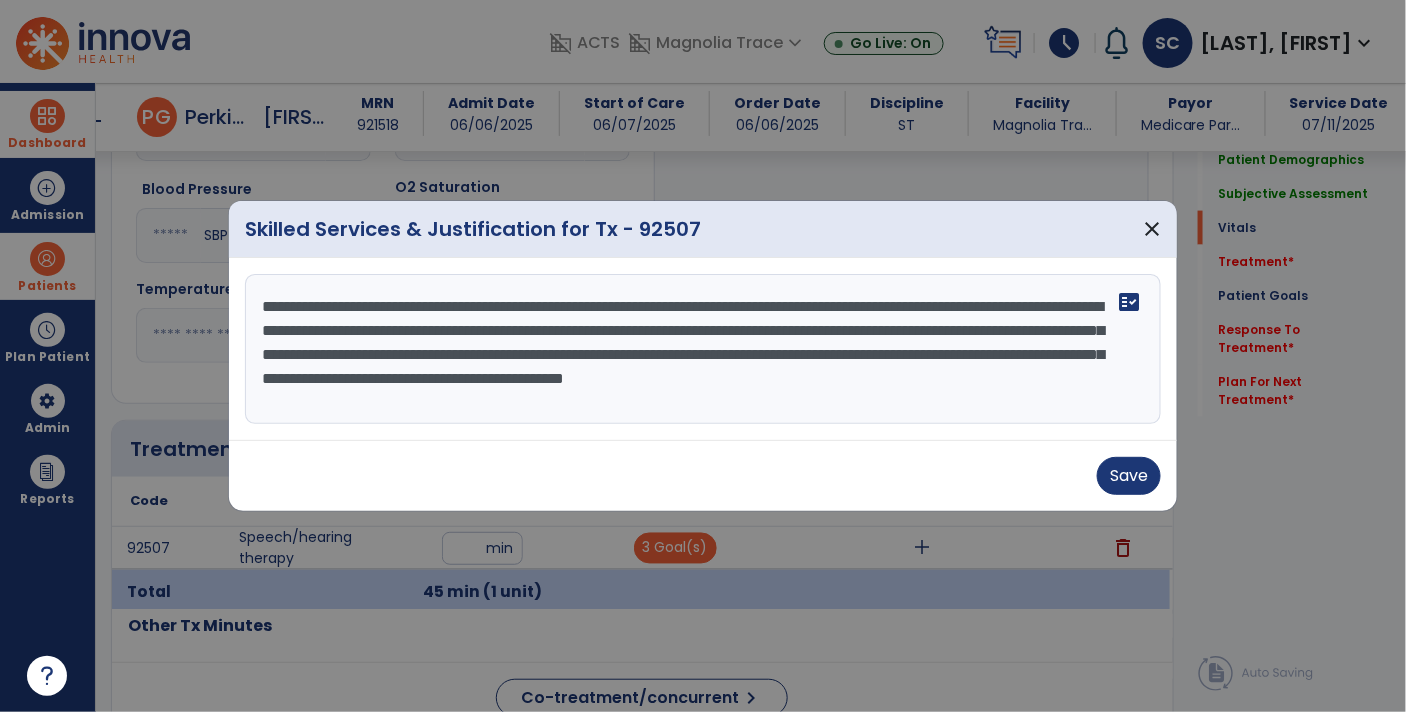 click on "**********" at bounding box center [703, 349] 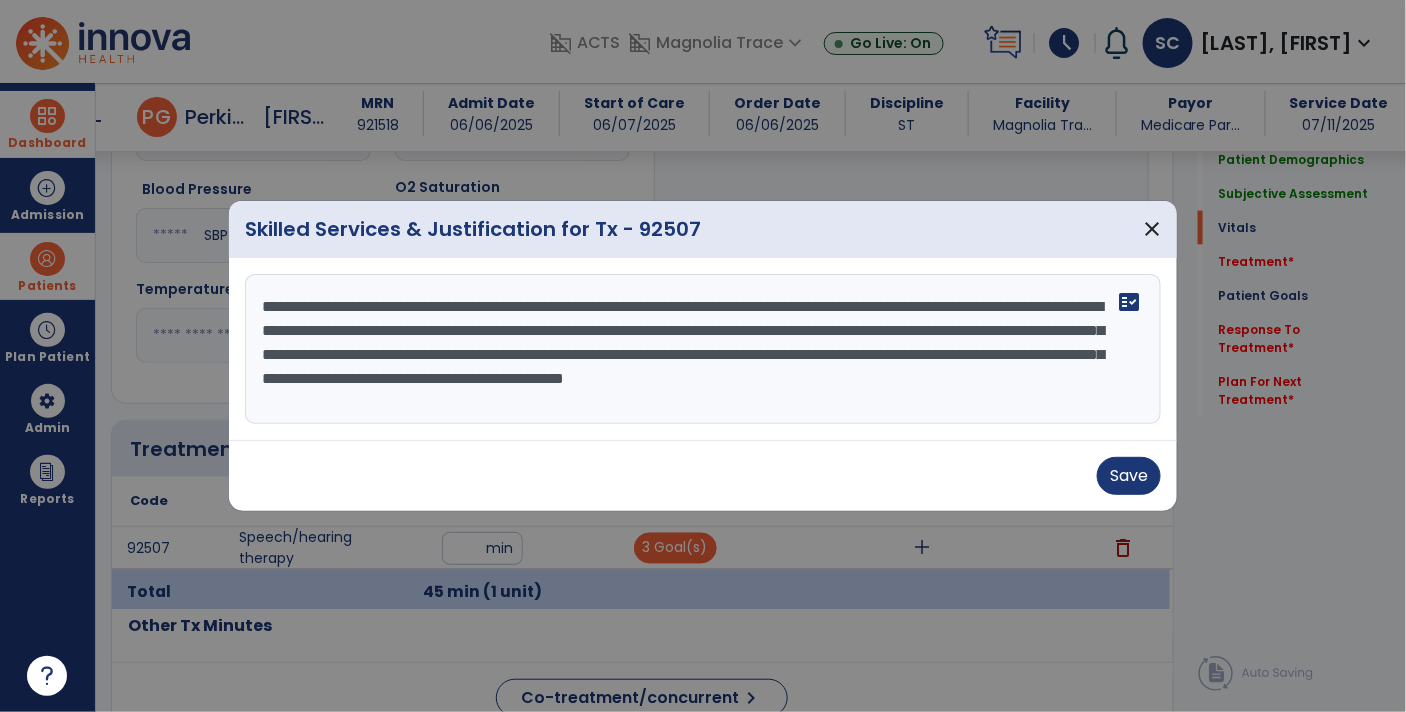 click on "**********" at bounding box center [703, 349] 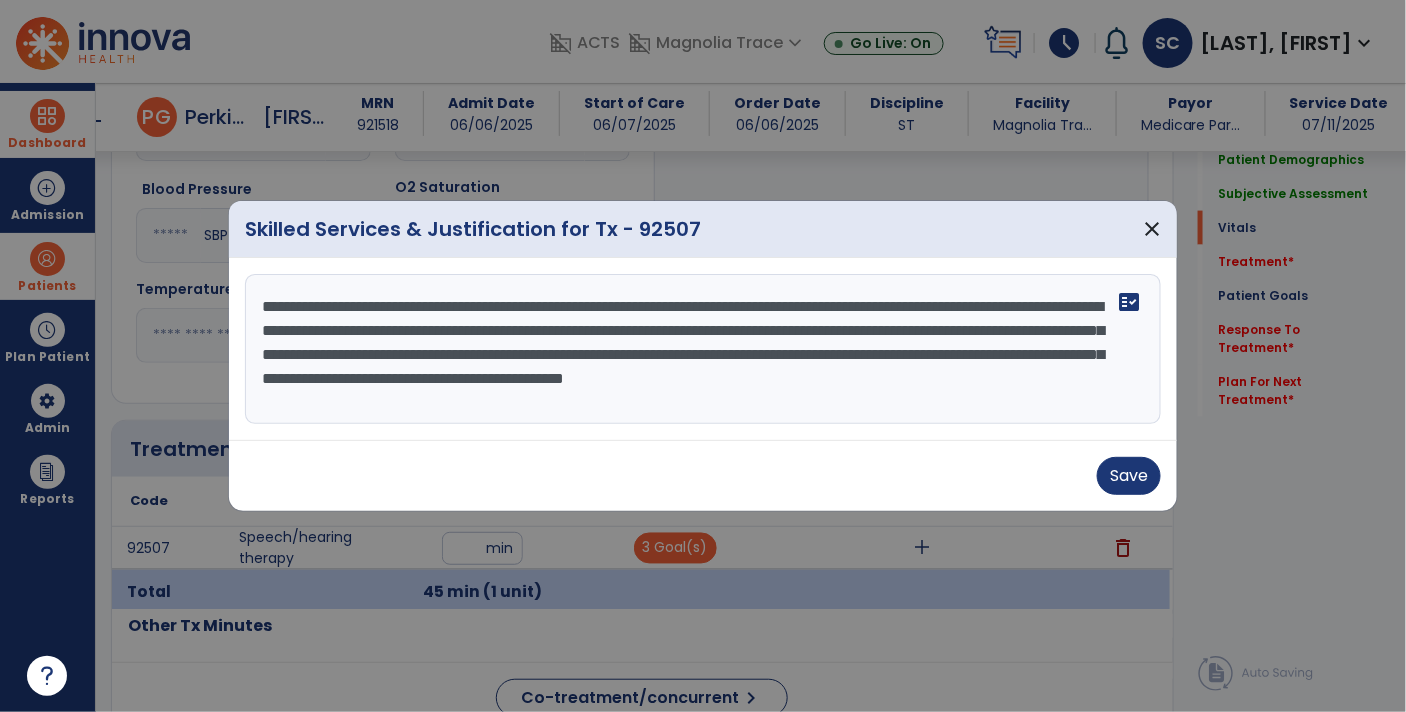 click on "**********" at bounding box center (703, 349) 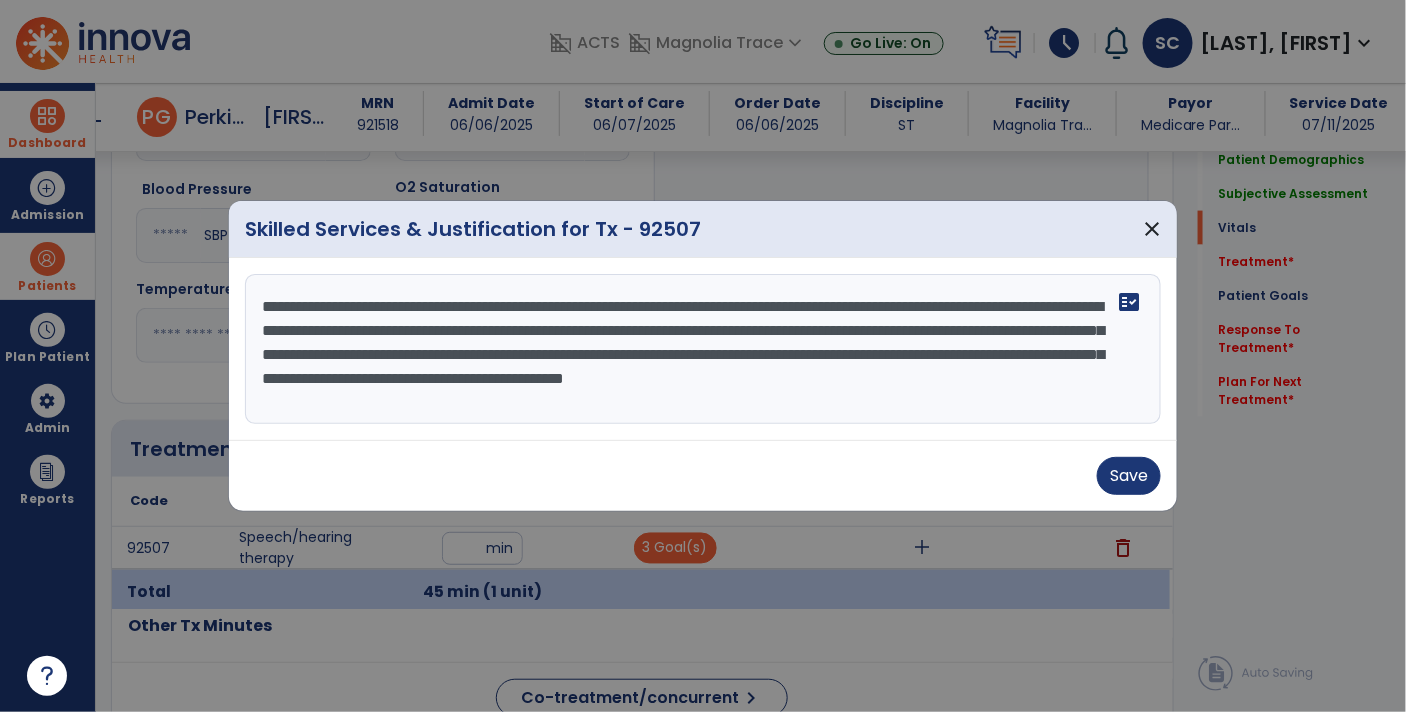 click on "**********" at bounding box center [703, 349] 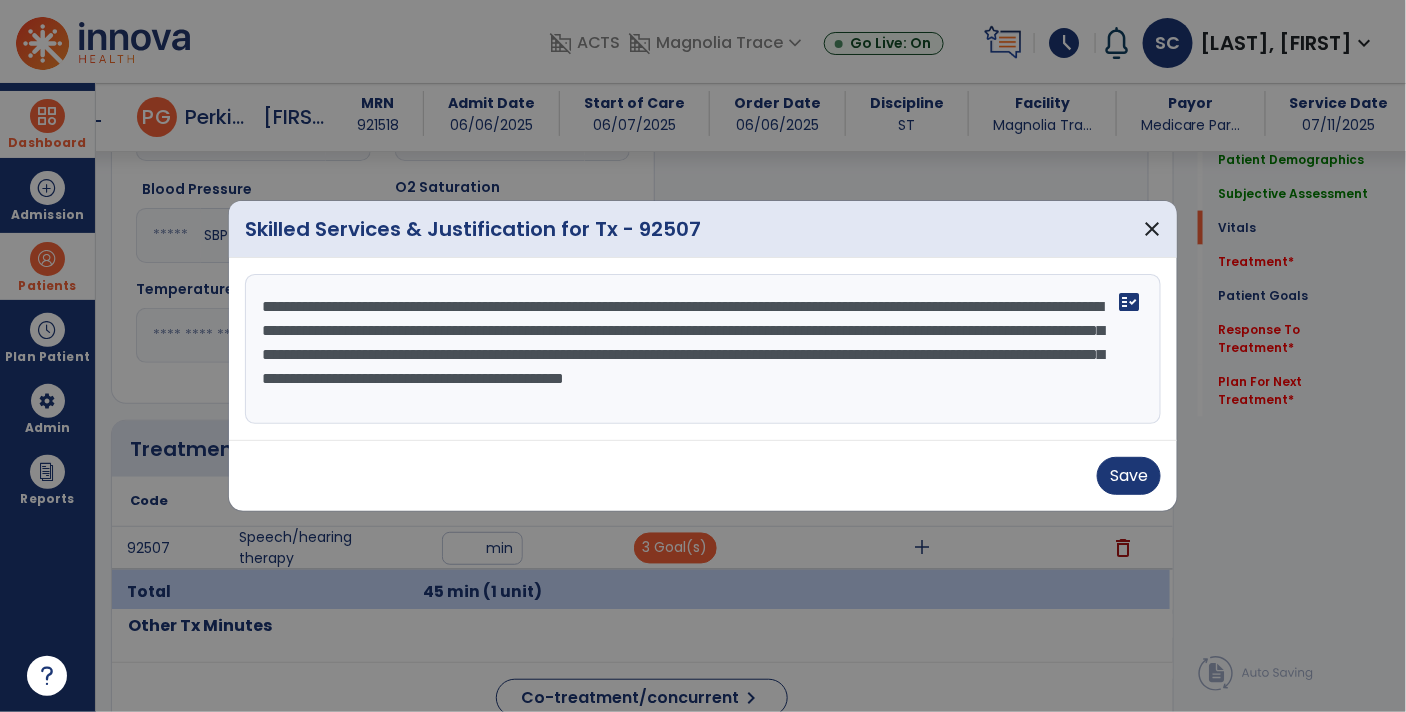 click on "**********" at bounding box center [703, 349] 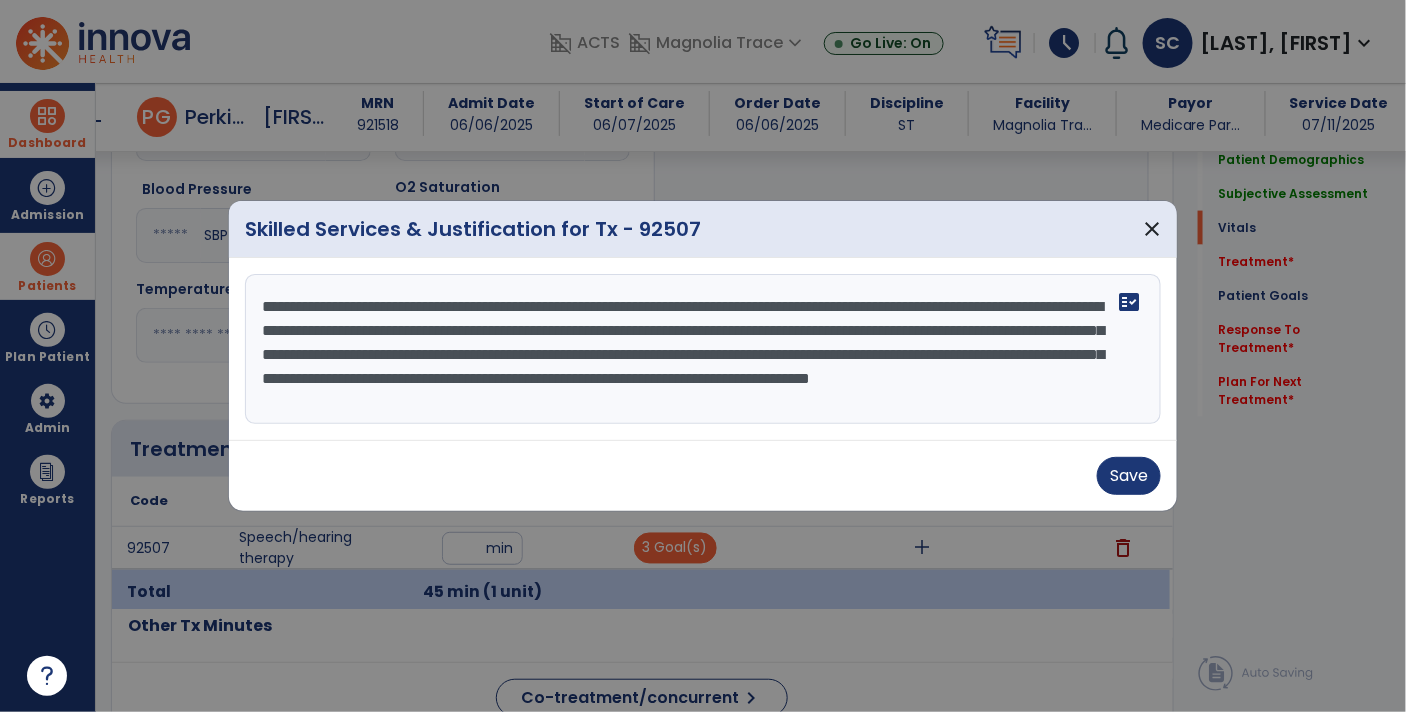 click on "**********" at bounding box center (703, 349) 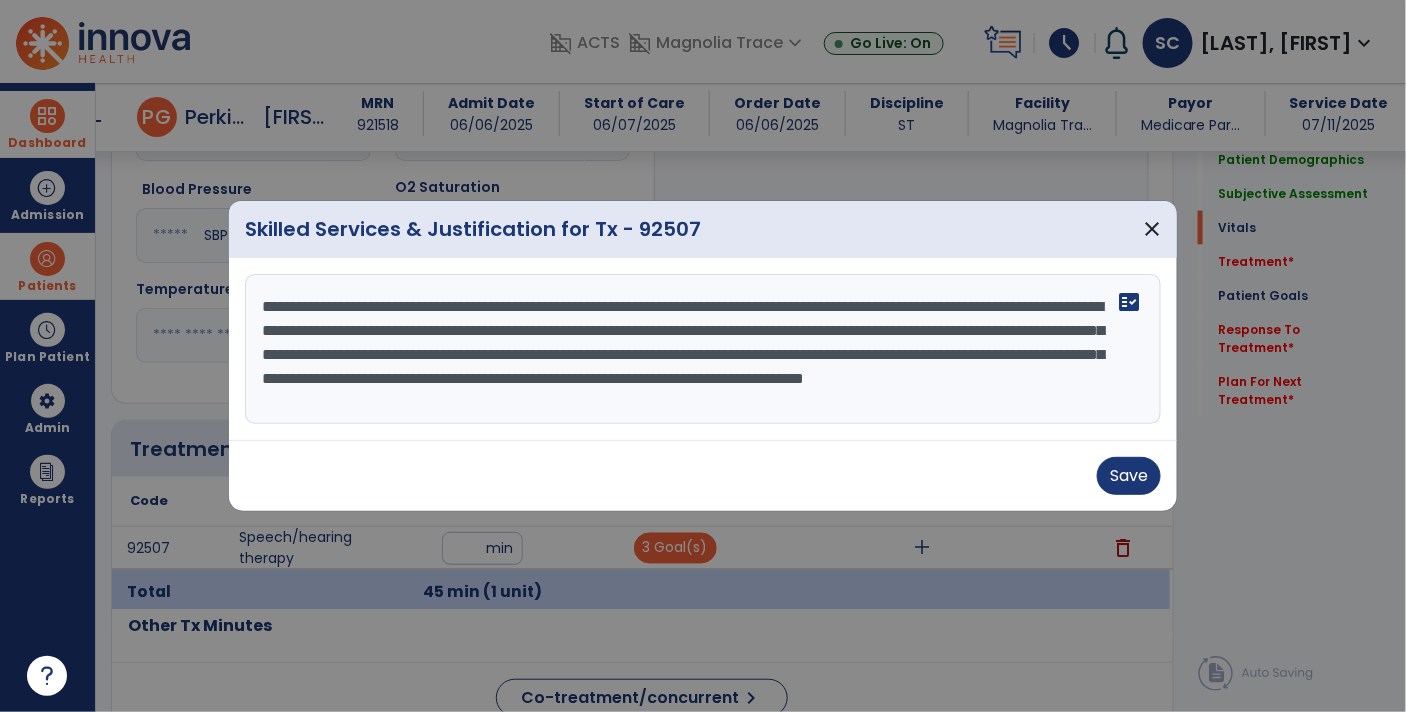 scroll, scrollTop: 24, scrollLeft: 0, axis: vertical 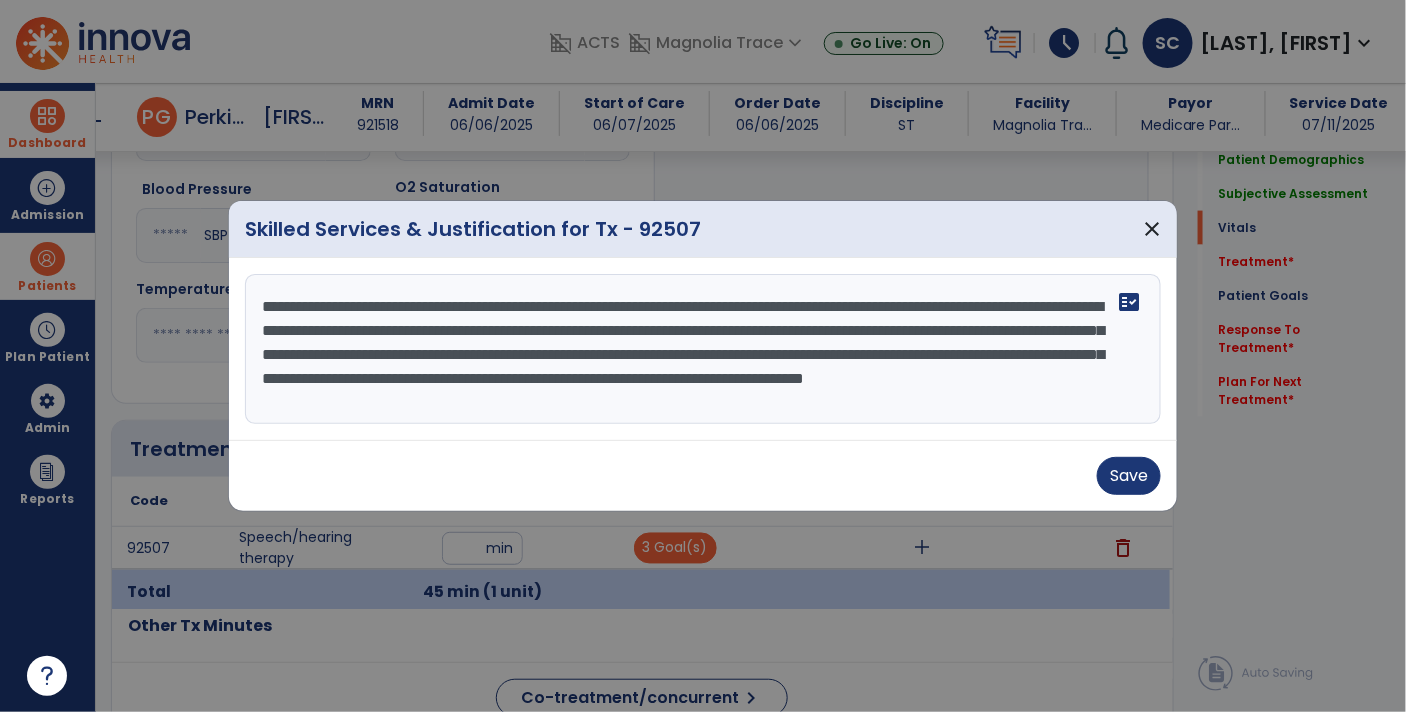 click on "**********" at bounding box center (703, 349) 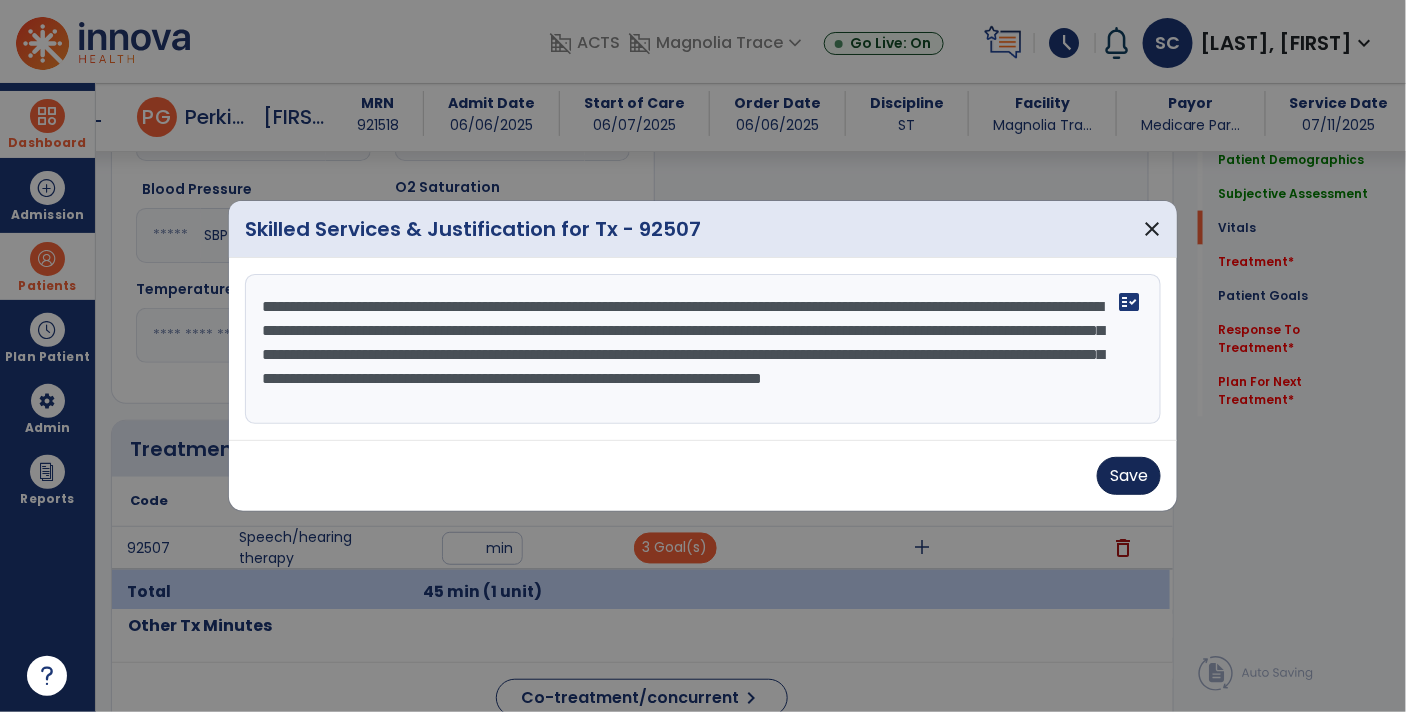 type on "**********" 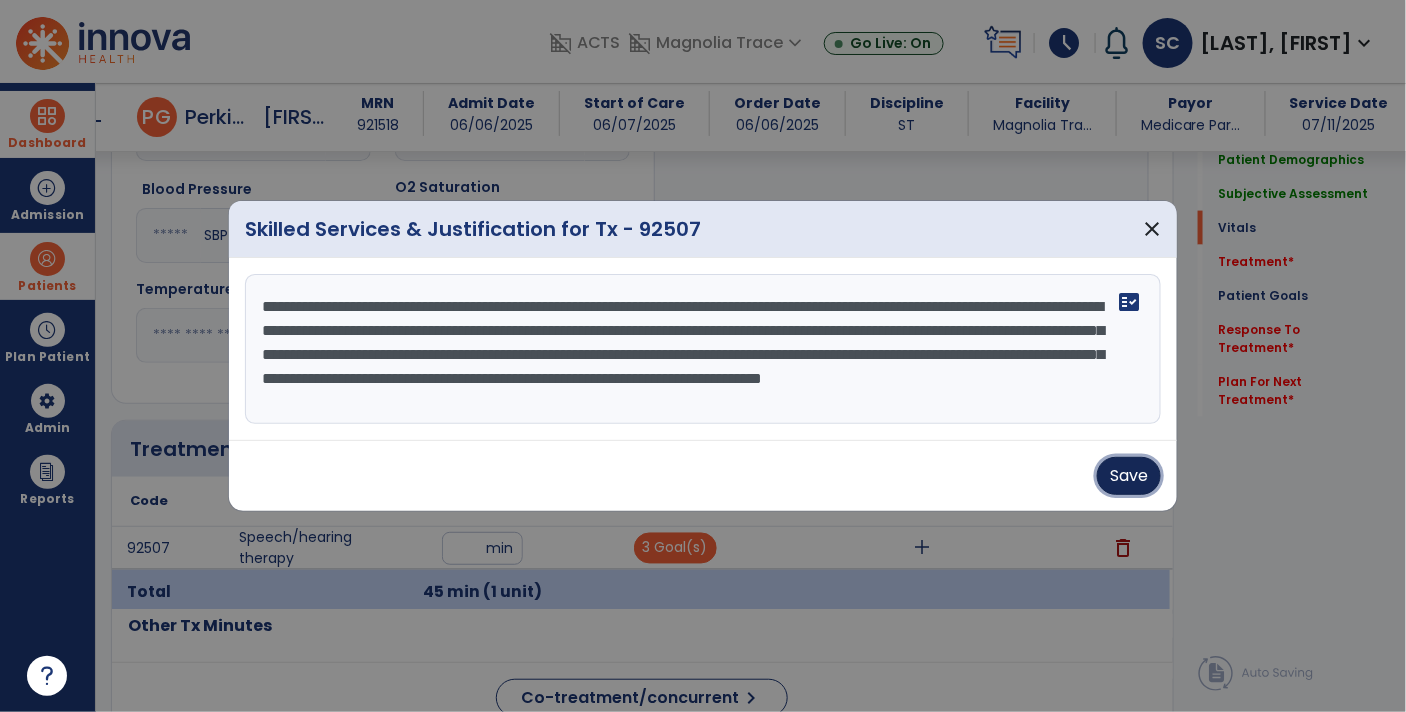 click on "Save" at bounding box center (1129, 476) 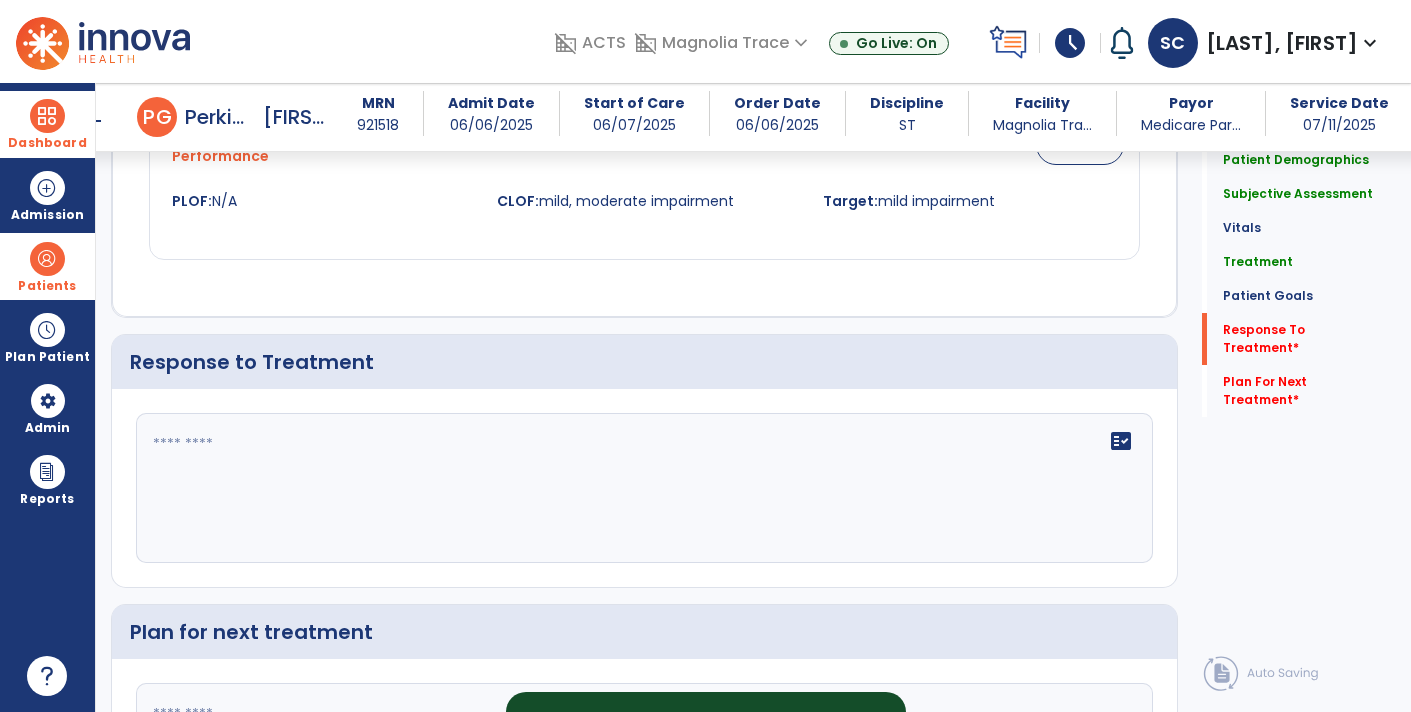 click 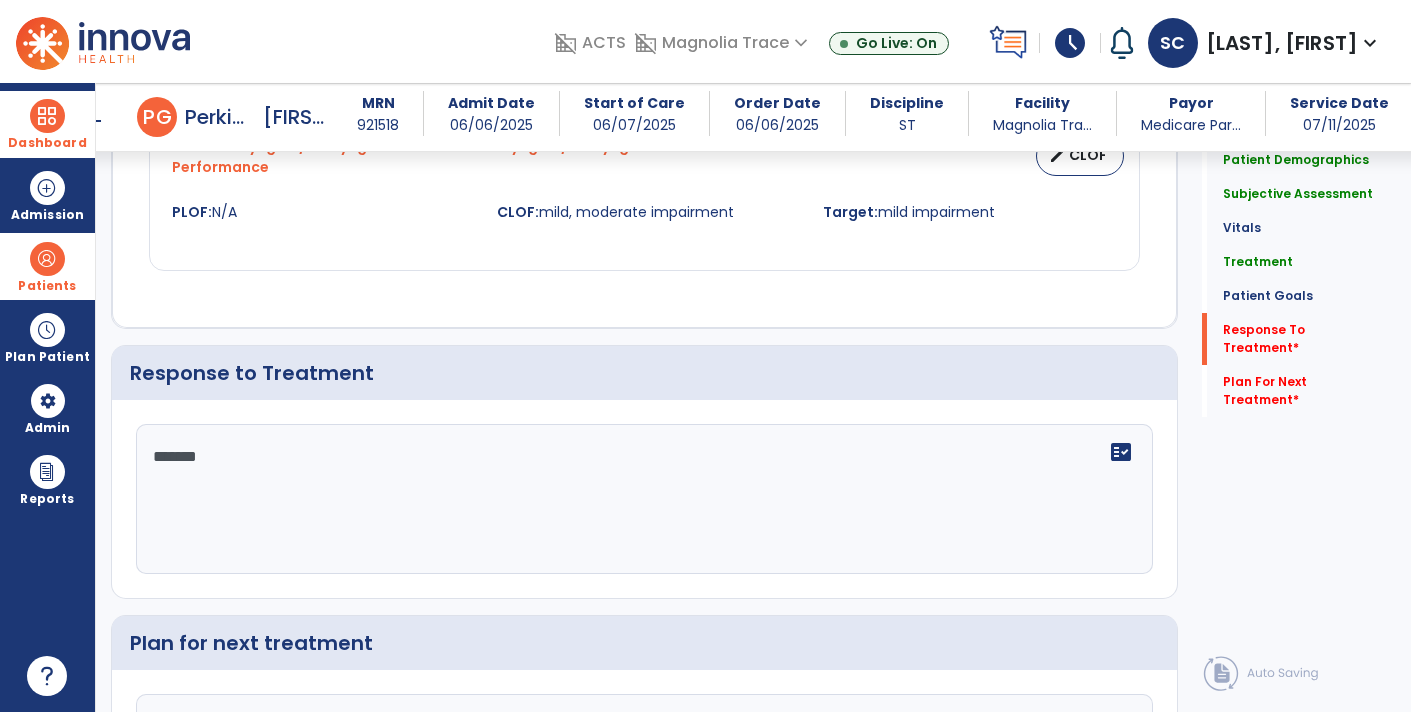 paste on "**********" 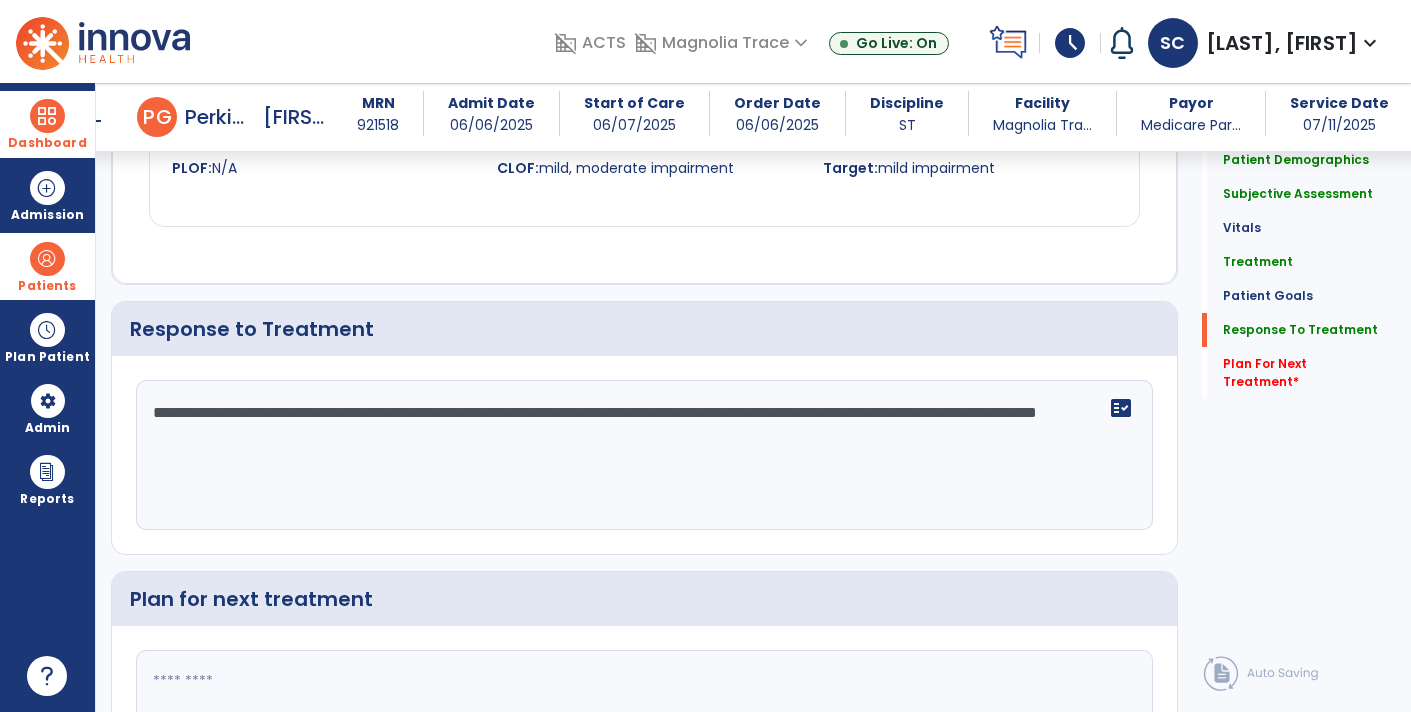 scroll, scrollTop: 2888, scrollLeft: 0, axis: vertical 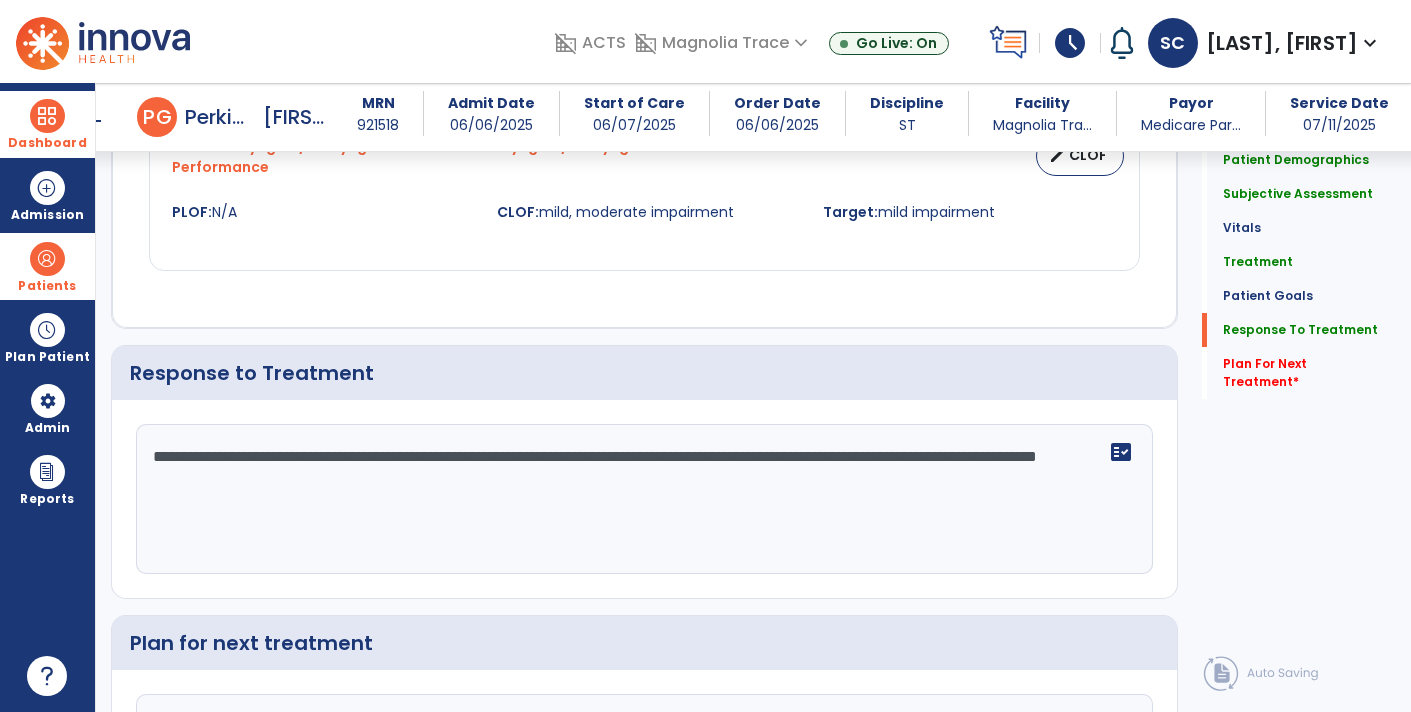 click on "**********" 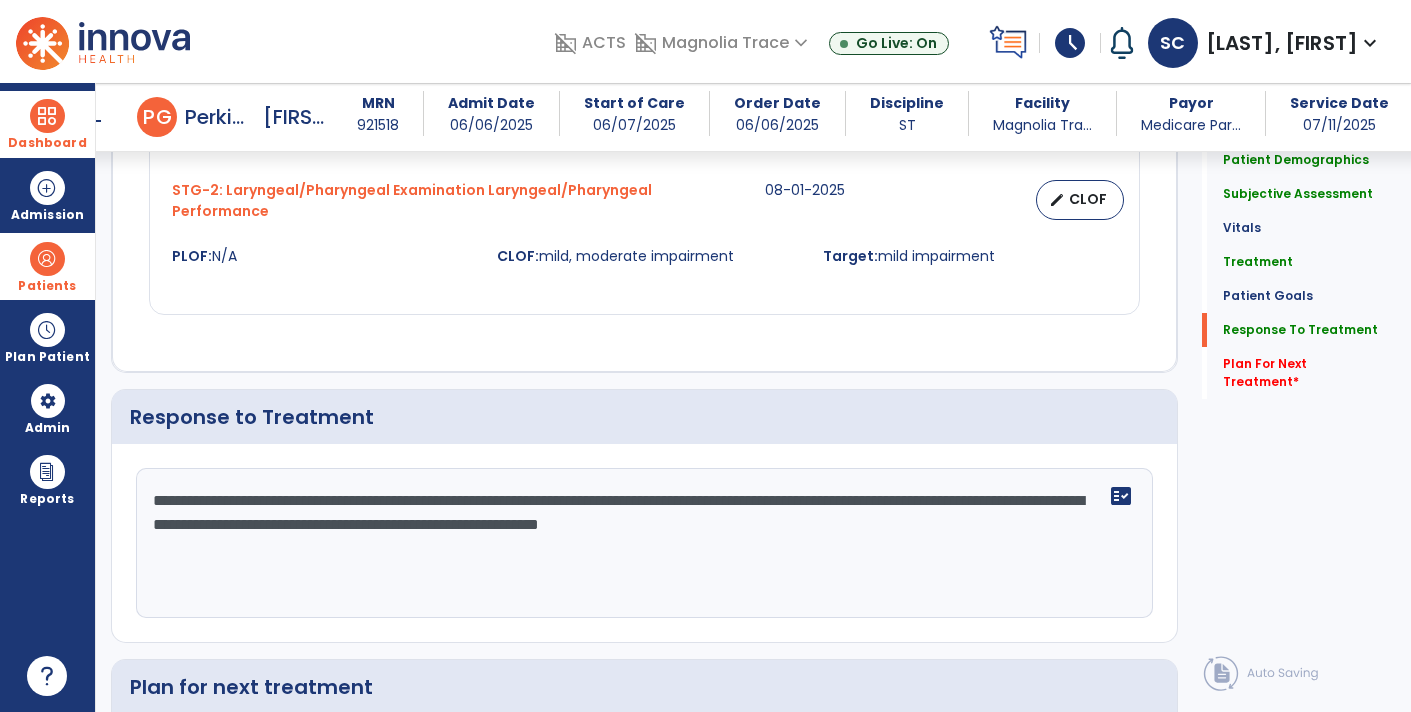 scroll, scrollTop: 2888, scrollLeft: 0, axis: vertical 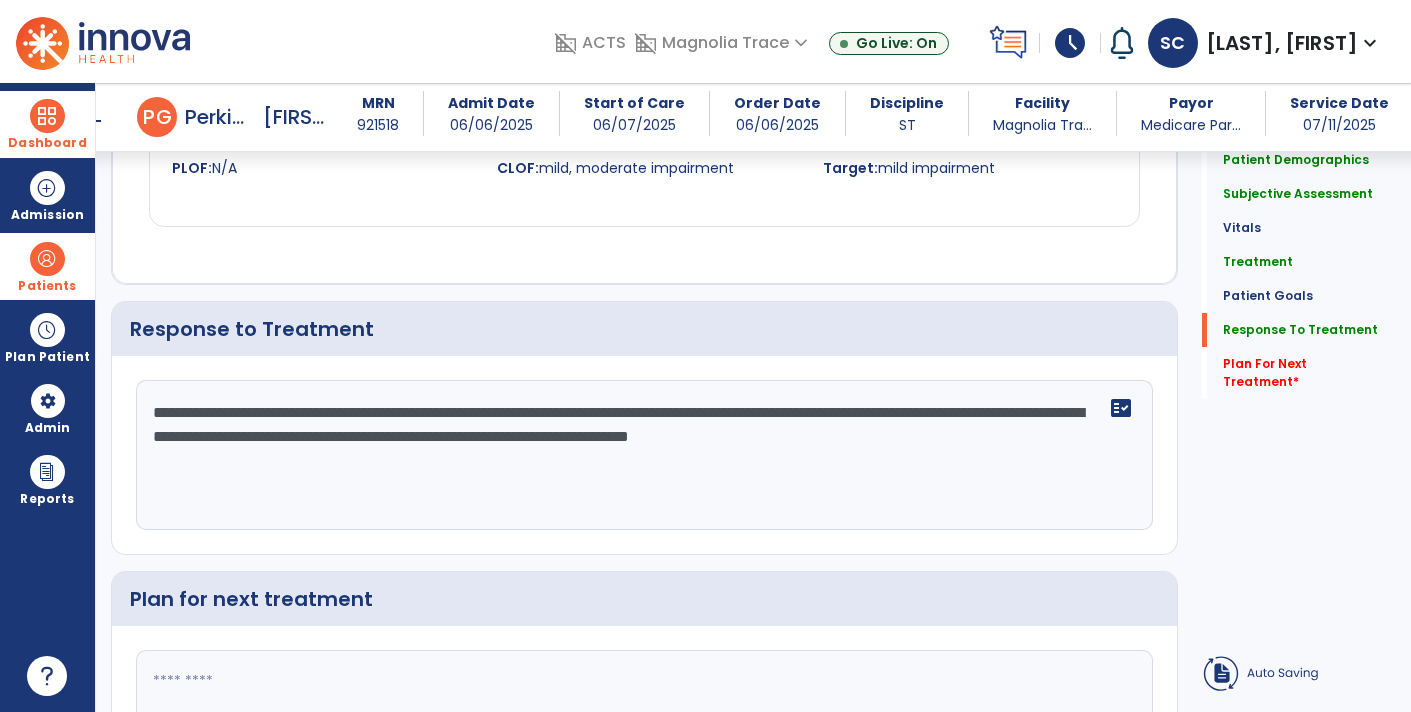 click on "**********" 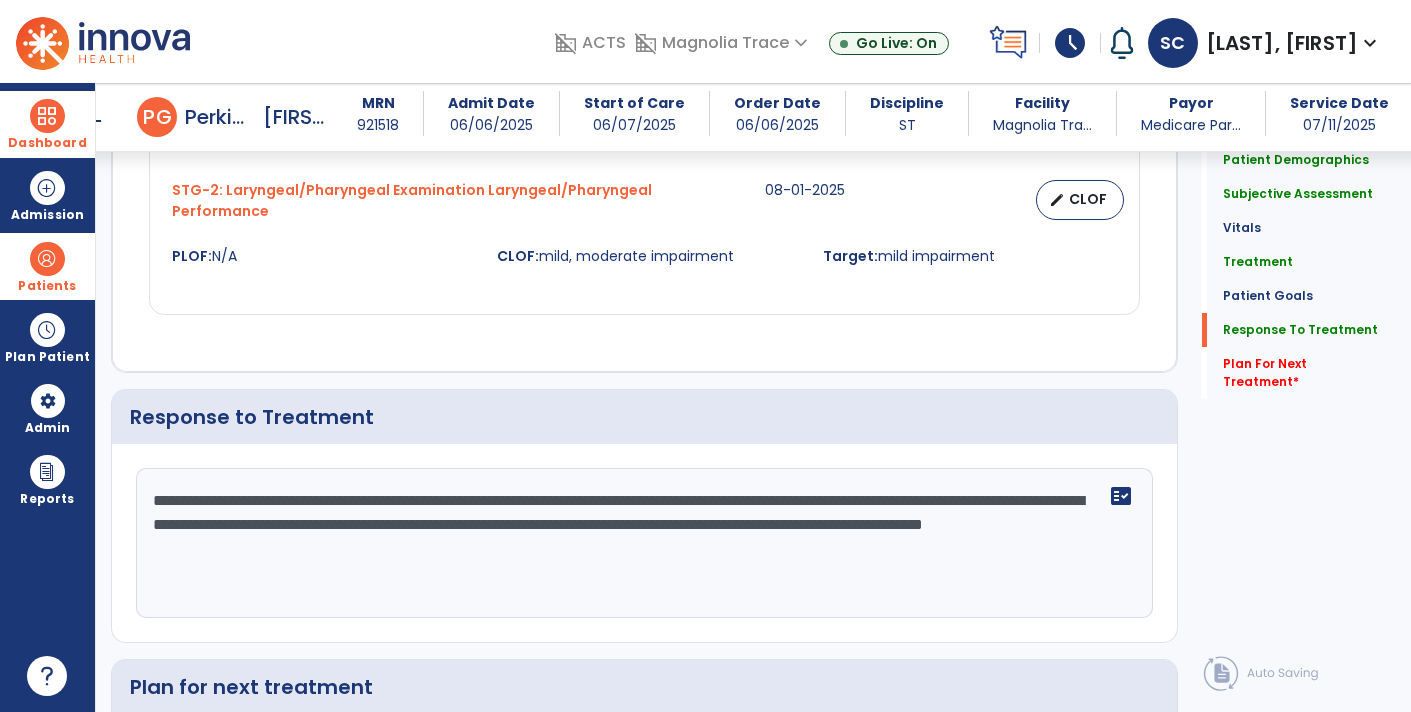 scroll, scrollTop: 2888, scrollLeft: 0, axis: vertical 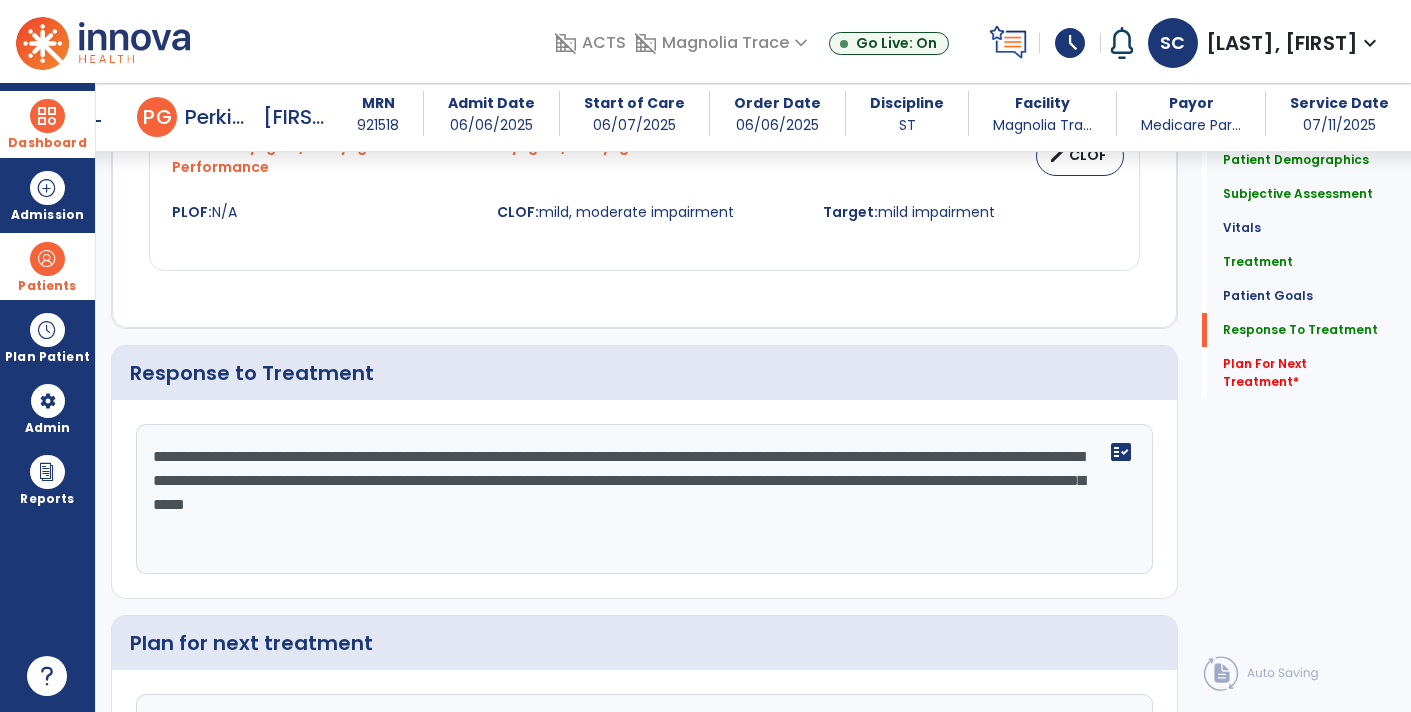 click on "**********" 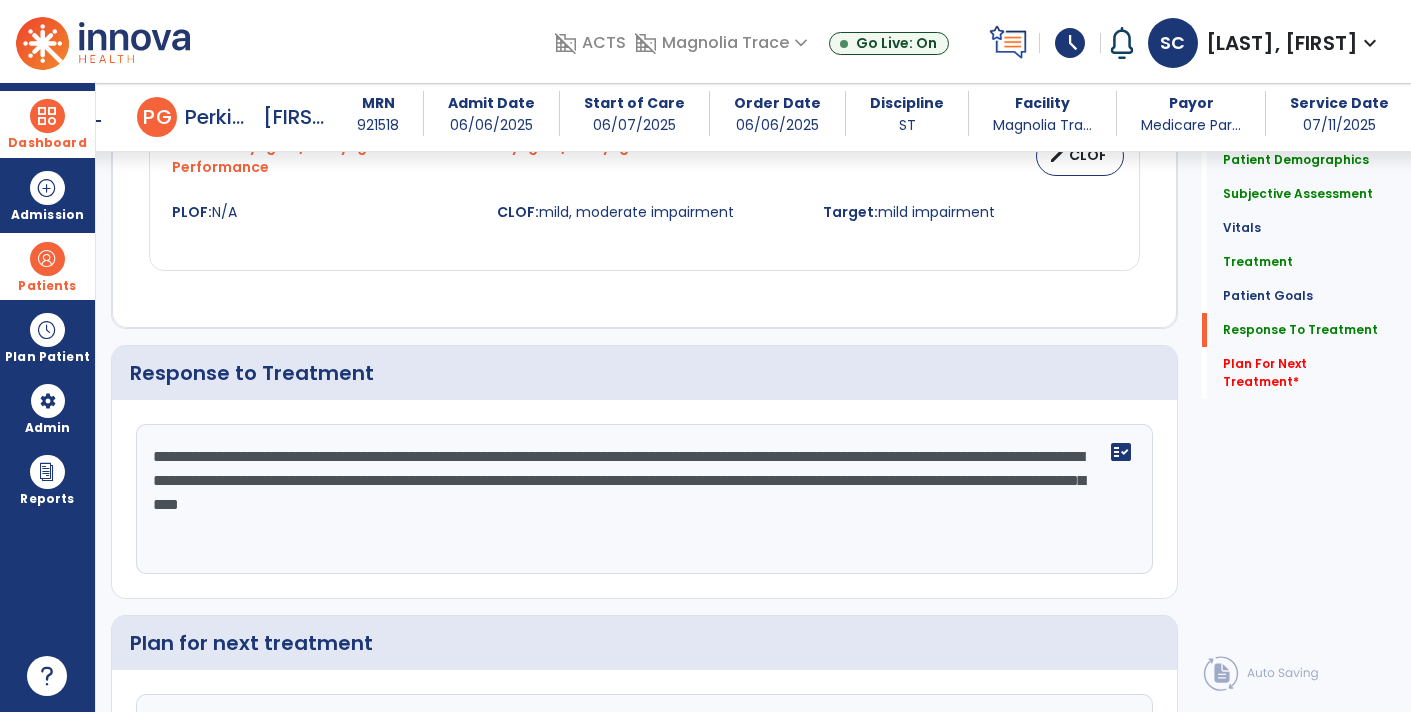 click on "**********" 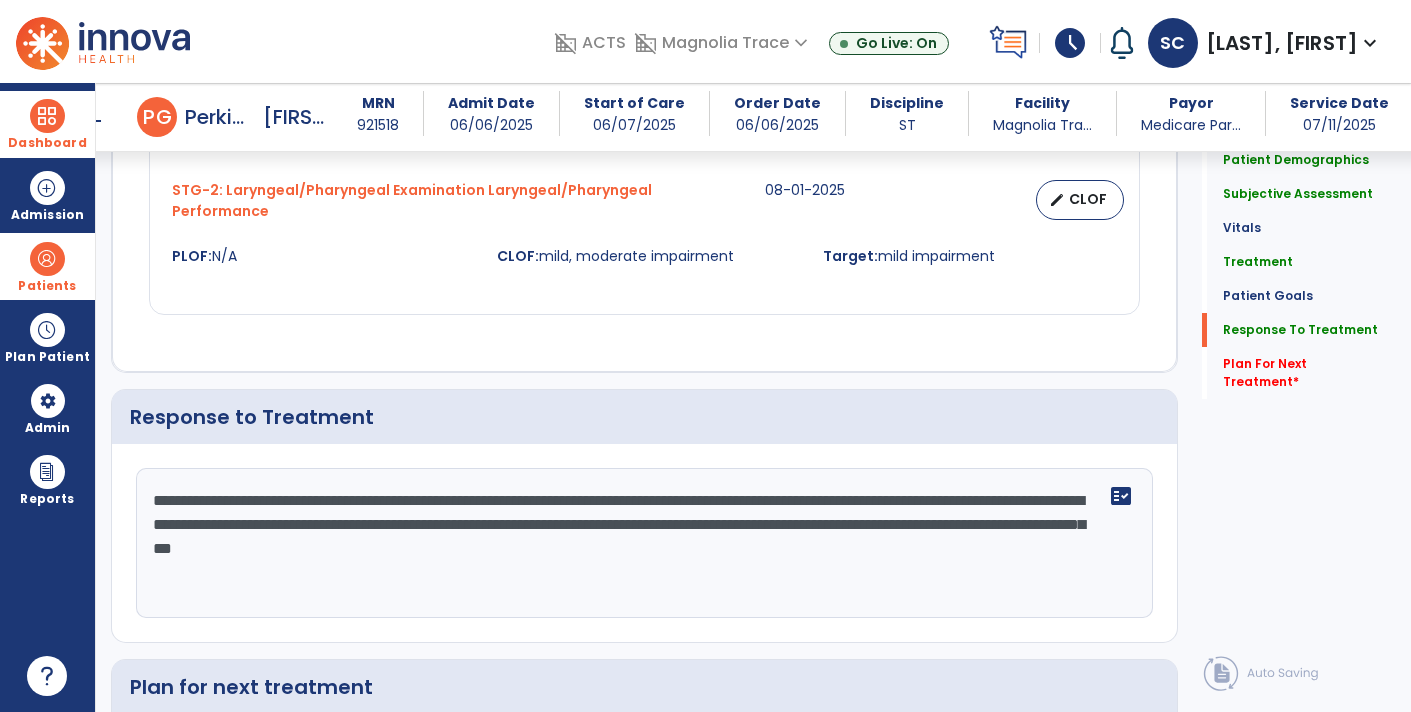 scroll, scrollTop: 2888, scrollLeft: 0, axis: vertical 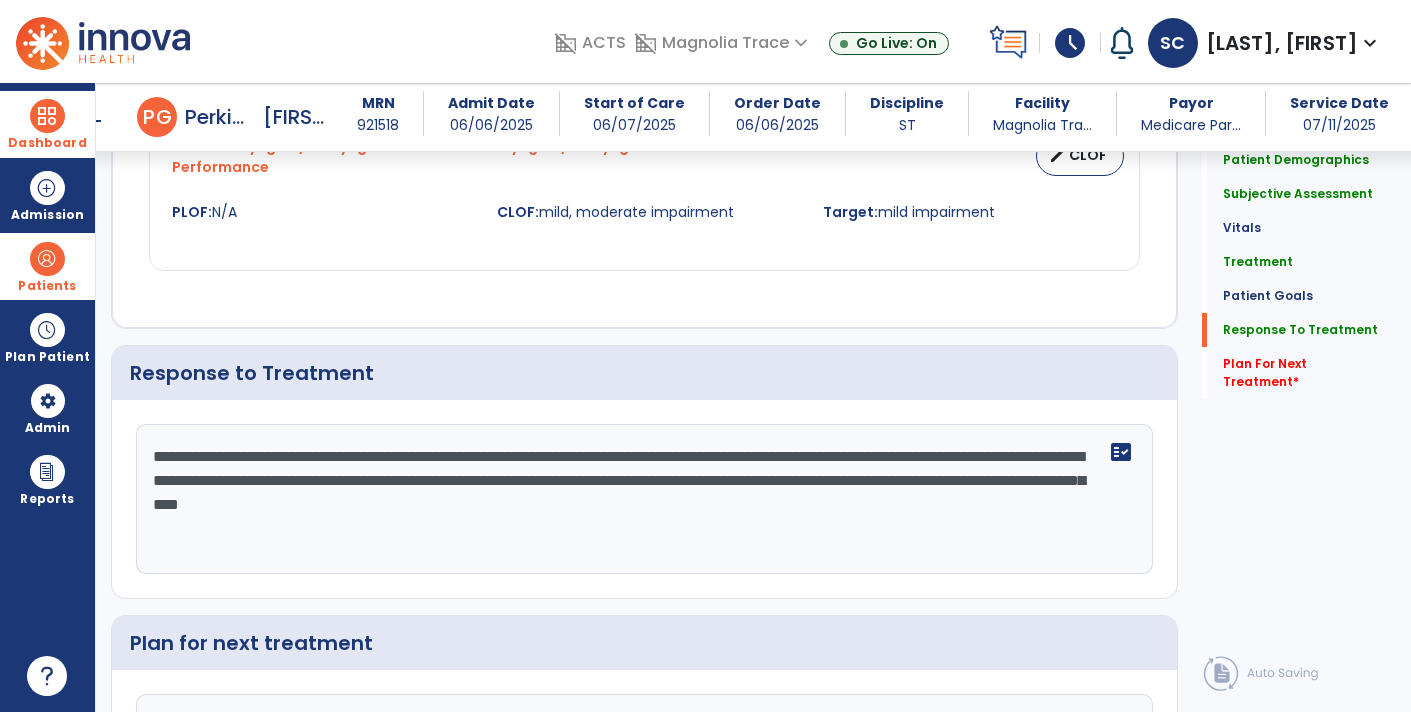 click on "**********" 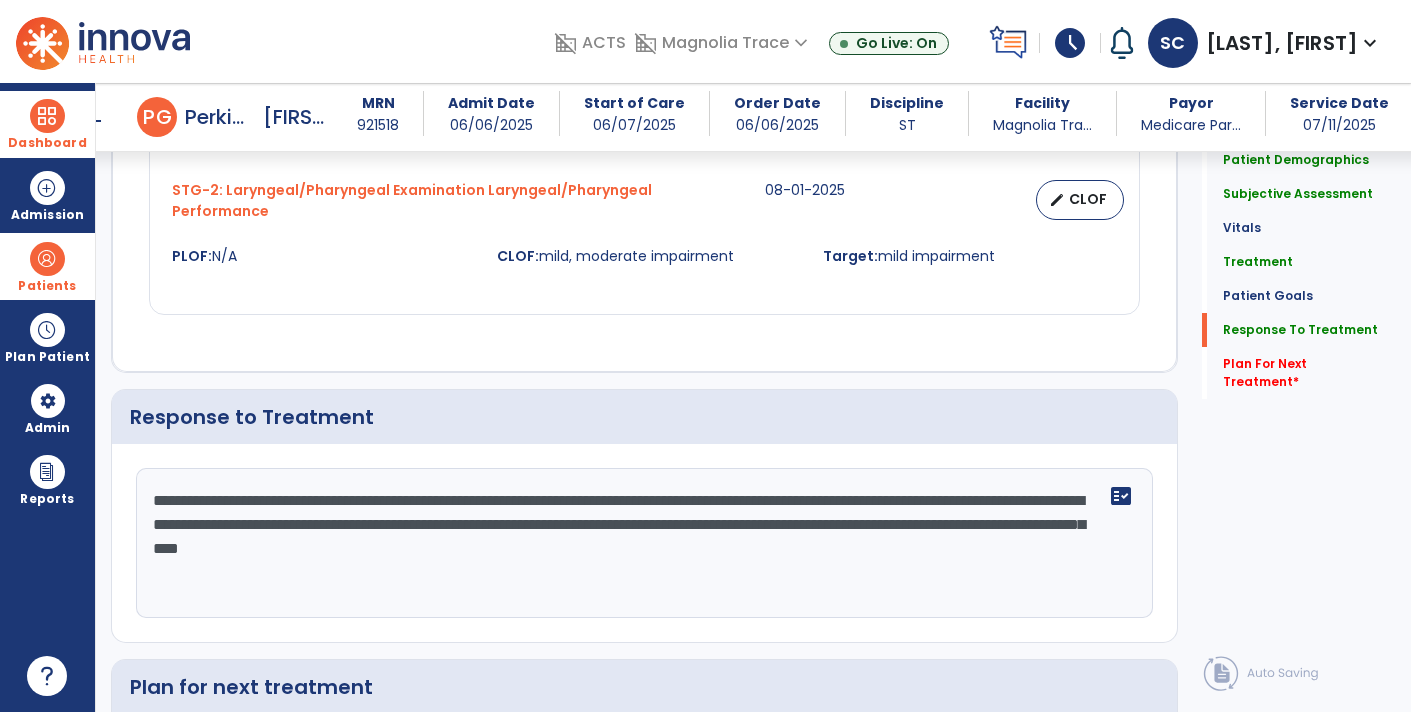 scroll, scrollTop: 2888, scrollLeft: 0, axis: vertical 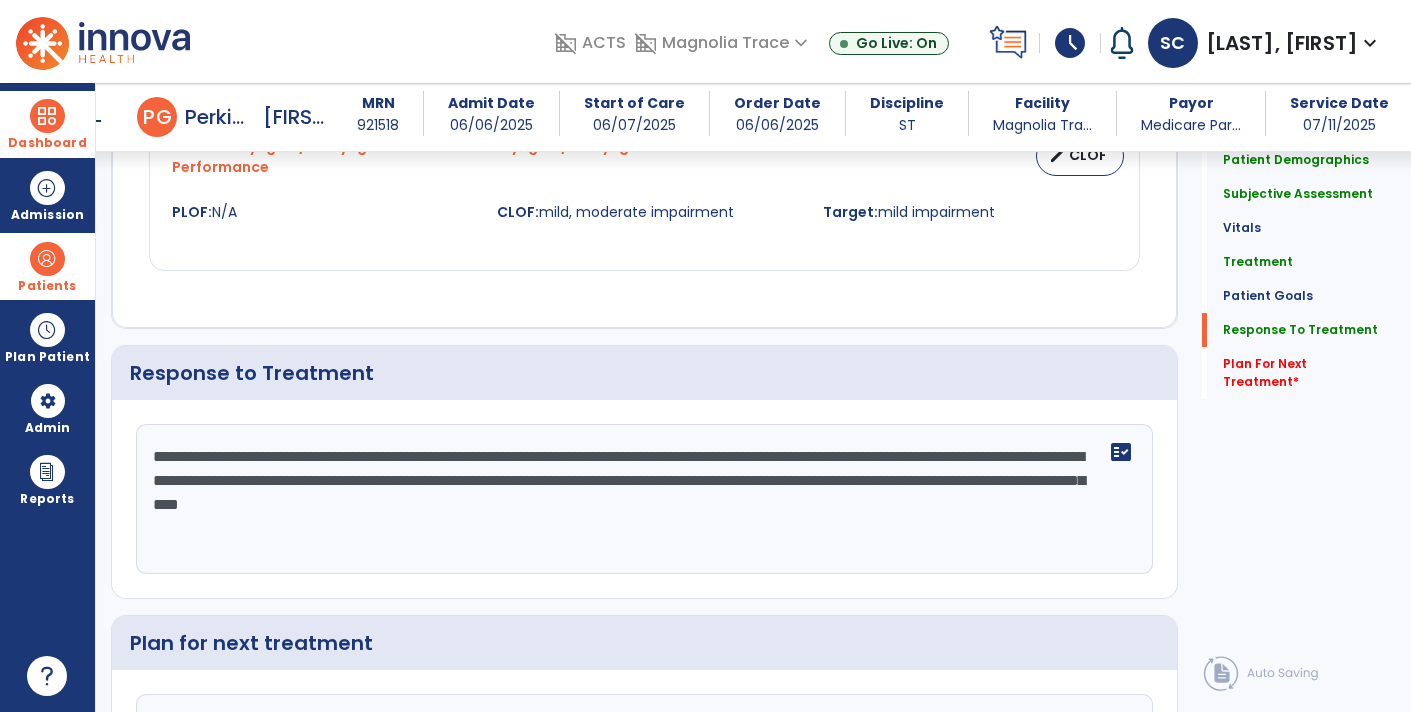 click on "**********" 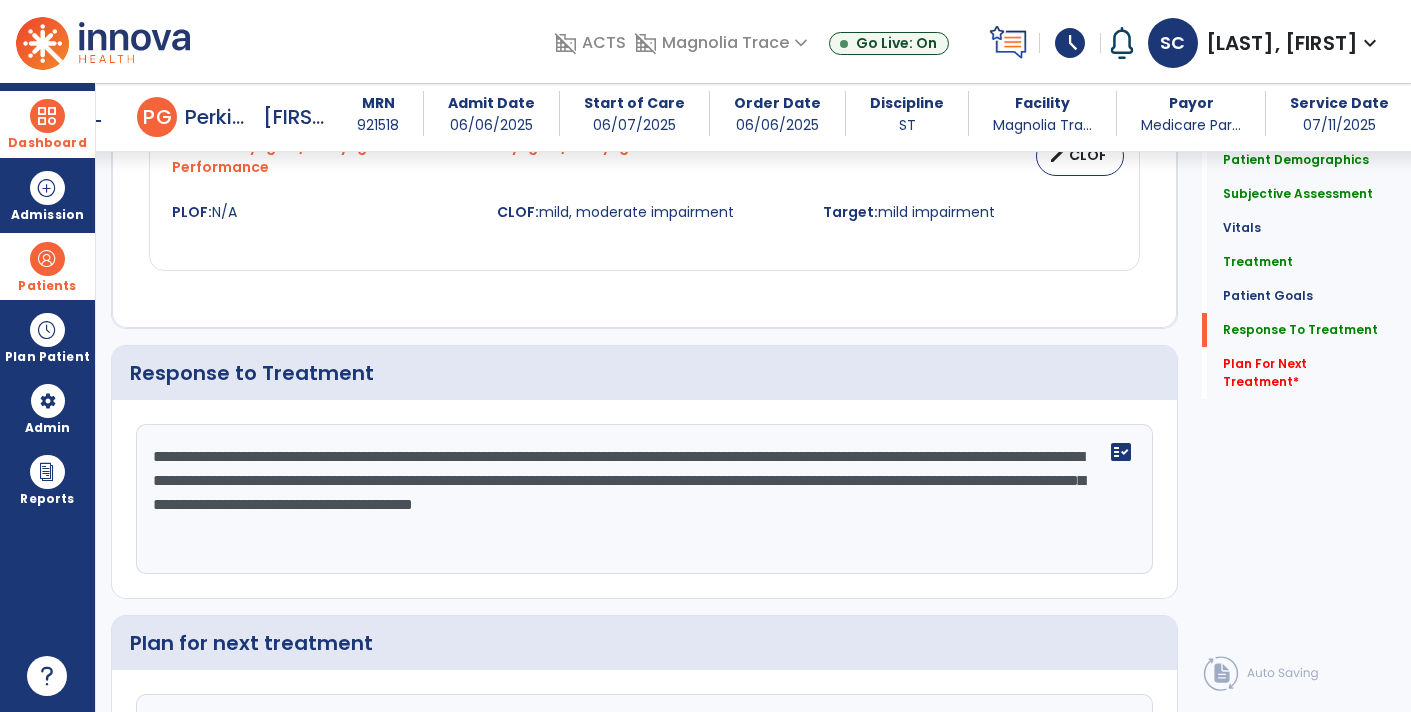 scroll, scrollTop: 2888, scrollLeft: 0, axis: vertical 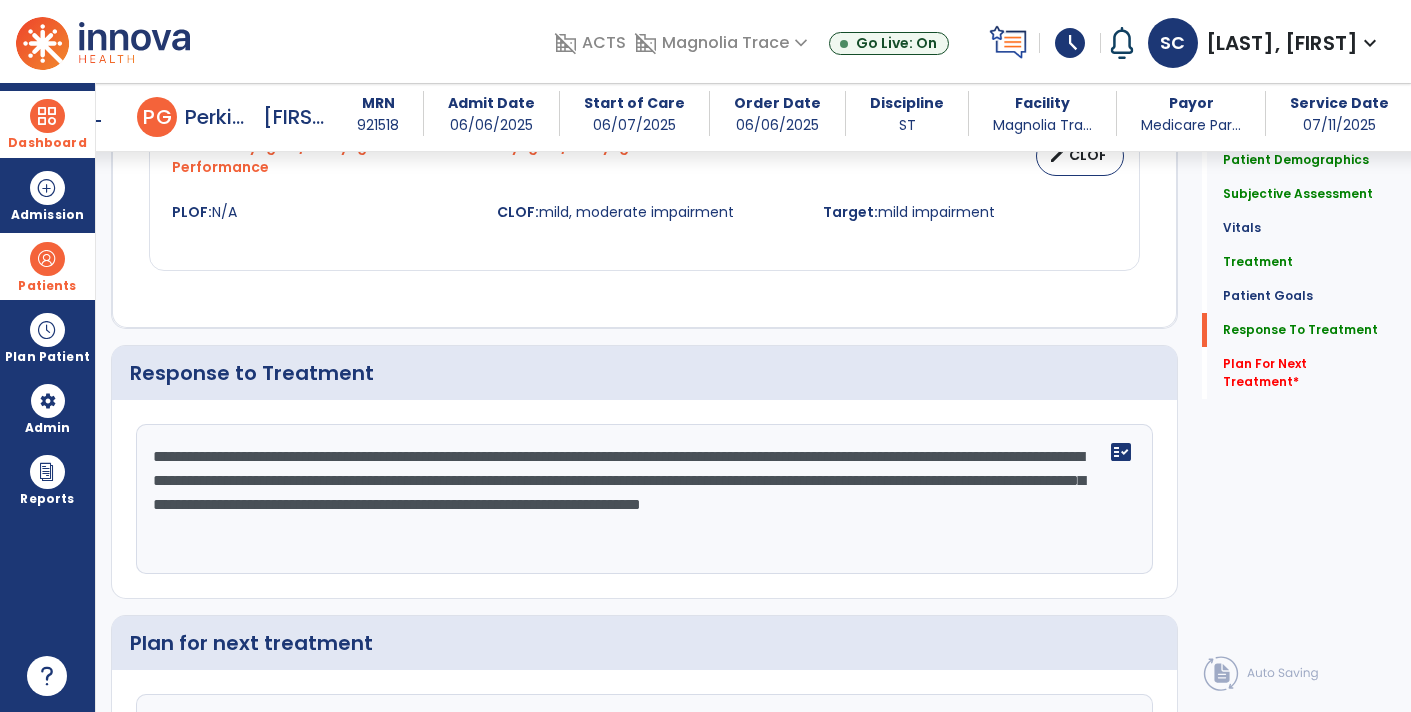 click on "**********" 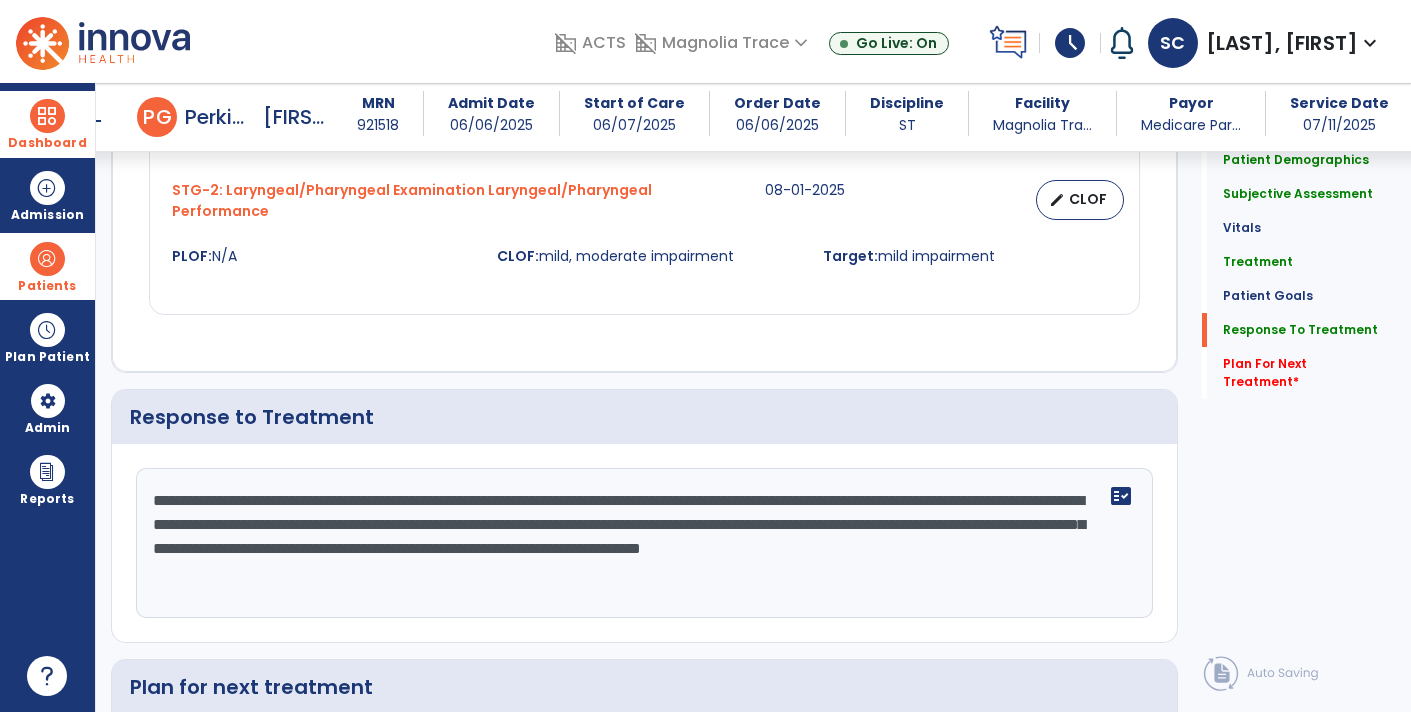 scroll, scrollTop: 2888, scrollLeft: 0, axis: vertical 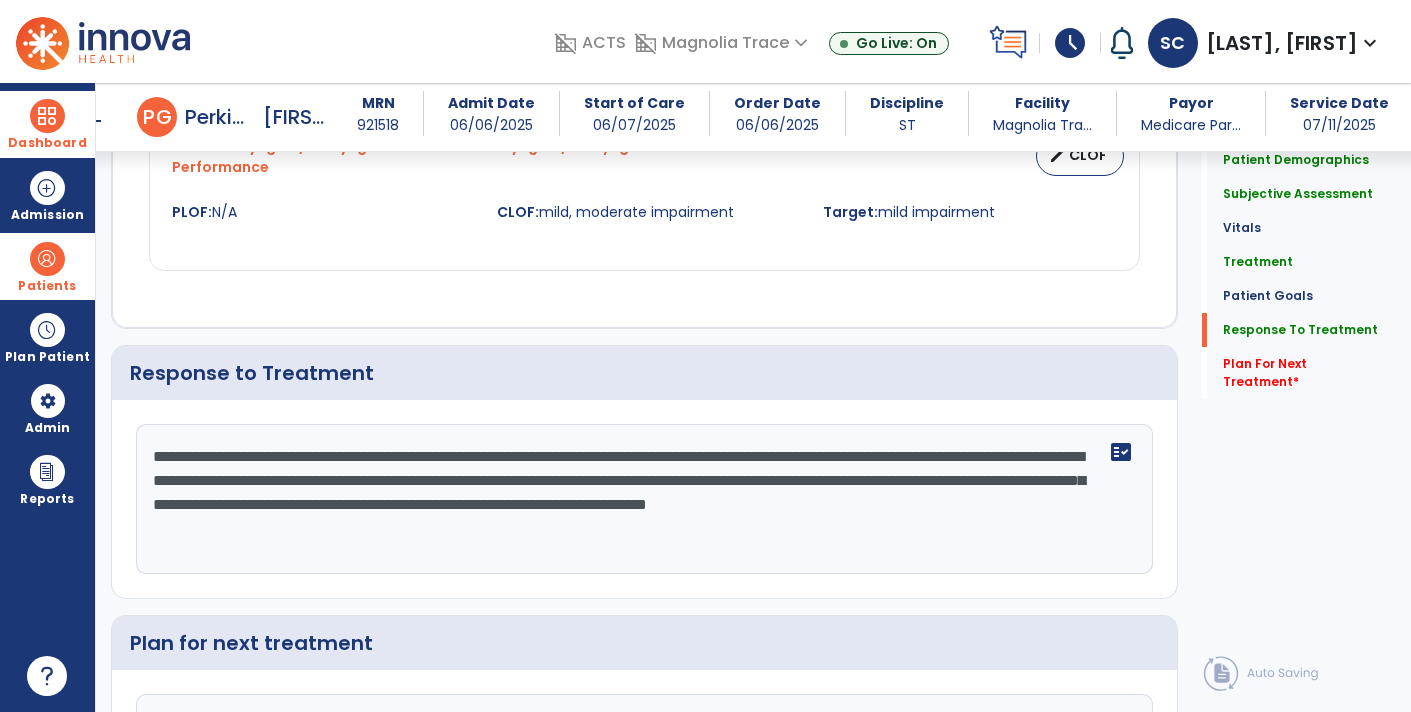 click on "**********" 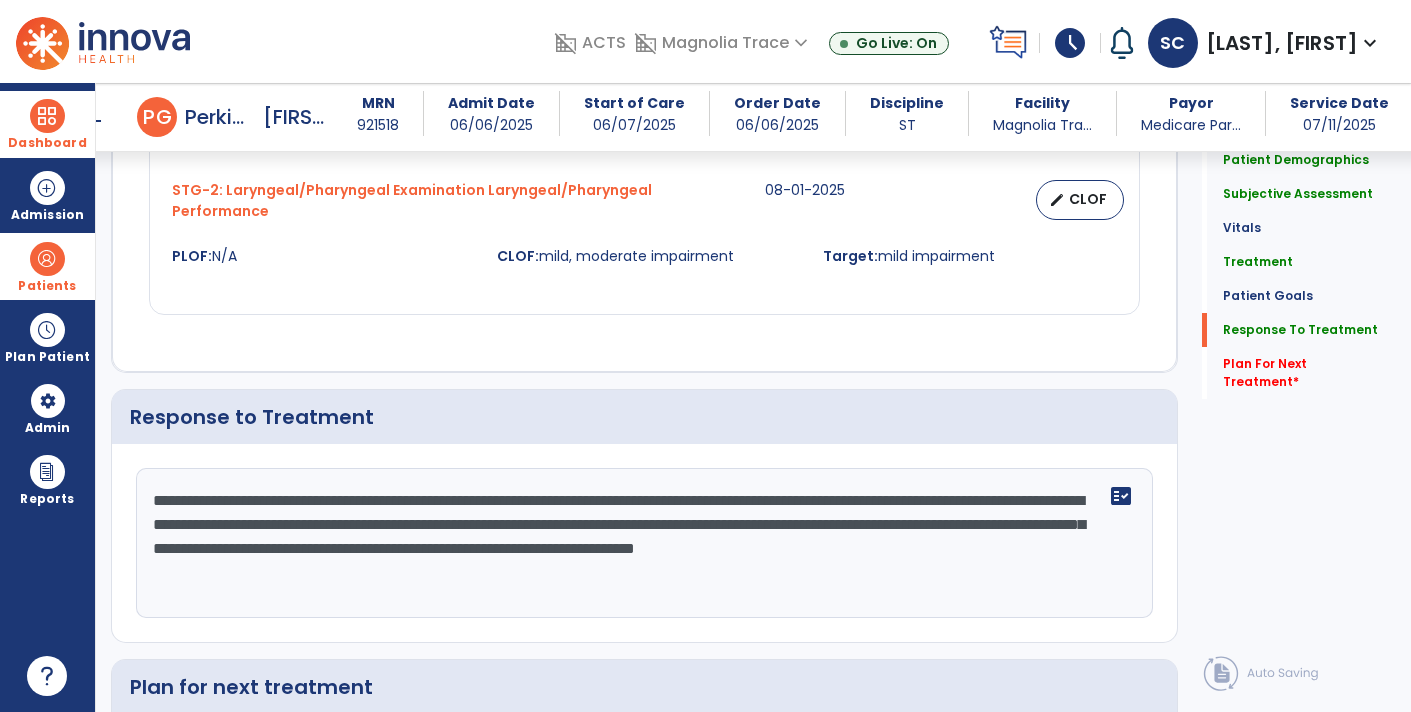 scroll, scrollTop: 2888, scrollLeft: 0, axis: vertical 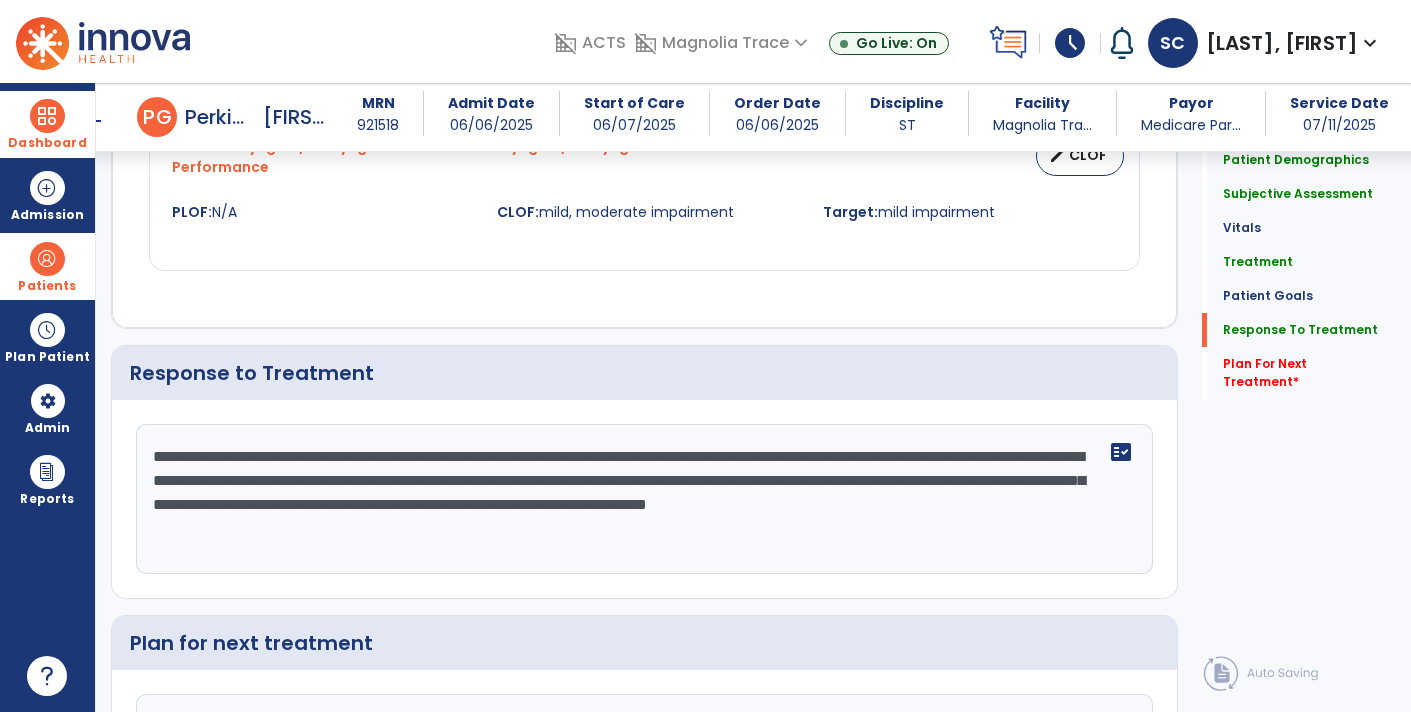 click on "**********" 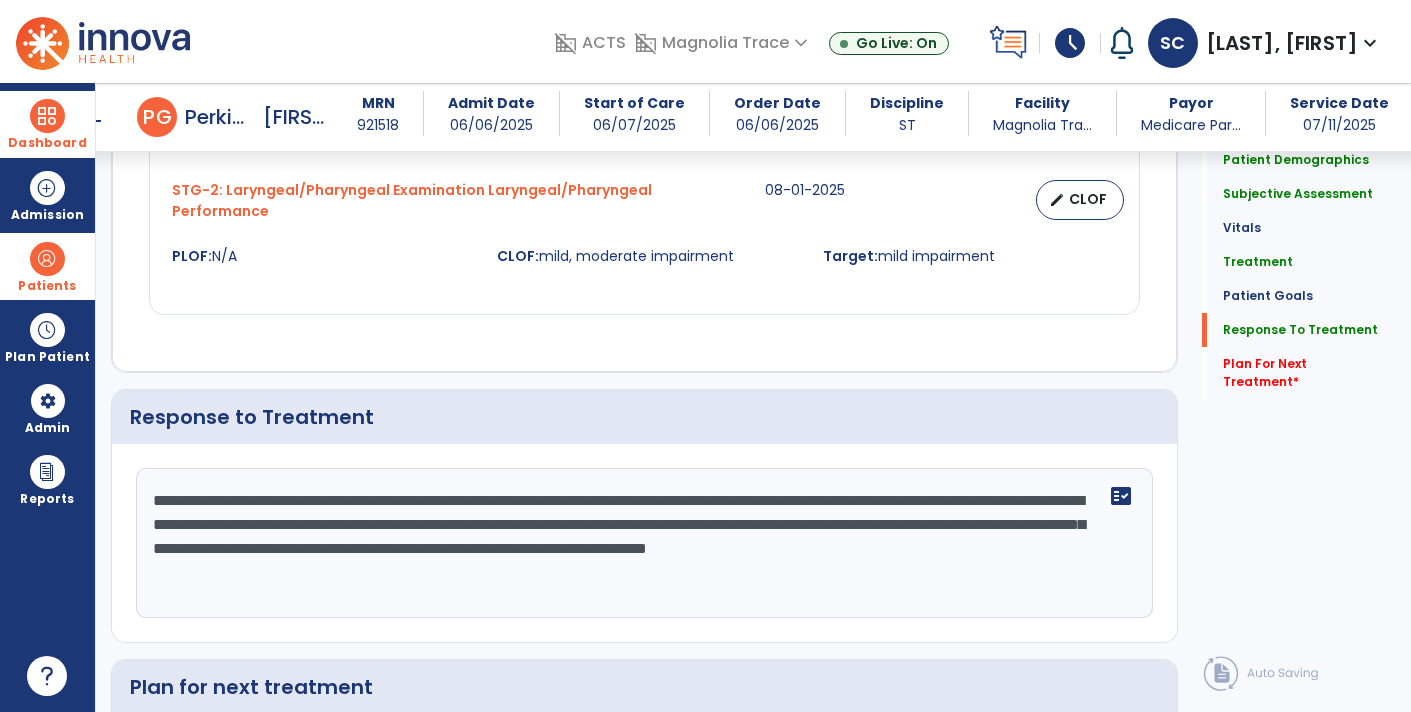 scroll, scrollTop: 2888, scrollLeft: 0, axis: vertical 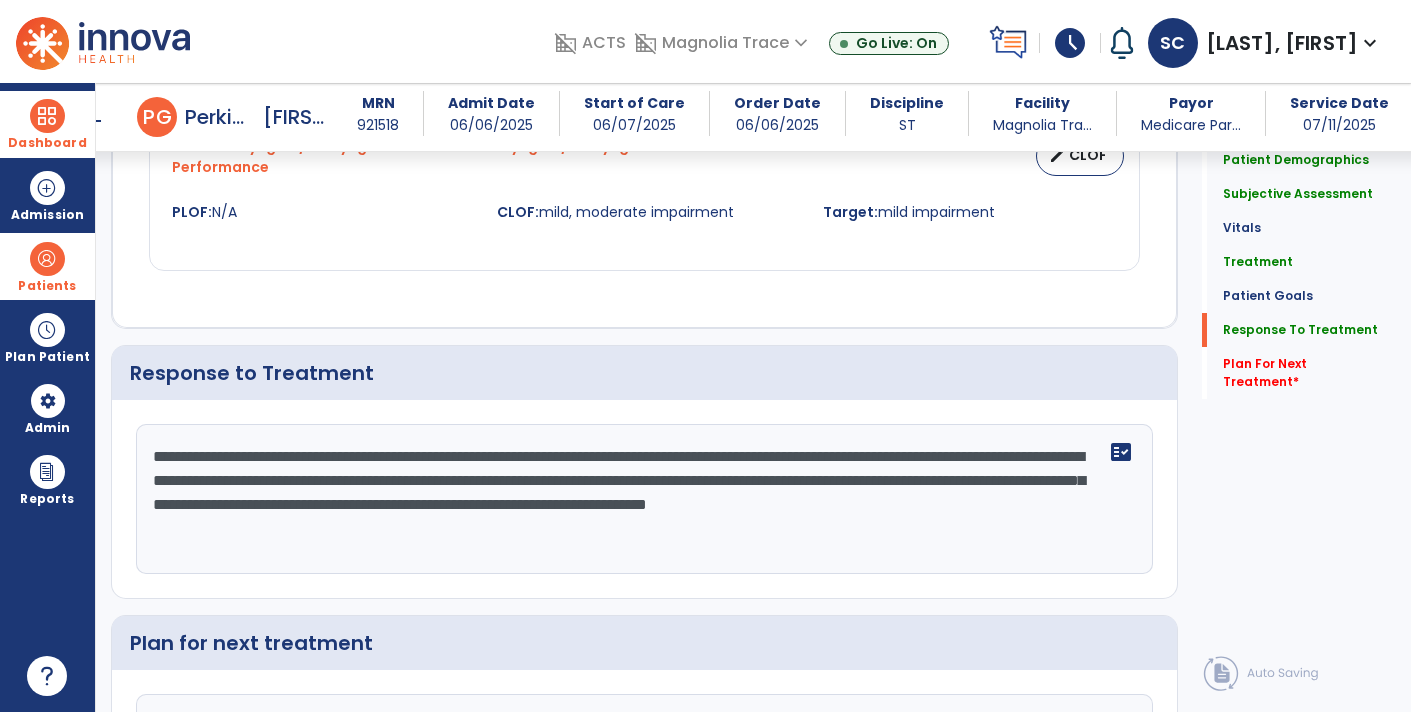 click on "**********" 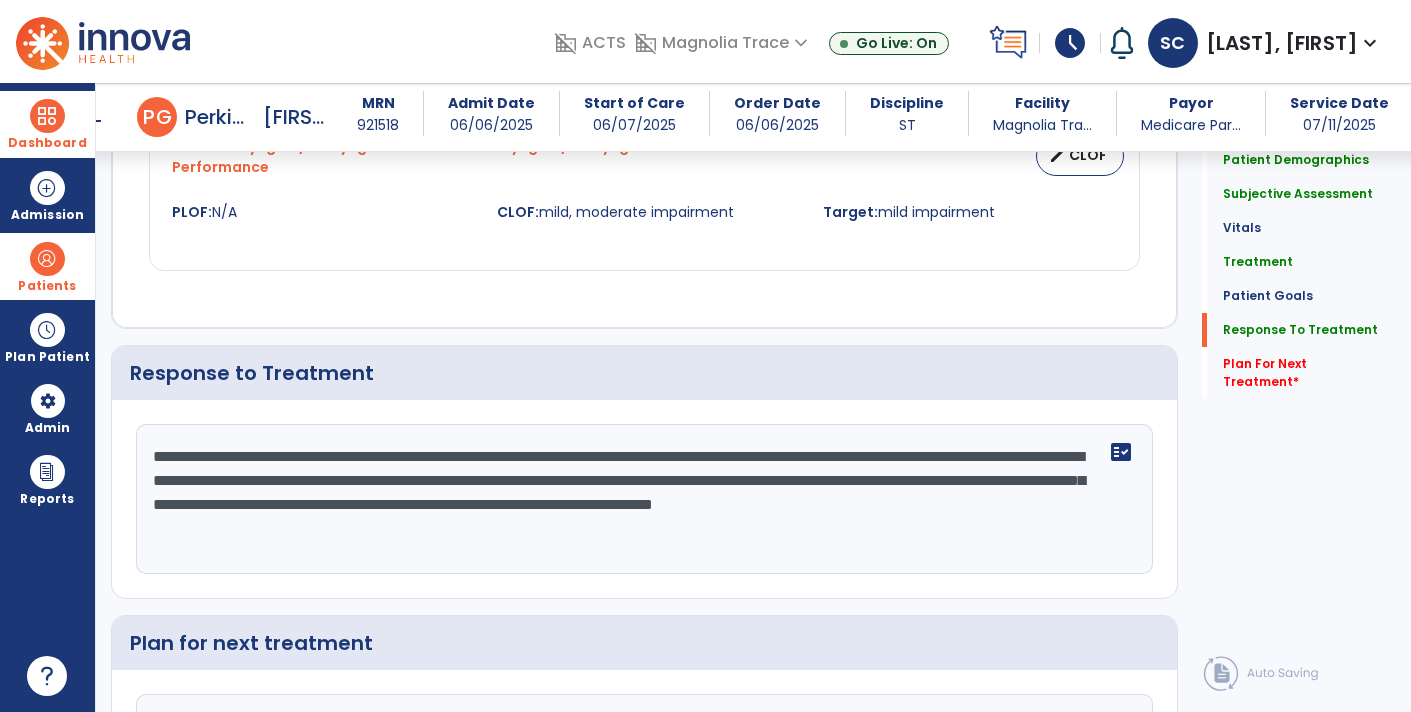 scroll, scrollTop: 2888, scrollLeft: 0, axis: vertical 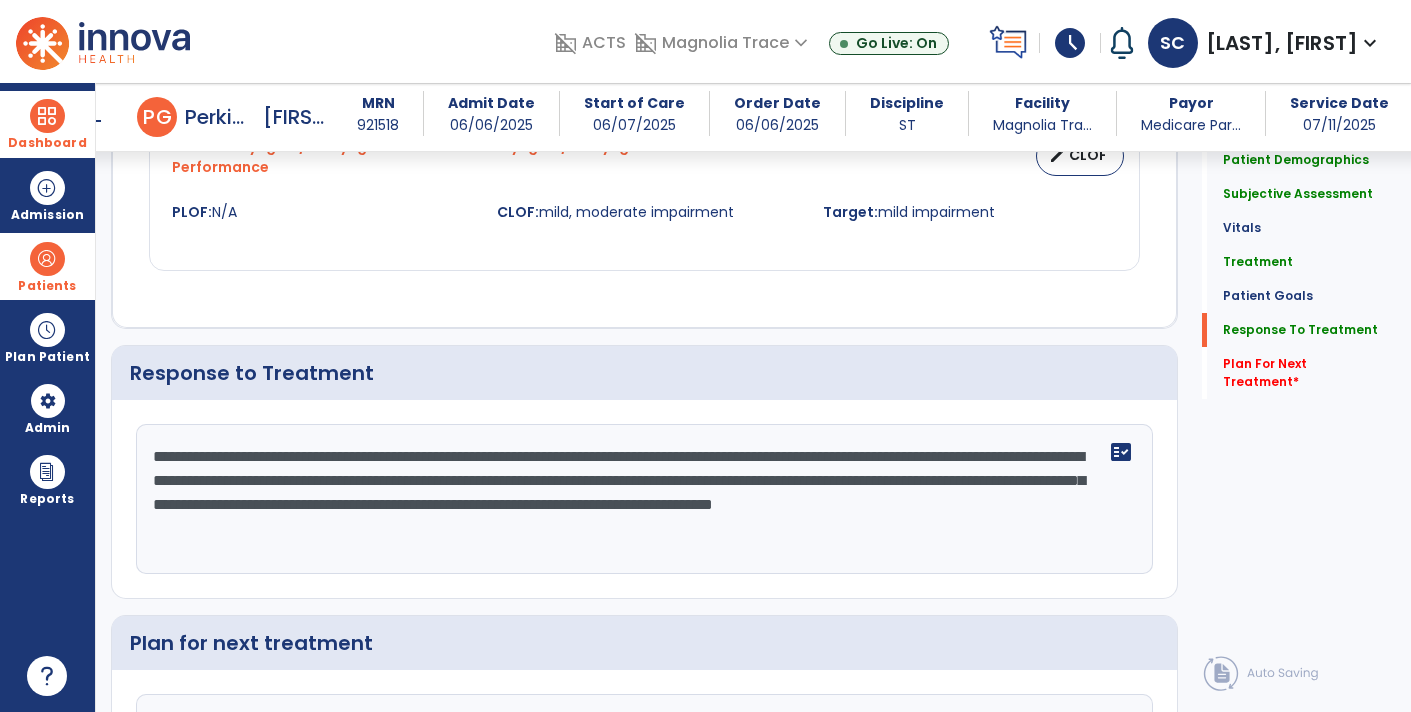 click on "**********" 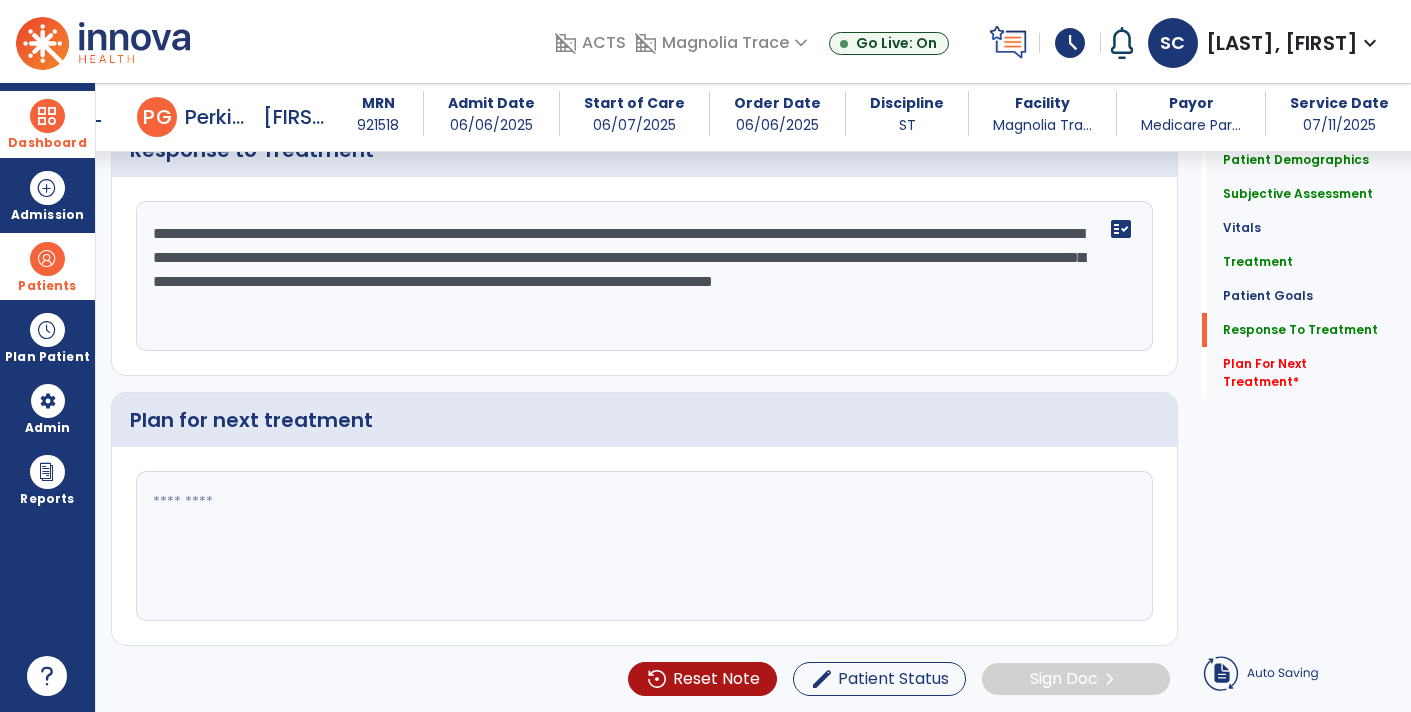 type on "**********" 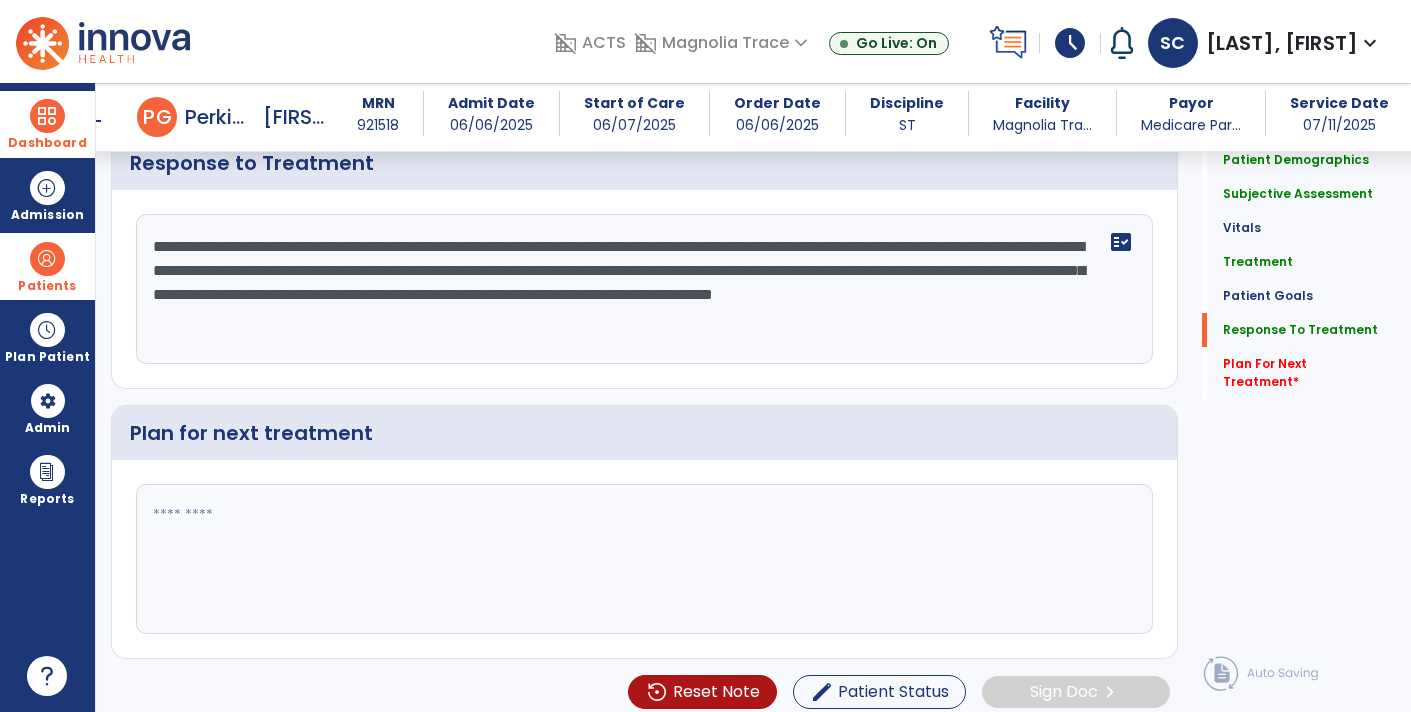 click 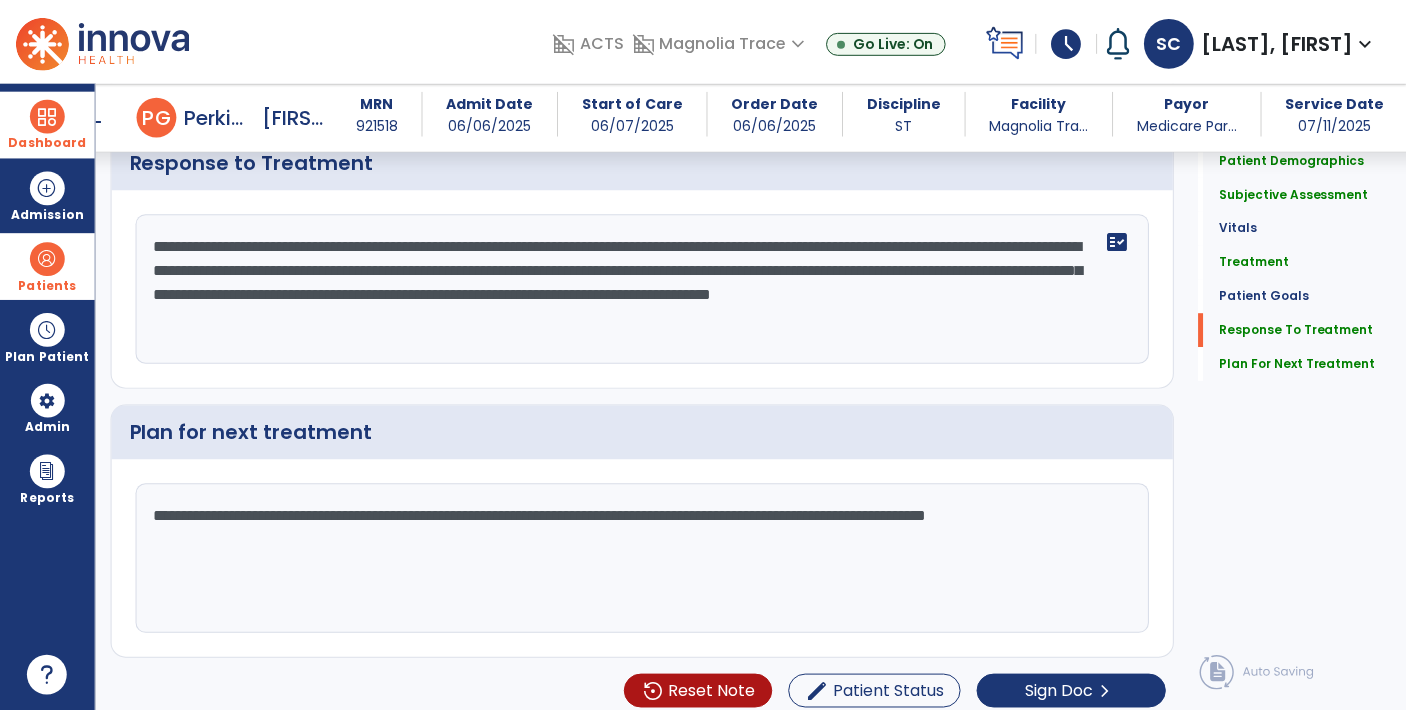 scroll, scrollTop: 3098, scrollLeft: 0, axis: vertical 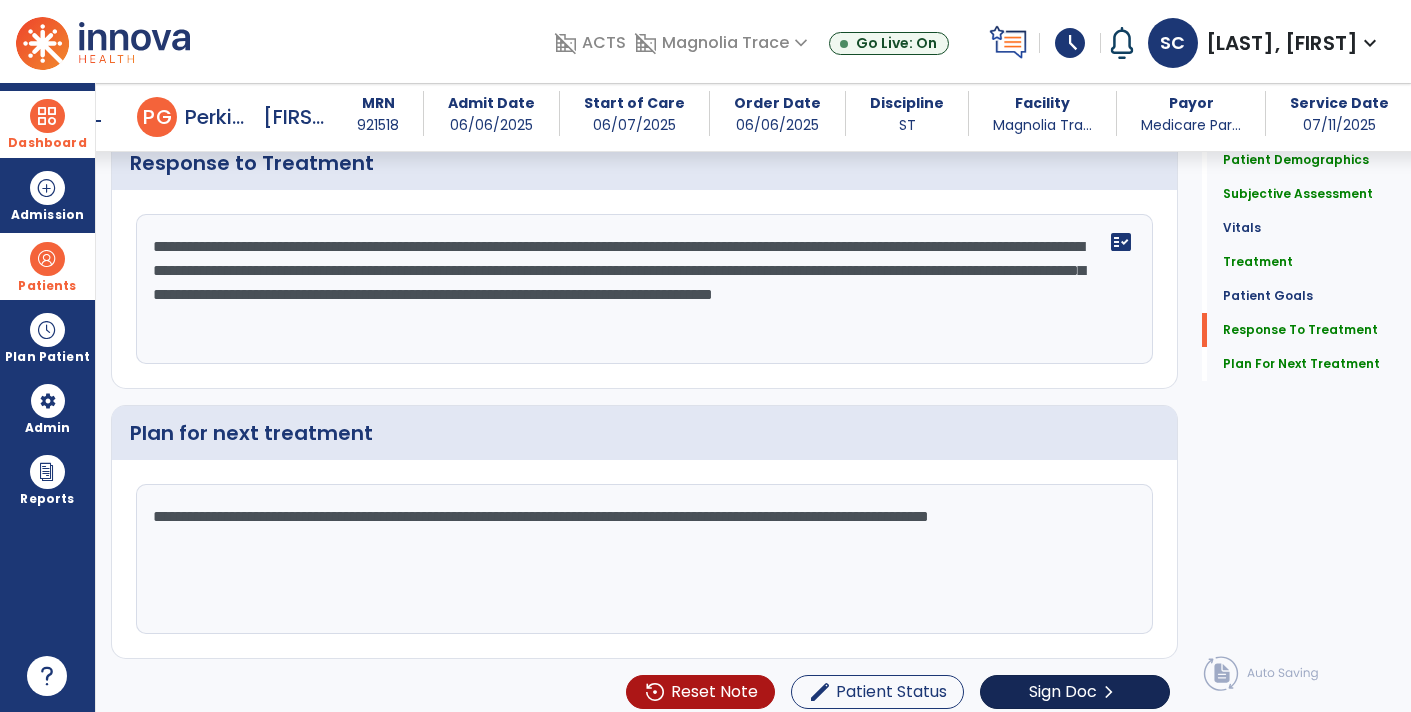 type on "**********" 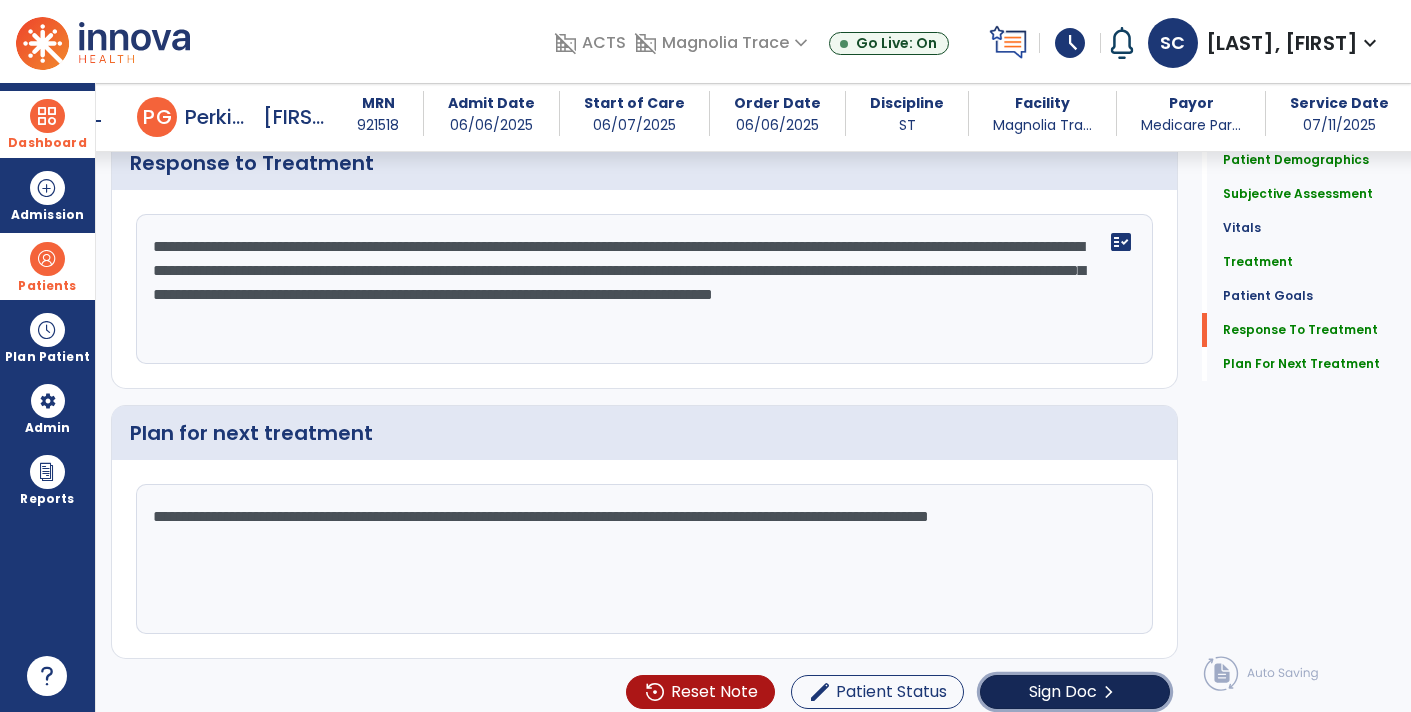 click on "Sign Doc" 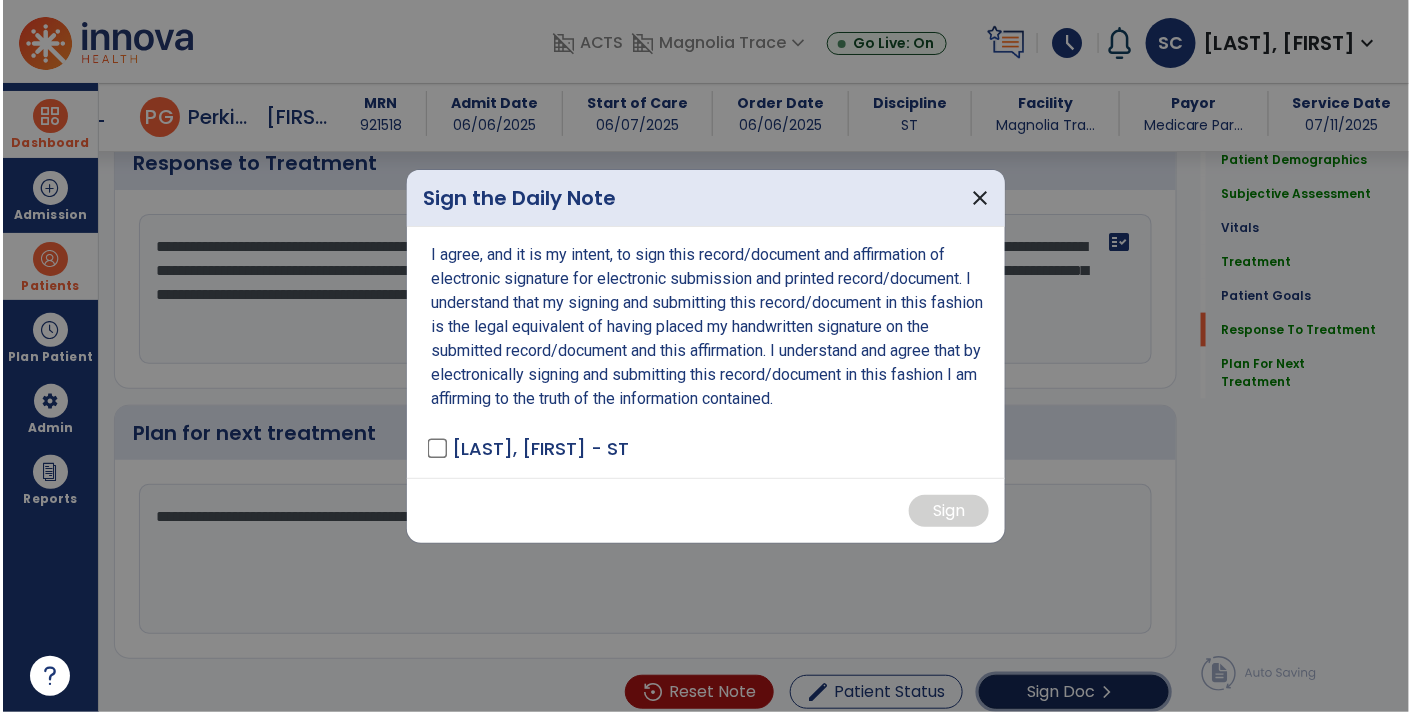 scroll, scrollTop: 3098, scrollLeft: 0, axis: vertical 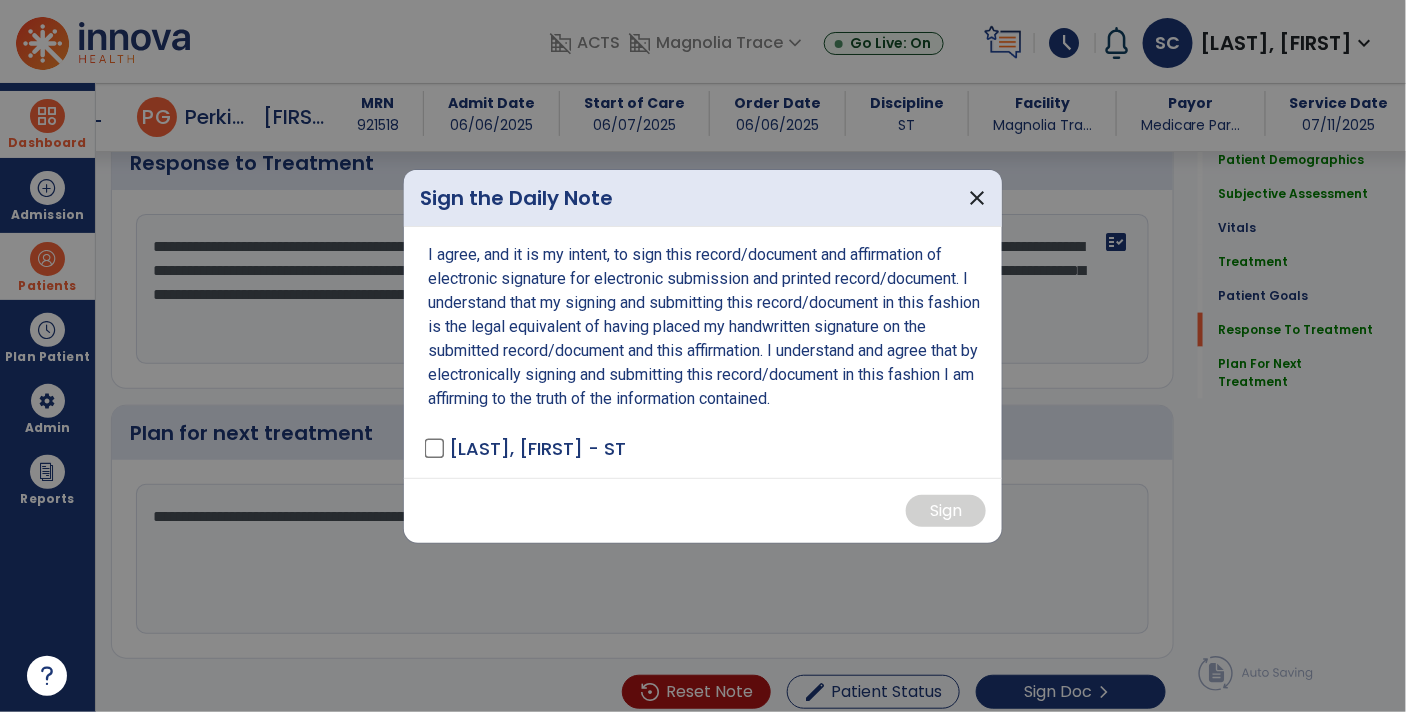 click on "I agree, and it is my intent, to sign this record/document and affirmation of electronic signature for electronic submission and printed record/document. I understand that my signing and submitting this record/document in this fashion is the legal equivalent of having placed my handwritten signature on the submitted record/document and this affirmation. I understand and agree that by electronically signing and submitting this record/document in this fashion I am affirming to the truth of the information contained.  COFFEY, SHARI  - ST" at bounding box center (703, 352) 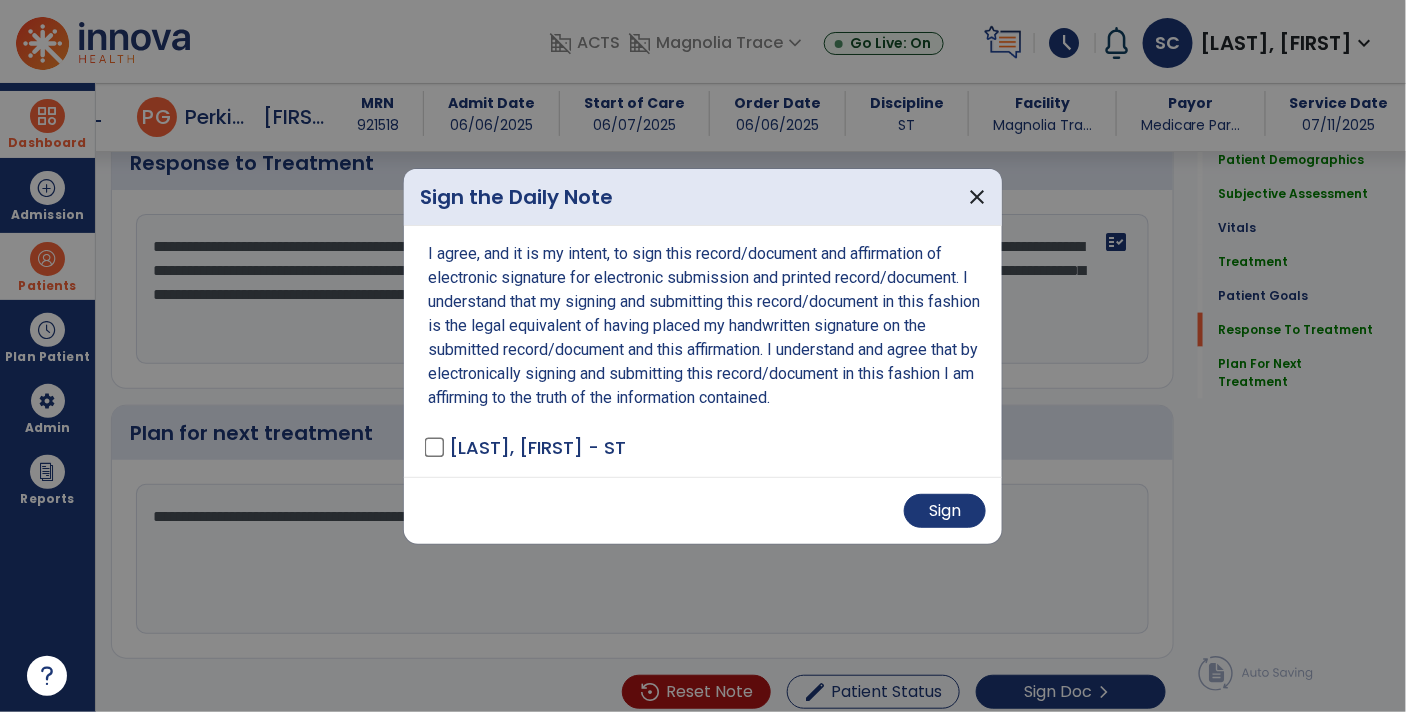 click on "Sign" at bounding box center [703, 511] 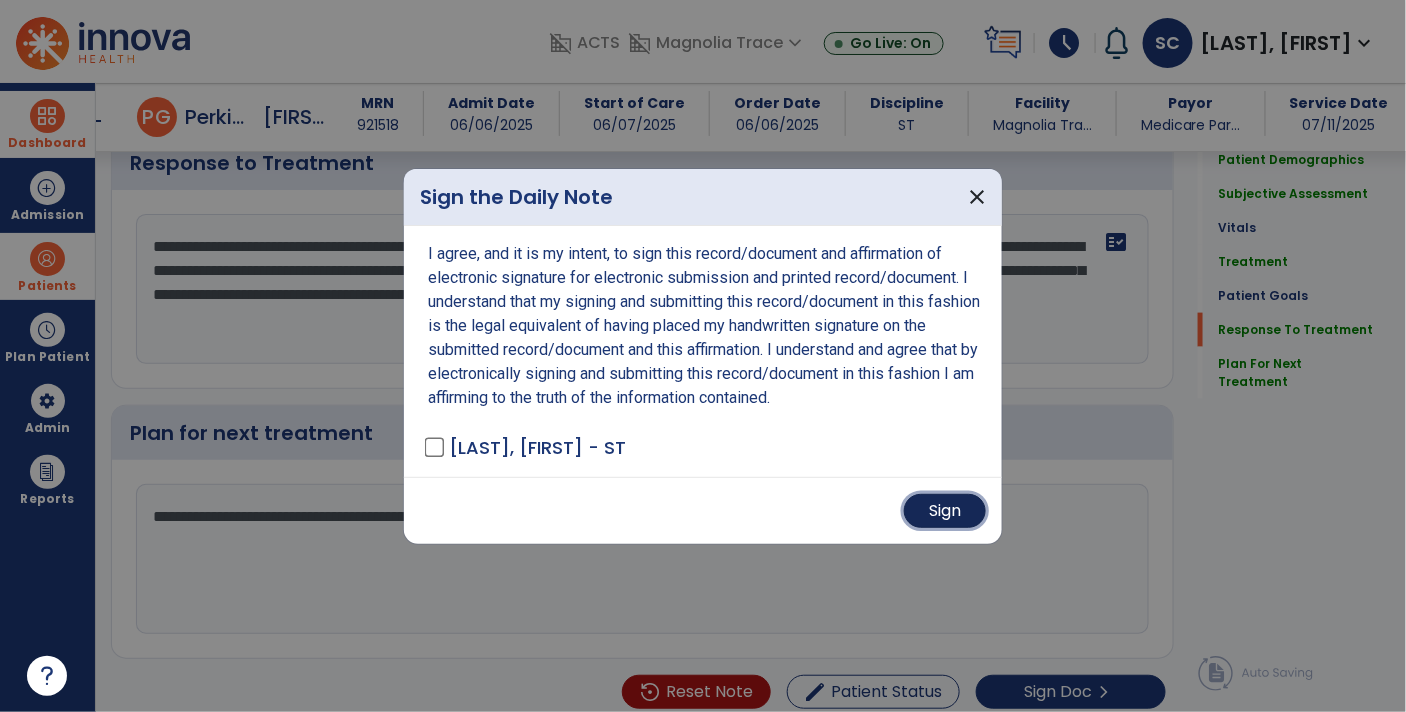 click on "Sign" at bounding box center (945, 511) 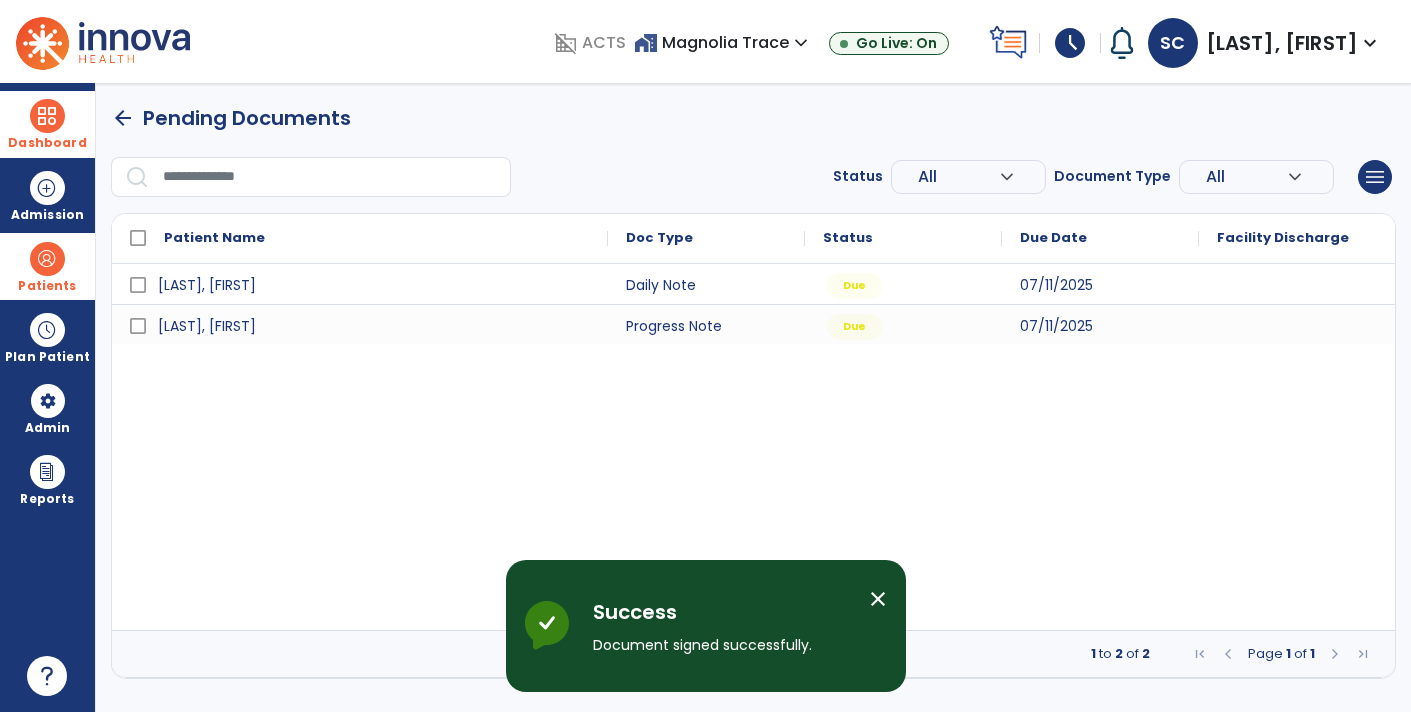 scroll, scrollTop: 0, scrollLeft: 0, axis: both 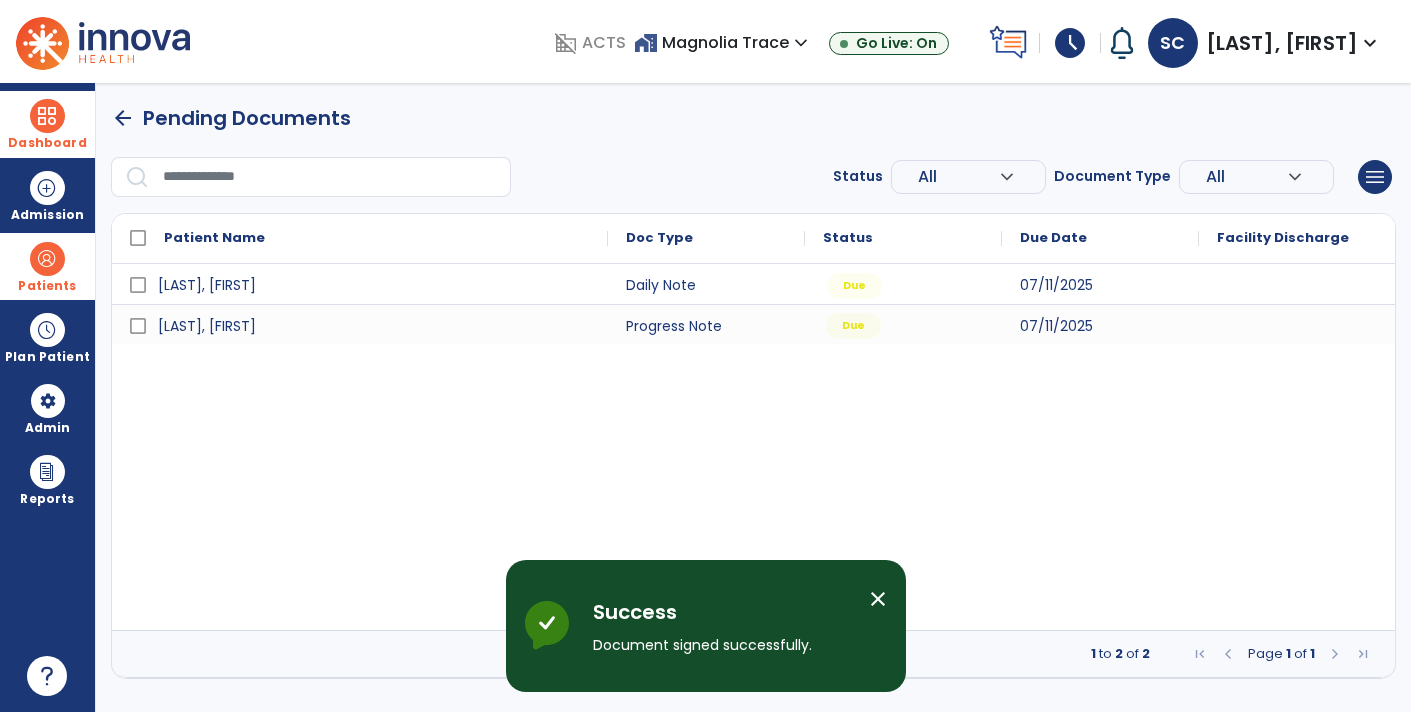 click on "Due" at bounding box center [903, 324] 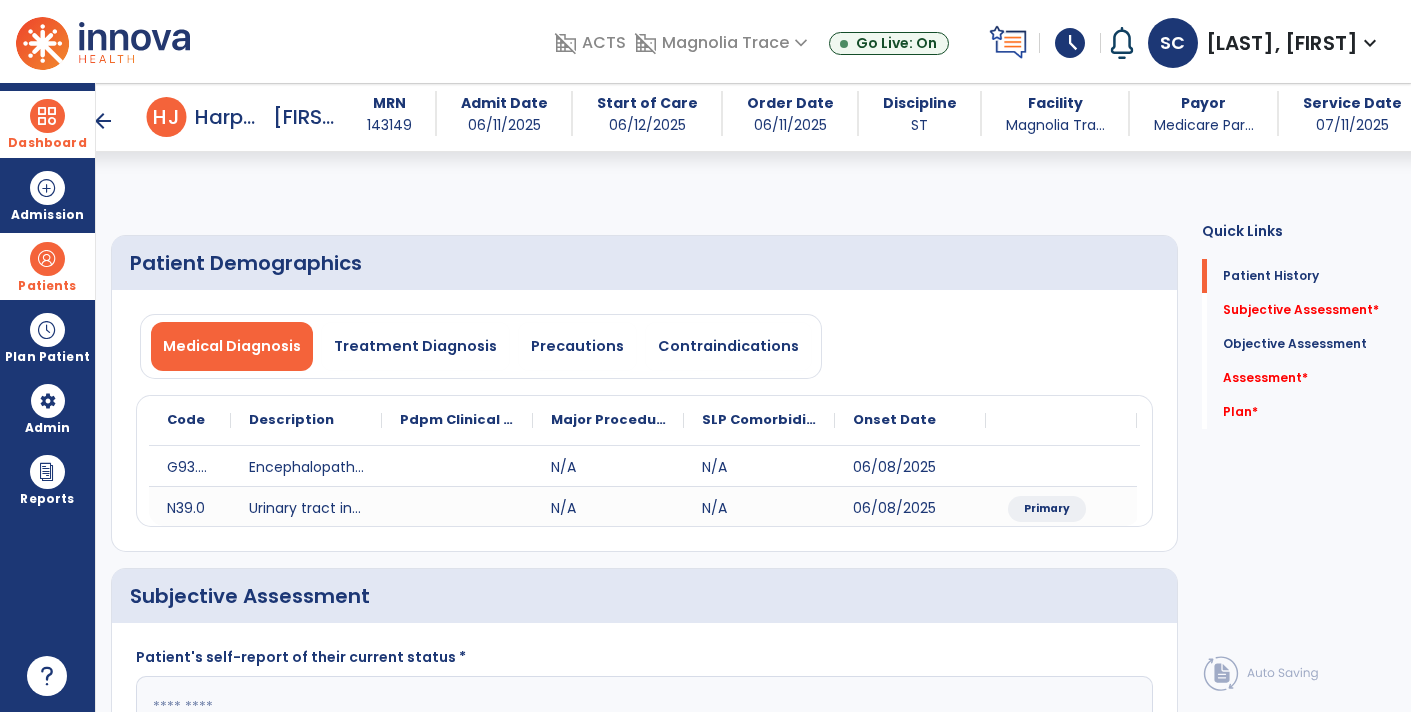 scroll, scrollTop: 110, scrollLeft: 0, axis: vertical 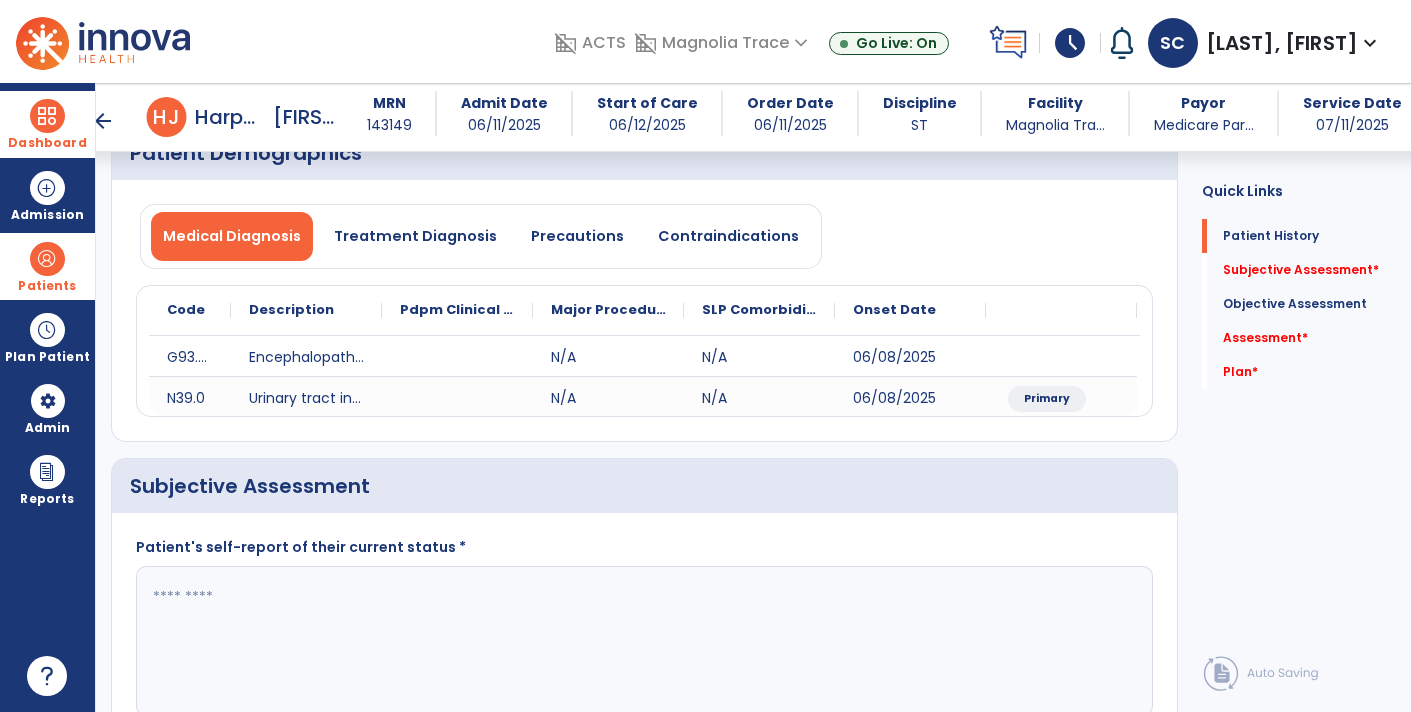 click 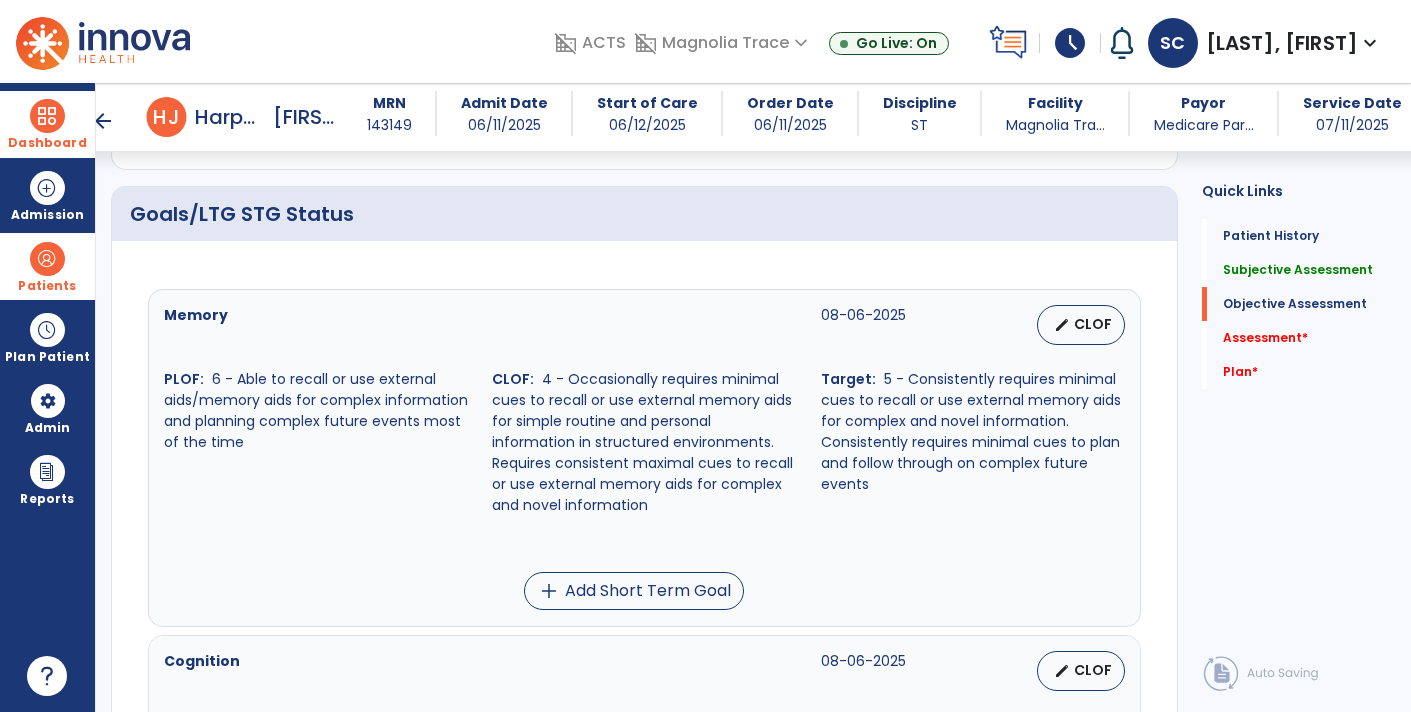 scroll, scrollTop: 682, scrollLeft: 0, axis: vertical 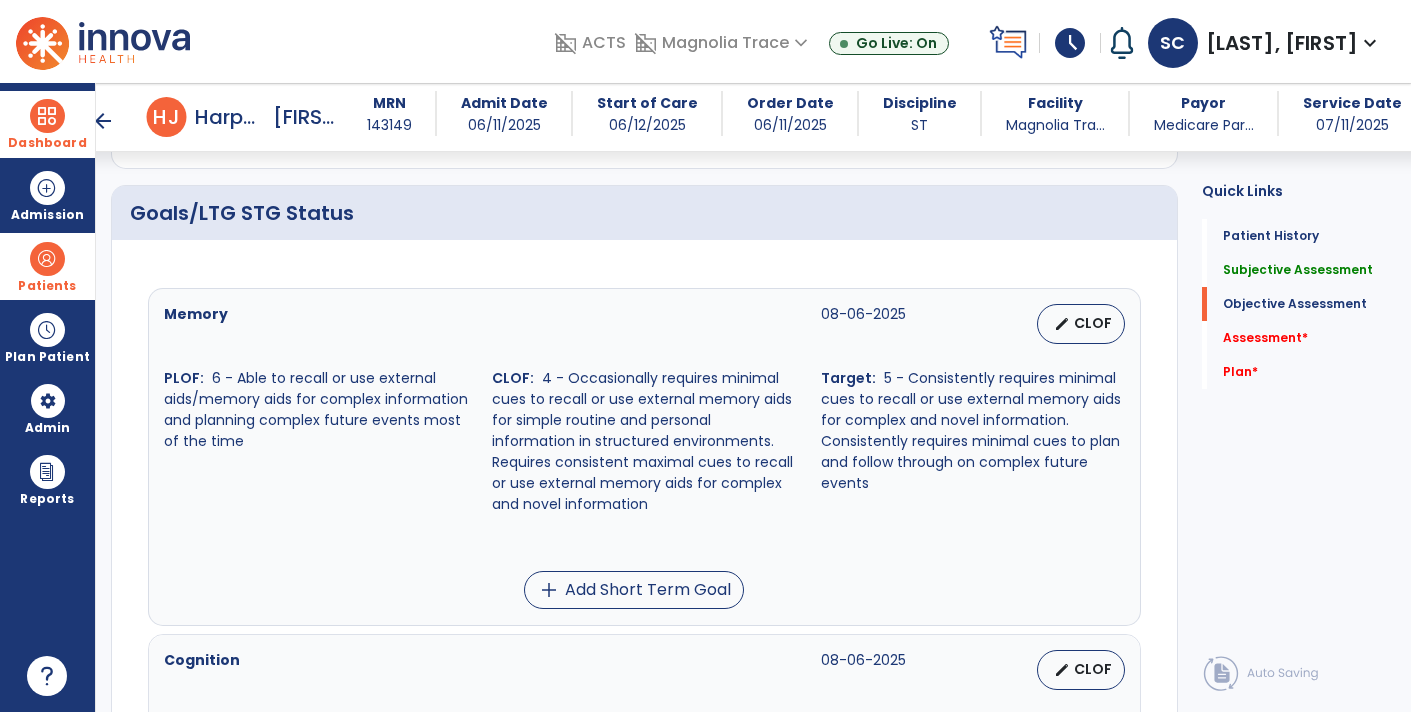 type on "**********" 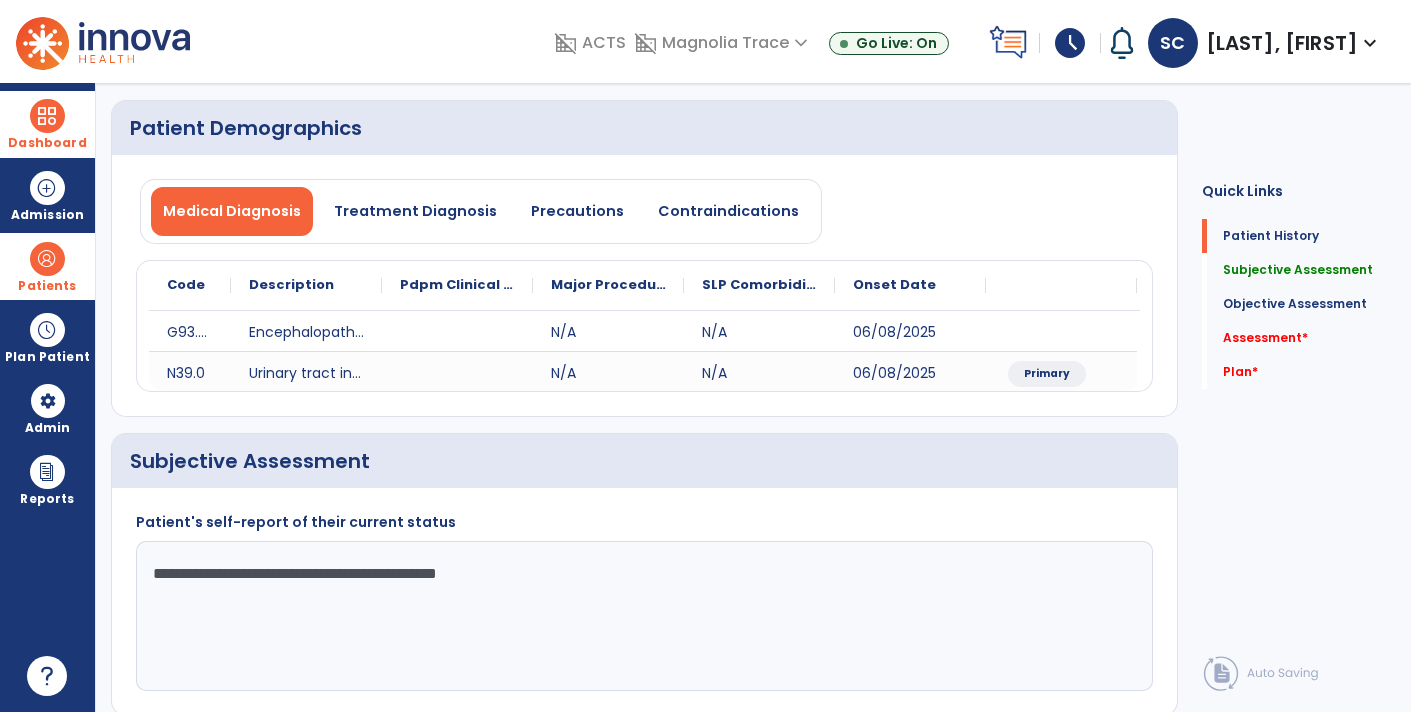 scroll, scrollTop: 0, scrollLeft: 0, axis: both 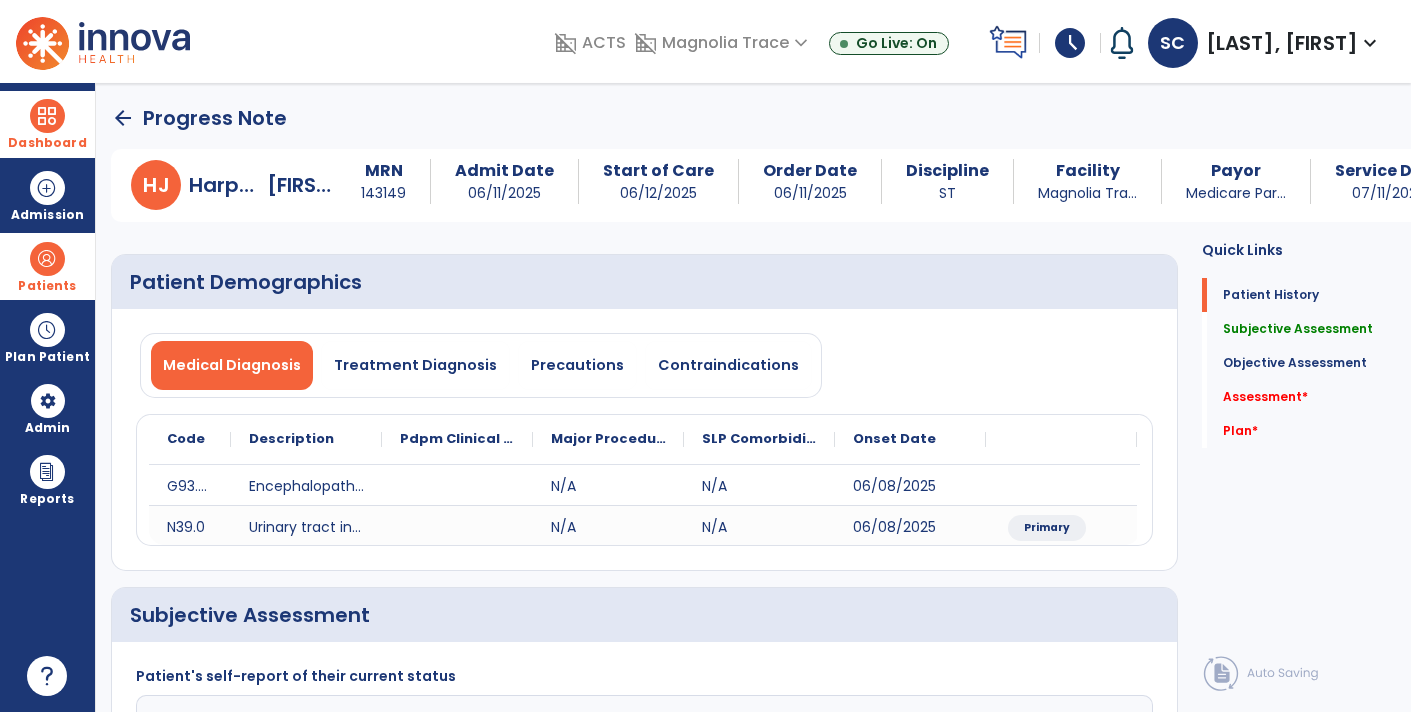 click on "arrow_back" 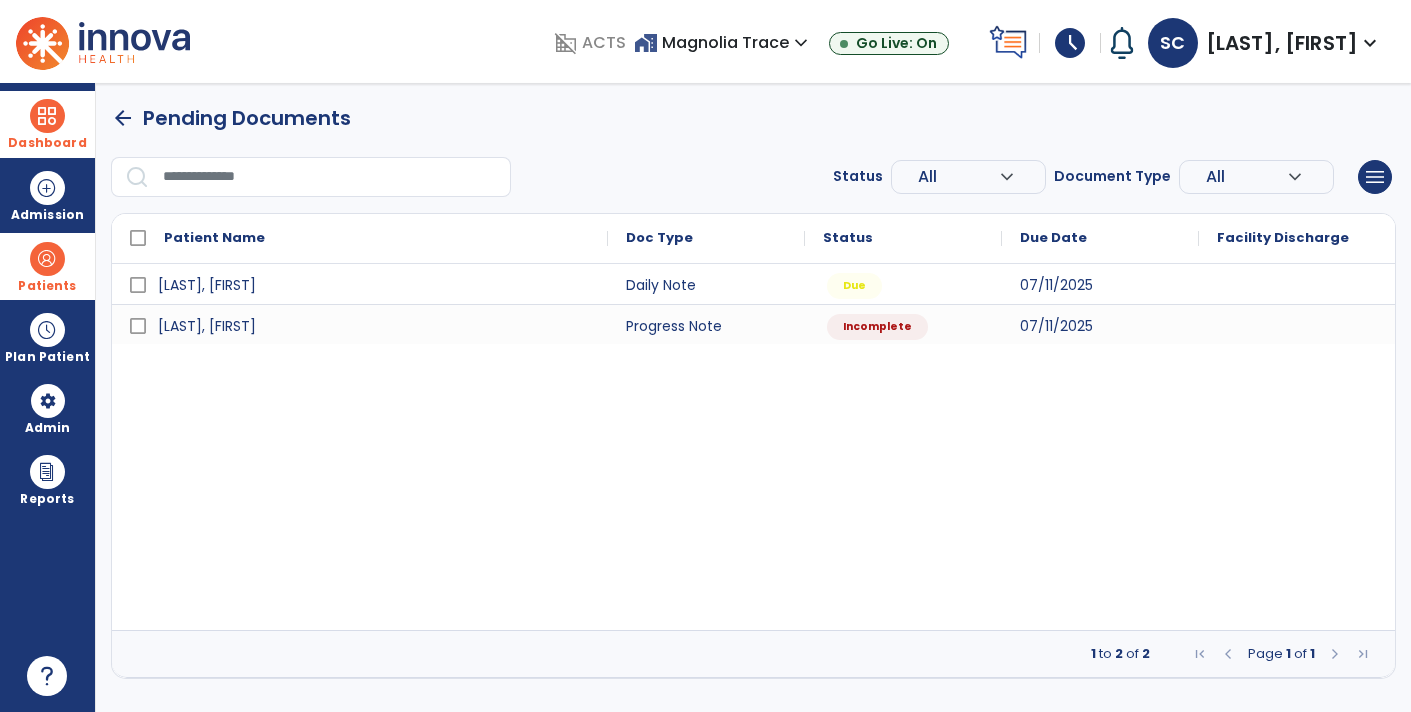 click at bounding box center (47, 259) 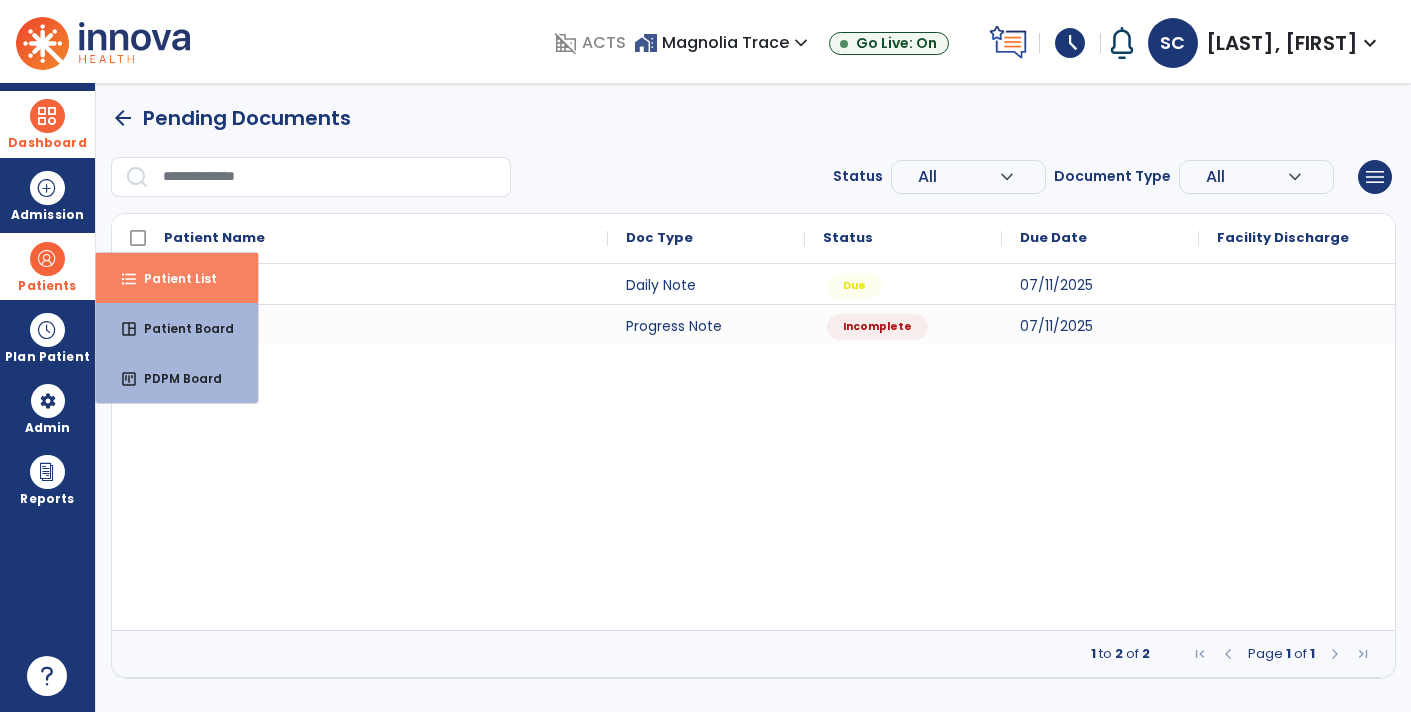 click on "Patient List" at bounding box center [172, 278] 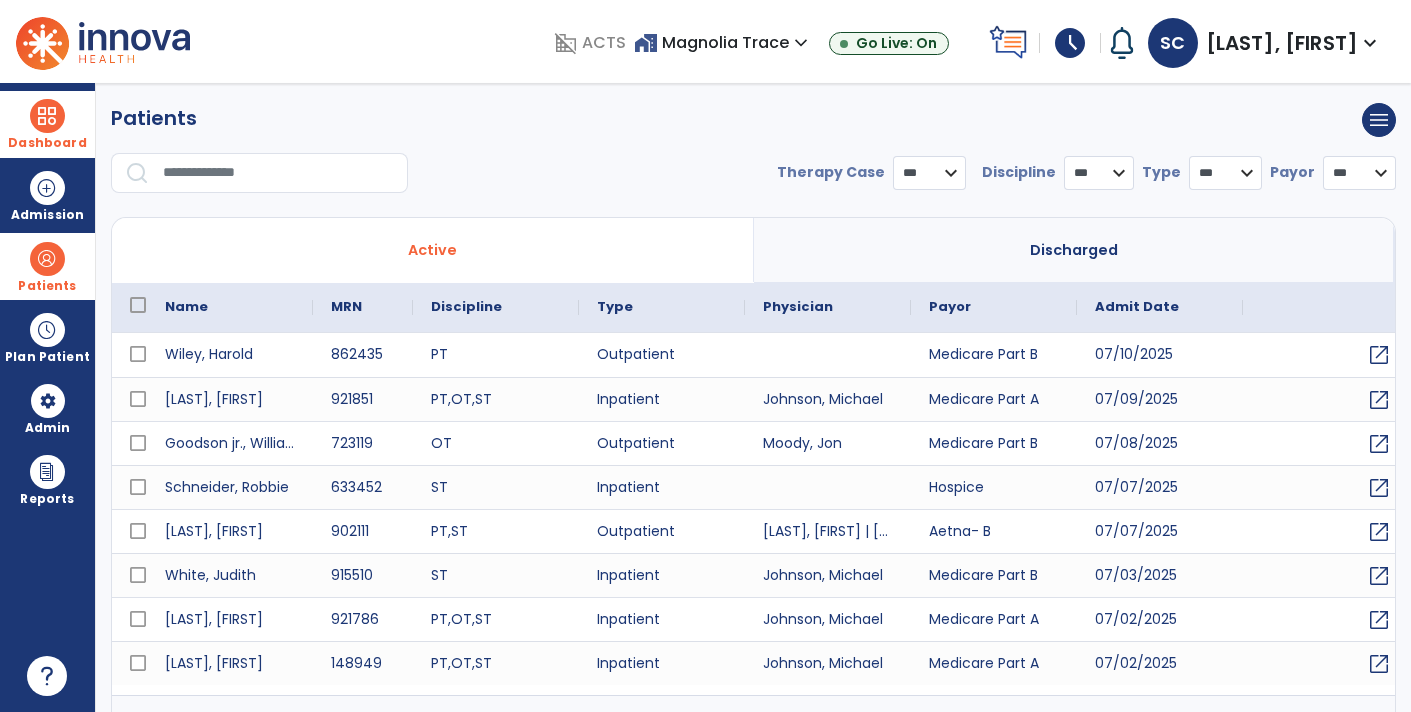 select on "***" 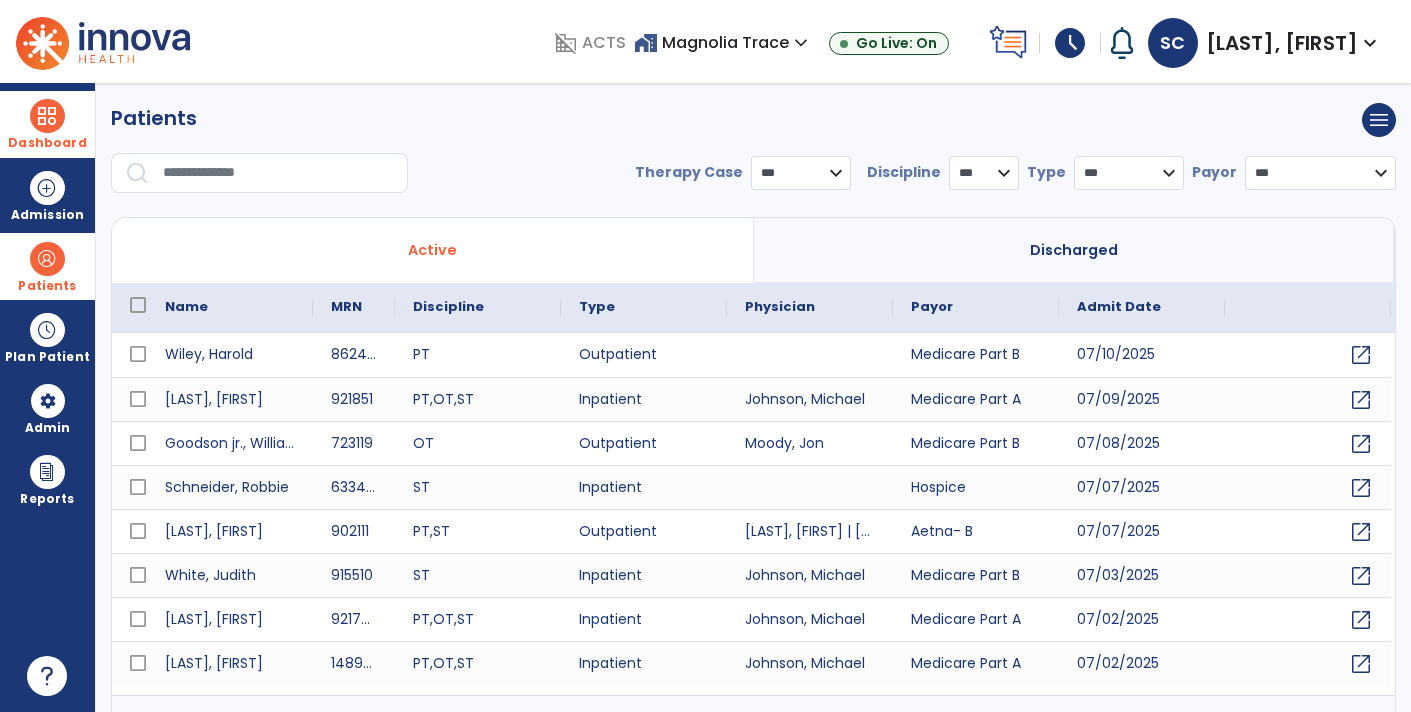 click at bounding box center (278, 173) 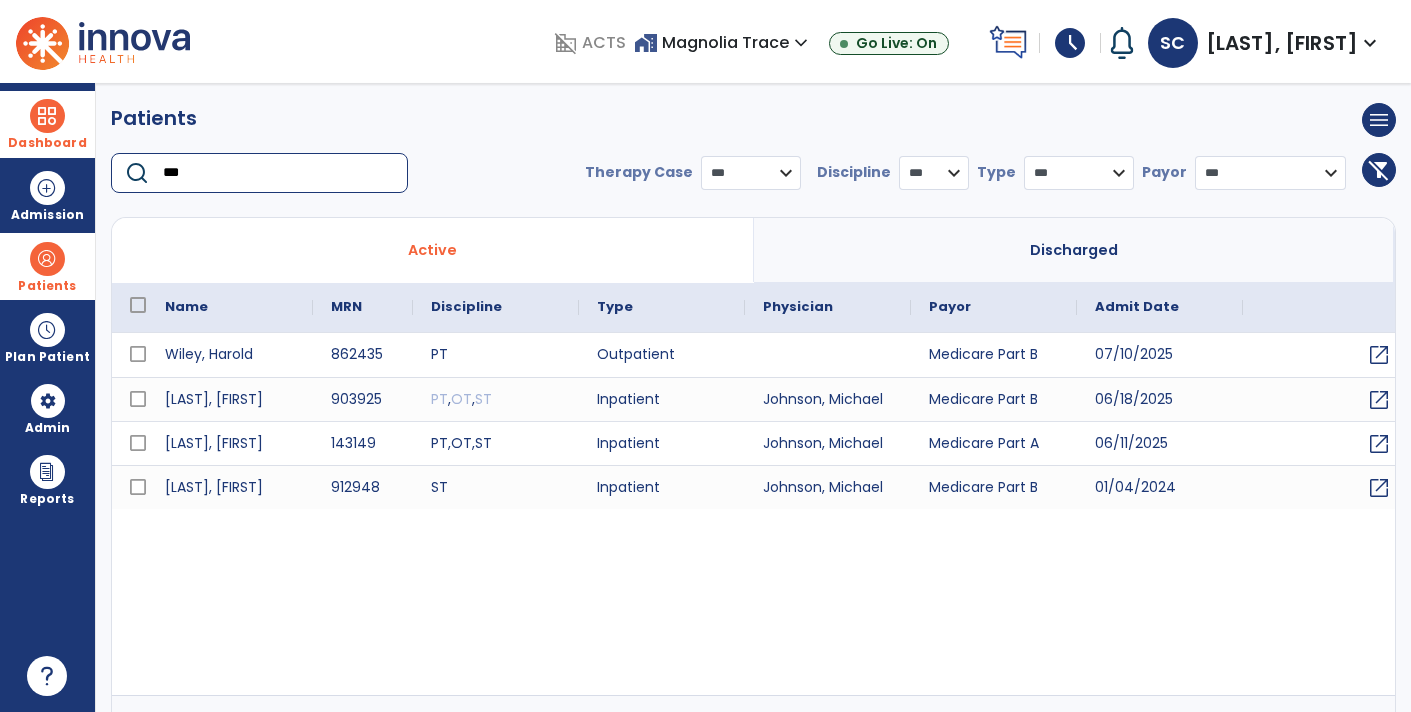 type on "***" 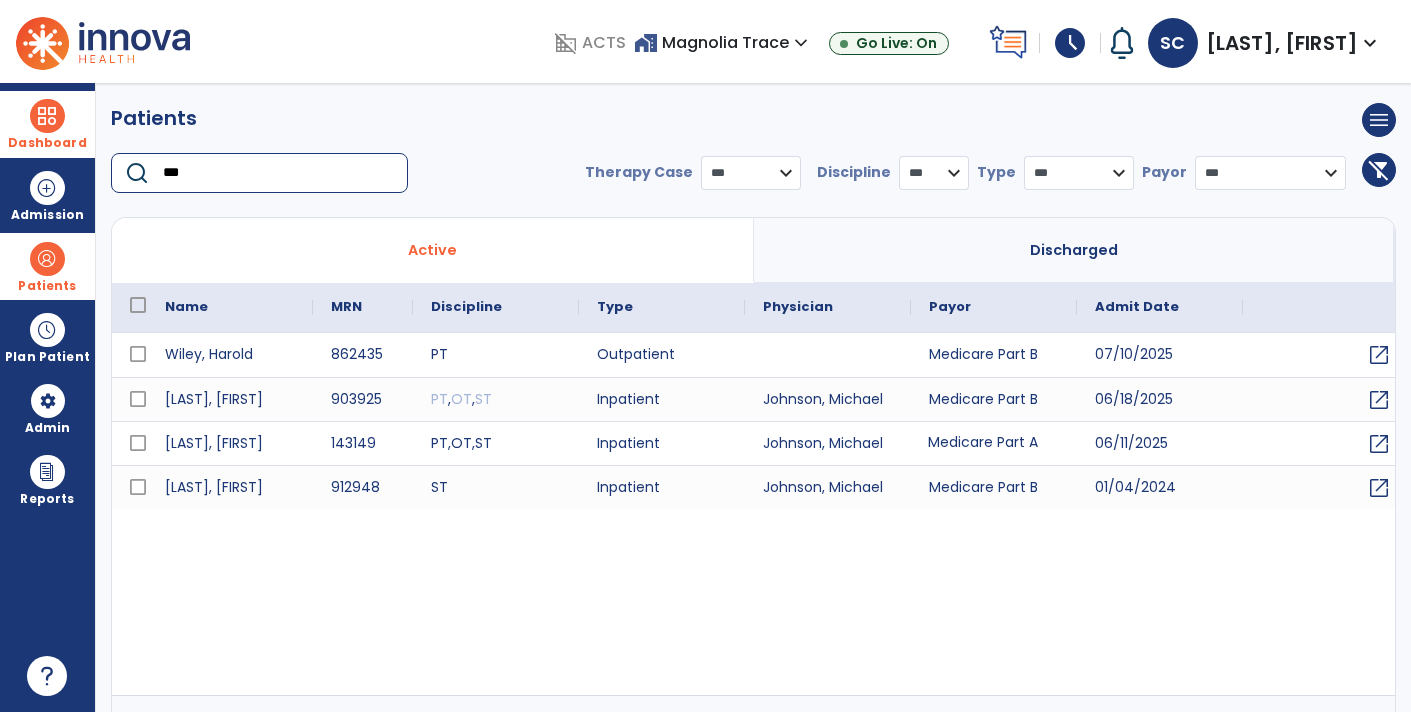 click on "Medicare Part A" at bounding box center (994, 443) 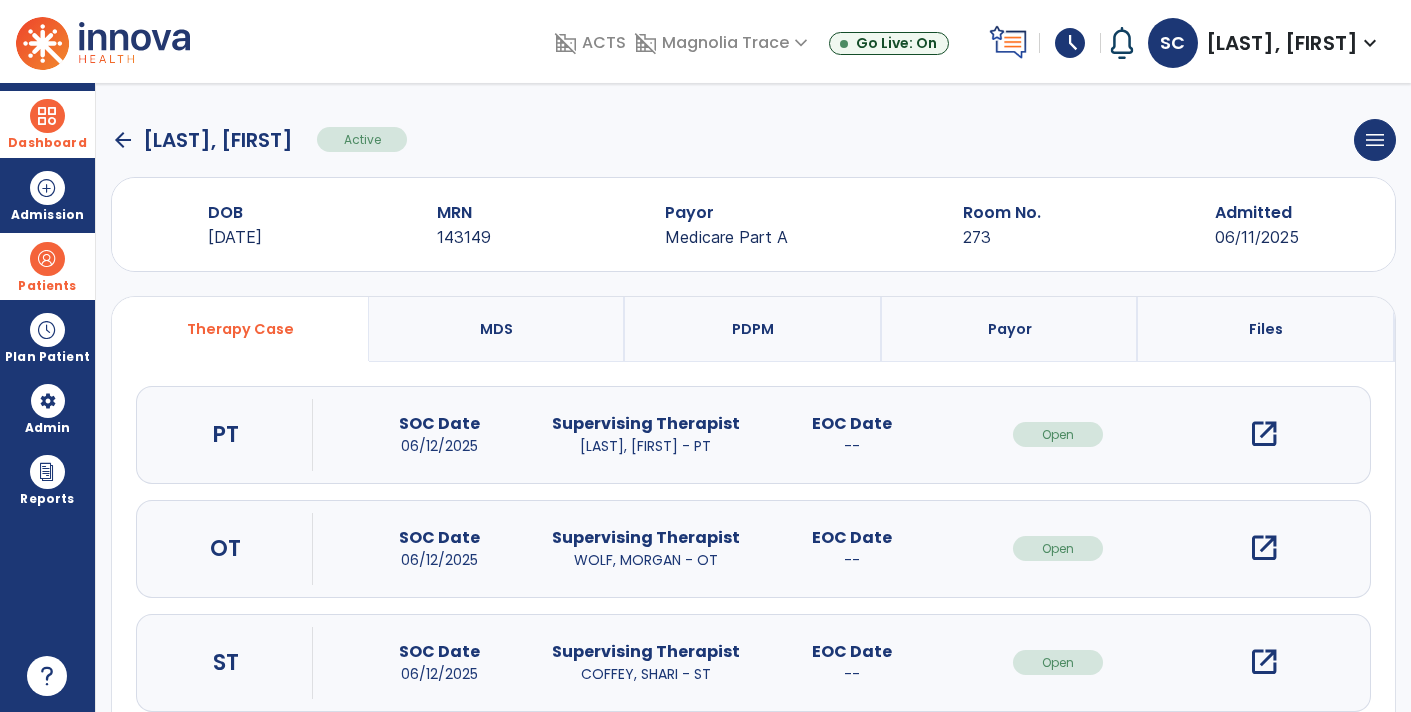 click on "open_in_new" at bounding box center [1264, 662] 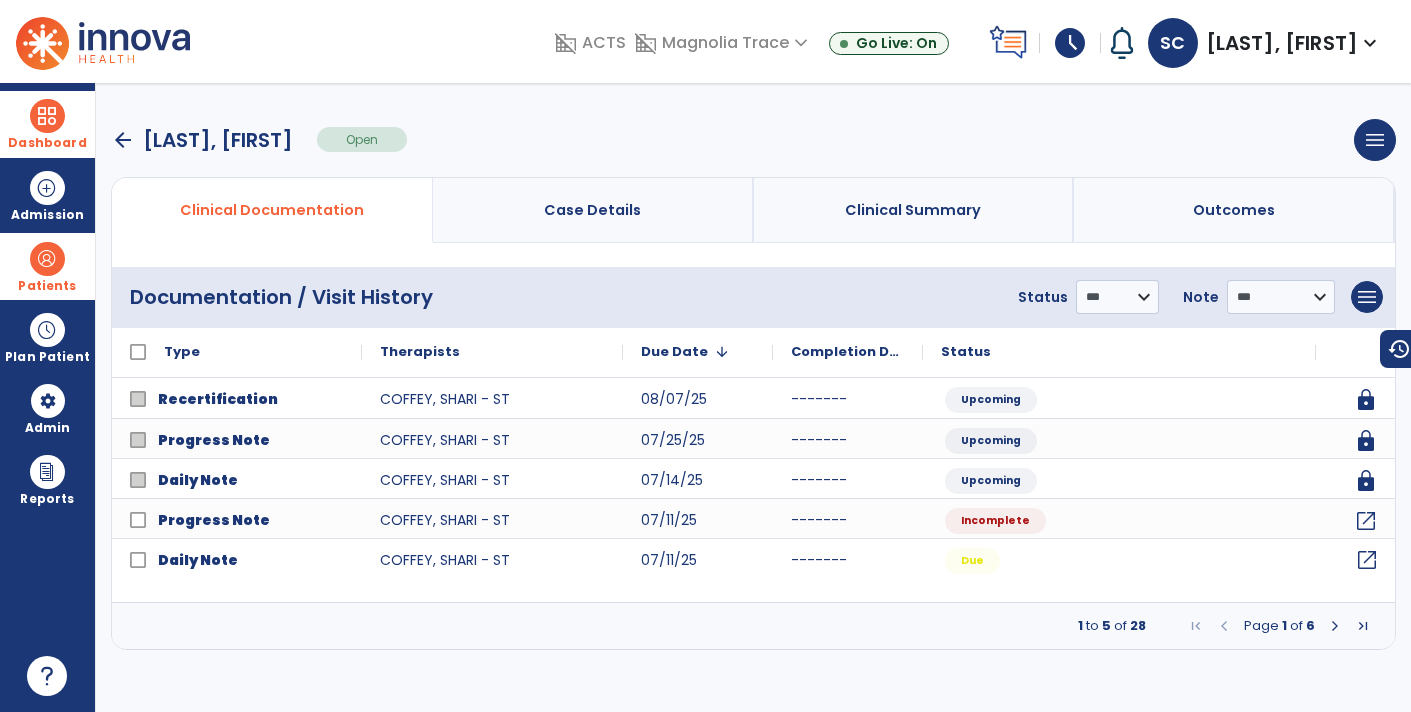 click on "open_in_new" 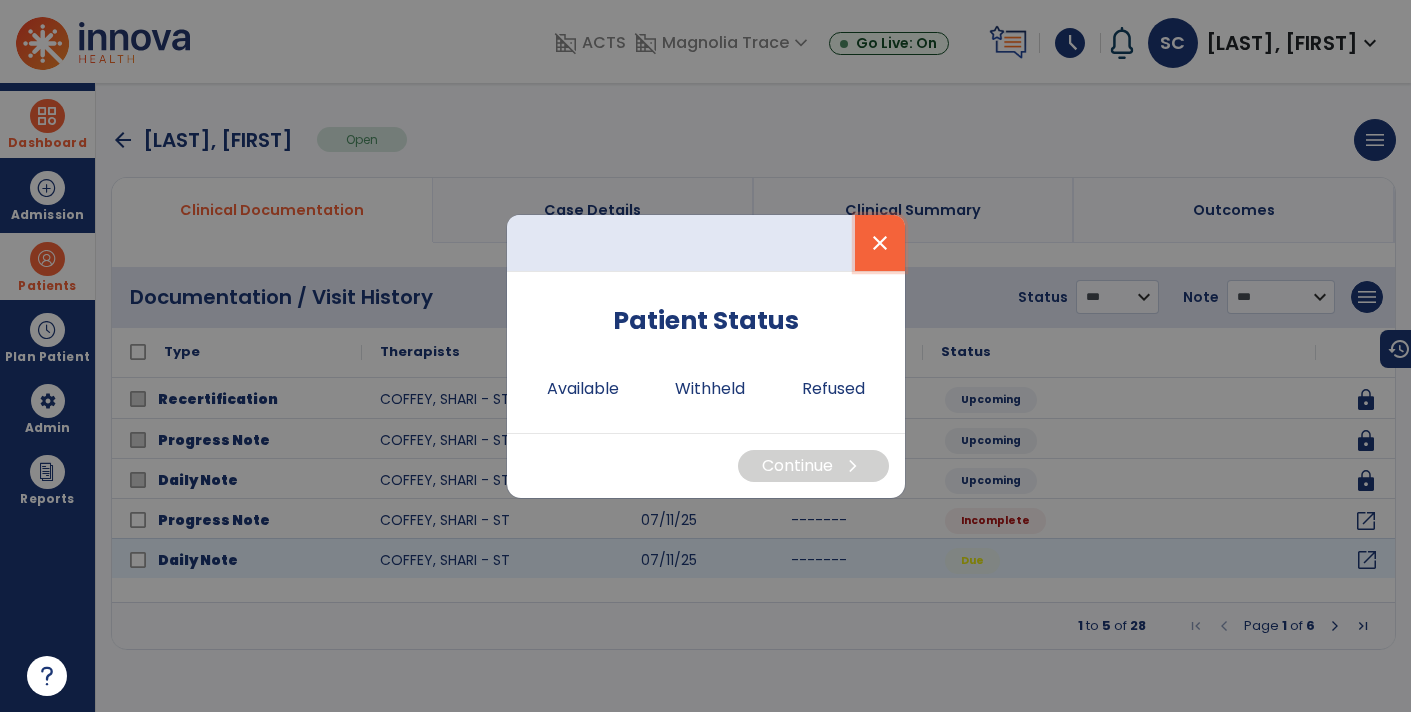 click on "close" at bounding box center [880, 243] 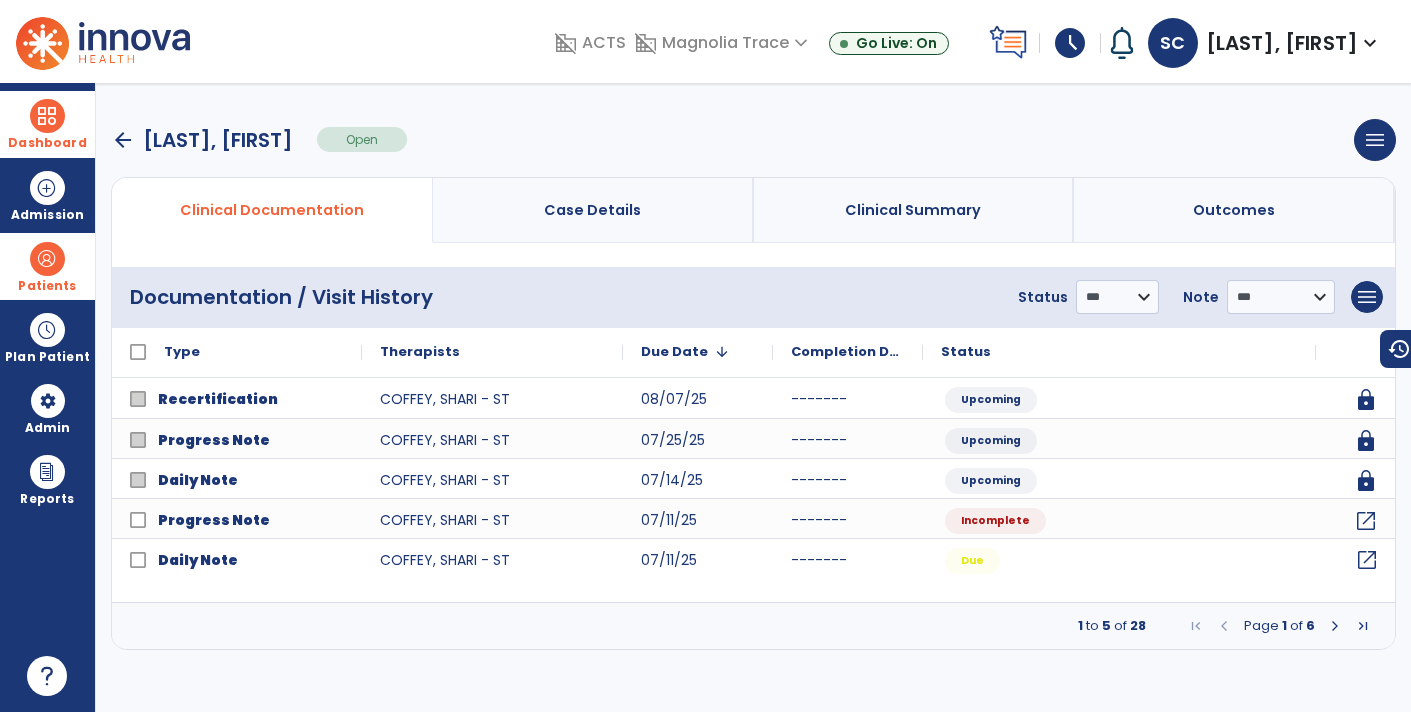 click at bounding box center [1335, 626] 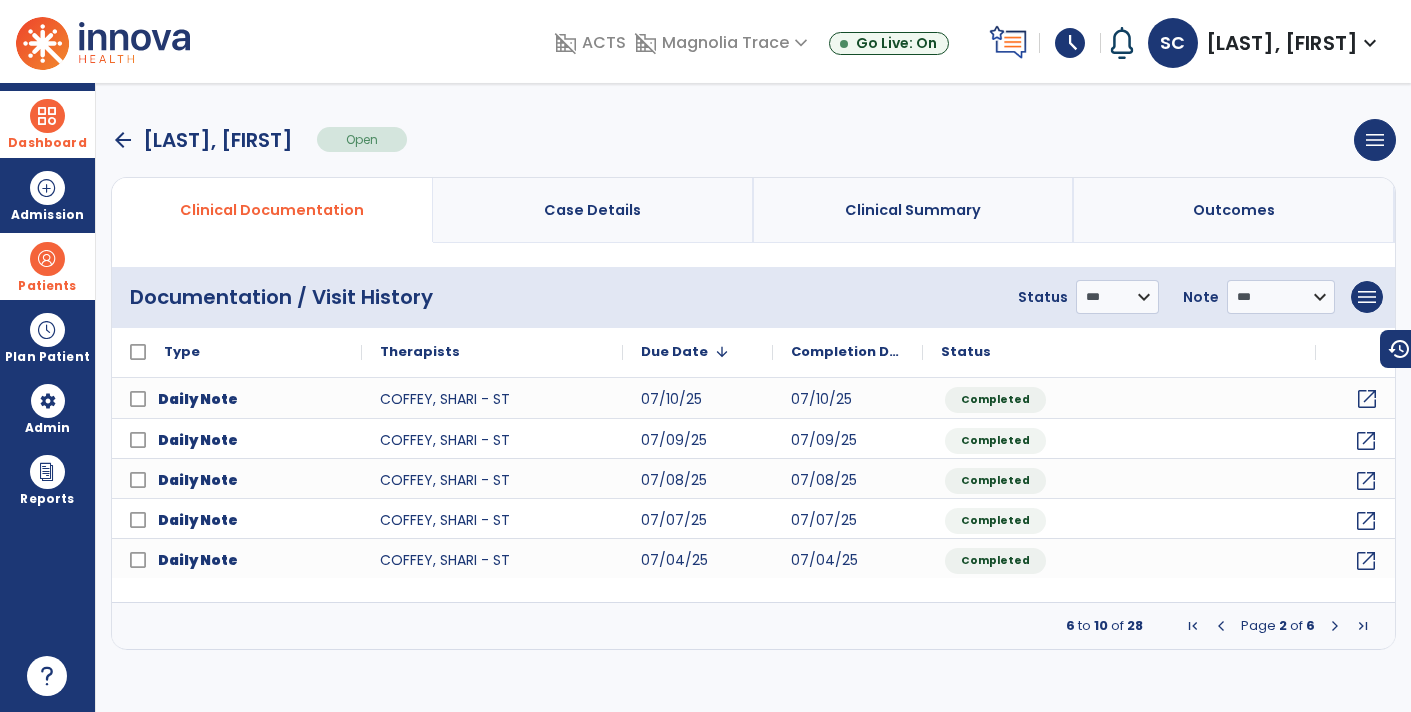 click on "open_in_new" 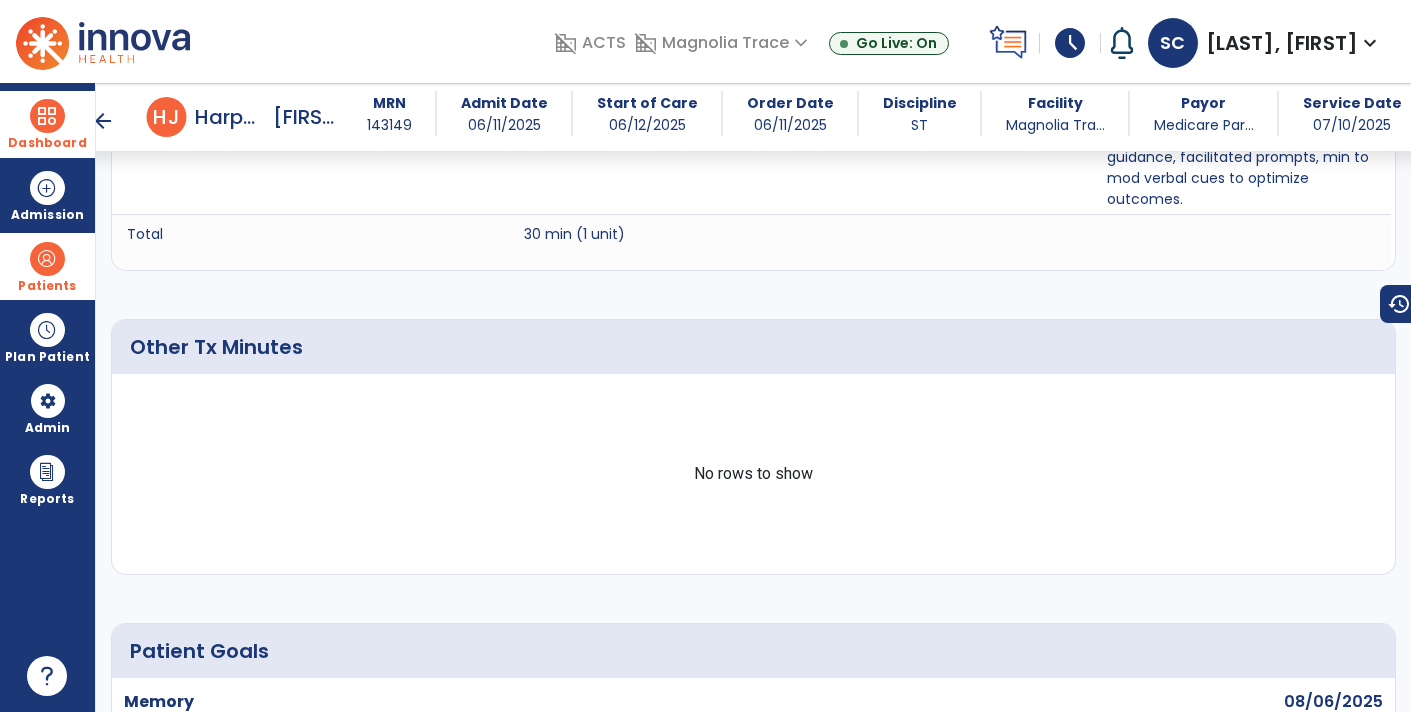 scroll, scrollTop: 1148, scrollLeft: 0, axis: vertical 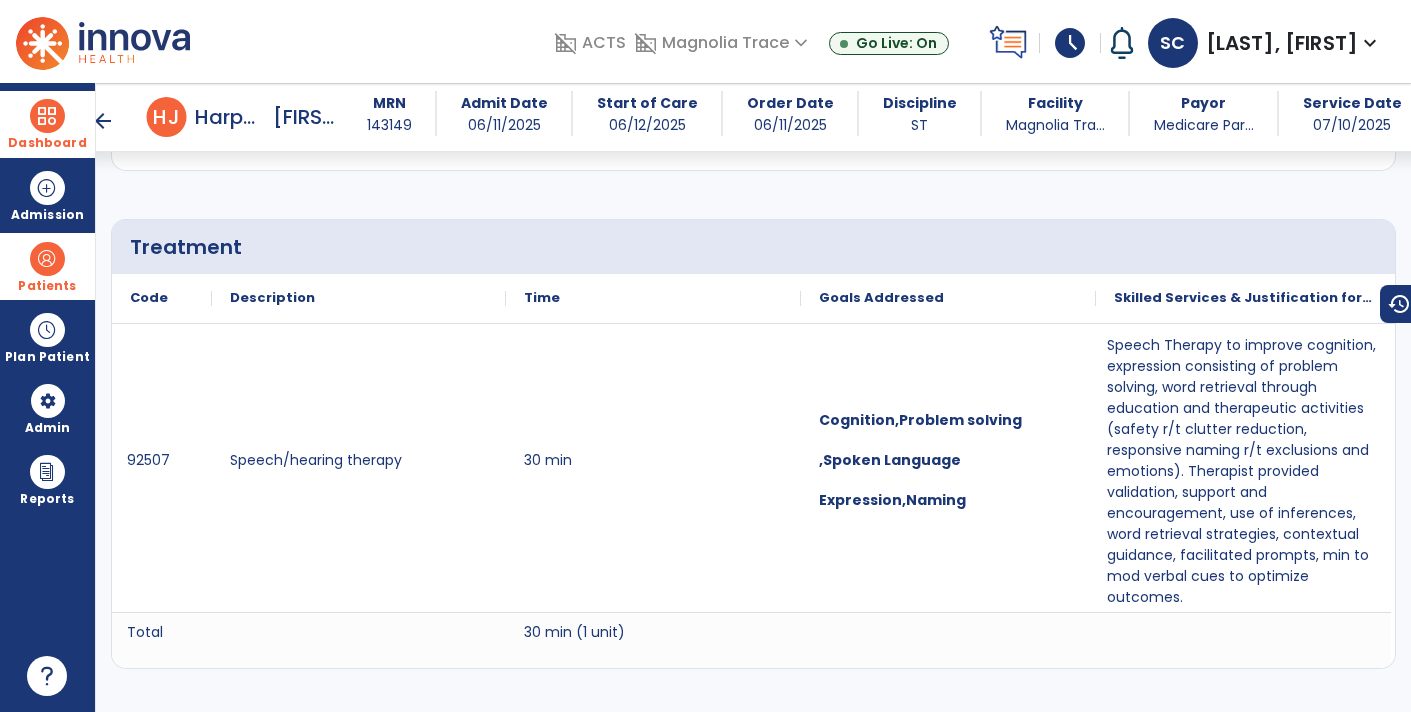 click on "arrow_back" at bounding box center (103, 121) 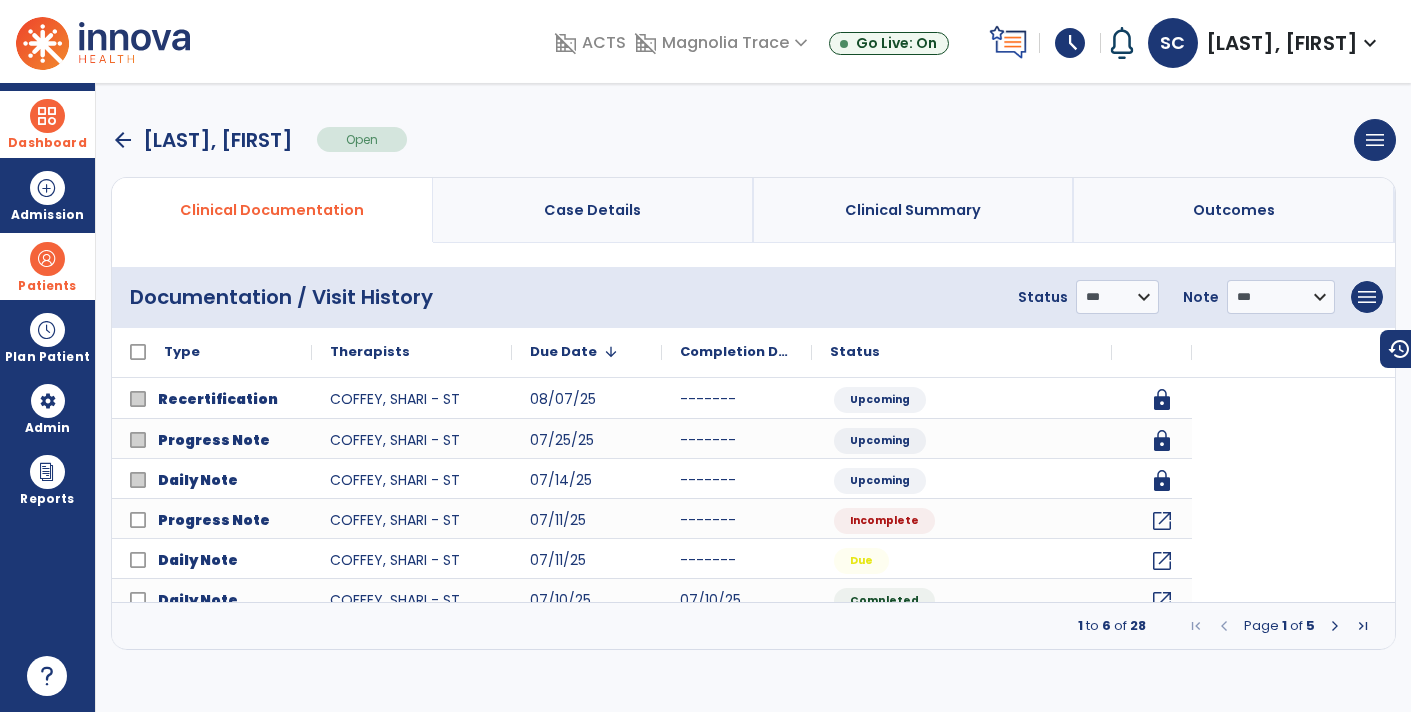 scroll, scrollTop: 0, scrollLeft: 0, axis: both 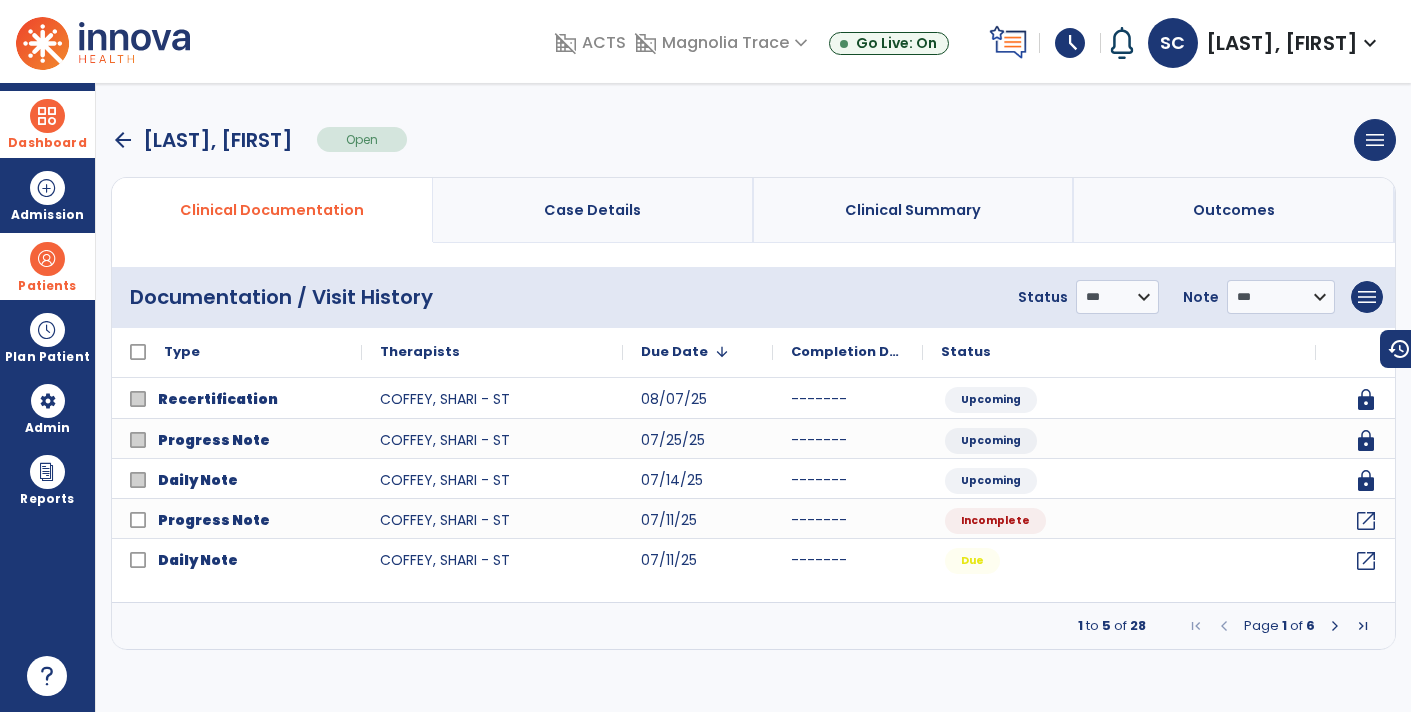 click at bounding box center (1335, 626) 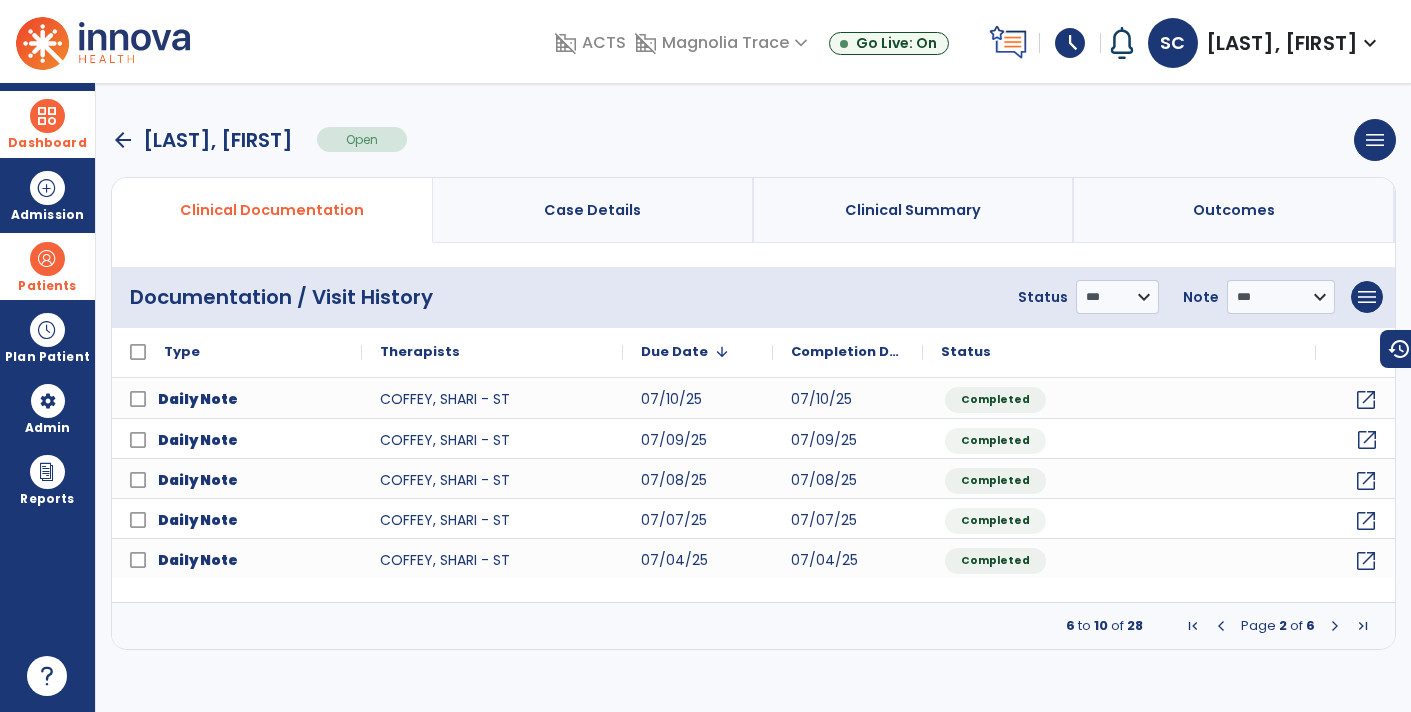 click on "open_in_new" 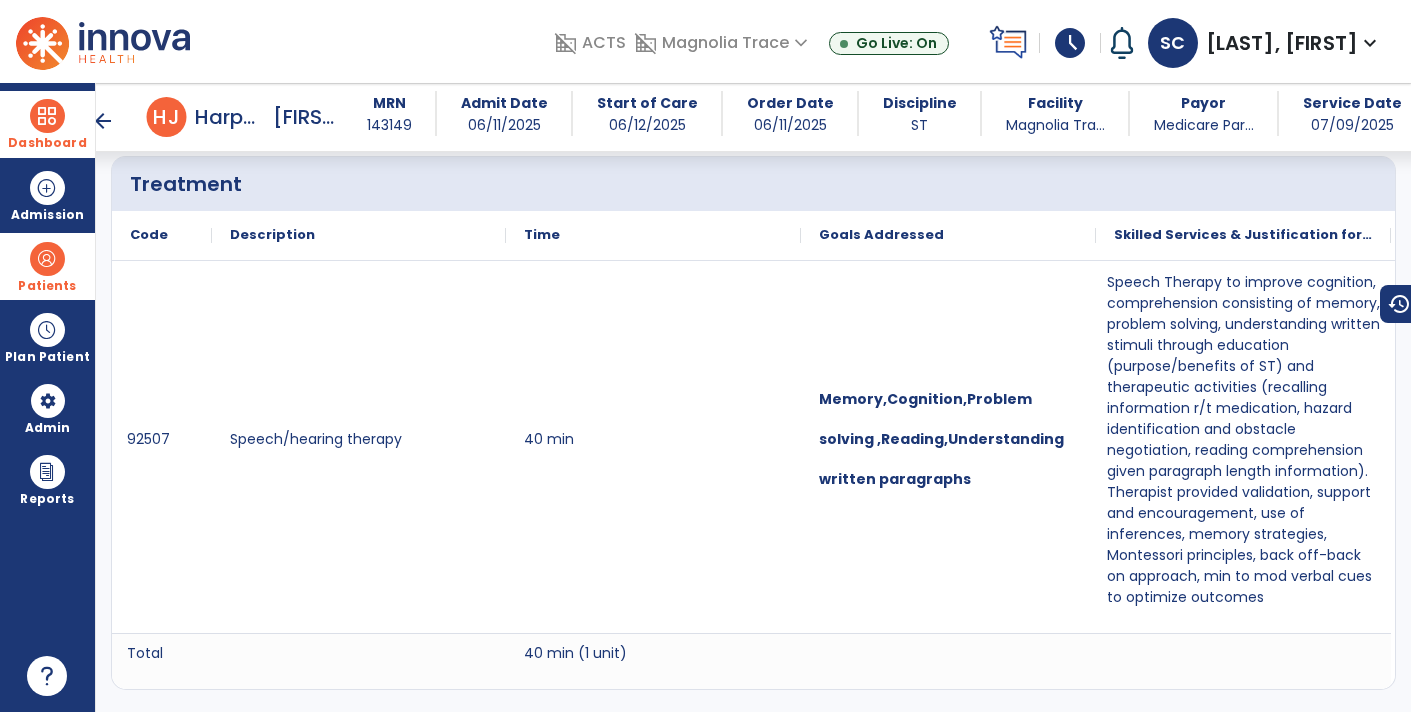 scroll, scrollTop: 1134, scrollLeft: 0, axis: vertical 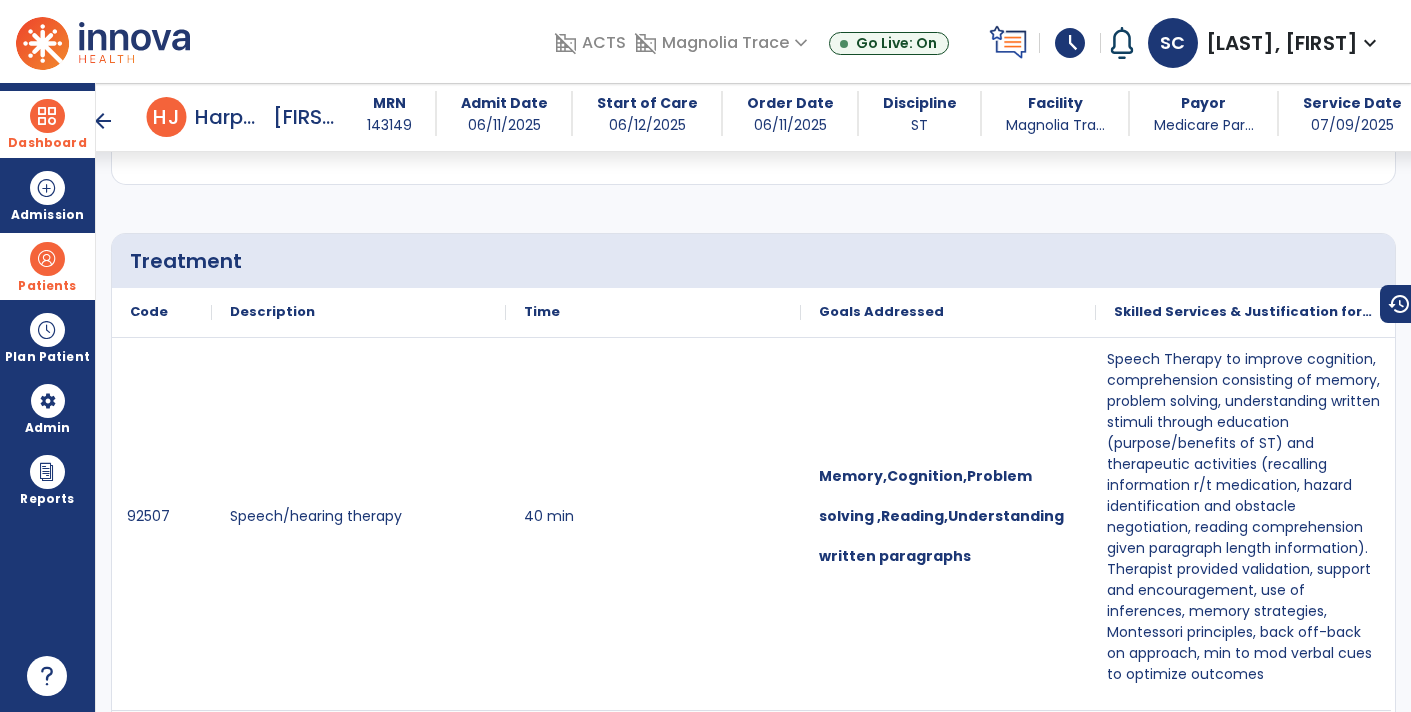 click on "arrow_back" at bounding box center [103, 121] 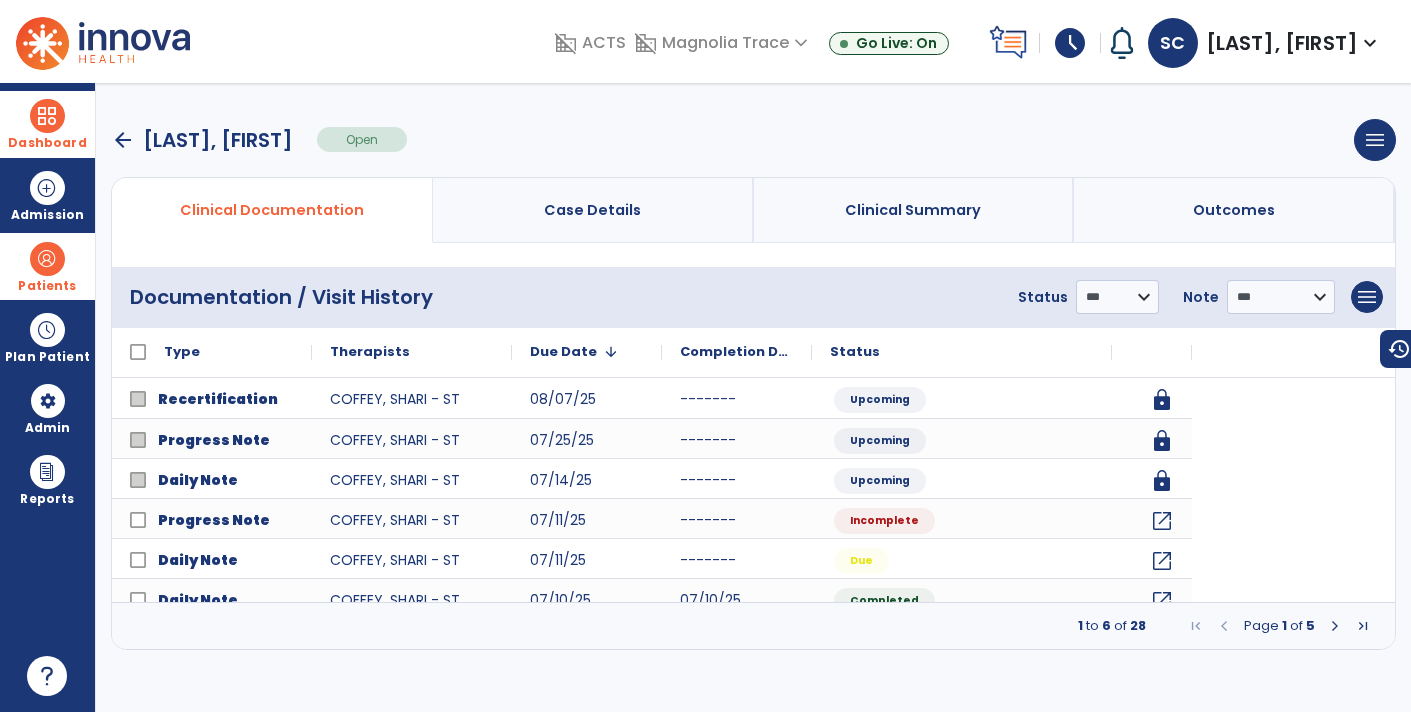 scroll, scrollTop: 0, scrollLeft: 0, axis: both 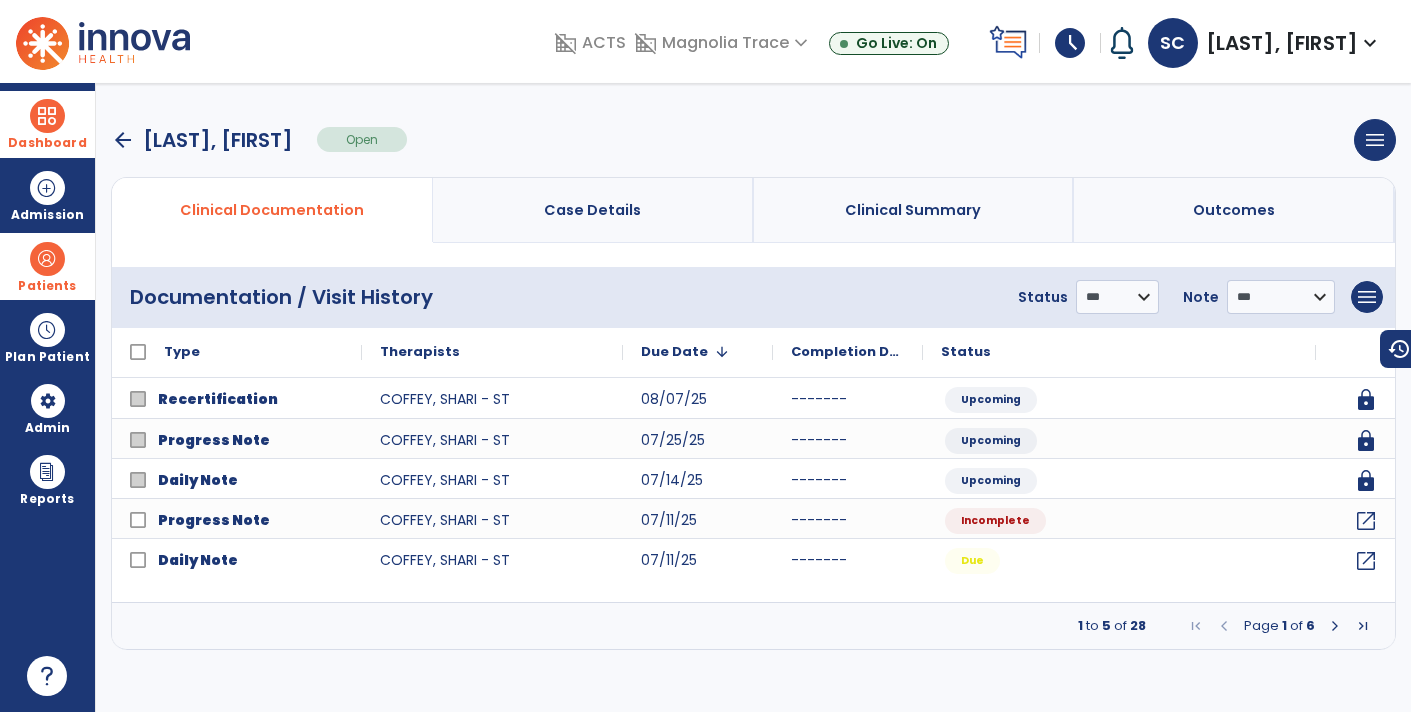 click at bounding box center [1335, 626] 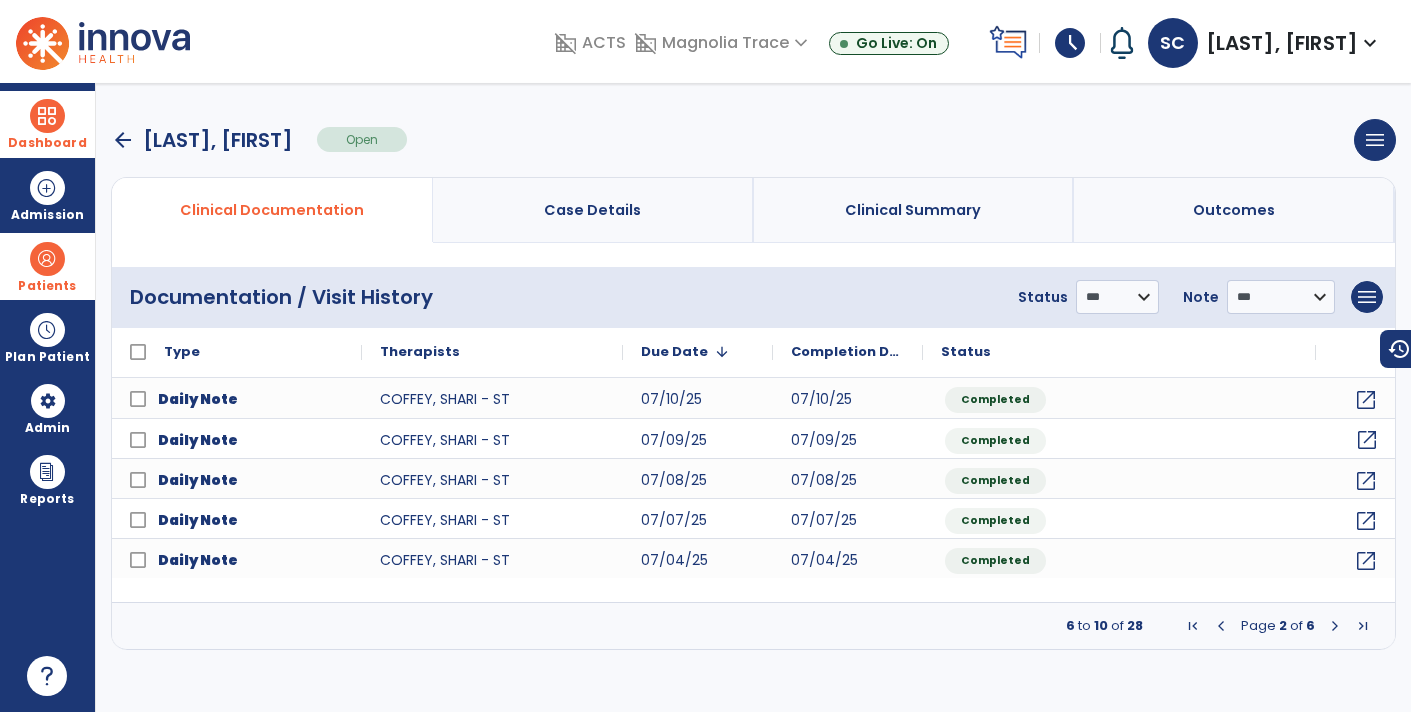 click on "open_in_new" 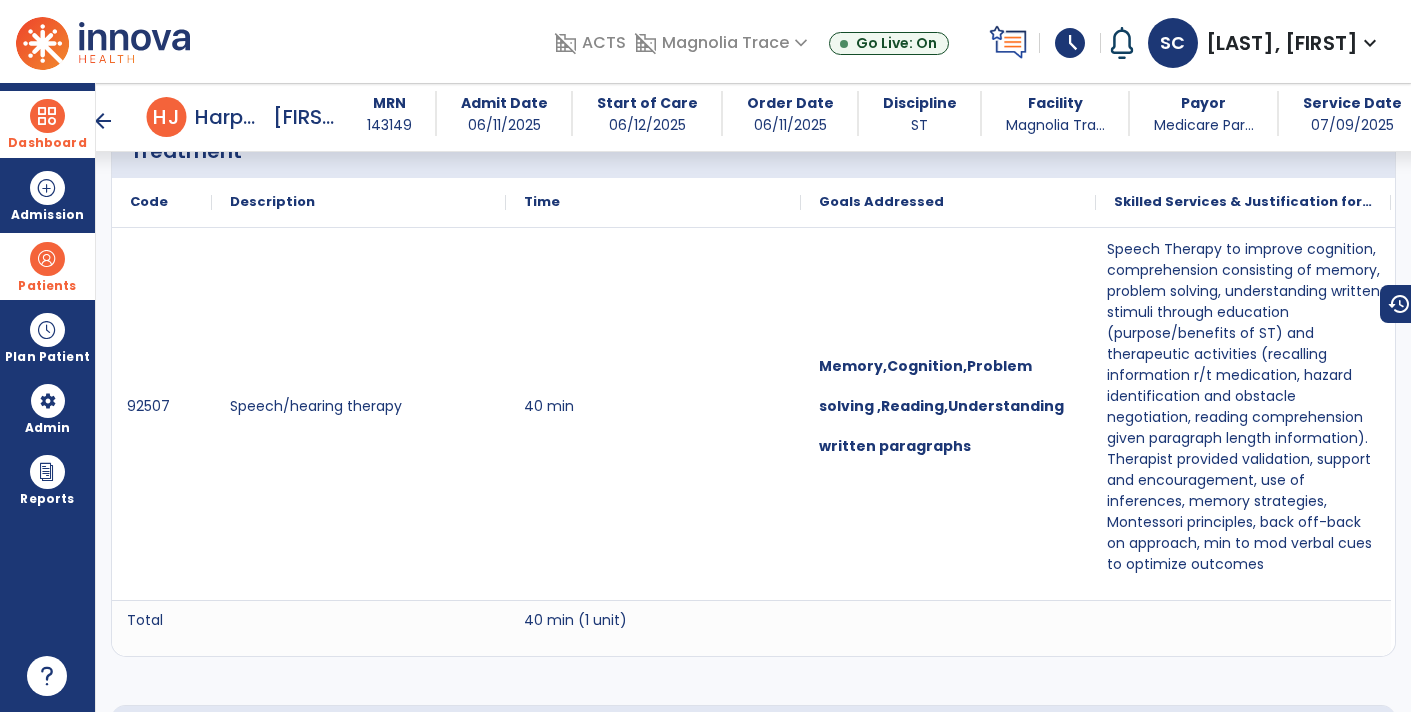 scroll, scrollTop: 1247, scrollLeft: 0, axis: vertical 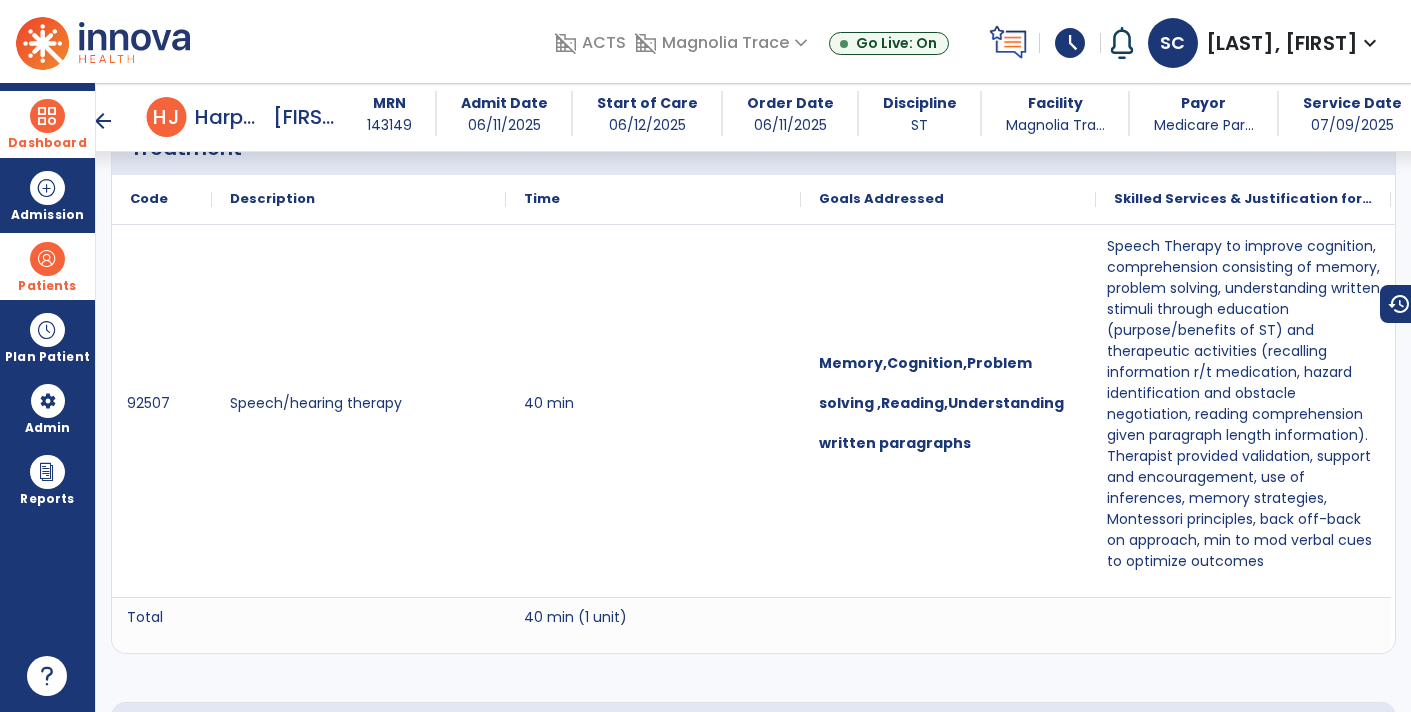 click on "arrow_back" at bounding box center [103, 121] 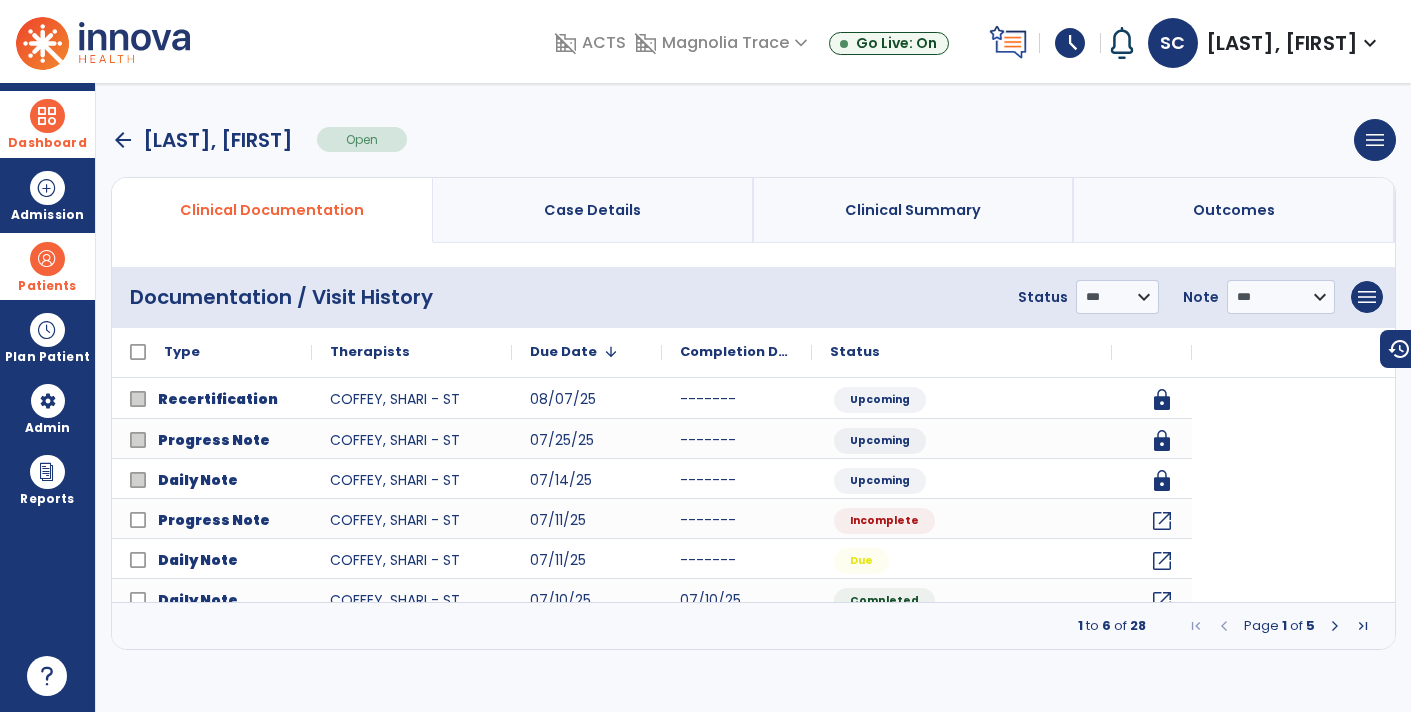 scroll, scrollTop: 0, scrollLeft: 0, axis: both 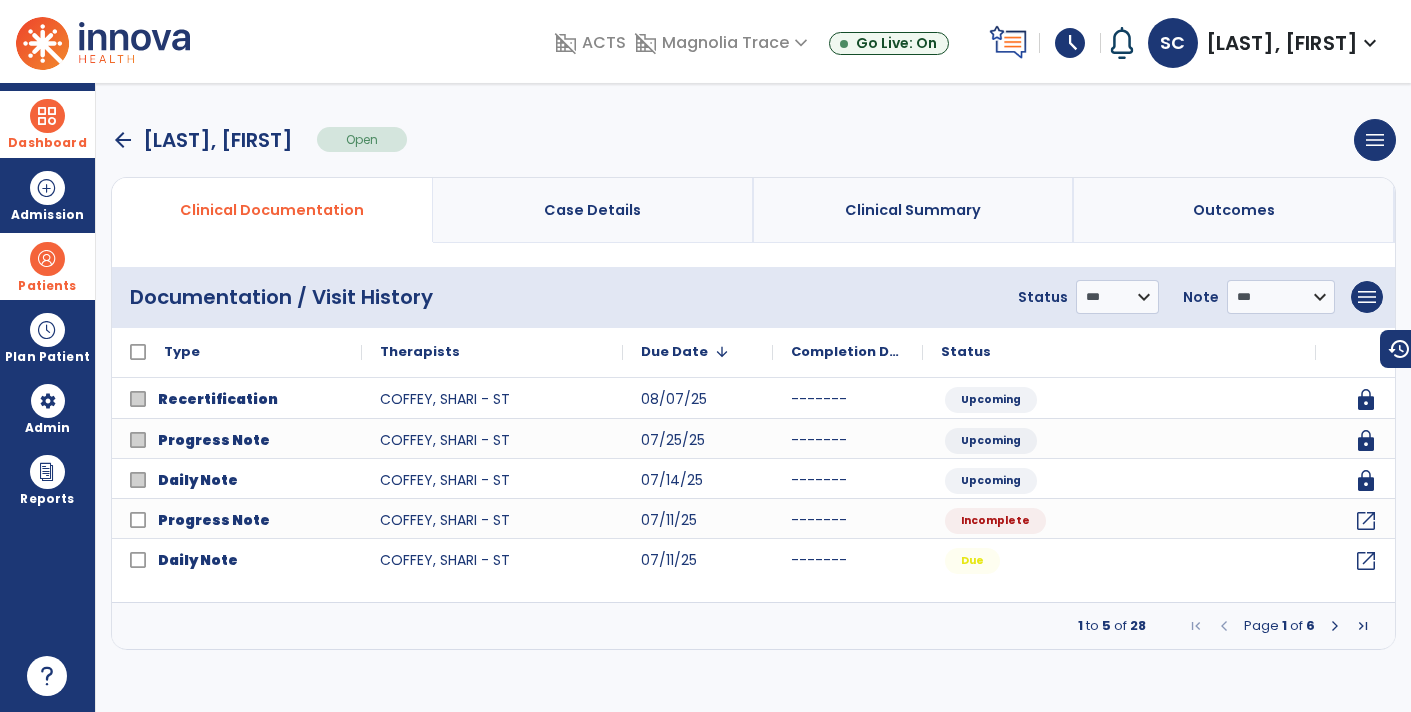 click at bounding box center [1335, 626] 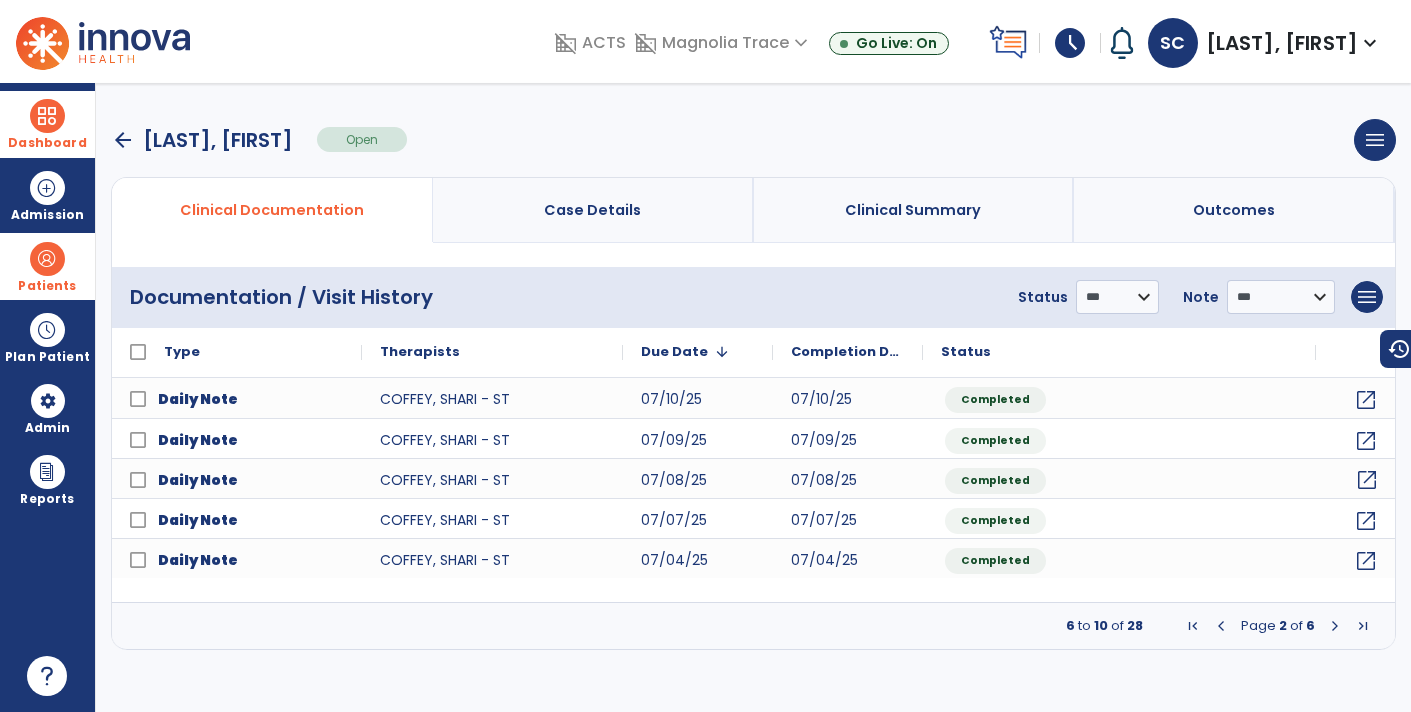 click on "open_in_new" 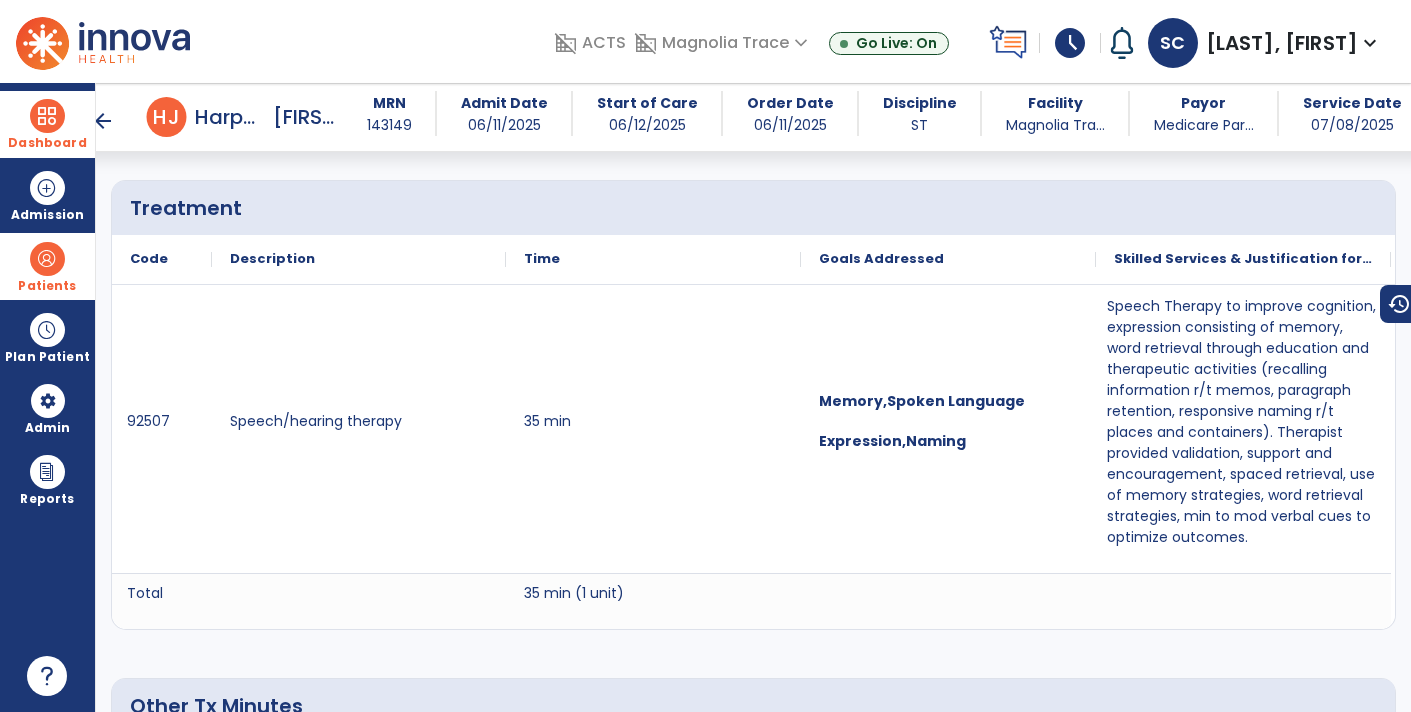 scroll, scrollTop: 1180, scrollLeft: 0, axis: vertical 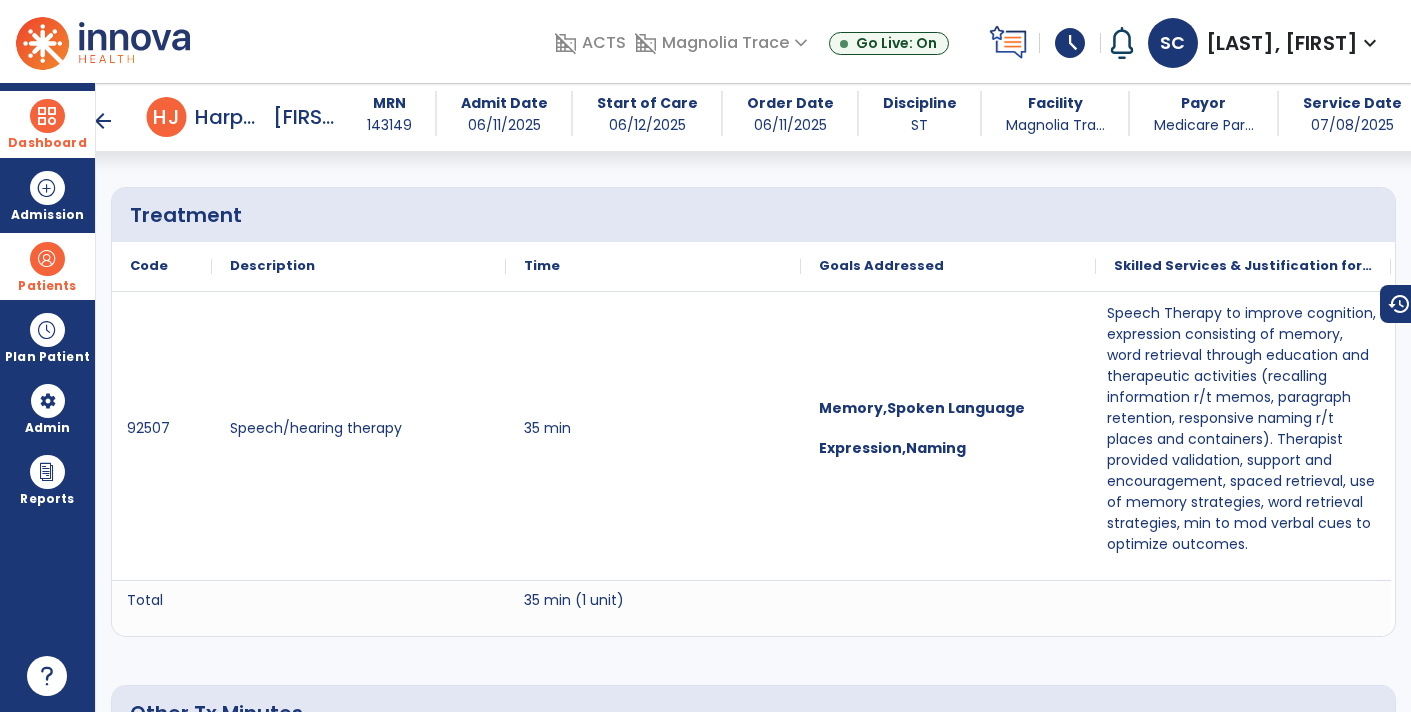 click on "arrow_back" at bounding box center (103, 121) 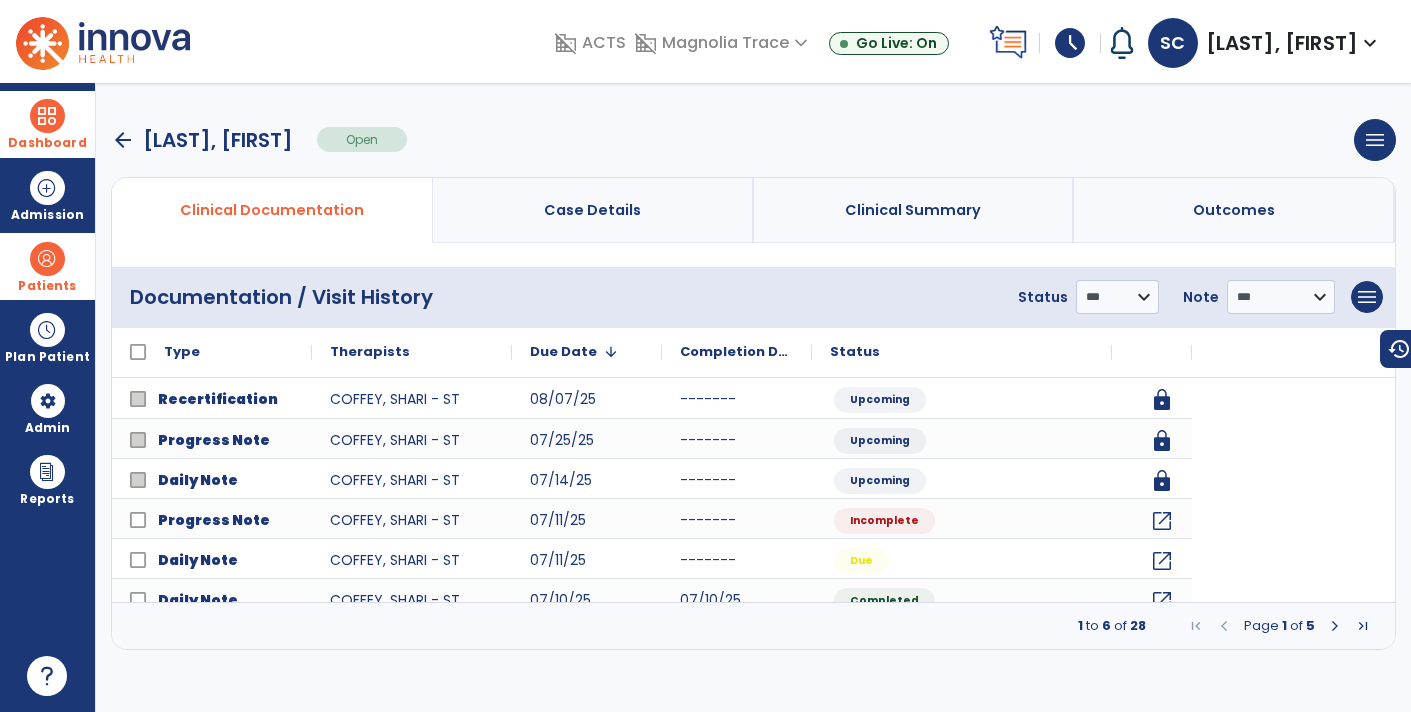 scroll, scrollTop: 0, scrollLeft: 0, axis: both 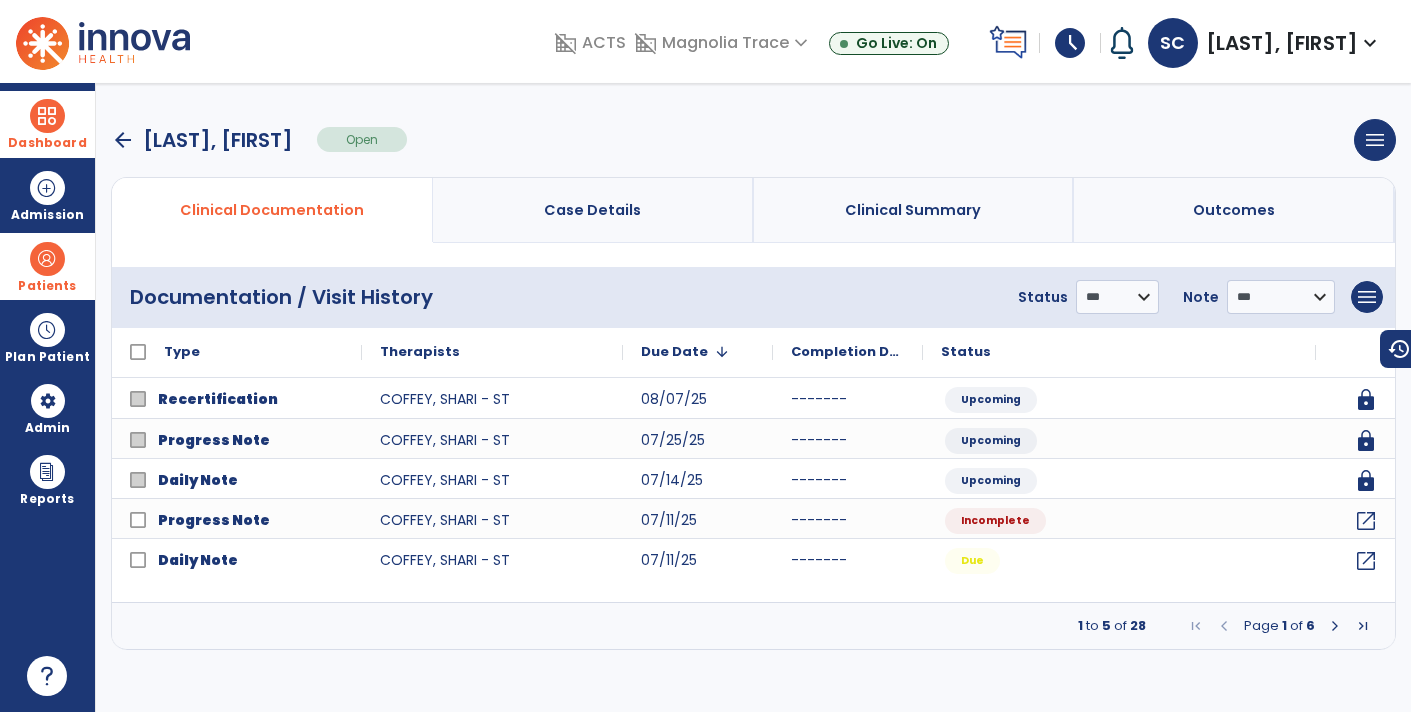 click at bounding box center (1335, 626) 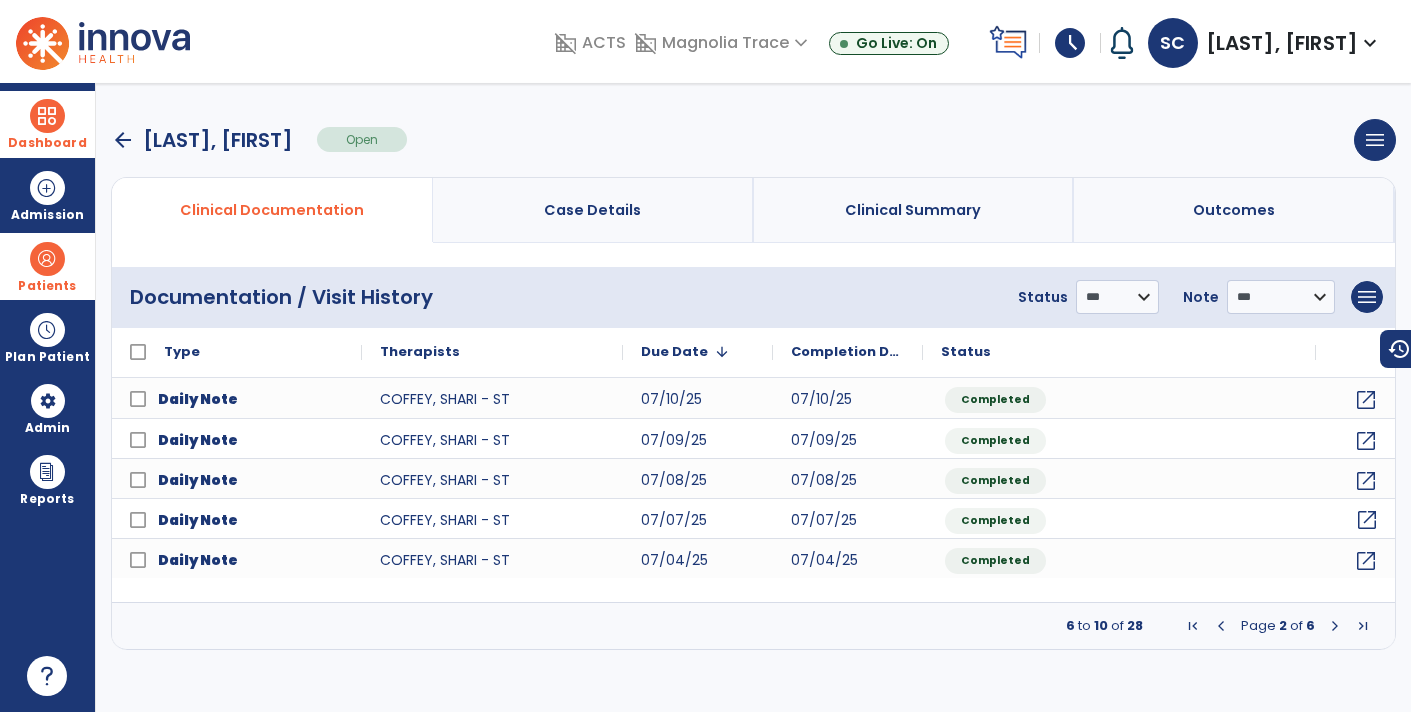 click on "open_in_new" 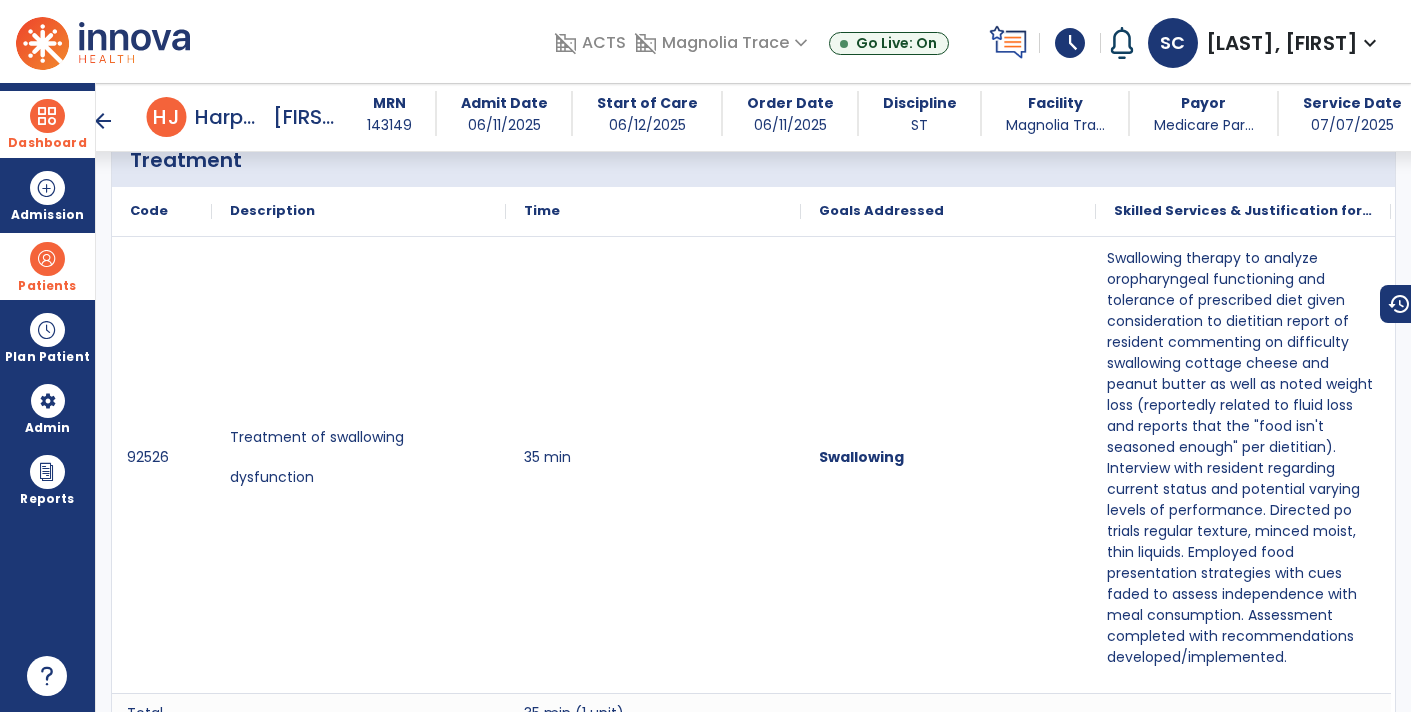 scroll, scrollTop: 1308, scrollLeft: 0, axis: vertical 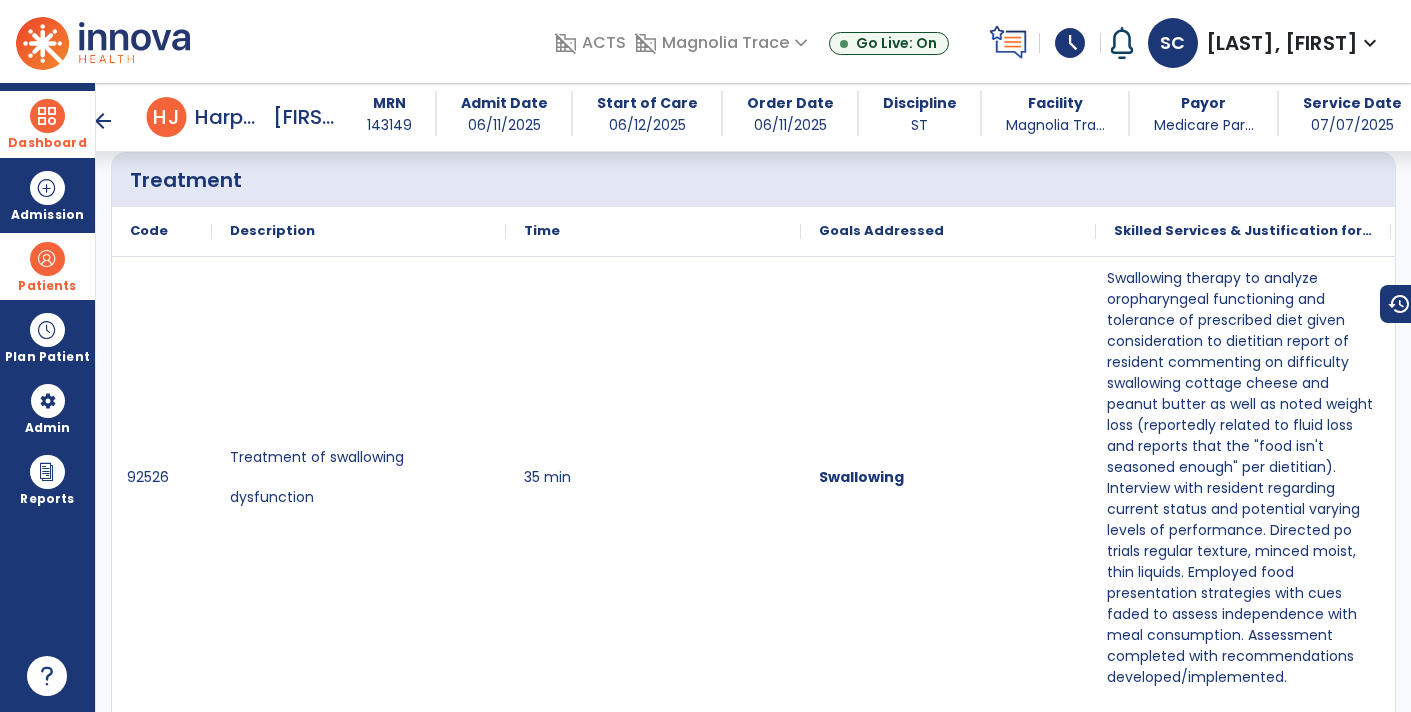 click on "arrow_back" at bounding box center [103, 121] 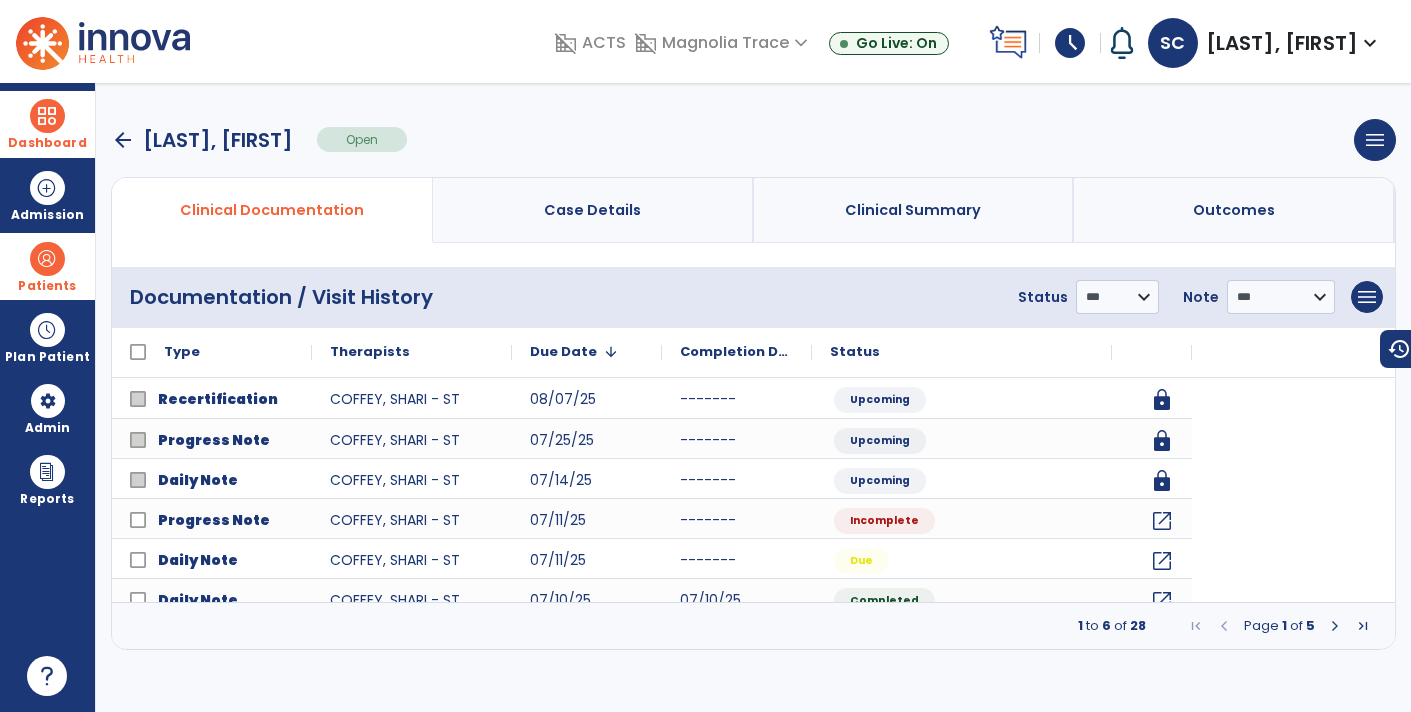 scroll, scrollTop: 0, scrollLeft: 0, axis: both 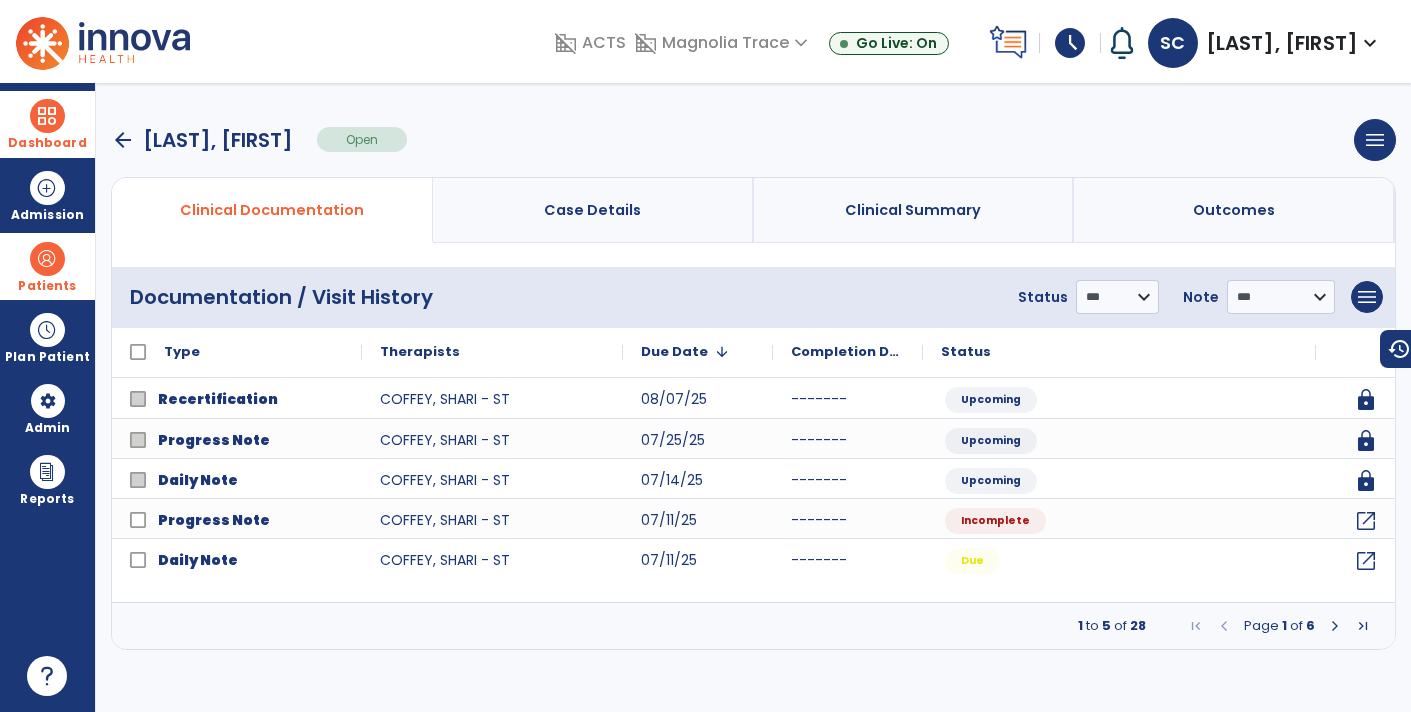 click at bounding box center [1335, 626] 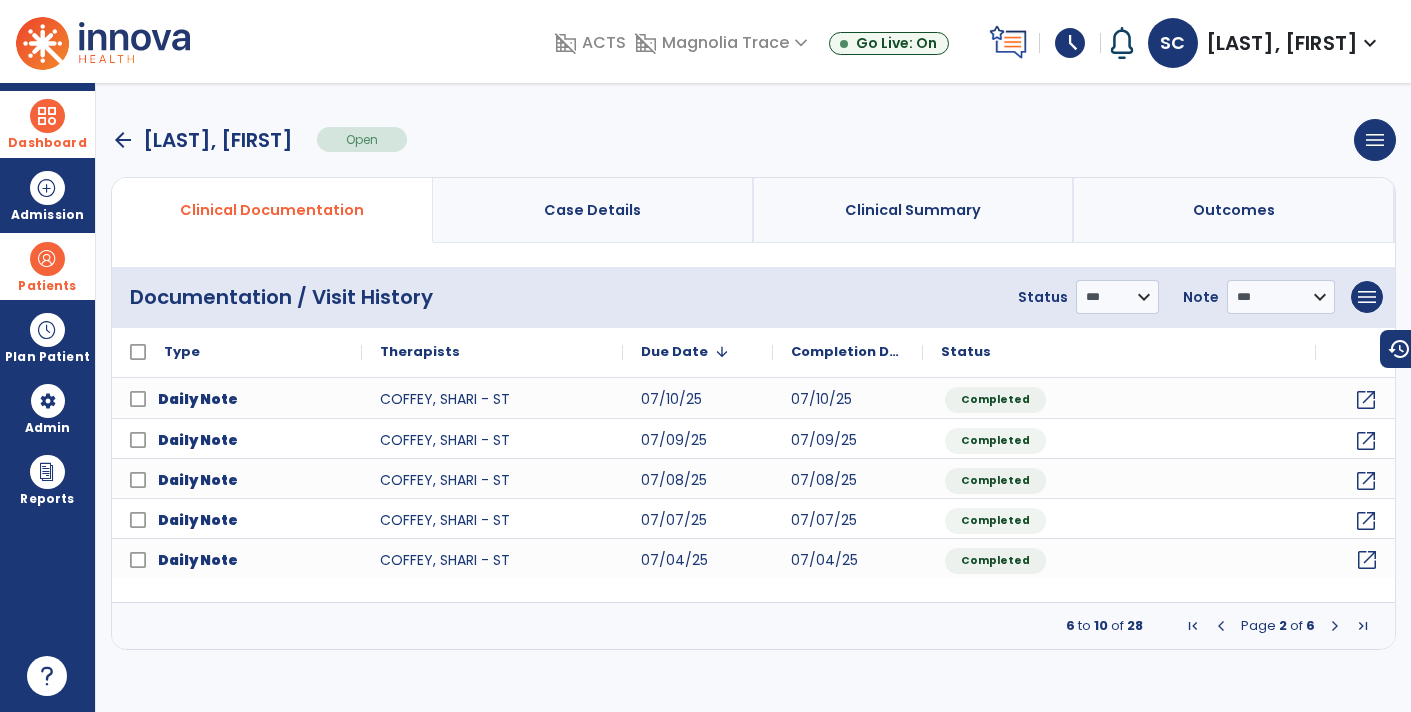 click on "open_in_new" 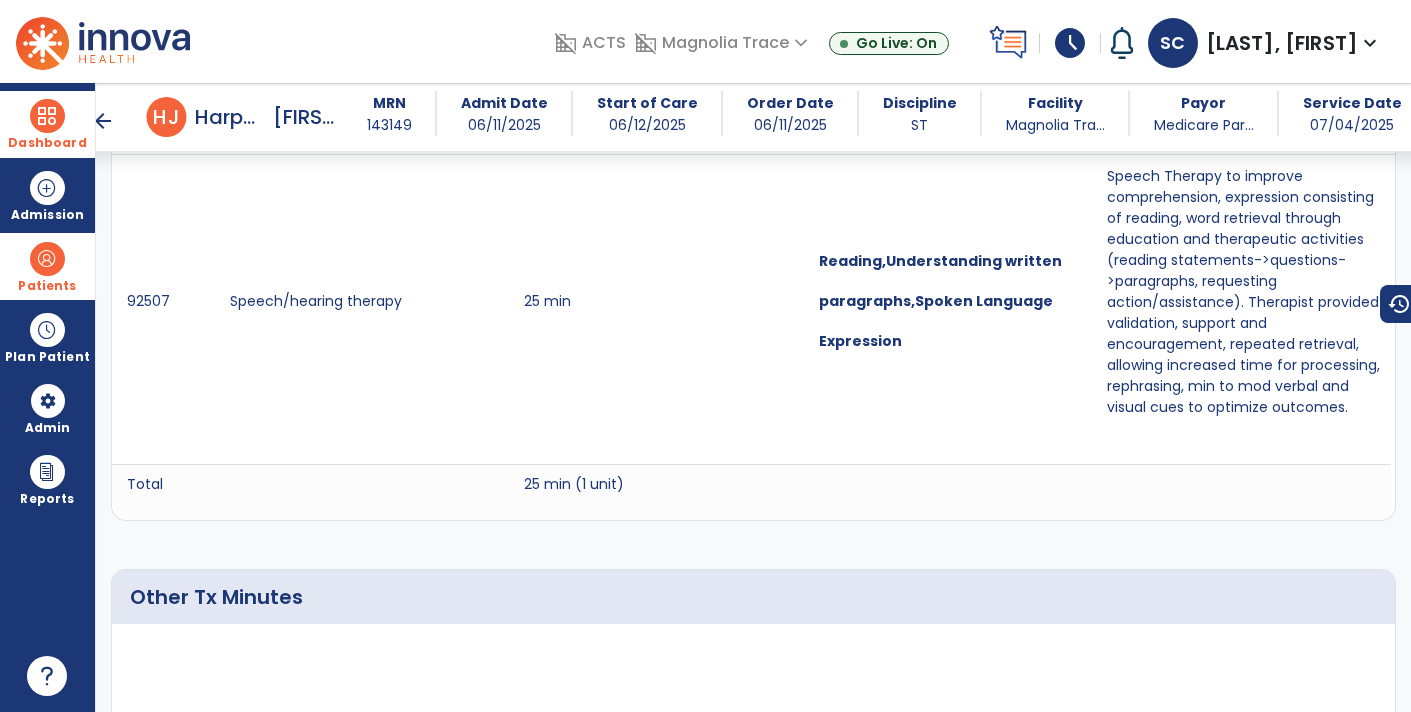 scroll, scrollTop: 1315, scrollLeft: 0, axis: vertical 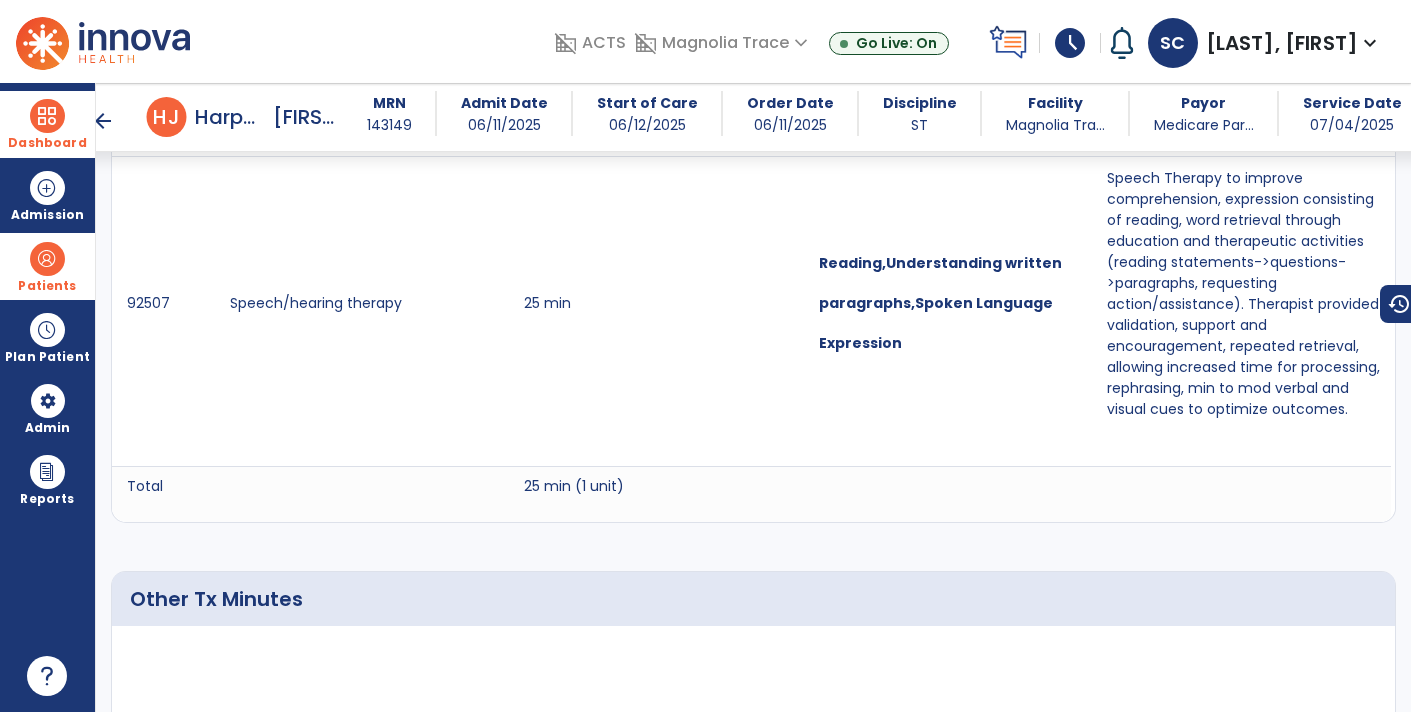 click on "arrow_back" at bounding box center [103, 121] 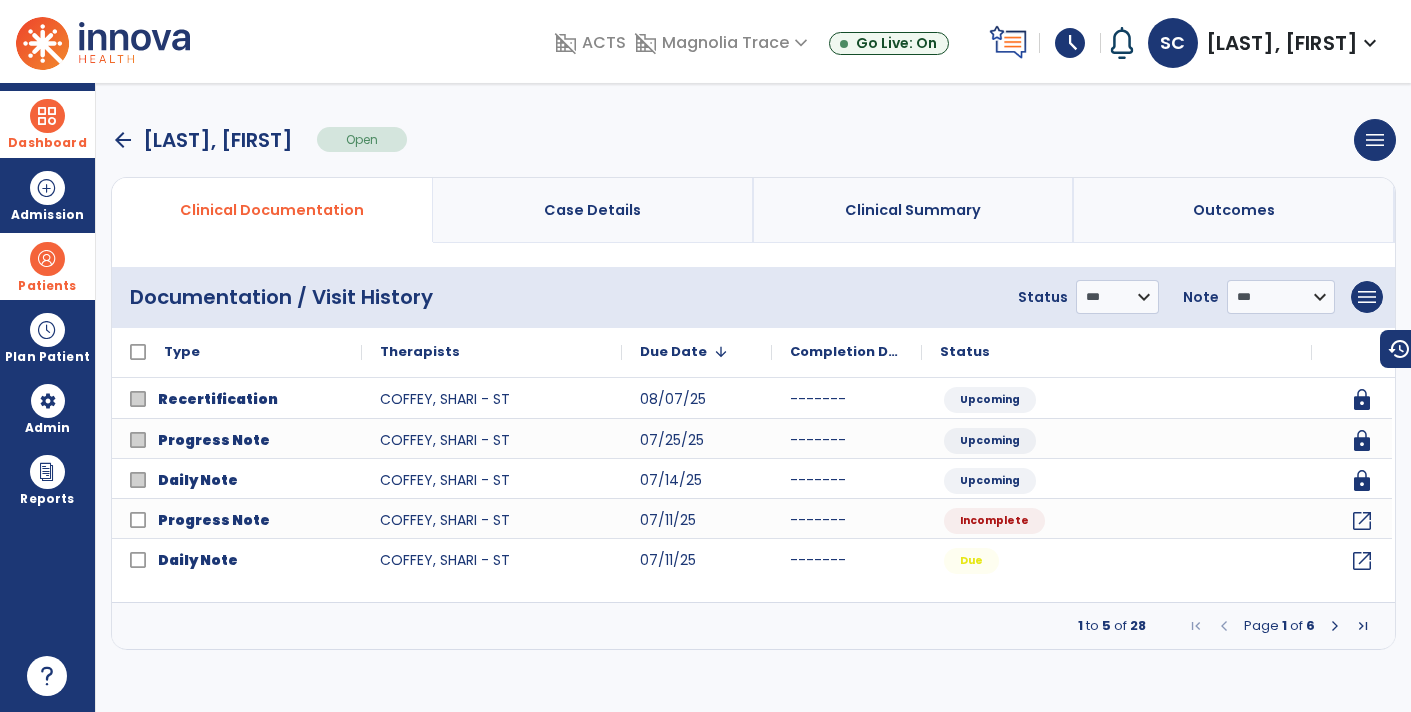 scroll, scrollTop: 0, scrollLeft: 0, axis: both 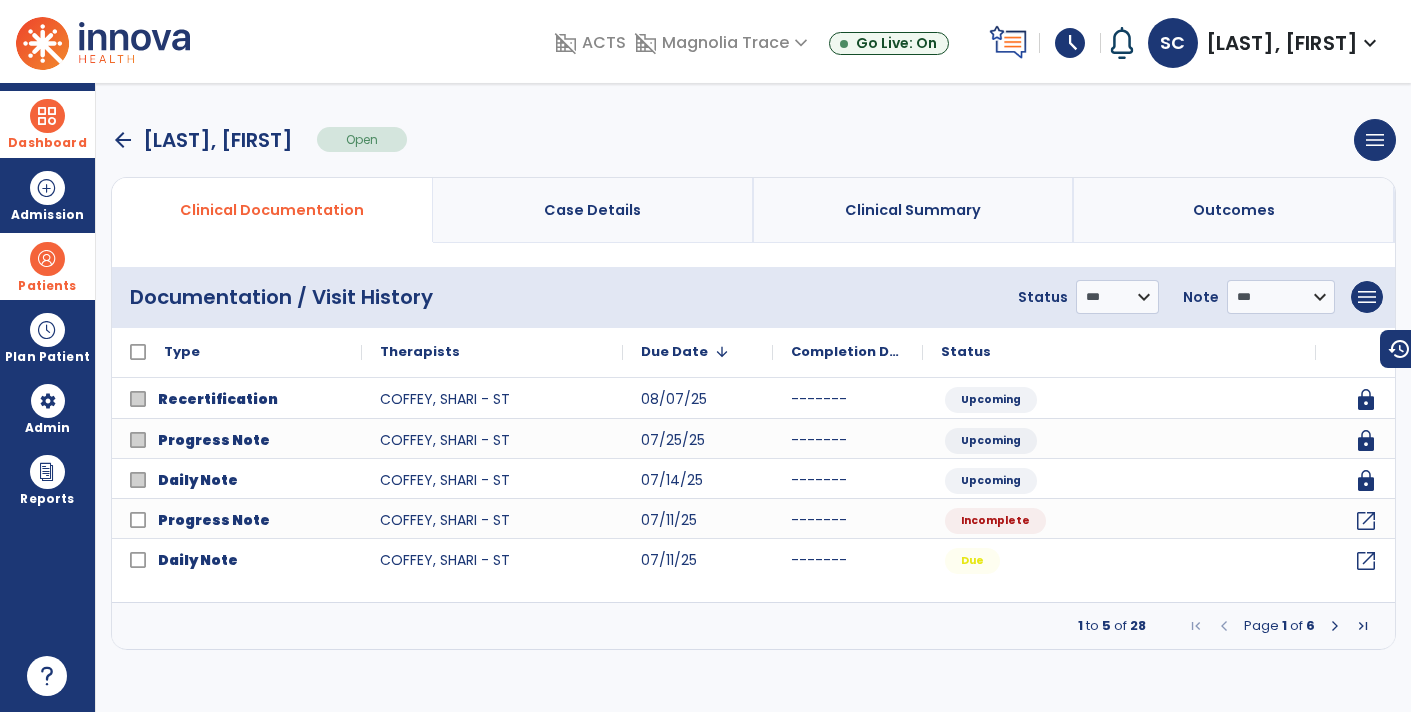 click at bounding box center [1335, 626] 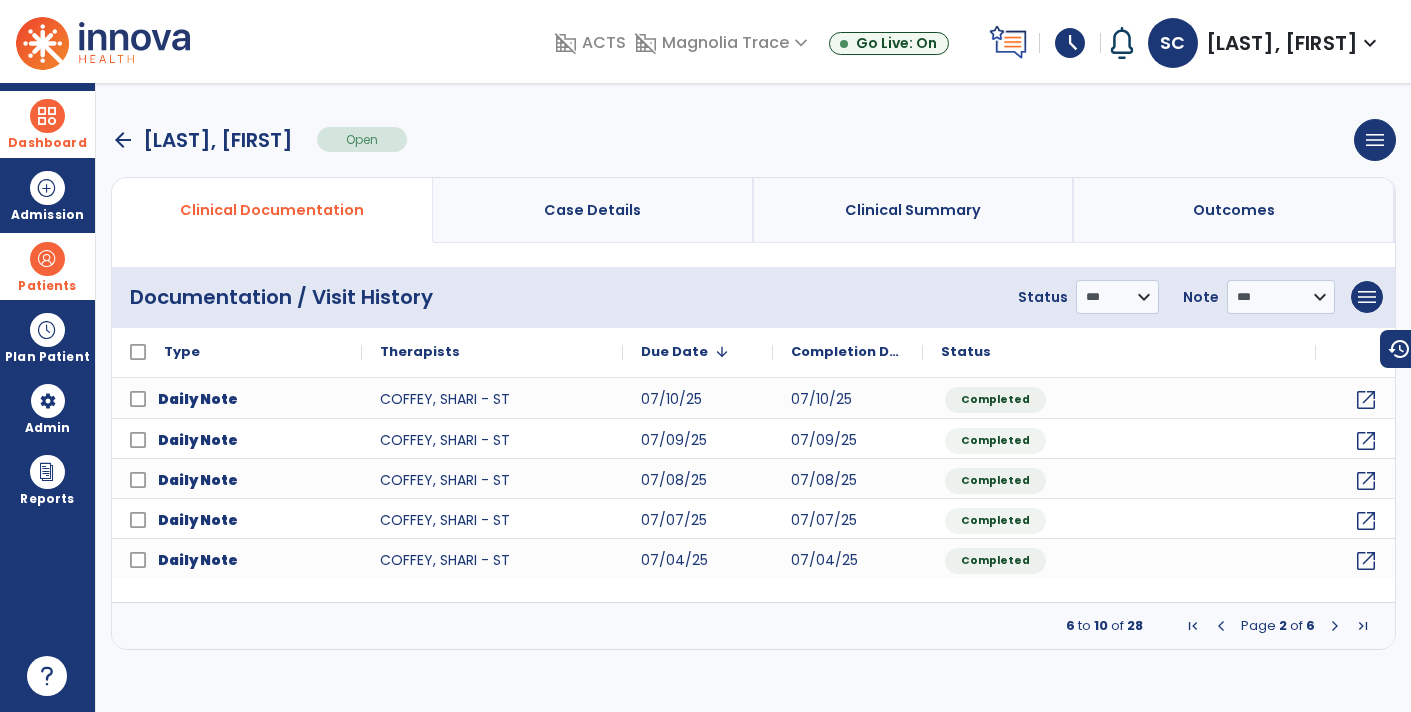 click at bounding box center (1335, 626) 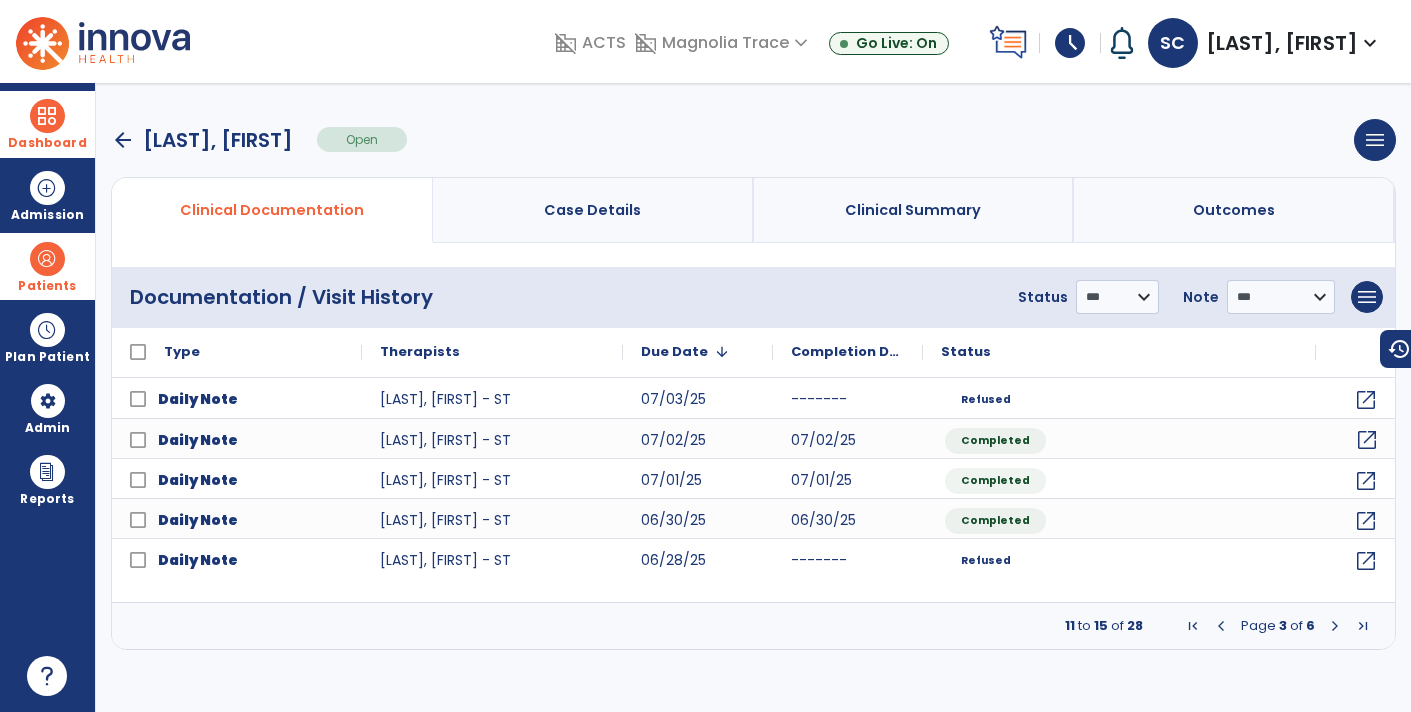 click on "open_in_new" 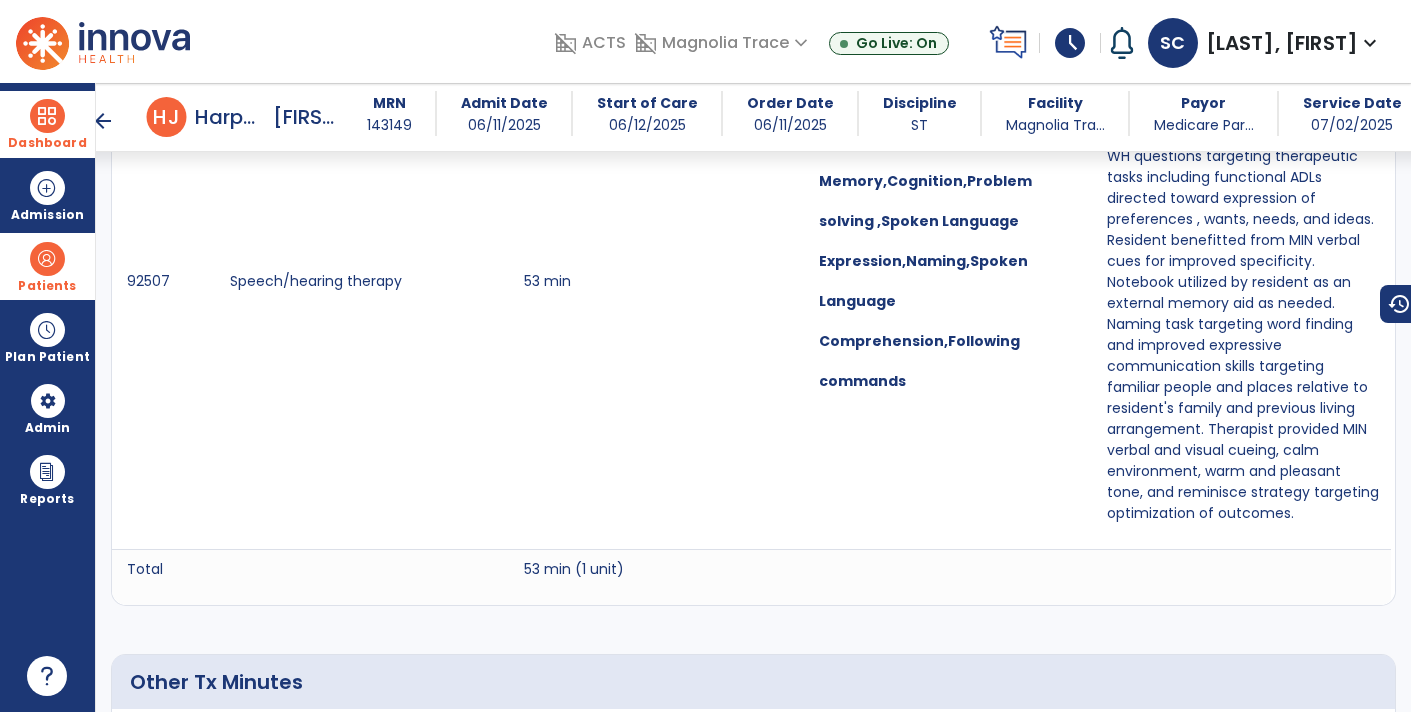 scroll, scrollTop: 1441, scrollLeft: 0, axis: vertical 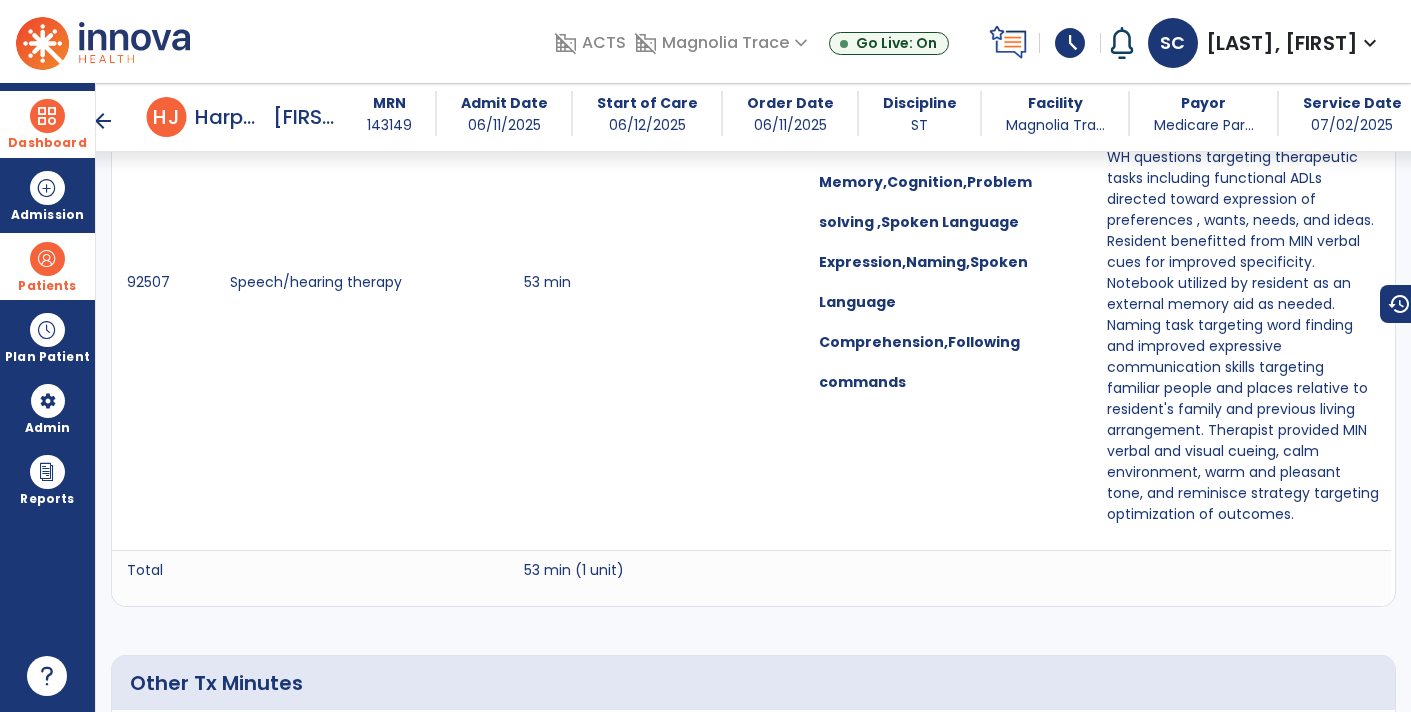 click on "arrow_back" at bounding box center (103, 121) 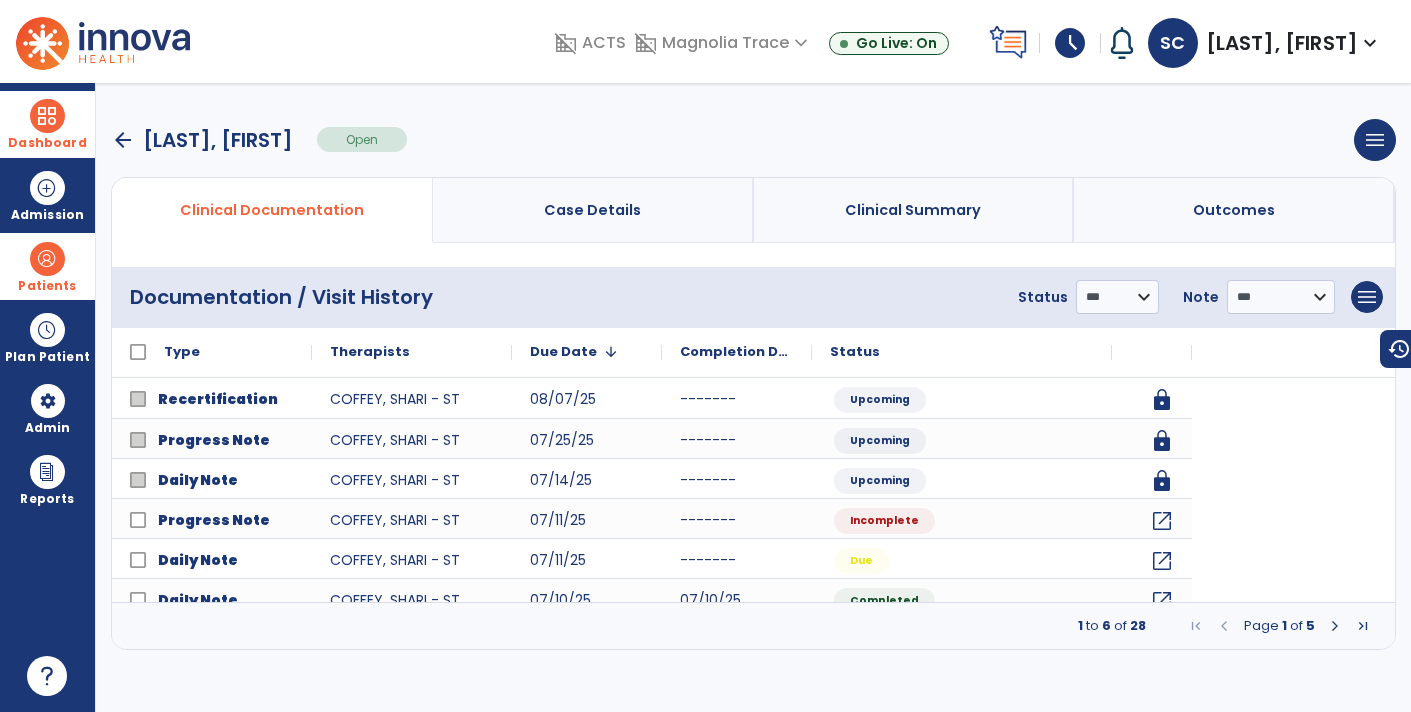 scroll, scrollTop: 0, scrollLeft: 0, axis: both 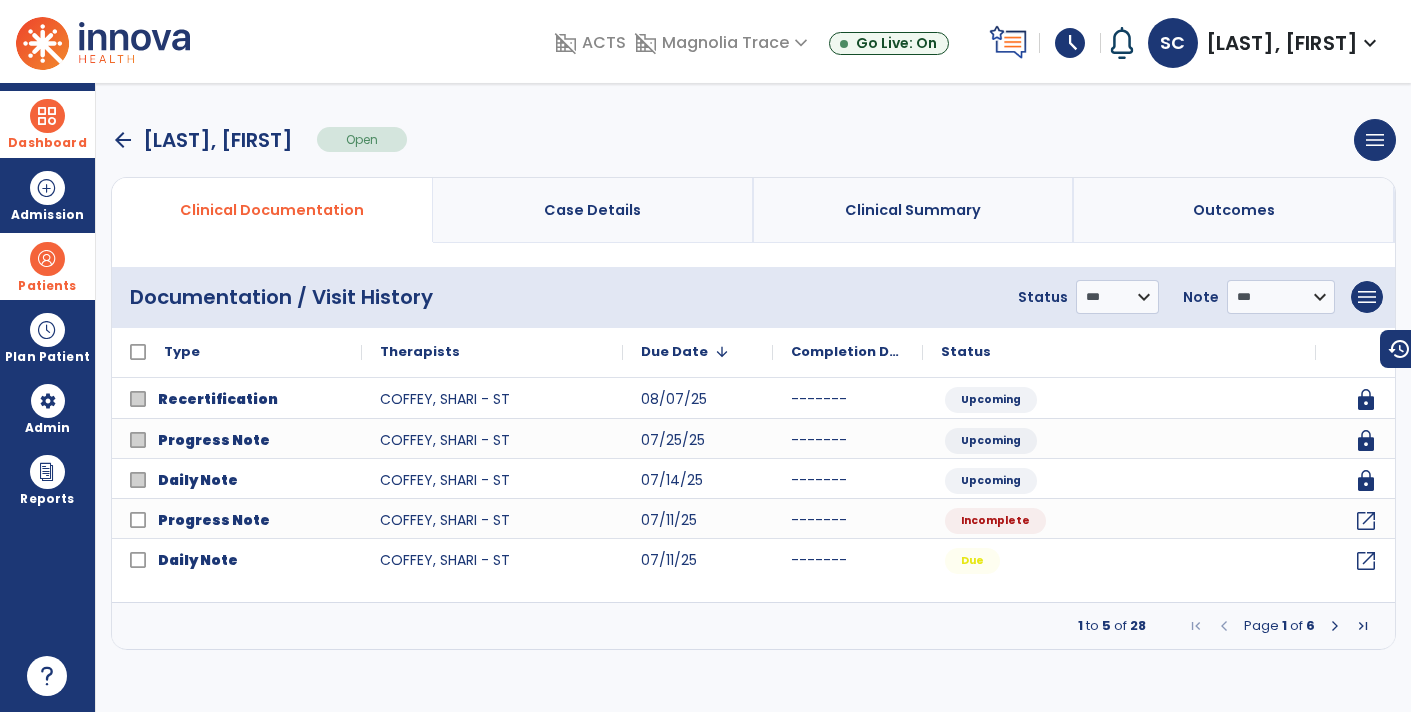 click at bounding box center (1335, 626) 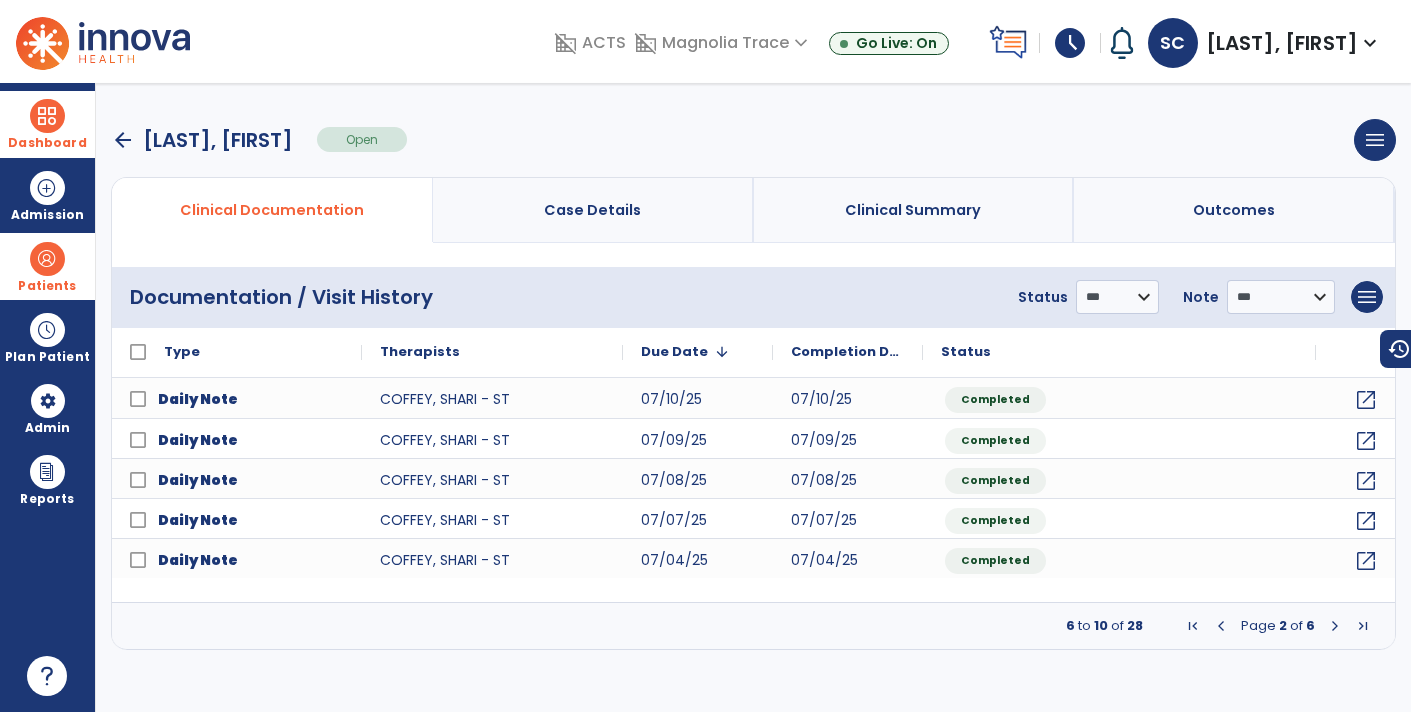 click at bounding box center [1335, 626] 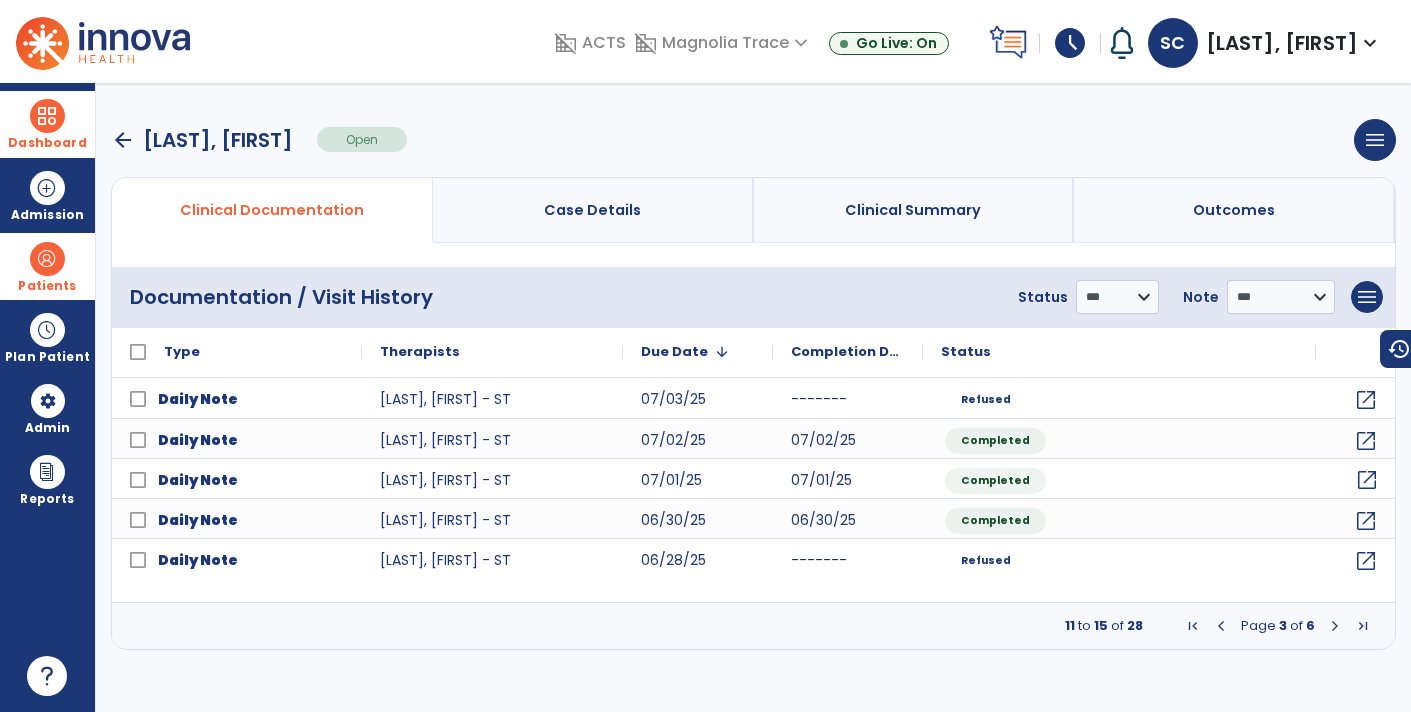 click on "open_in_new" 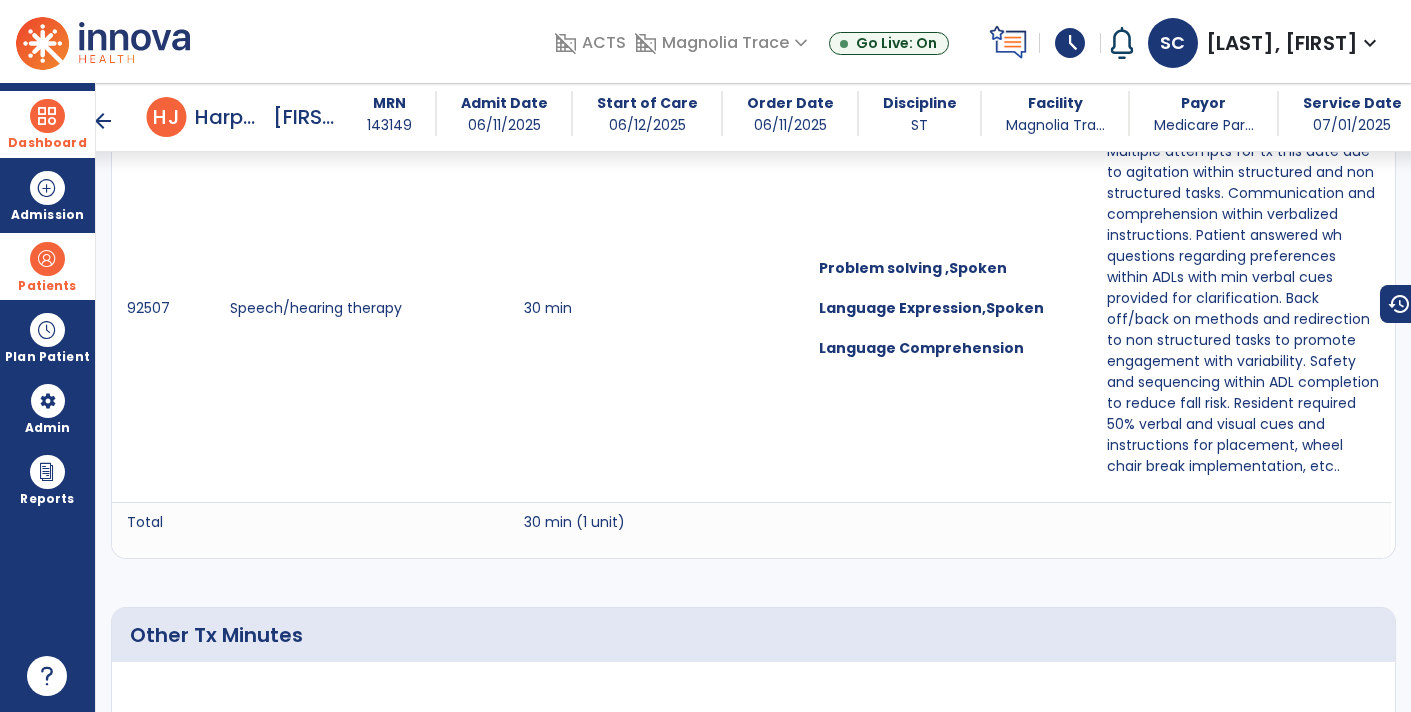 scroll, scrollTop: 1341, scrollLeft: 0, axis: vertical 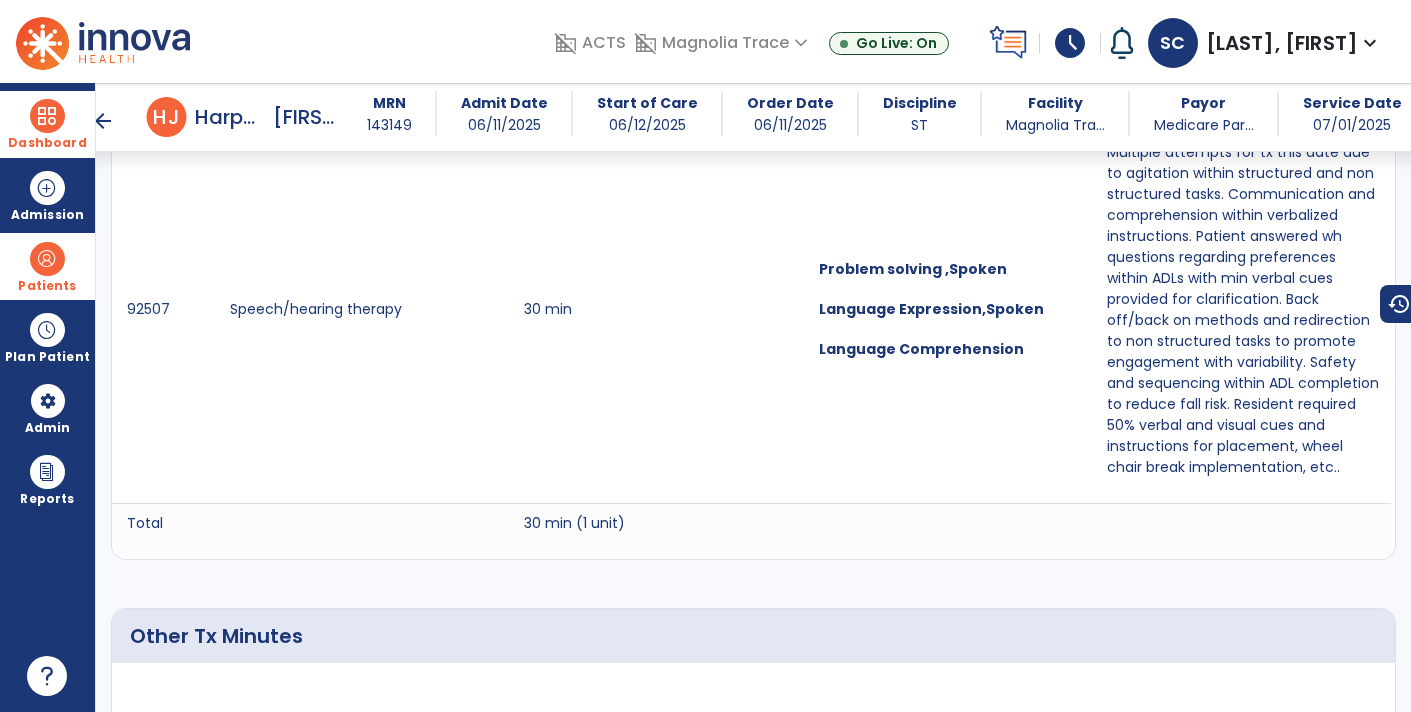 click on "arrow_back" at bounding box center [103, 121] 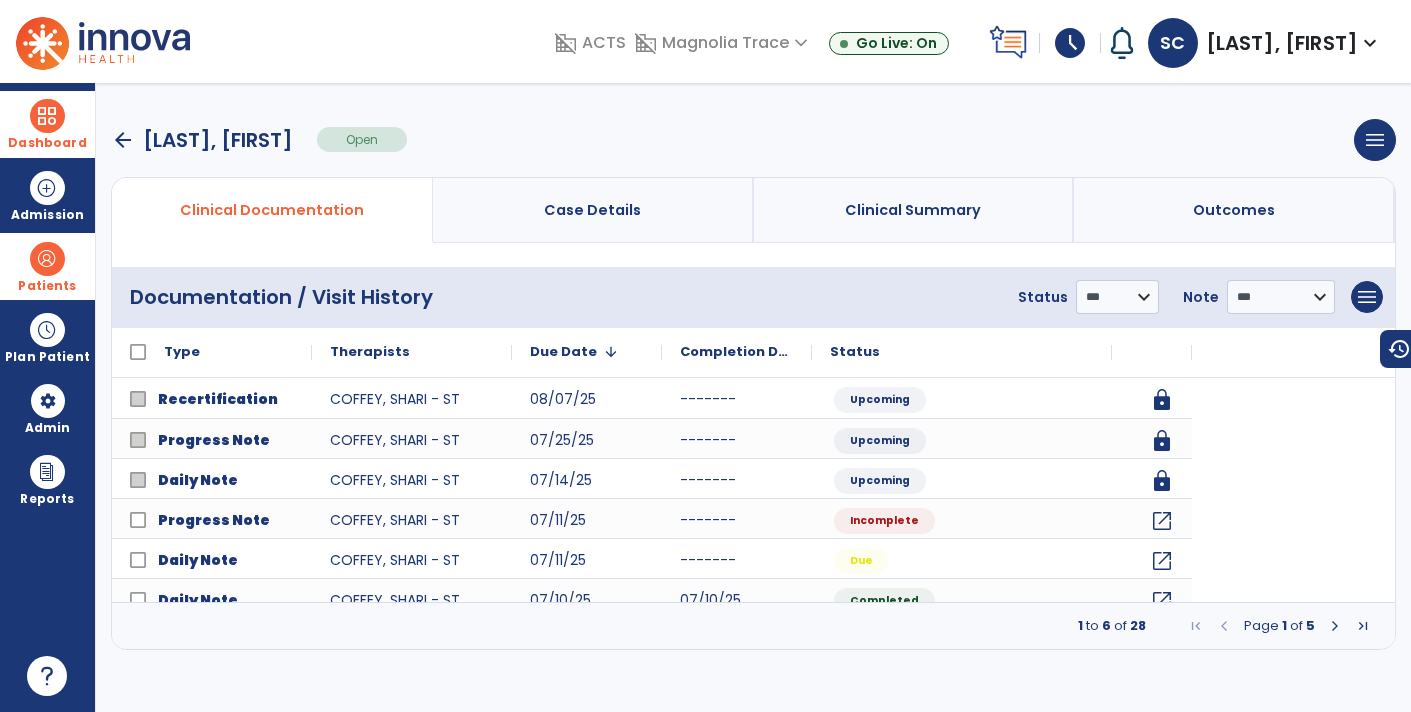 scroll, scrollTop: 0, scrollLeft: 0, axis: both 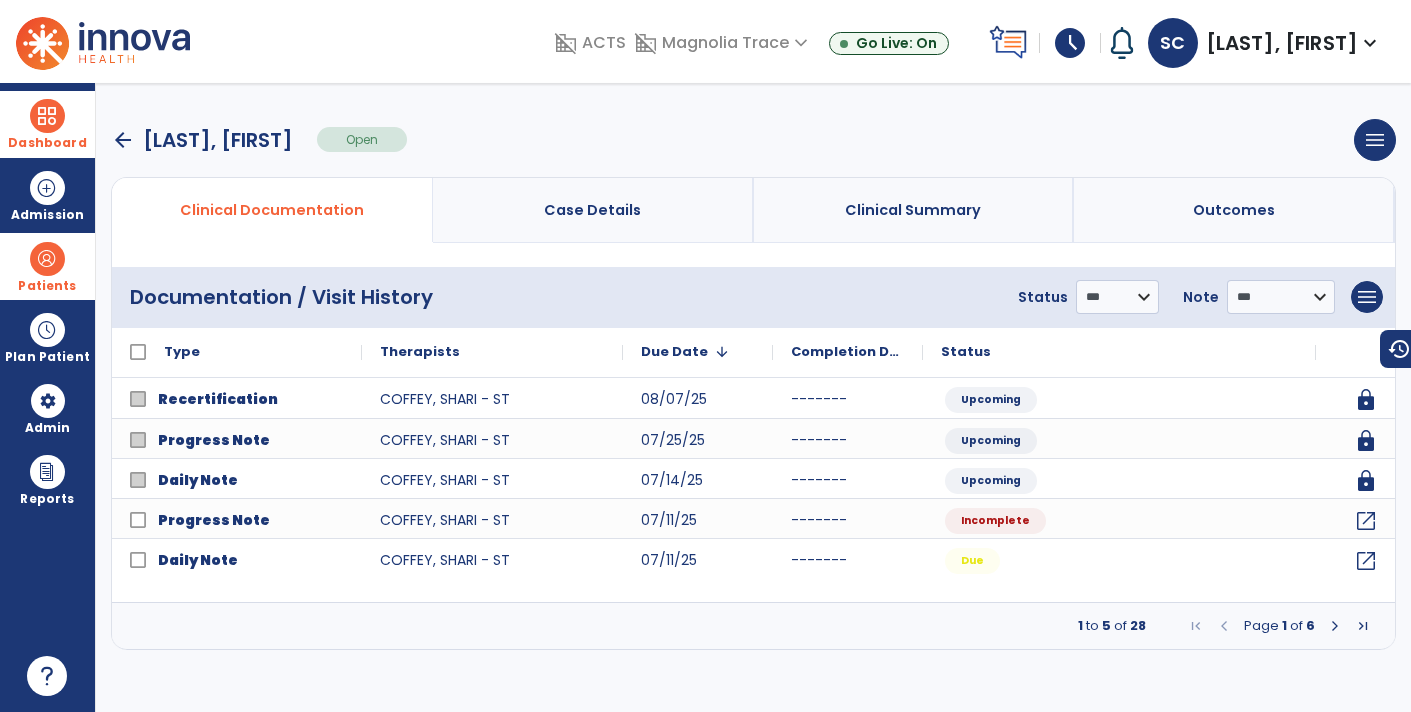 click at bounding box center (1335, 626) 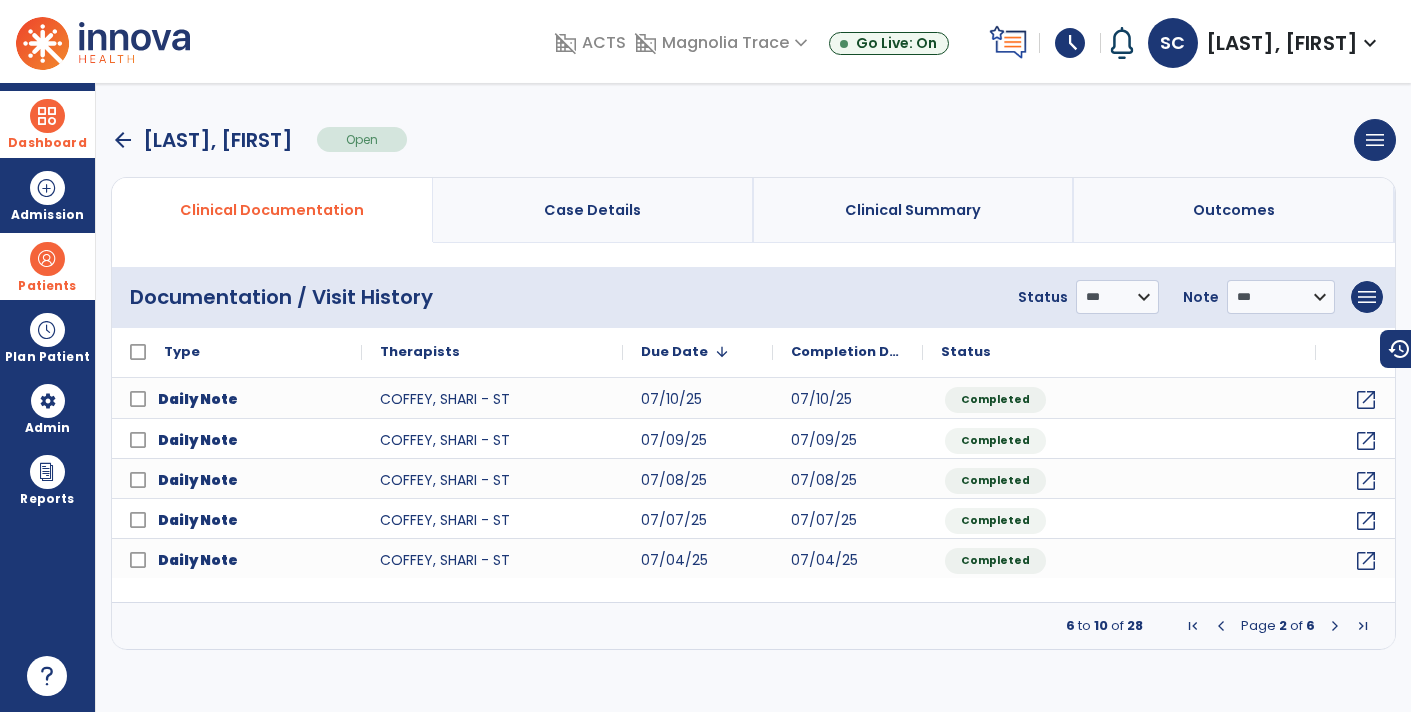 click at bounding box center [1335, 626] 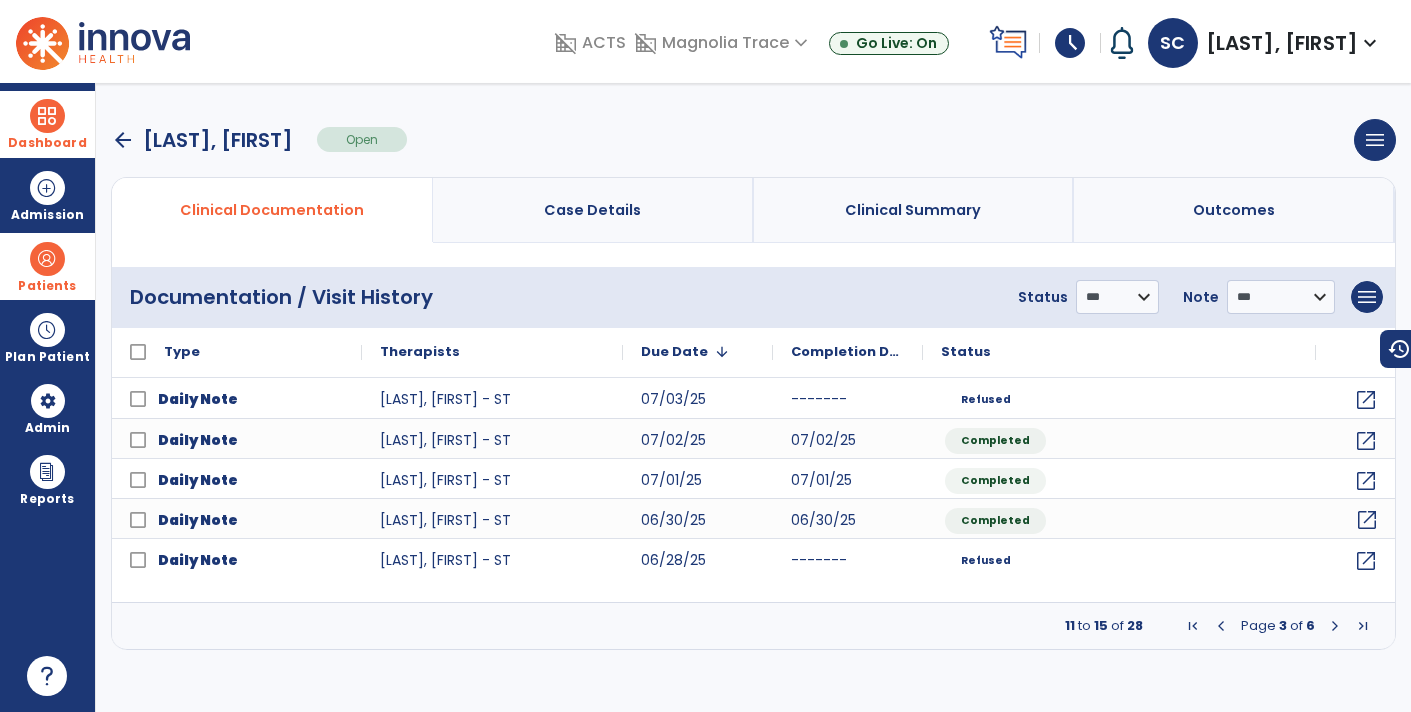 click on "open_in_new" 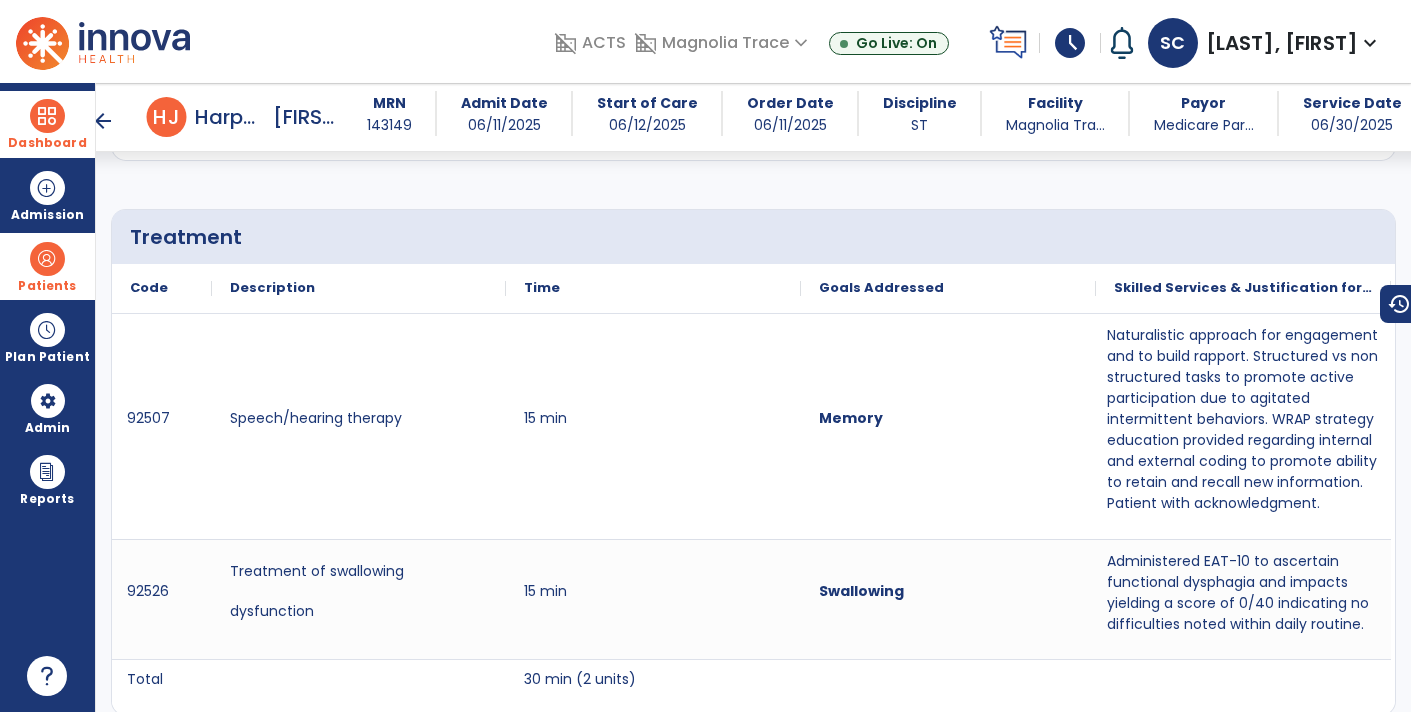 scroll, scrollTop: 1156, scrollLeft: 0, axis: vertical 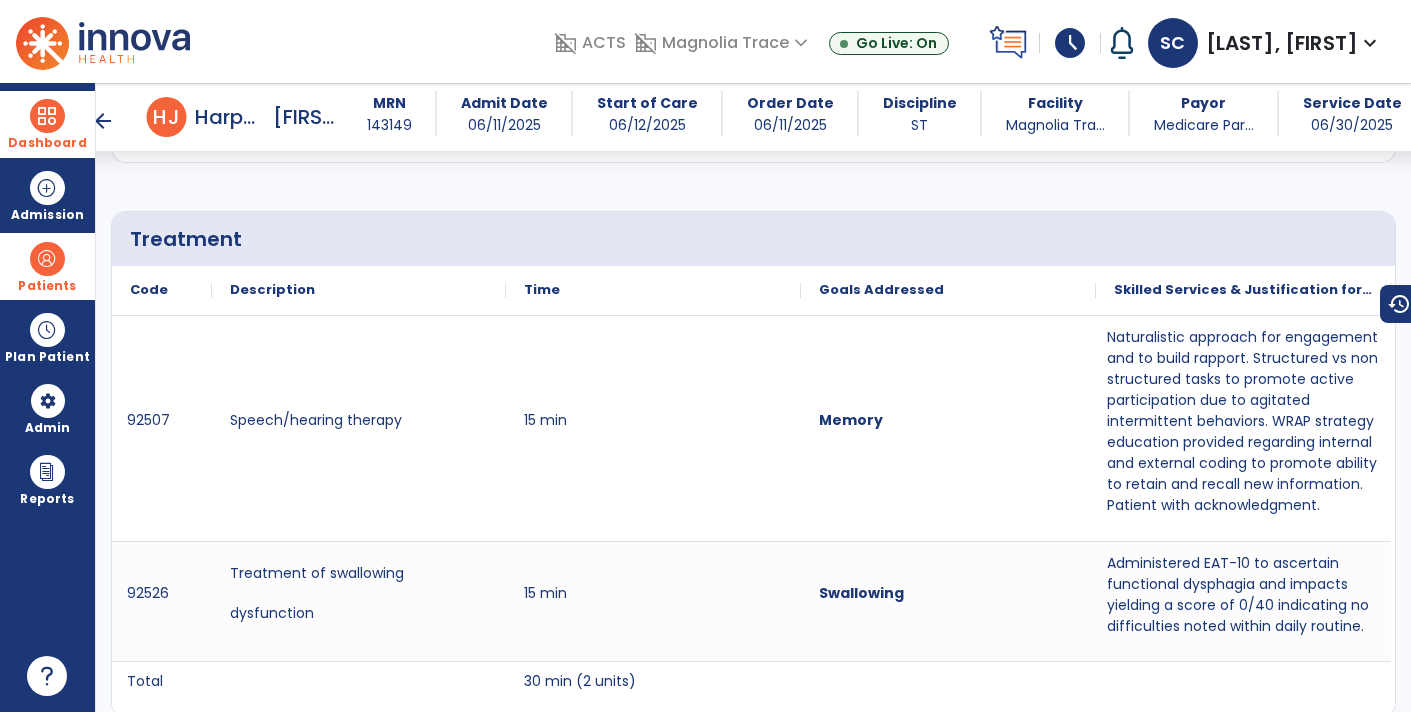click on "arrow_back" at bounding box center [103, 121] 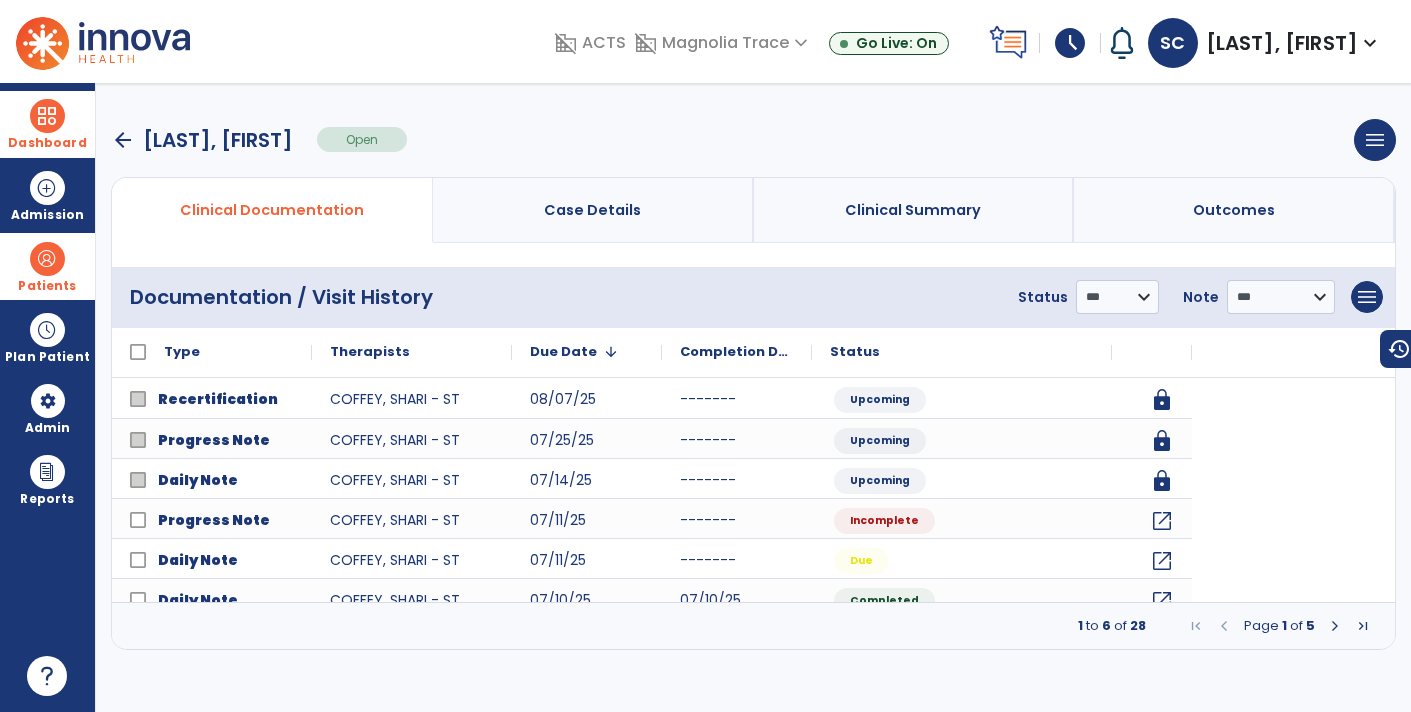 scroll, scrollTop: 0, scrollLeft: 0, axis: both 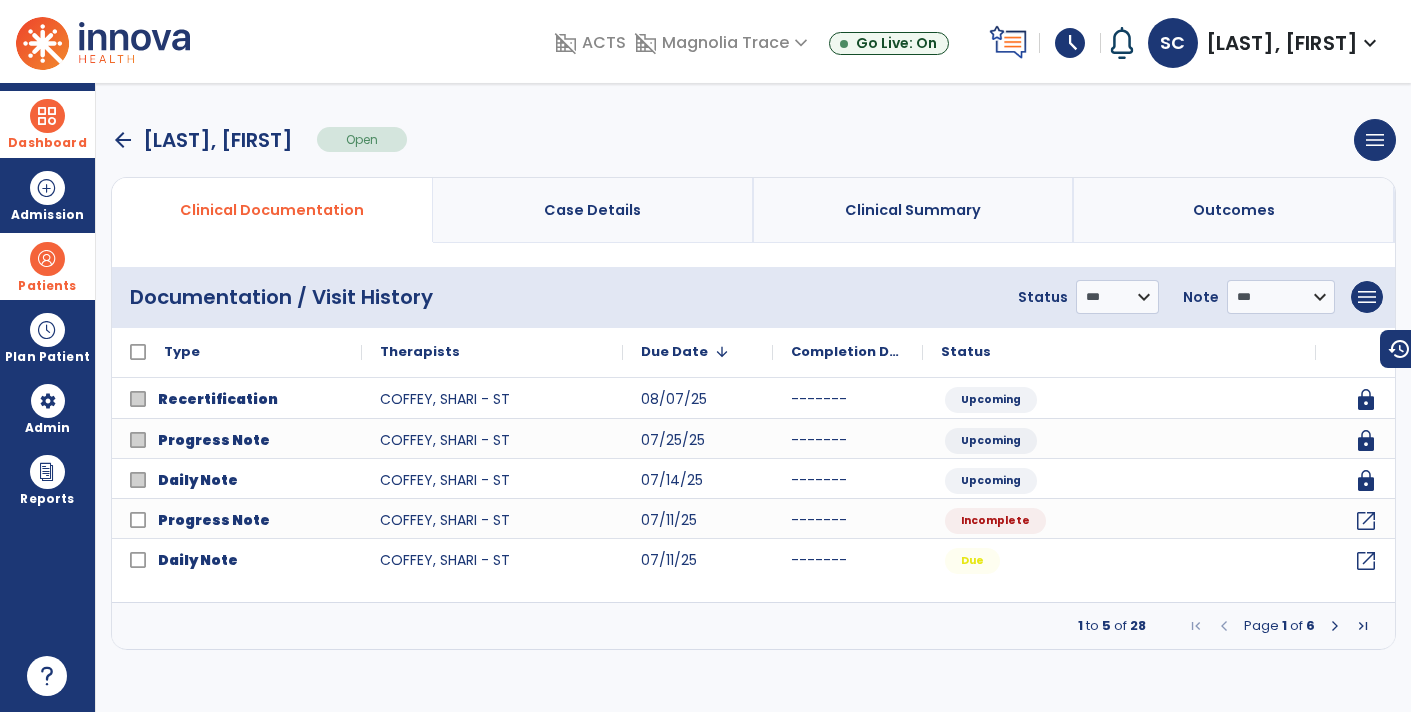 click at bounding box center [1335, 626] 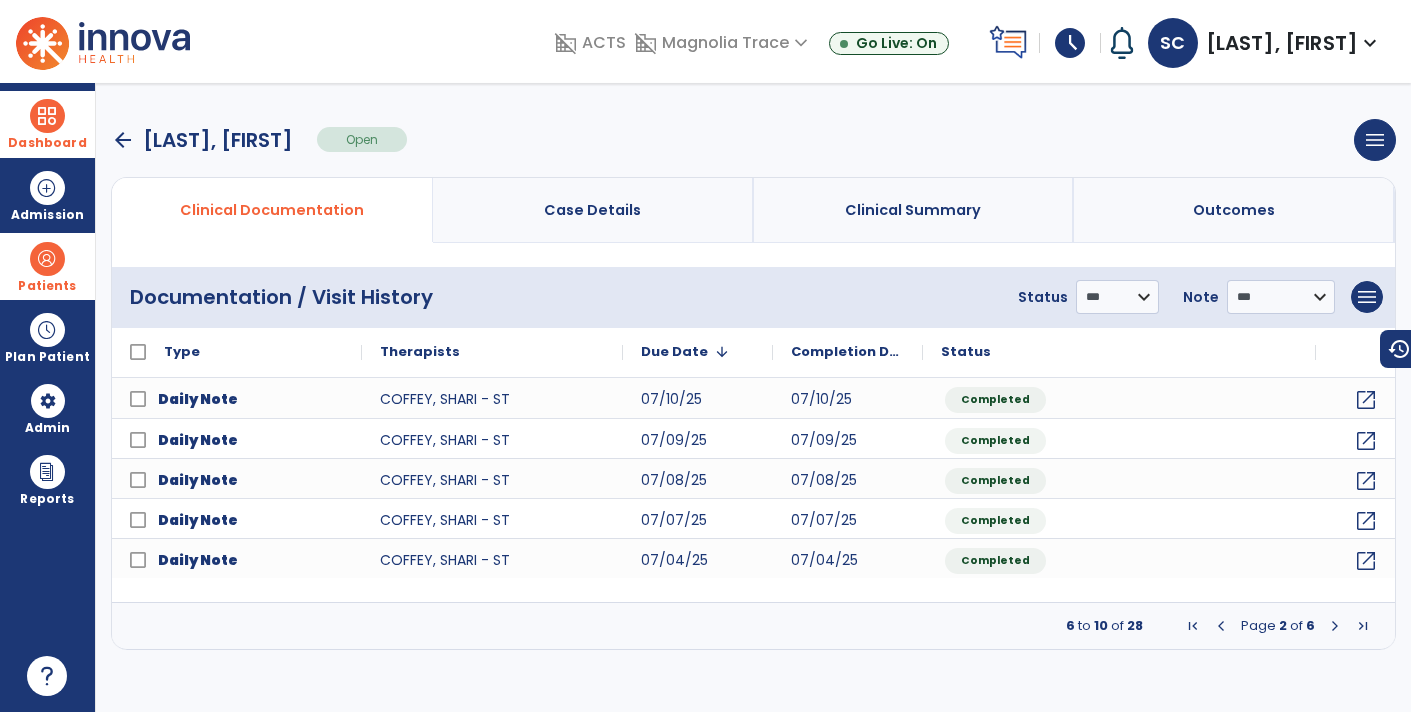 click at bounding box center (1335, 626) 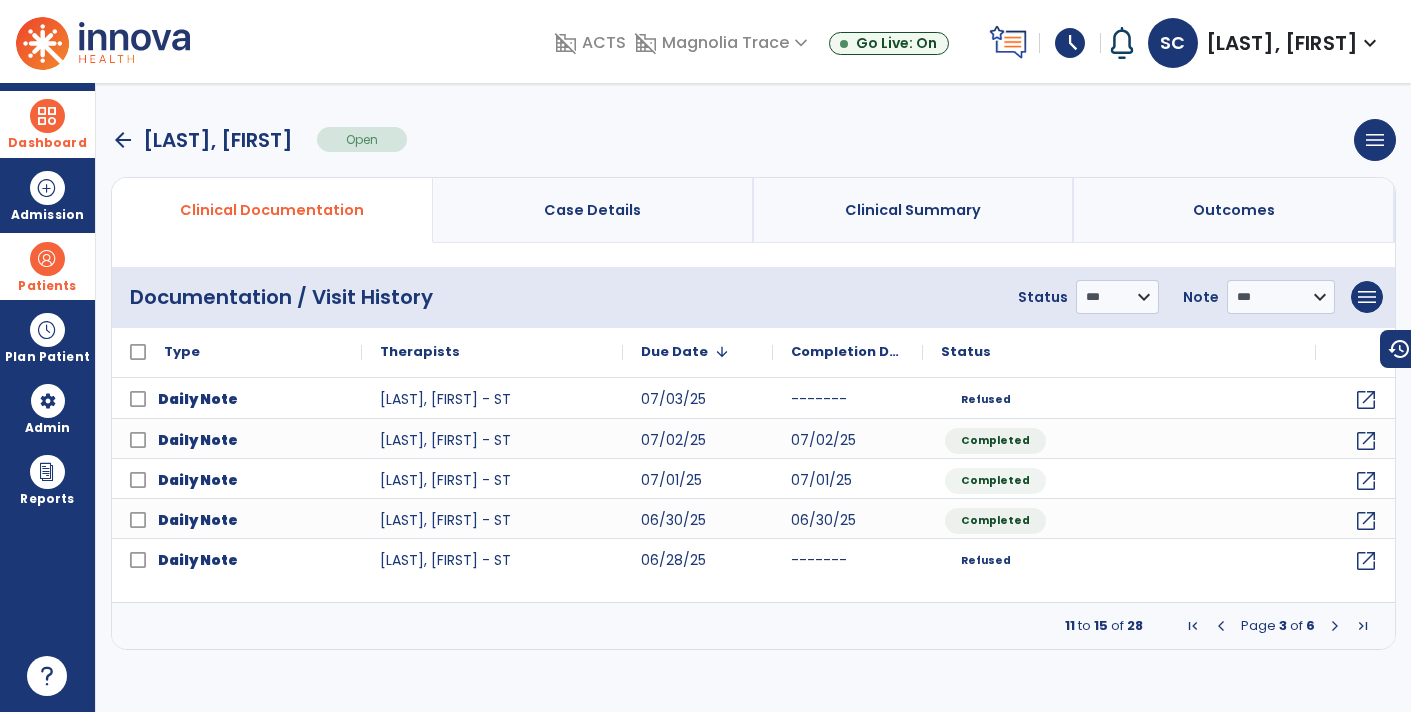 click at bounding box center [1335, 626] 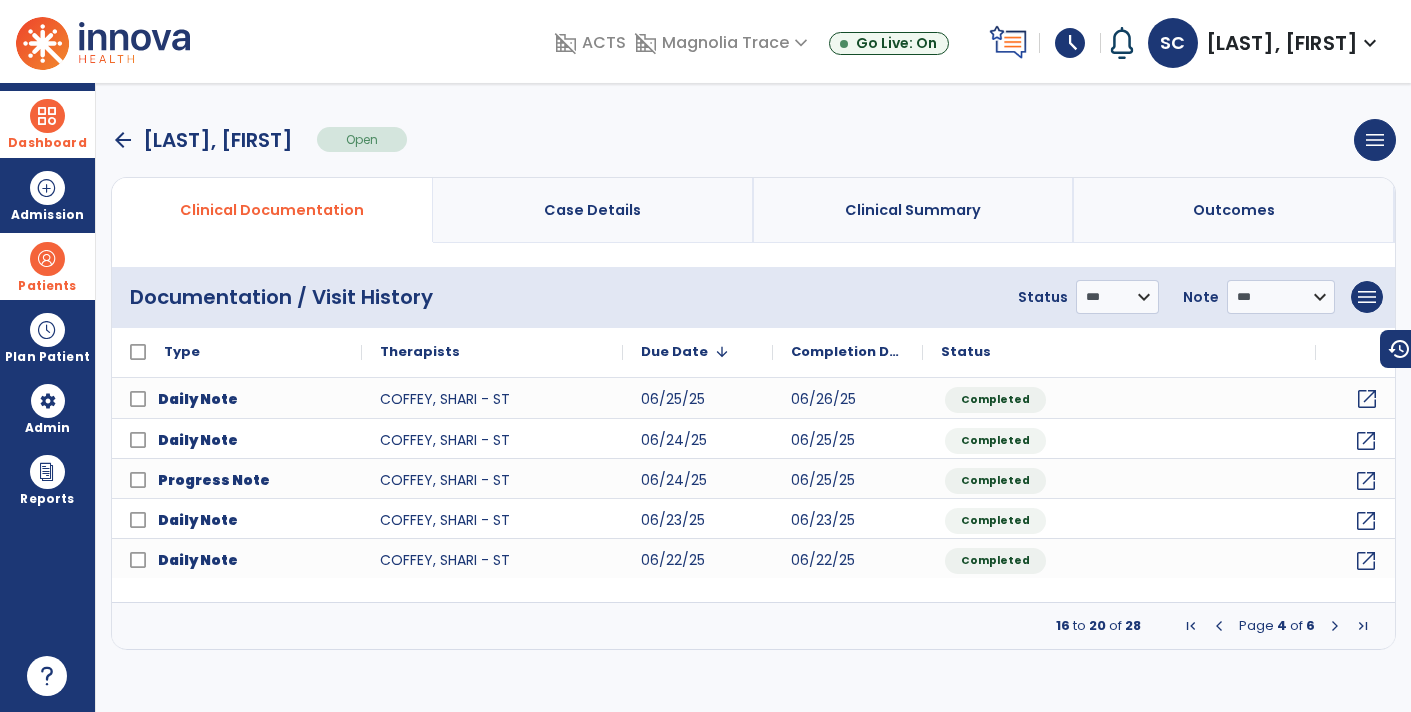 click on "open_in_new" 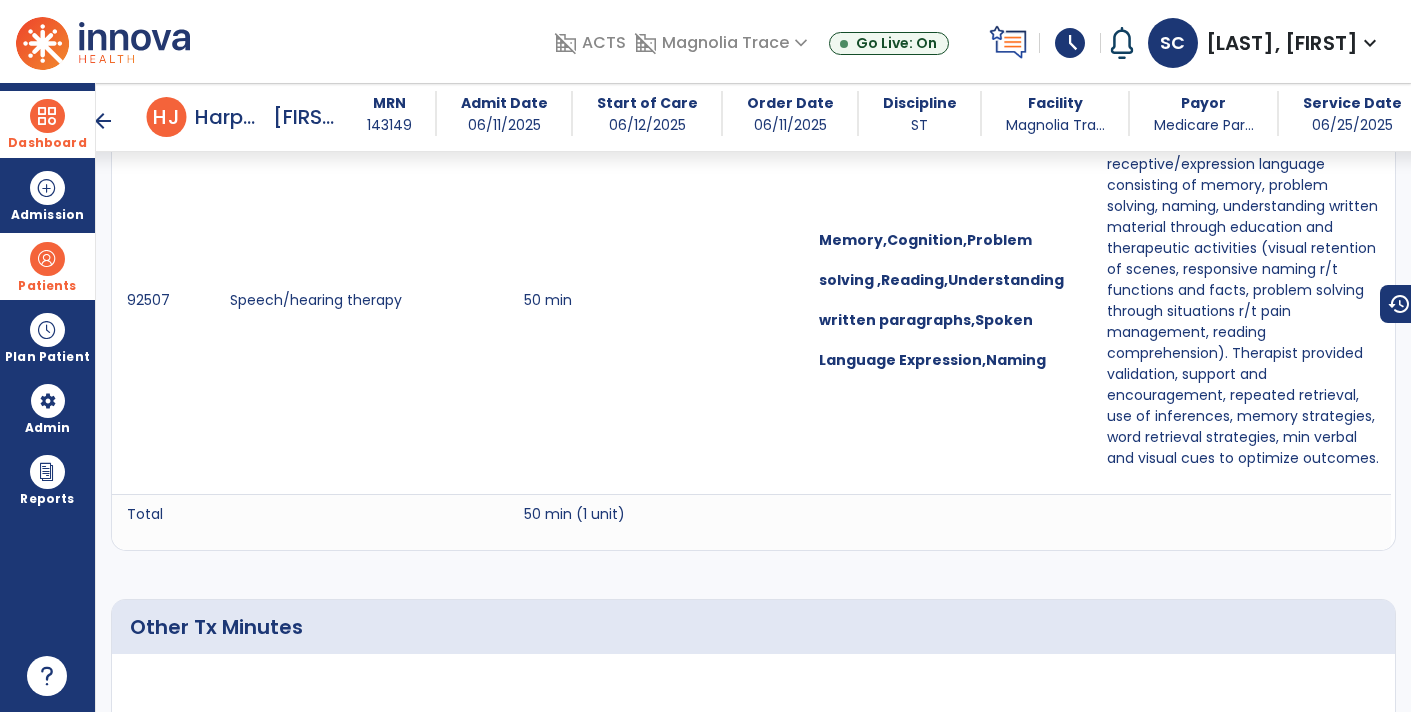 scroll, scrollTop: 1349, scrollLeft: 0, axis: vertical 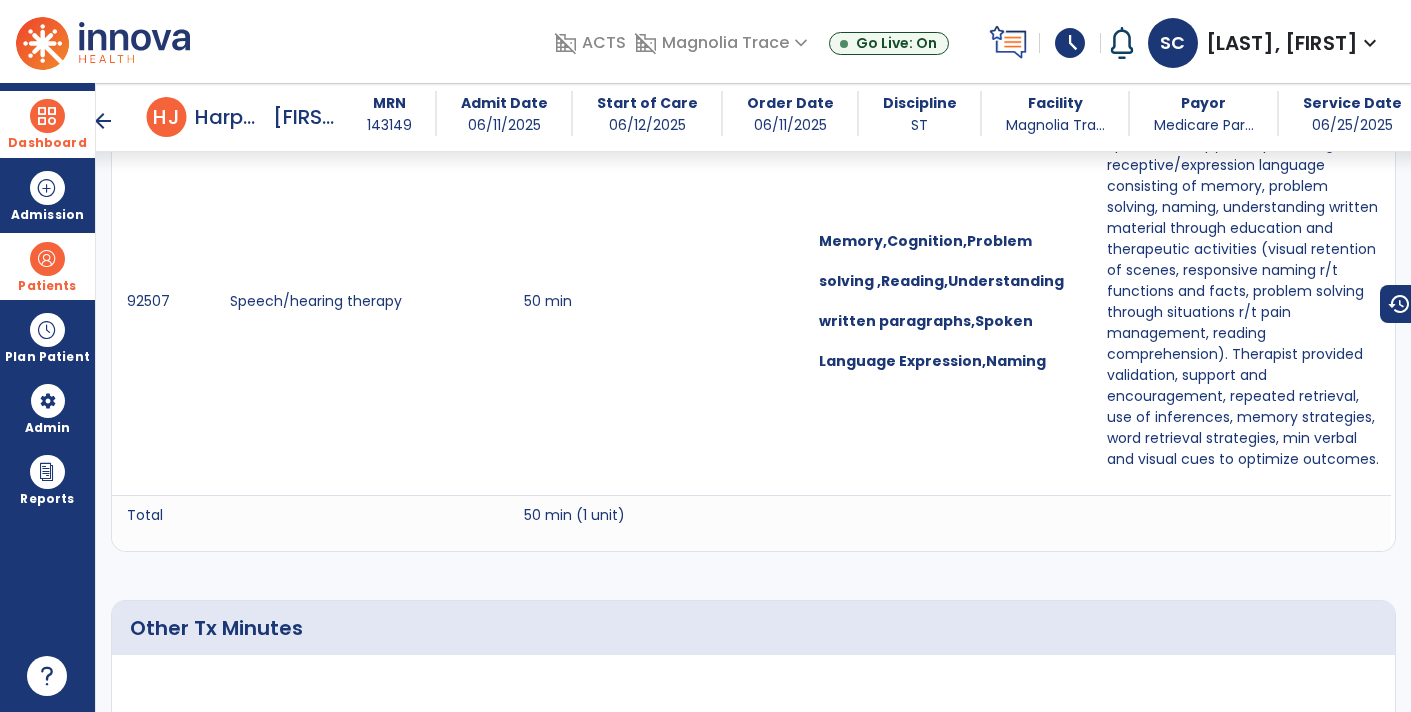 click on "arrow_back" at bounding box center (103, 121) 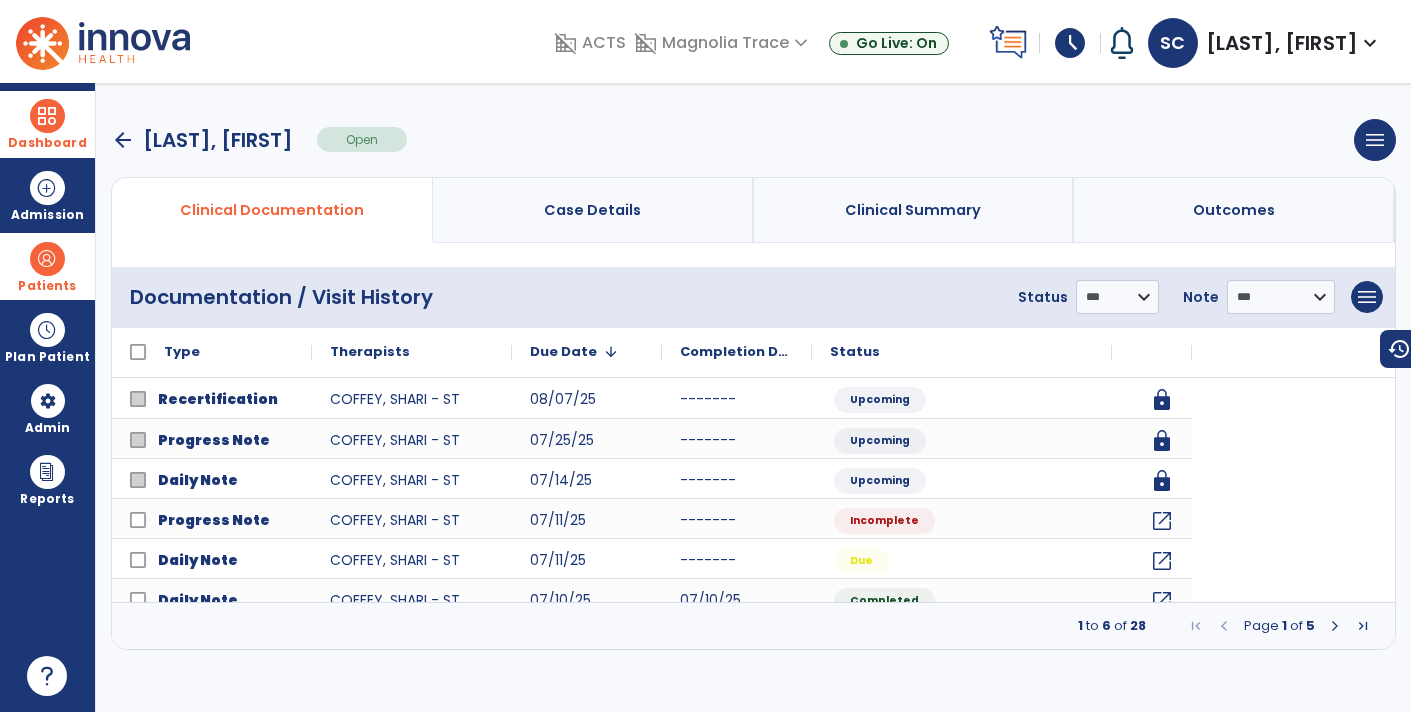 scroll, scrollTop: 0, scrollLeft: 0, axis: both 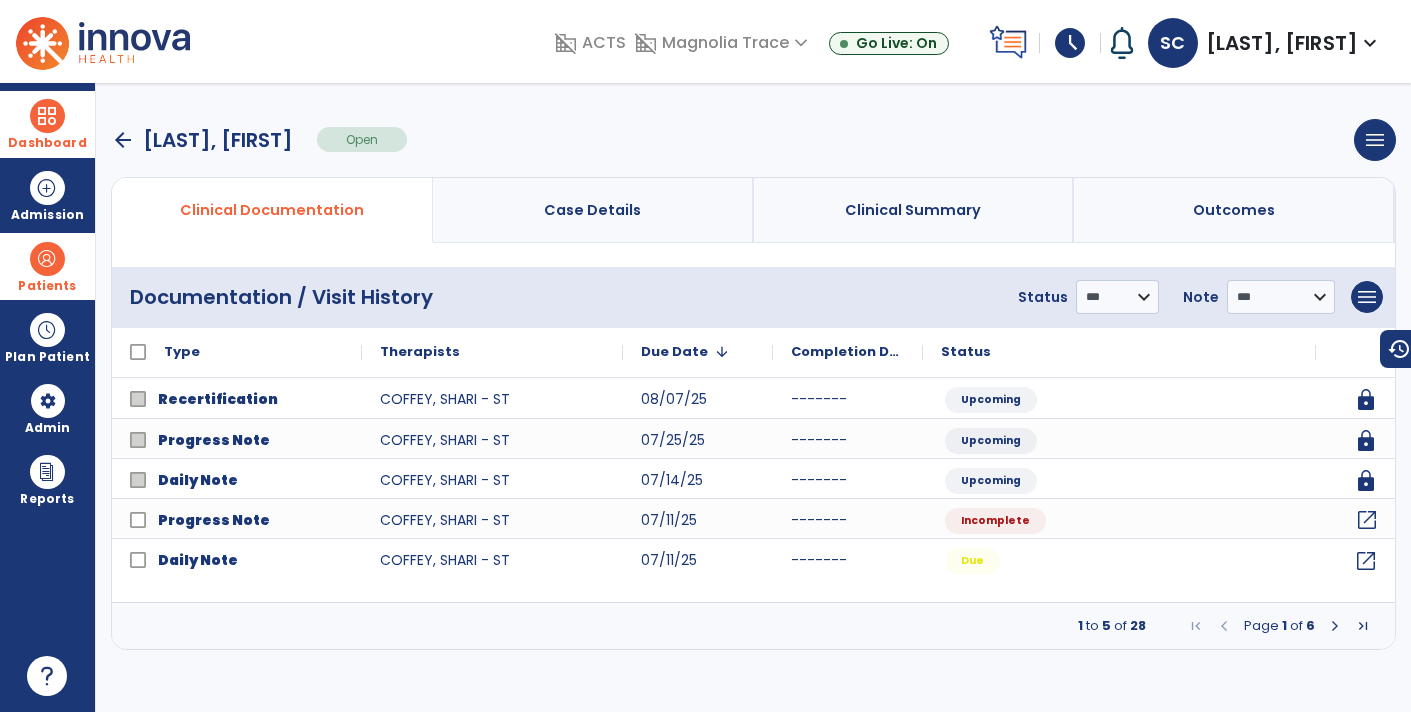 click on "open_in_new" 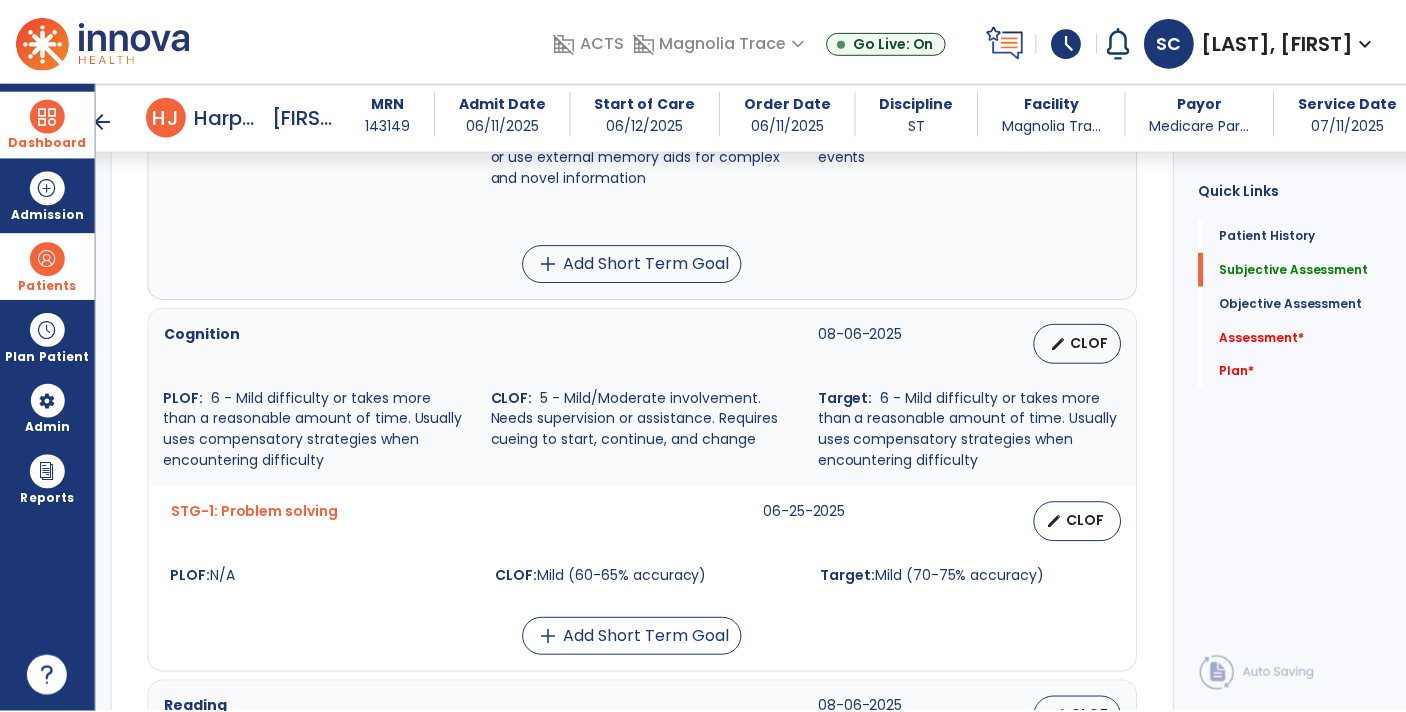 scroll, scrollTop: 1053, scrollLeft: 0, axis: vertical 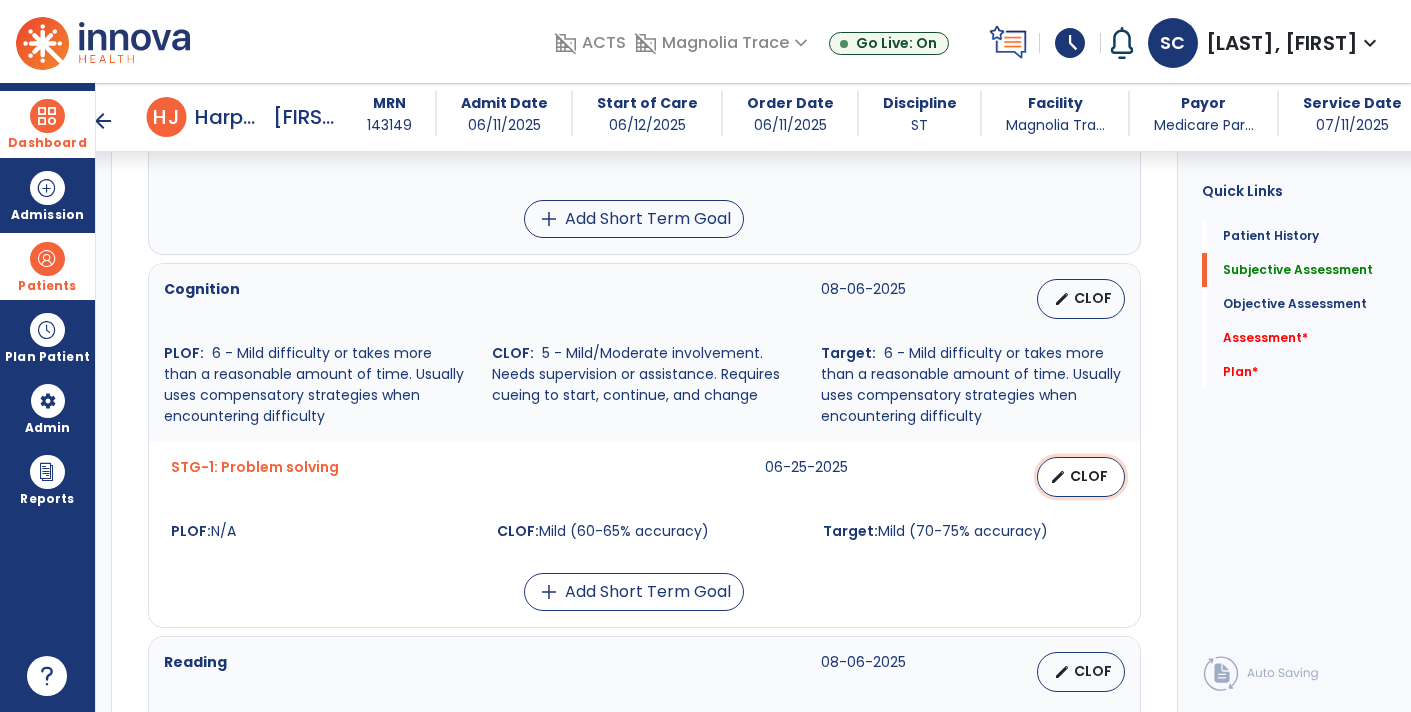 click on "edit   CLOF" at bounding box center (1081, 477) 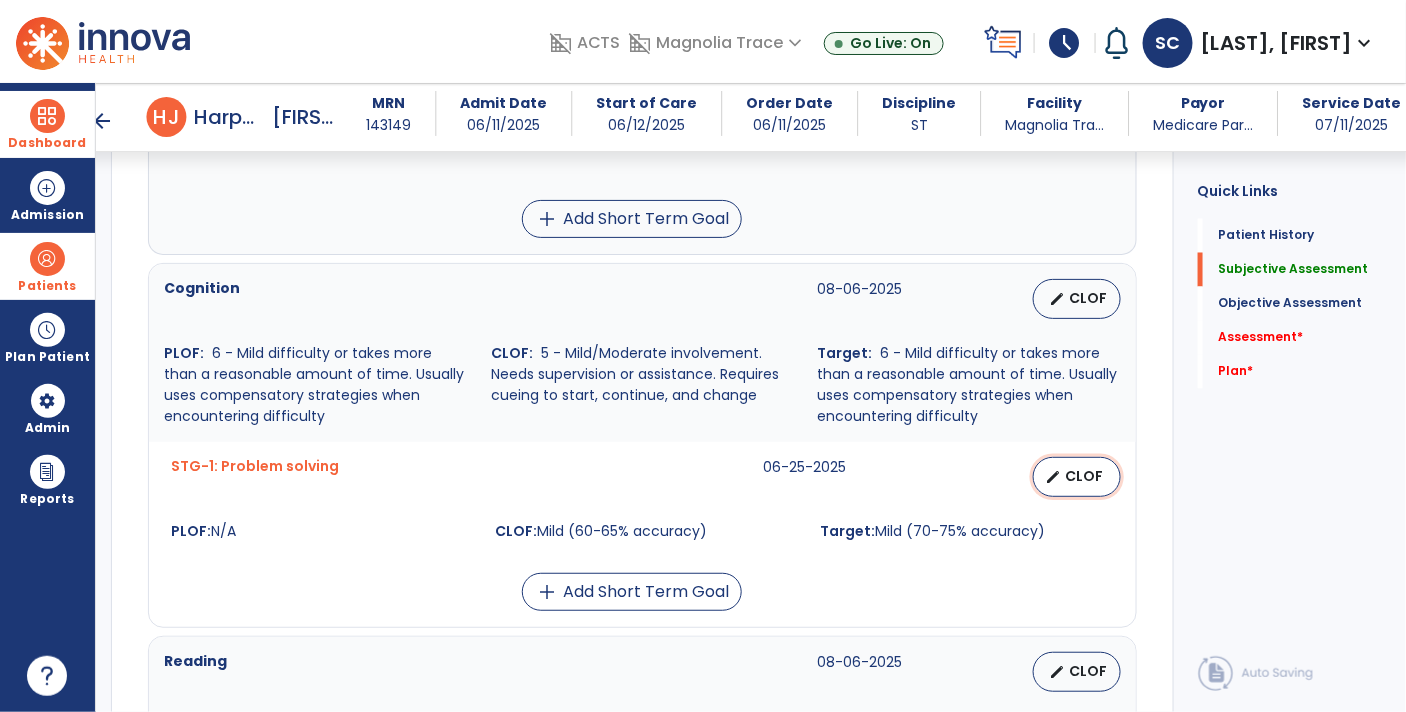 select on "********" 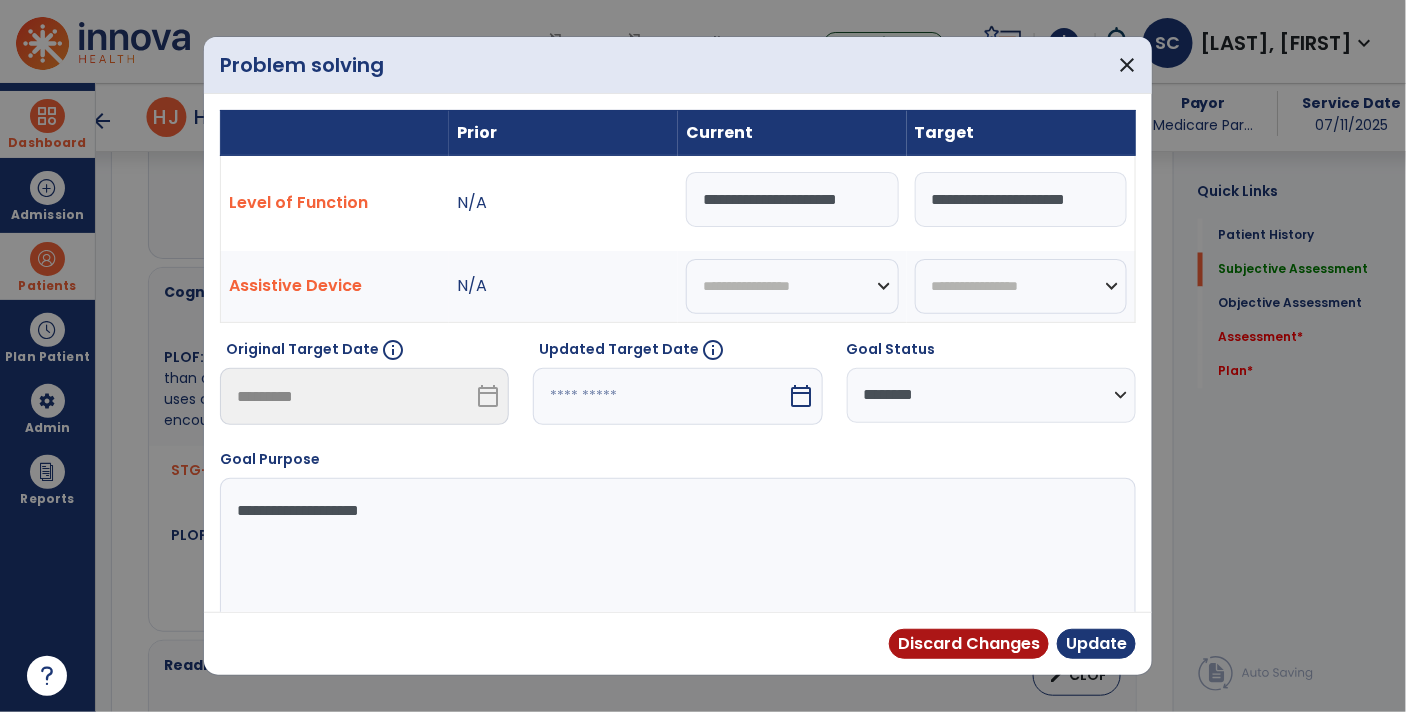 scroll, scrollTop: 1053, scrollLeft: 0, axis: vertical 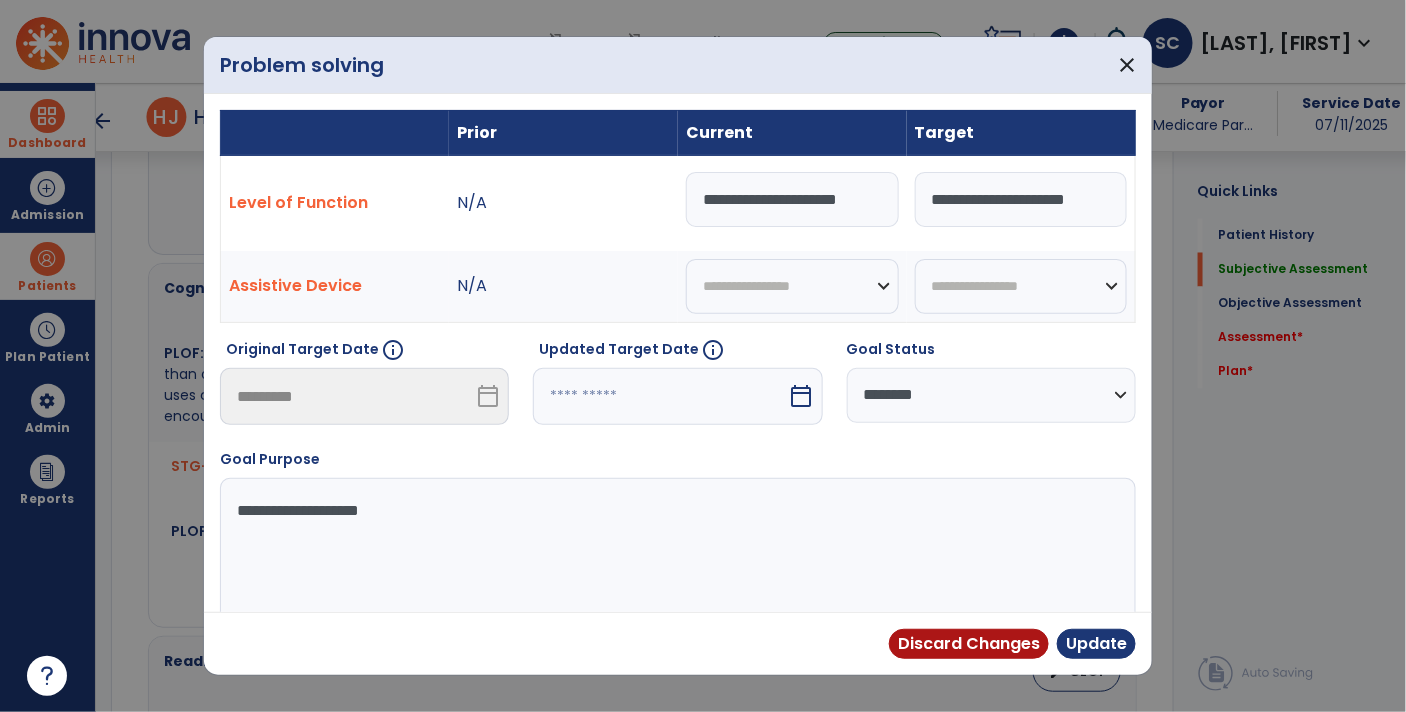 click on "calendar_today" at bounding box center [804, 396] 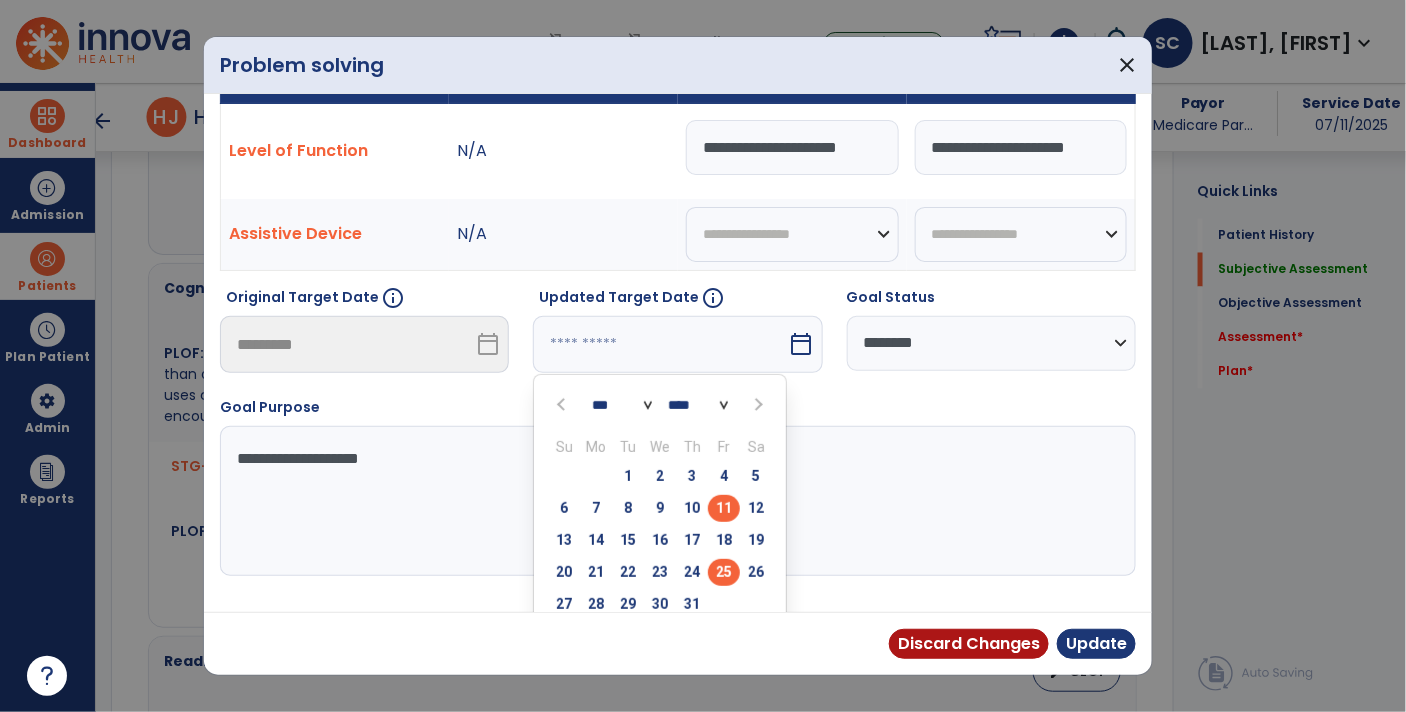 click on "25" at bounding box center [724, 572] 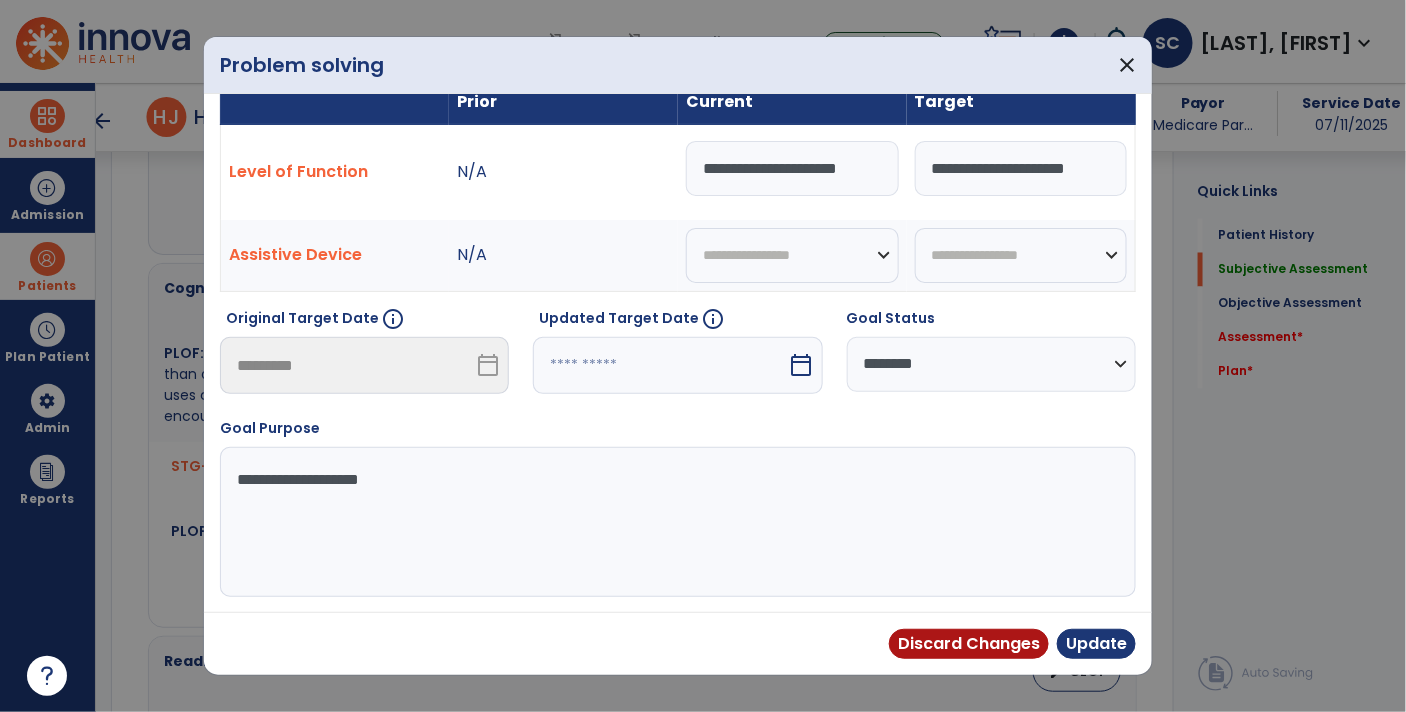 type on "*********" 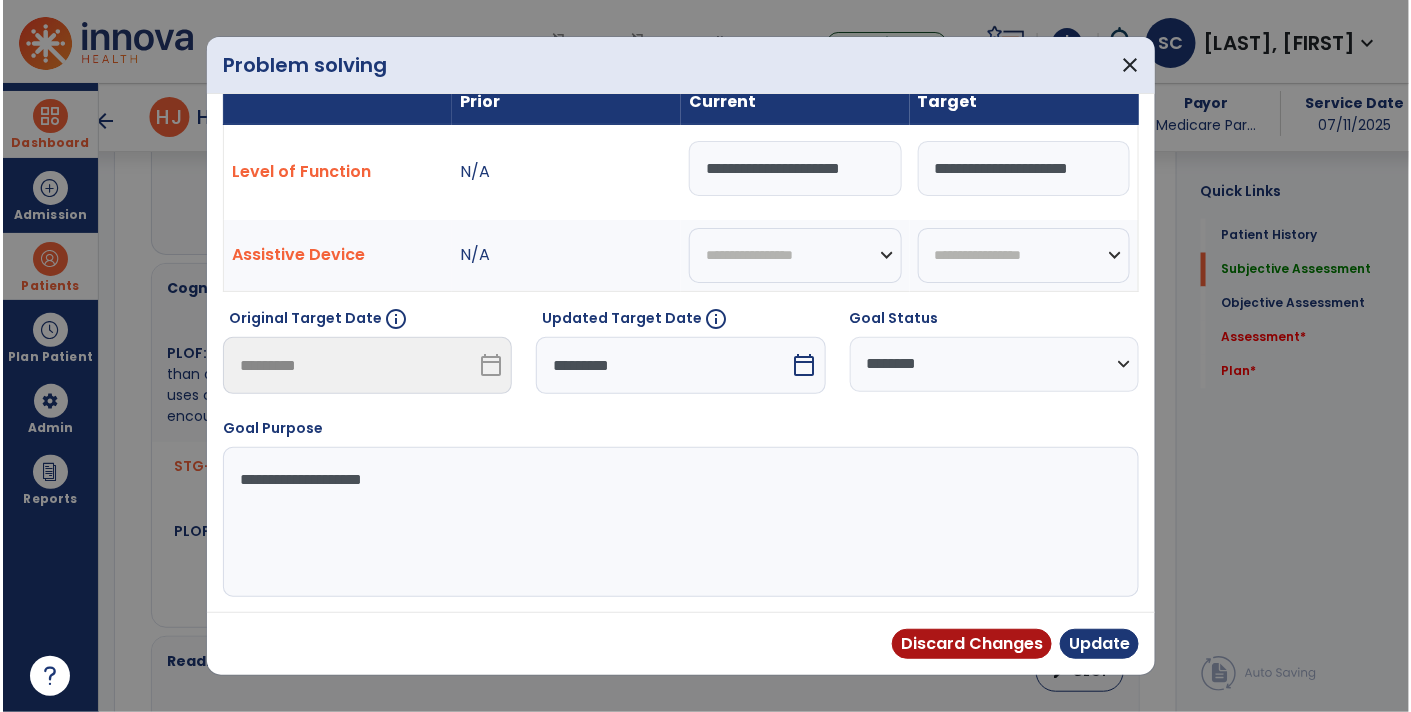 scroll, scrollTop: 27, scrollLeft: 0, axis: vertical 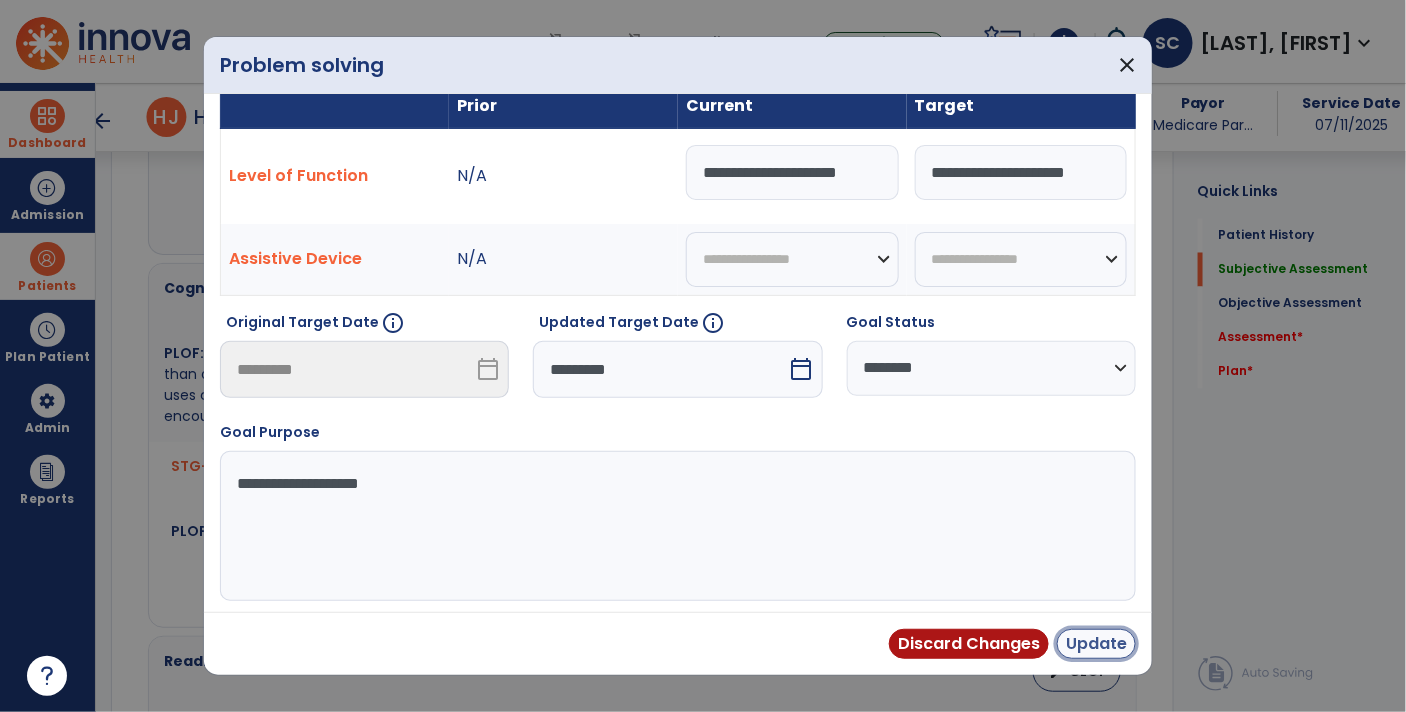 click on "Update" at bounding box center (1096, 644) 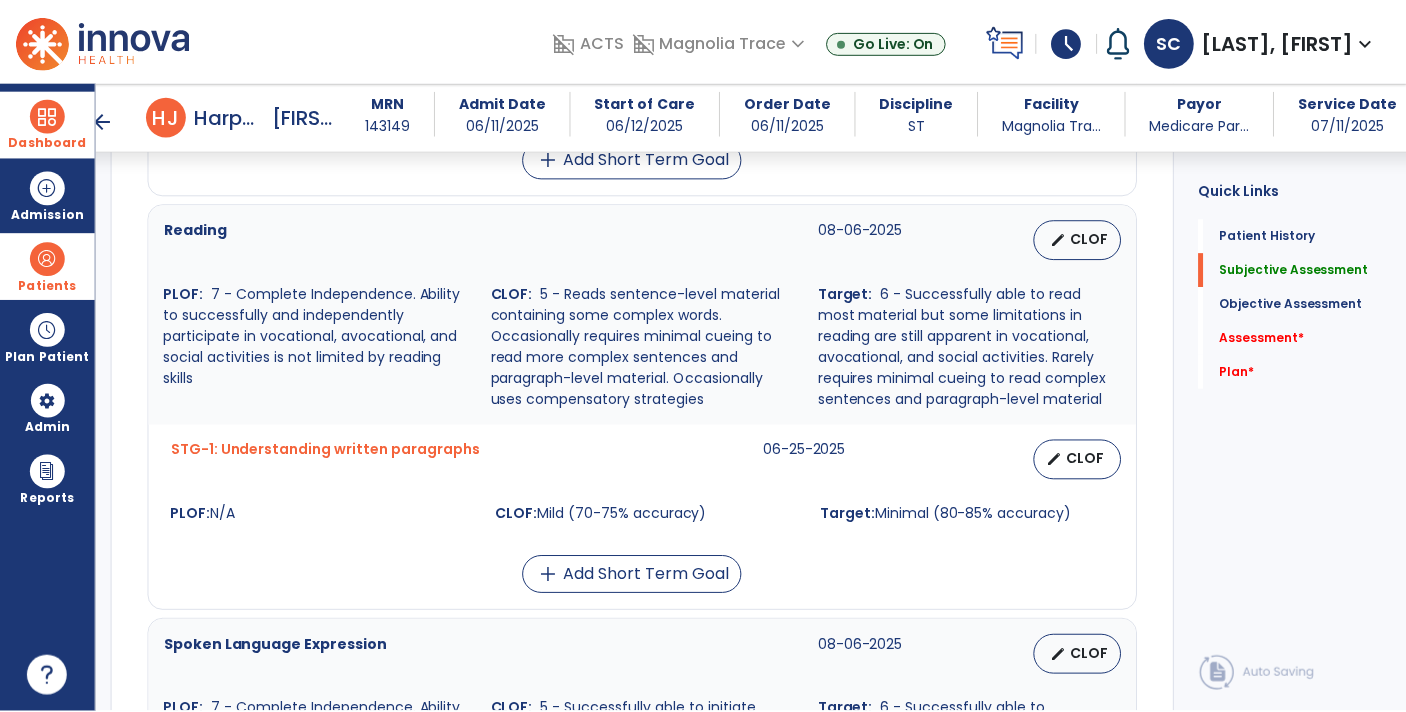 scroll, scrollTop: 1498, scrollLeft: 0, axis: vertical 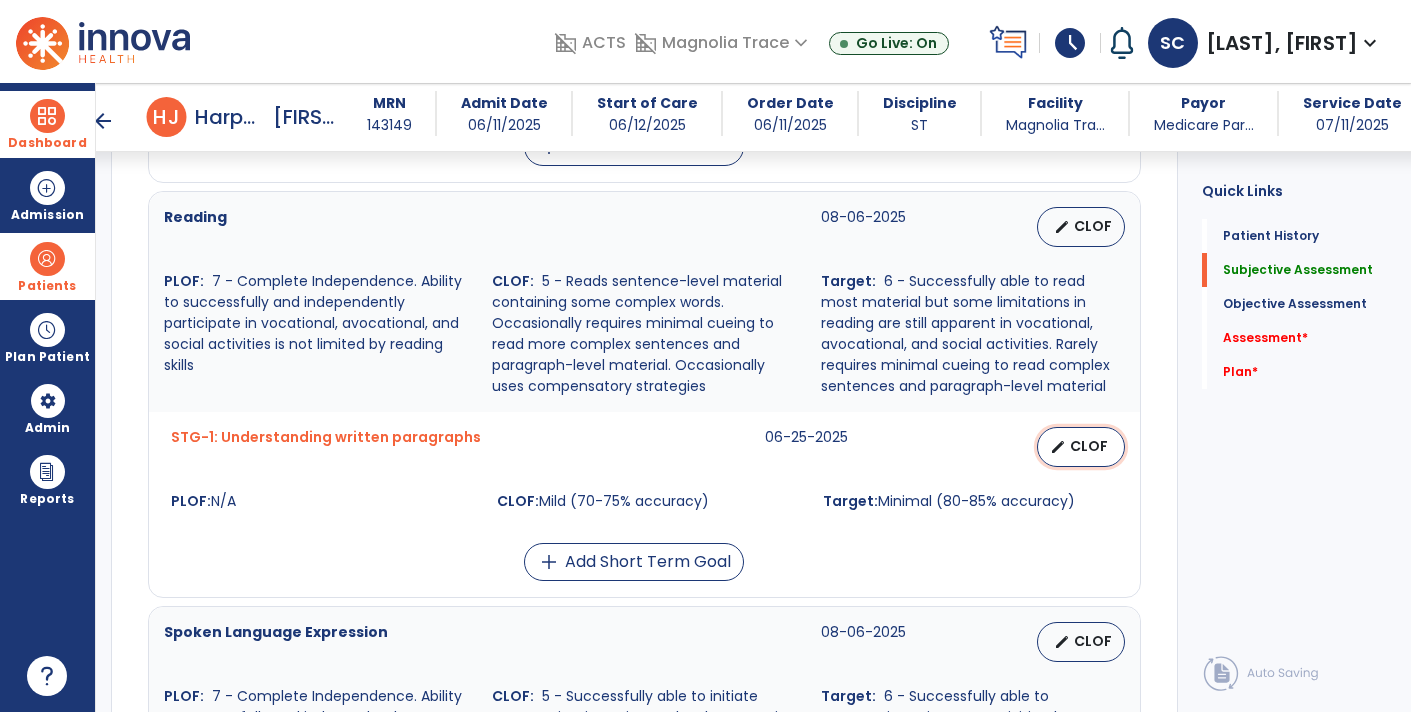 click on "CLOF" at bounding box center [1089, 446] 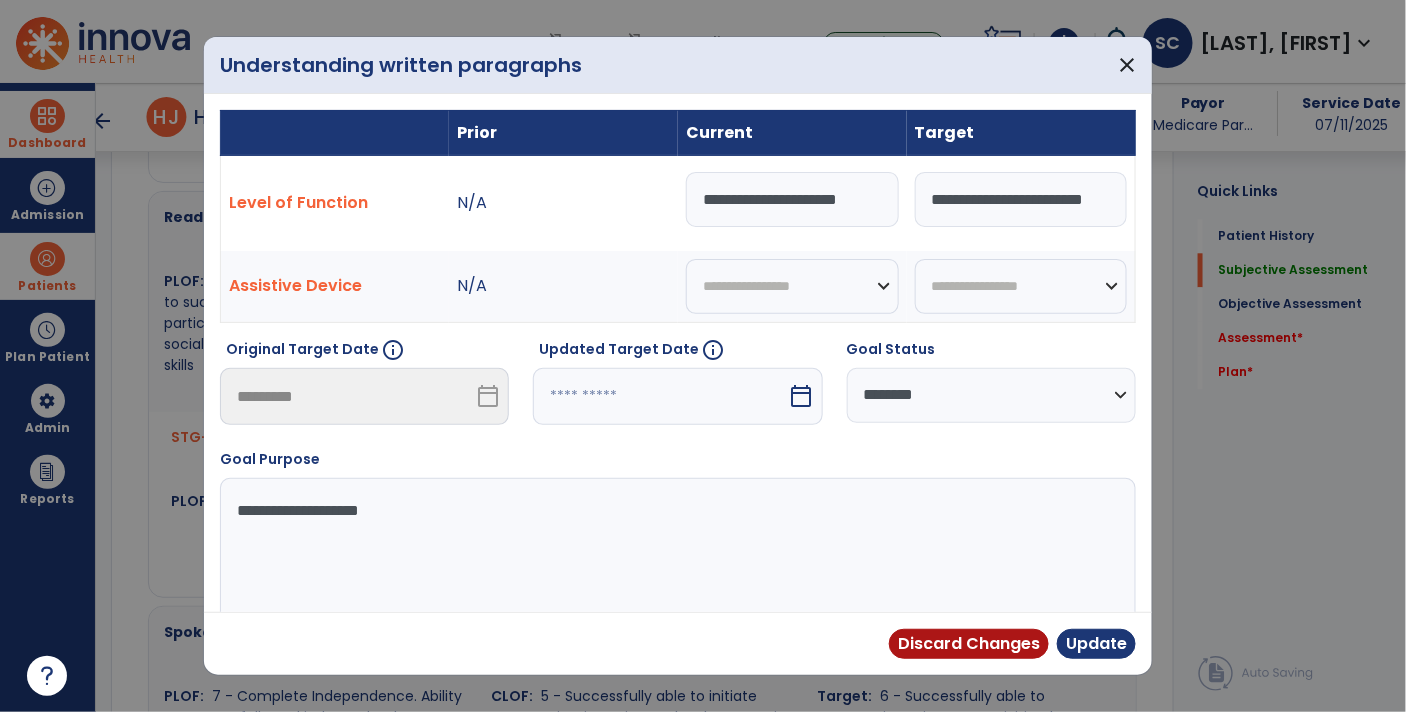 scroll, scrollTop: 1498, scrollLeft: 0, axis: vertical 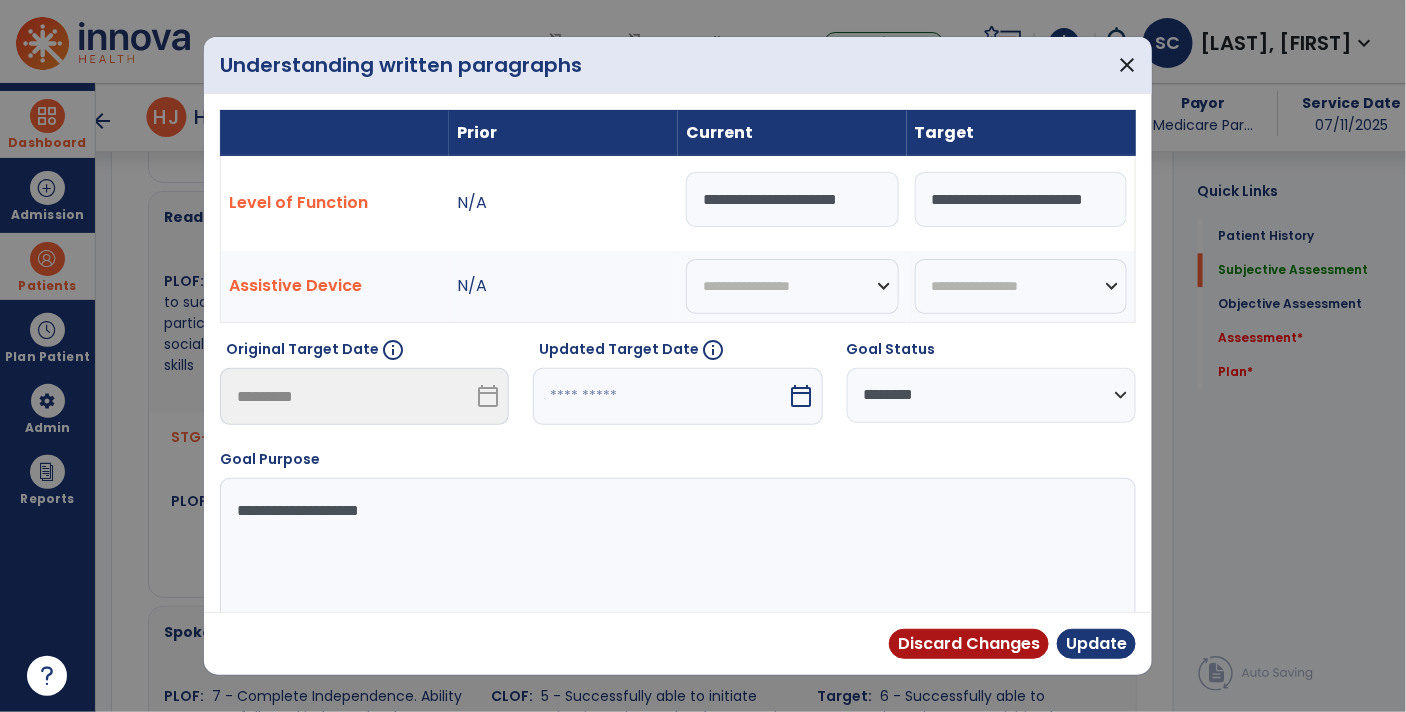 click on "**********" at bounding box center [792, 199] 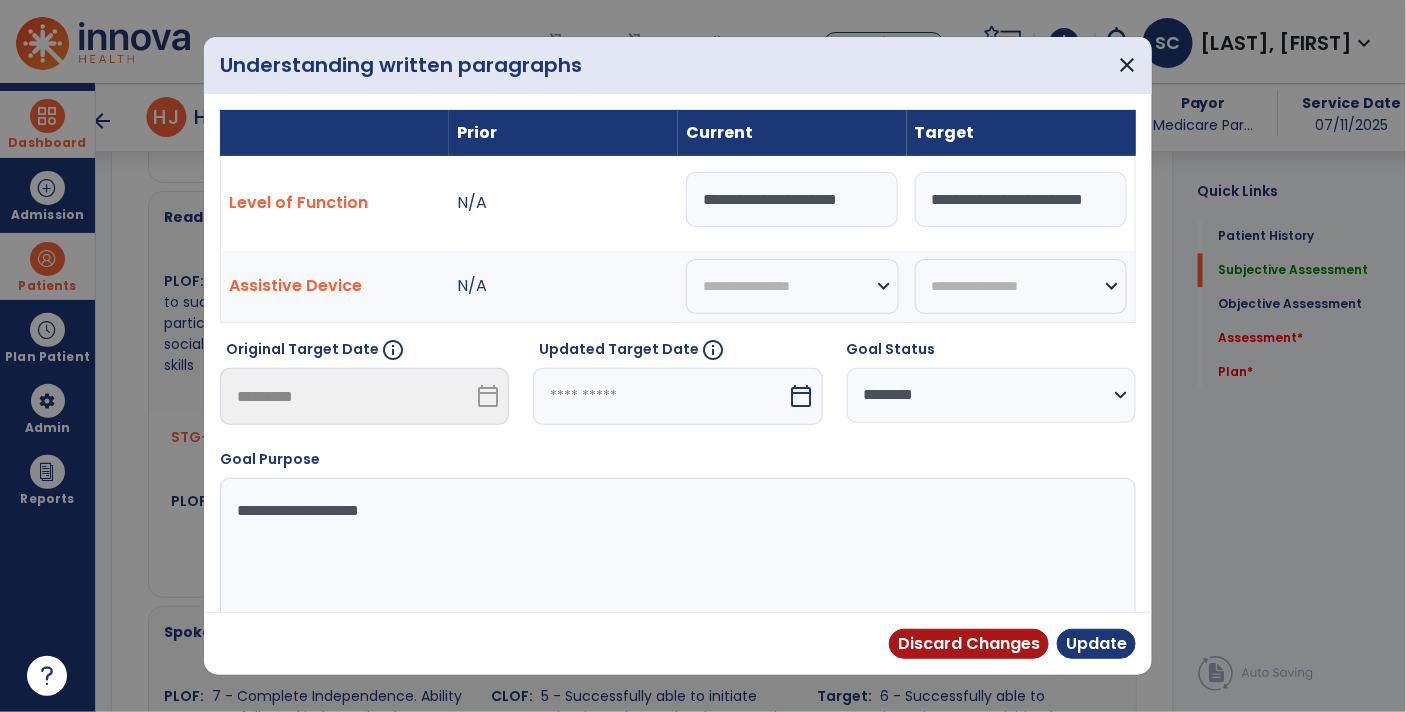 scroll, scrollTop: 0, scrollLeft: 12, axis: horizontal 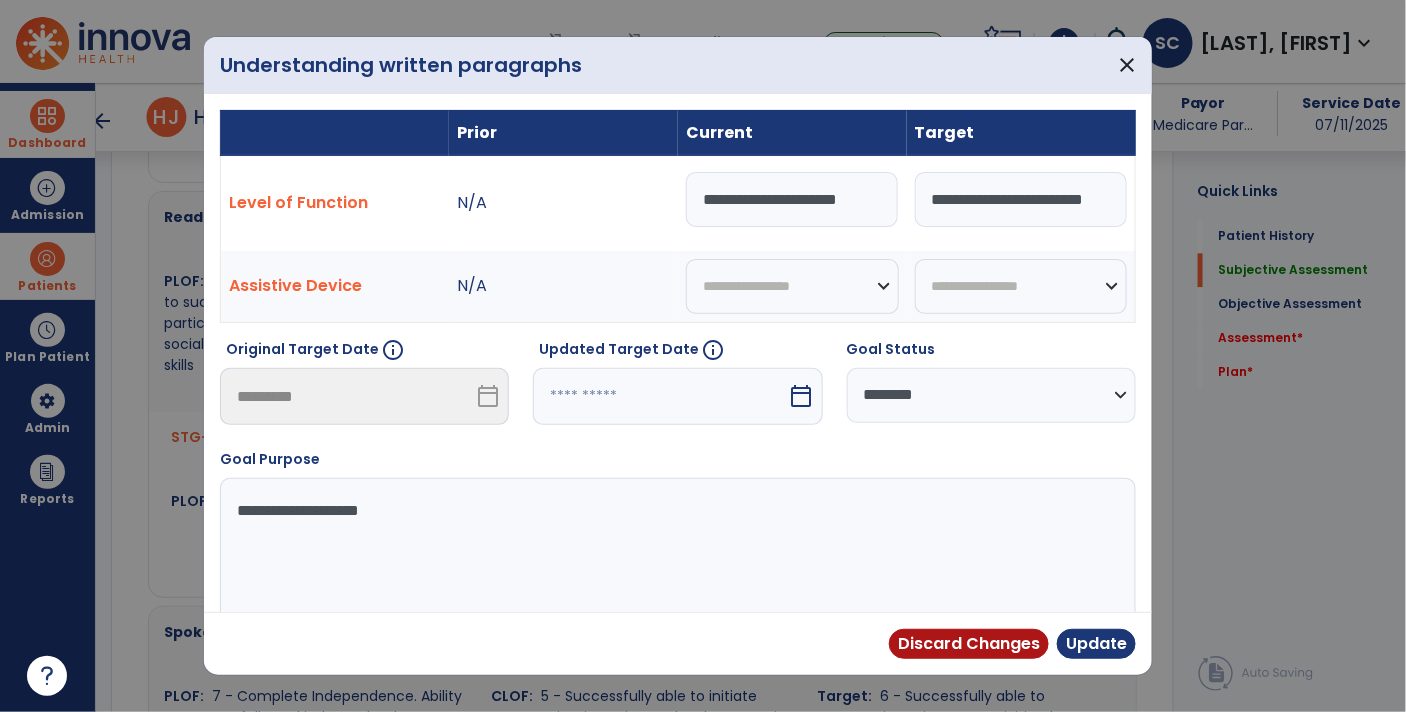 type on "**********" 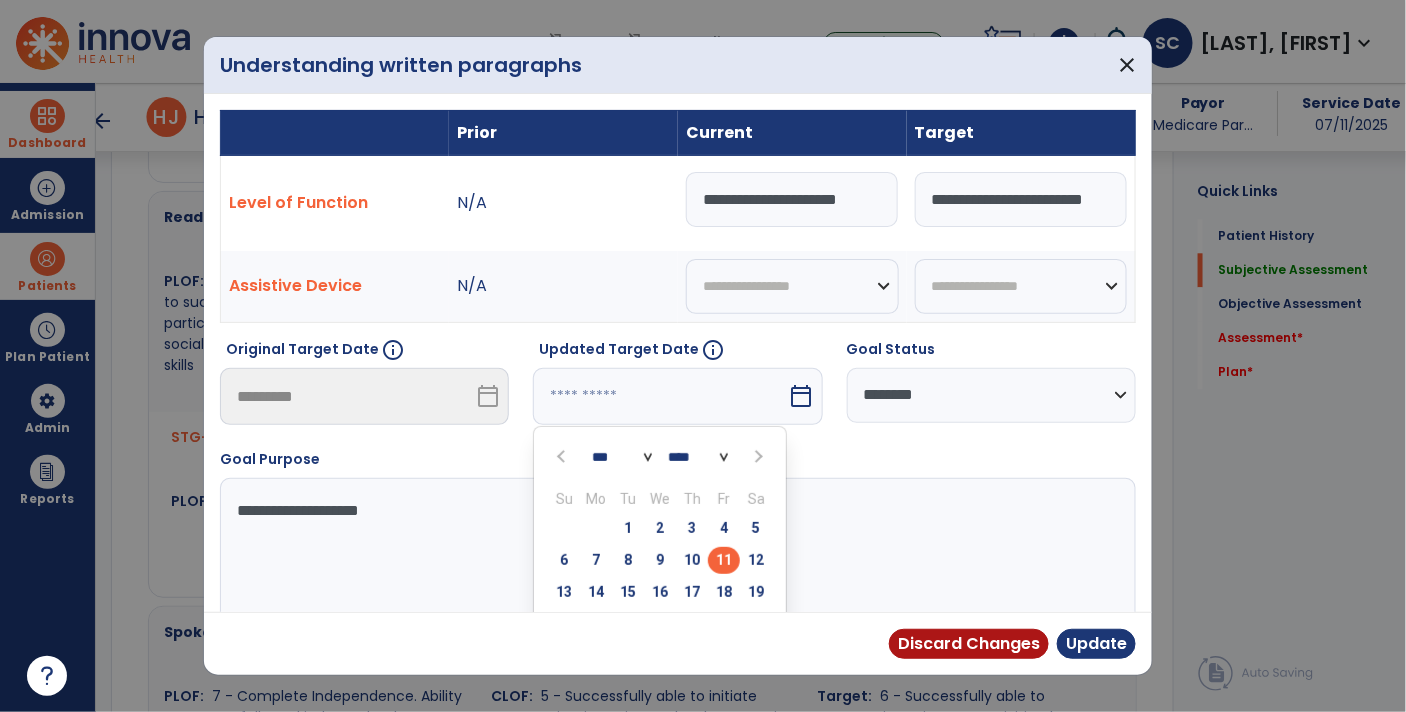 scroll, scrollTop: 0, scrollLeft: 0, axis: both 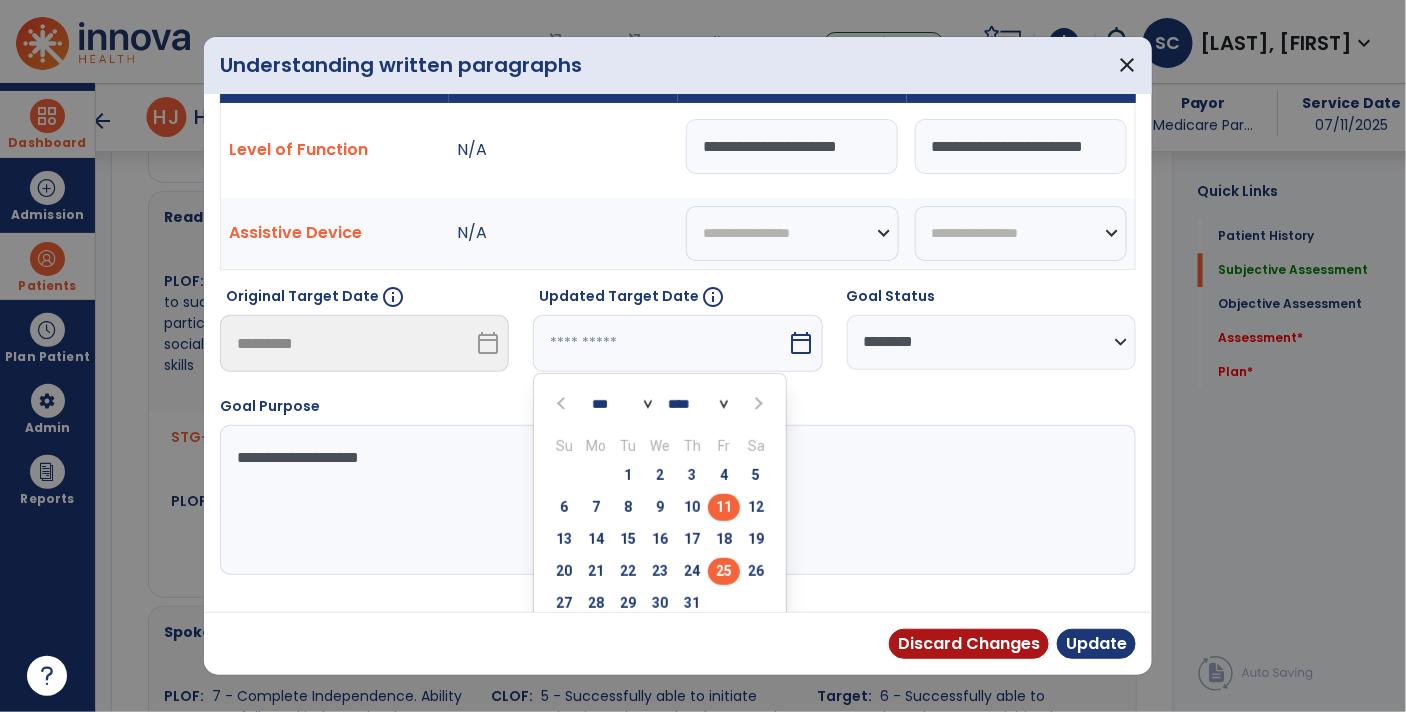 click on "25" at bounding box center (724, 571) 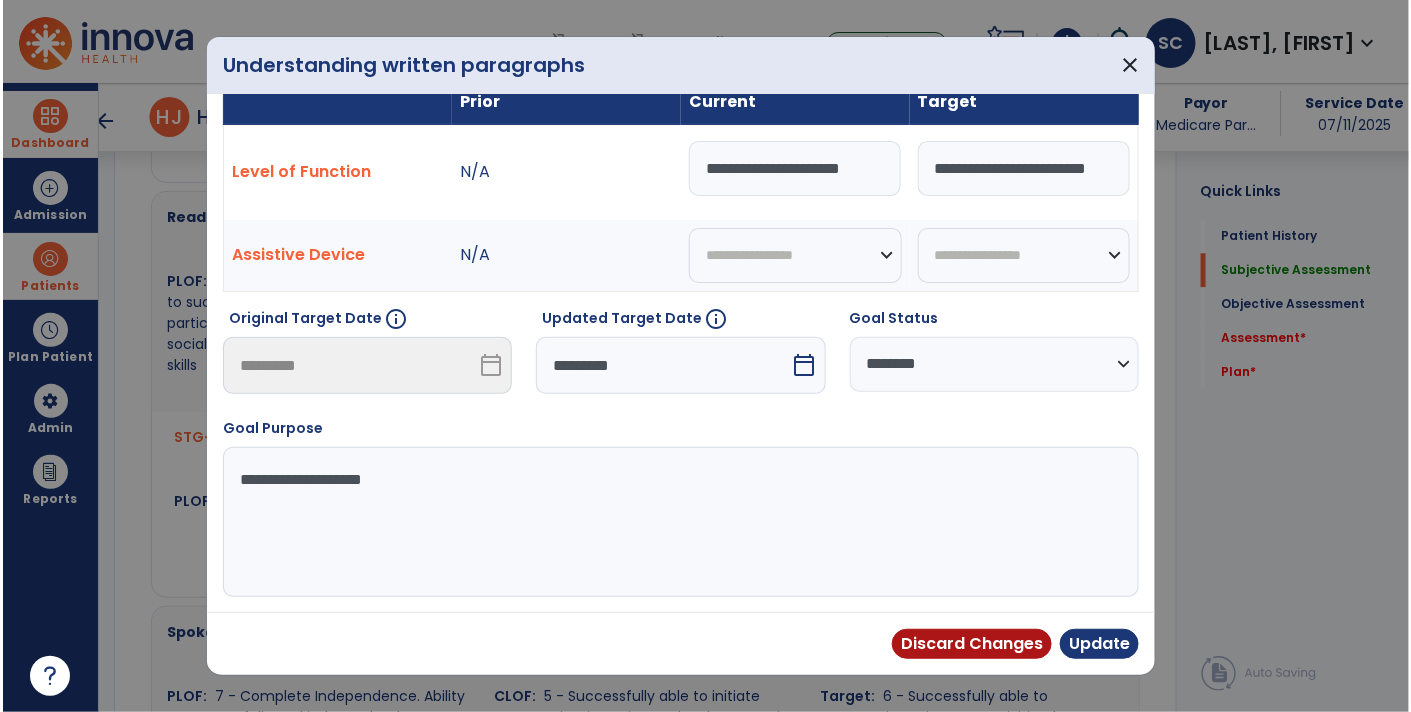 scroll, scrollTop: 27, scrollLeft: 0, axis: vertical 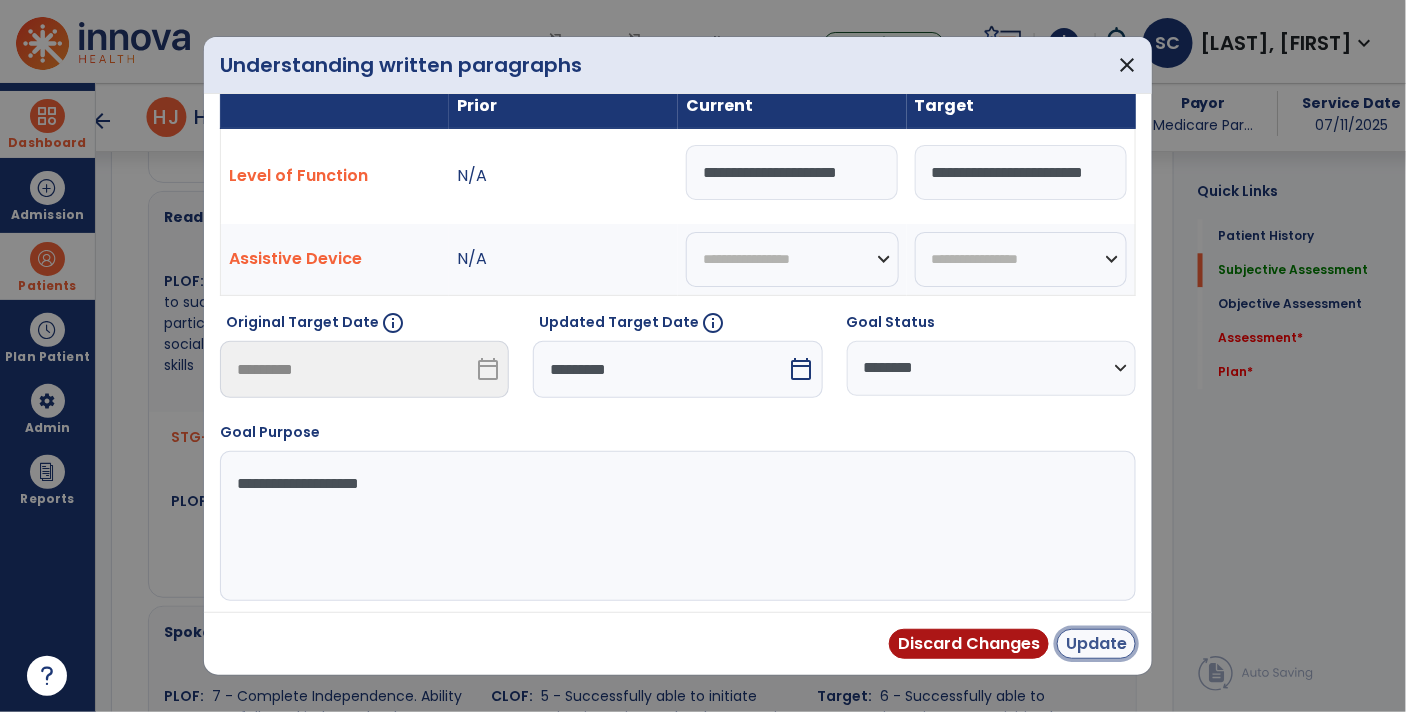 click on "Update" at bounding box center [1096, 644] 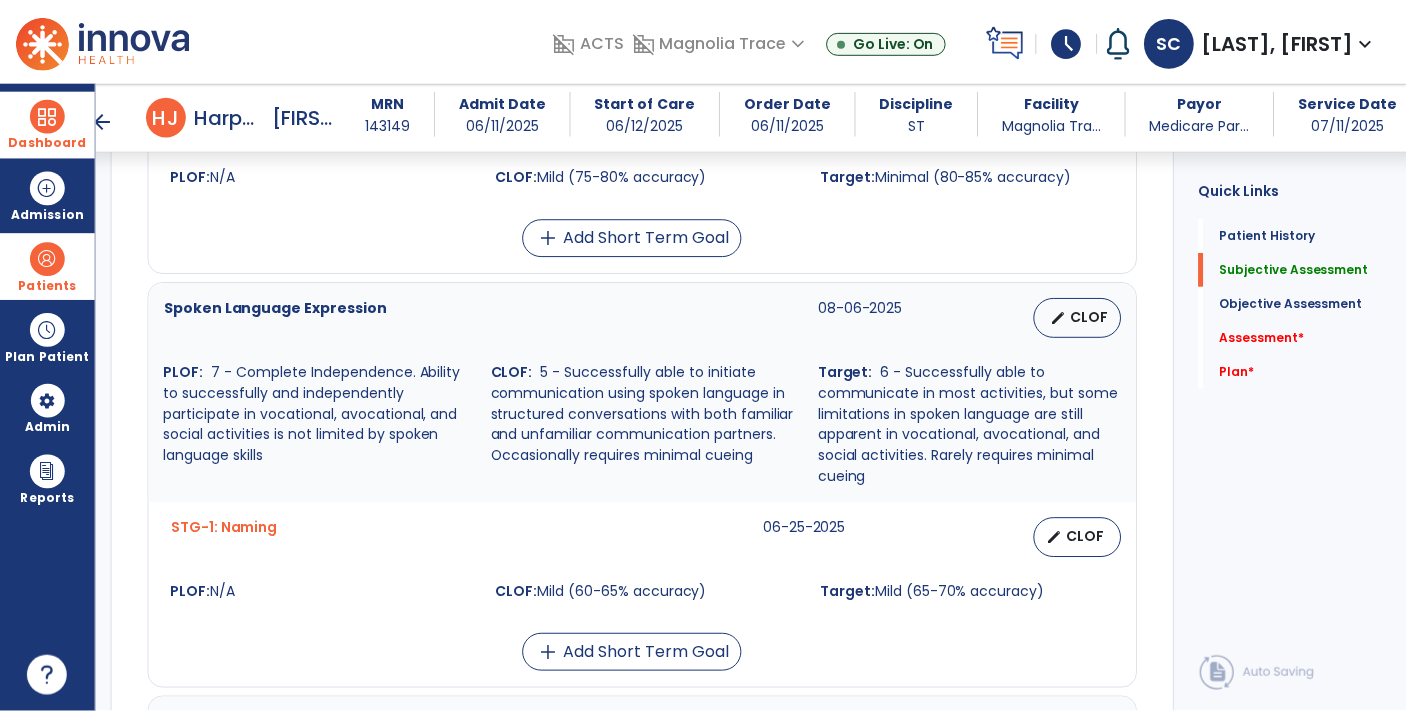 scroll, scrollTop: 1837, scrollLeft: 0, axis: vertical 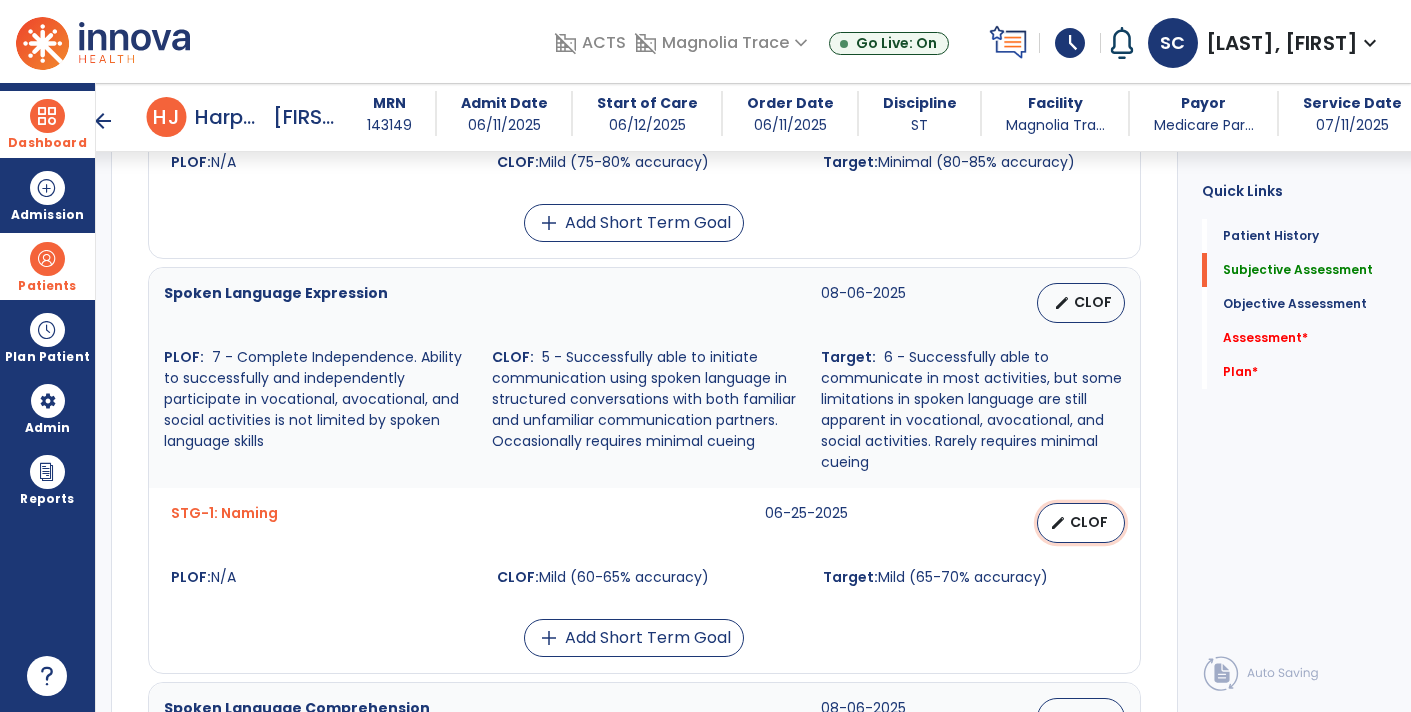 click on "CLOF" at bounding box center [1089, 522] 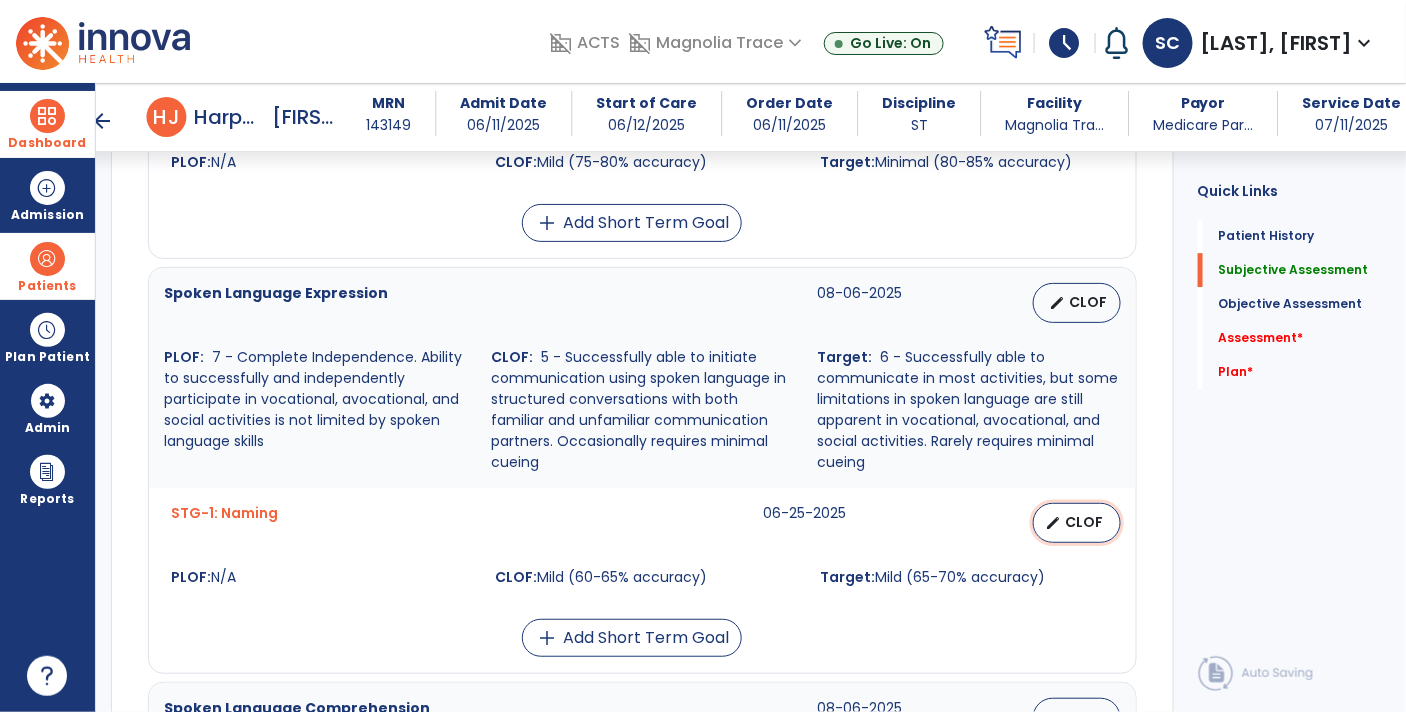 select on "********" 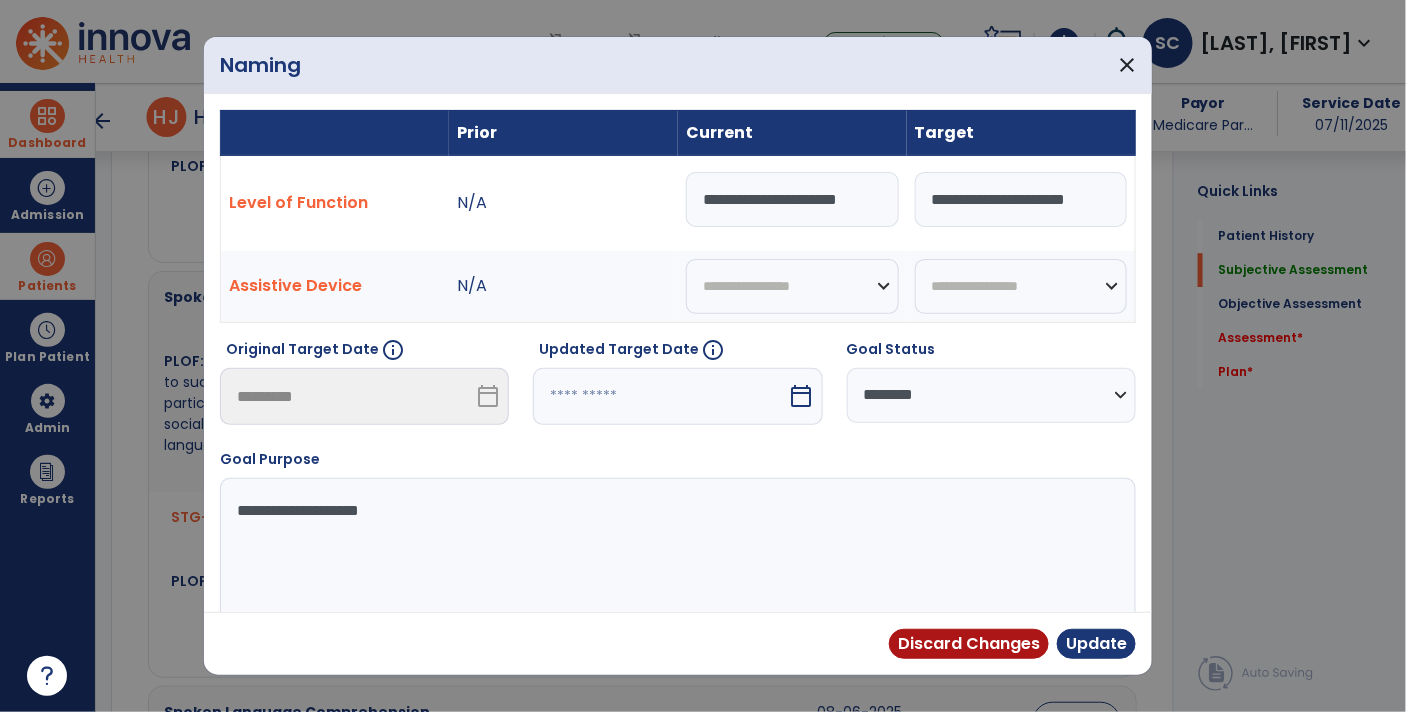 scroll, scrollTop: 1837, scrollLeft: 0, axis: vertical 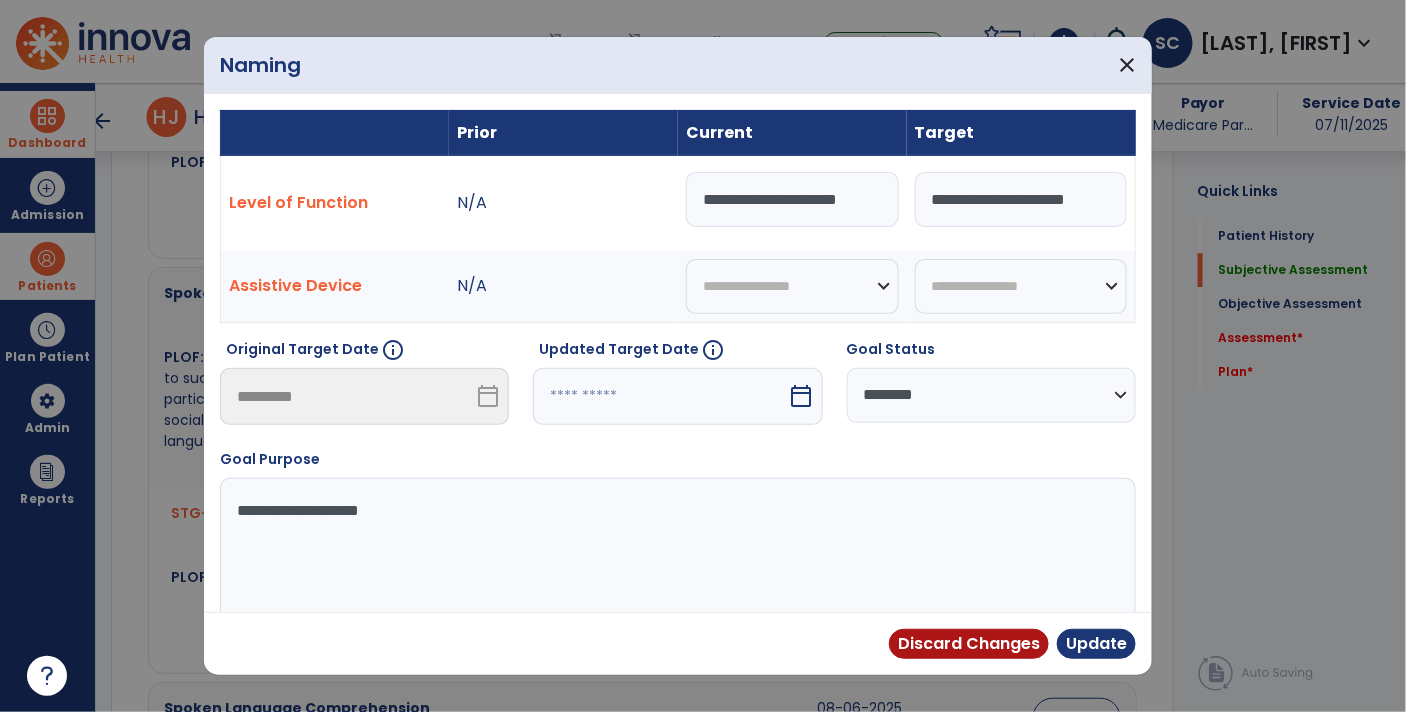 click on "**********" at bounding box center [792, 199] 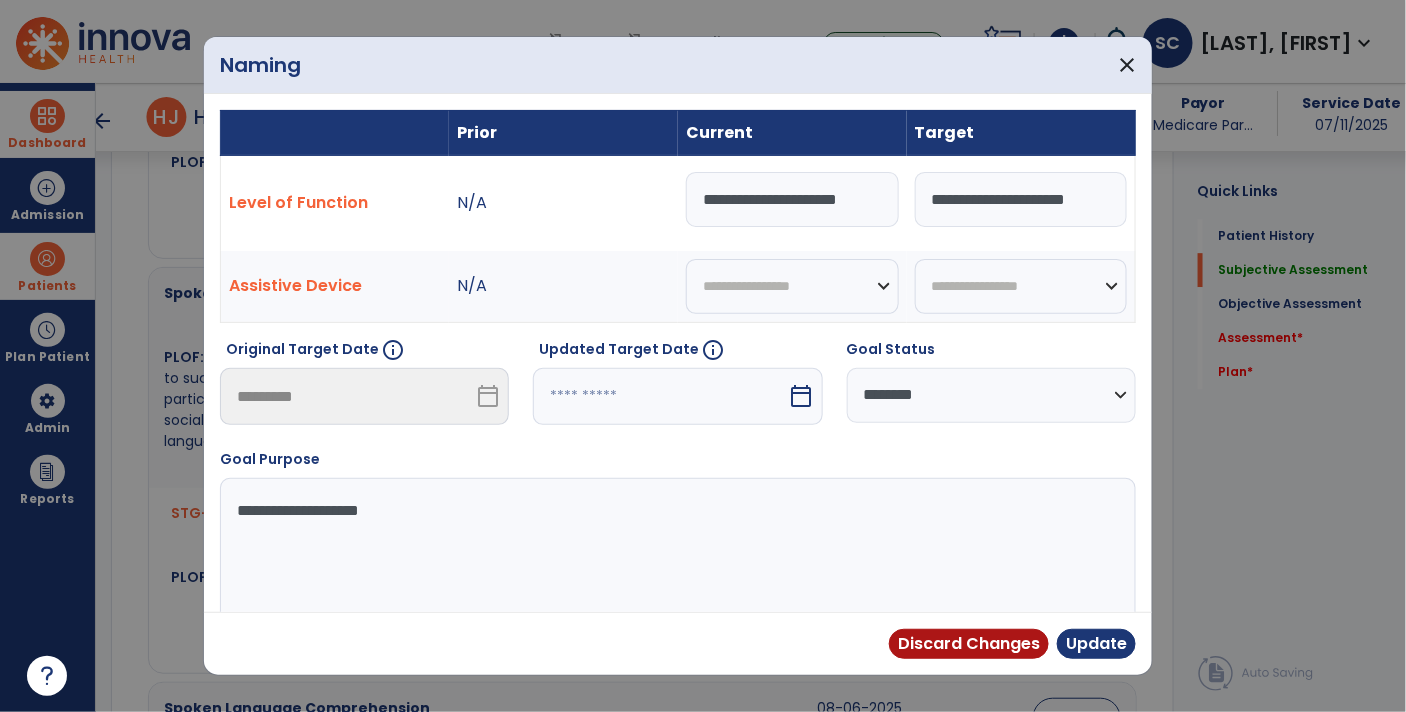scroll, scrollTop: 0, scrollLeft: 12, axis: horizontal 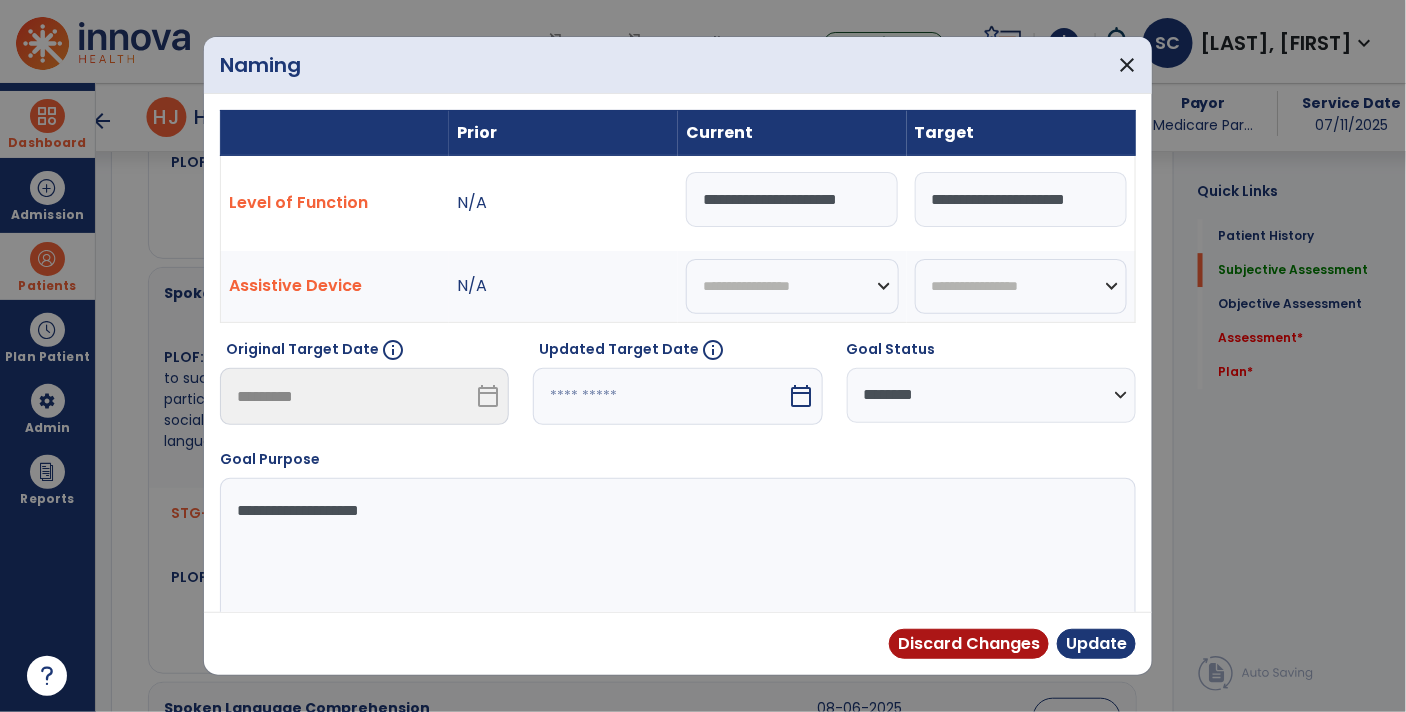 type on "**********" 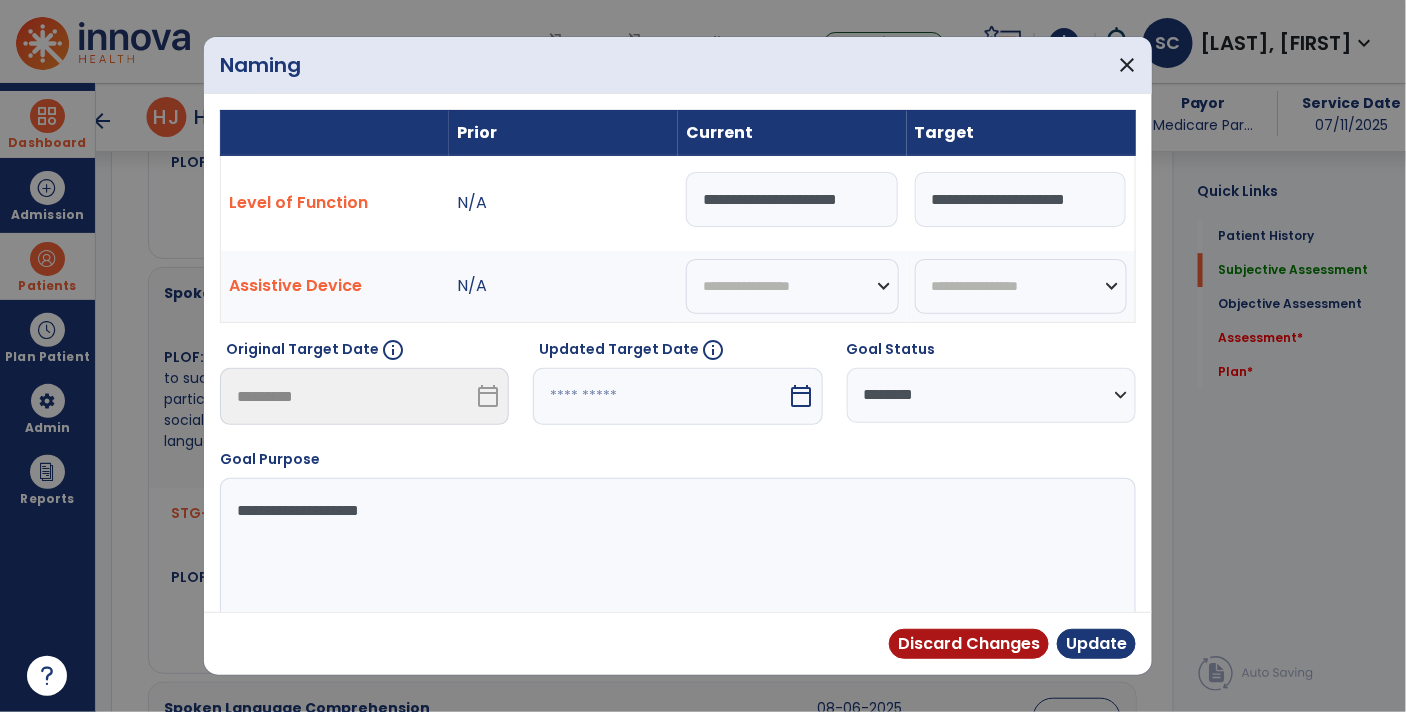scroll, scrollTop: 0, scrollLeft: 11, axis: horizontal 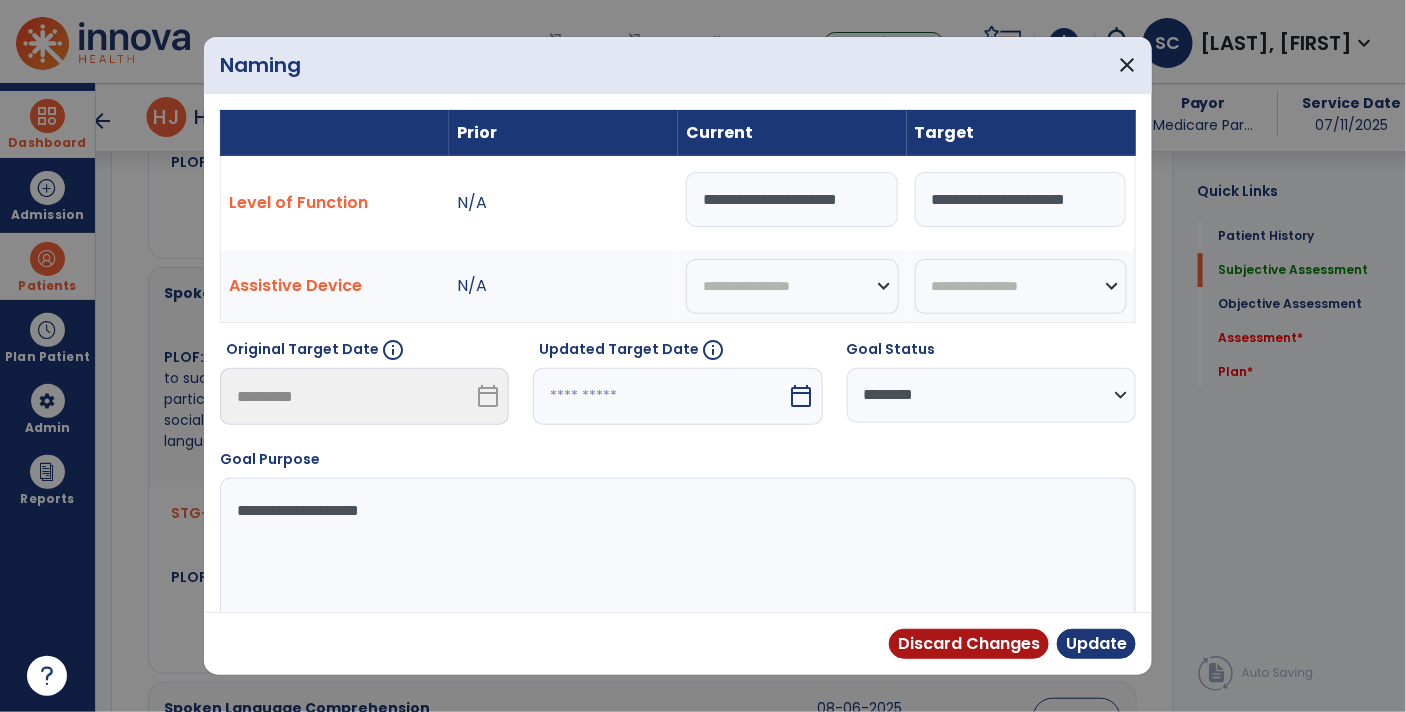 type on "**********" 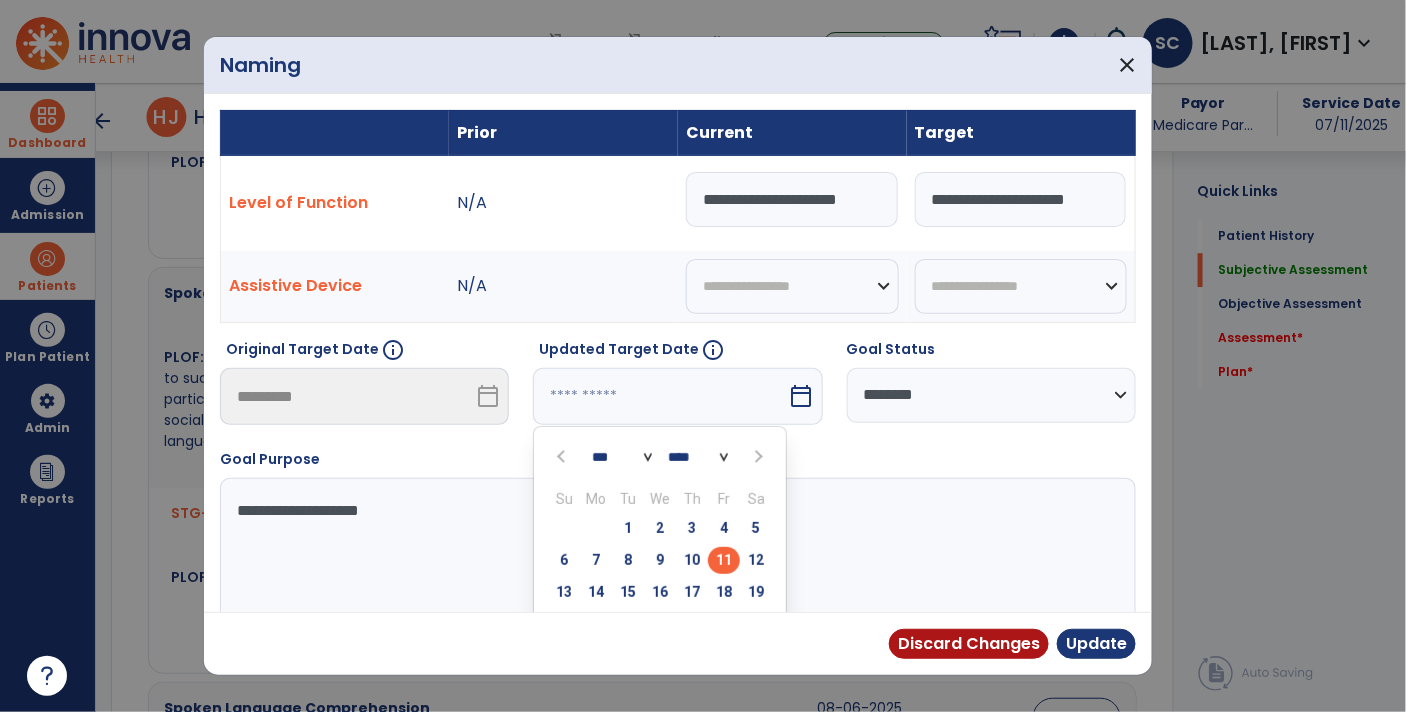 scroll, scrollTop: 0, scrollLeft: 0, axis: both 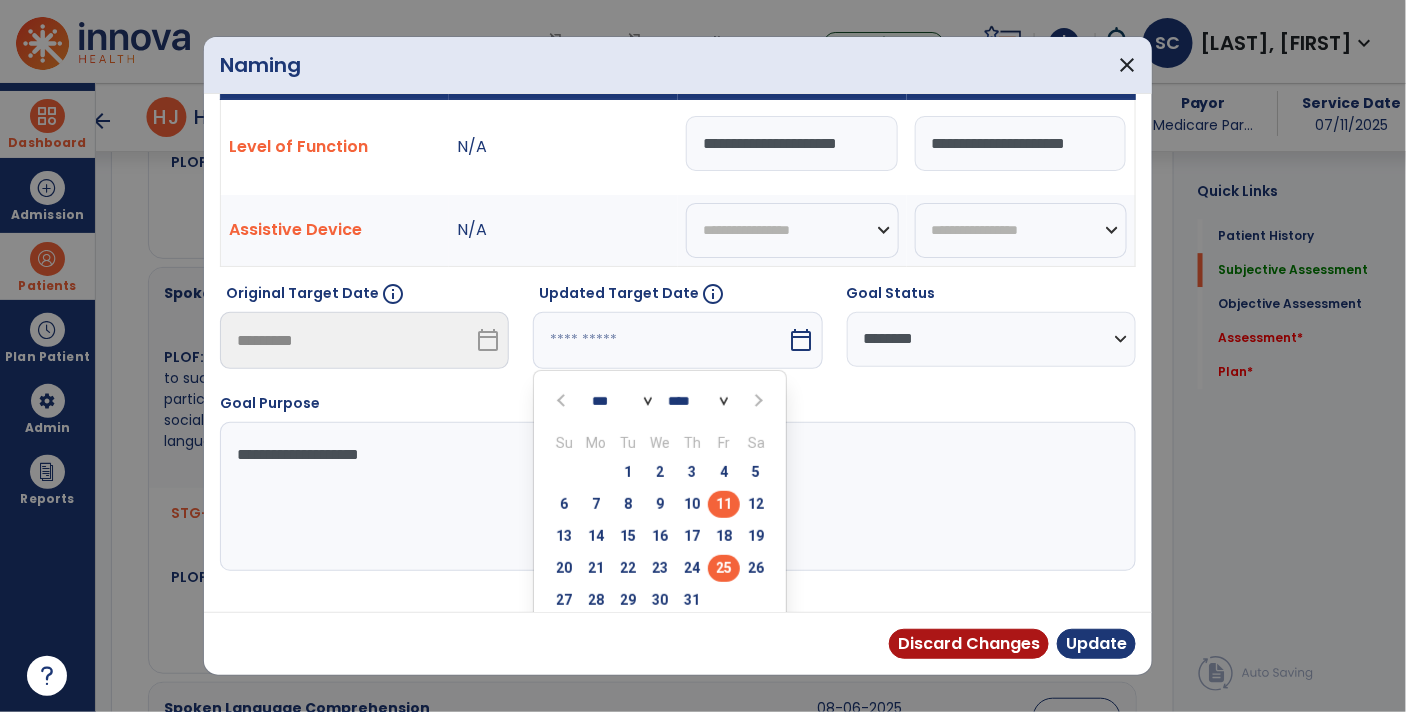 click on "25" at bounding box center (724, 568) 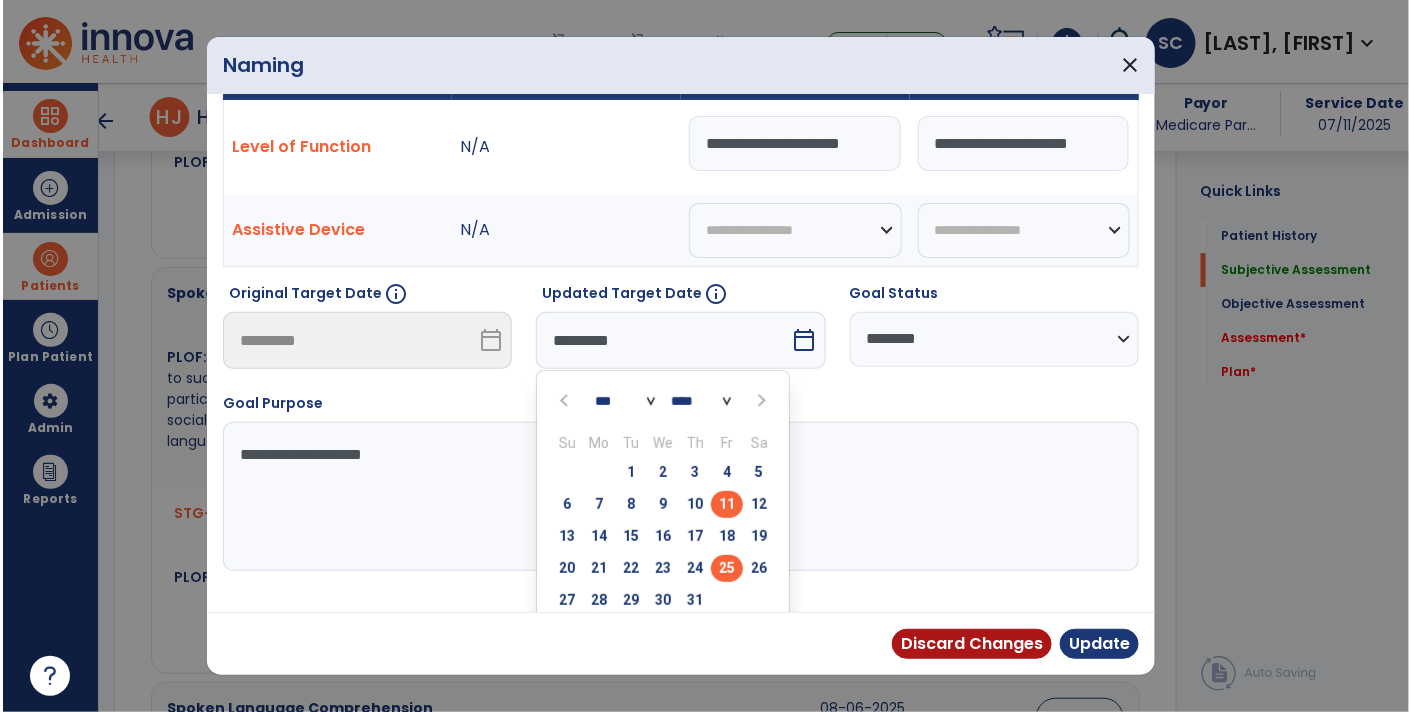 scroll, scrollTop: 27, scrollLeft: 0, axis: vertical 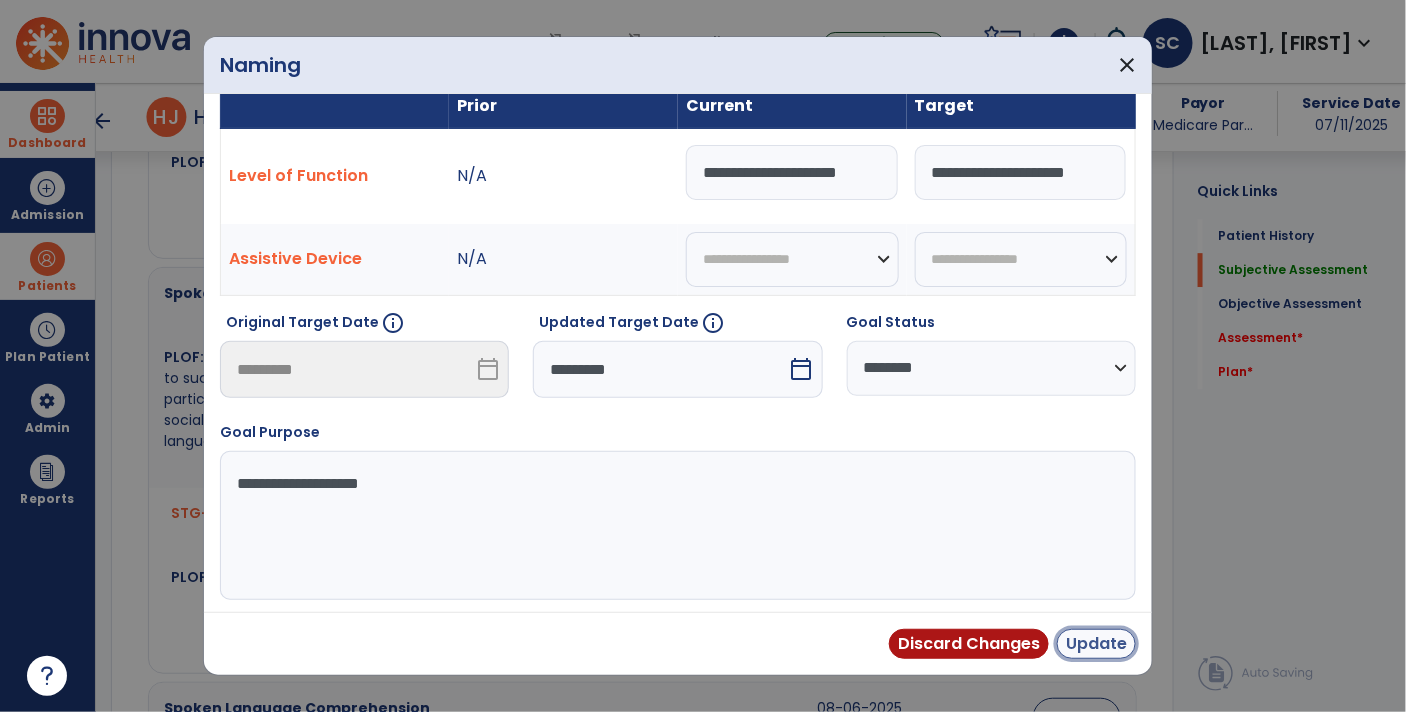 click on "Update" at bounding box center [1096, 644] 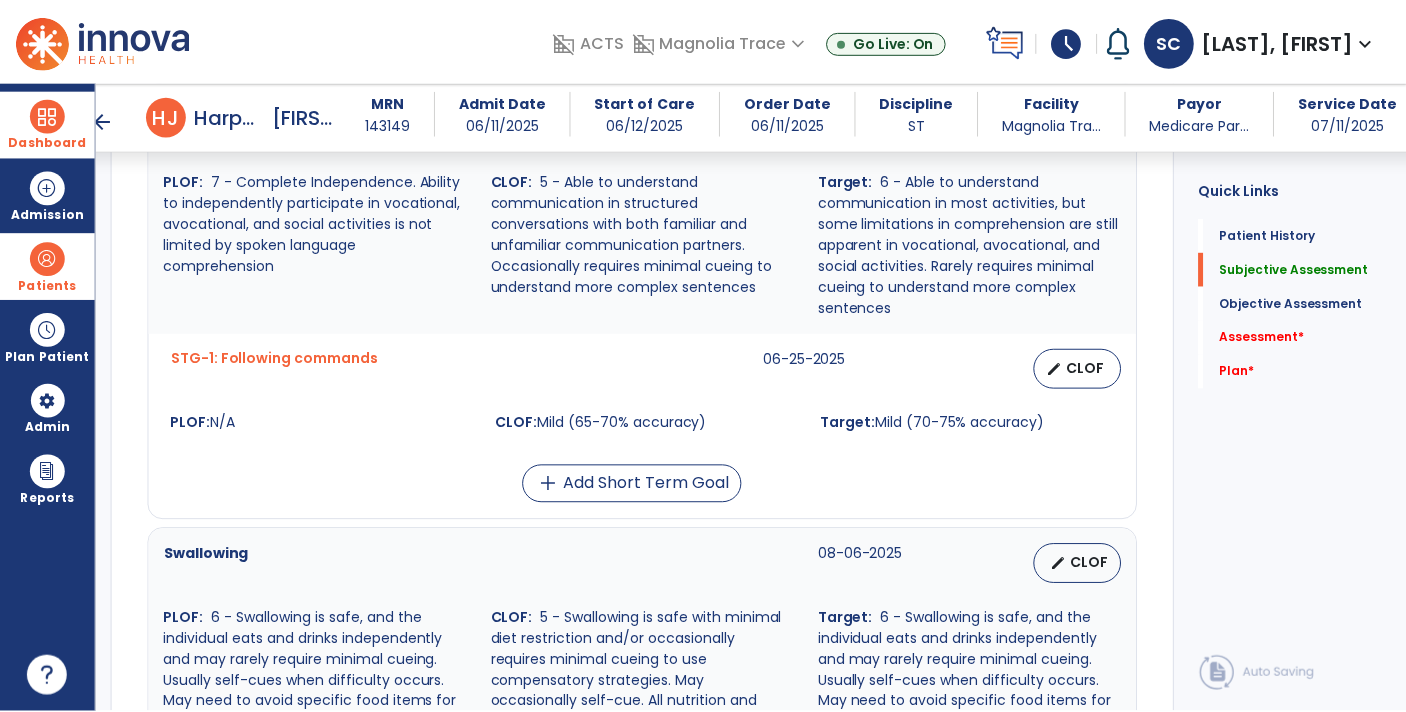 scroll, scrollTop: 2428, scrollLeft: 0, axis: vertical 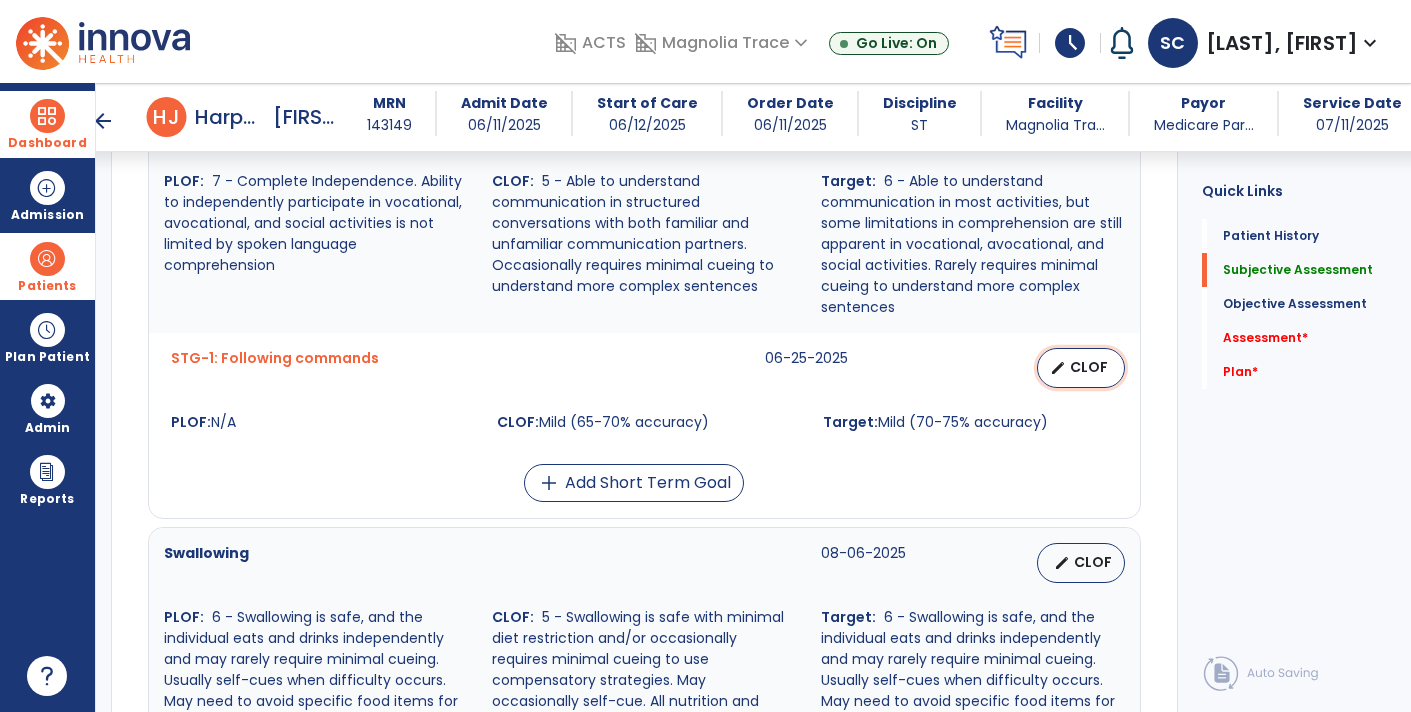 click on "edit   CLOF" at bounding box center [1081, 368] 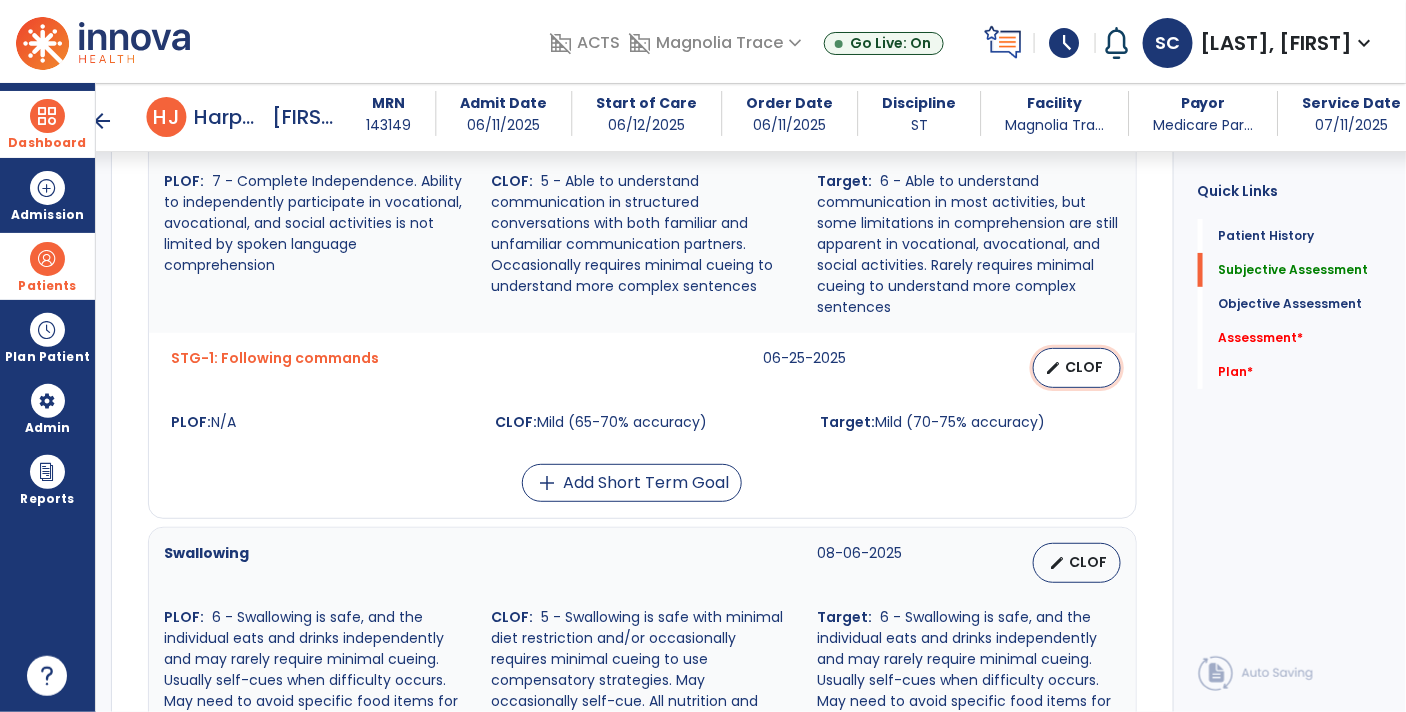 select on "********" 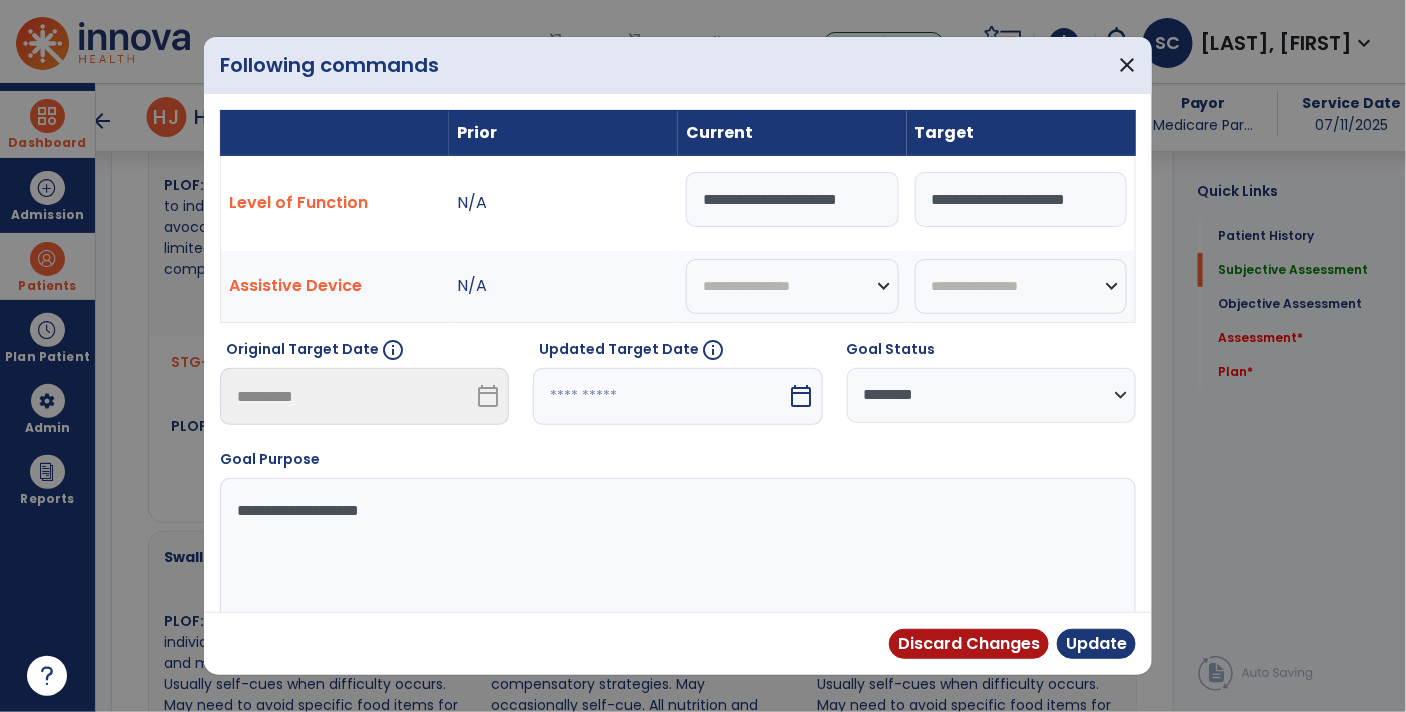 scroll, scrollTop: 2428, scrollLeft: 0, axis: vertical 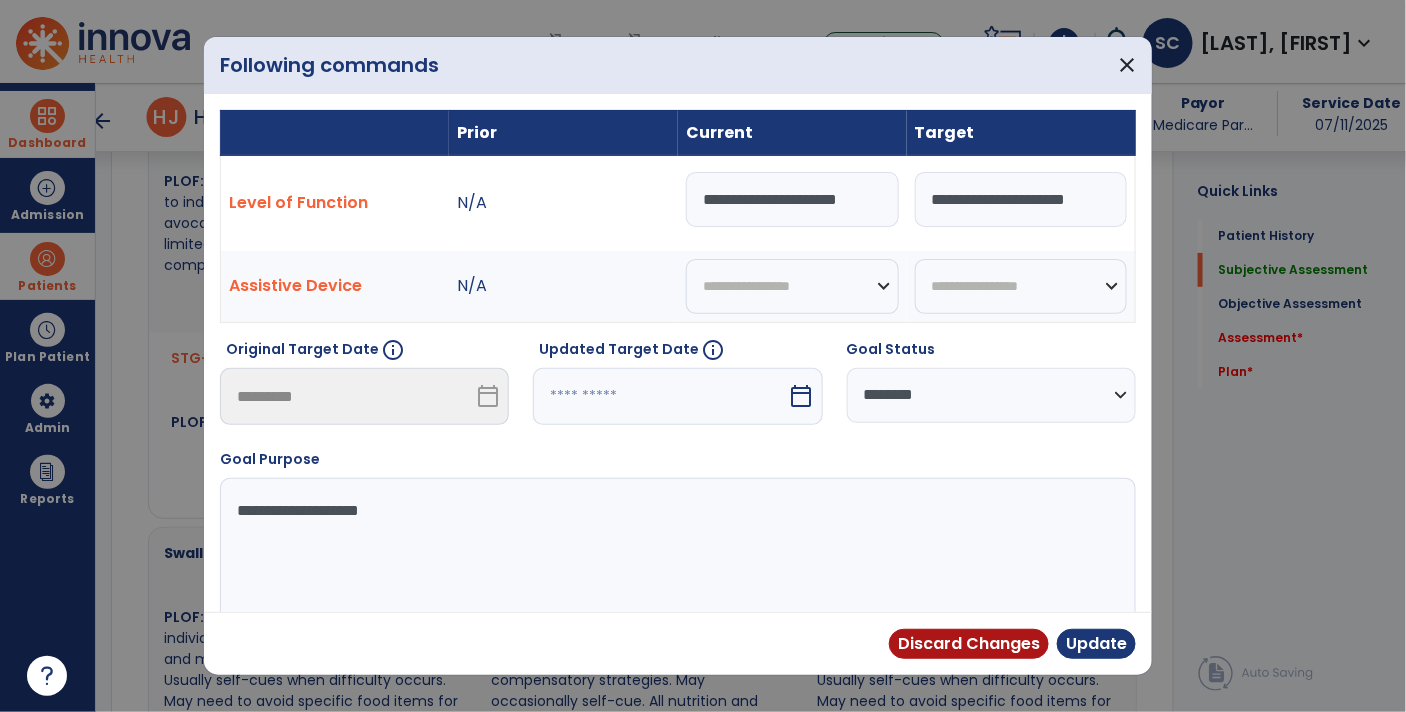 click on "calendar_today" at bounding box center (802, 396) 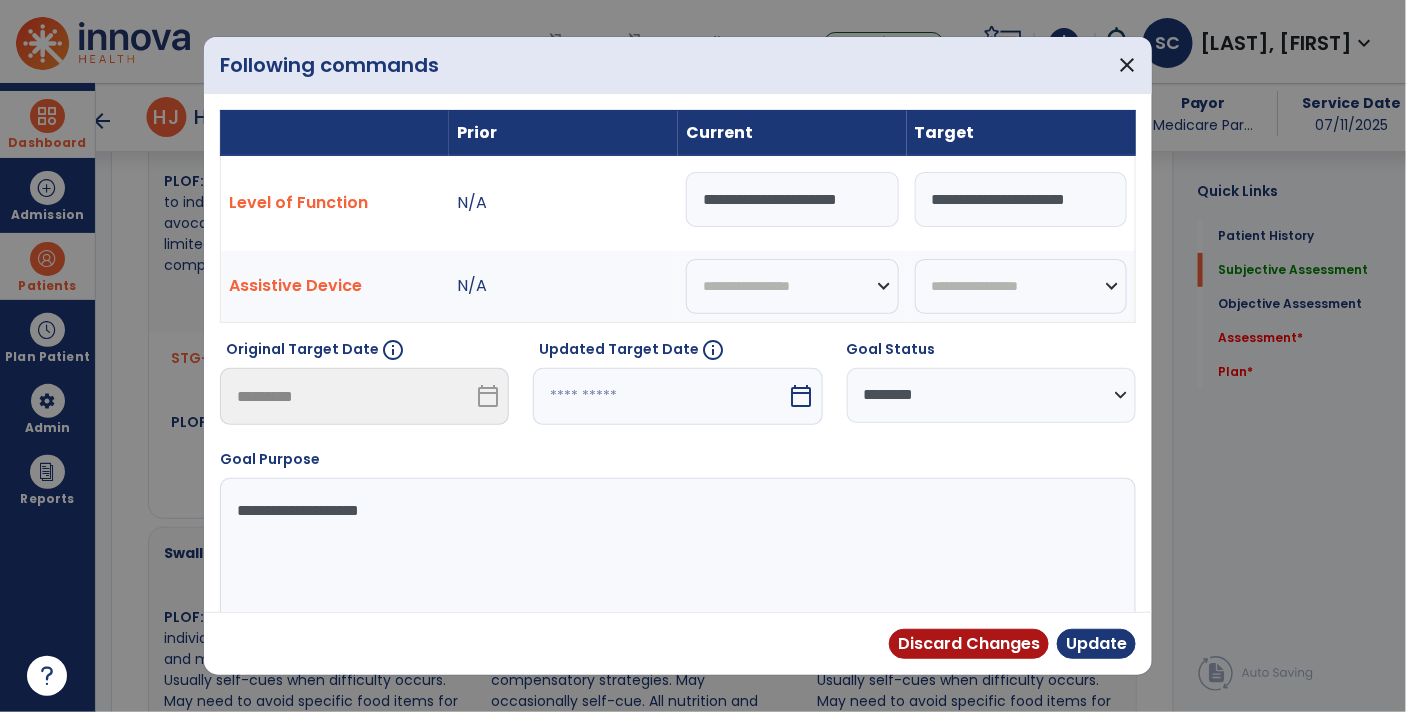select on "*" 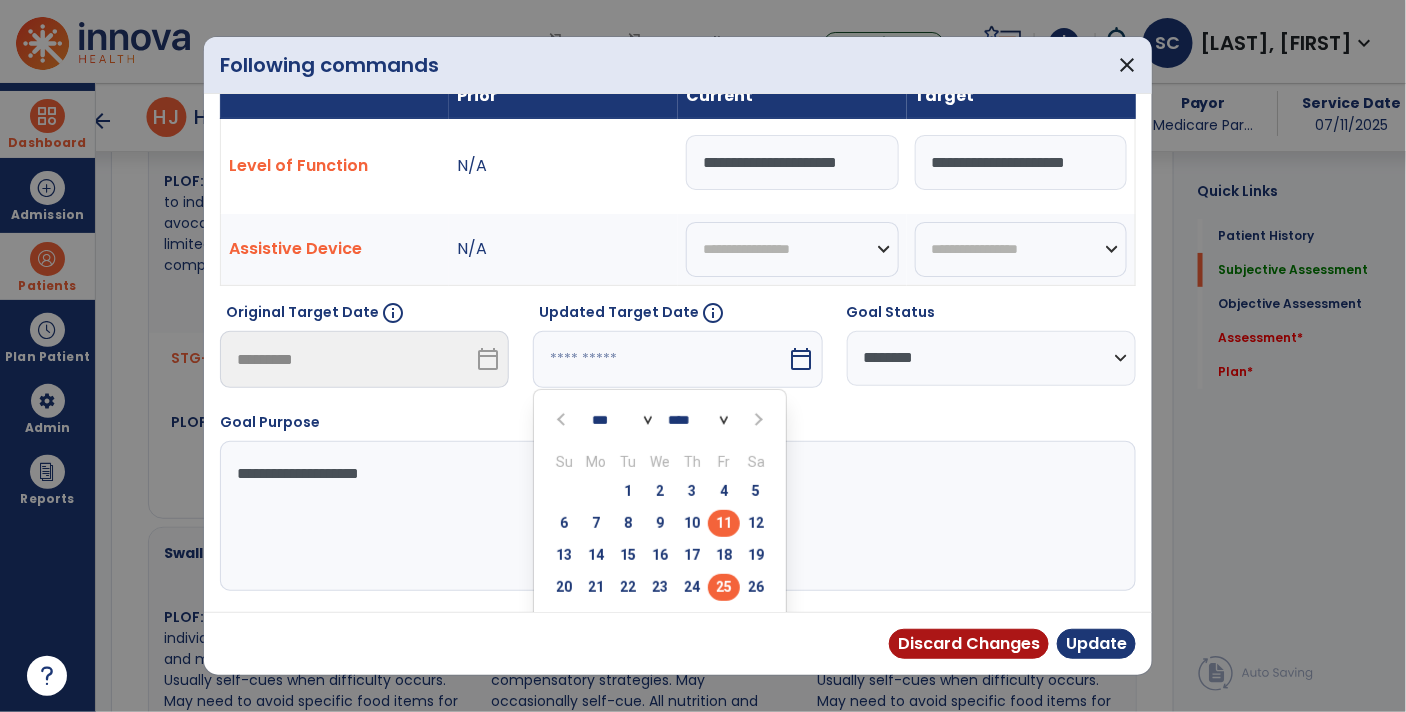 click on "25" at bounding box center (724, 587) 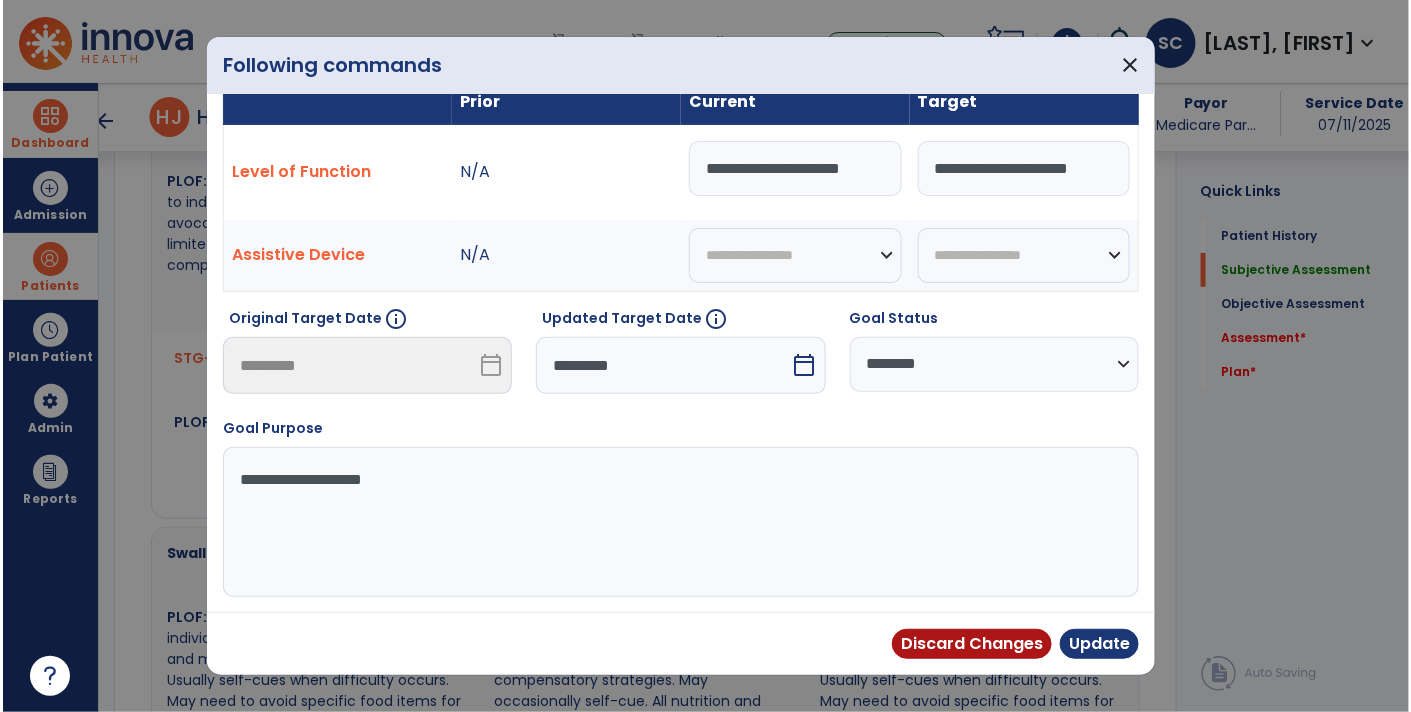 scroll, scrollTop: 27, scrollLeft: 0, axis: vertical 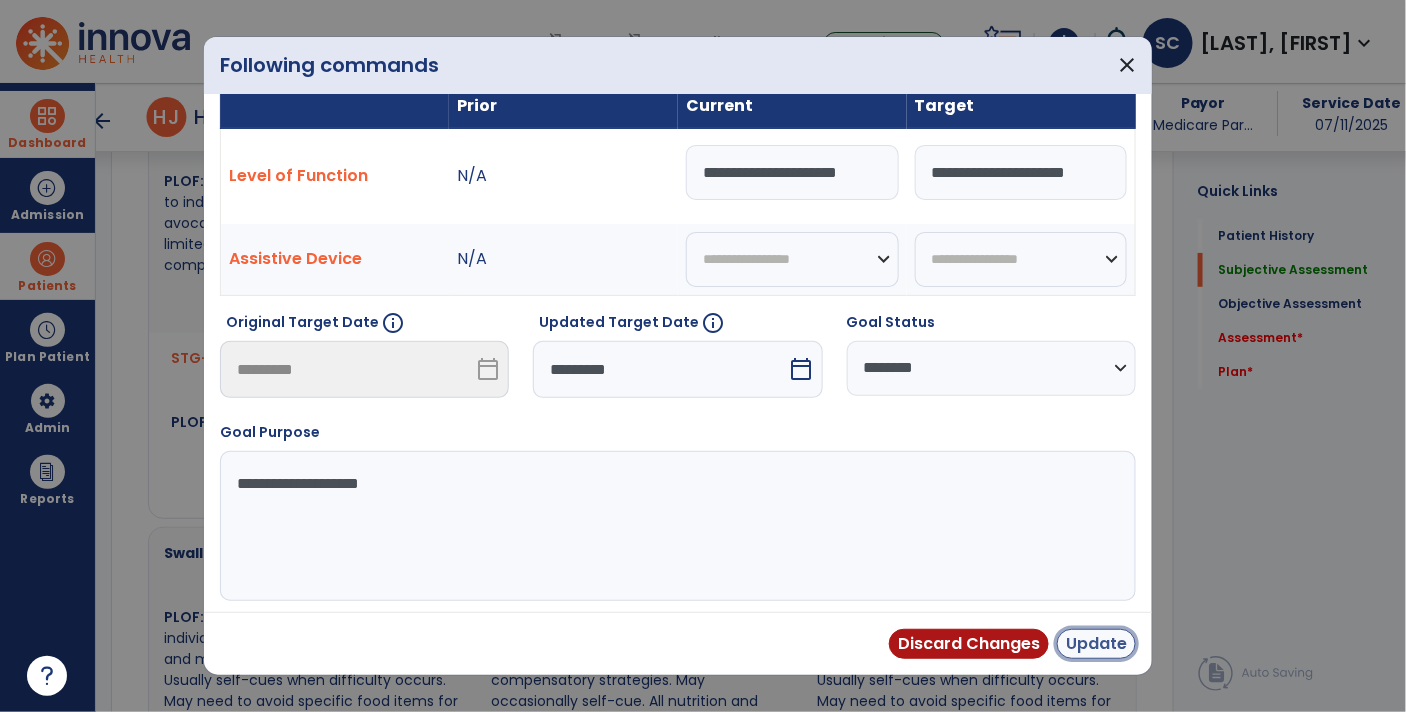 click on "Update" at bounding box center (1096, 644) 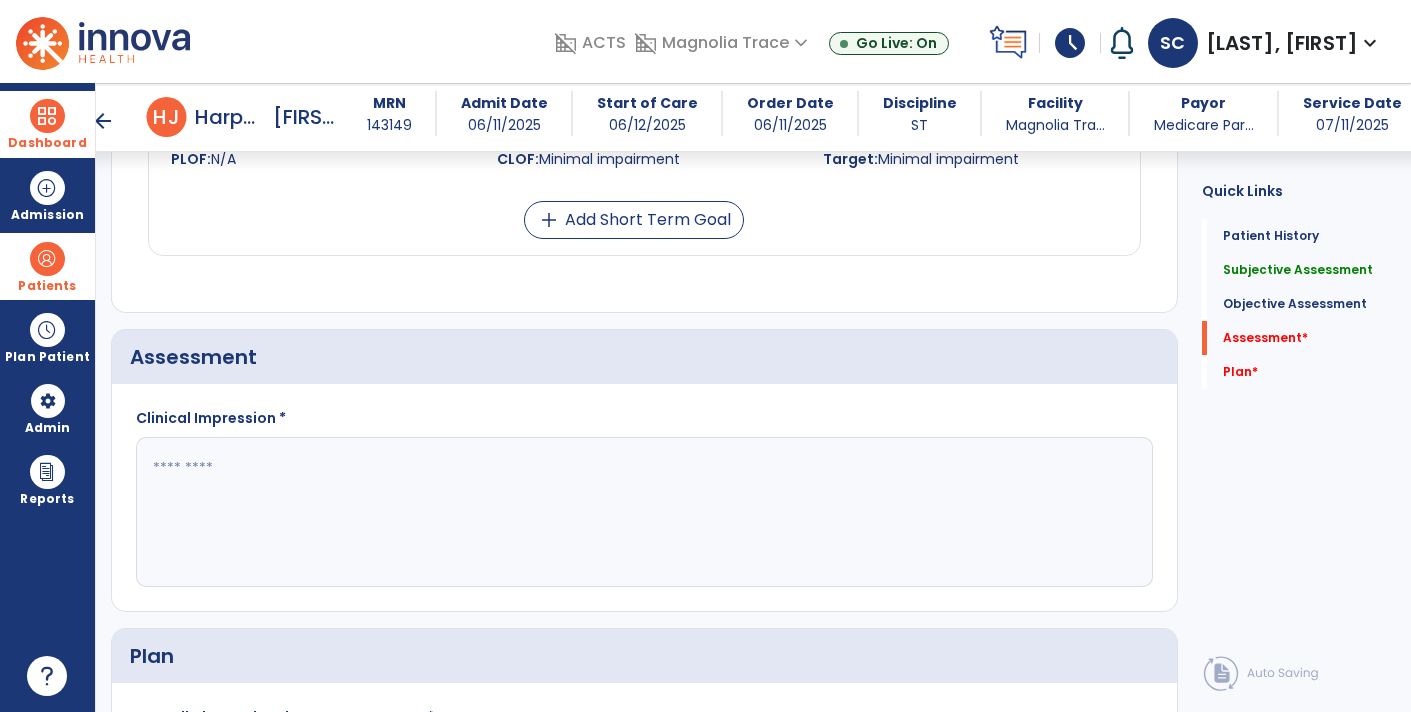 scroll, scrollTop: 3115, scrollLeft: 0, axis: vertical 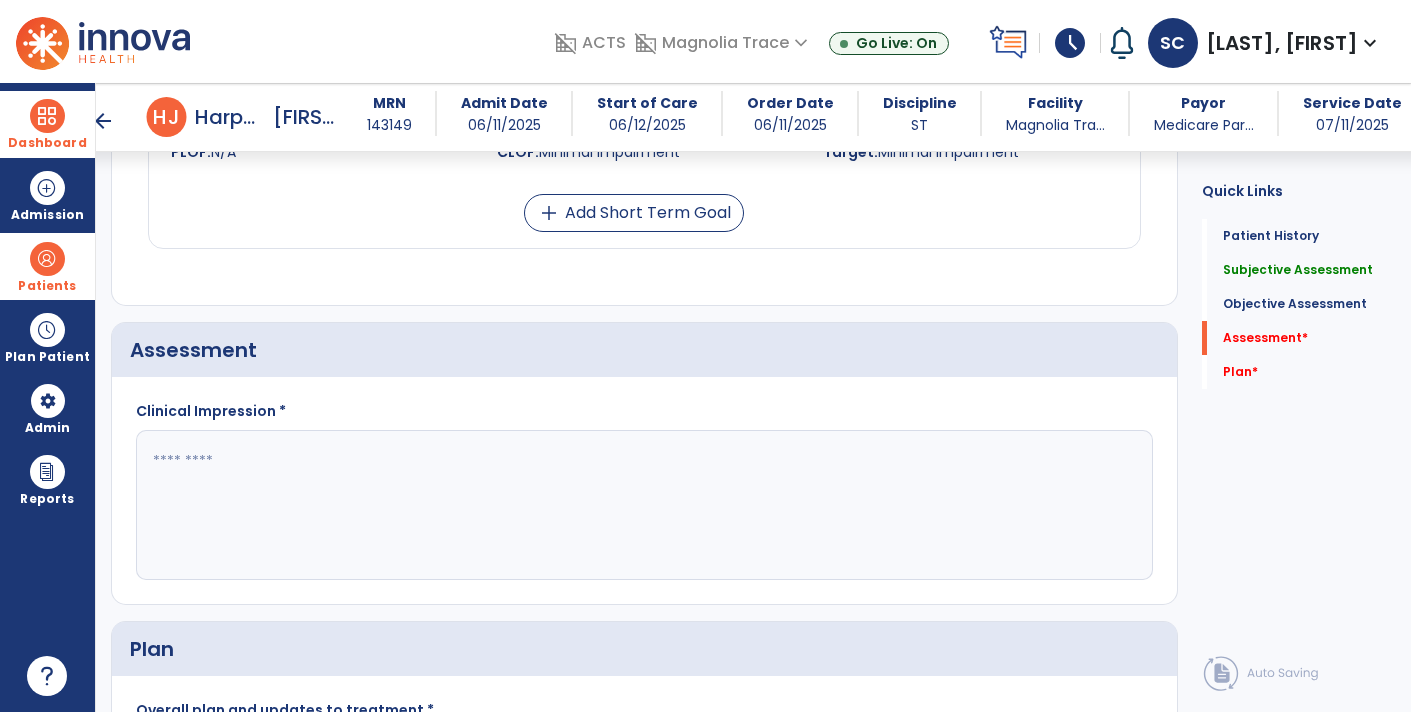 click 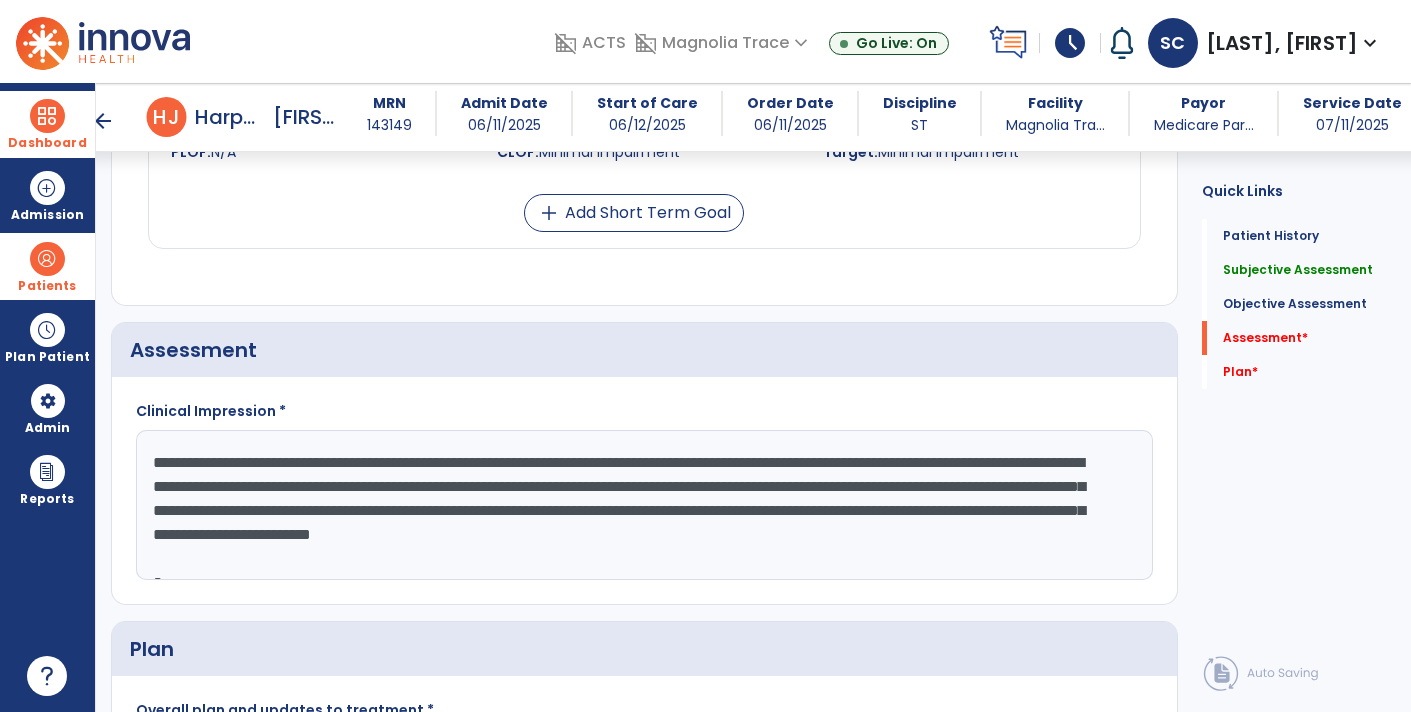 scroll, scrollTop: 182, scrollLeft: 0, axis: vertical 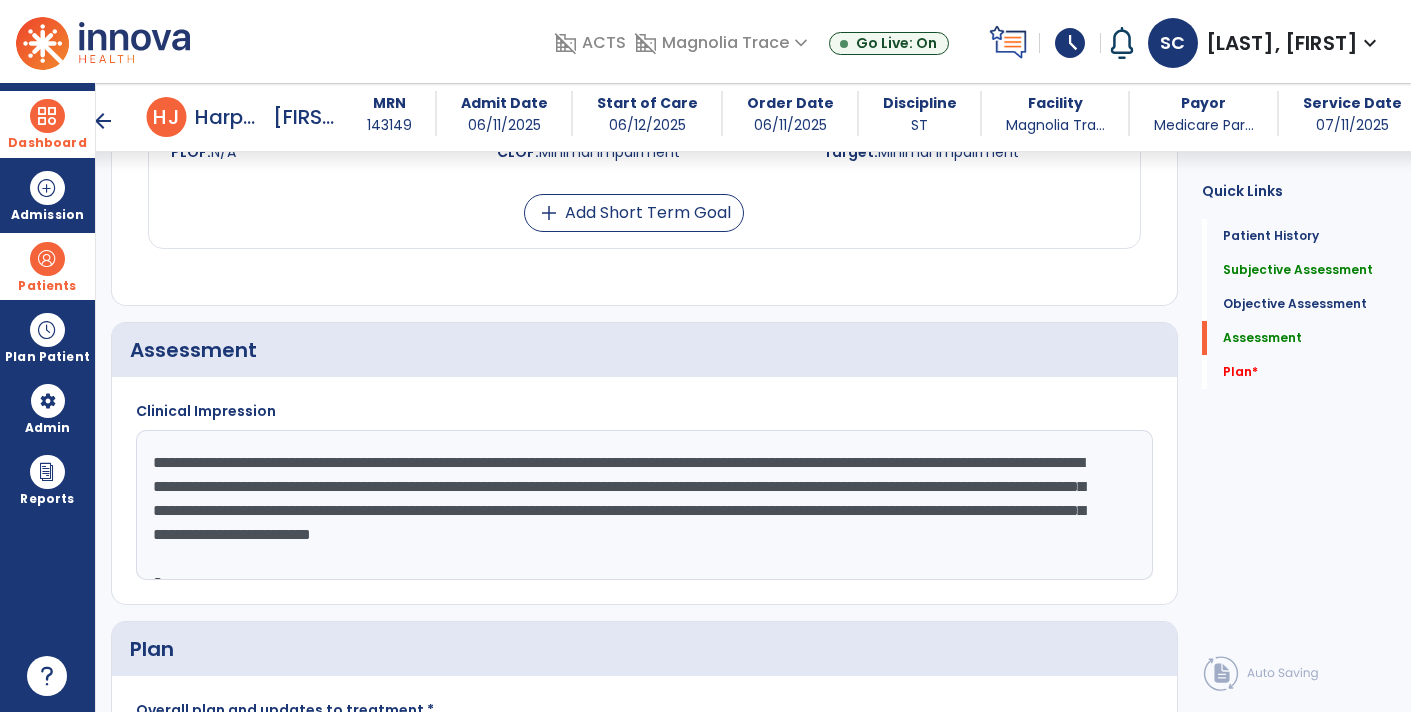 click on "**********" 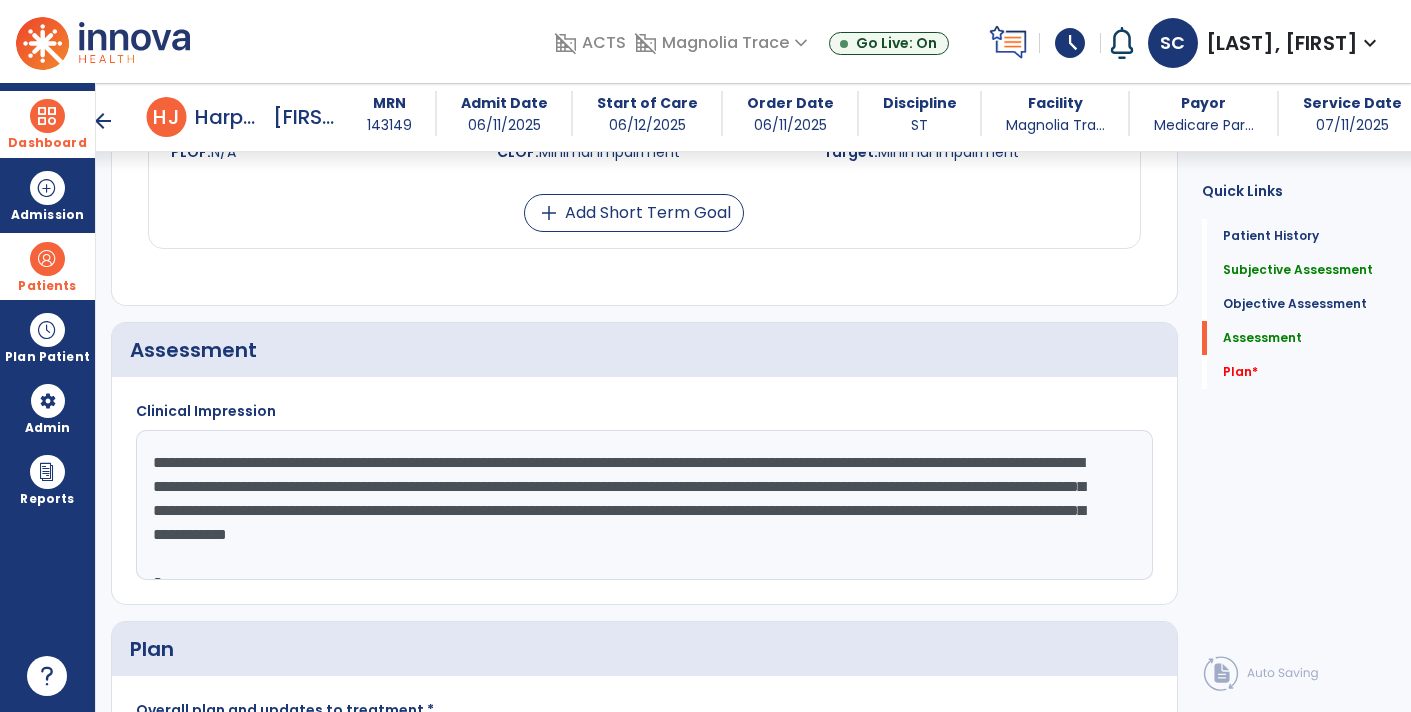 click on "**********" 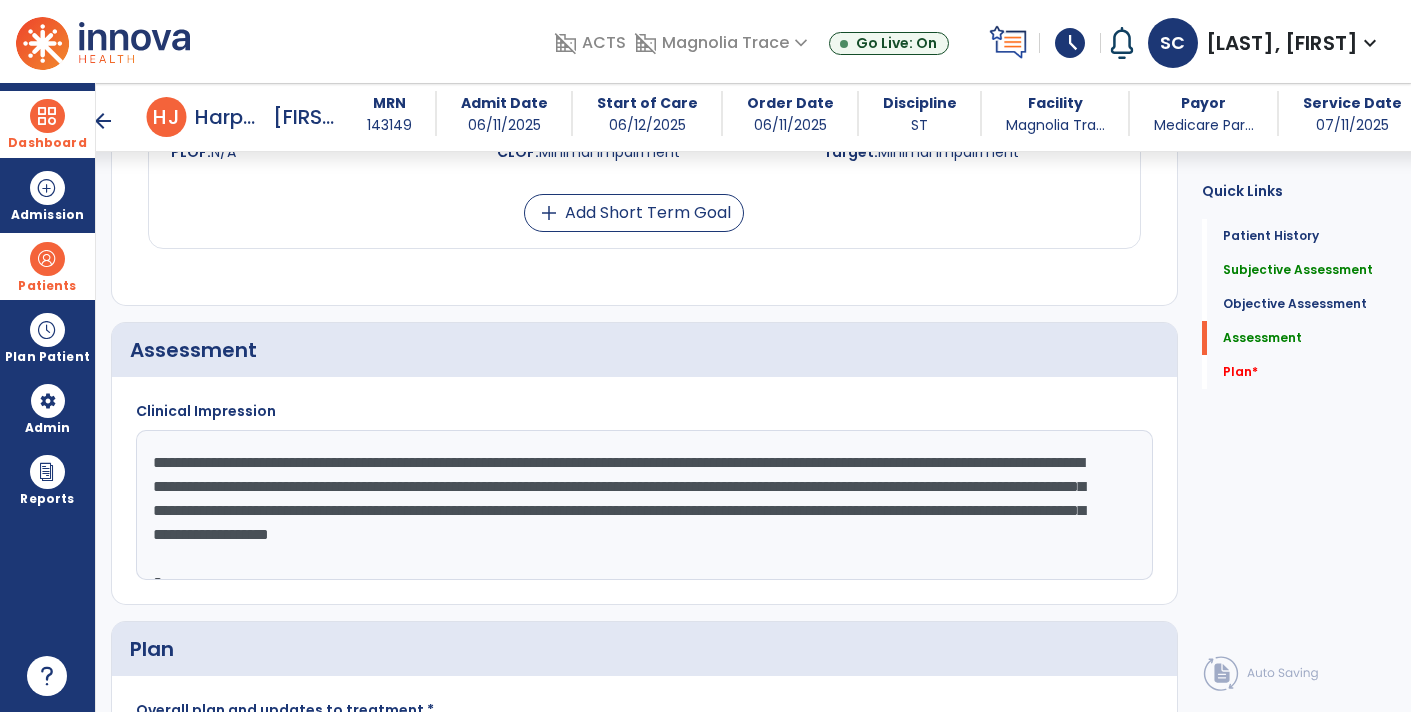 click on "**********" 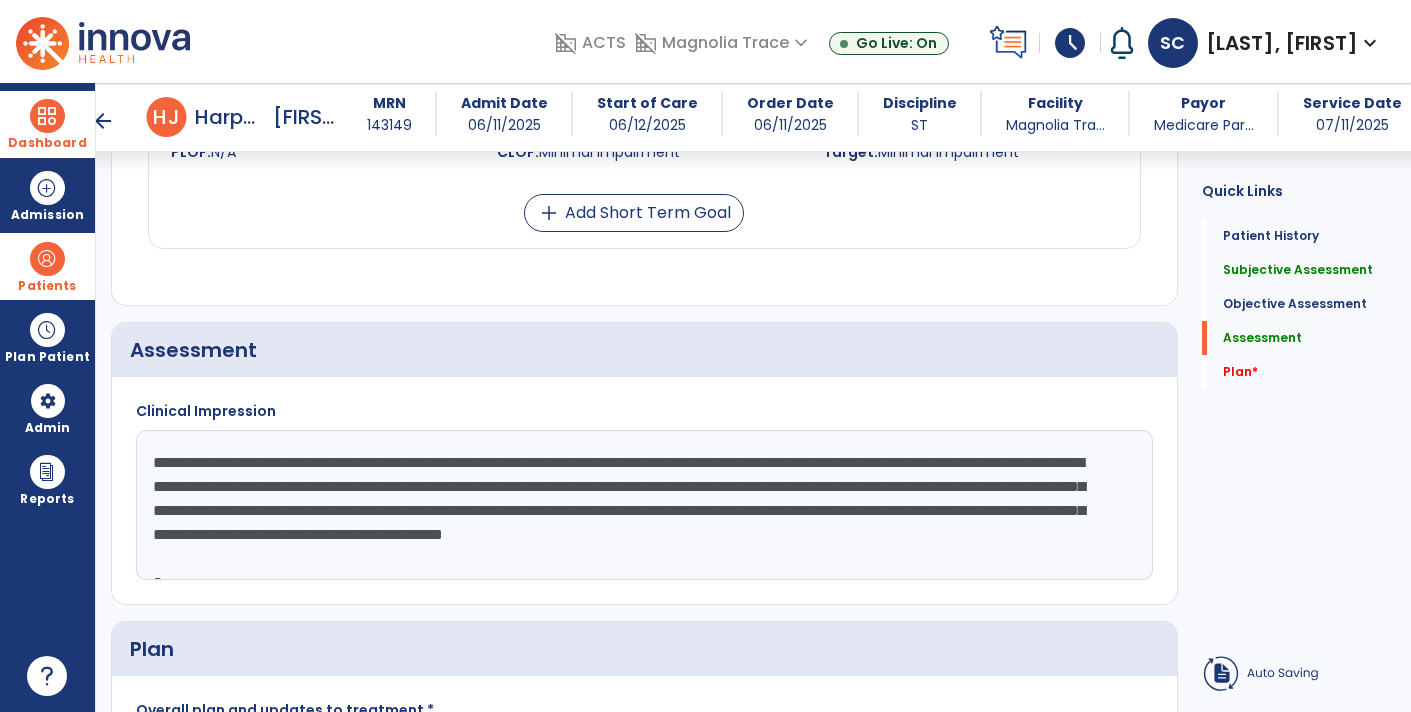 scroll, scrollTop: 34, scrollLeft: 0, axis: vertical 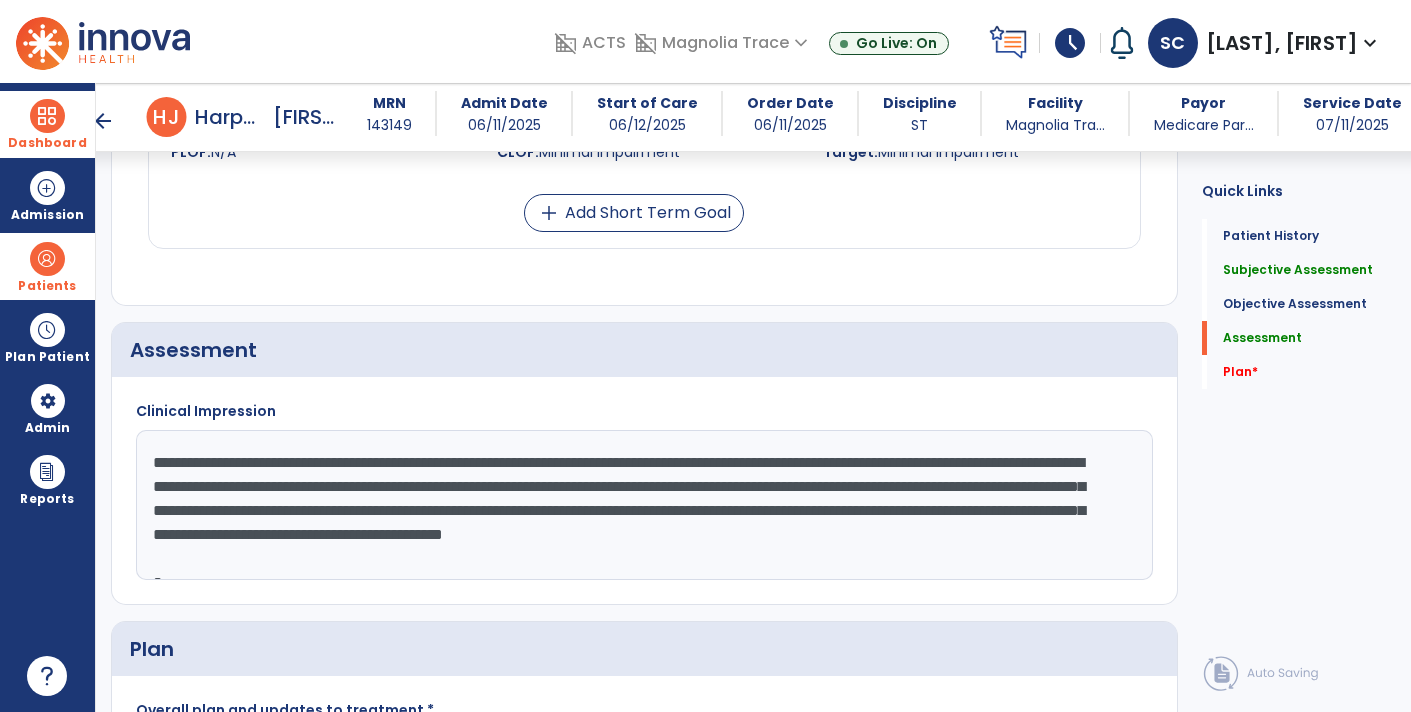 click on "**********" 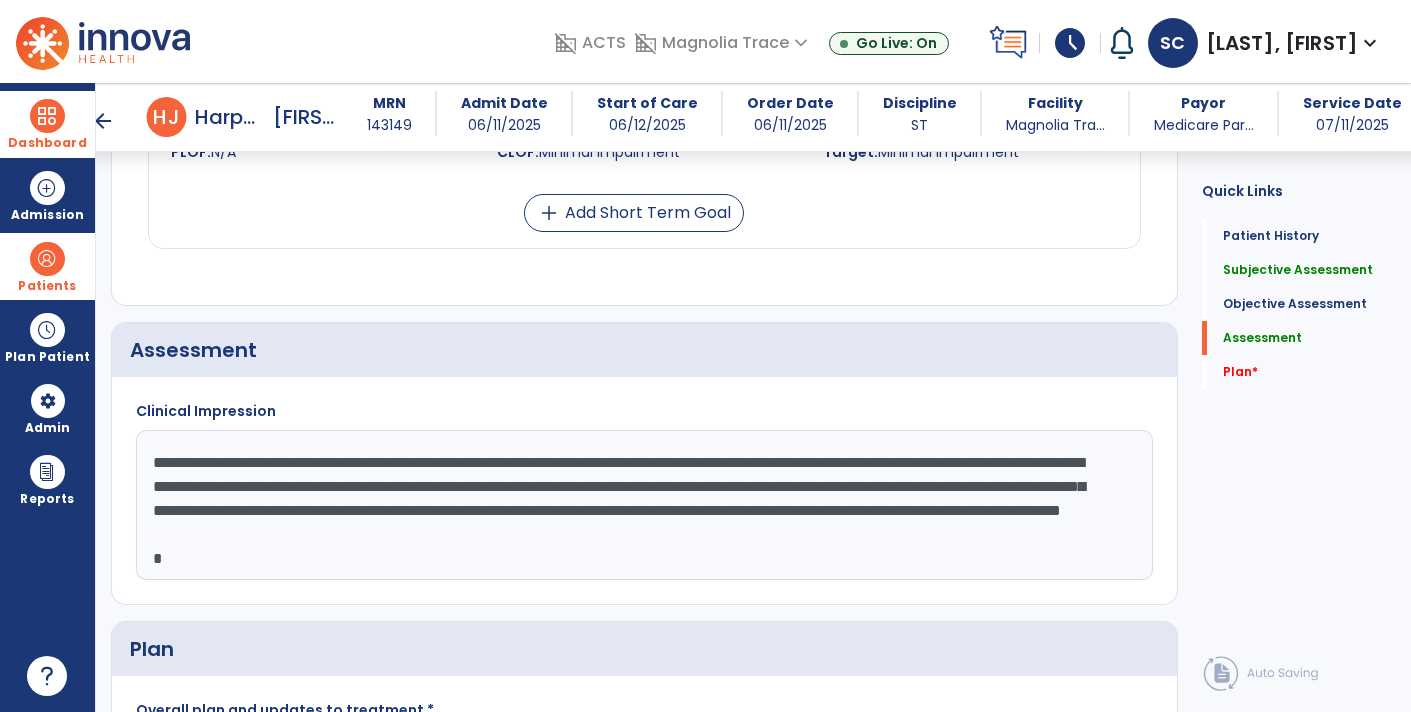 click on "**********" 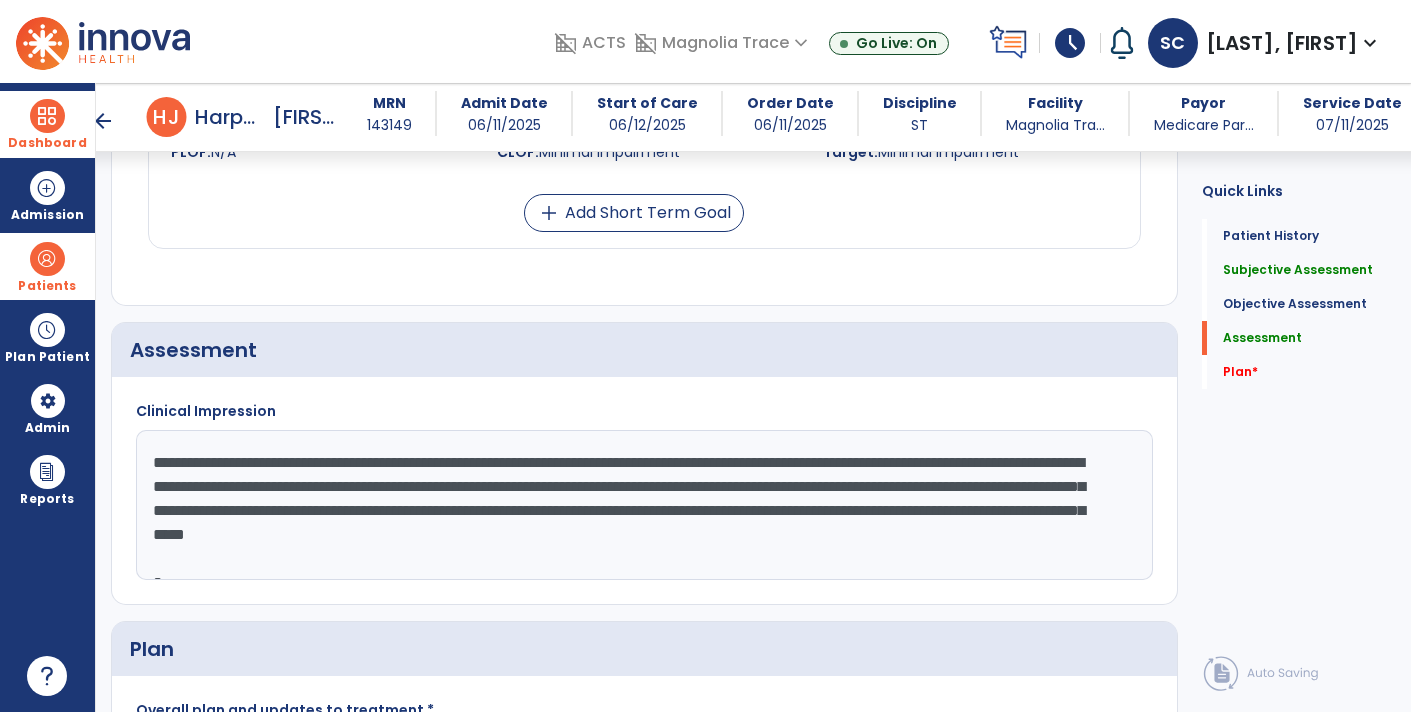 click on "**********" 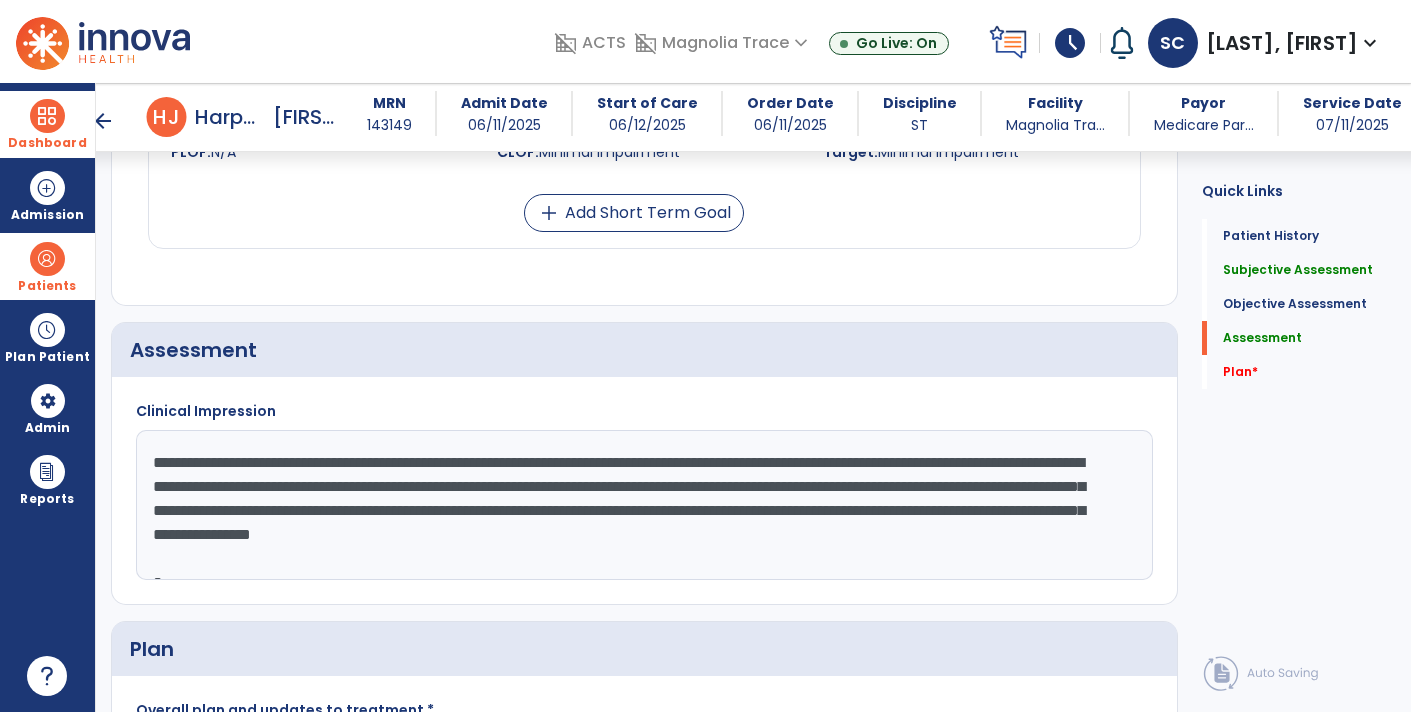 scroll, scrollTop: 87, scrollLeft: 0, axis: vertical 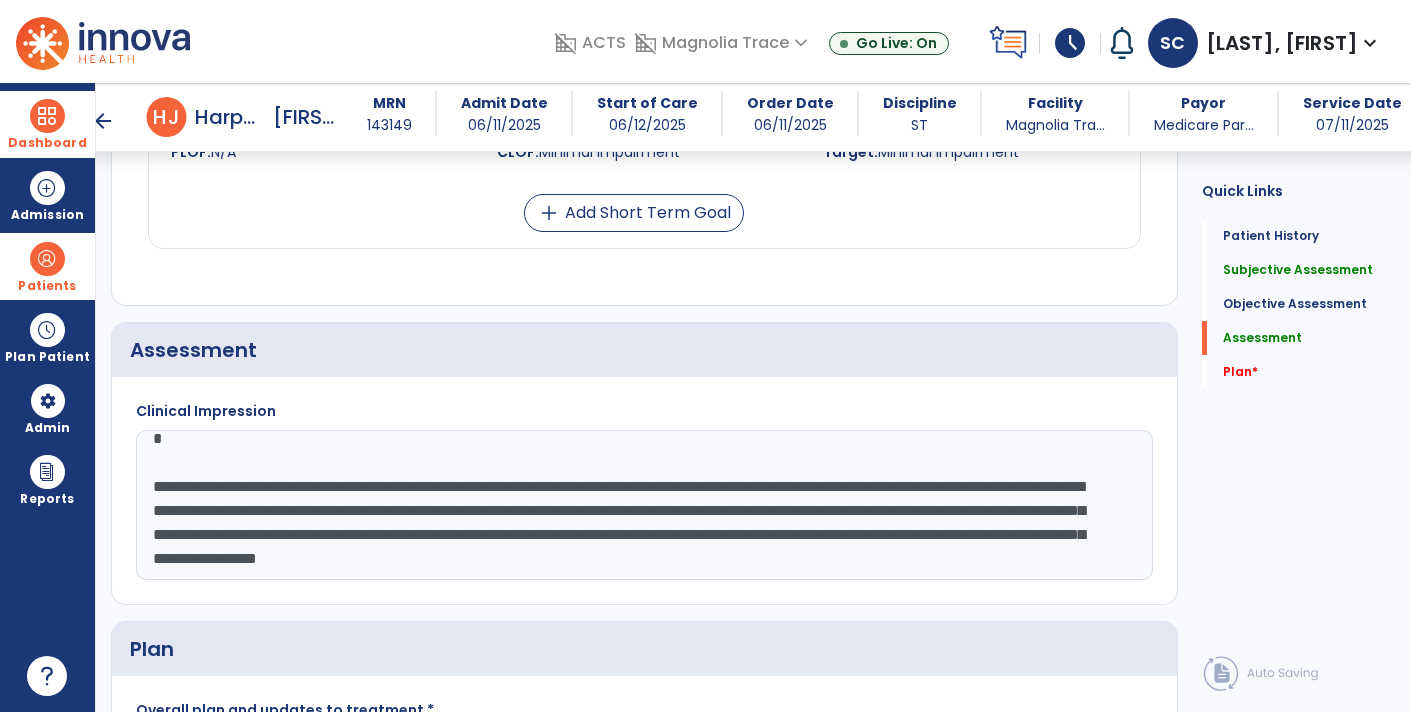 click on "**********" 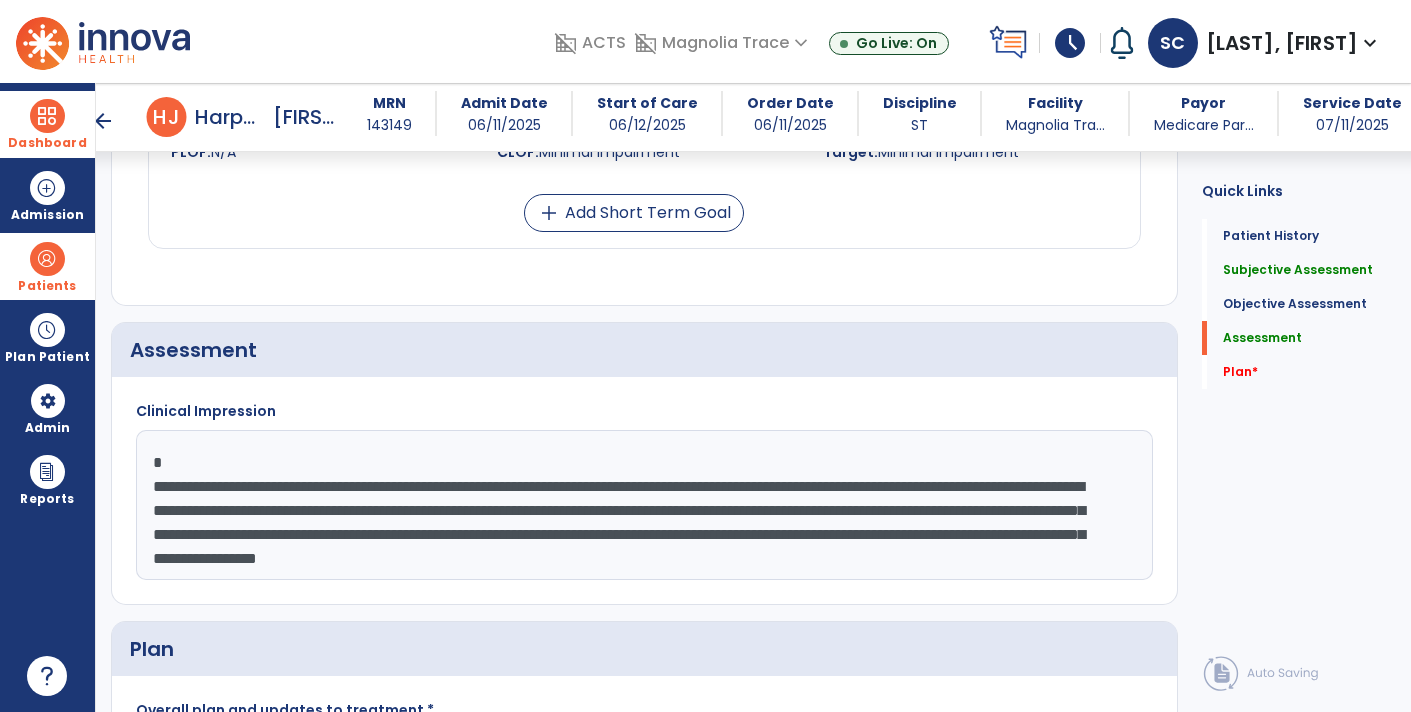scroll, scrollTop: 168, scrollLeft: 0, axis: vertical 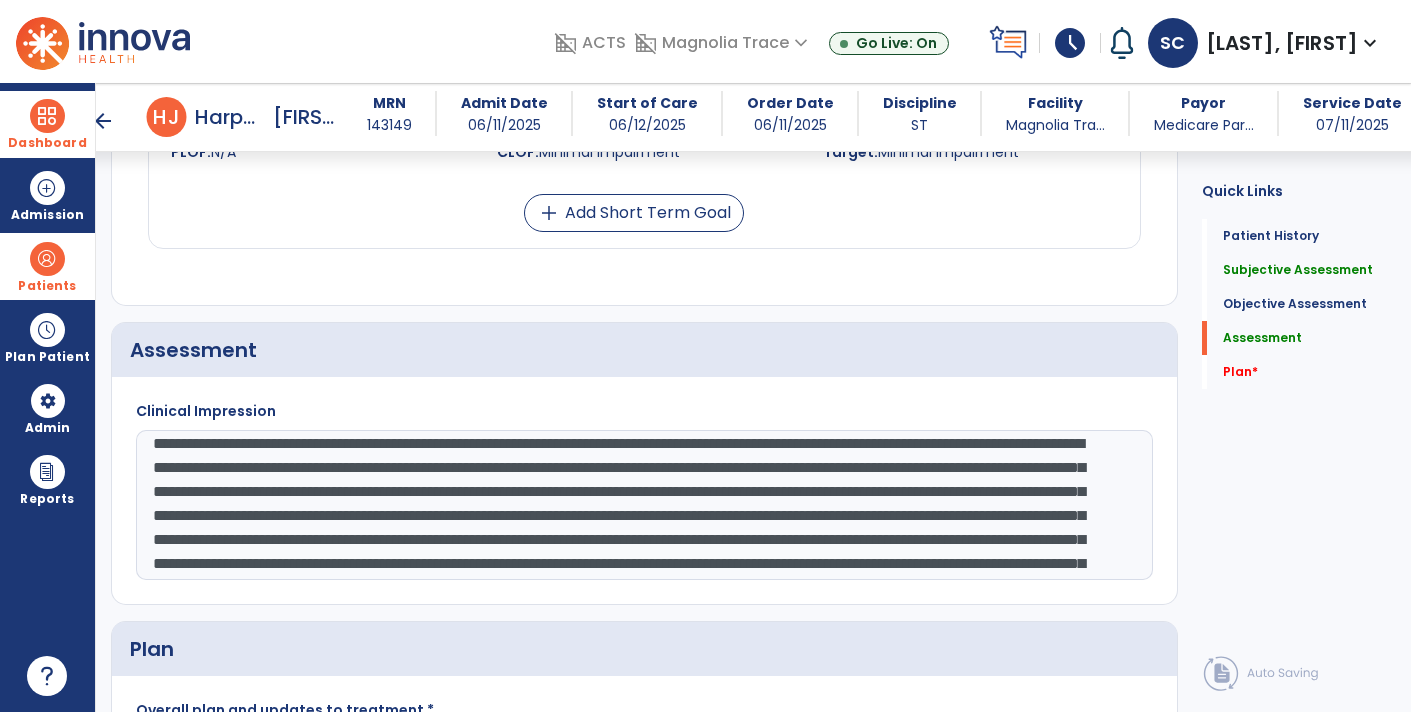 click on "**********" 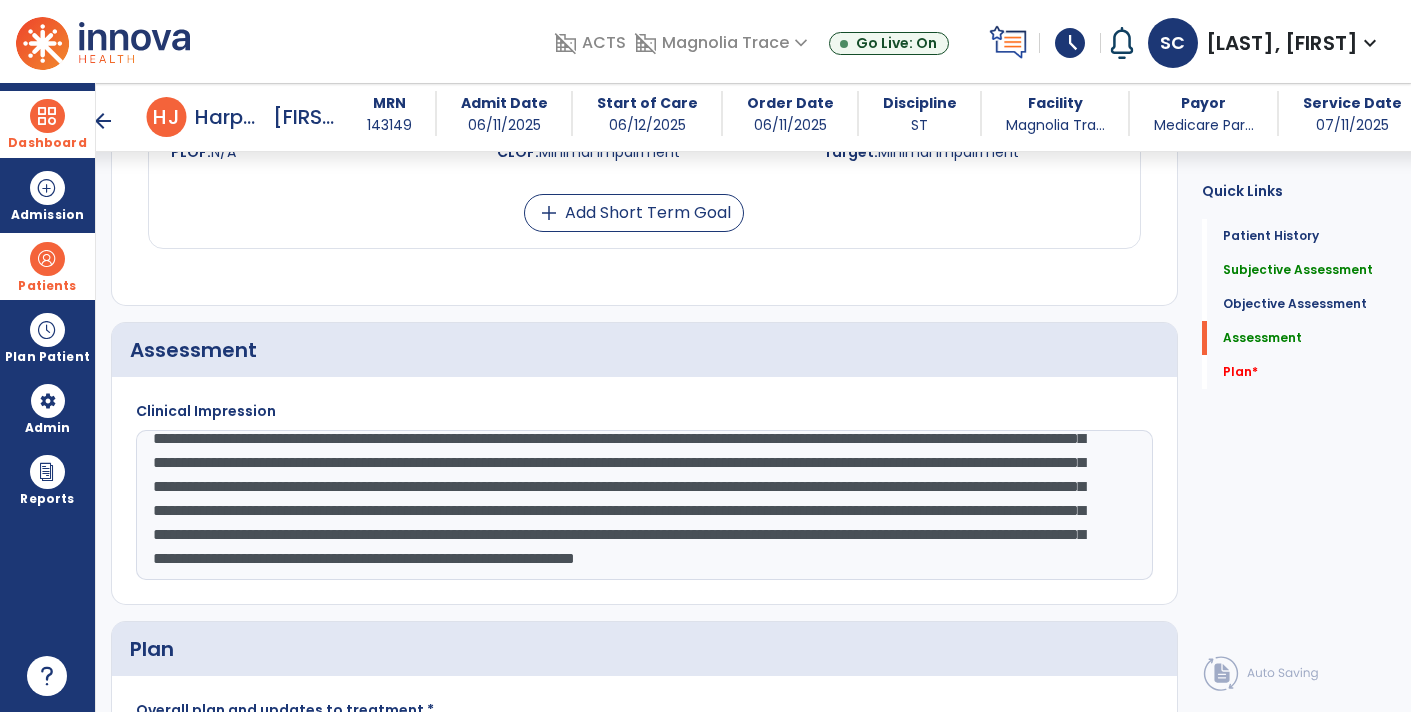 click on "**********" 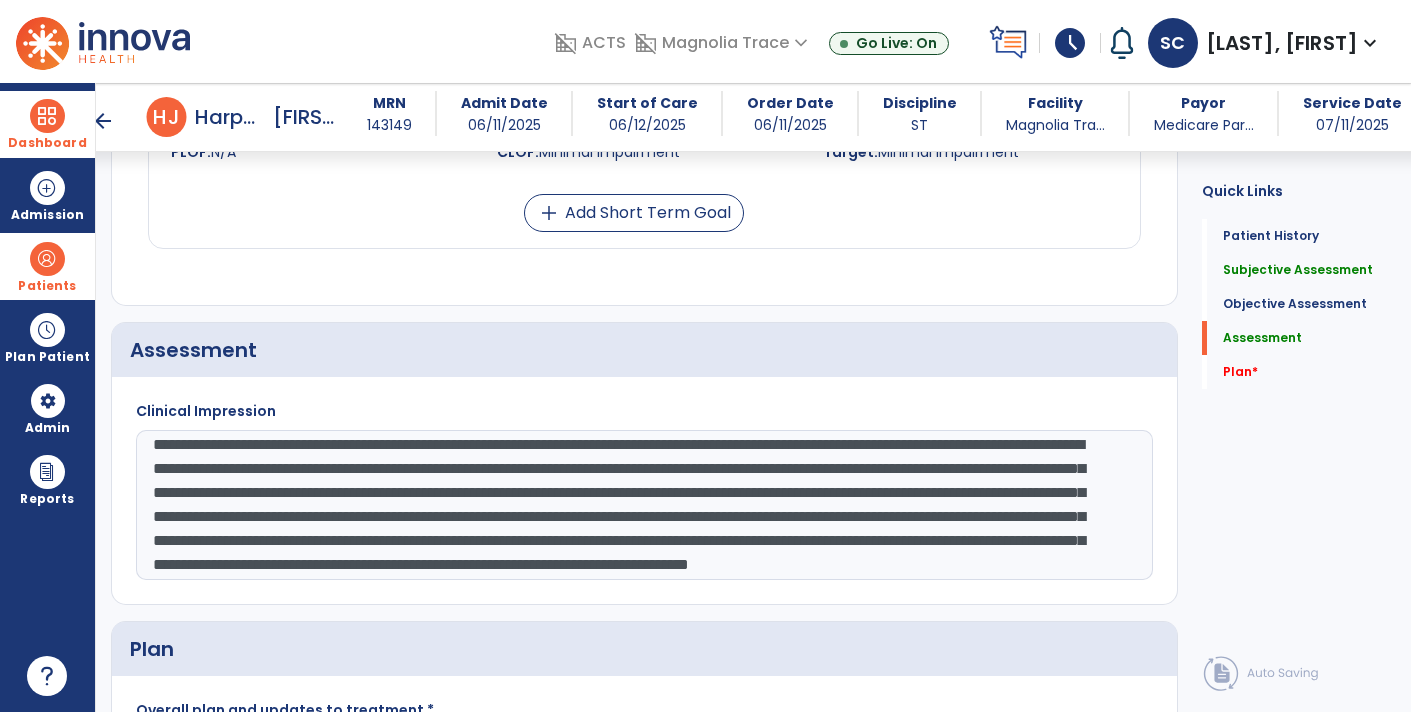 click on "**********" 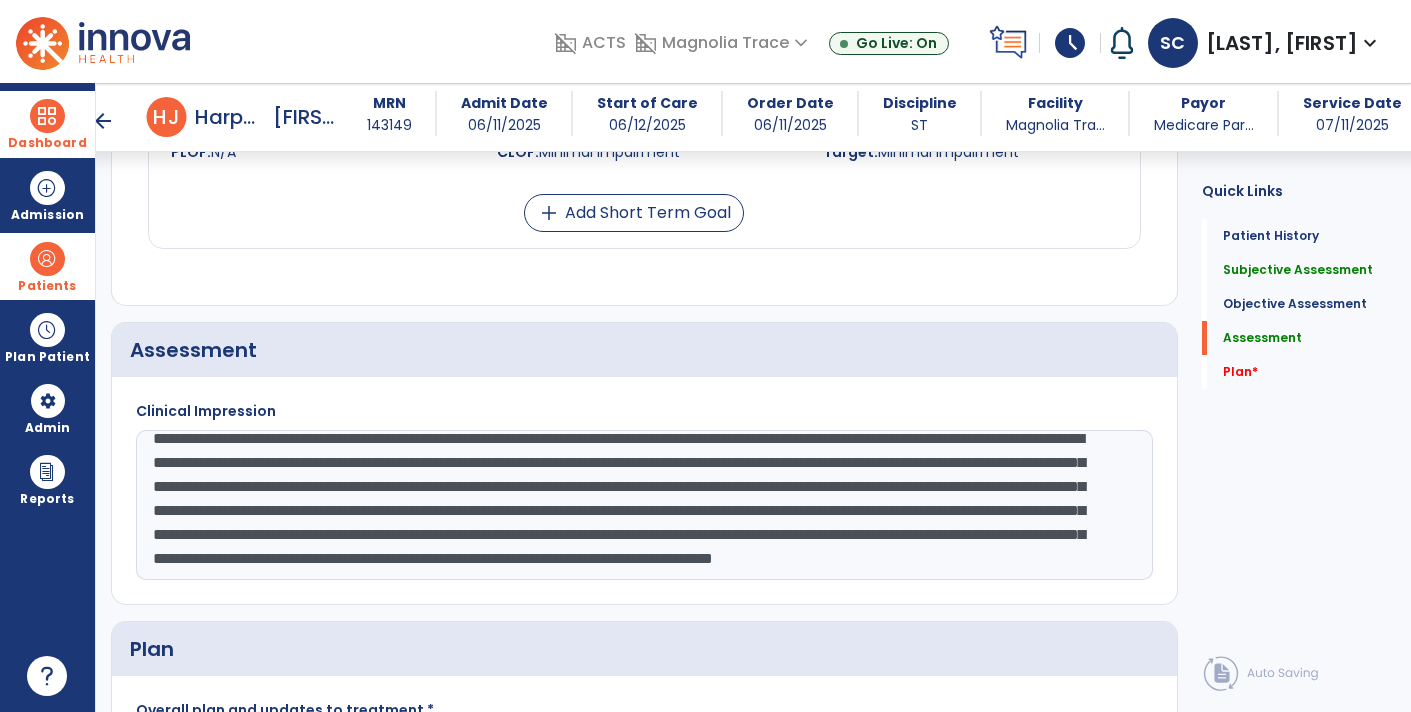 click on "**********" 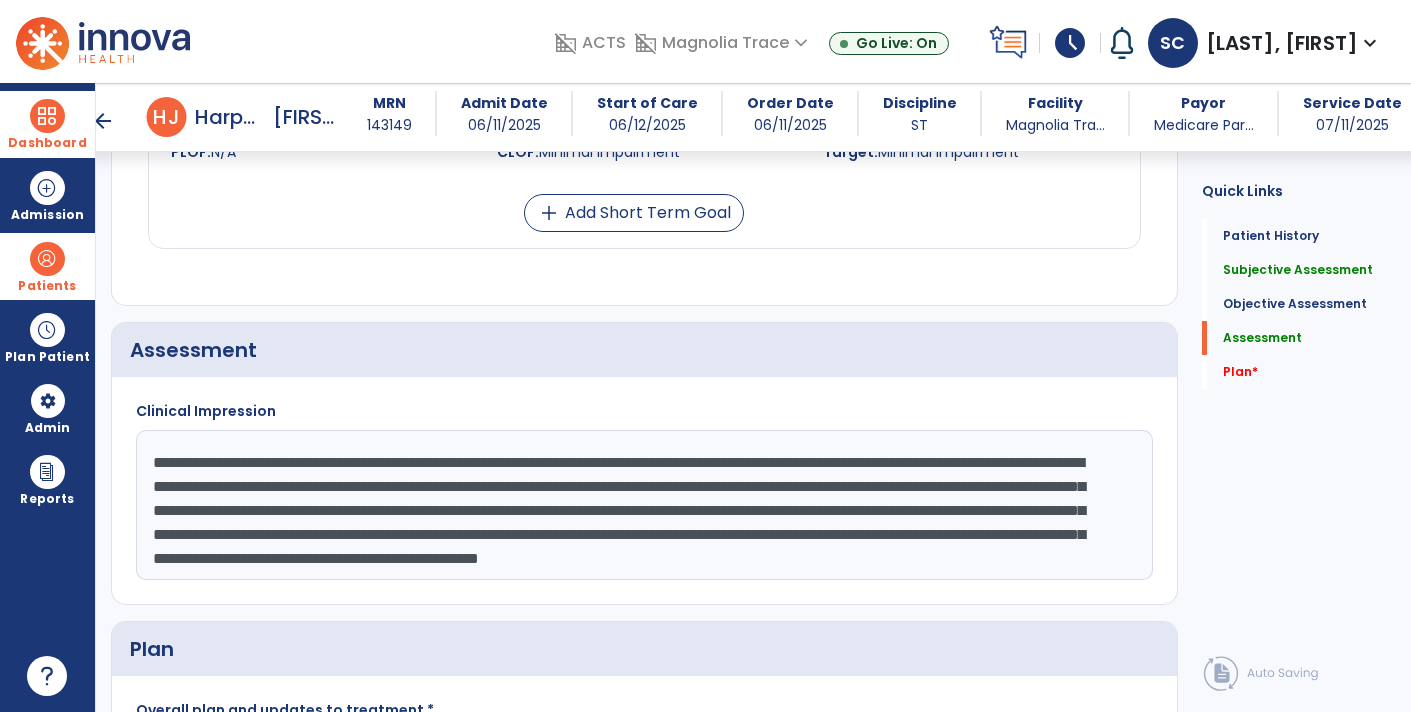 type on "**********" 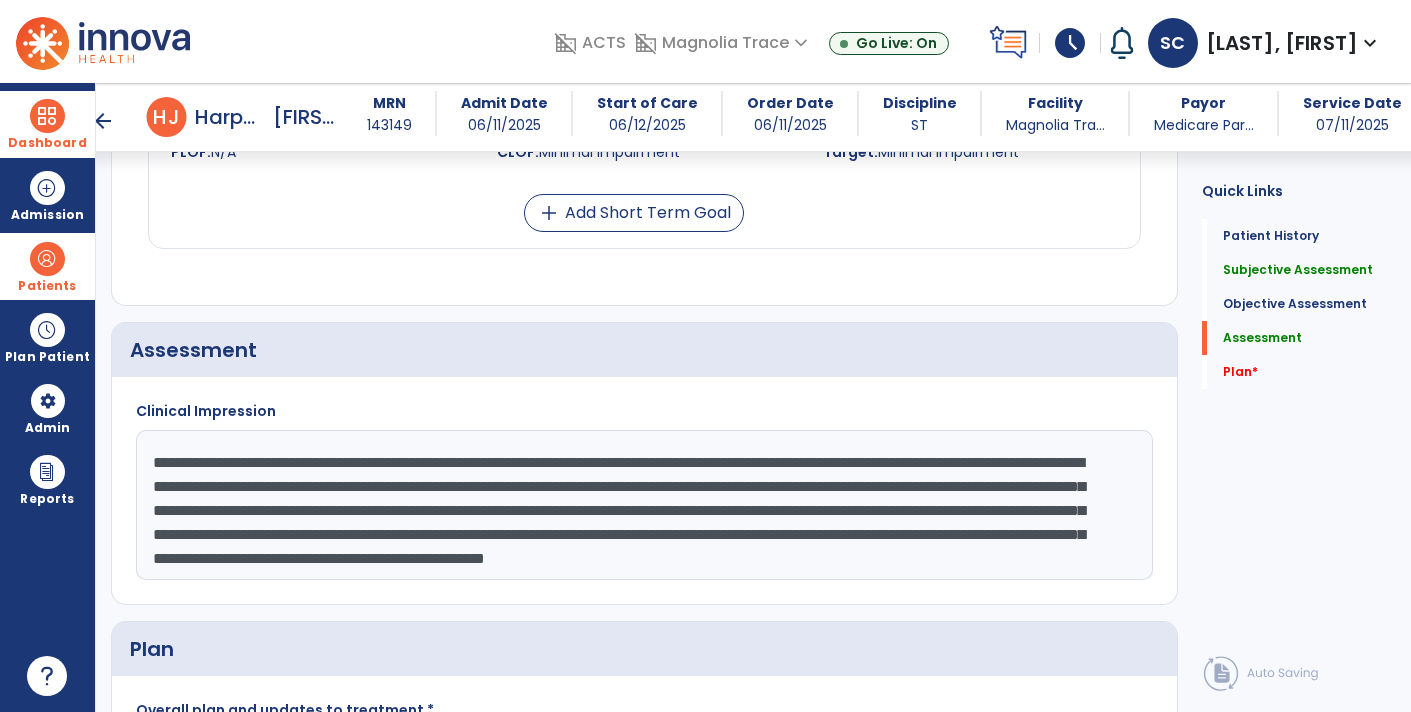 click on "arrow_back" at bounding box center [103, 121] 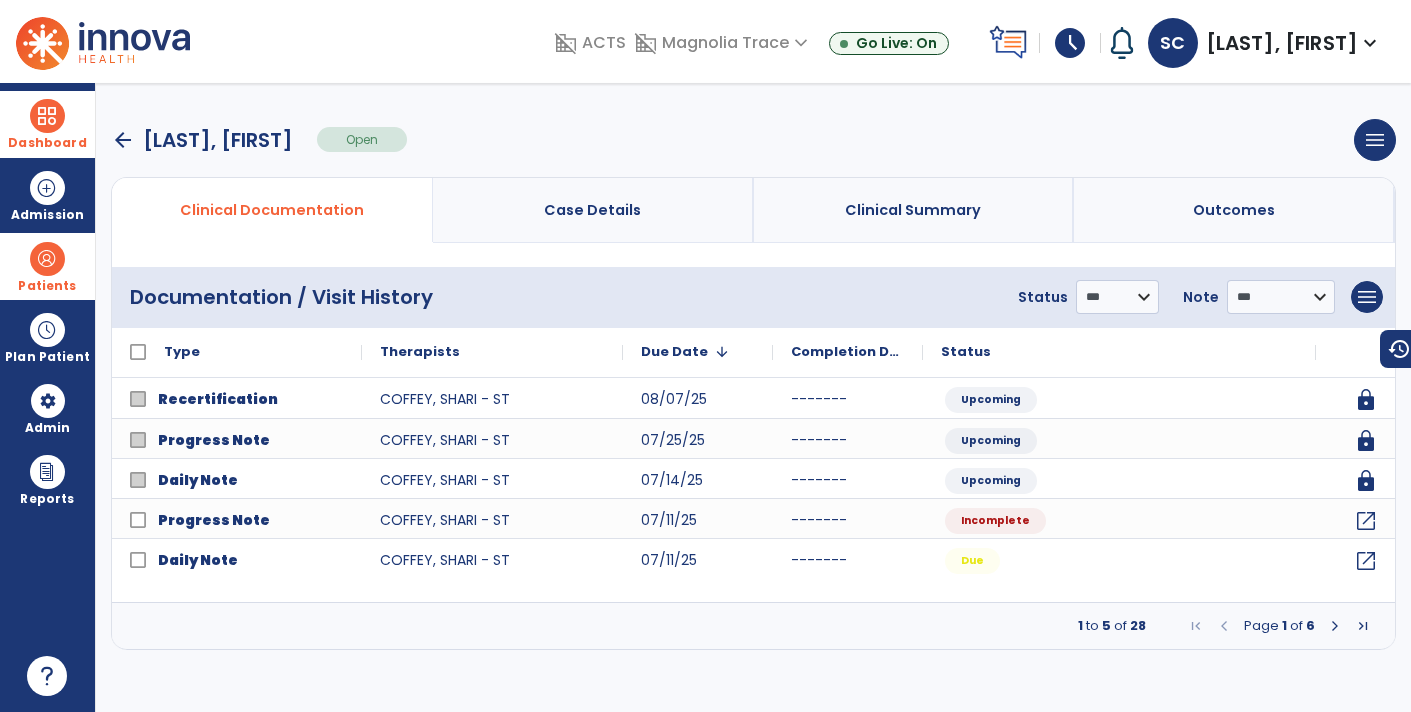 click at bounding box center (1335, 626) 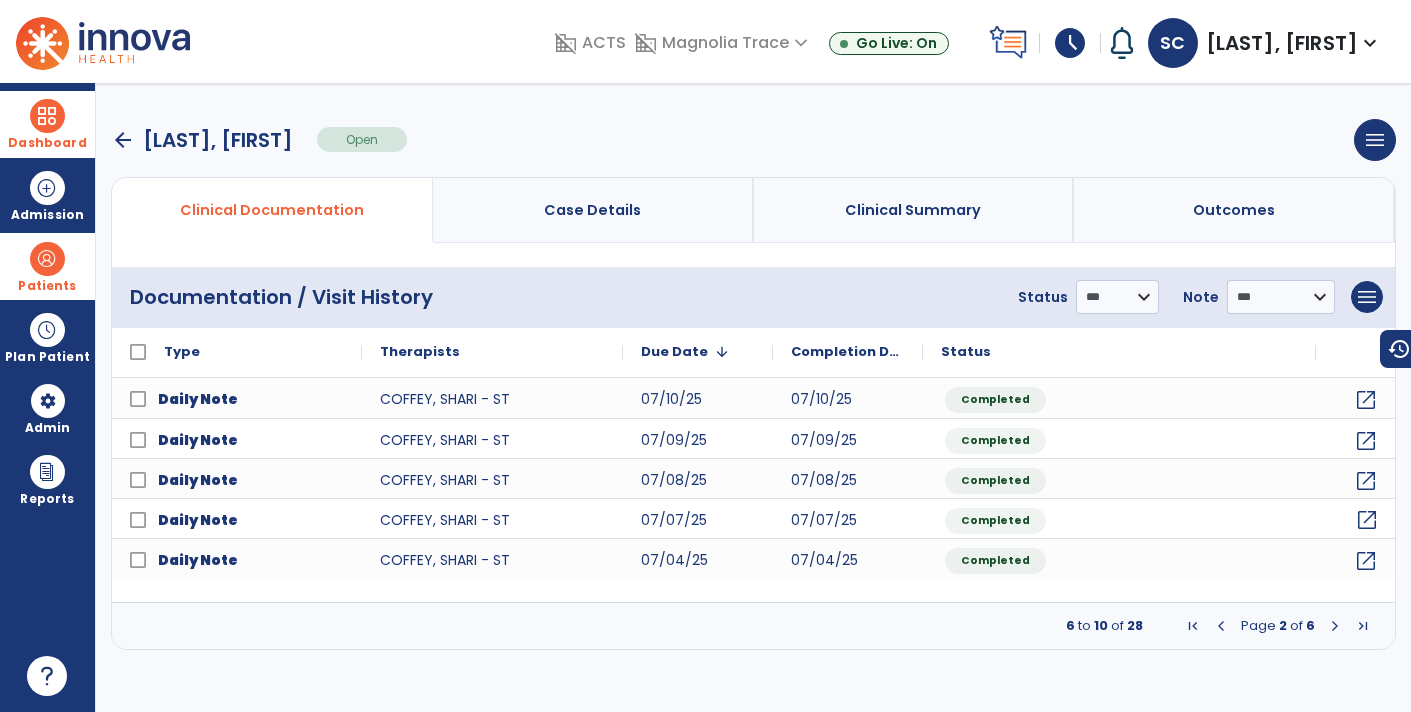 click on "open_in_new" 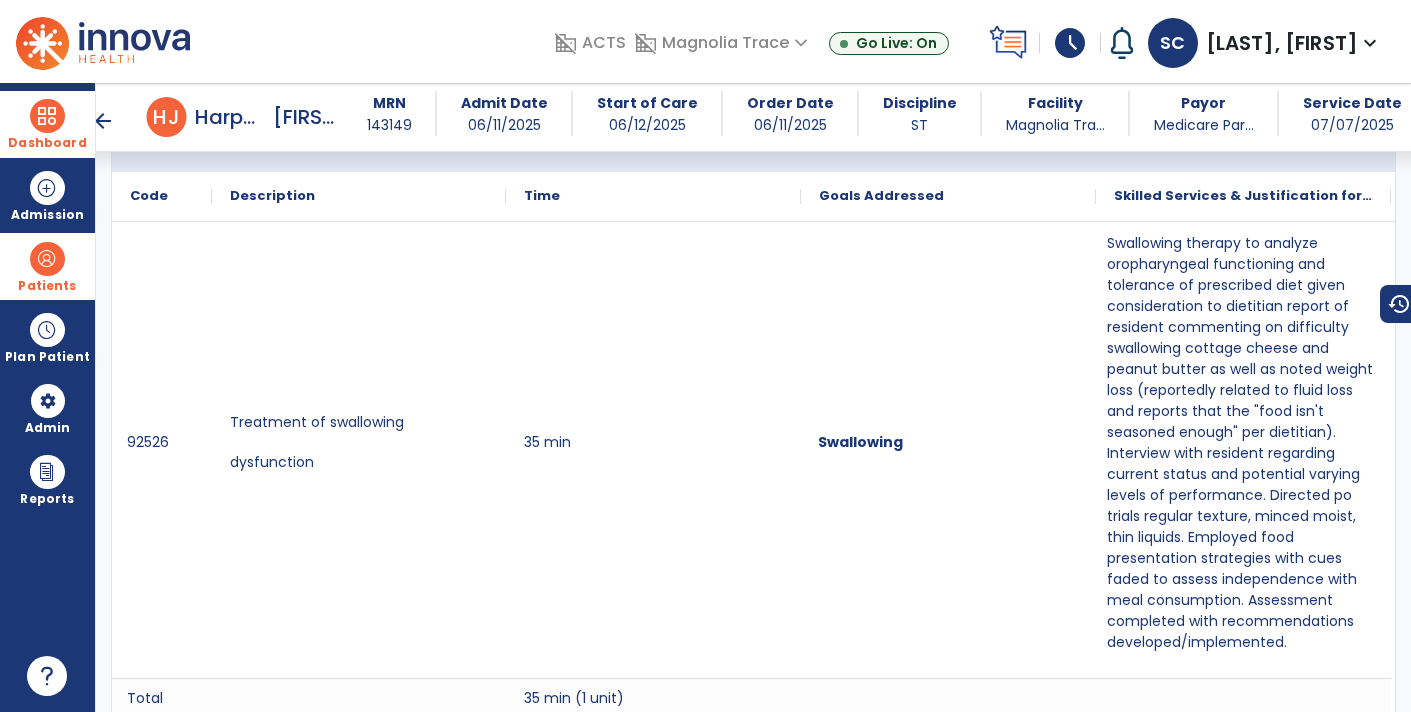 click on "Swallowing" at bounding box center (948, 450) 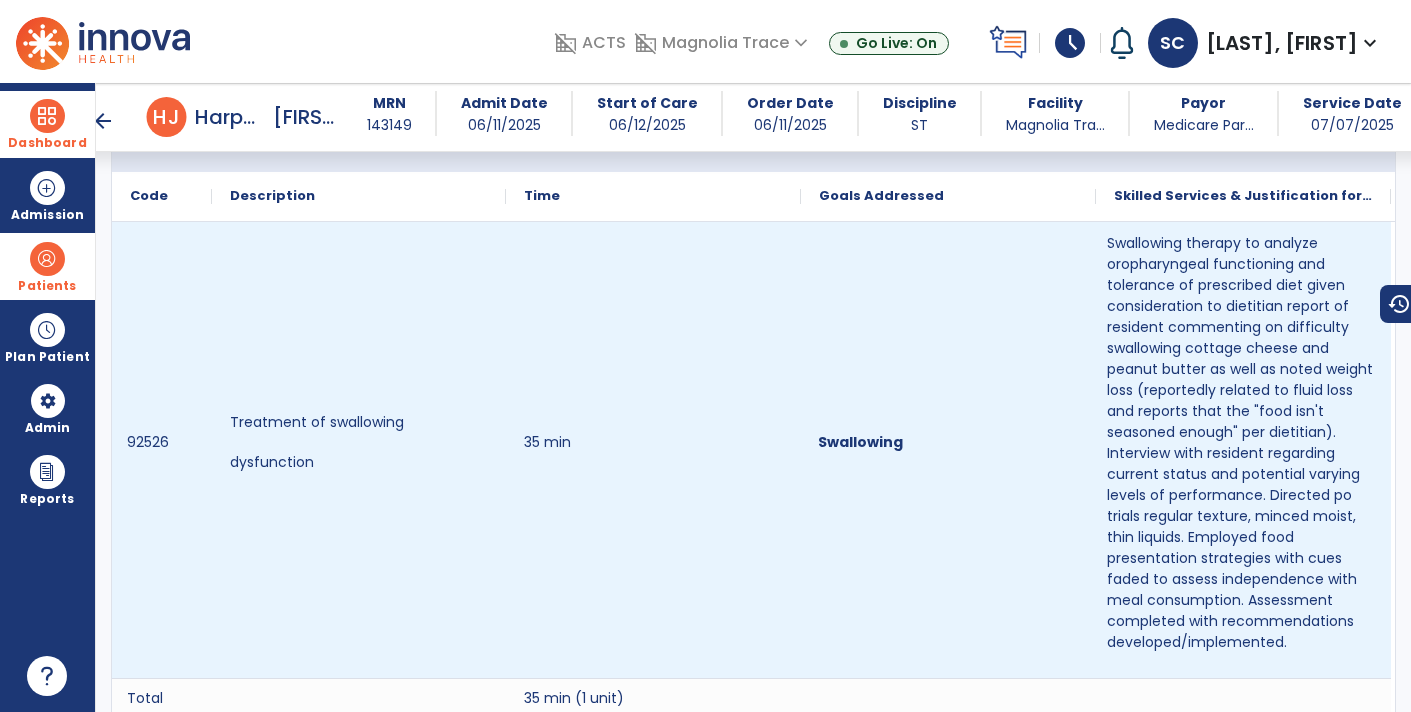 click on "arrow_back" at bounding box center (103, 121) 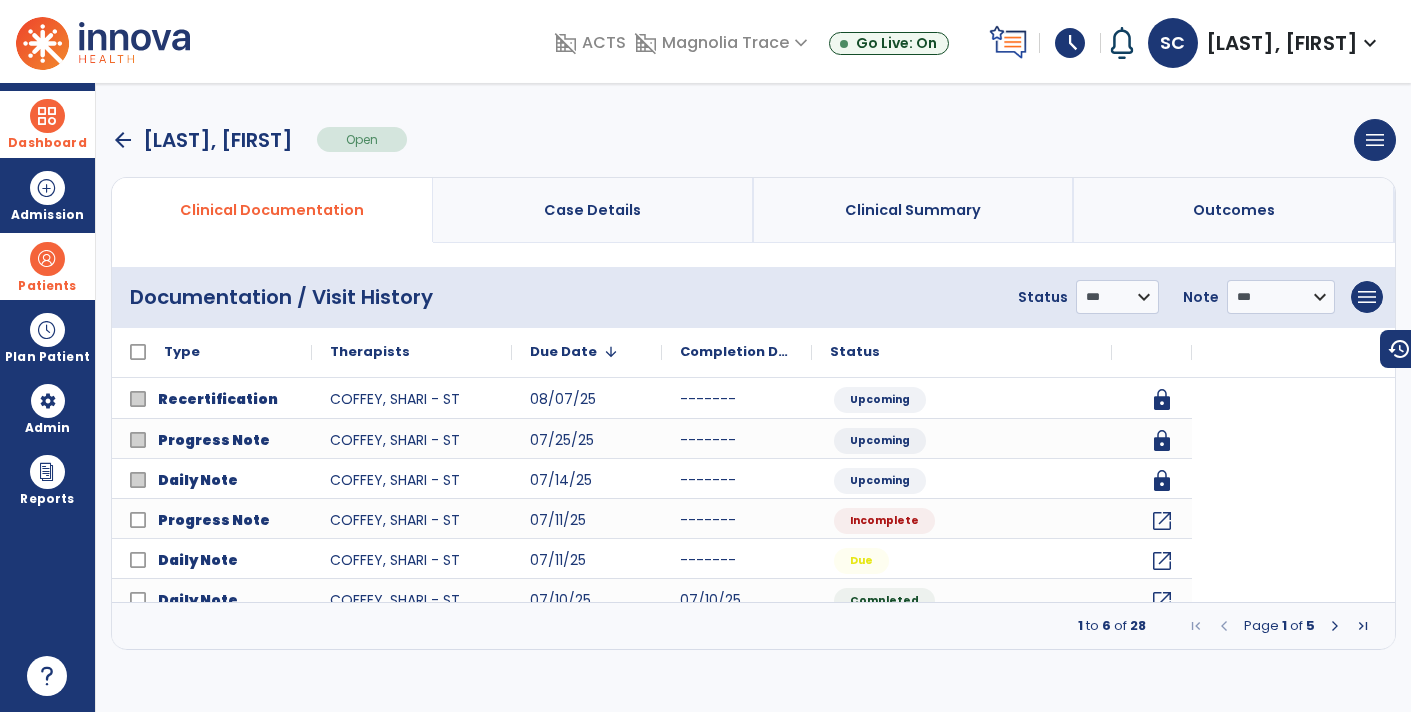 scroll, scrollTop: 0, scrollLeft: 0, axis: both 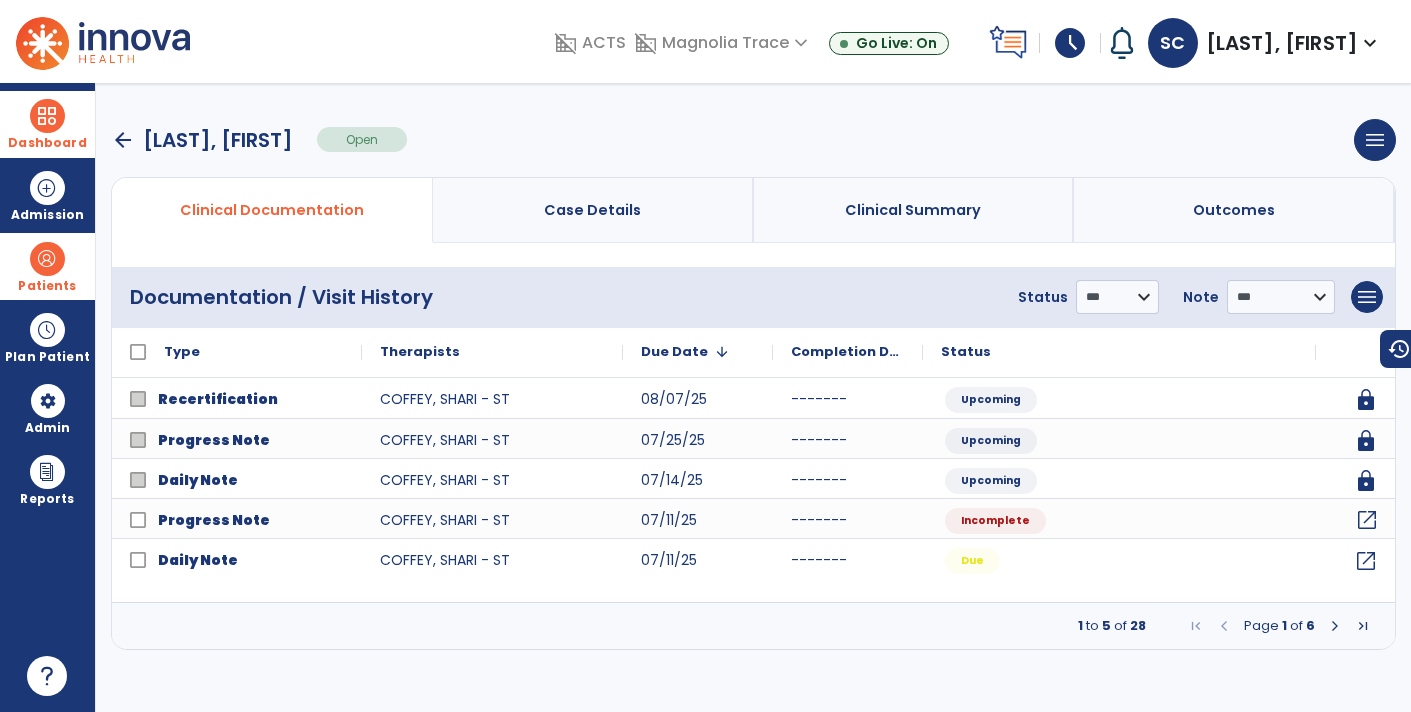 click on "open_in_new" 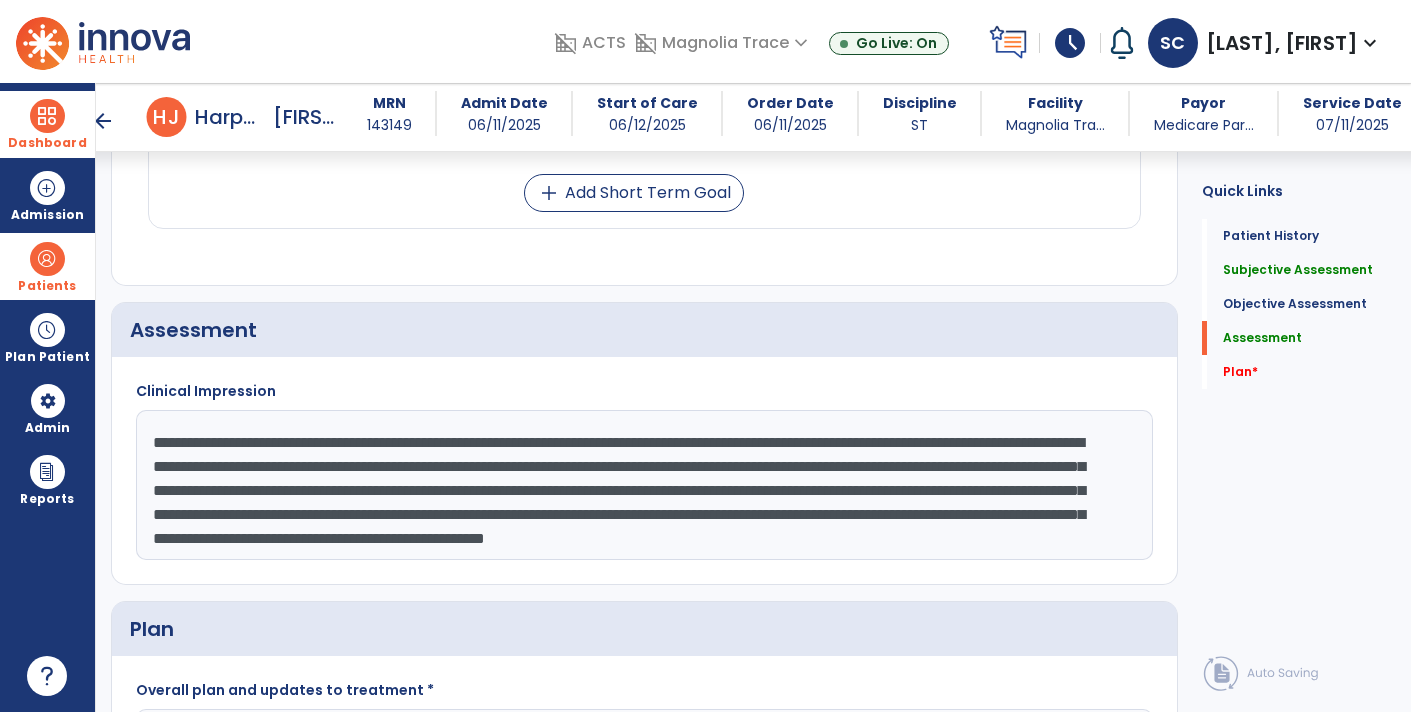 scroll, scrollTop: 3136, scrollLeft: 0, axis: vertical 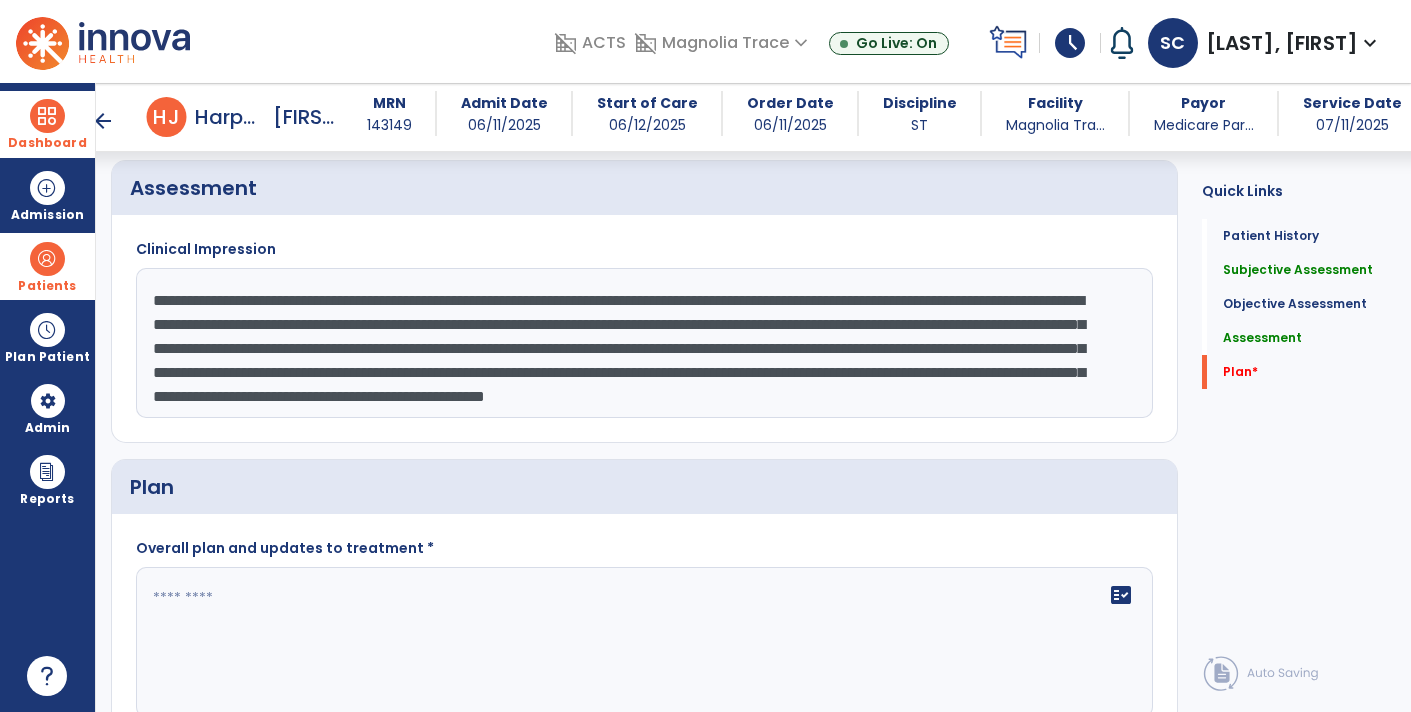 click on "**********" 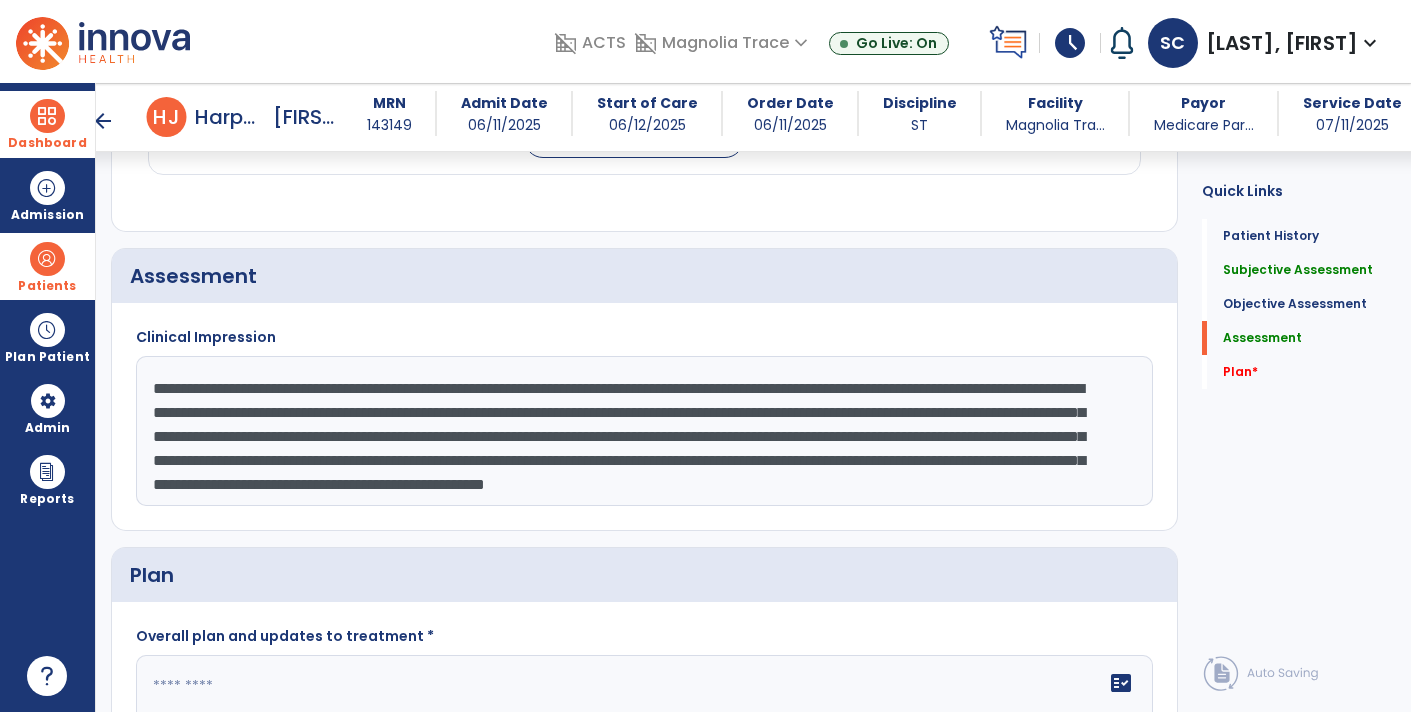 scroll, scrollTop: 3176, scrollLeft: 0, axis: vertical 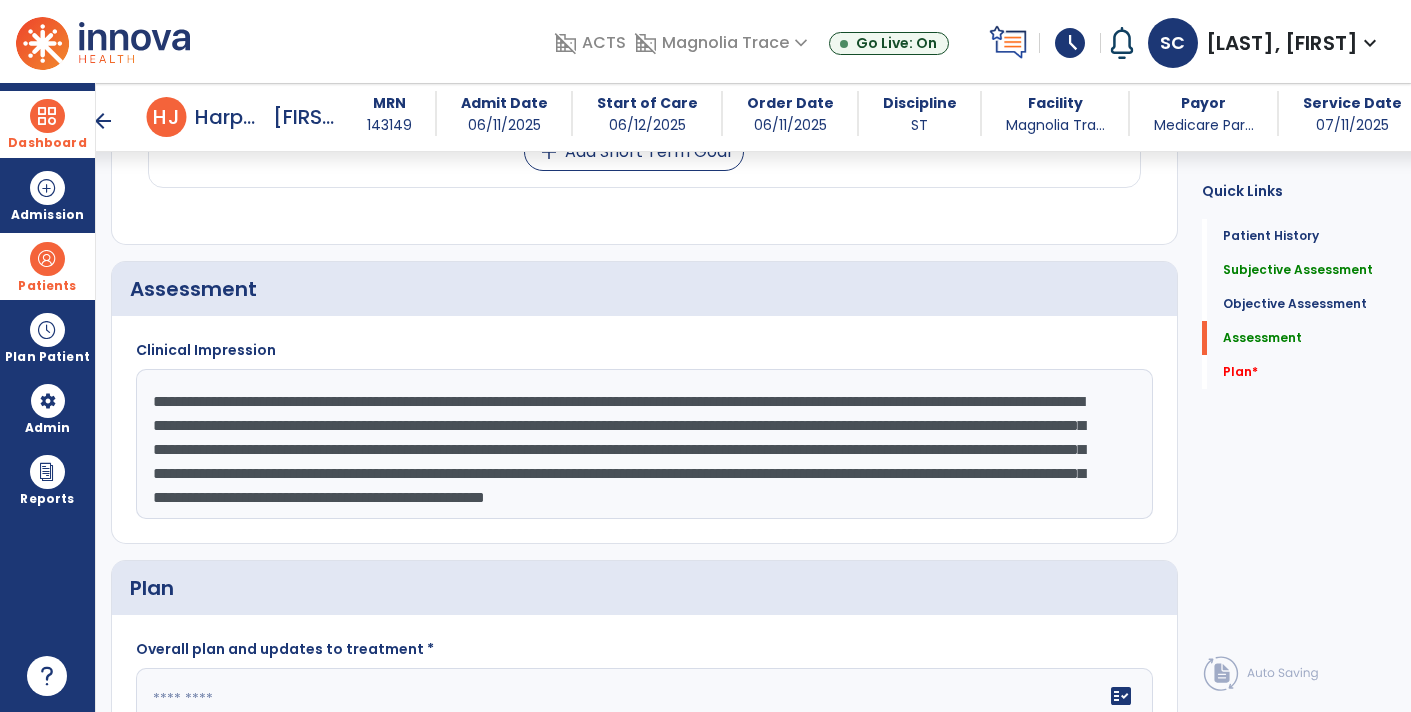 click on "**********" 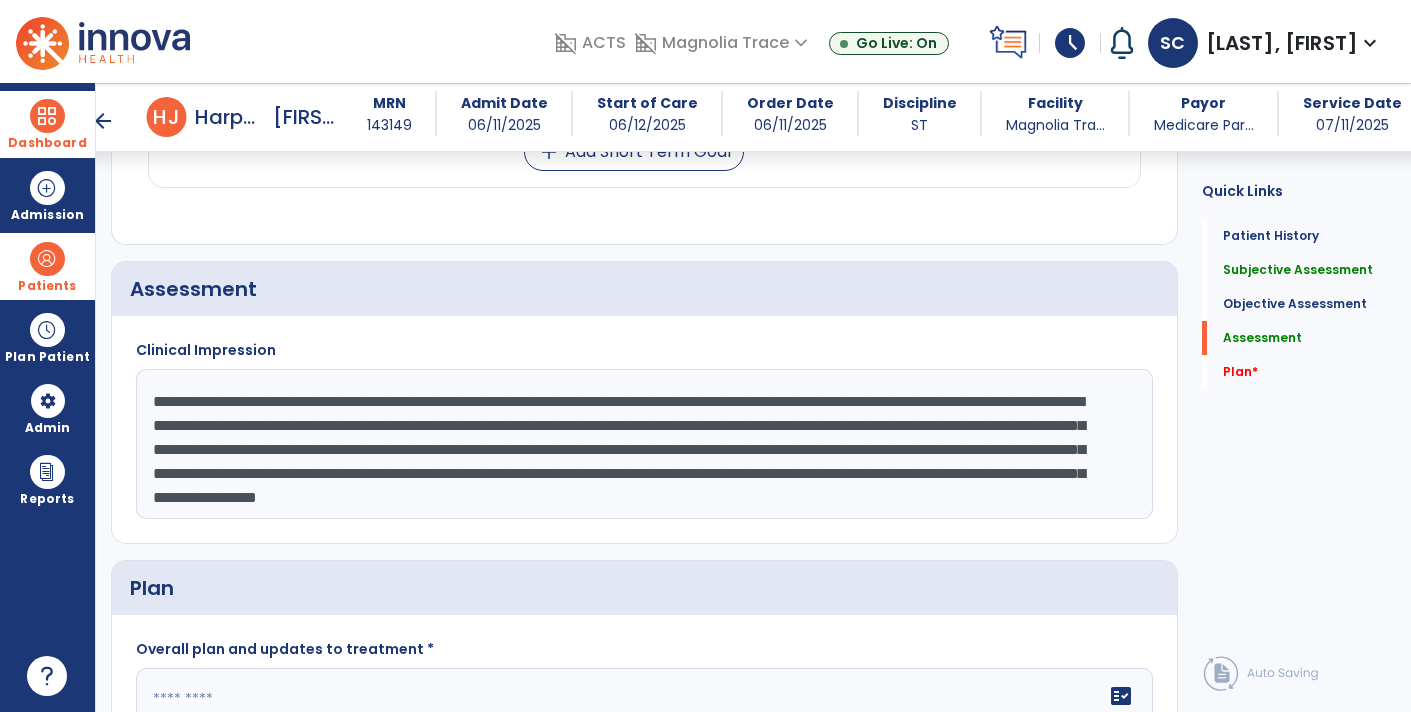 click on "**********" 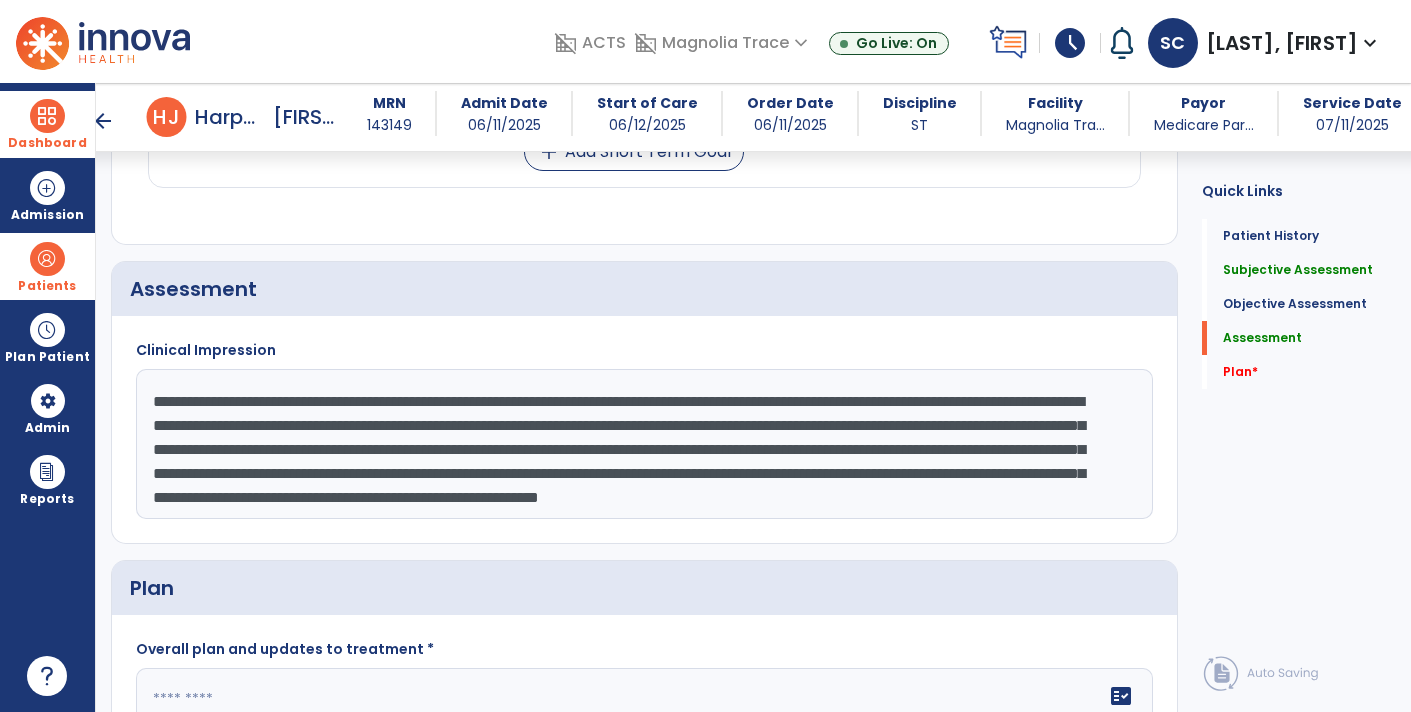 scroll, scrollTop: 38, scrollLeft: 0, axis: vertical 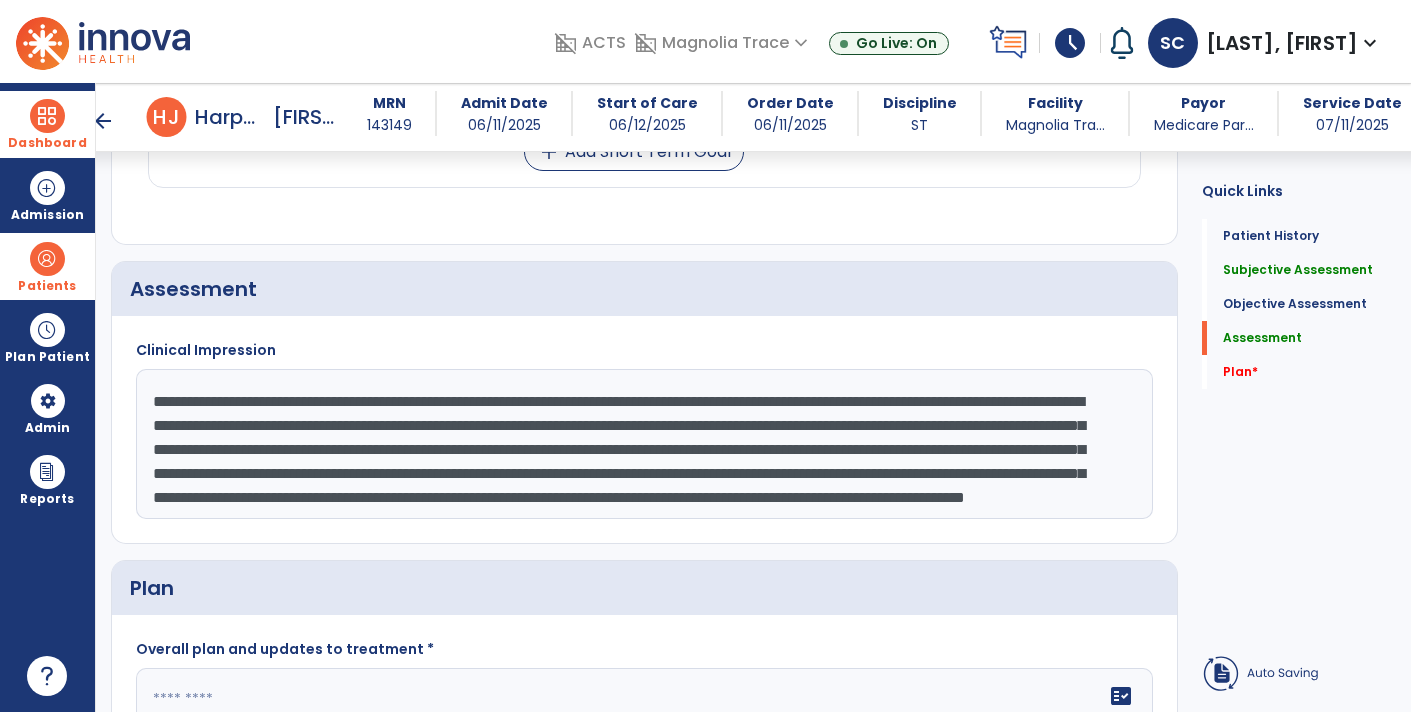 click on "**********" 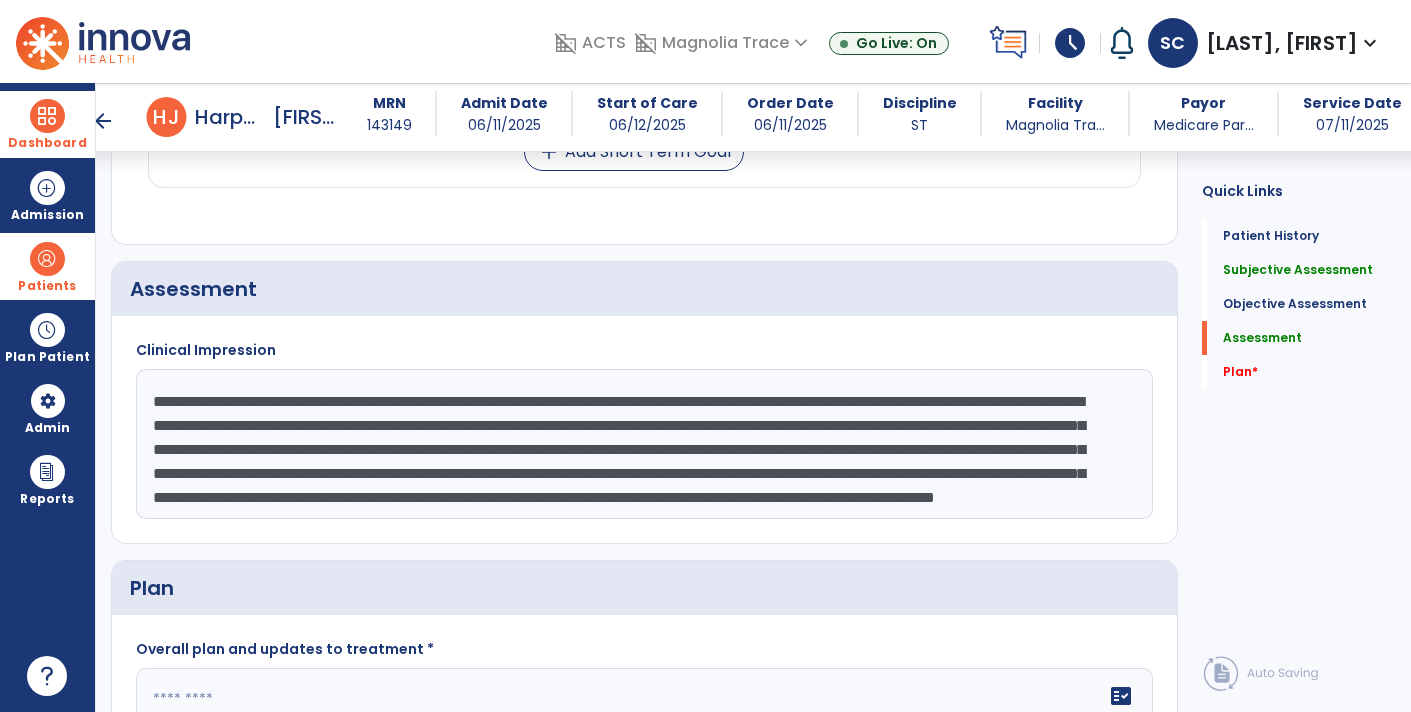 click on "**********" 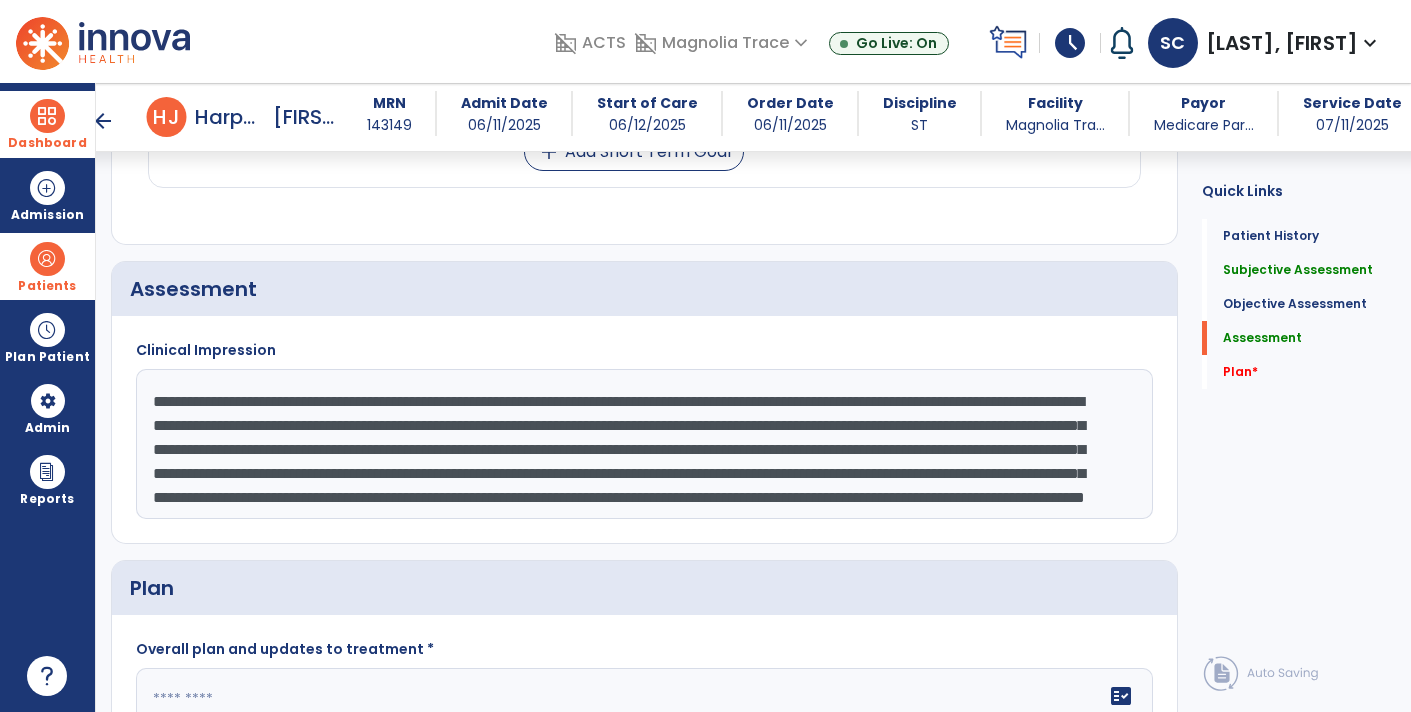 click on "**********" 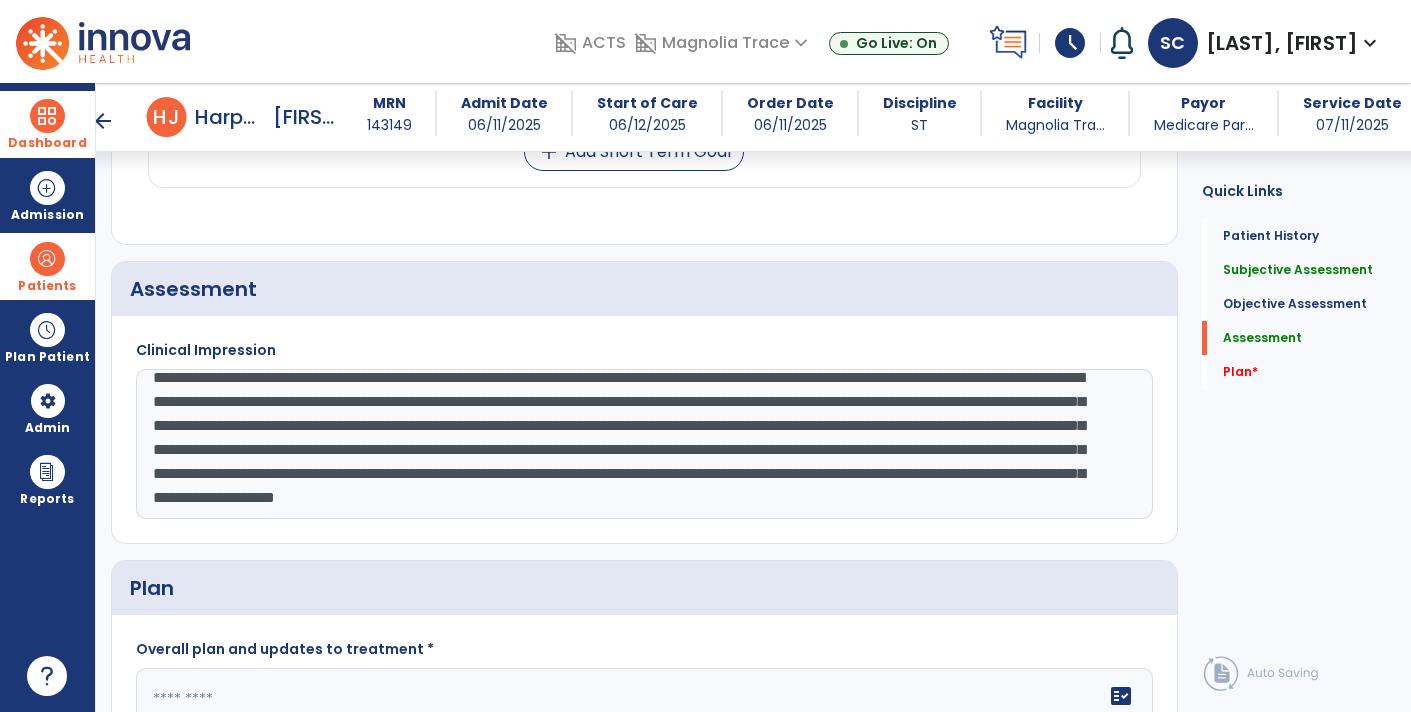 click on "**********" 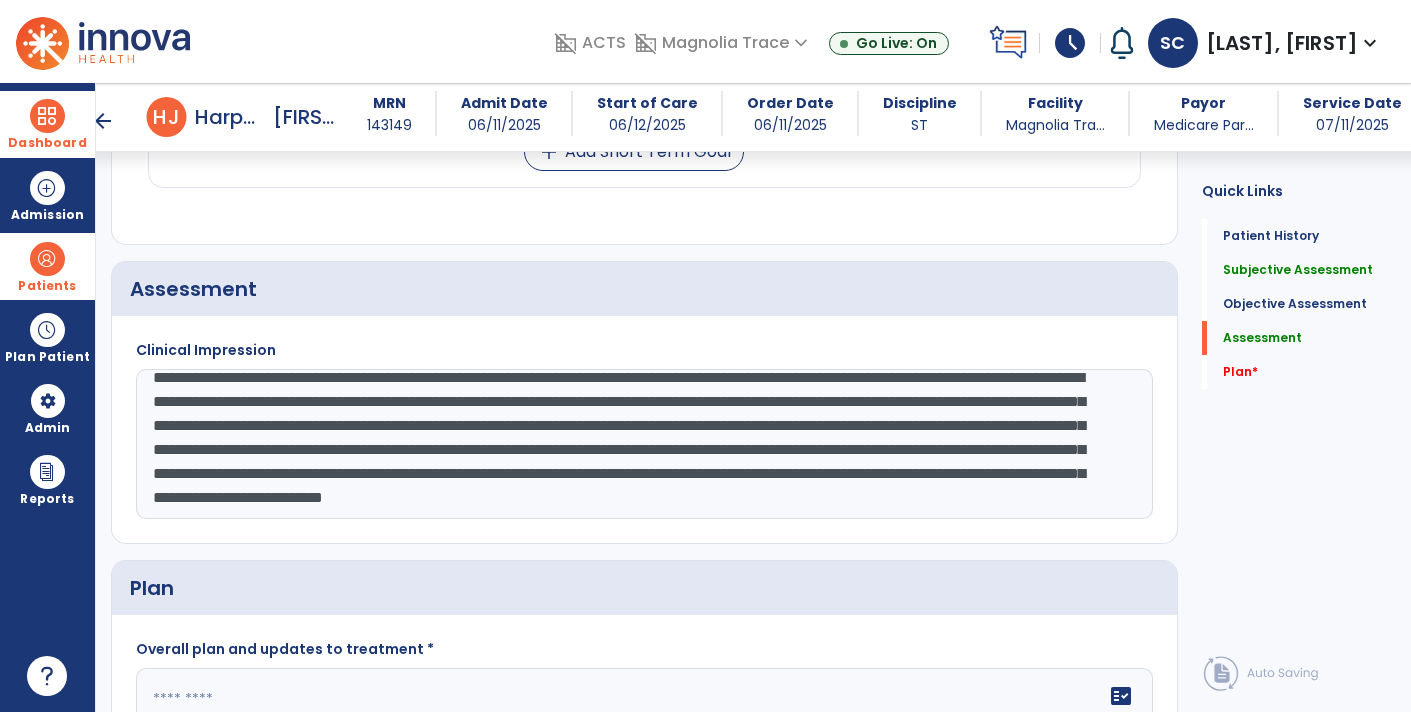 scroll, scrollTop: 63, scrollLeft: 0, axis: vertical 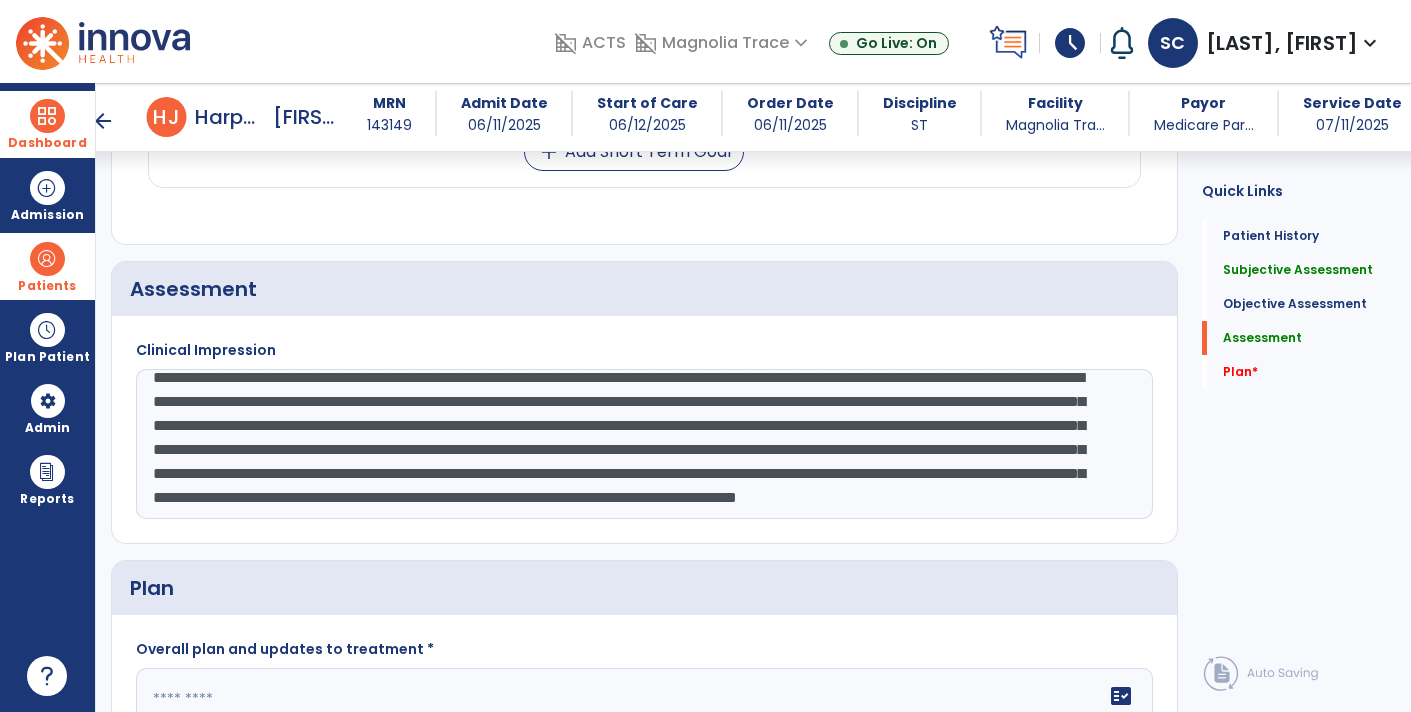 paste on "**********" 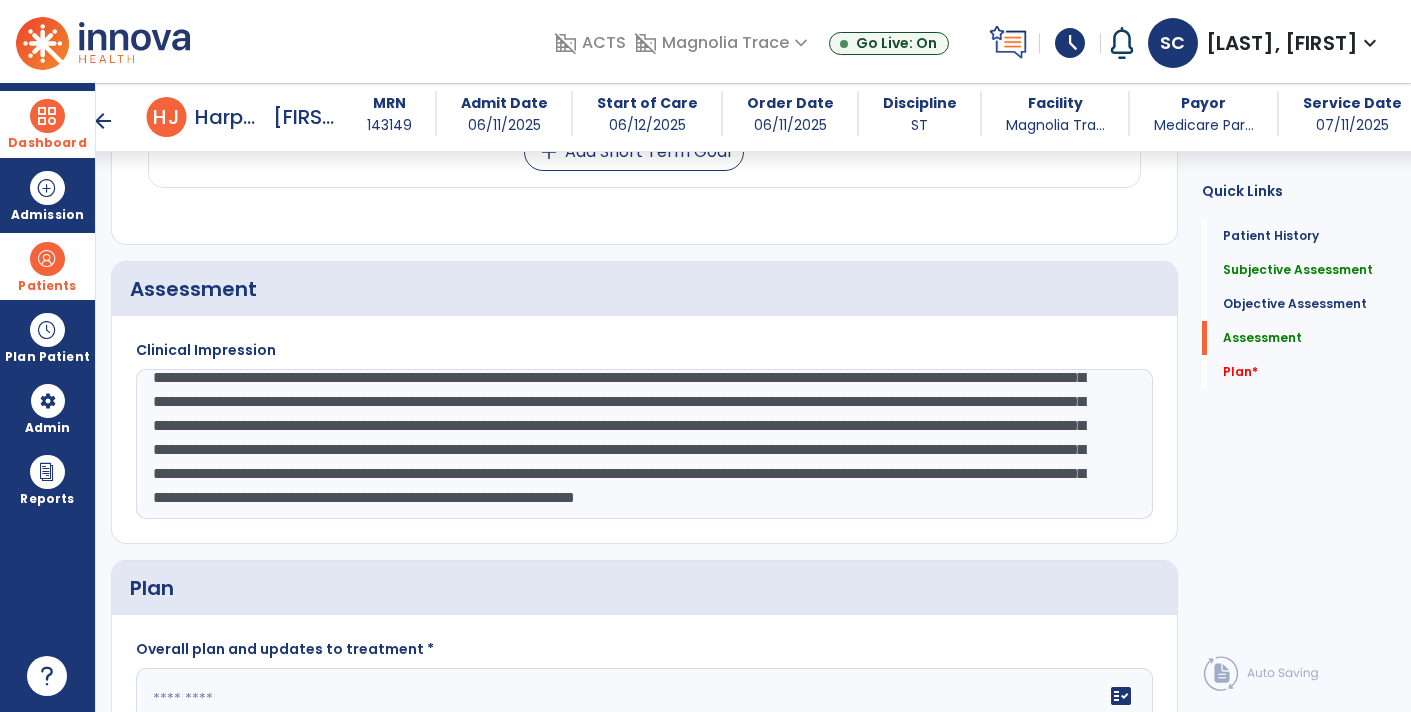 scroll, scrollTop: 86, scrollLeft: 0, axis: vertical 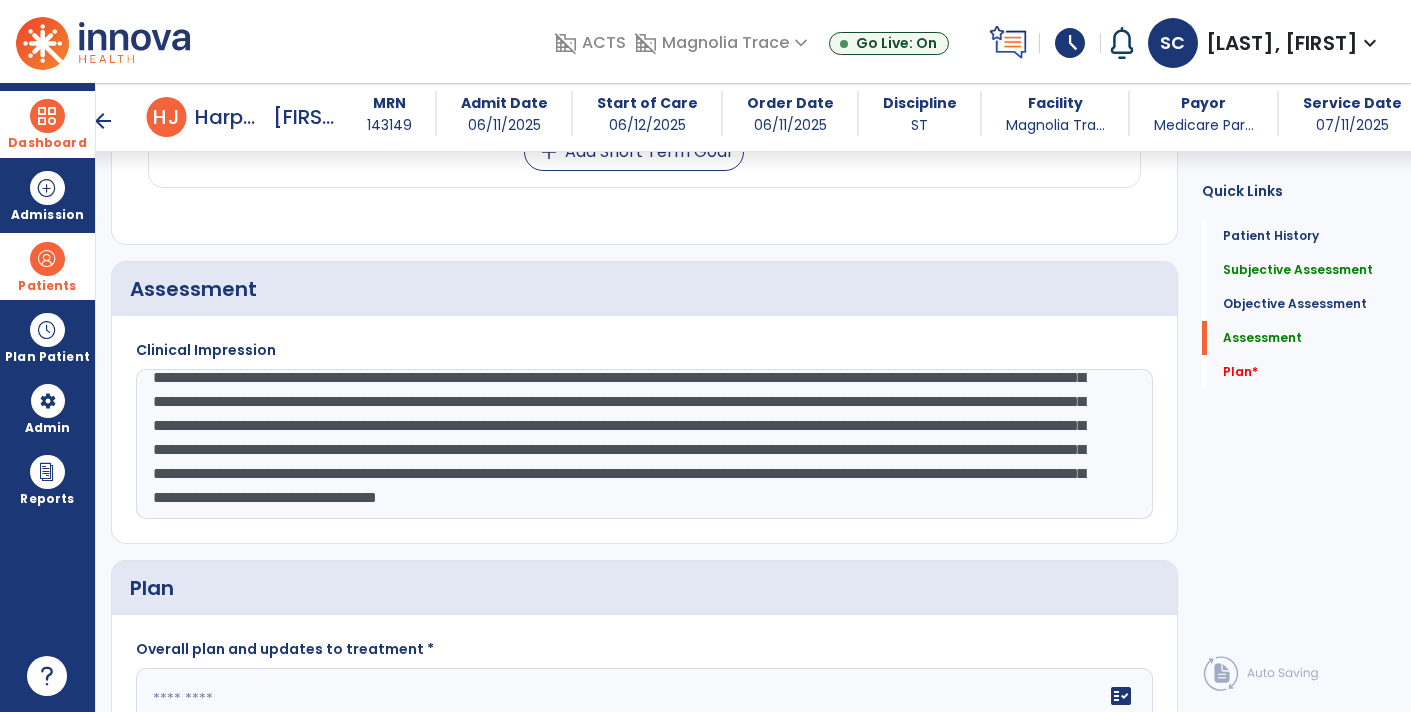click on "**********" 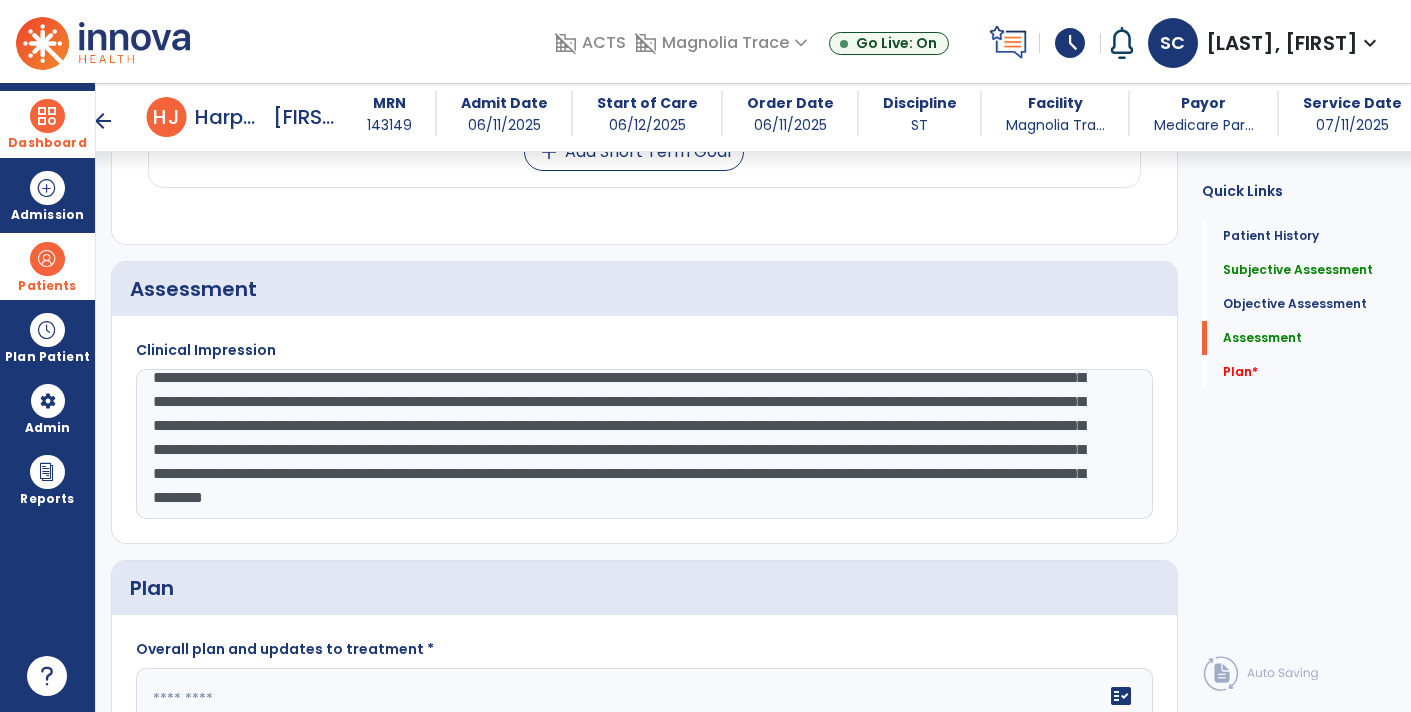 click on "**********" 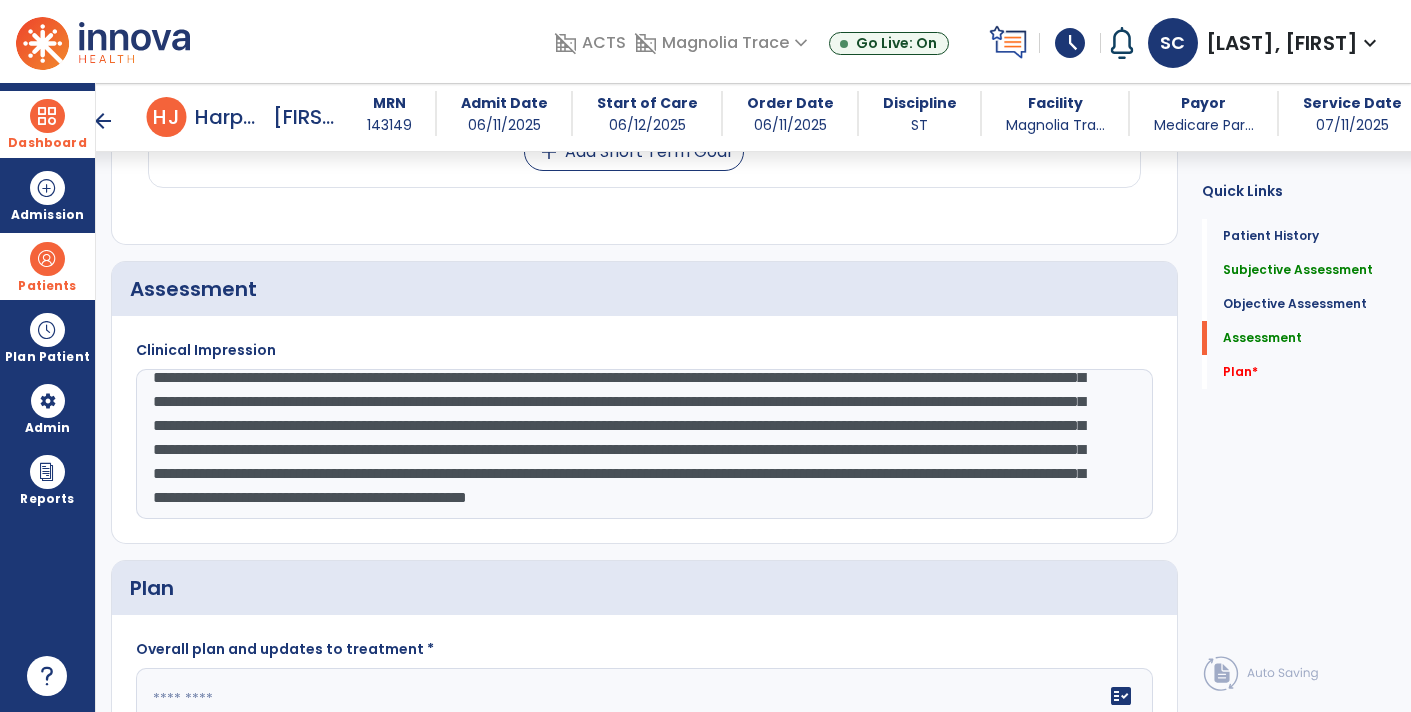 click on "**********" 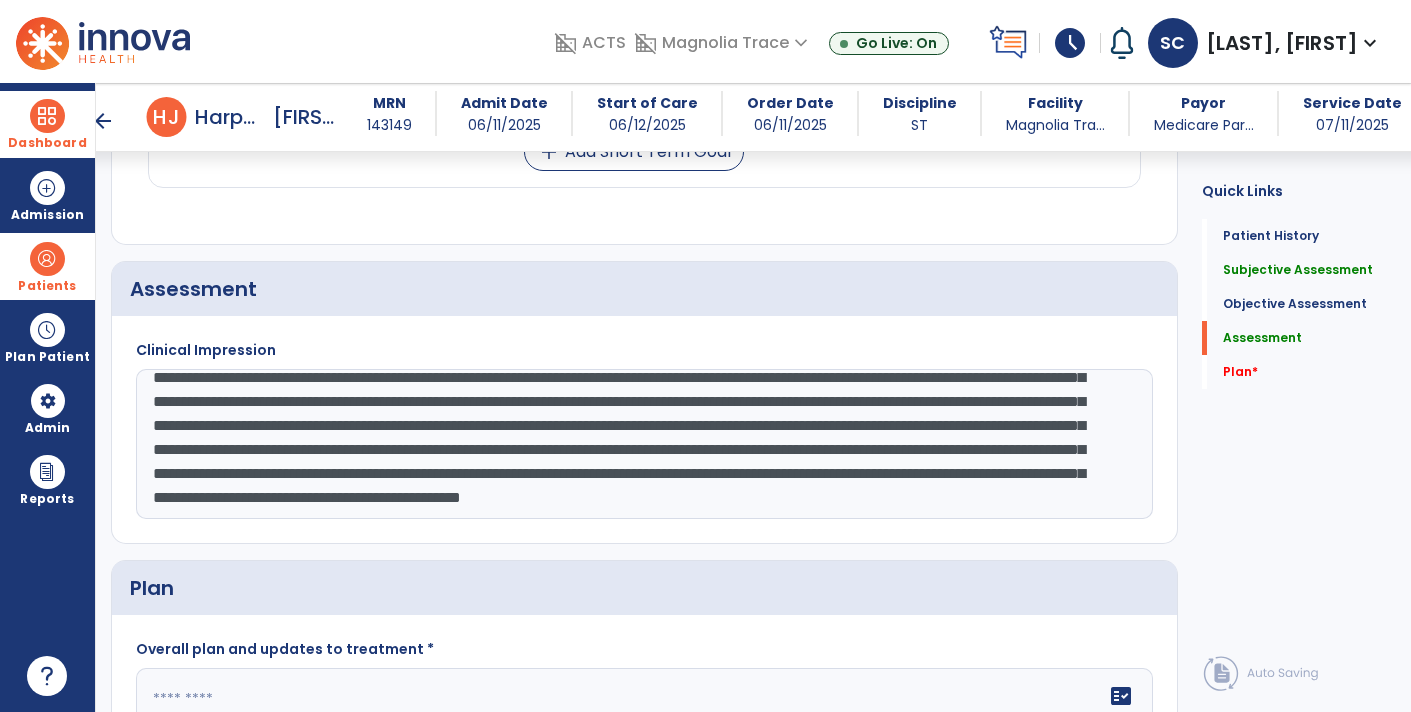 click on "**********" 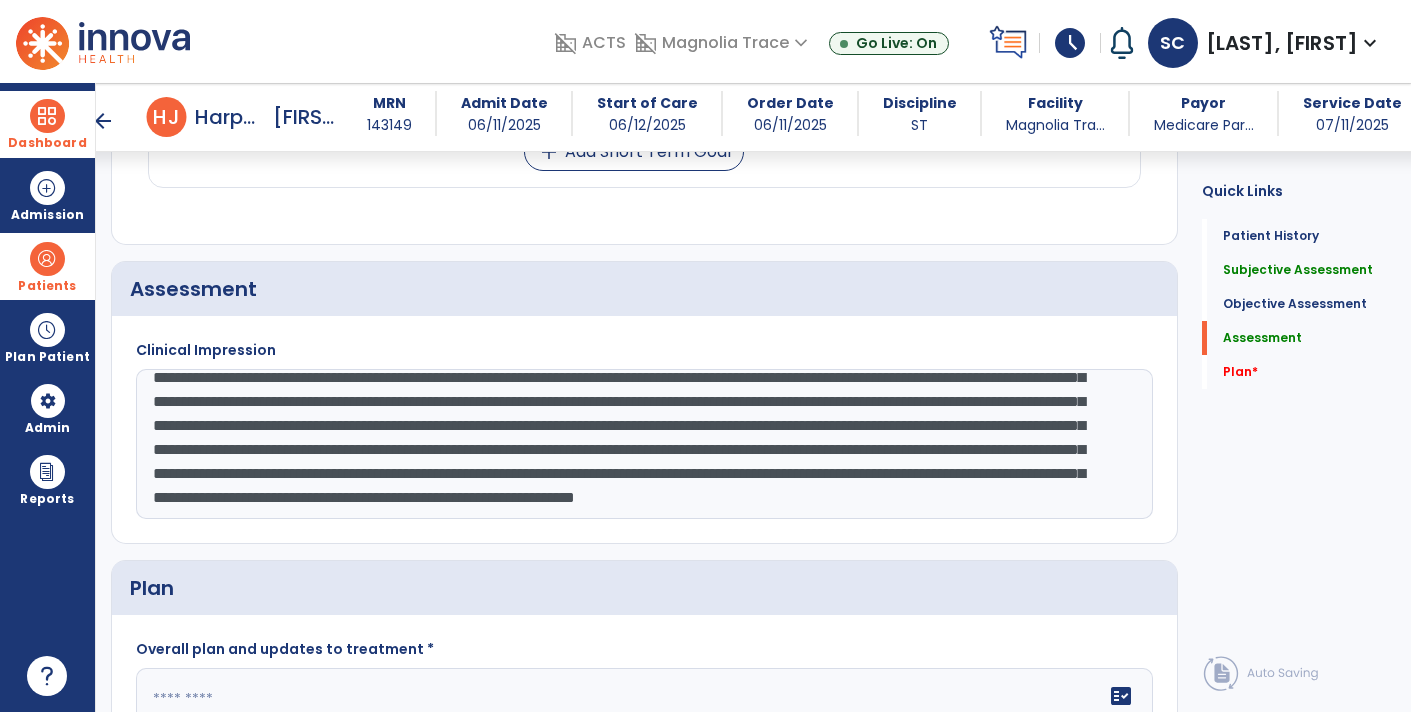 click on "**********" 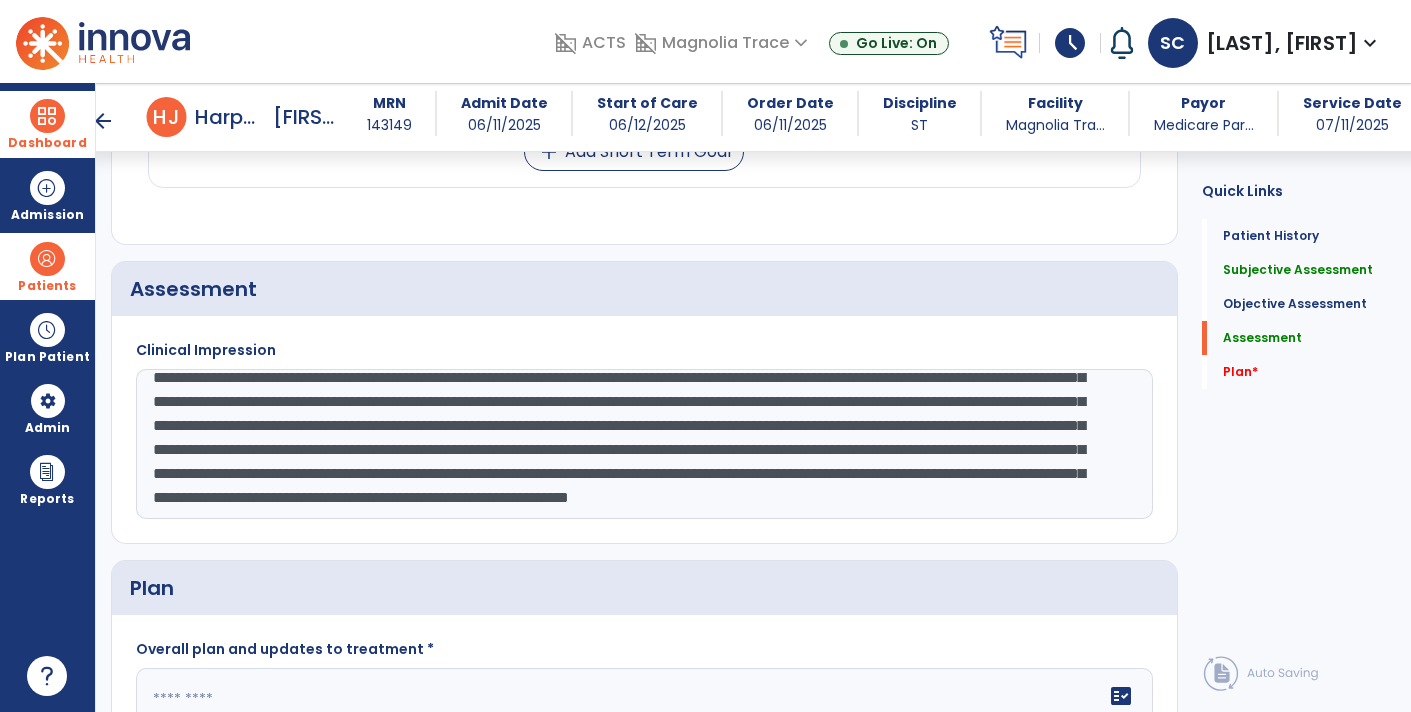 click on "**********" 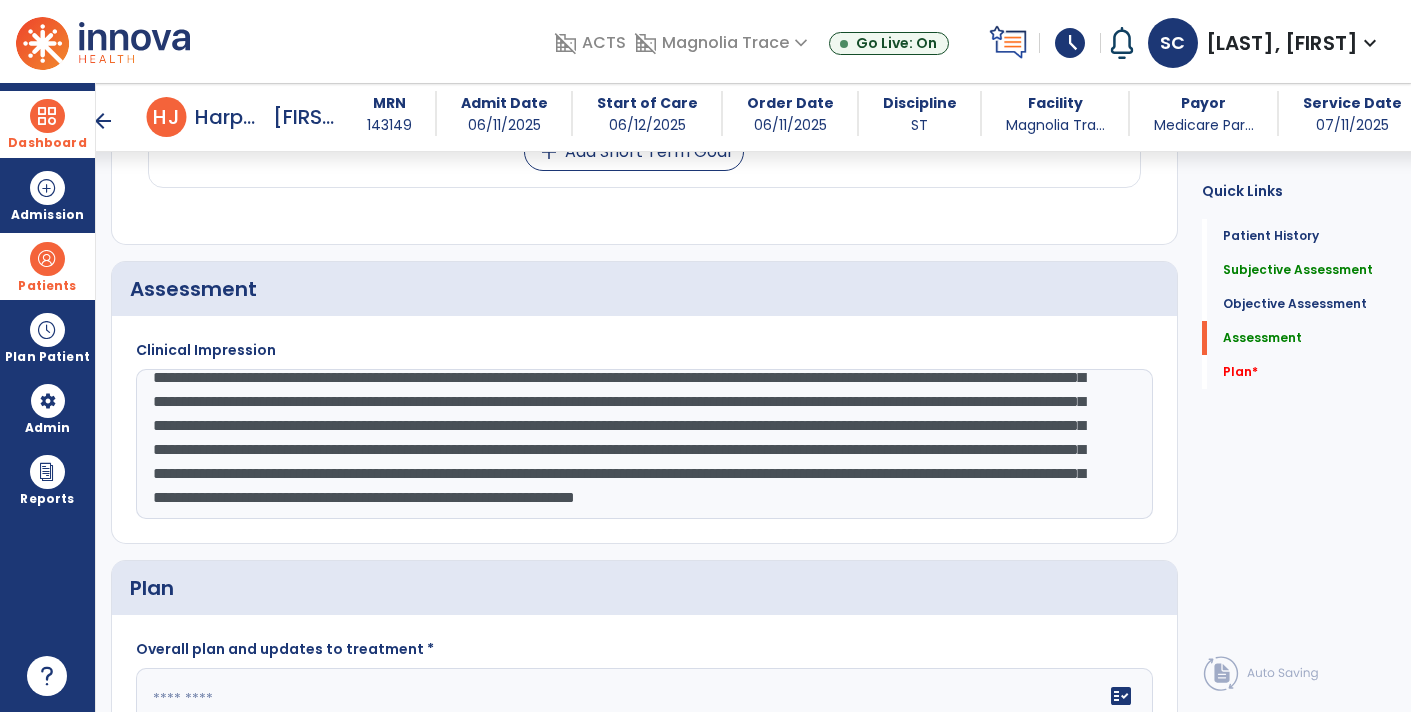 scroll, scrollTop: 95, scrollLeft: 0, axis: vertical 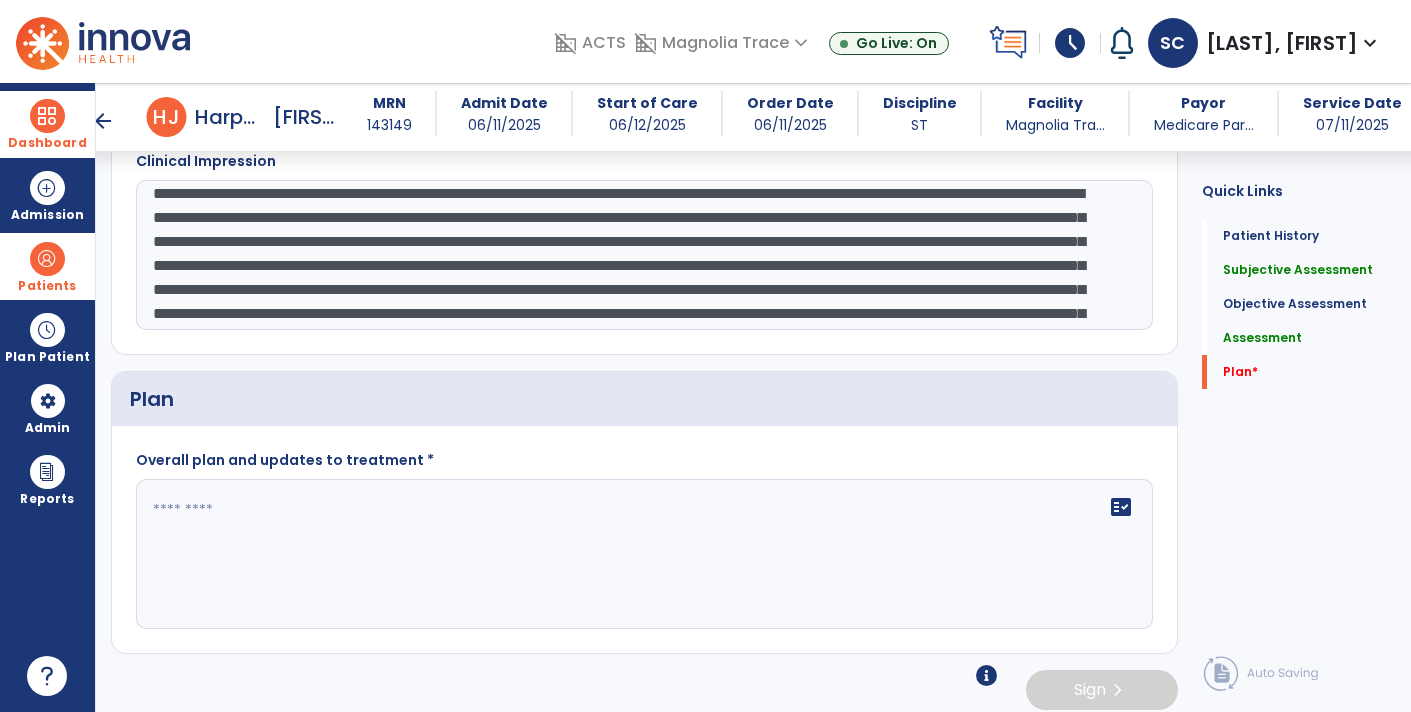 type on "**********" 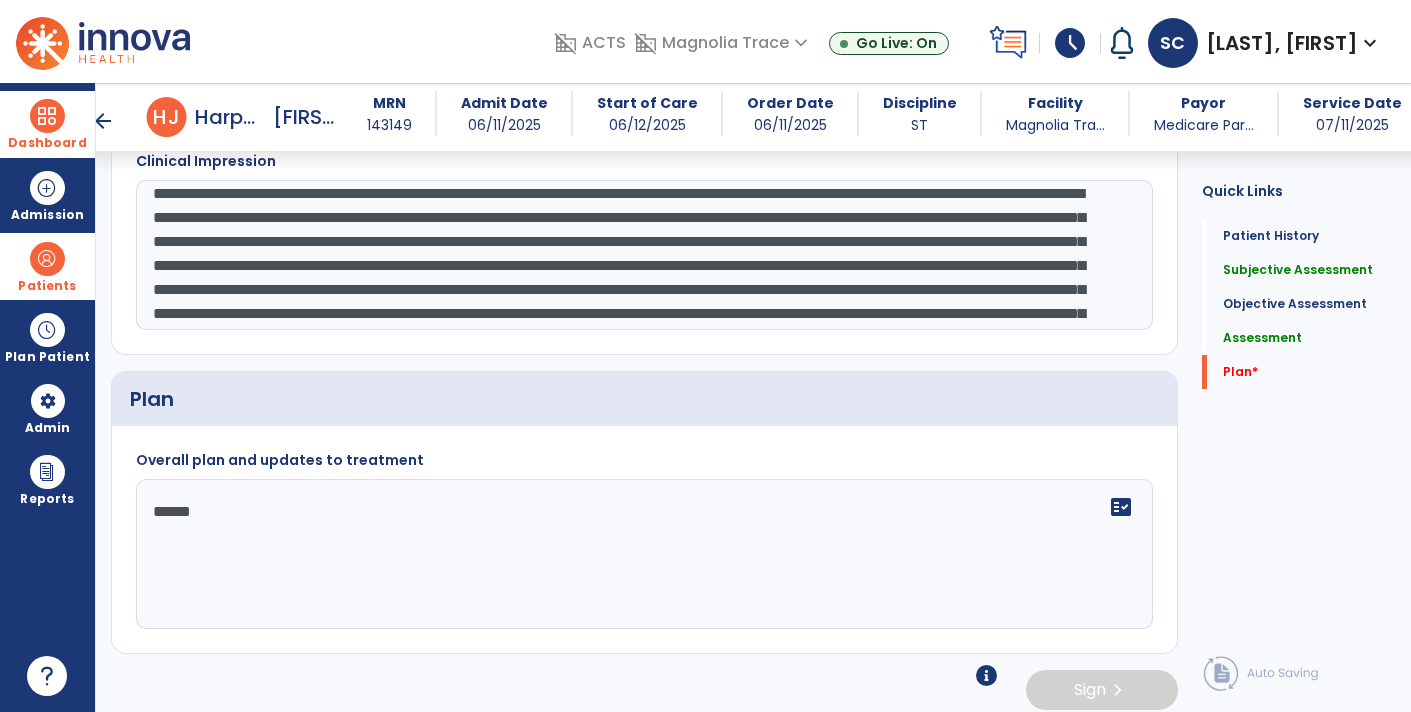 type on "*******" 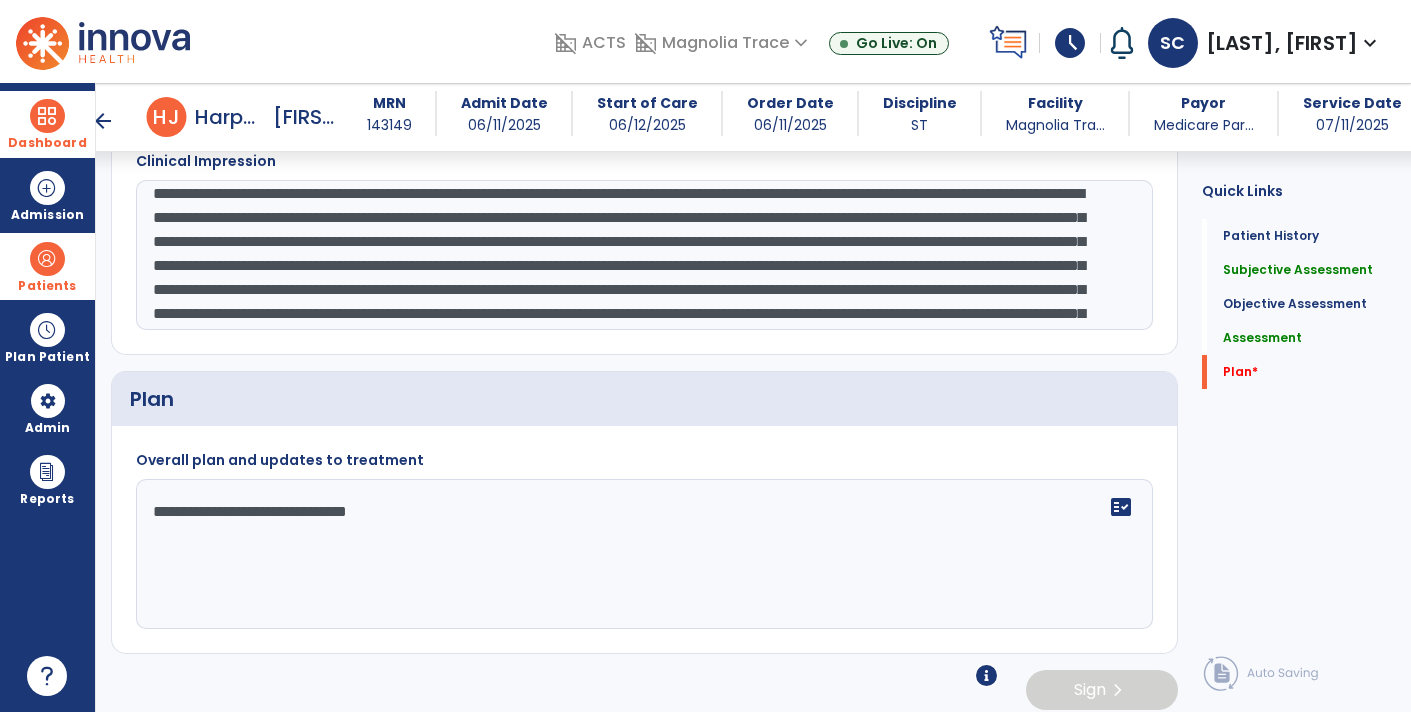 paste on "**********" 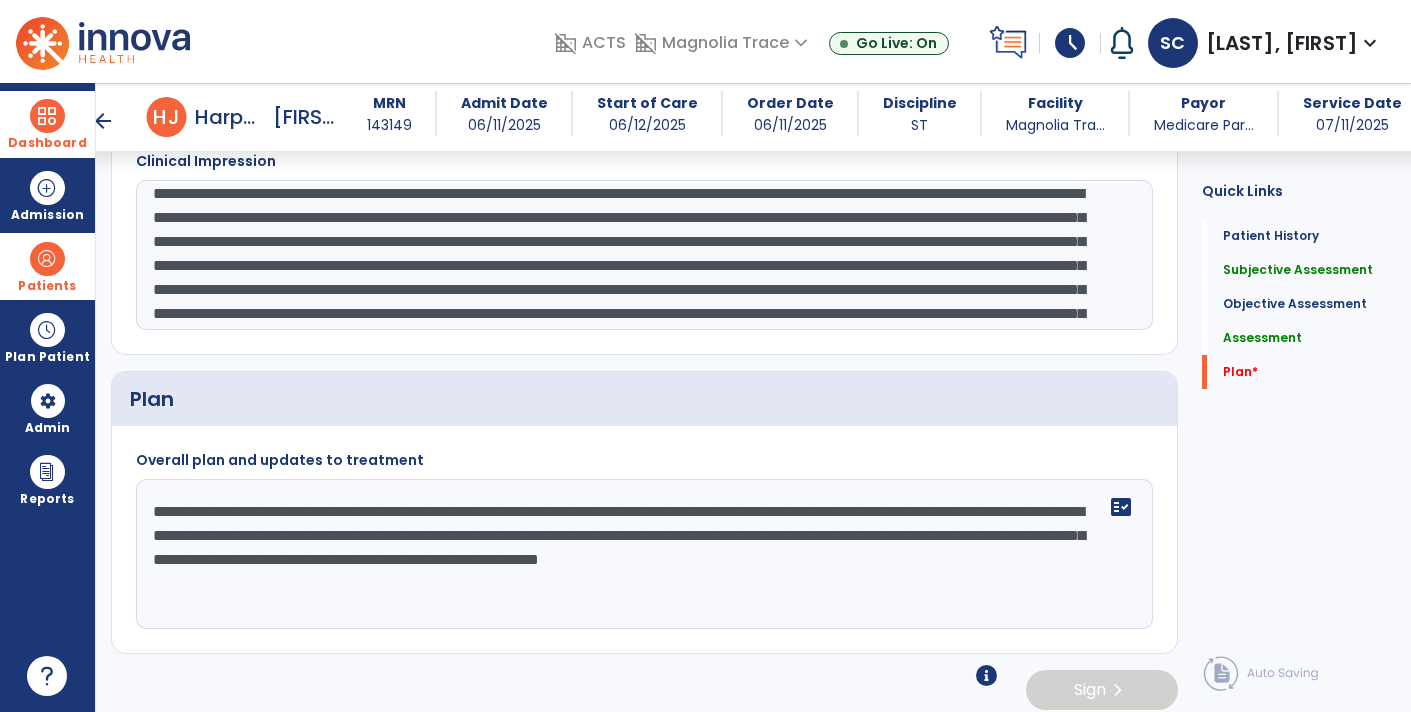 click on "**********" 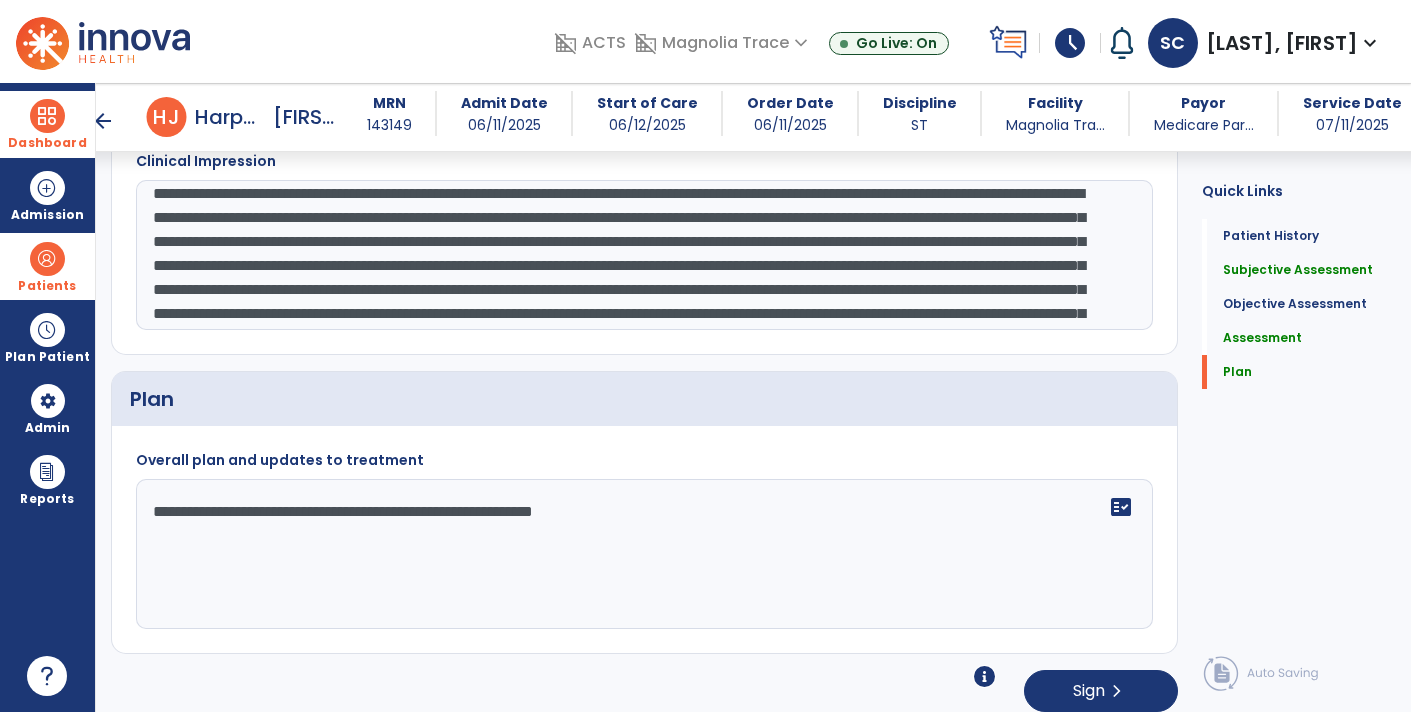 click on "**********" 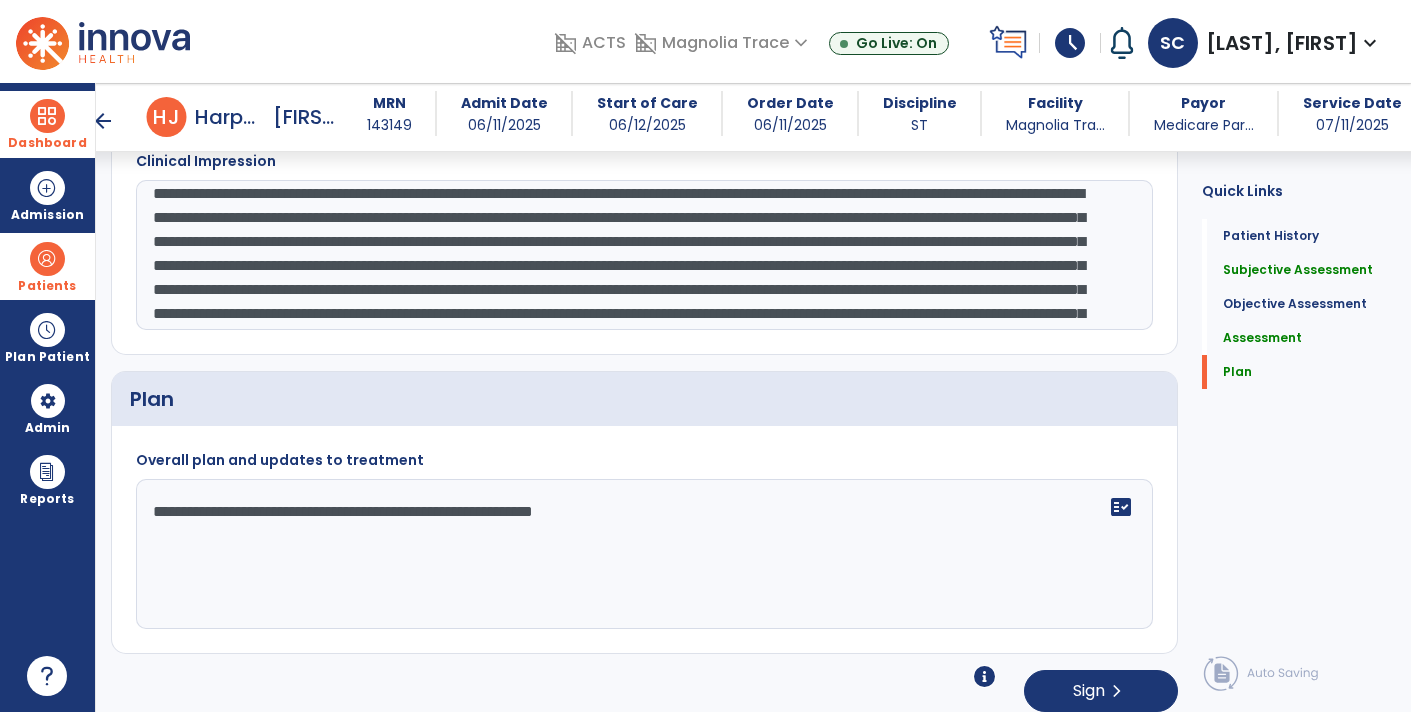 click on "**********" 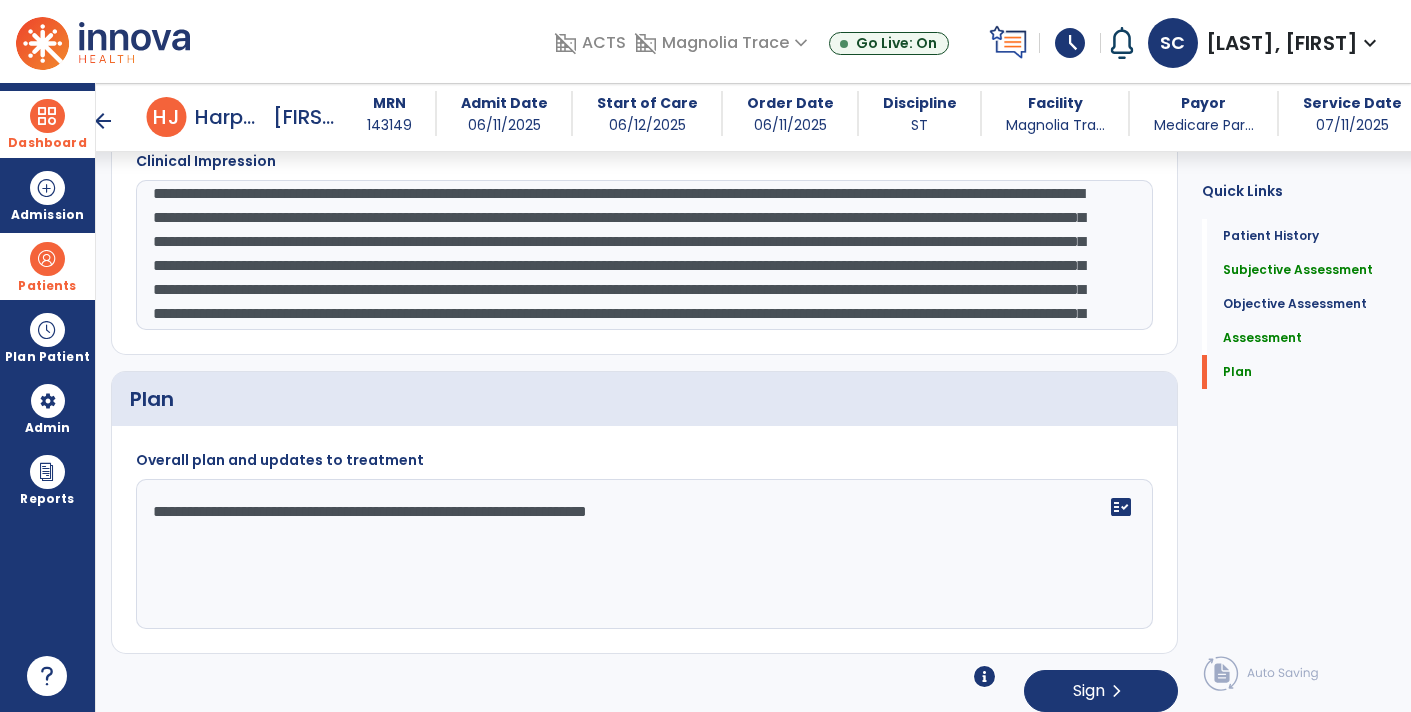 click on "**********" 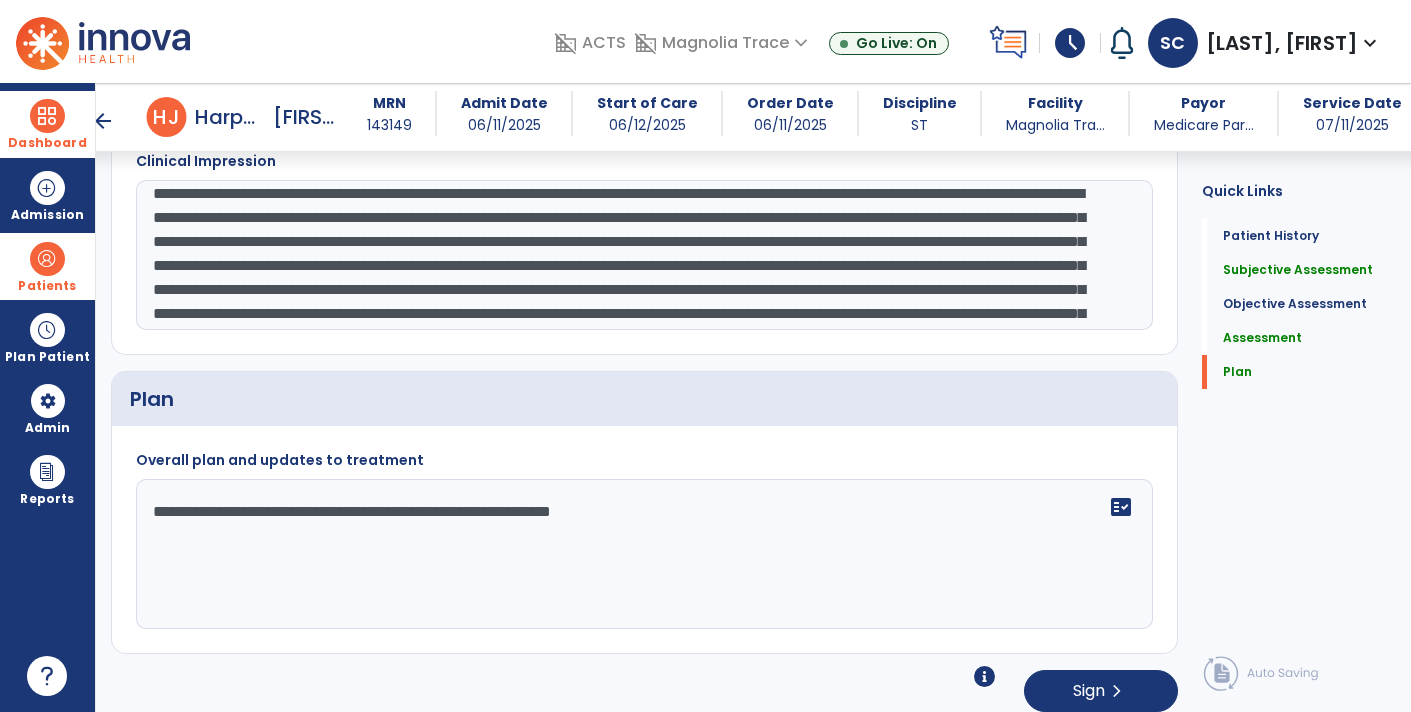 click on "**********" 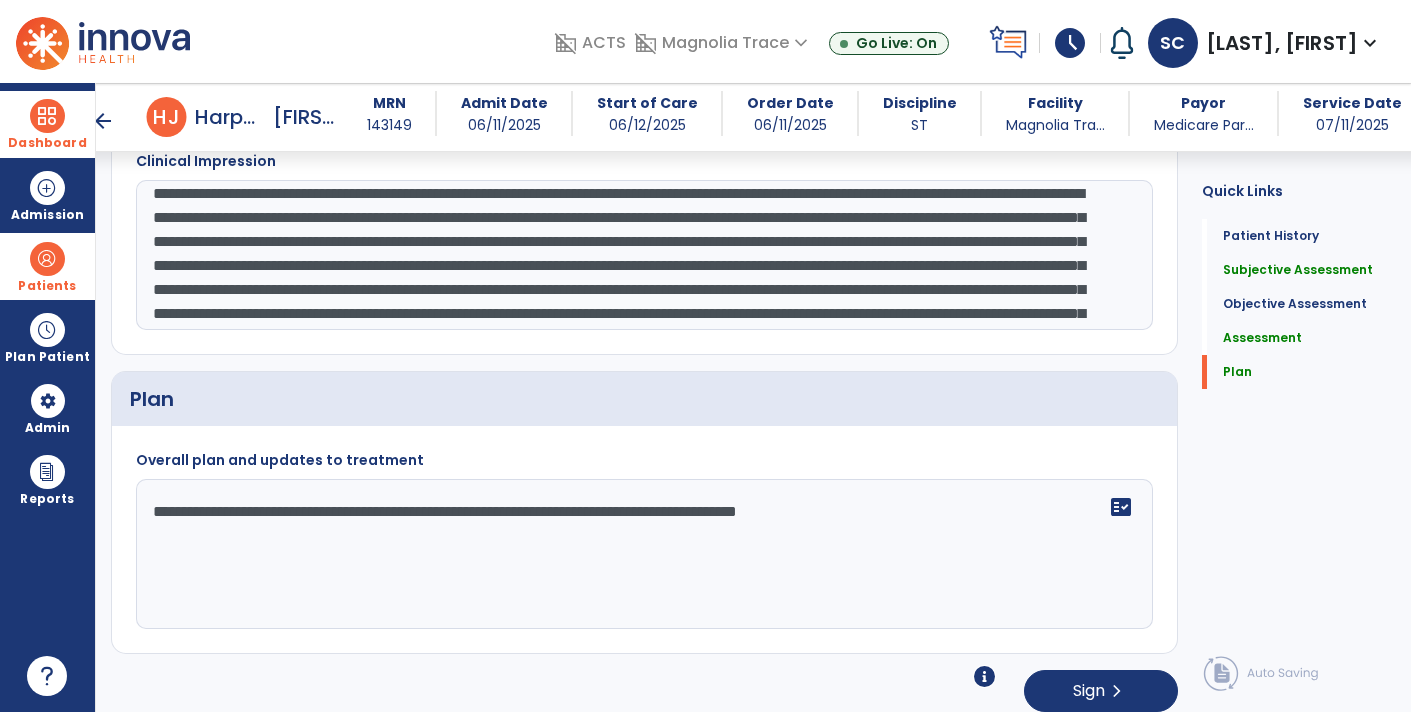 click on "**********" 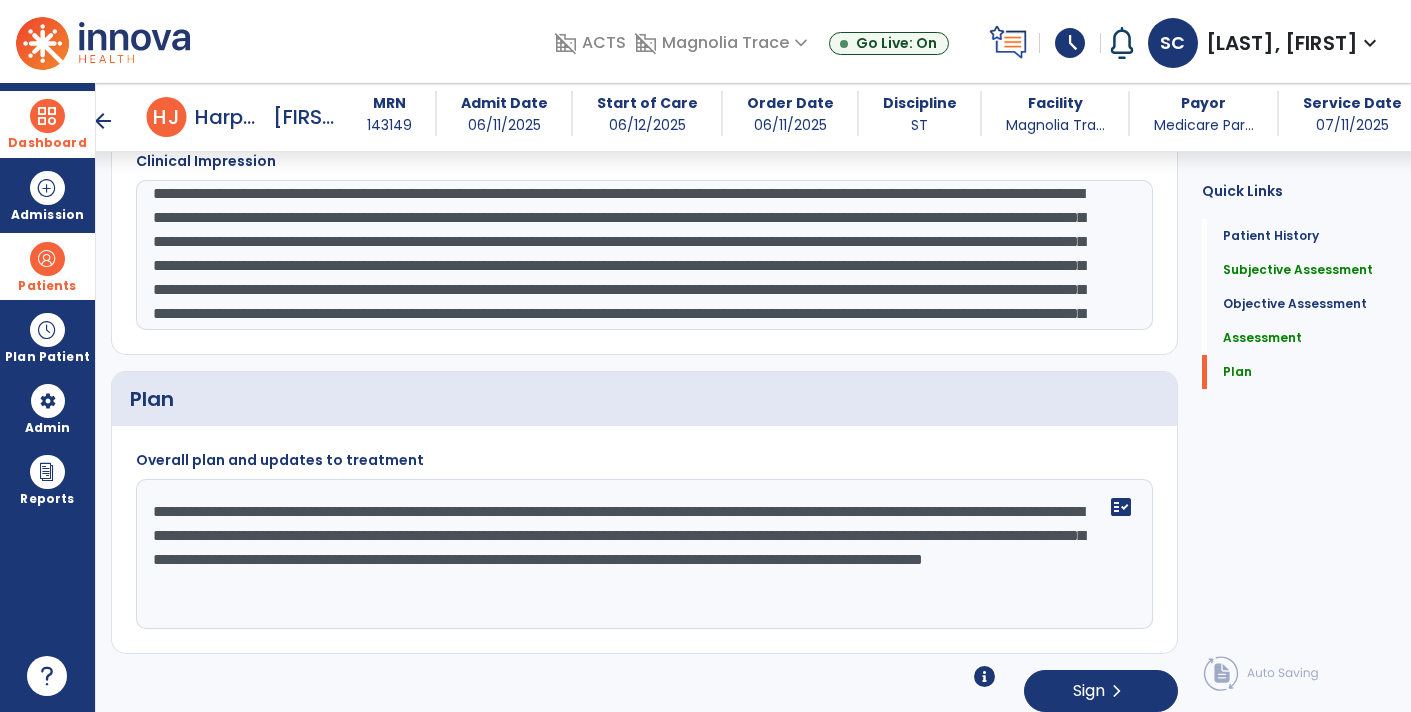 click on "**********" 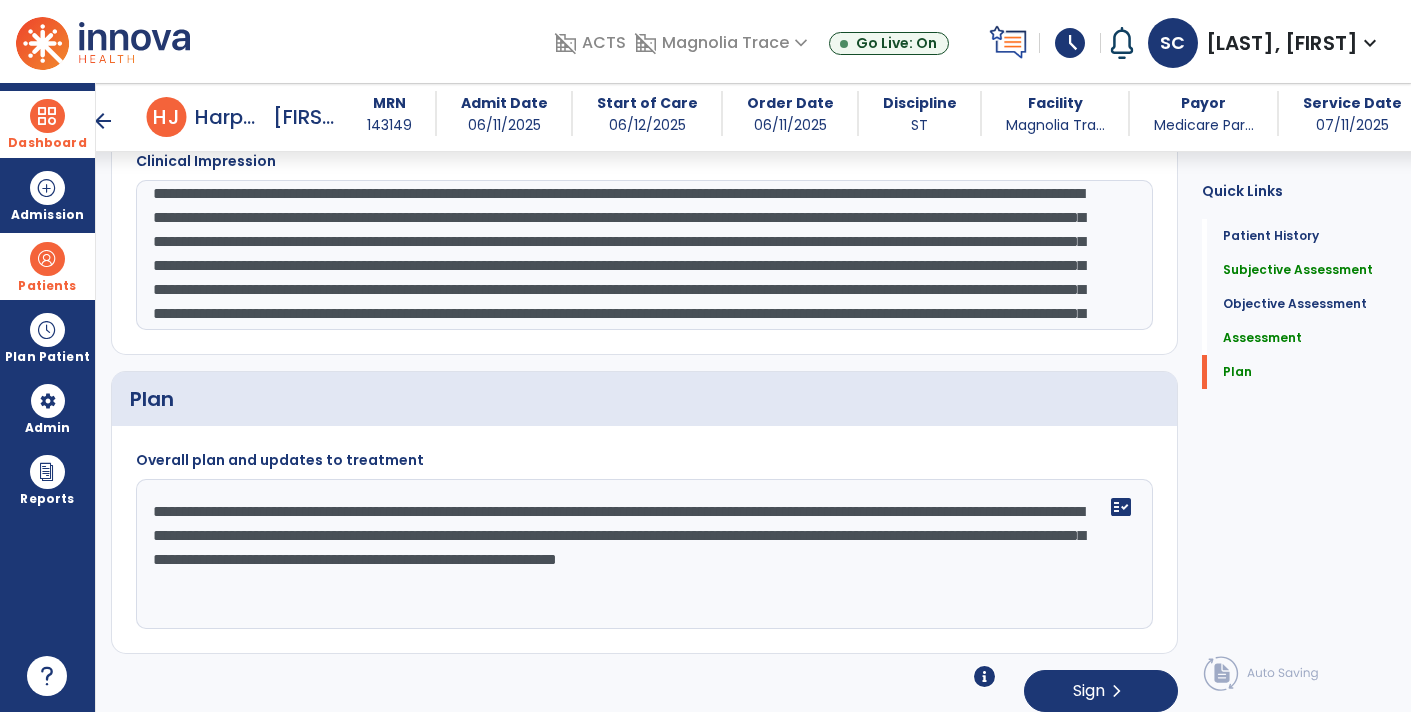 click on "**********" 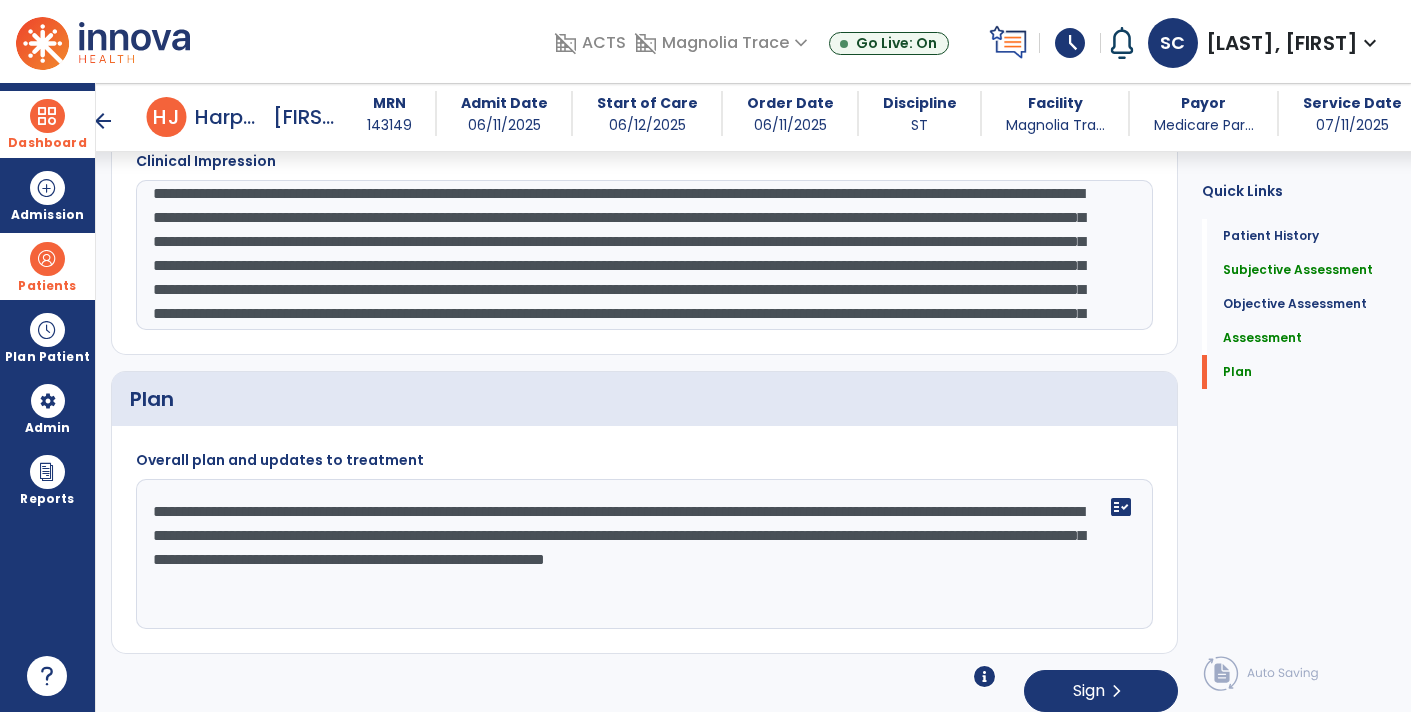 paste on "**********" 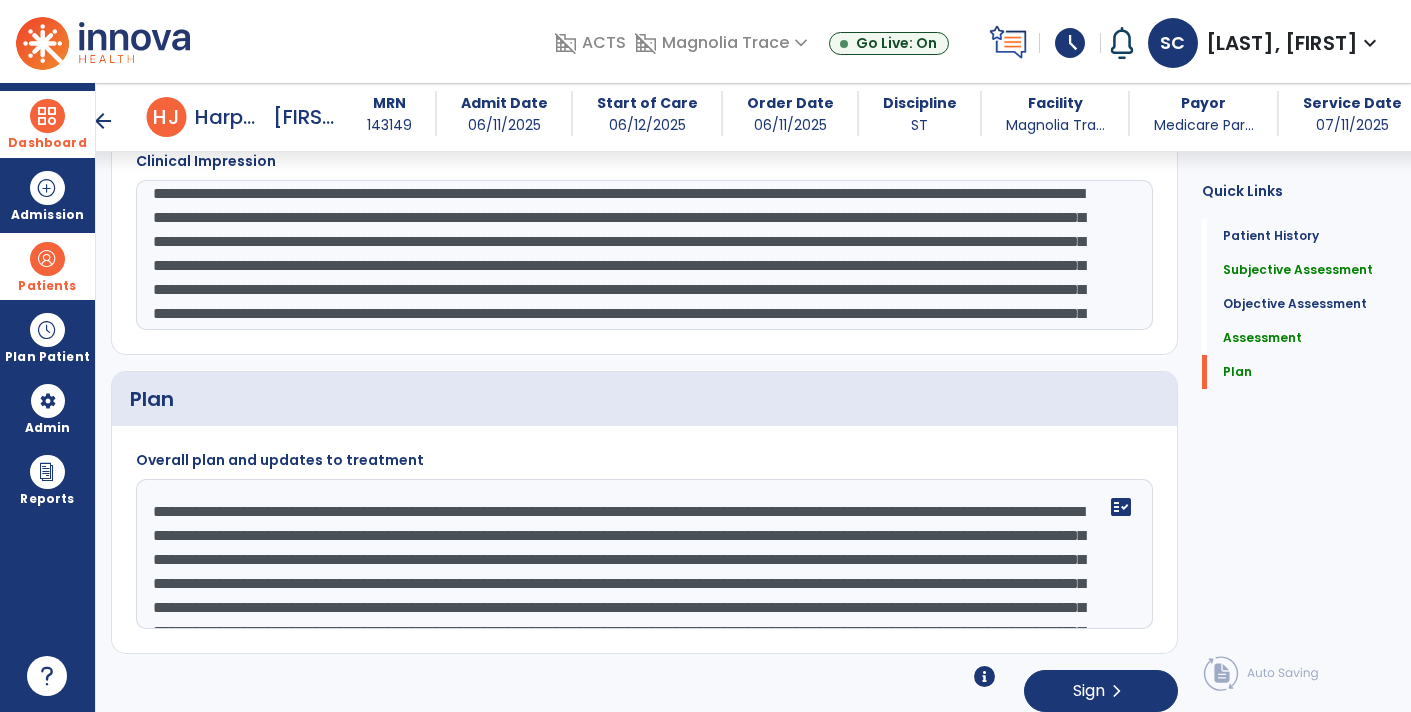 scroll, scrollTop: 87, scrollLeft: 0, axis: vertical 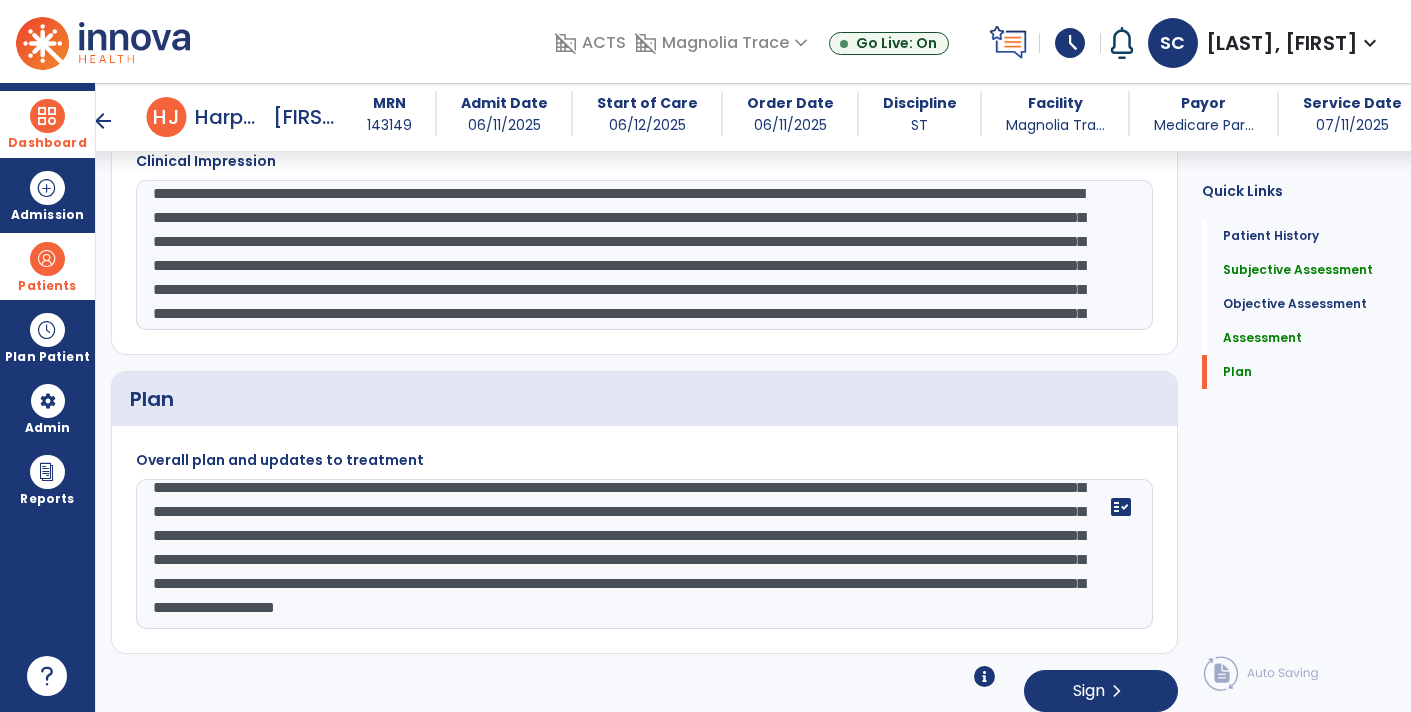click on "**********" 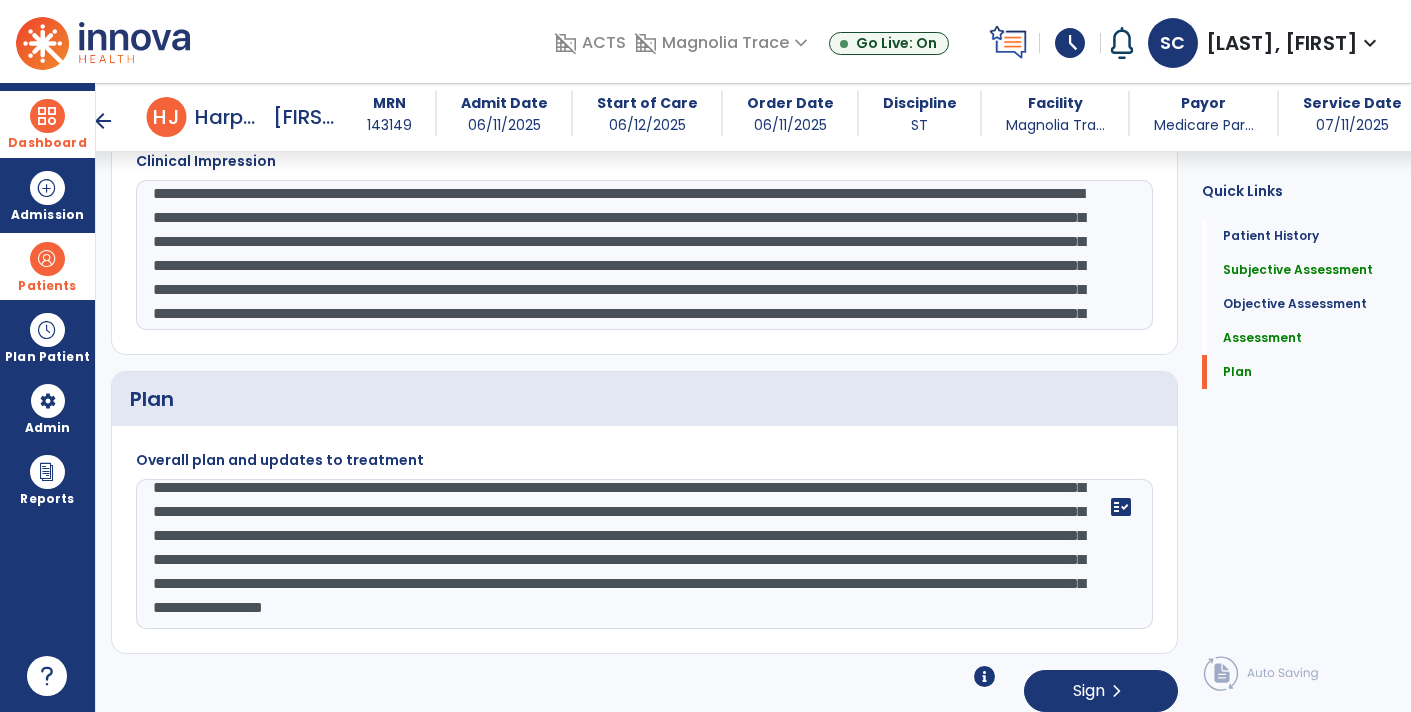 click on "**********" 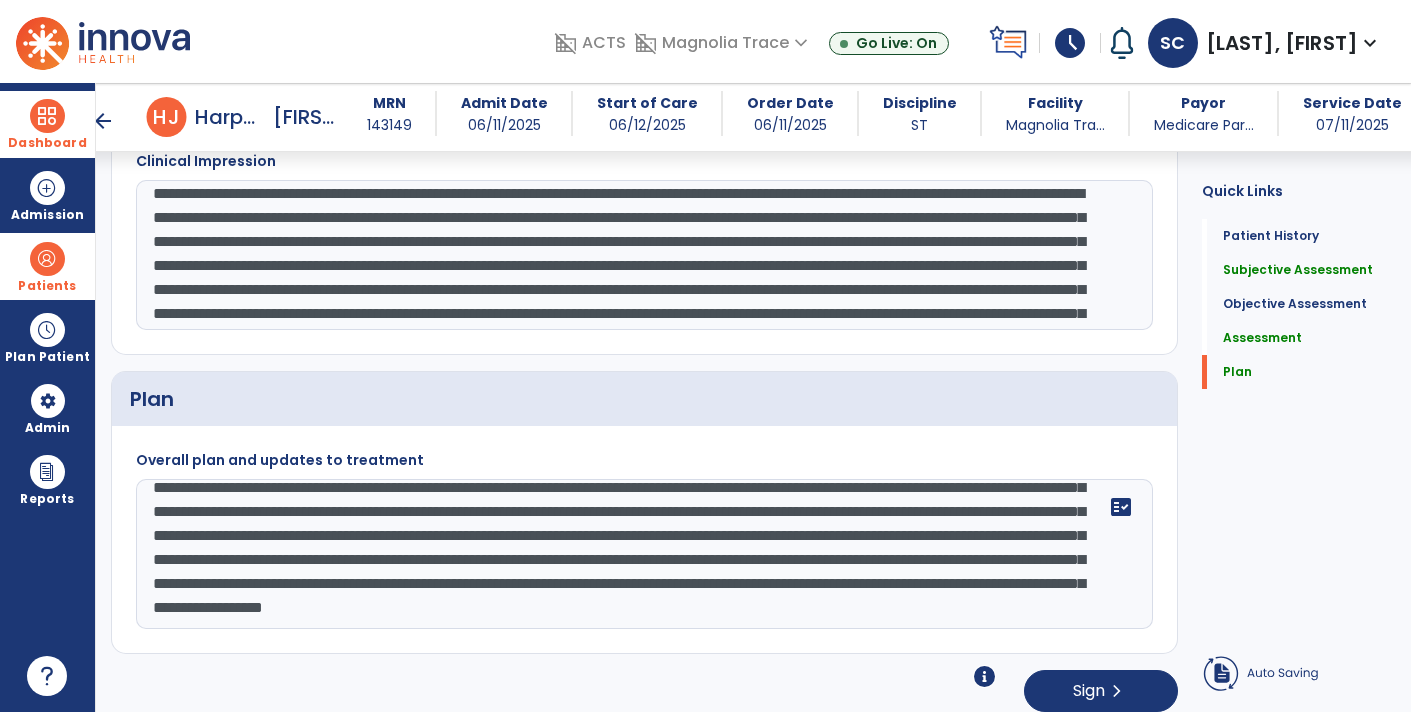 click on "**********" 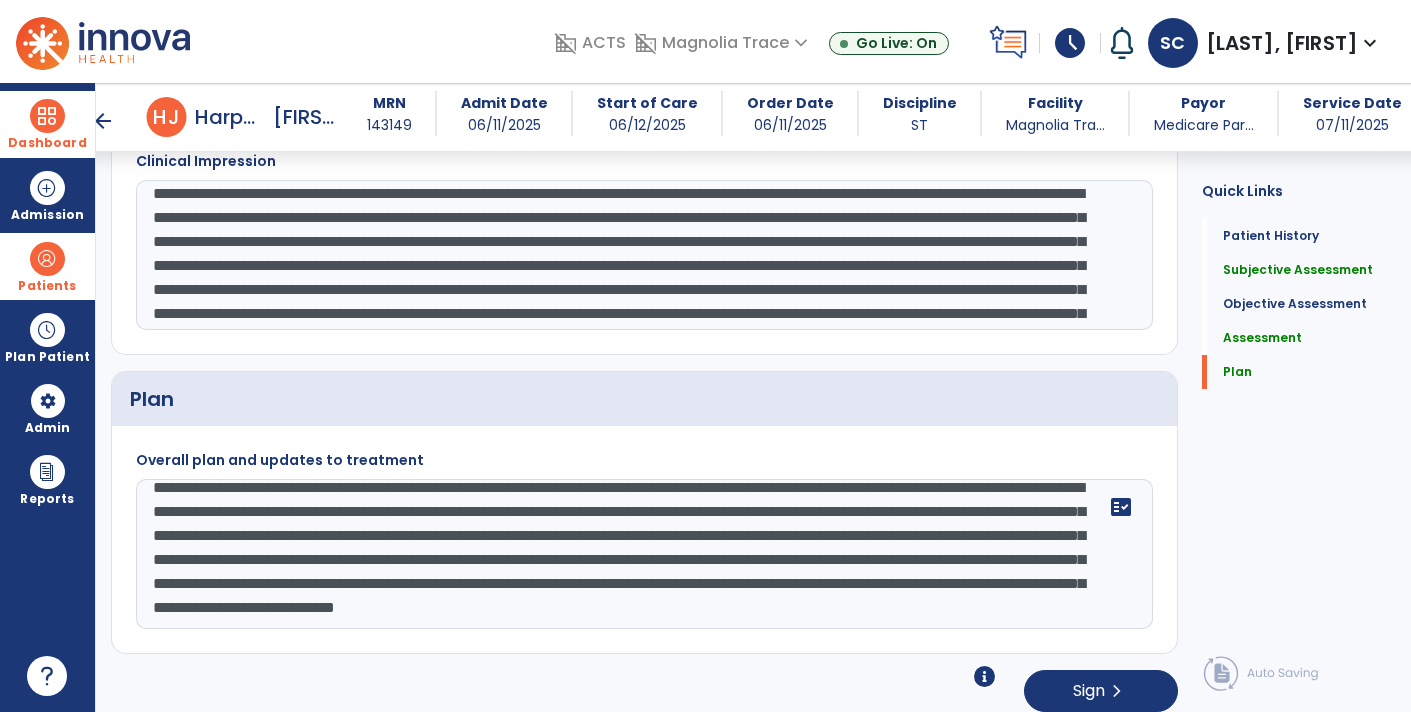 scroll, scrollTop: 48, scrollLeft: 0, axis: vertical 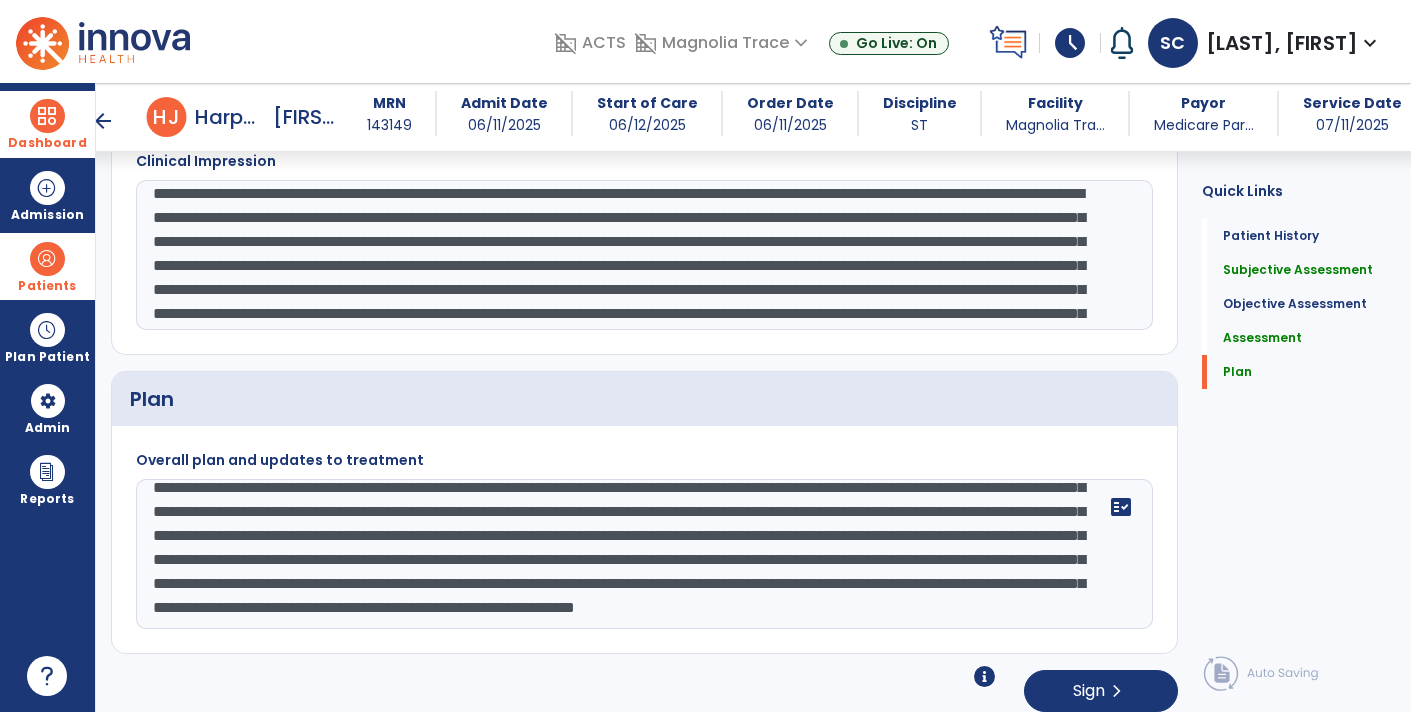 click on "**********" 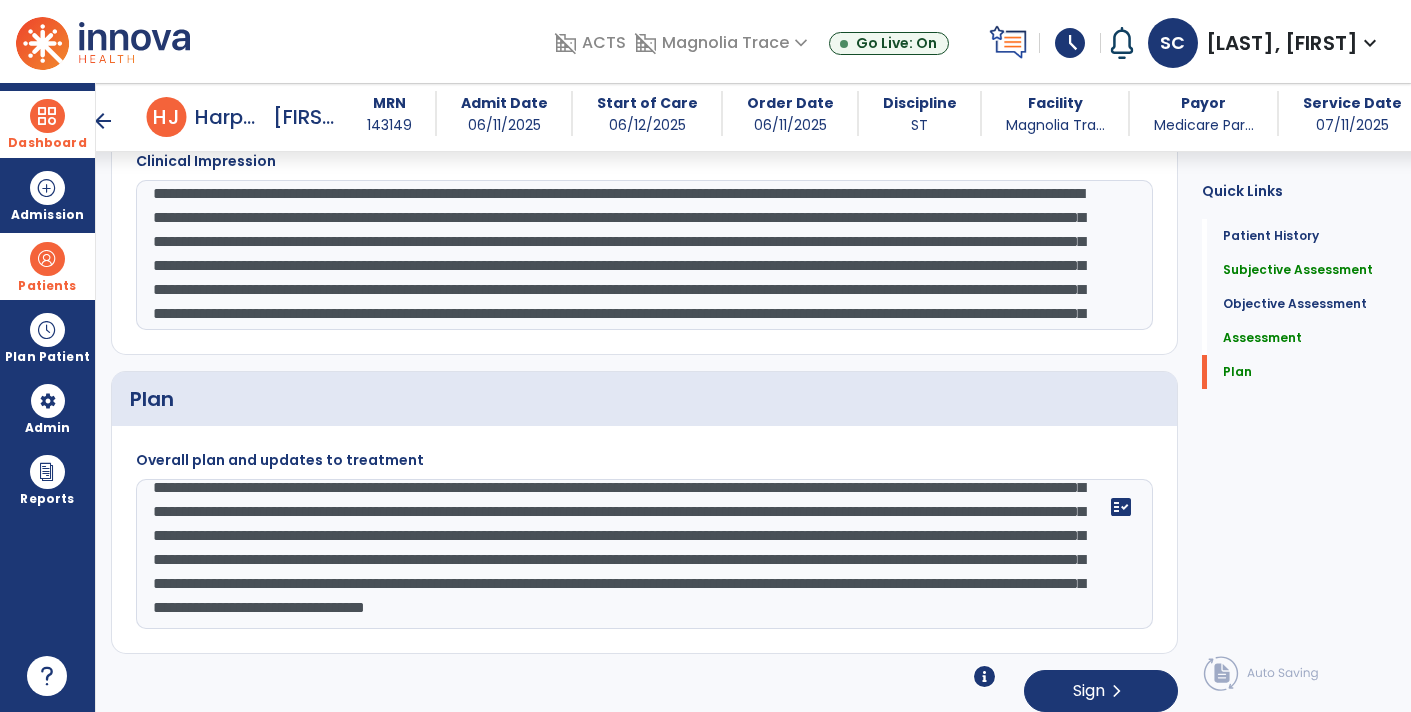 click on "**********" 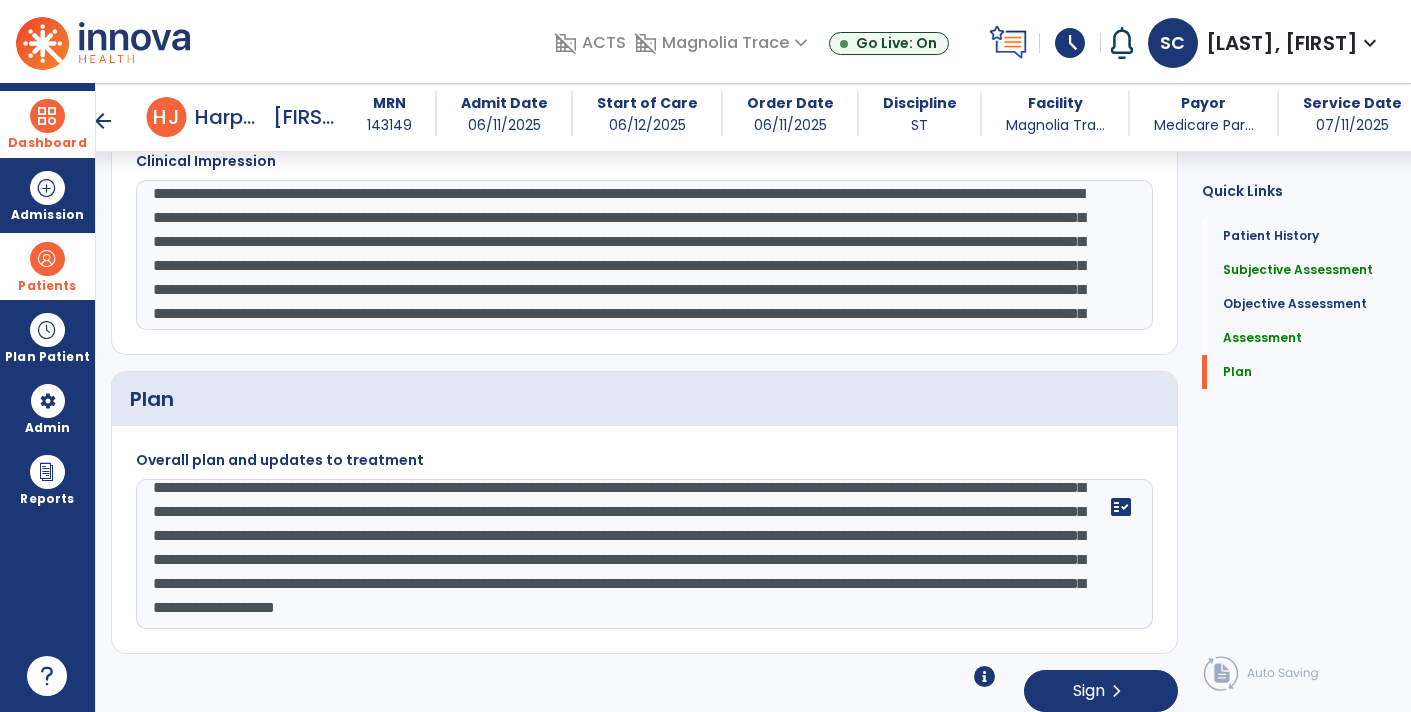 click on "**********" 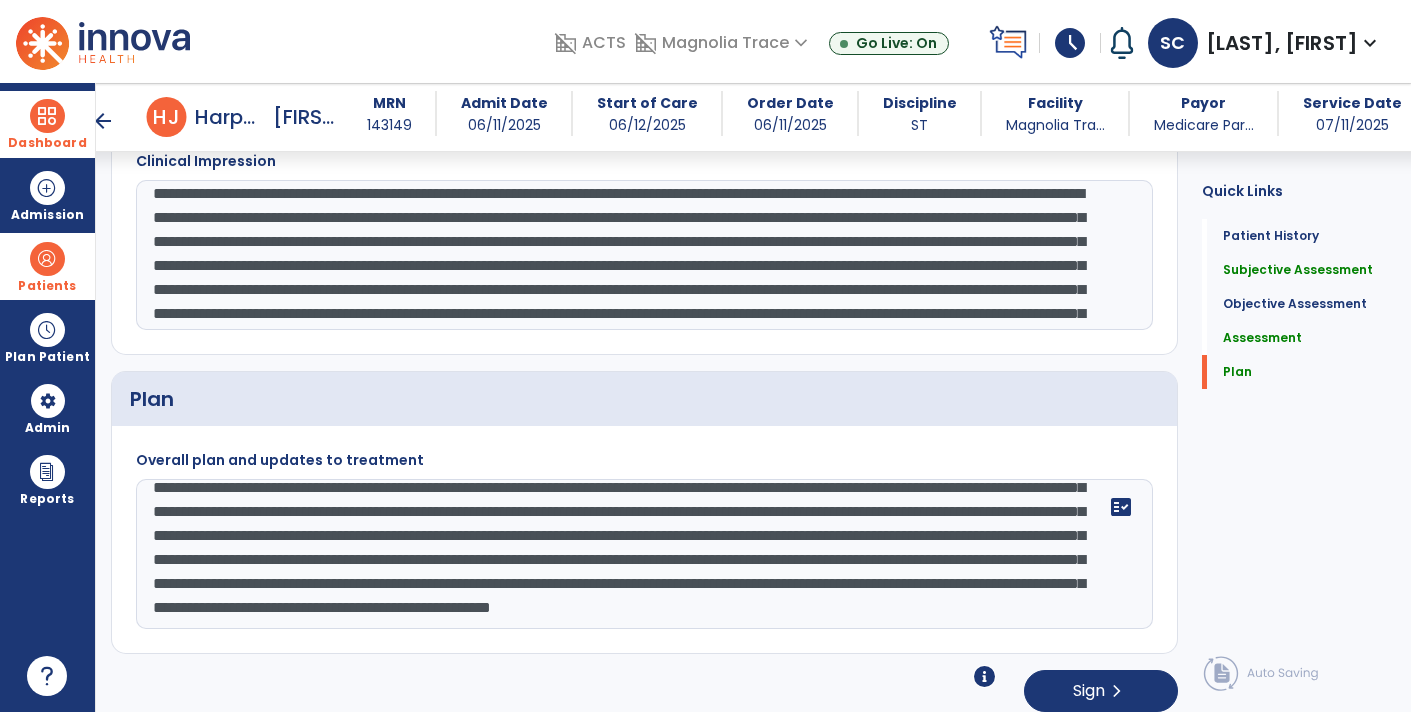 click on "**********" 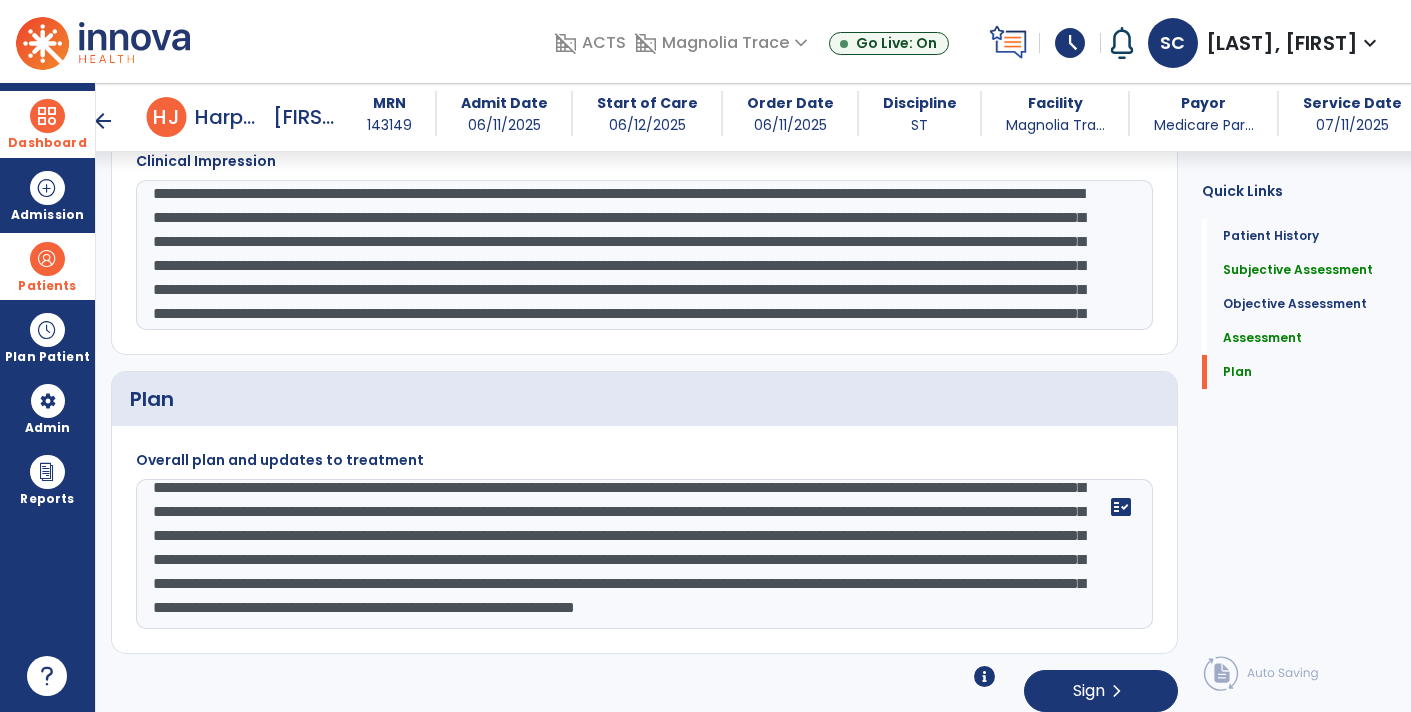 click on "**********" 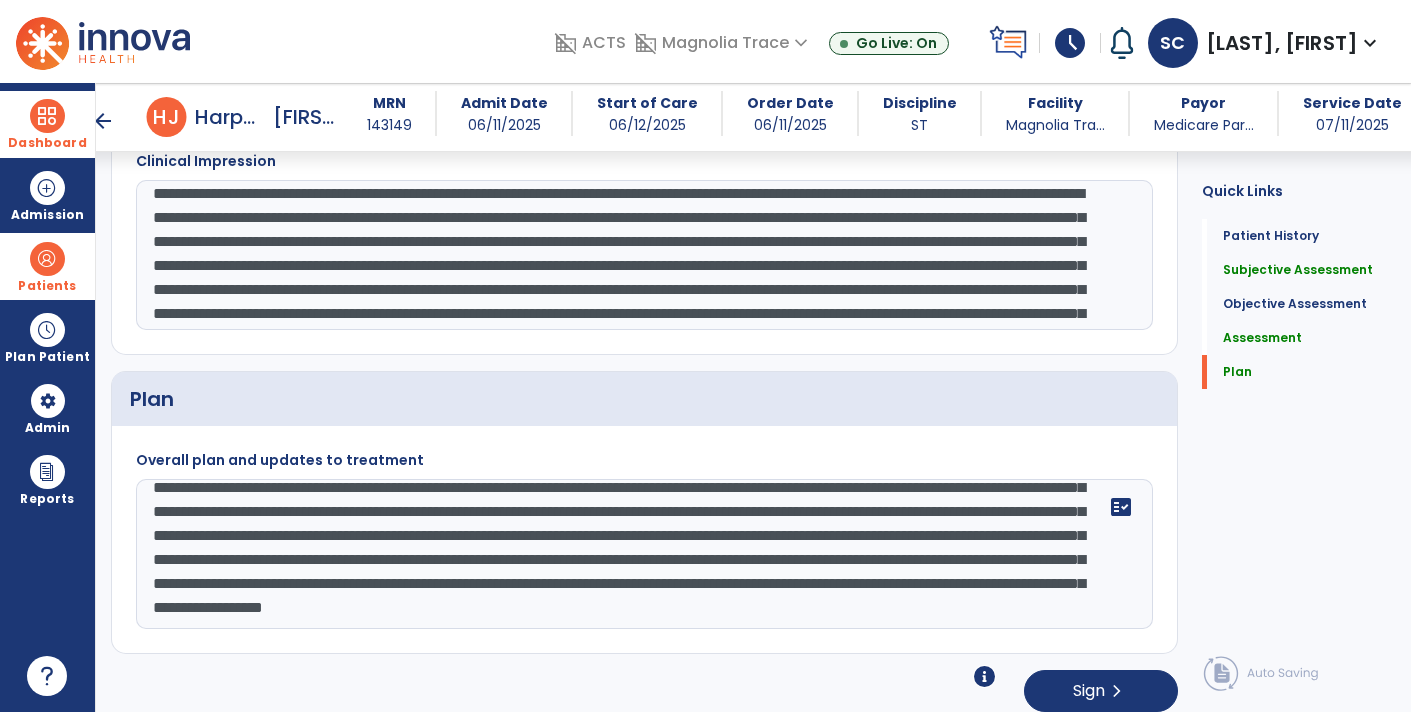 click on "**********" 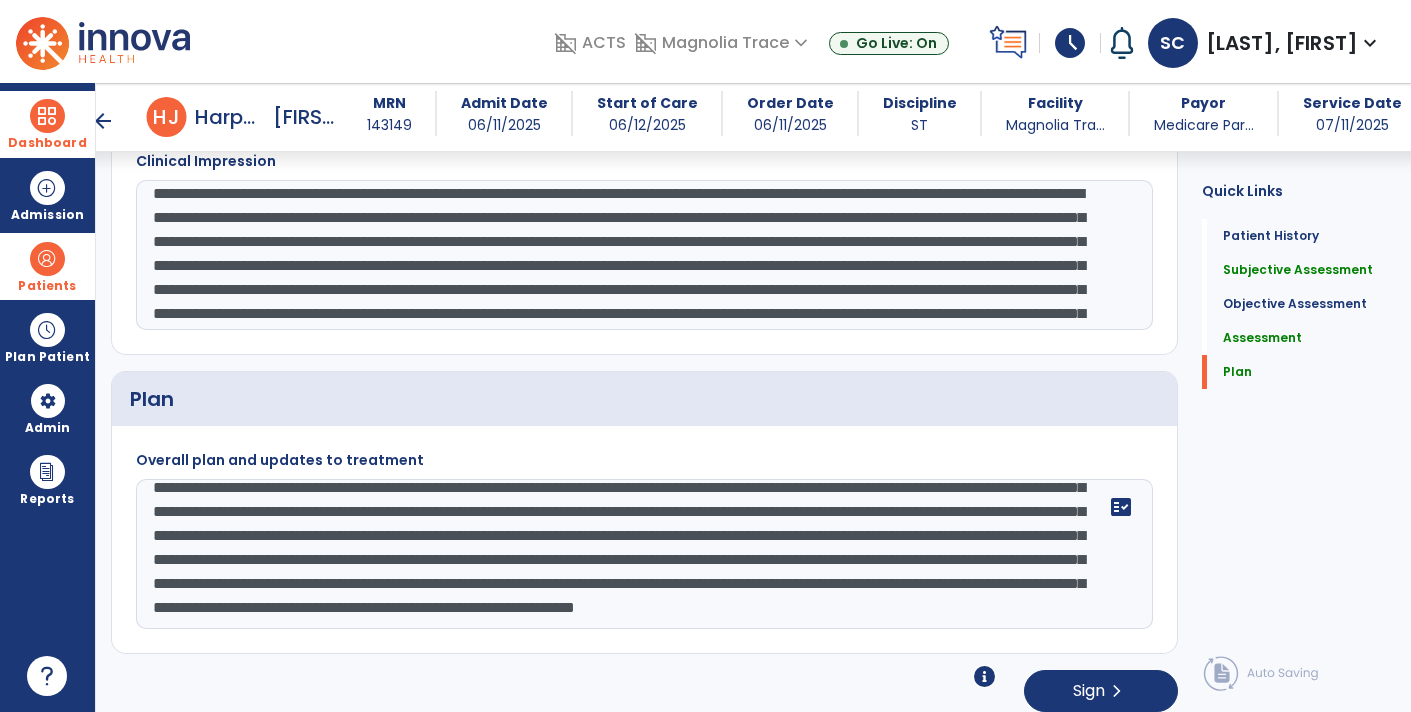 click on "**********" 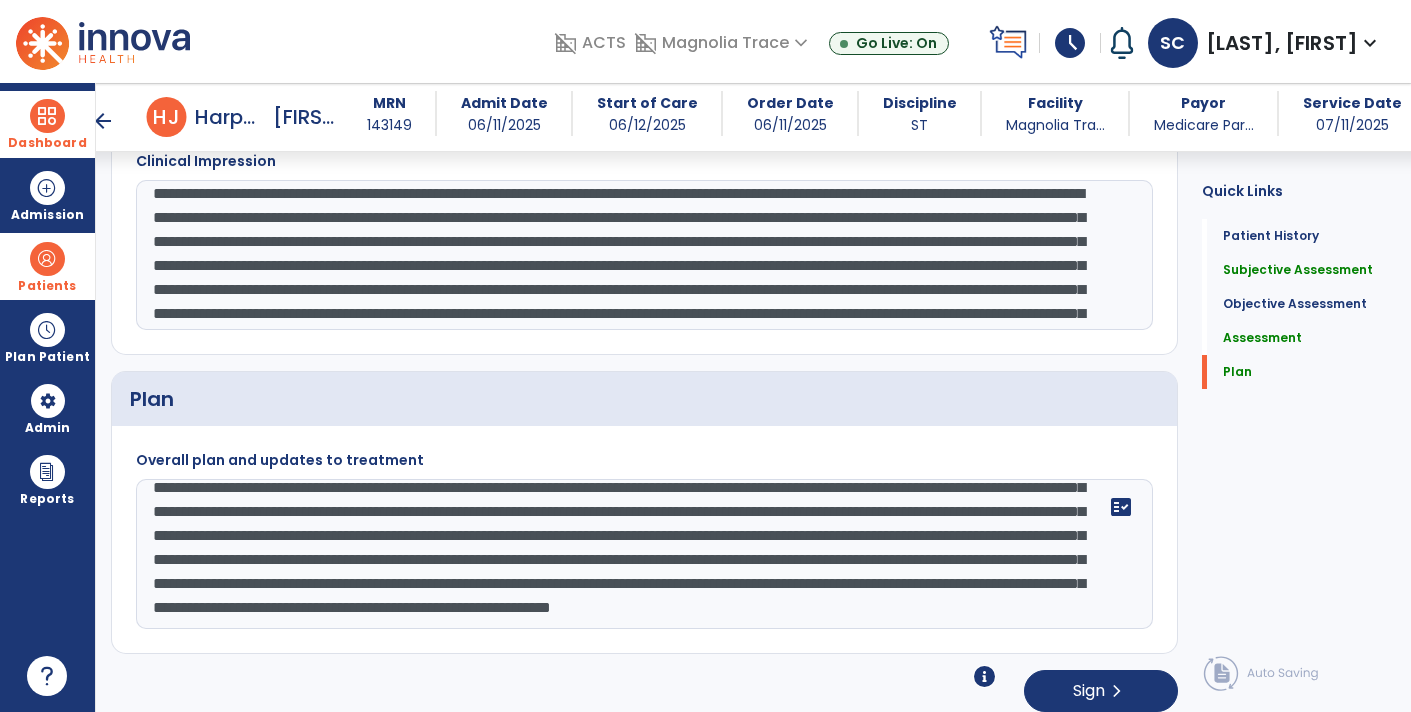 click on "**********" 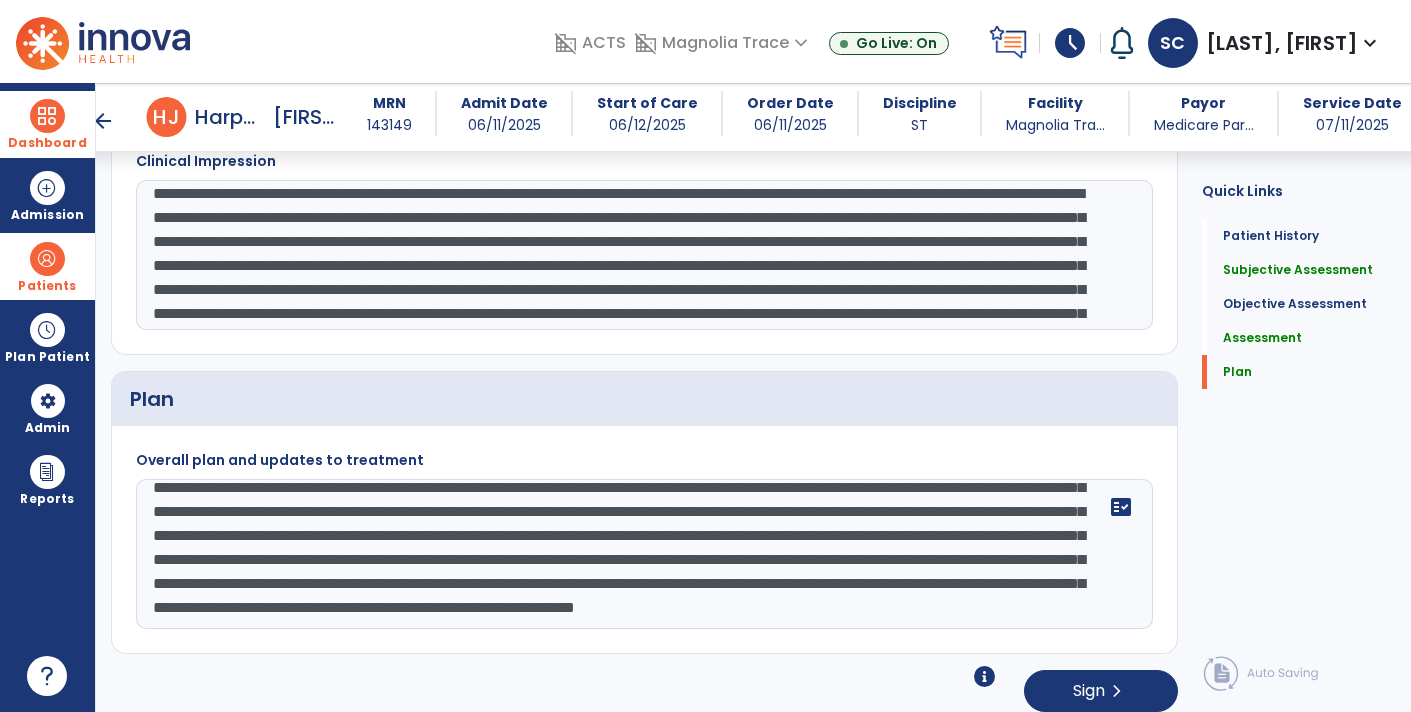 type on "**********" 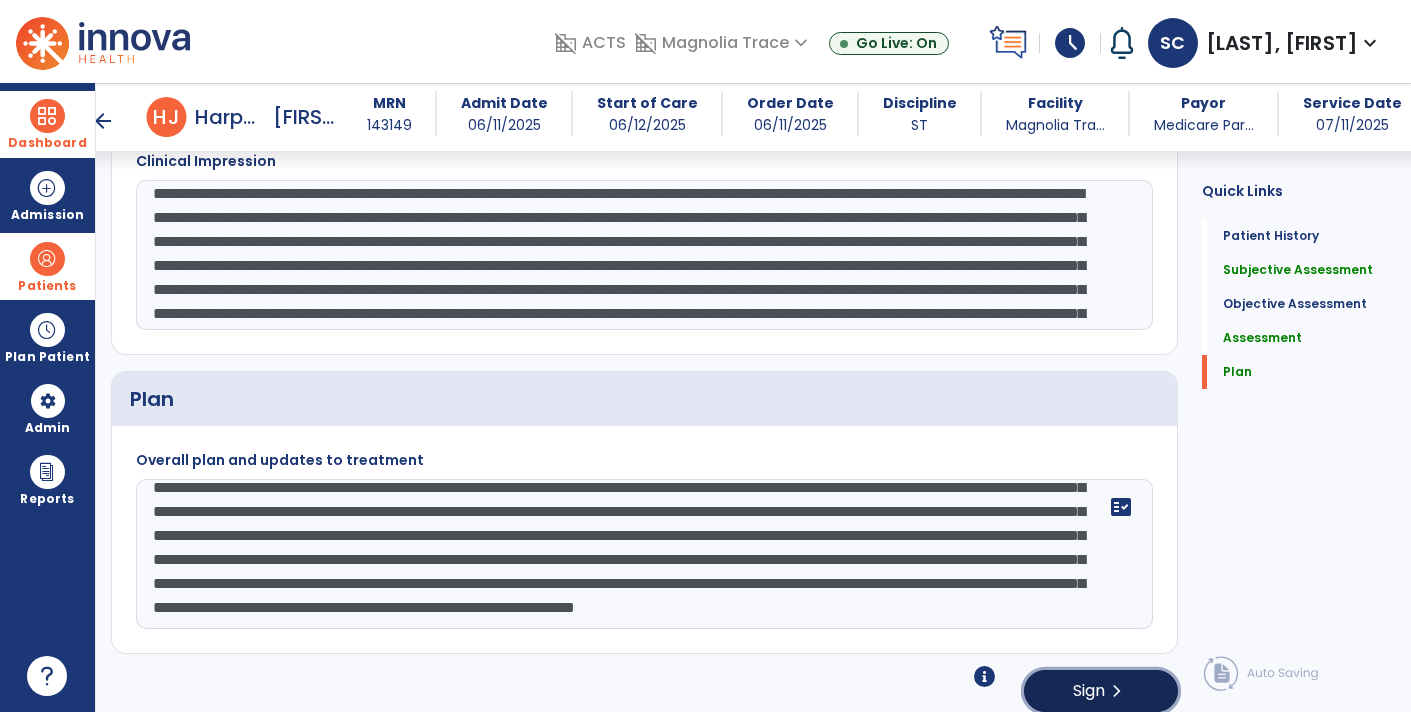 click on "Sign  chevron_right" 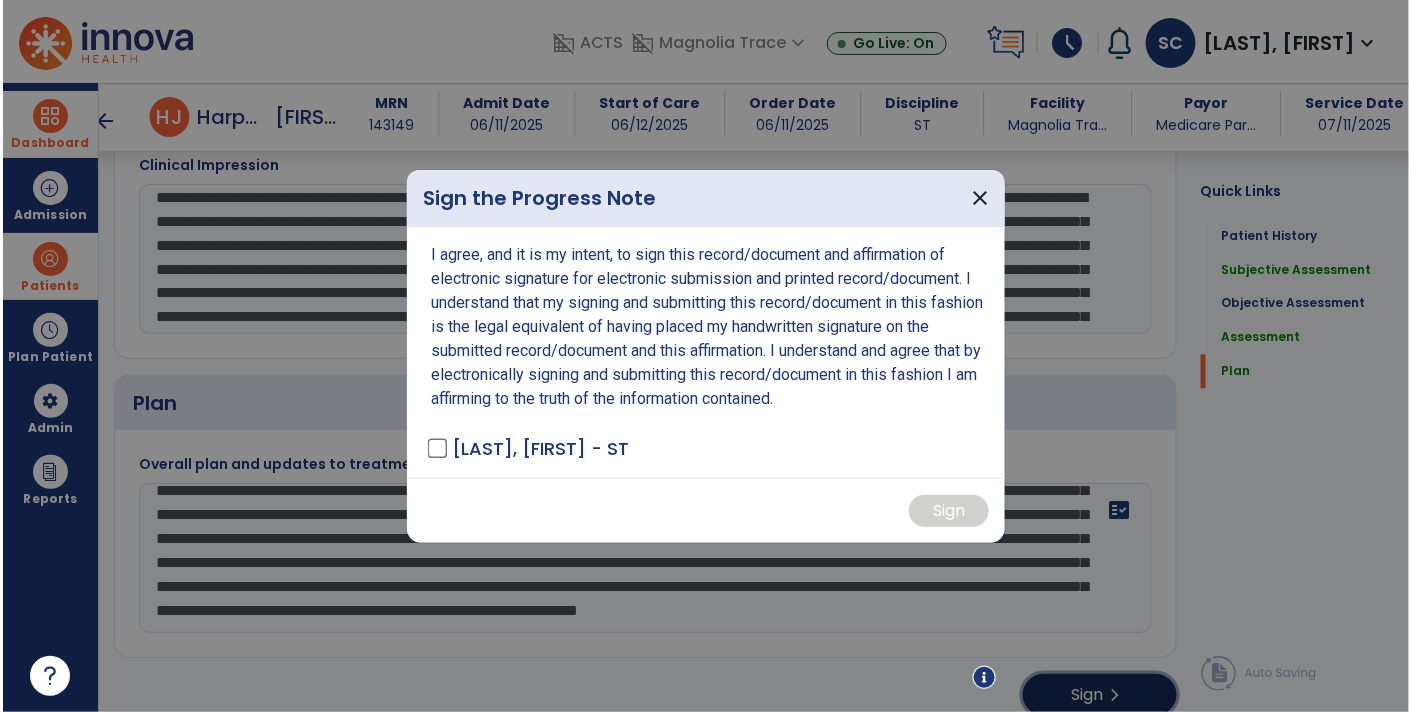 scroll, scrollTop: 3365, scrollLeft: 0, axis: vertical 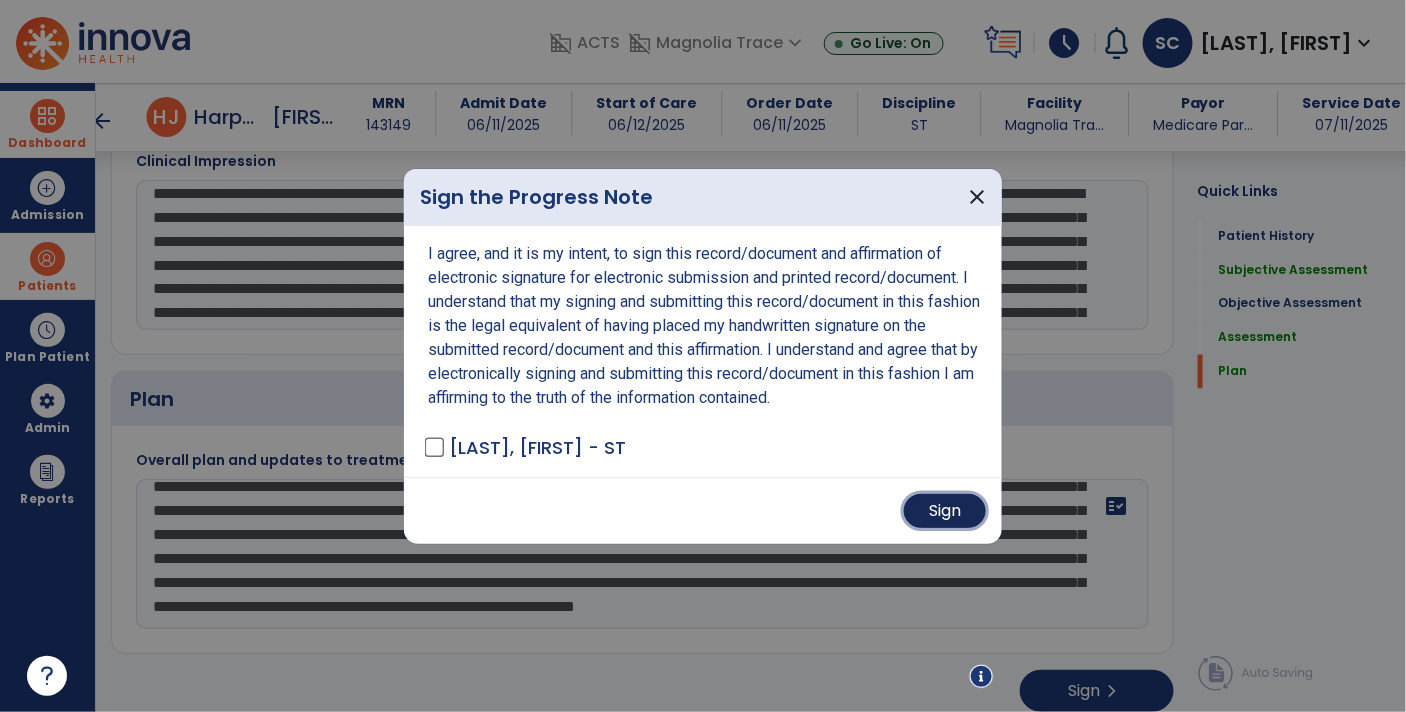 click on "Sign" at bounding box center (945, 511) 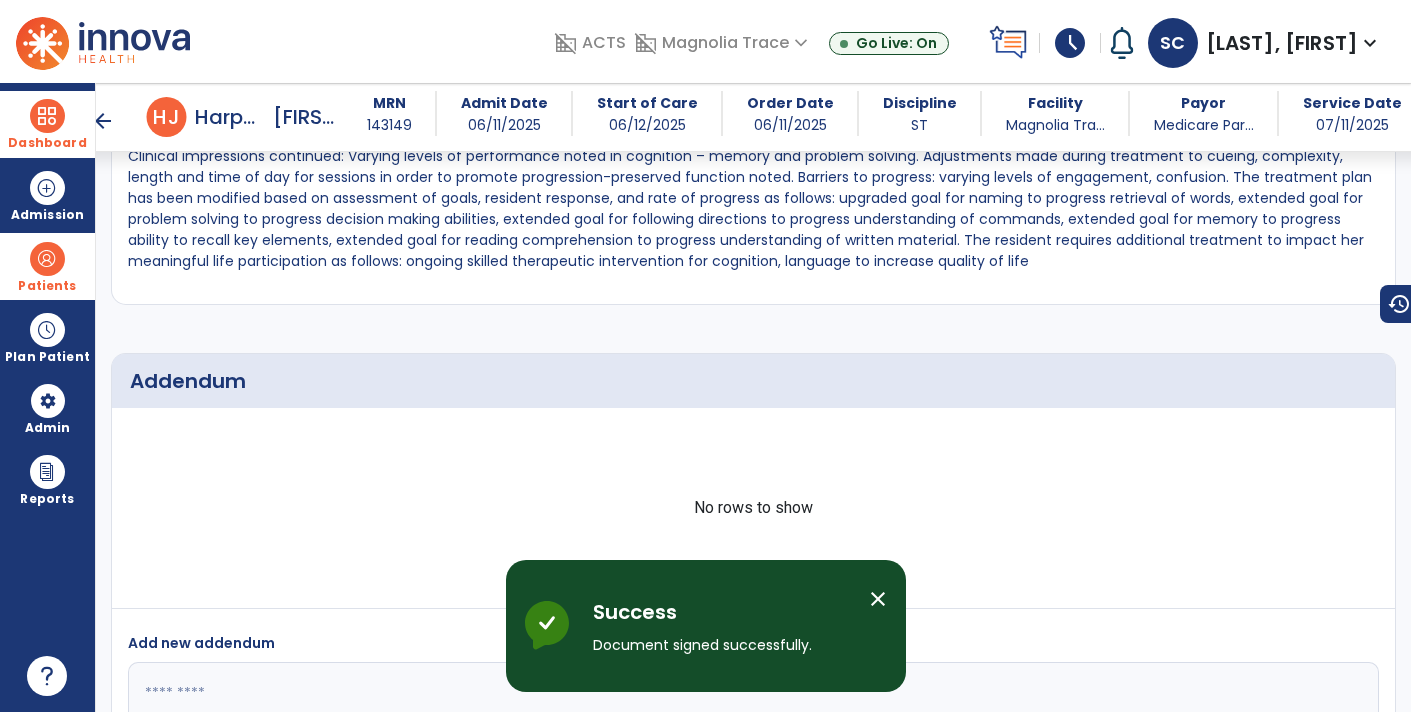 scroll, scrollTop: 5160, scrollLeft: 0, axis: vertical 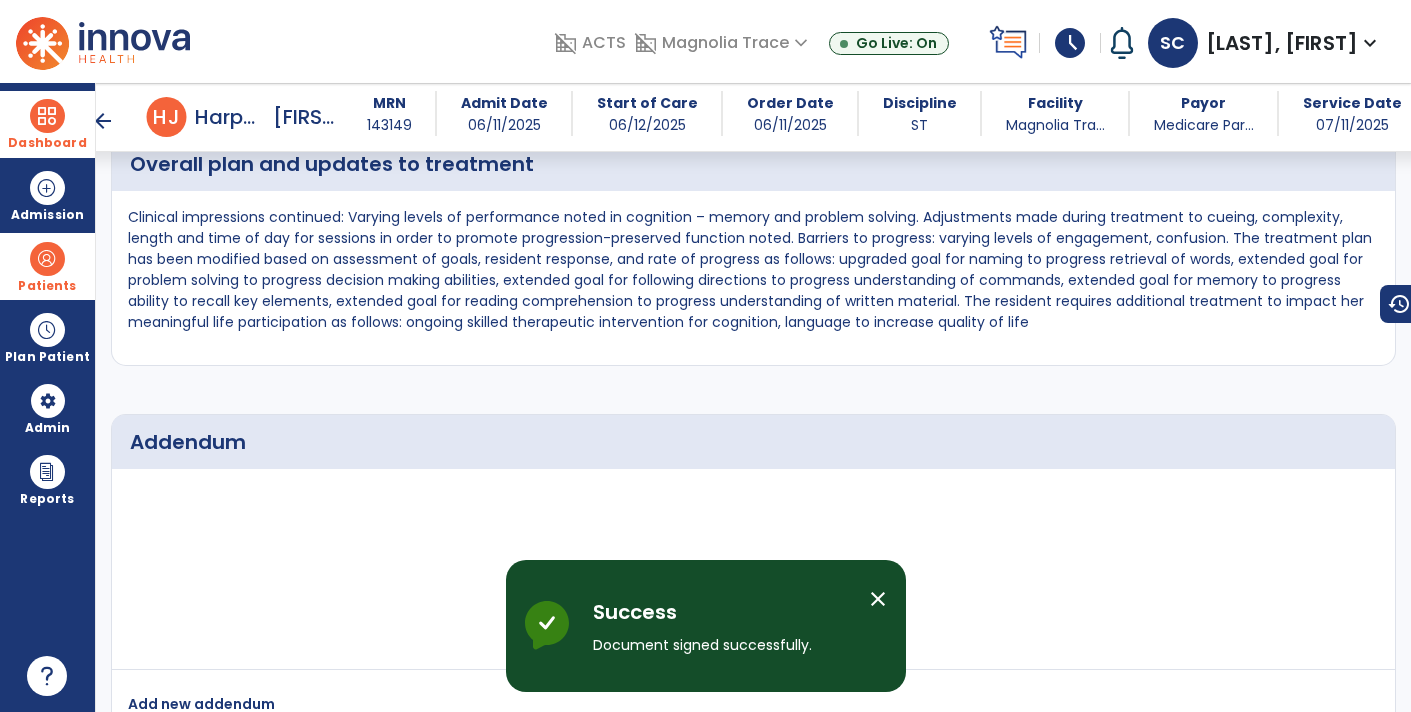 click on "arrow_back" at bounding box center [103, 121] 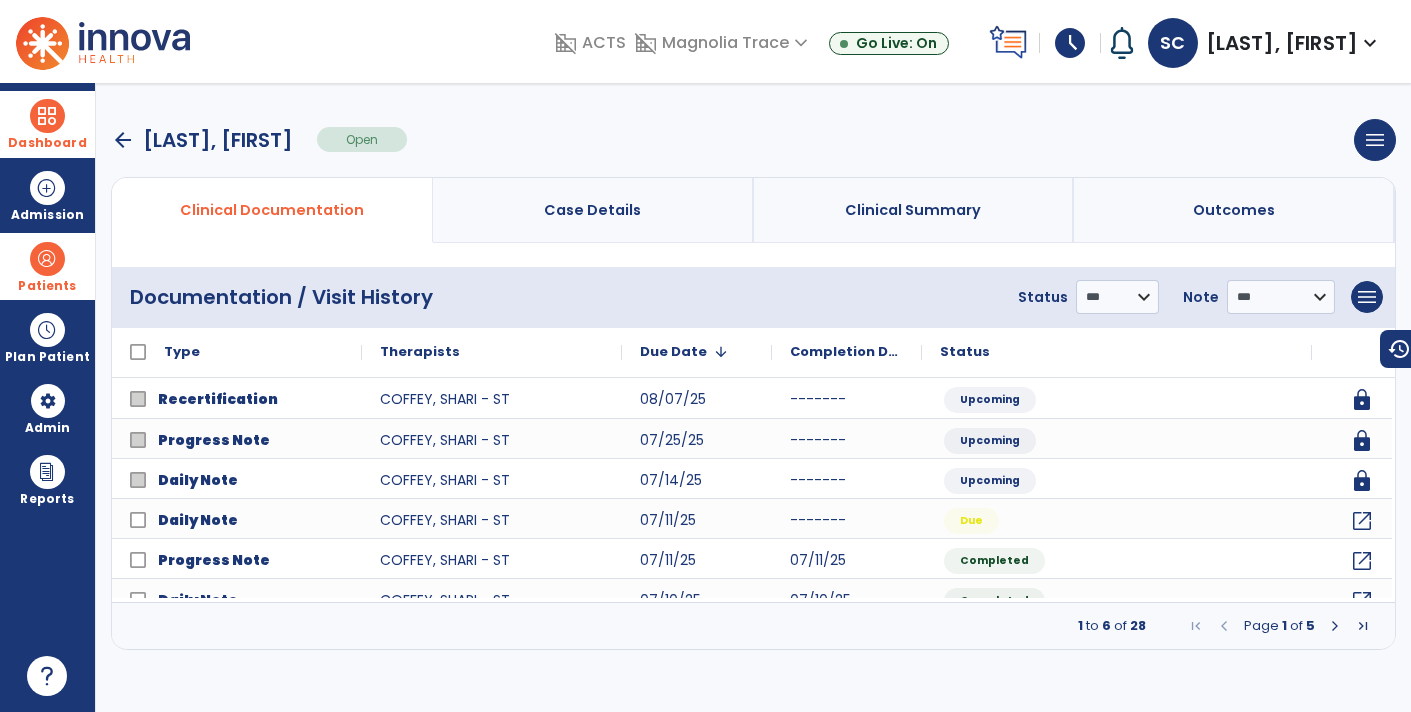 scroll, scrollTop: 0, scrollLeft: 0, axis: both 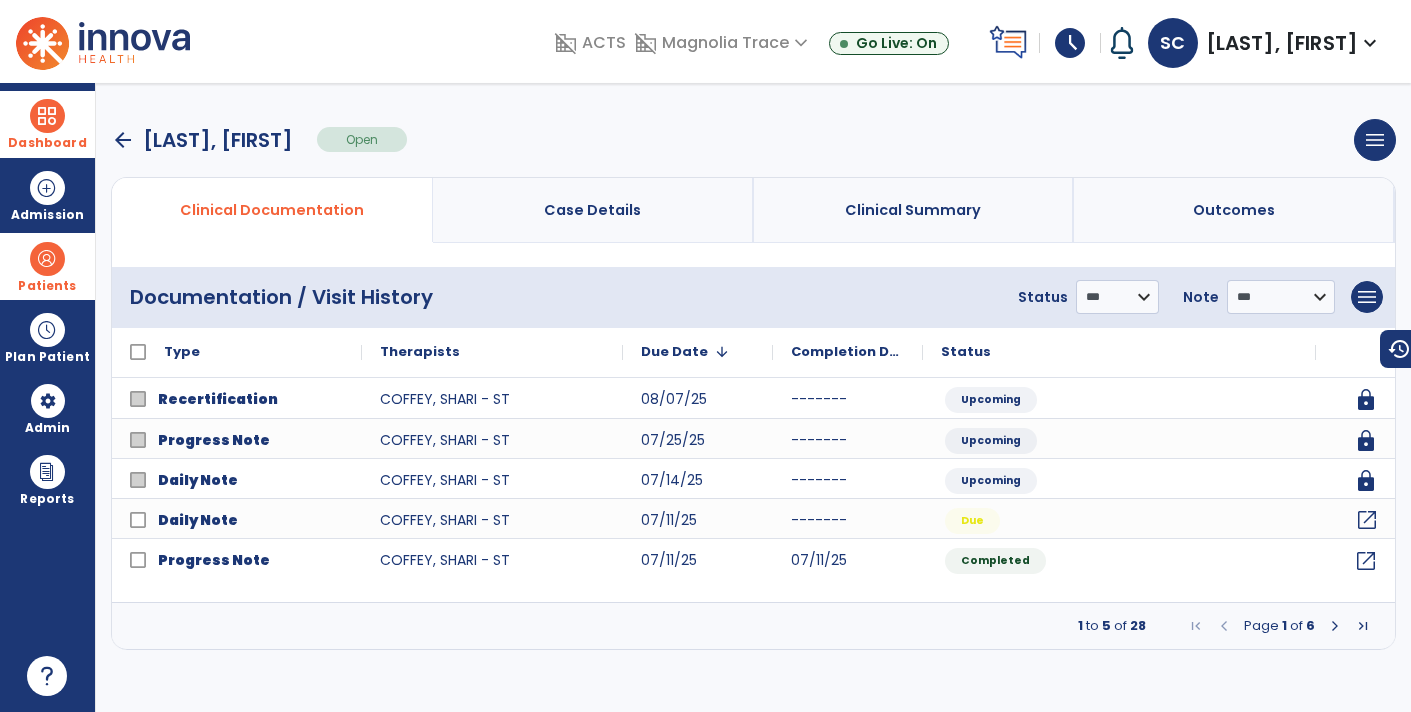 click on "open_in_new" 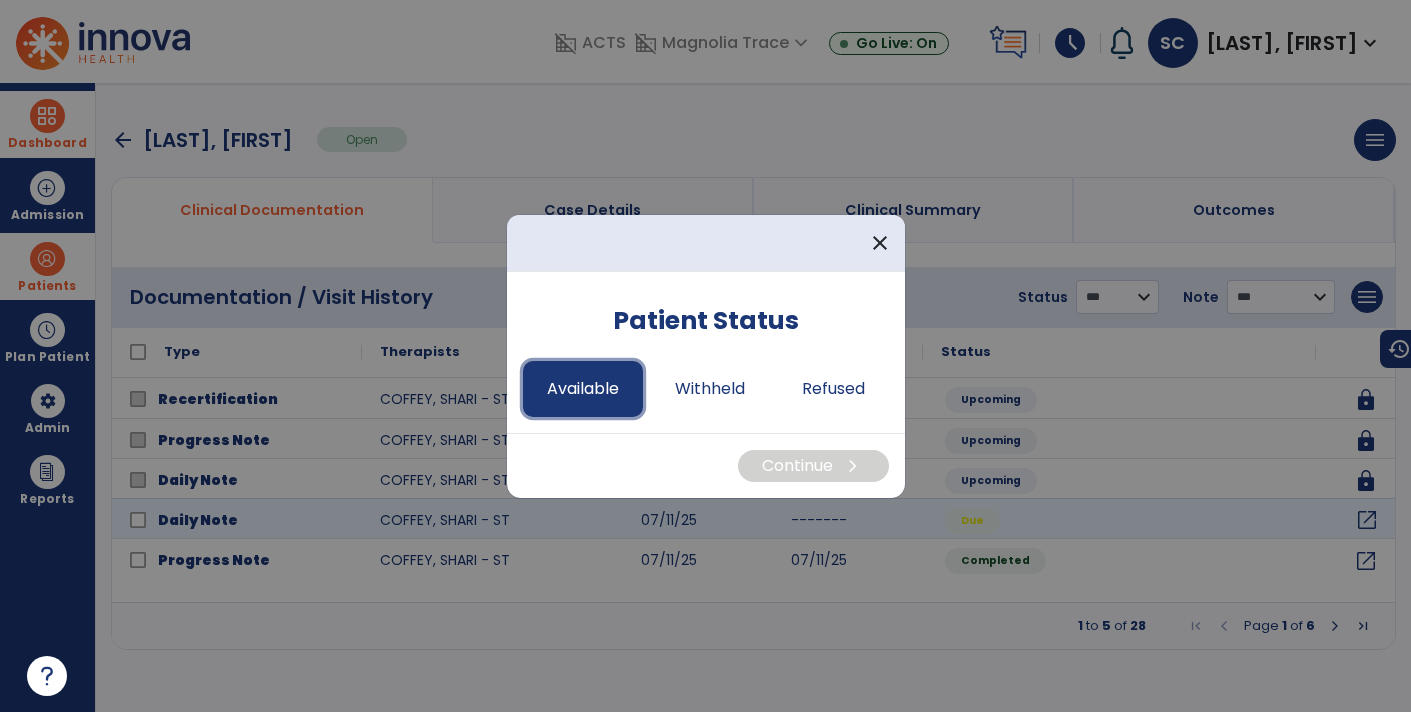 click on "Available" at bounding box center [583, 389] 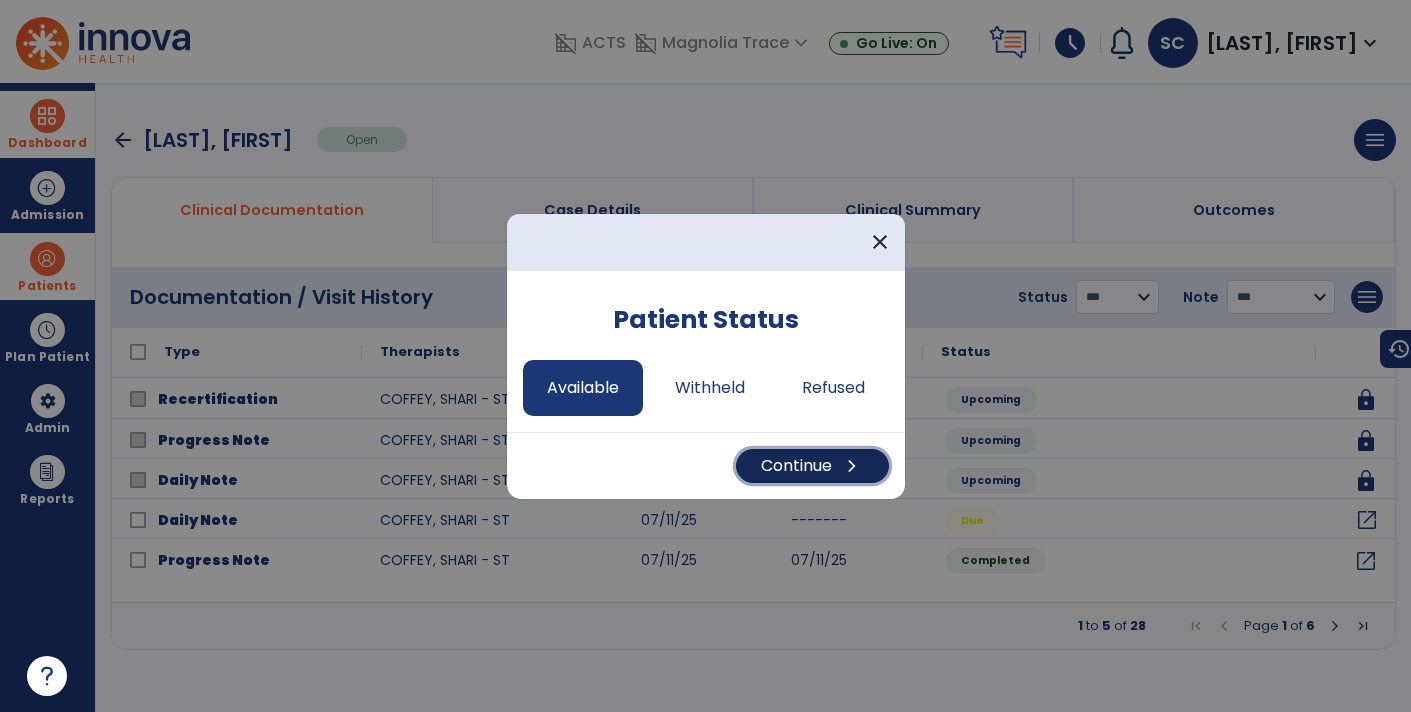 click on "Continue   chevron_right" at bounding box center [812, 466] 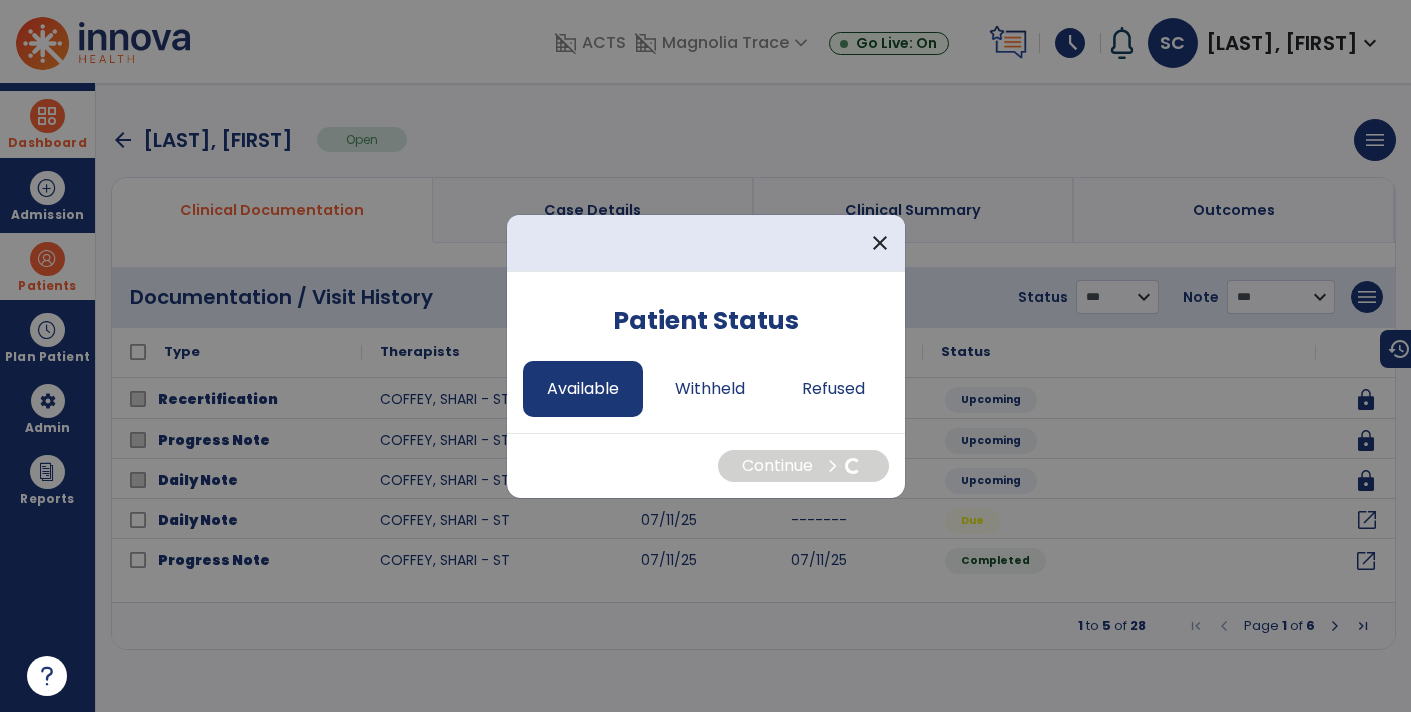 select on "*" 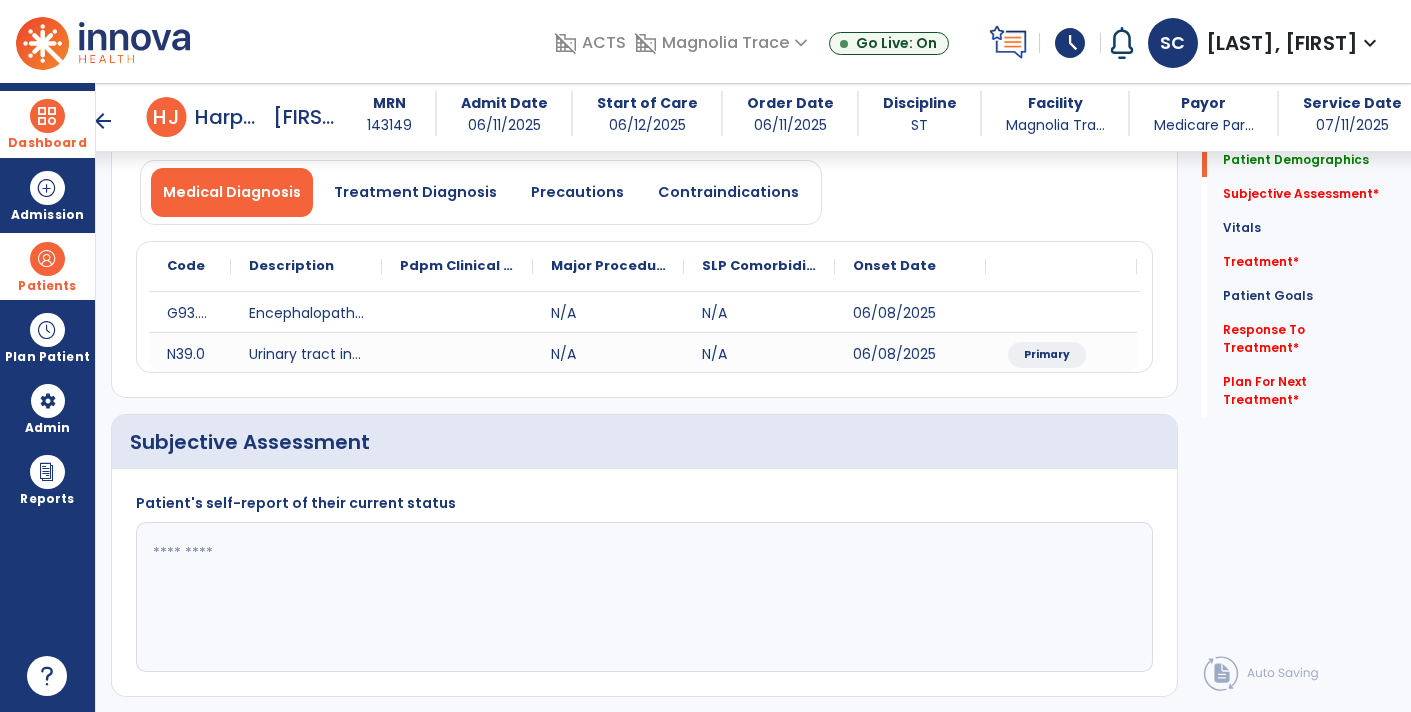 scroll, scrollTop: 251, scrollLeft: 0, axis: vertical 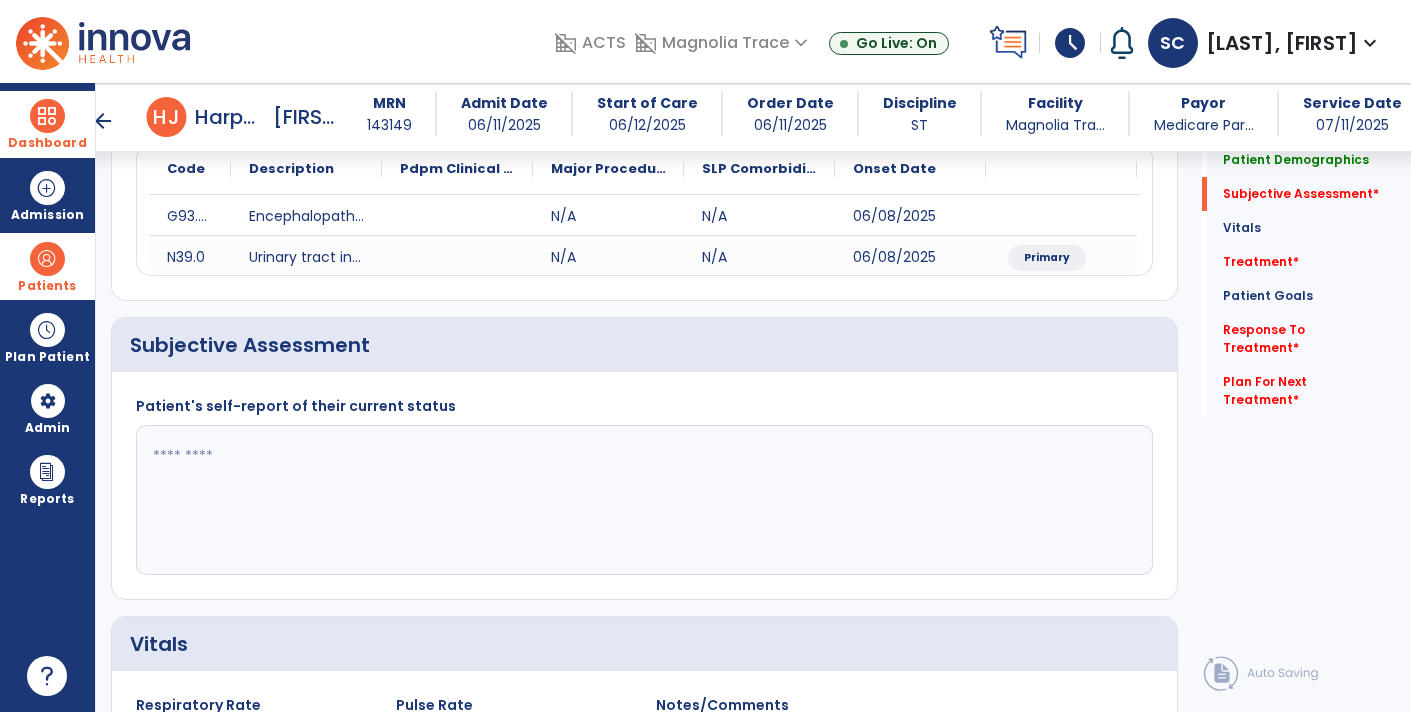 click 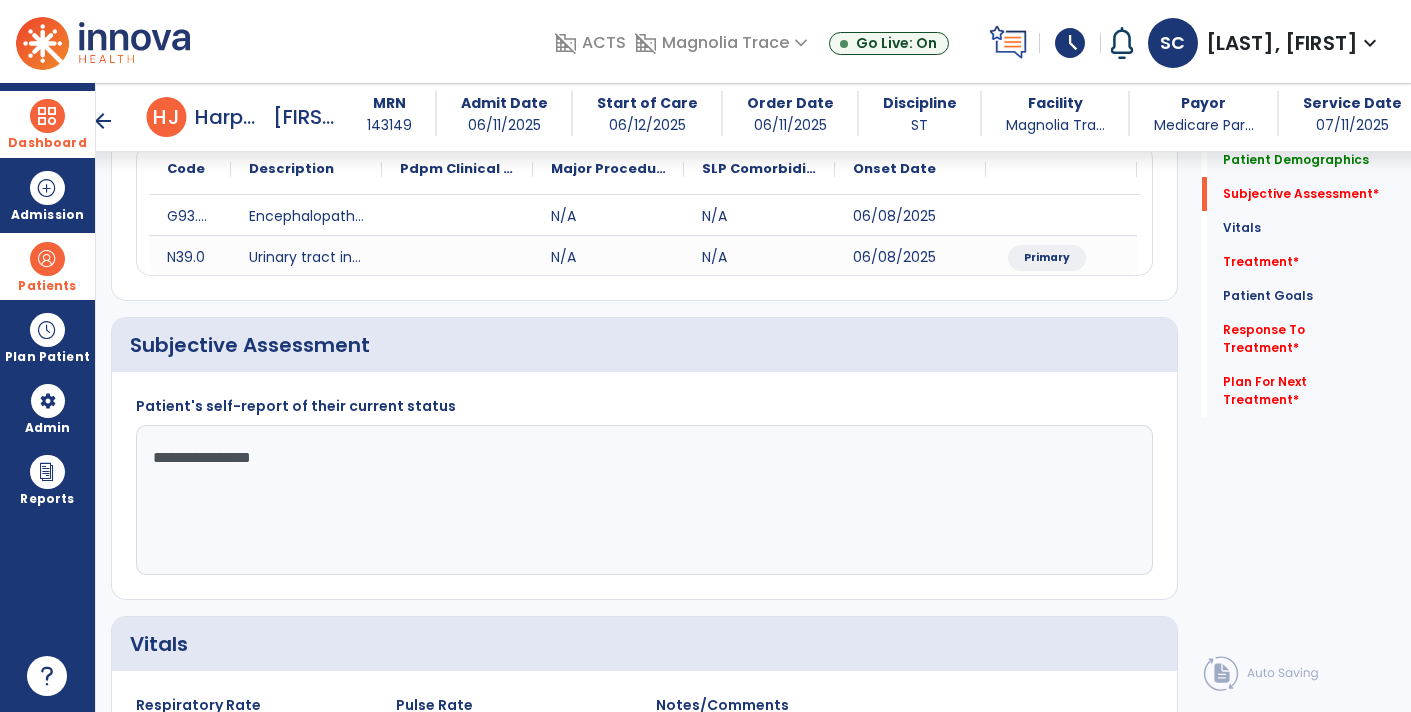 type on "**********" 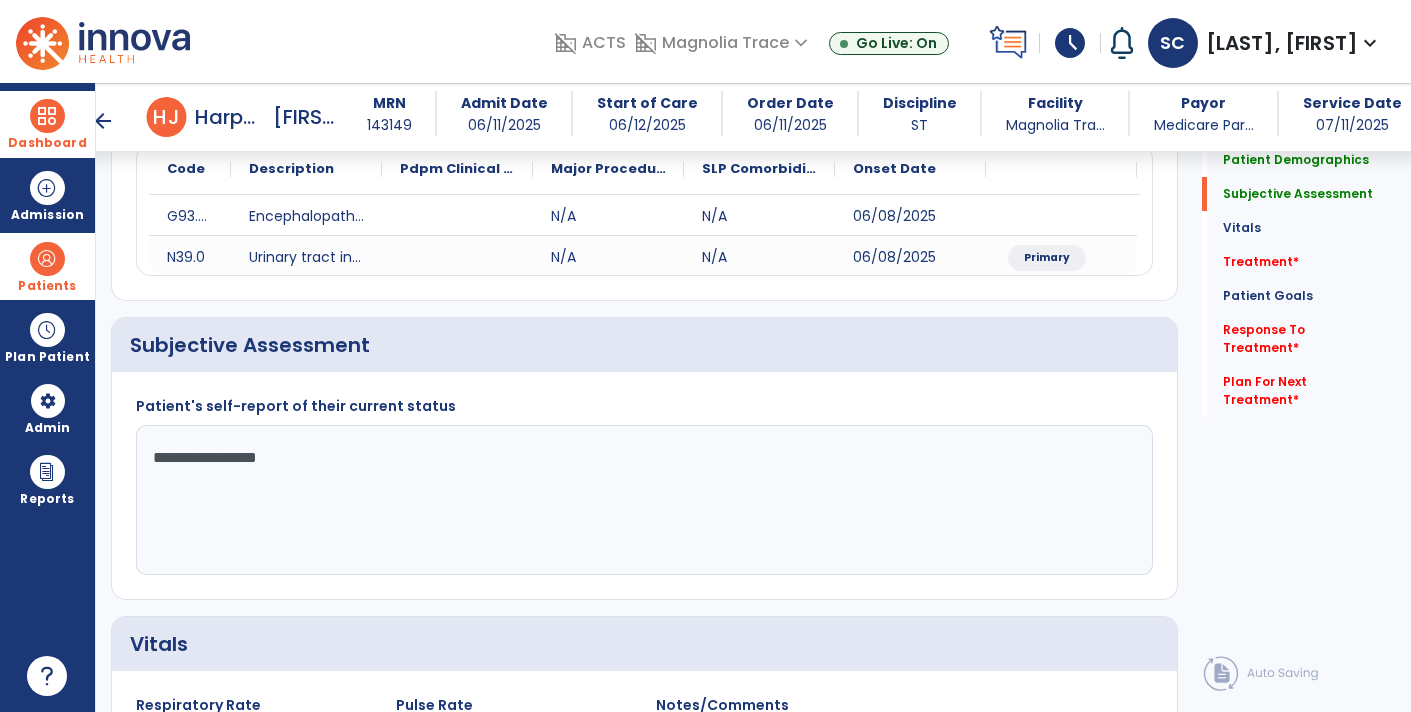 click on "arrow_back" at bounding box center [103, 121] 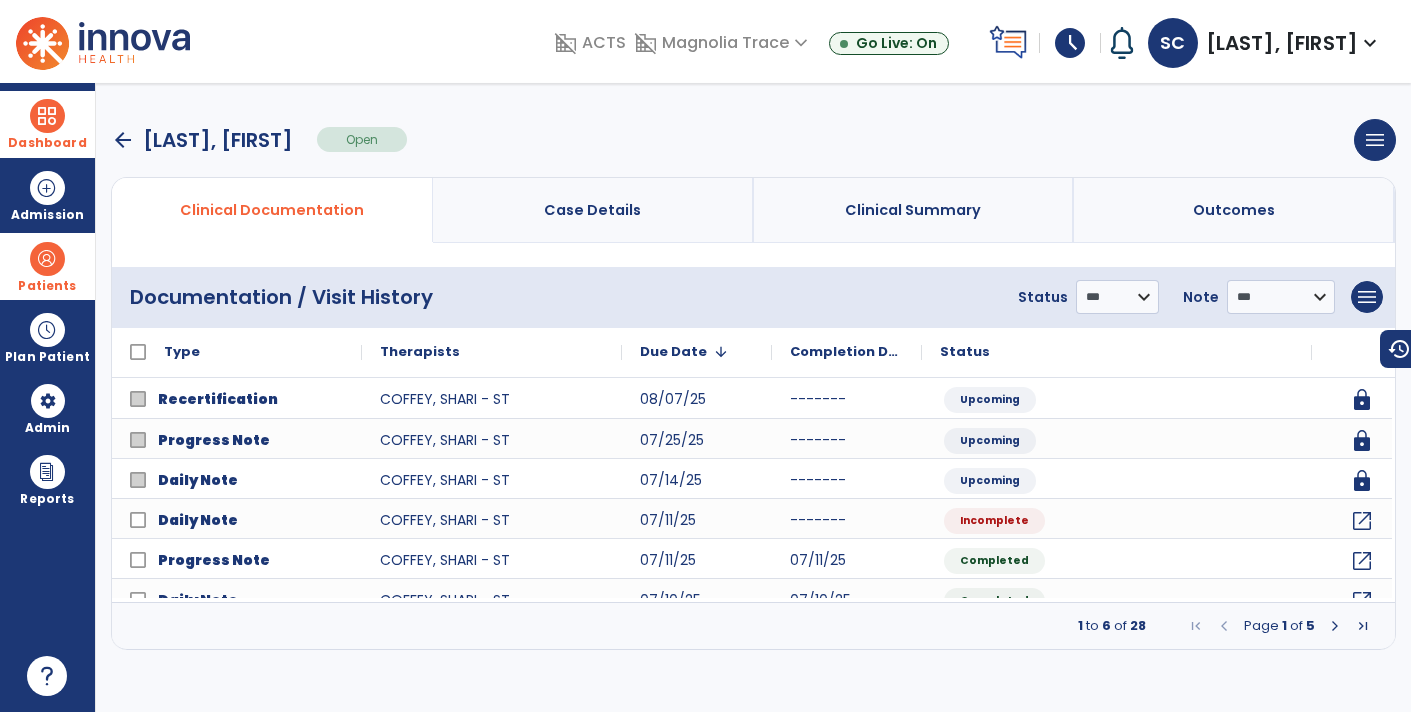 scroll, scrollTop: 0, scrollLeft: 0, axis: both 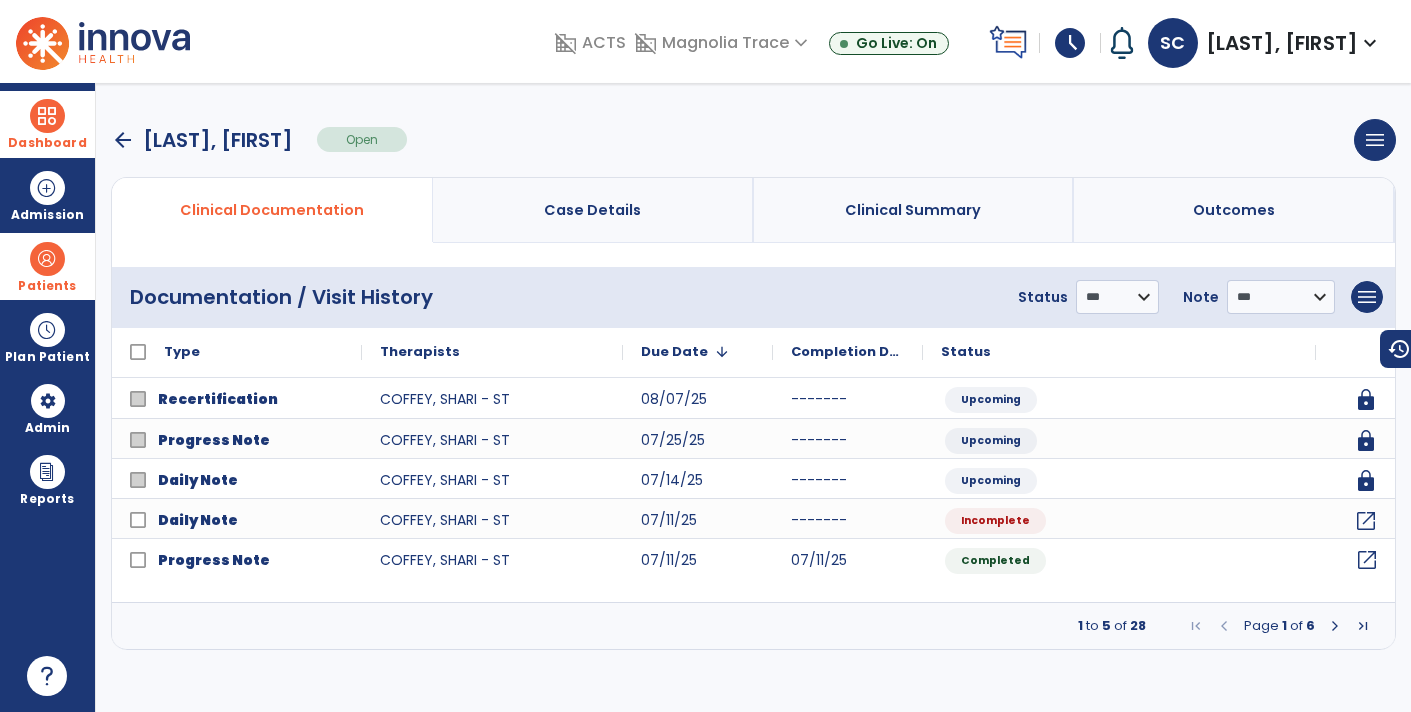 click on "open_in_new" 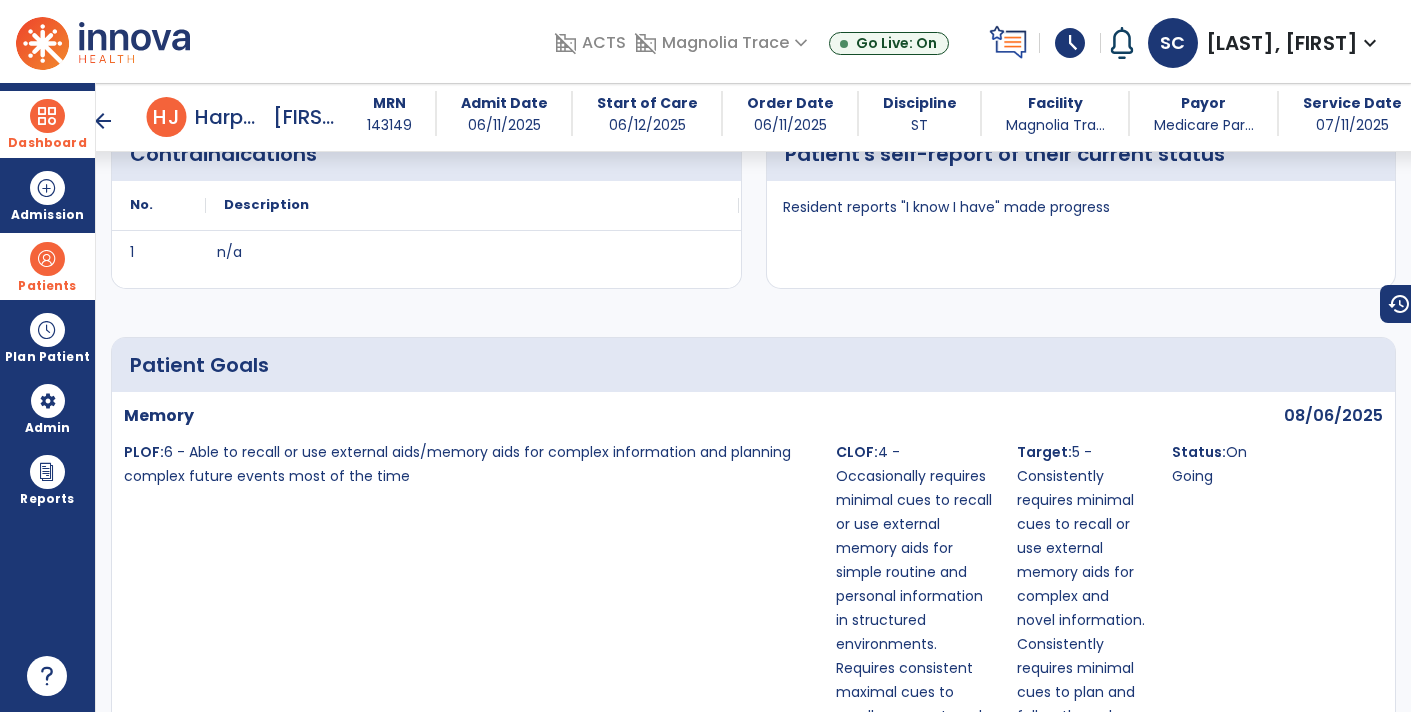scroll, scrollTop: 693, scrollLeft: 0, axis: vertical 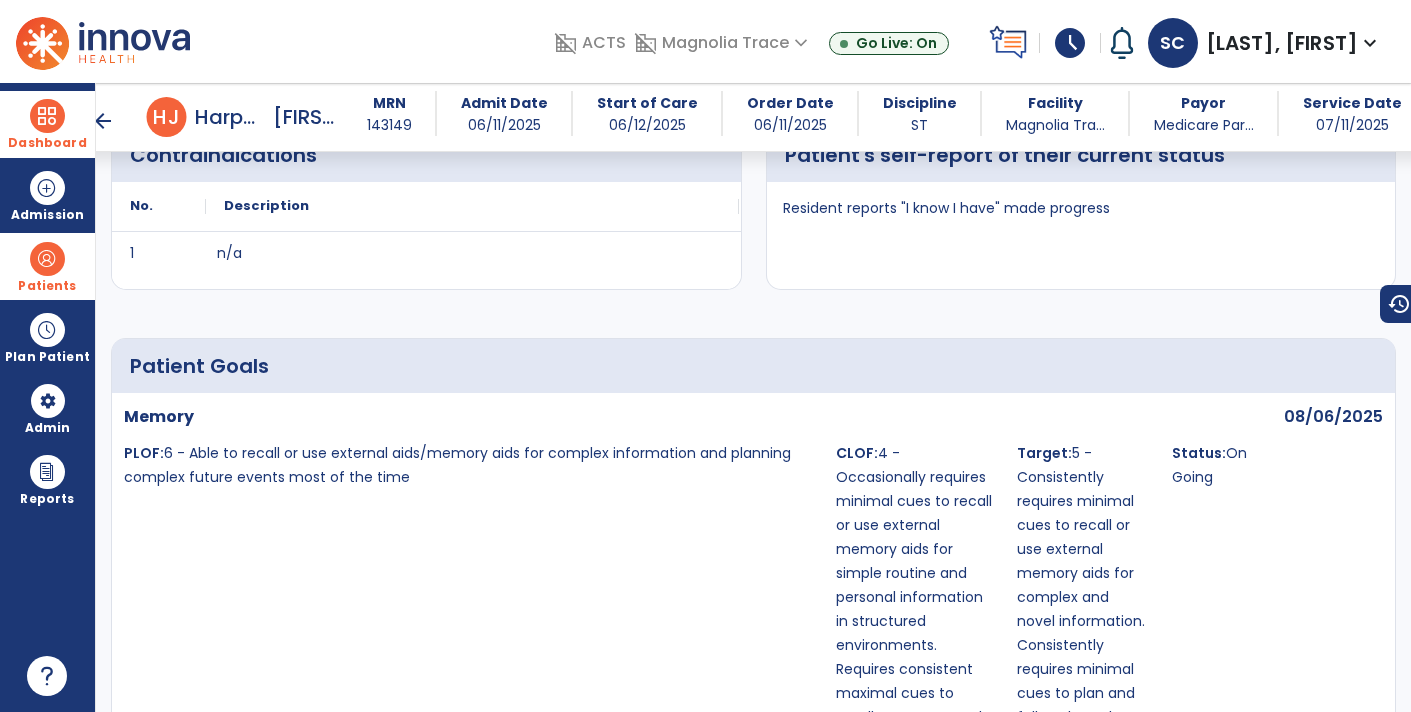 click on "Resident reports "I know I have" made progress" at bounding box center (946, 208) 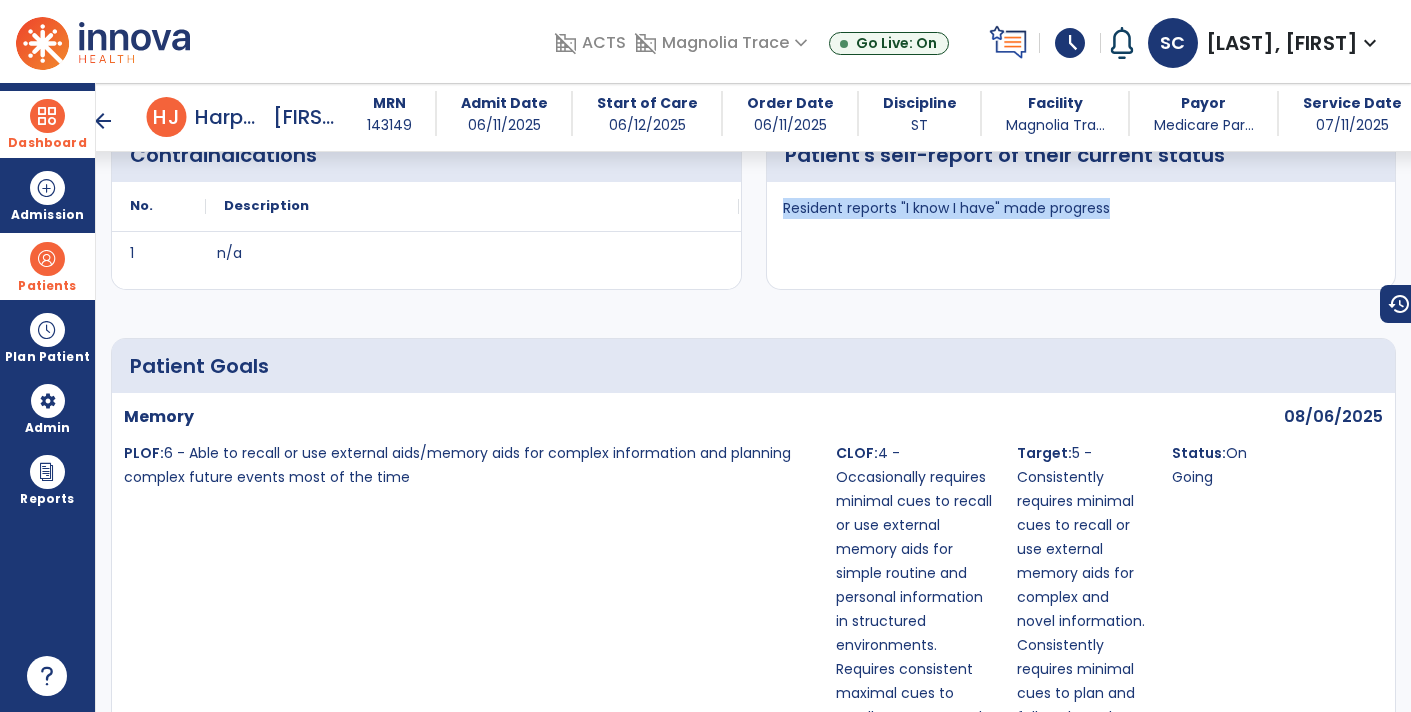 copy on "Resident reports "I know I have" made progress" 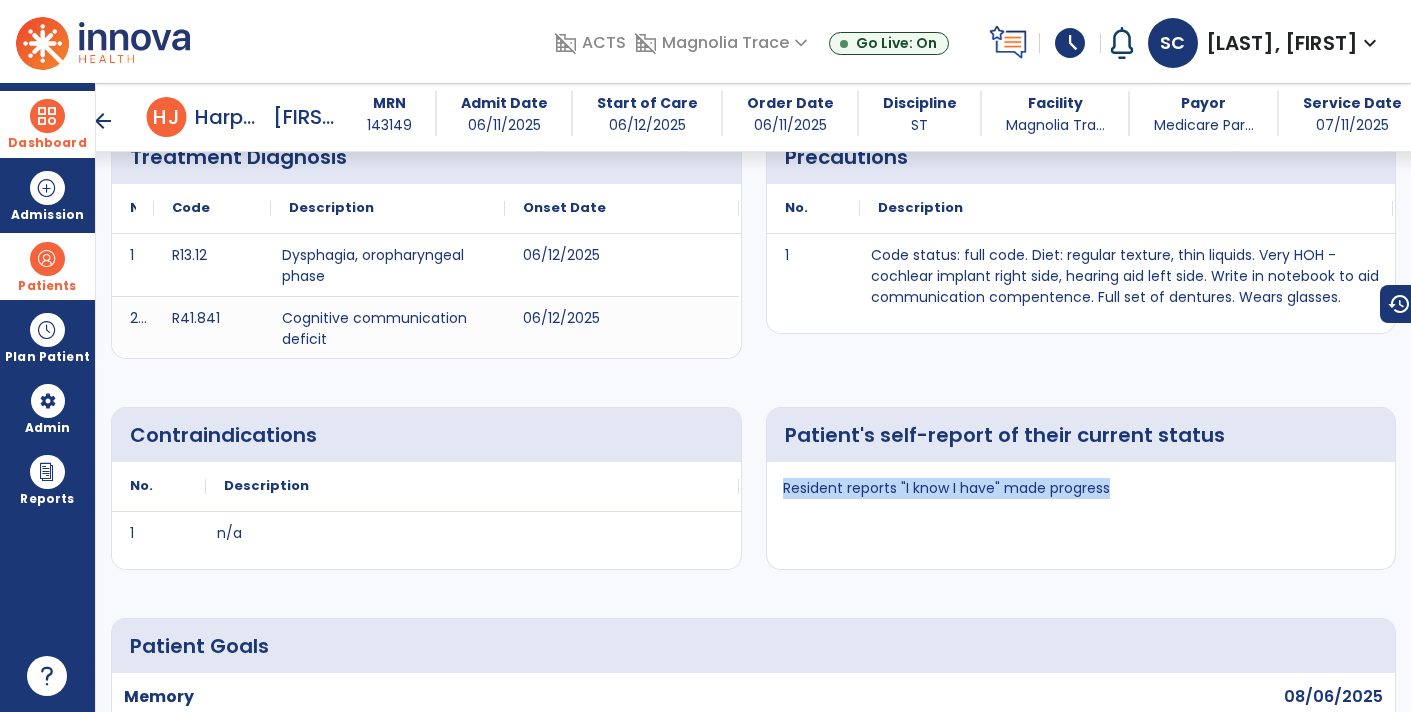 scroll, scrollTop: 0, scrollLeft: 0, axis: both 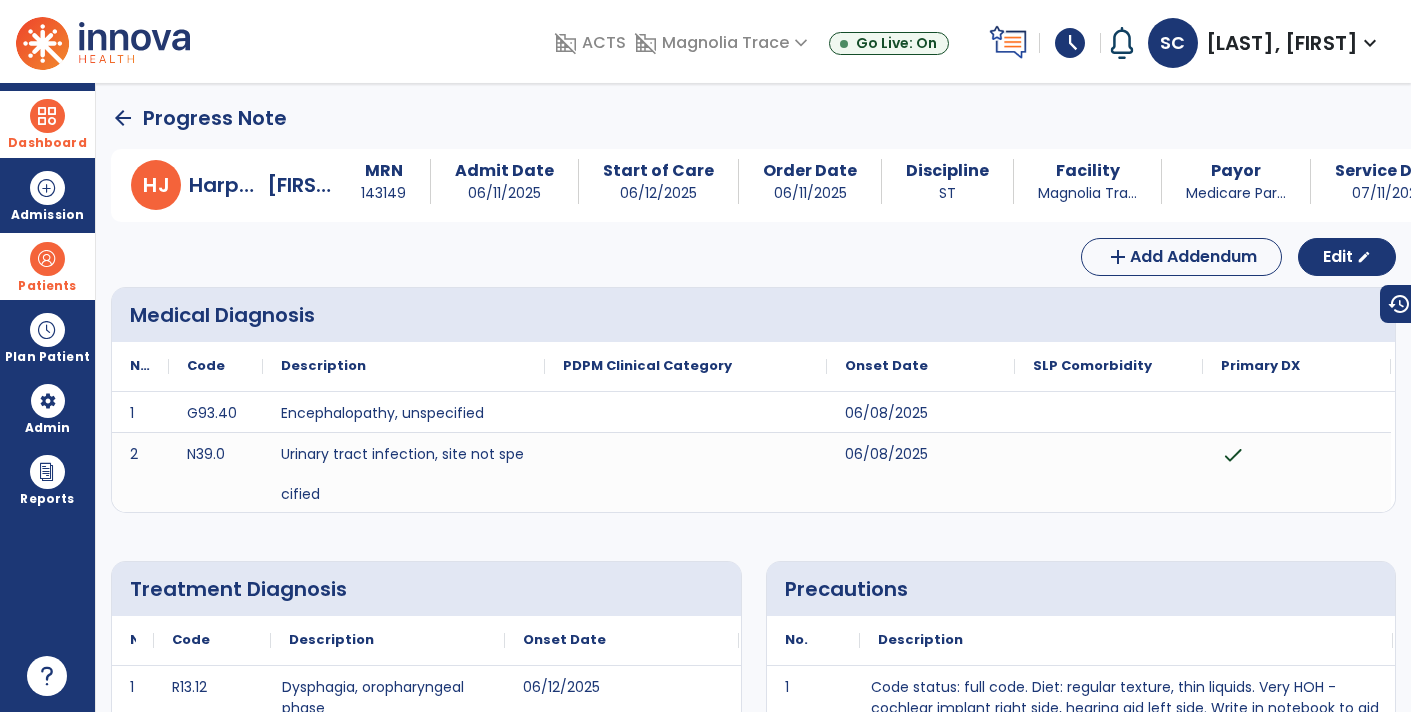 click on "arrow_back" 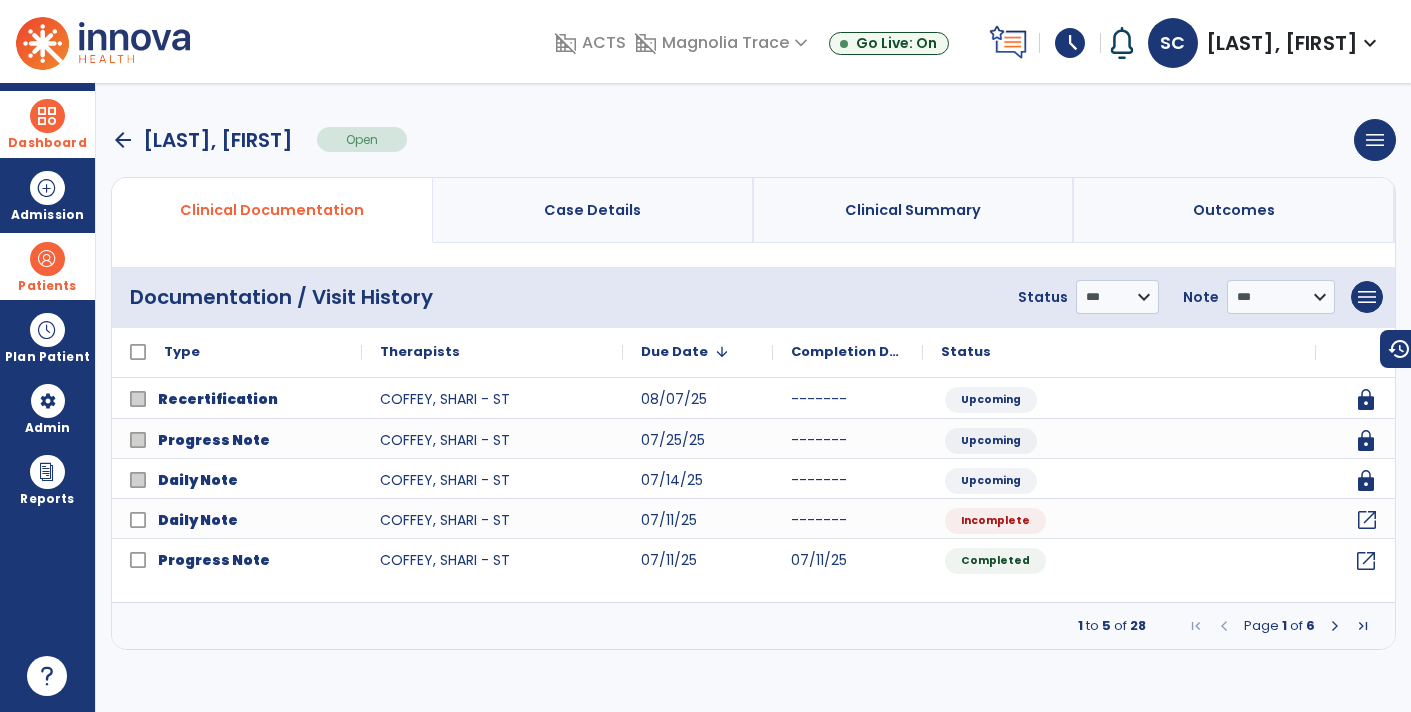 click on "open_in_new" 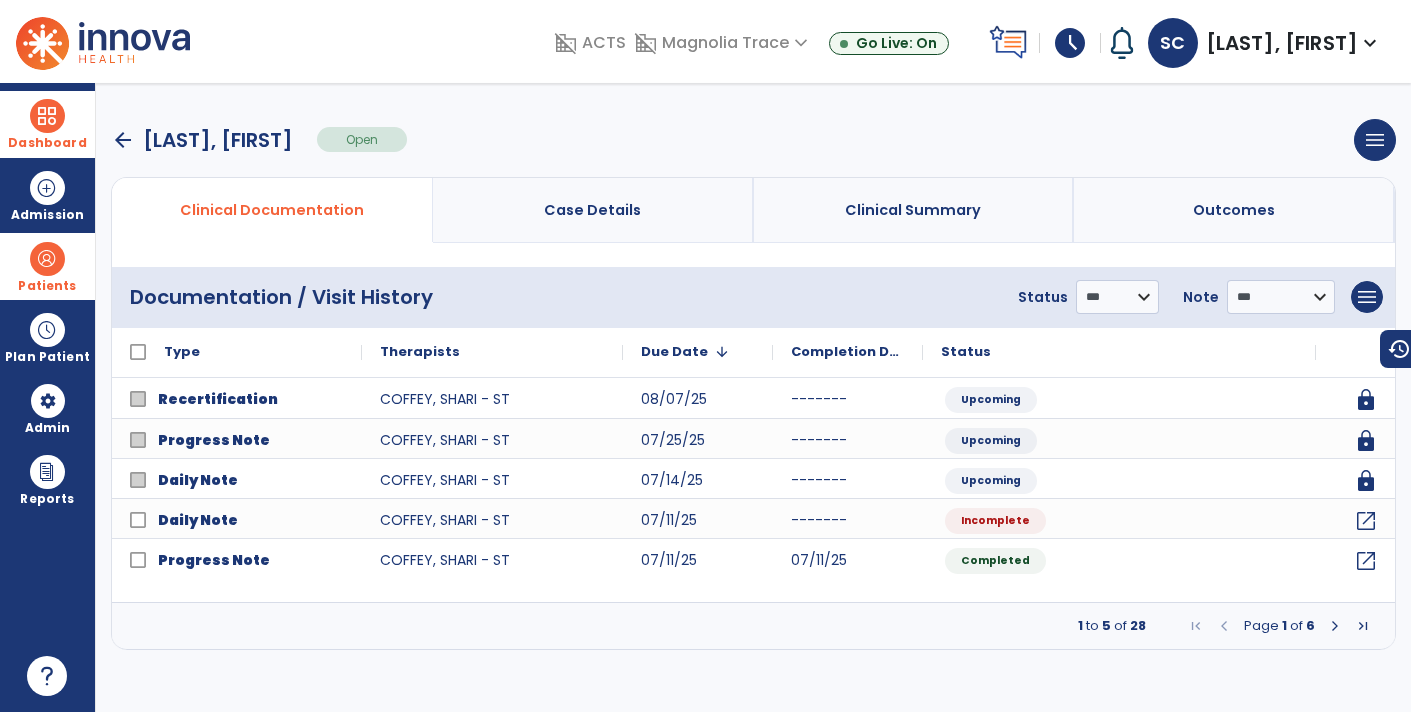 select on "*" 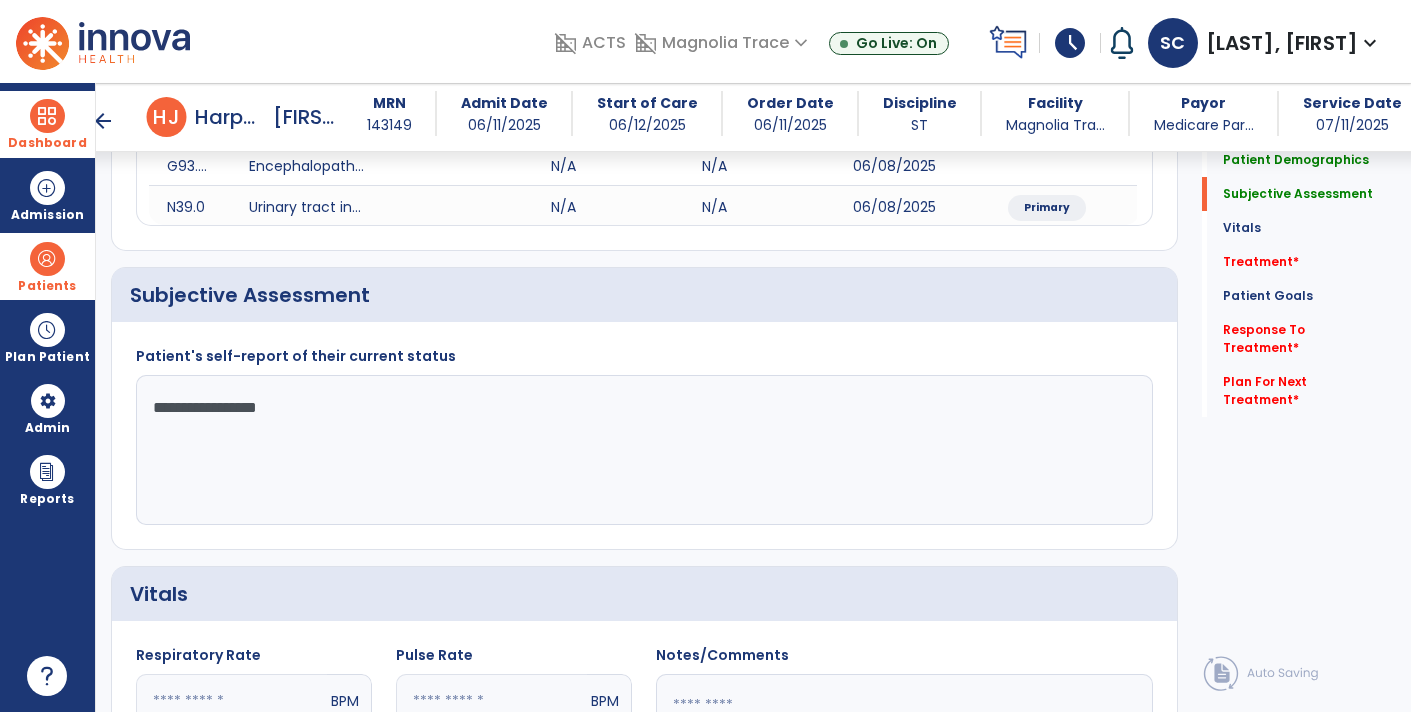scroll, scrollTop: 342, scrollLeft: 0, axis: vertical 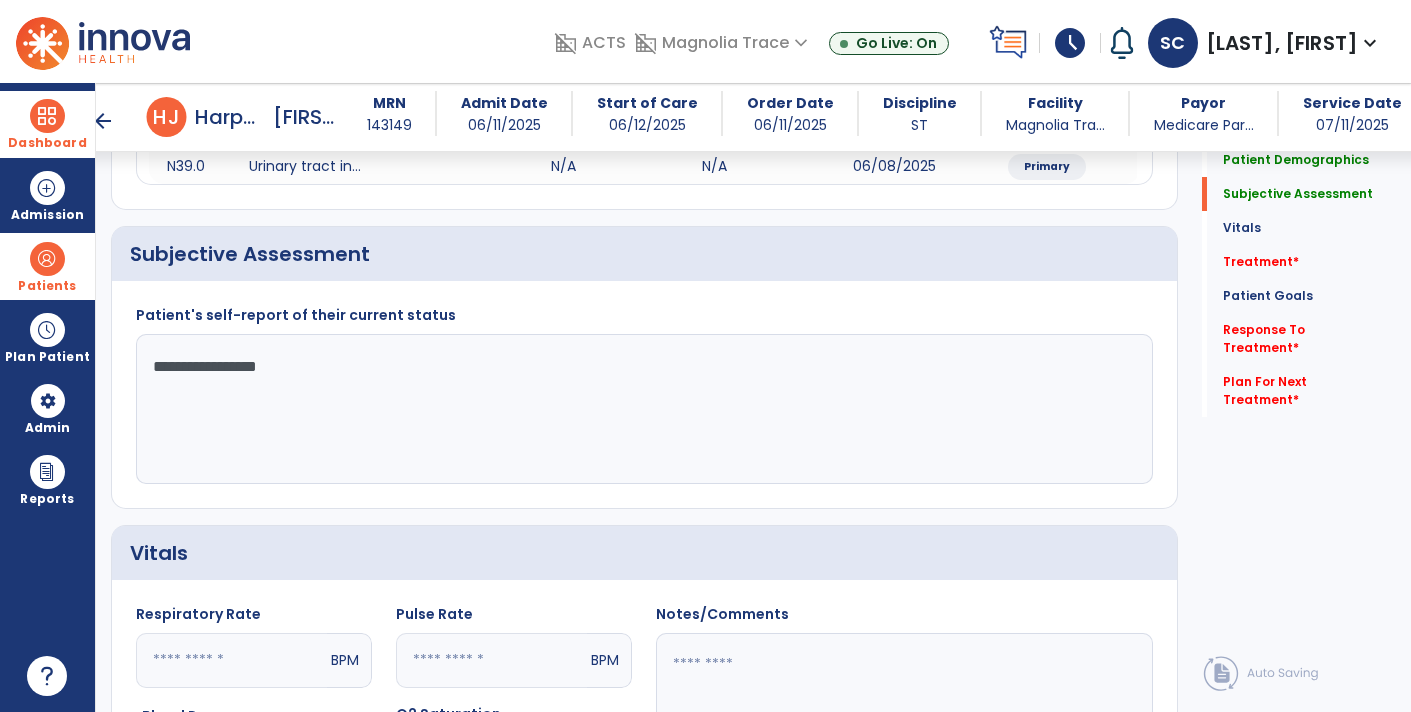 click on "**********" 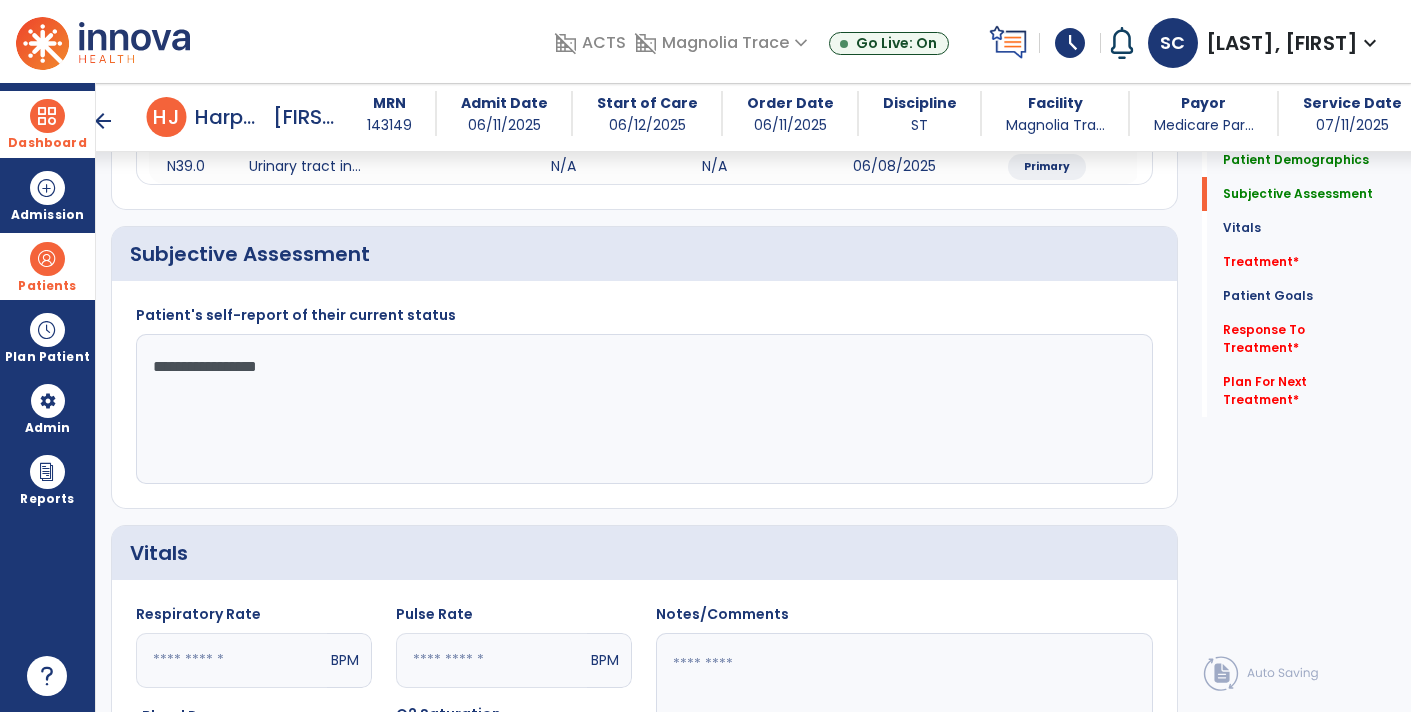 paste on "**********" 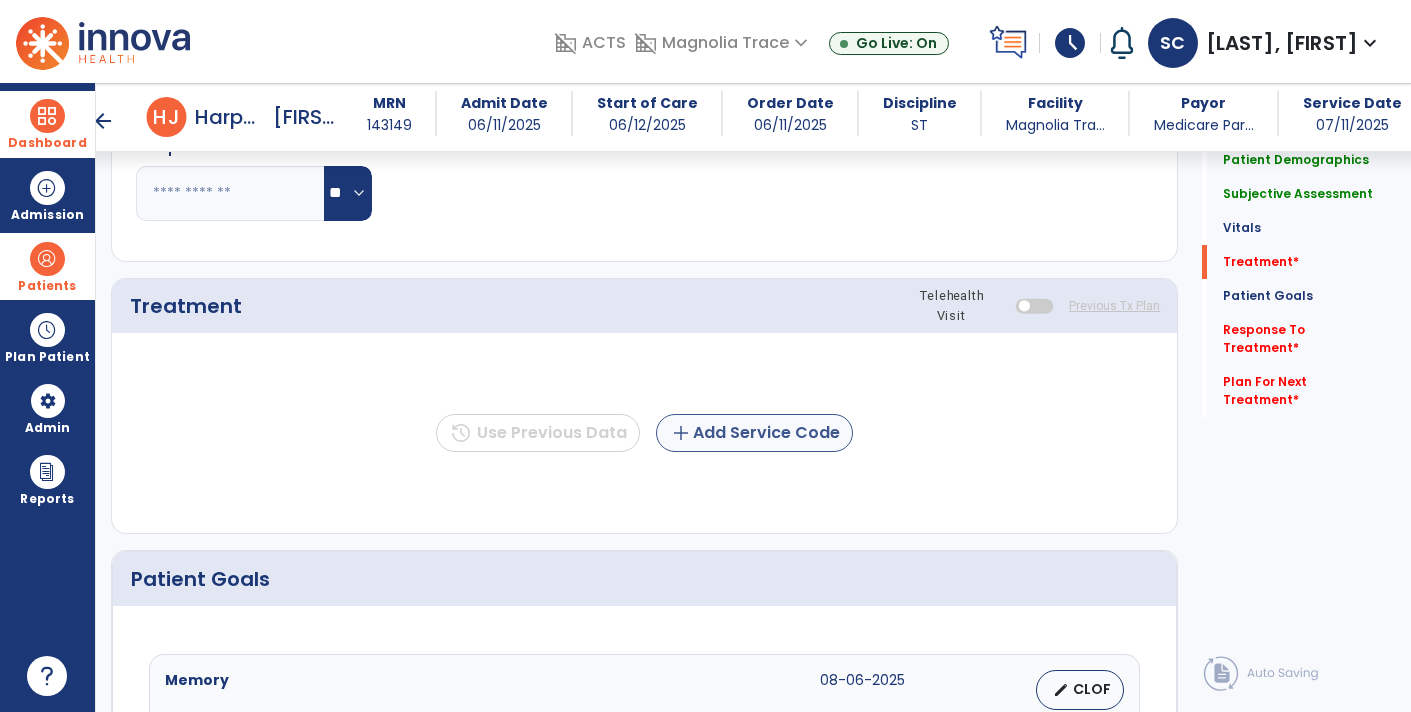 type on "**********" 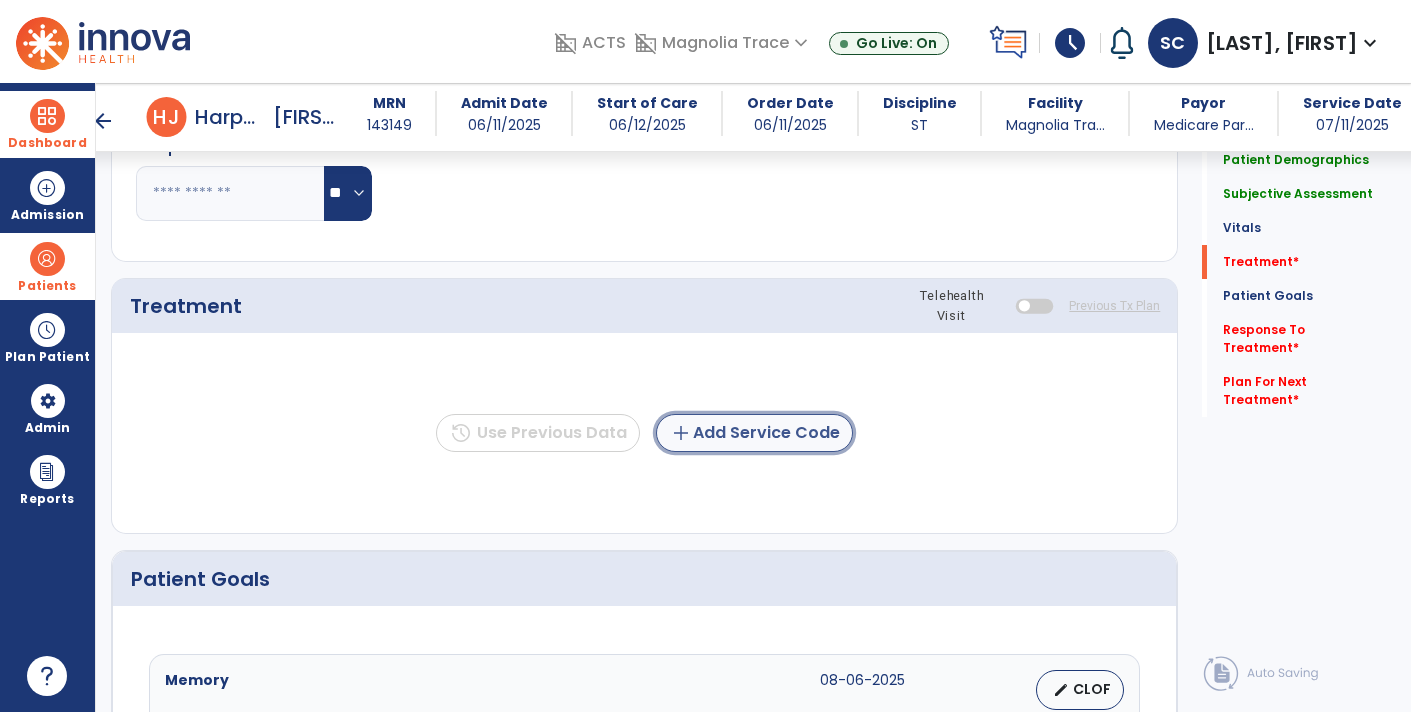click on "add  Add Service Code" 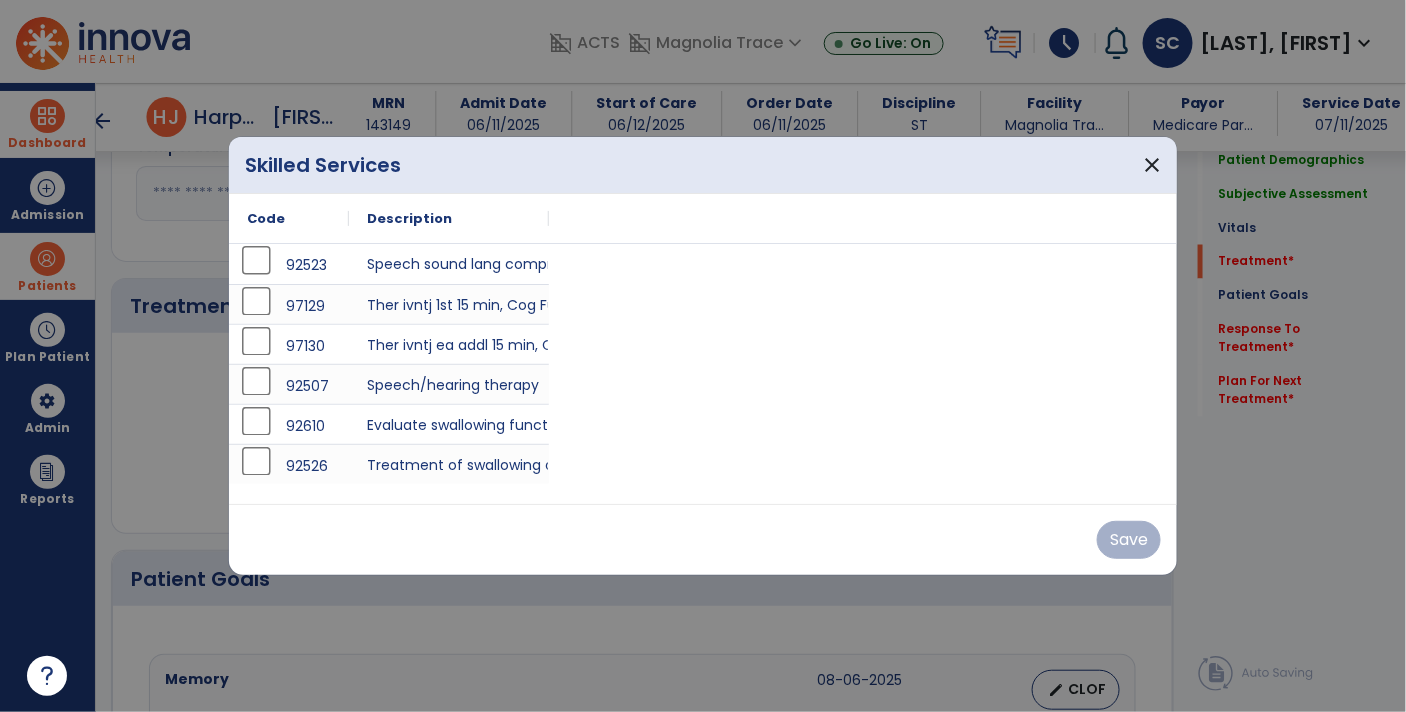 scroll, scrollTop: 1011, scrollLeft: 0, axis: vertical 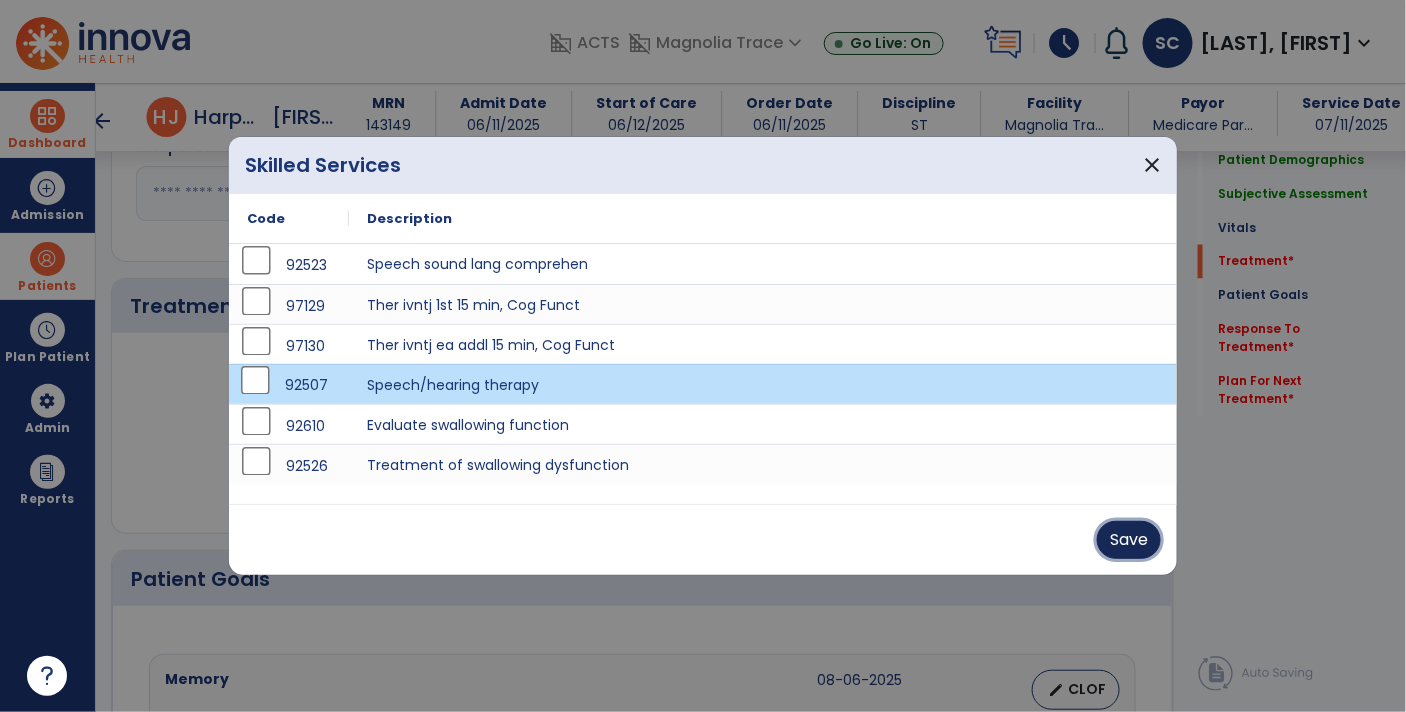 click on "Save" at bounding box center [1129, 540] 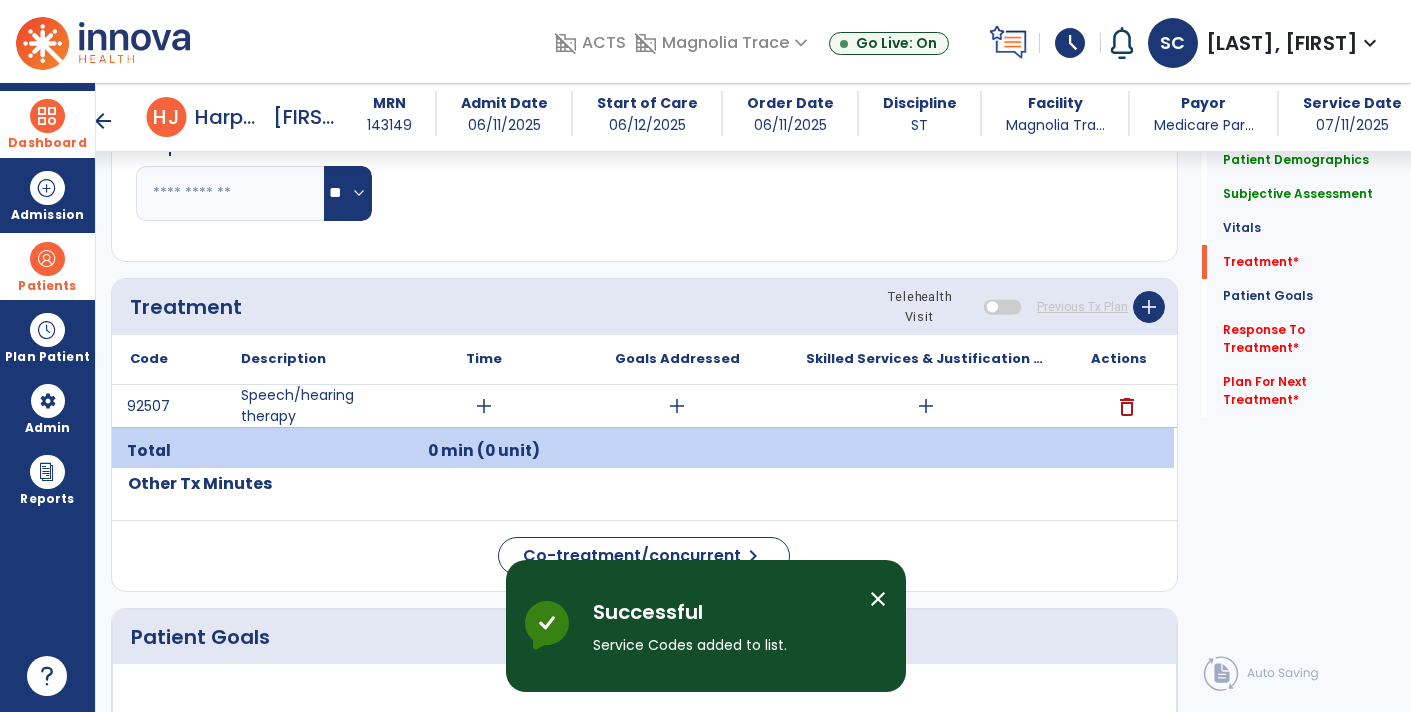 click on "add" at bounding box center [484, 406] 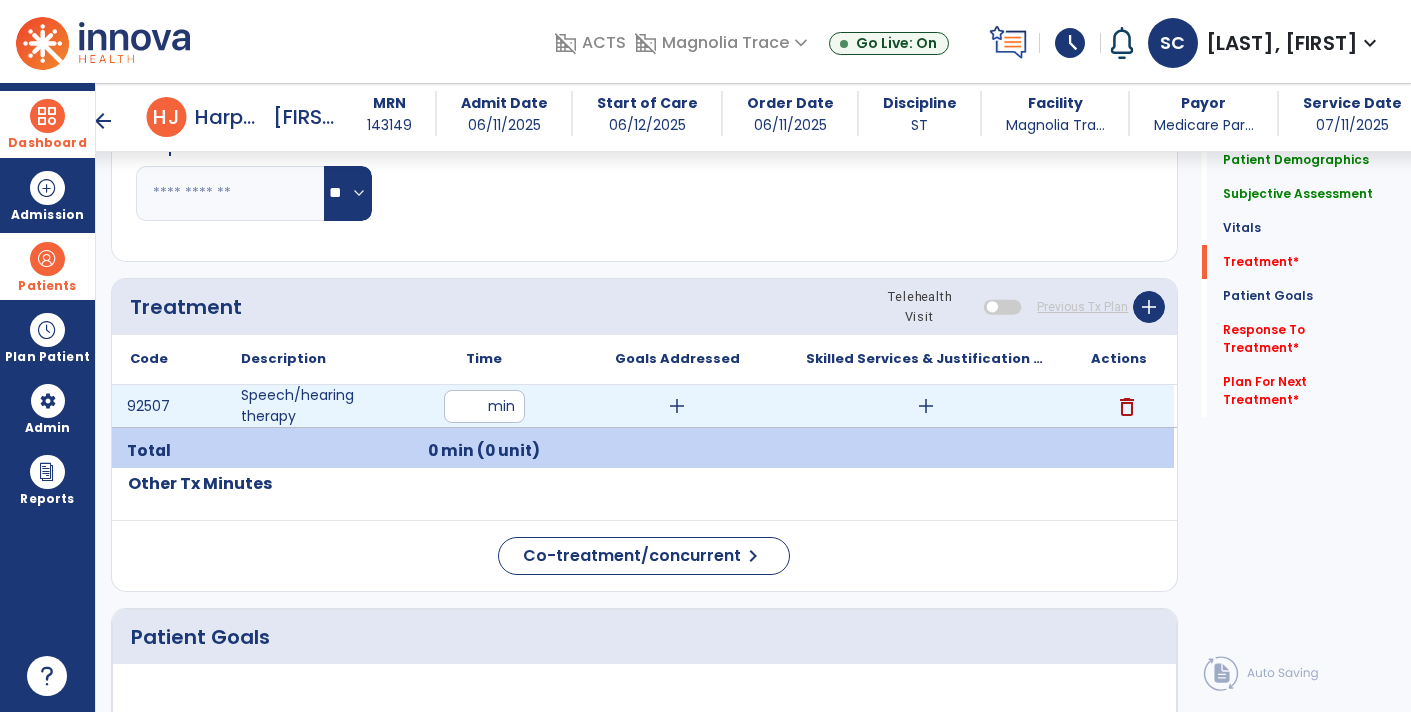 type on "**" 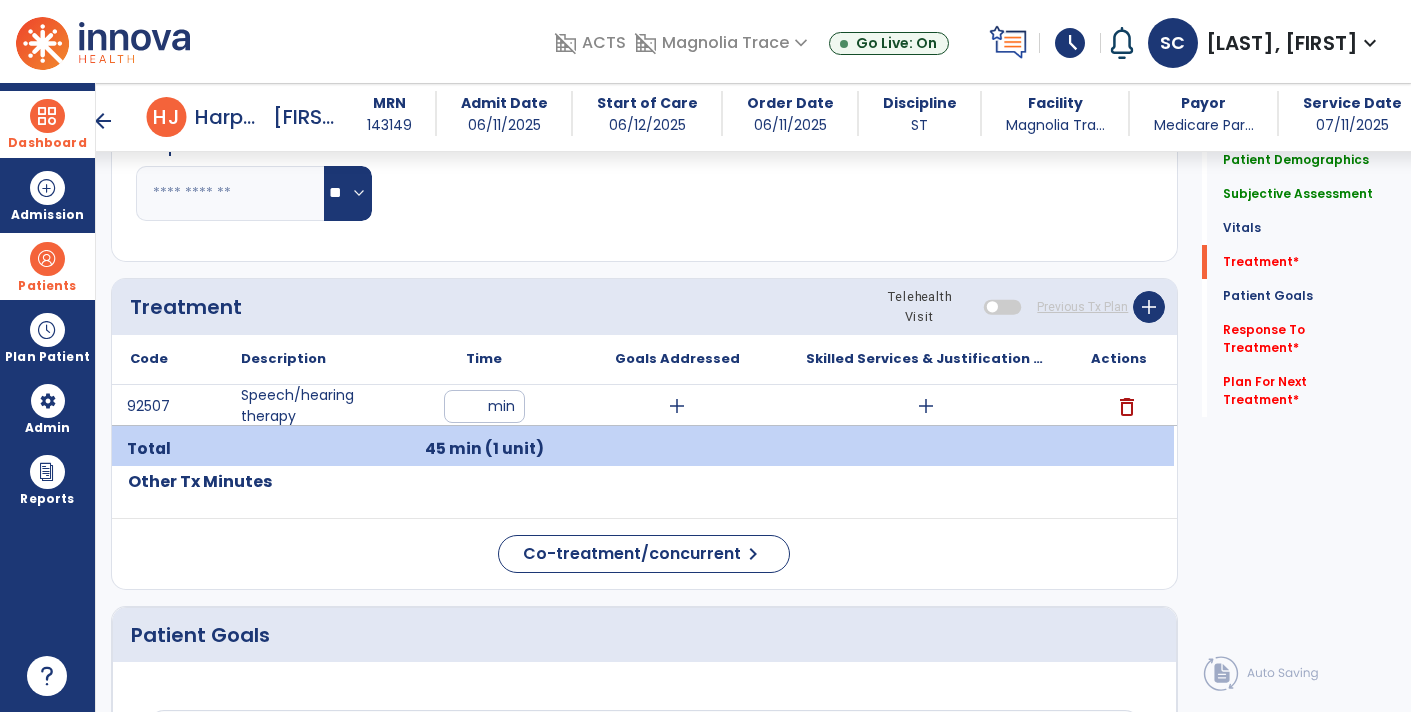 click on "add" at bounding box center [677, 406] 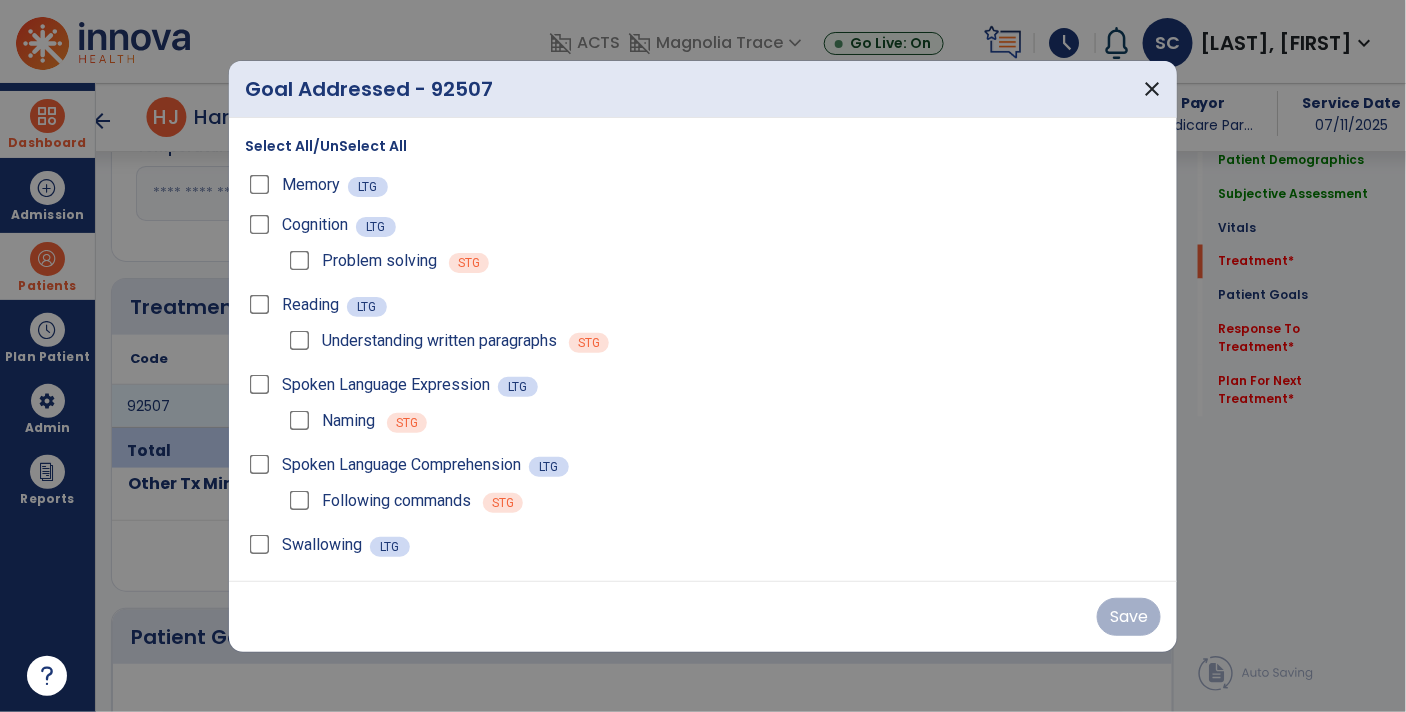 scroll, scrollTop: 1011, scrollLeft: 0, axis: vertical 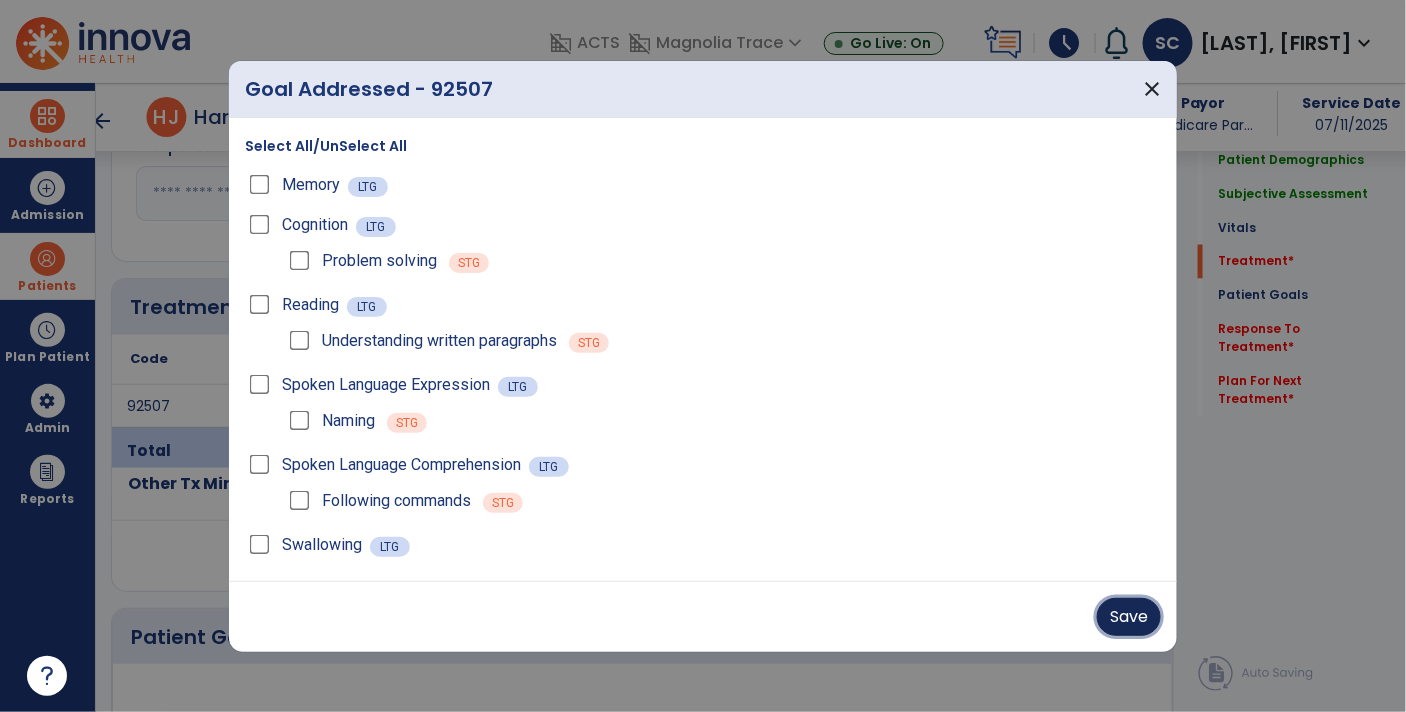 click on "Save" at bounding box center (1129, 617) 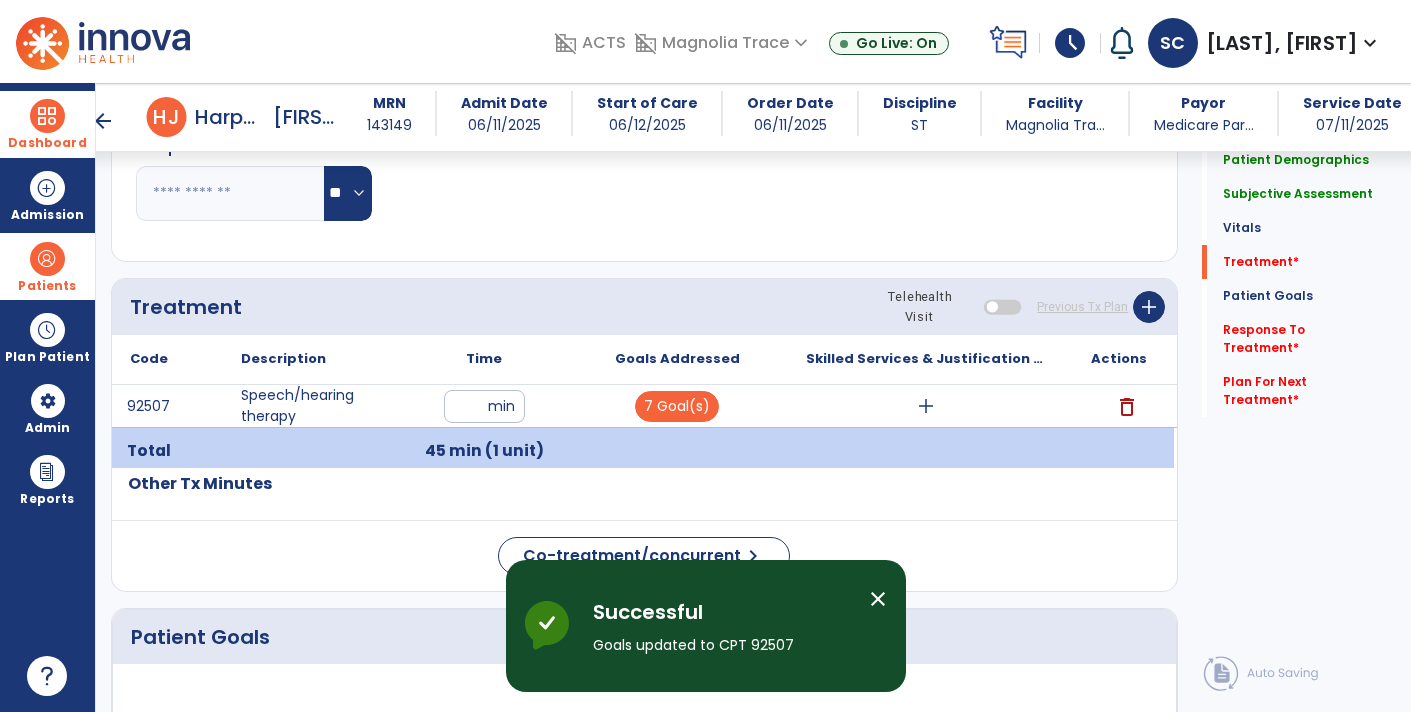 click on "add" at bounding box center (926, 406) 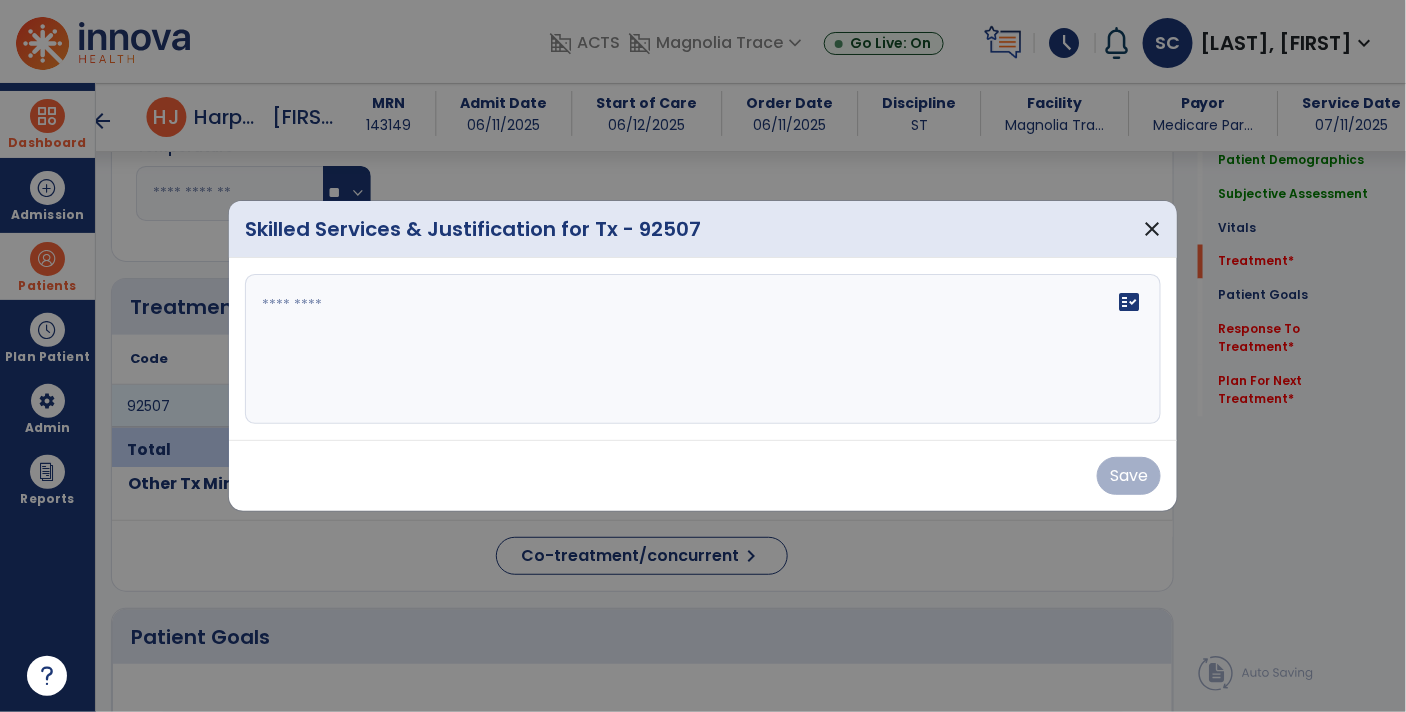 click on "fact_check" at bounding box center [703, 349] 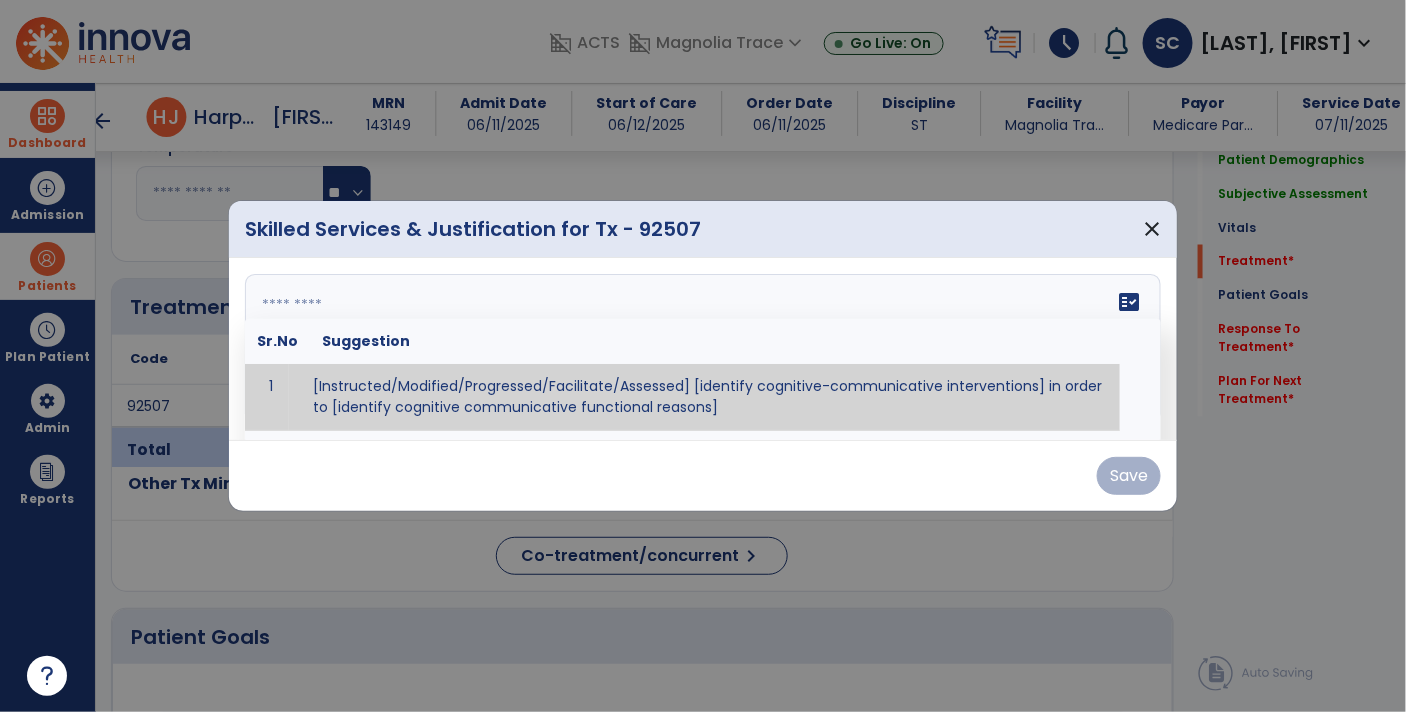 paste on "**********" 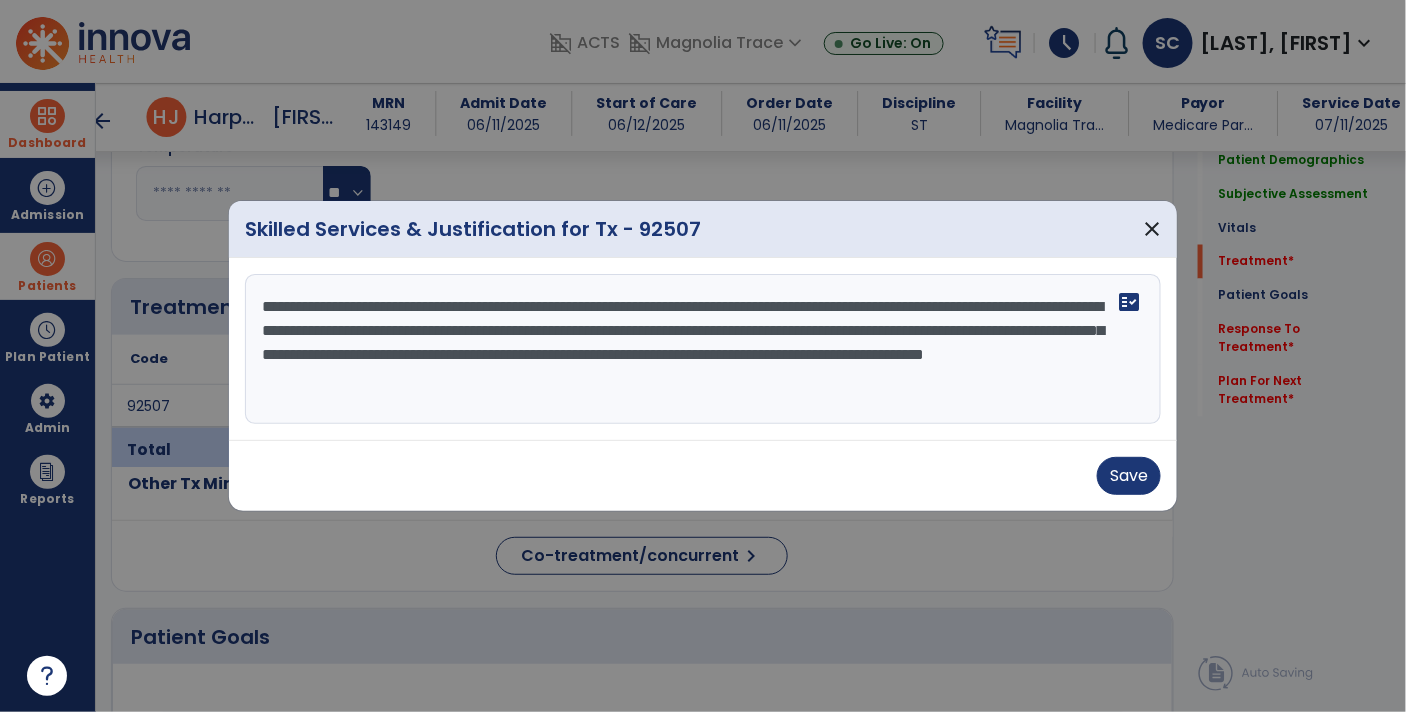 click on "**********" at bounding box center [703, 349] 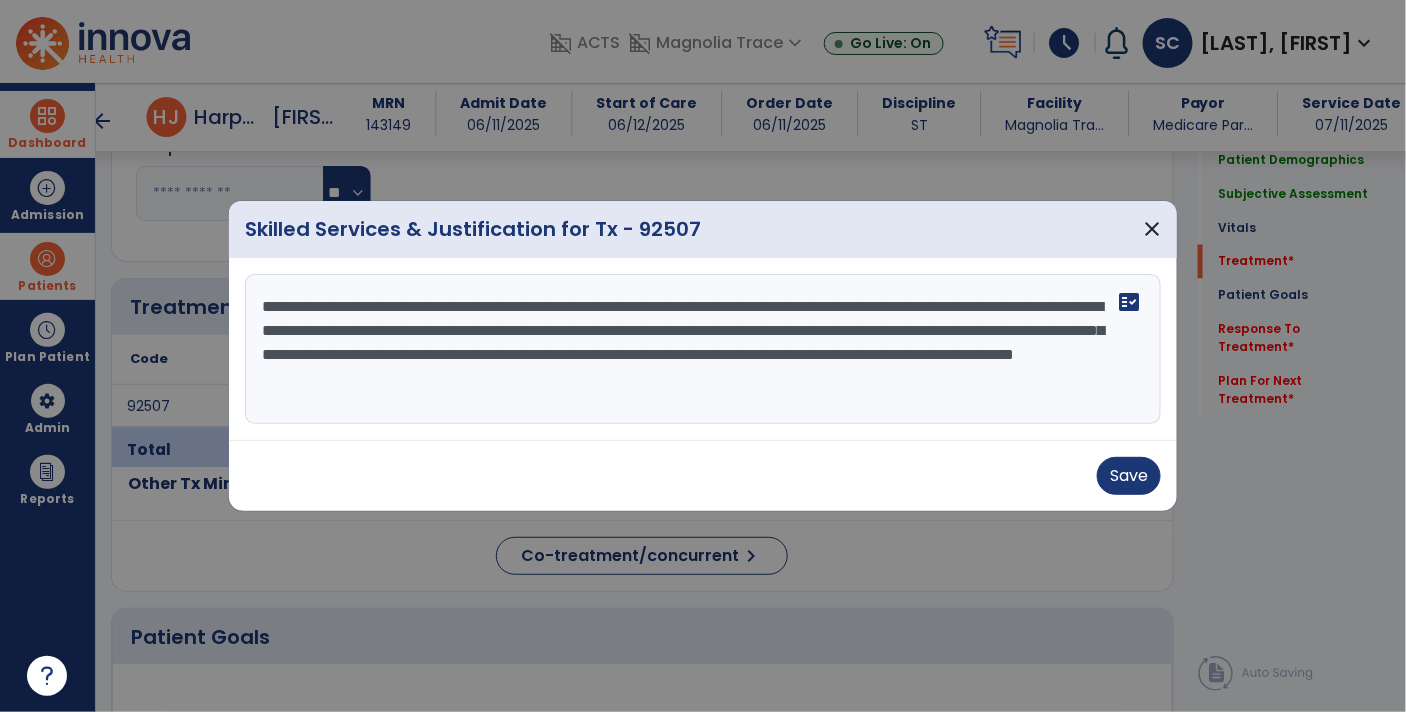 click on "**********" at bounding box center [703, 349] 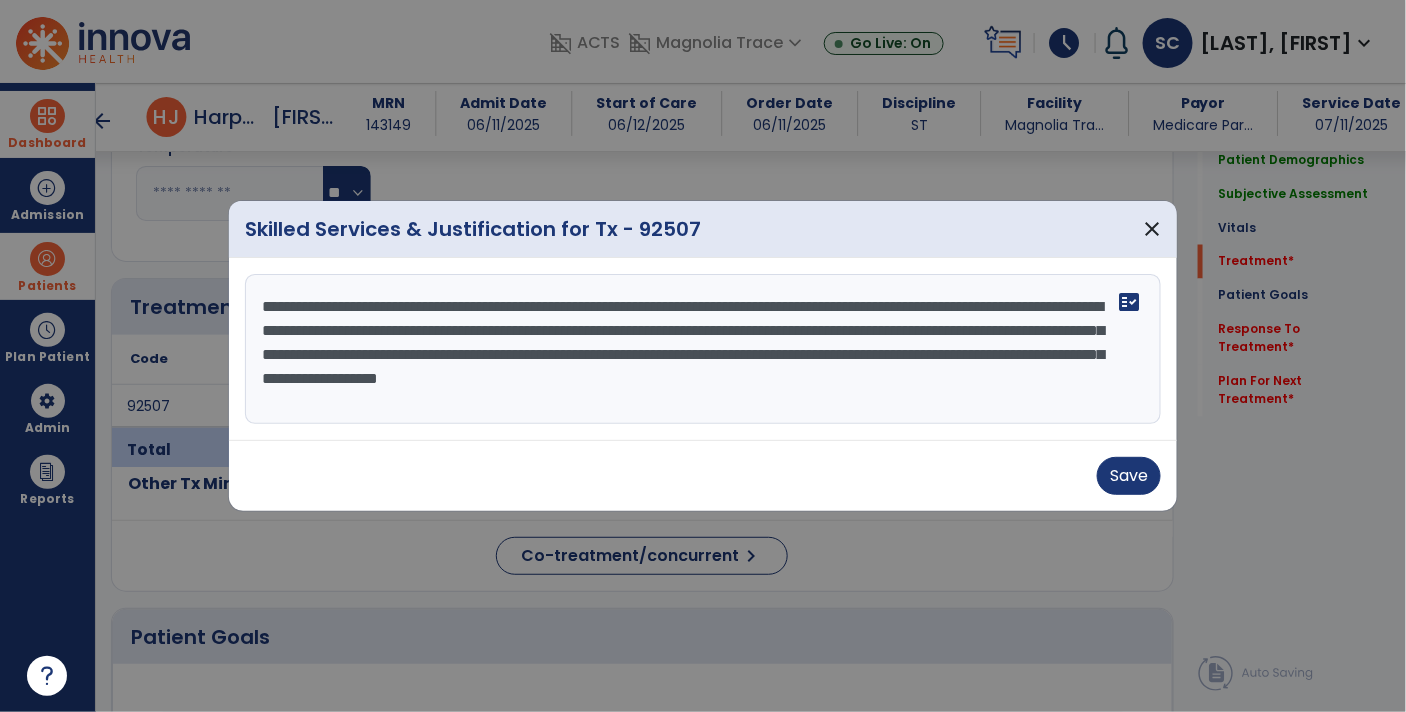 click on "**********" at bounding box center (703, 349) 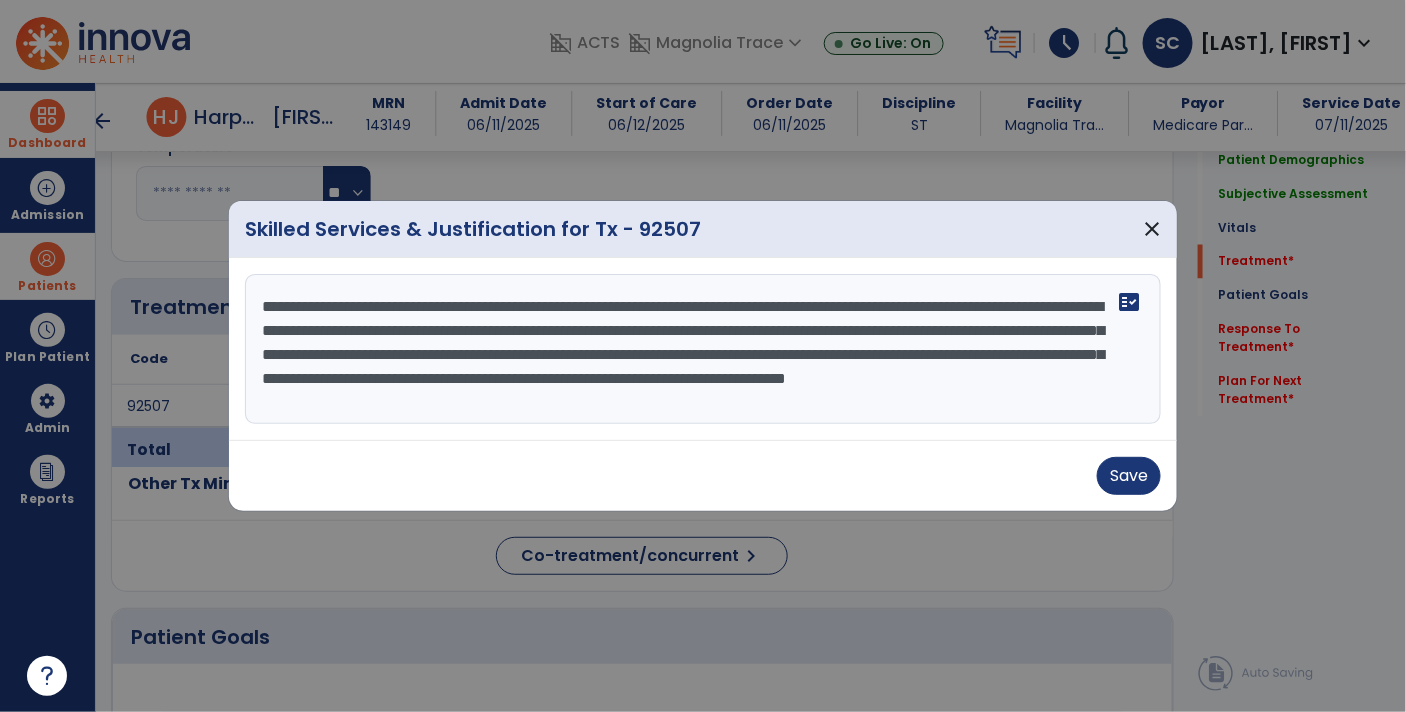 type on "**********" 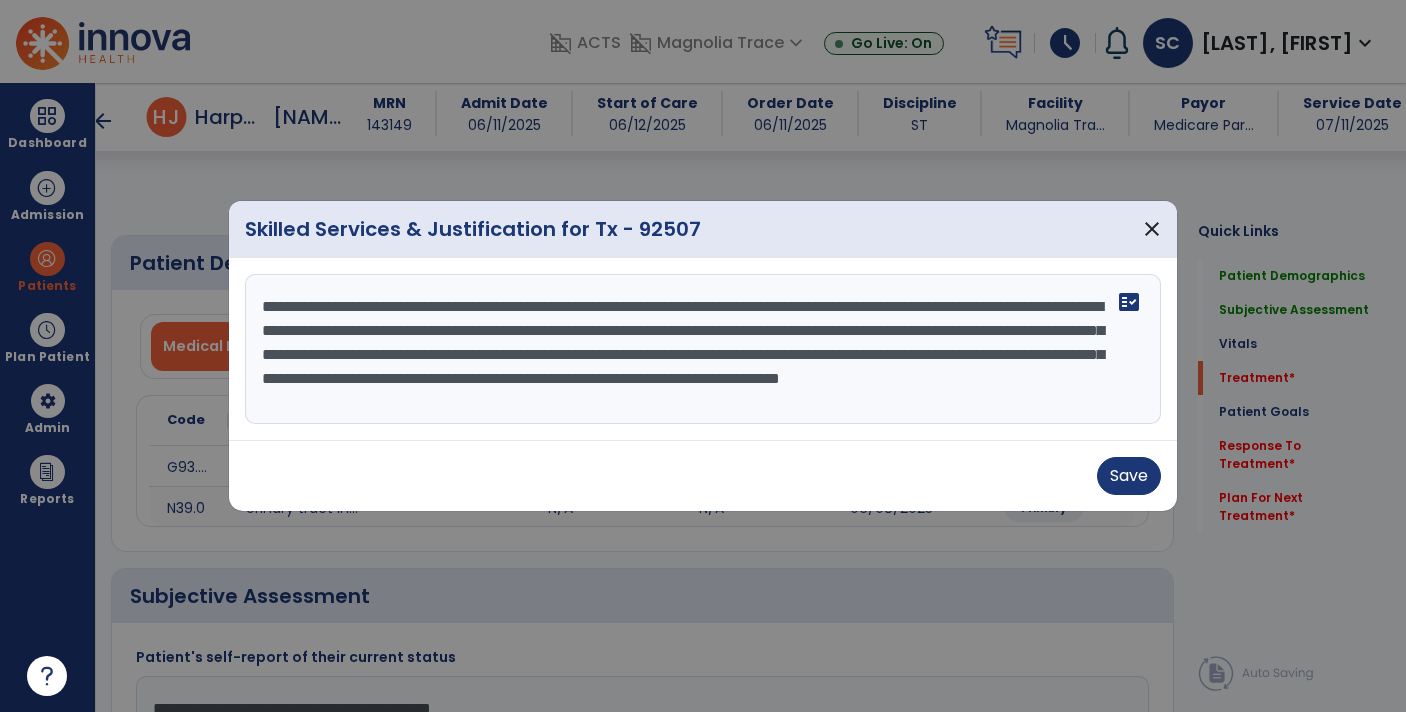 select on "*" 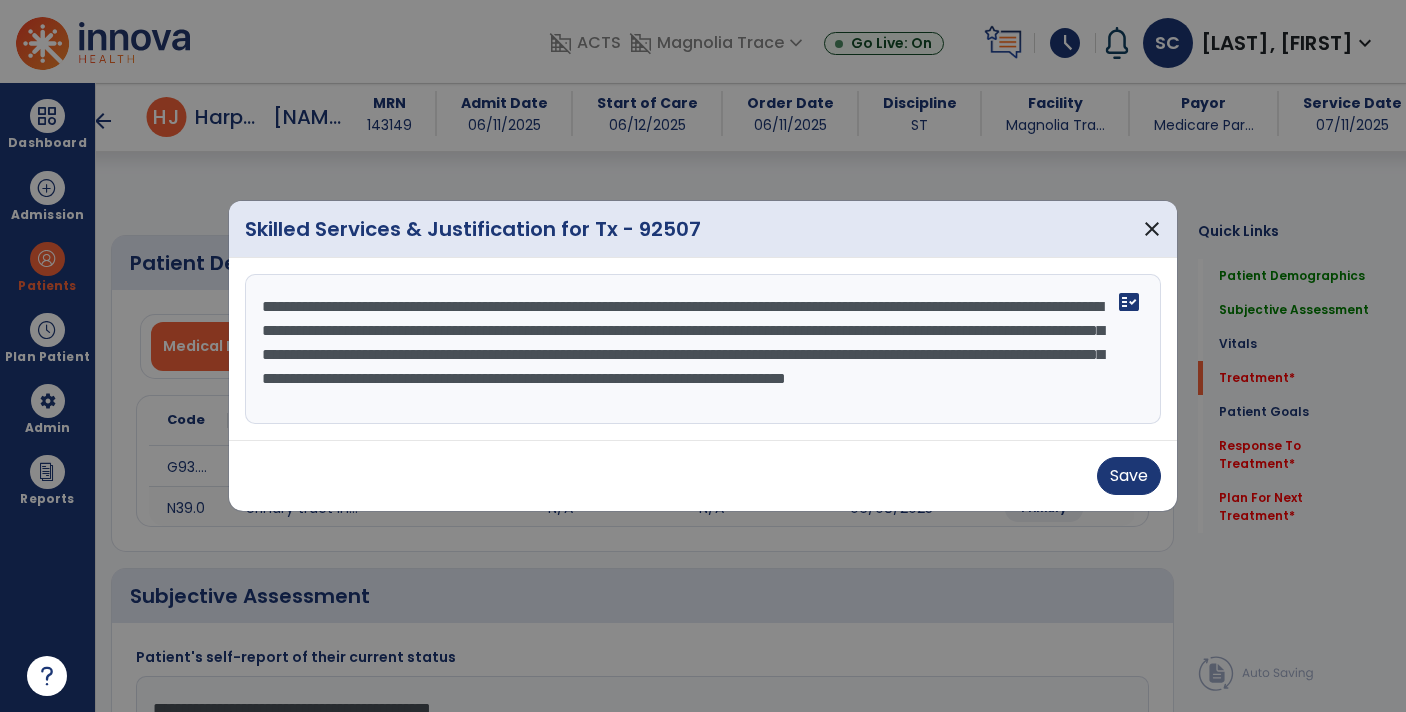 scroll, scrollTop: 0, scrollLeft: 0, axis: both 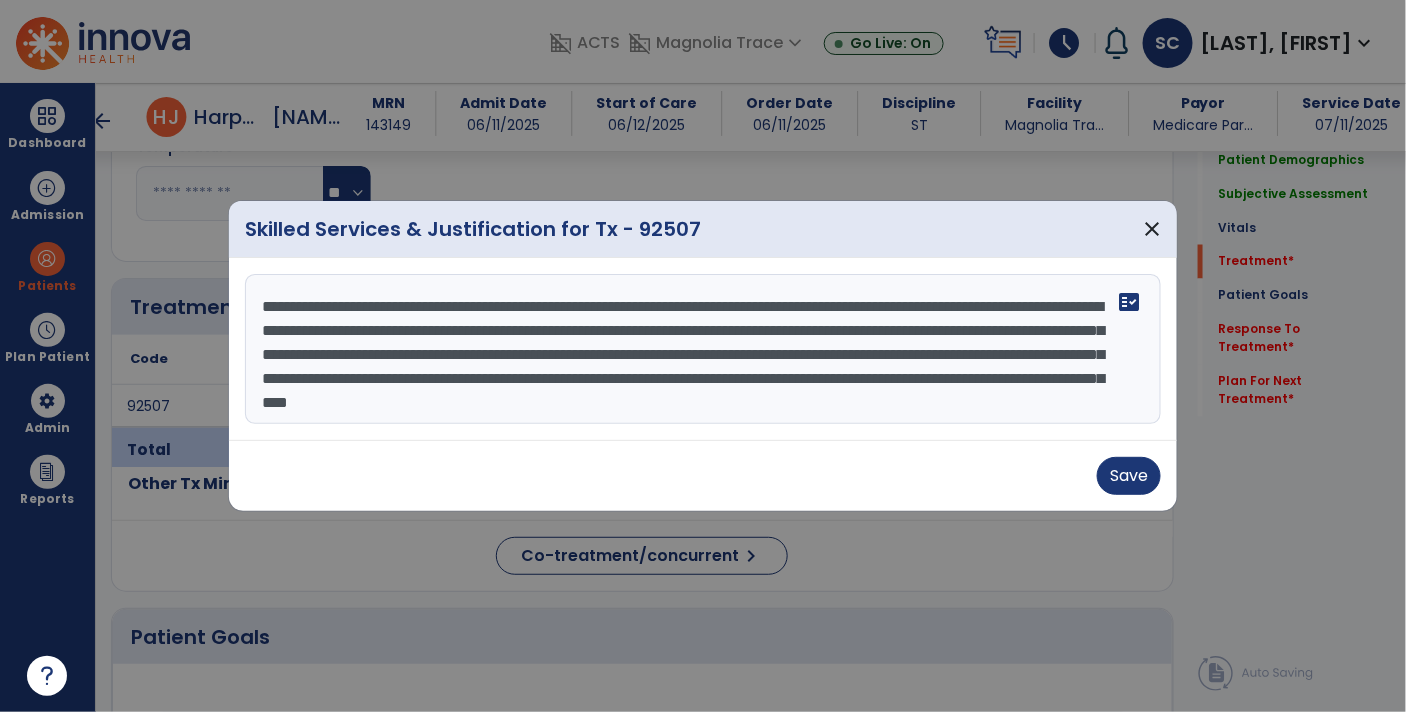 click on "**********" at bounding box center (703, 349) 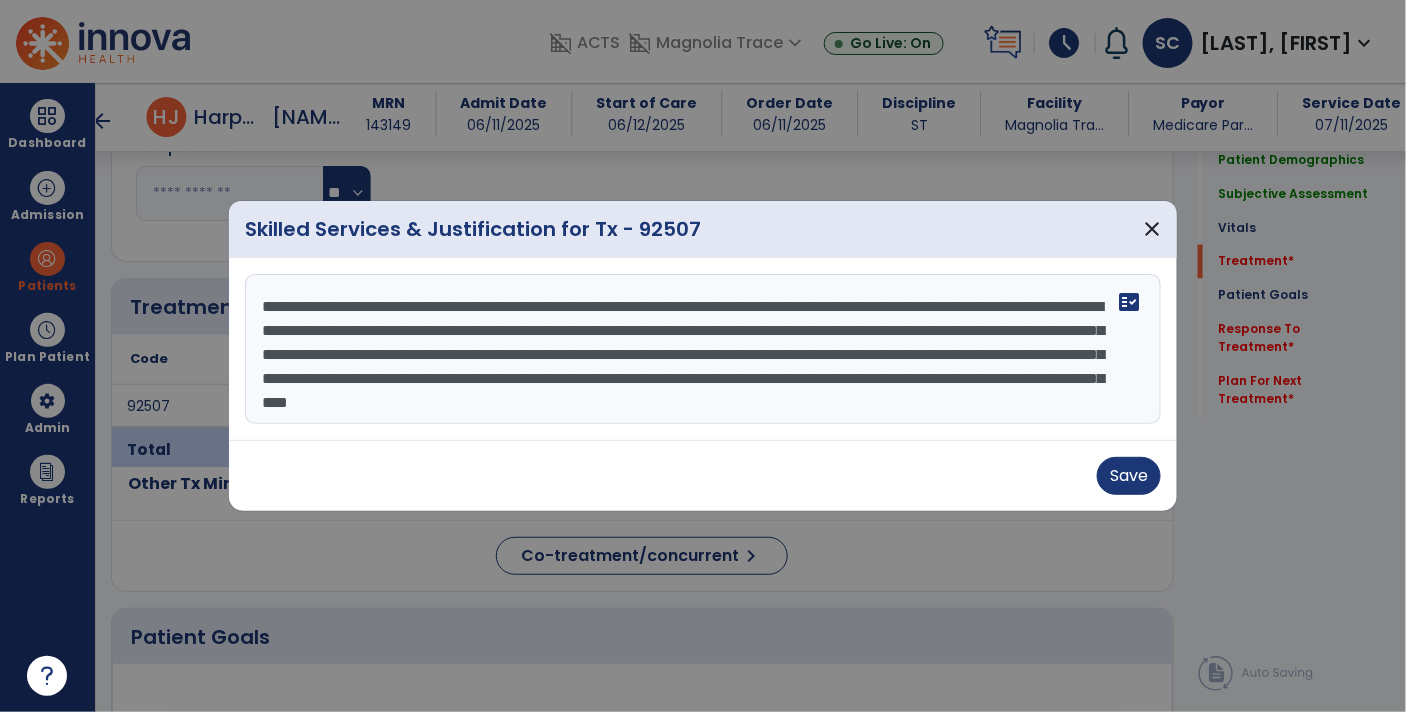 click on "**********" at bounding box center (703, 349) 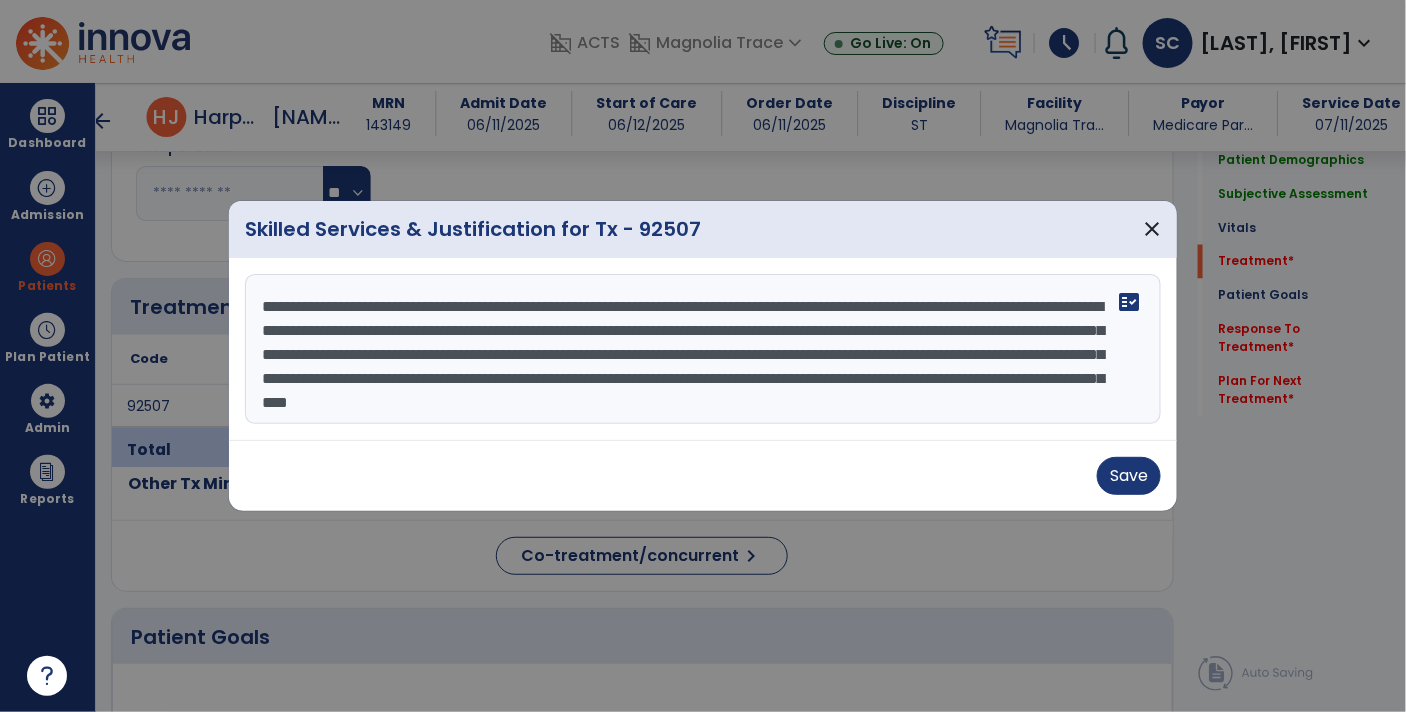 click on "**********" at bounding box center [703, 349] 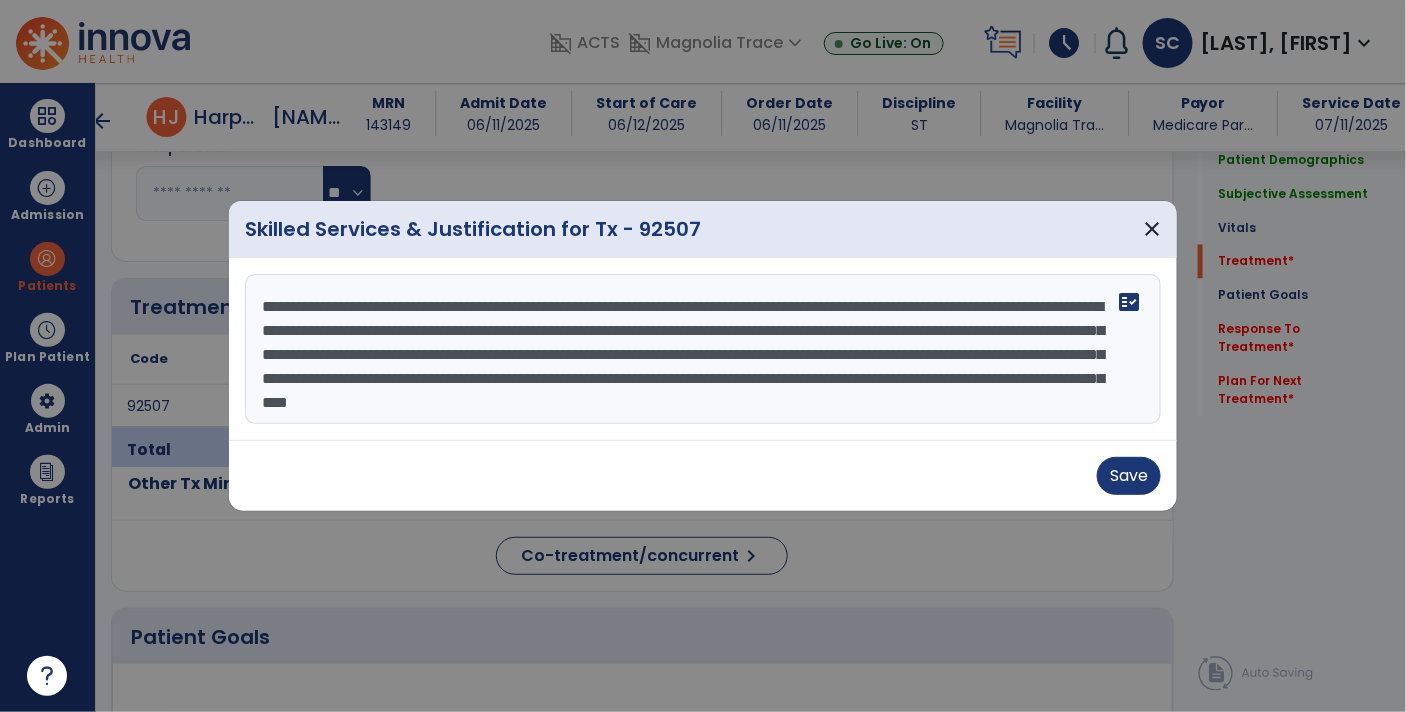 click on "**********" at bounding box center (703, 349) 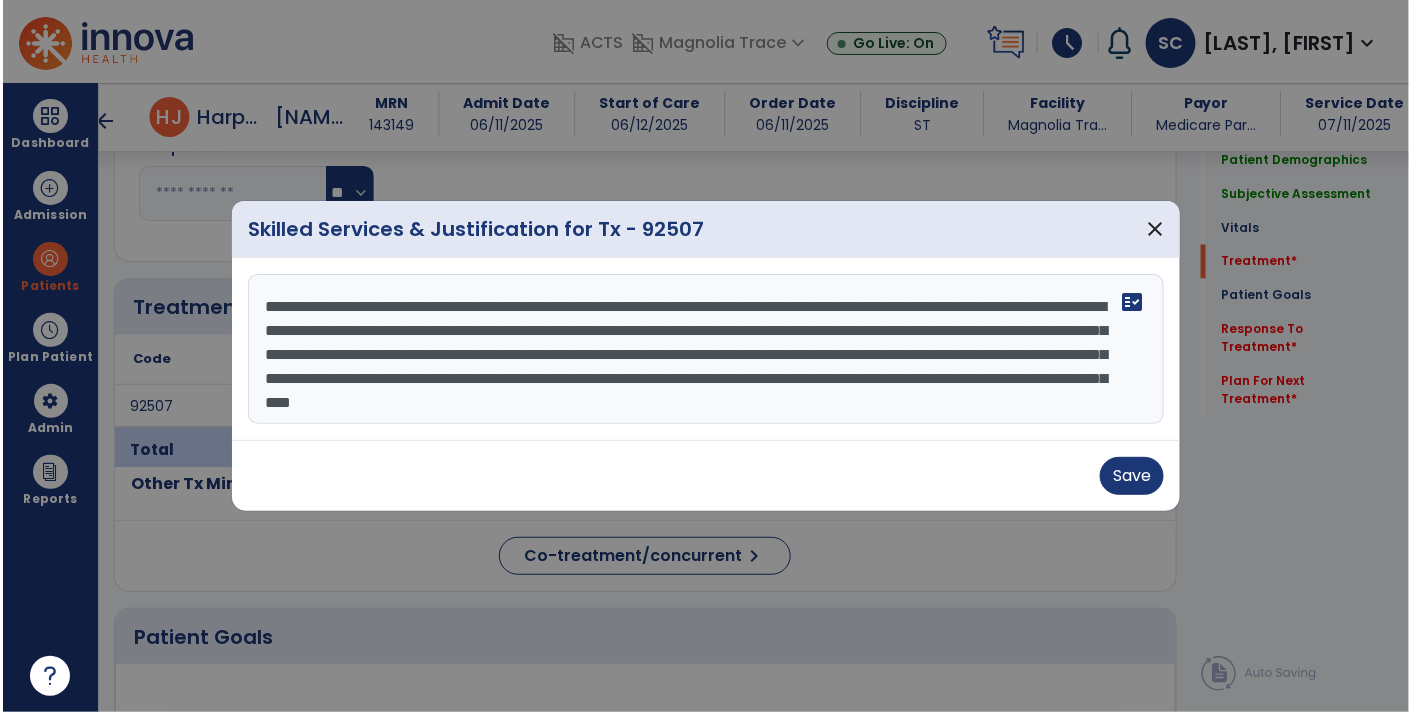 scroll, scrollTop: 24, scrollLeft: 0, axis: vertical 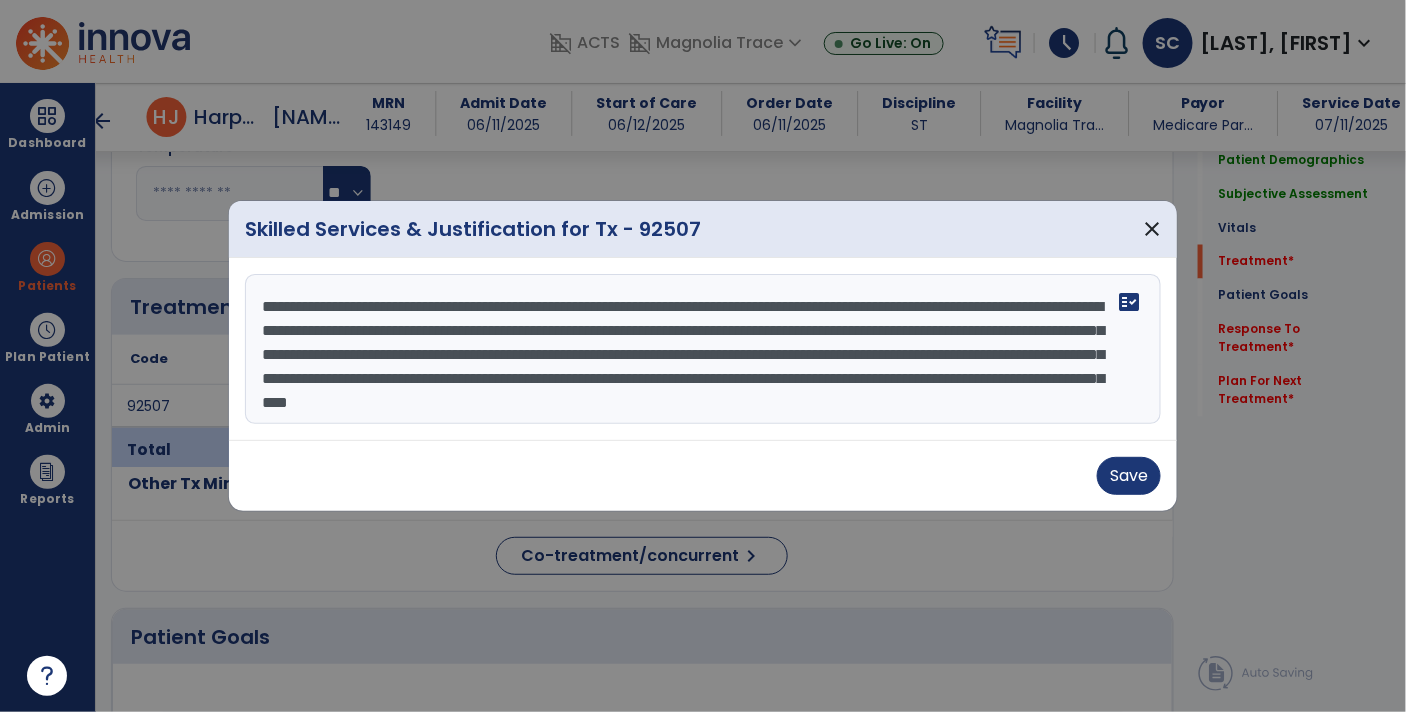 click on "**********" at bounding box center (703, 349) 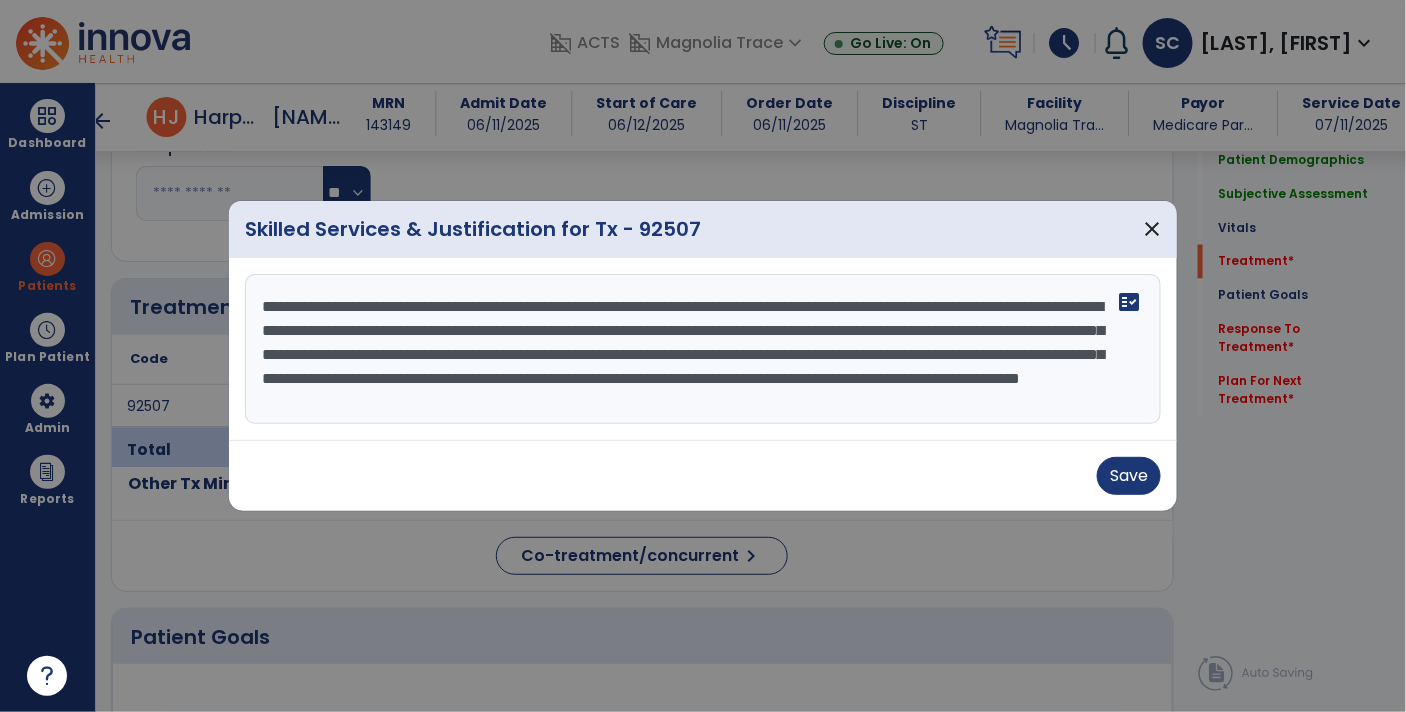 click on "**********" at bounding box center [703, 349] 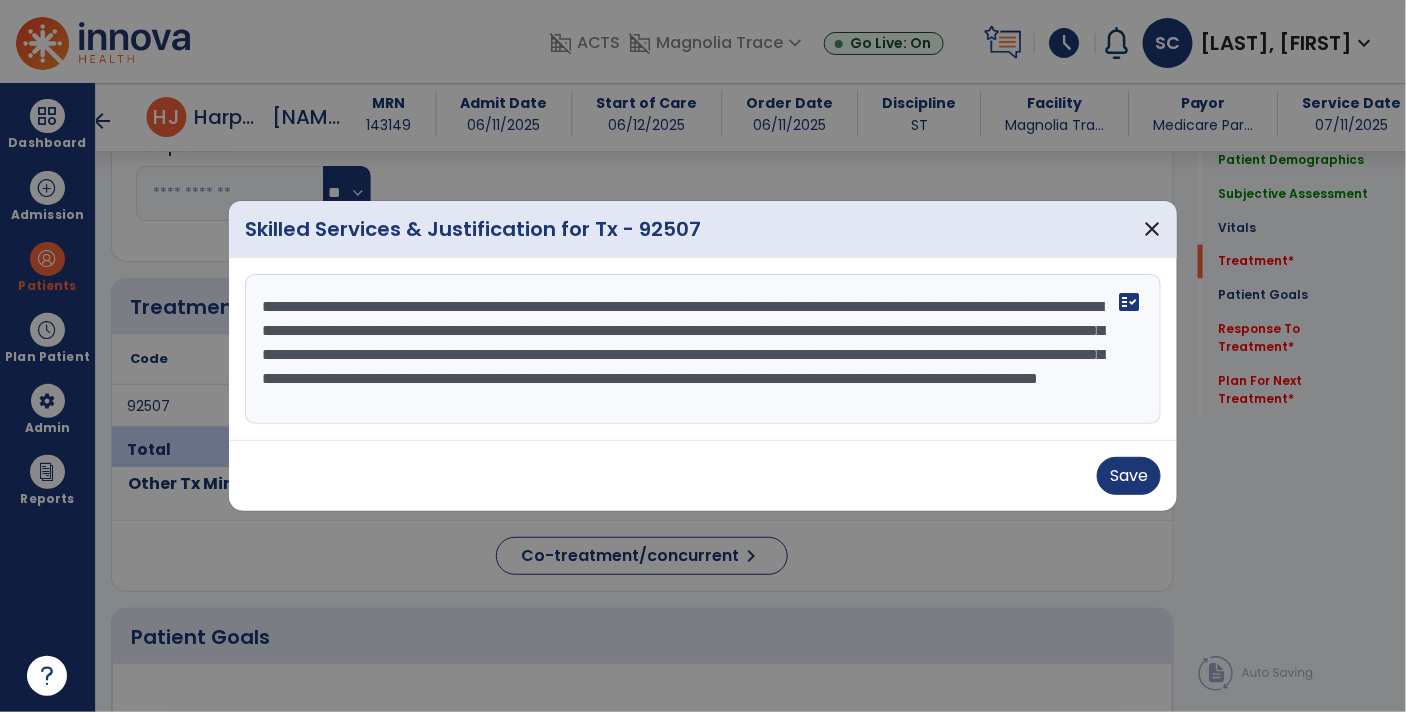 click on "**********" at bounding box center [703, 349] 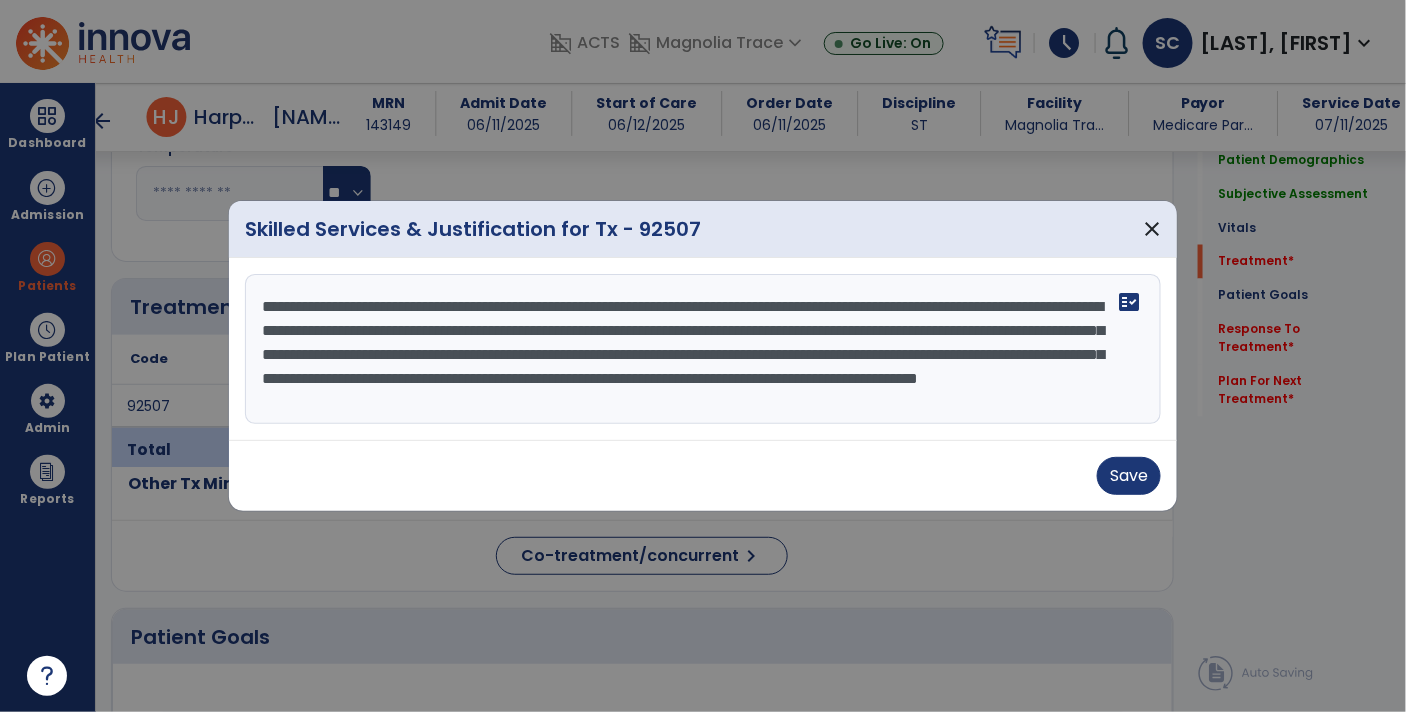 click on "**********" at bounding box center (703, 349) 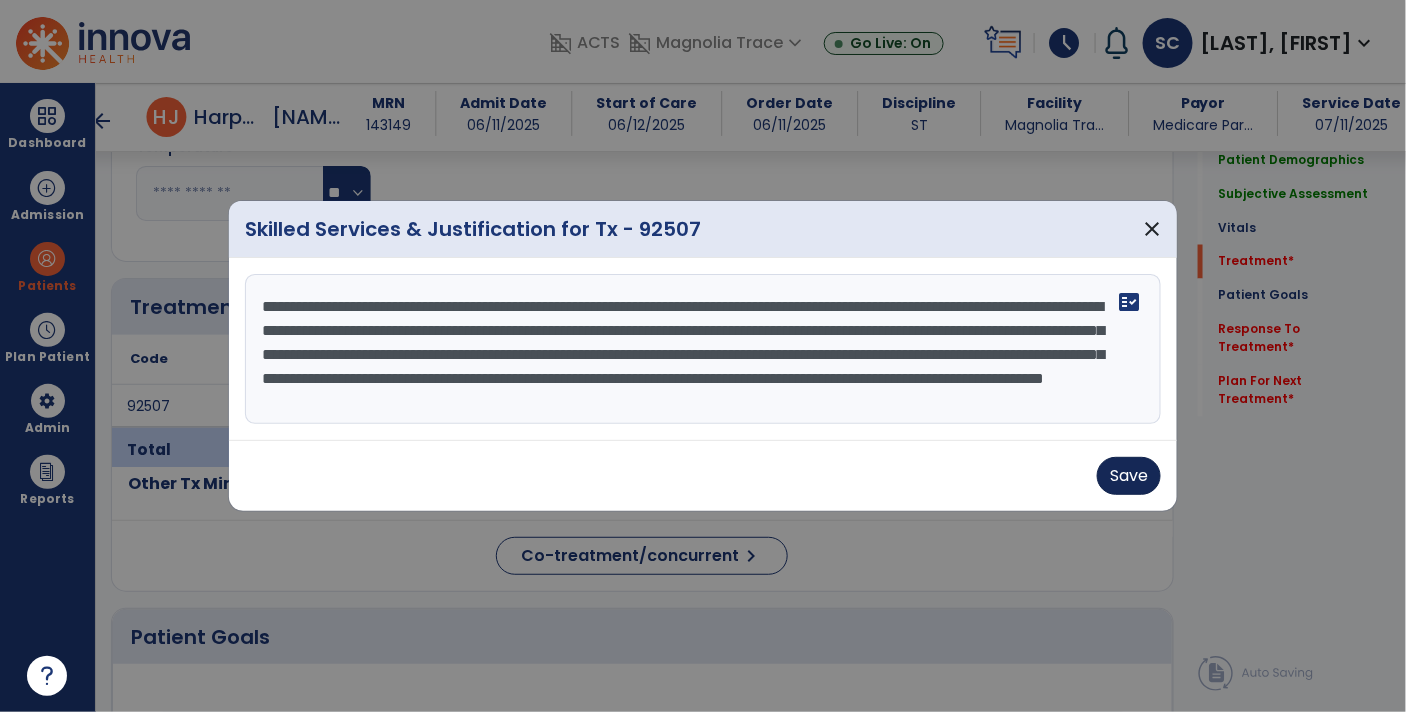 type on "**********" 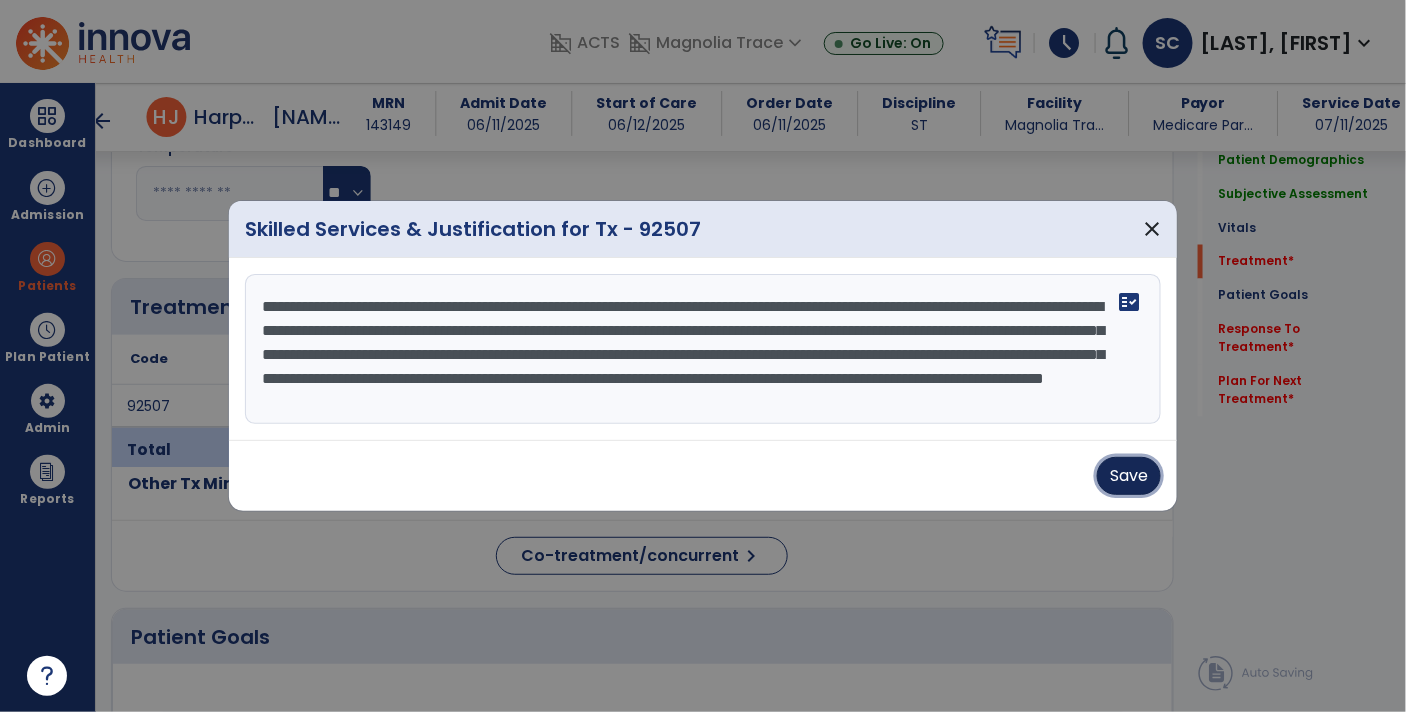 click on "Save" at bounding box center [1129, 476] 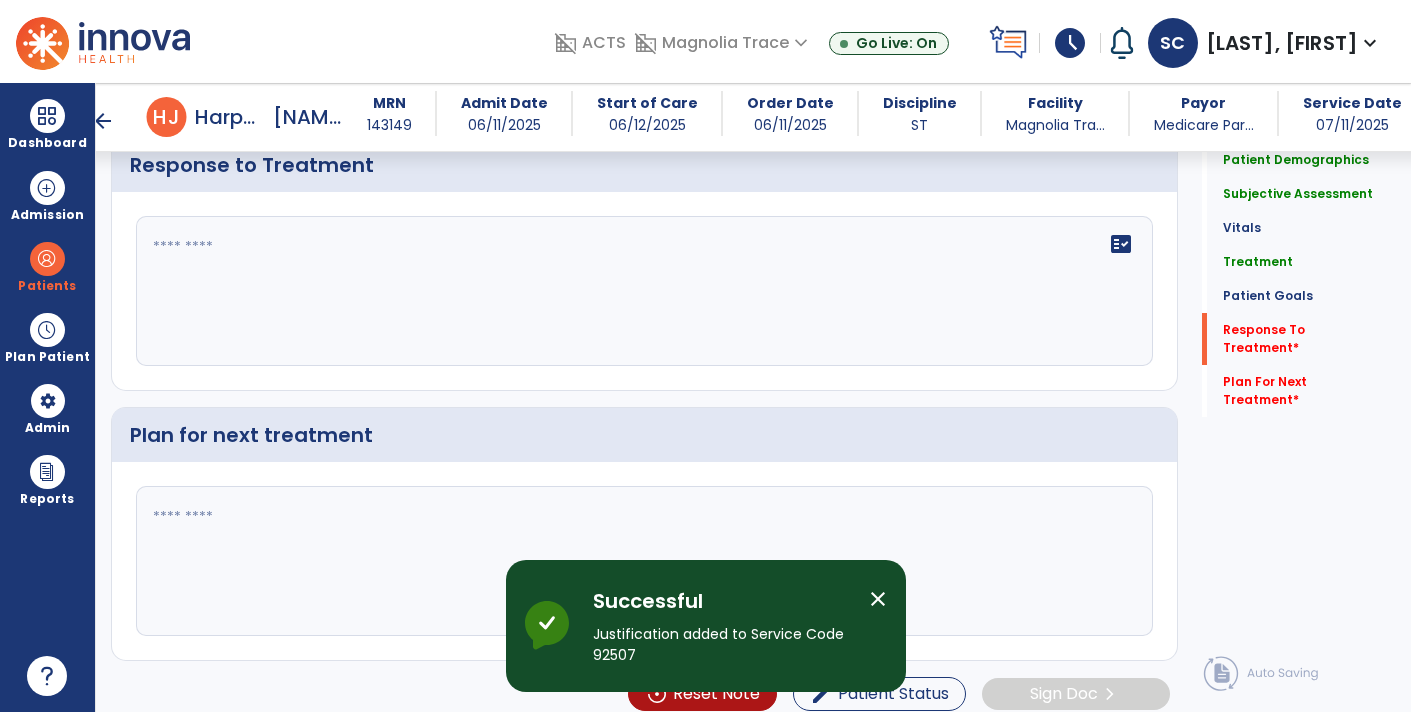 scroll, scrollTop: 3869, scrollLeft: 0, axis: vertical 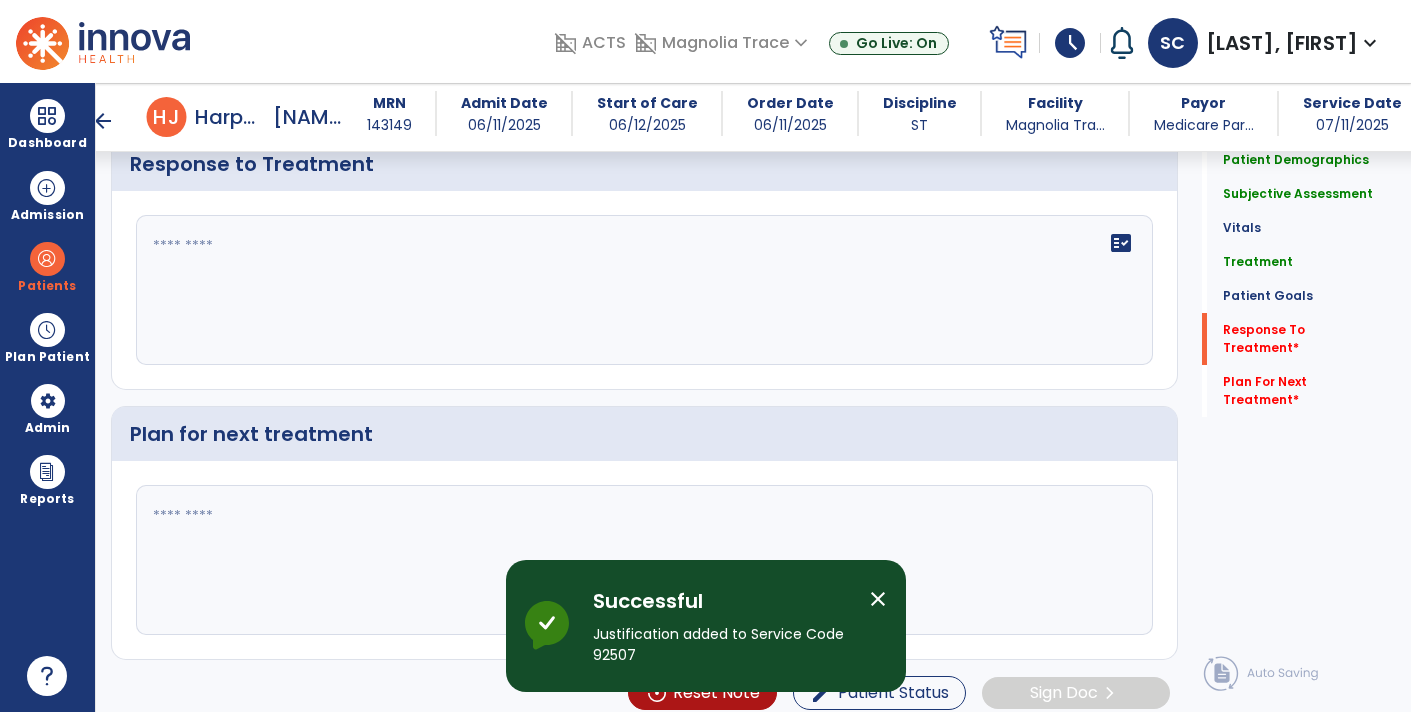click 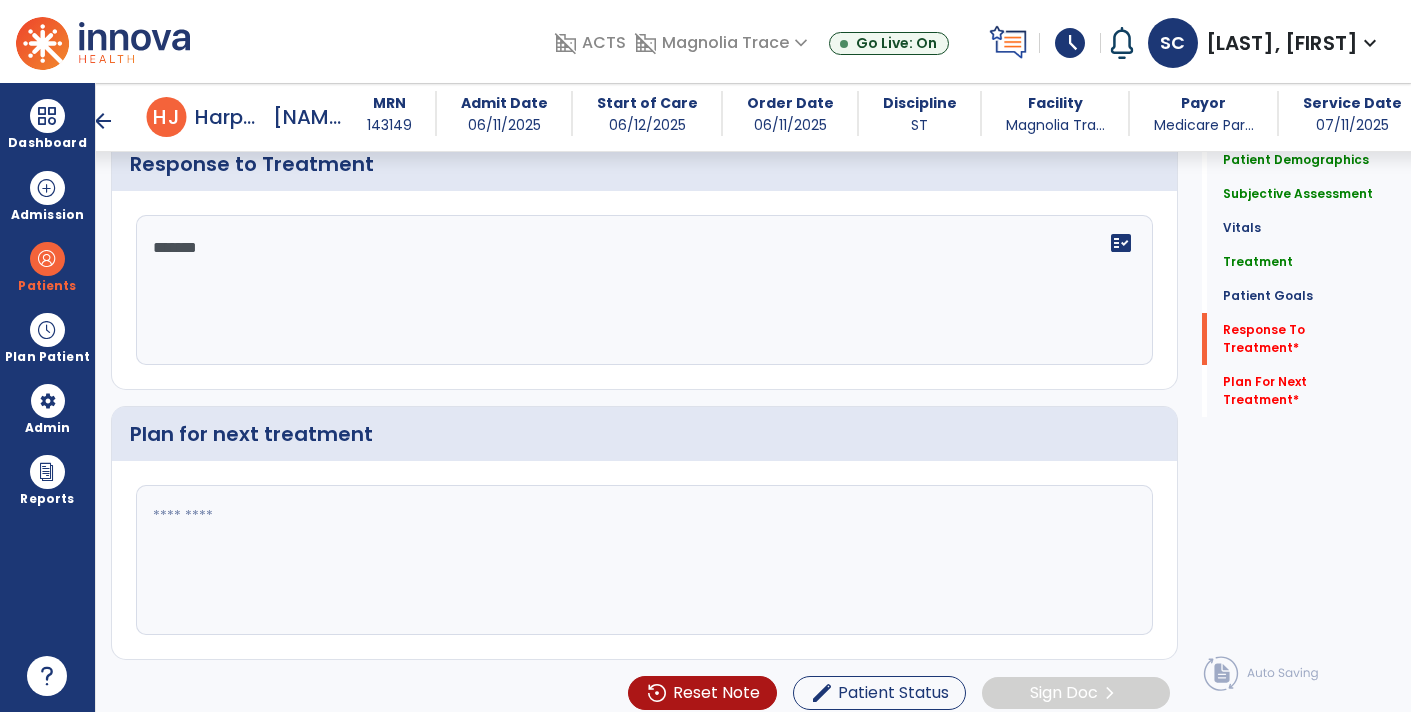 paste on "**********" 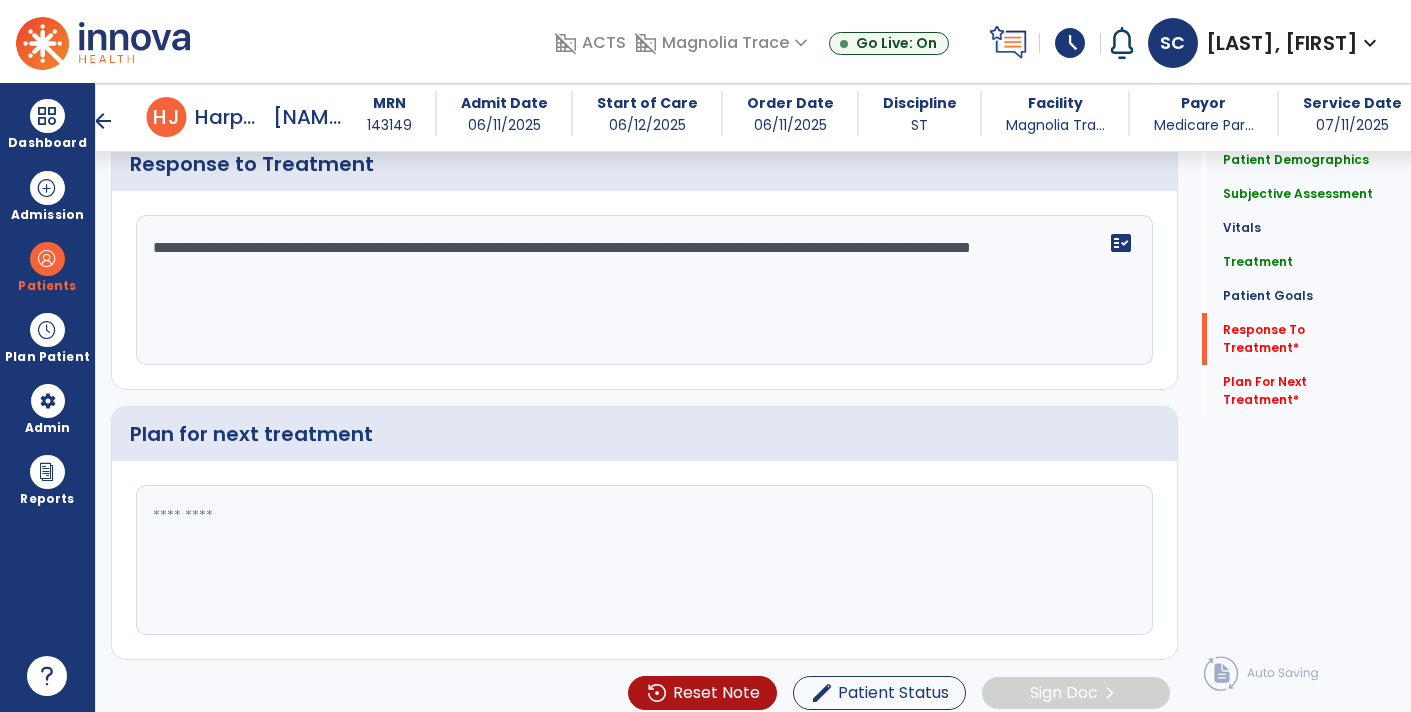 click on "**********" 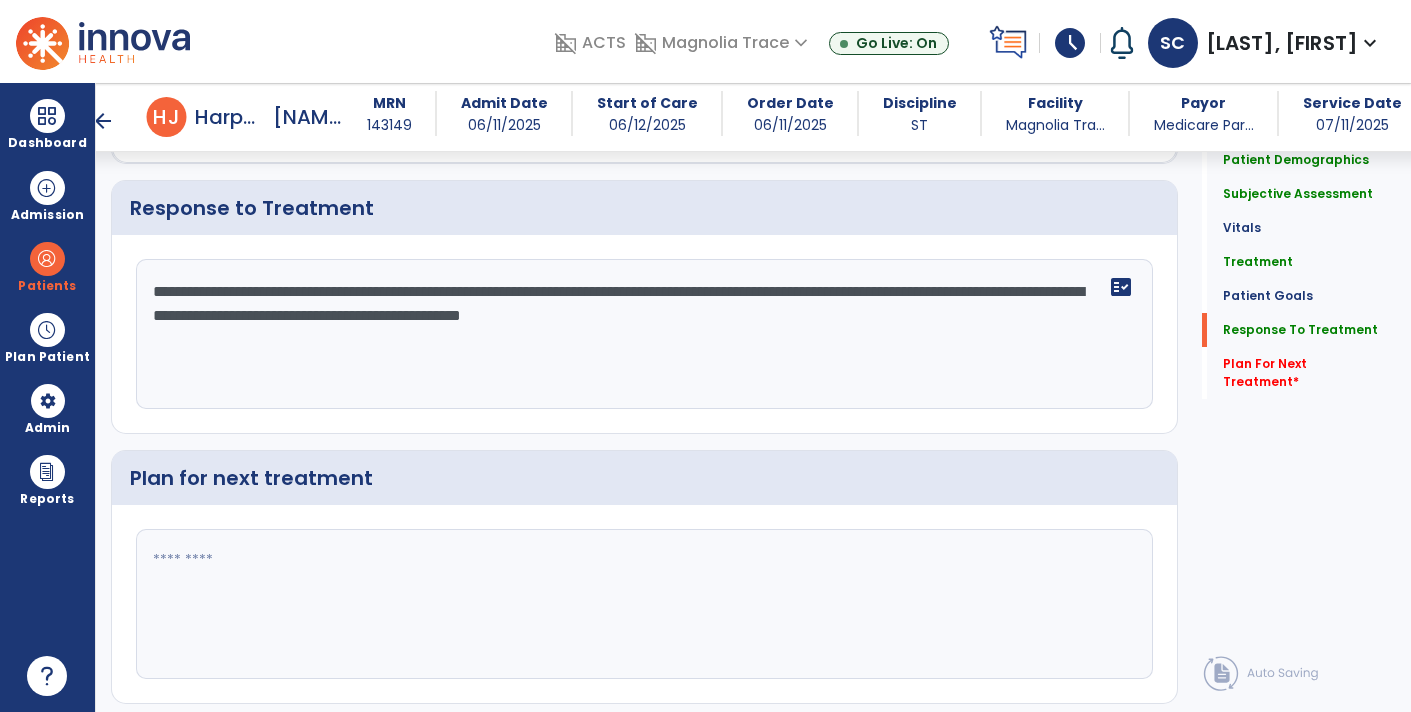 scroll, scrollTop: 3869, scrollLeft: 0, axis: vertical 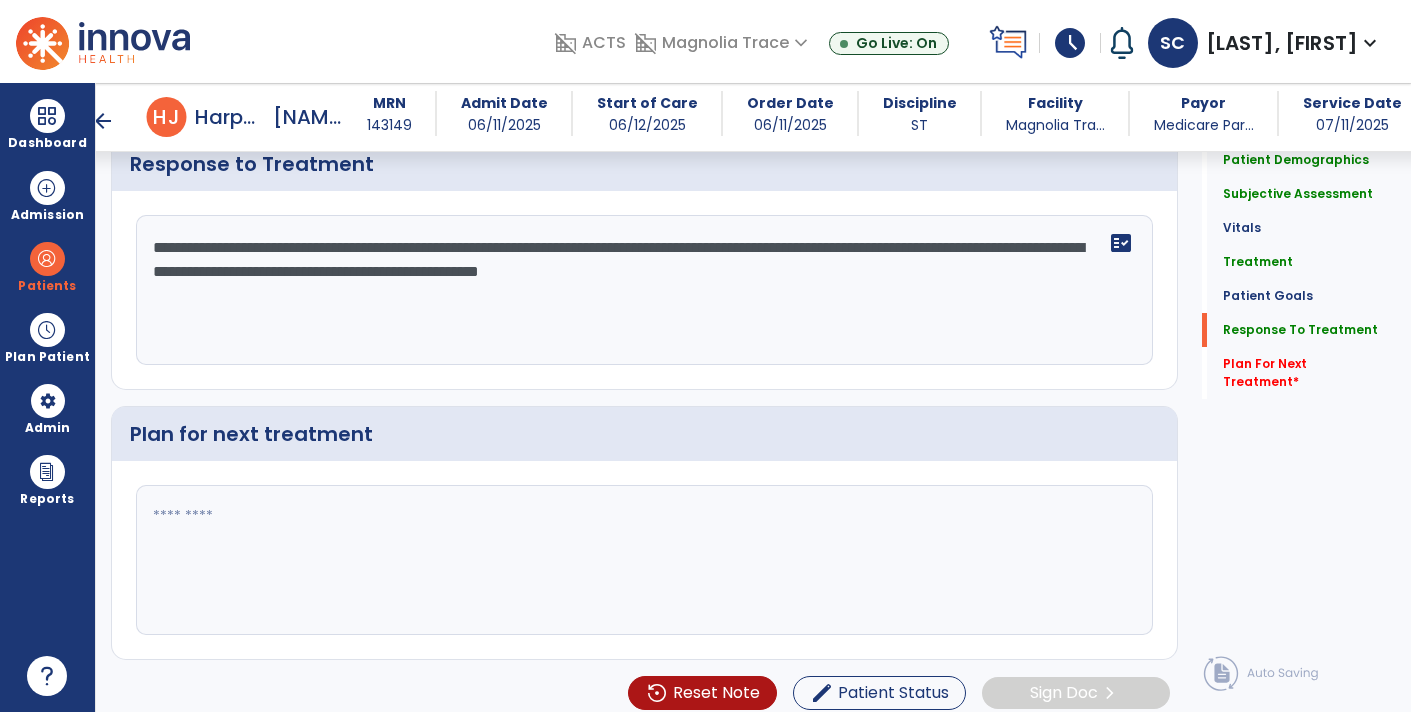 click on "**********" 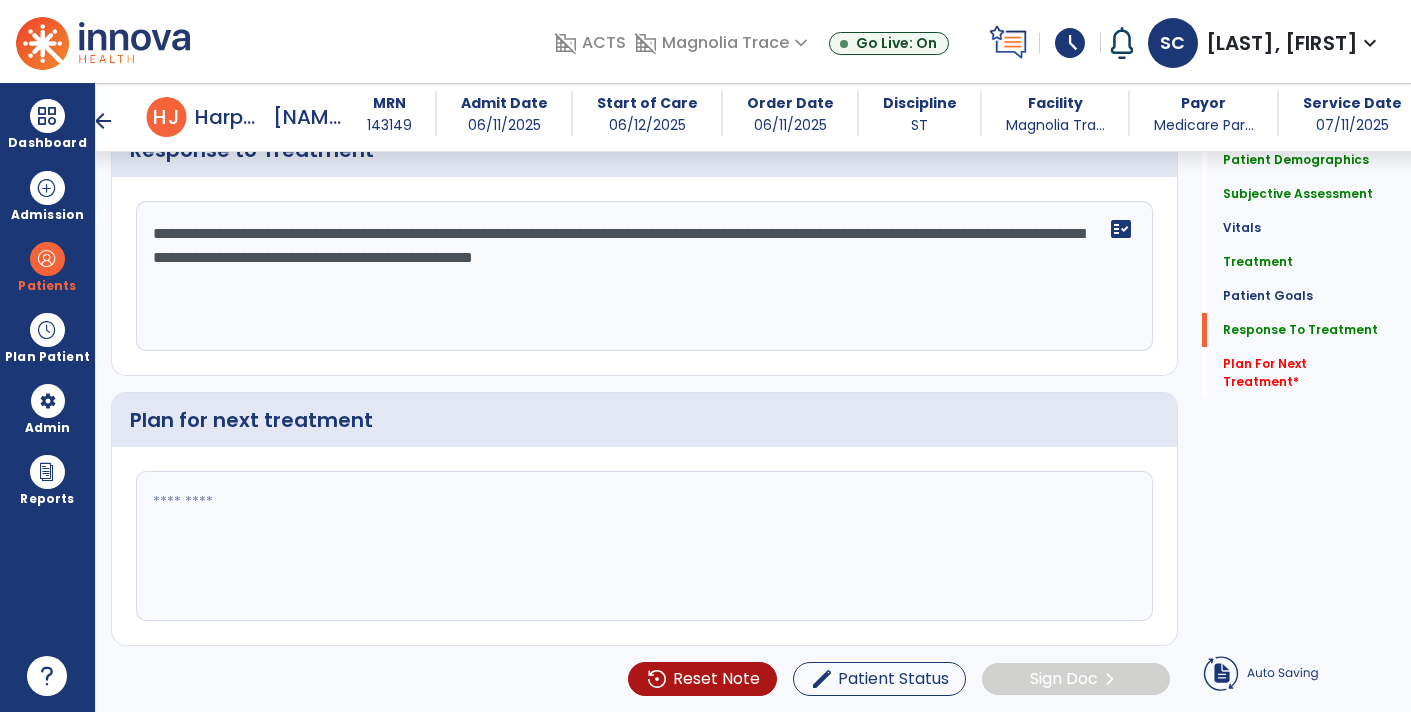 click on "**********" 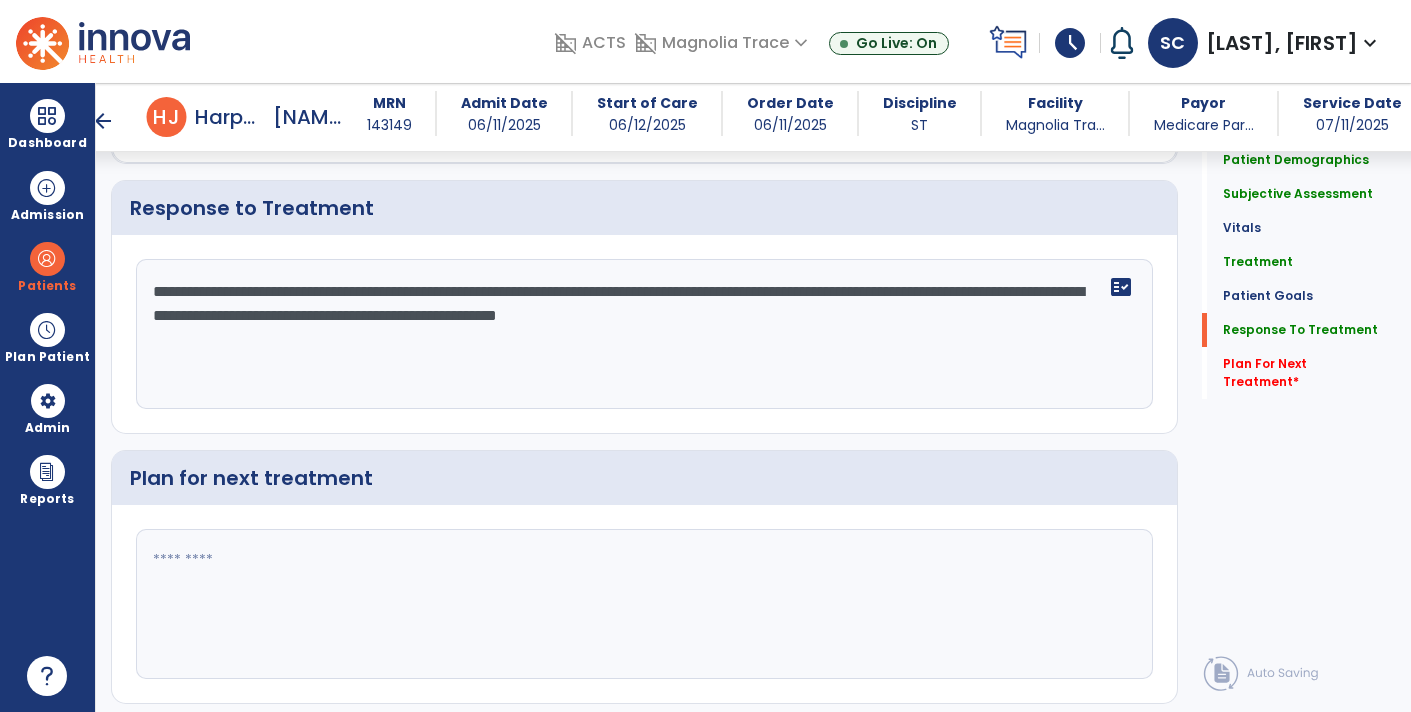 scroll, scrollTop: 3869, scrollLeft: 0, axis: vertical 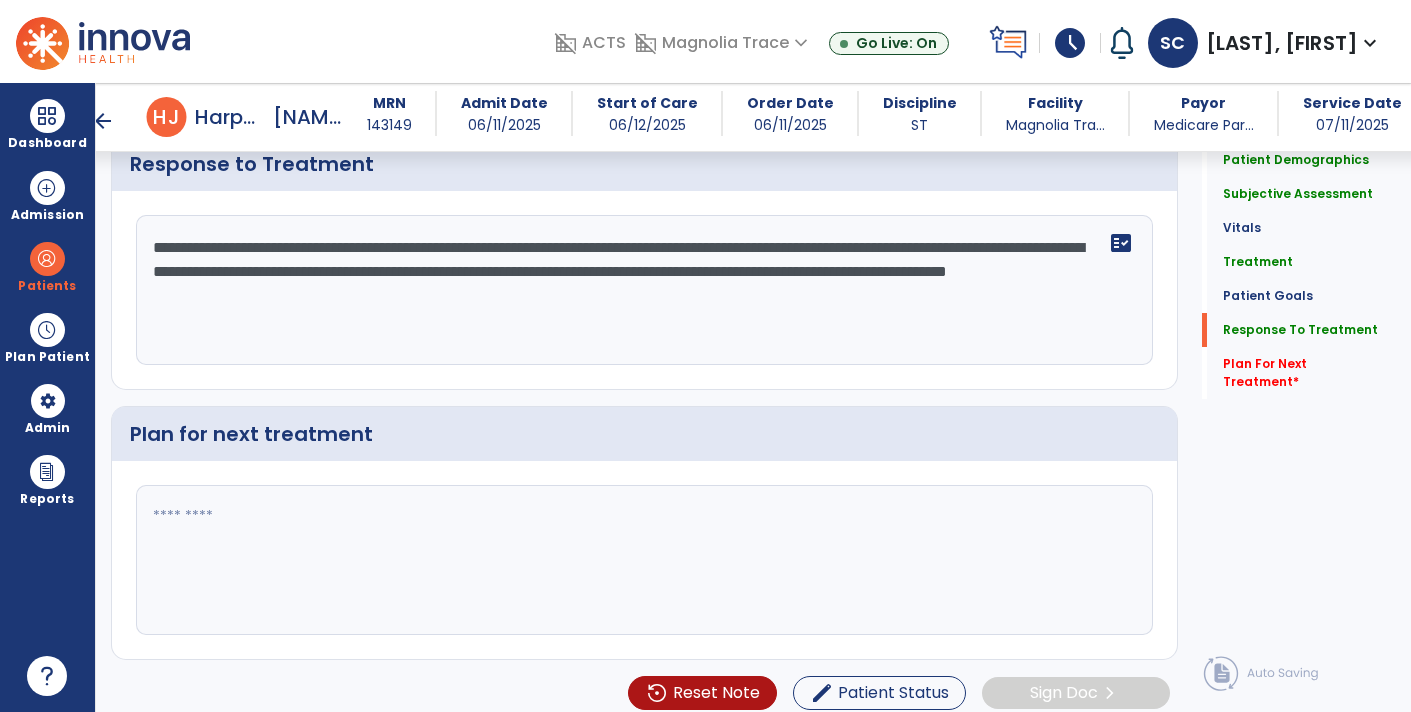 click on "**********" 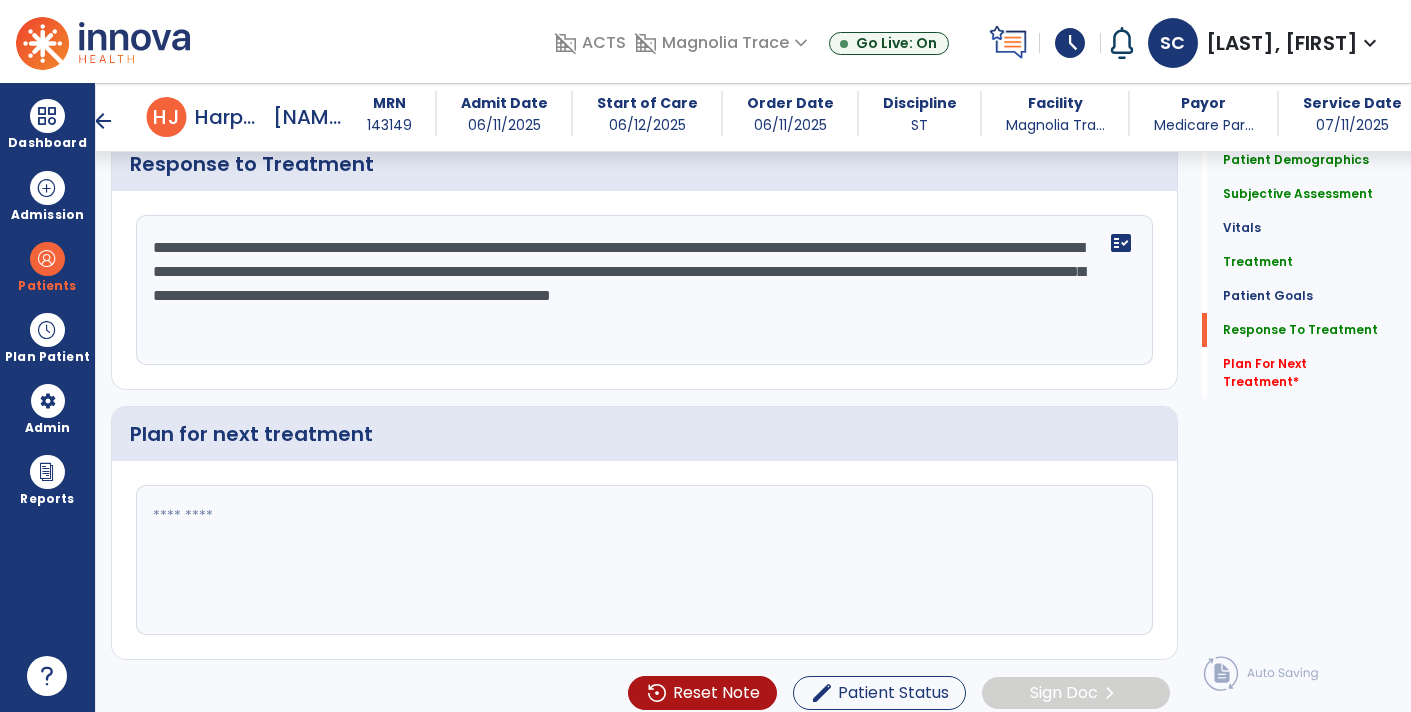 click on "**********" 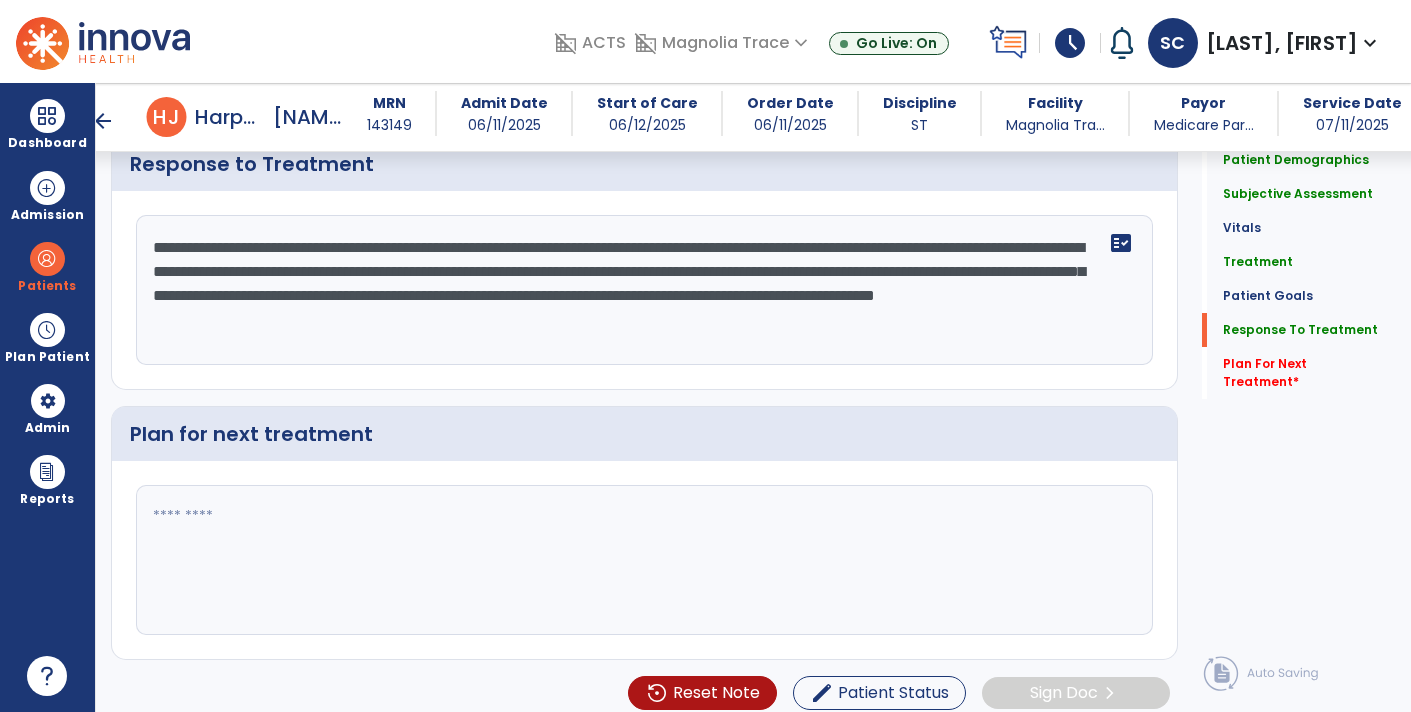 type on "**********" 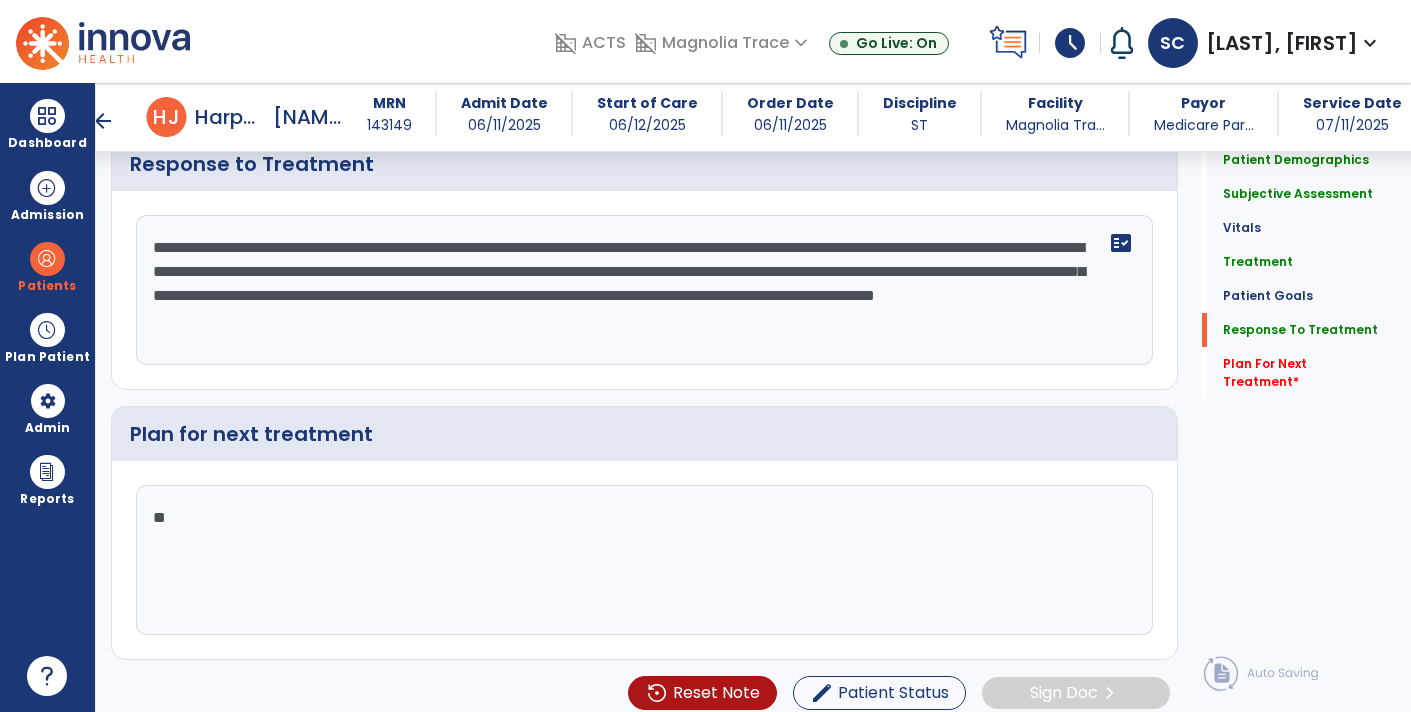 type on "*" 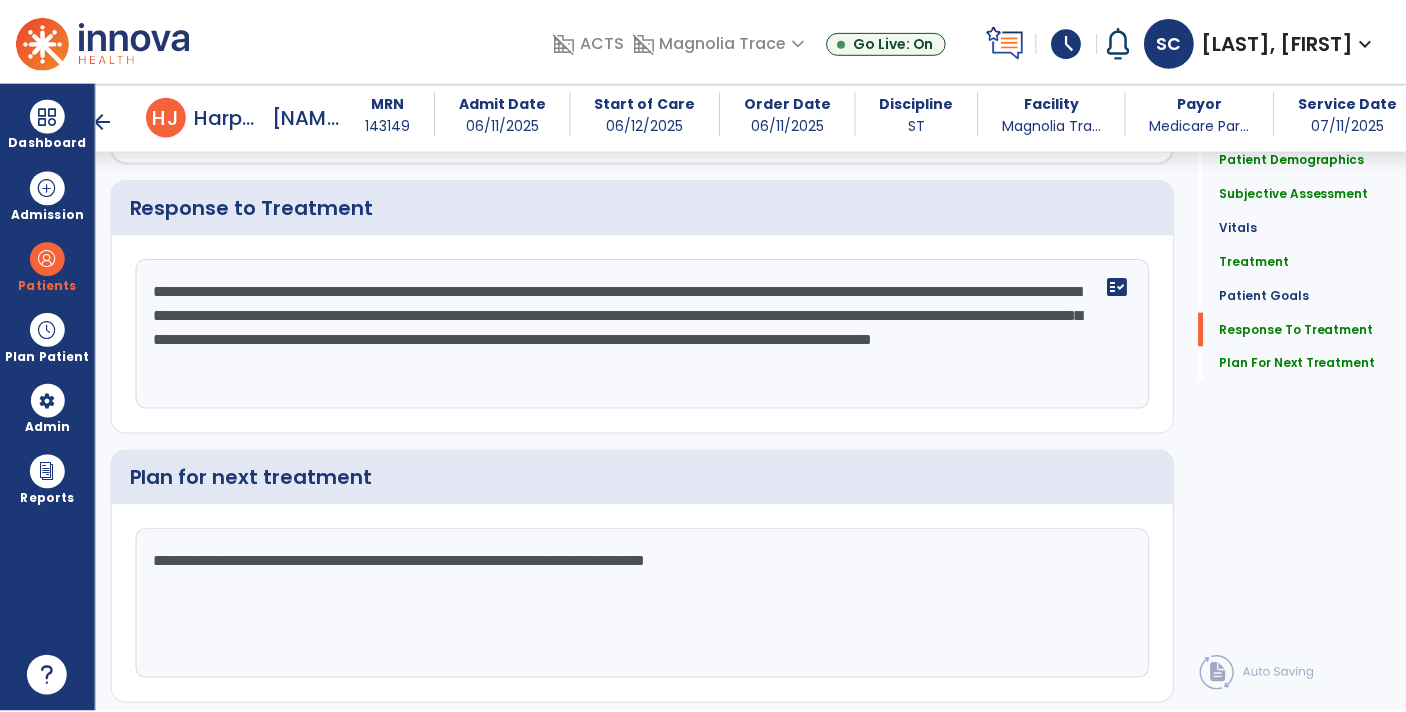 scroll, scrollTop: 3869, scrollLeft: 0, axis: vertical 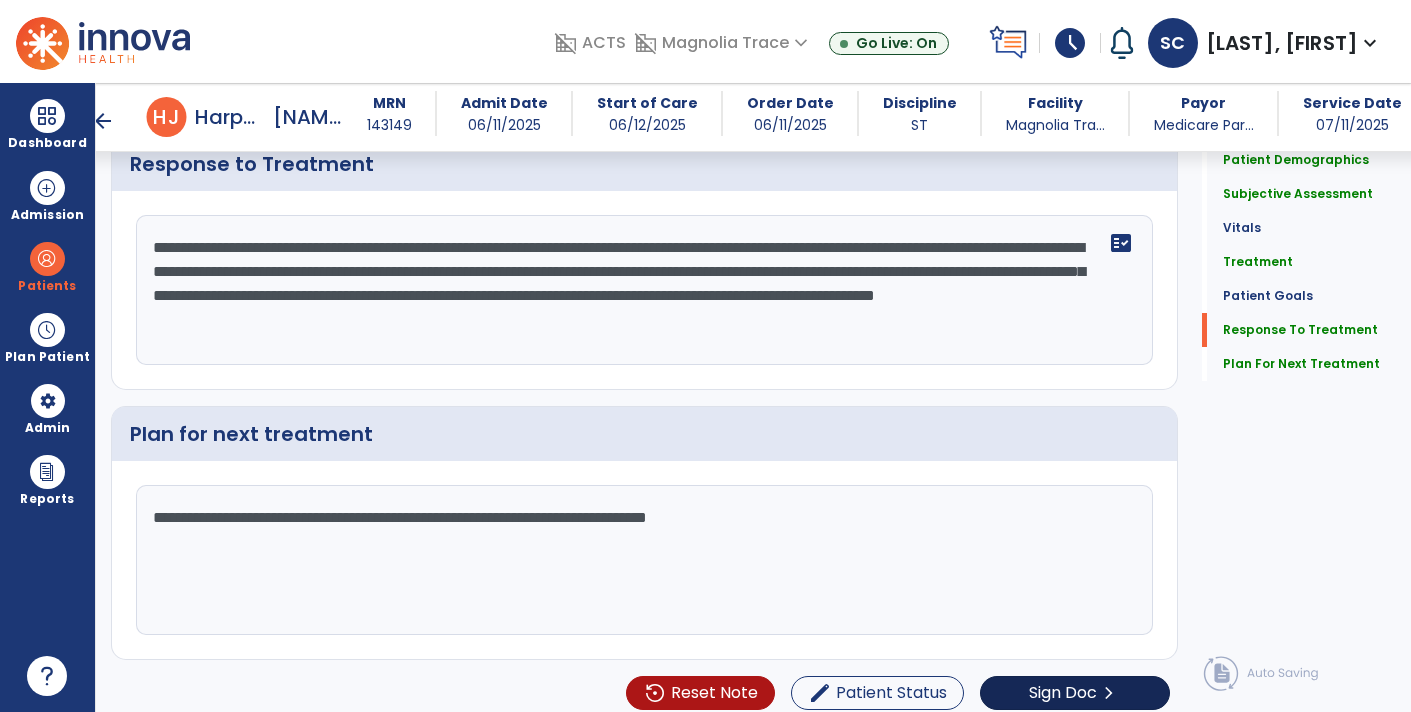 type on "**********" 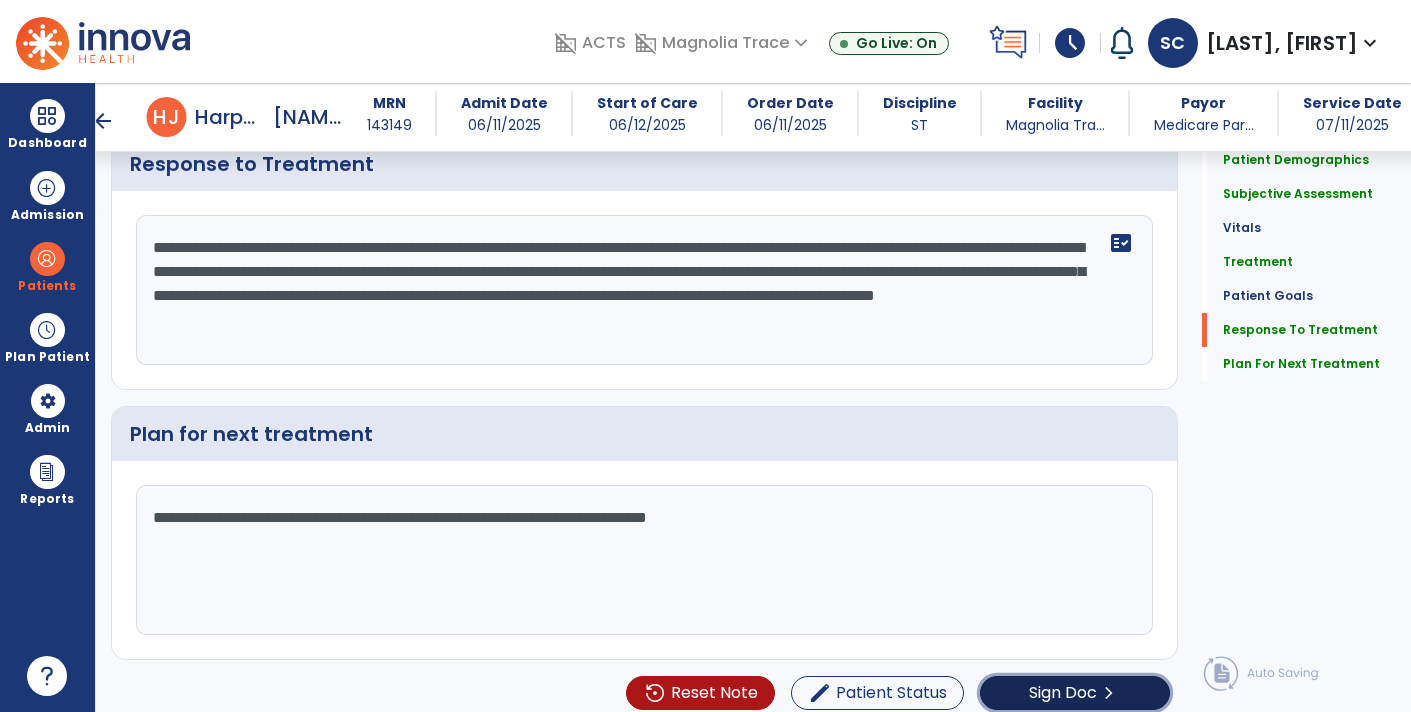 click on "Sign Doc" 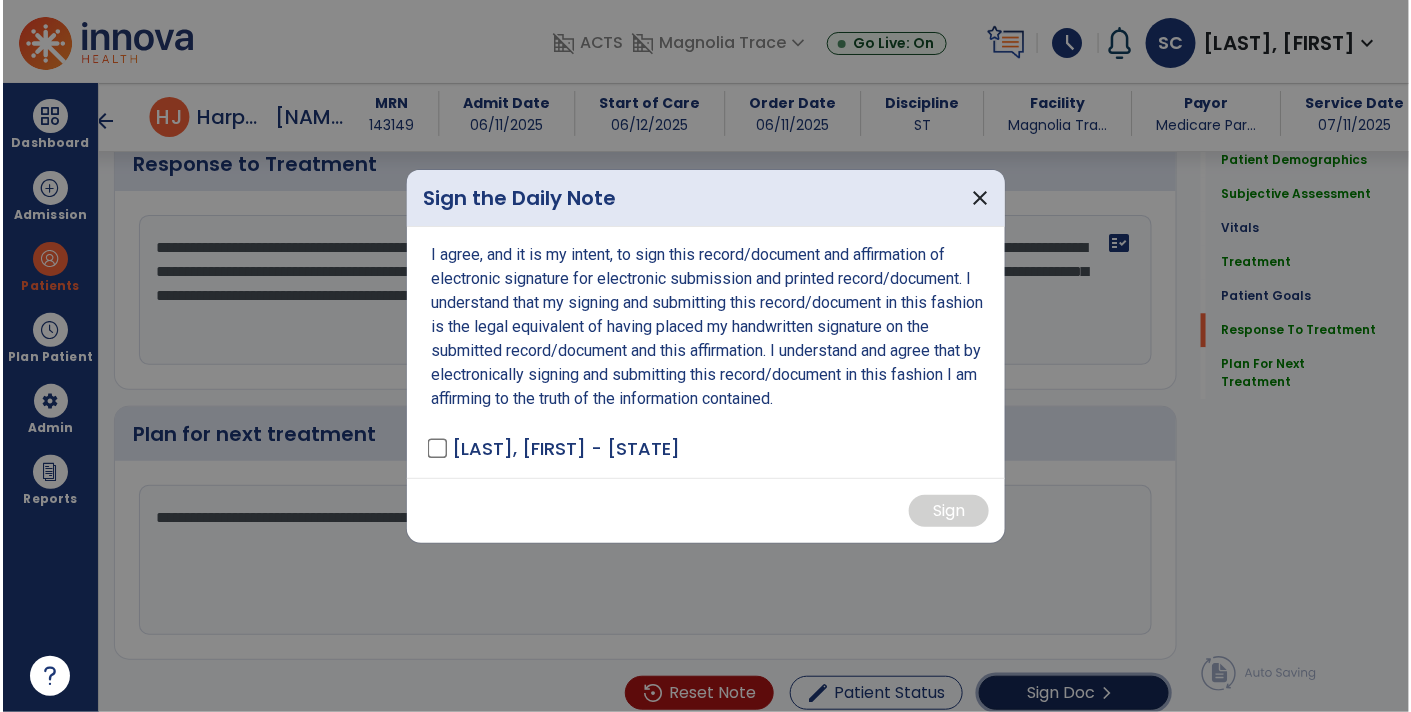 scroll, scrollTop: 3869, scrollLeft: 0, axis: vertical 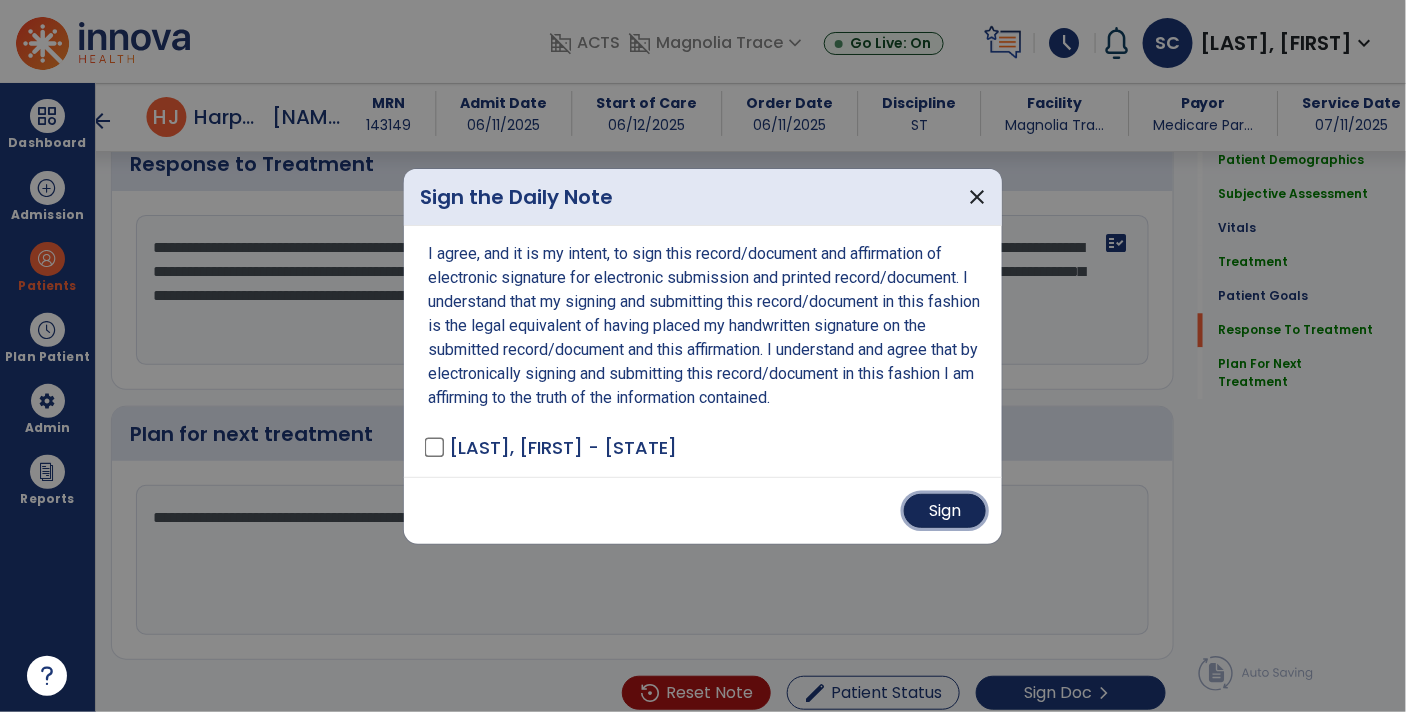 click on "Sign" at bounding box center [945, 511] 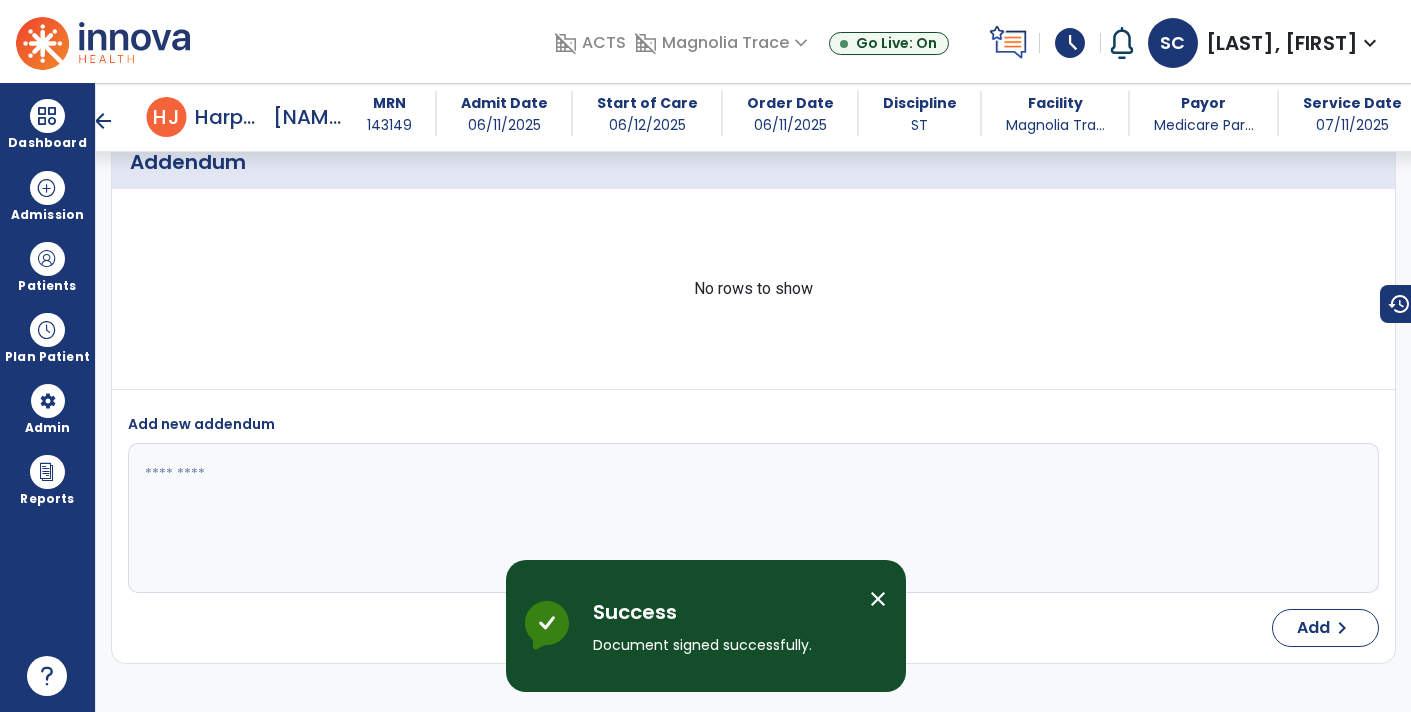 scroll, scrollTop: 6317, scrollLeft: 0, axis: vertical 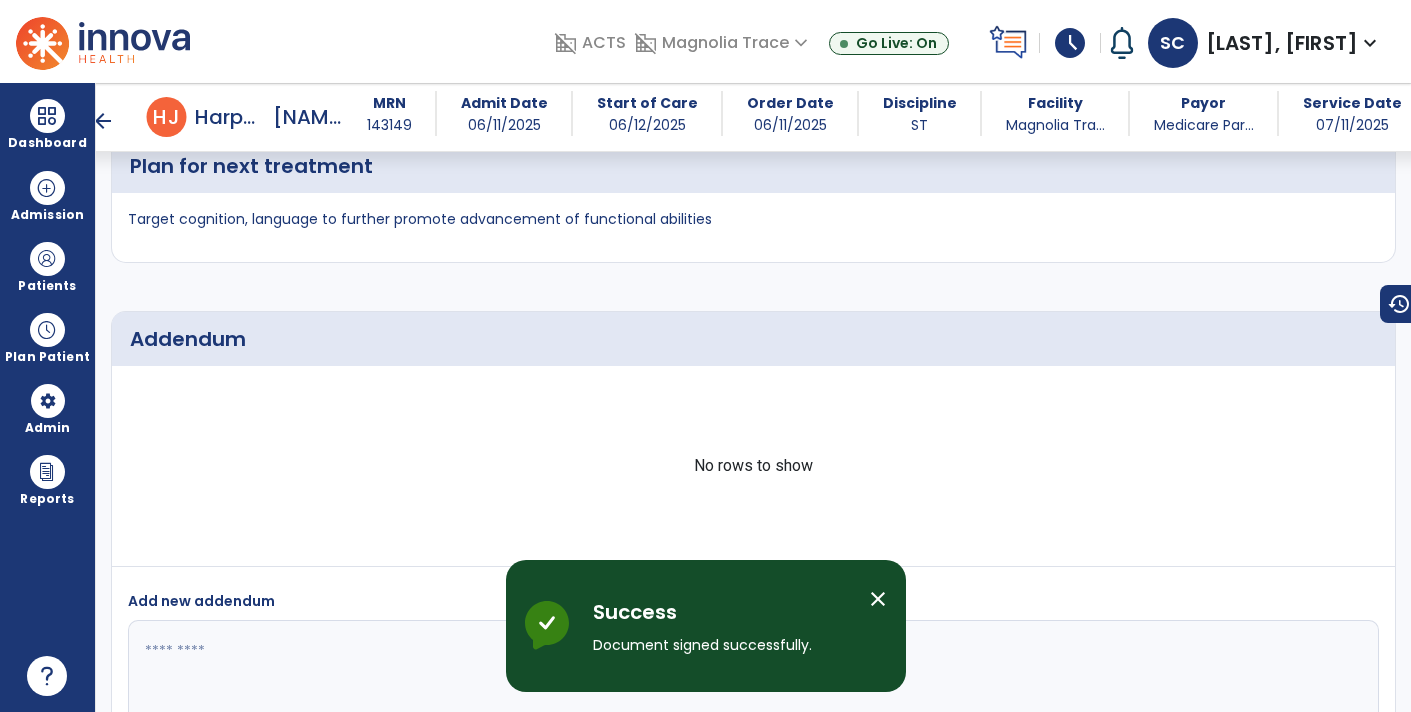 click on "arrow_back" at bounding box center [103, 121] 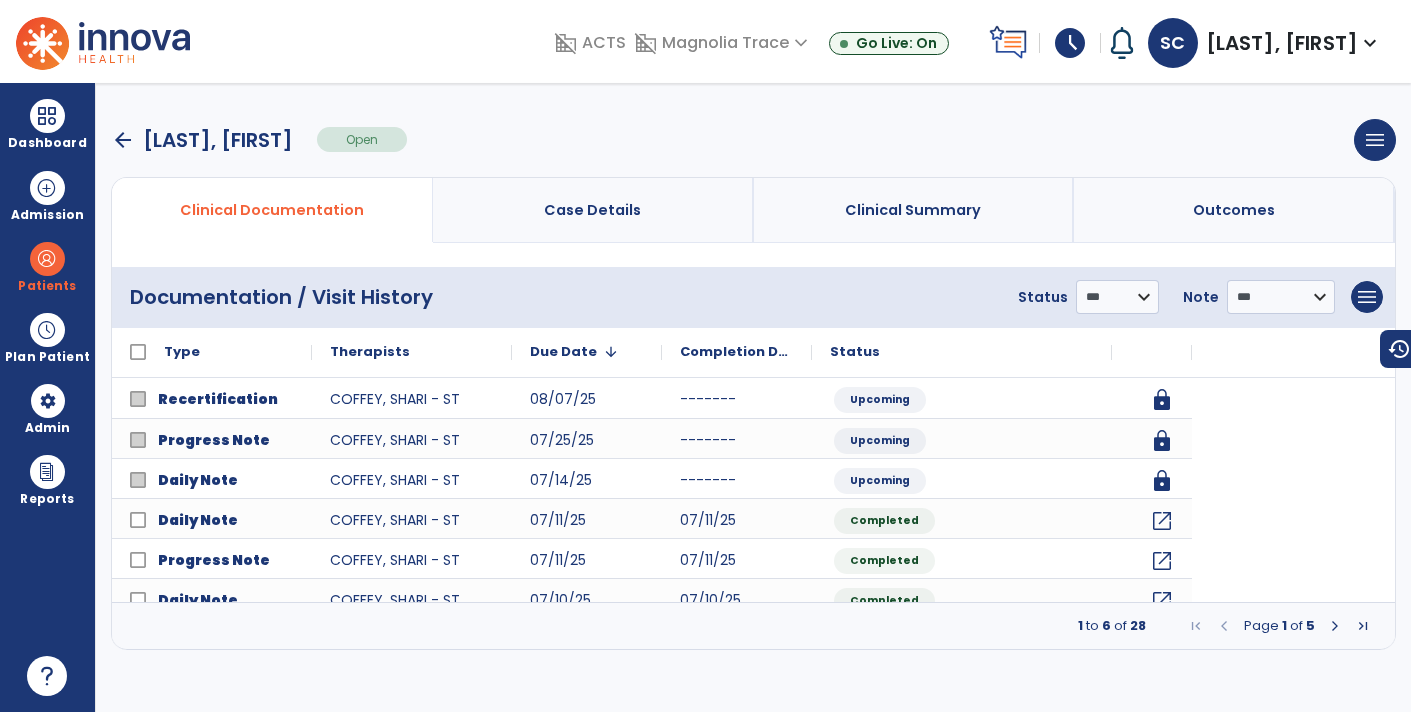 scroll, scrollTop: 0, scrollLeft: 0, axis: both 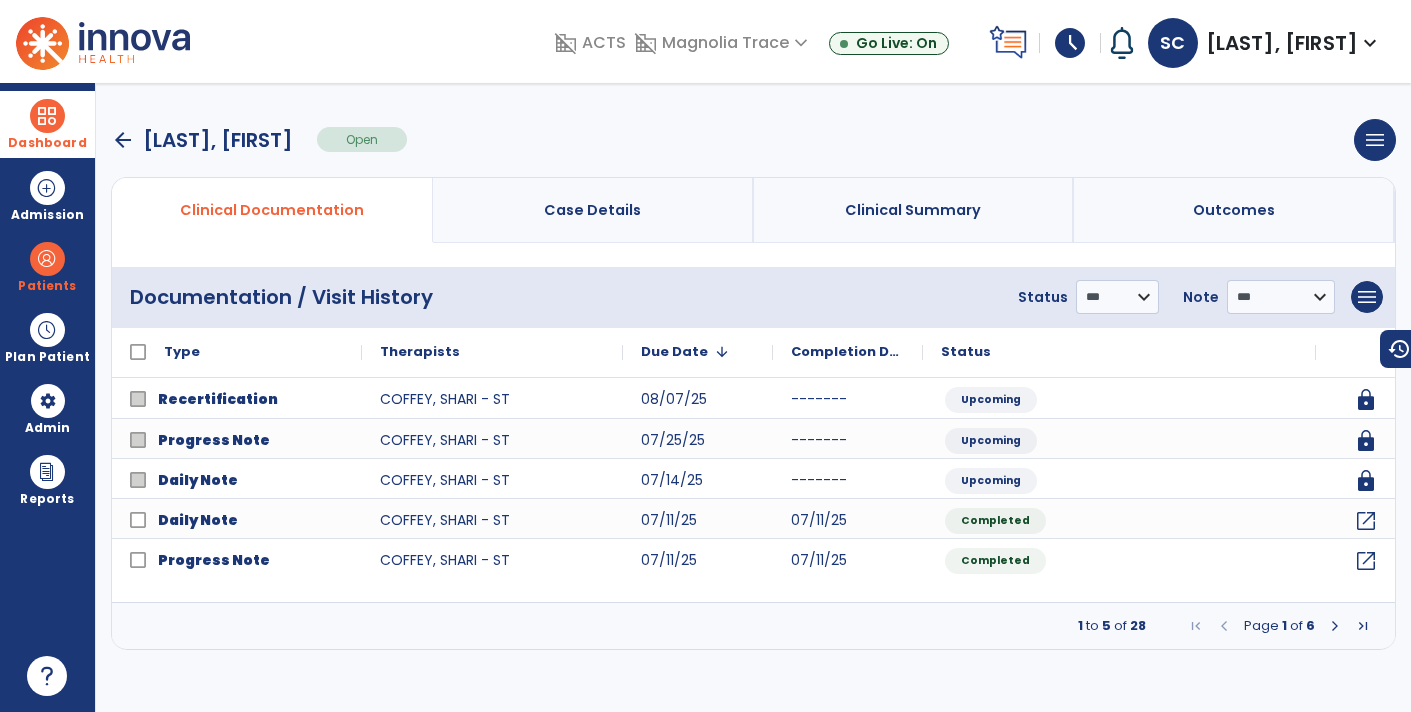 click on "Dashboard" at bounding box center (47, 124) 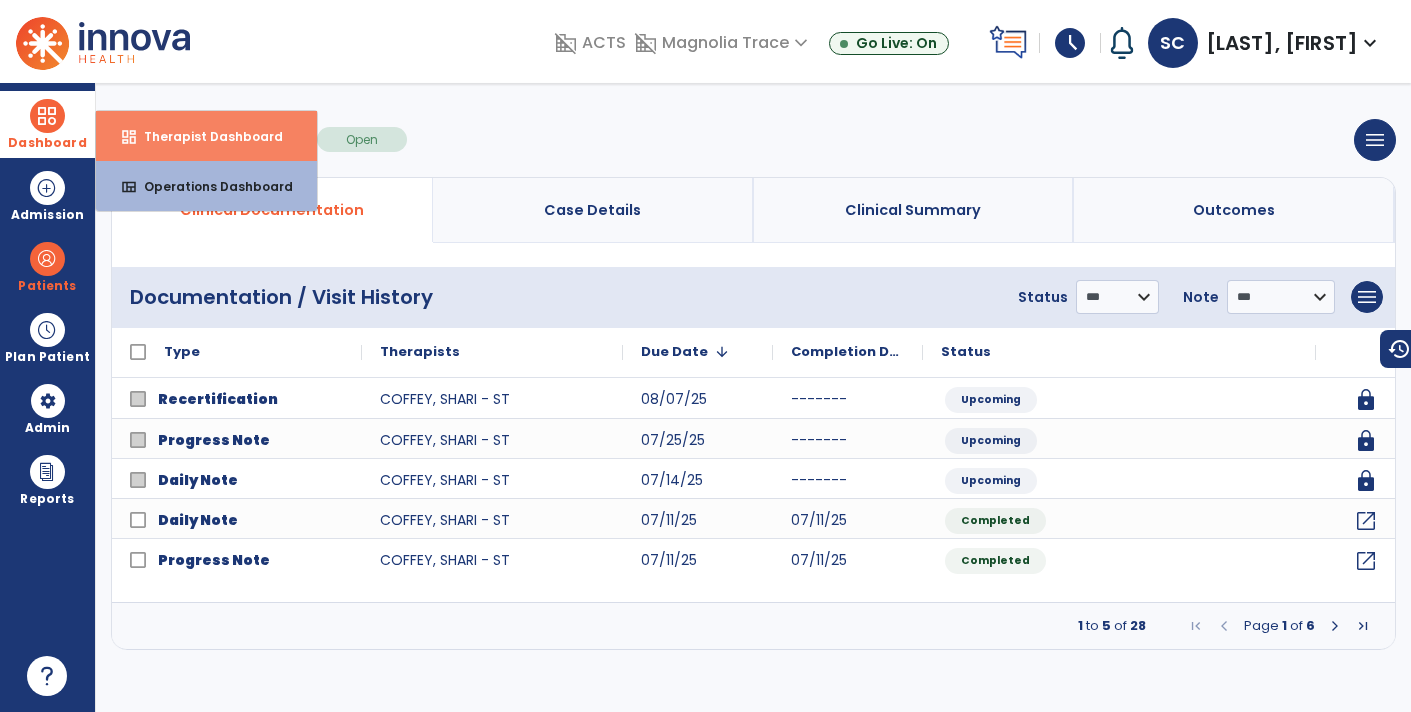 click on "dashboard  Therapist Dashboard" at bounding box center (206, 136) 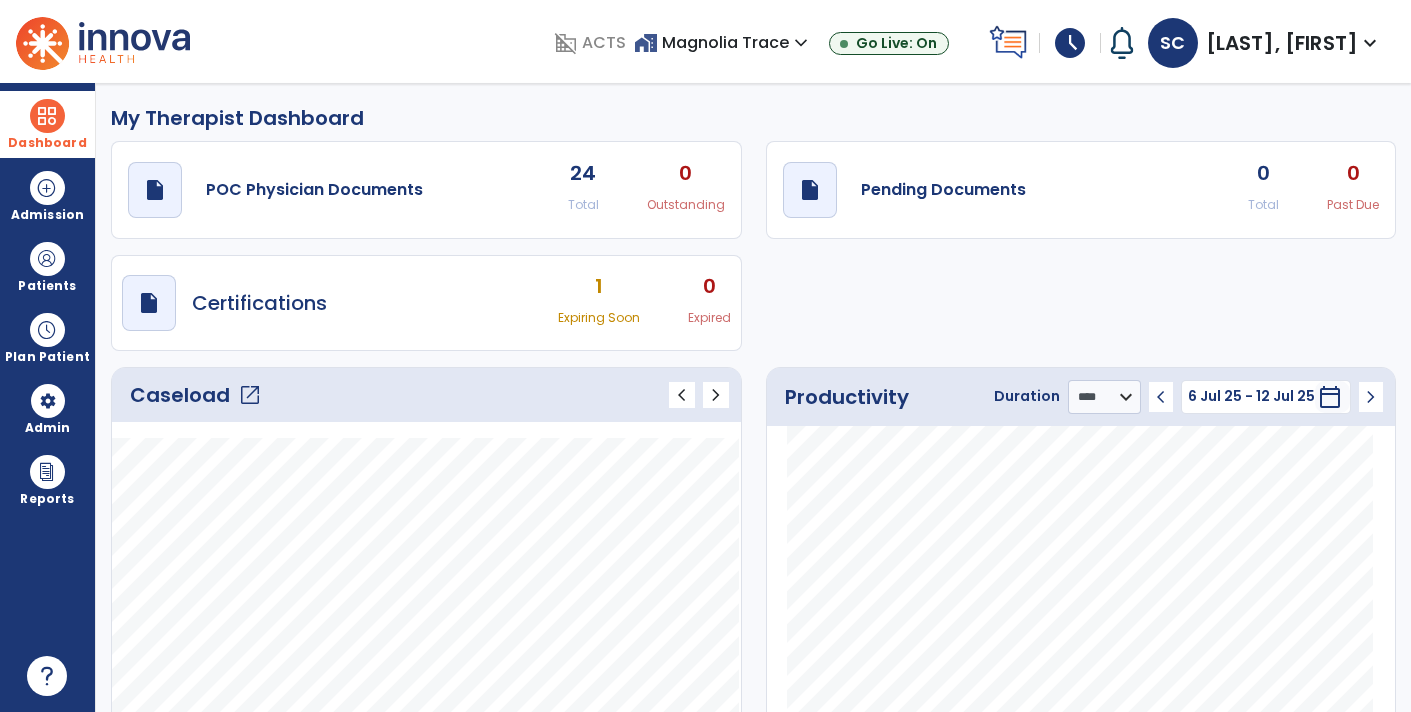 click on "schedule" at bounding box center [1070, 43] 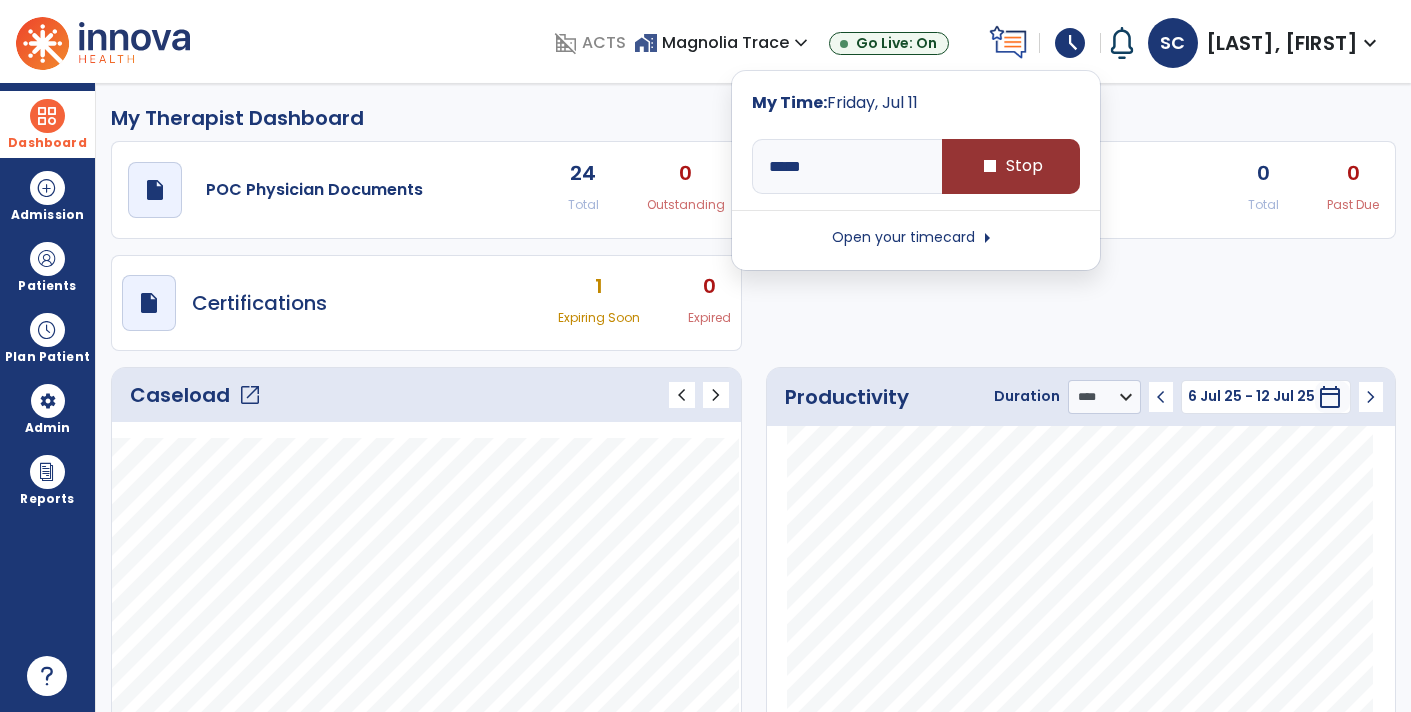 click on "stop  Stop" at bounding box center [1011, 166] 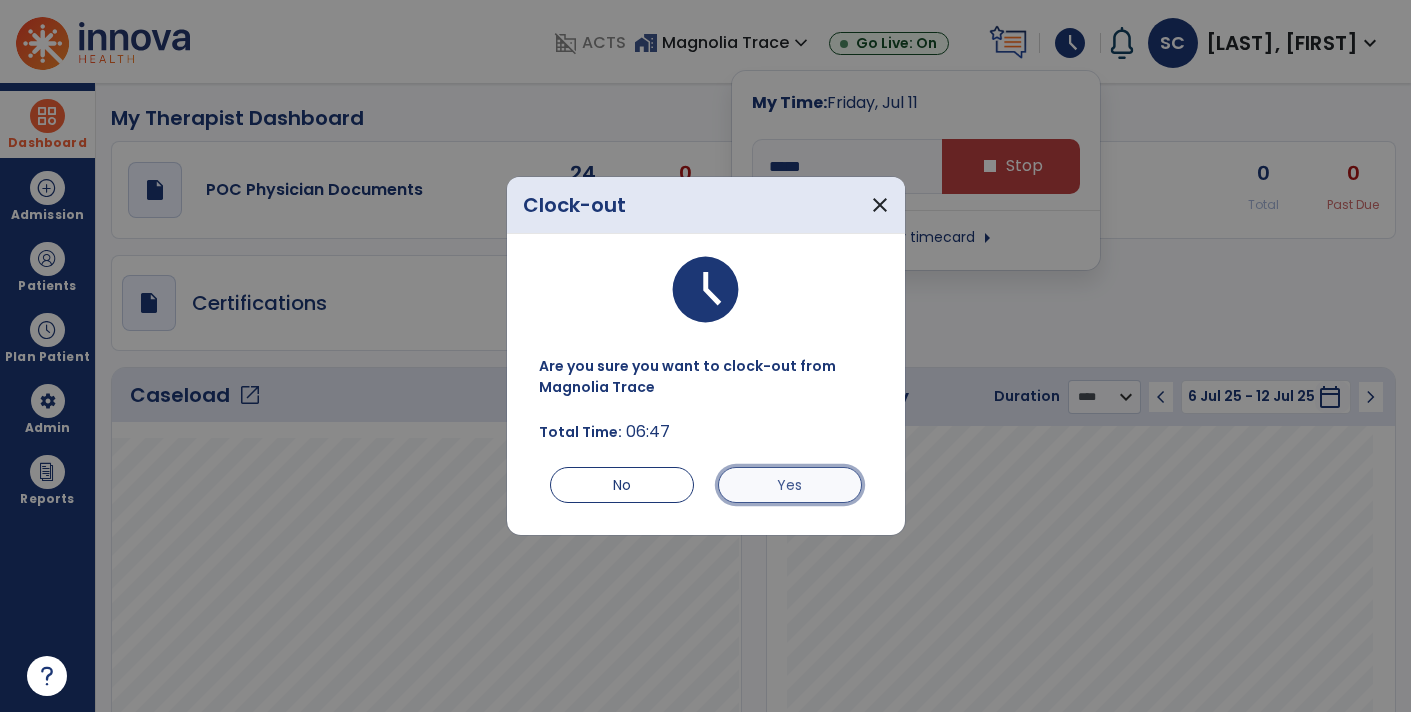 click on "Yes" at bounding box center (790, 485) 